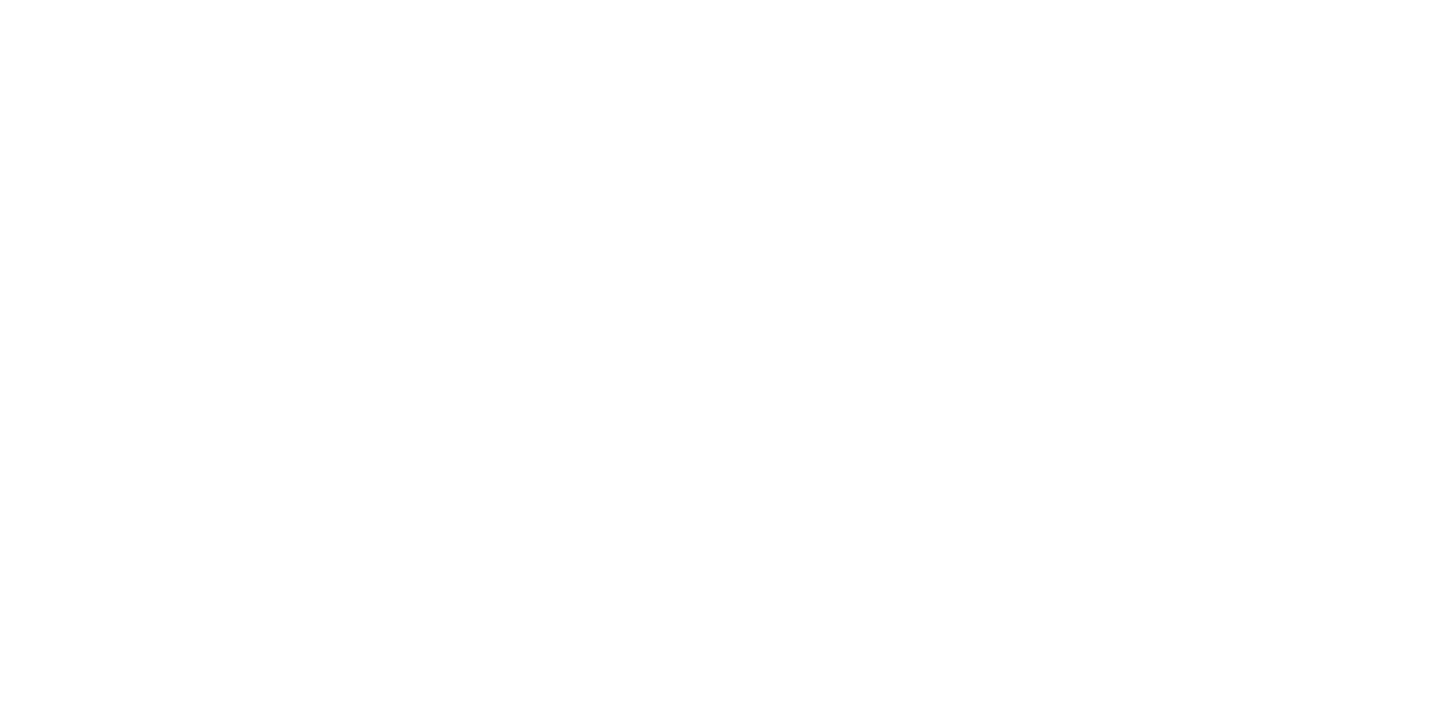 scroll, scrollTop: 0, scrollLeft: 0, axis: both 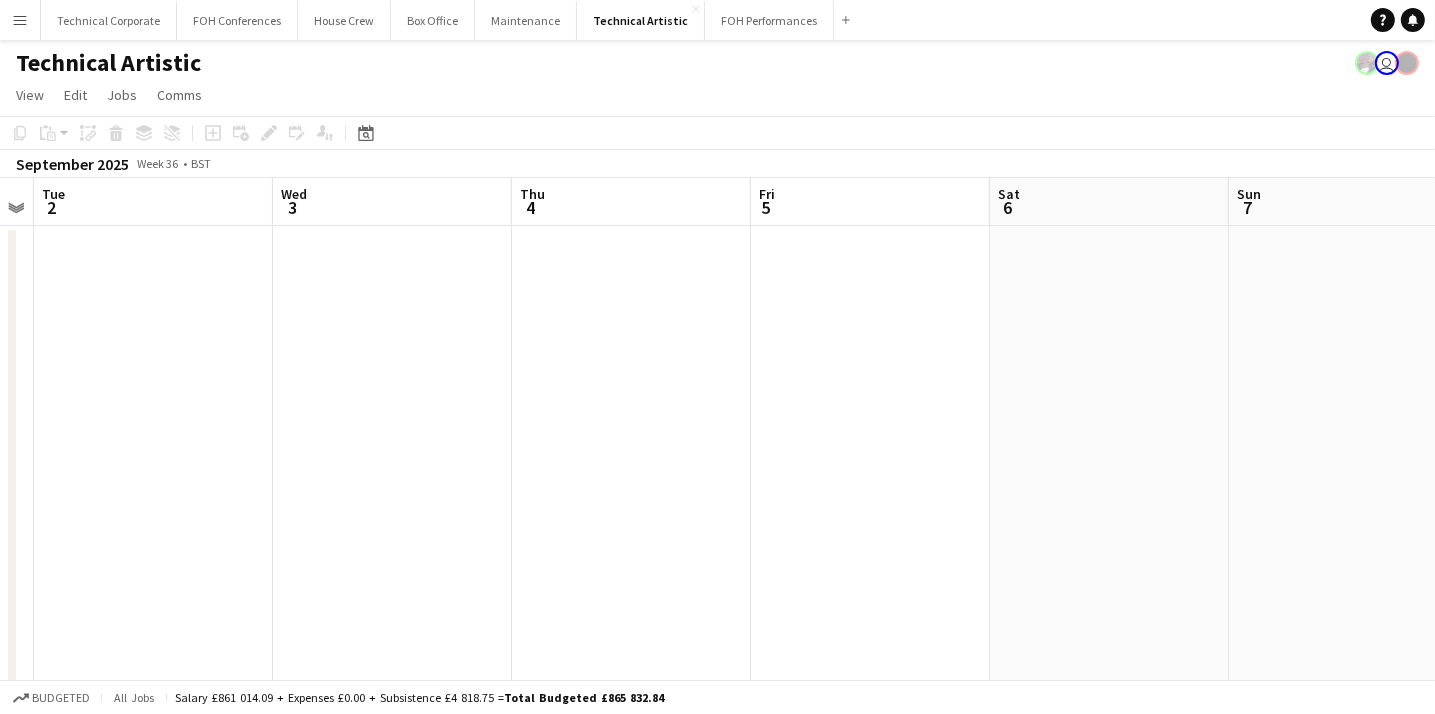 click at bounding box center [631, 630] 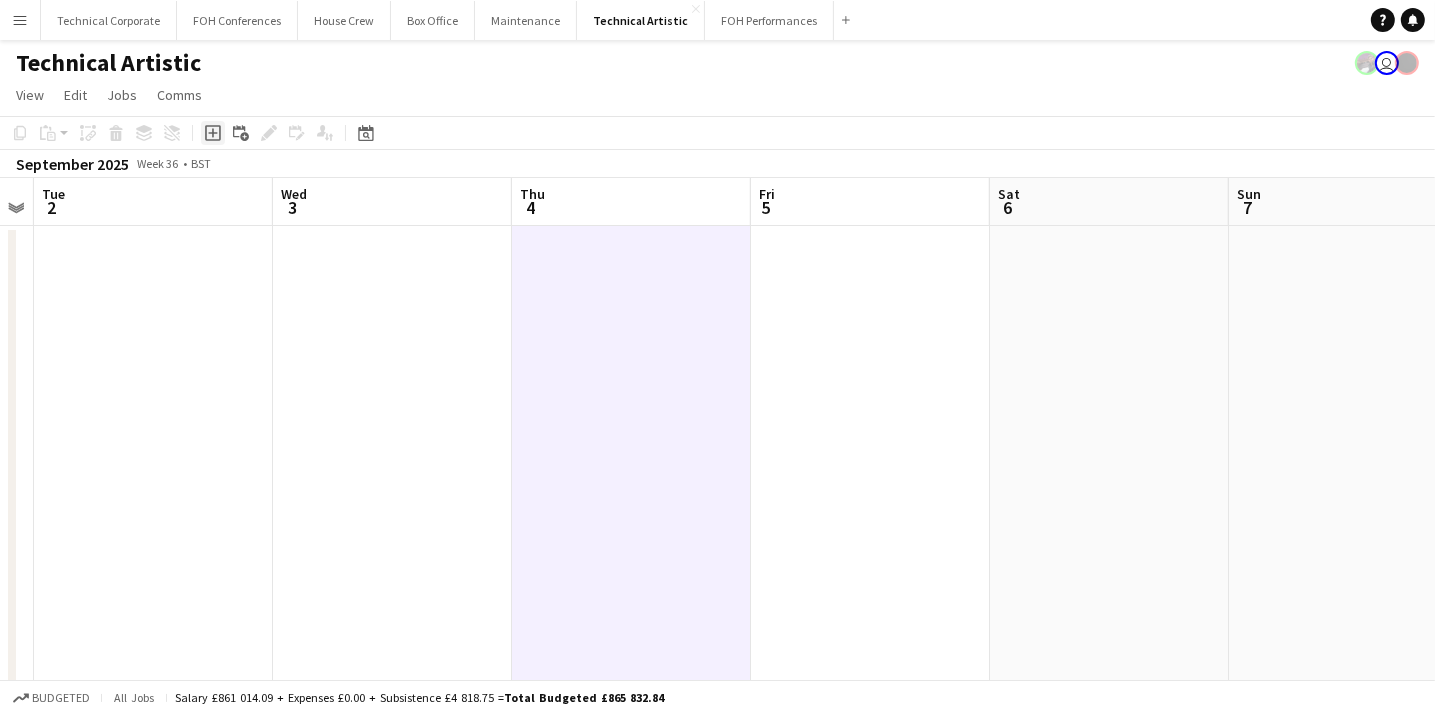 click on "Add job" 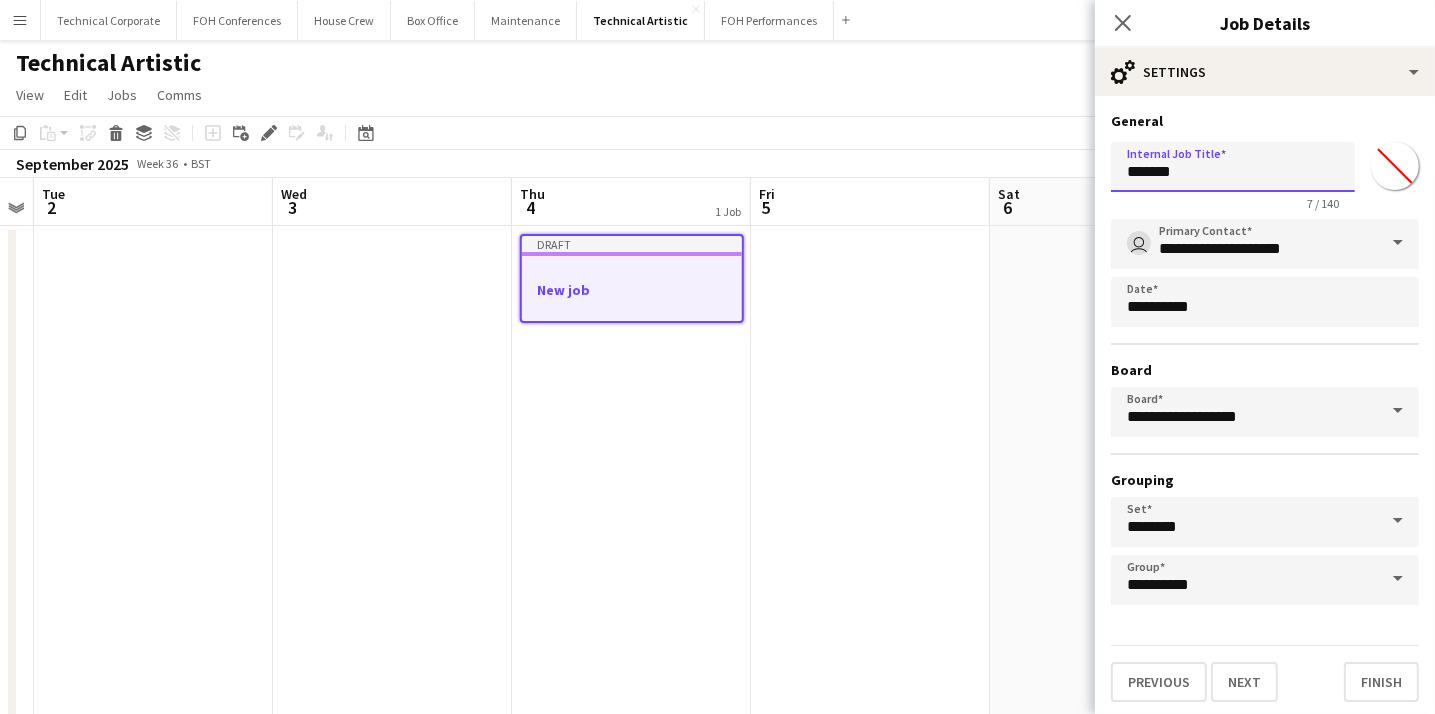 drag, startPoint x: 1198, startPoint y: 175, endPoint x: 1112, endPoint y: 176, distance: 86.00581 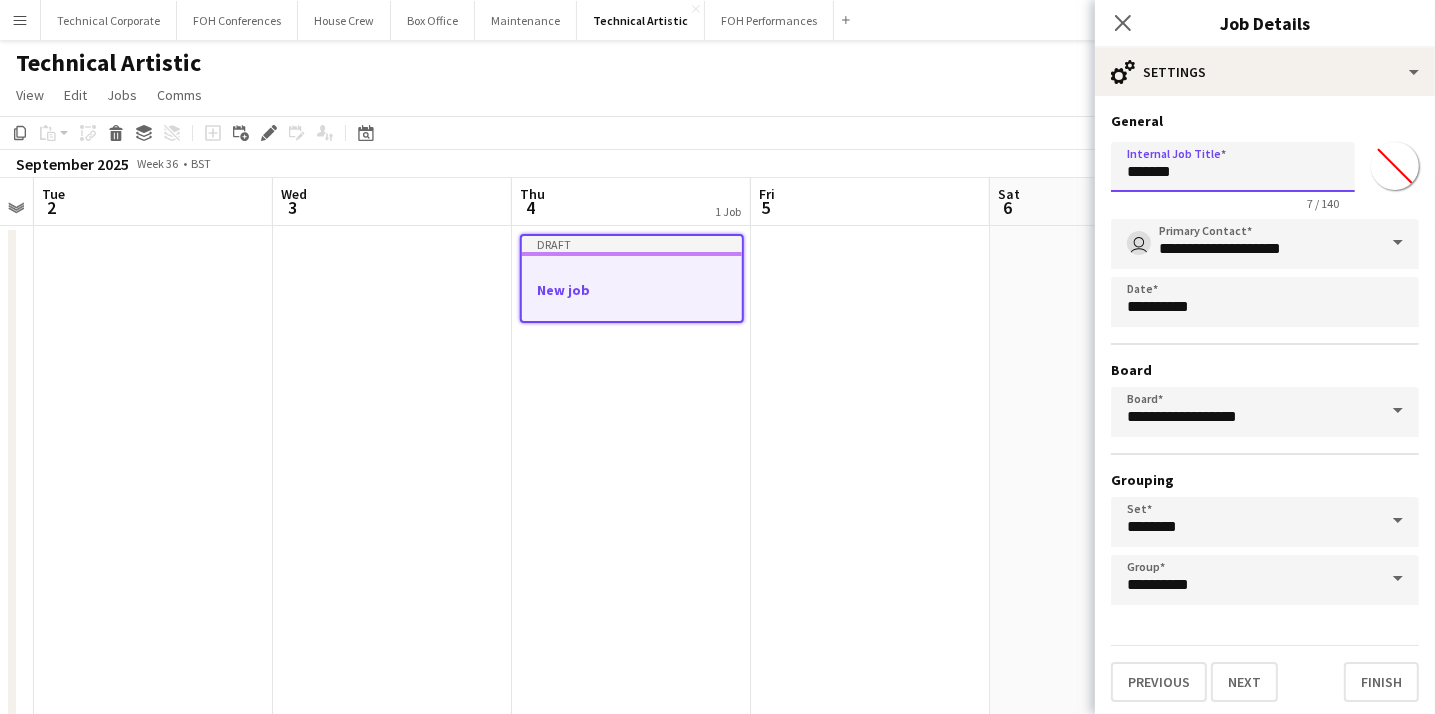 click on "*******" at bounding box center [1233, 167] 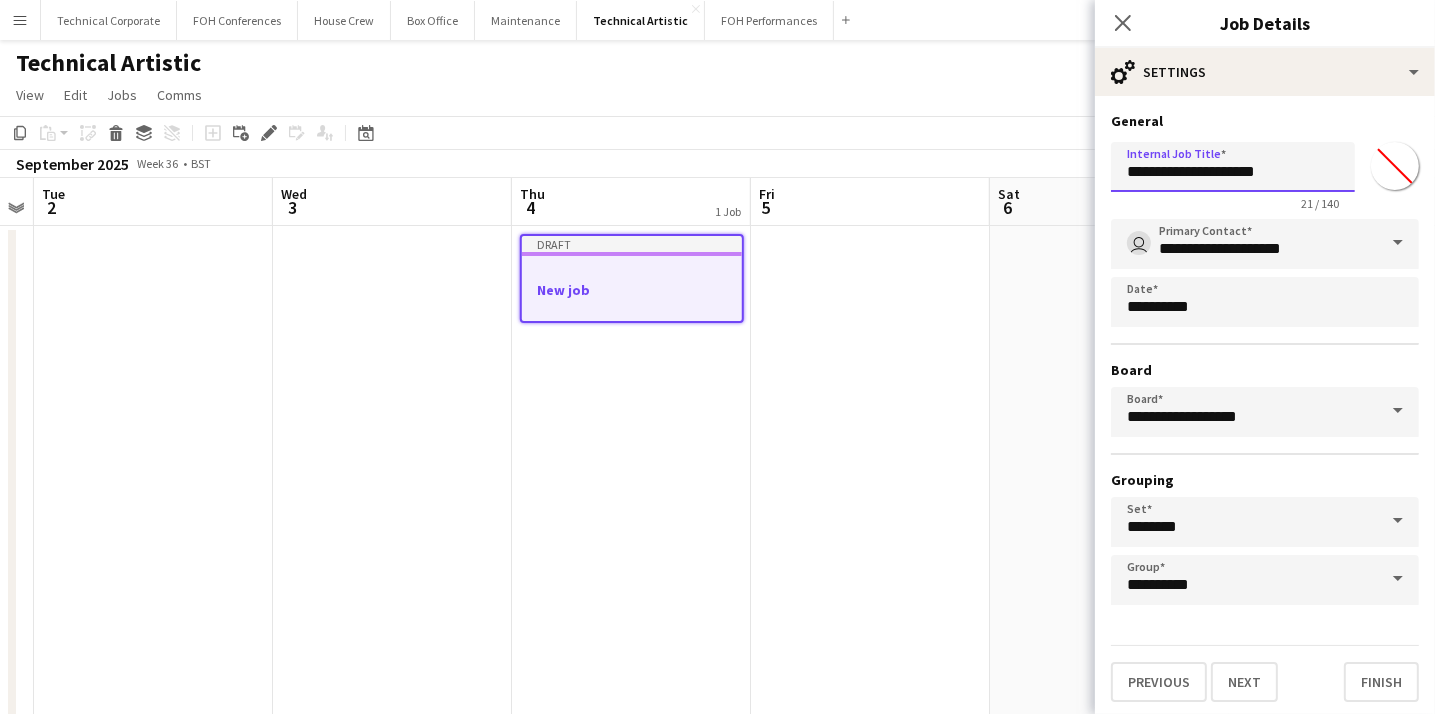 type on "**********" 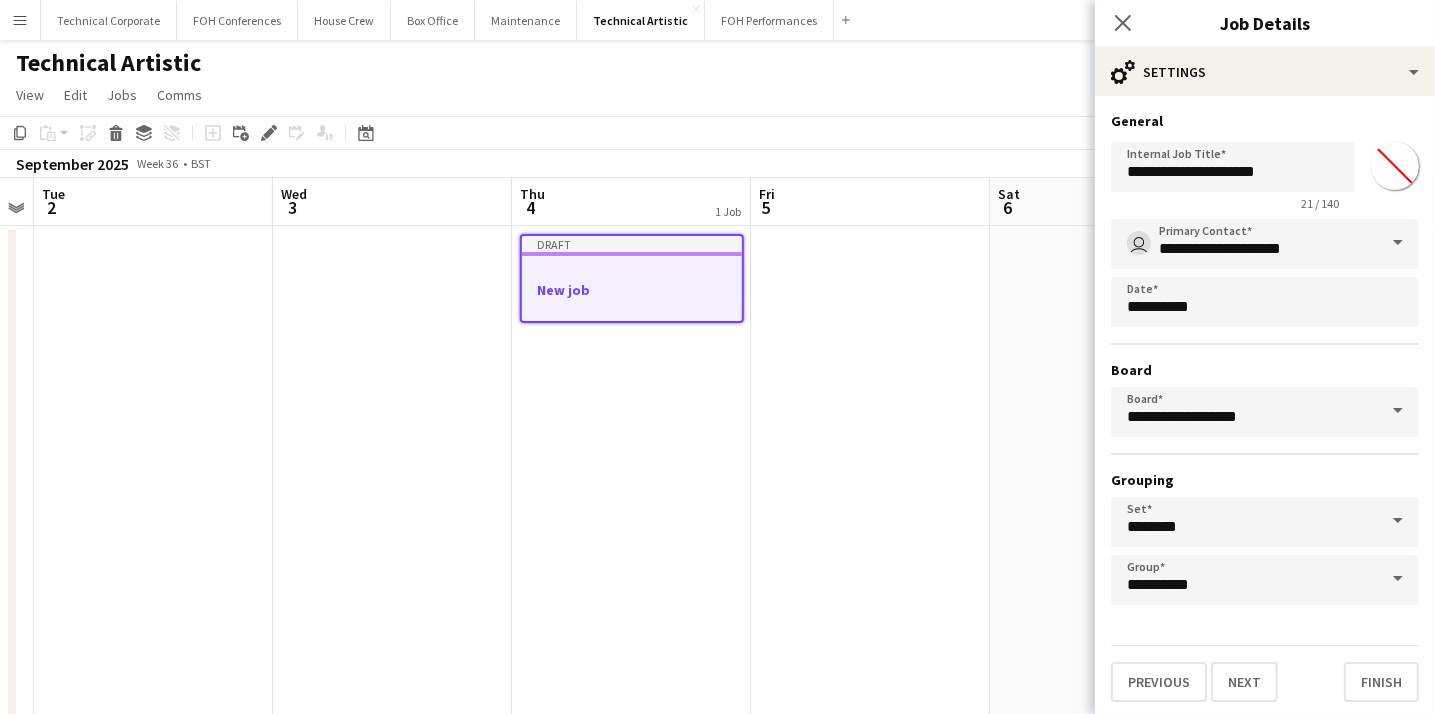 click at bounding box center (1398, 243) 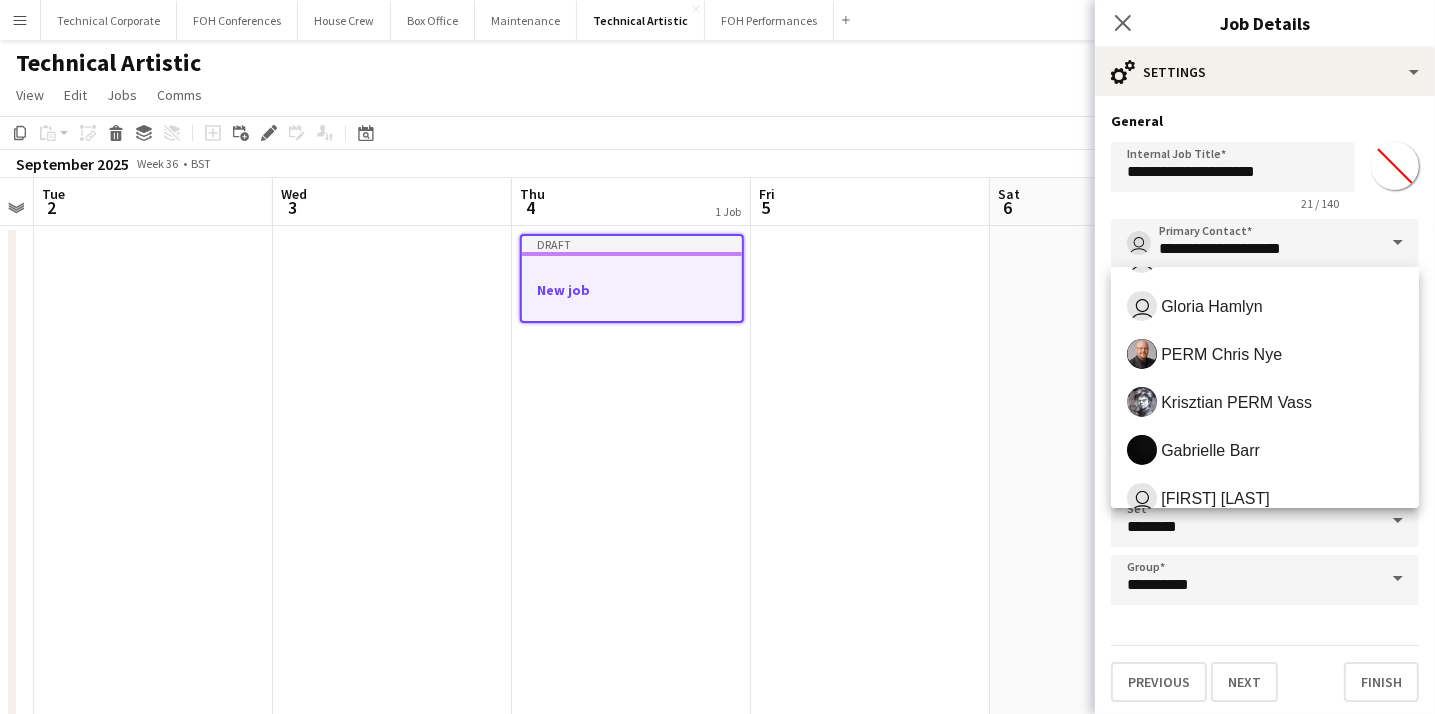scroll, scrollTop: 412, scrollLeft: 0, axis: vertical 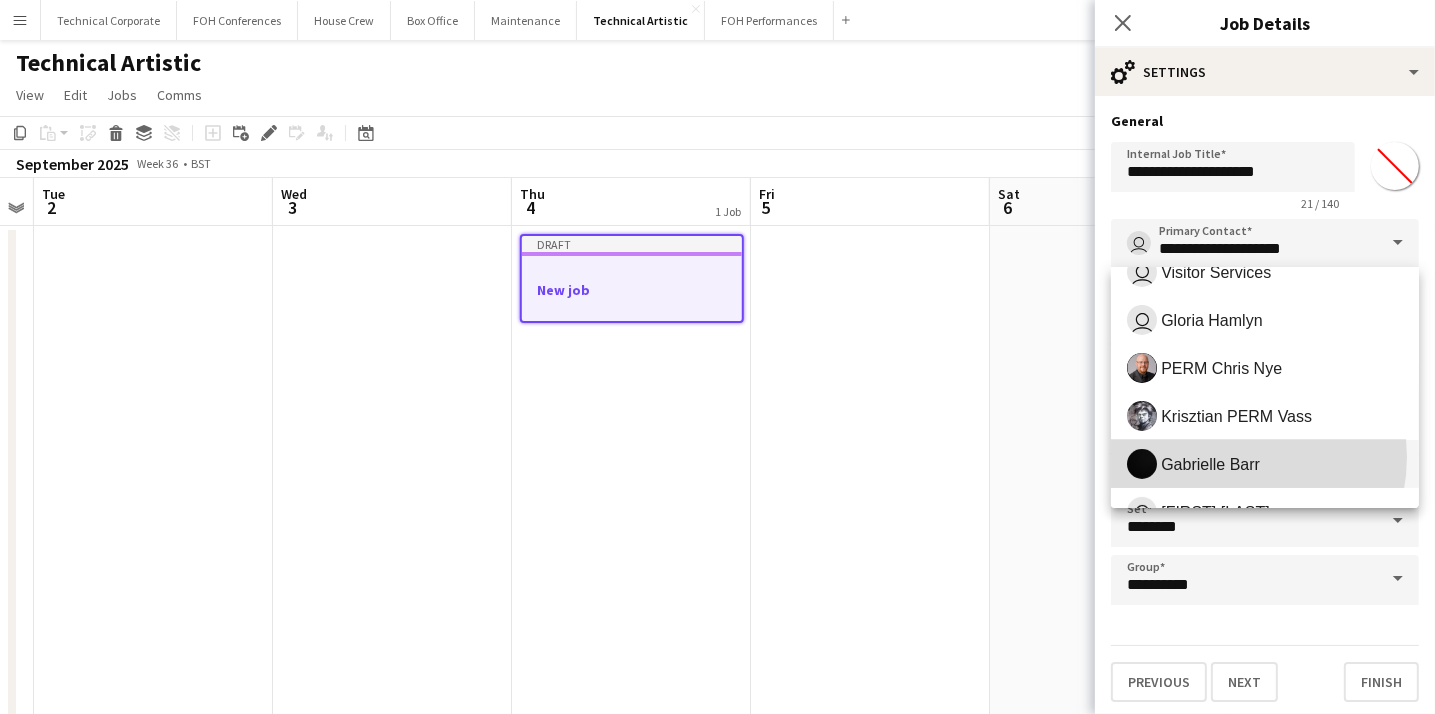click on "Gabrielle Barr" at bounding box center [1210, 464] 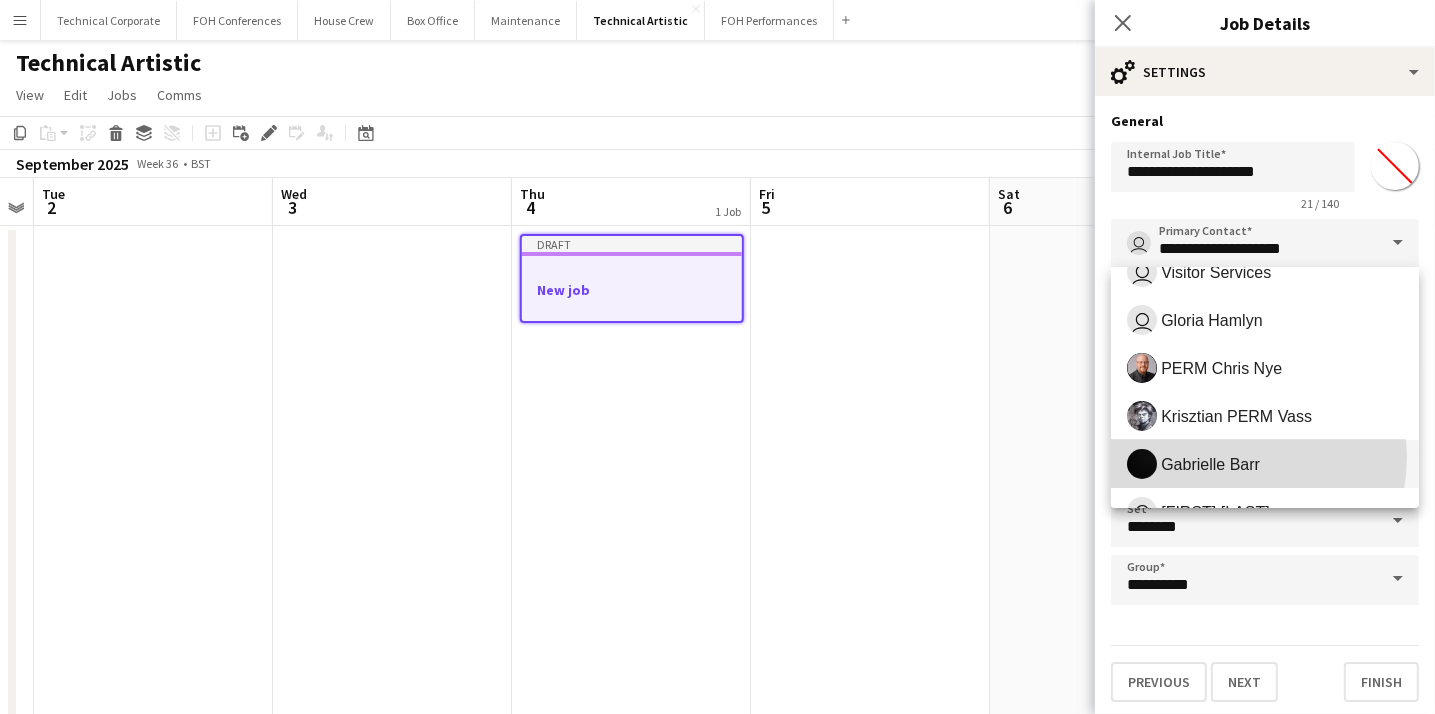 type on "**********" 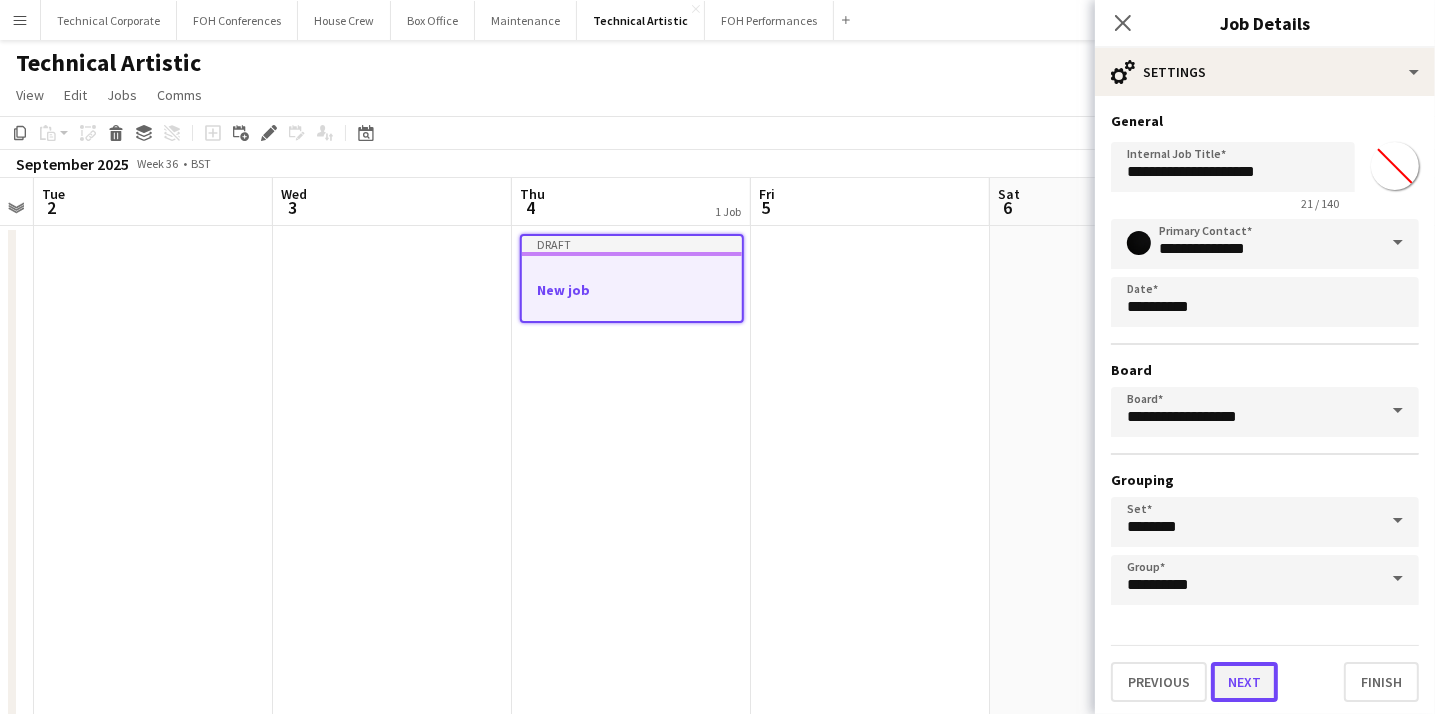 click on "Next" at bounding box center (1244, 682) 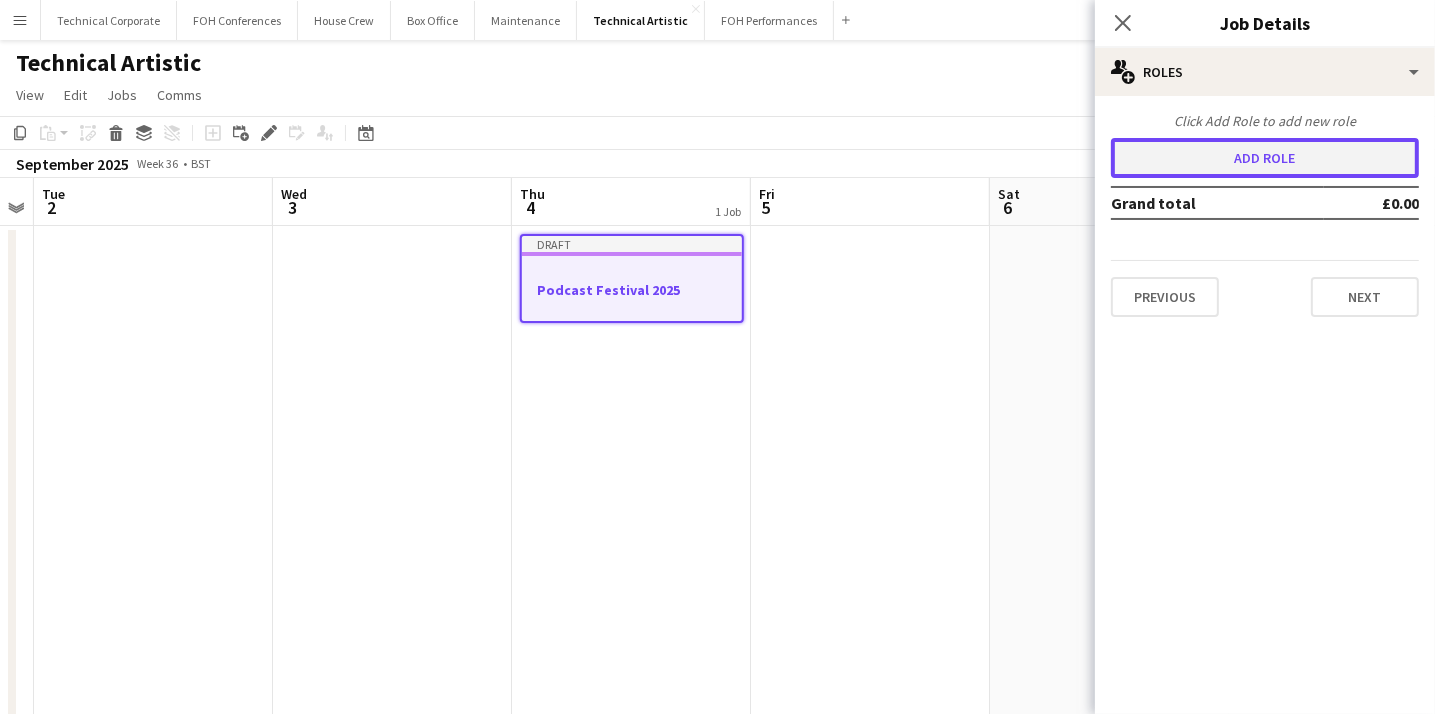 click on "Add role" at bounding box center [1265, 158] 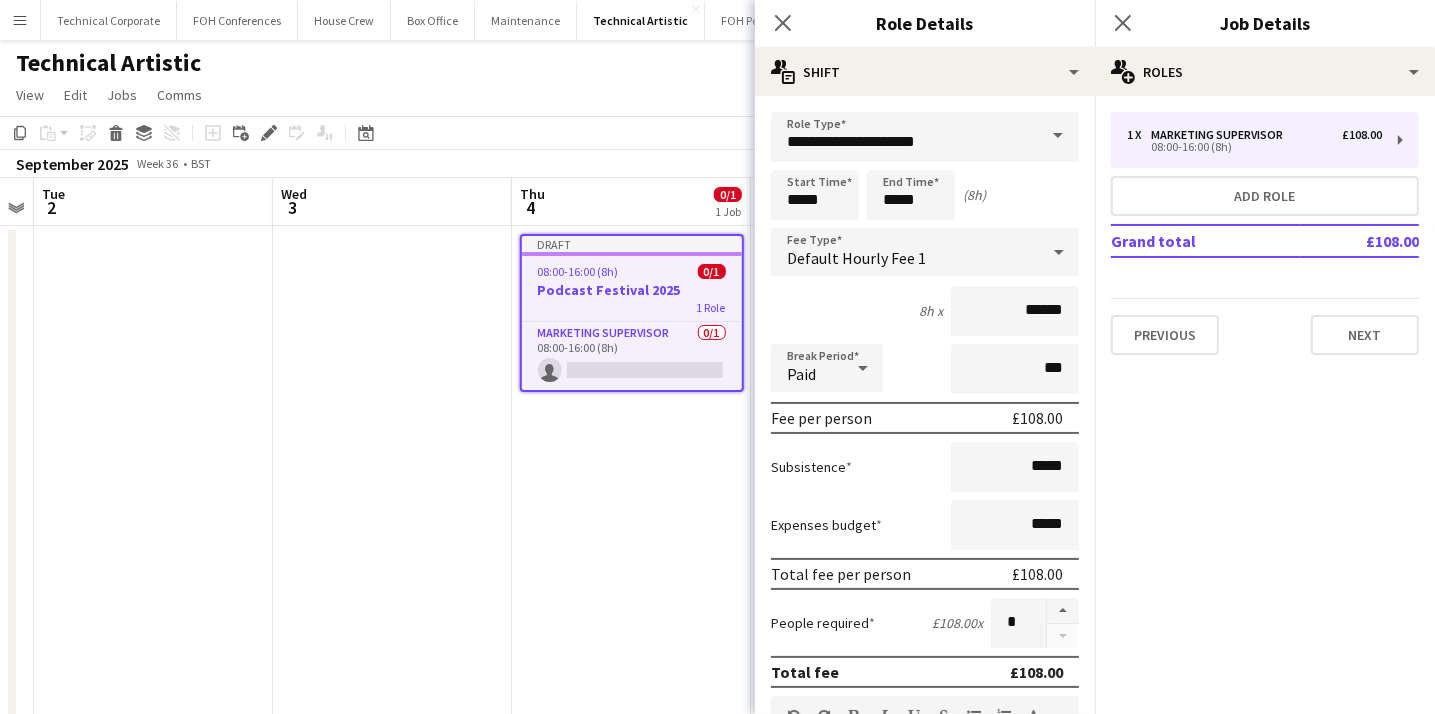 click at bounding box center [1058, 136] 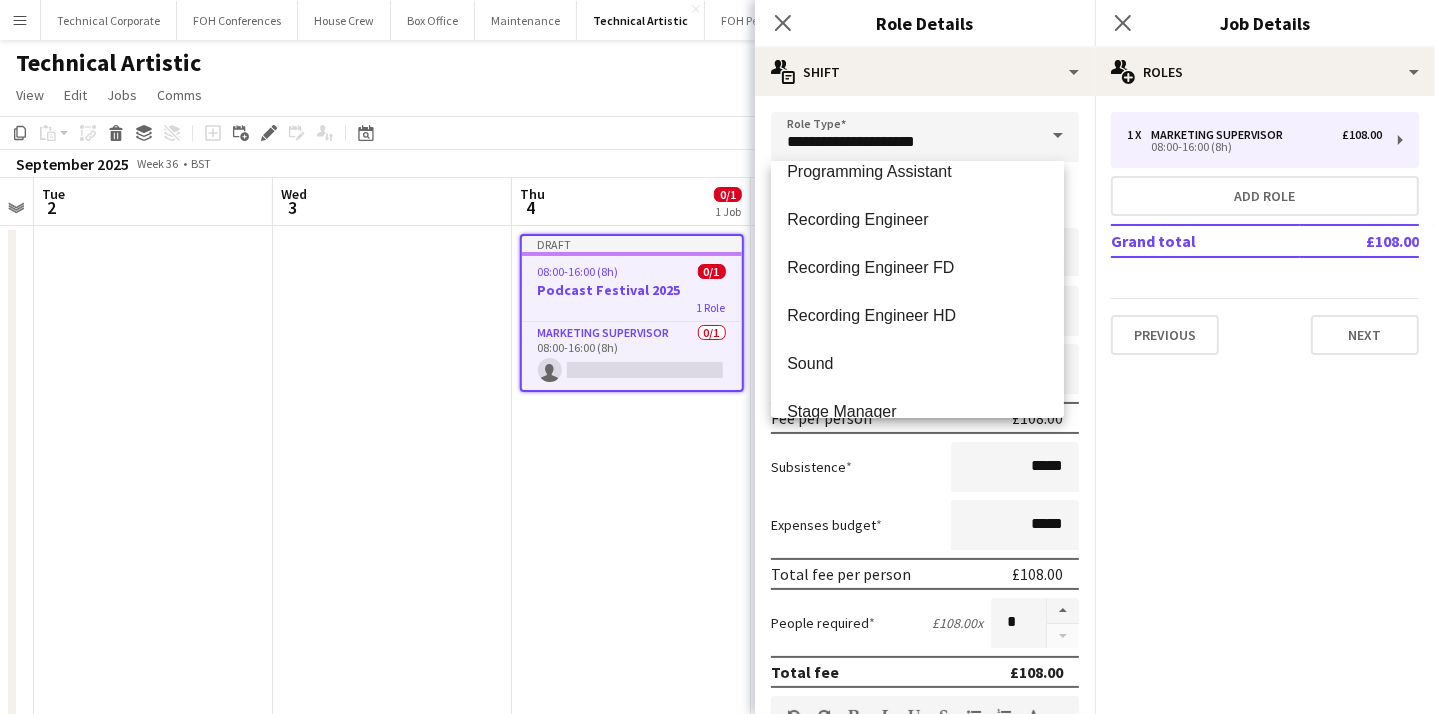scroll, scrollTop: 2026, scrollLeft: 0, axis: vertical 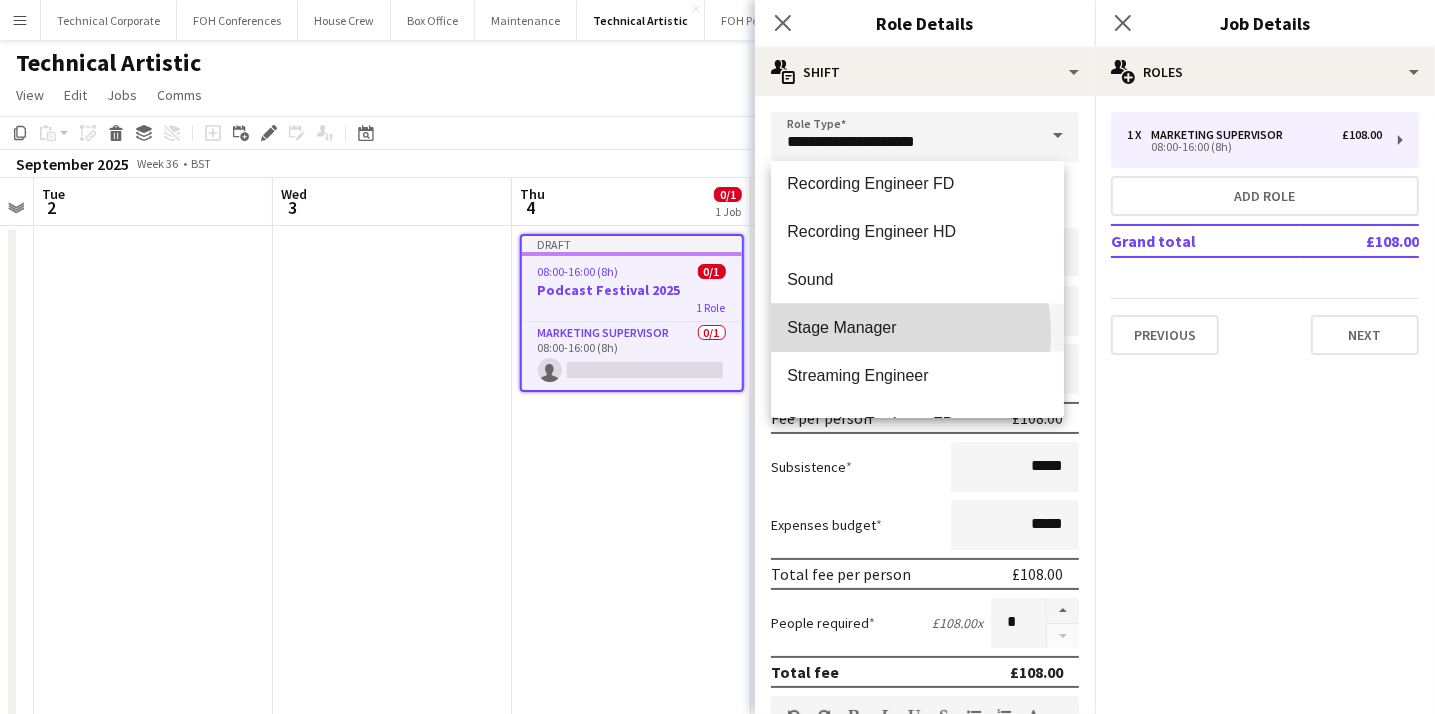 click on "Stage Manager" at bounding box center (917, 327) 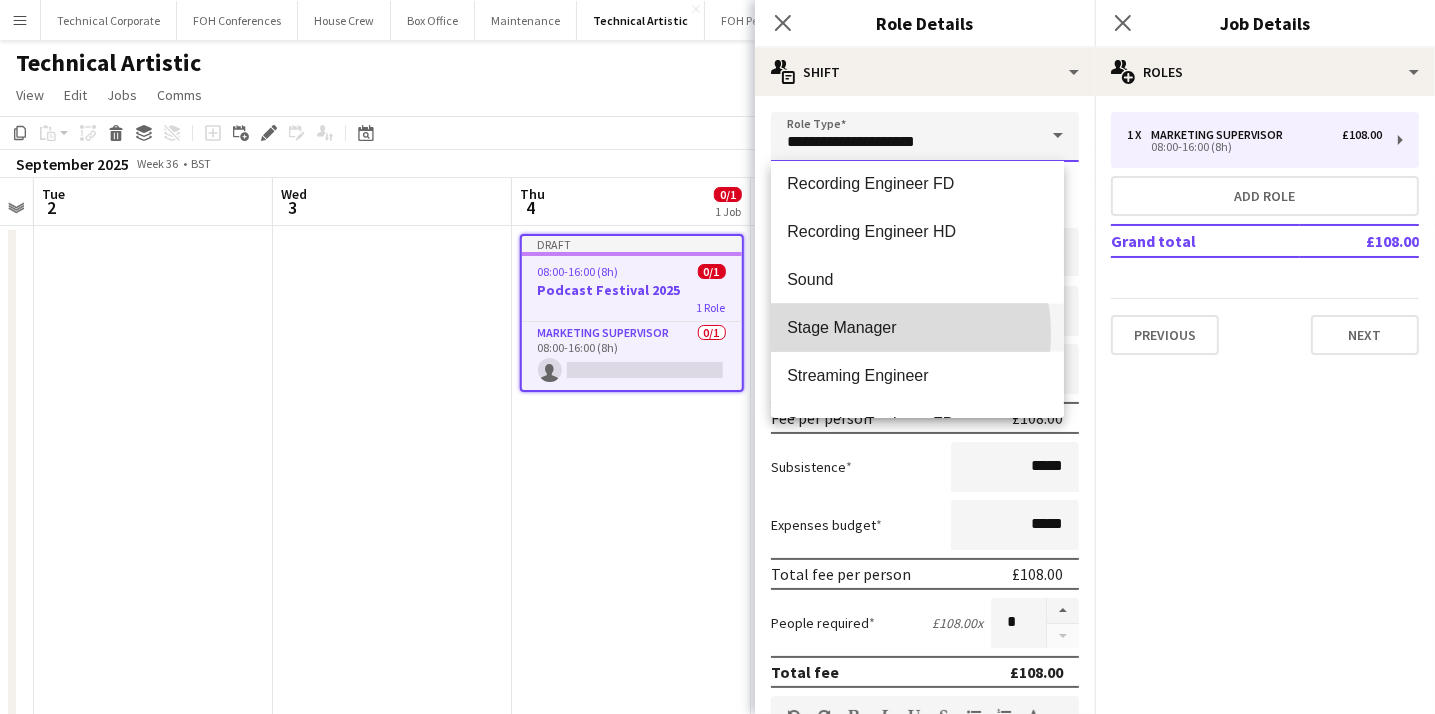 type on "**********" 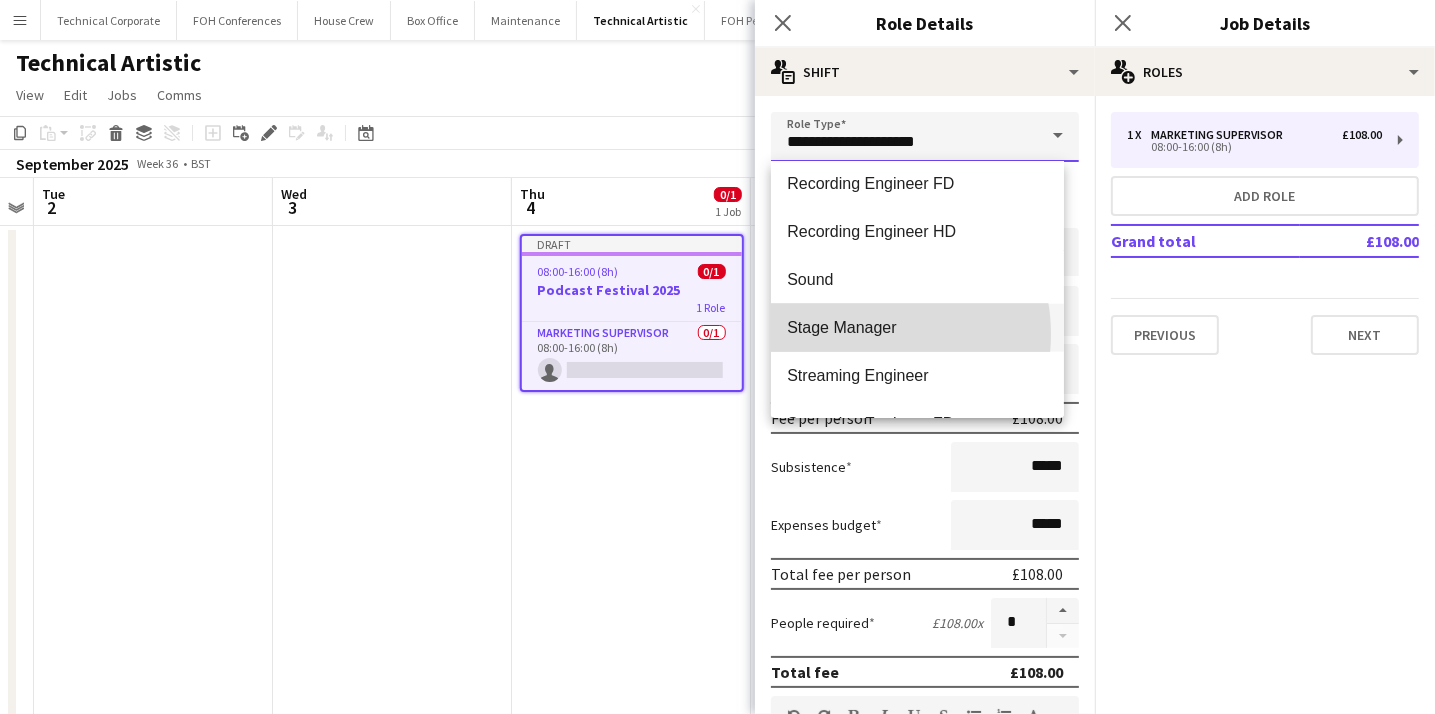 type on "******" 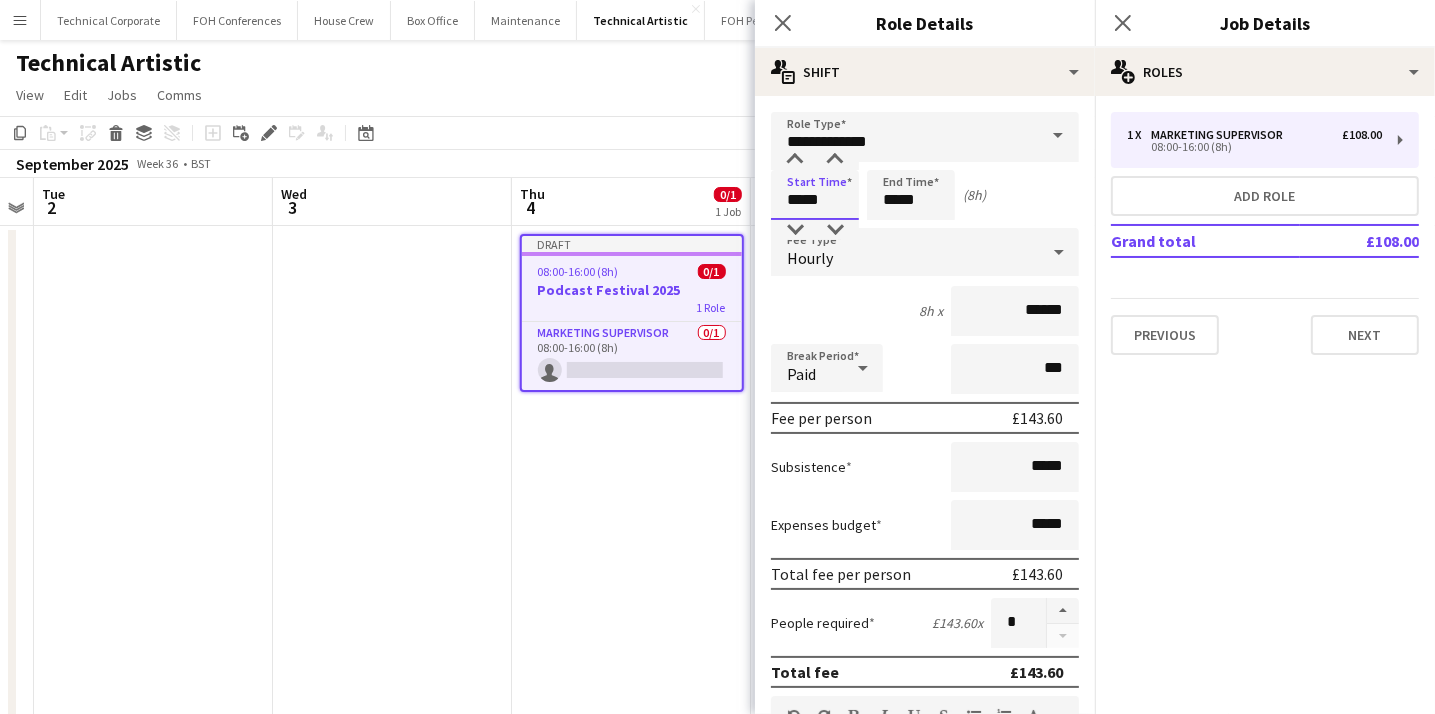 drag, startPoint x: 833, startPoint y: 199, endPoint x: 752, endPoint y: 193, distance: 81.22192 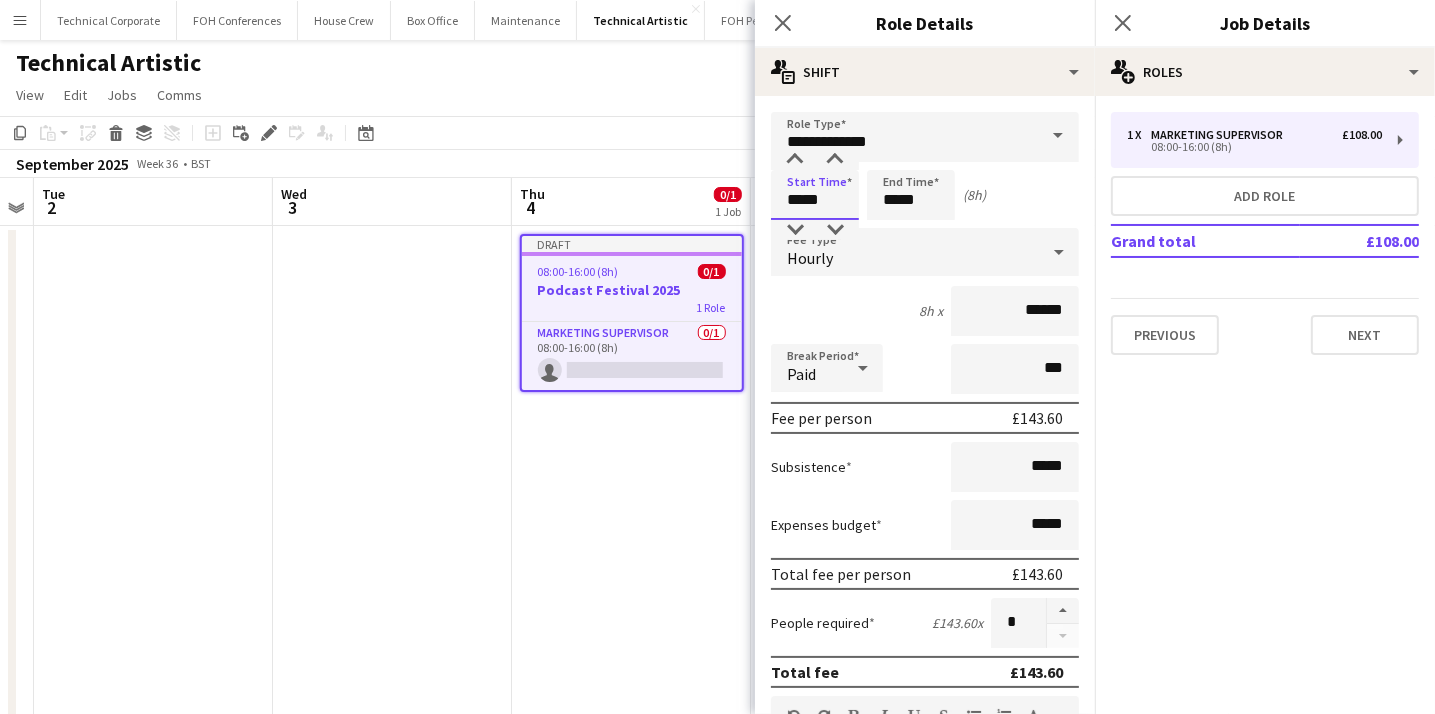click on "Menu
Boards
Boards   Boards   All jobs   Status
Workforce
Workforce   My Workforce   Recruiting
Comms
Comms
Pay
Pay   Approvals
Platform Settings
Platform Settings   Your settings
Training Academy
Training Academy
Knowledge Base
Knowledge Base
Product Updates
Product Updates   Log Out   Privacy   Technical Corporate
Close
FOH Conferences
Close
House Crew
Close
Box Office
Close
Maintenance
Close
Technical Artistic
Close
FOH Performances
Close
Add
Help
Notifications" at bounding box center [717, 534] 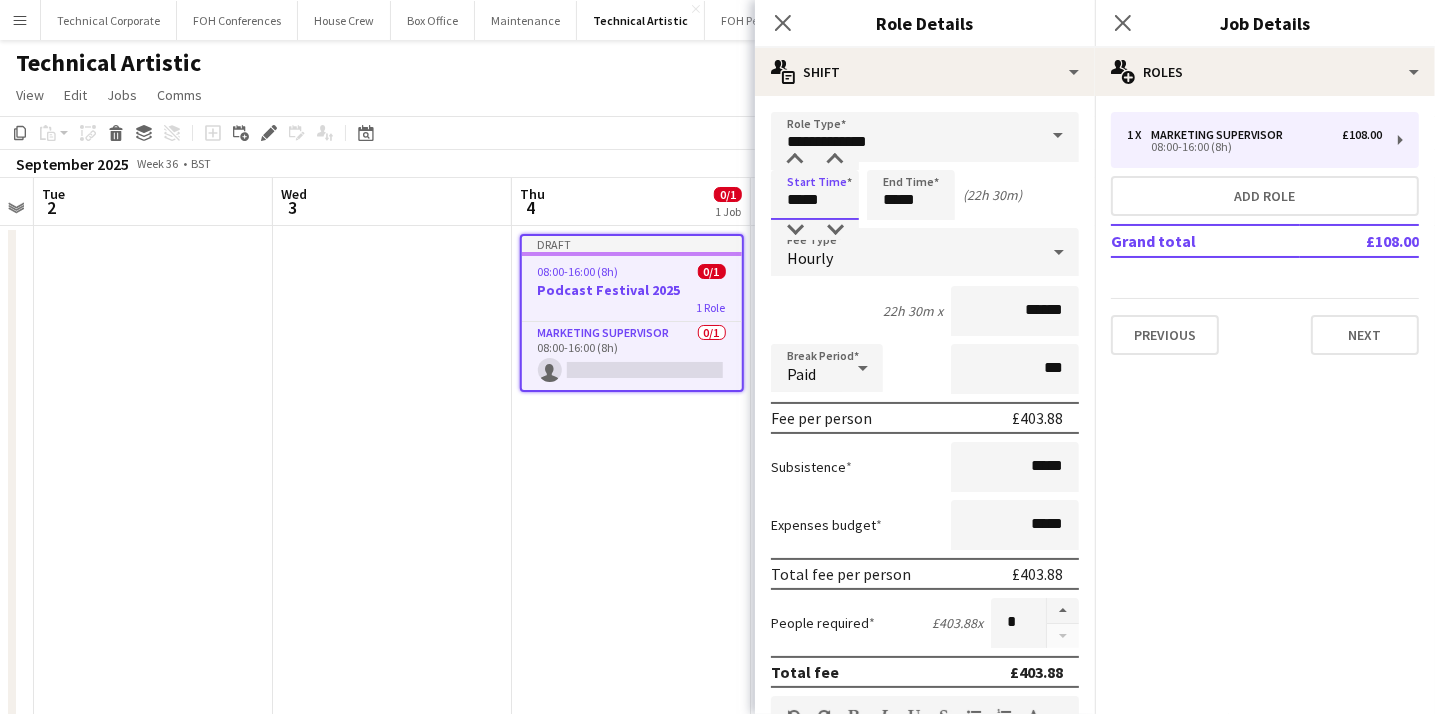 type on "*****" 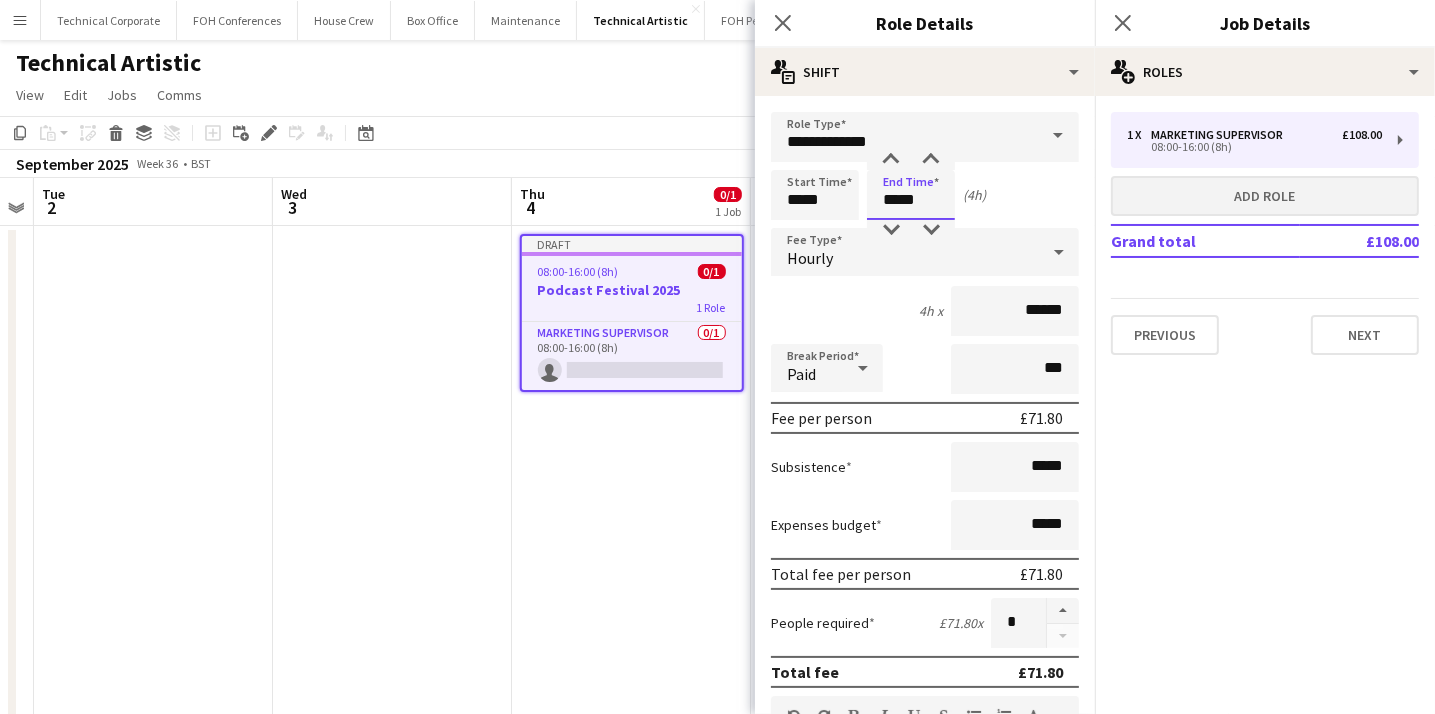 type on "*****" 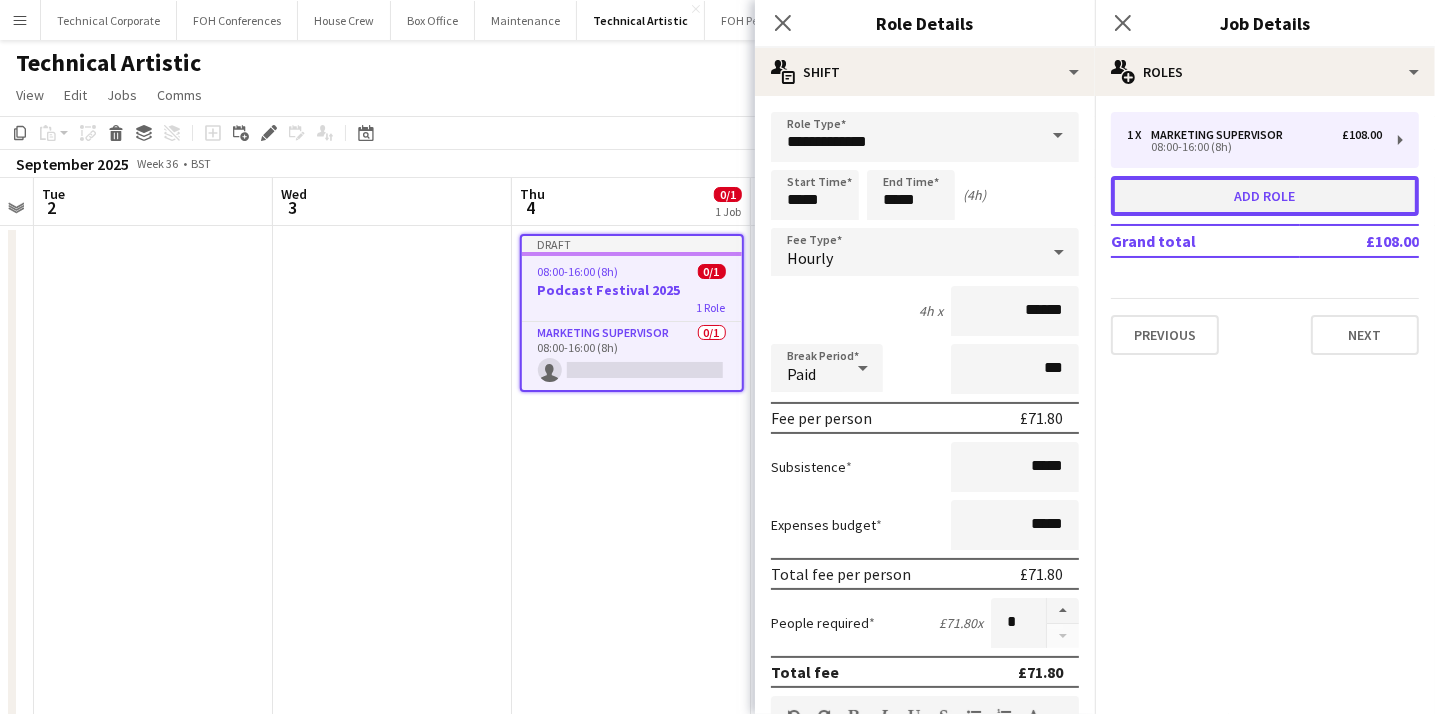 click on "Add role" at bounding box center [1265, 196] 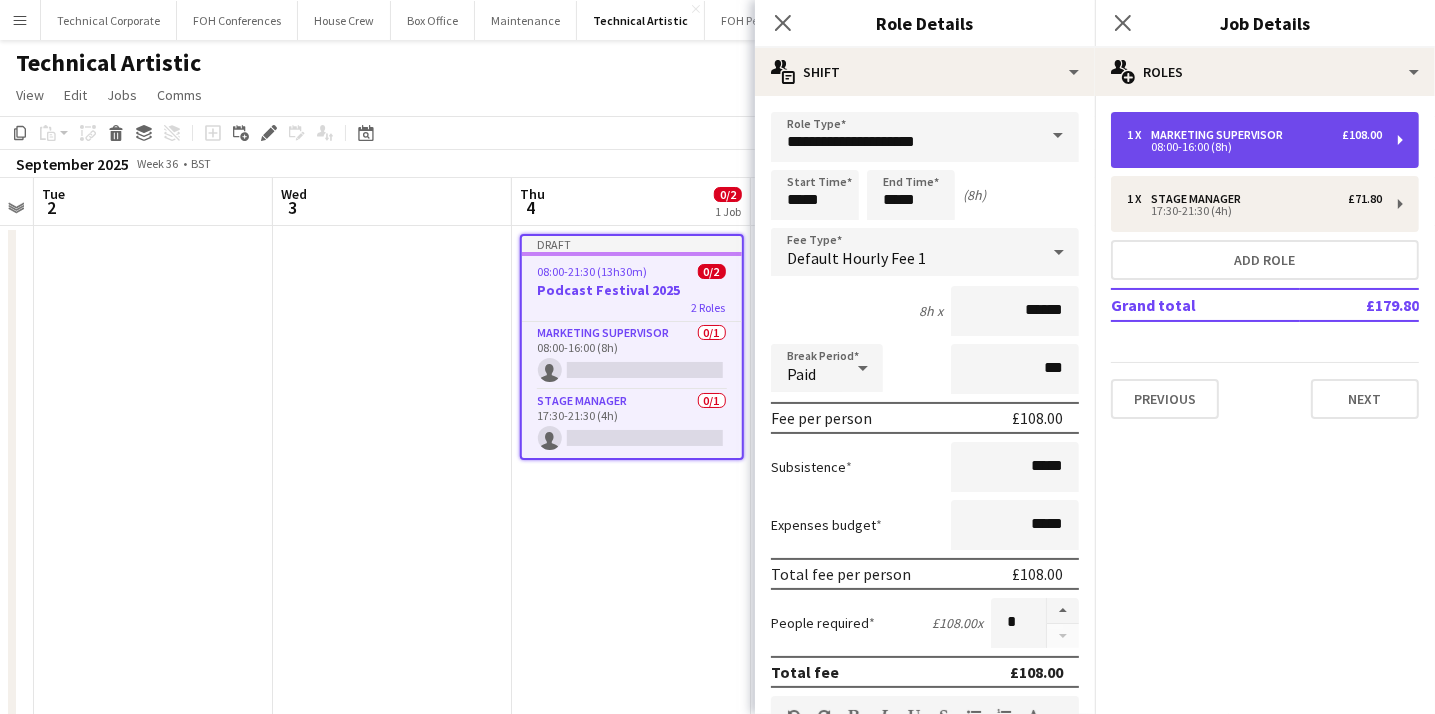 click on "08:00-16:00 (8h)" at bounding box center [1254, 147] 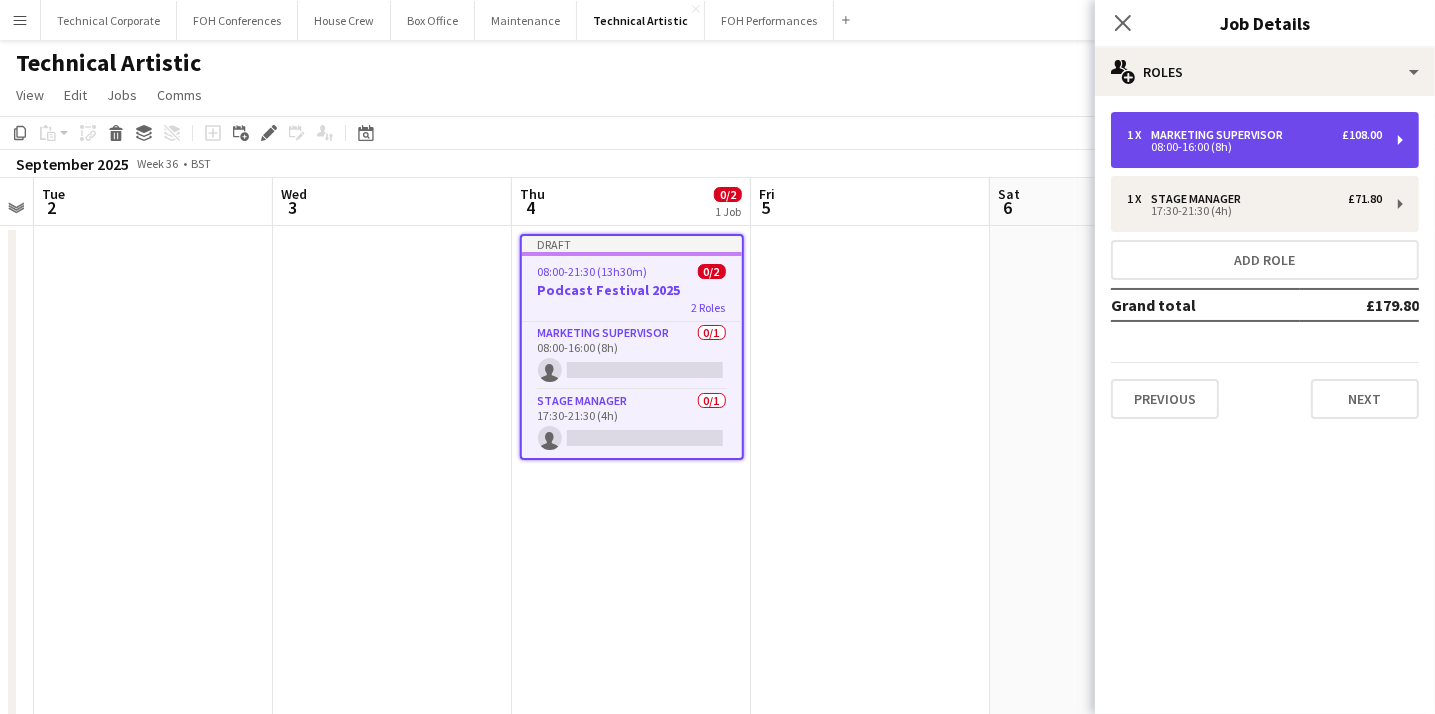 click on "08:00-16:00 (8h)" at bounding box center [1254, 147] 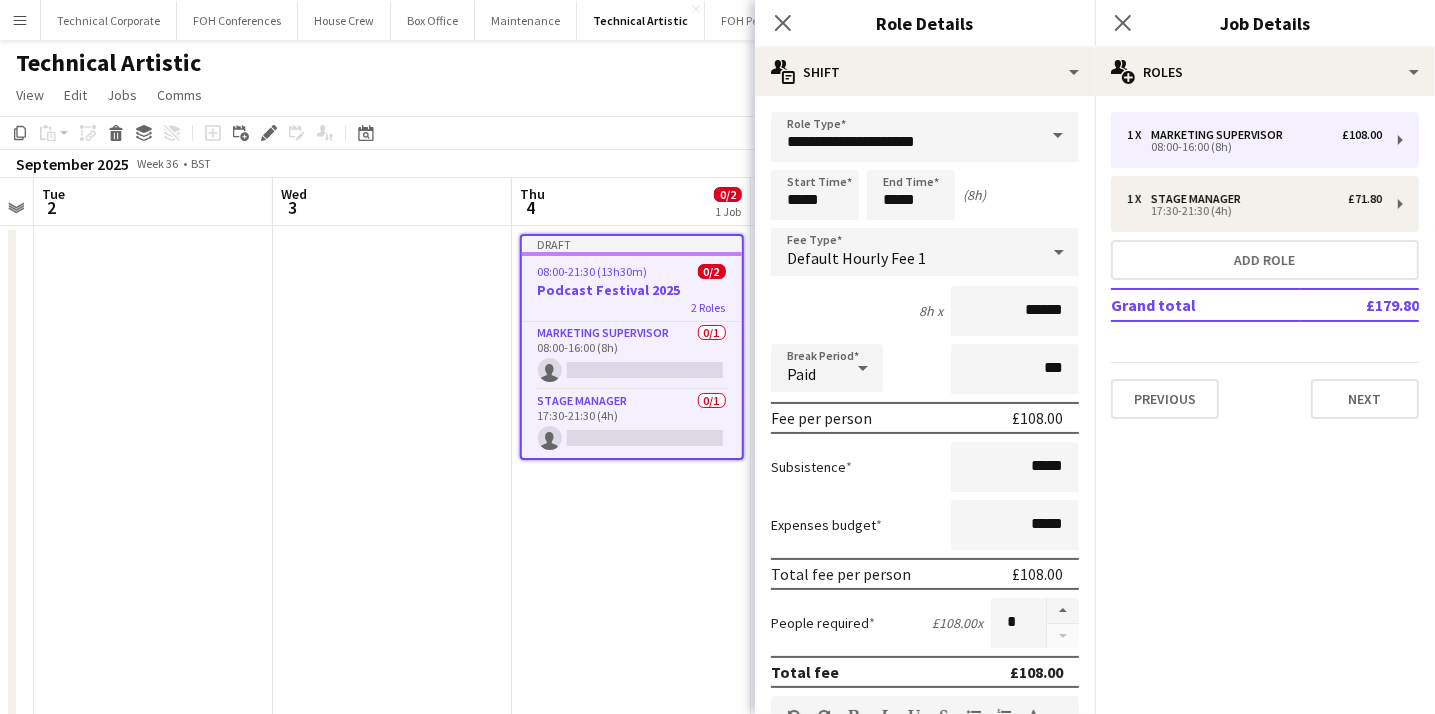 click at bounding box center (1058, 136) 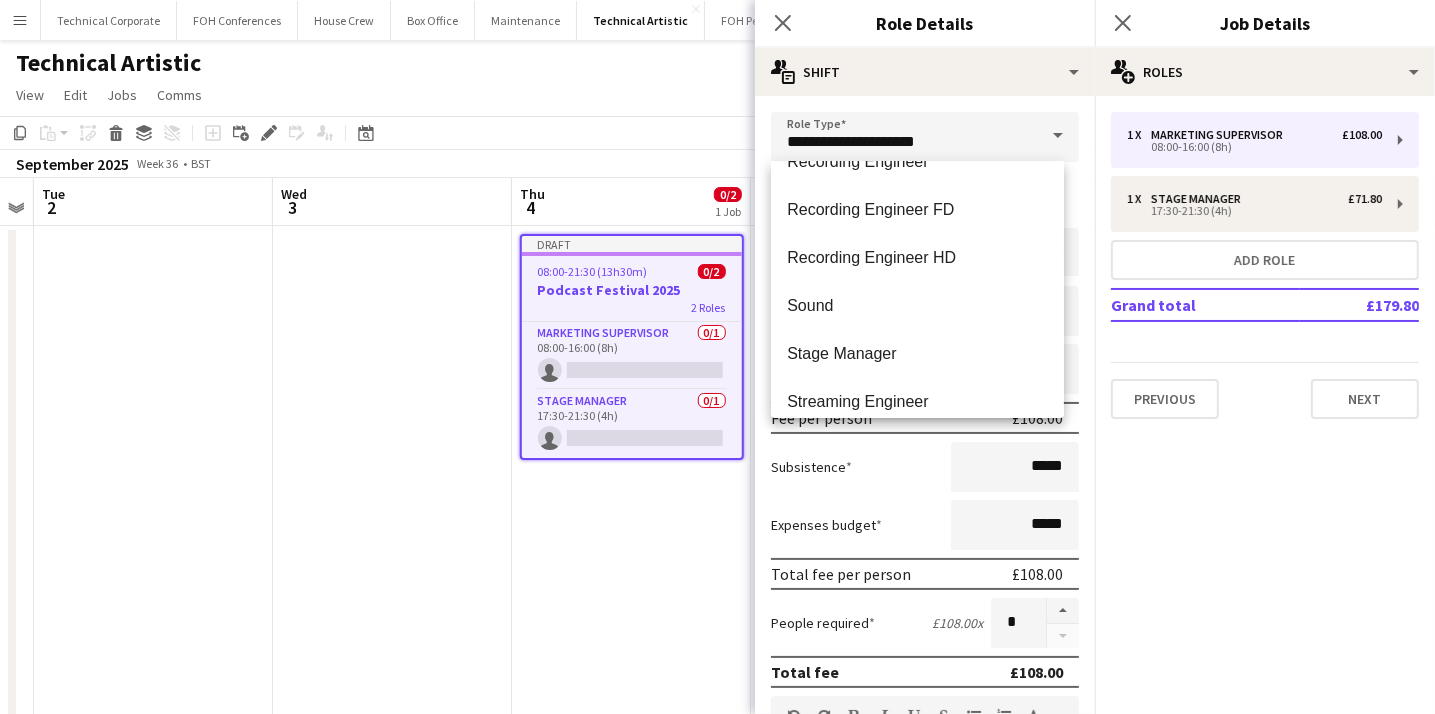 scroll, scrollTop: 2012, scrollLeft: 0, axis: vertical 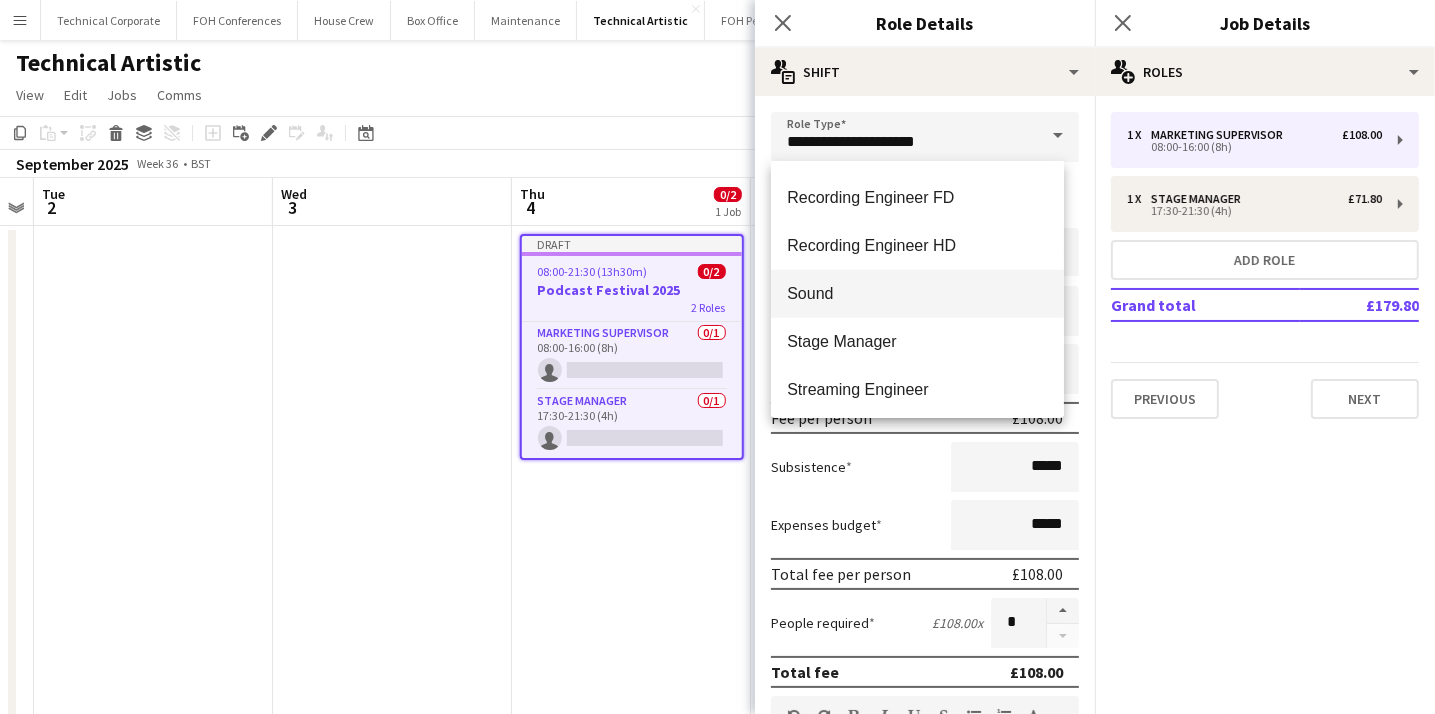 click on "Sound" at bounding box center (917, 293) 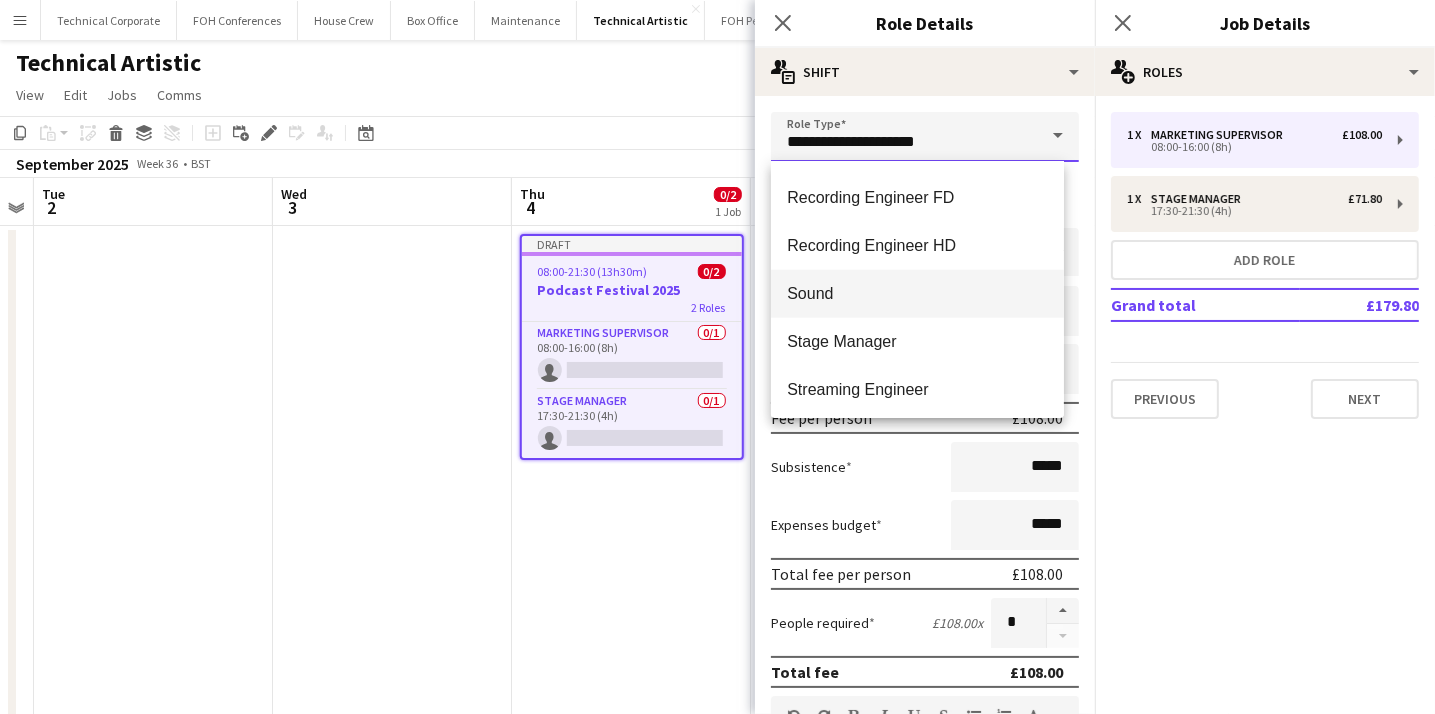 type on "*****" 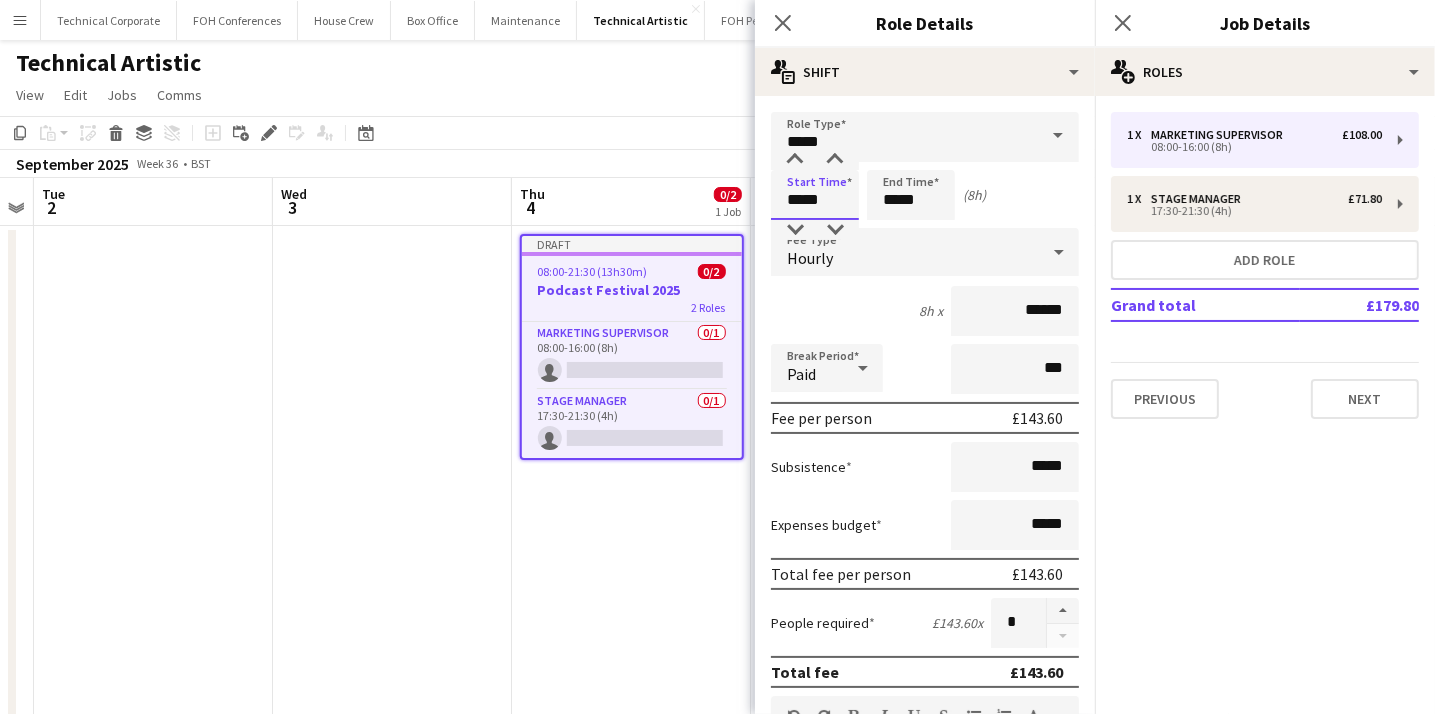 drag, startPoint x: 837, startPoint y: 197, endPoint x: 746, endPoint y: 195, distance: 91.02197 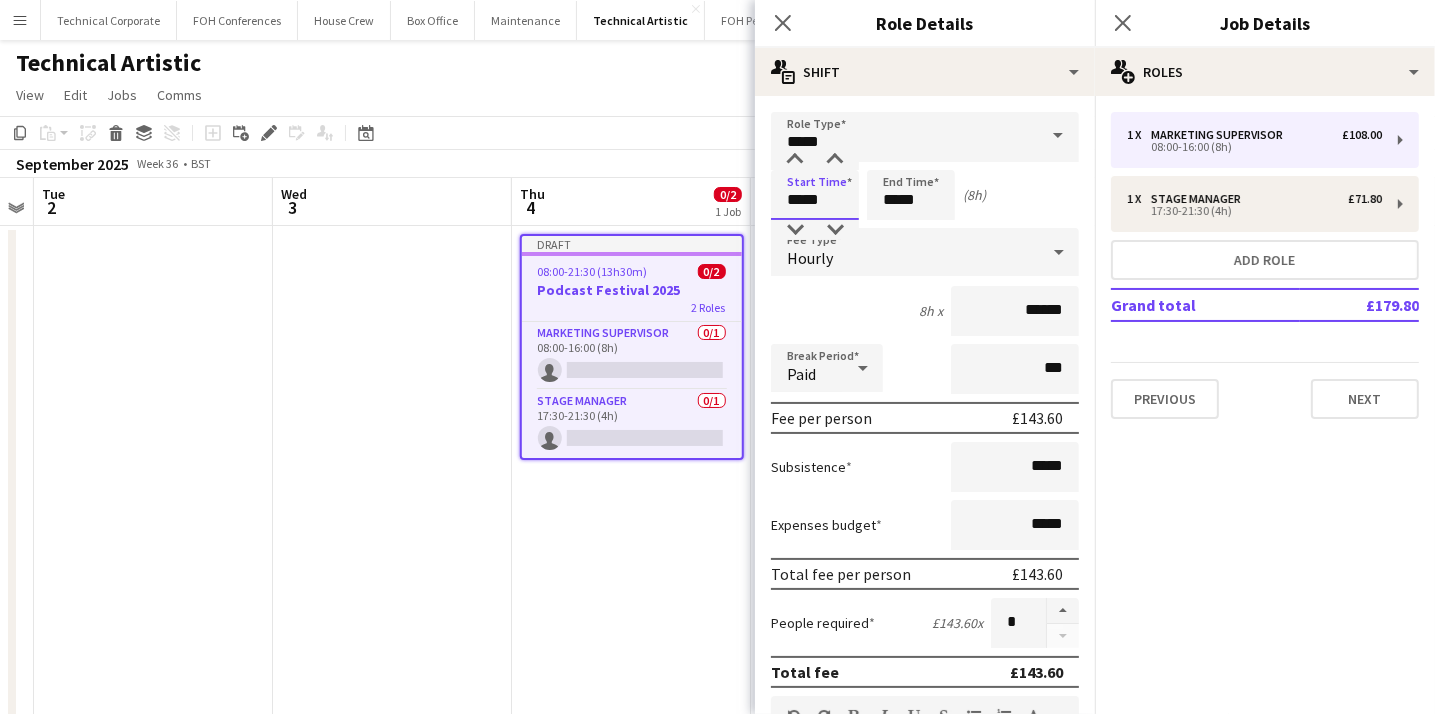 click on "Menu
Boards
Boards   Boards   All jobs   Status
Workforce
Workforce   My Workforce   Recruiting
Comms
Comms
Pay
Pay   Approvals
Platform Settings
Platform Settings   Your settings
Training Academy
Training Academy
Knowledge Base
Knowledge Base
Product Updates
Product Updates   Log Out   Privacy   Technical Corporate
Close
FOH Conferences
Close
House Crew
Close
Box Office
Close
Maintenance
Close
Technical Artistic
Close
FOH Performances
Close
Add
Help
Notifications" at bounding box center [717, 534] 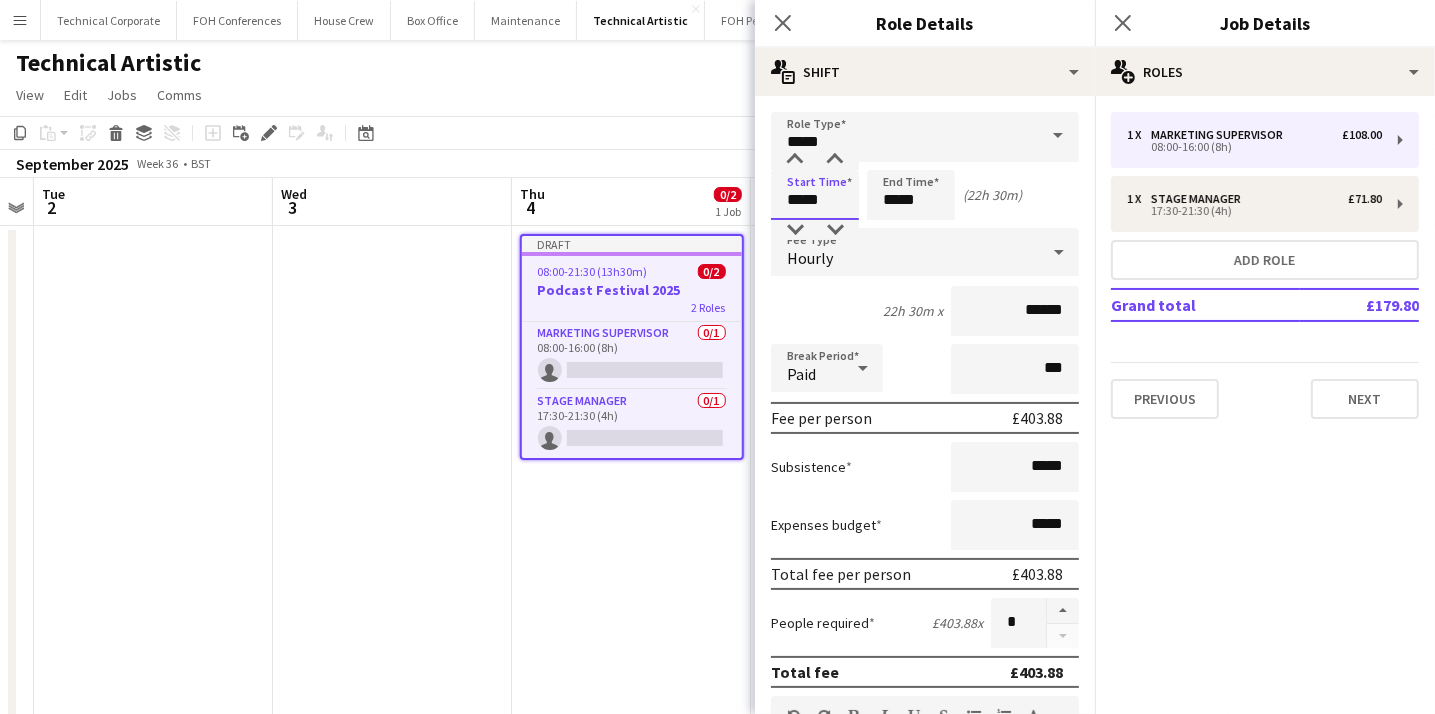 type on "*****" 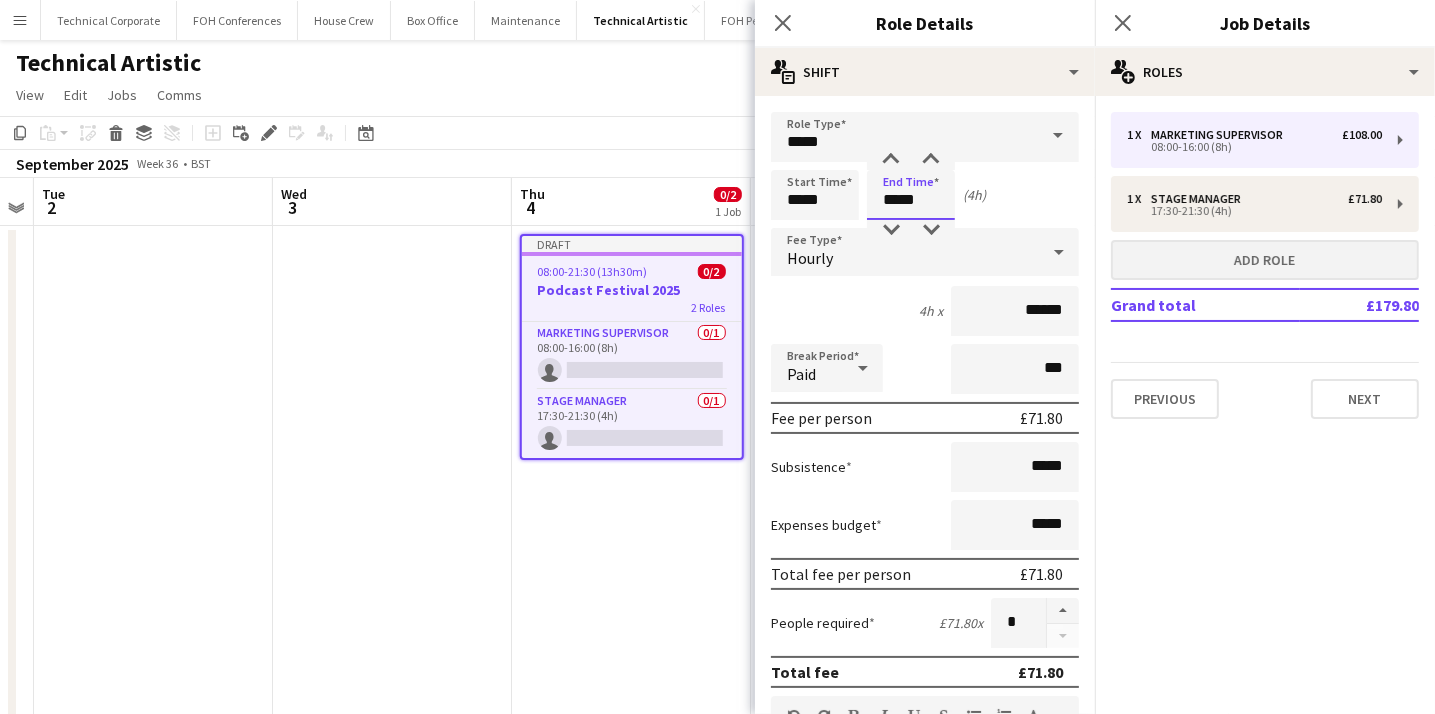 type on "*****" 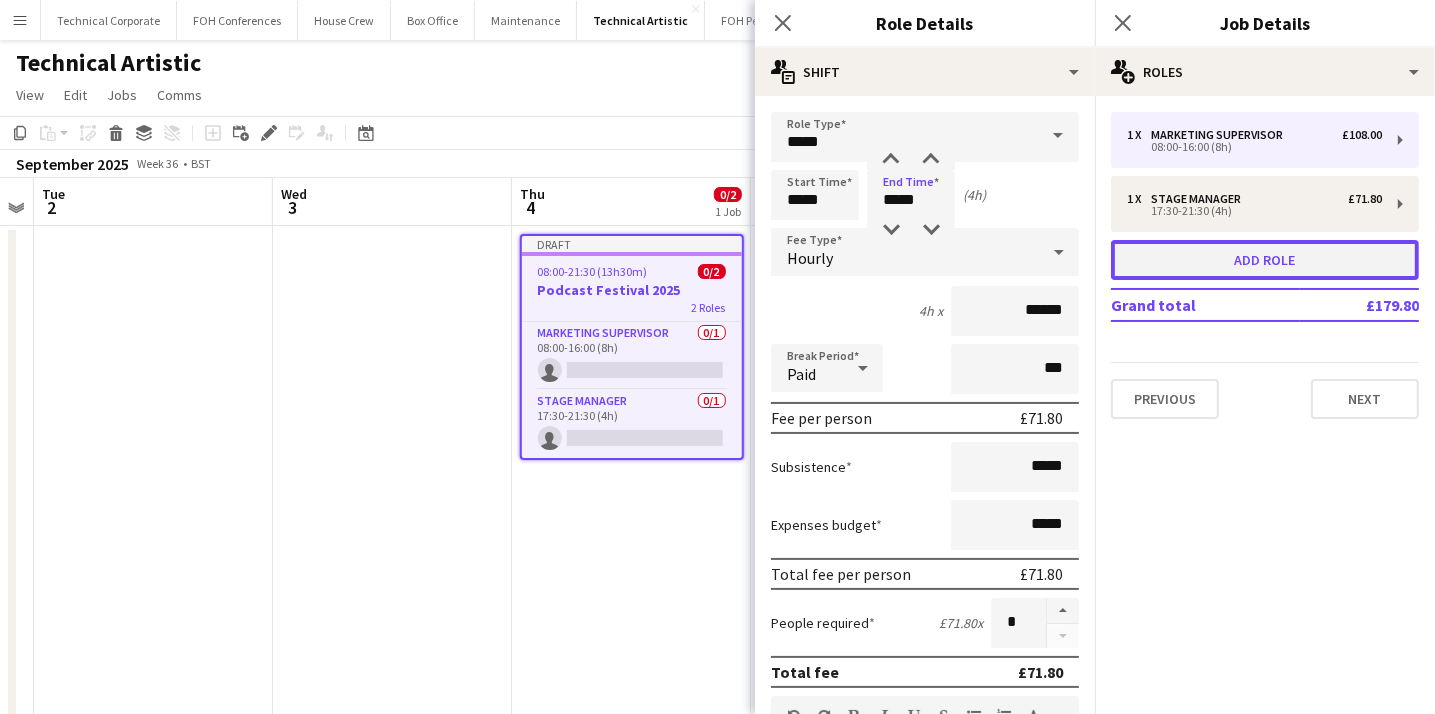 click on "Add role" at bounding box center (1265, 260) 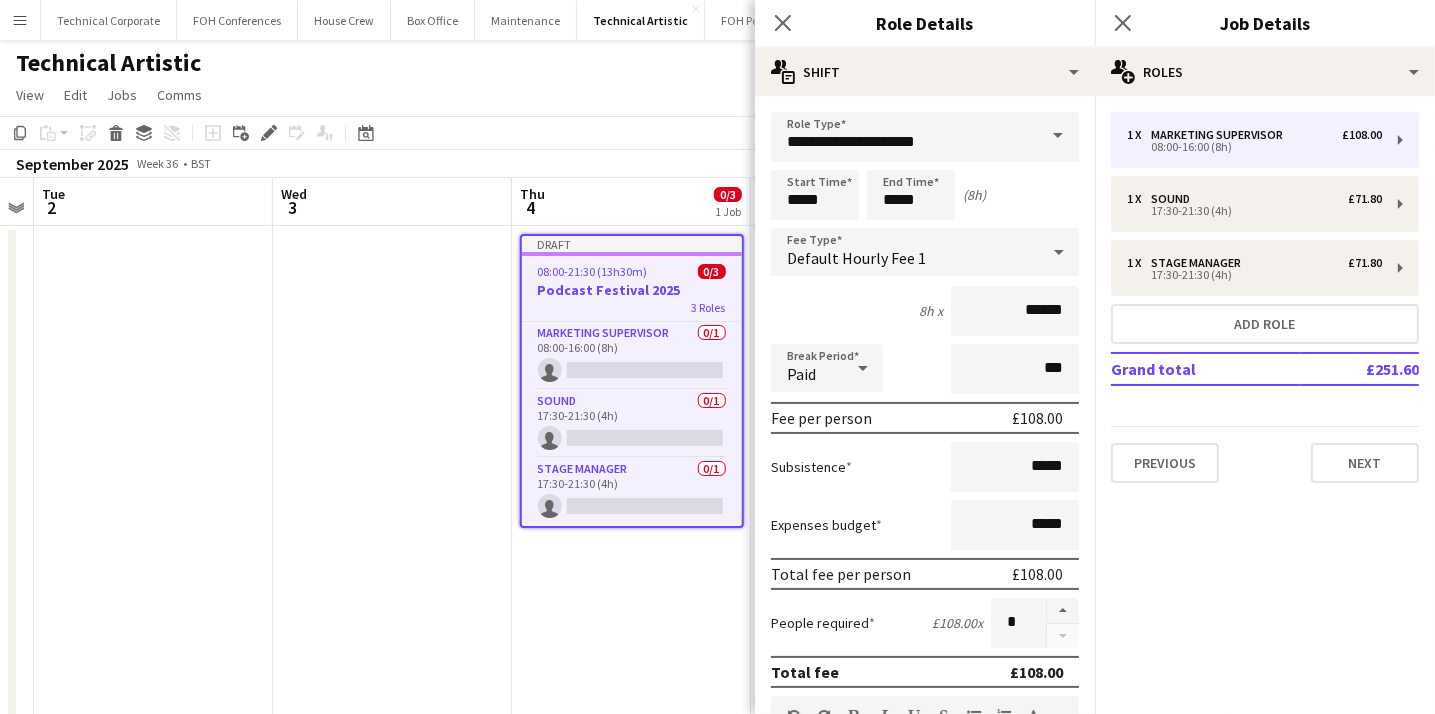 click at bounding box center (1058, 136) 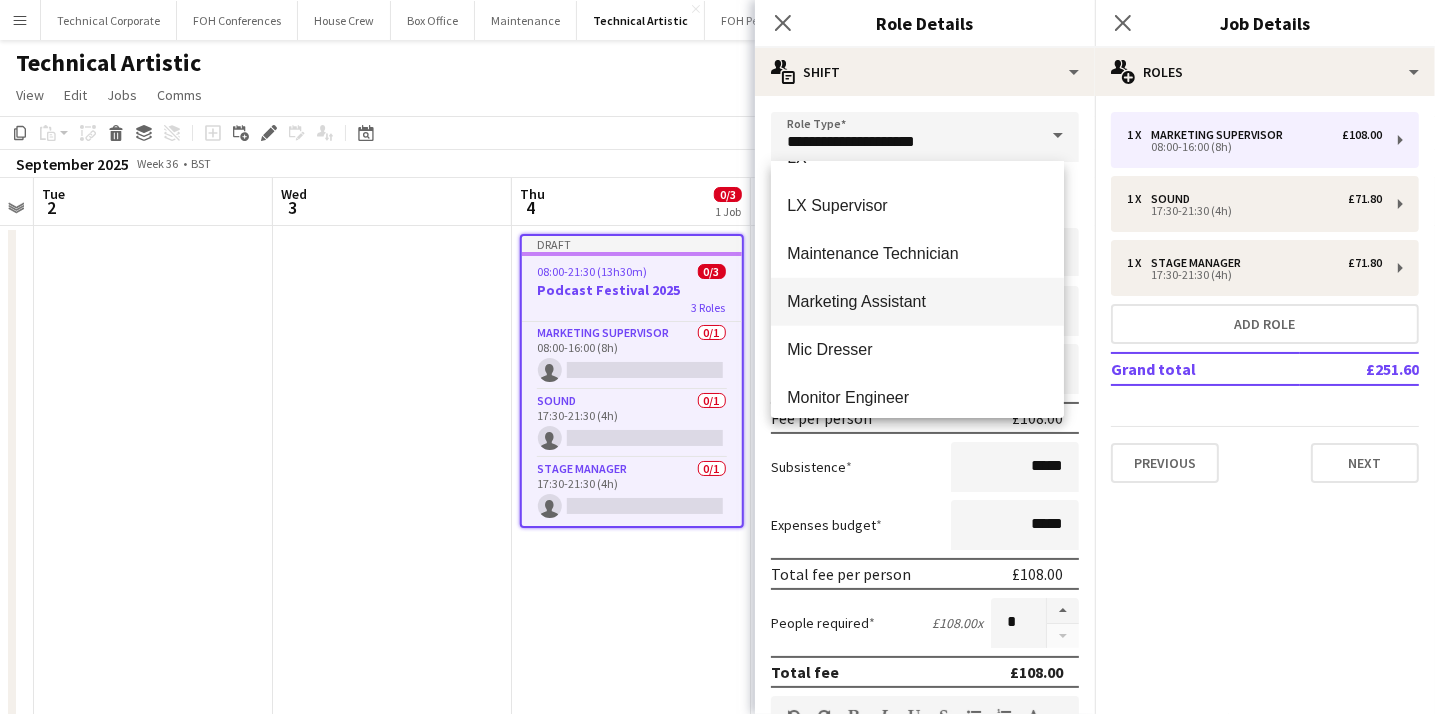 scroll, scrollTop: 1607, scrollLeft: 0, axis: vertical 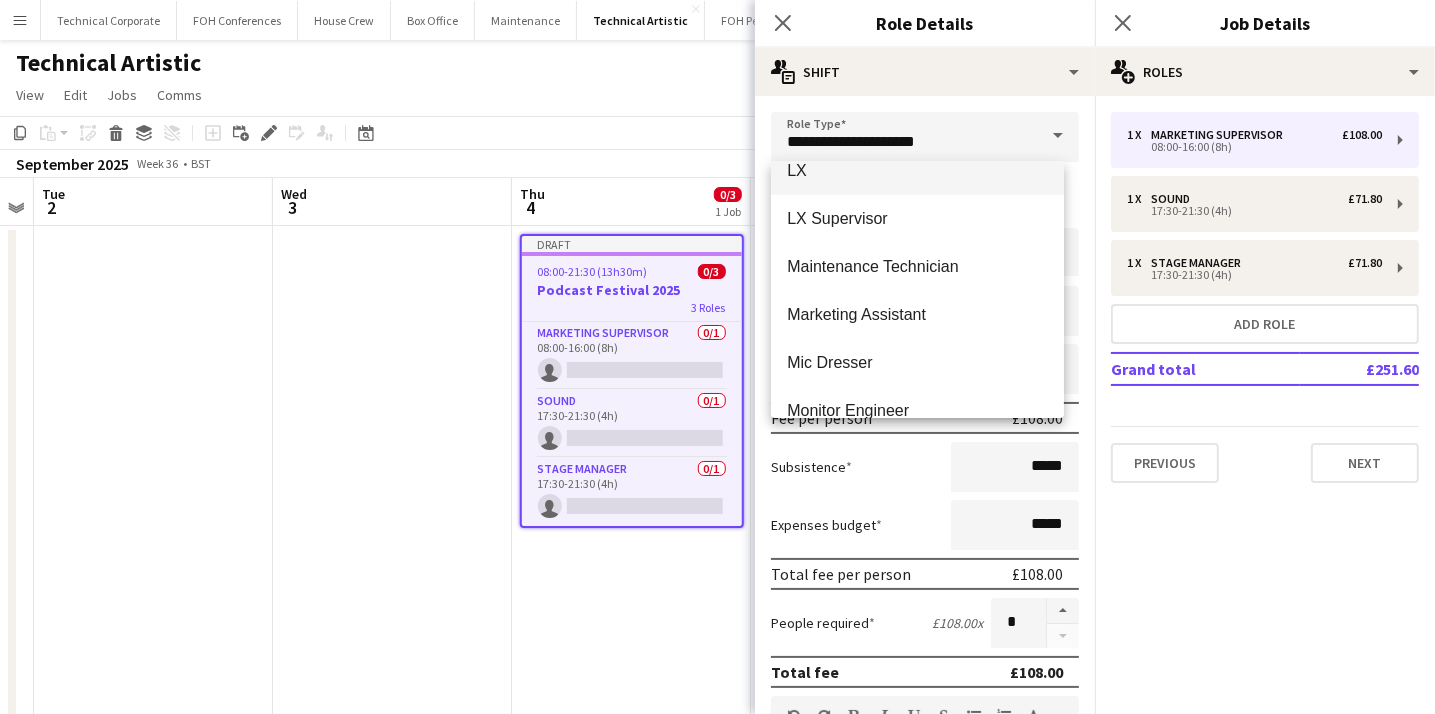 click on "LX" at bounding box center (917, 170) 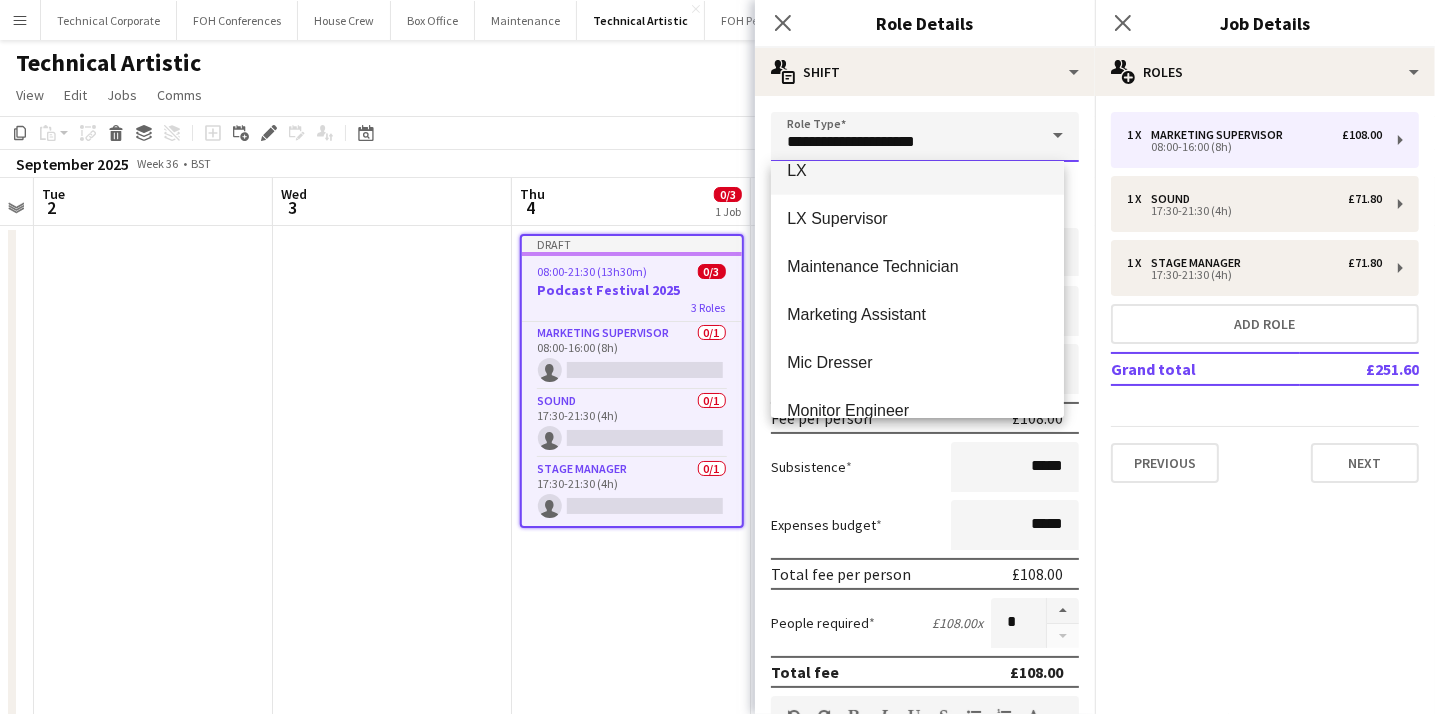 type on "**" 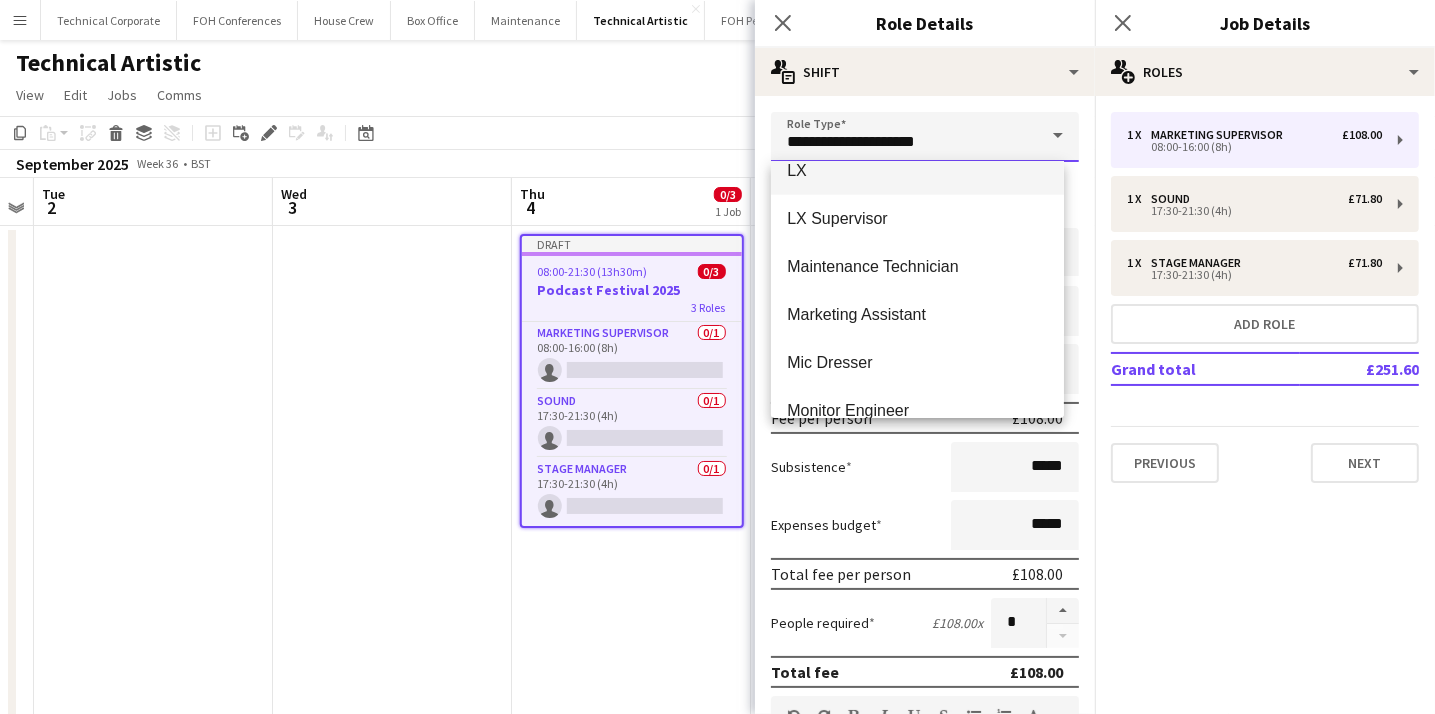 type on "******" 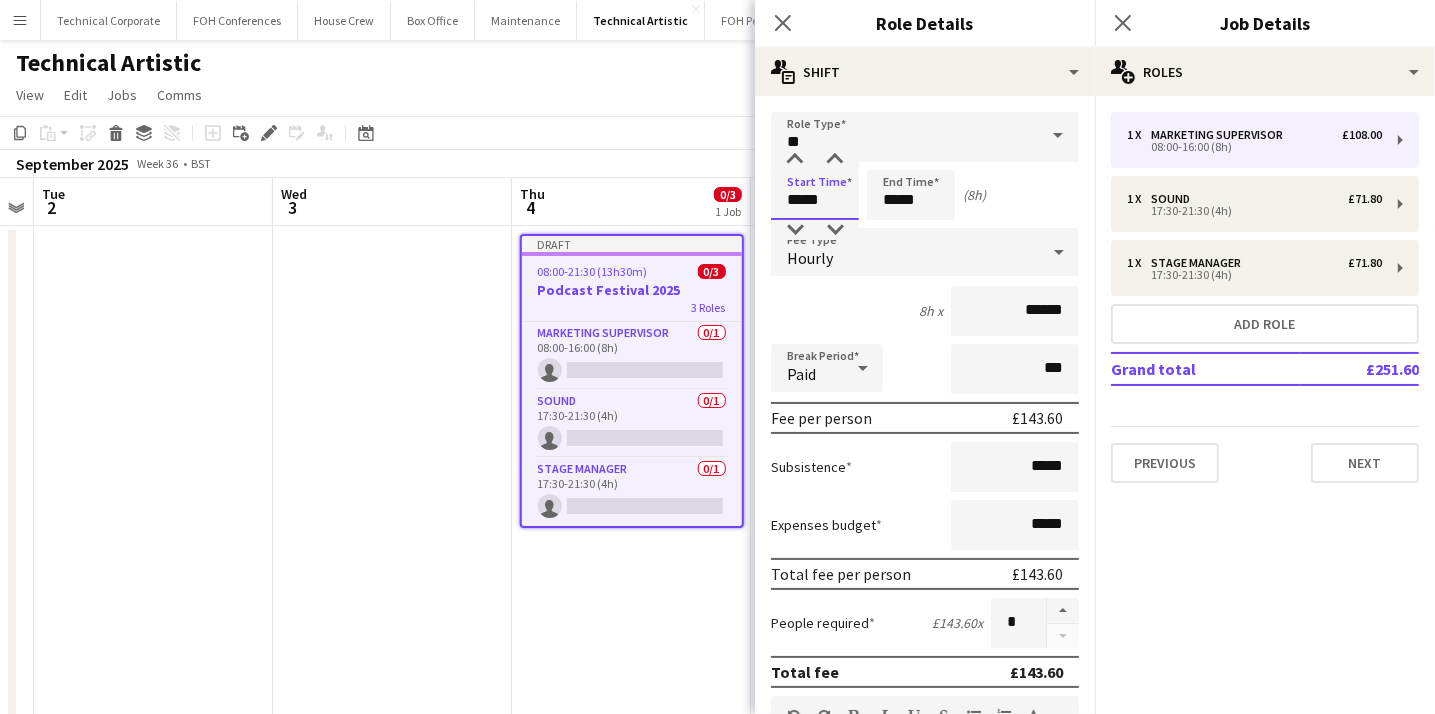 drag, startPoint x: 833, startPoint y: 198, endPoint x: 739, endPoint y: 190, distance: 94.33981 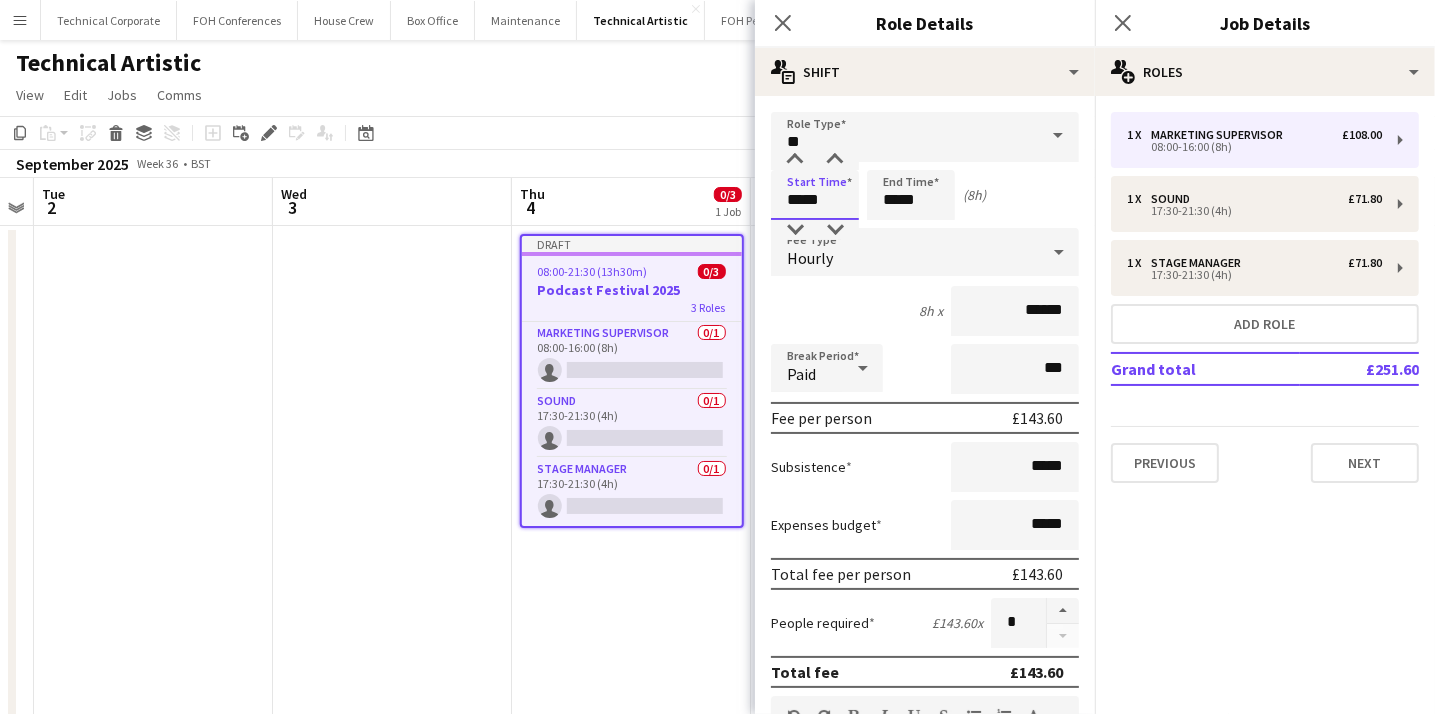 click on "Menu
Boards
Boards   Boards   All jobs   Status
Workforce
Workforce   My Workforce   Recruiting
Comms
Comms
Pay
Pay   Approvals
Platform Settings
Platform Settings   Your settings
Training Academy
Training Academy
Knowledge Base
Knowledge Base
Product Updates
Product Updates   Log Out   Privacy   Technical Corporate
Close
FOH Conferences
Close
House Crew
Close
Box Office
Close
Maintenance
Close
Technical Artistic
Close
FOH Performances
Close
Add
Help
Notifications" at bounding box center (717, 534) 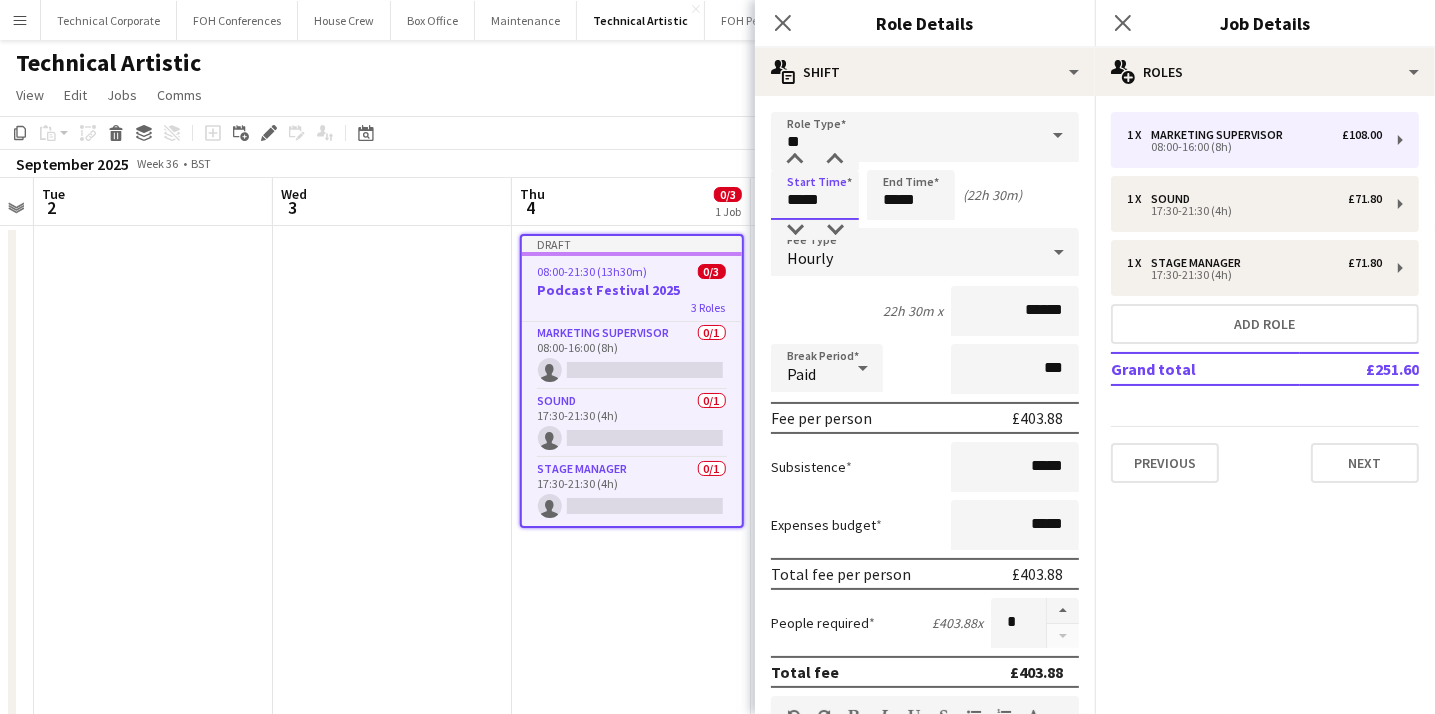 type on "*****" 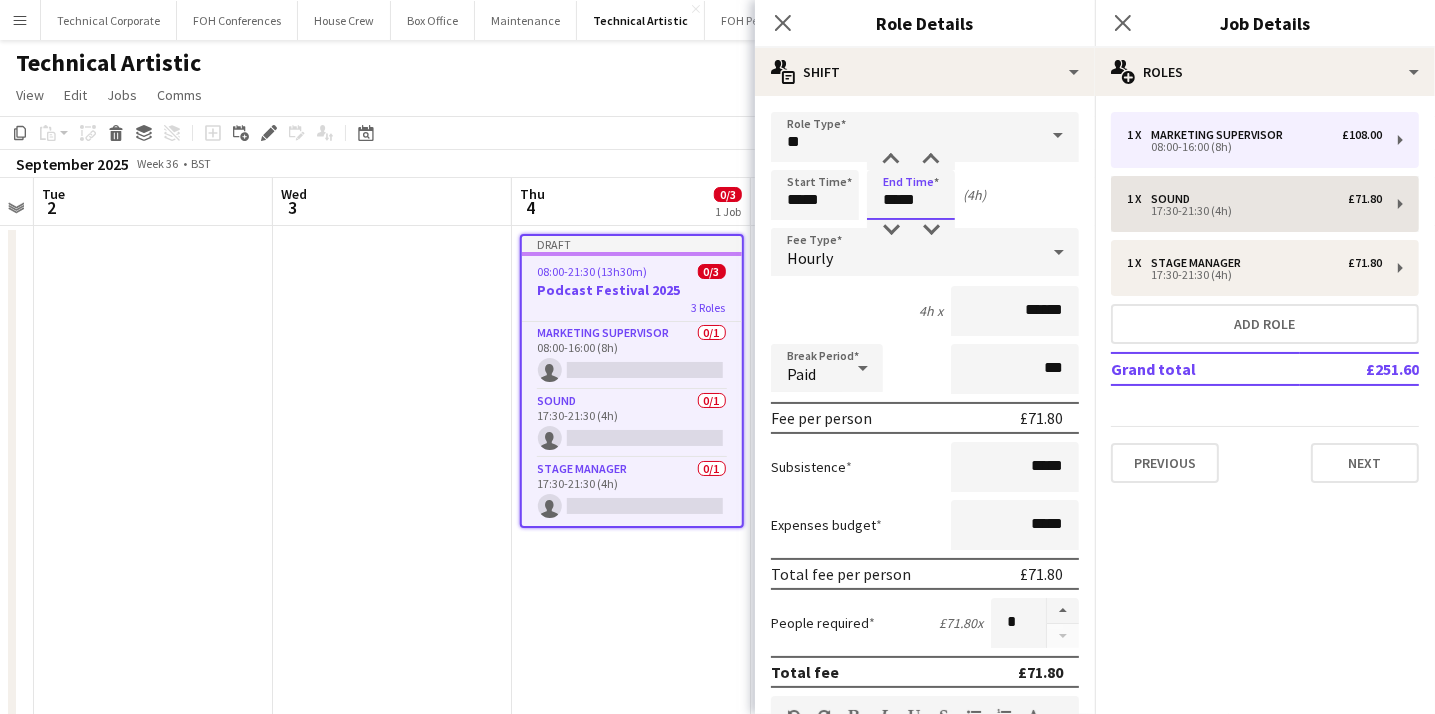 type on "*****" 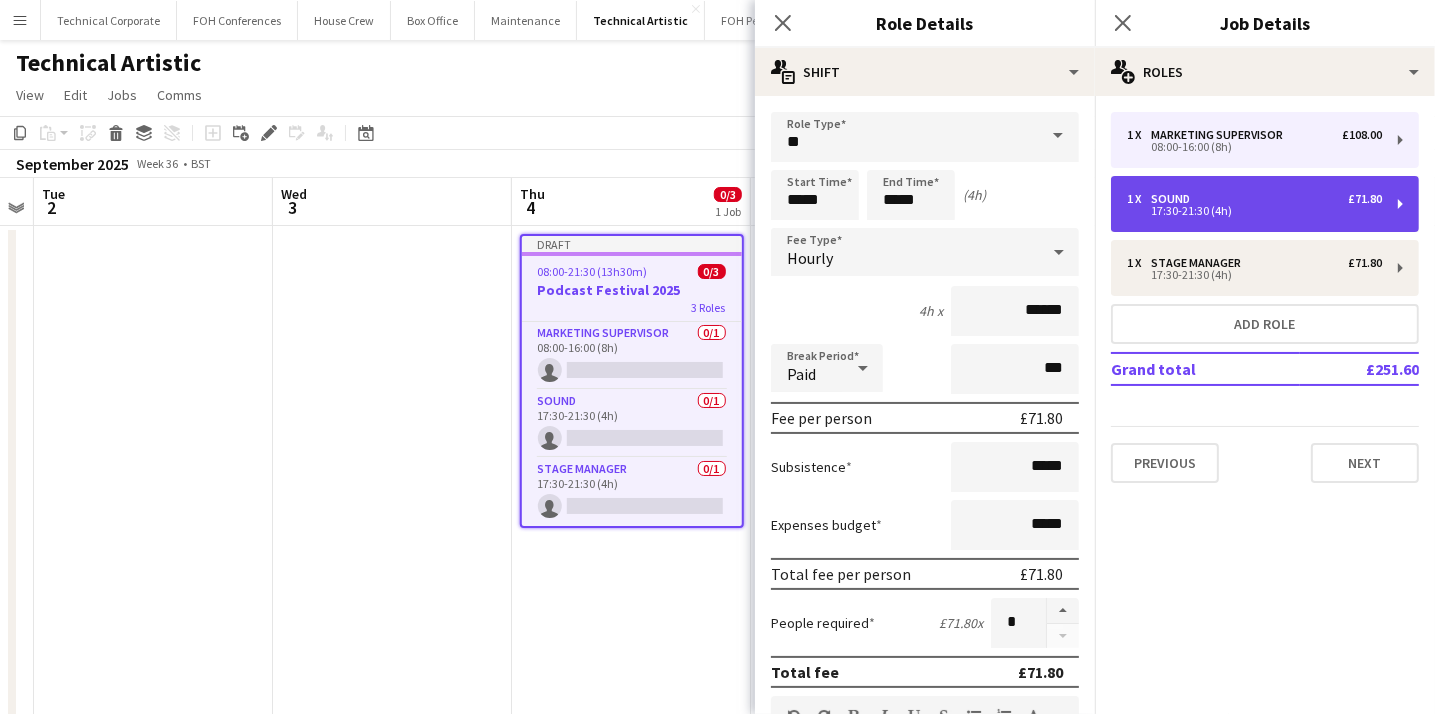click on "17:30-21:30 (4h)" at bounding box center (1254, 211) 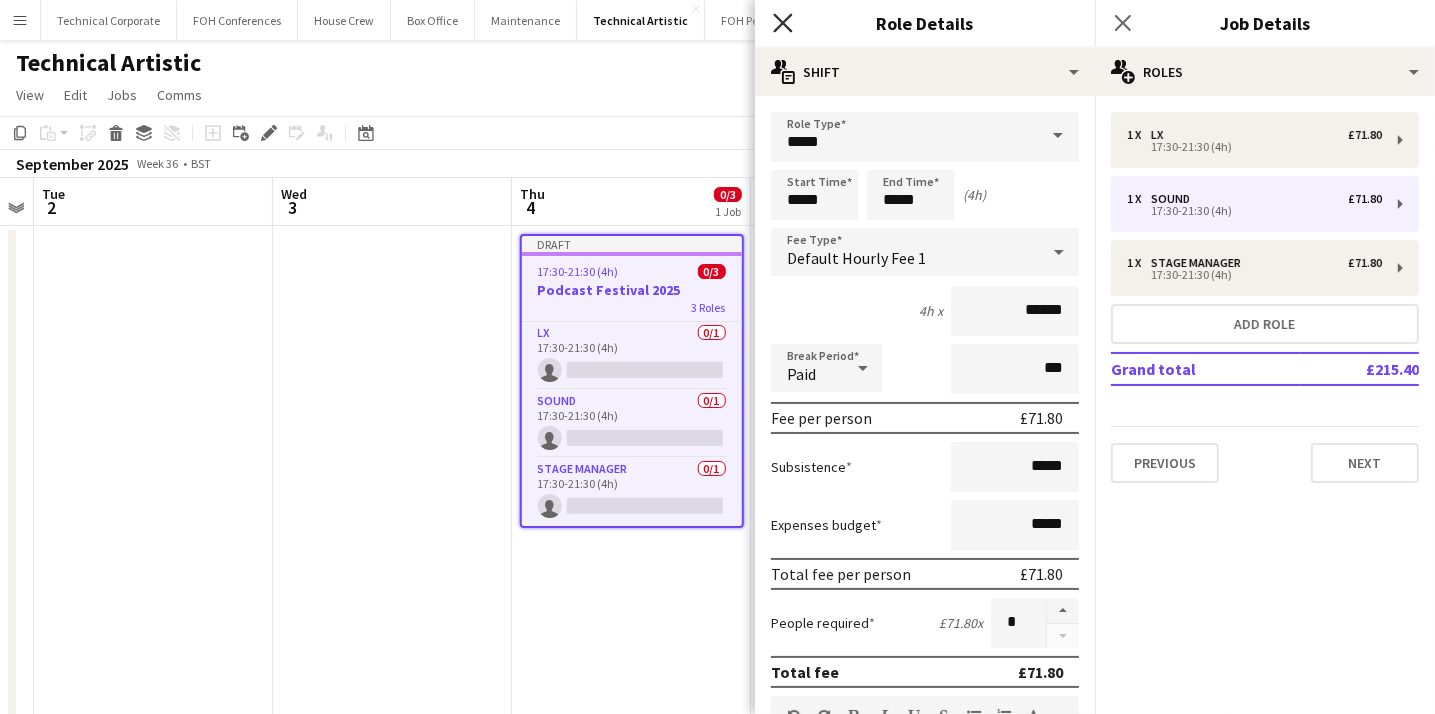 click on "Close pop-in" 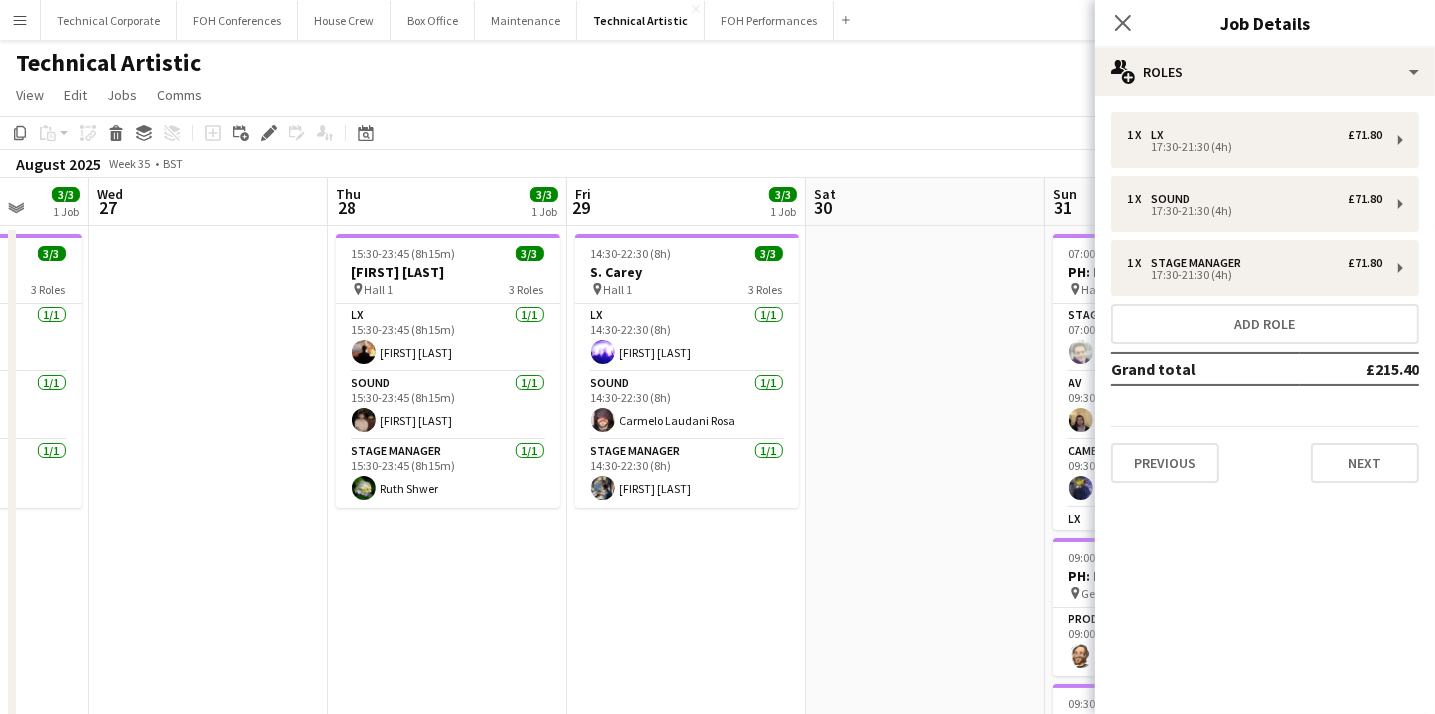 scroll, scrollTop: 0, scrollLeft: 651, axis: horizontal 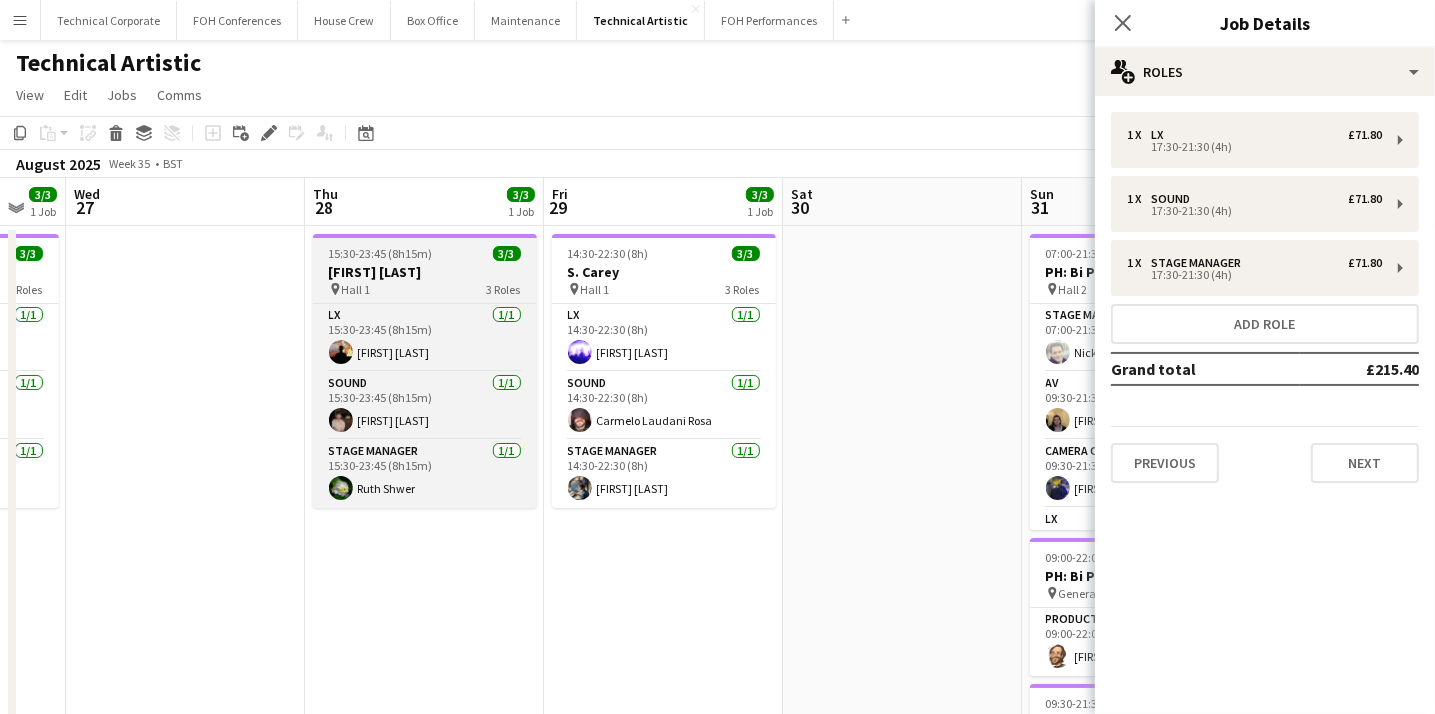 click on "[FIRST] [LAST]" at bounding box center [425, 272] 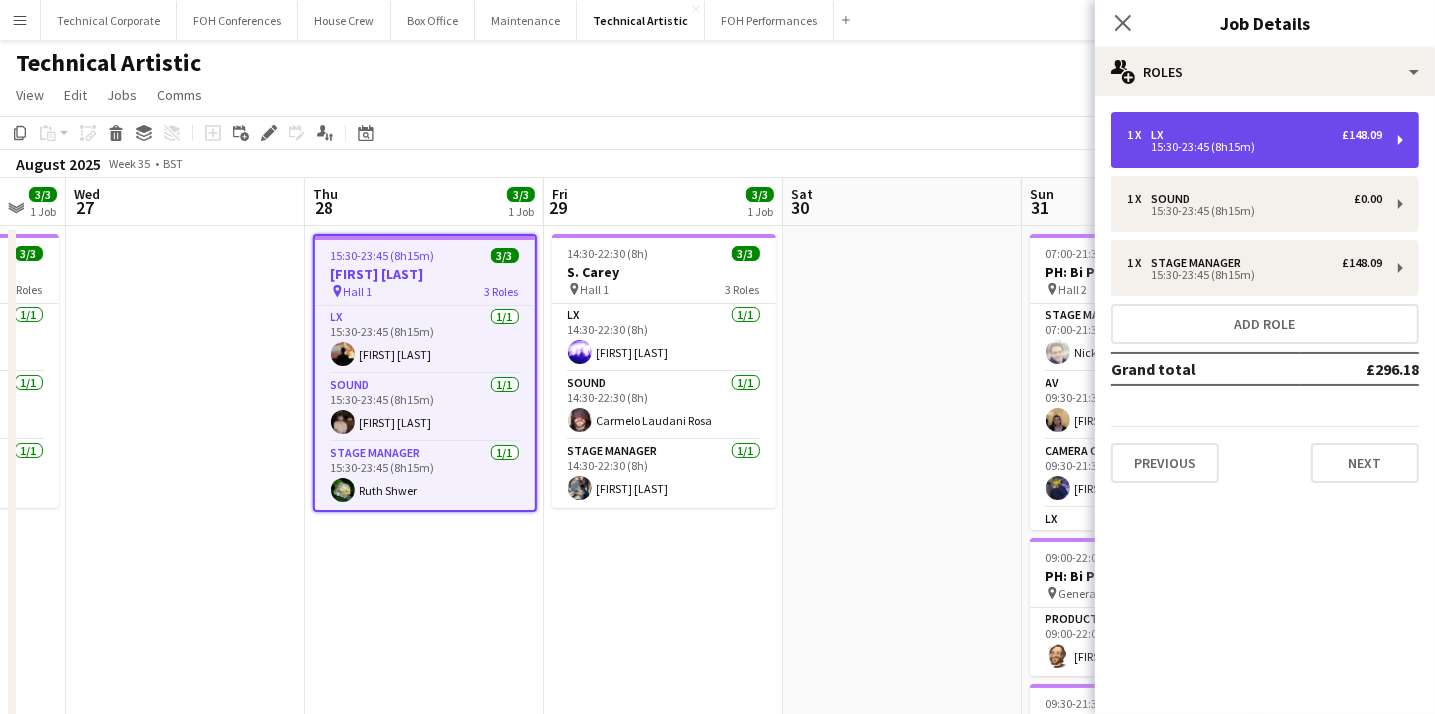 click on "15:30-23:45 (8h15m)" at bounding box center [1254, 147] 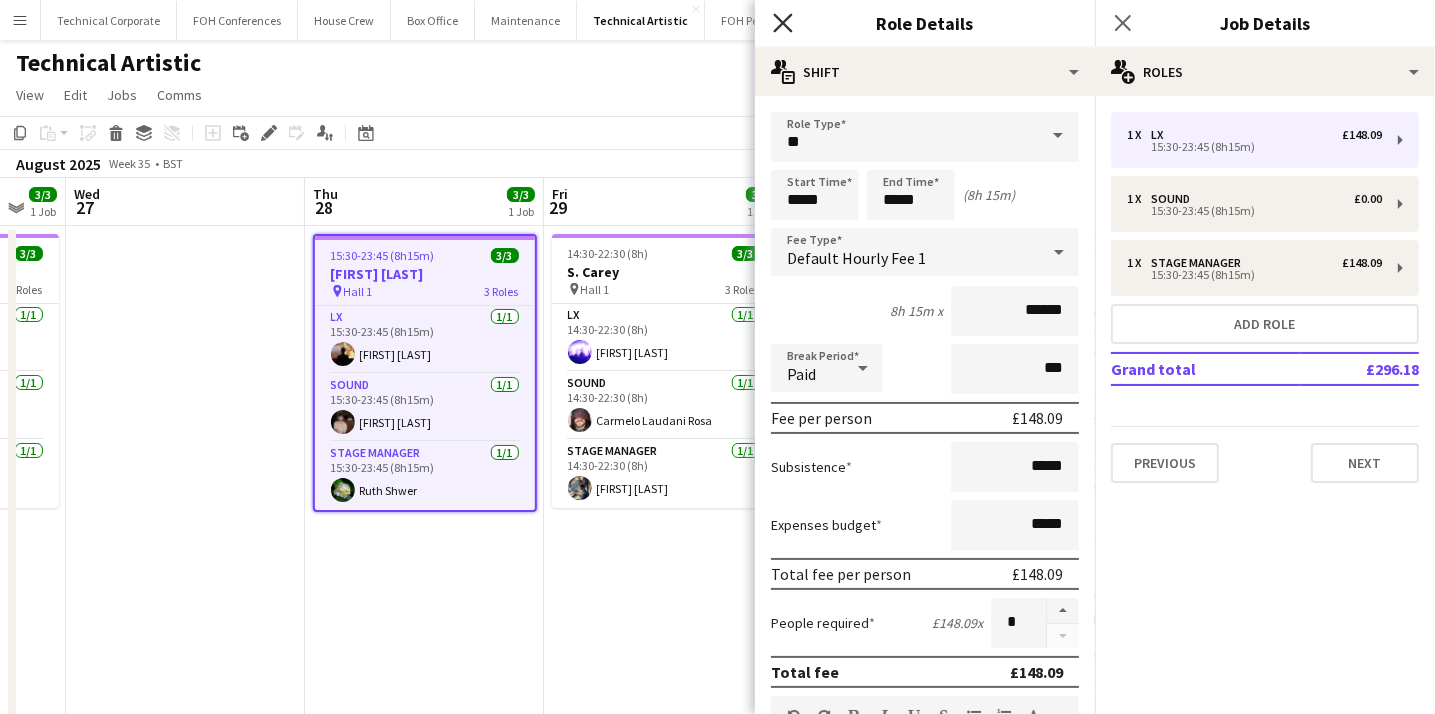 click on "Close pop-in" 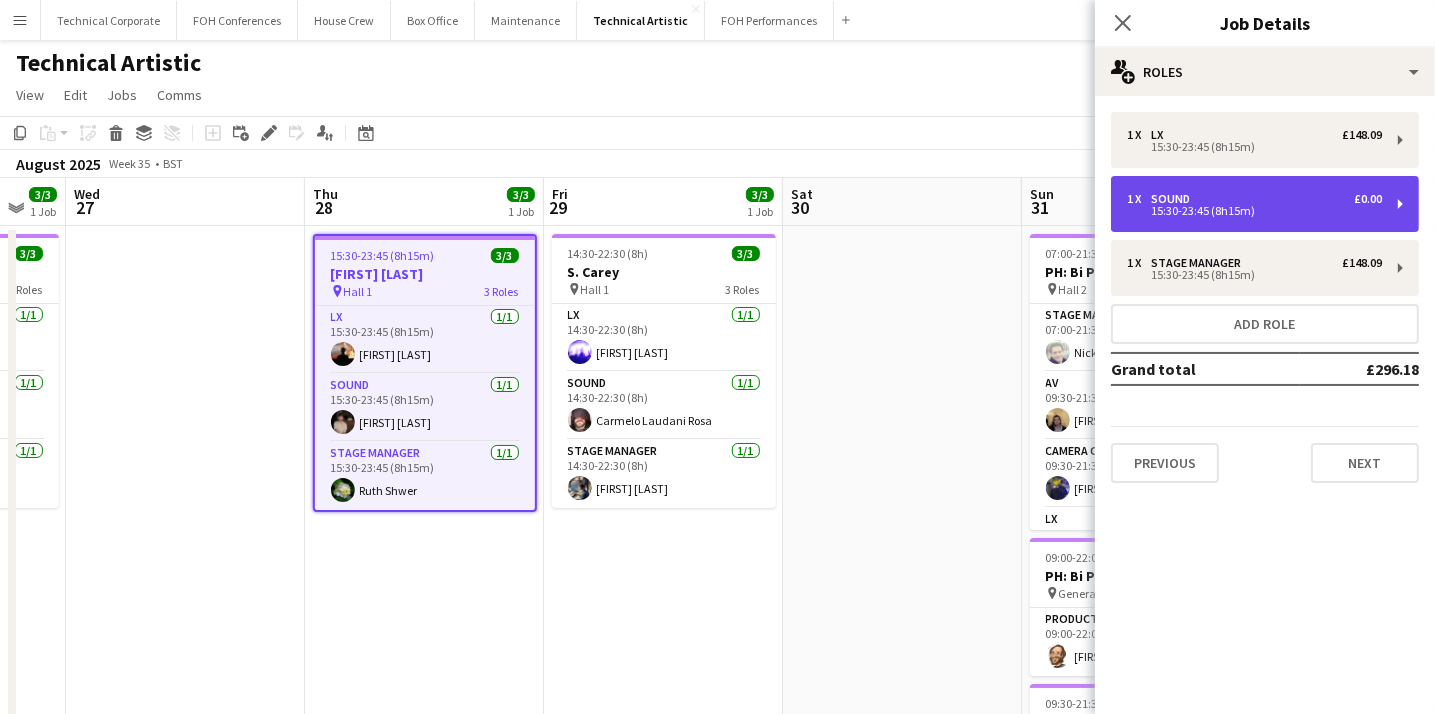 click on "Sound" at bounding box center (1174, 199) 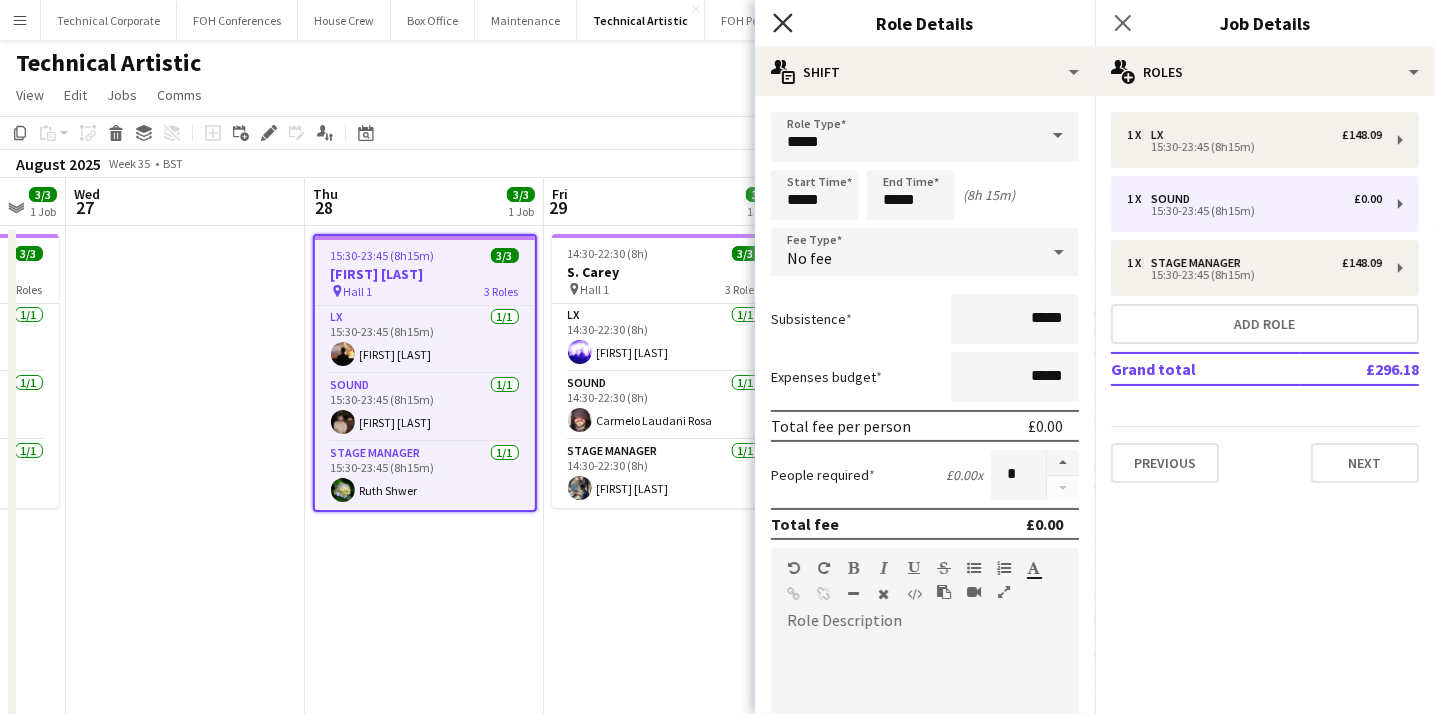 click 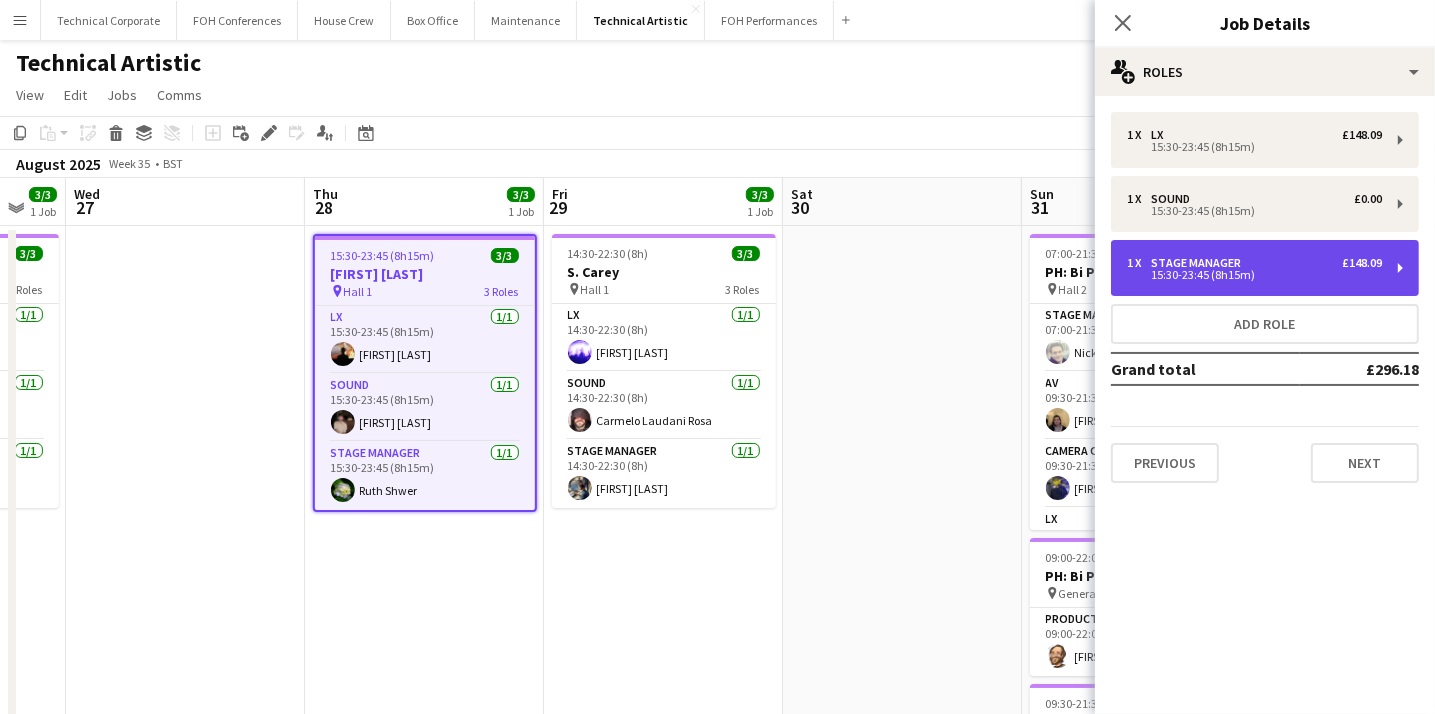 click on "15:30-23:45 (8h15m)" at bounding box center (1254, 275) 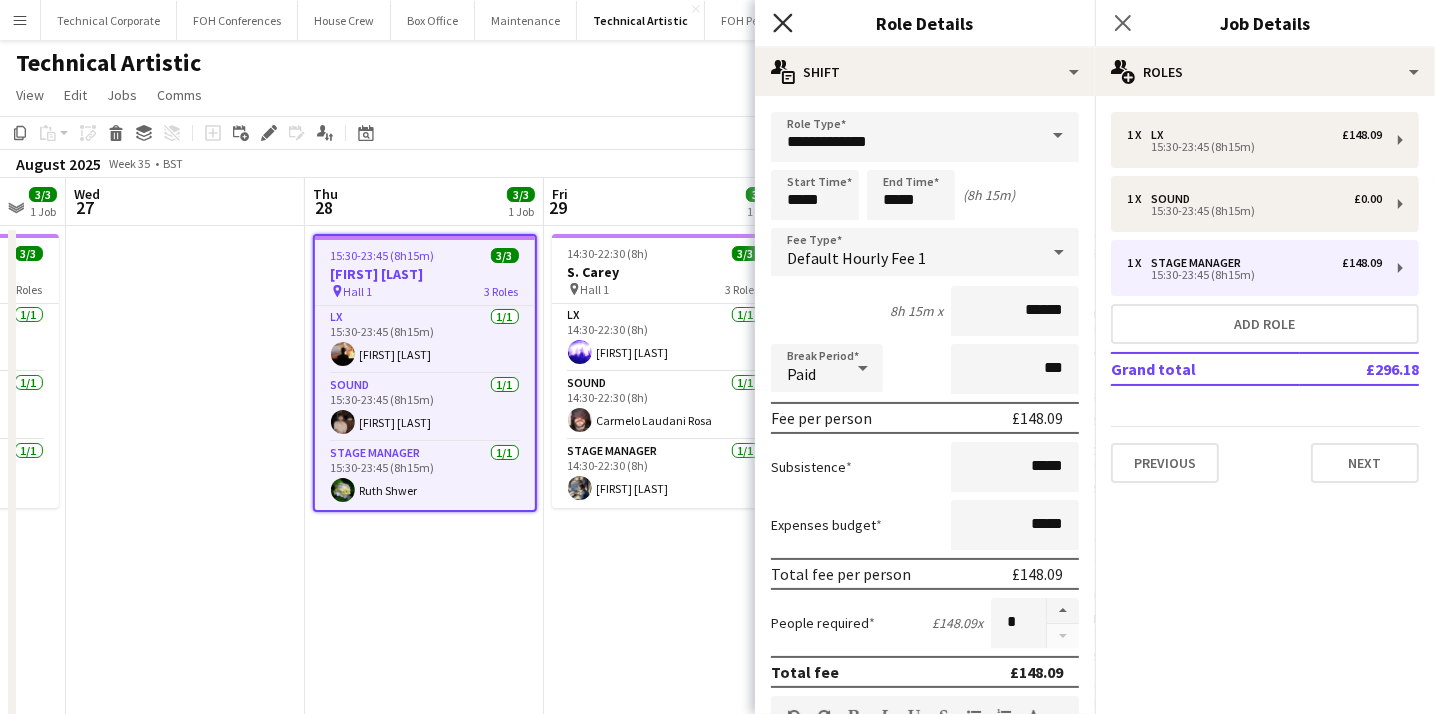 click on "Close pop-in" 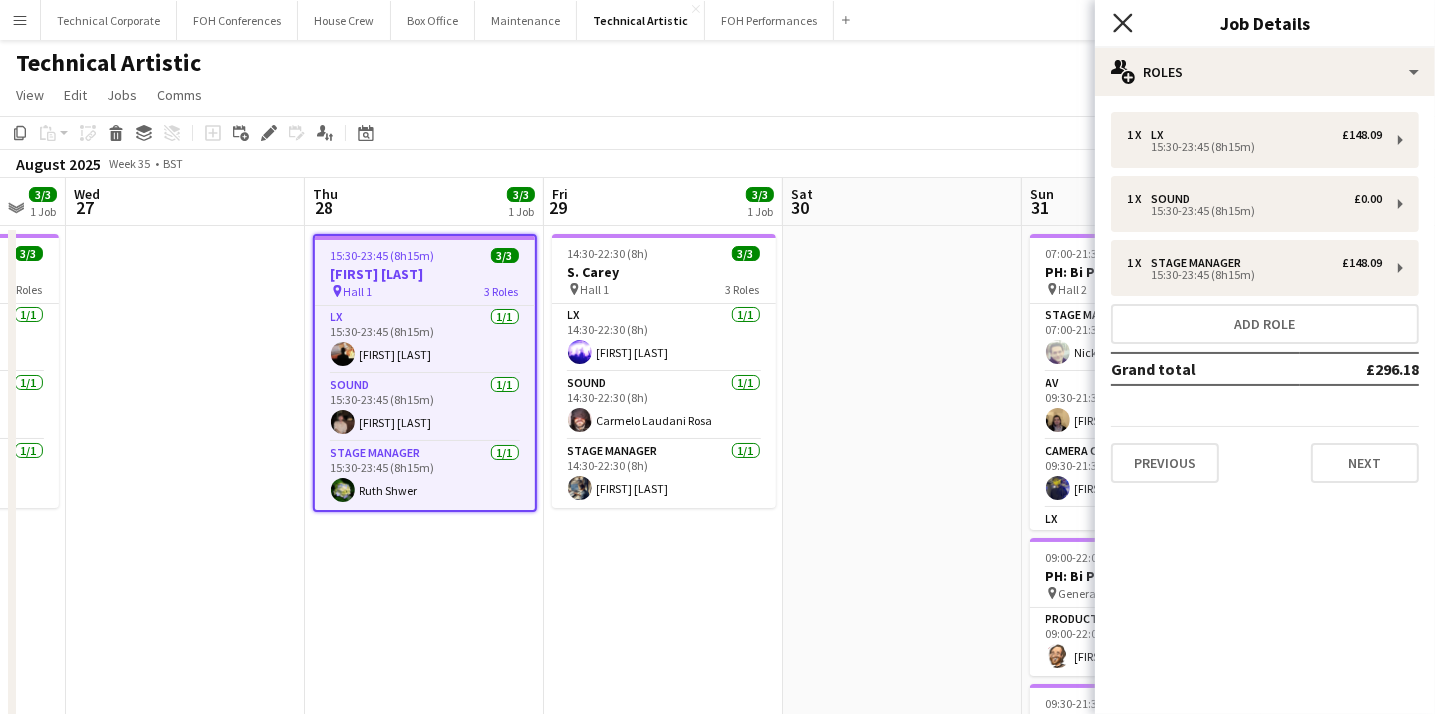 click on "Close pop-in" 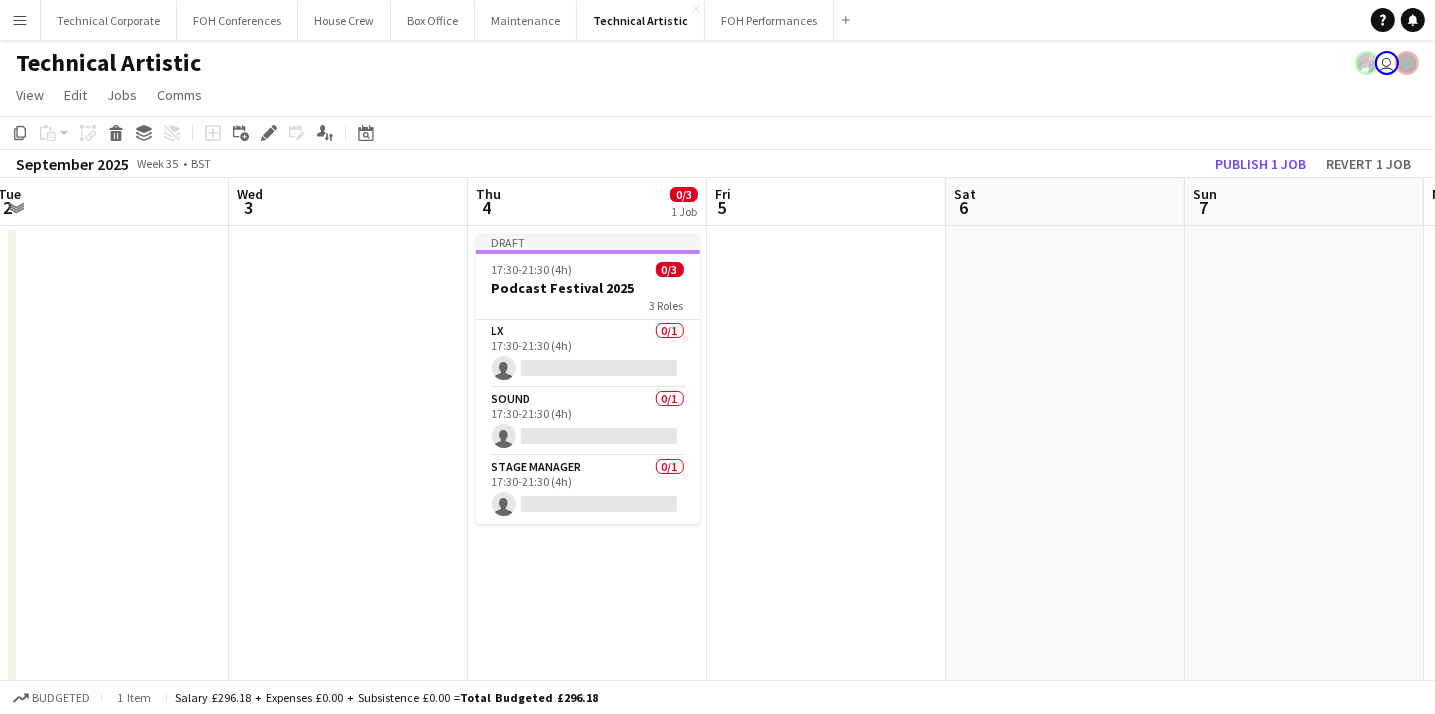 scroll, scrollTop: 0, scrollLeft: 748, axis: horizontal 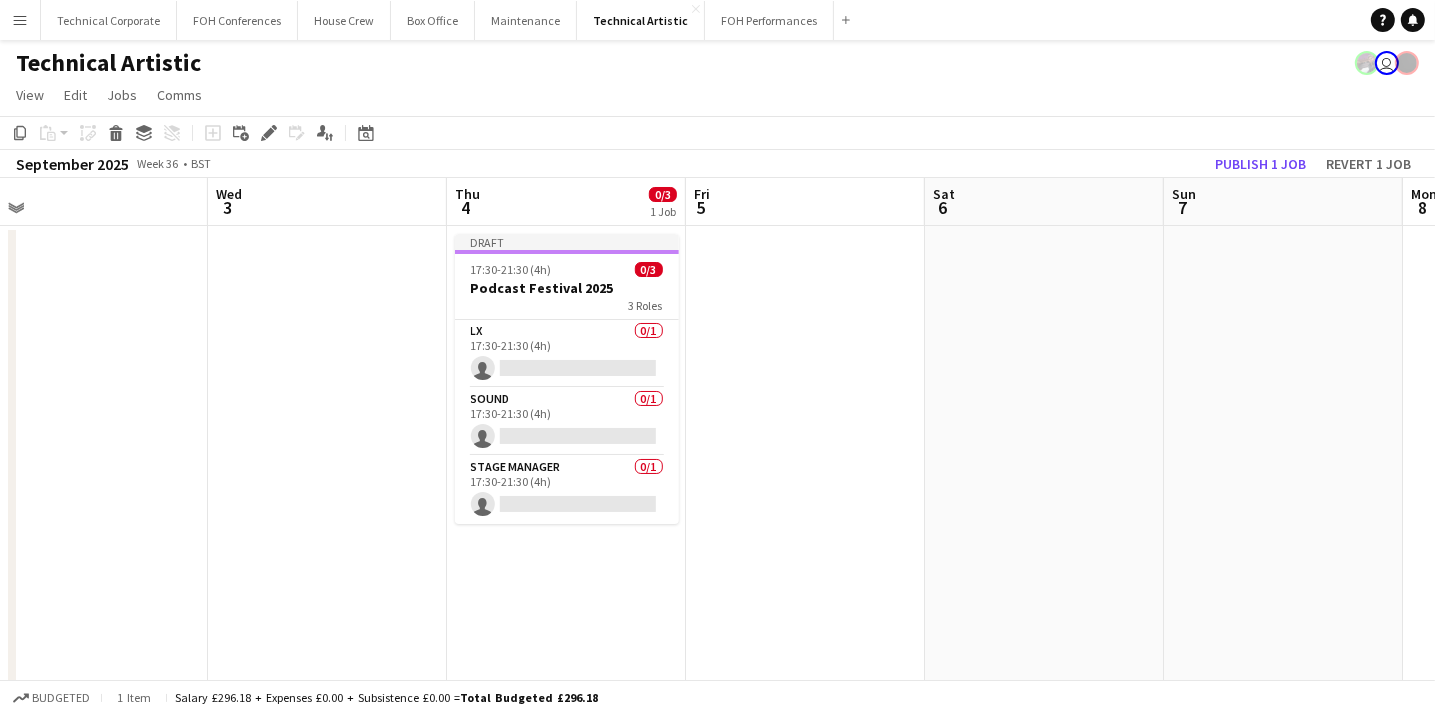 click at bounding box center (1044, 630) 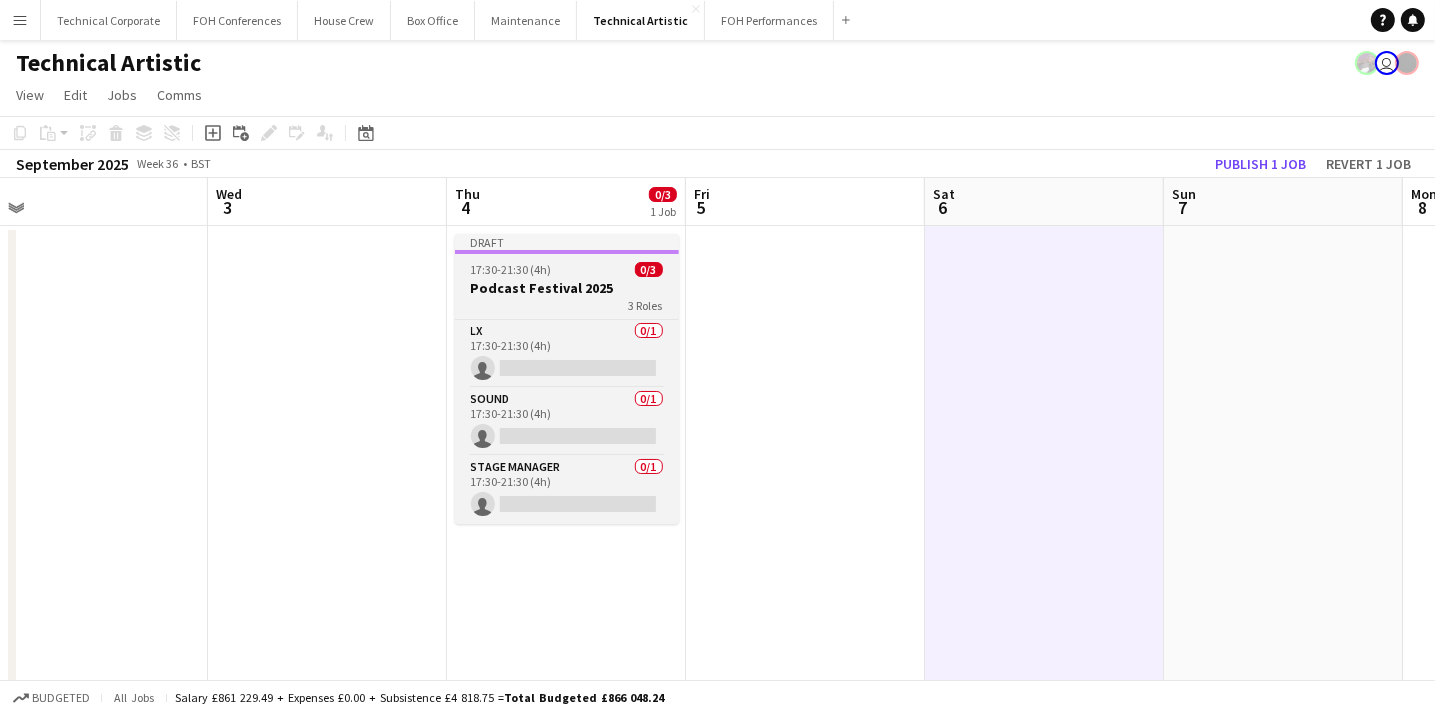 click on "Podcast Festival 2025" at bounding box center (567, 288) 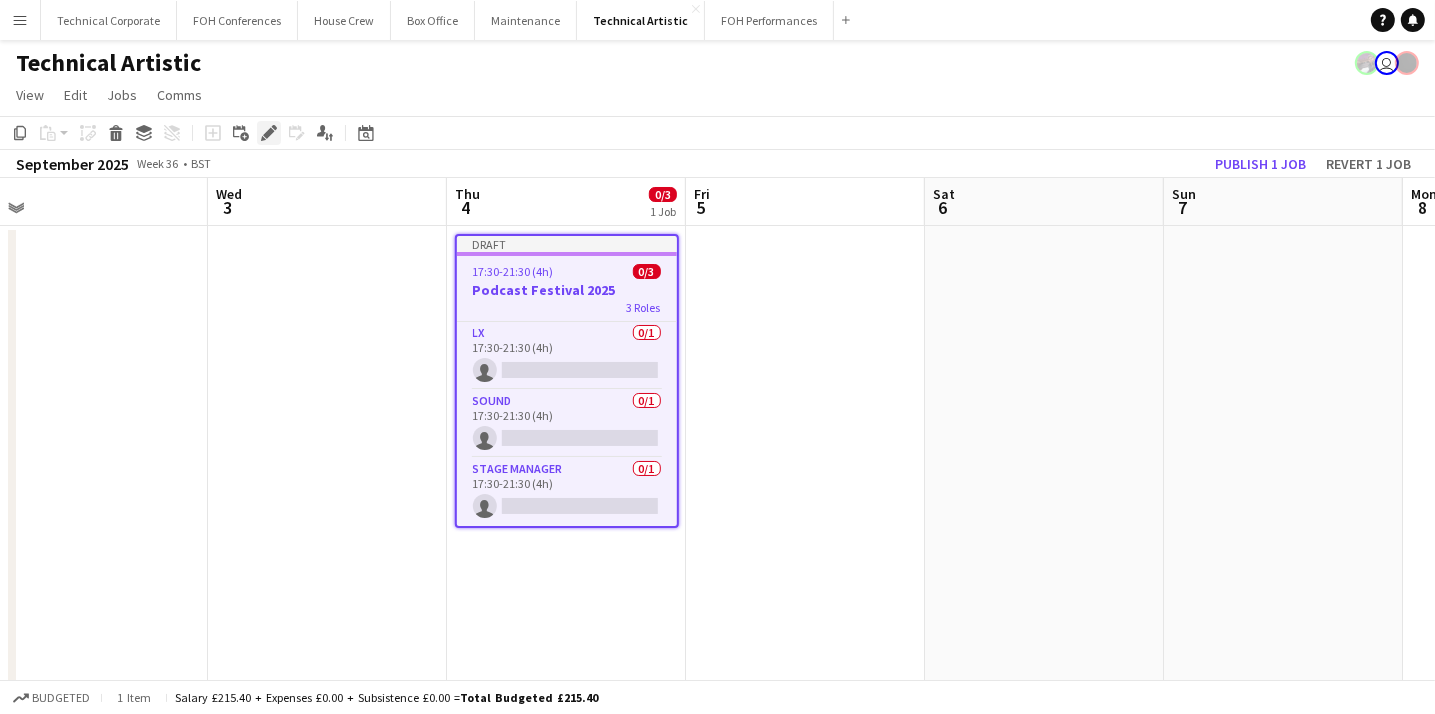 click on "Edit" 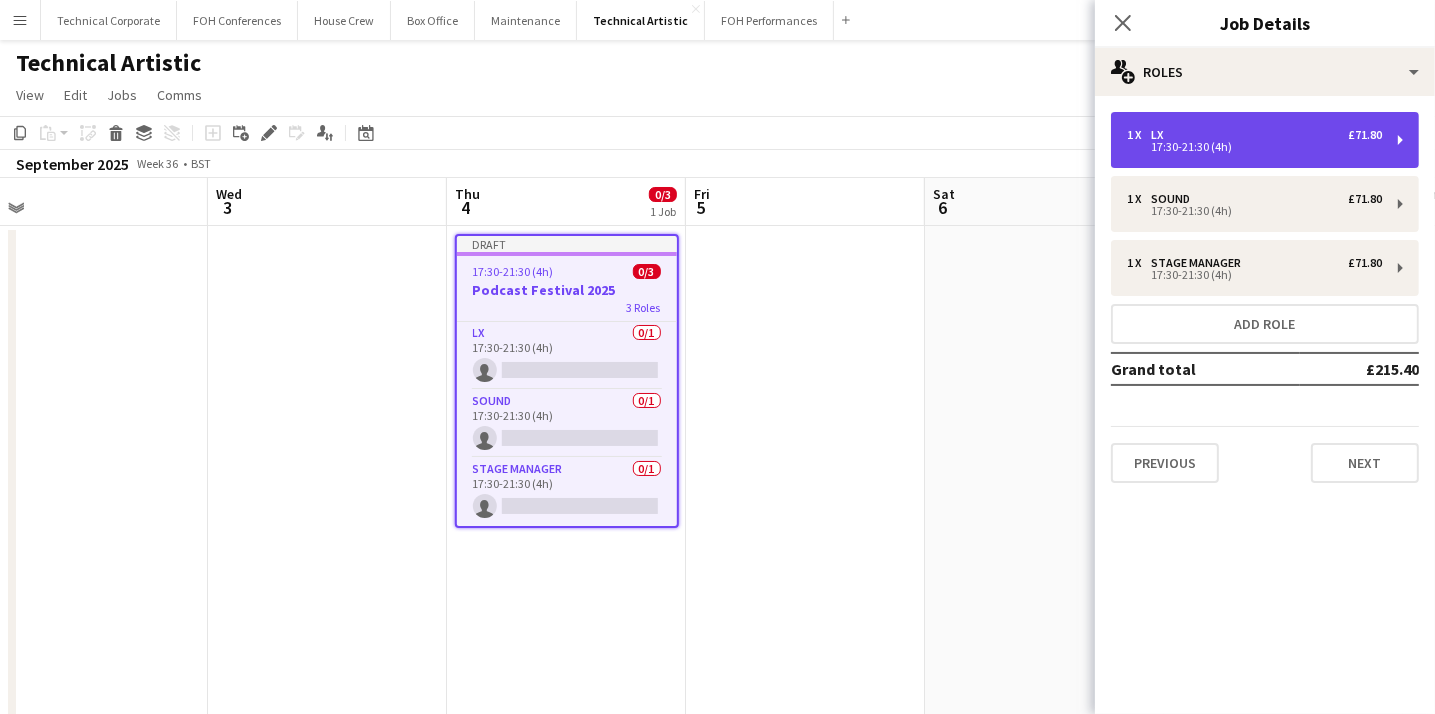 click on "1 x   LX   £71.80" at bounding box center [1254, 135] 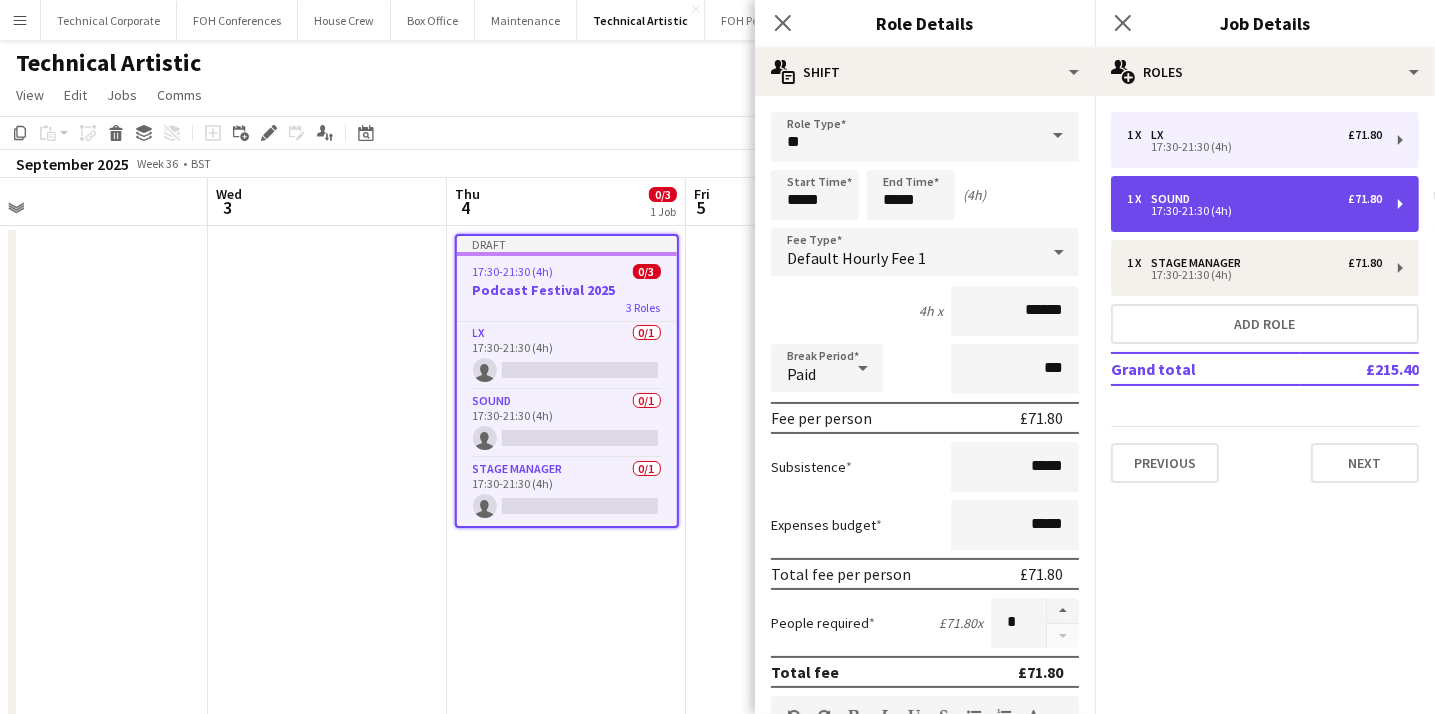click on "Sound" at bounding box center [1174, 199] 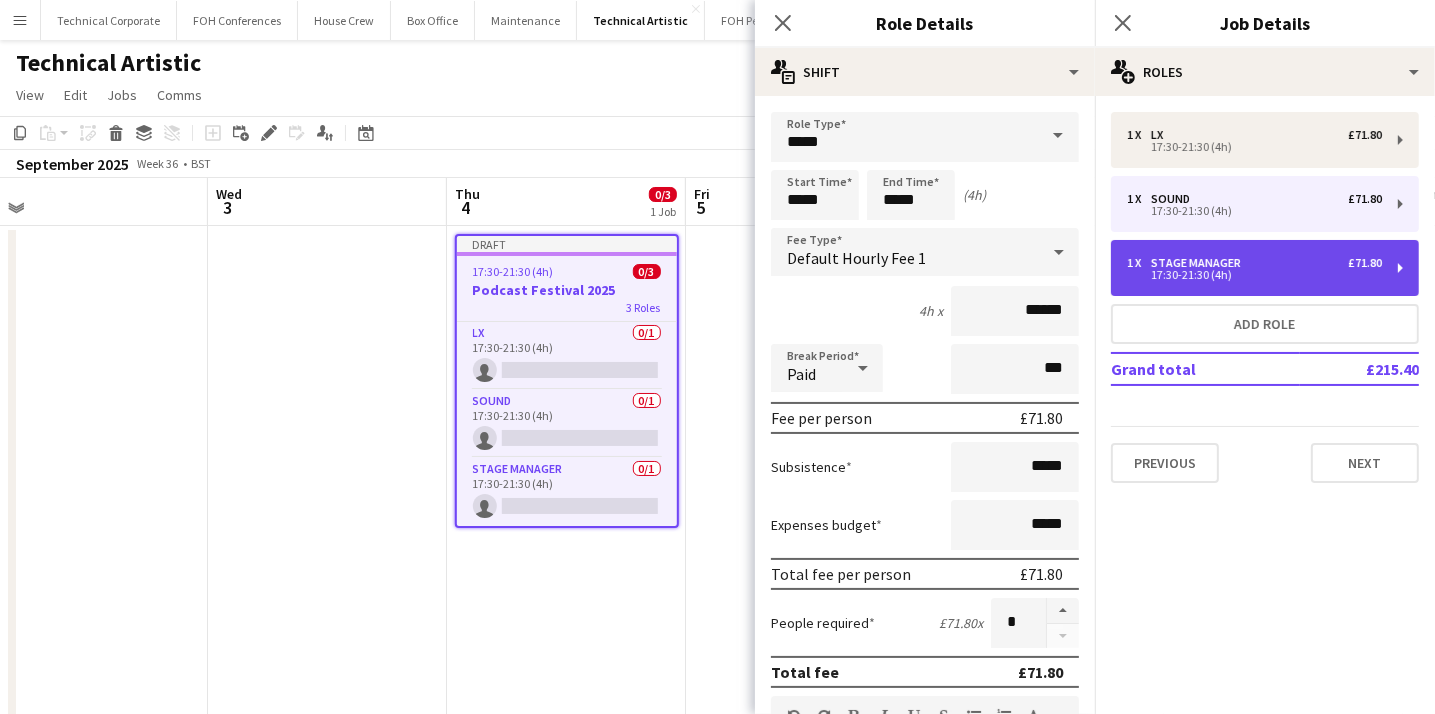 click on "17:30-21:30 (4h)" at bounding box center [1254, 275] 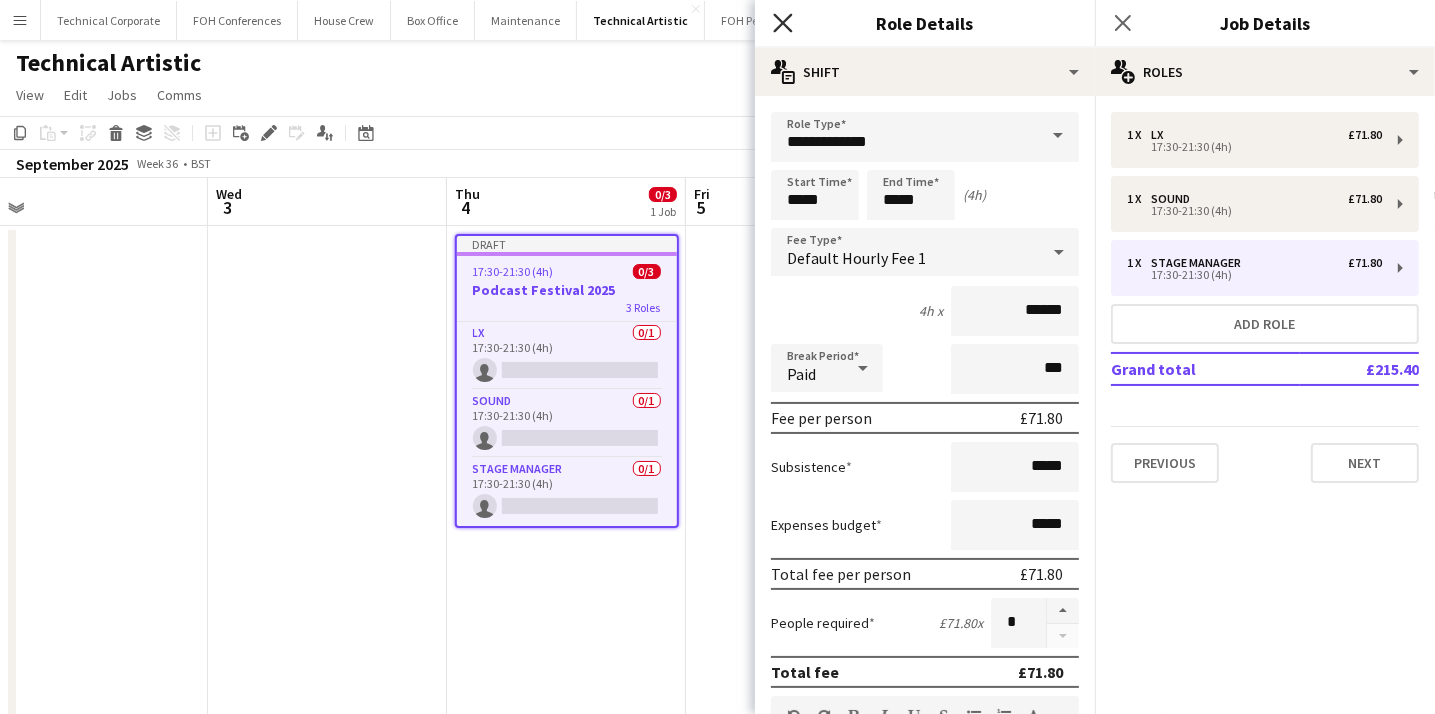 click on "Close pop-in" 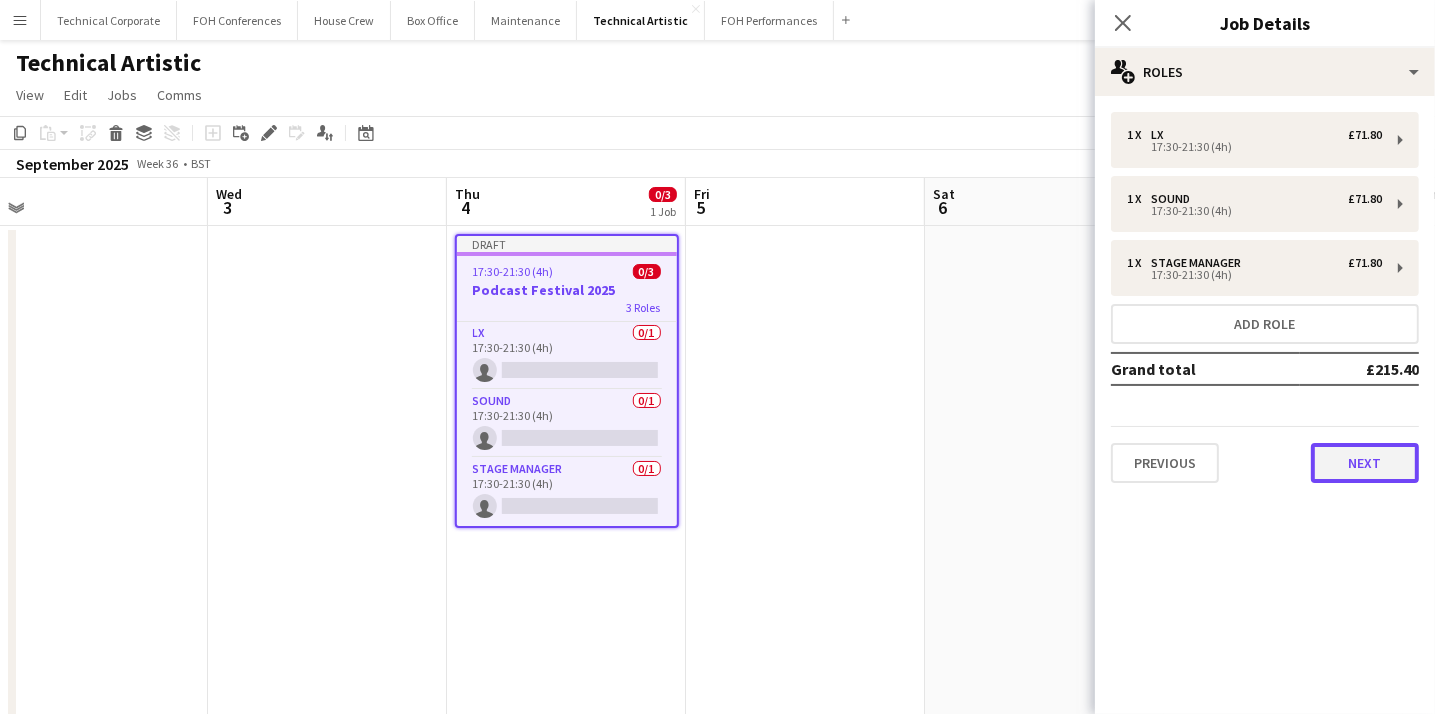 click on "Next" at bounding box center (1365, 463) 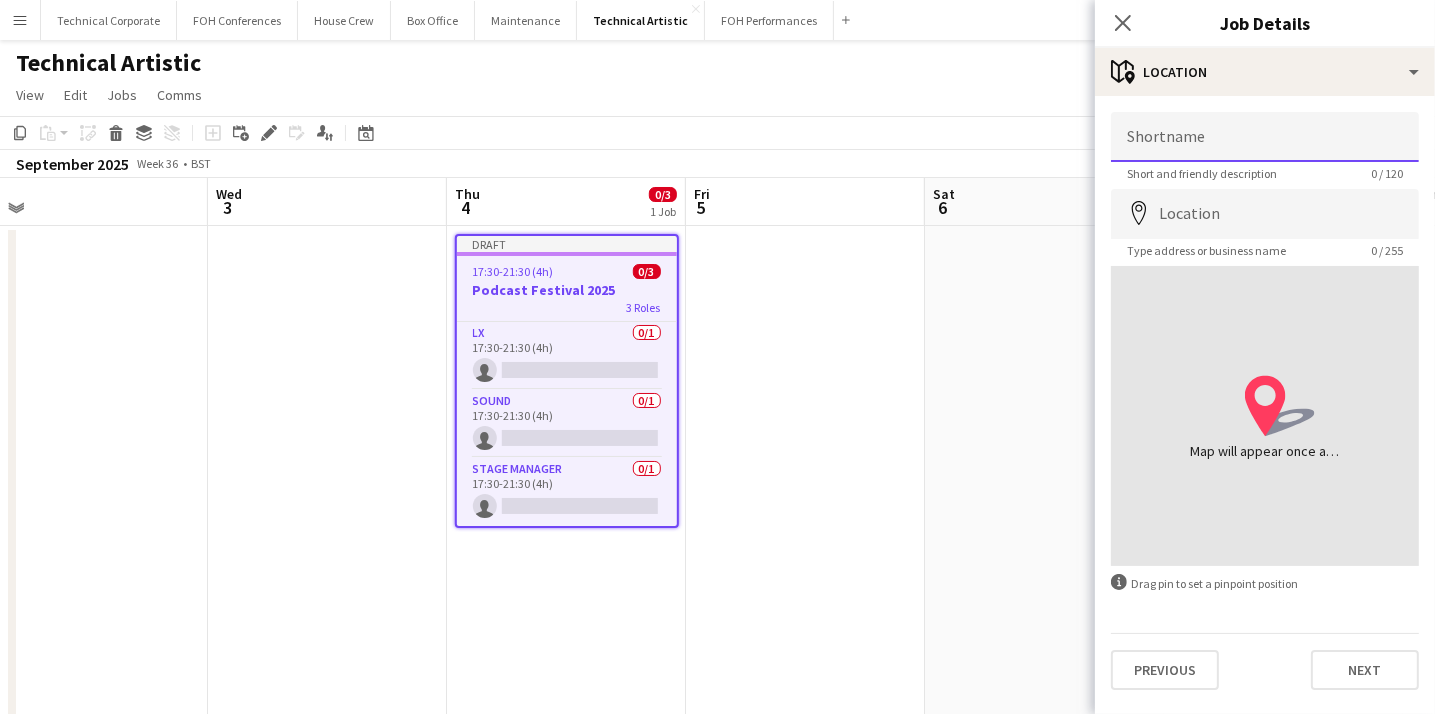 click on "Shortname" at bounding box center (1265, 137) 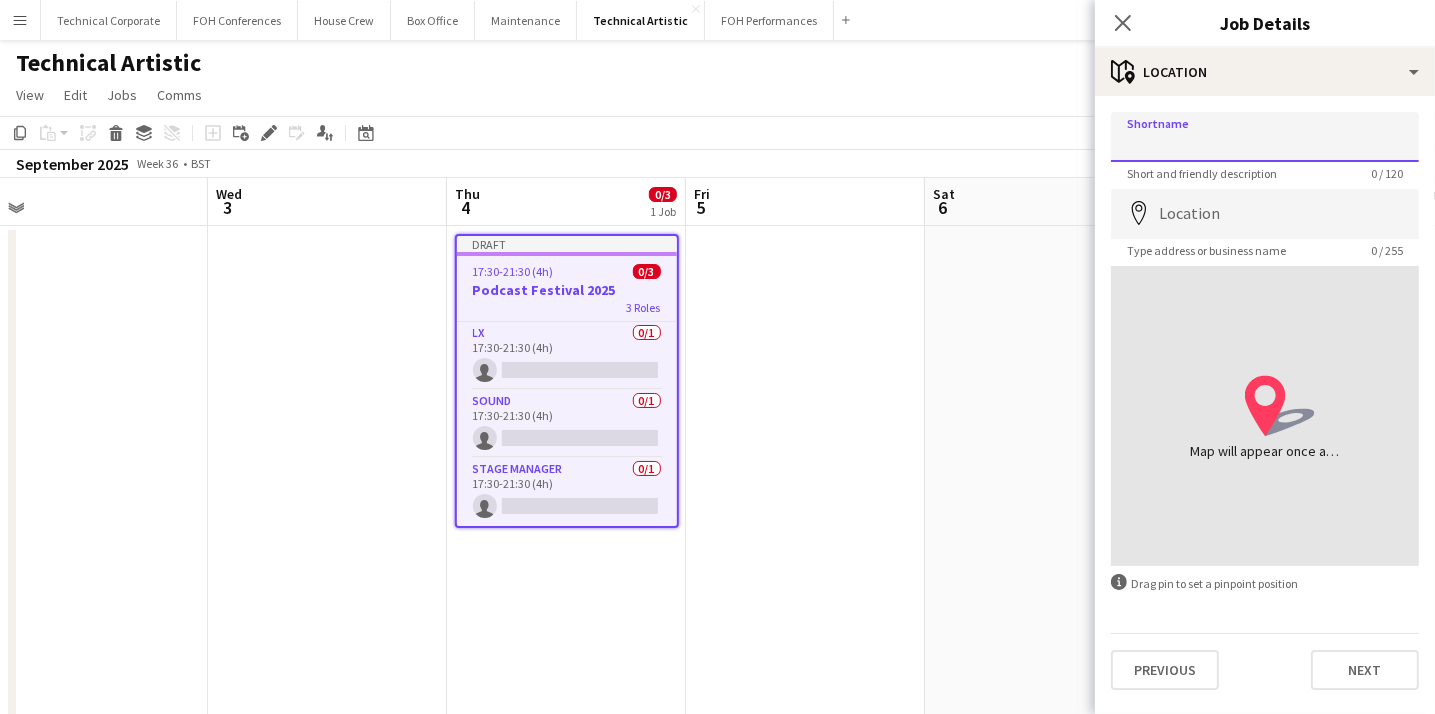 type on "********" 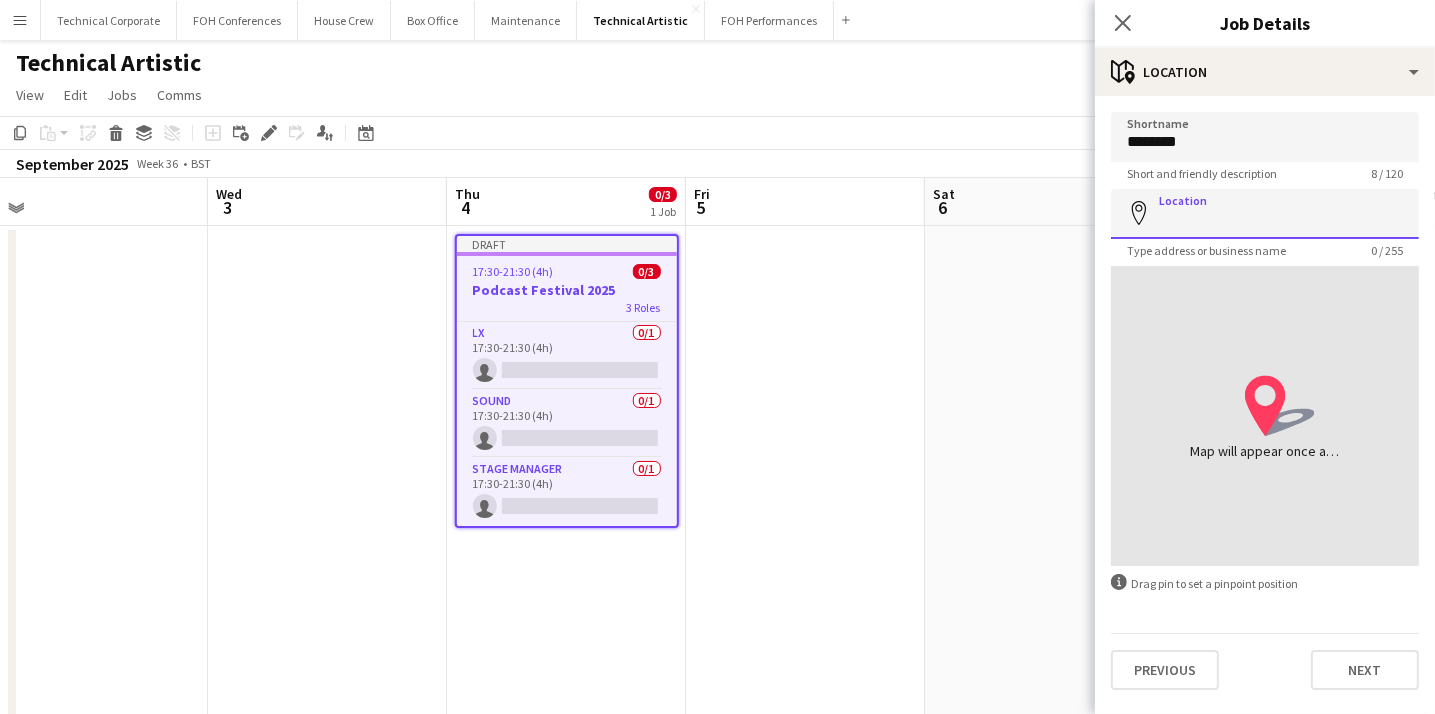 click on "Location" at bounding box center [1265, 214] 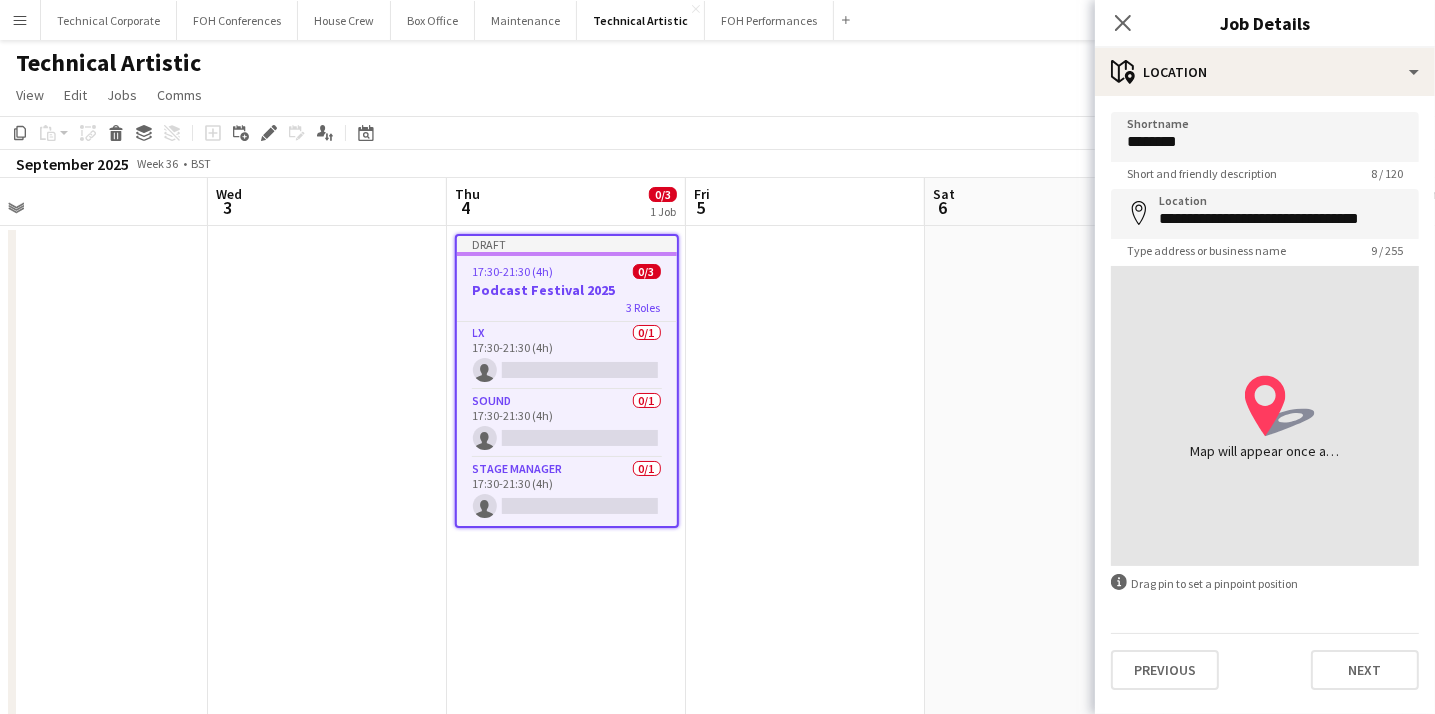 type on "**********" 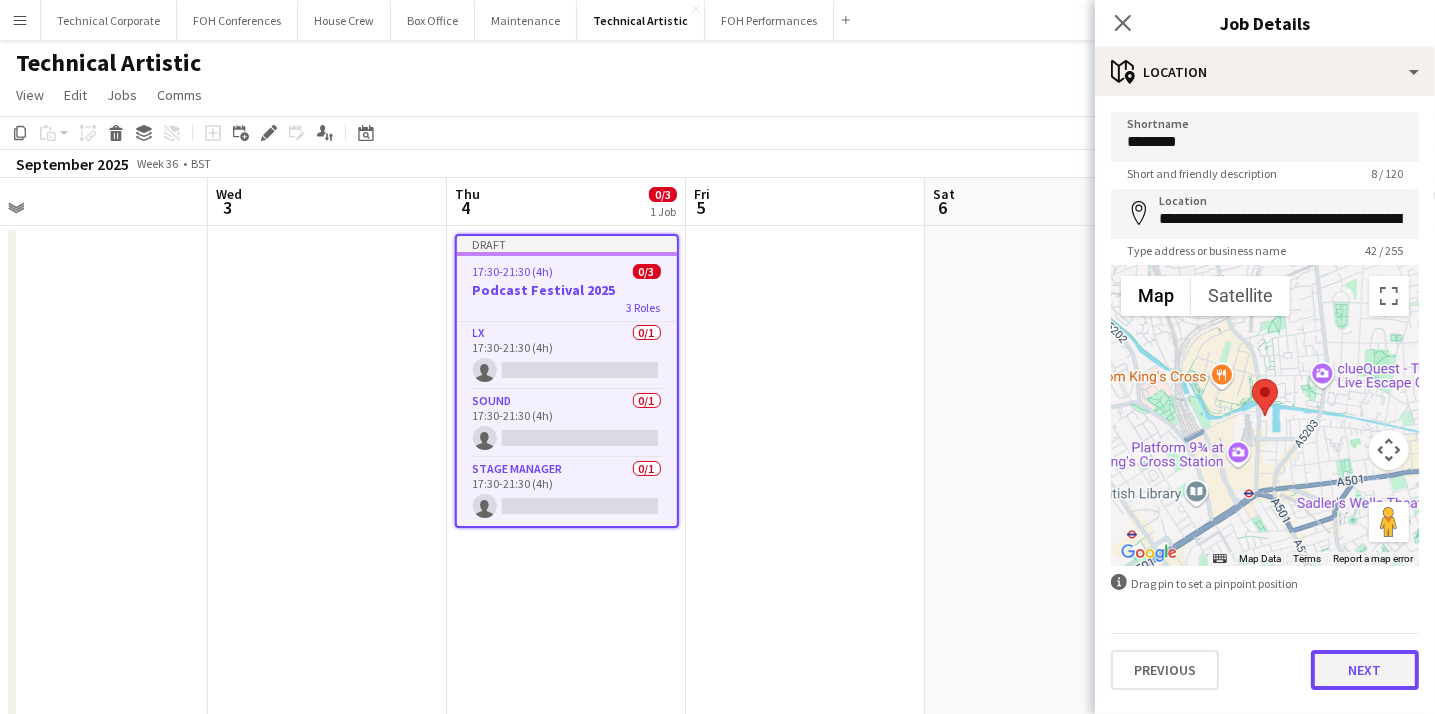 click on "Next" at bounding box center [1365, 670] 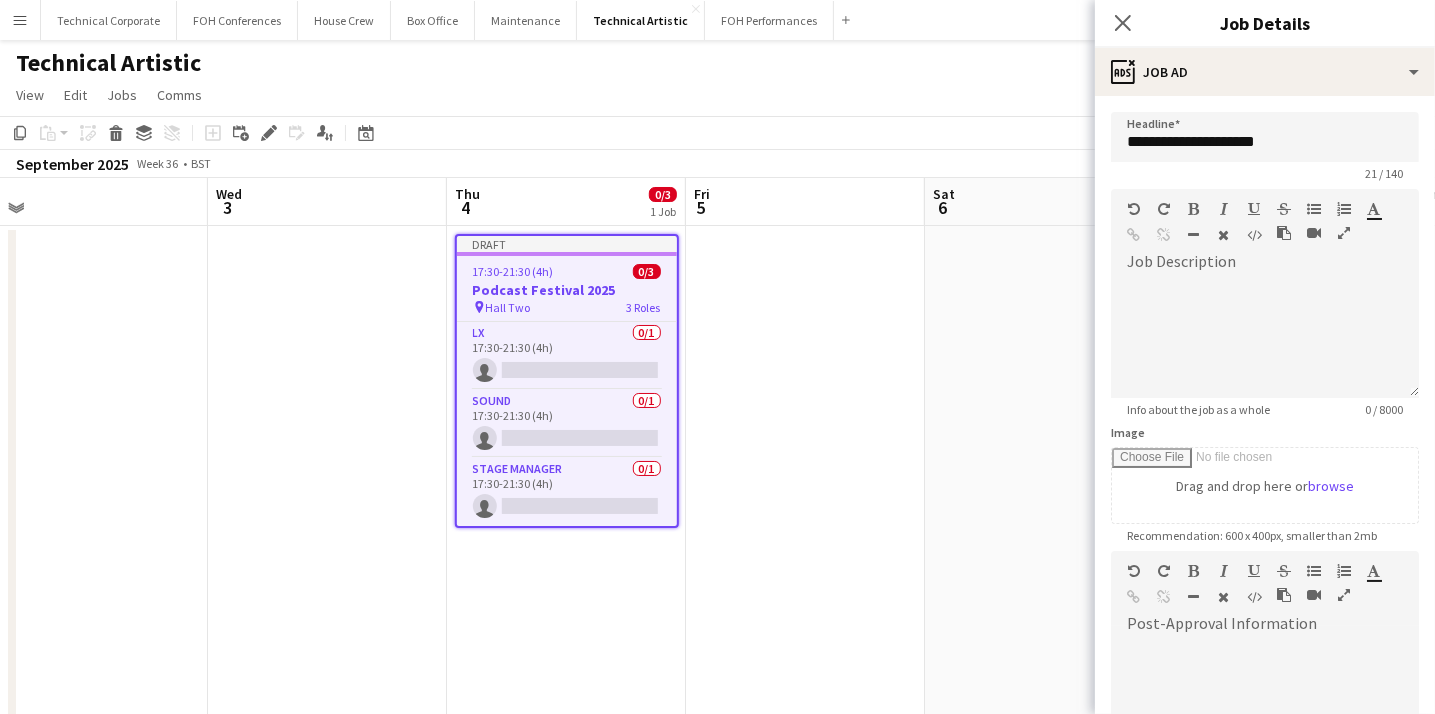 scroll, scrollTop: 350, scrollLeft: 0, axis: vertical 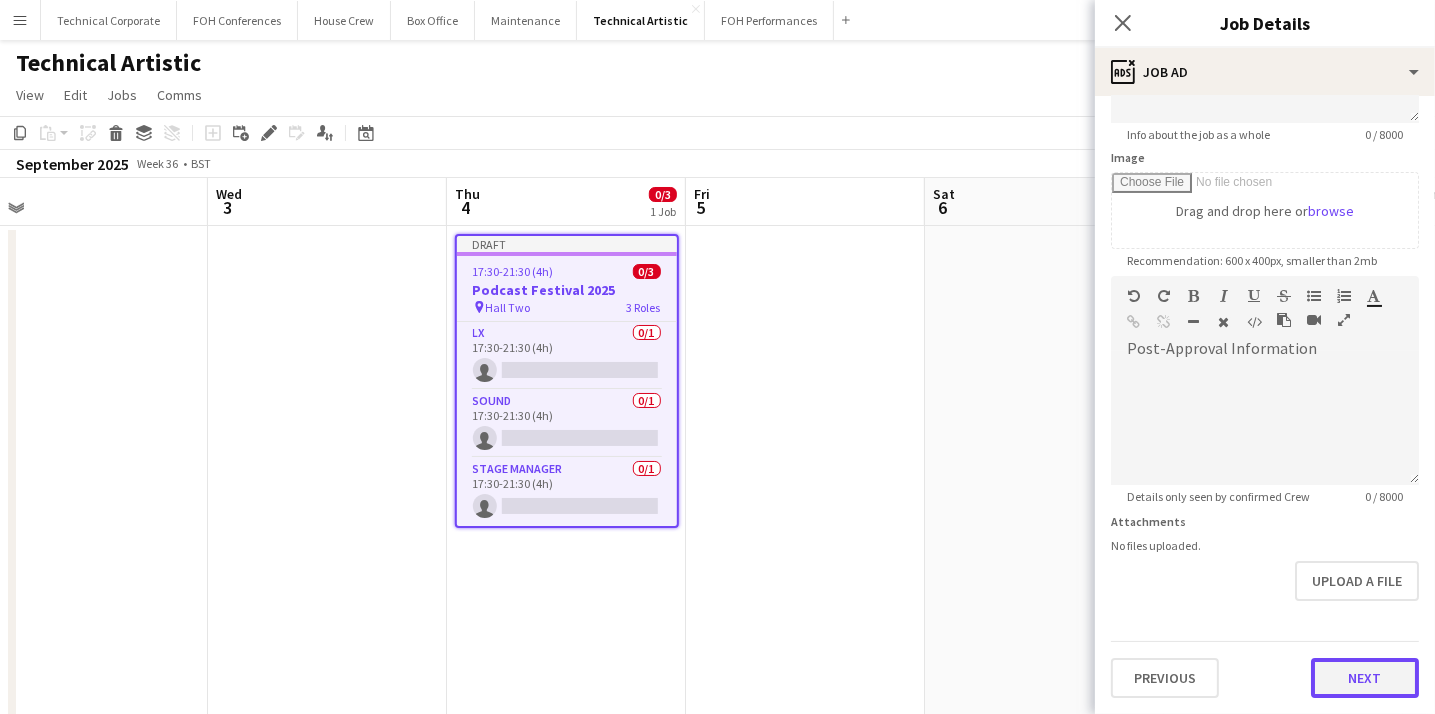 click on "**********" at bounding box center [1265, 267] 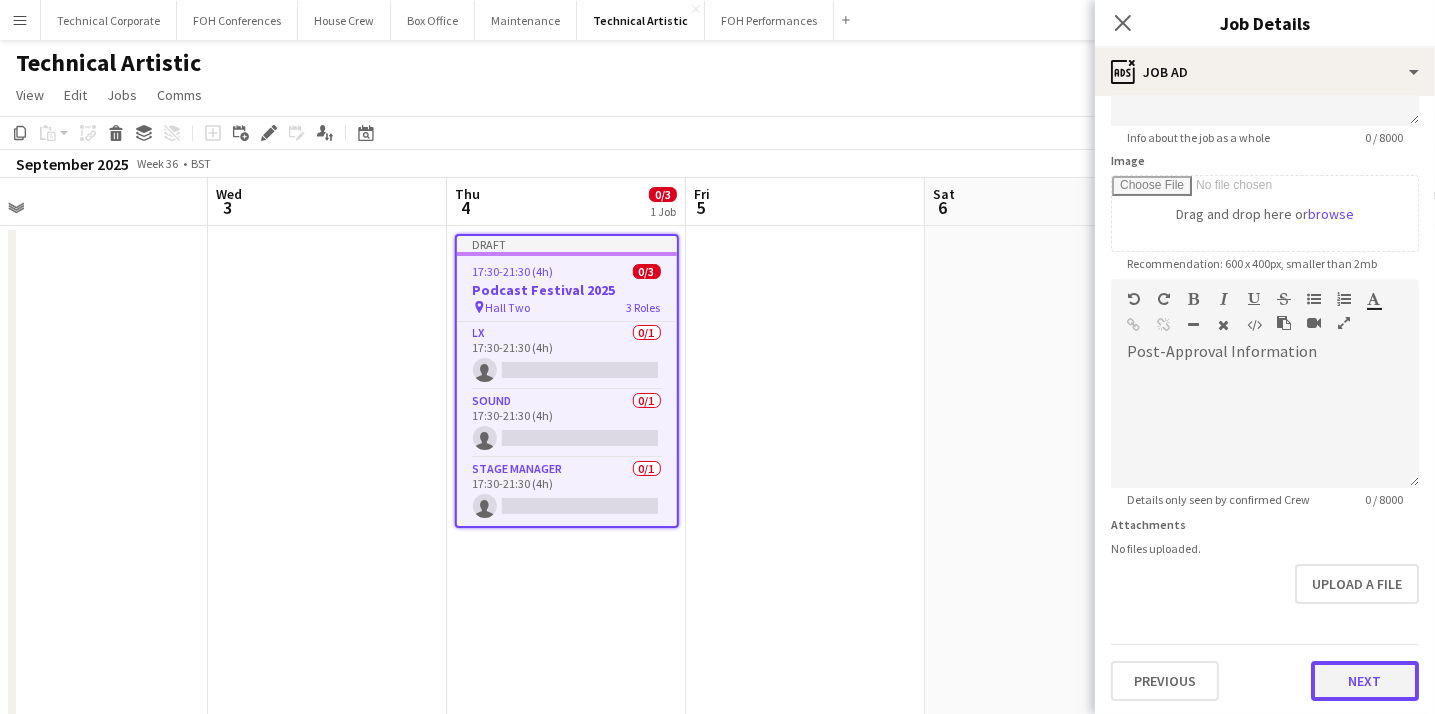click on "Next" at bounding box center (1365, 681) 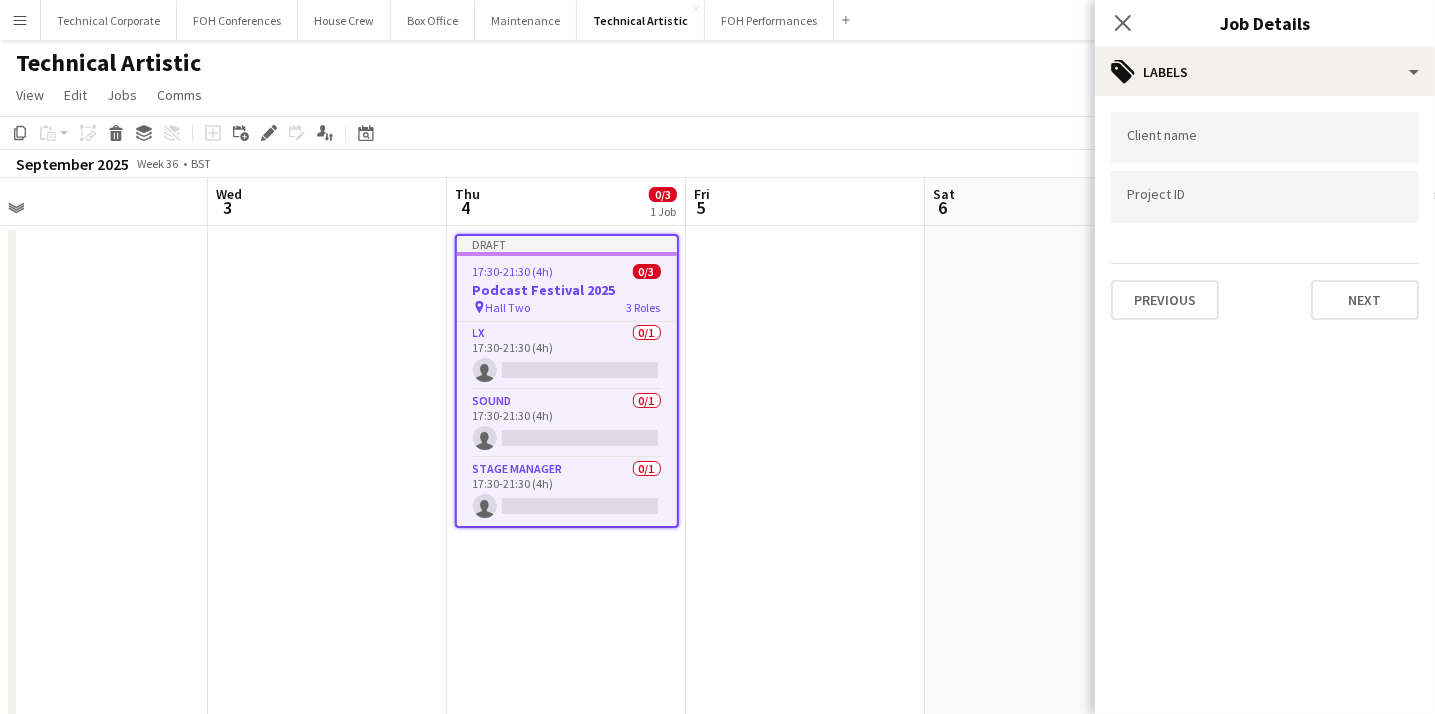 scroll, scrollTop: 0, scrollLeft: 0, axis: both 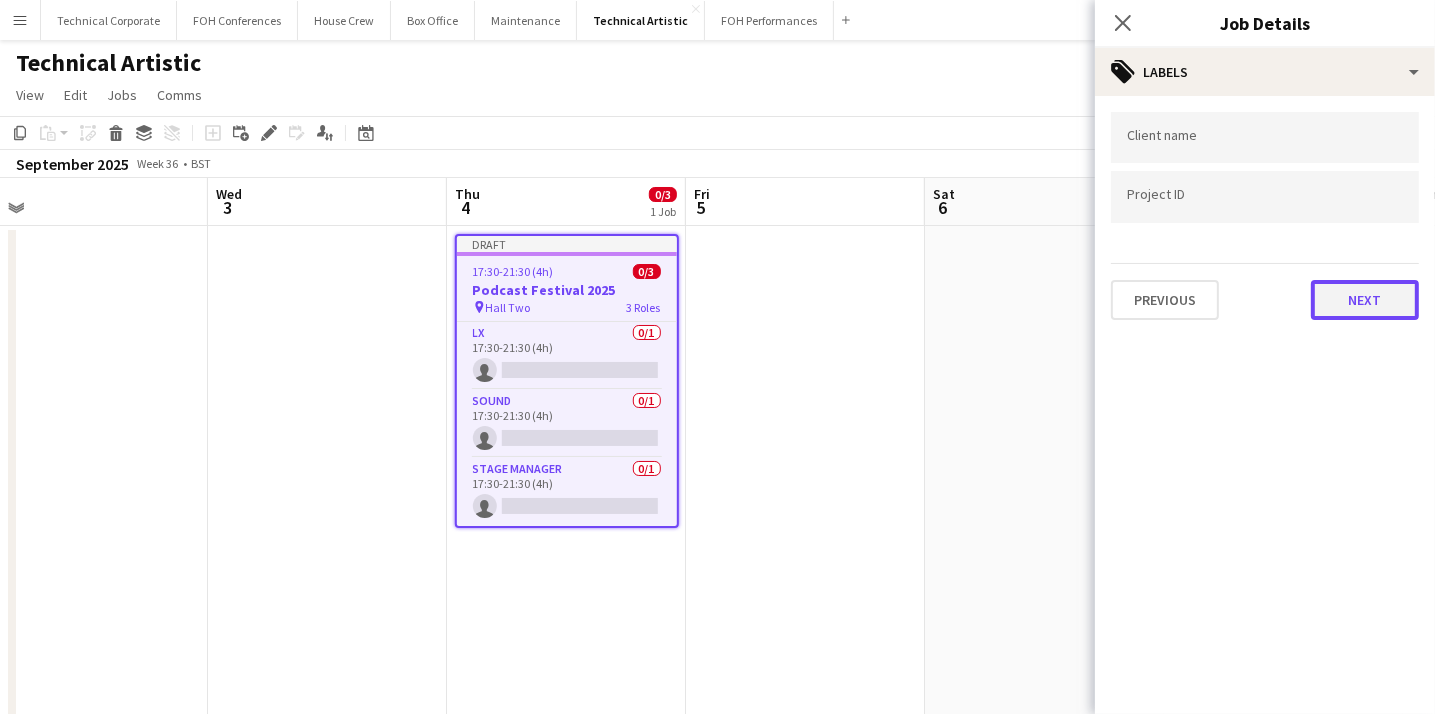 click on "Next" at bounding box center (1365, 300) 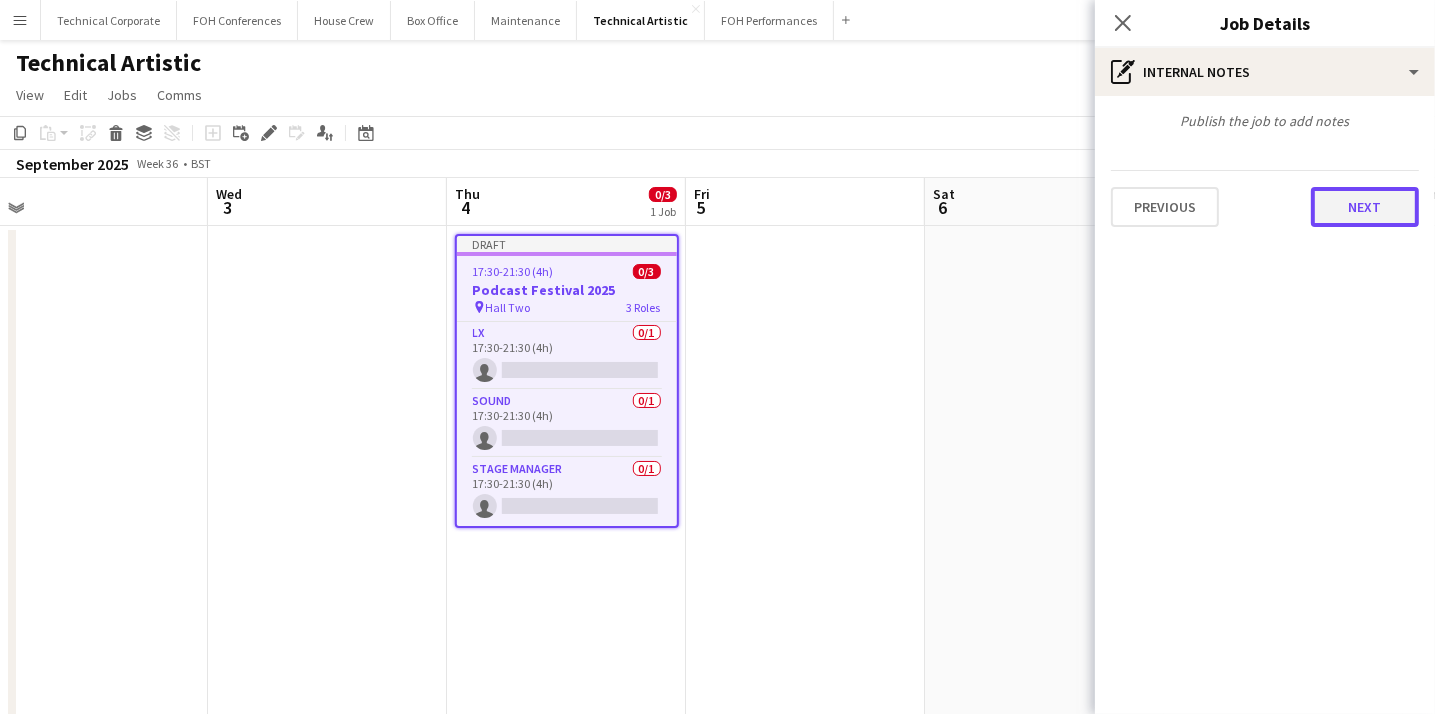 click on "Next" at bounding box center (1365, 207) 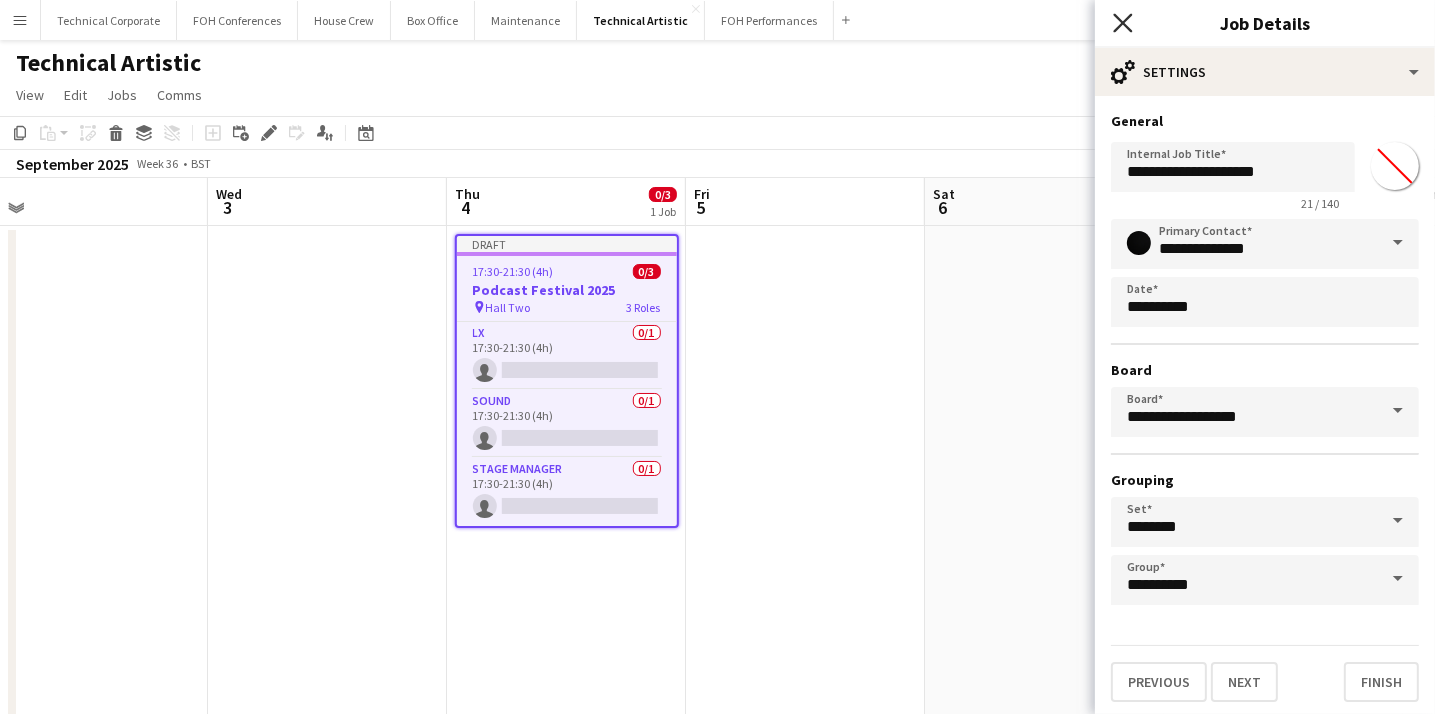 click on "Close pop-in" 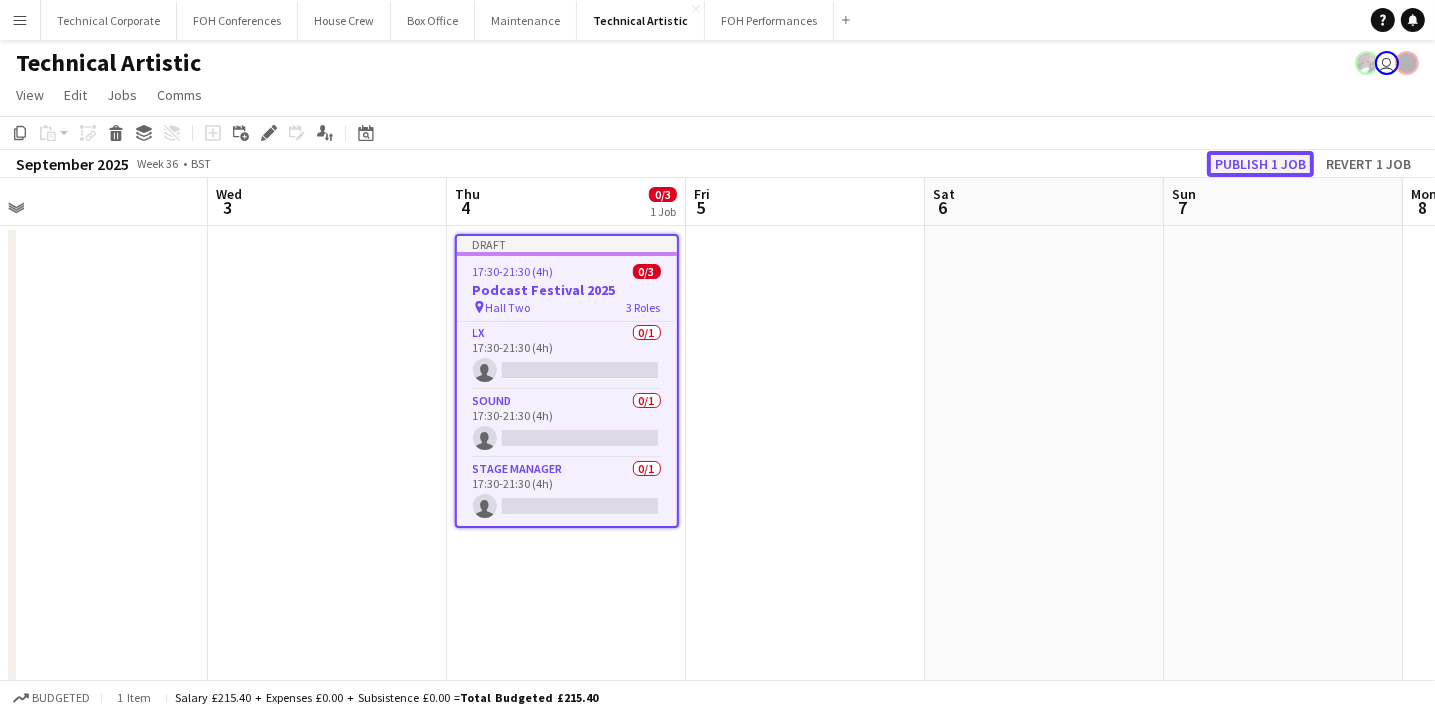 click on "Publish 1 job" 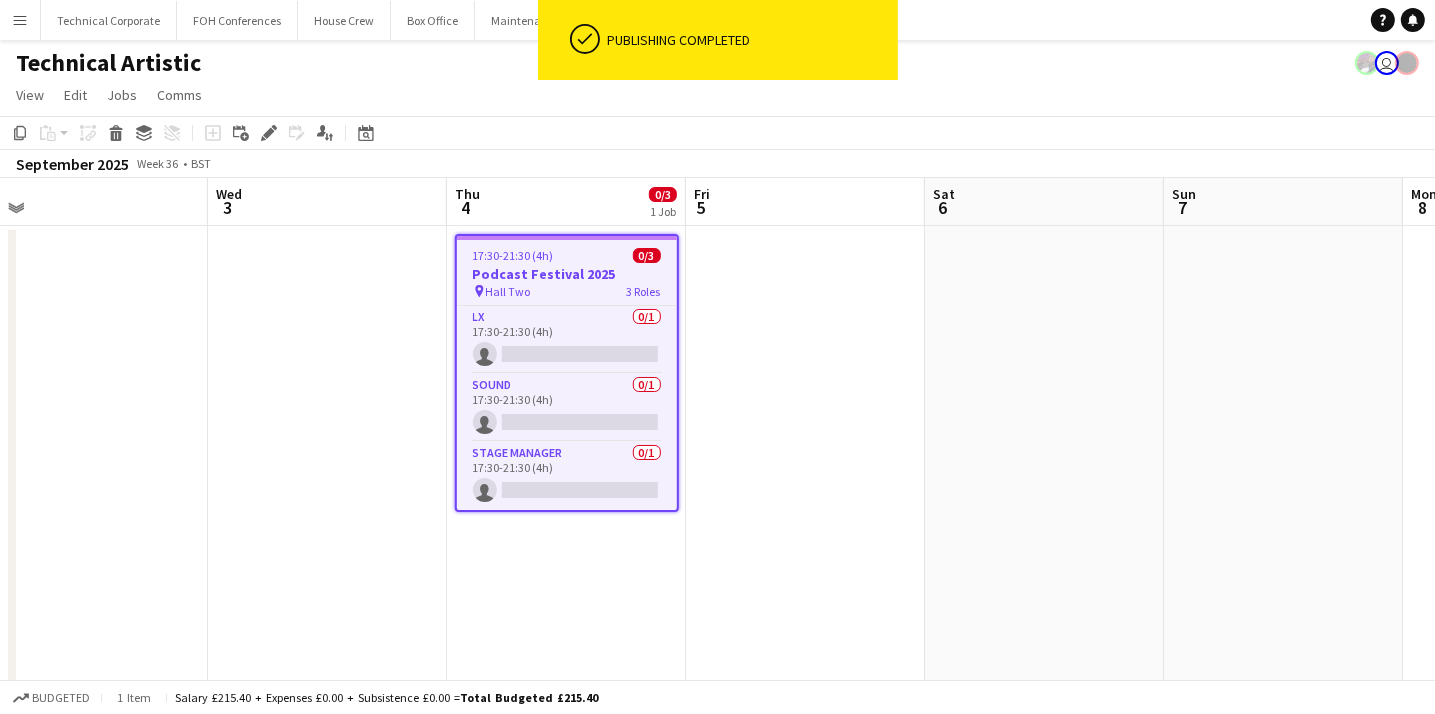 click at bounding box center (805, 630) 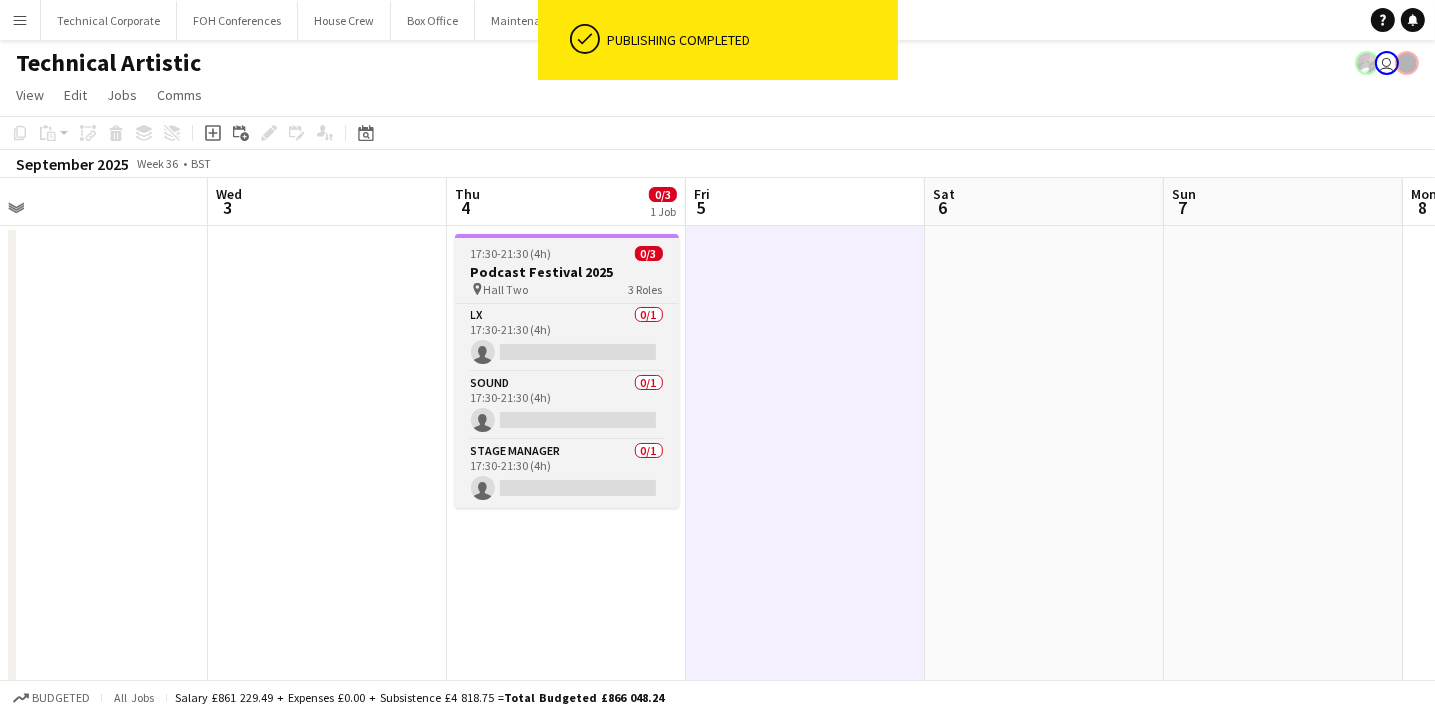 click on "Podcast Festival 2025" at bounding box center [567, 272] 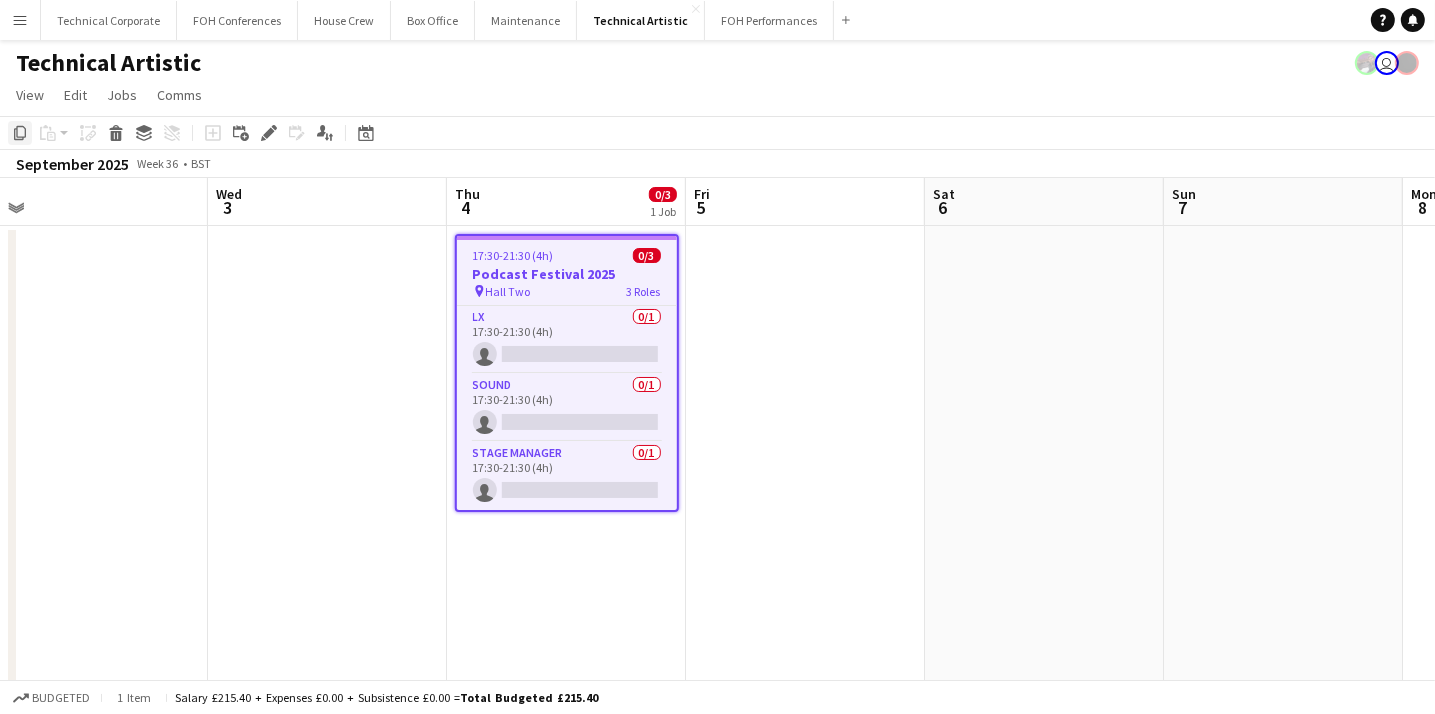 click on "Copy" 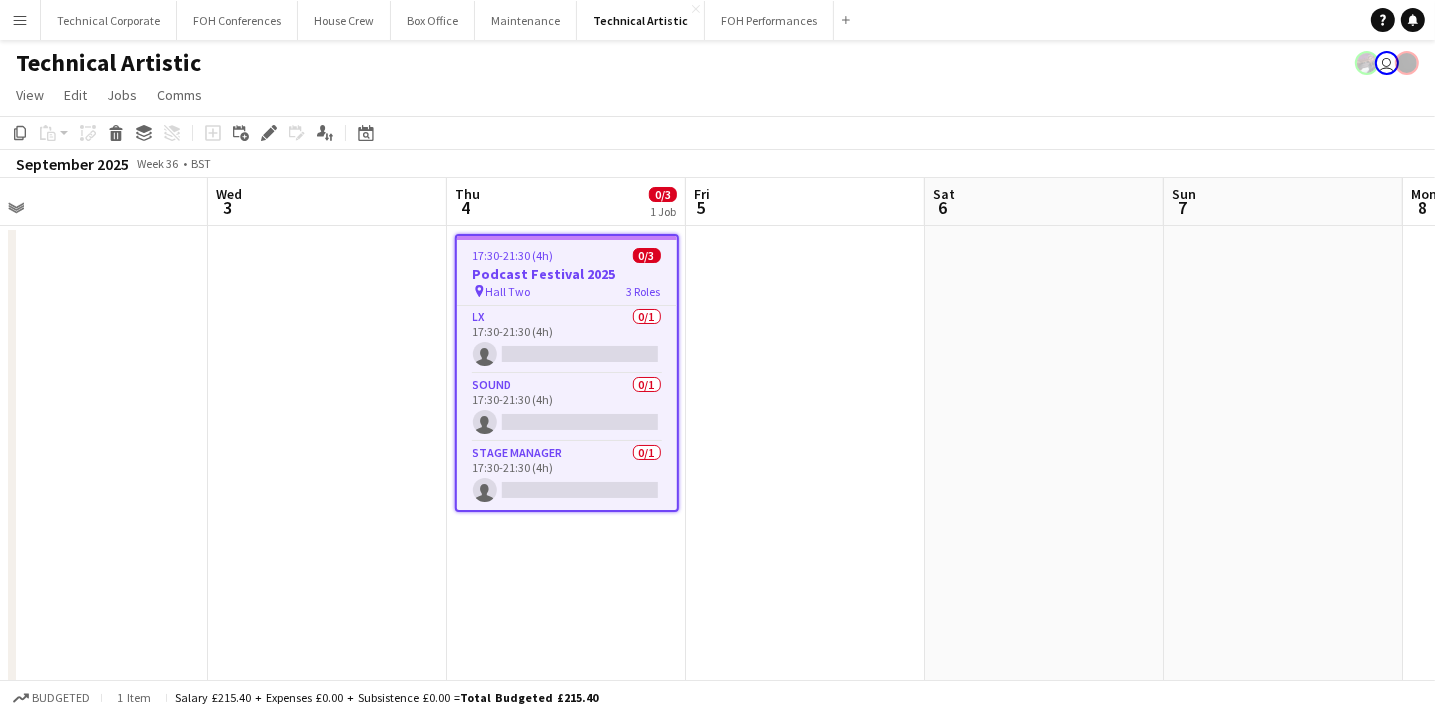 click on "[FIRST] [LAST]" at bounding box center (566, 630) 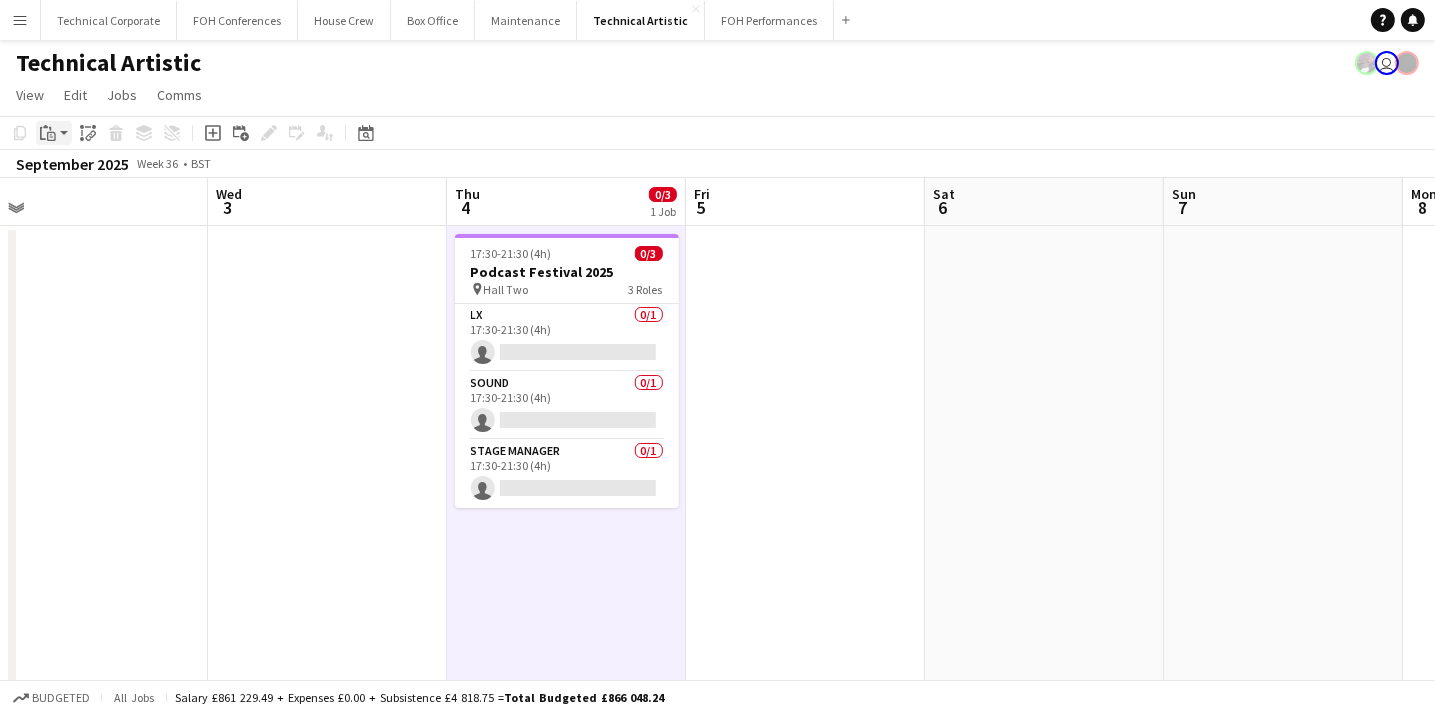 drag, startPoint x: 528, startPoint y: 552, endPoint x: 52, endPoint y: 143, distance: 627.58026 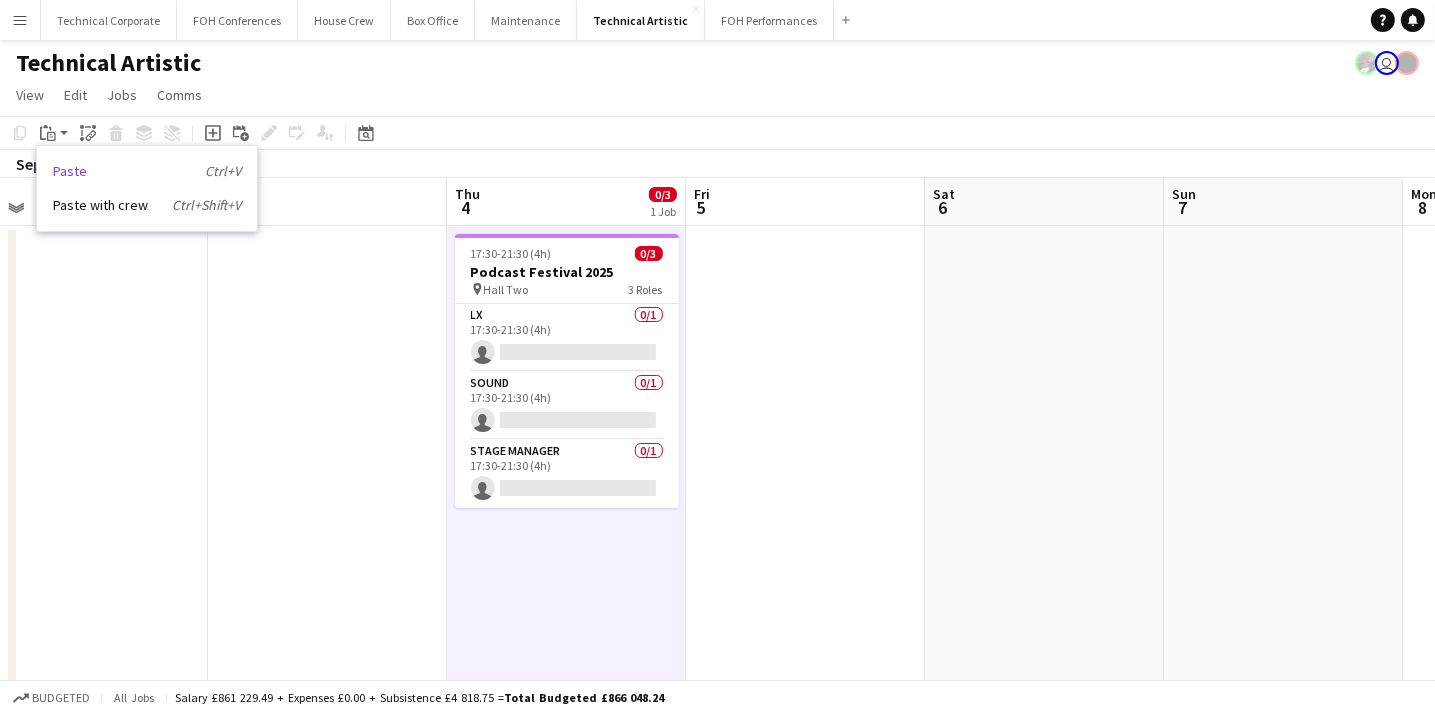 click on "Paste   Ctrl+V" at bounding box center [147, 171] 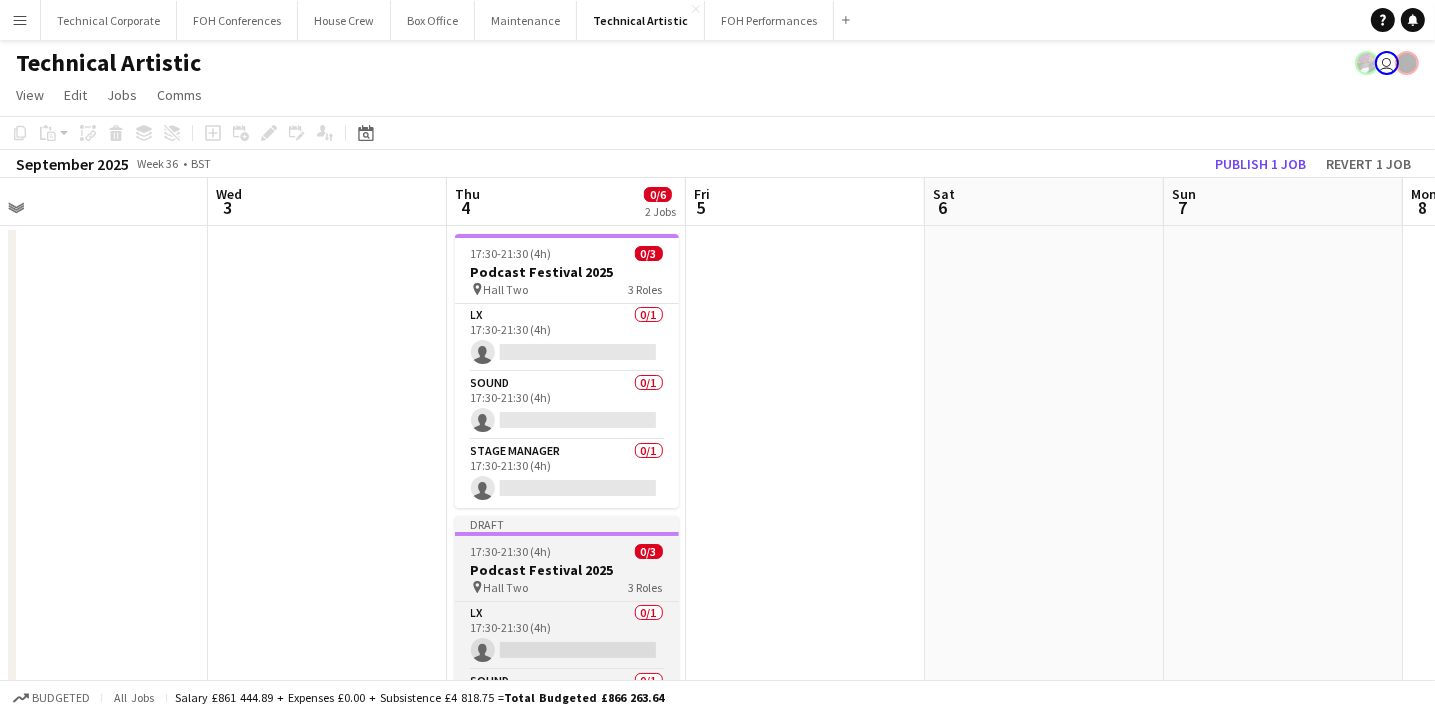 click on "Podcast Festival 2025" at bounding box center (567, 570) 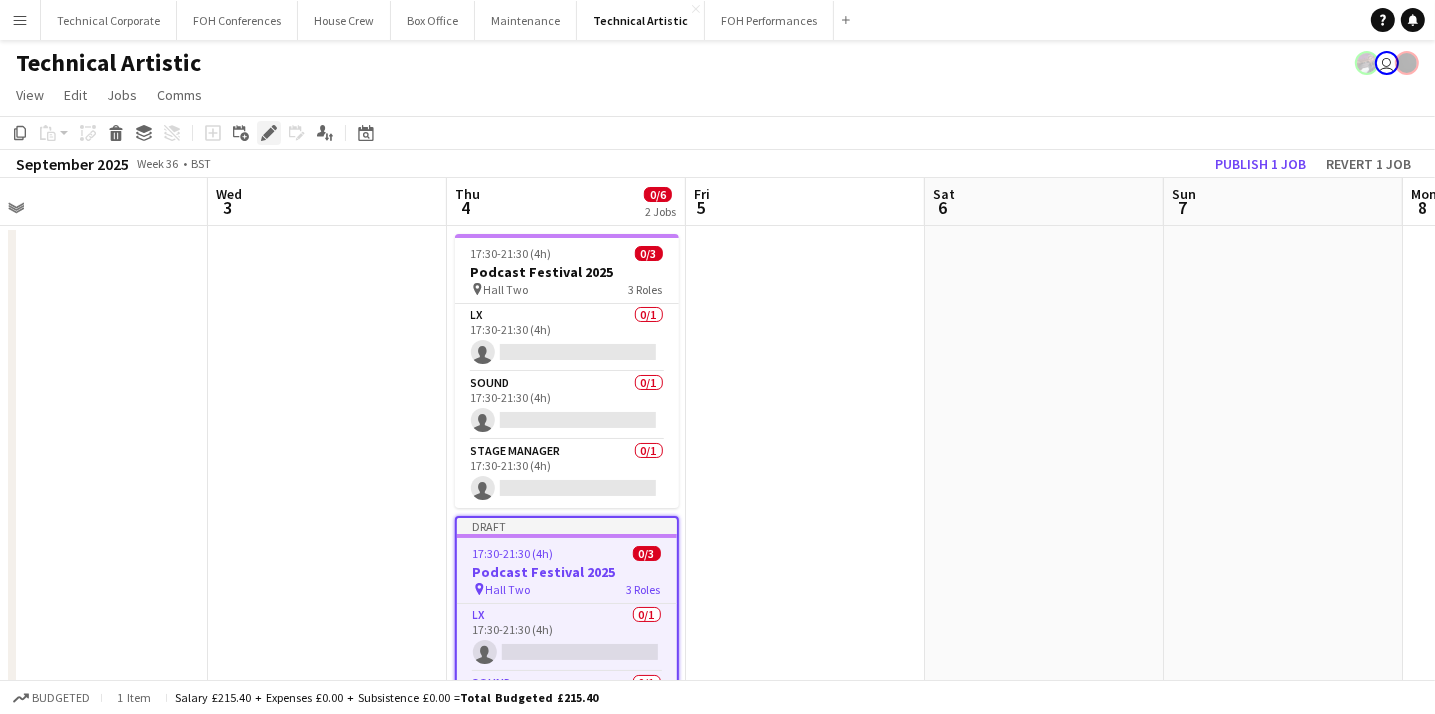 click on "Edit" 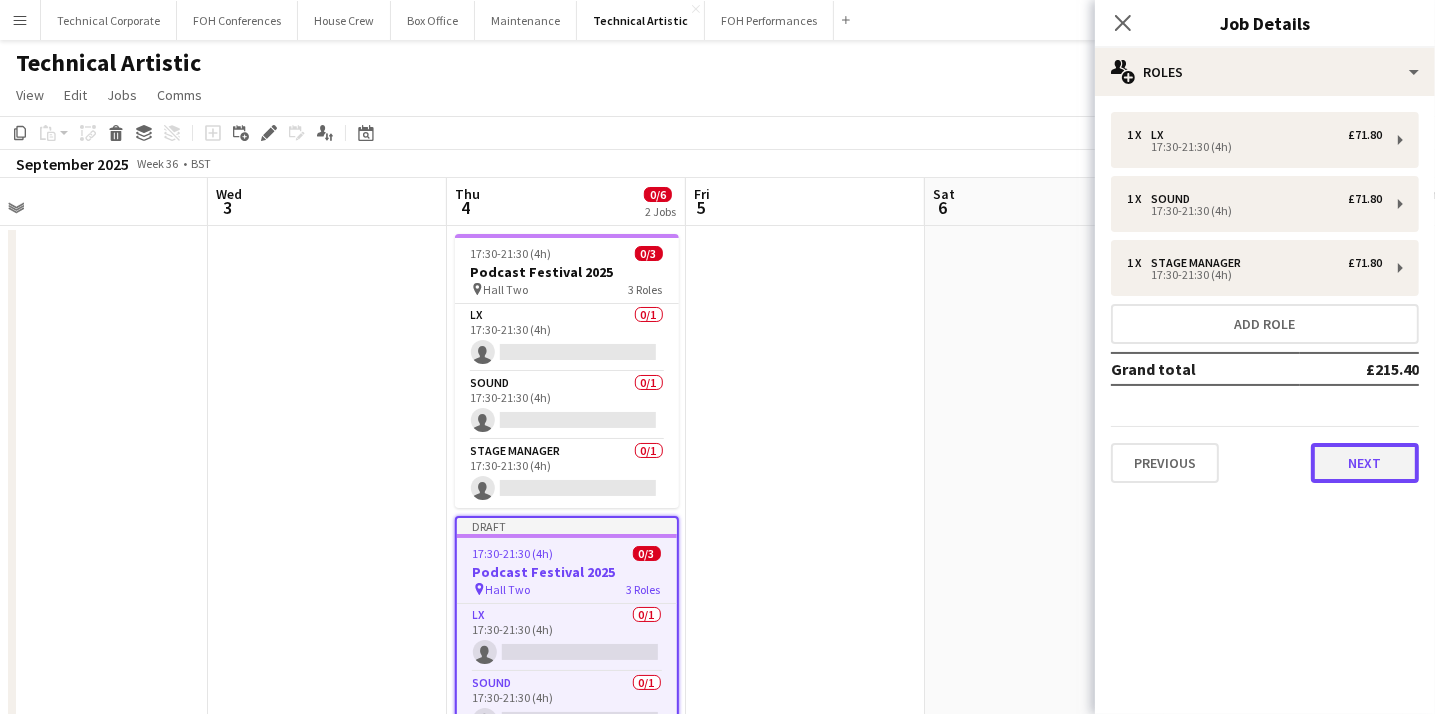 click on "Next" at bounding box center (1365, 463) 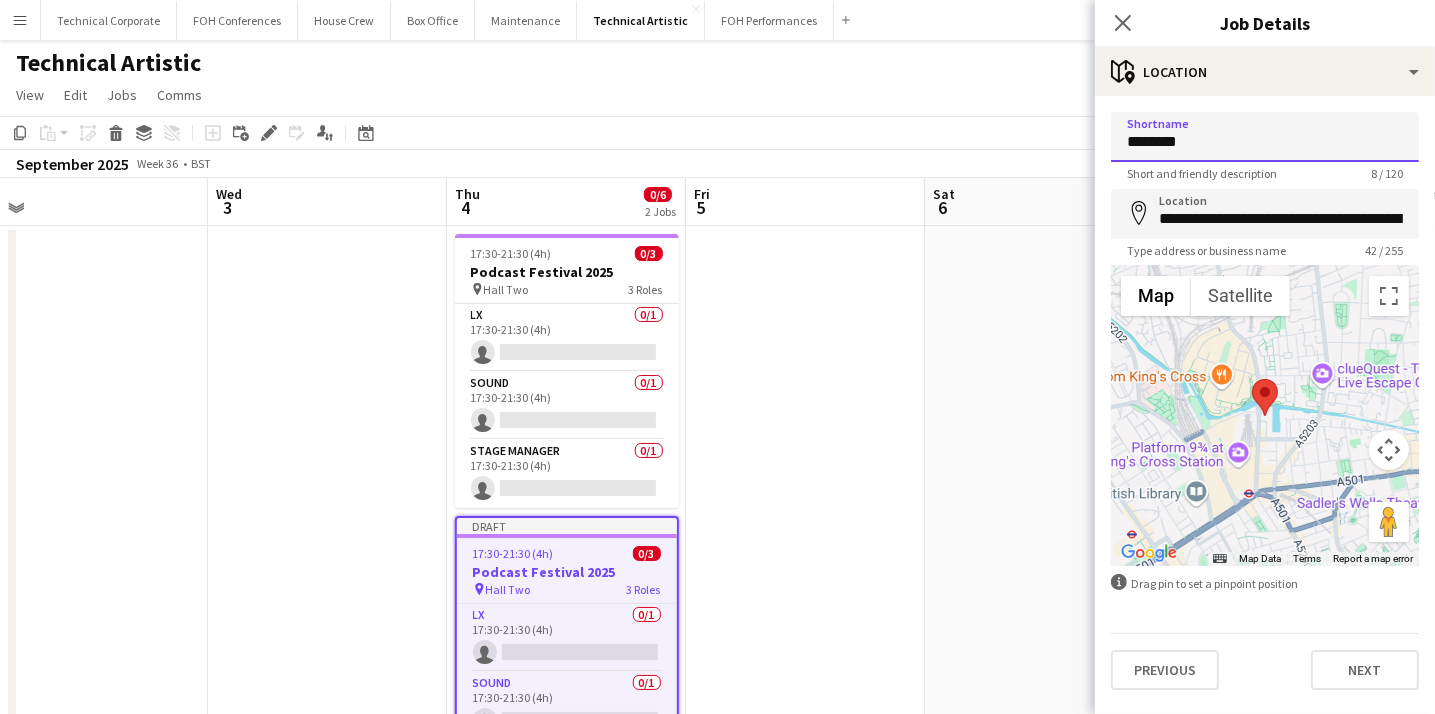 drag, startPoint x: 1207, startPoint y: 153, endPoint x: 1101, endPoint y: 132, distance: 108.060165 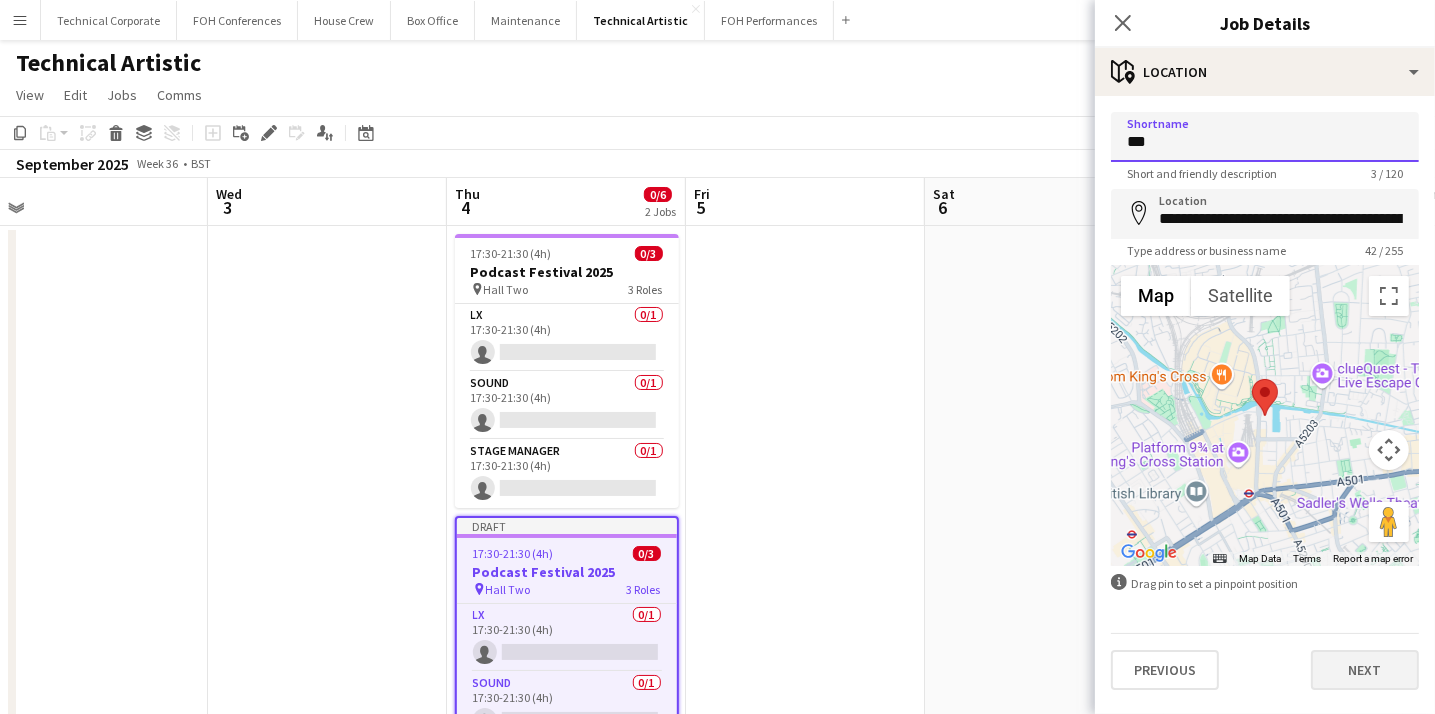 type on "***" 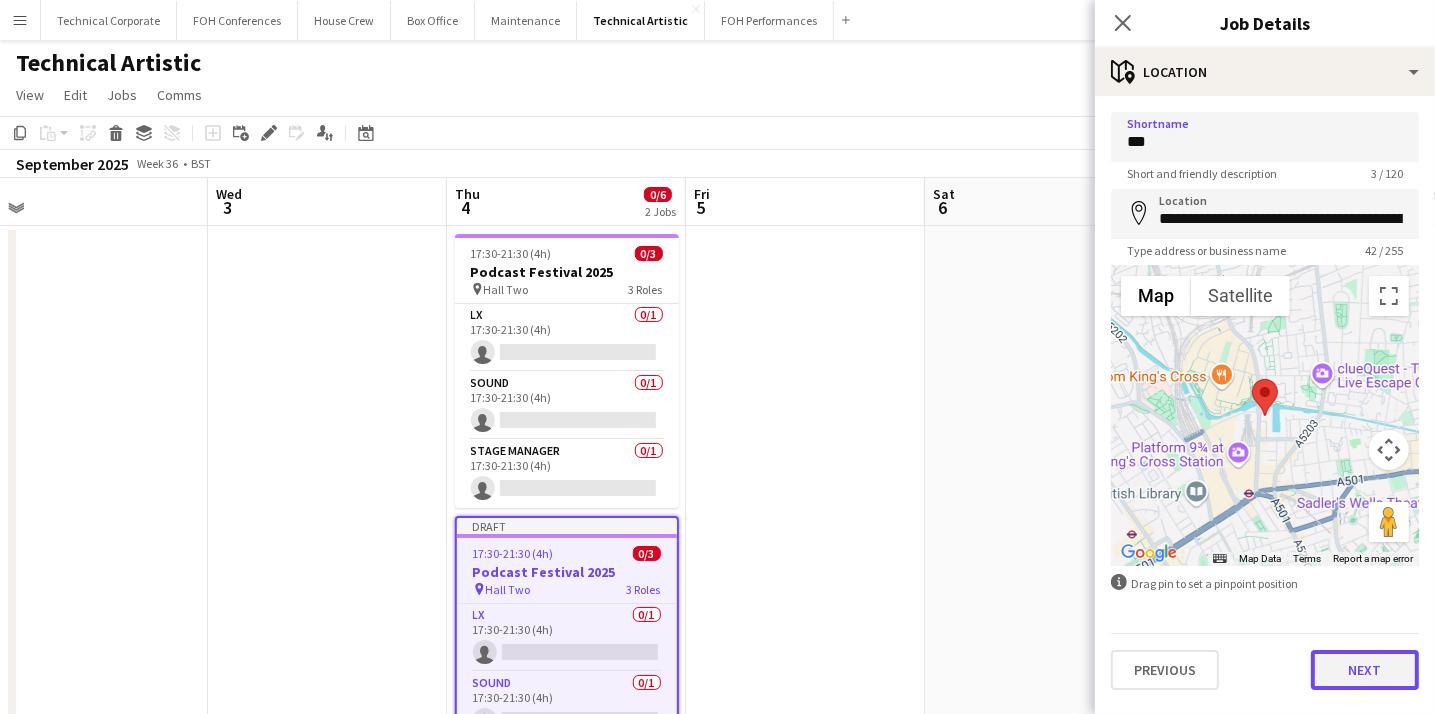 click on "Next" at bounding box center (1365, 670) 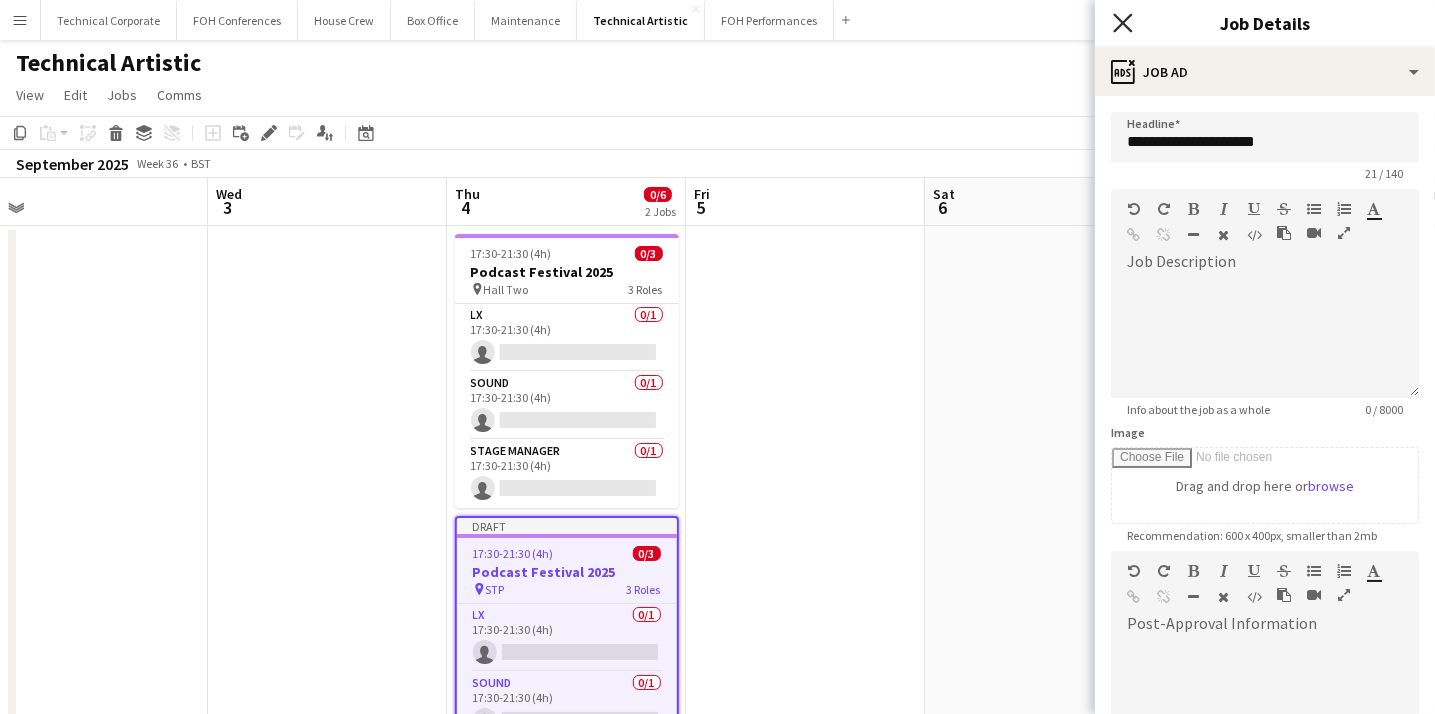 click 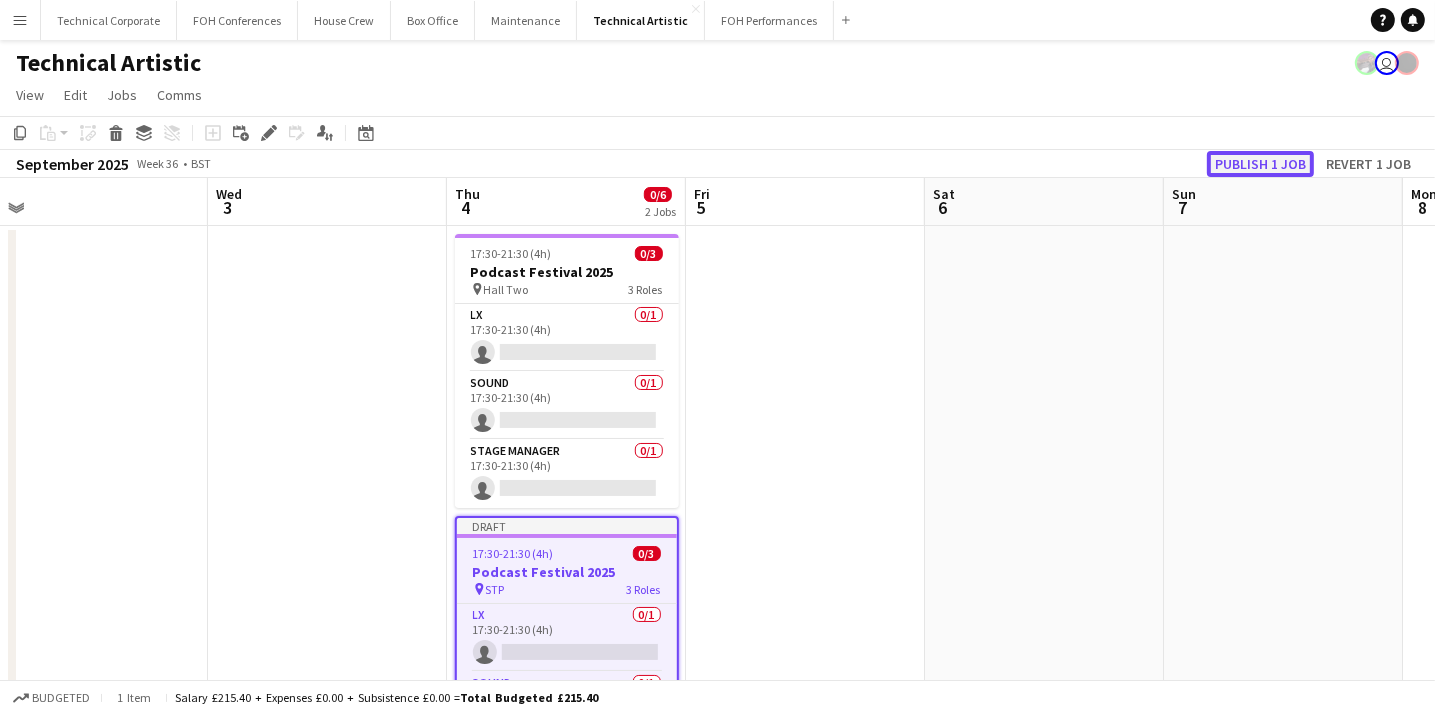 click on "Publish 1 job" 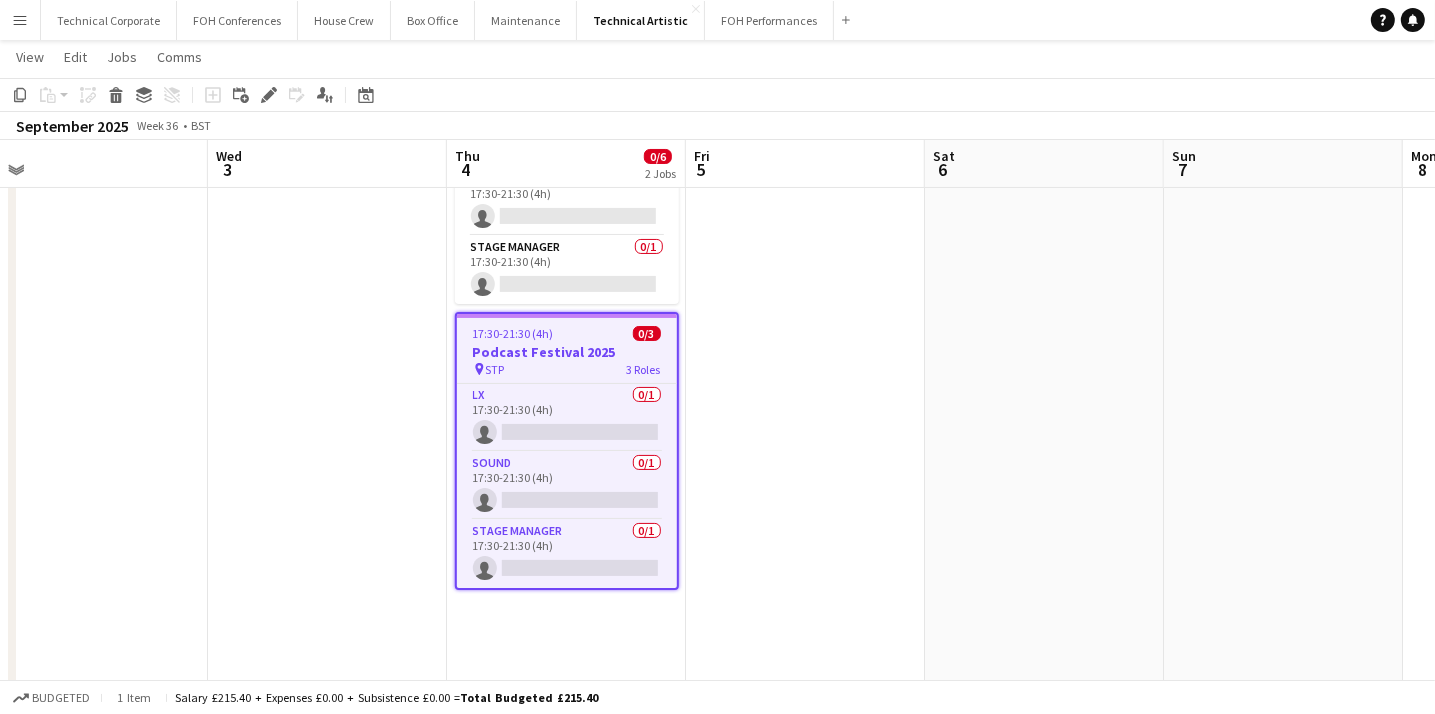 scroll, scrollTop: 0, scrollLeft: 0, axis: both 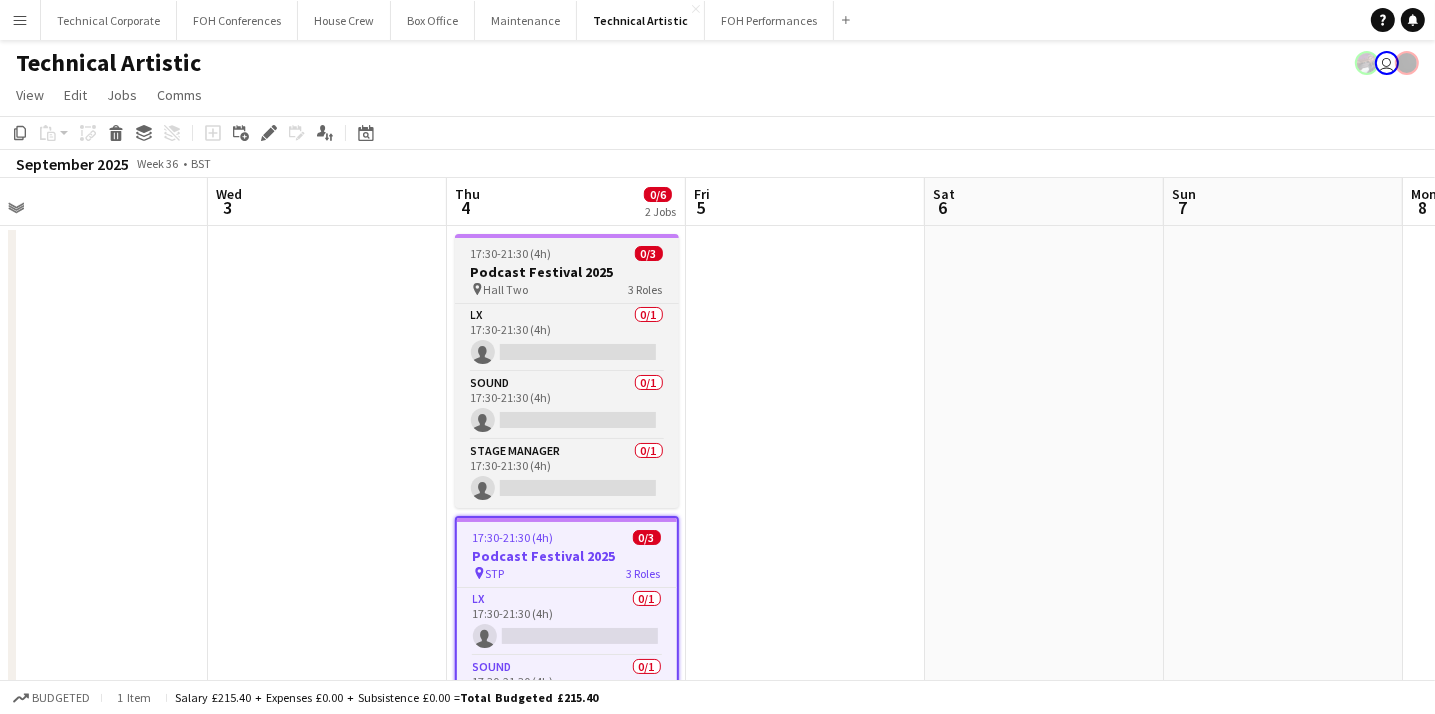 click on "Podcast Festival 2025" at bounding box center (567, 272) 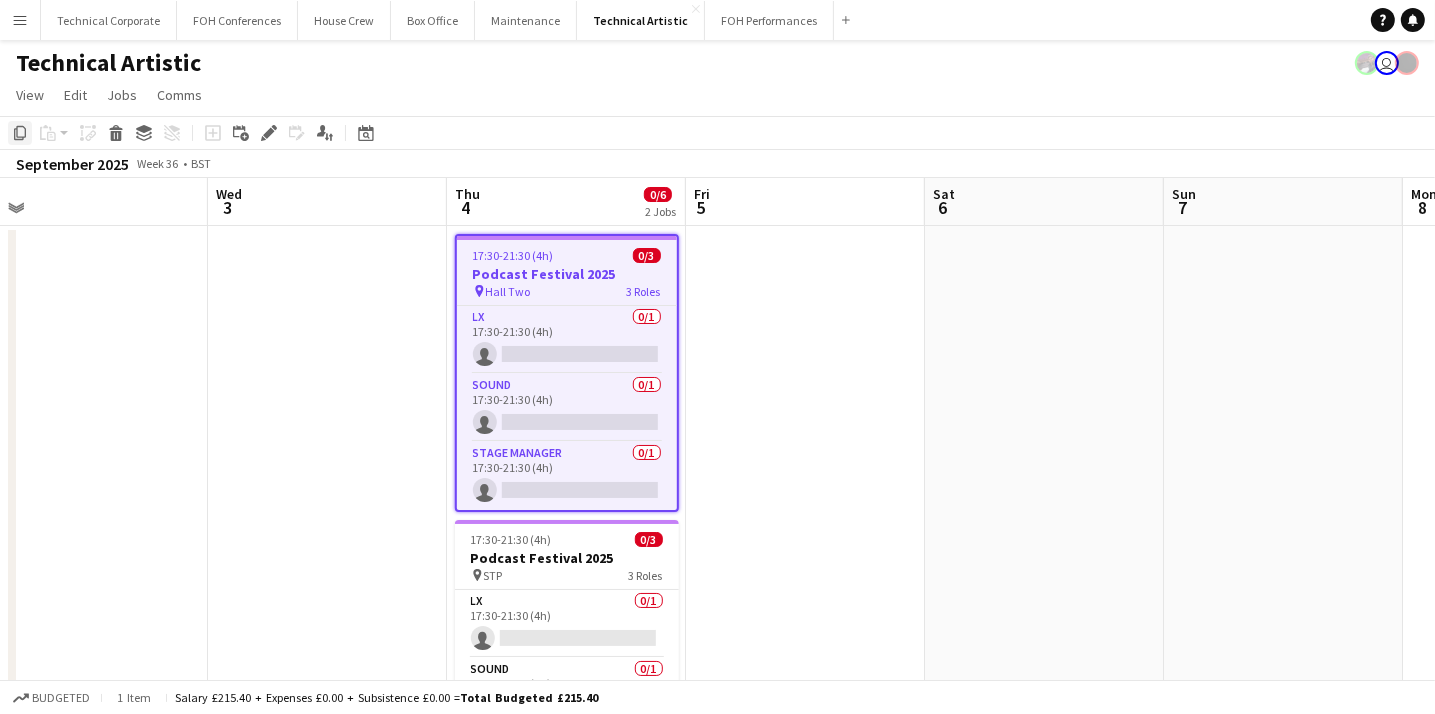 click 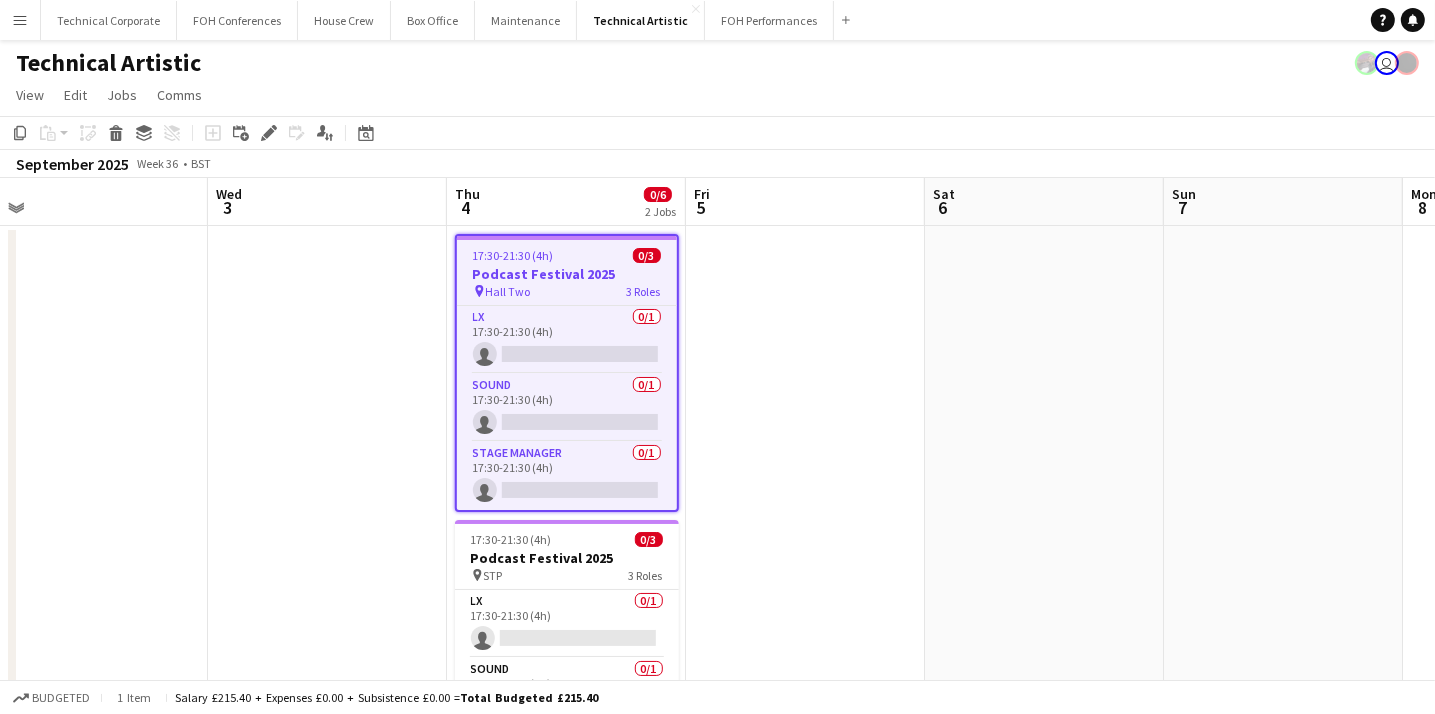 click at bounding box center [805, 630] 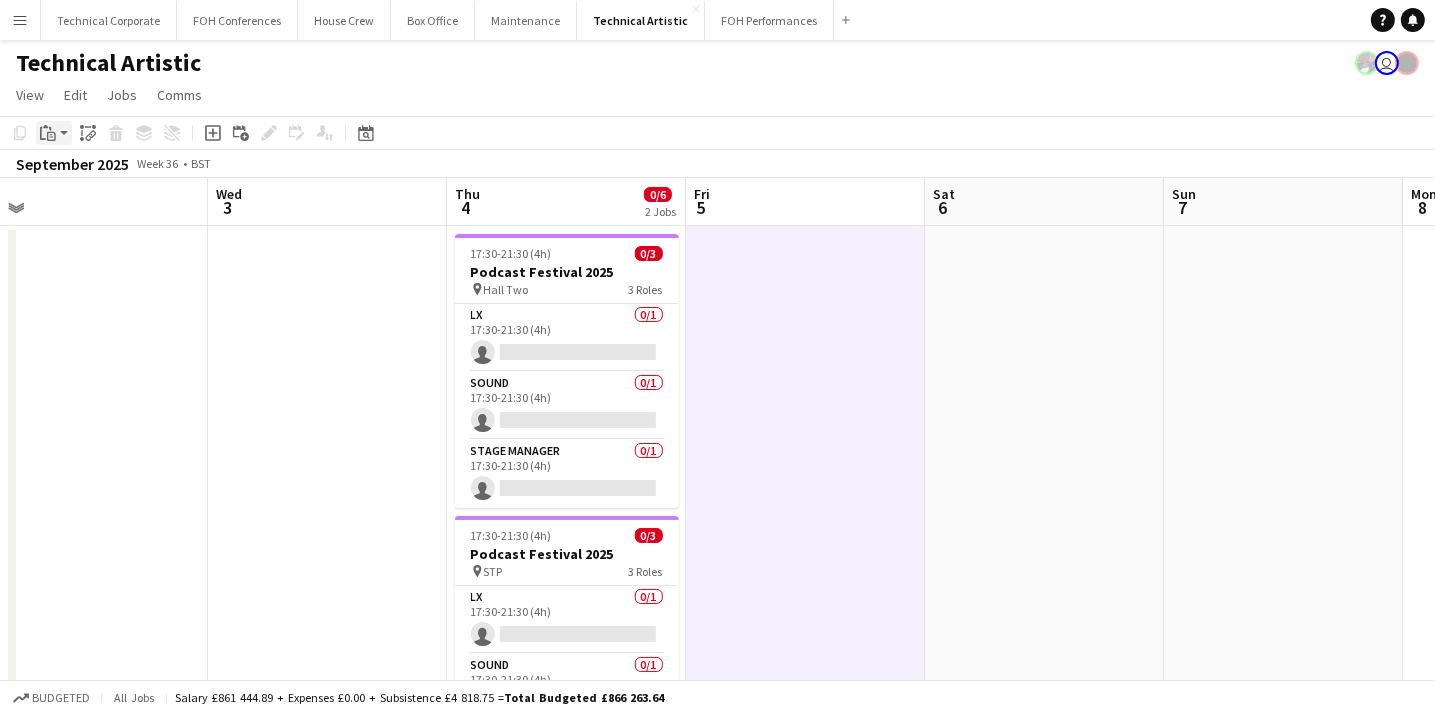 click on "Paste" at bounding box center [48, 133] 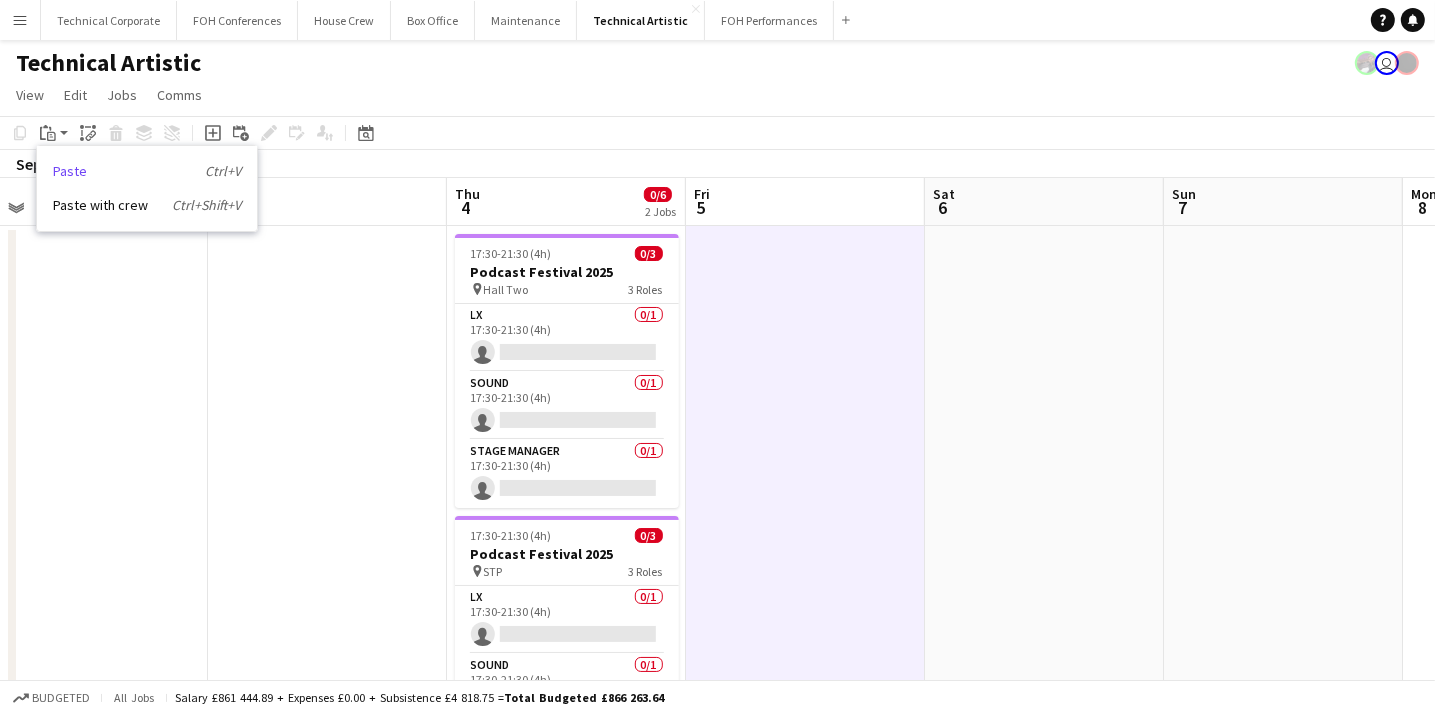 click on "Paste   Ctrl+V" at bounding box center [147, 171] 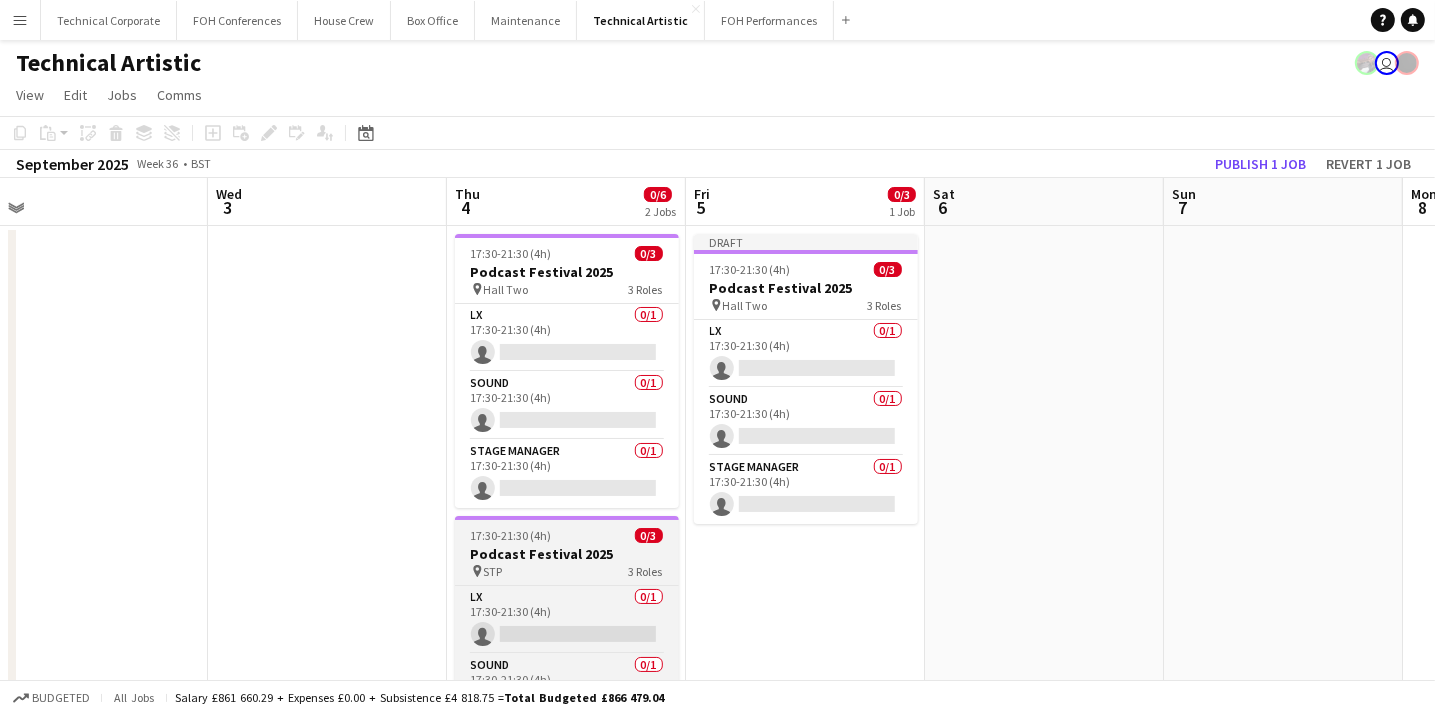 click on "pin
STP   3 Roles" at bounding box center [567, 571] 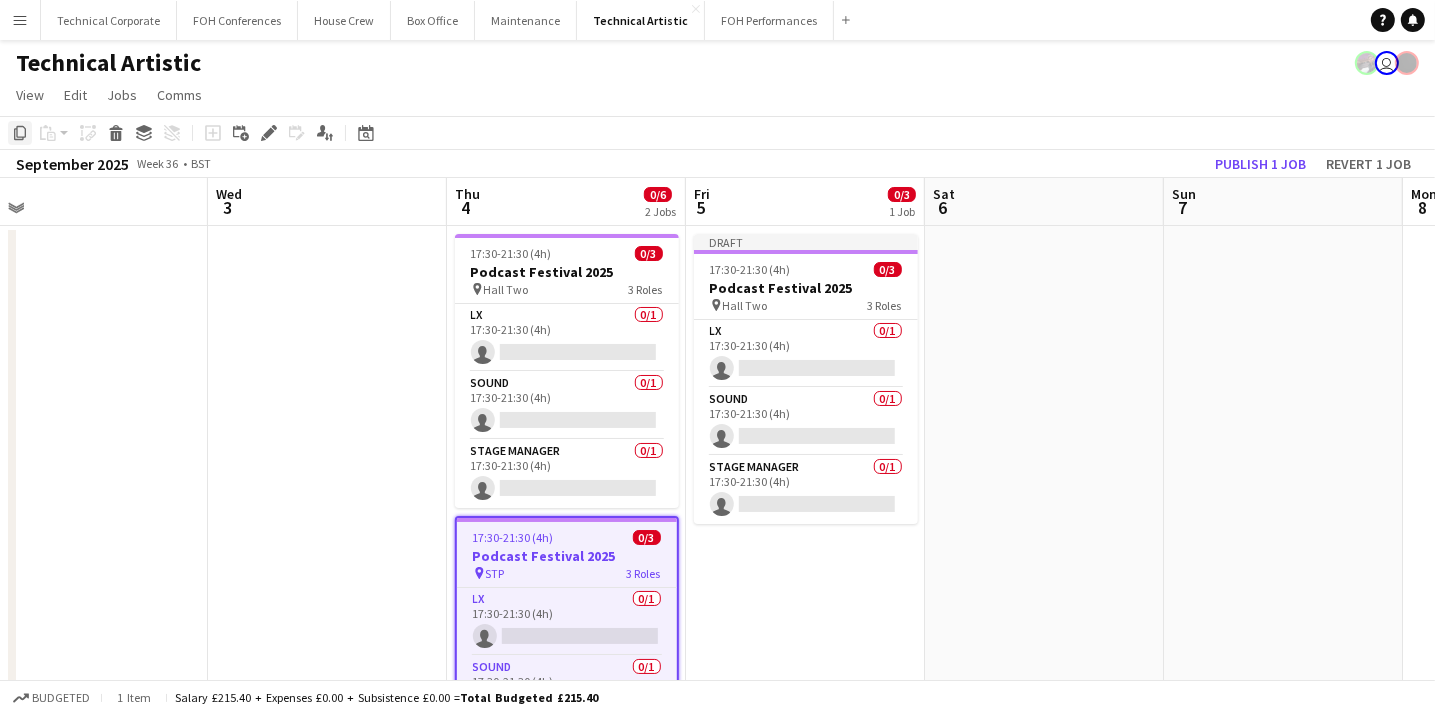 click on "Copy" 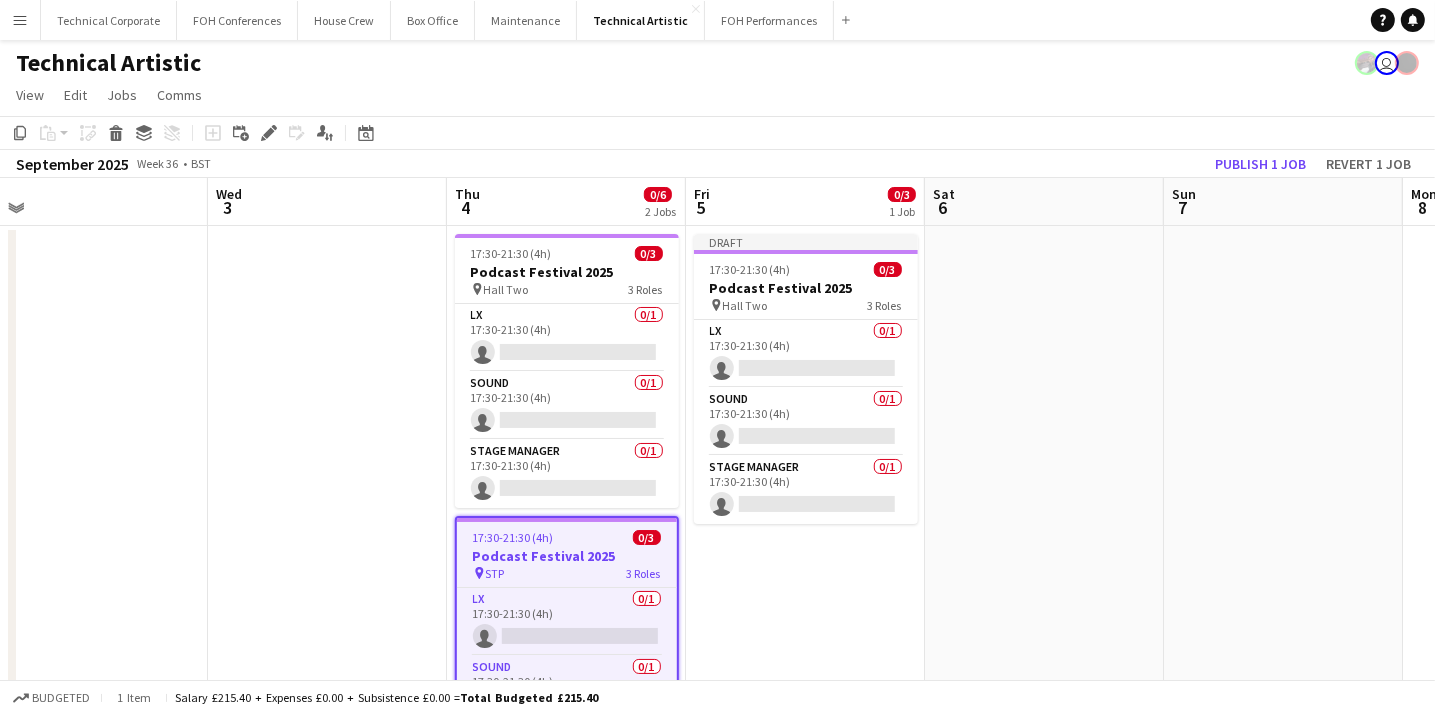 click on "[FIRST] [LAST]" at bounding box center (805, 630) 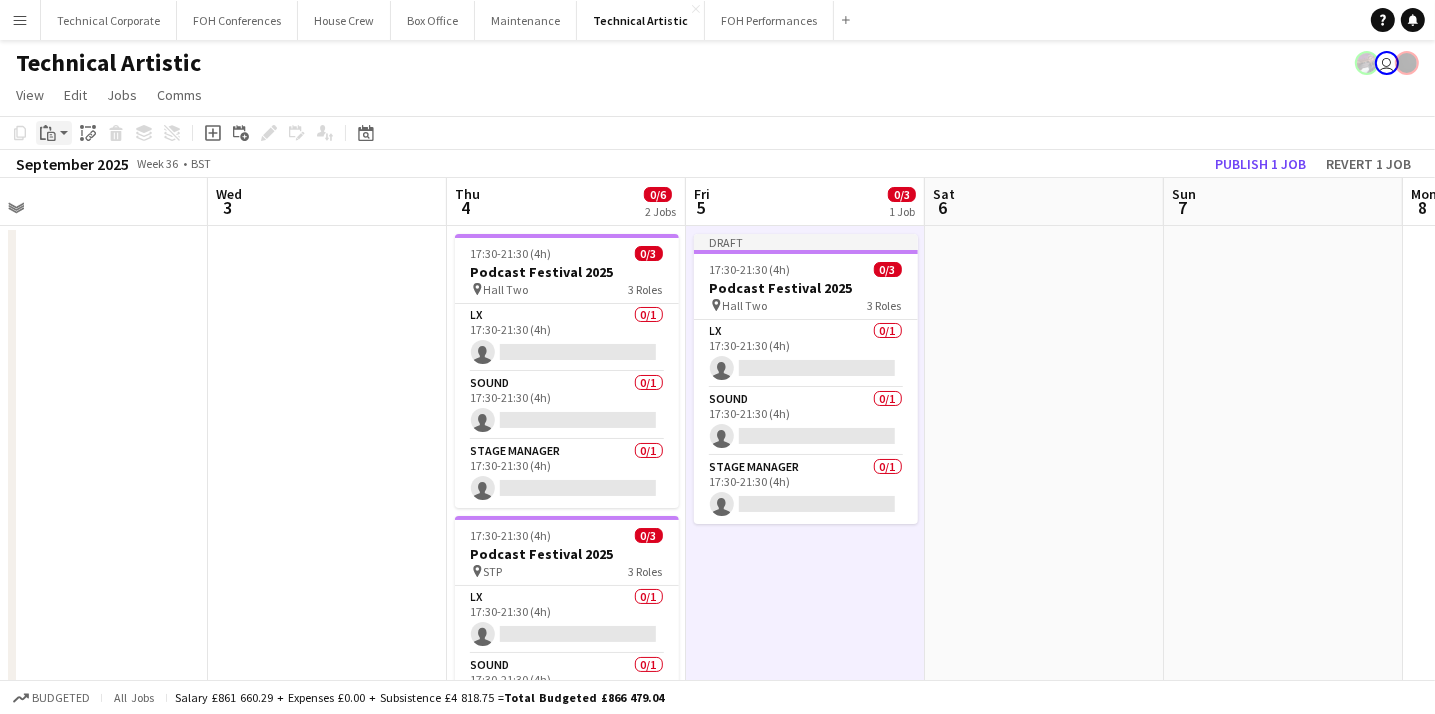 click on "Paste" at bounding box center (48, 133) 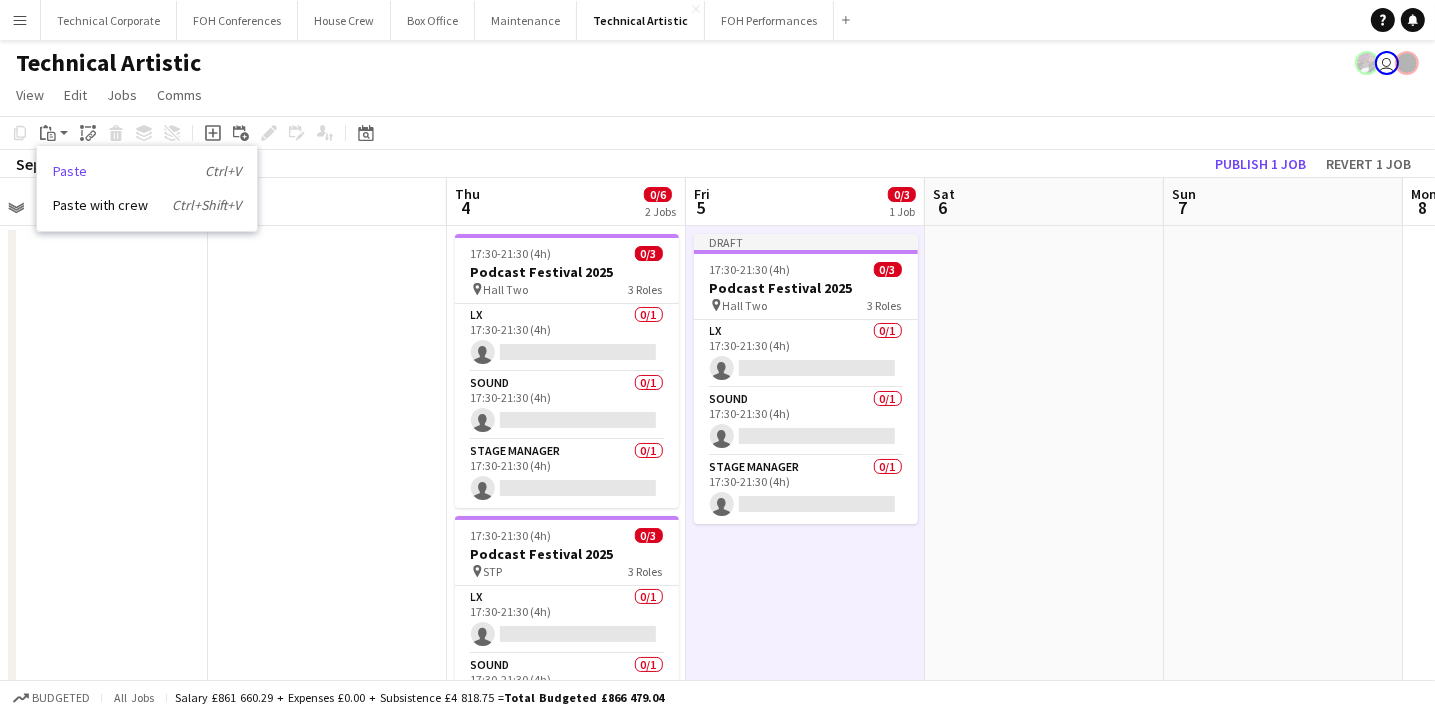 click on "Paste   Ctrl+V" at bounding box center (147, 171) 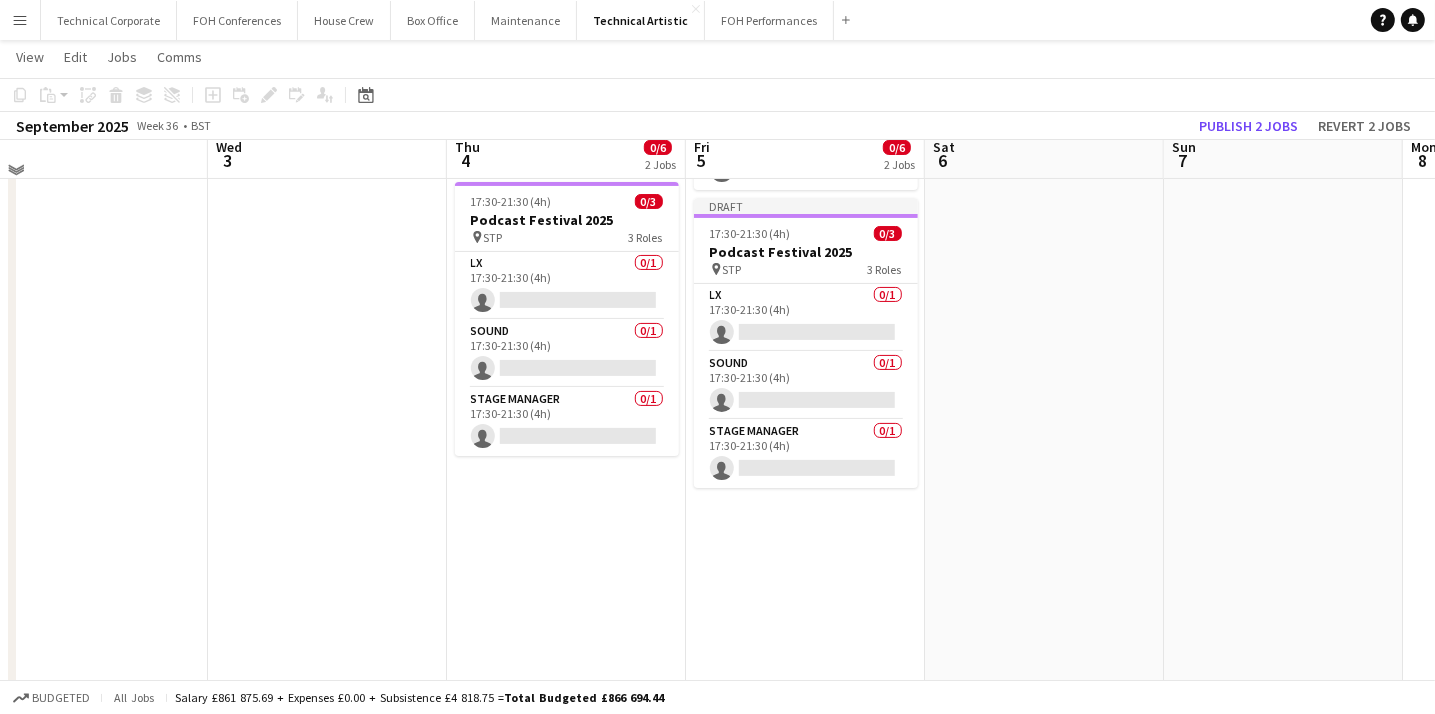 scroll, scrollTop: 352, scrollLeft: 0, axis: vertical 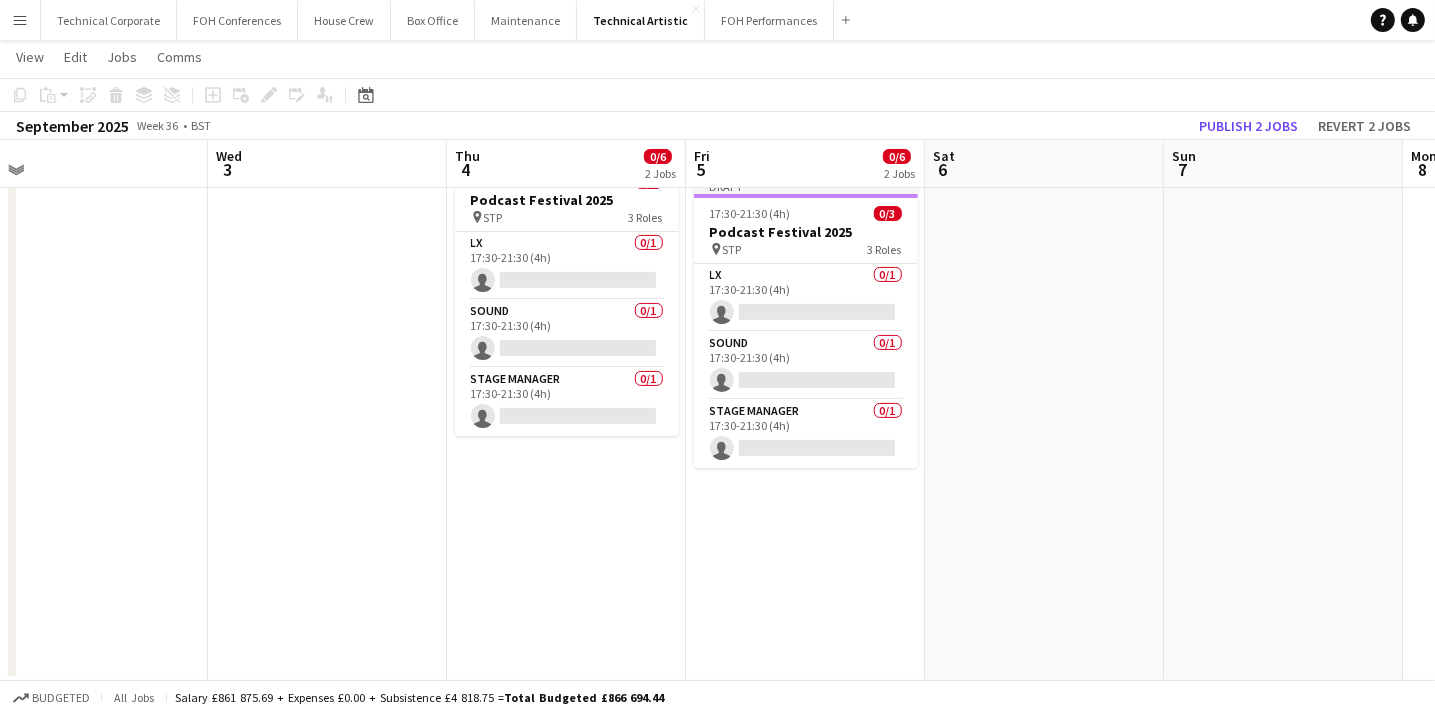 click on "Draft   17:30-21:30 (4h)    0/3   Podcast Festival 2025
pin
Hall Two   3 Roles   LX   0/1   17:30-21:30 (4h)
single-neutral-actions
Sound   0/1   17:30-21:30 (4h)
single-neutral-actions
Stage Manager   0/1   17:30-21:30 (4h)
single-neutral-actions
Draft   17:30-21:30 (4h)    0/3   Podcast Festival 2025
pin
STP   3 Roles   LX   0/1   17:30-21:30 (4h)
single-neutral-actions
Sound   0/1   17:30-21:30 (4h)
single-neutral-actions
Stage Manager   0/1   17:30-21:30 (4h)
single-neutral-actions" at bounding box center (805, 276) 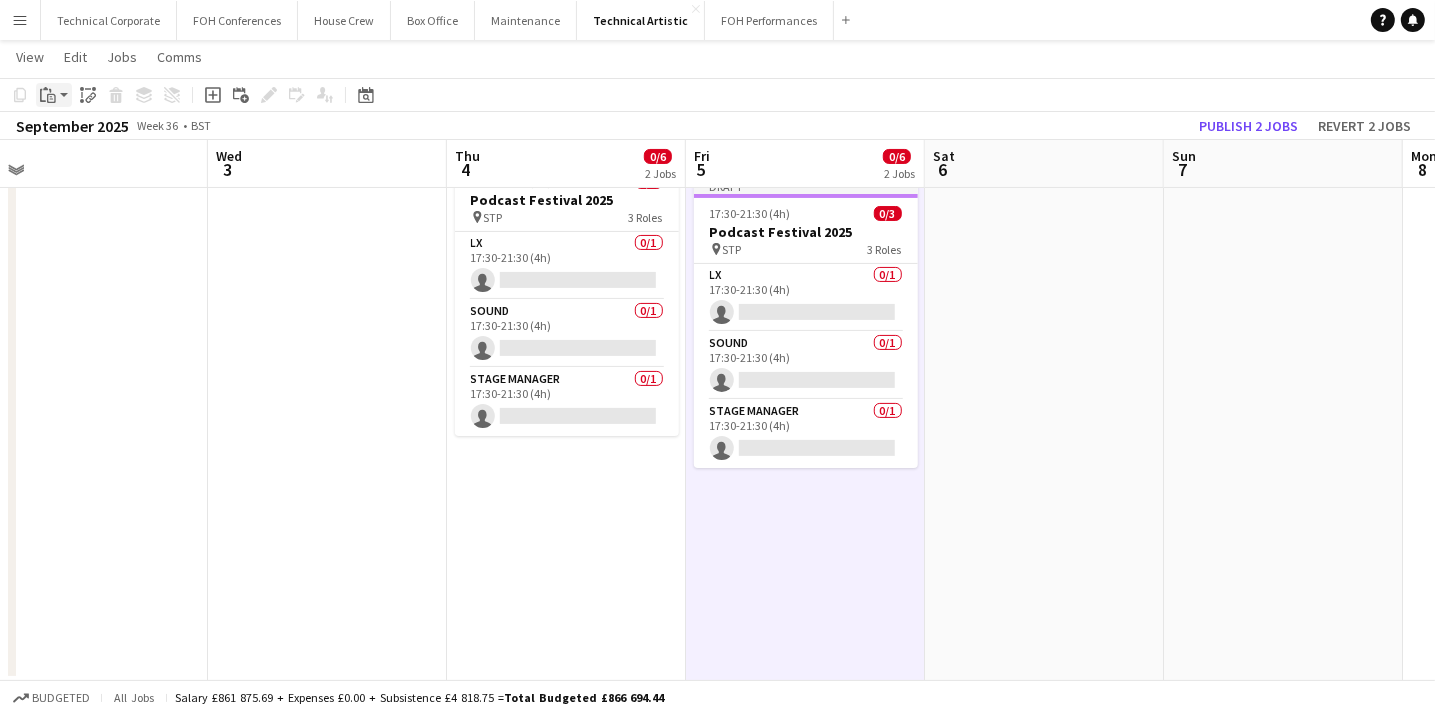 click on "Paste" 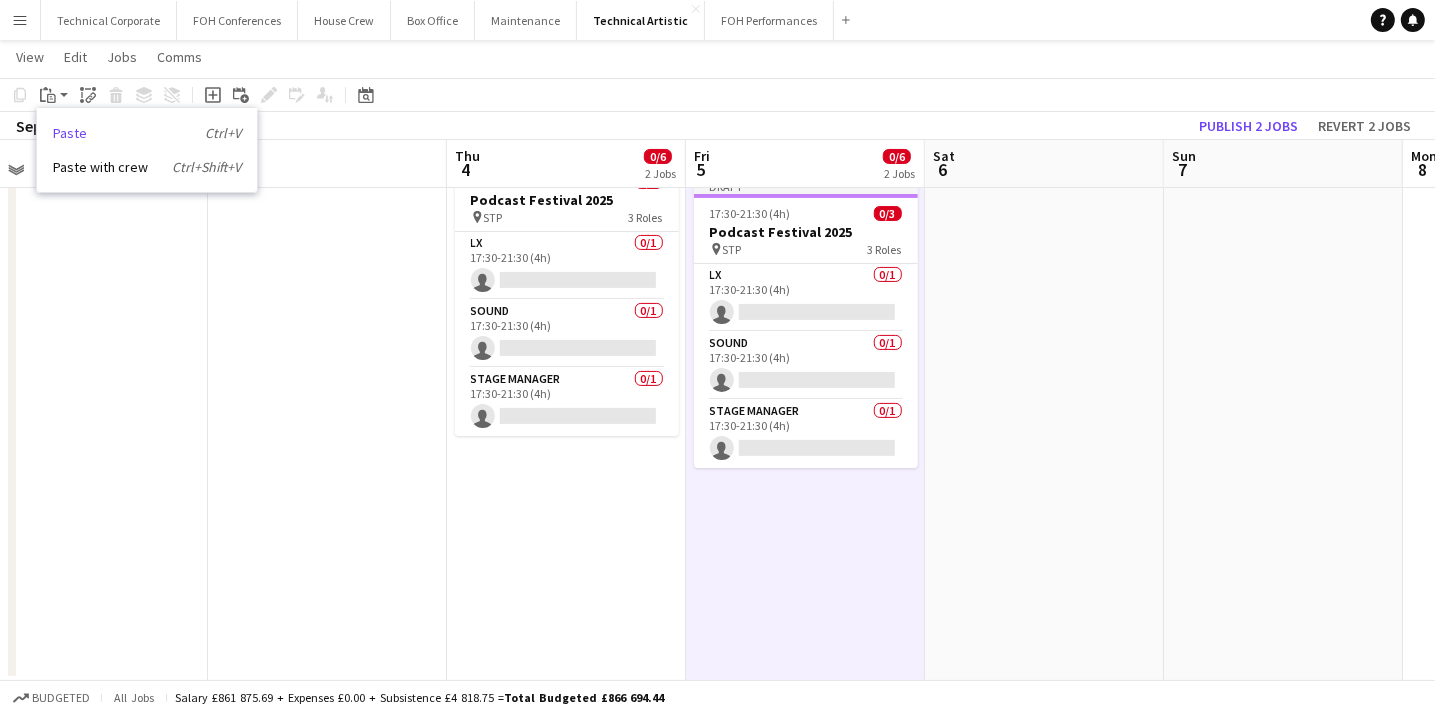 click on "Paste   Ctrl+V" at bounding box center [147, 133] 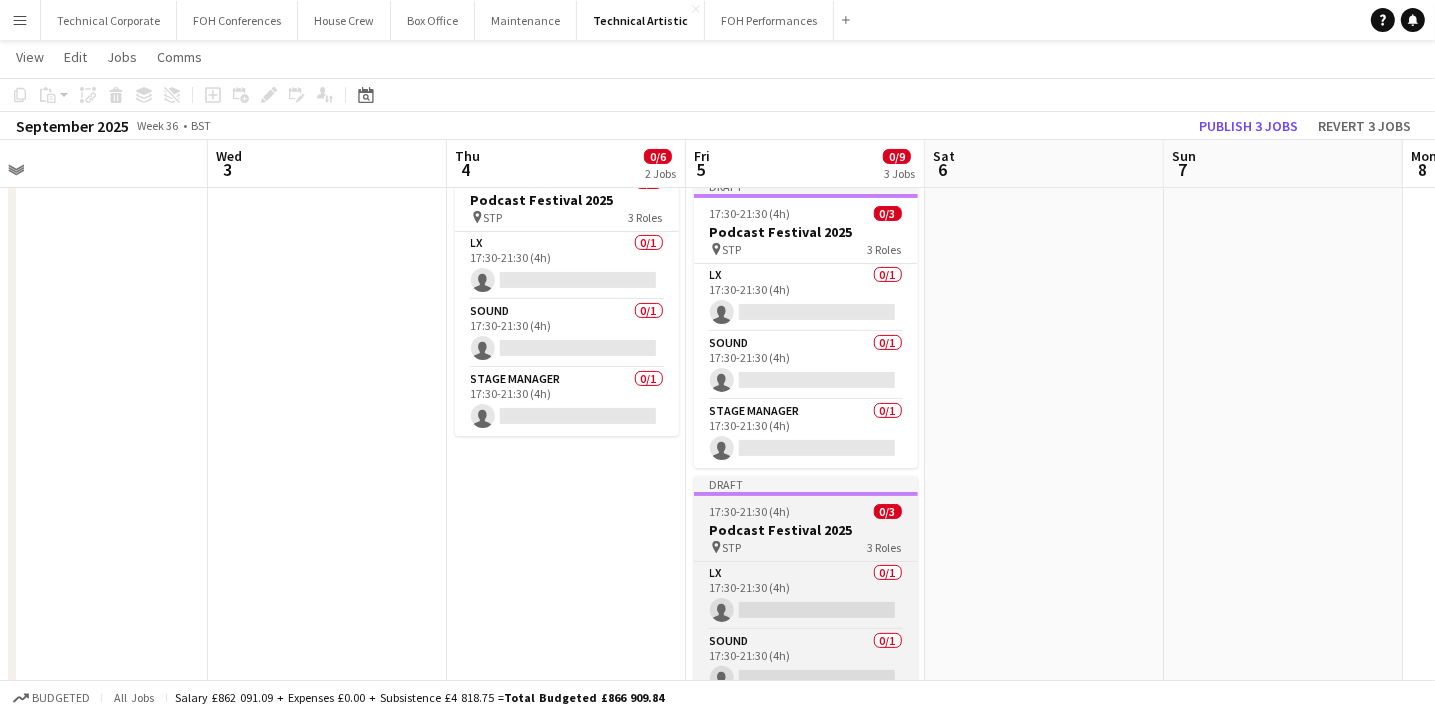 click on "Podcast Festival 2025" at bounding box center [806, 530] 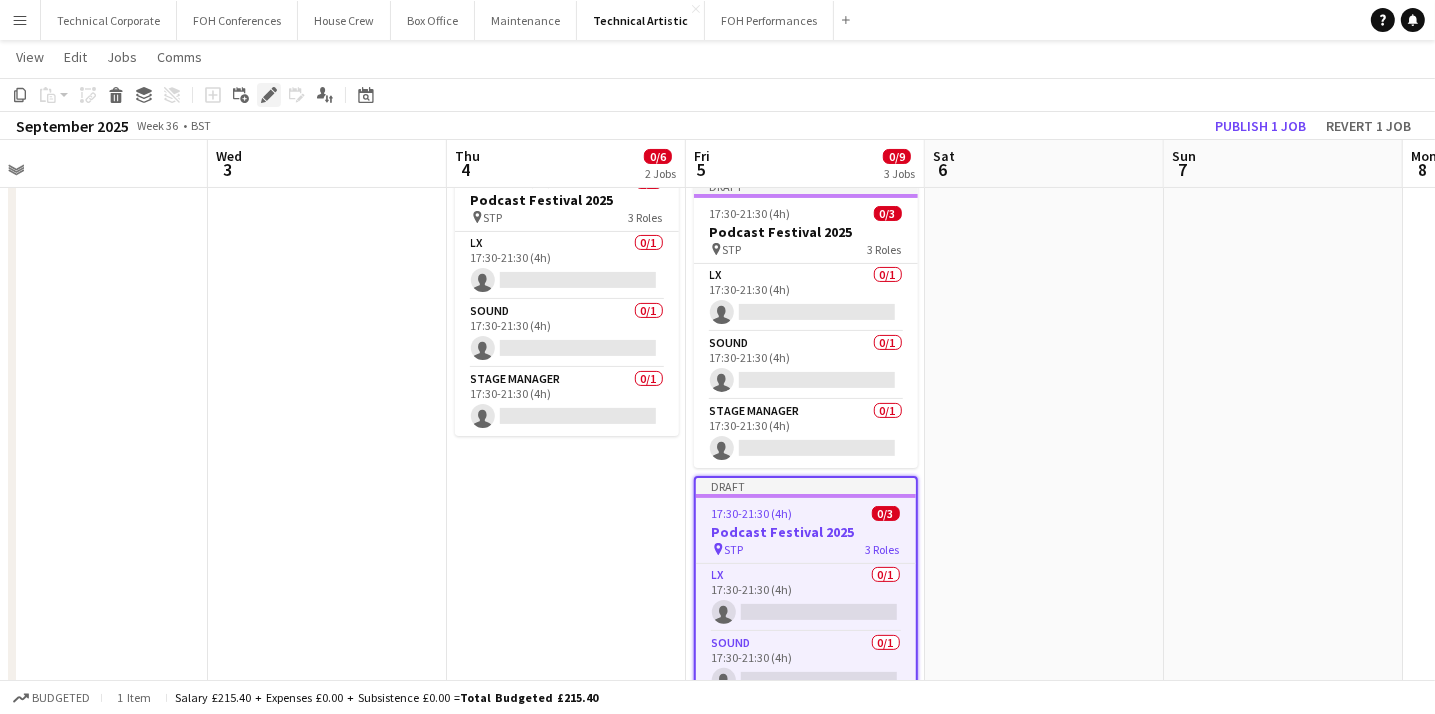click on "Edit" 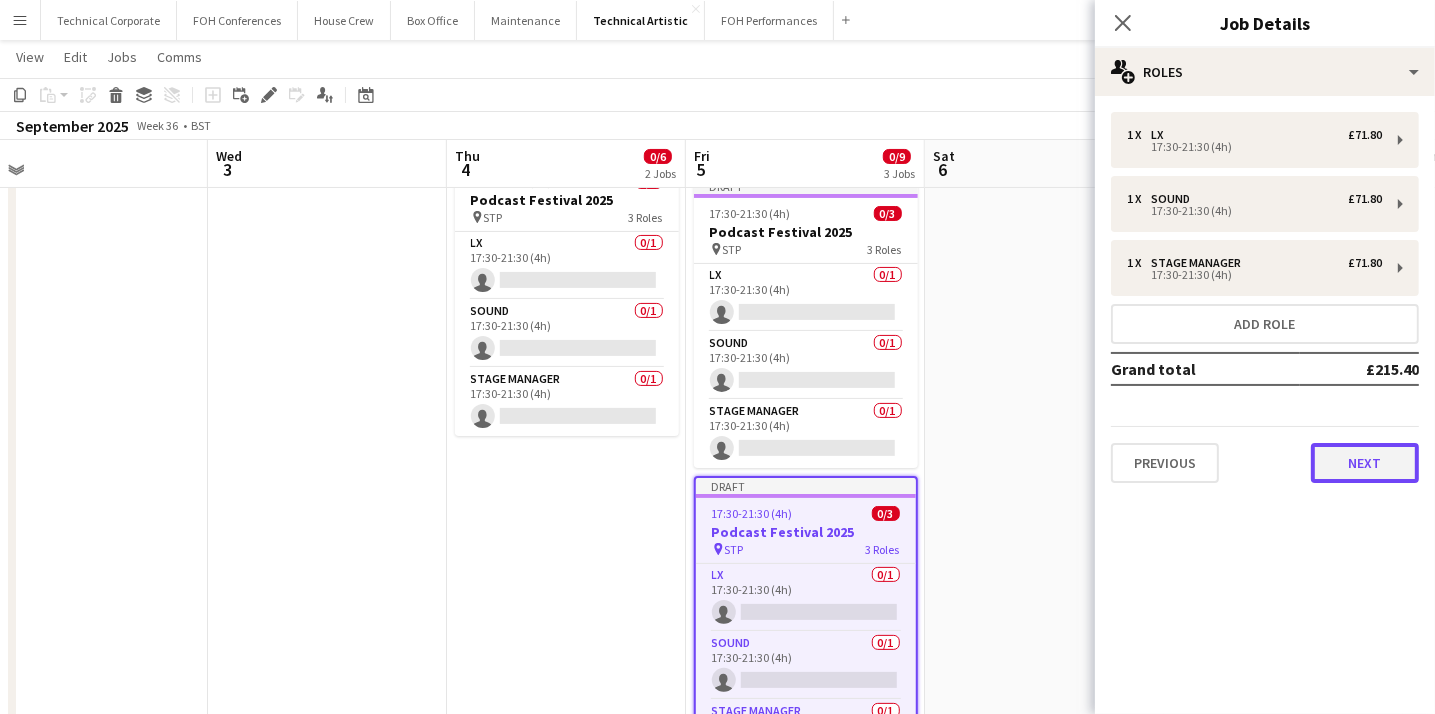 click on "Next" at bounding box center (1365, 463) 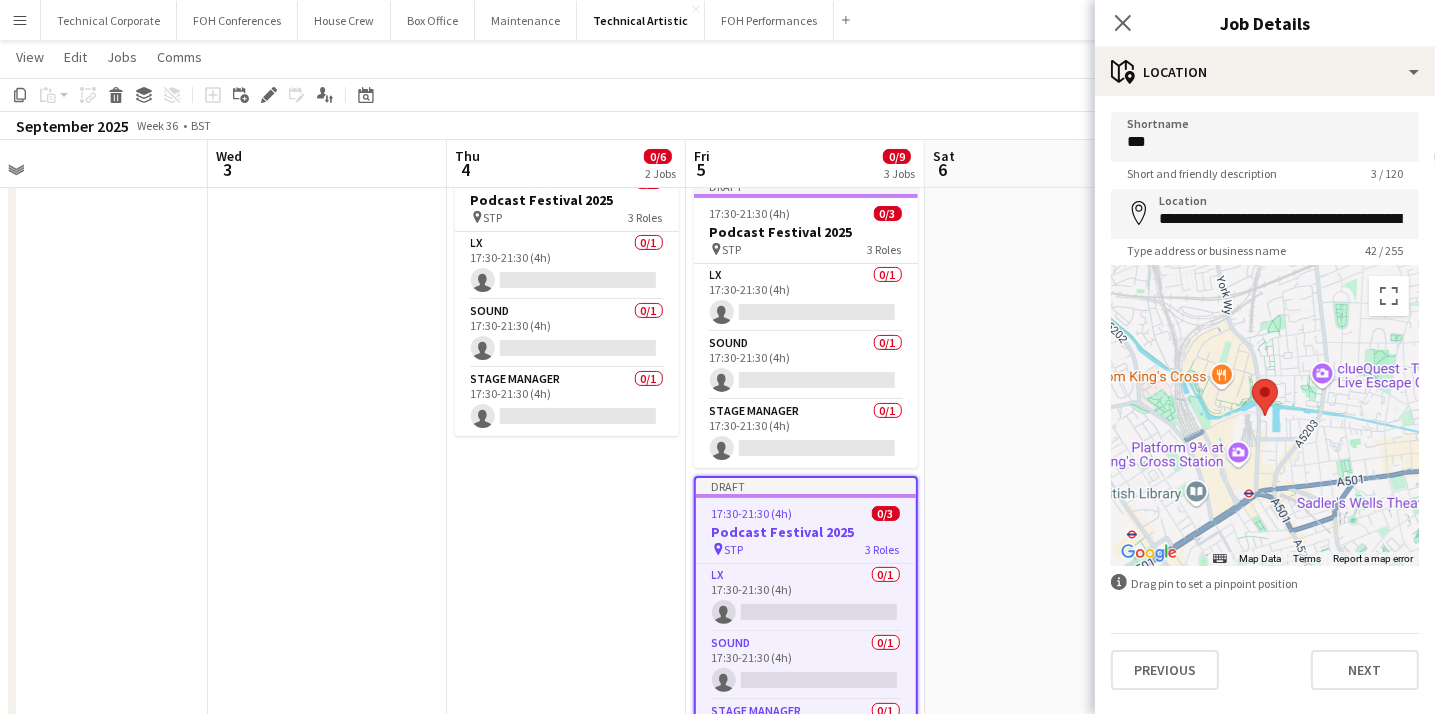 click at bounding box center [1265, 416] 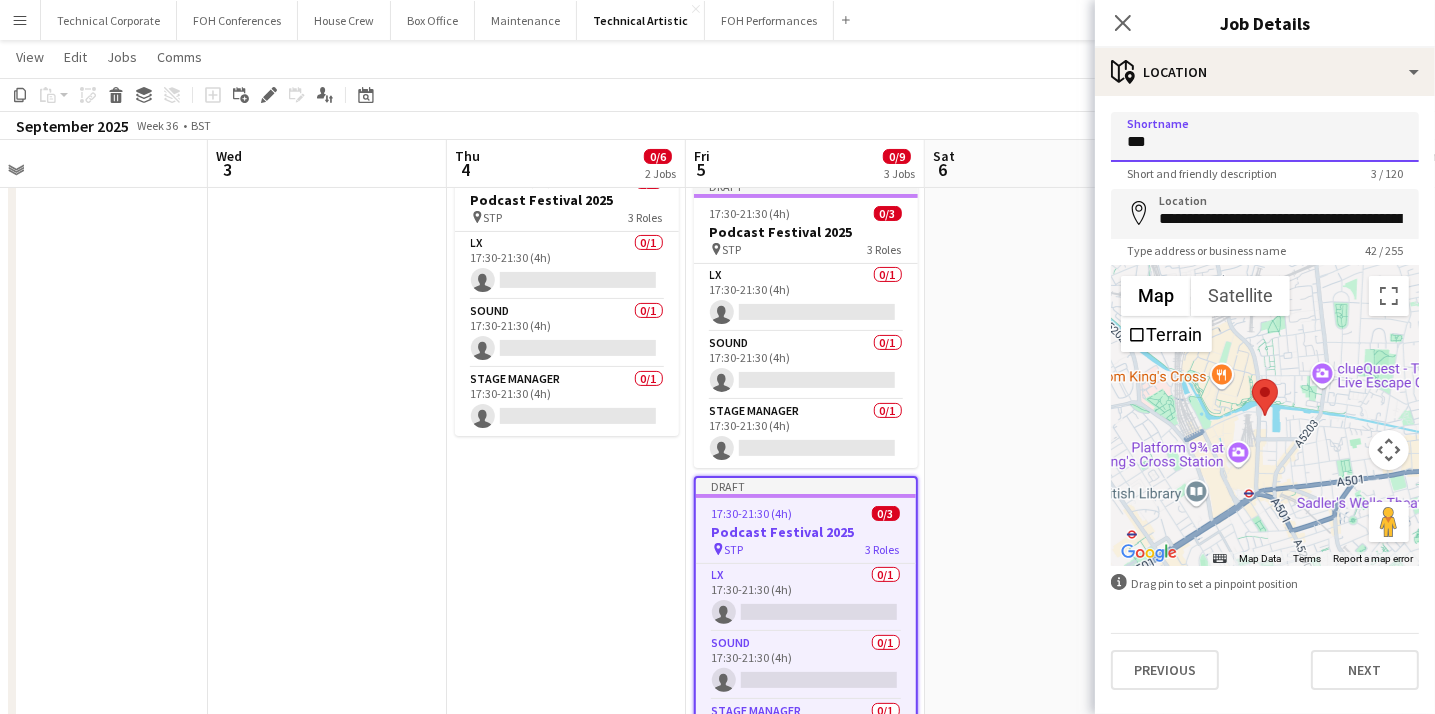 drag, startPoint x: 1176, startPoint y: 152, endPoint x: 1080, endPoint y: 152, distance: 96 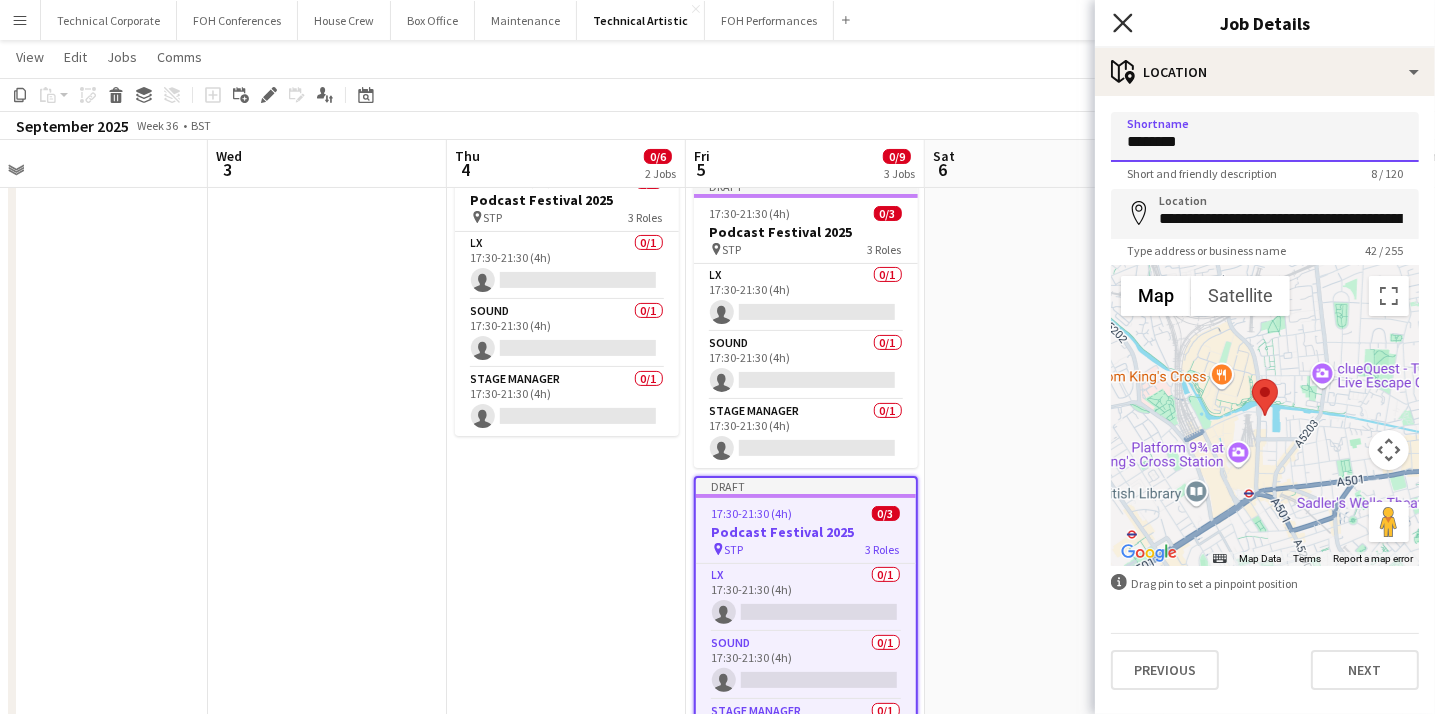 type on "********" 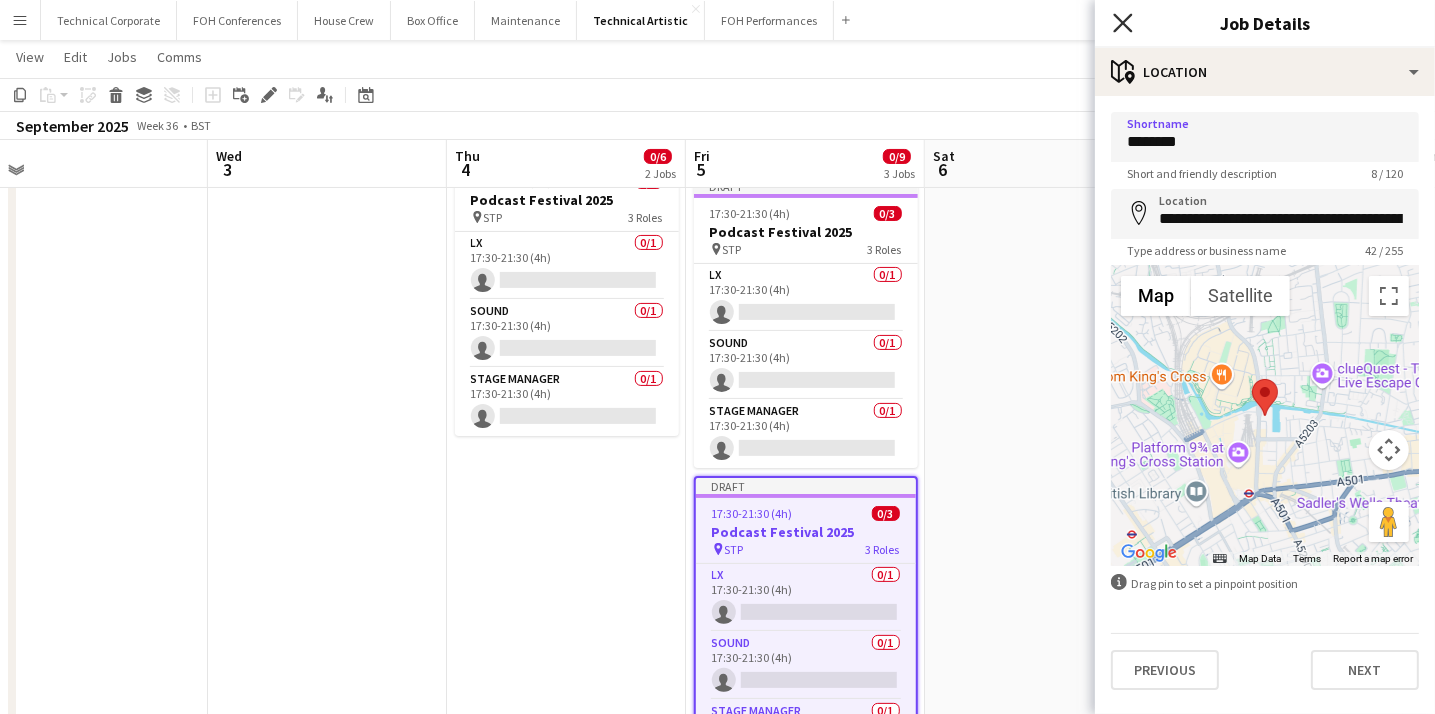 click 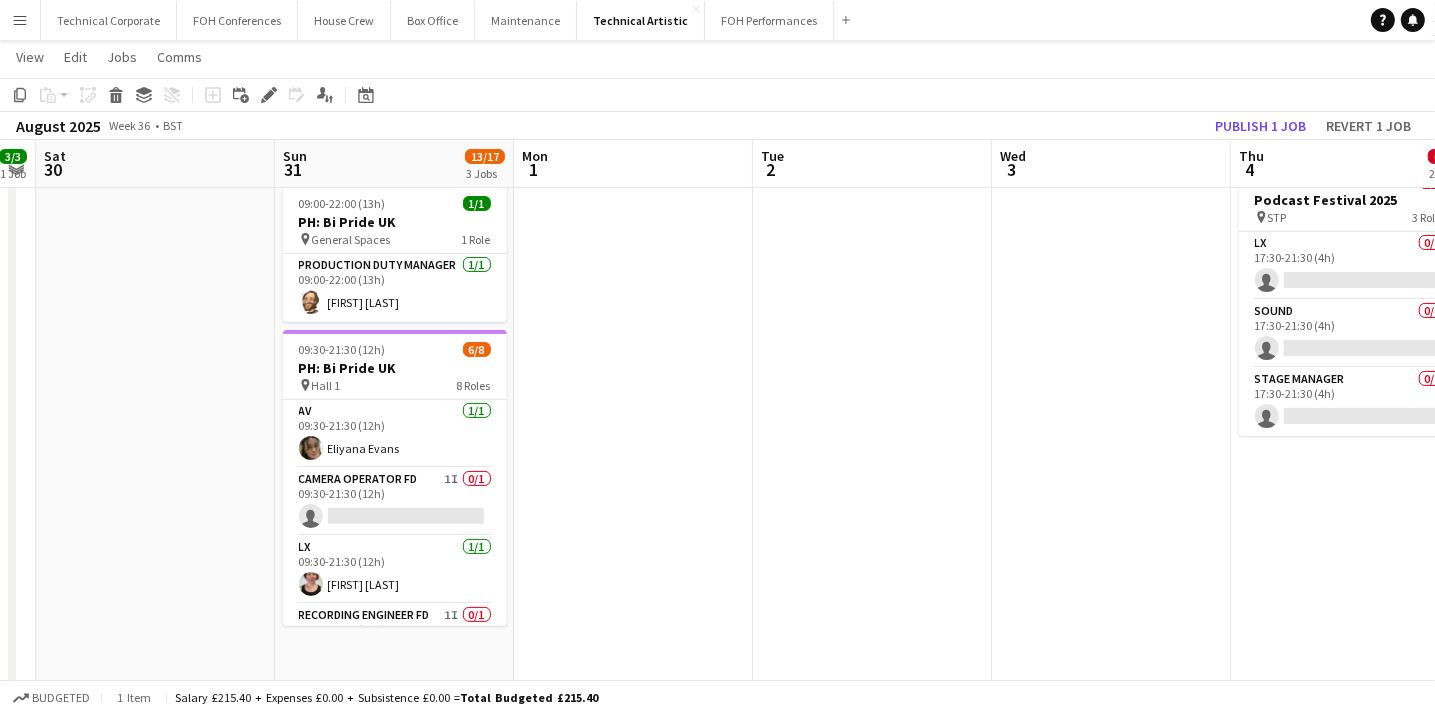 scroll, scrollTop: 0, scrollLeft: 505, axis: horizontal 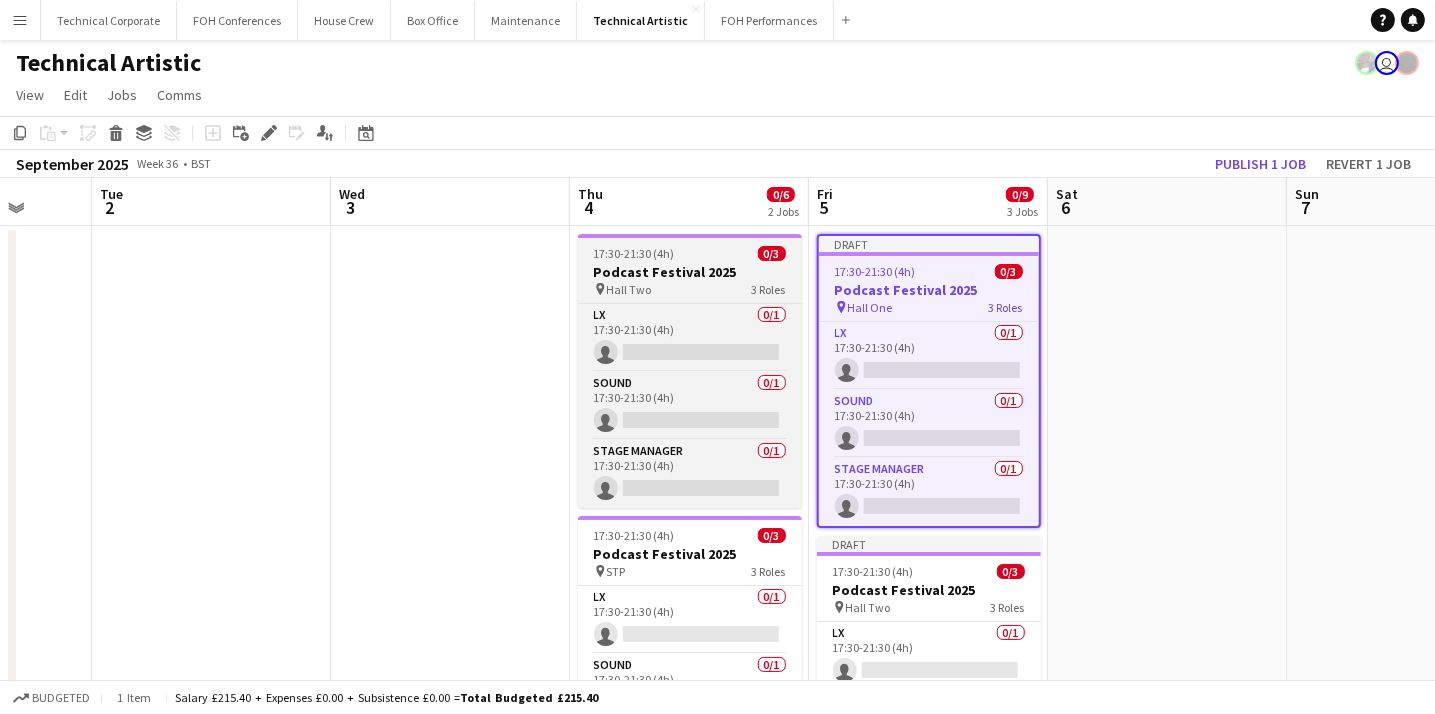 click on "Podcast Festival 2025" at bounding box center [690, 272] 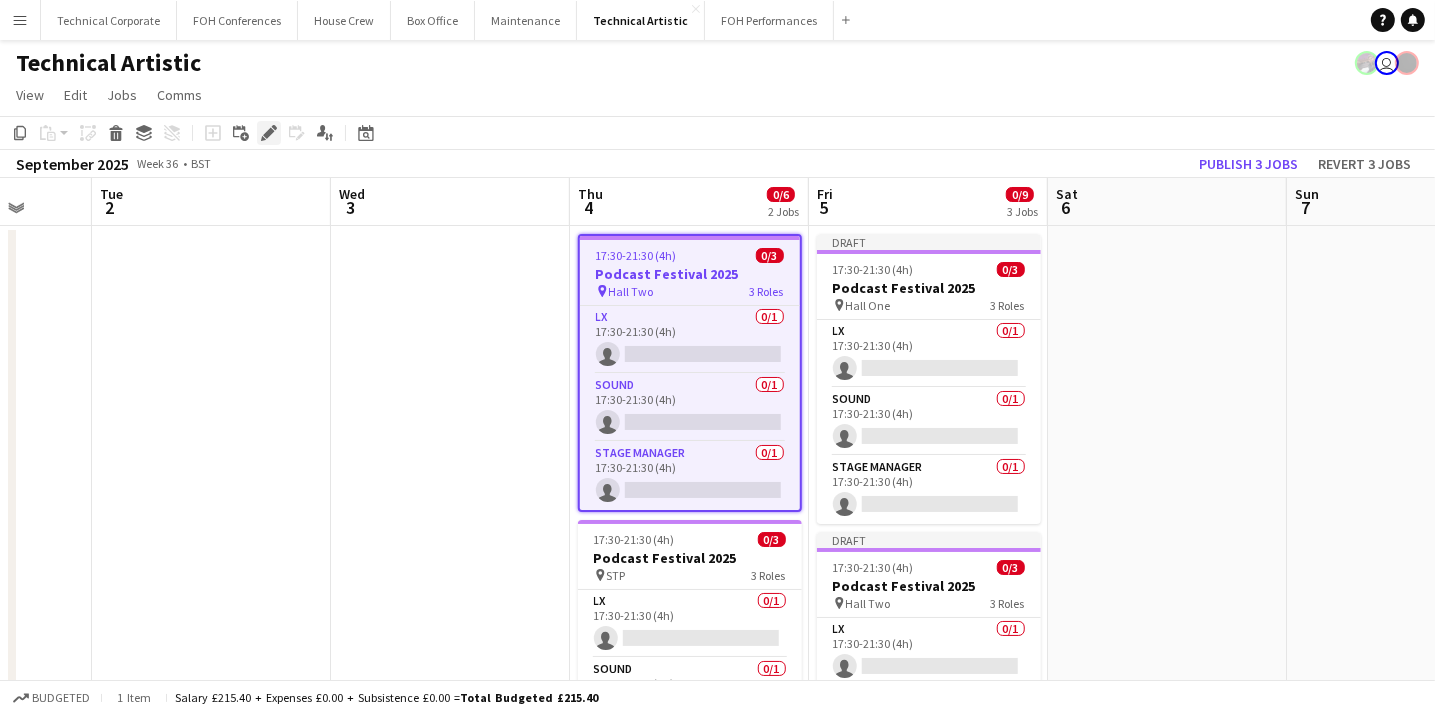 click 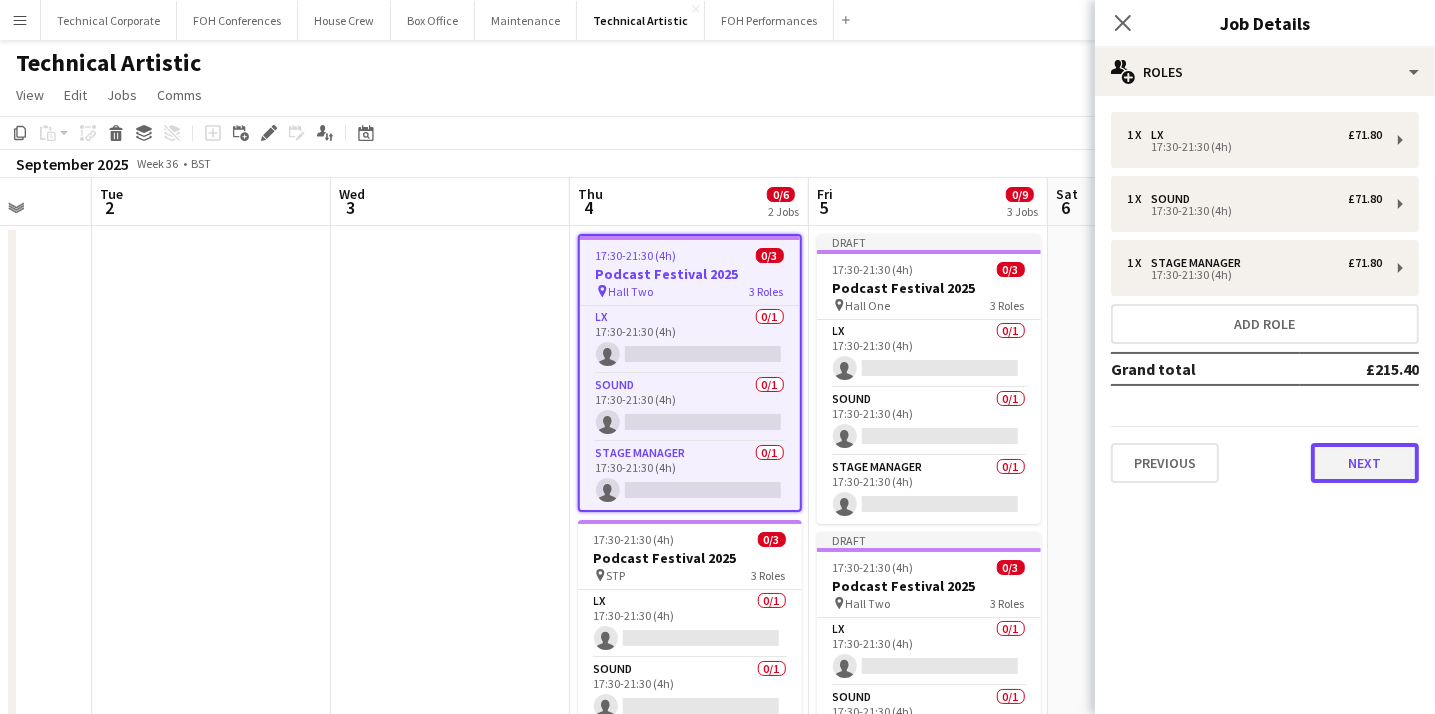 click on "Next" at bounding box center [1365, 463] 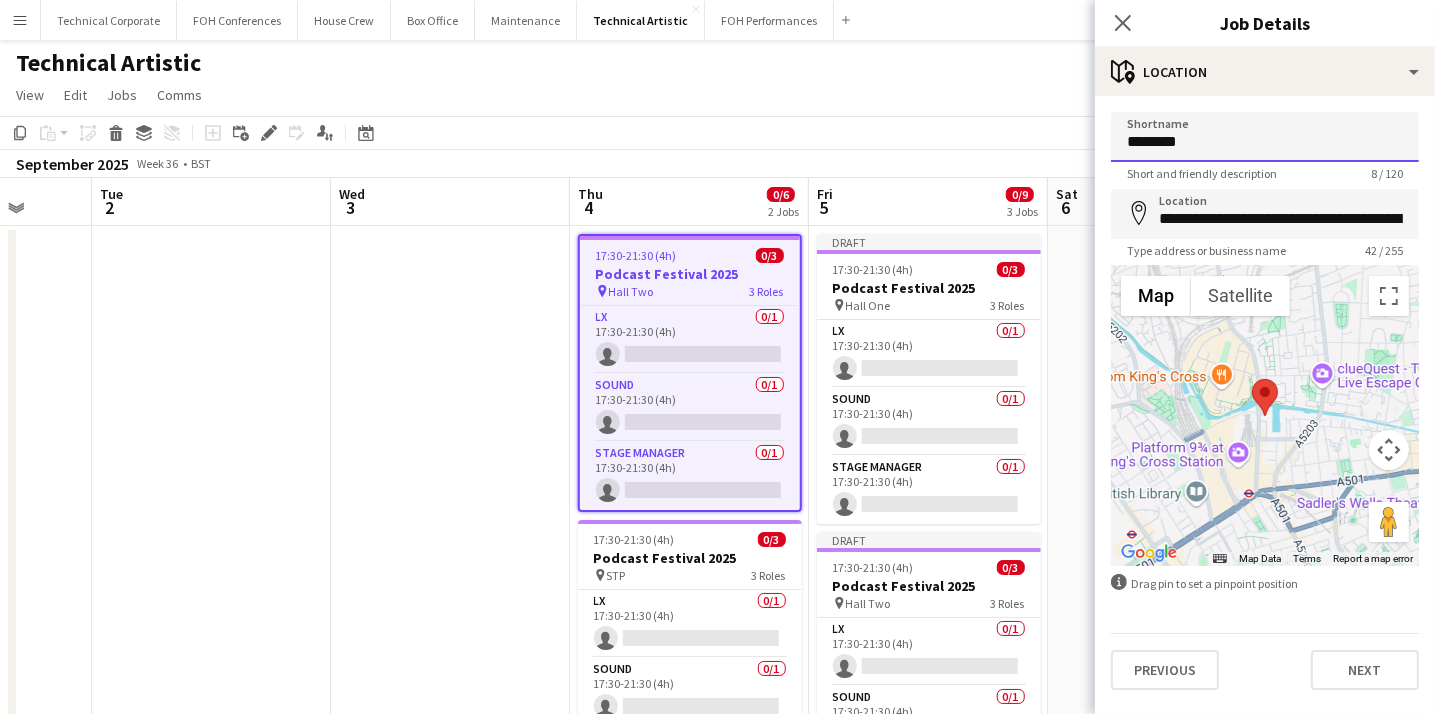 click on "********" at bounding box center (1265, 137) 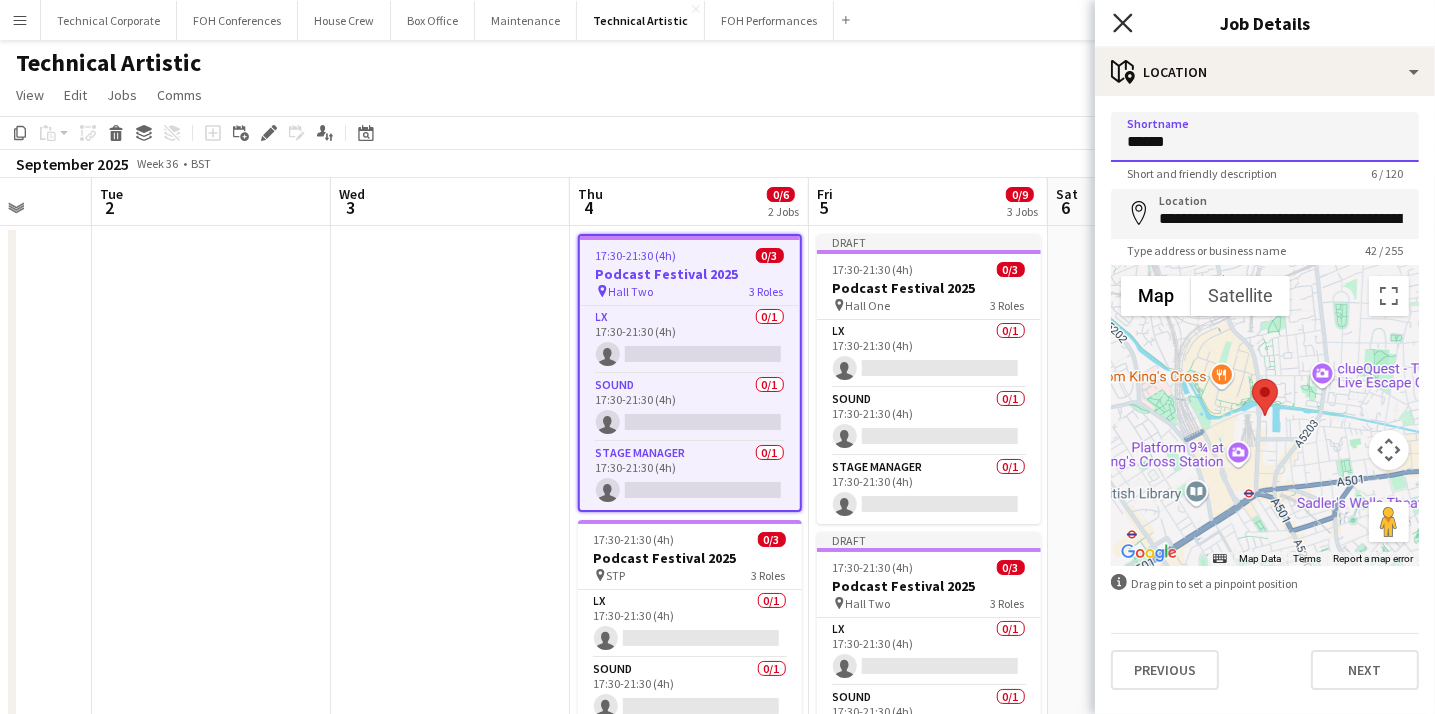 type on "******" 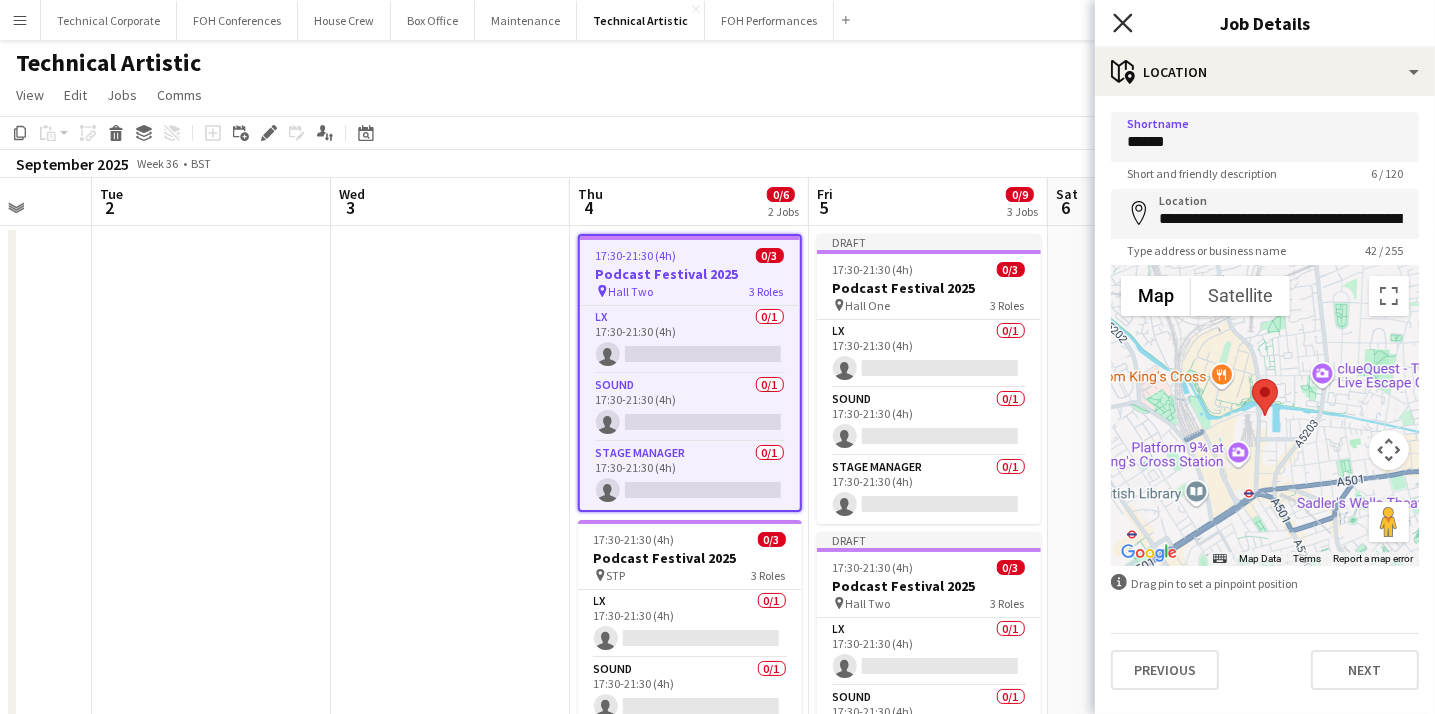 click on "Close pop-in" 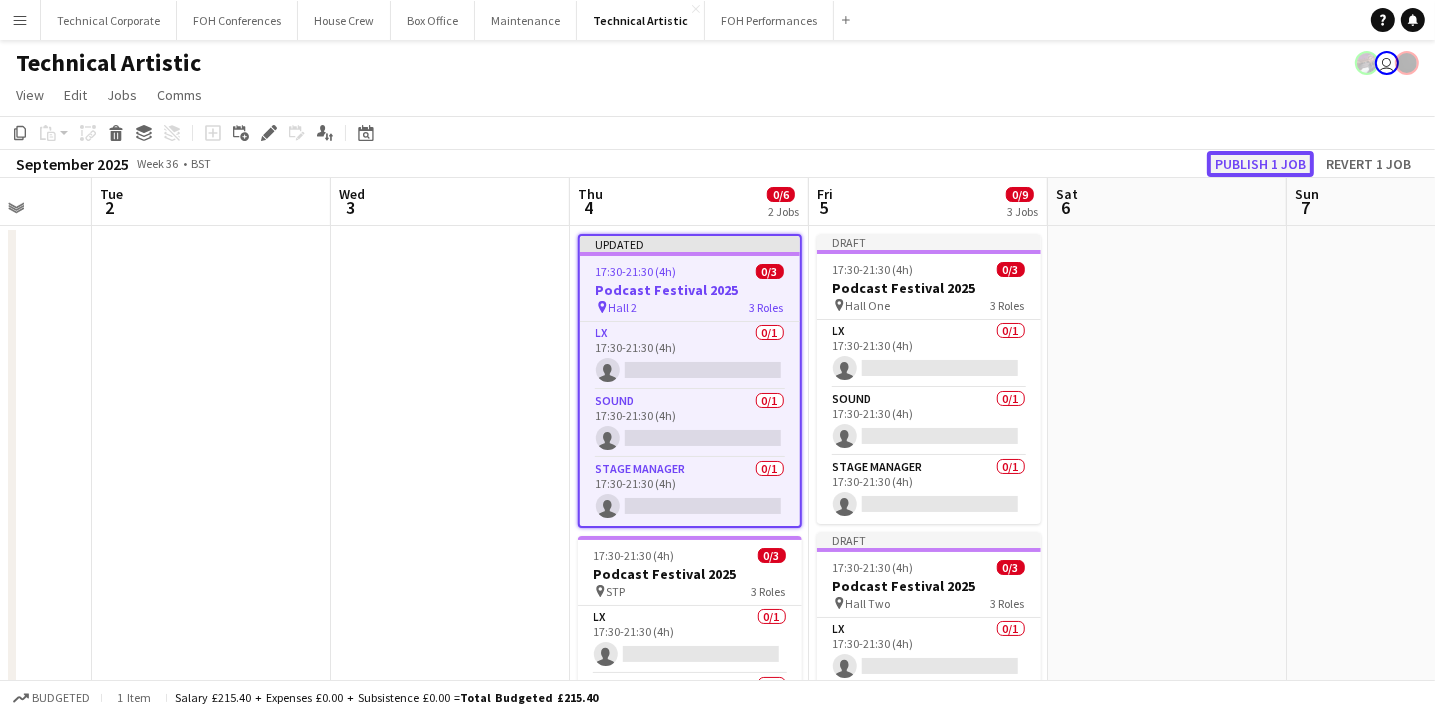 click on "Publish 1 job" 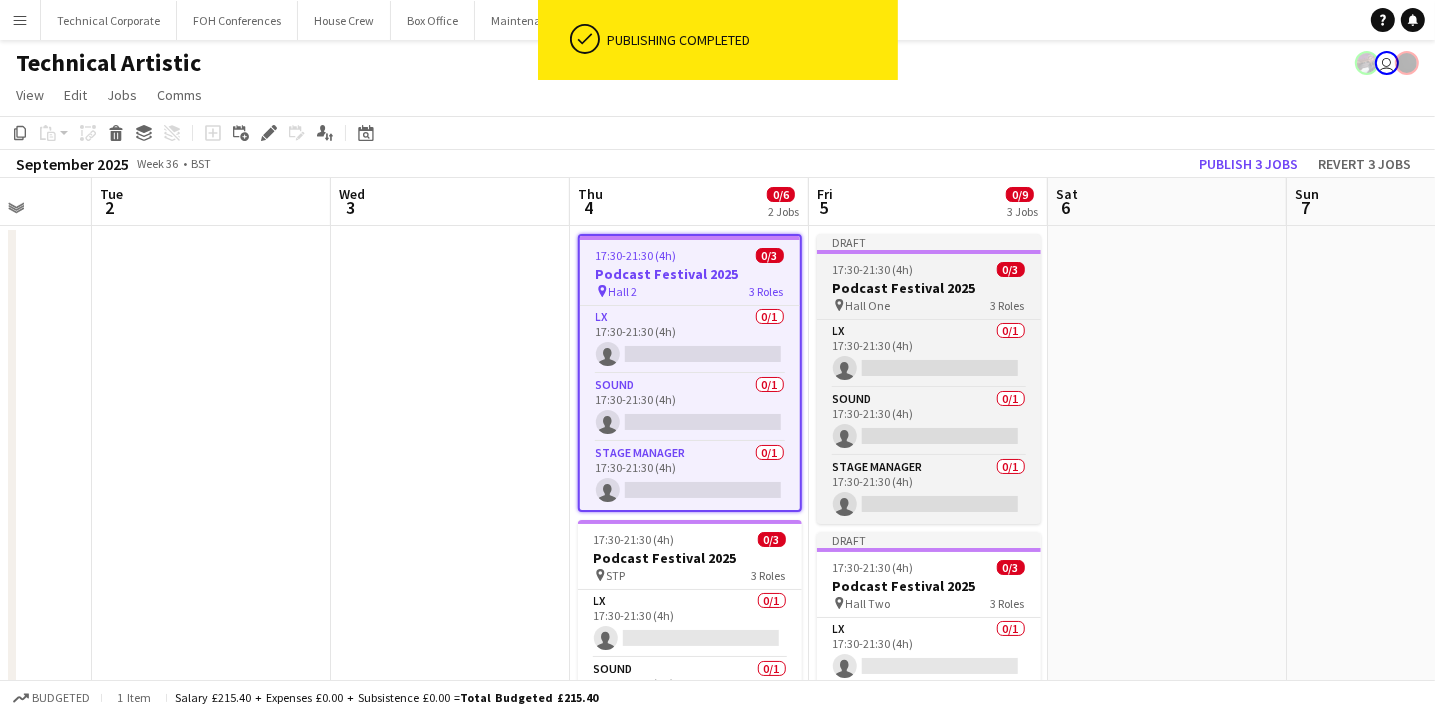 click on "Podcast Festival 2025" at bounding box center [929, 288] 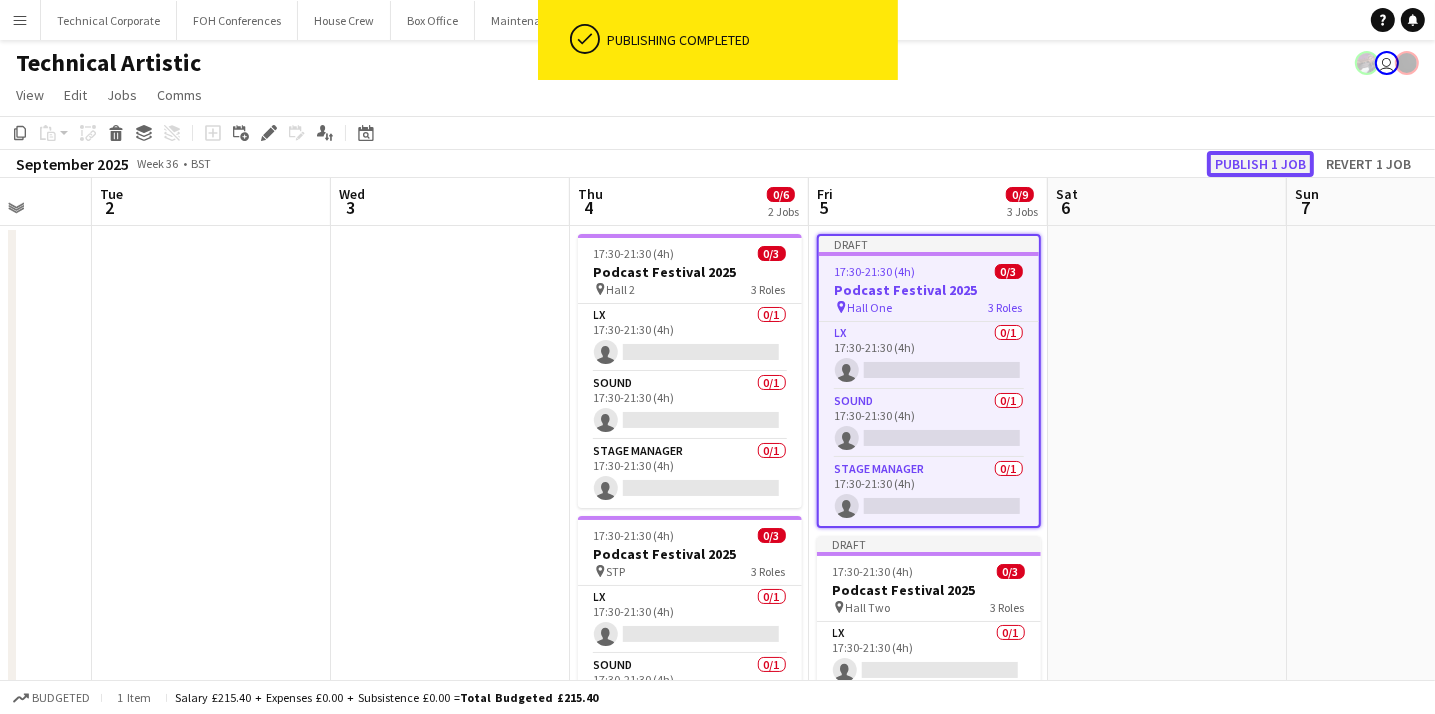 click on "Publish 1 job" 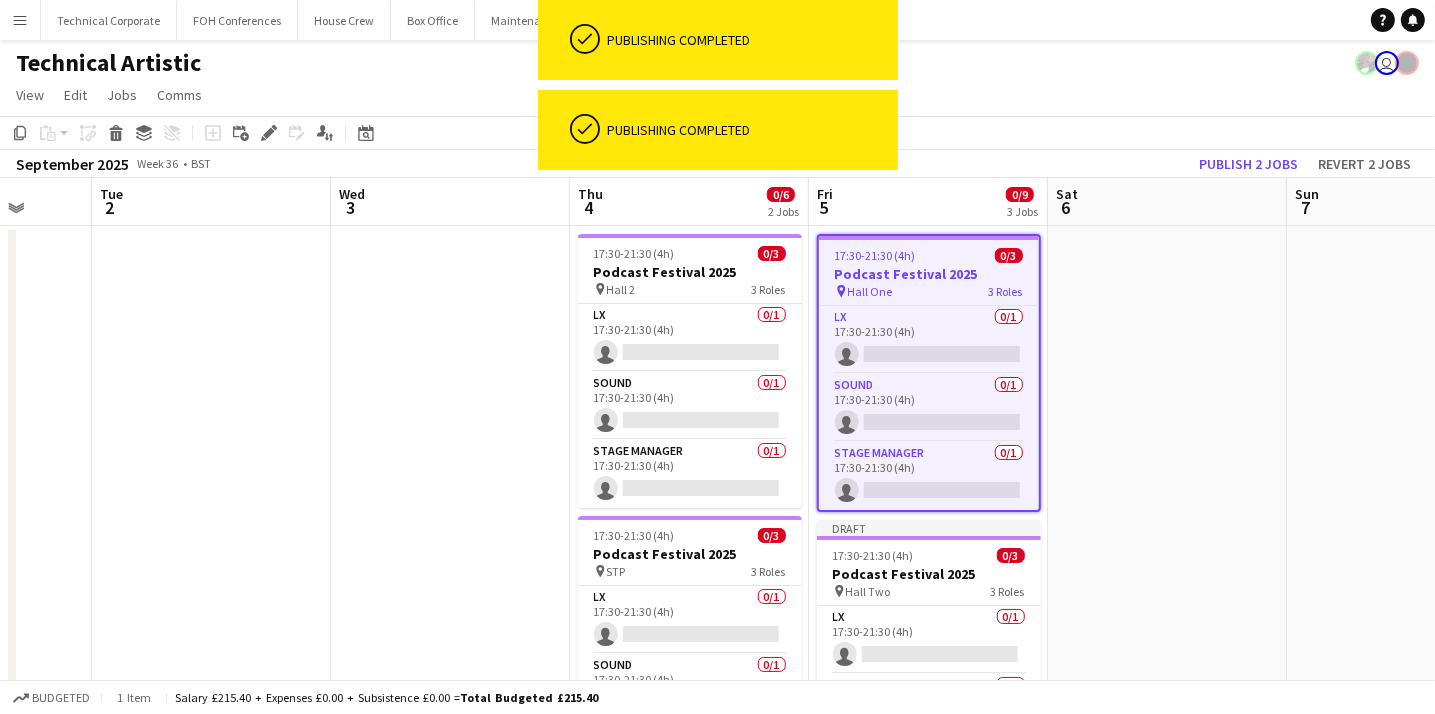 click on "17:30-21:30 (4h)" at bounding box center (875, 255) 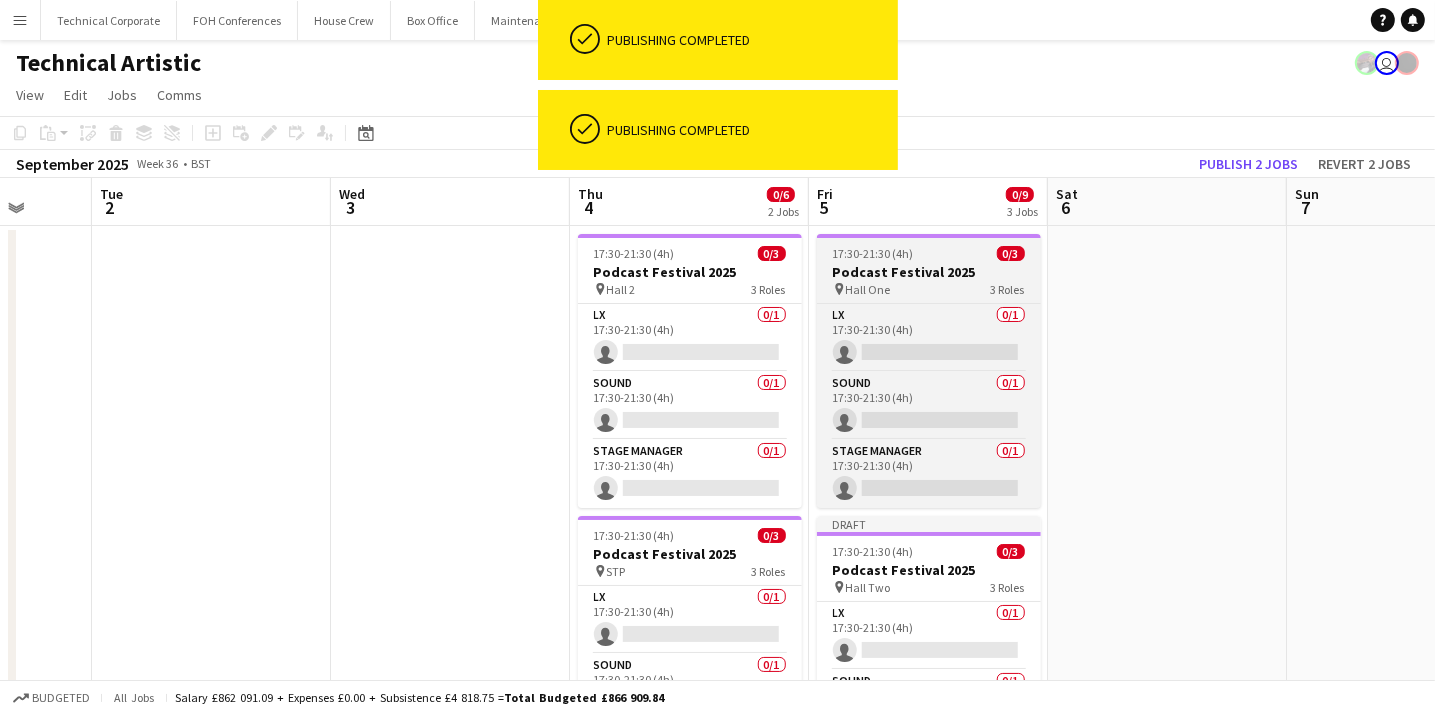 click on "Podcast Festival 2025" at bounding box center (929, 272) 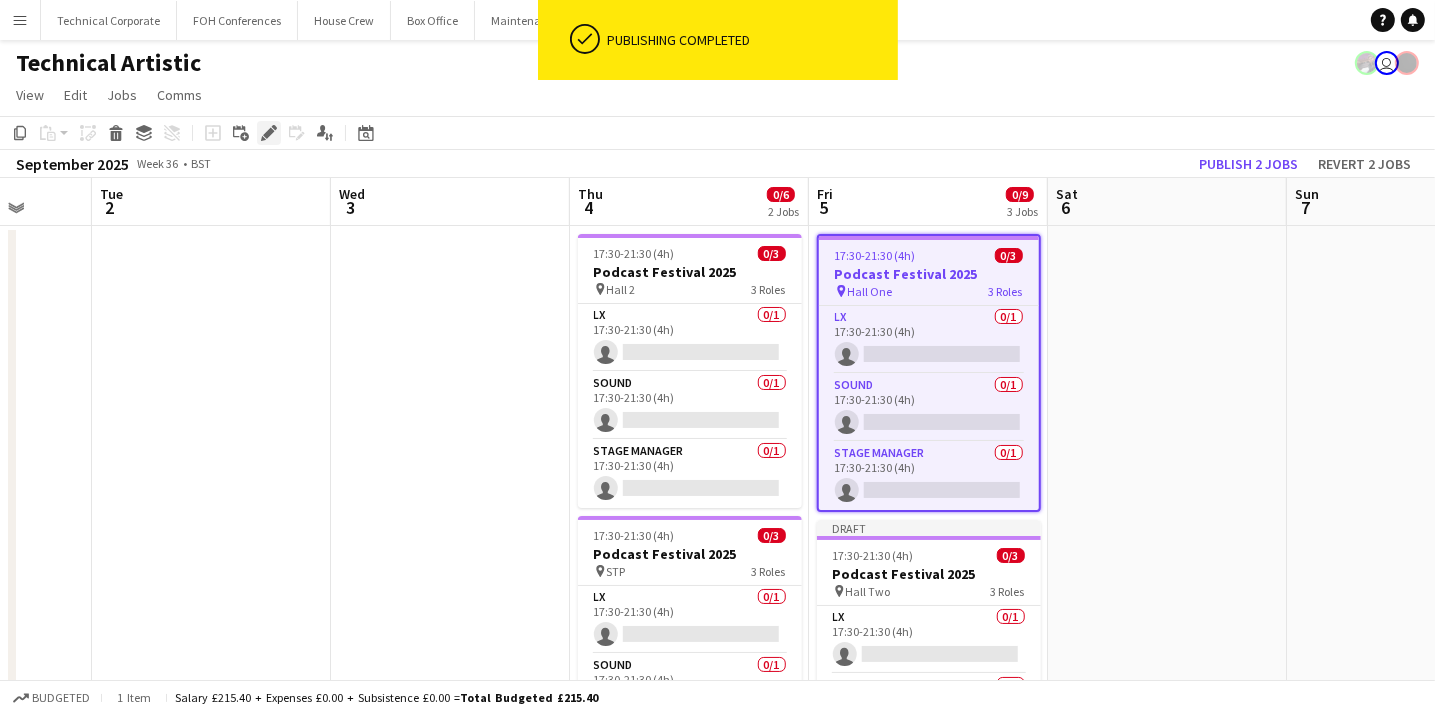 click on "Edit" 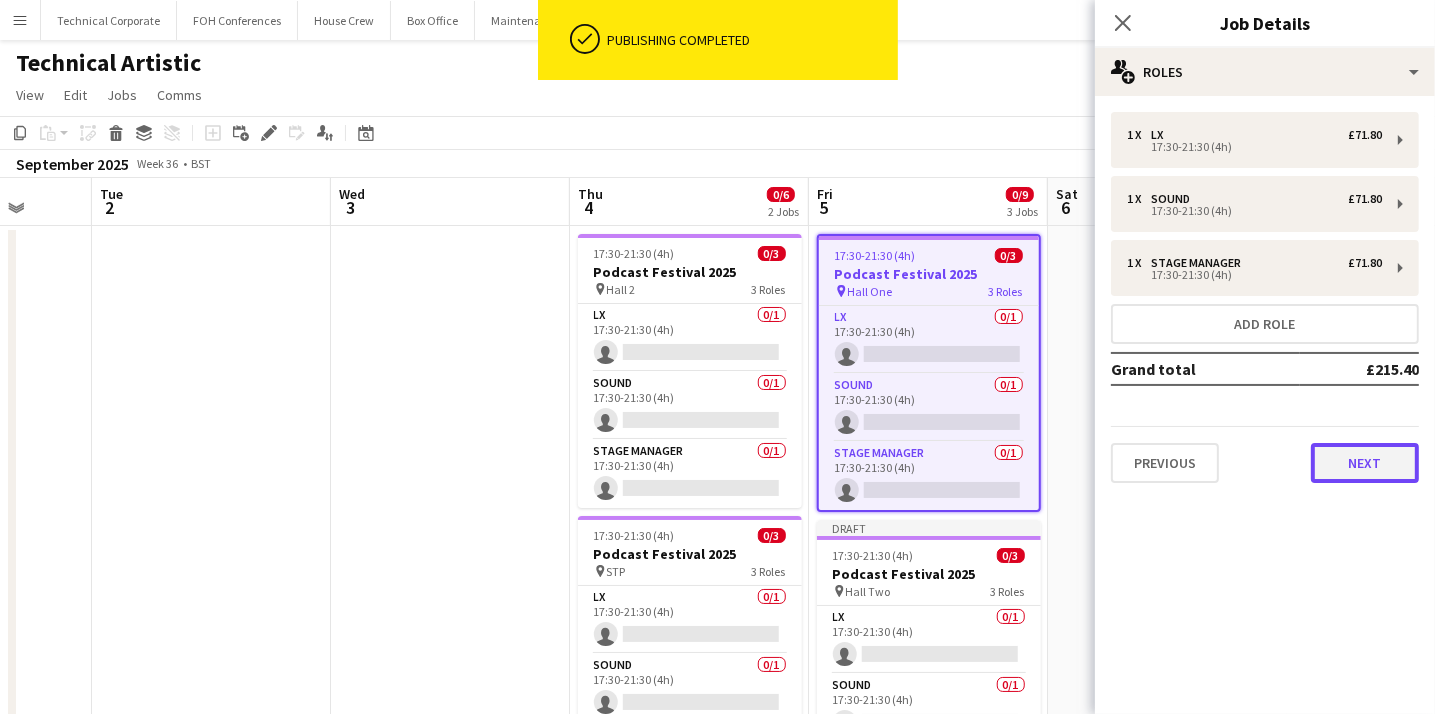 click on "Next" at bounding box center (1365, 463) 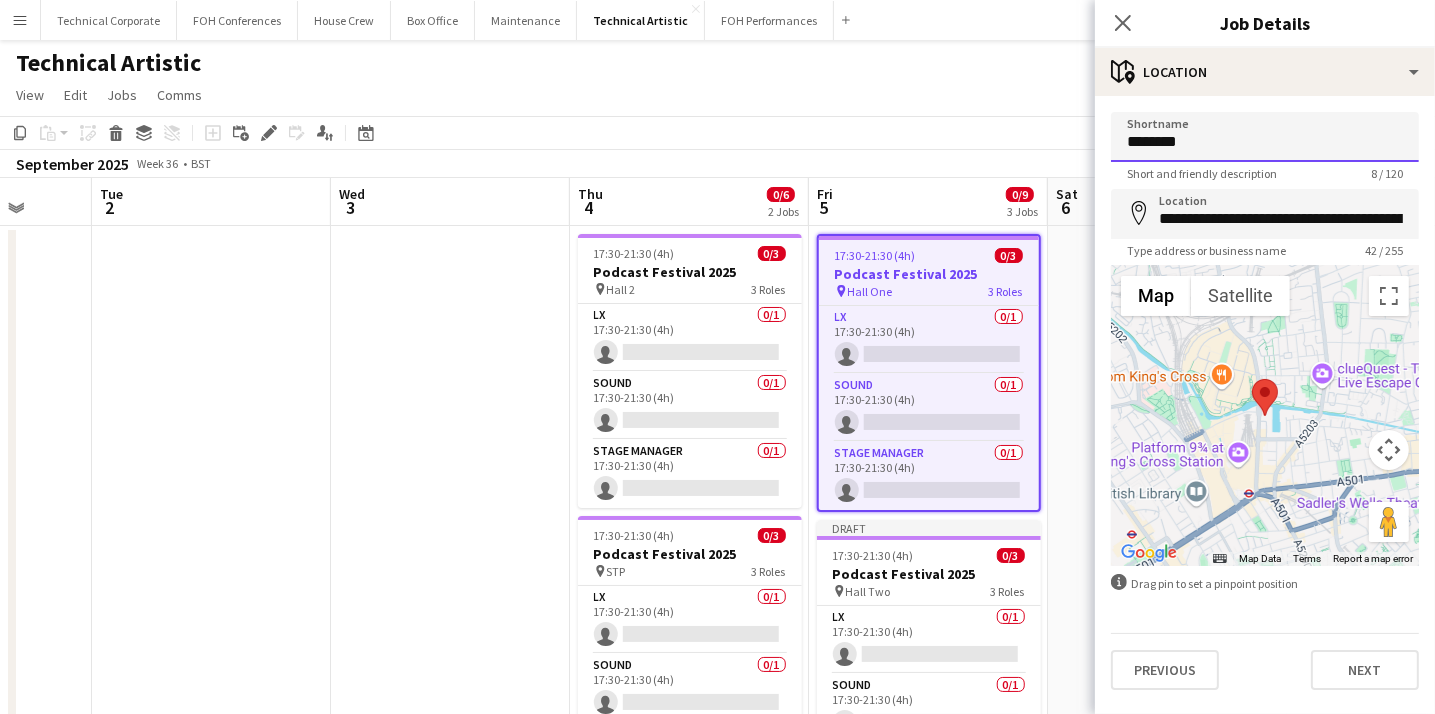 click on "********" at bounding box center (1265, 137) 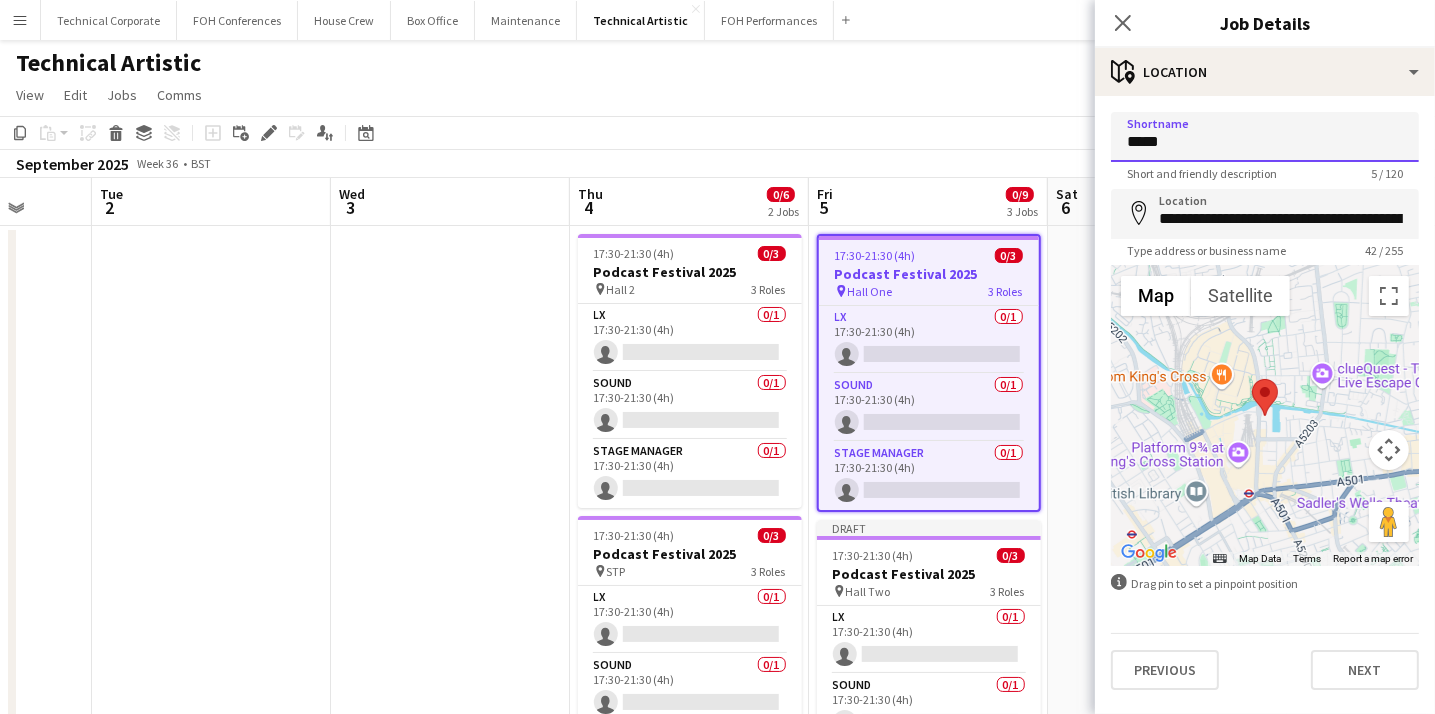 type on "******" 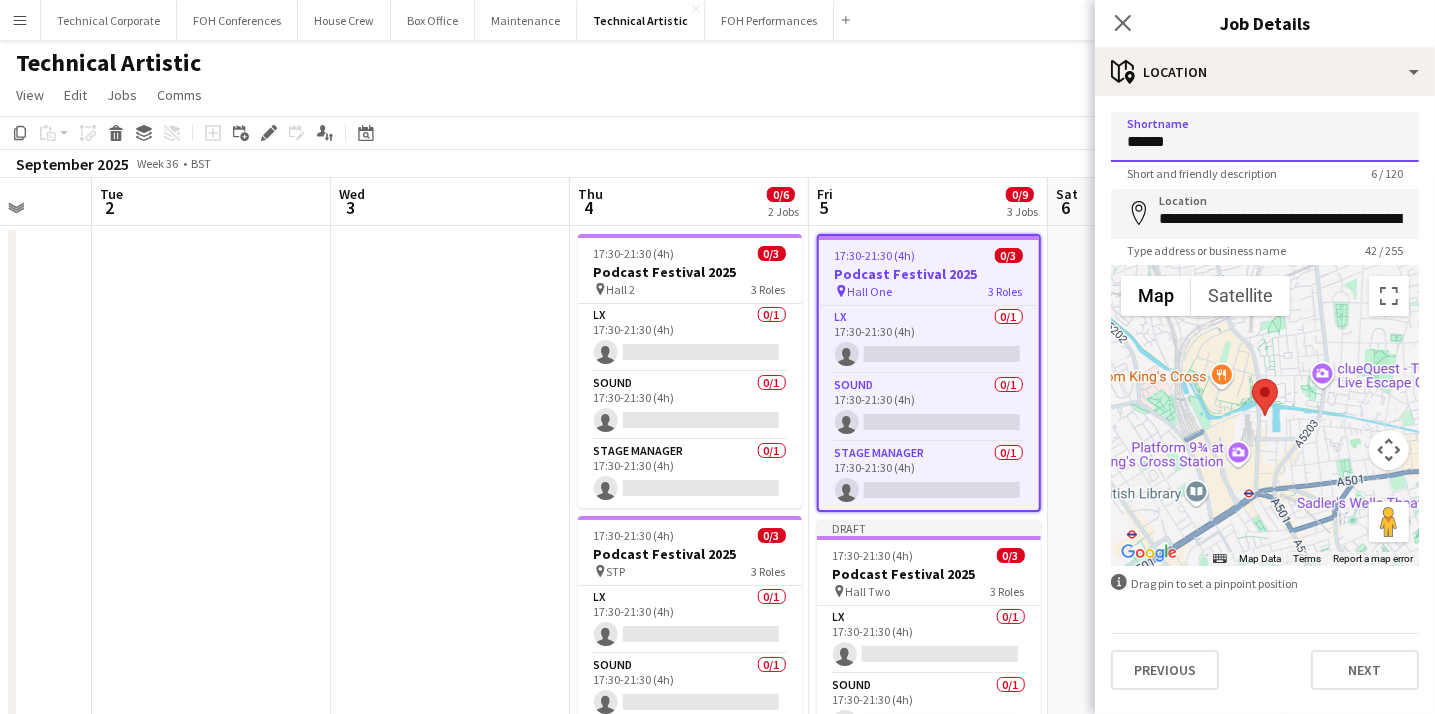 click on "Next" at bounding box center (1365, 670) 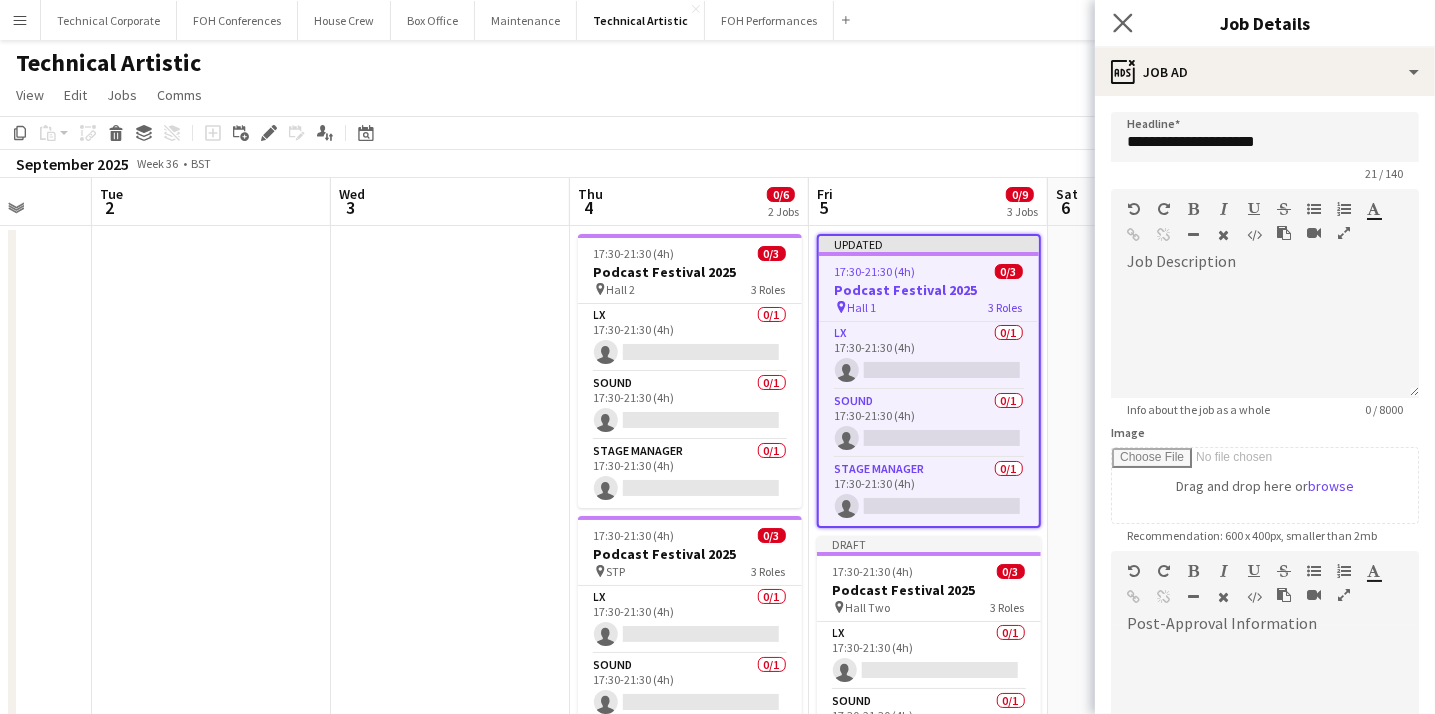 click on "Close pop-in" 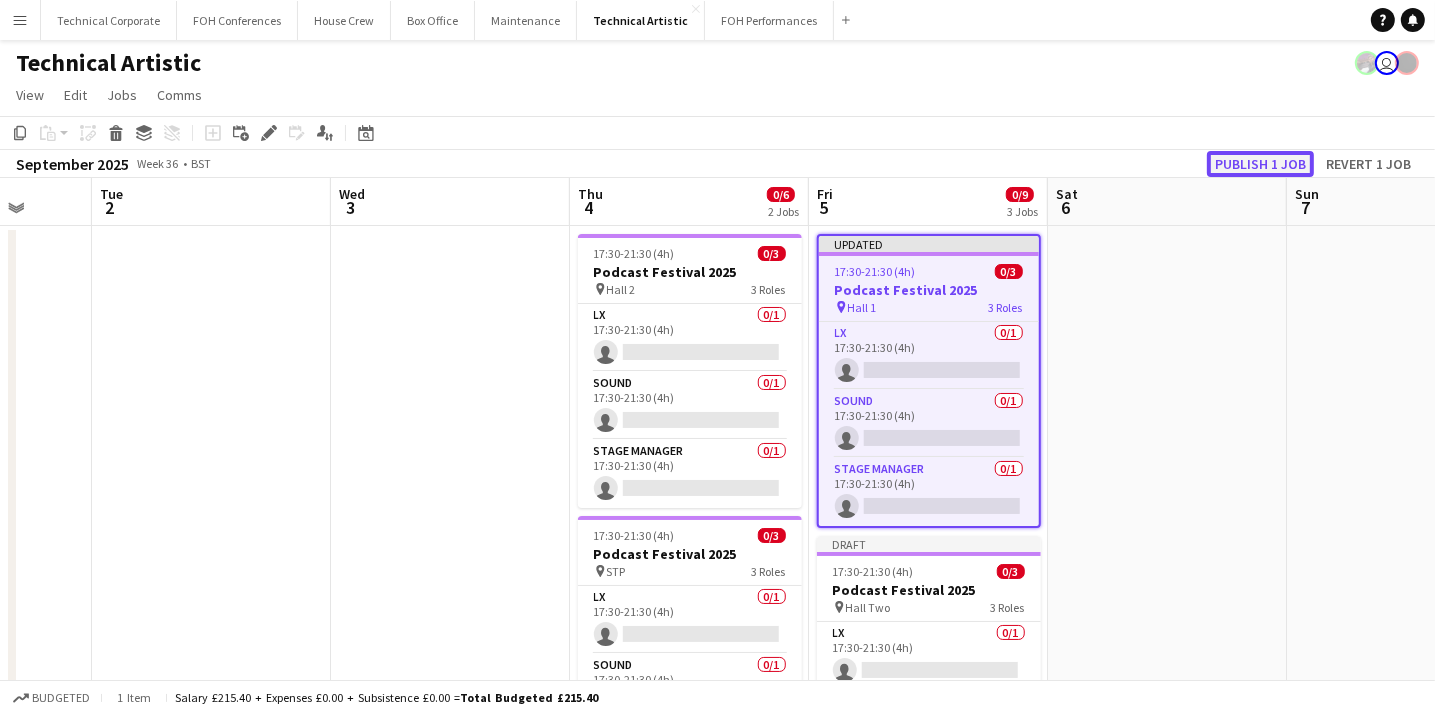 click on "Publish 1 job" 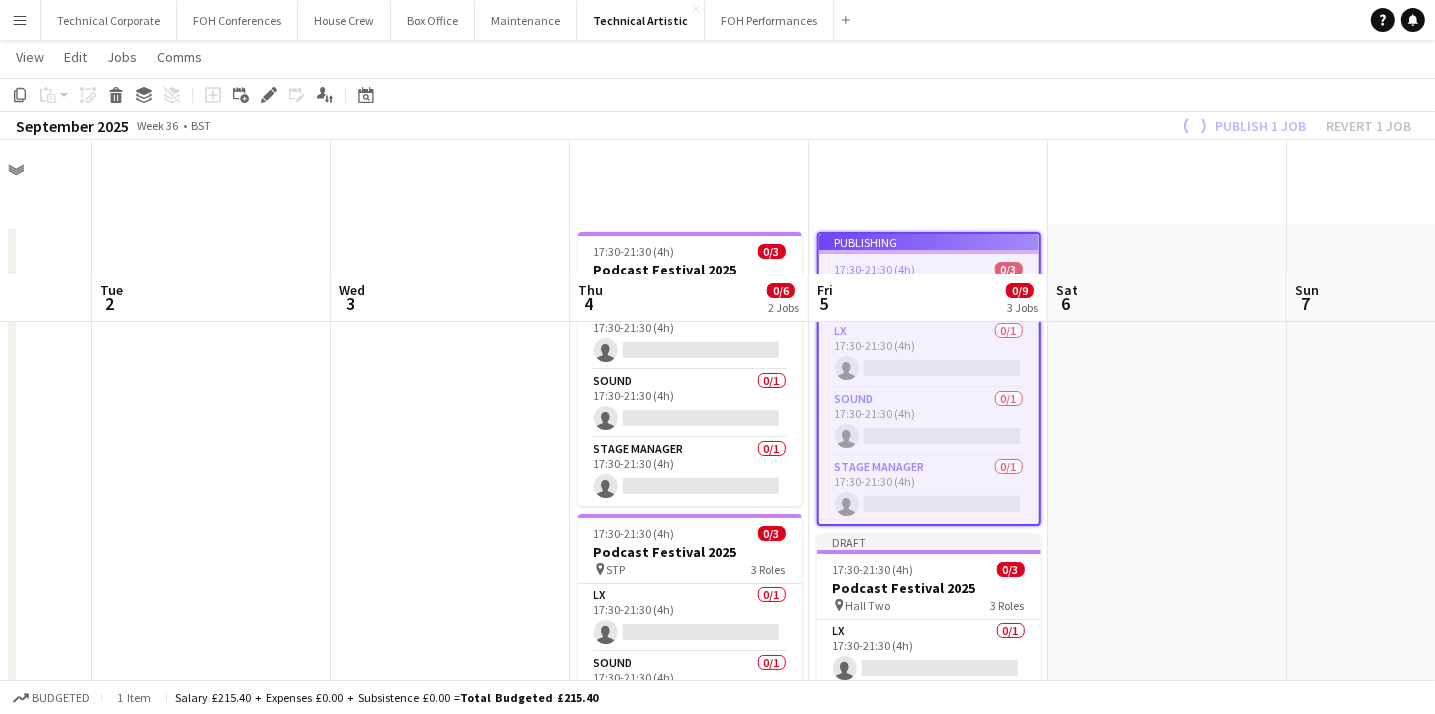 scroll, scrollTop: 160, scrollLeft: 0, axis: vertical 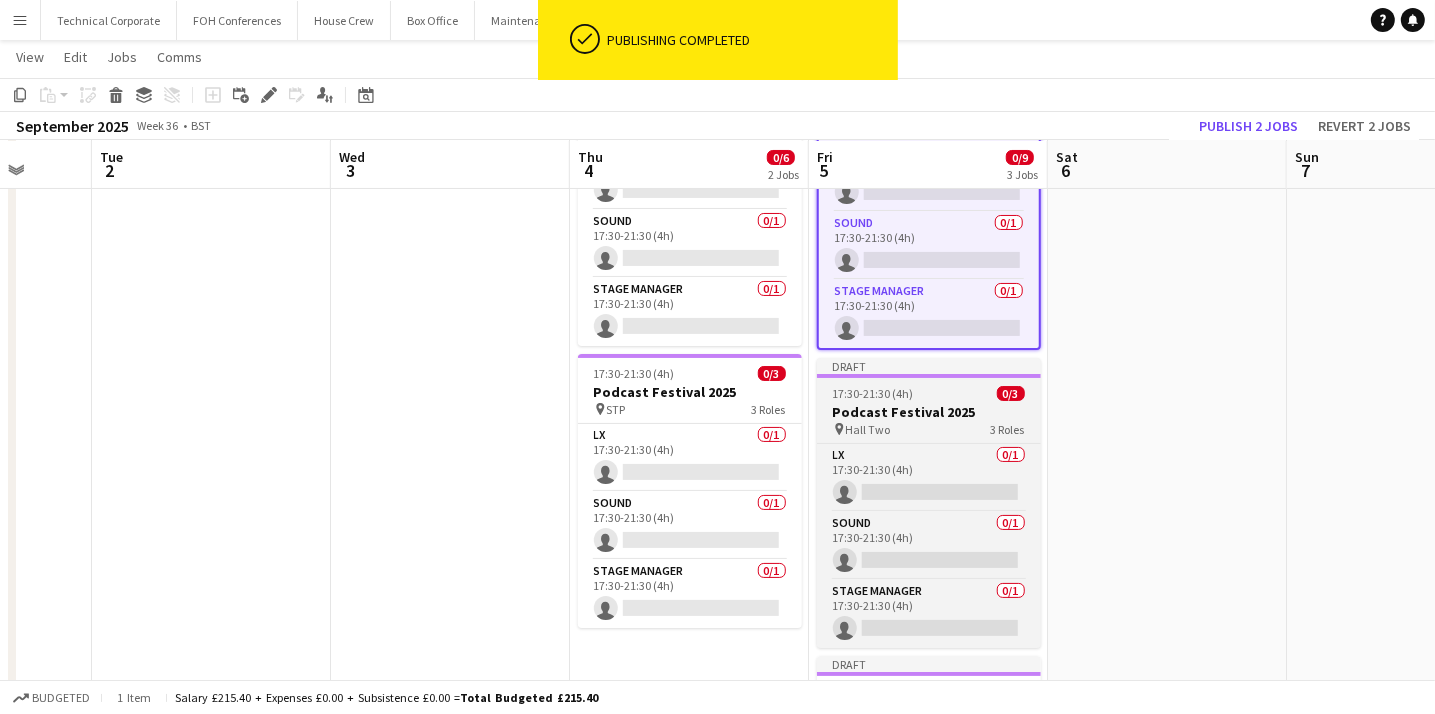 click on "Podcast Festival 2025" at bounding box center (929, 412) 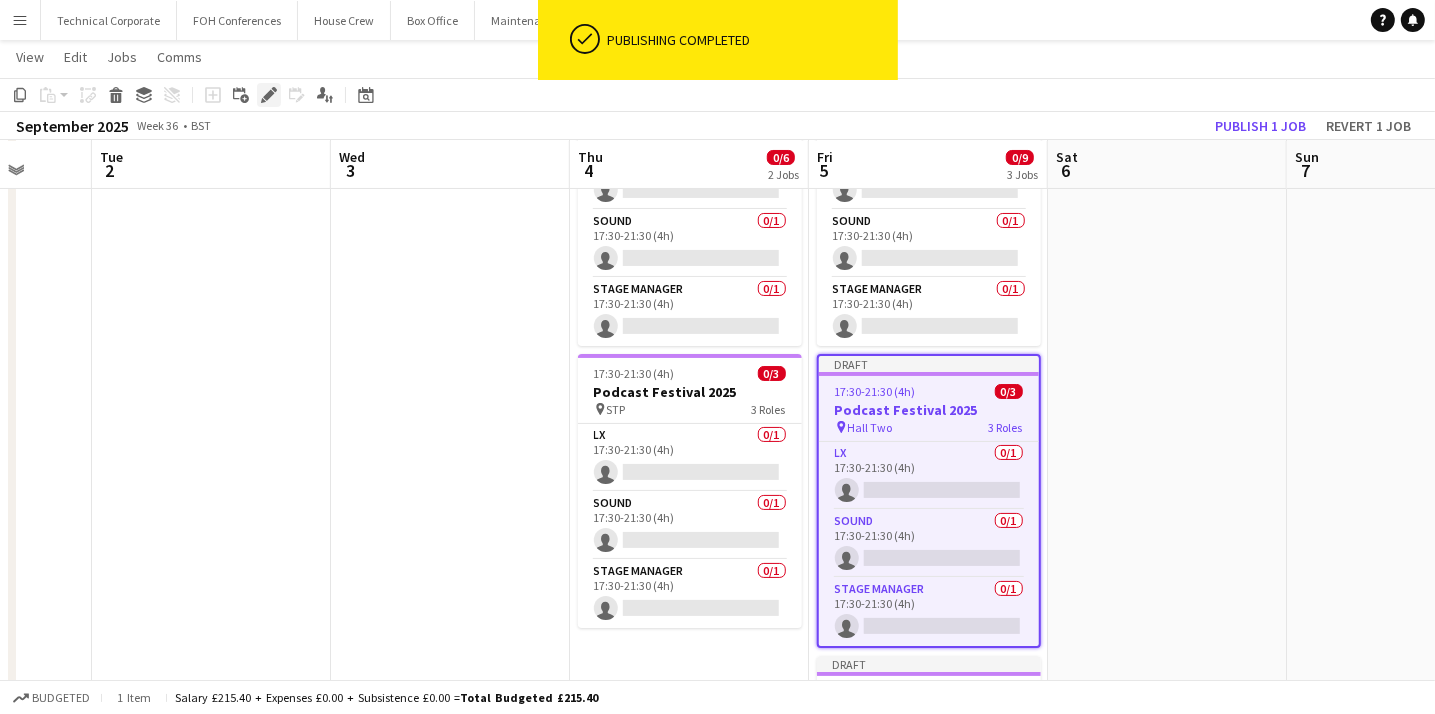 click 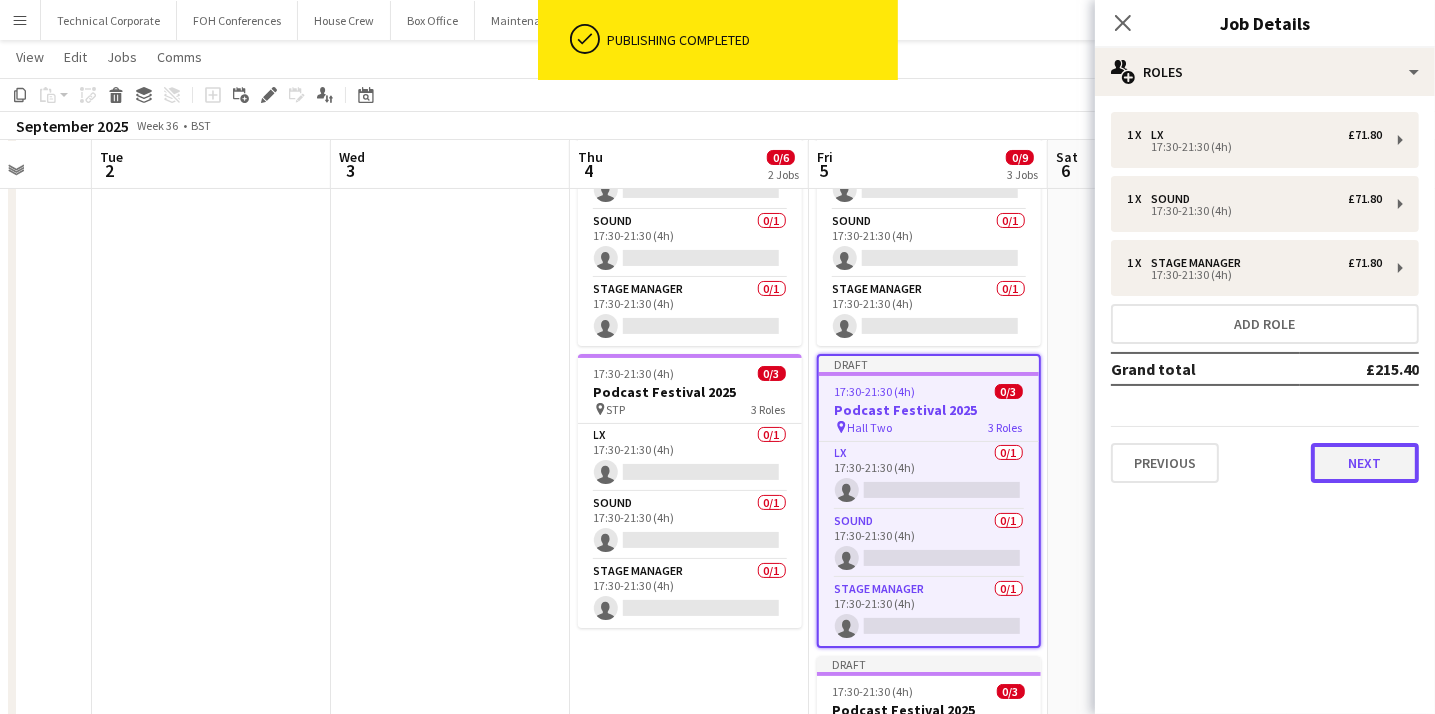 click on "Next" at bounding box center (1365, 463) 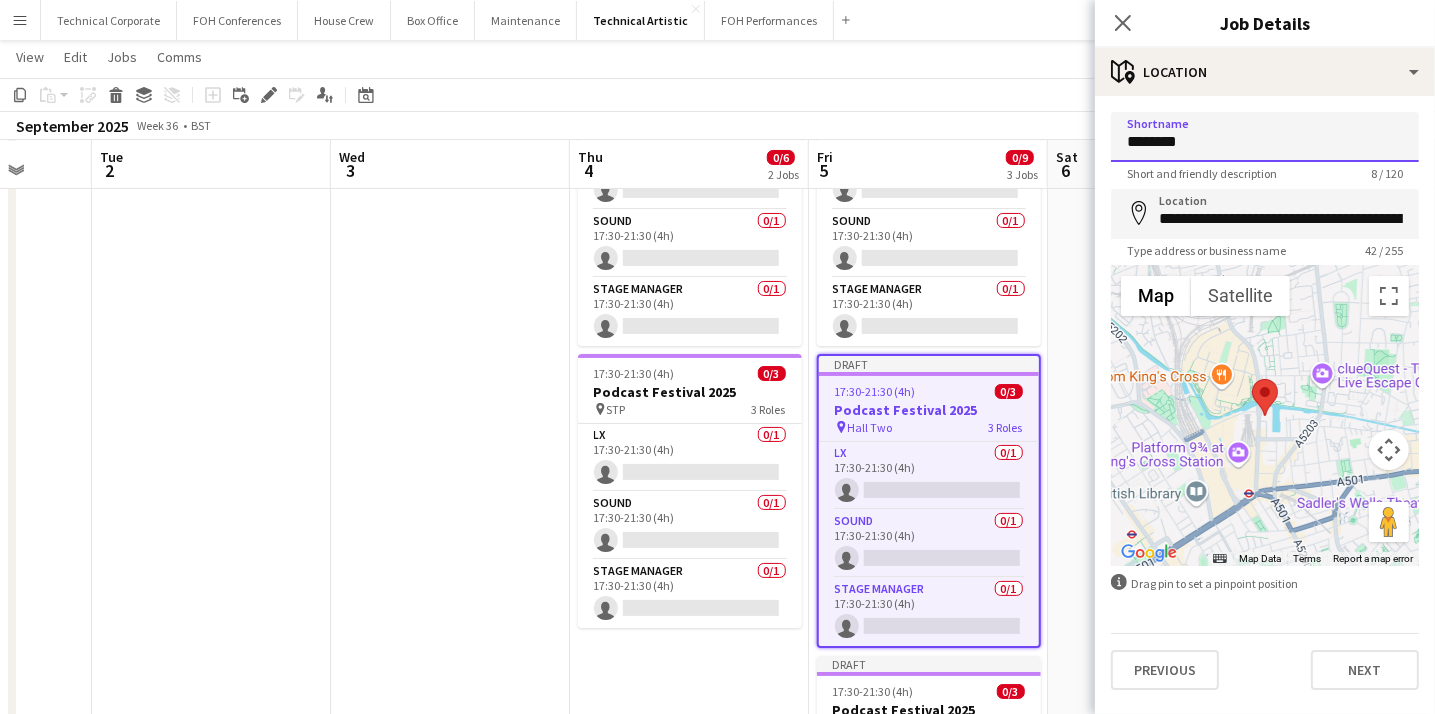 click on "********" at bounding box center (1265, 137) 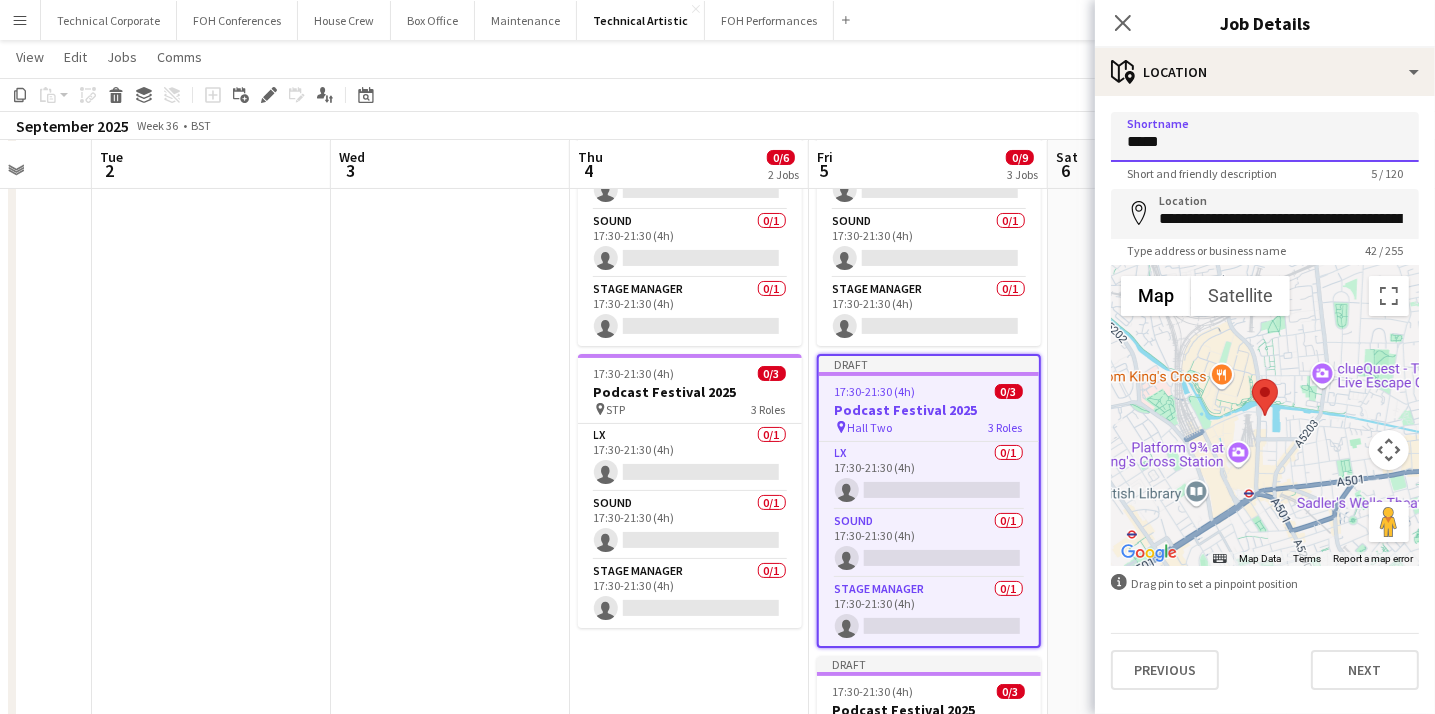 type on "******" 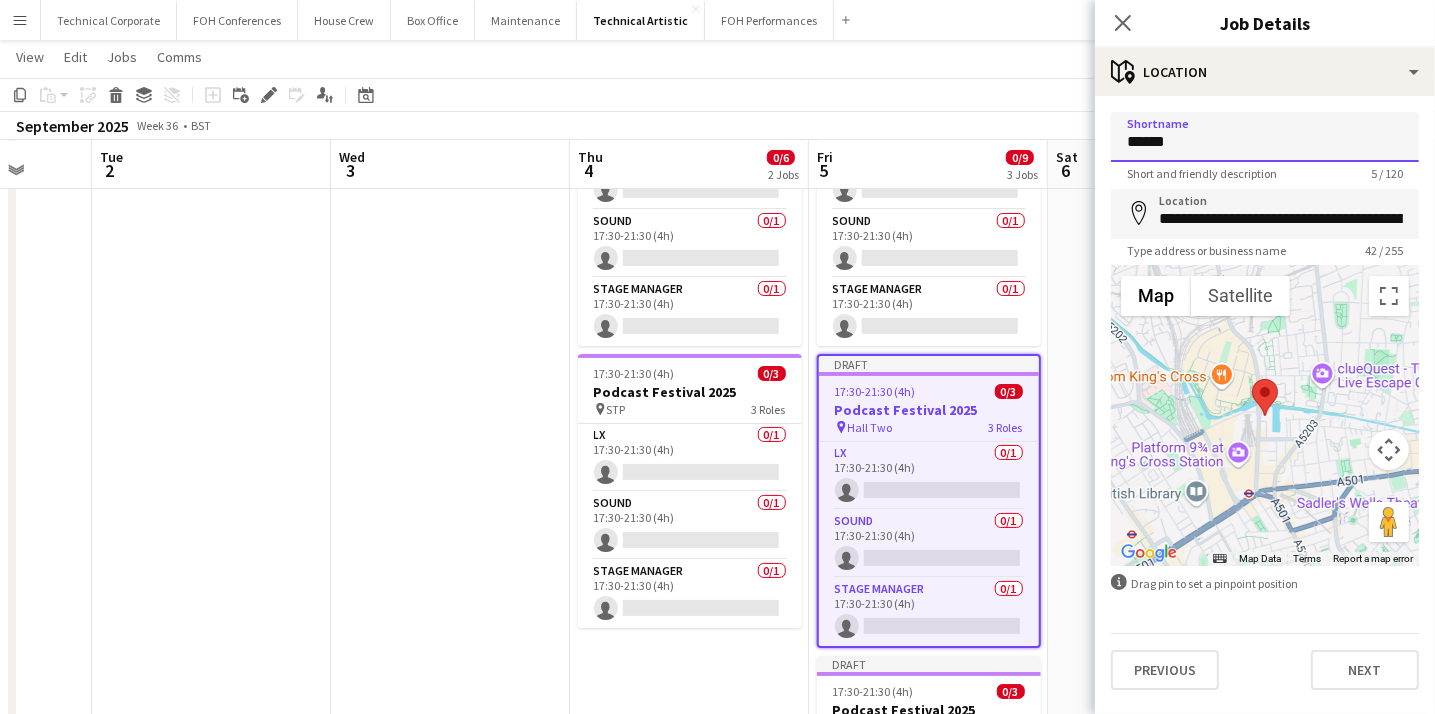 click on "Next" at bounding box center (1365, 670) 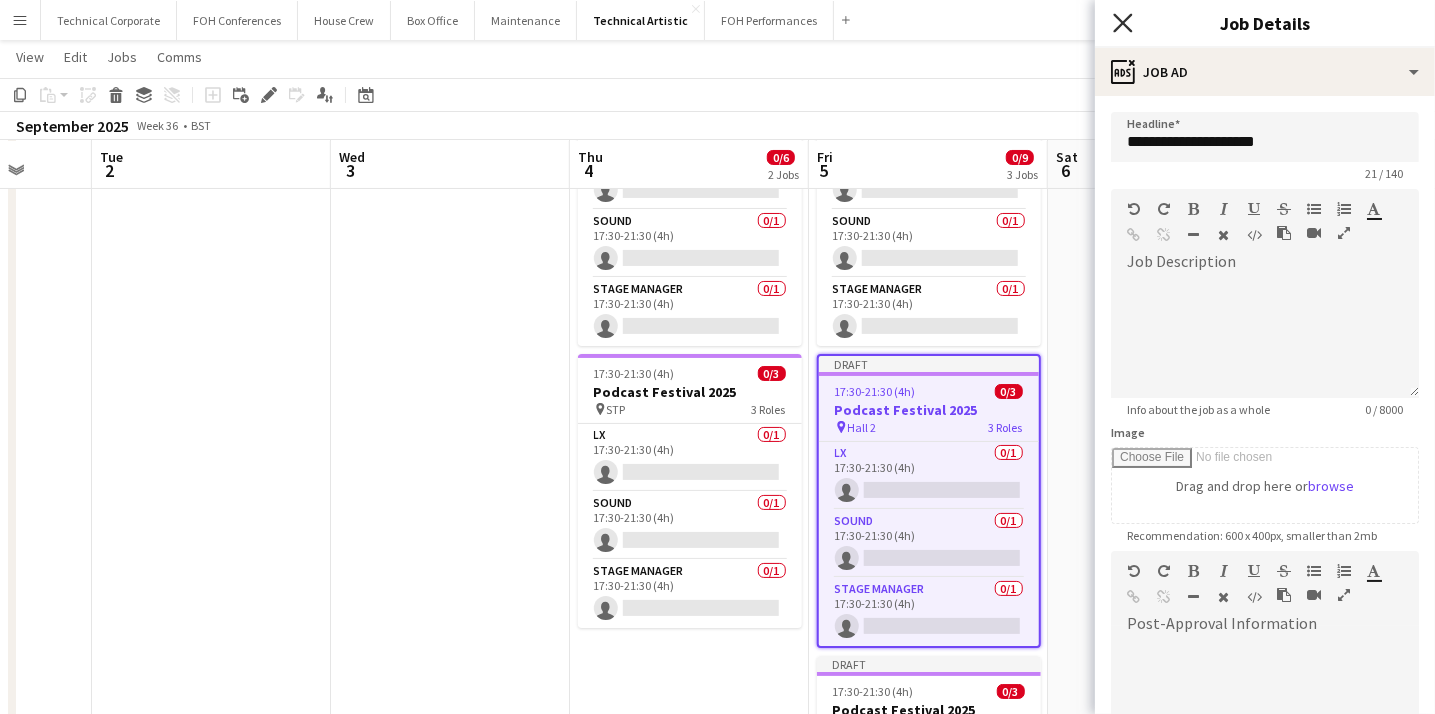click 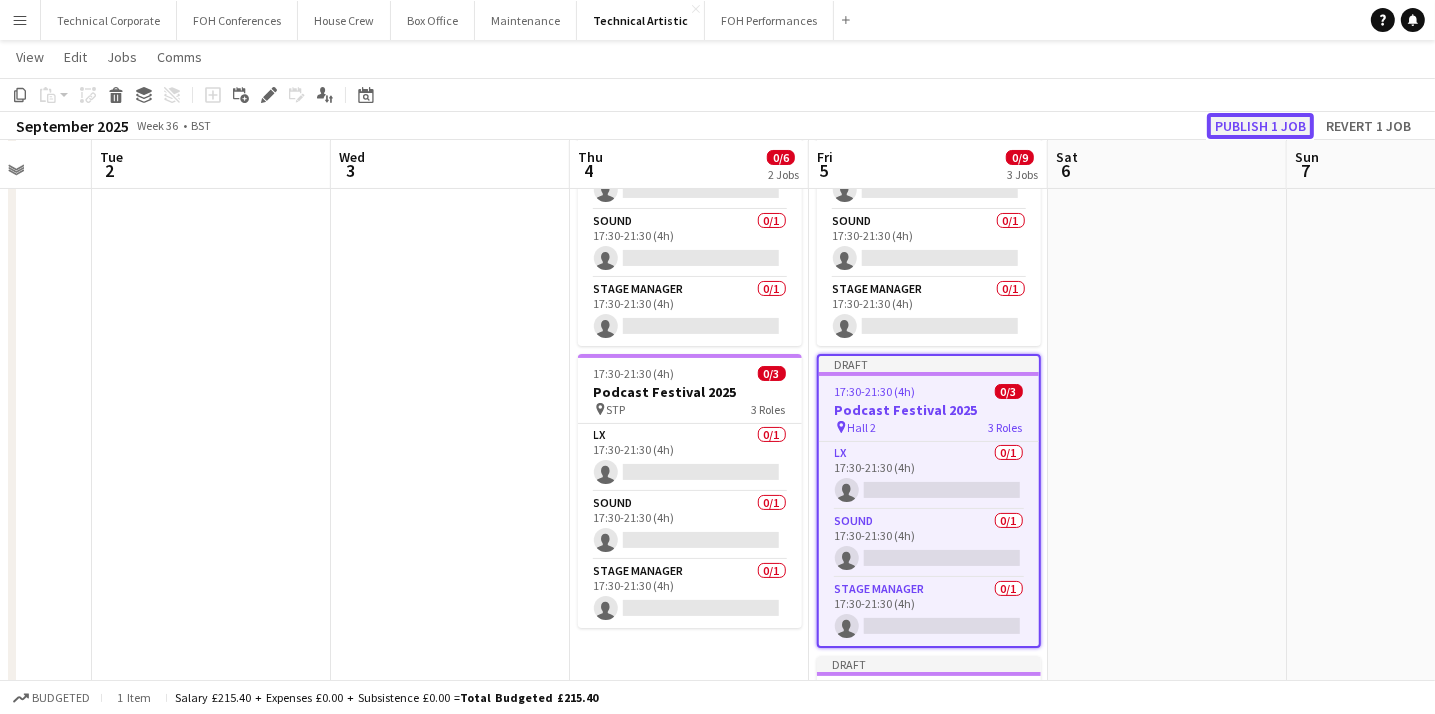 click on "Publish 1 job" 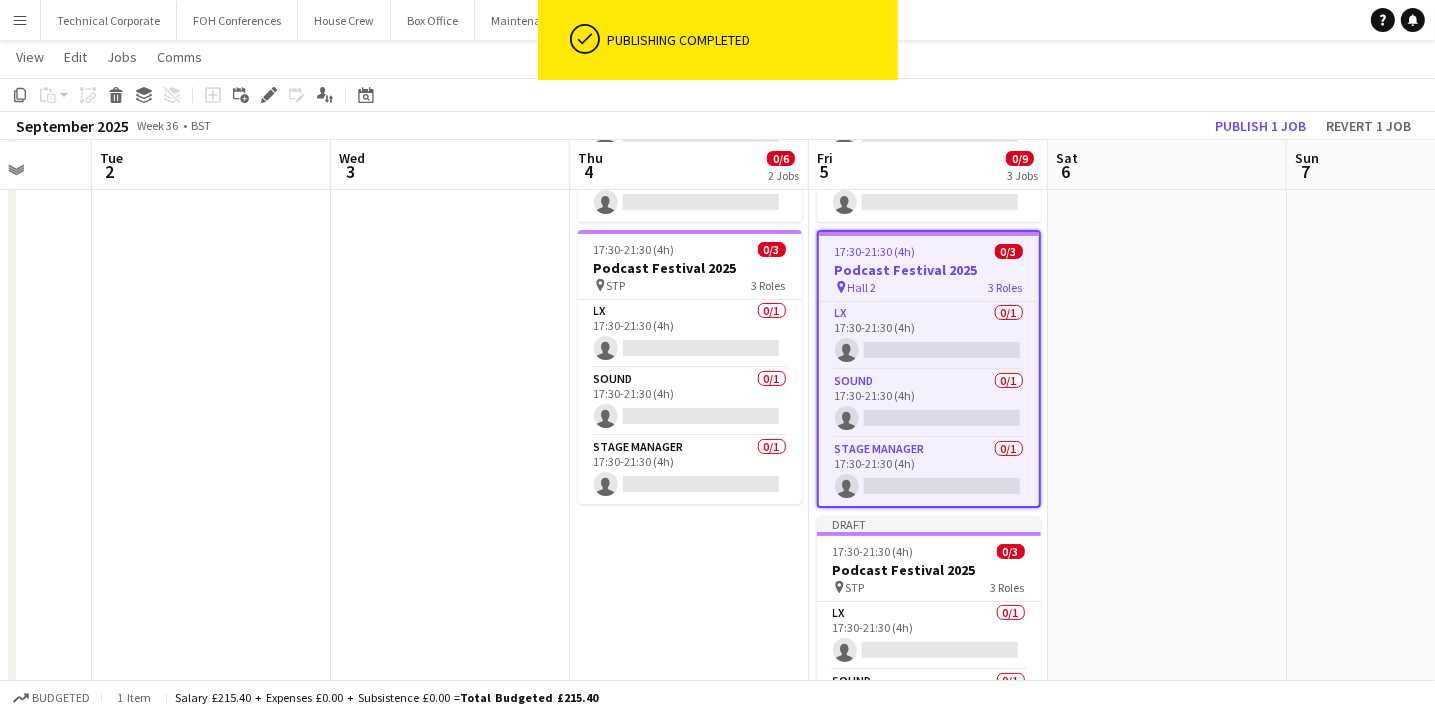 scroll, scrollTop: 286, scrollLeft: 0, axis: vertical 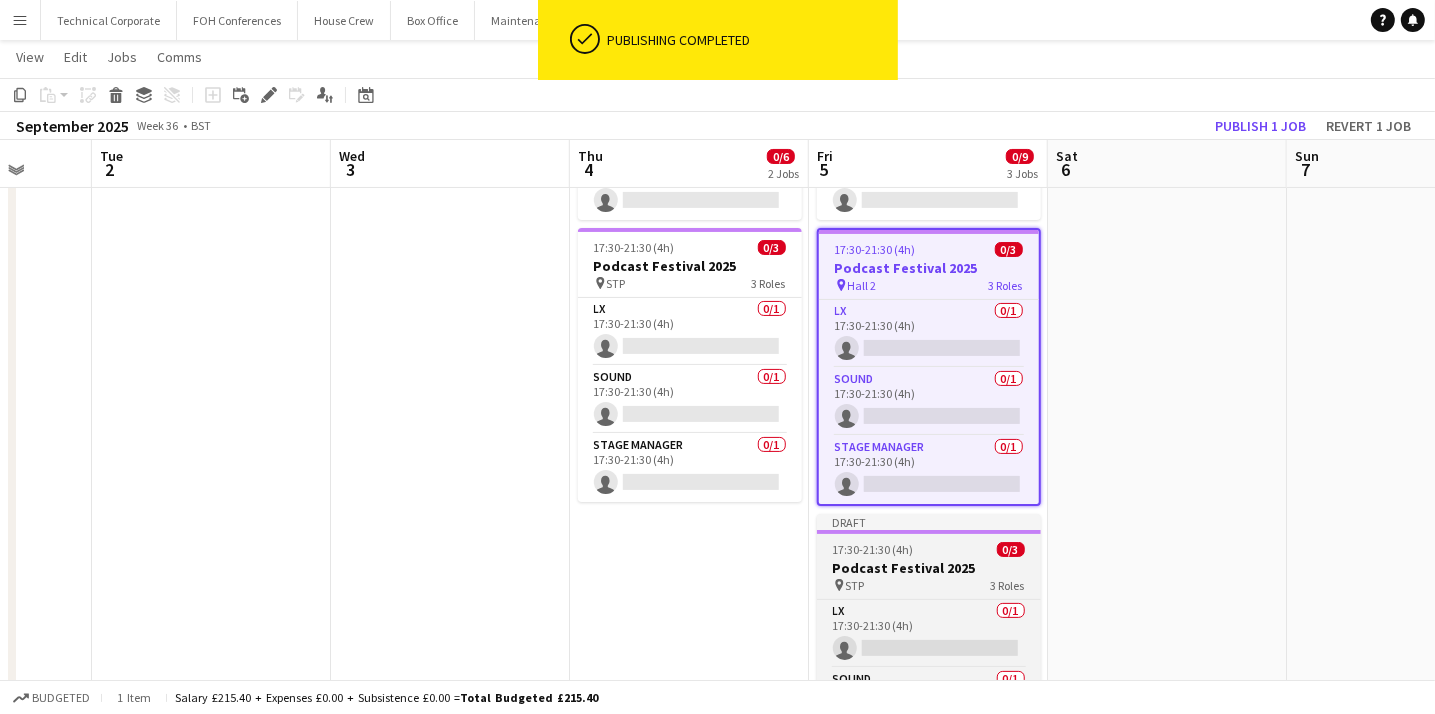 click on "Podcast Festival 2025" at bounding box center (929, 568) 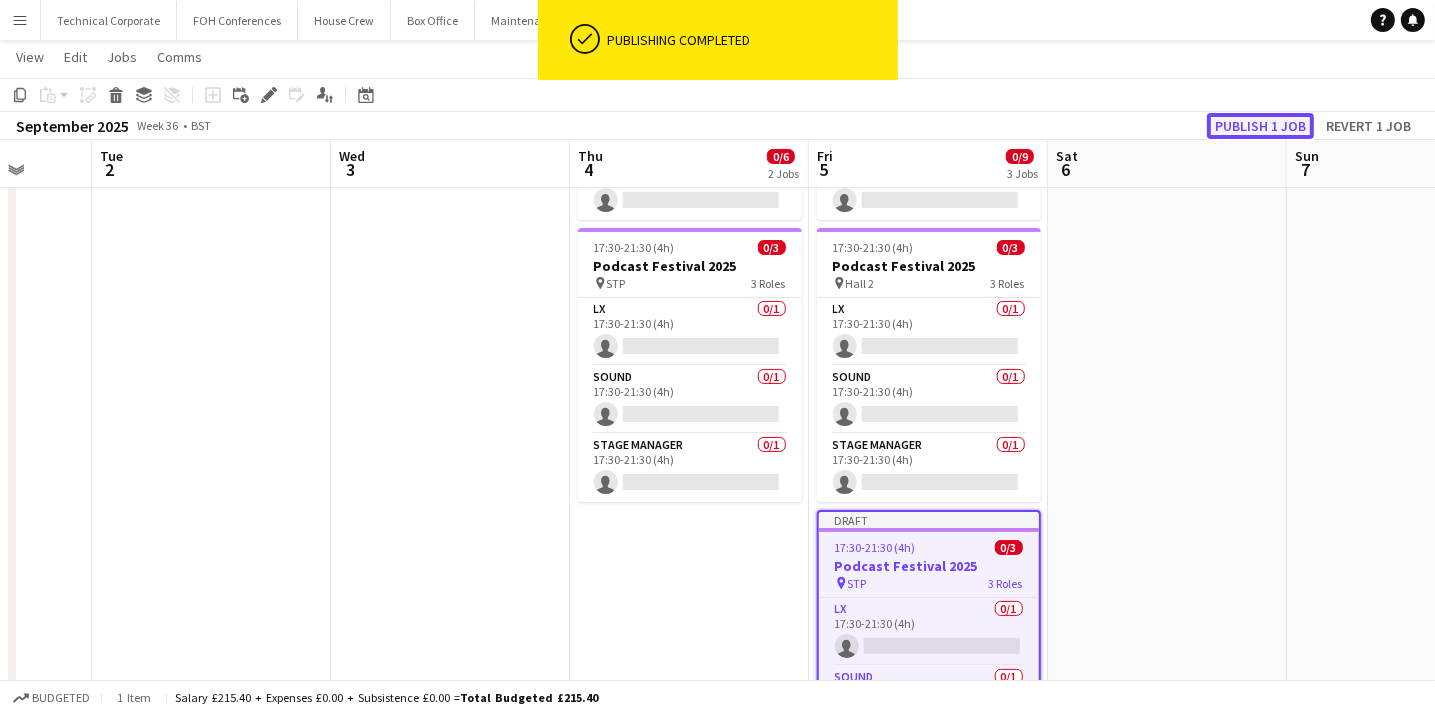 click on "Publish 1 job" 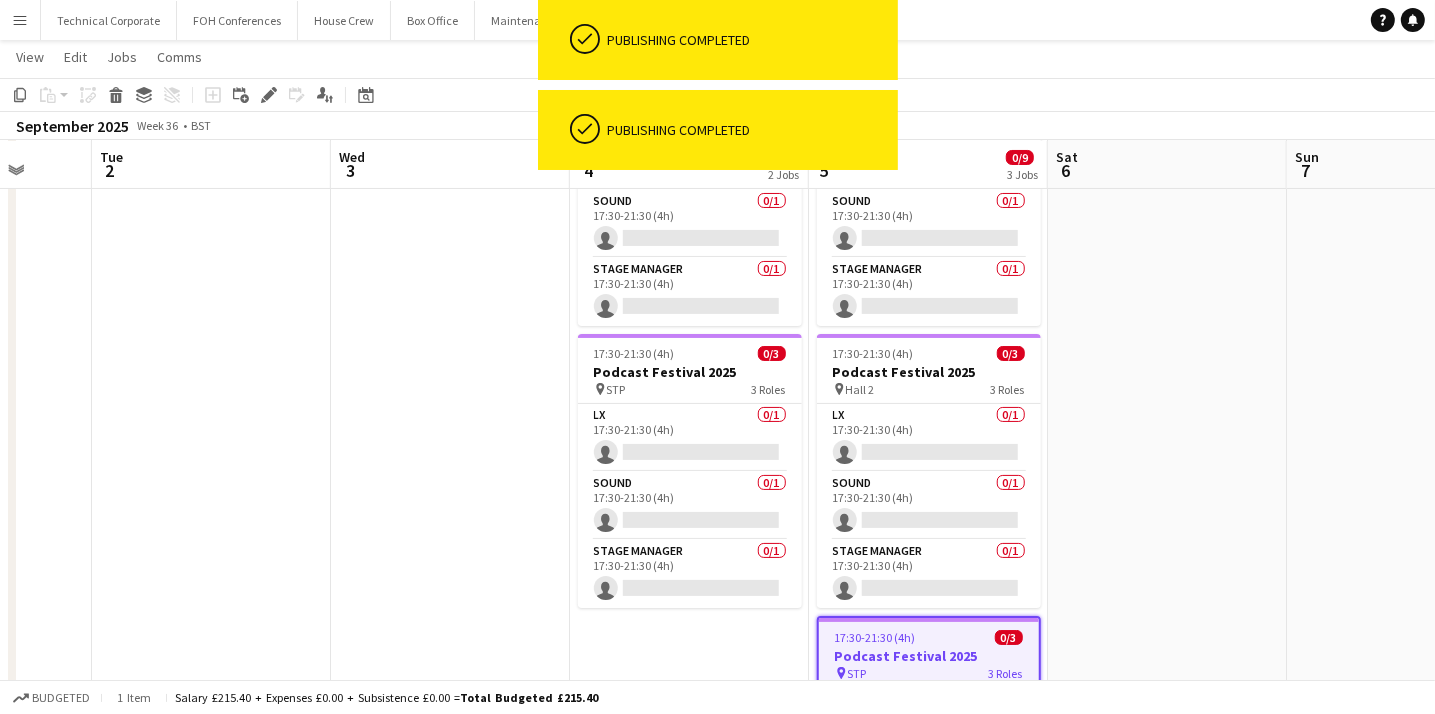 scroll, scrollTop: 36, scrollLeft: 0, axis: vertical 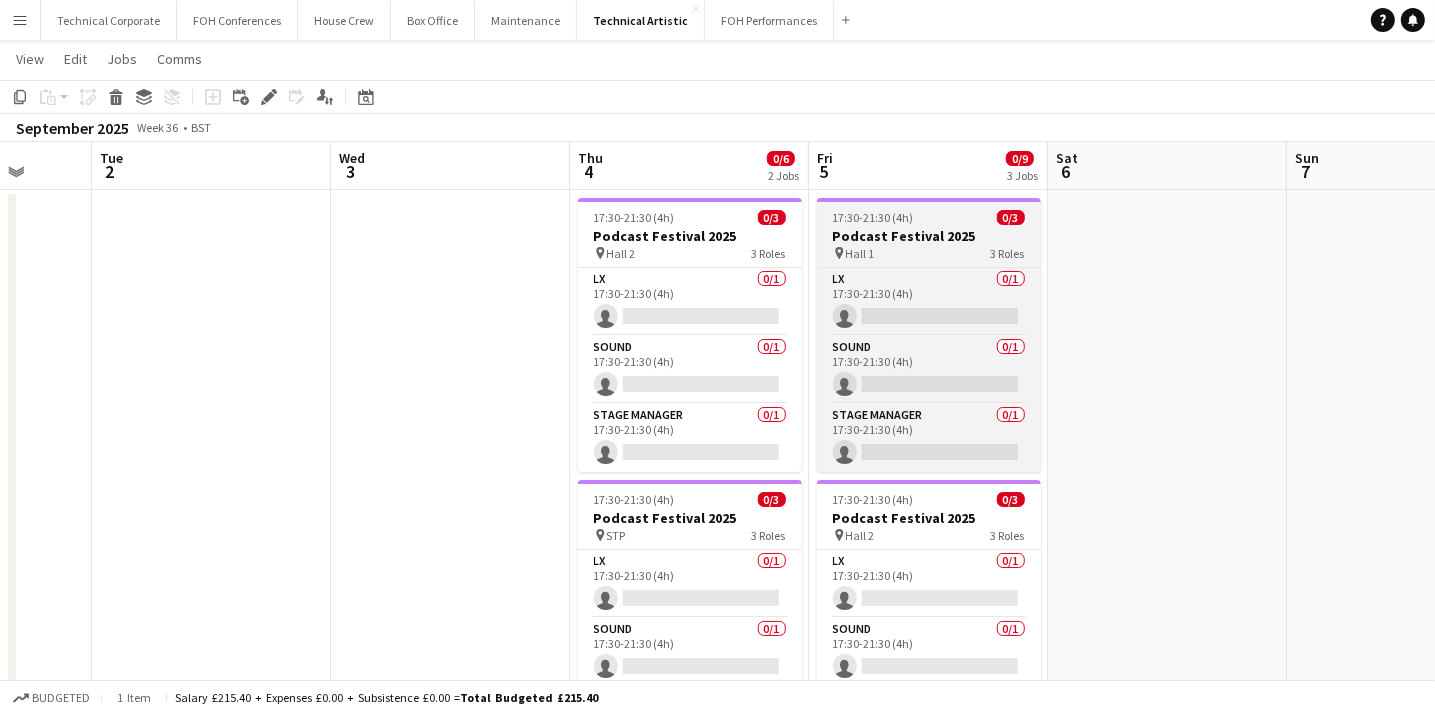 click on "Podcast Festival 2025" at bounding box center (929, 236) 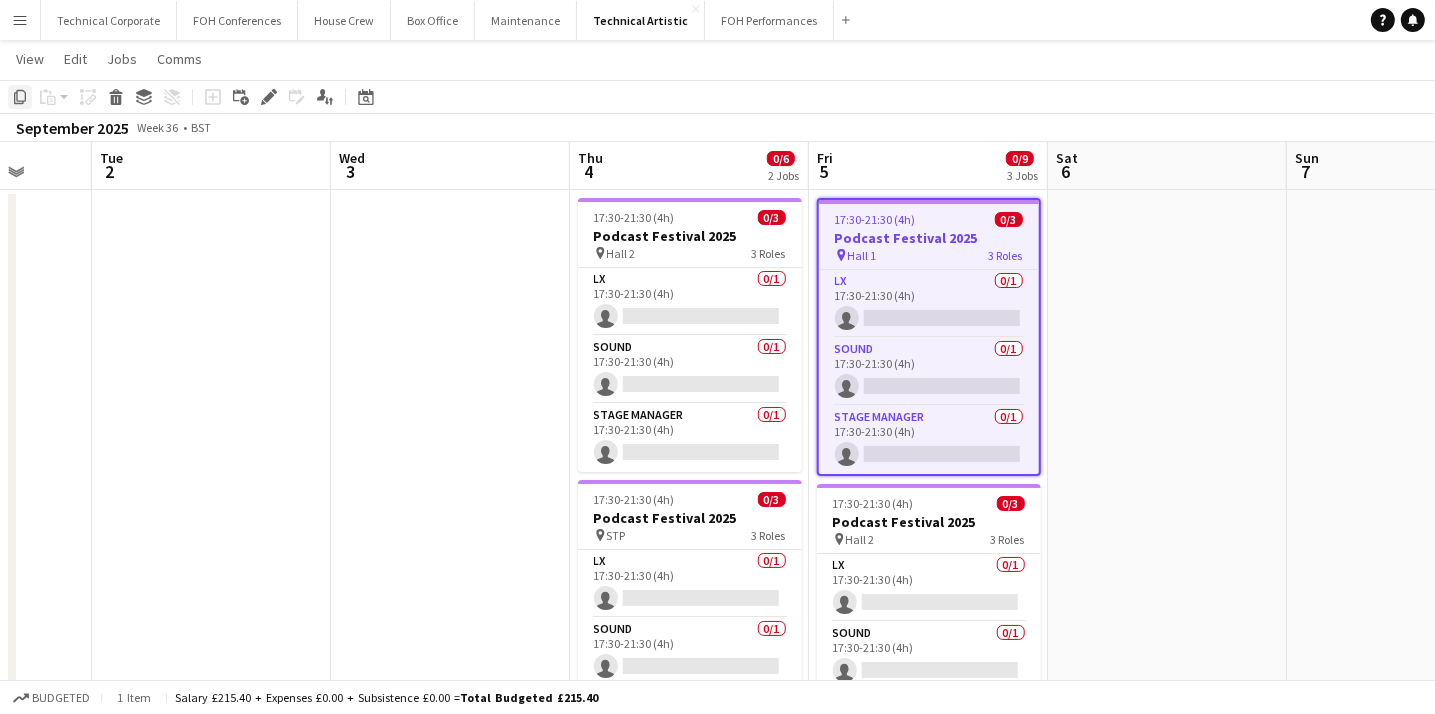 click on "Copy" 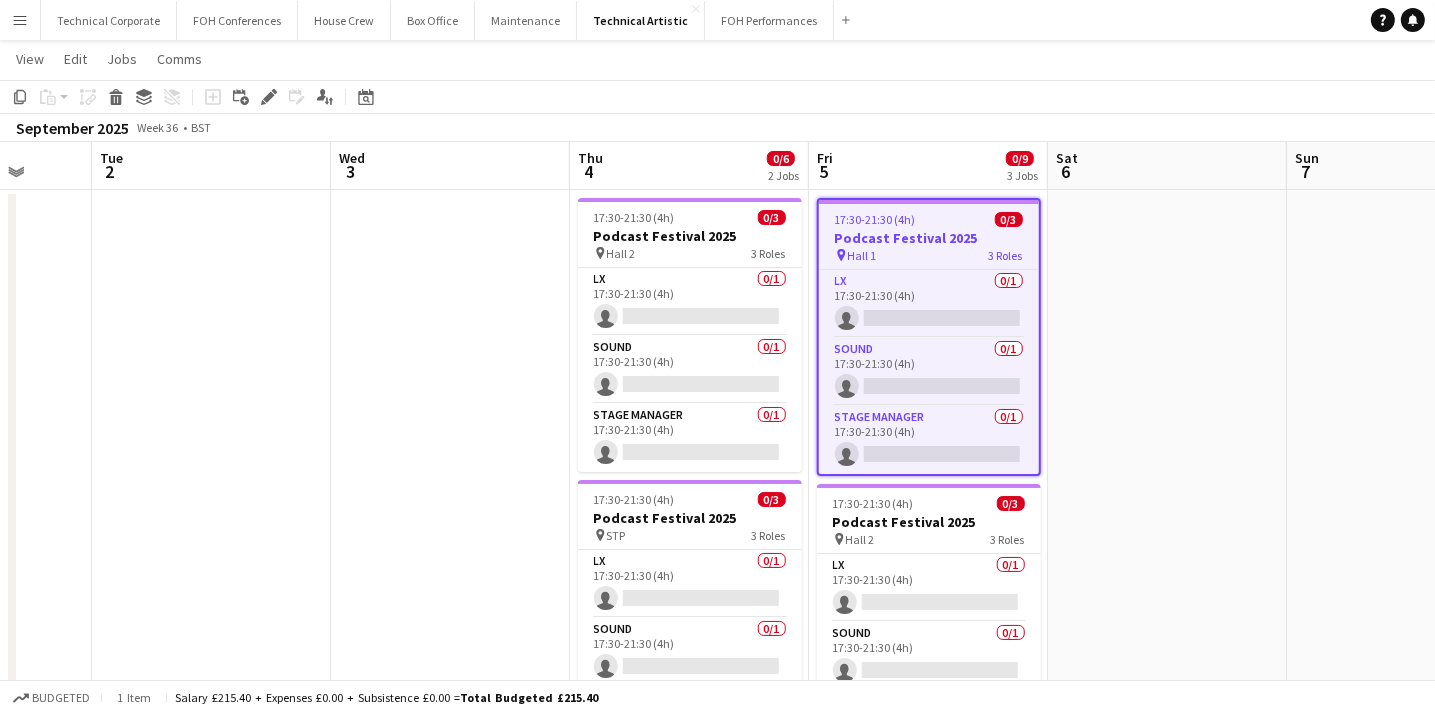 click at bounding box center [1167, 662] 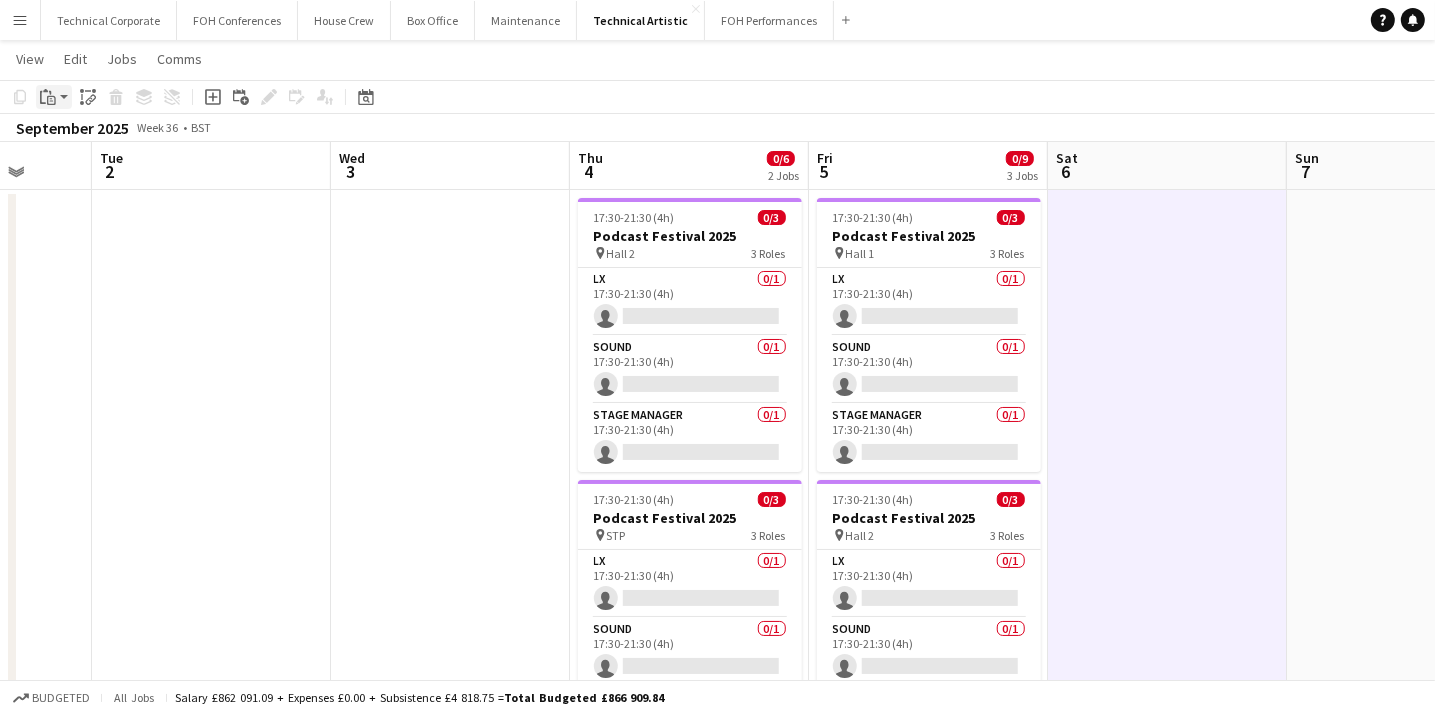 click on "Paste" 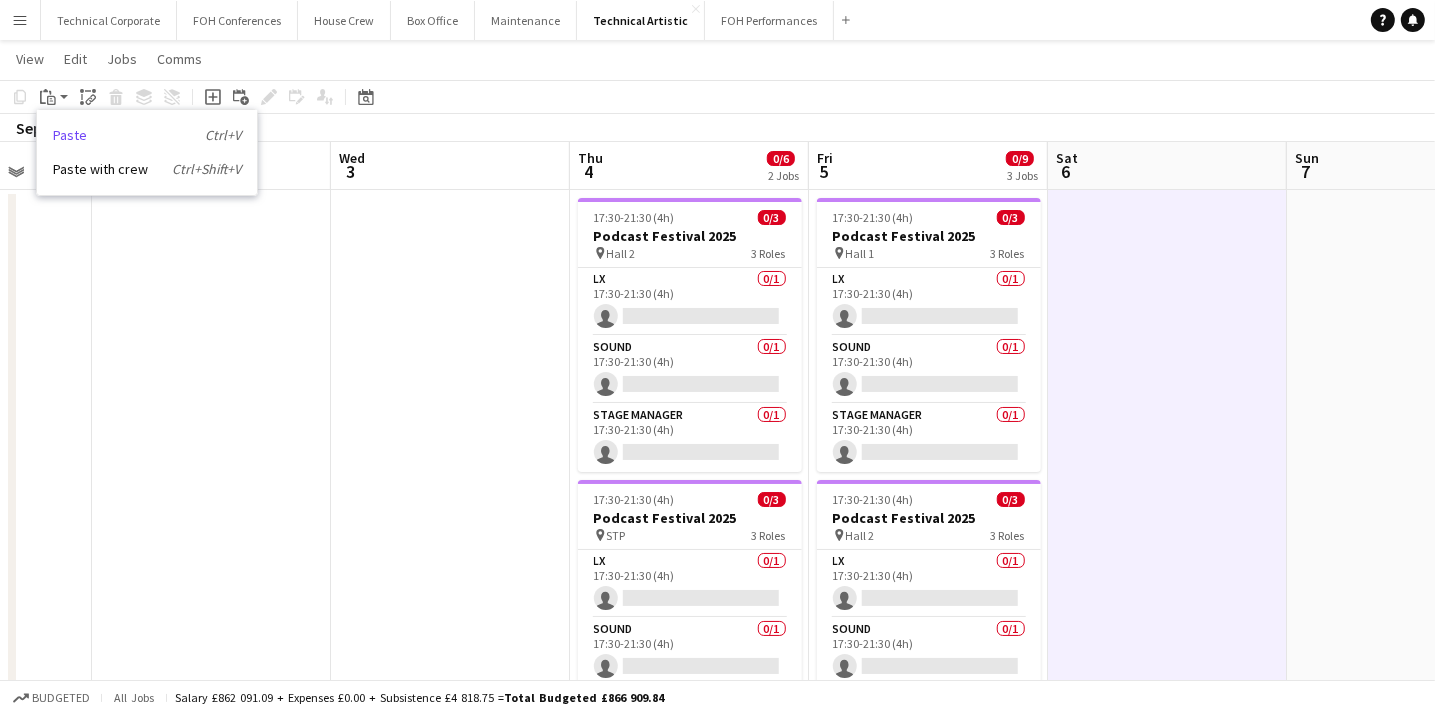 click on "Paste   Ctrl+V" at bounding box center (147, 135) 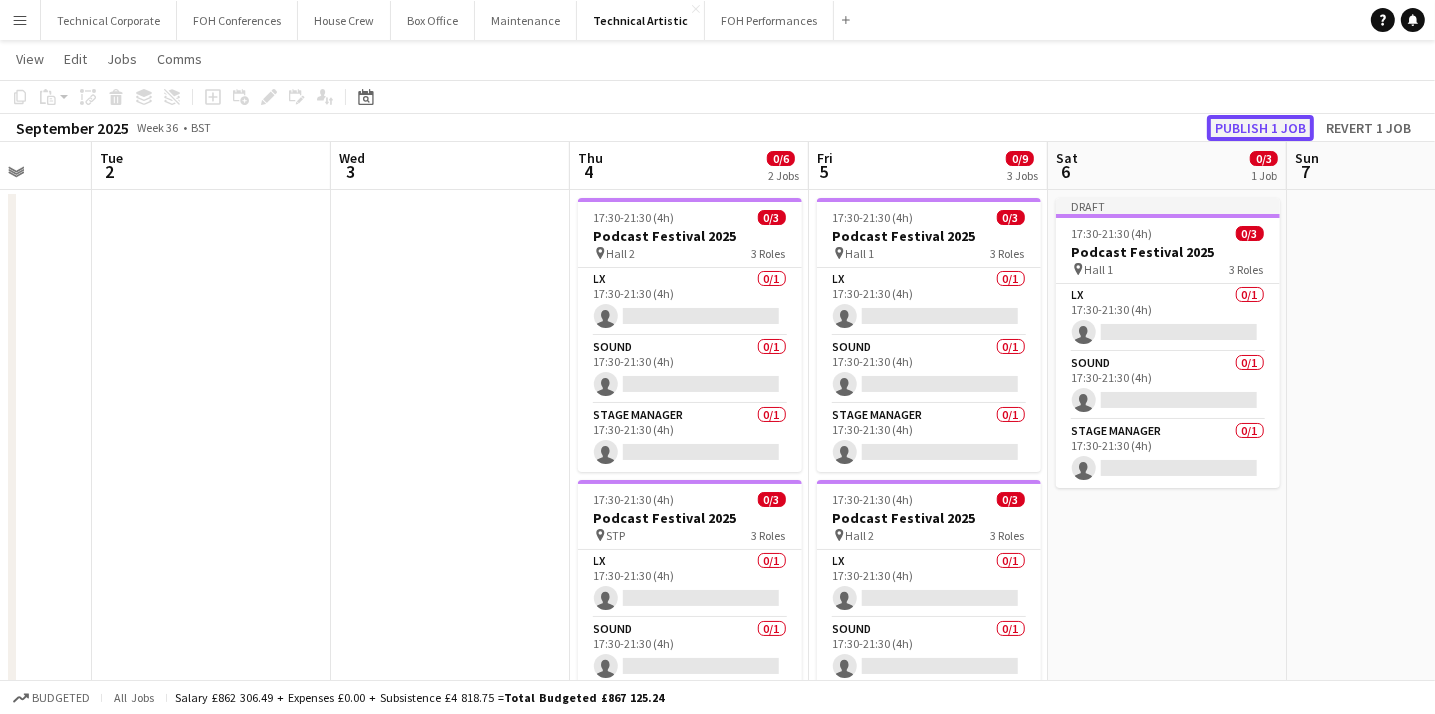 click on "Publish 1 job" 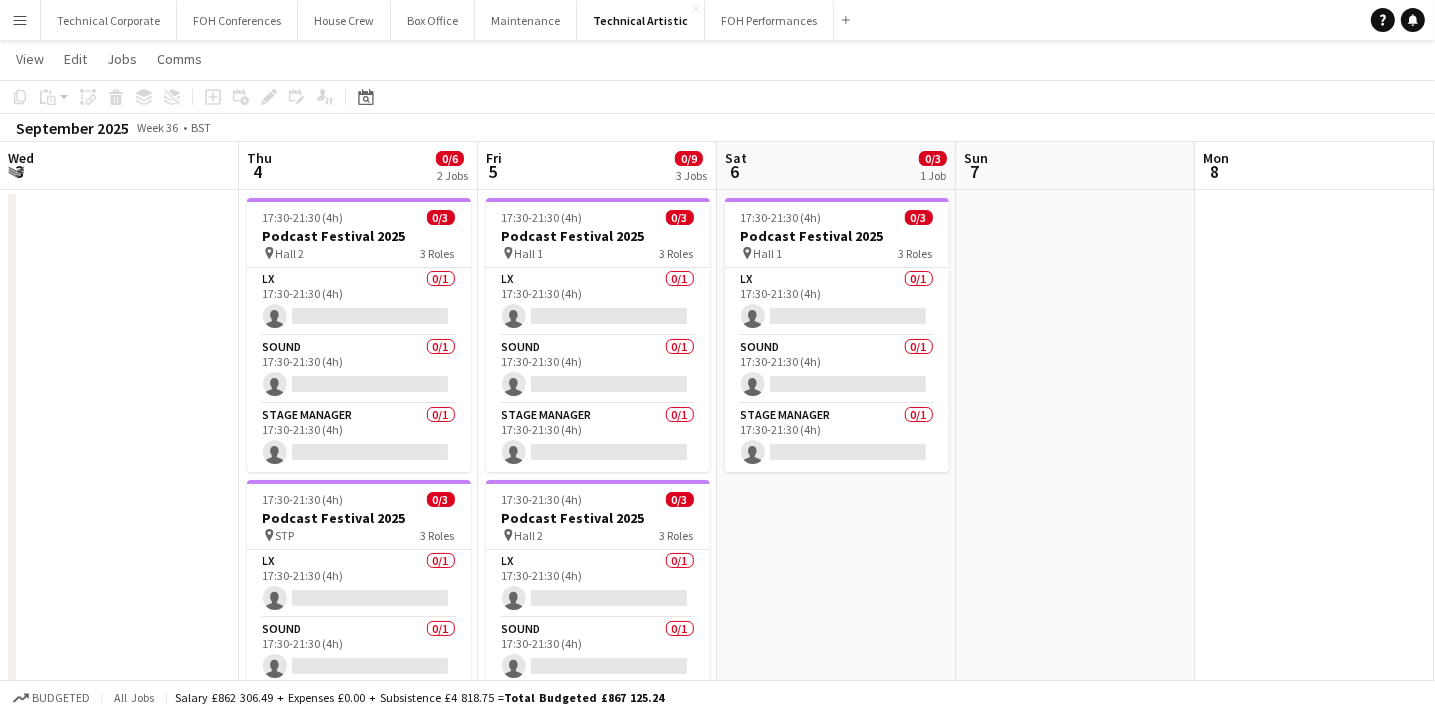 scroll, scrollTop: 0, scrollLeft: 718, axis: horizontal 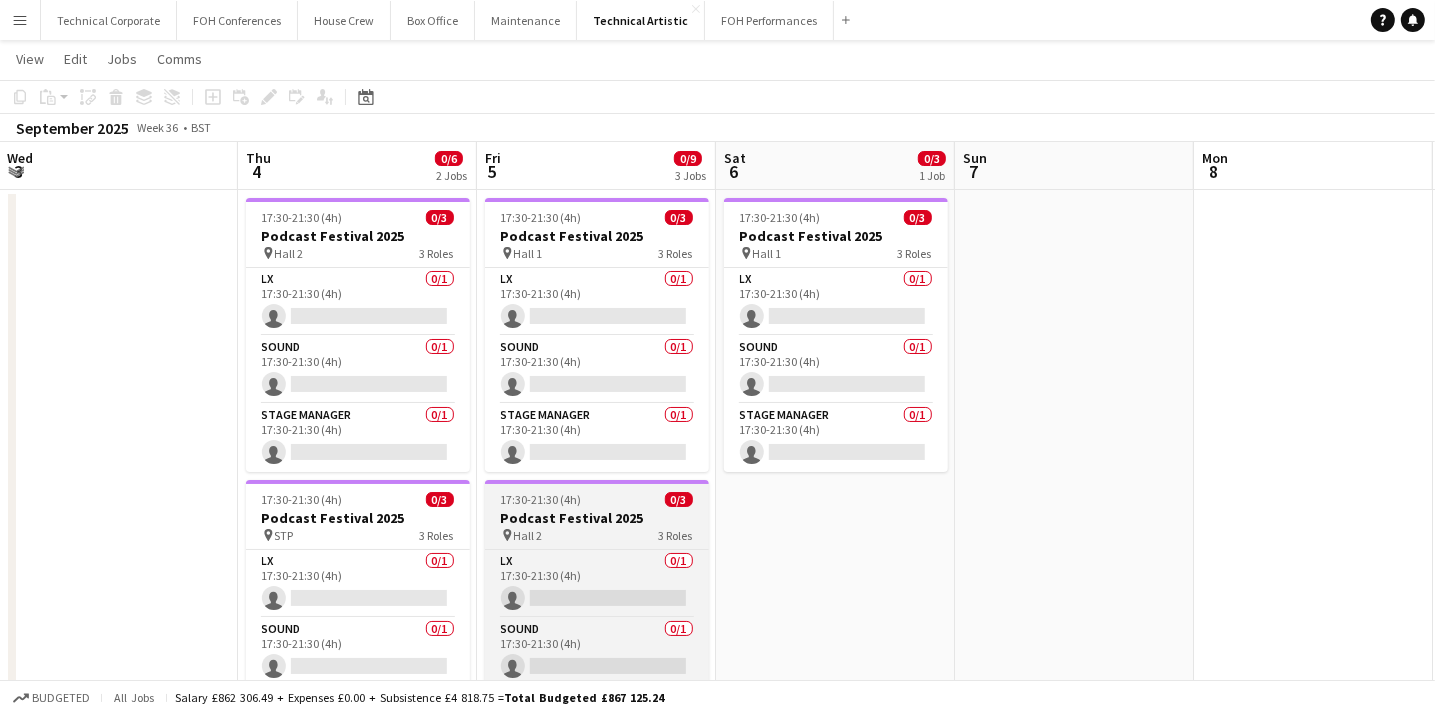 click on "Podcast Festival 2025" at bounding box center [597, 518] 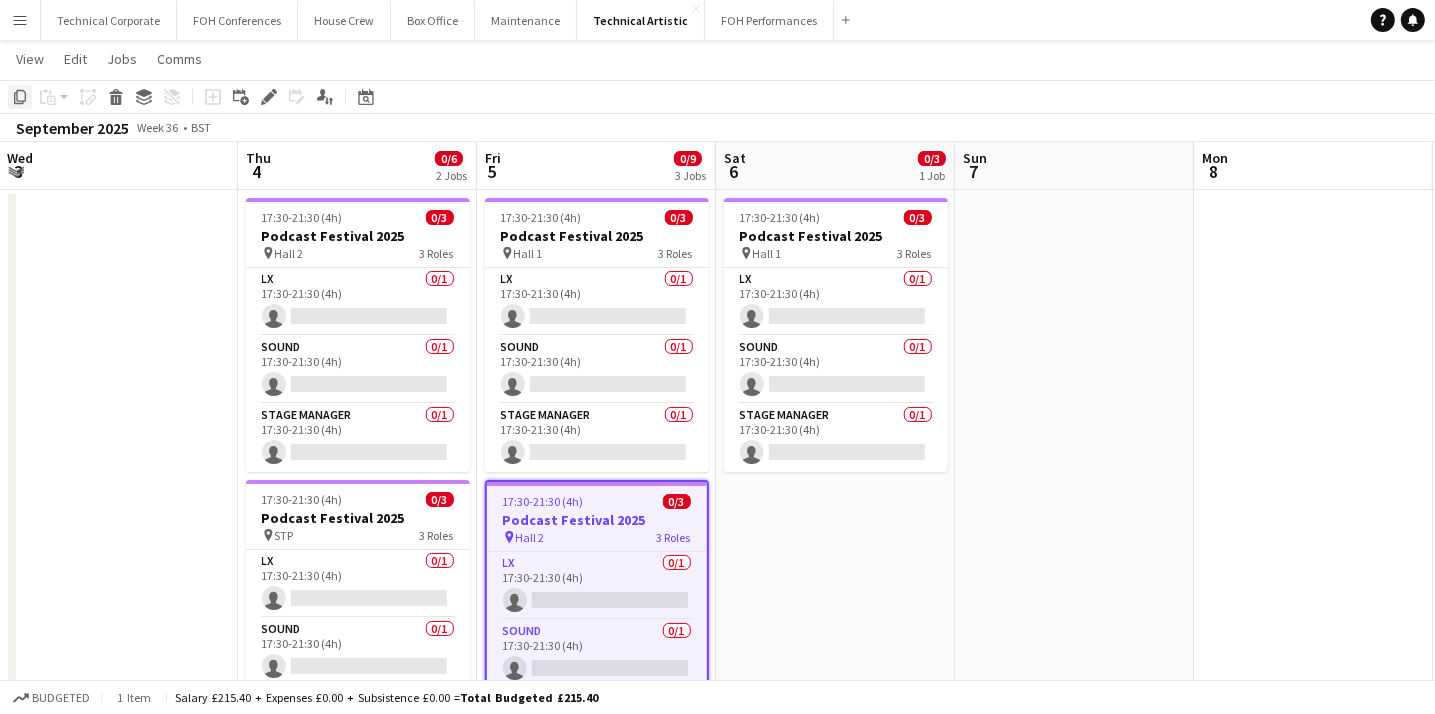 click on "Copy" at bounding box center (20, 97) 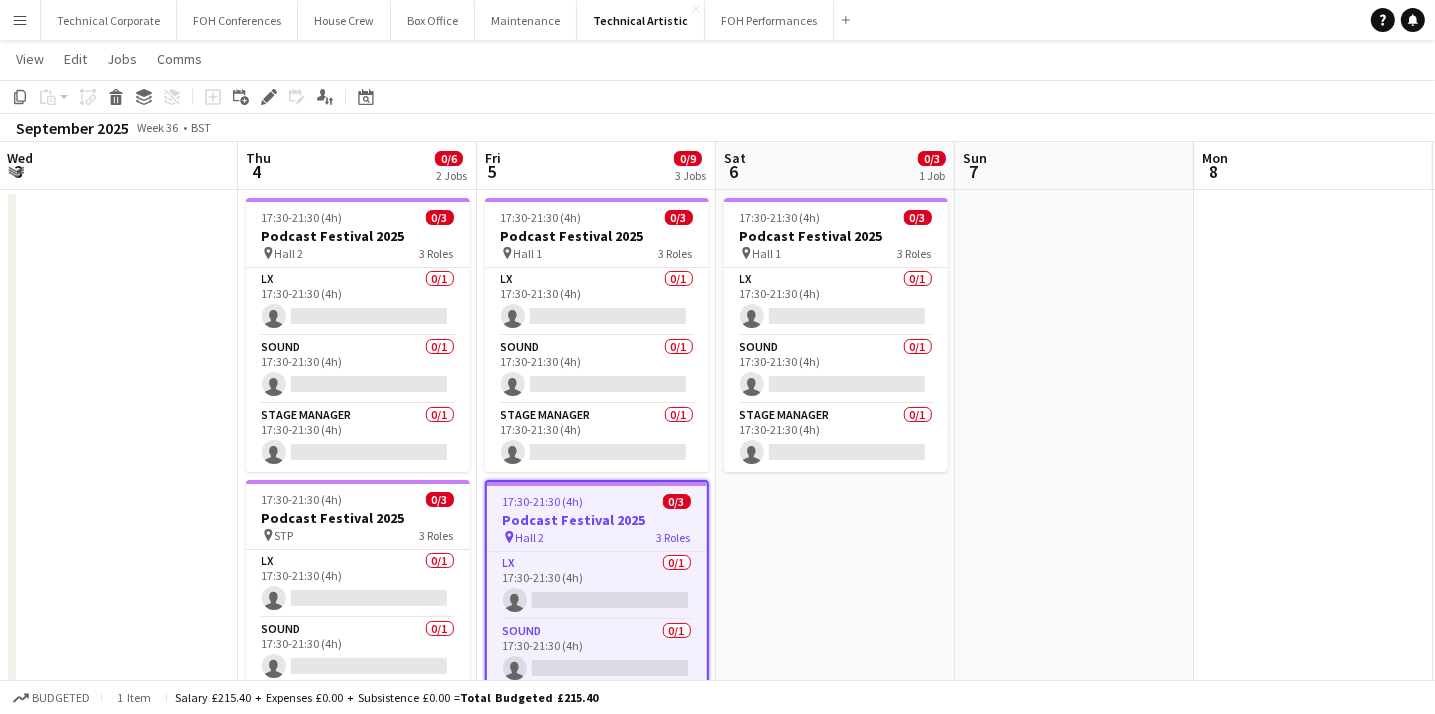 click at bounding box center [1074, 662] 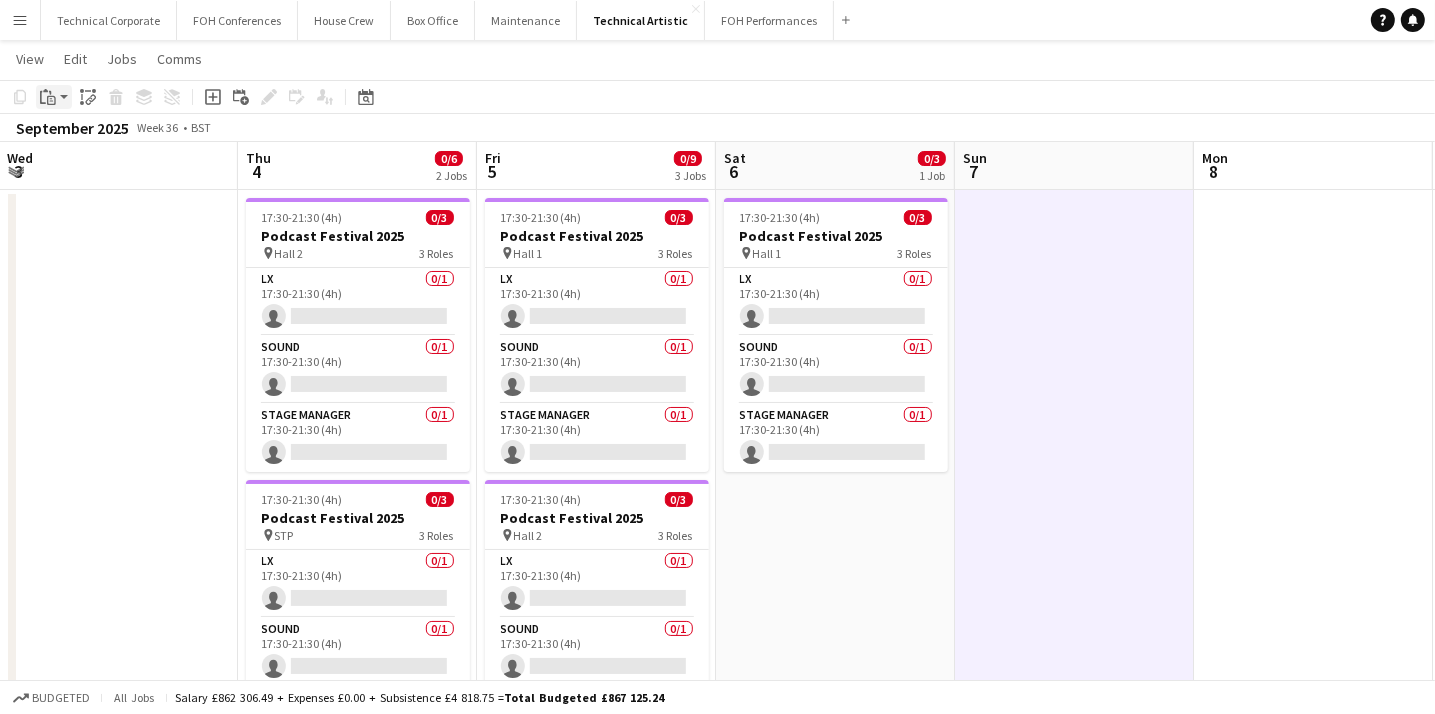 click 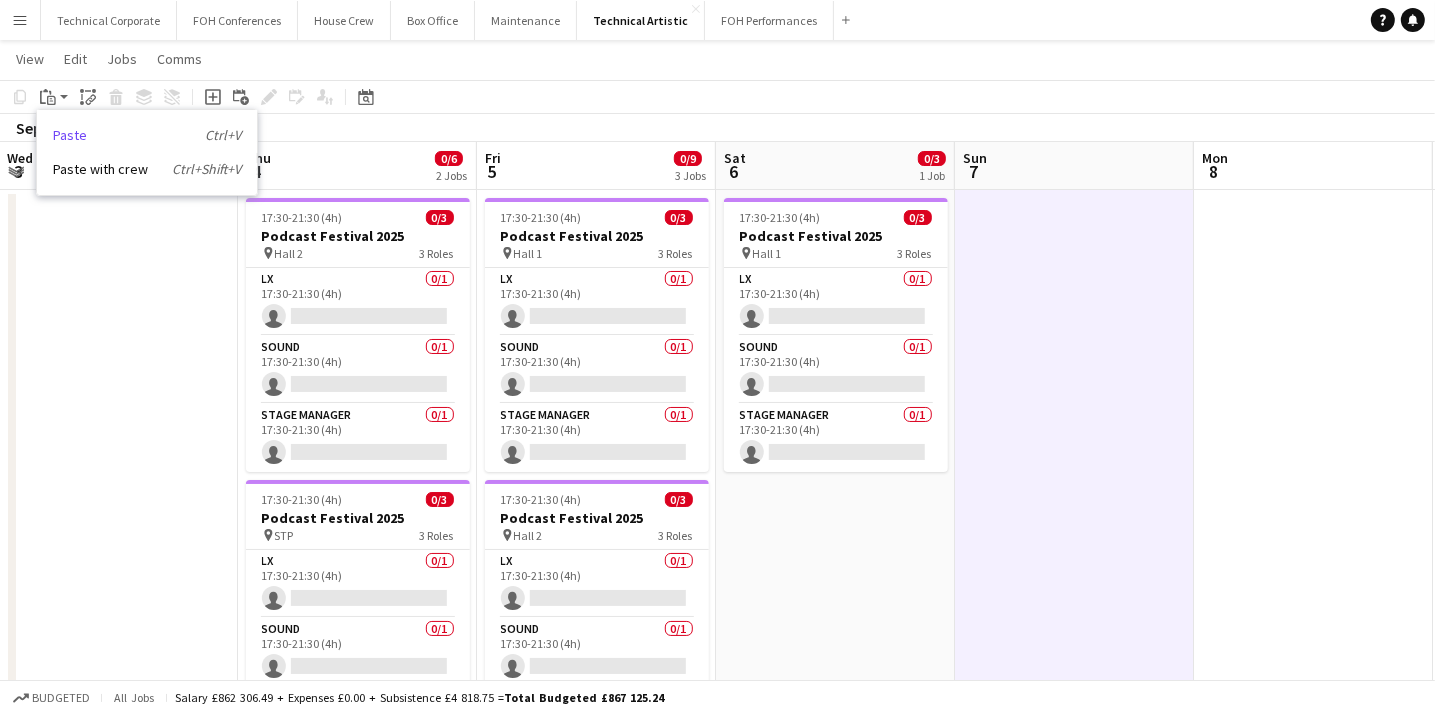 click on "Paste   Ctrl+V" at bounding box center [147, 135] 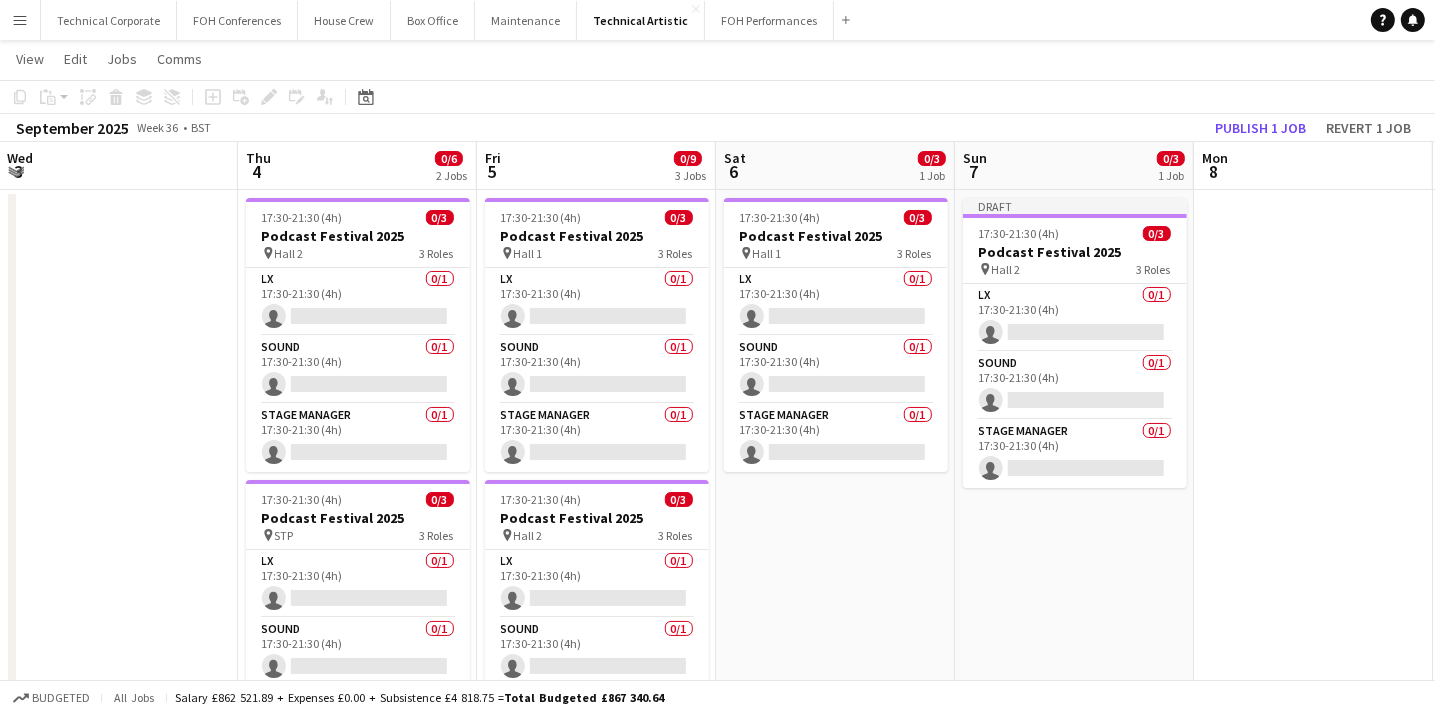 click on "[FIRST] [LAST]" at bounding box center [1074, 662] 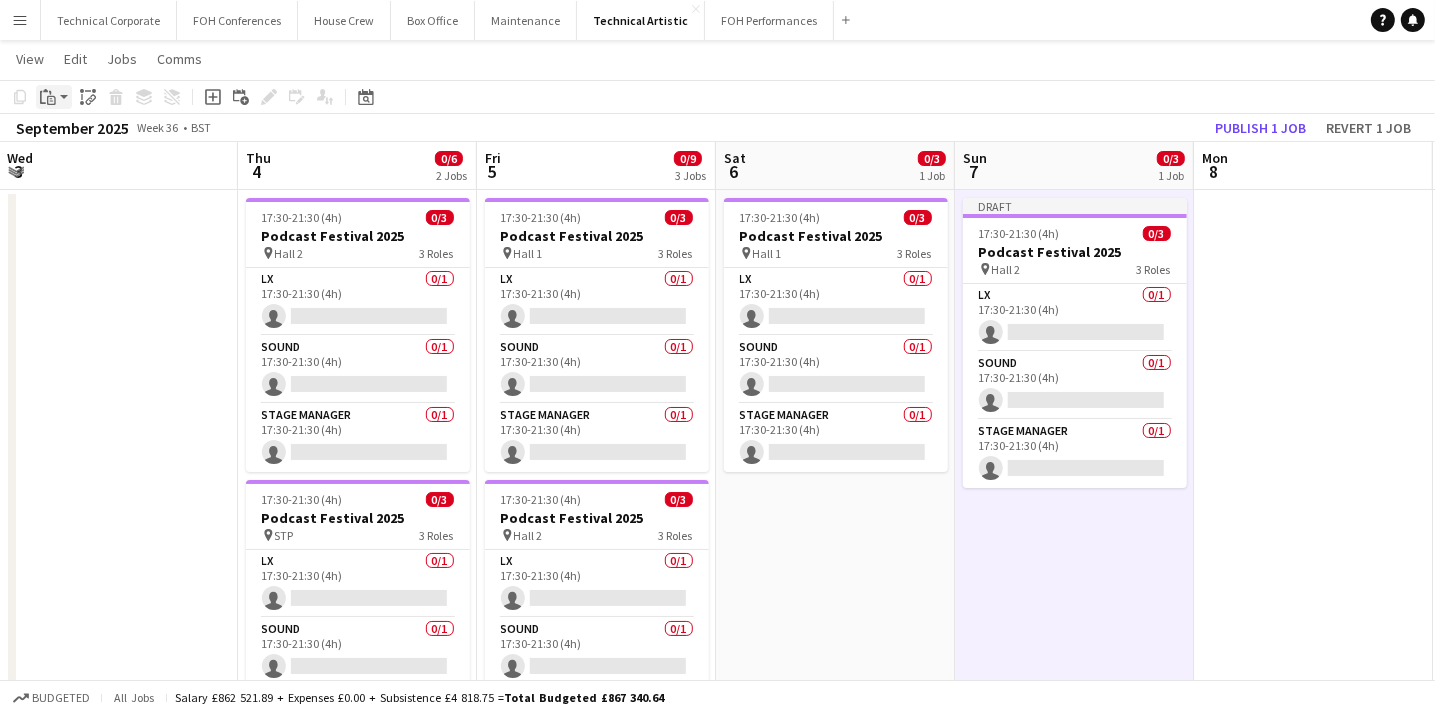 click 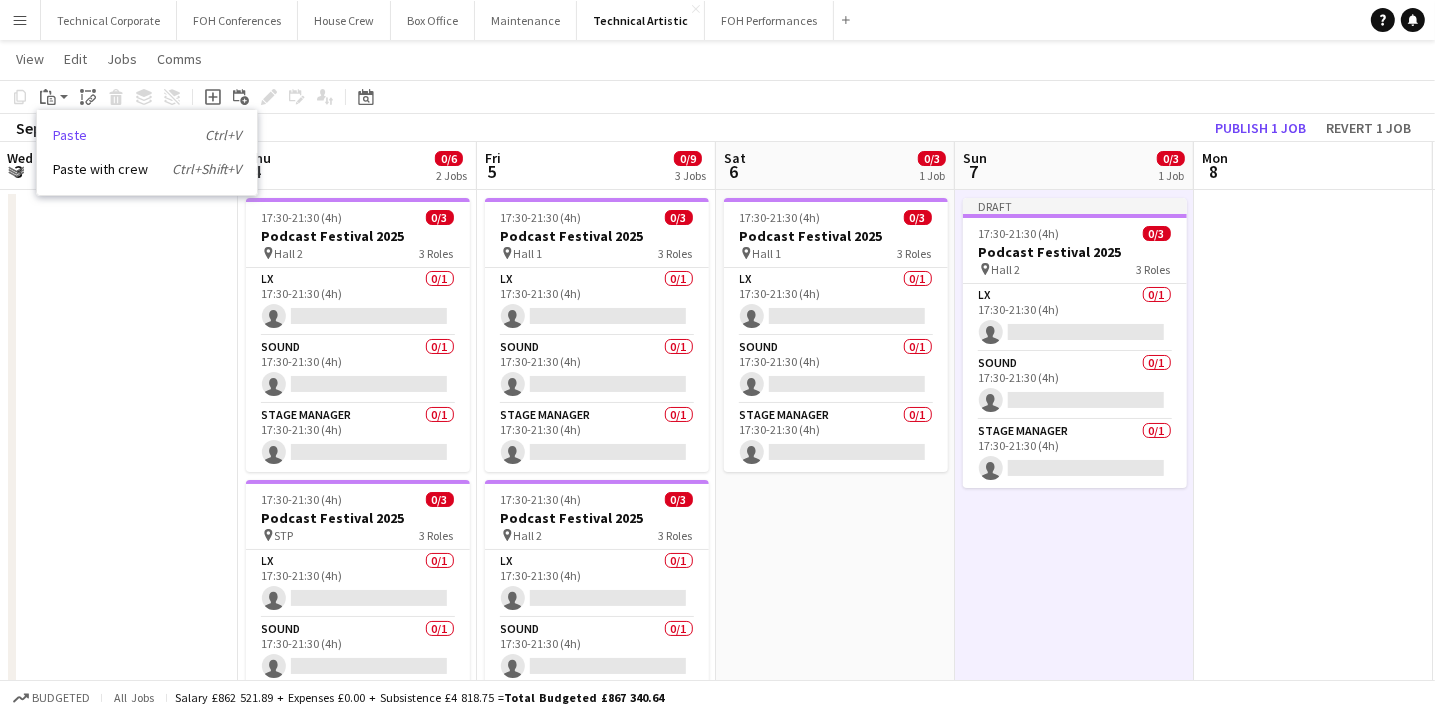 click on "Paste   Ctrl+V" at bounding box center (147, 135) 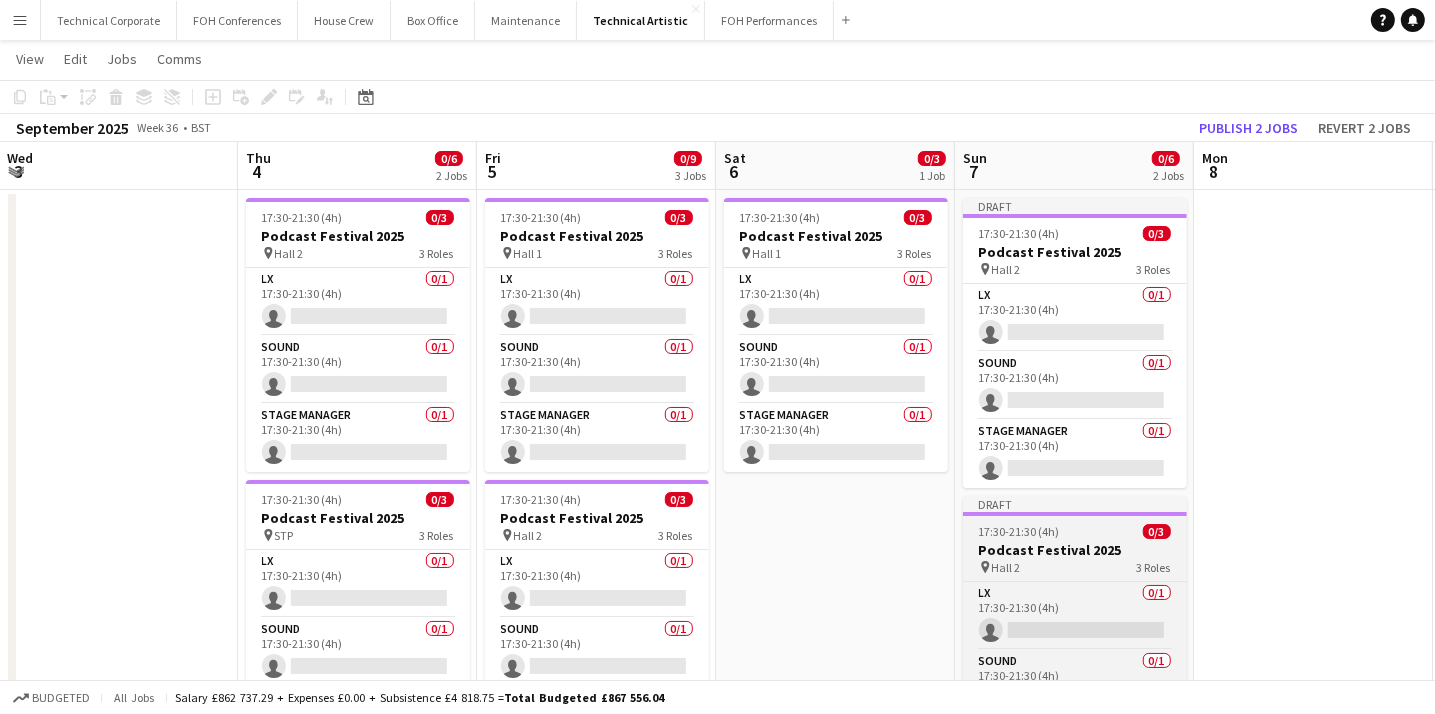 click on "17:30-21:30 (4h)" at bounding box center (1019, 531) 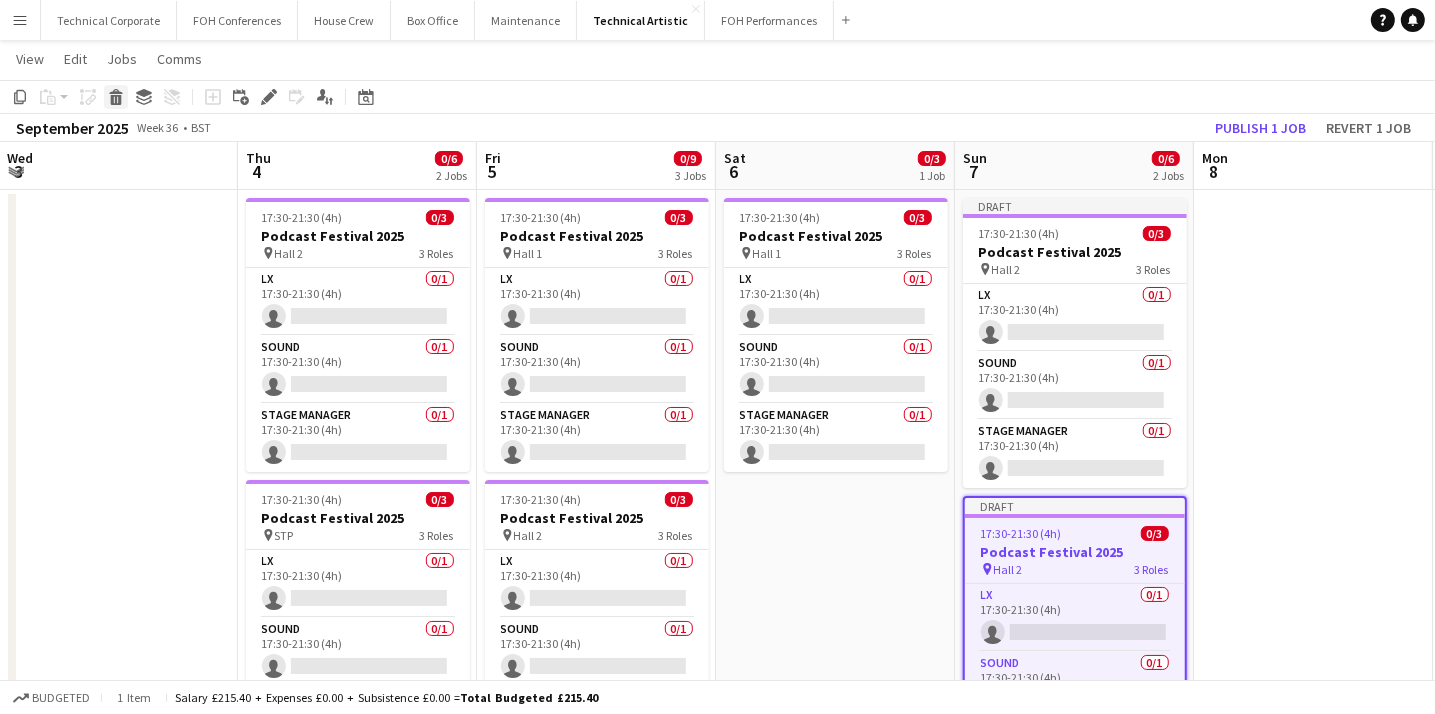 click on "Delete" 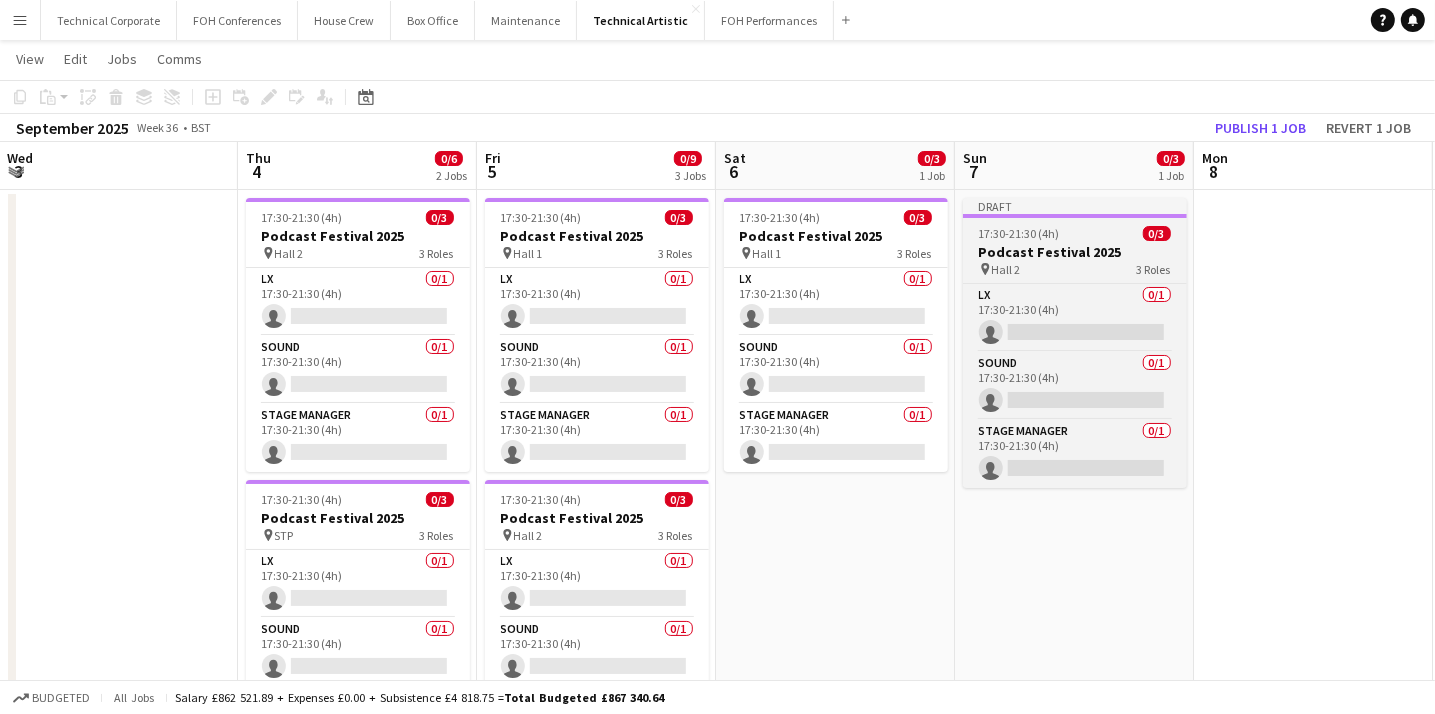 click on "Podcast Festival 2025" at bounding box center [1075, 252] 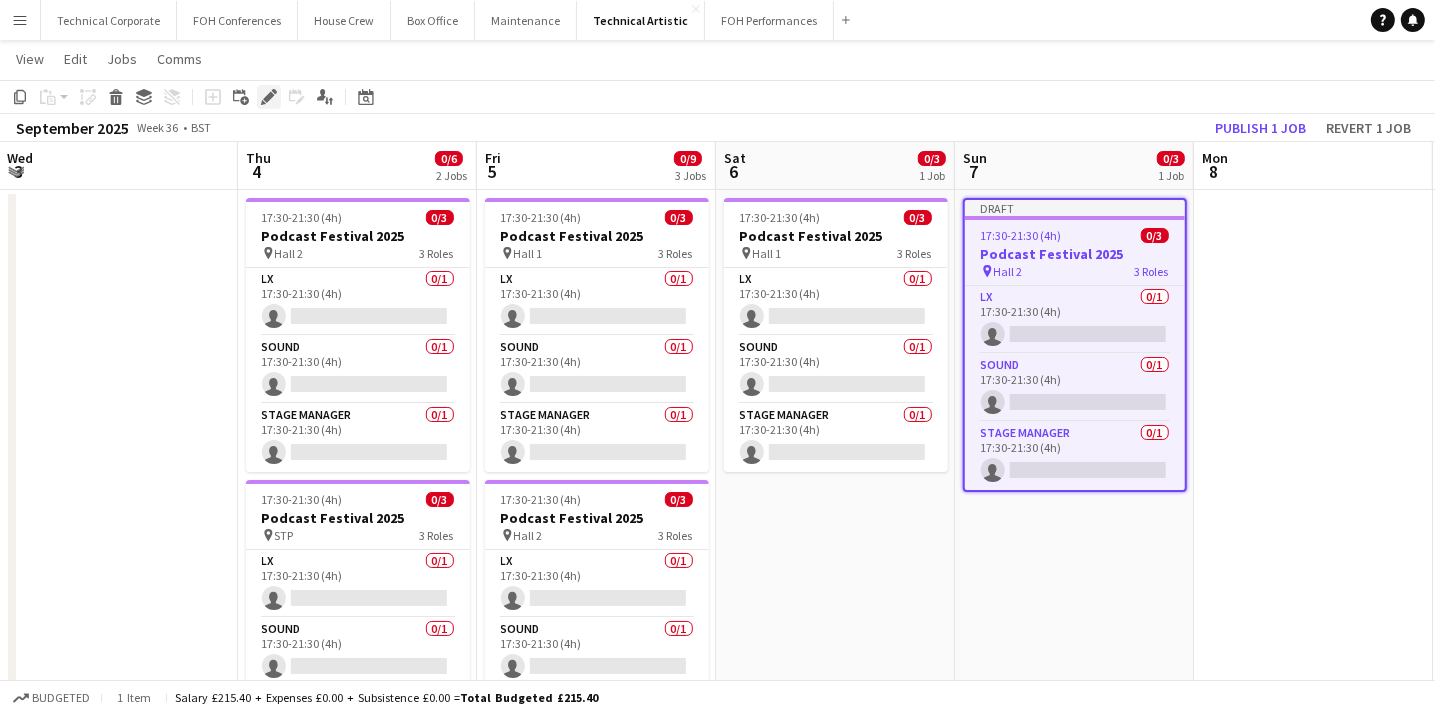 click on "Edit" 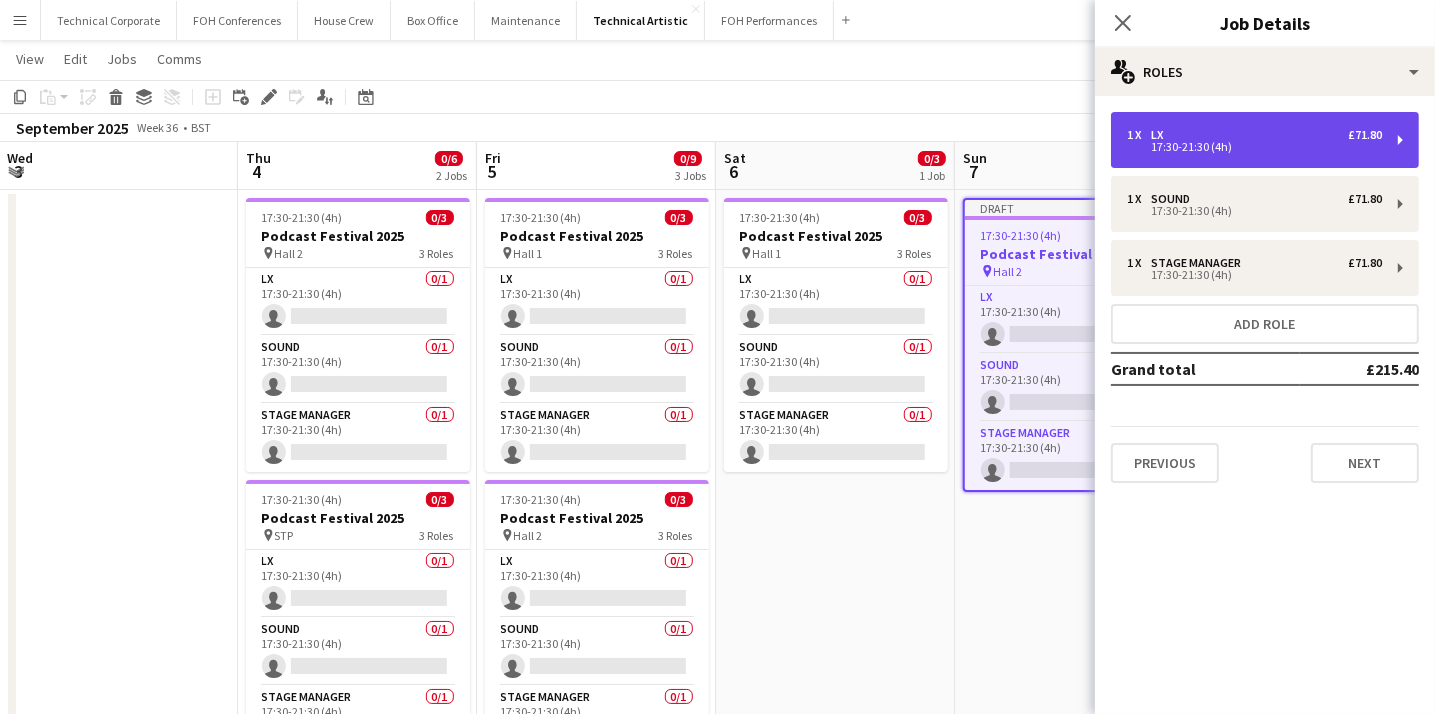click on "17:30-21:30 (4h)" at bounding box center [1254, 147] 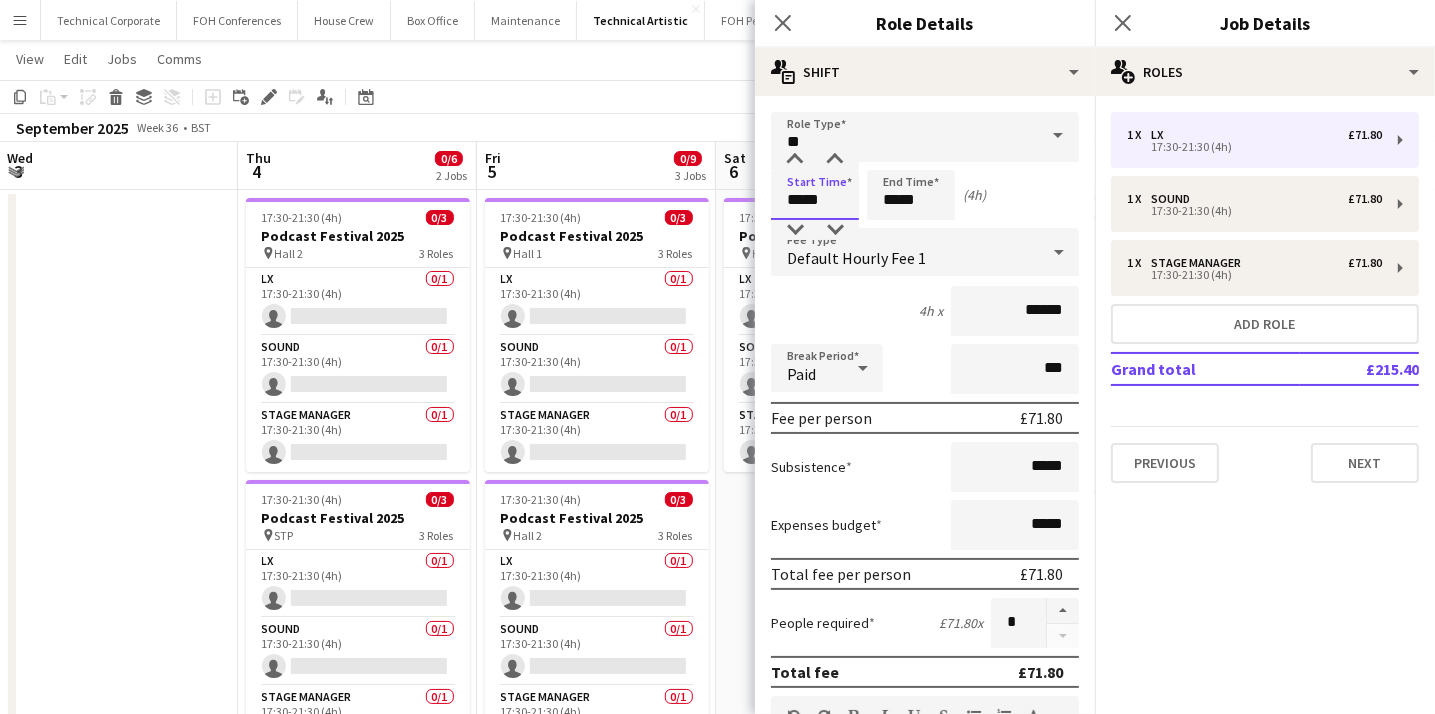 click on "*****" at bounding box center (815, 195) 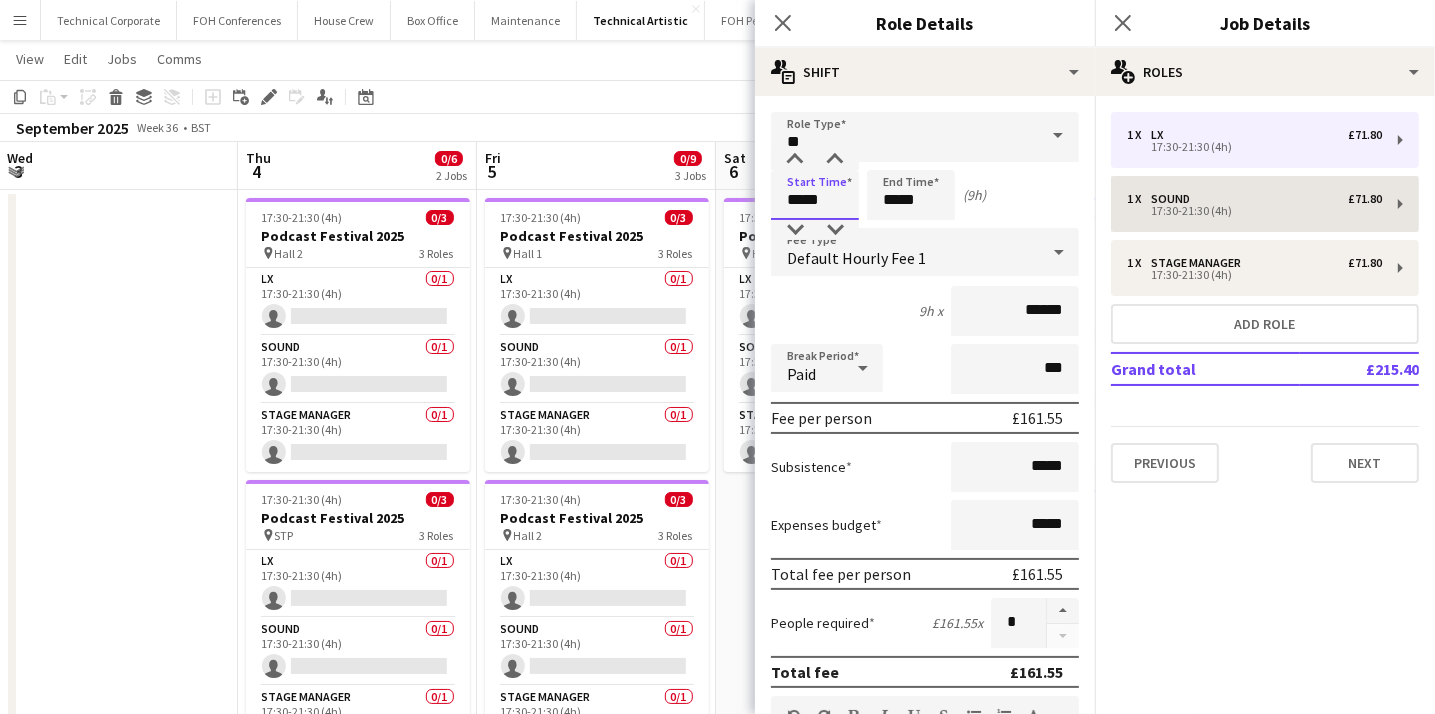 type on "*****" 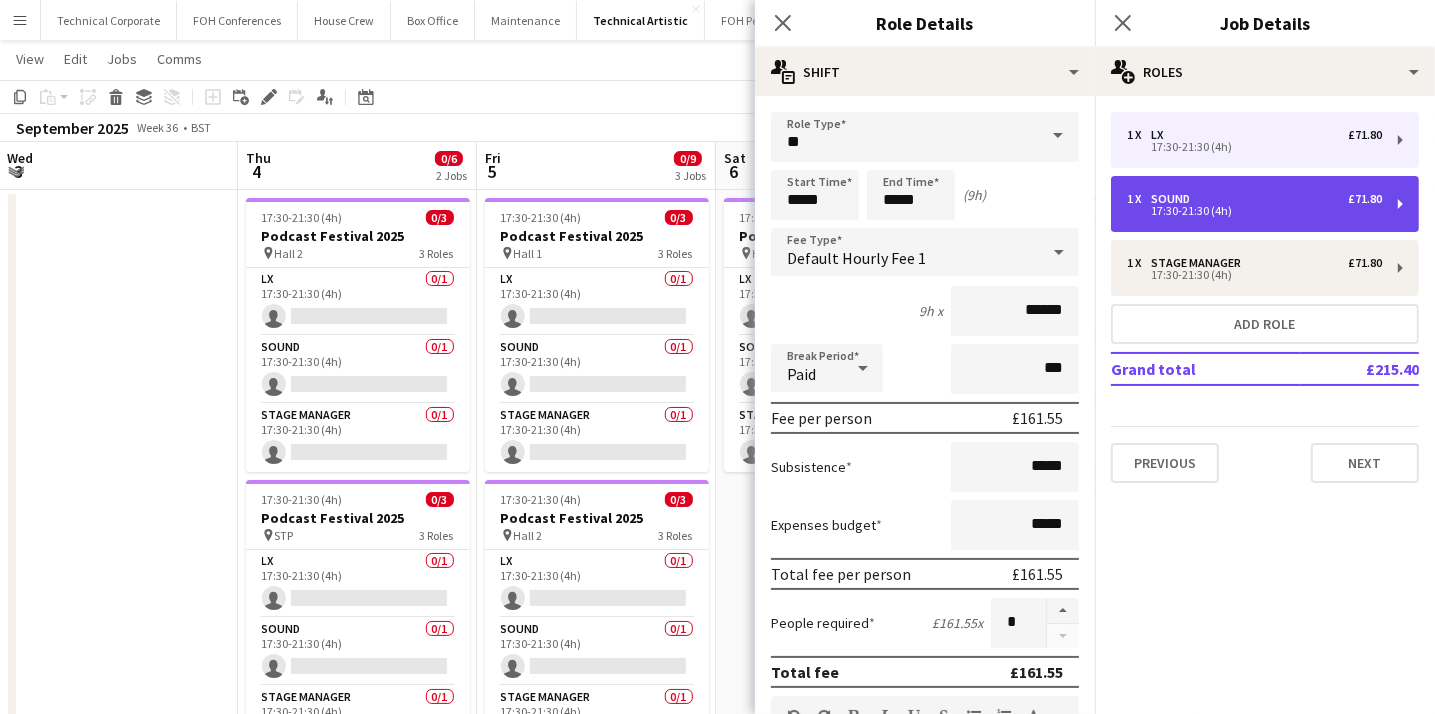 click on "17:30-21:30 (4h)" at bounding box center [1254, 211] 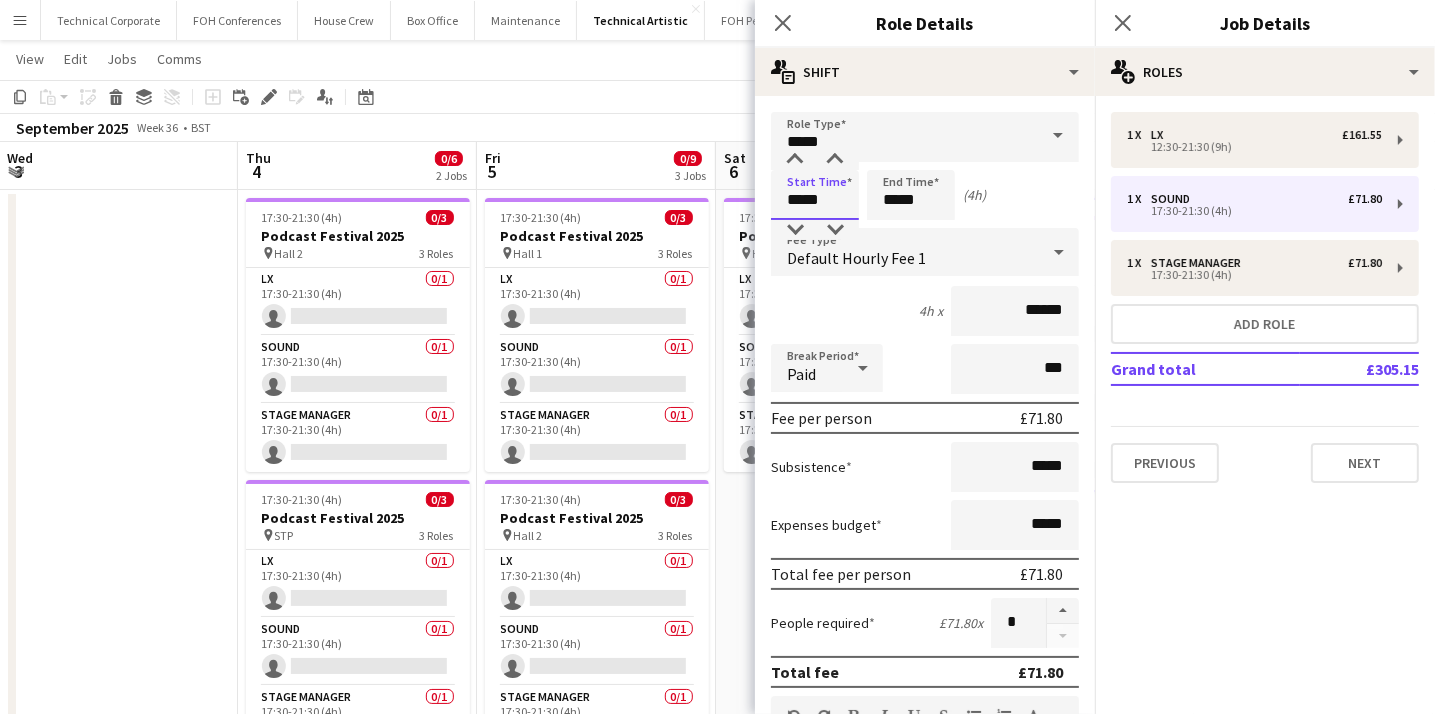 click on "*****" at bounding box center (815, 195) 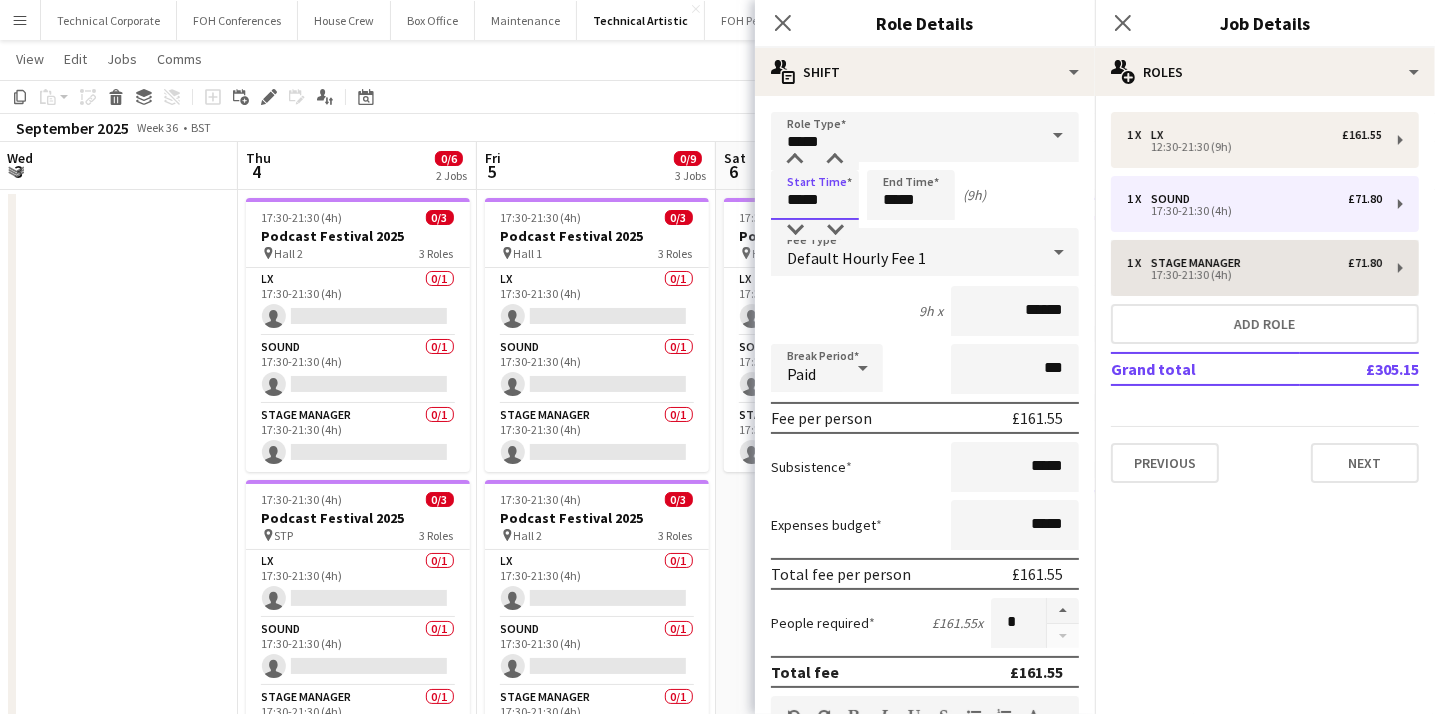 type on "*****" 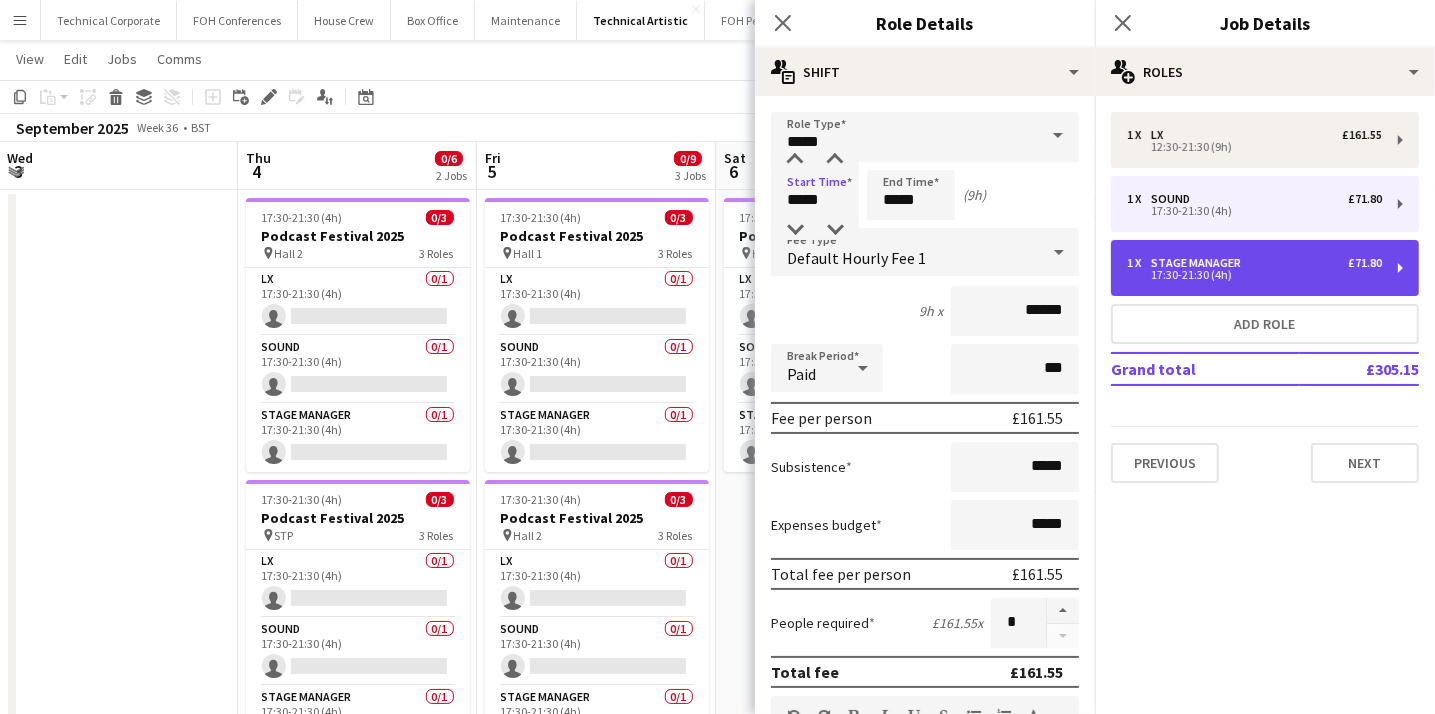 click on "17:30-21:30 (4h)" at bounding box center [1254, 275] 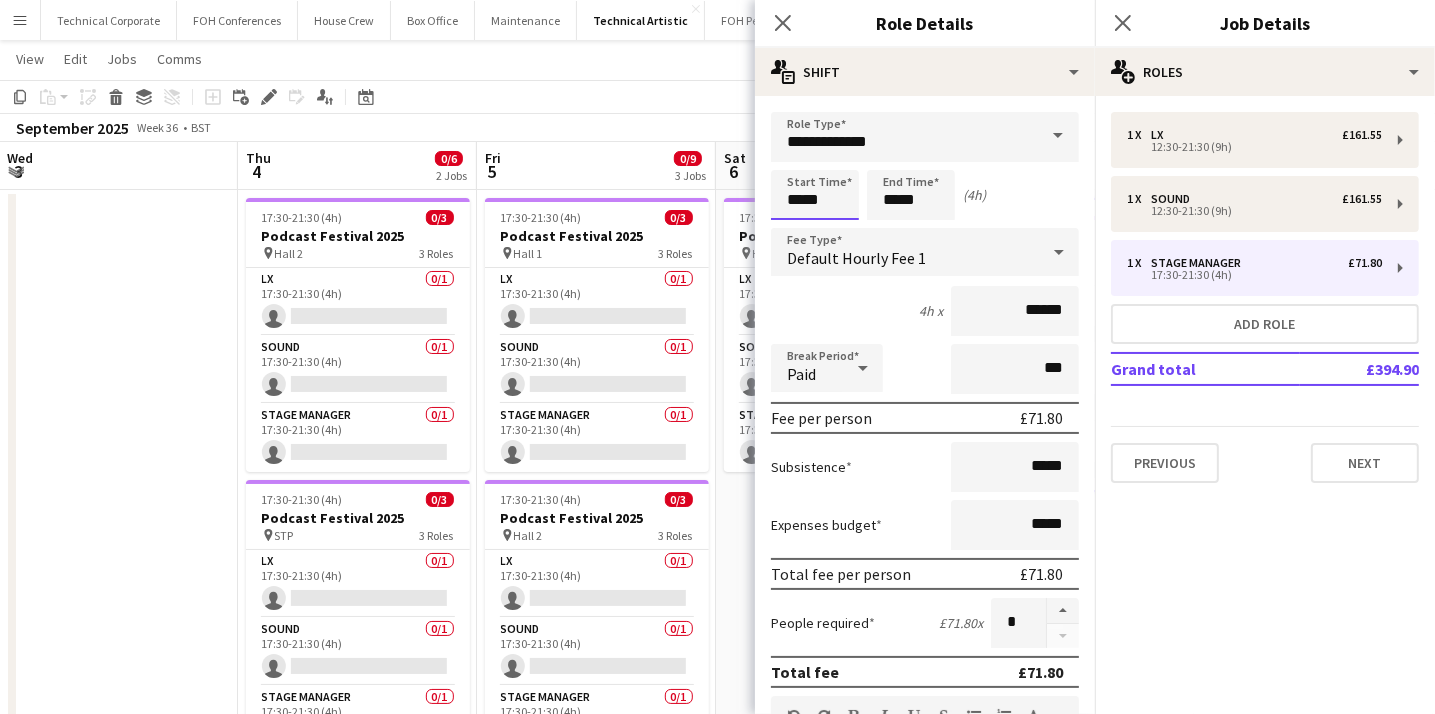click on "*****" at bounding box center [815, 195] 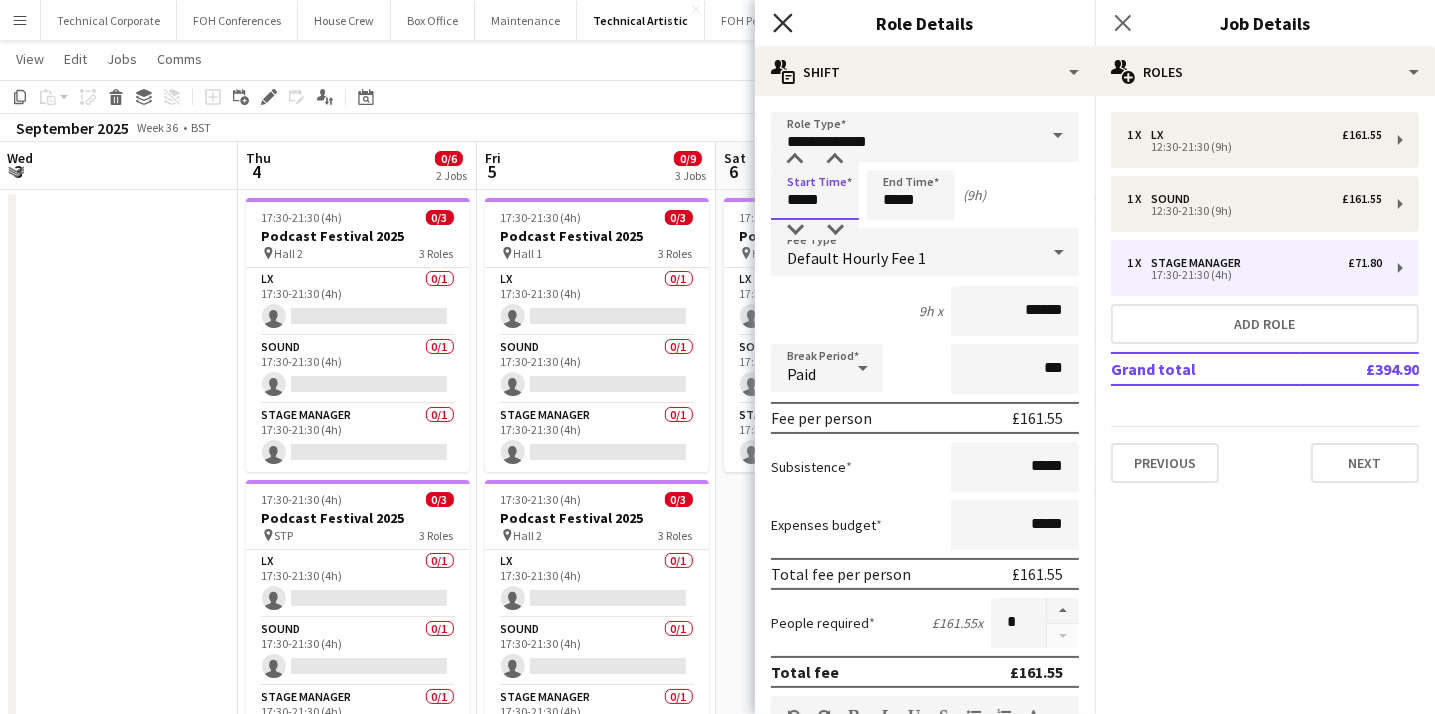 type on "*****" 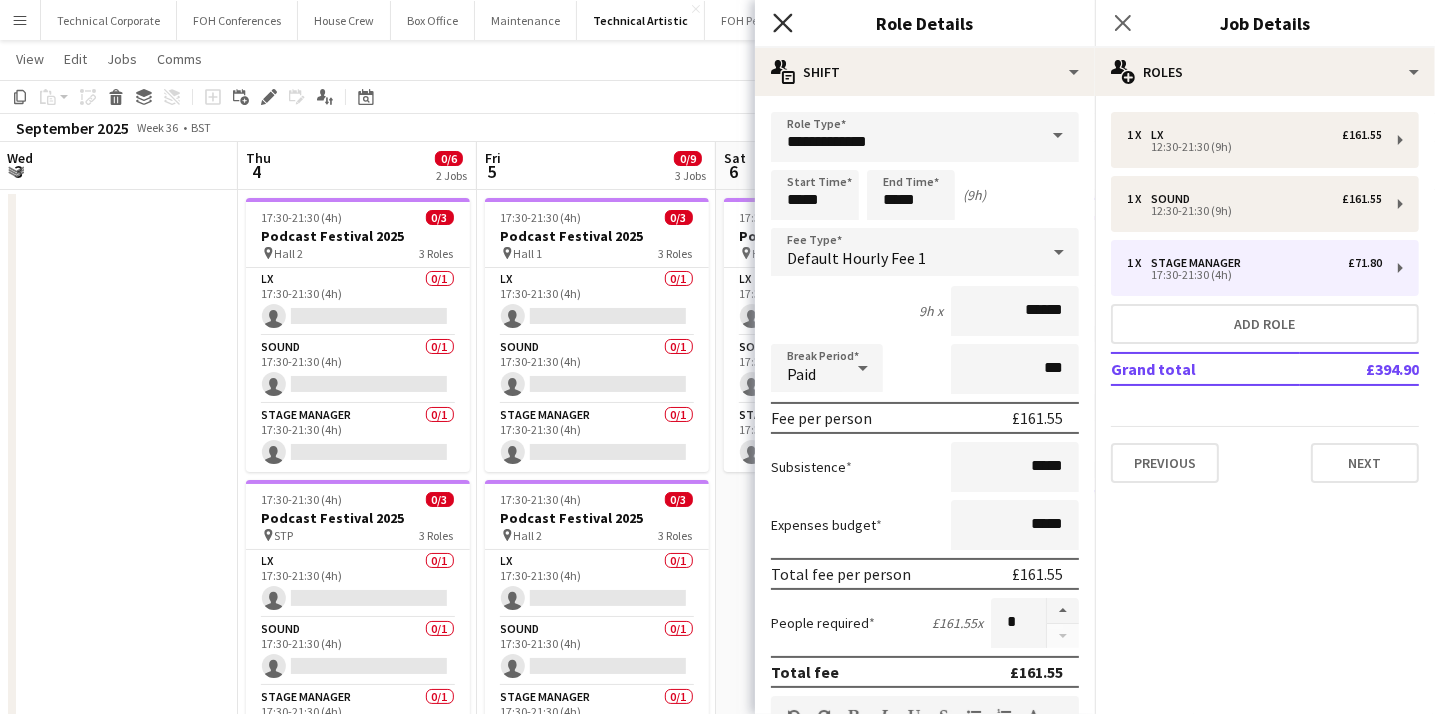 click on "Close pop-in" 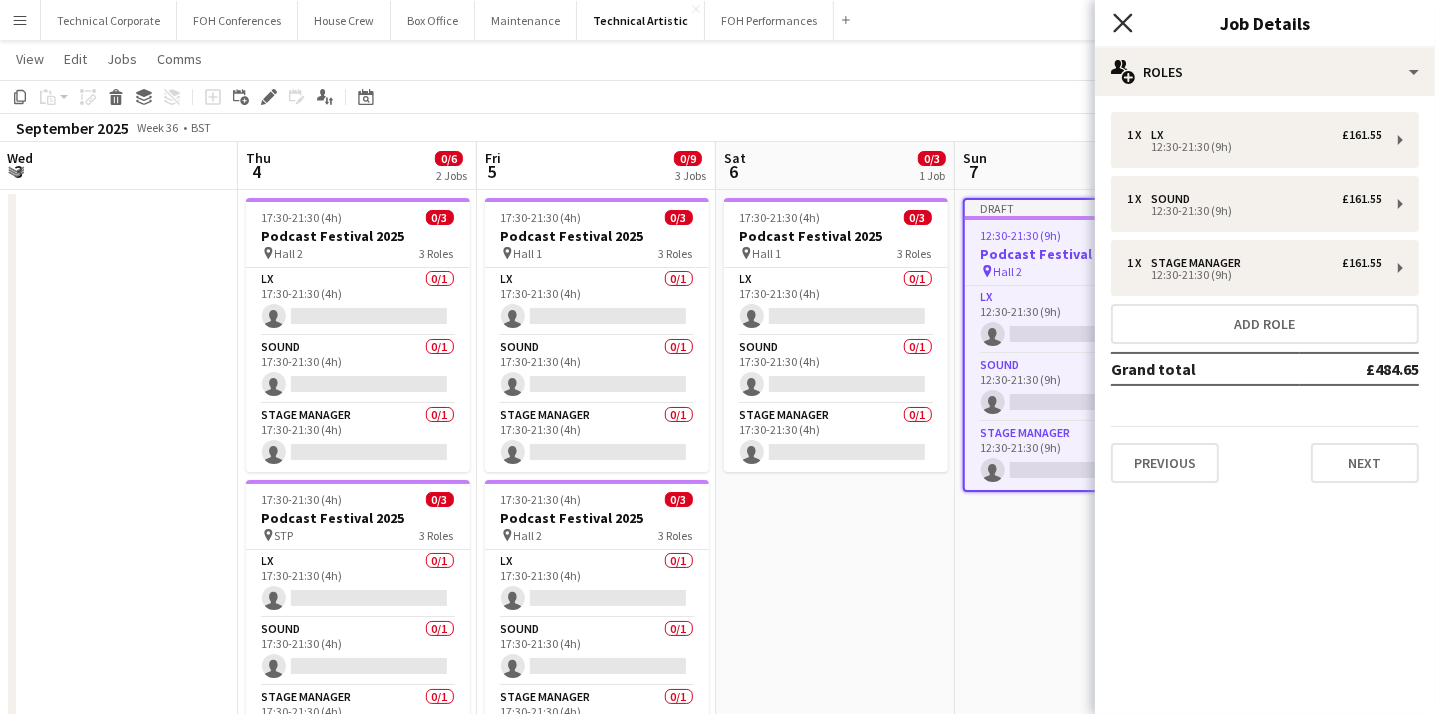 click on "Close pop-in" 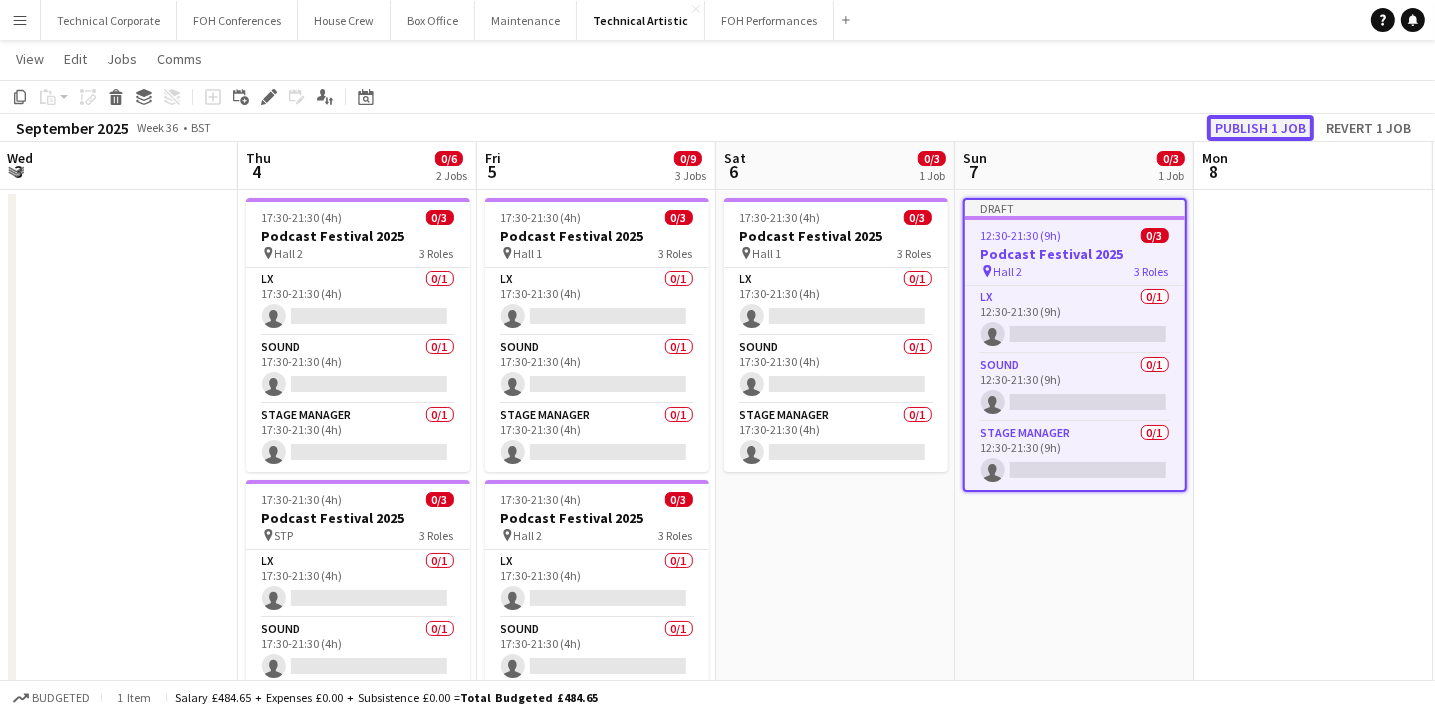 click on "Publish 1 job" 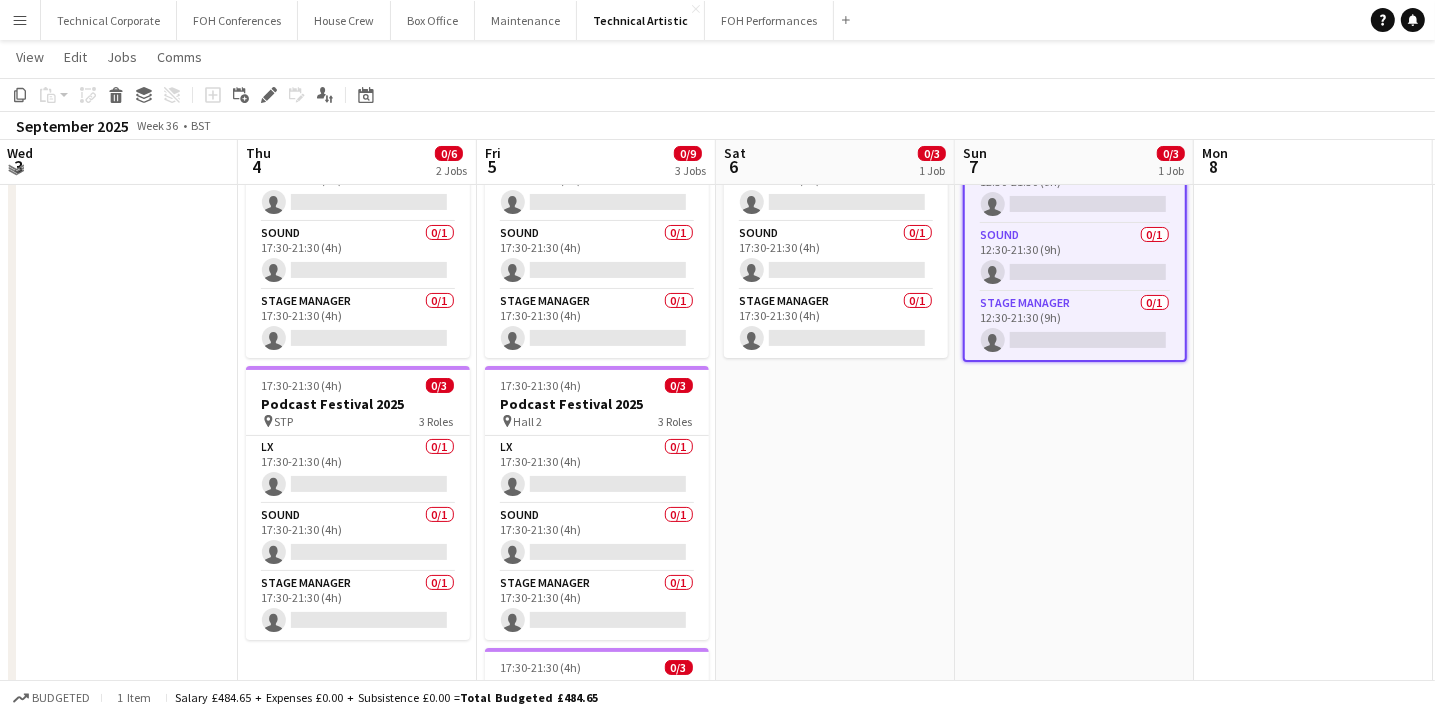 scroll, scrollTop: 144, scrollLeft: 0, axis: vertical 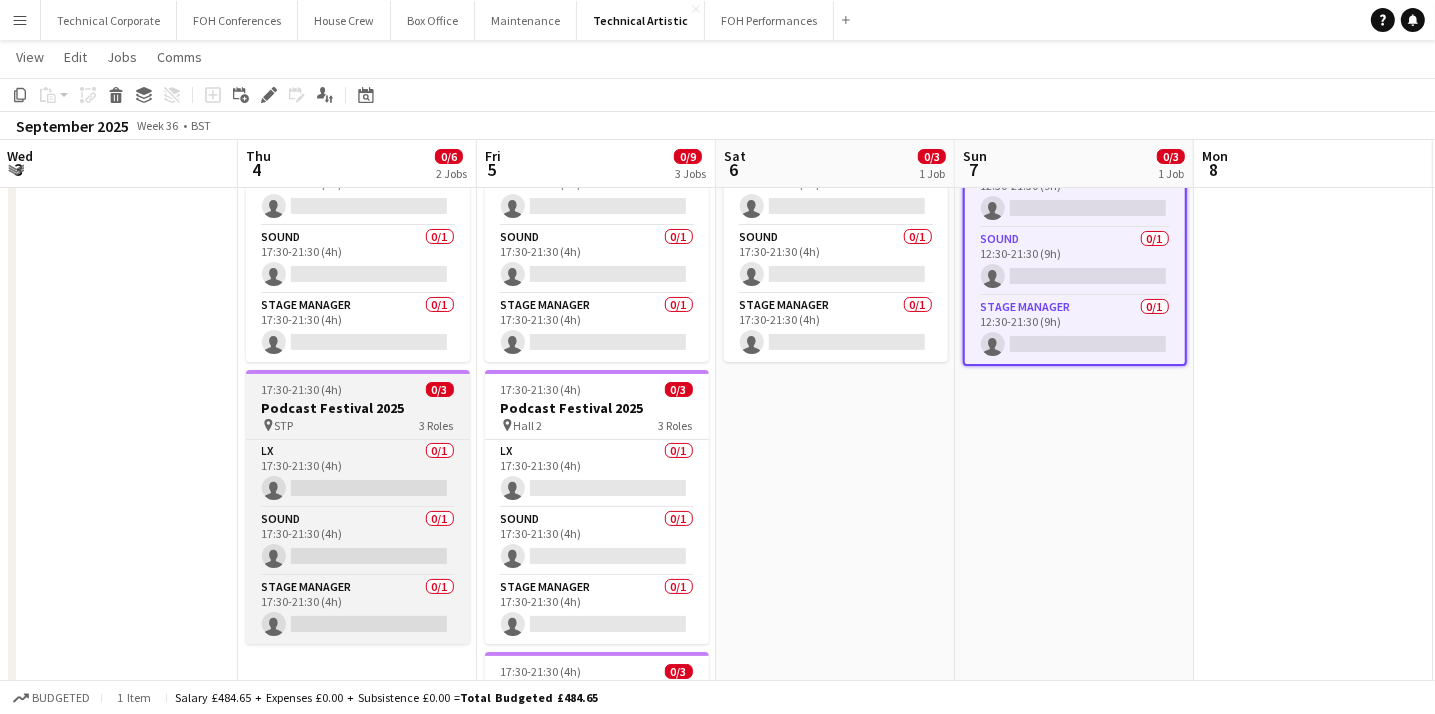 click on "pin
STP   3 Roles" at bounding box center [358, 425] 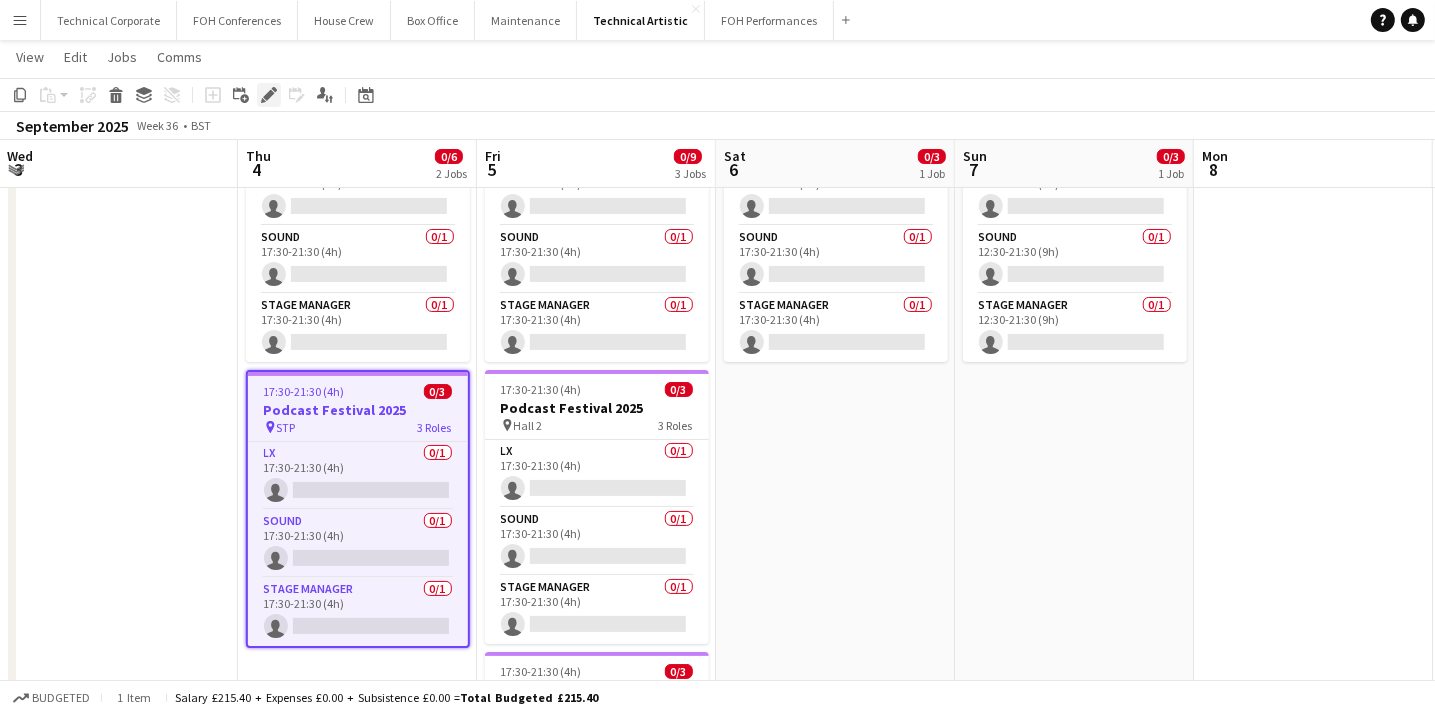 click 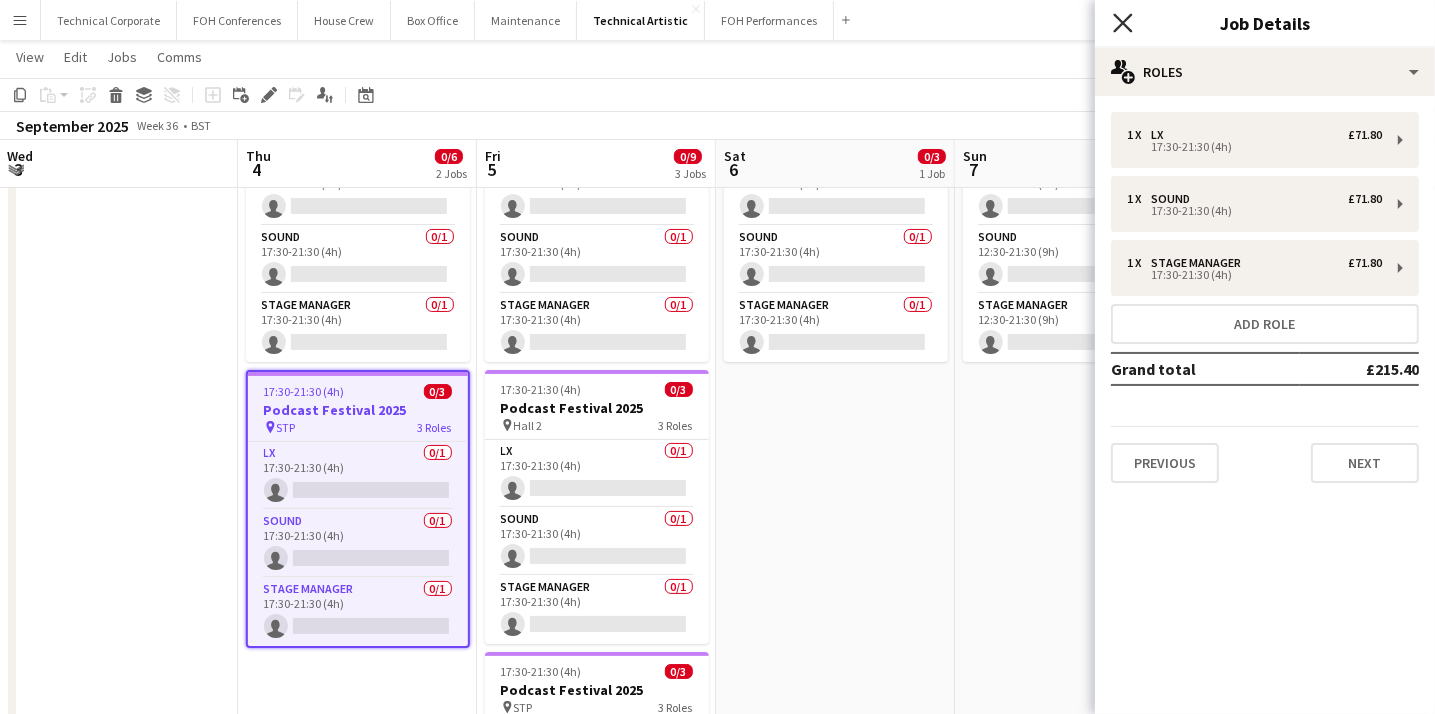 click on "Close pop-in" 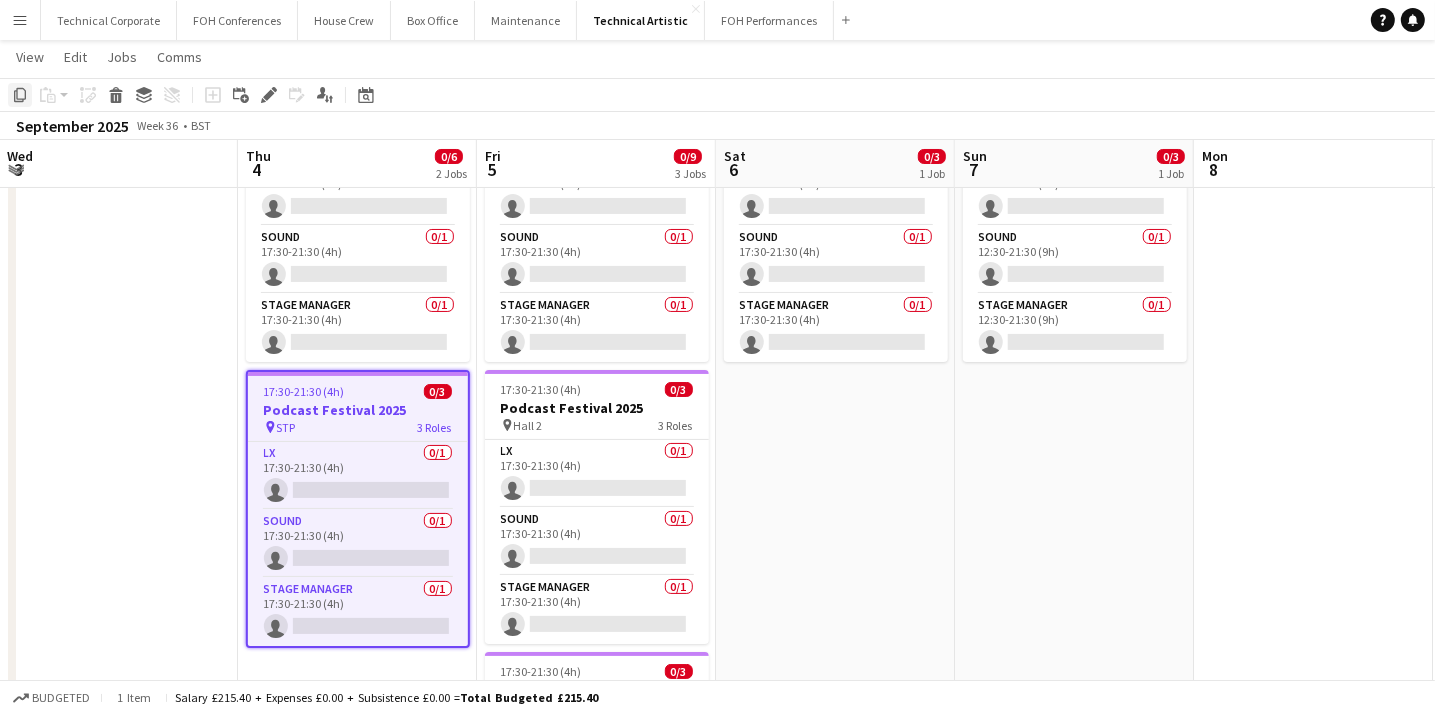 click on "Copy" 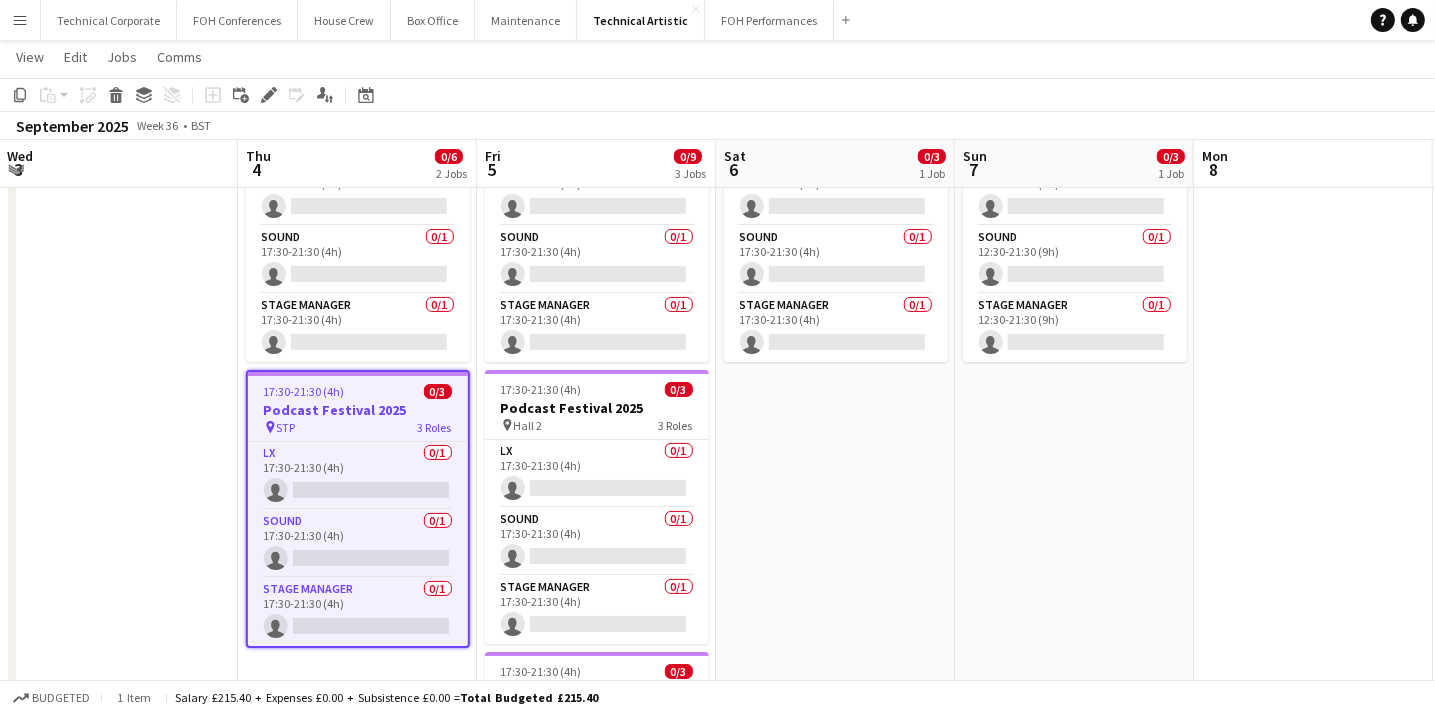 click on "[FIRST] [LAST]" at bounding box center [1074, 552] 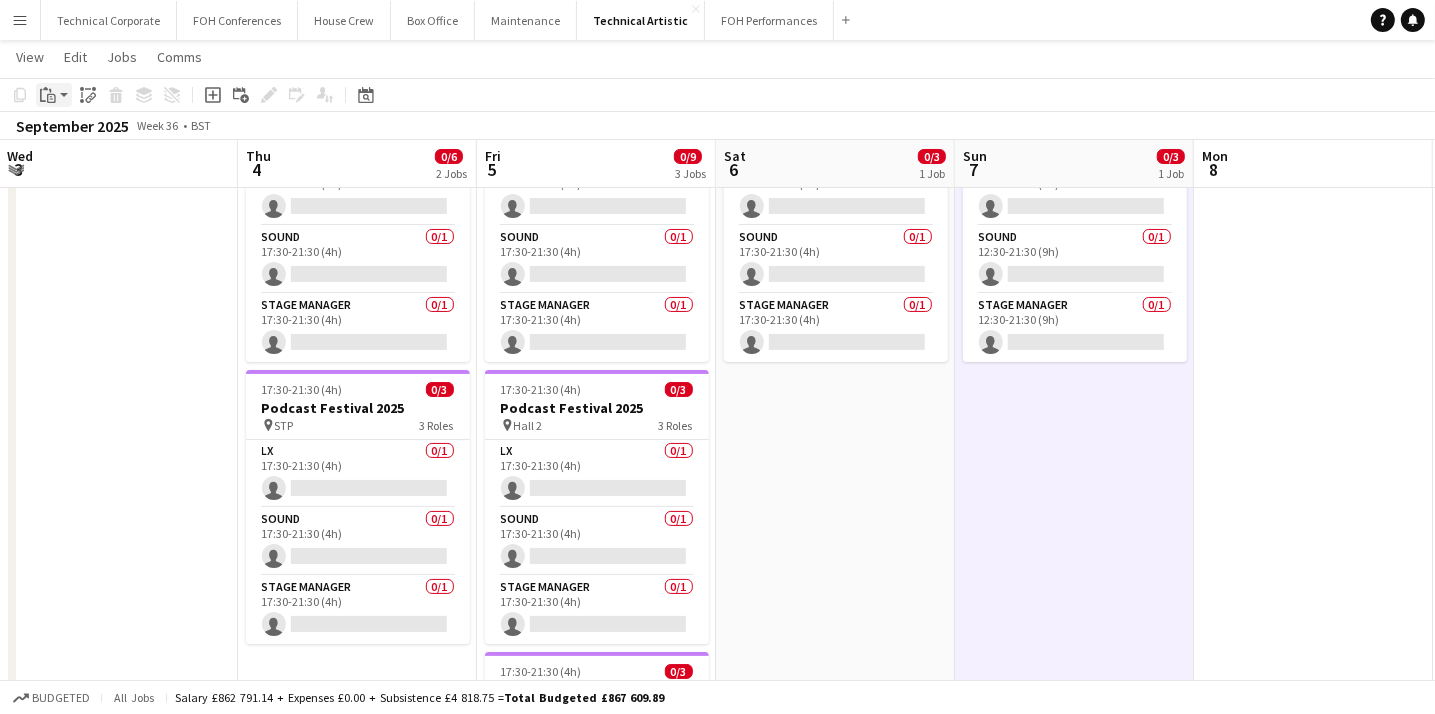 click on "Paste" 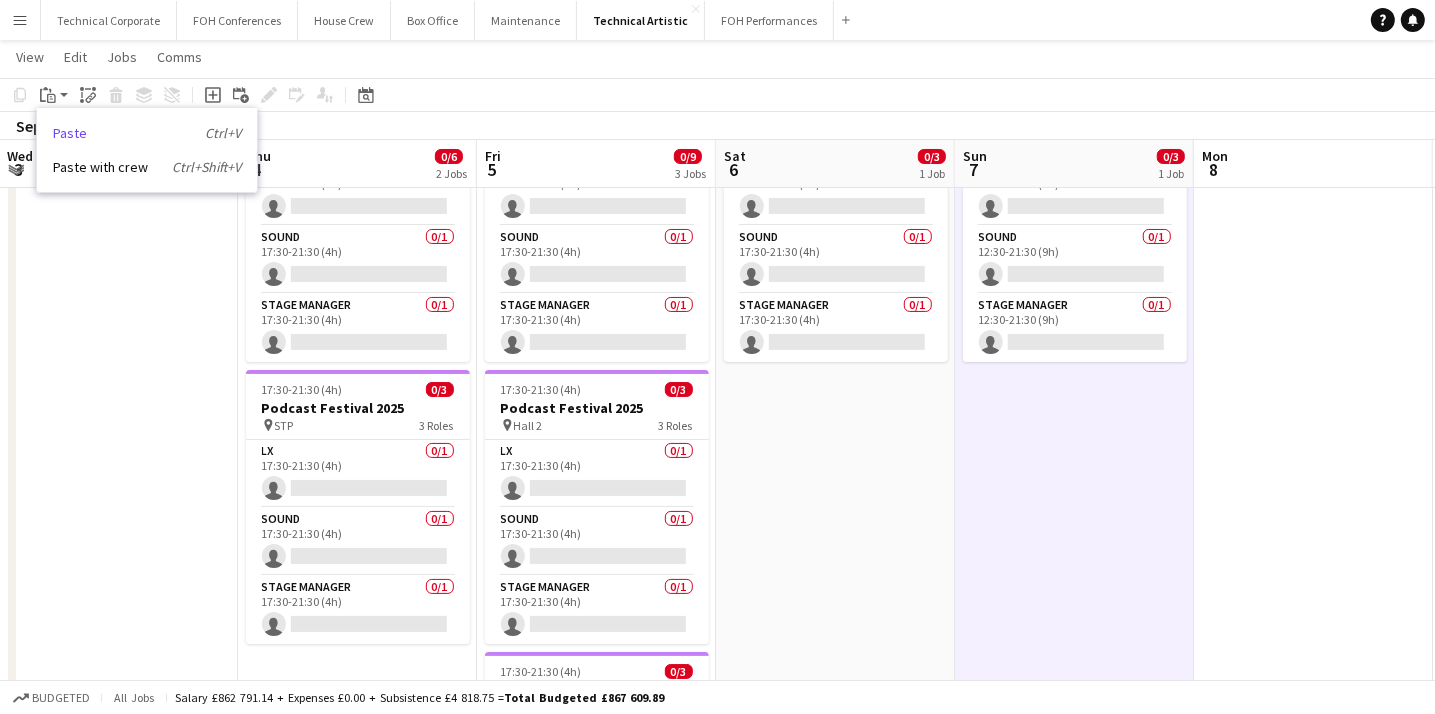 click on "Paste   Ctrl+V" at bounding box center [147, 133] 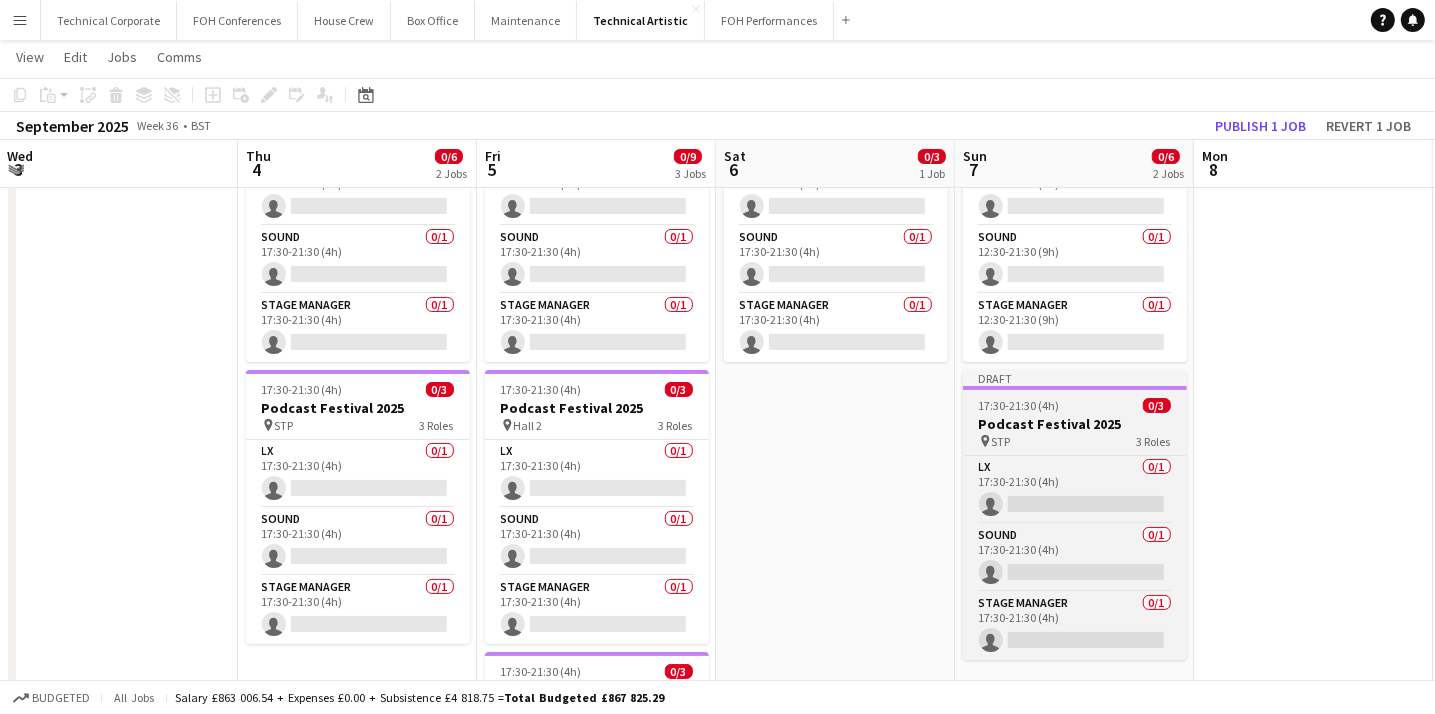 click on "Podcast Festival 2025" at bounding box center [1075, 424] 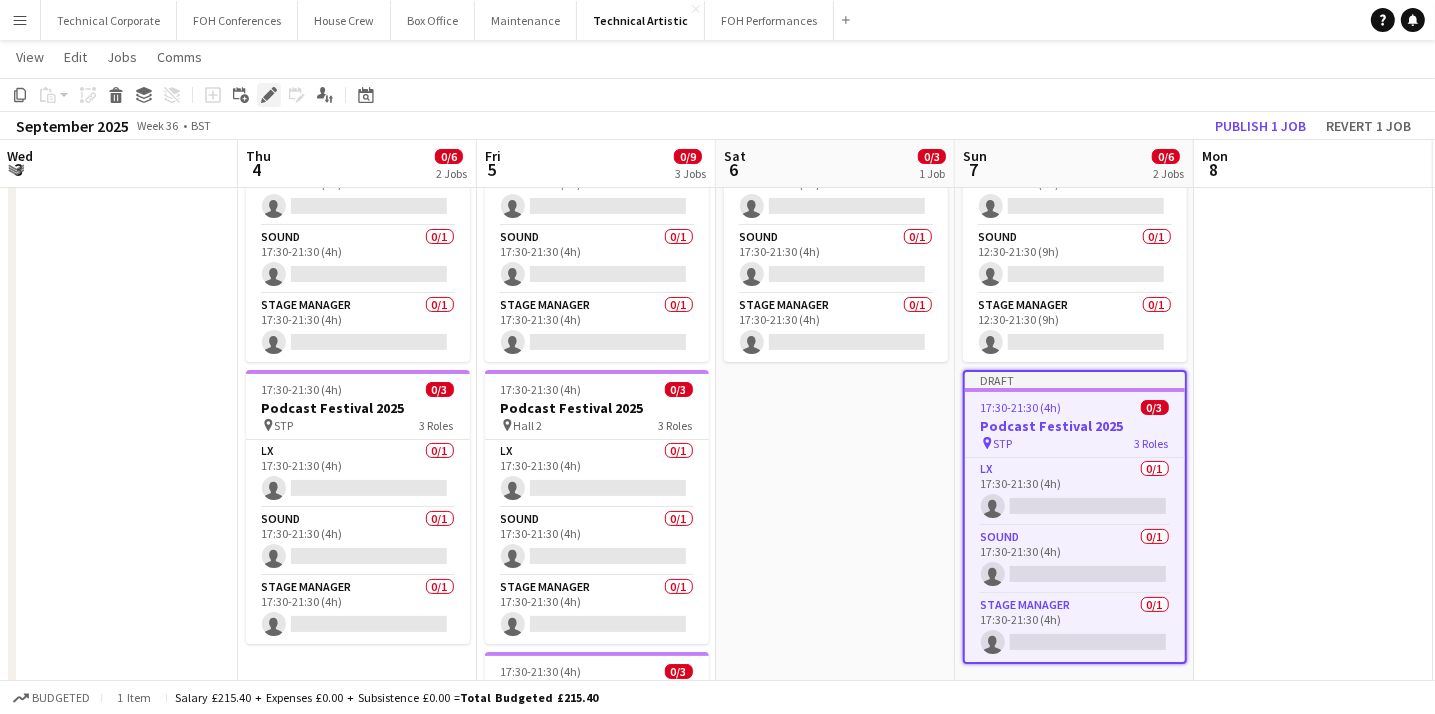 click on "Edit" 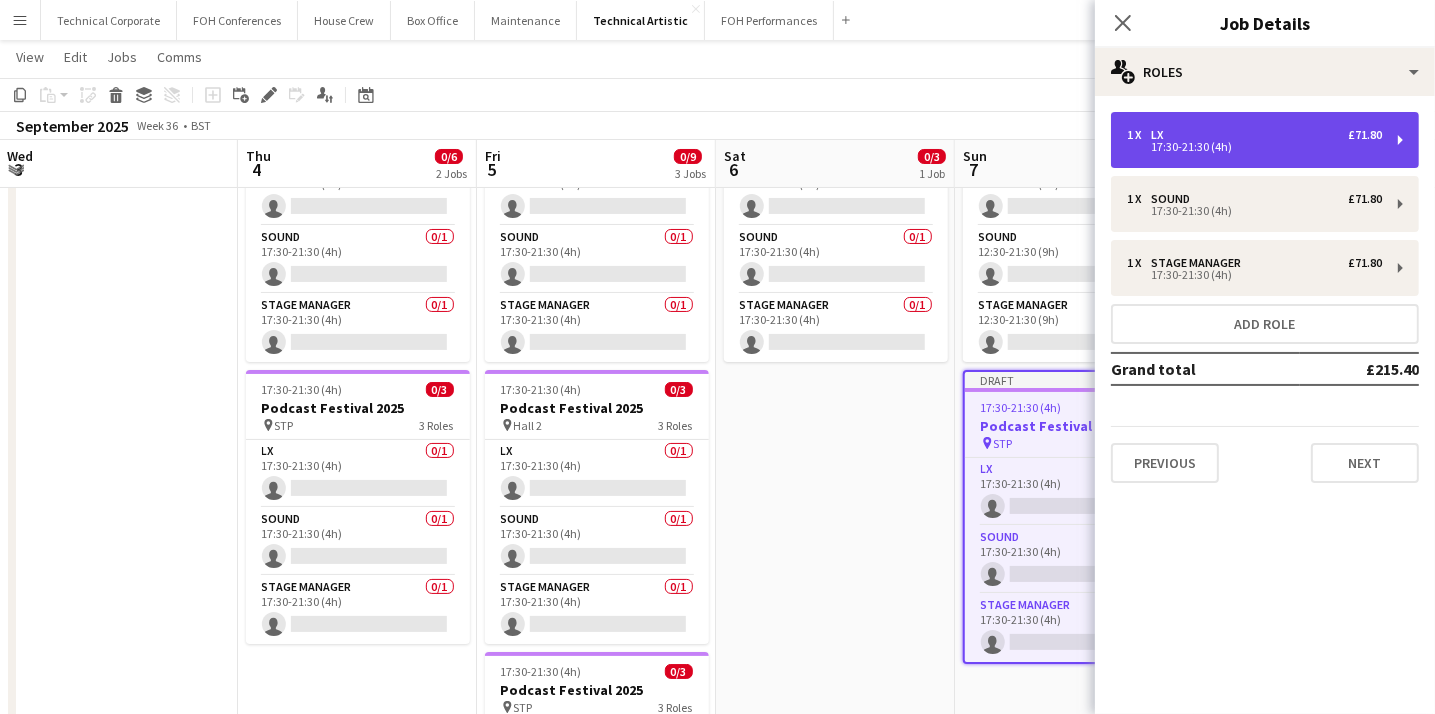 click on "17:30-21:30 (4h)" at bounding box center (1254, 147) 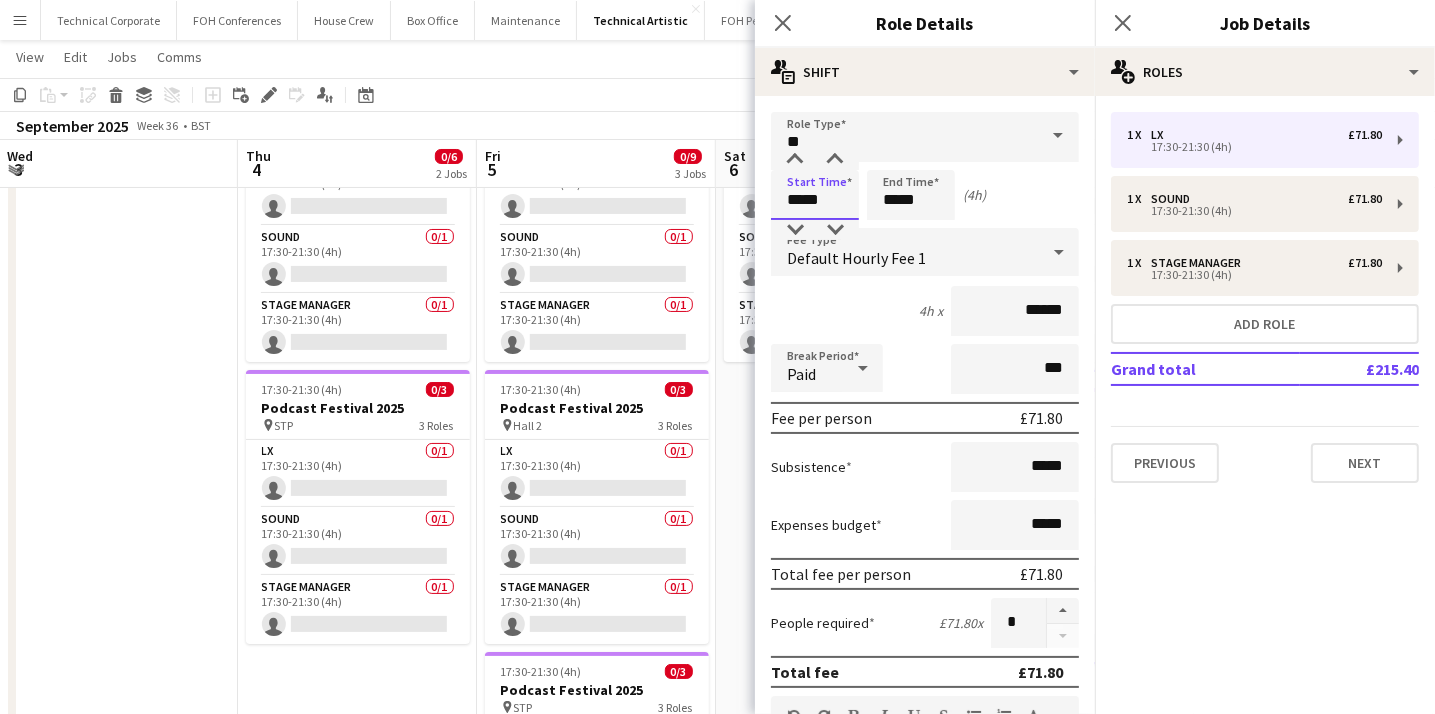 click on "*****" at bounding box center (815, 195) 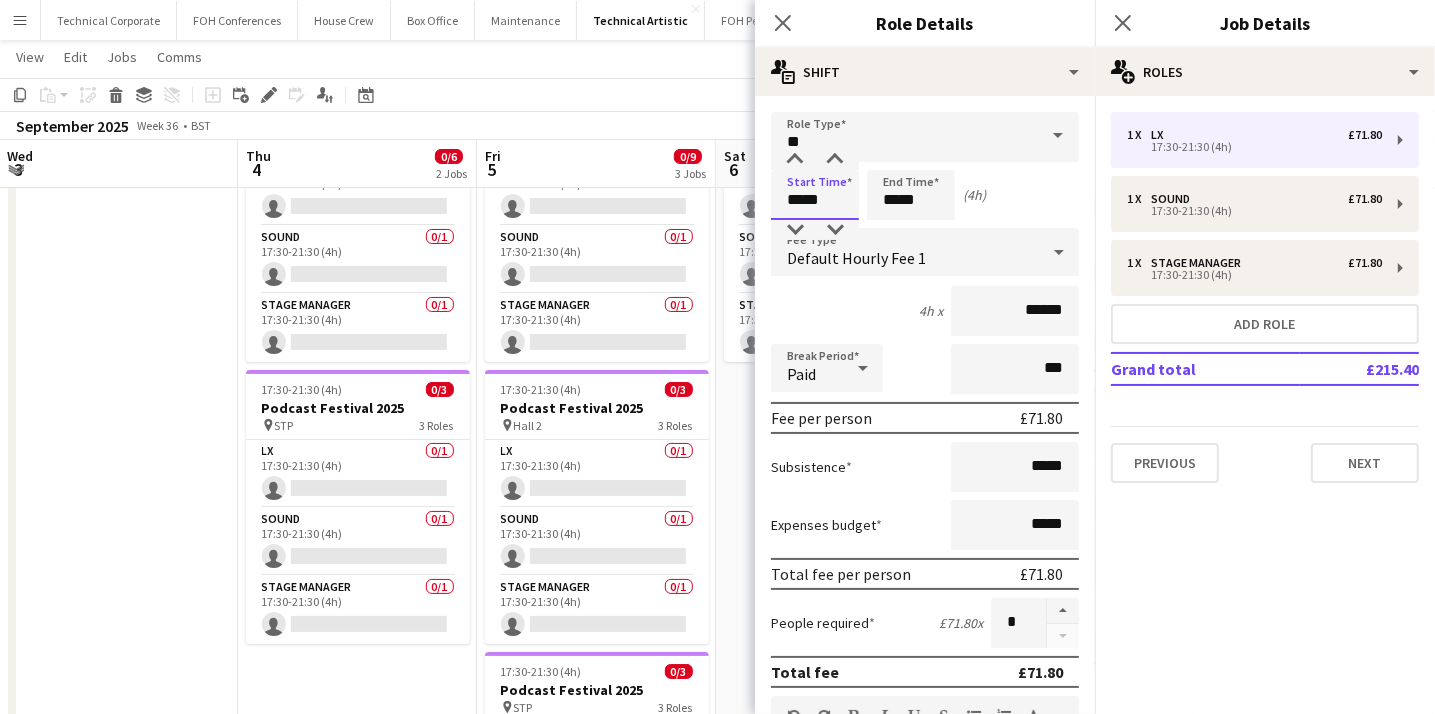 click on "*****" at bounding box center (815, 195) 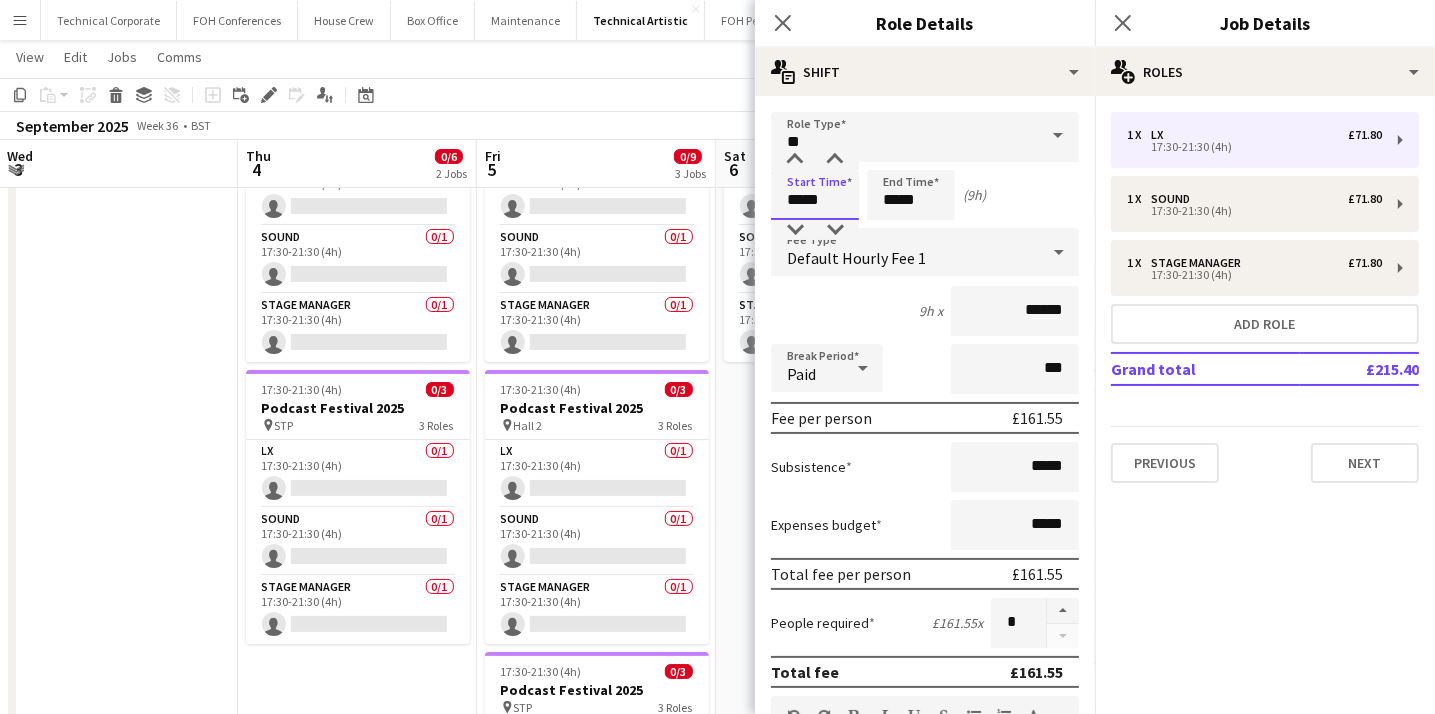type on "*****" 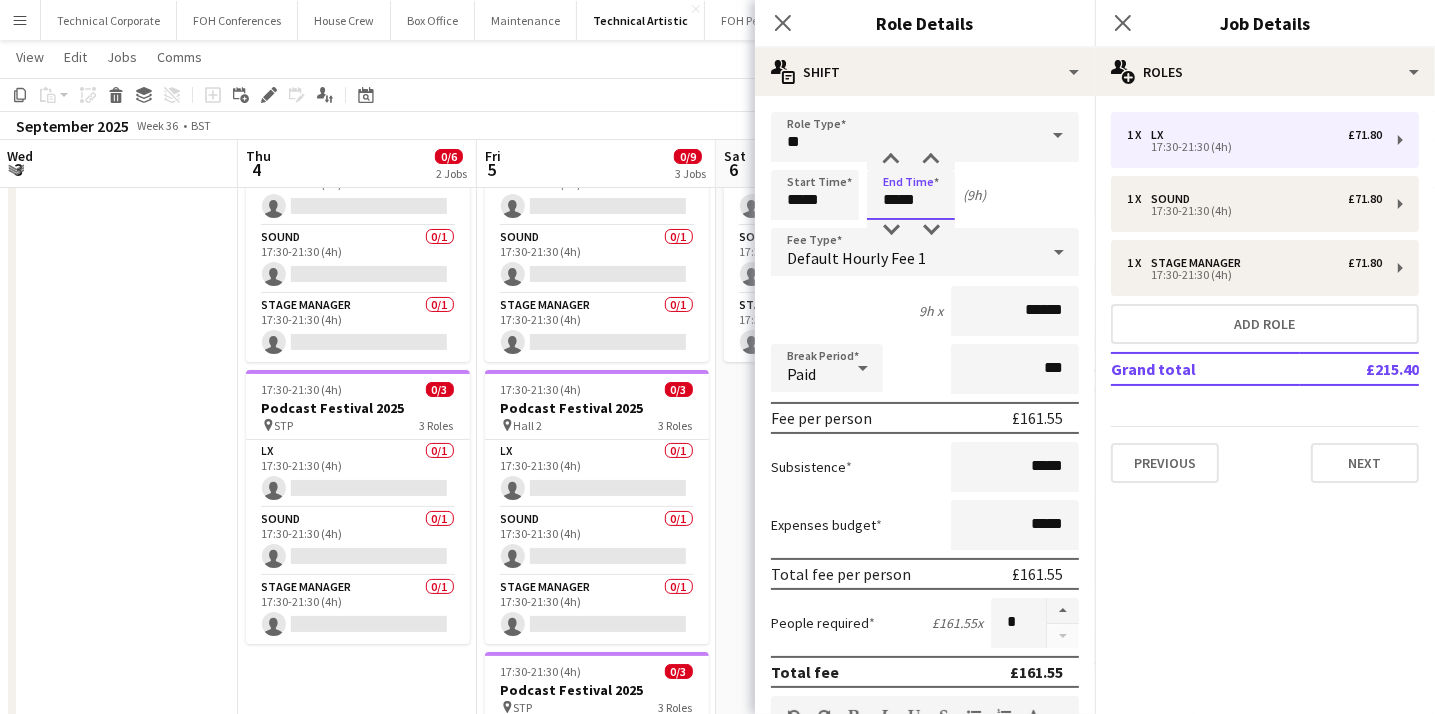 drag, startPoint x: 922, startPoint y: 197, endPoint x: 837, endPoint y: 193, distance: 85.09406 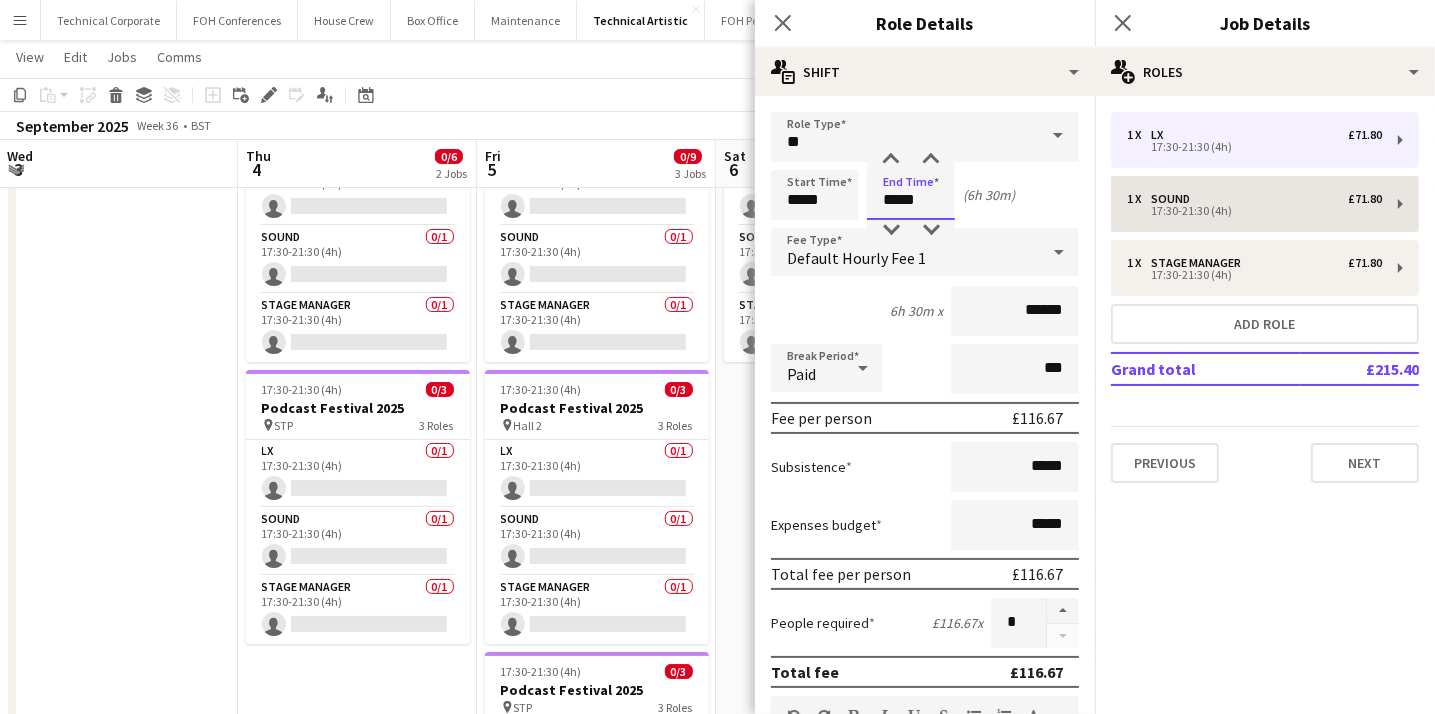 type on "*****" 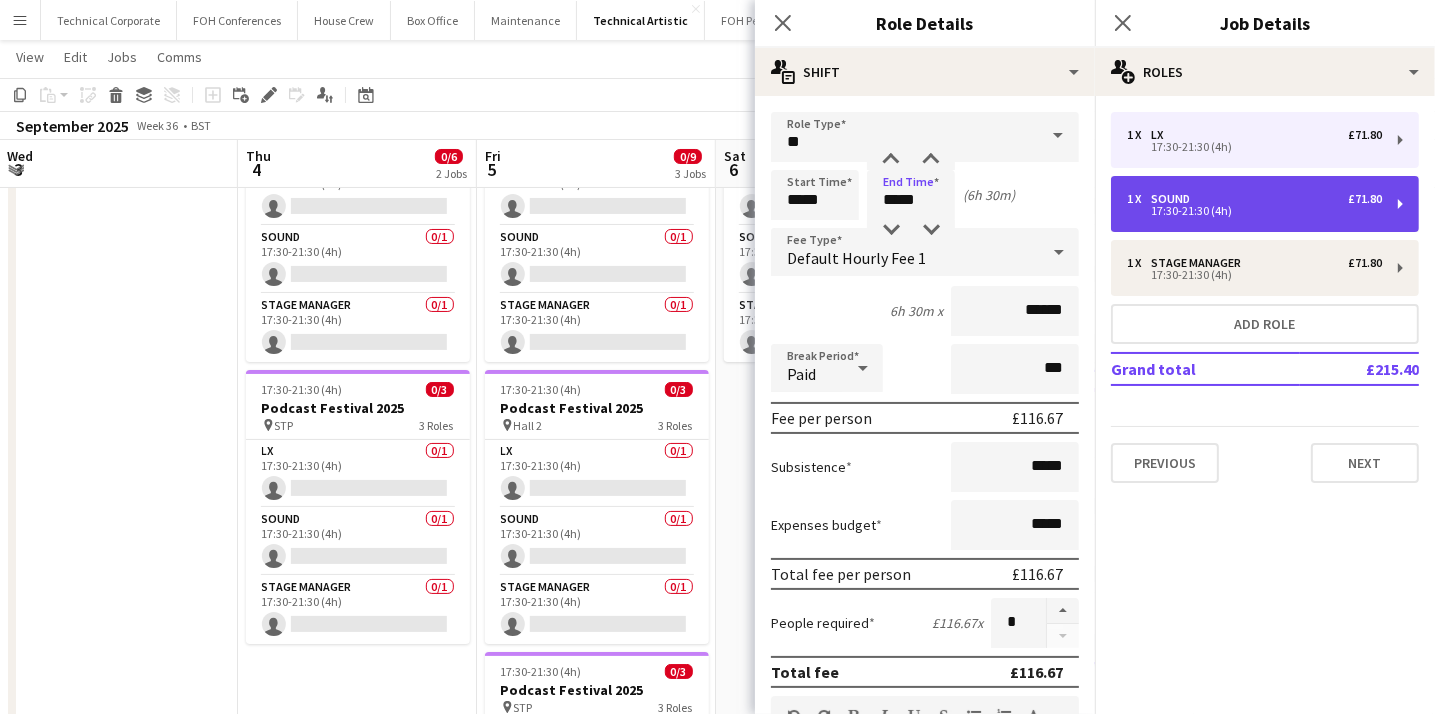 click on "17:30-21:30 (4h)" at bounding box center [1254, 211] 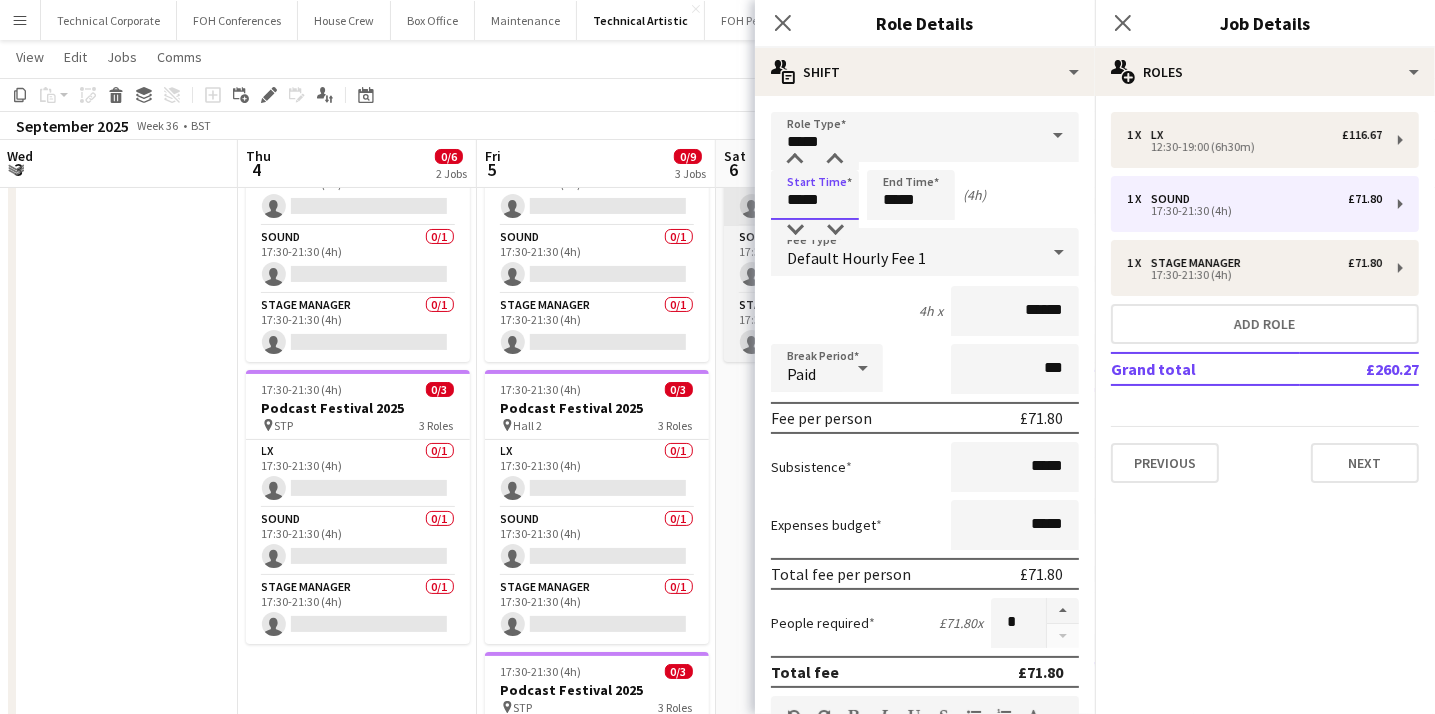 drag, startPoint x: 847, startPoint y: 201, endPoint x: 744, endPoint y: 209, distance: 103.31021 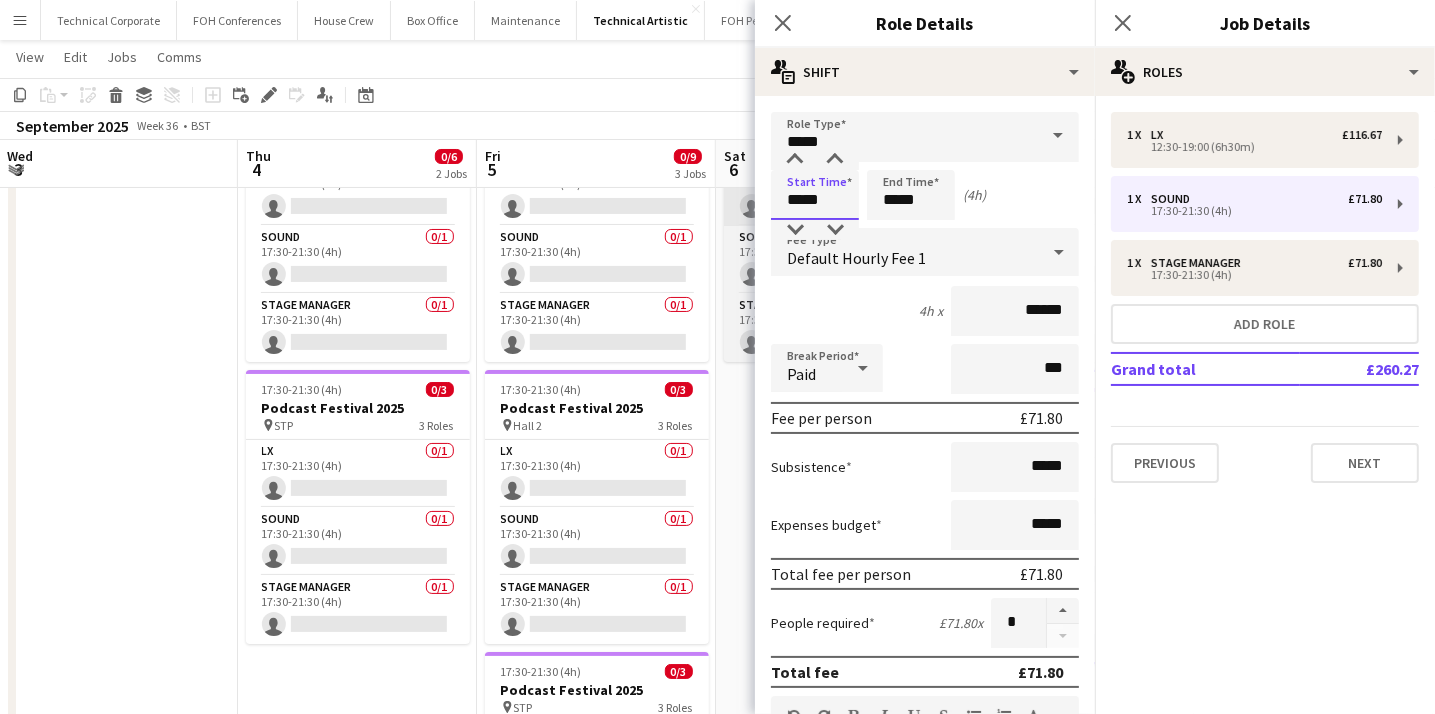 click on "Menu
Boards
Boards   Boards   All jobs   Status
Workforce
Workforce   My Workforce   Recruiting
Comms
Comms
Pay
Pay   Approvals
Platform Settings
Platform Settings   Your settings
Training Academy
Training Academy
Knowledge Base
Knowledge Base
Product Updates
Product Updates   Log Out   Privacy   Technical Corporate
Close
FOH Conferences
Close
House Crew
Close
Box Office
Close
Maintenance
Close
Technical Artistic
Close
FOH Performances
Close
Add
Help
Notifications" at bounding box center [717, 457] 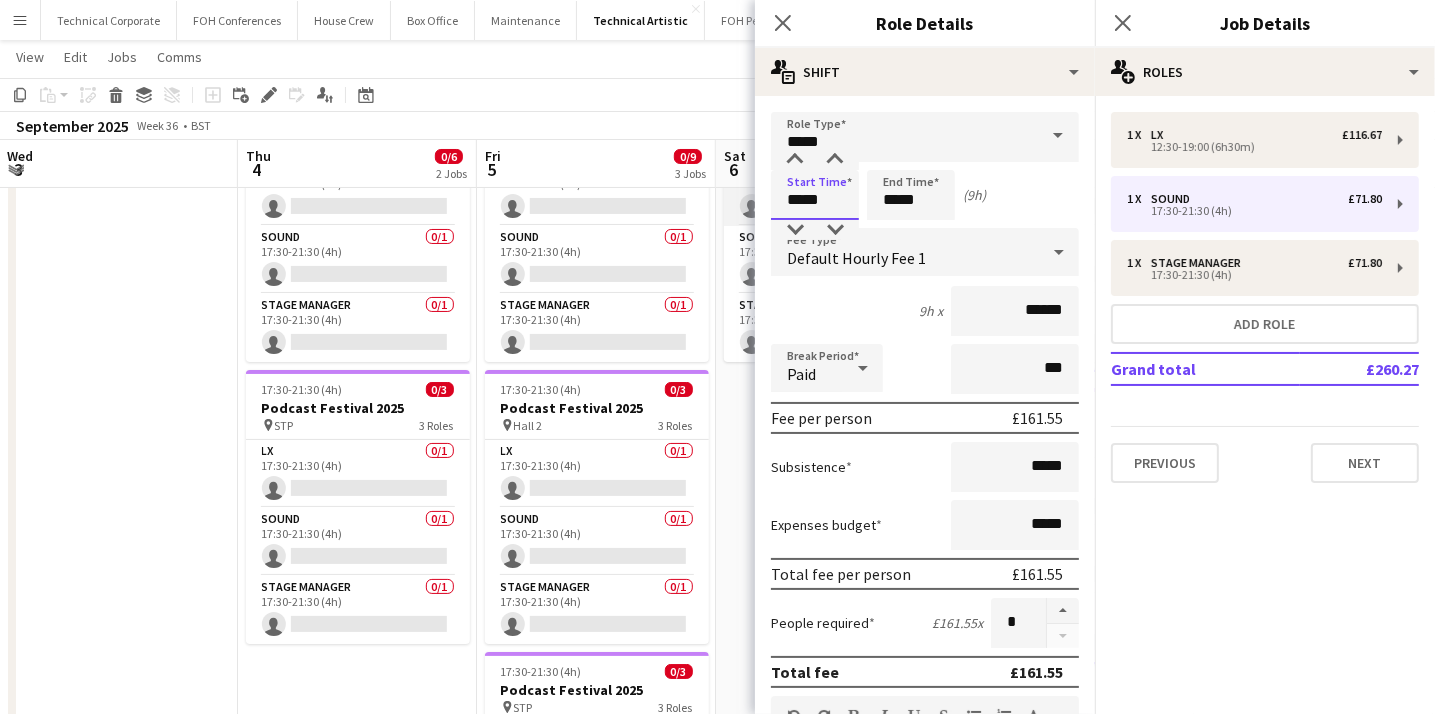 type on "*****" 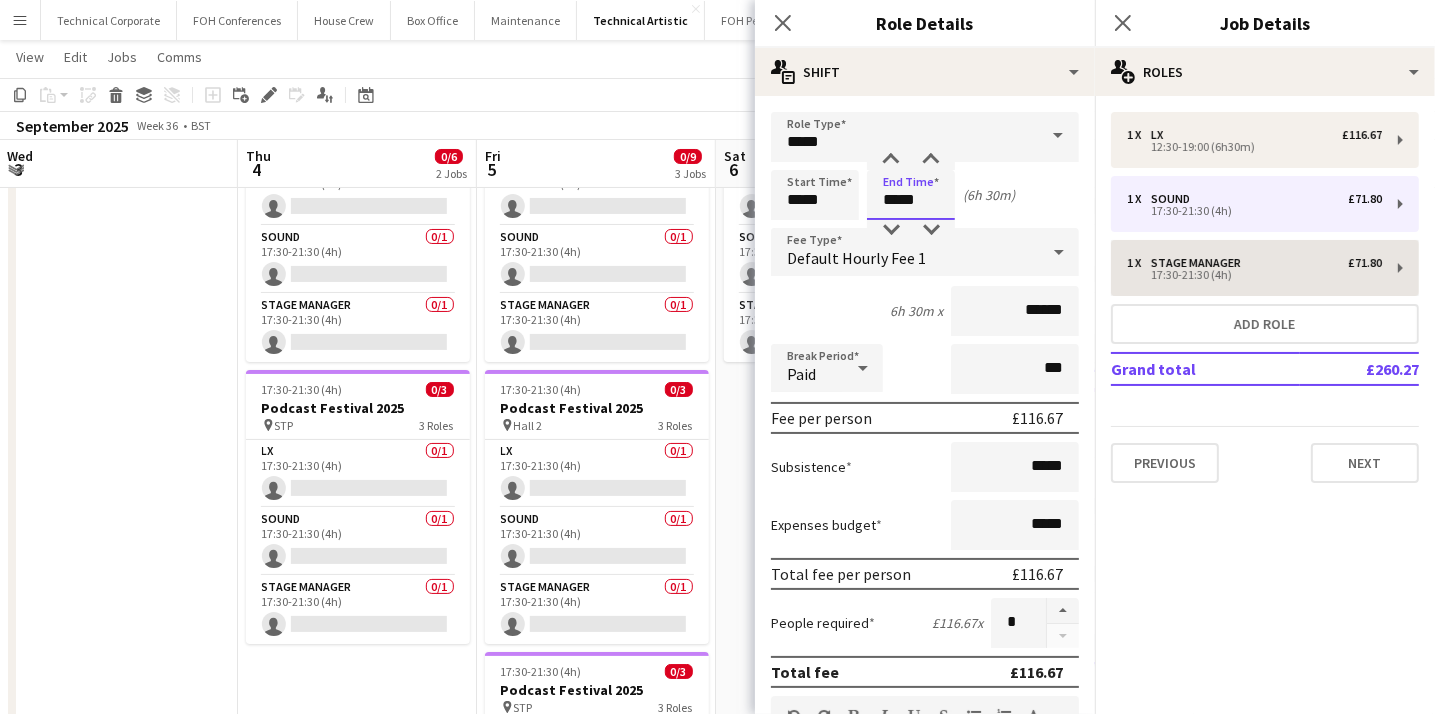 type on "*****" 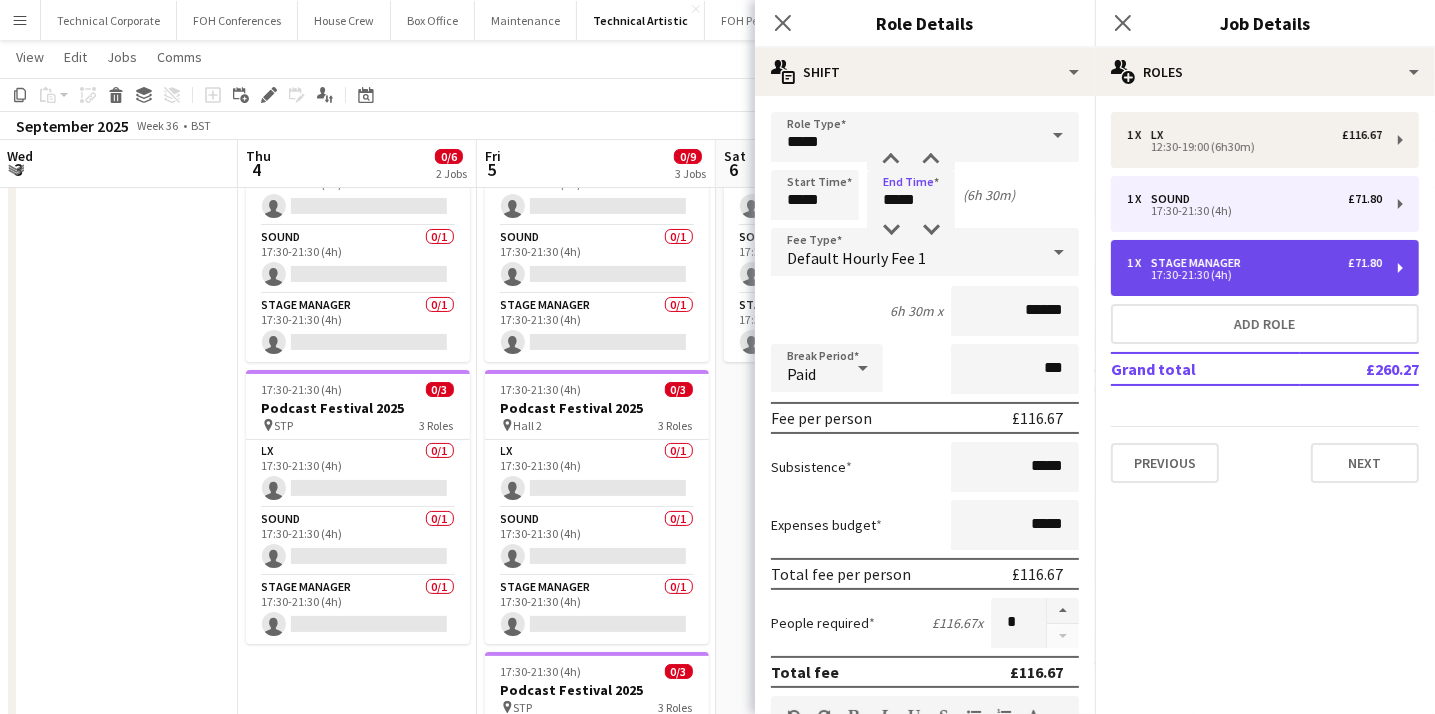 click on "1 x   Stage Manager   £71.80   17:30-21:30 (4h)" at bounding box center (1265, 268) 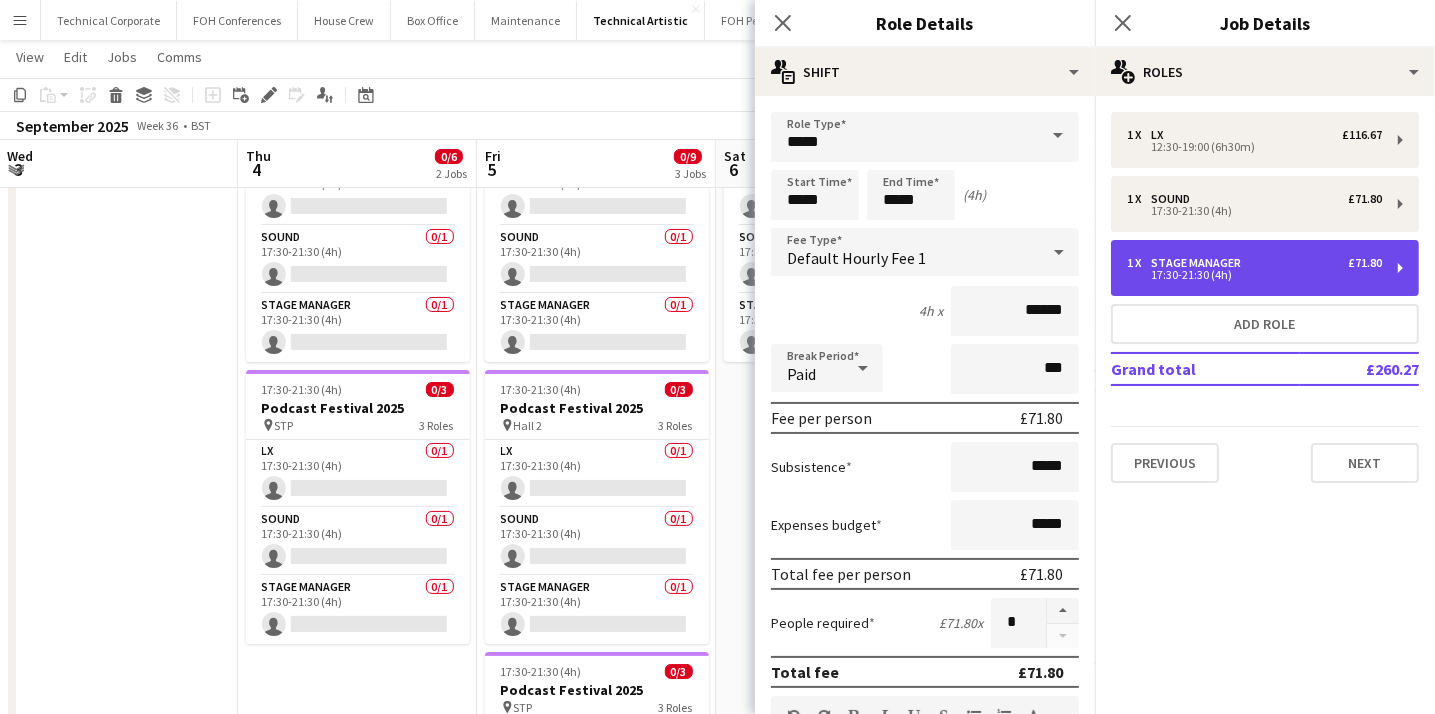 type on "**********" 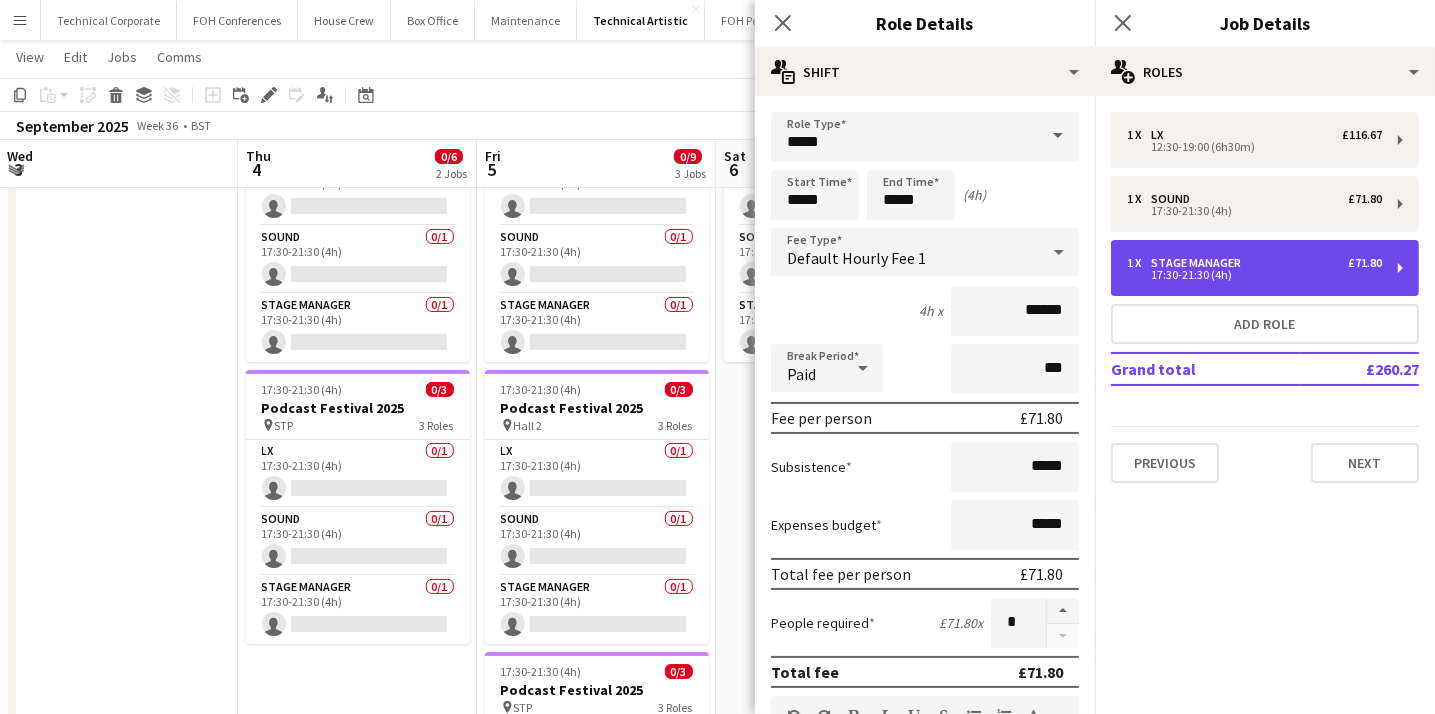 type on "*****" 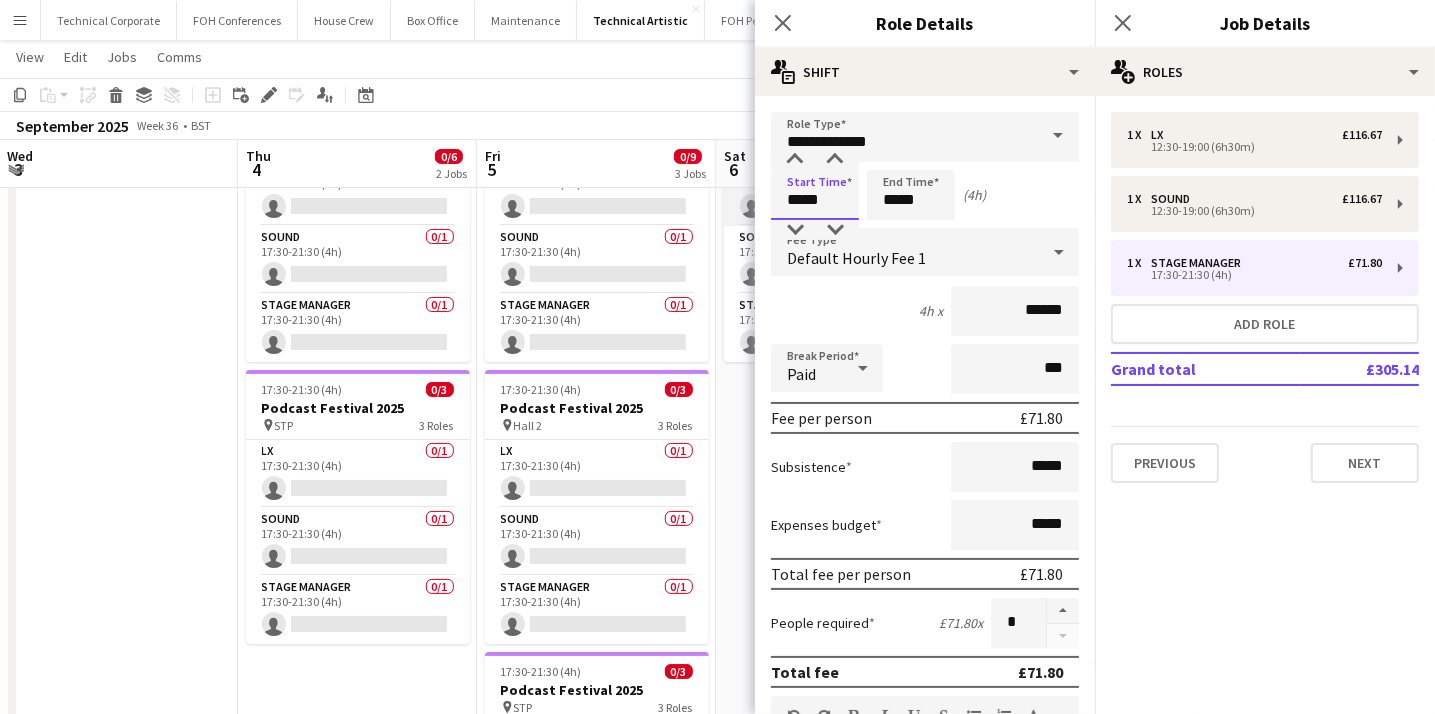 drag, startPoint x: 832, startPoint y: 197, endPoint x: 744, endPoint y: 201, distance: 88.09086 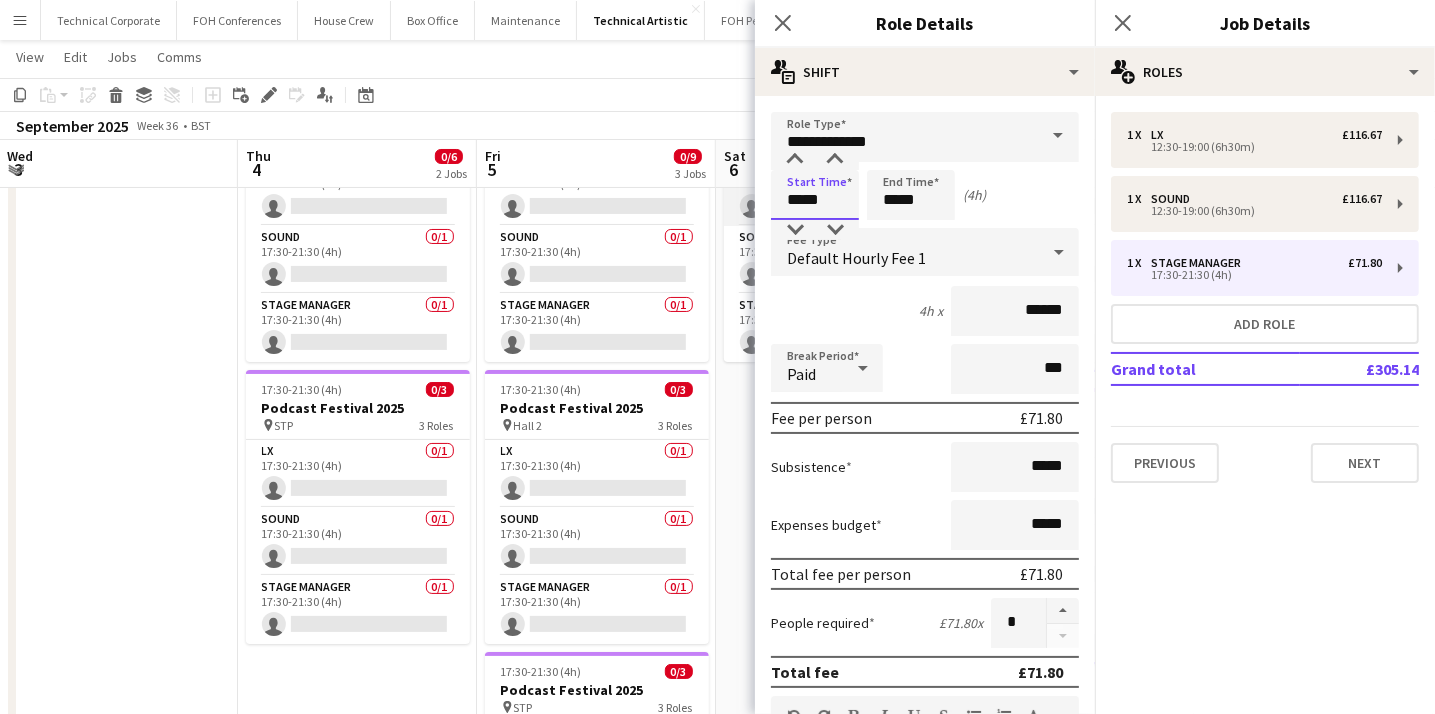 click on "Menu
Boards
Boards   Boards   All jobs   Status
Workforce
Workforce   My Workforce   Recruiting
Comms
Comms
Pay
Pay   Approvals
Platform Settings
Platform Settings   Your settings
Training Academy
Training Academy
Knowledge Base
Knowledge Base
Product Updates
Product Updates   Log Out   Privacy   Technical Corporate
Close
FOH Conferences
Close
House Crew
Close
Box Office
Close
Maintenance
Close
Technical Artistic
Close
FOH Performances
Close
Add
Help
Notifications" at bounding box center [717, 457] 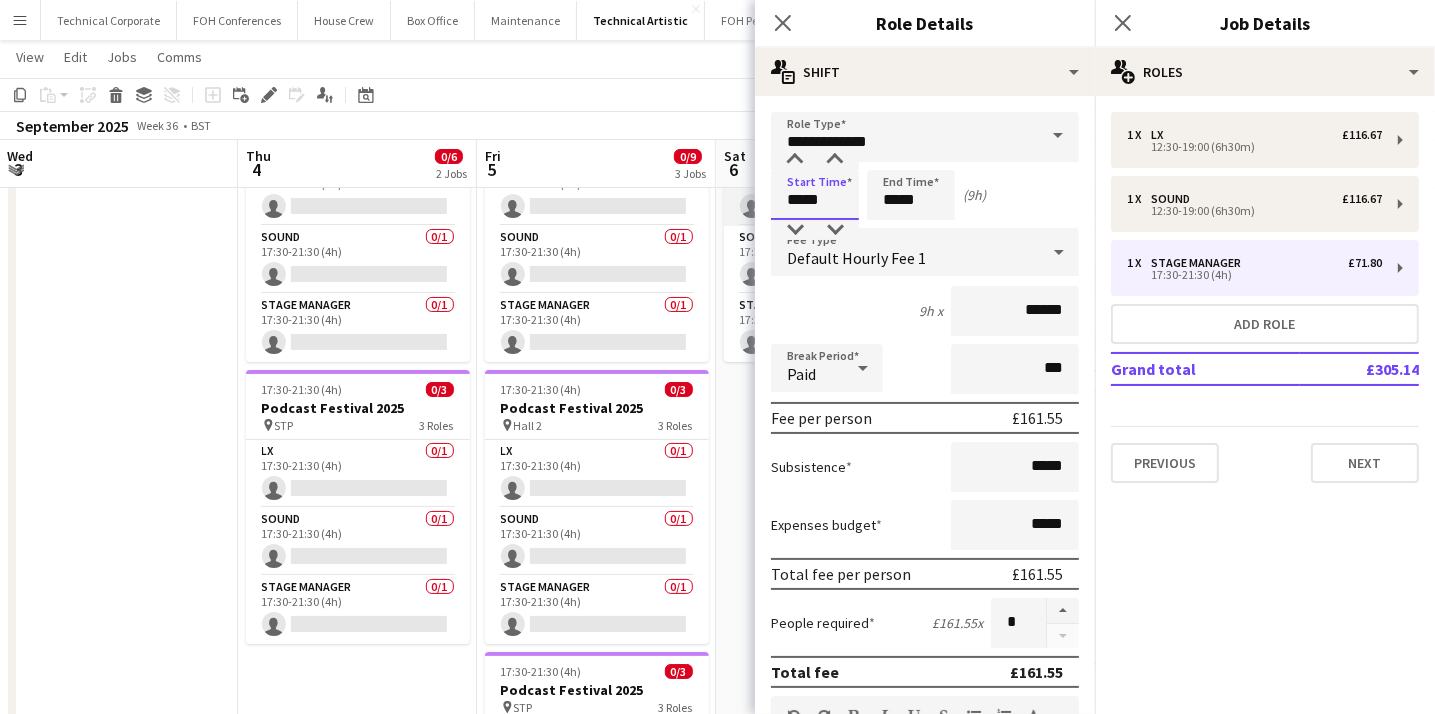 type on "*****" 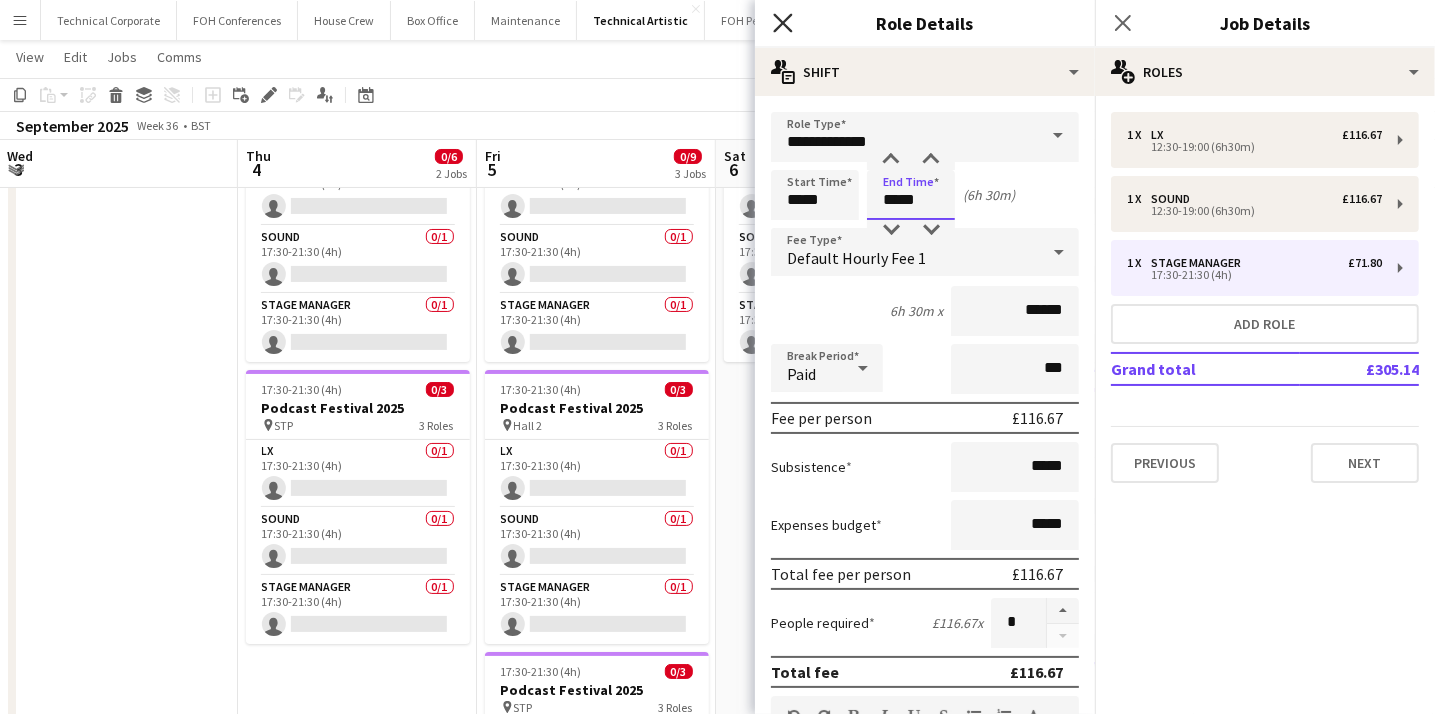 type on "*****" 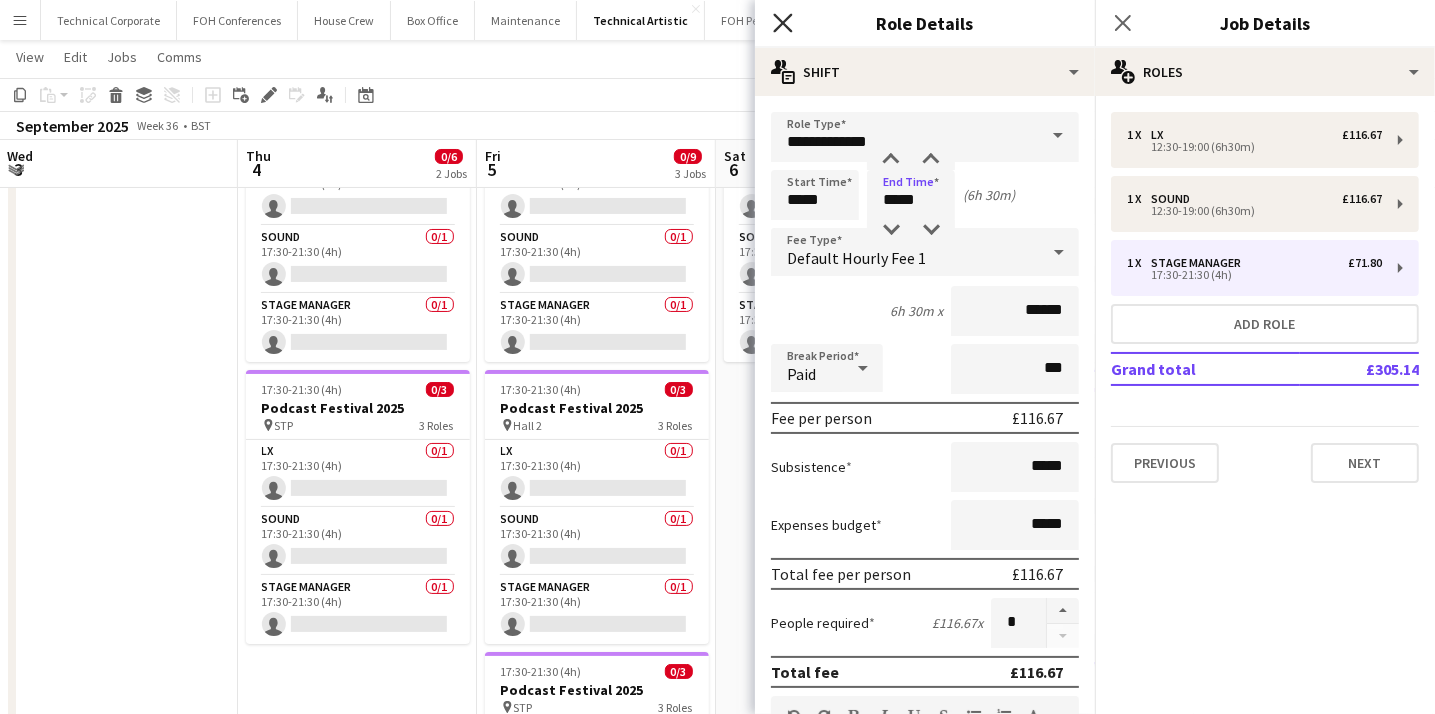 click on "Close pop-in" 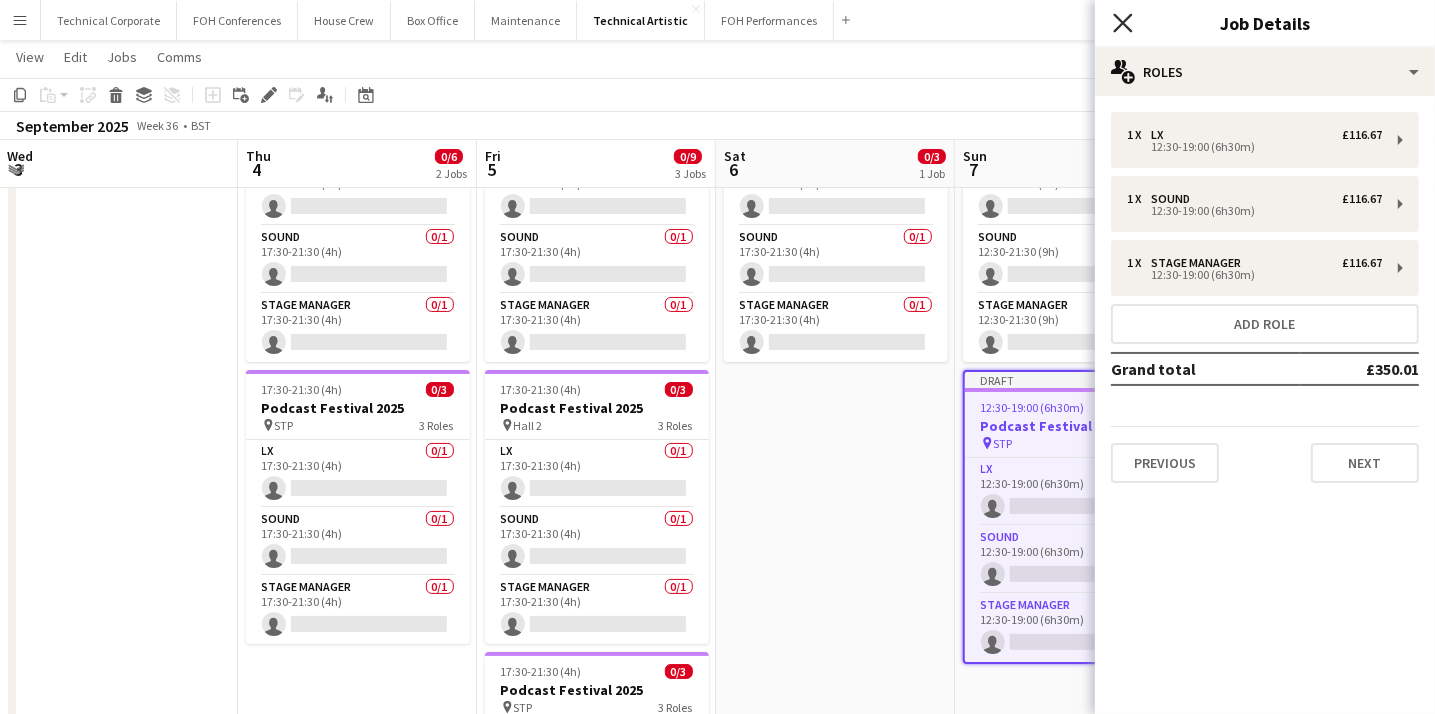 click on "Close pop-in" 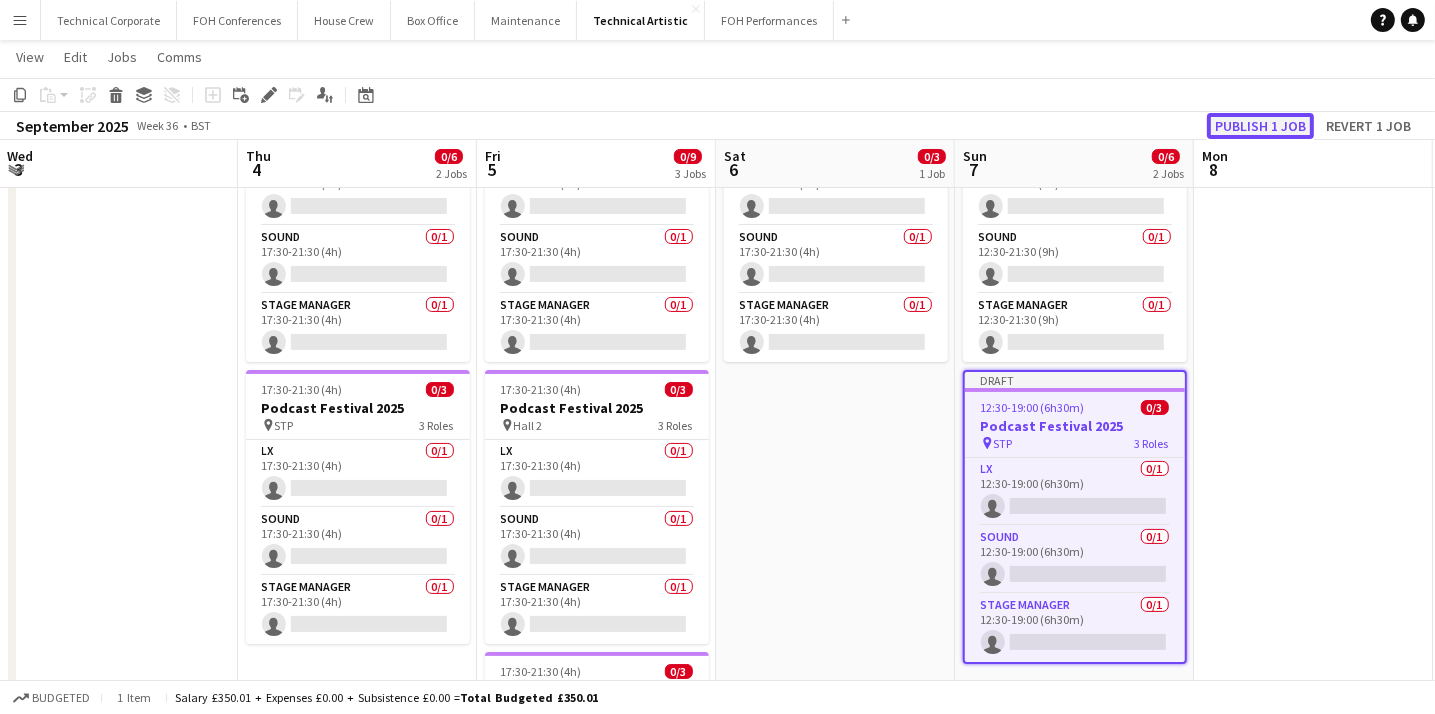 click on "Publish 1 job" 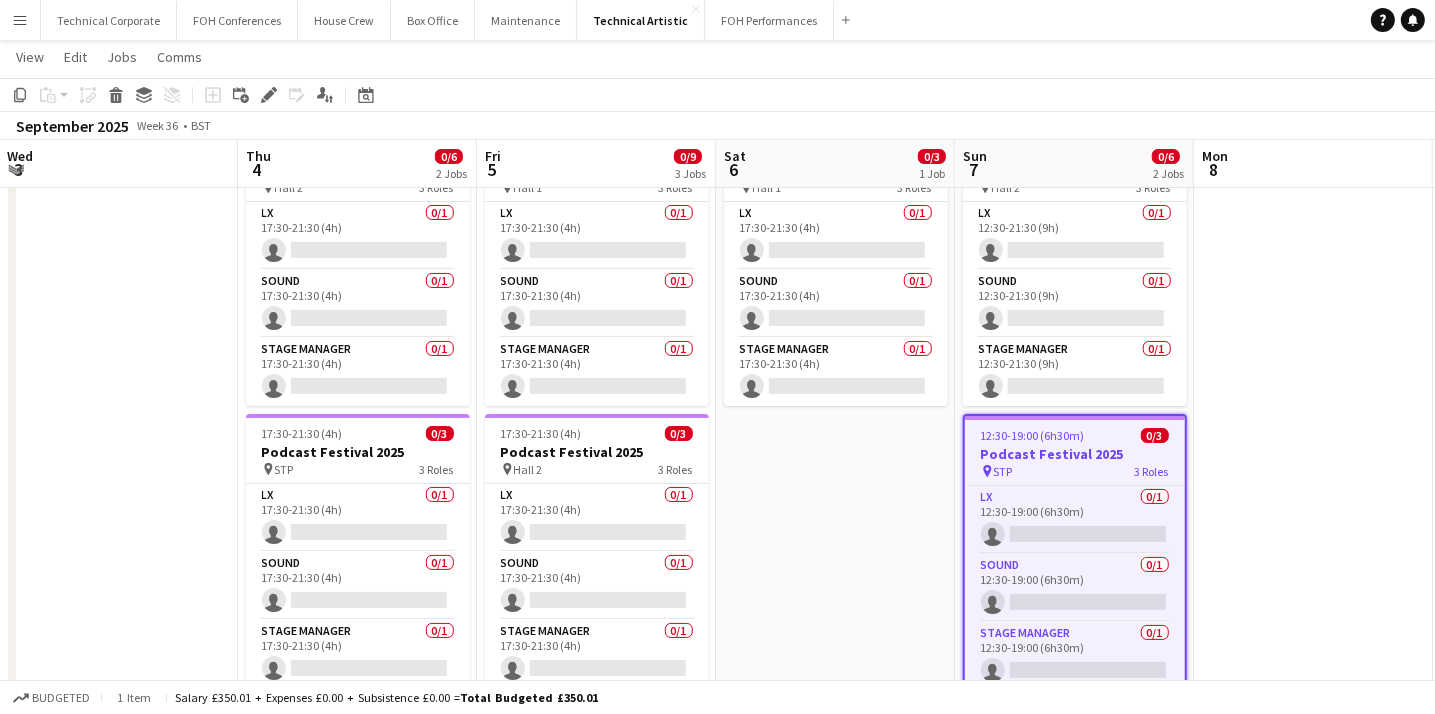 scroll, scrollTop: 176, scrollLeft: 0, axis: vertical 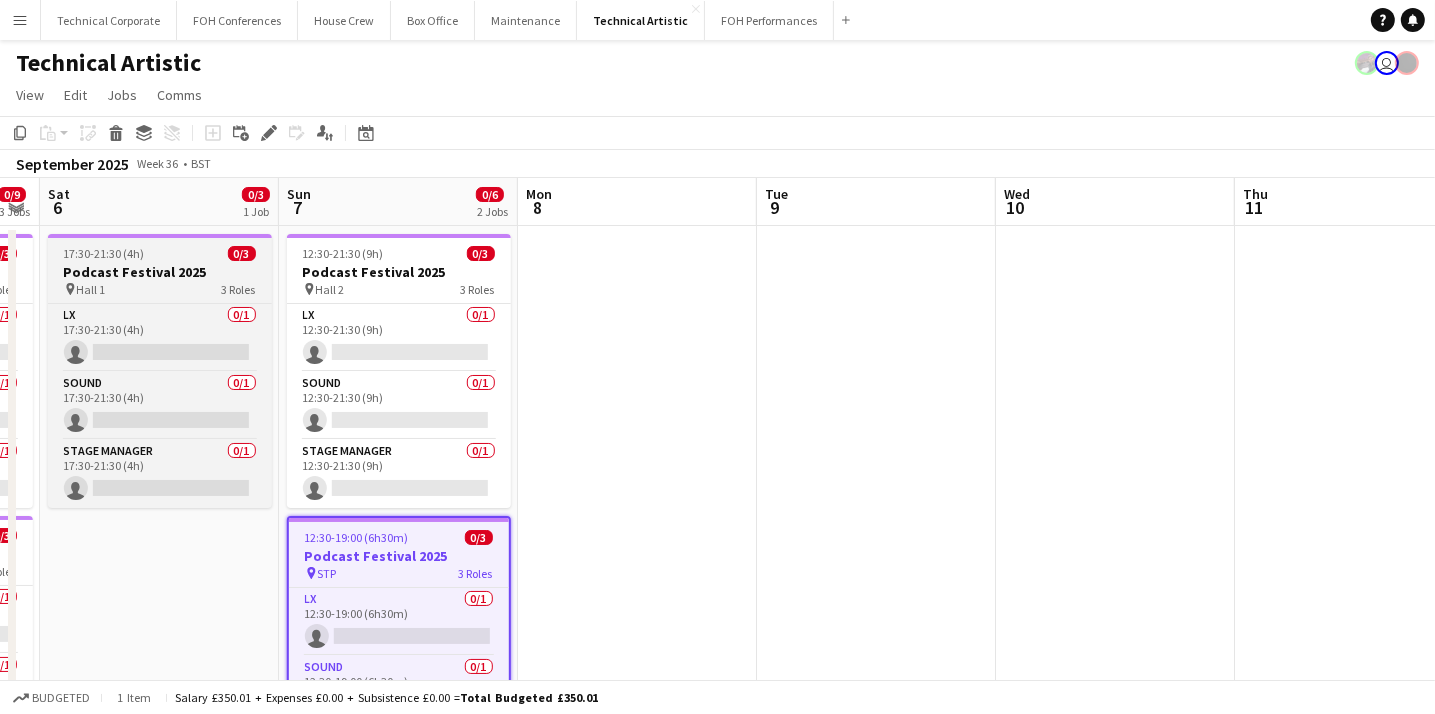 click on "Podcast Festival 2025" at bounding box center [160, 272] 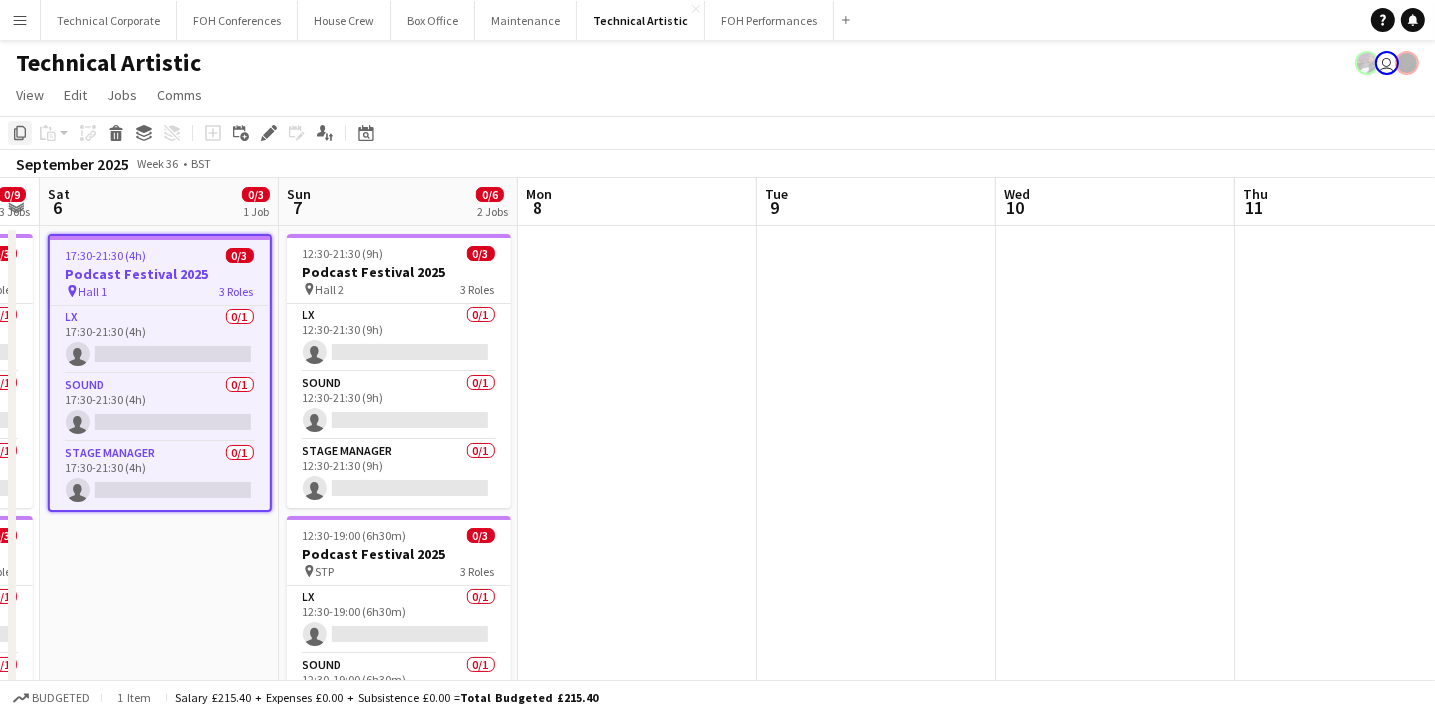 click on "Copy" 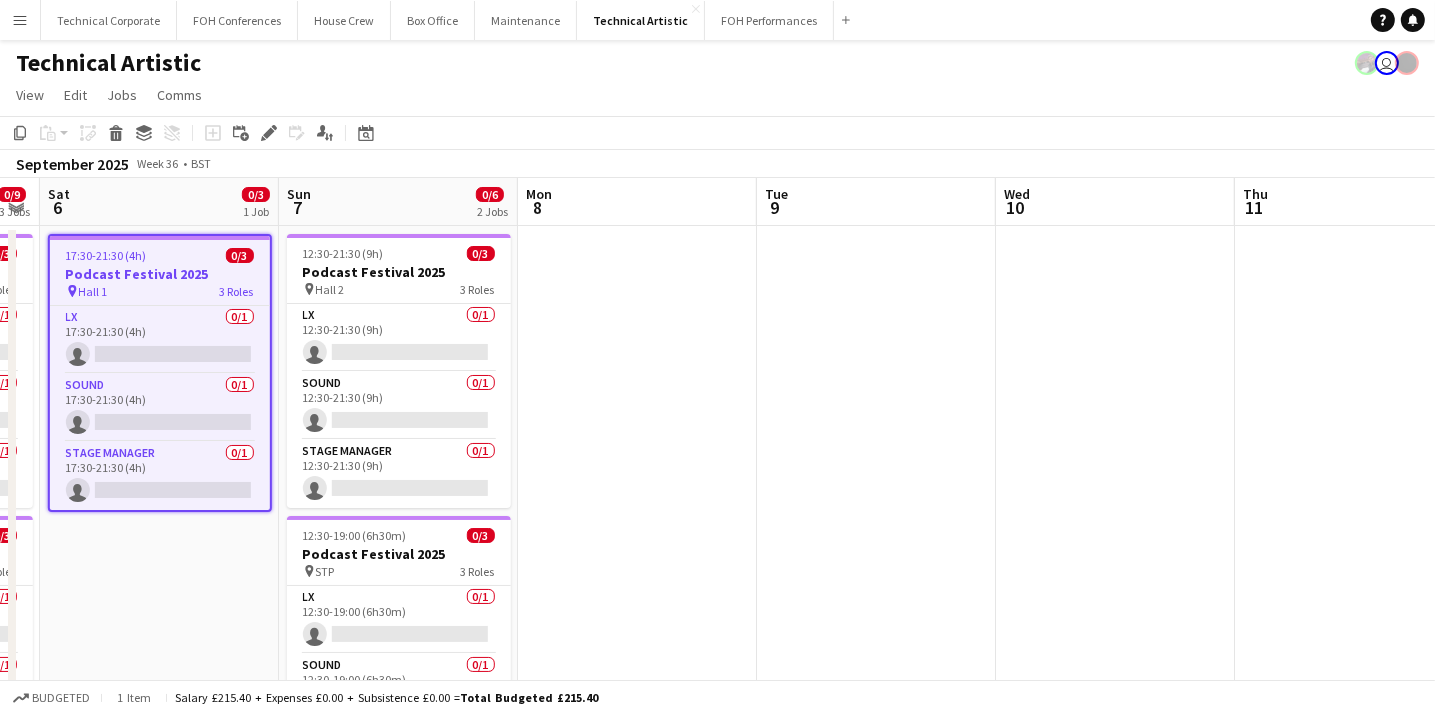 click at bounding box center (1115, 698) 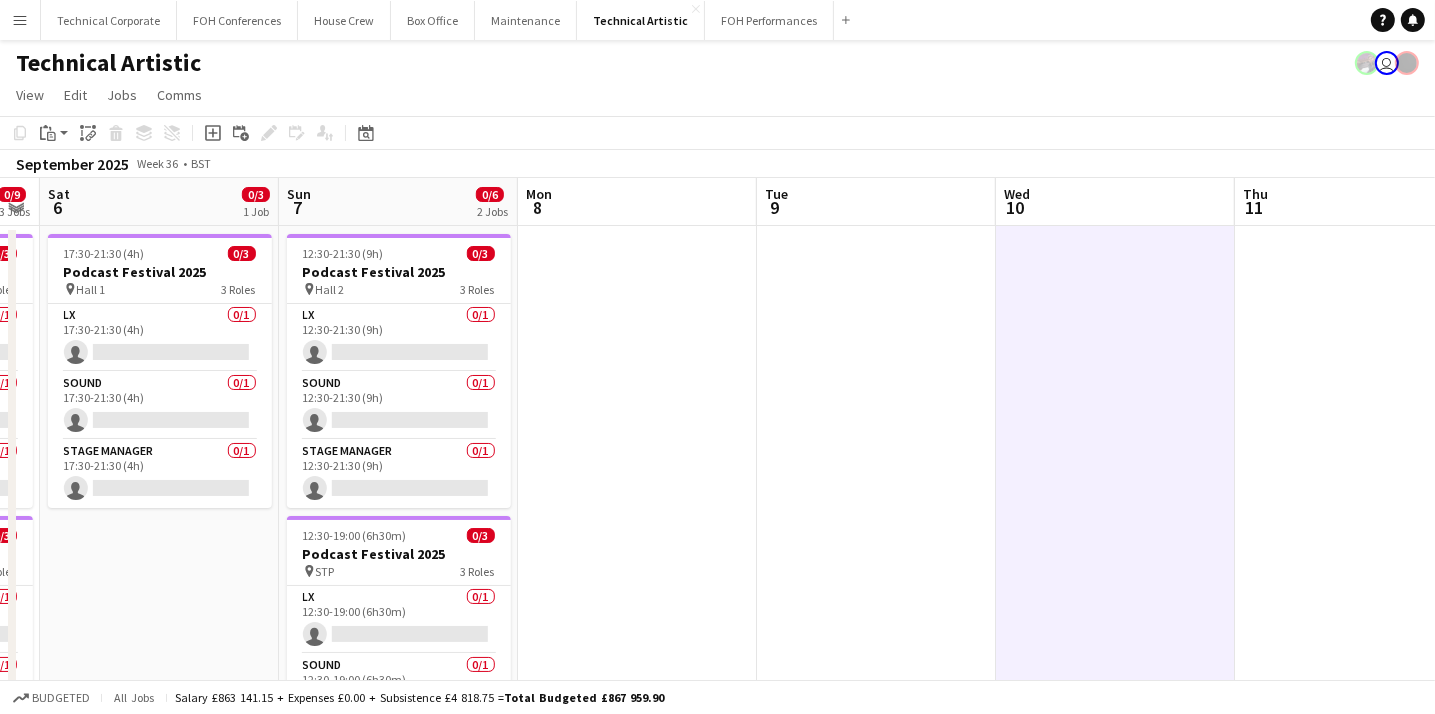 click on "September 2025   Week 36
•   BST" 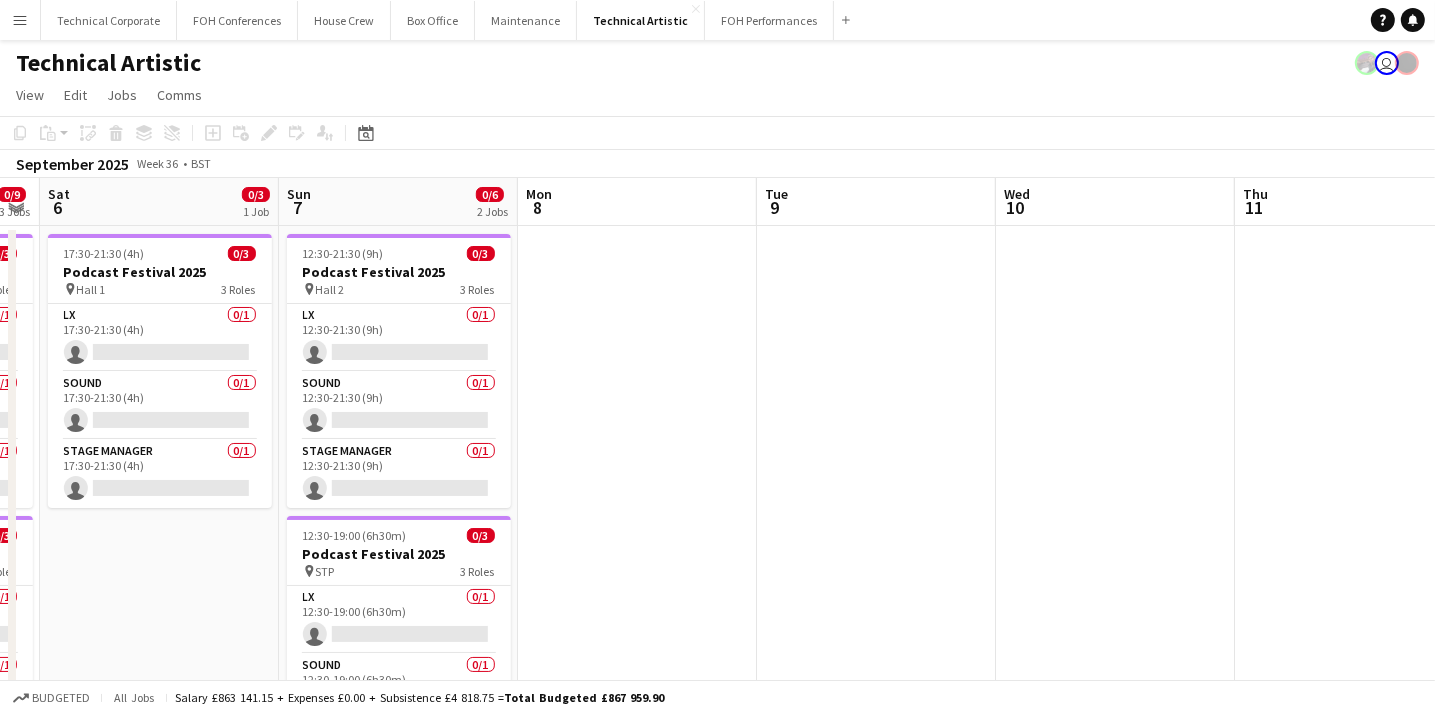 click on "Copy
Paste
Paste   Ctrl+V Paste with crew  Ctrl+Shift+V
Paste linked Job
Delete
Group
Ungroup" 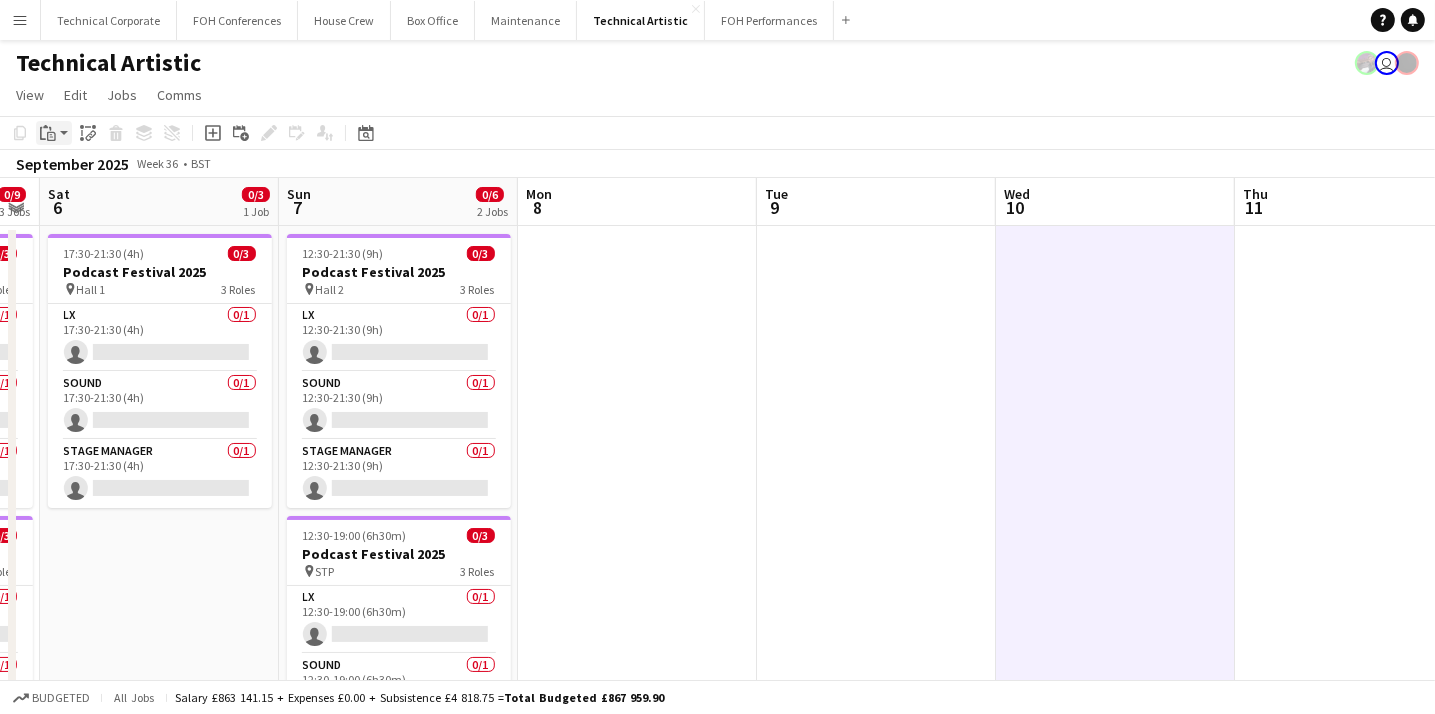 click 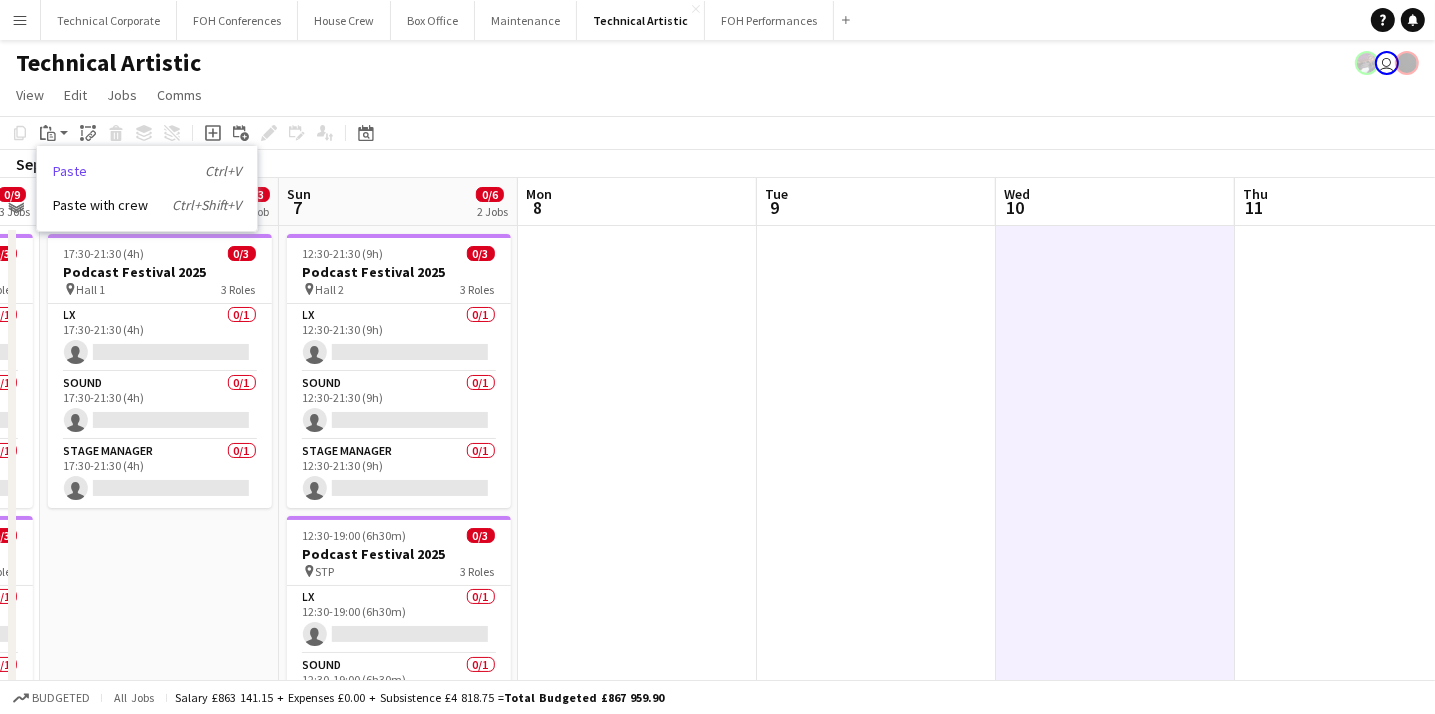 click on "Paste   Ctrl+V" at bounding box center (147, 171) 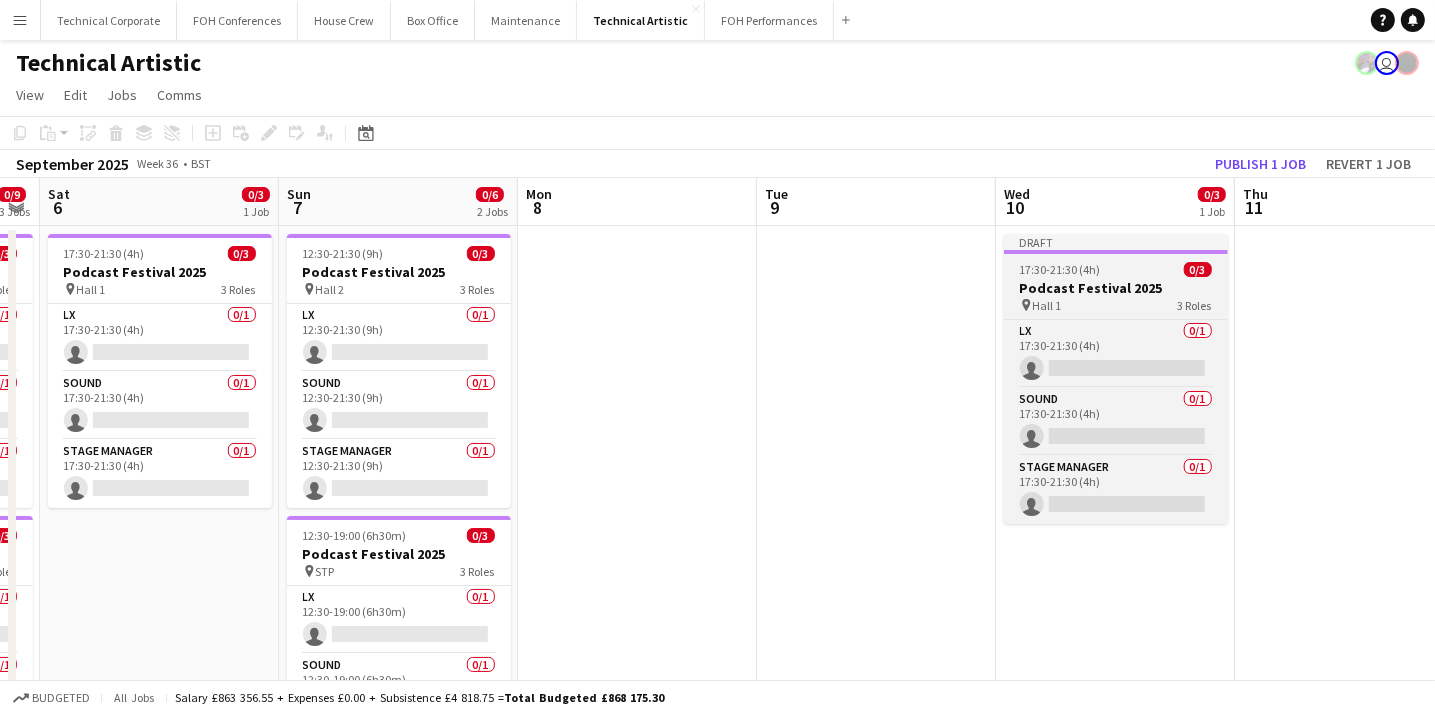 click on "Podcast Festival 2025" at bounding box center [1116, 288] 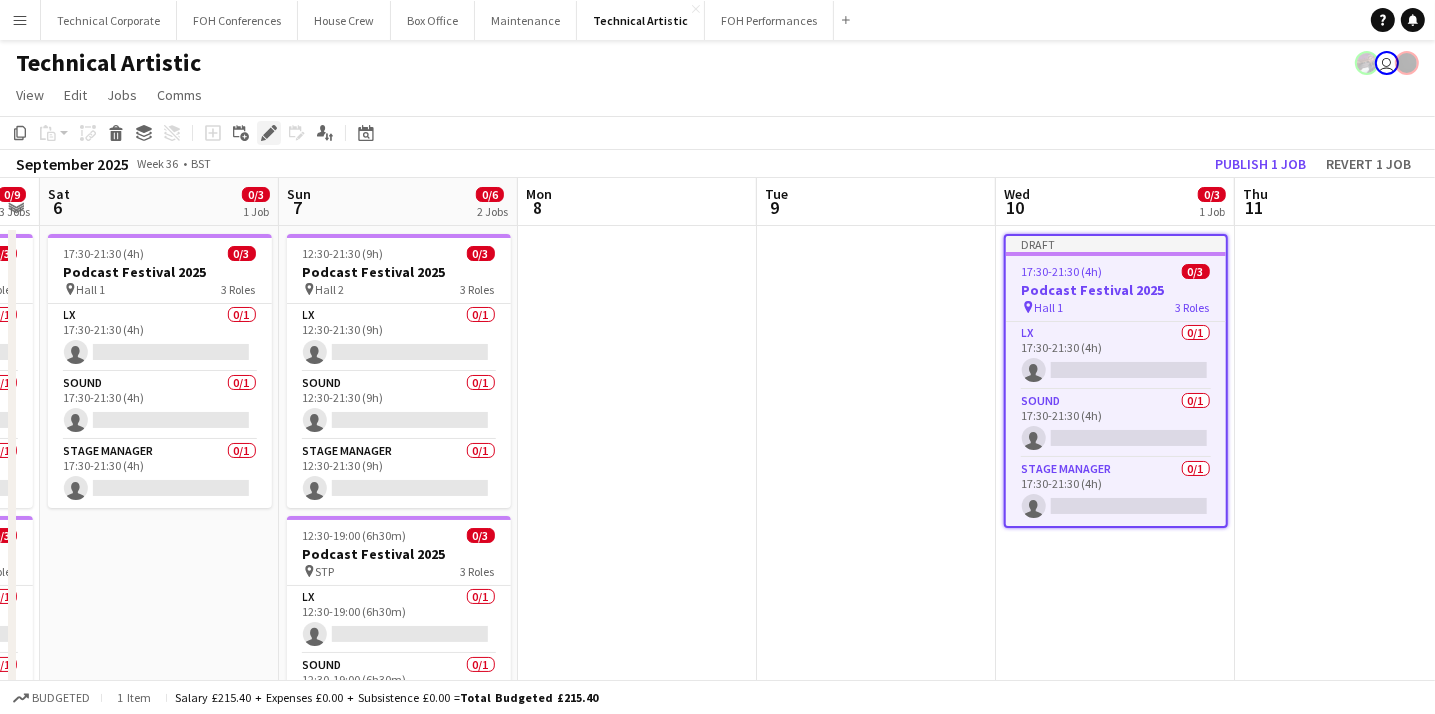 click 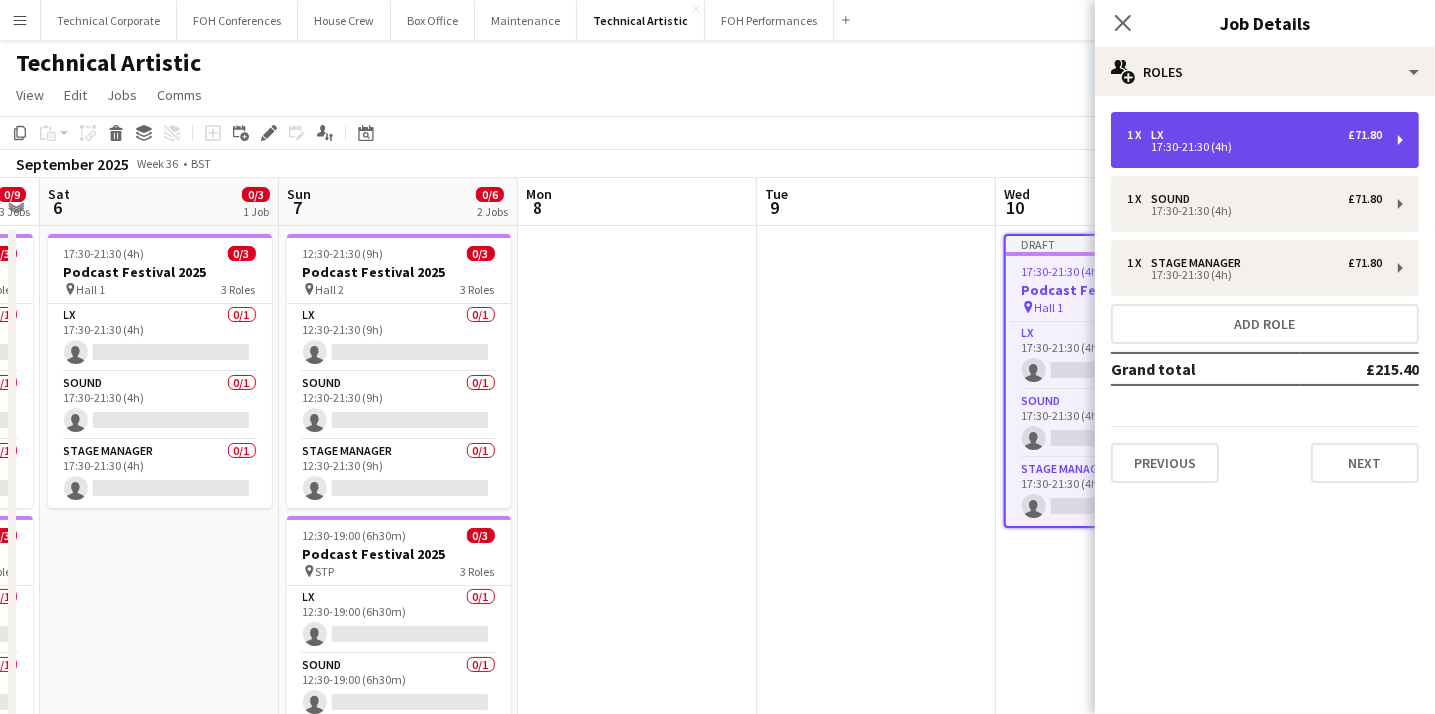 click on "1 x   LX   £71.80" at bounding box center [1254, 135] 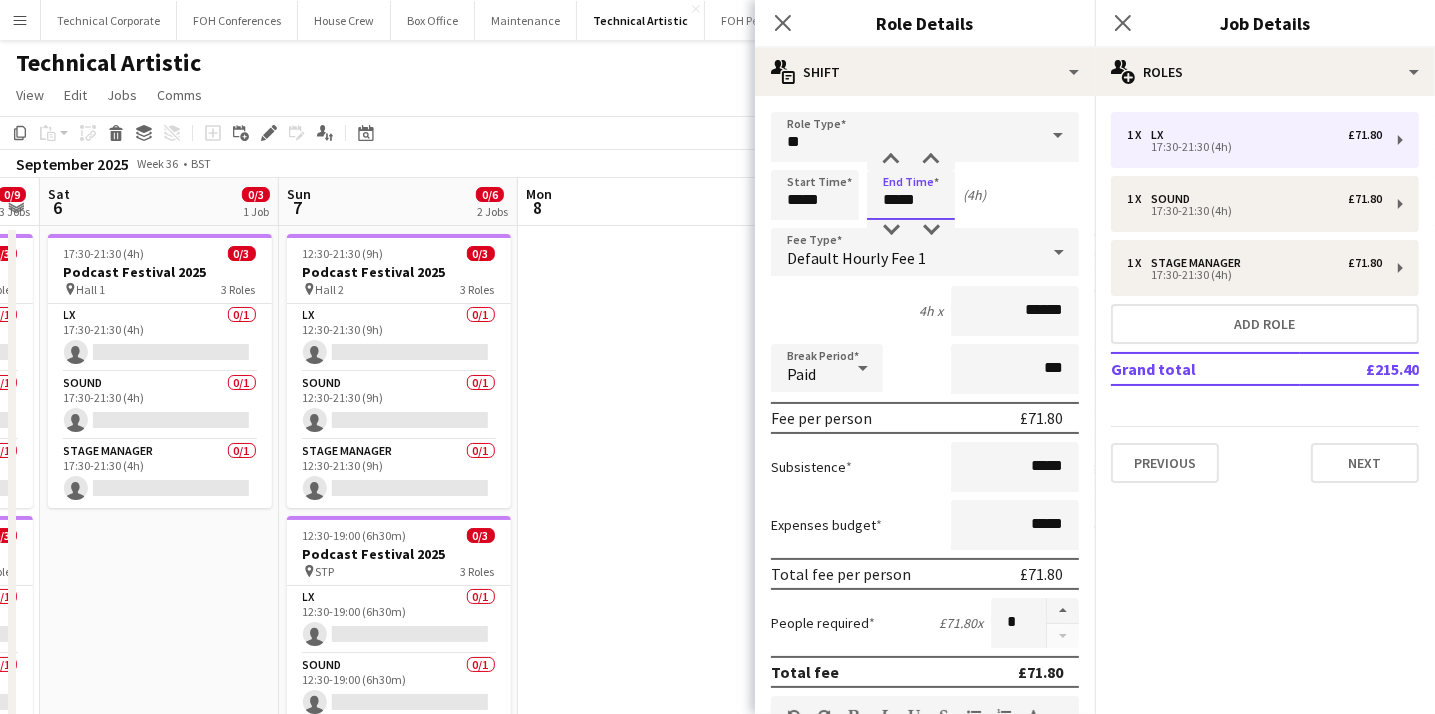 click on "*****" at bounding box center [911, 195] 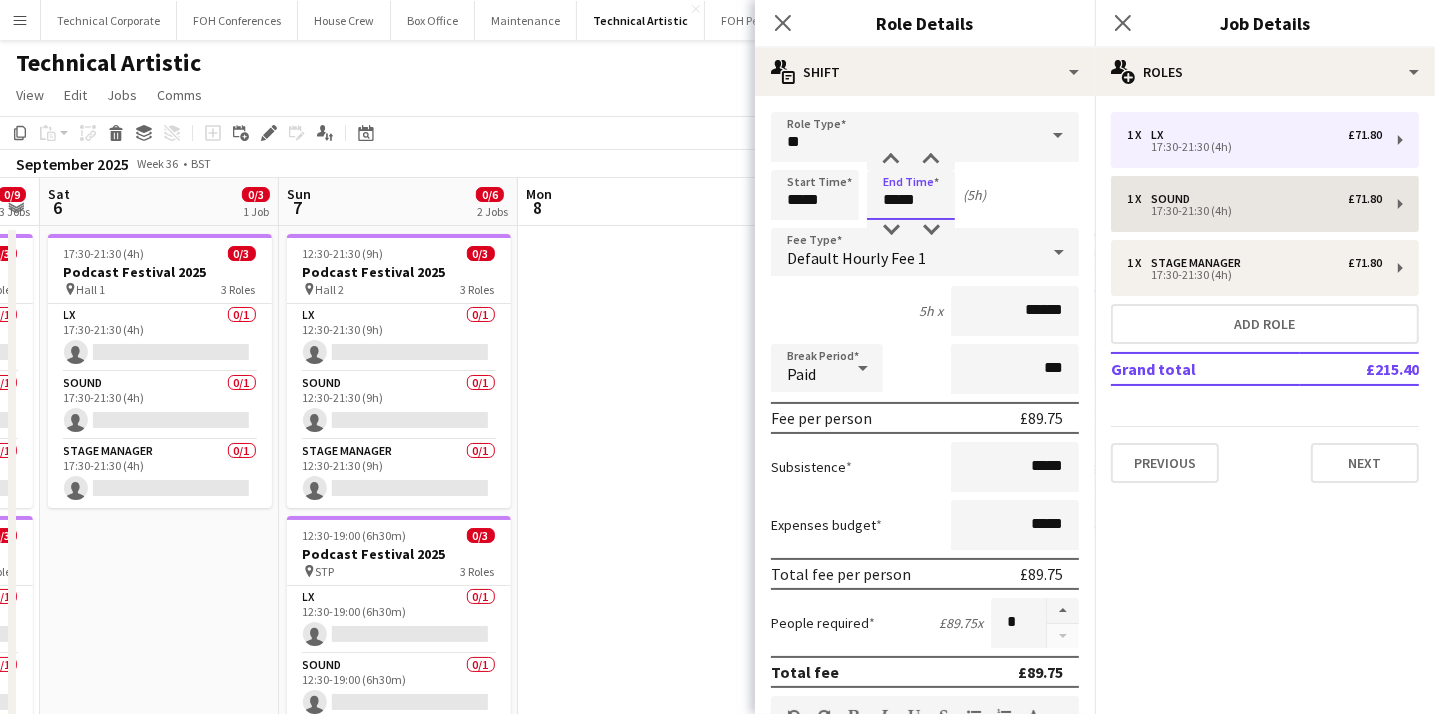 type on "*****" 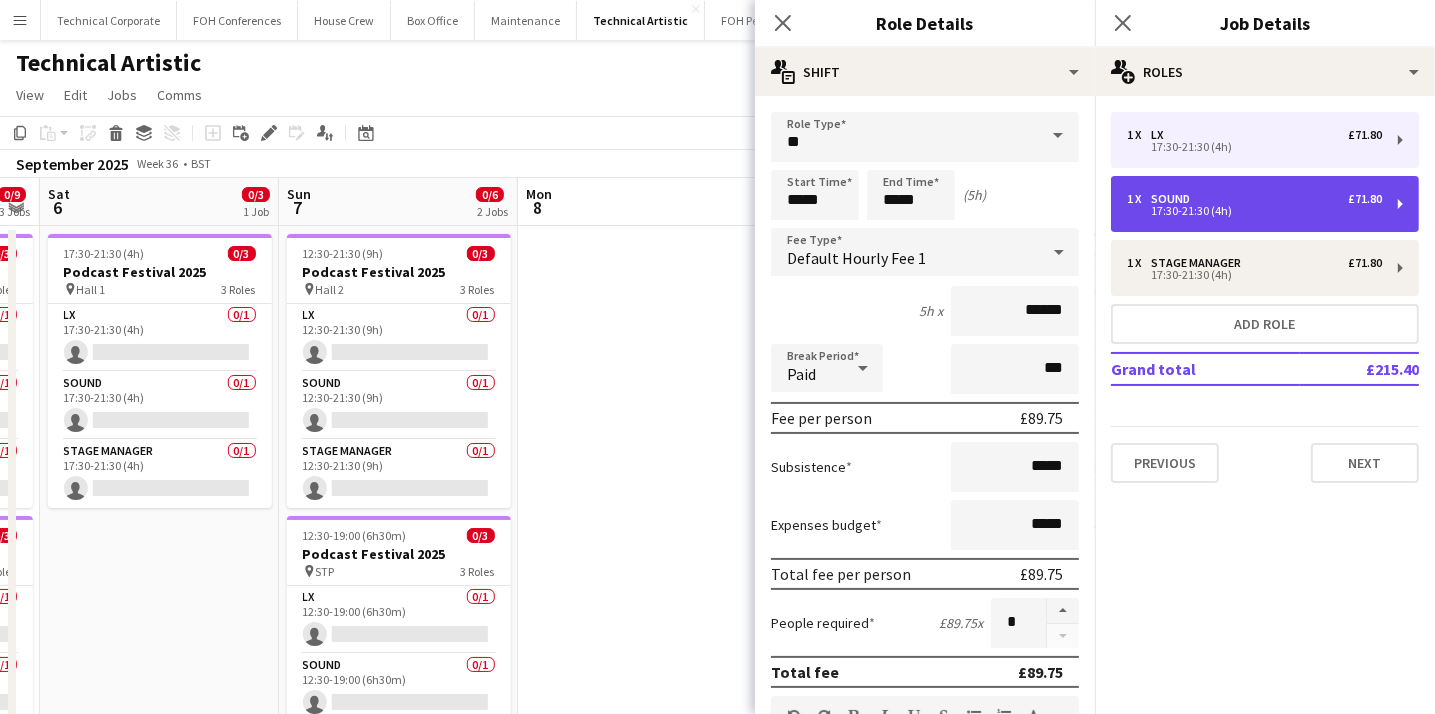 click on "1 x   Sound   £71.80" at bounding box center (1254, 199) 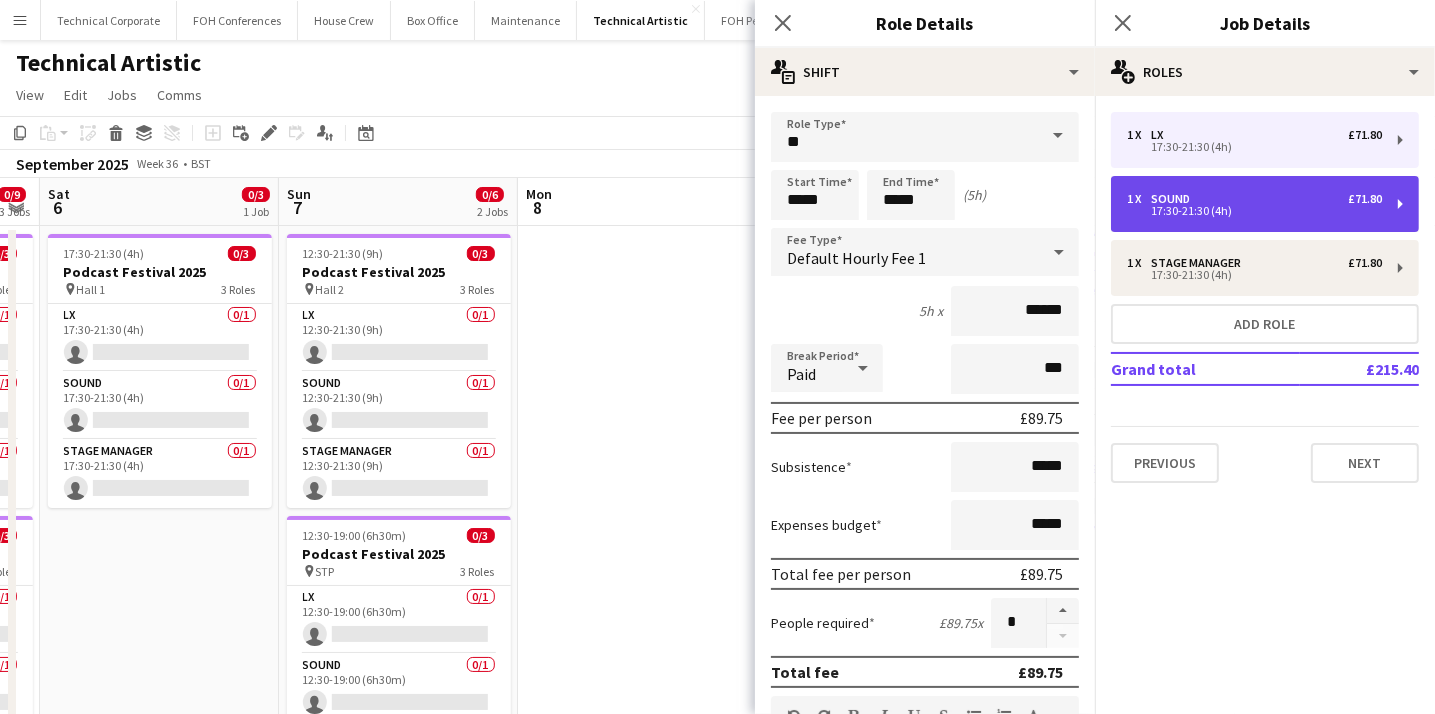 type on "*****" 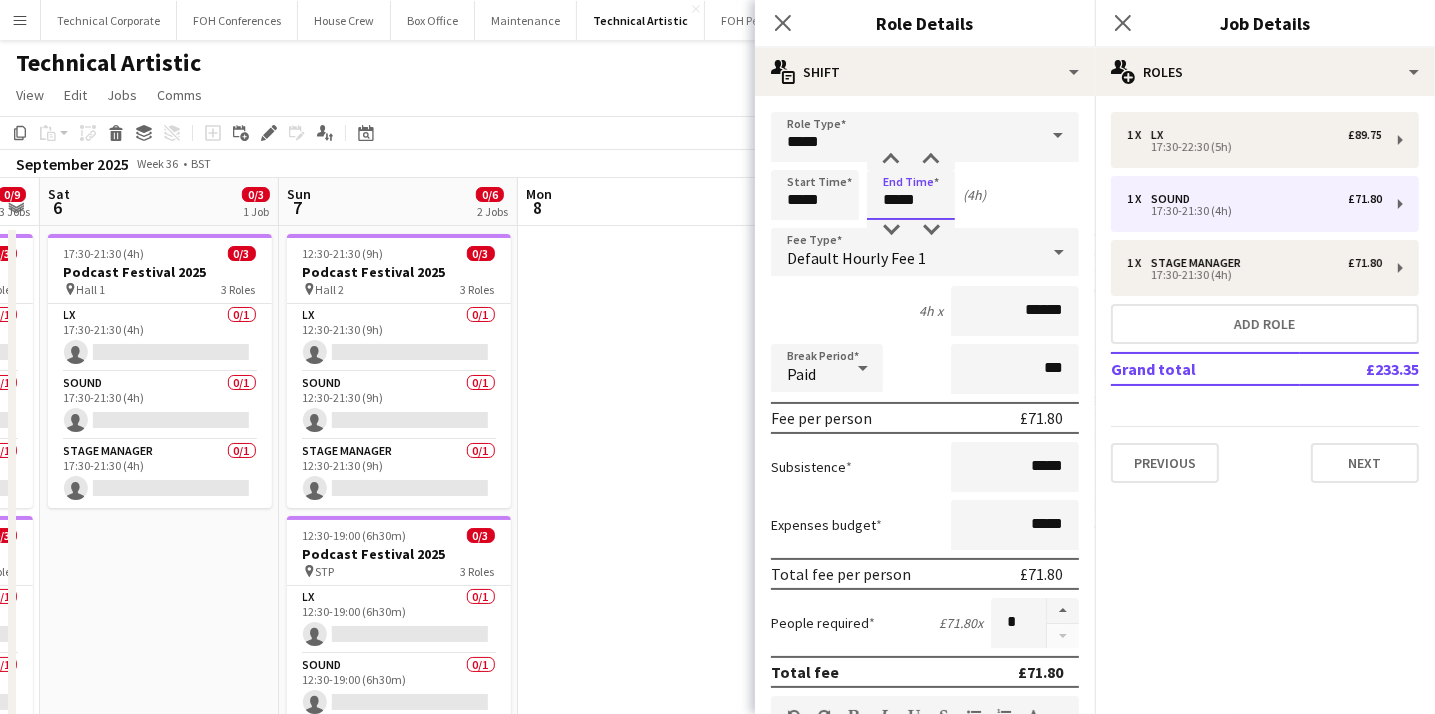 click on "*****" at bounding box center (911, 195) 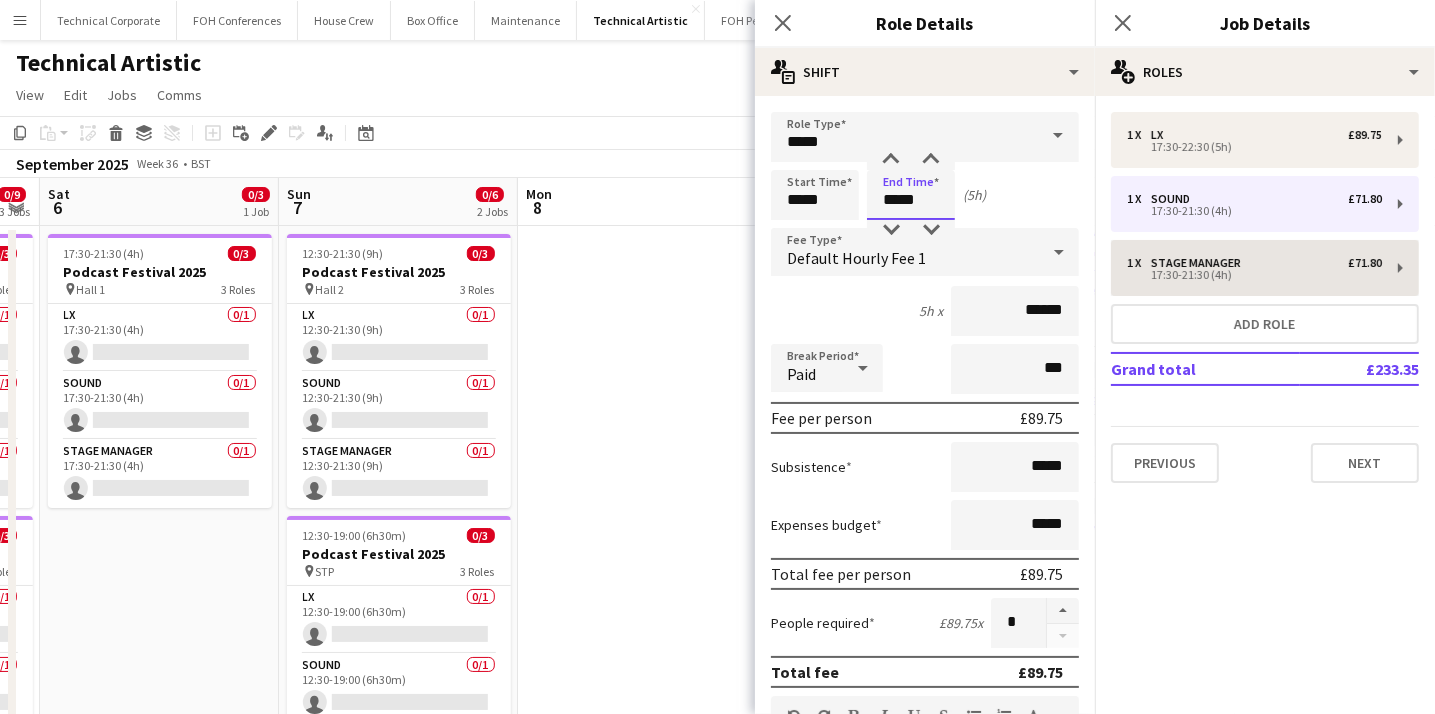 type on "*****" 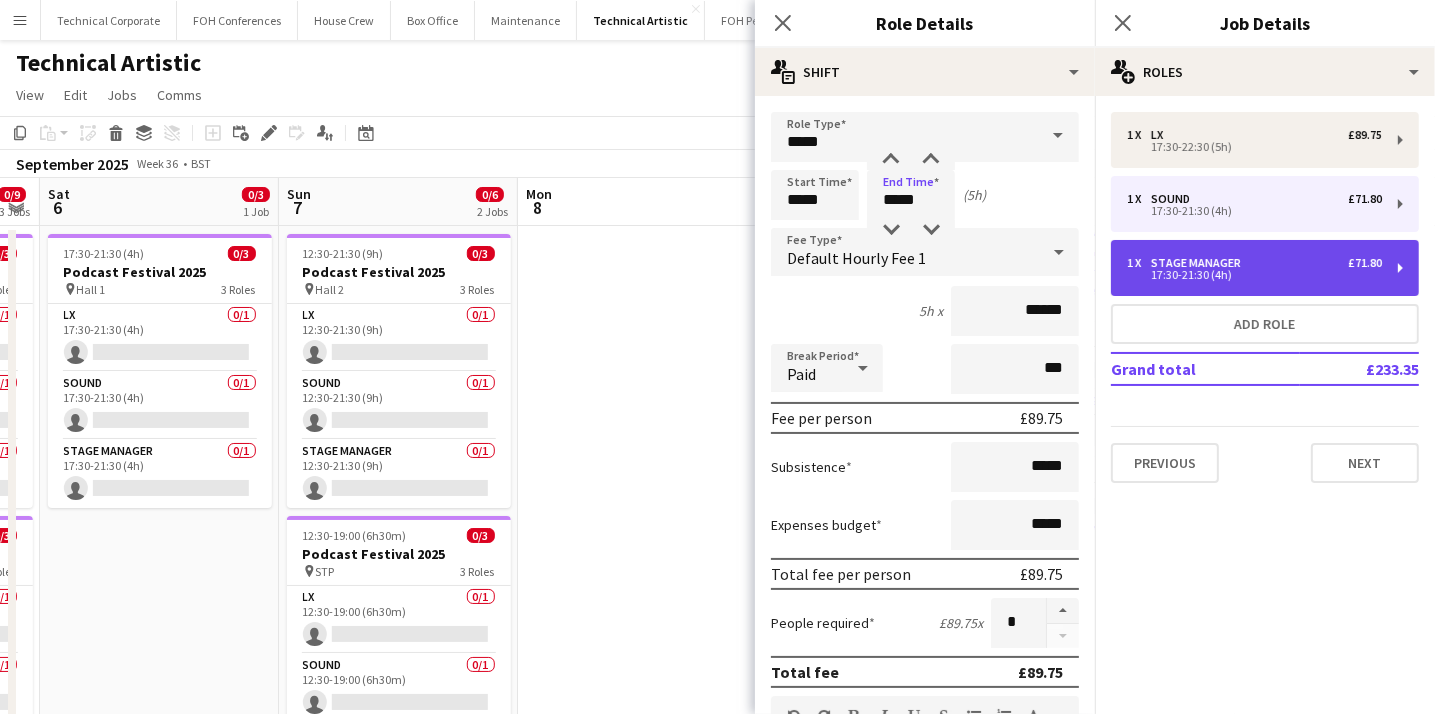 click on "Stage Manager" at bounding box center [1200, 263] 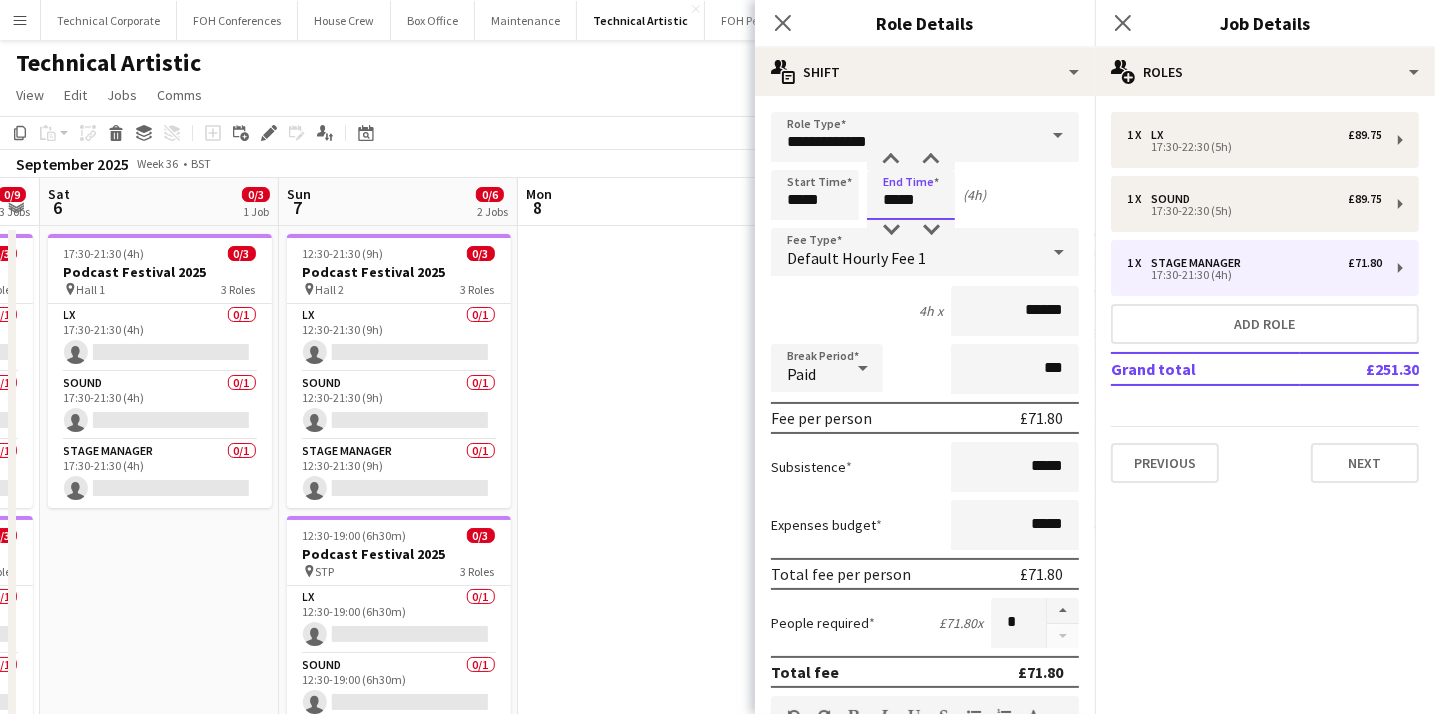 click on "*****" at bounding box center (911, 195) 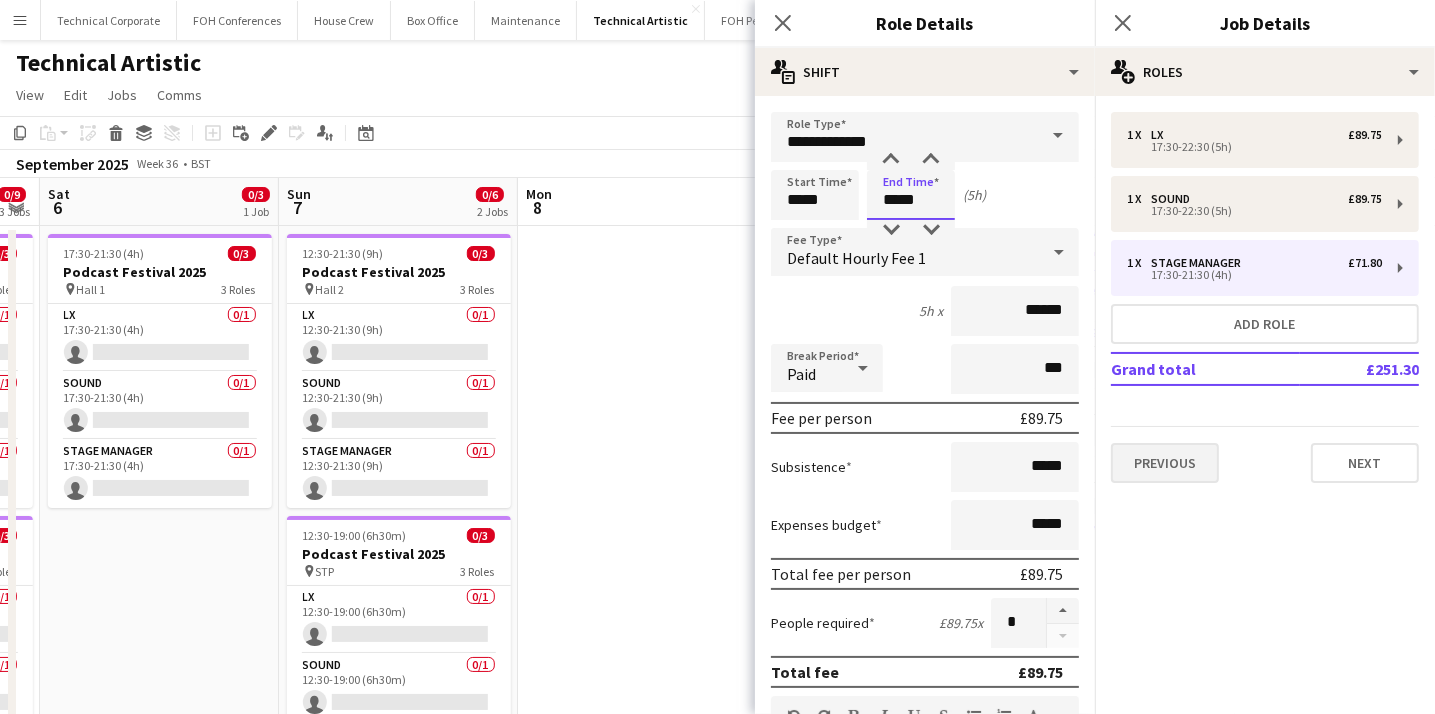 type on "*****" 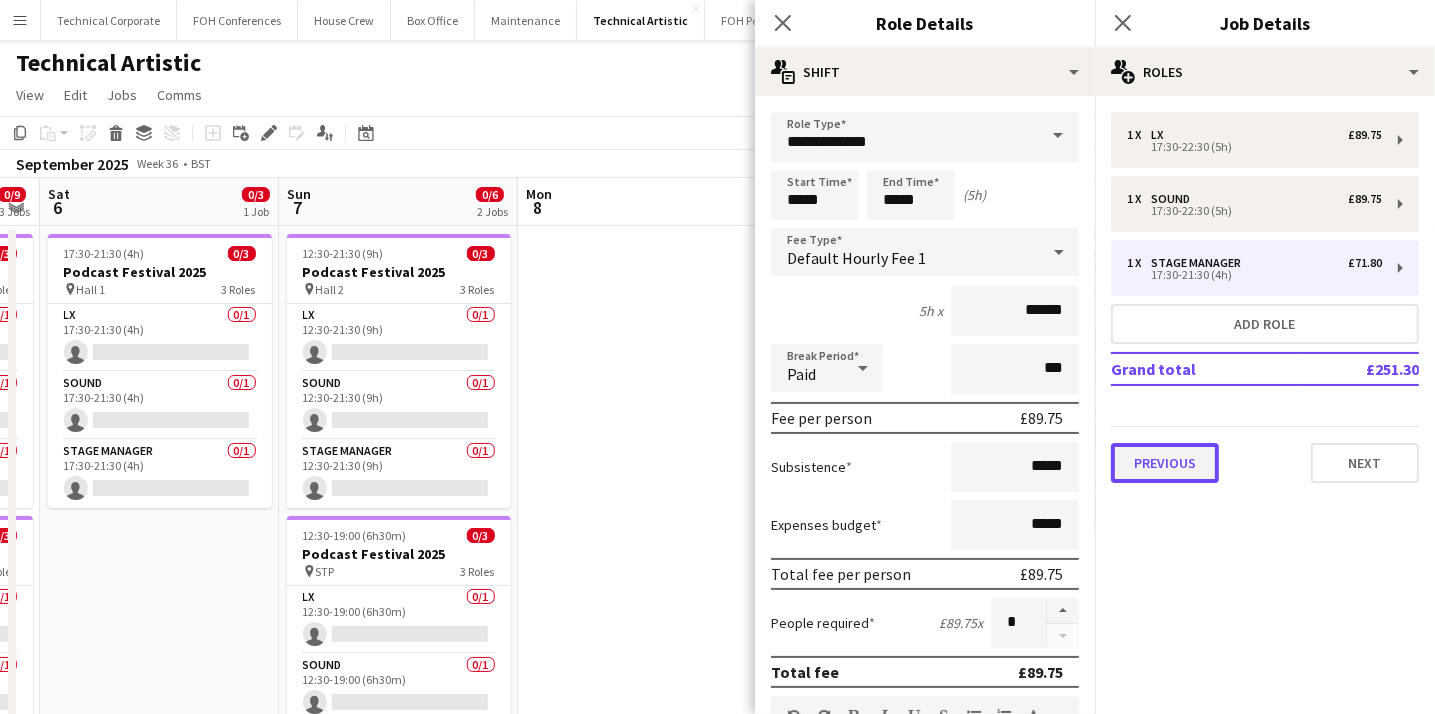 click on "Previous" at bounding box center [1165, 463] 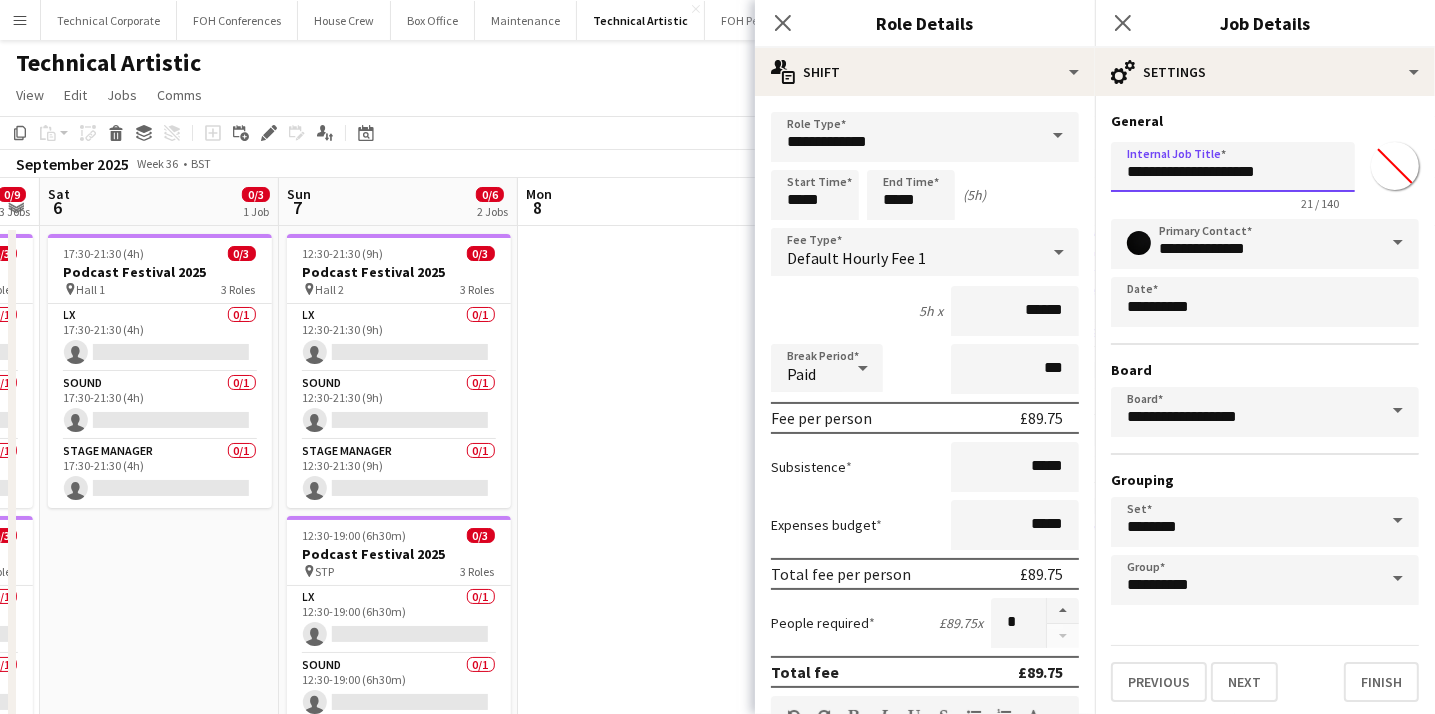 drag, startPoint x: 1286, startPoint y: 169, endPoint x: 1115, endPoint y: 173, distance: 171.04678 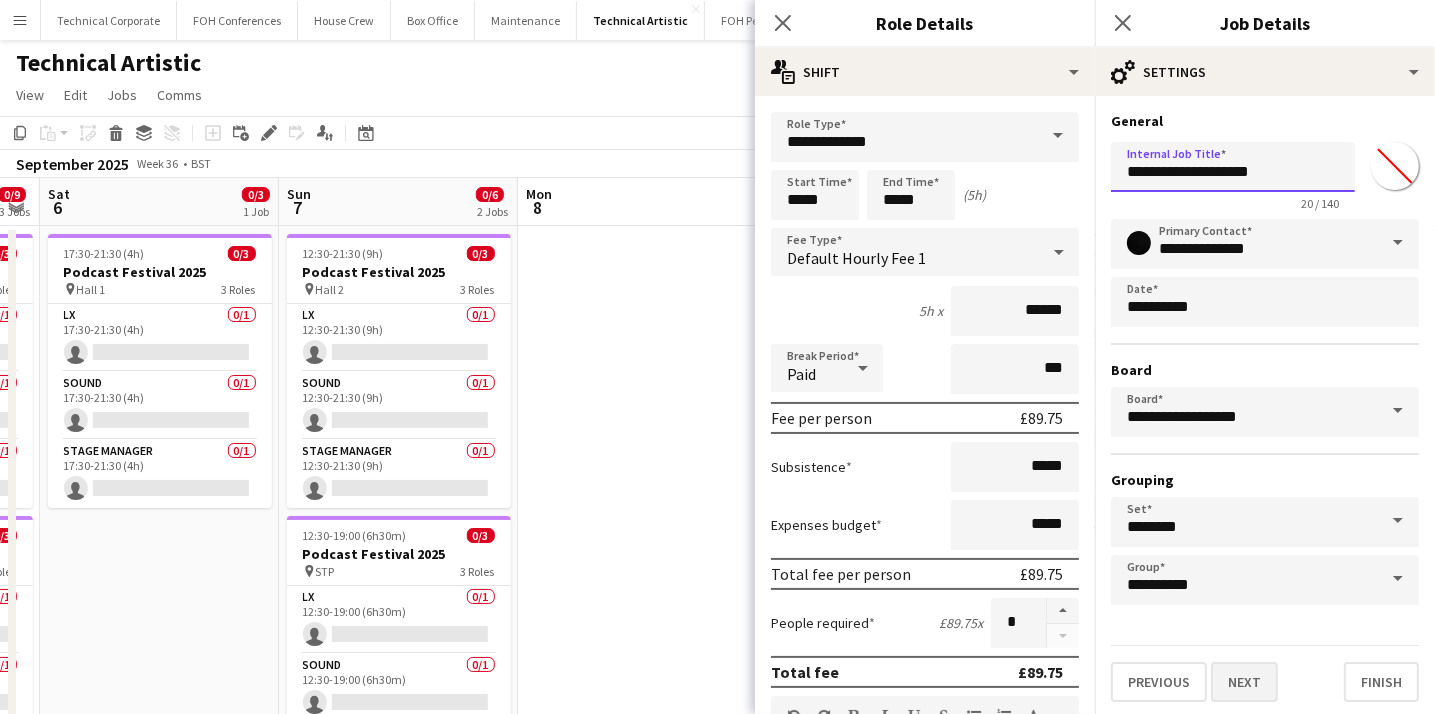 type on "**********" 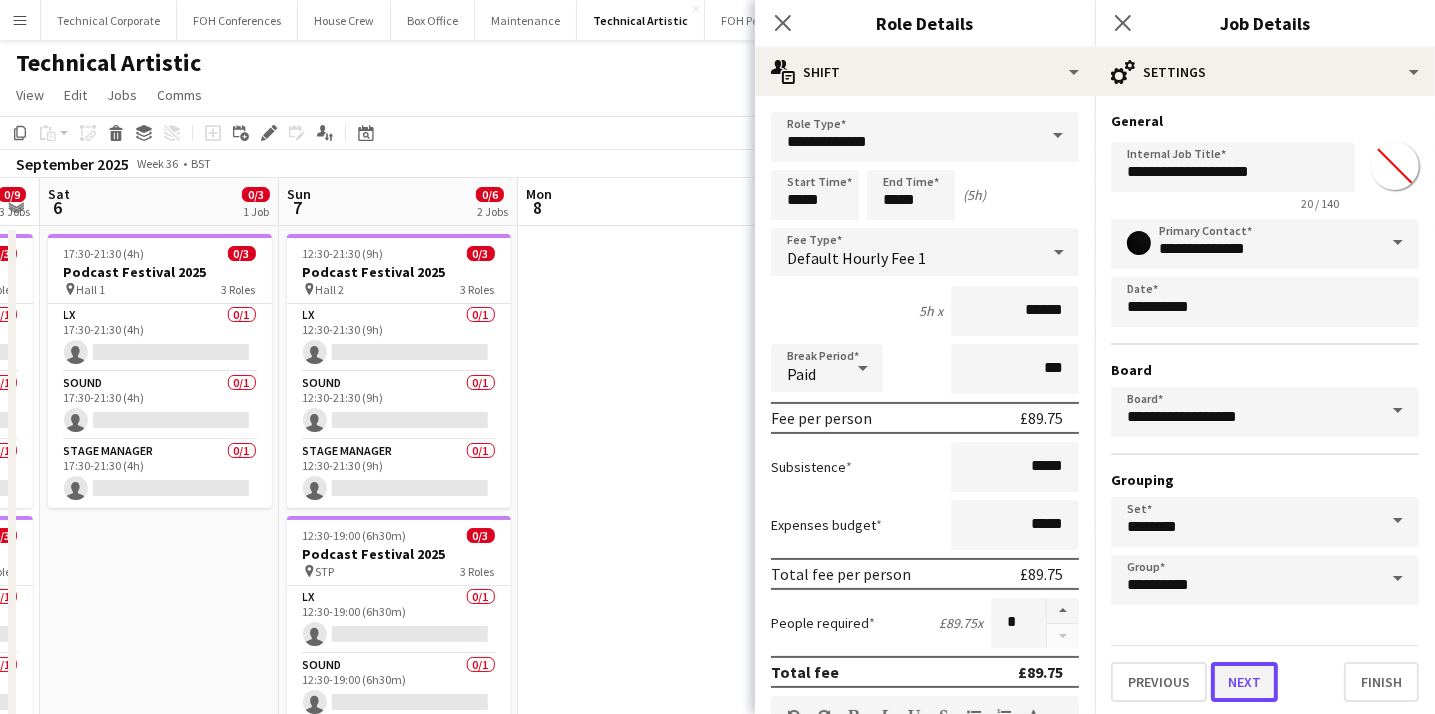 click on "Next" at bounding box center (1244, 682) 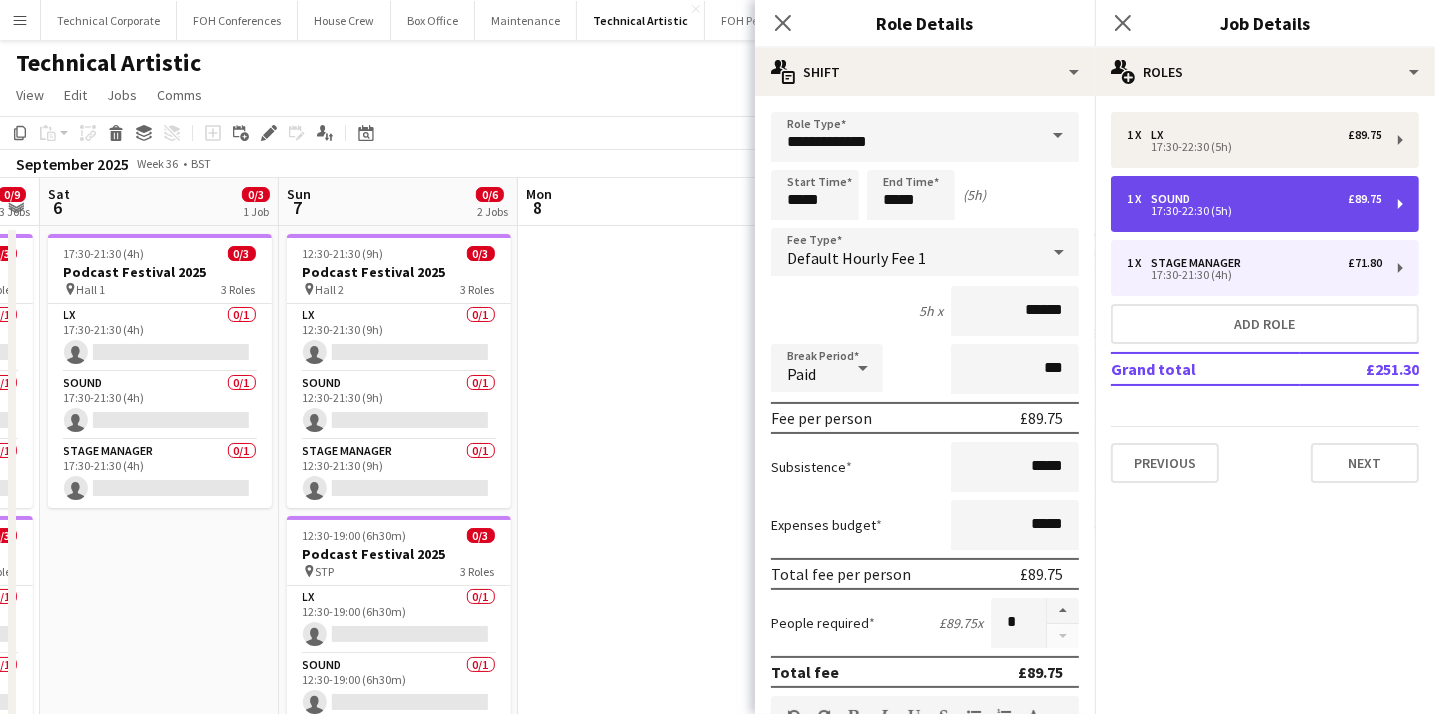click on "1 x   Sound   £89.75   17:30-22:30 (5h)" at bounding box center (1265, 204) 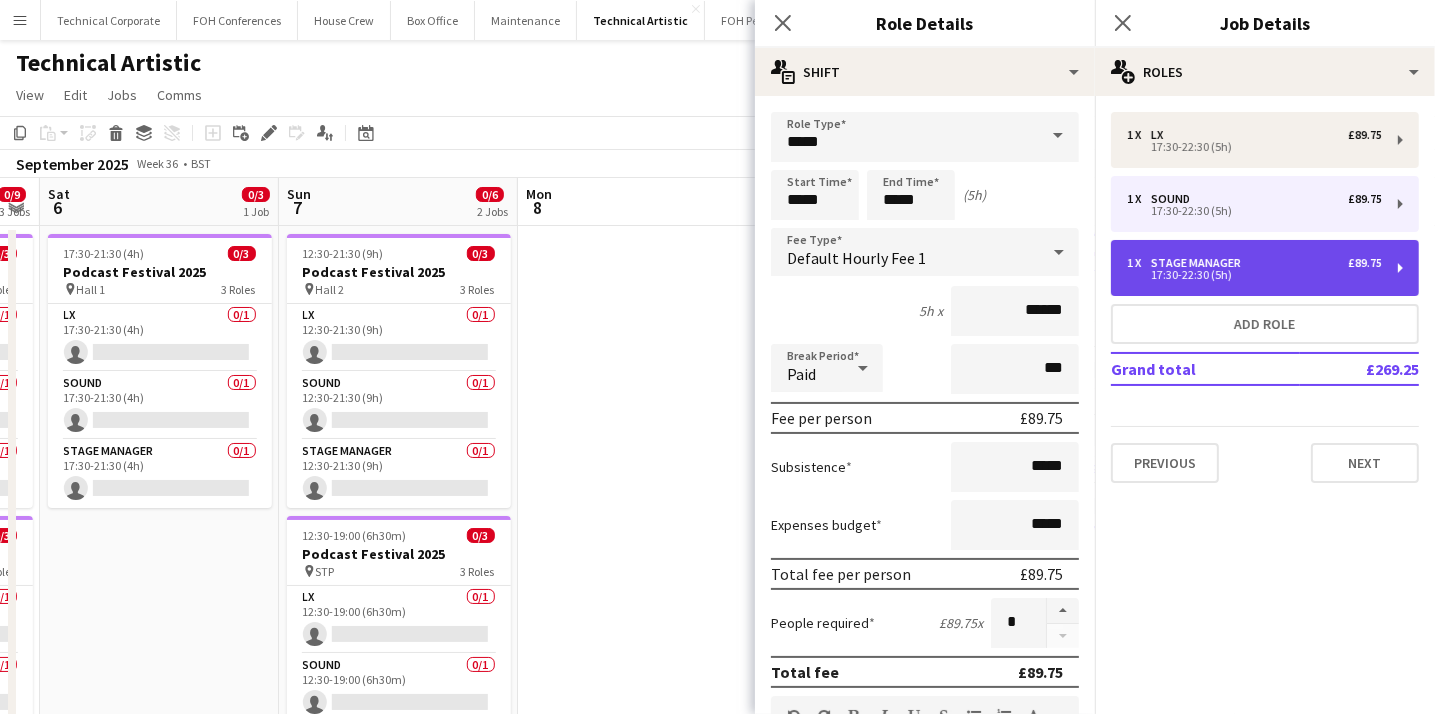 click on "Stage Manager" at bounding box center (1200, 263) 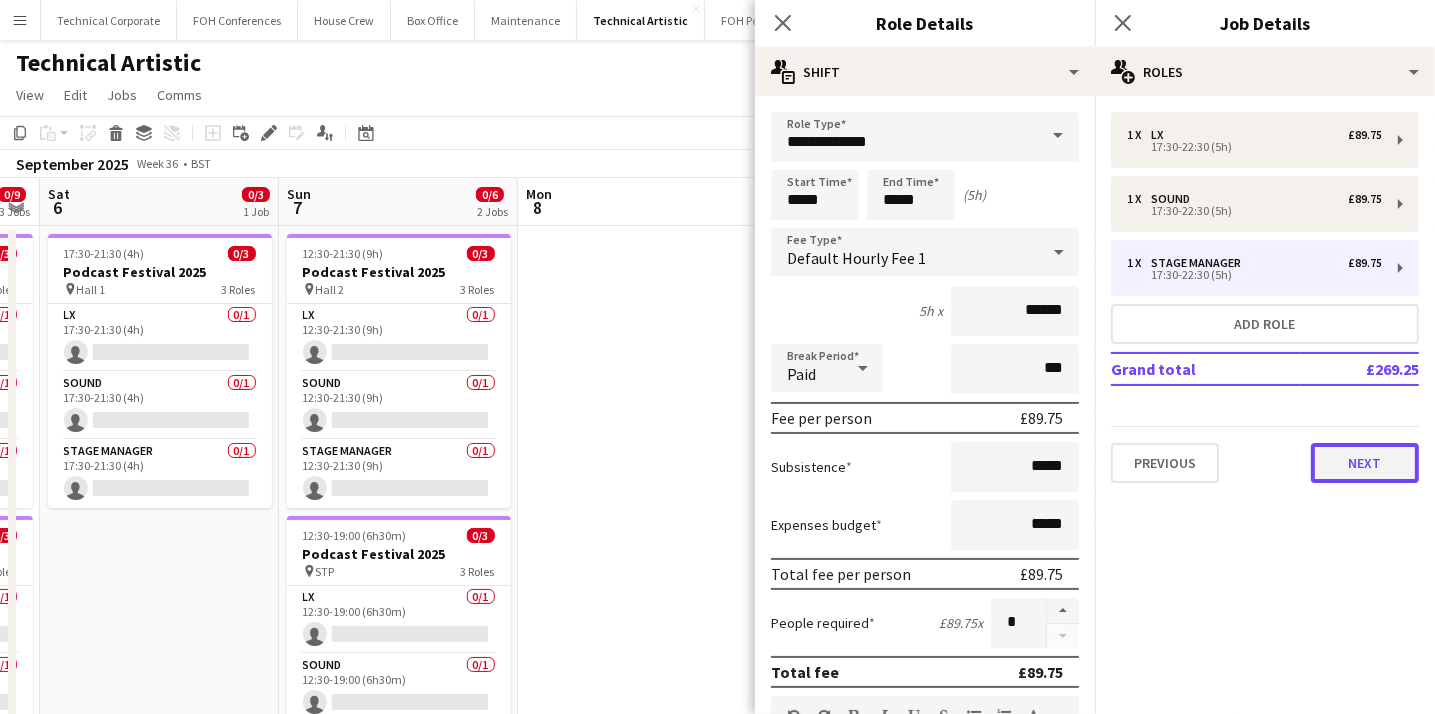 click on "Next" at bounding box center (1365, 463) 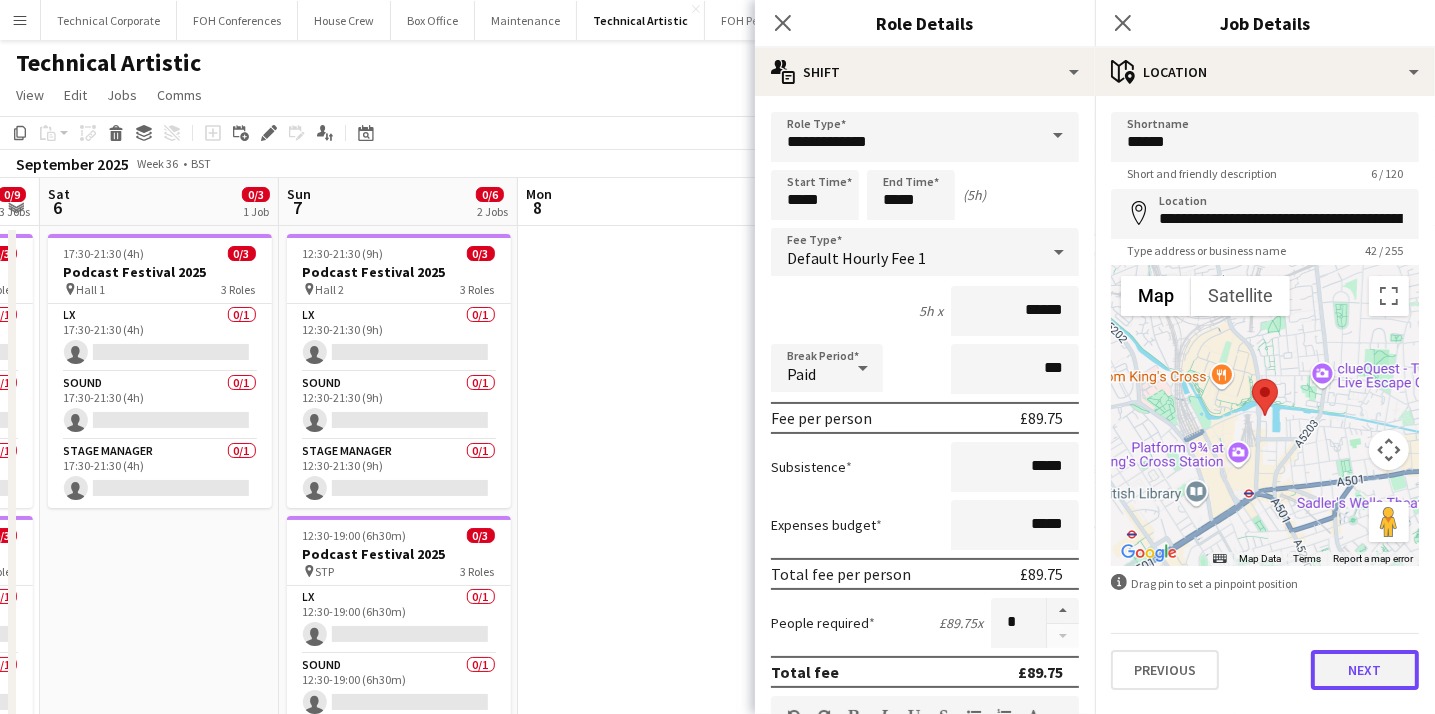 click on "Next" at bounding box center (1365, 670) 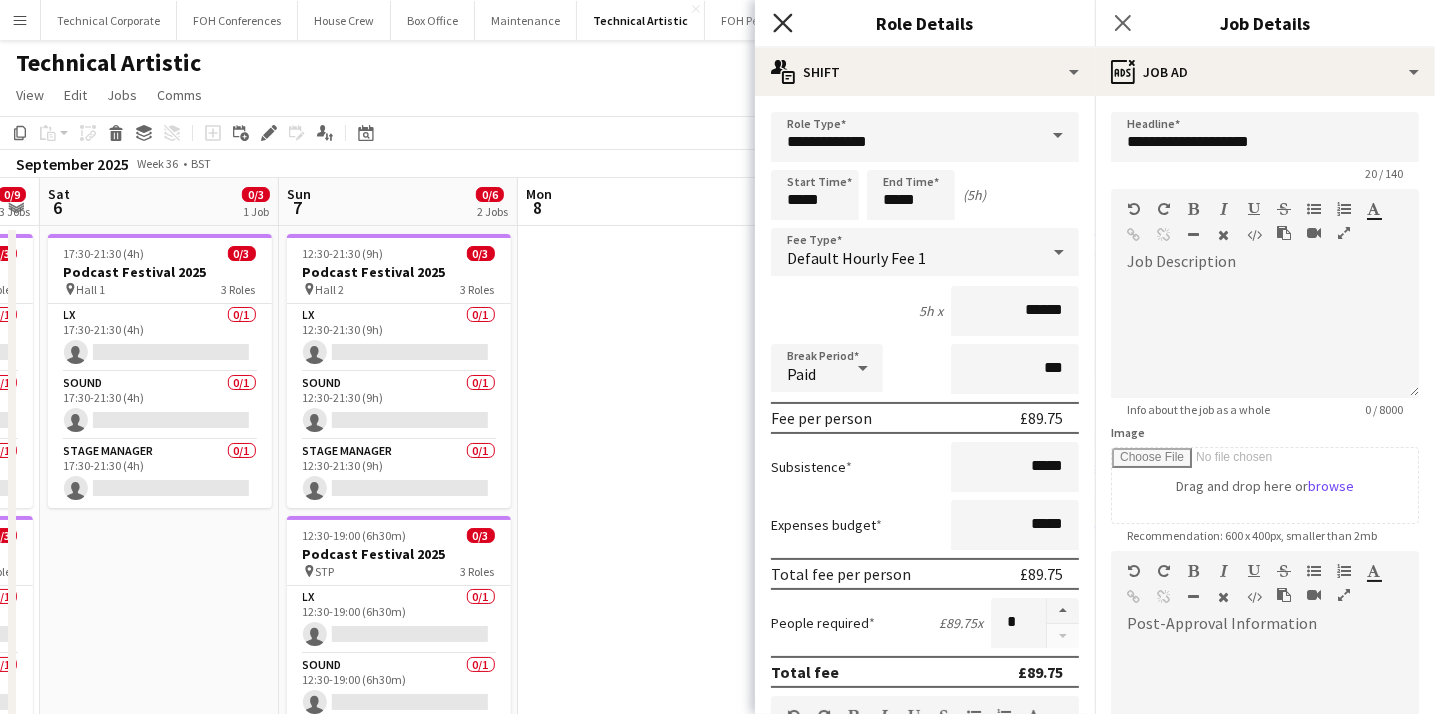 click on "Close pop-in" 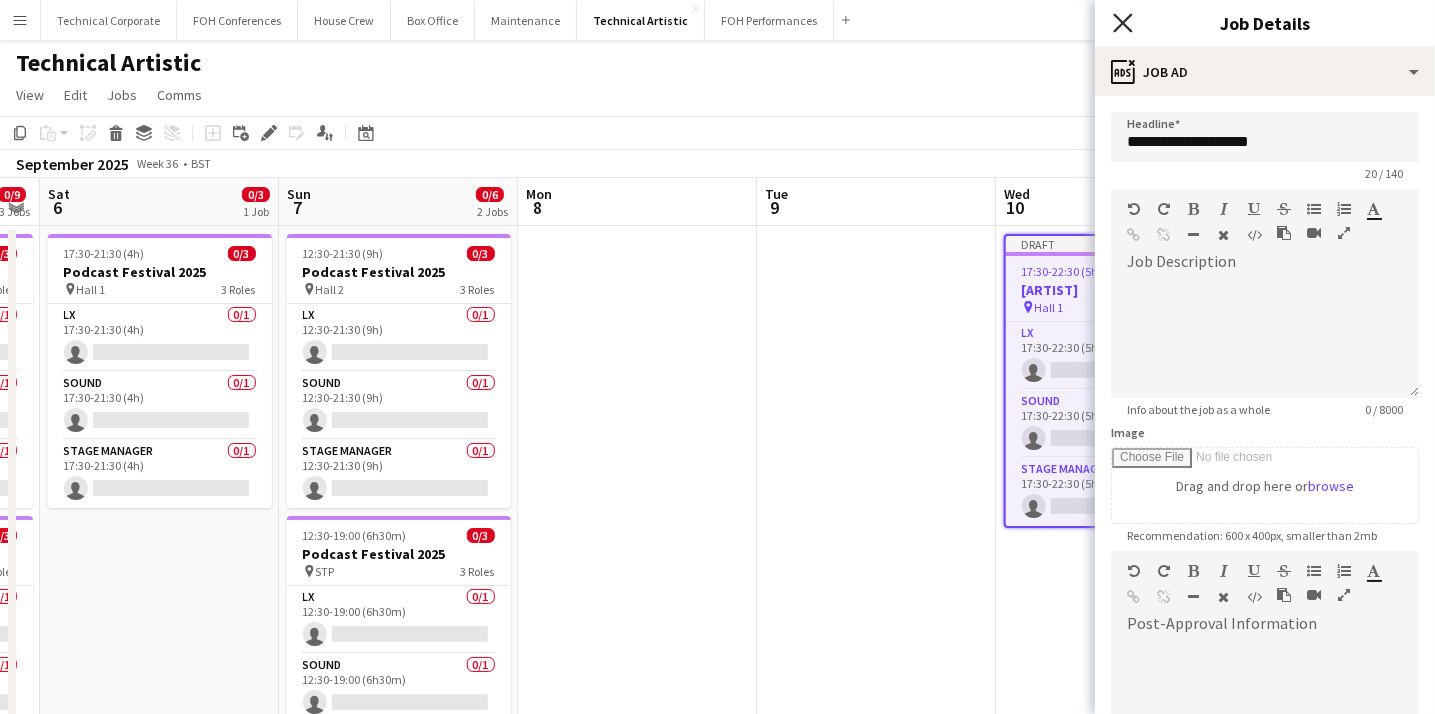 click on "Close pop-in" 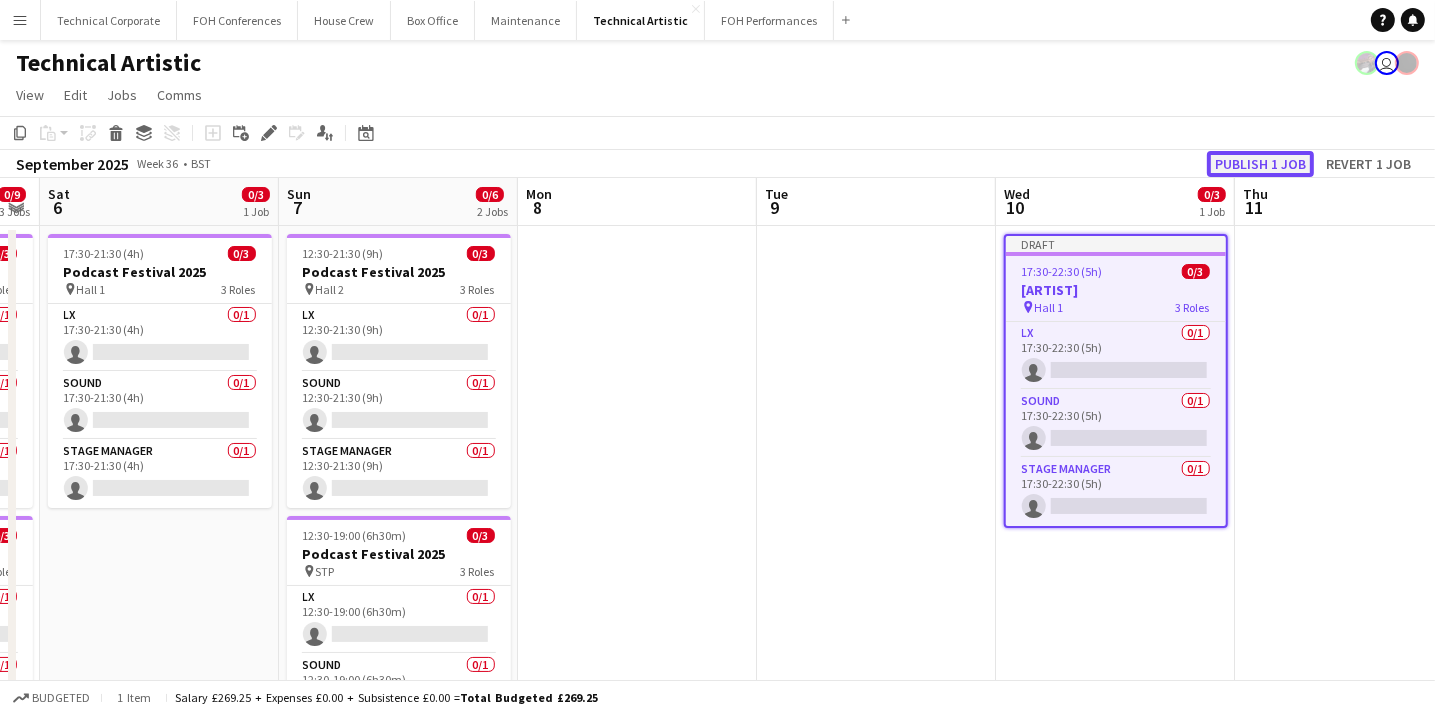 click on "Publish 1 job" 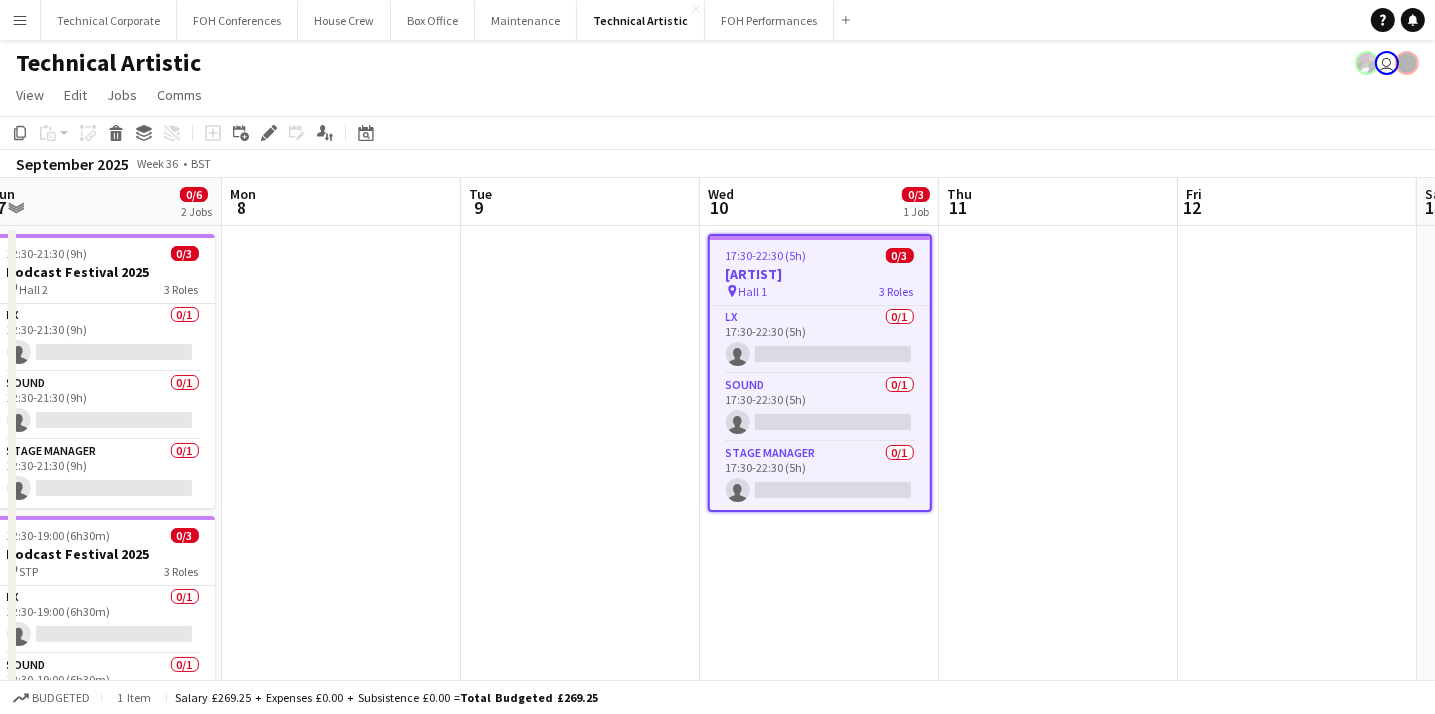 scroll, scrollTop: 0, scrollLeft: 702, axis: horizontal 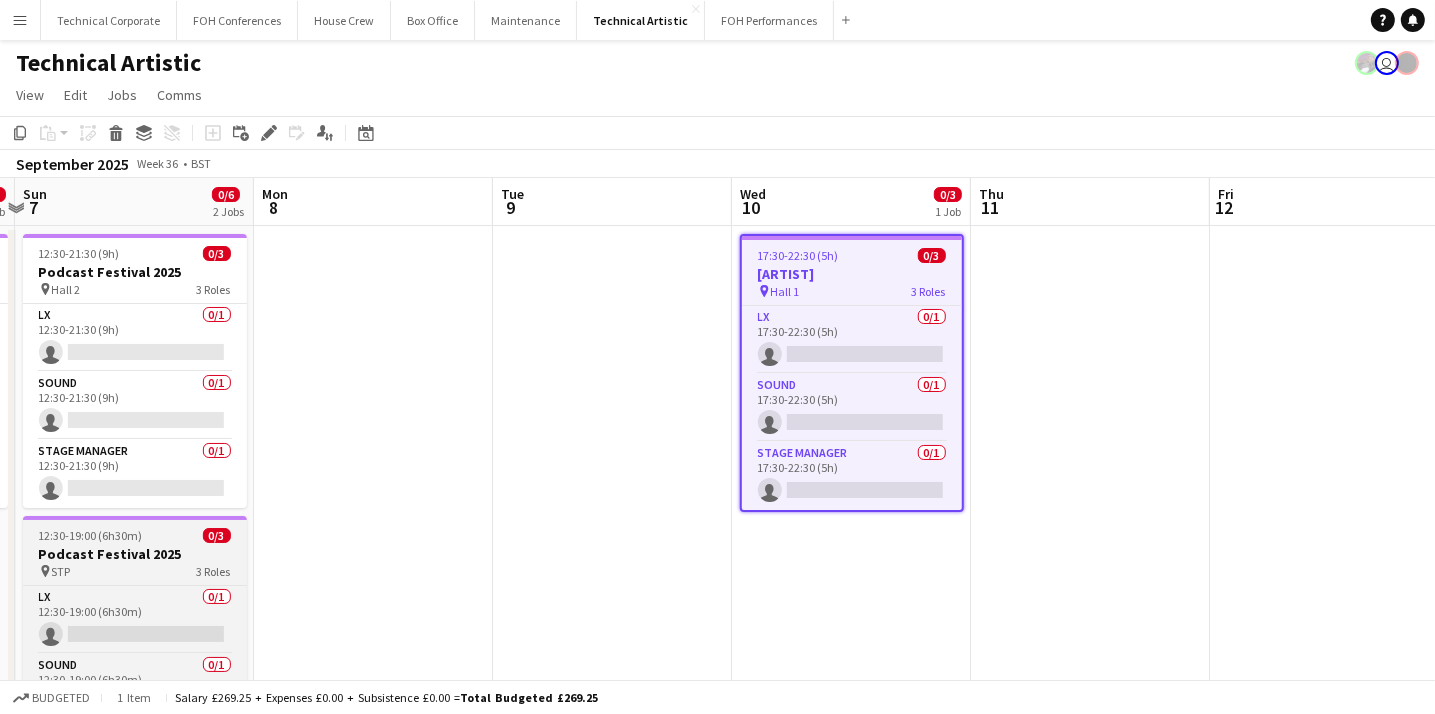 click on "Podcast Festival 2025" at bounding box center (135, 554) 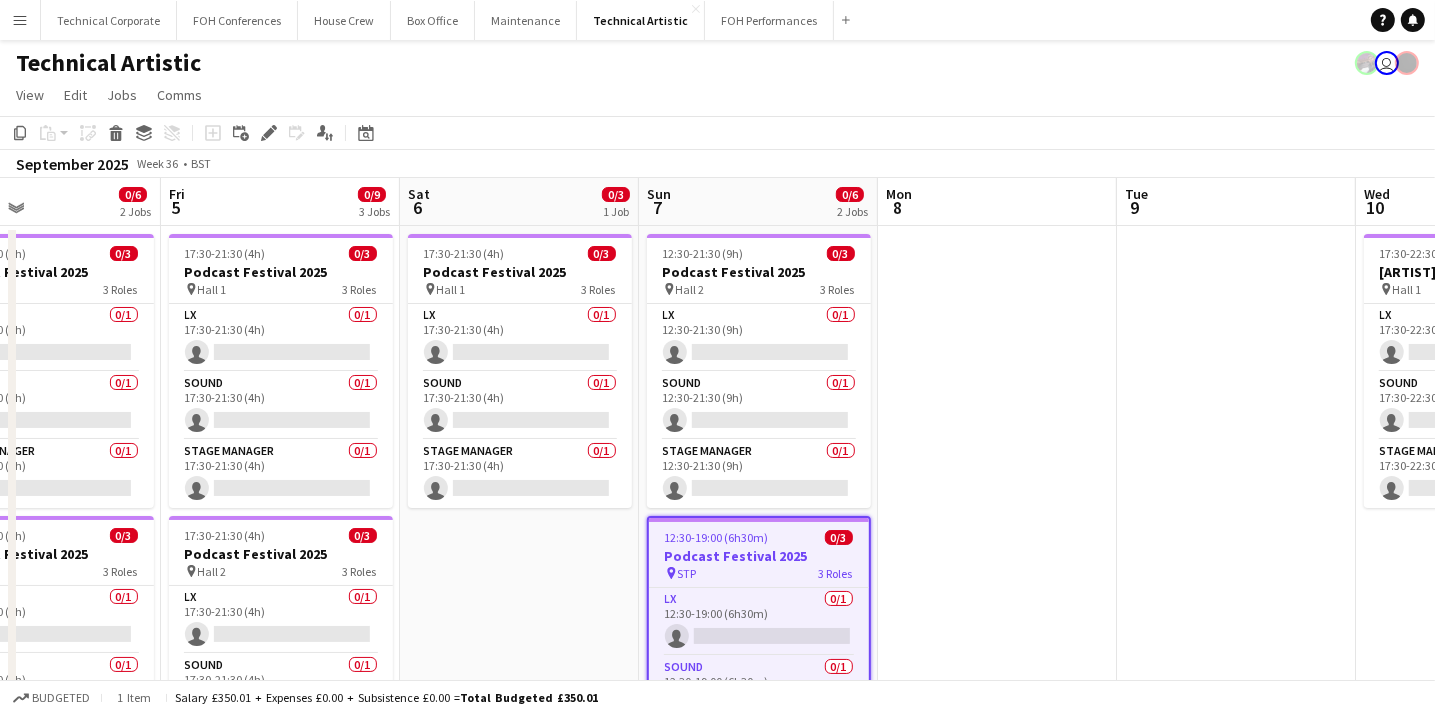 scroll, scrollTop: 0, scrollLeft: 535, axis: horizontal 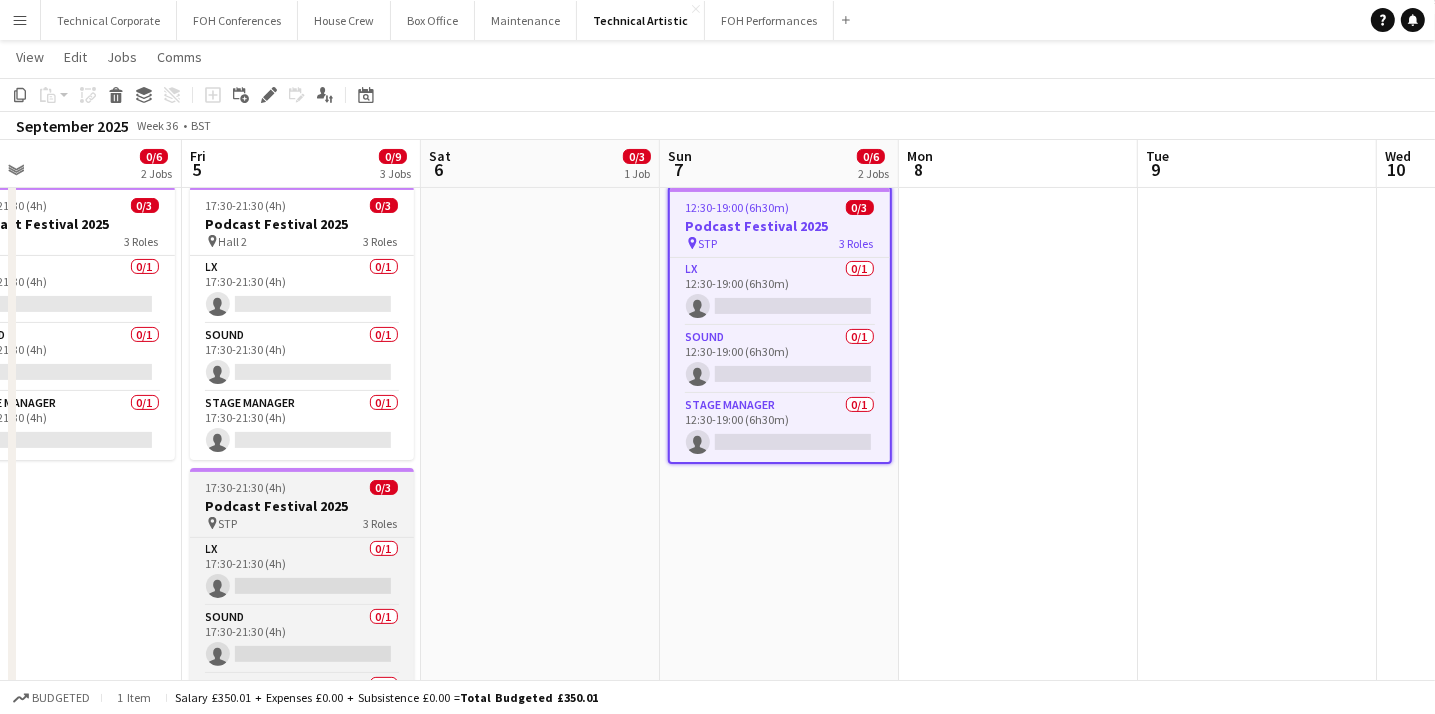 click on "17:30-21:30 (4h)    0/3   Podcast Festival 2025
pin
STP   3 Roles   LX   0/1   17:30-21:30 (4h)
single-neutral-actions
Sound   0/1   17:30-21:30 (4h)
single-neutral-actions
Stage Manager   0/1   17:30-21:30 (4h)
single-neutral-actions" at bounding box center [302, 605] 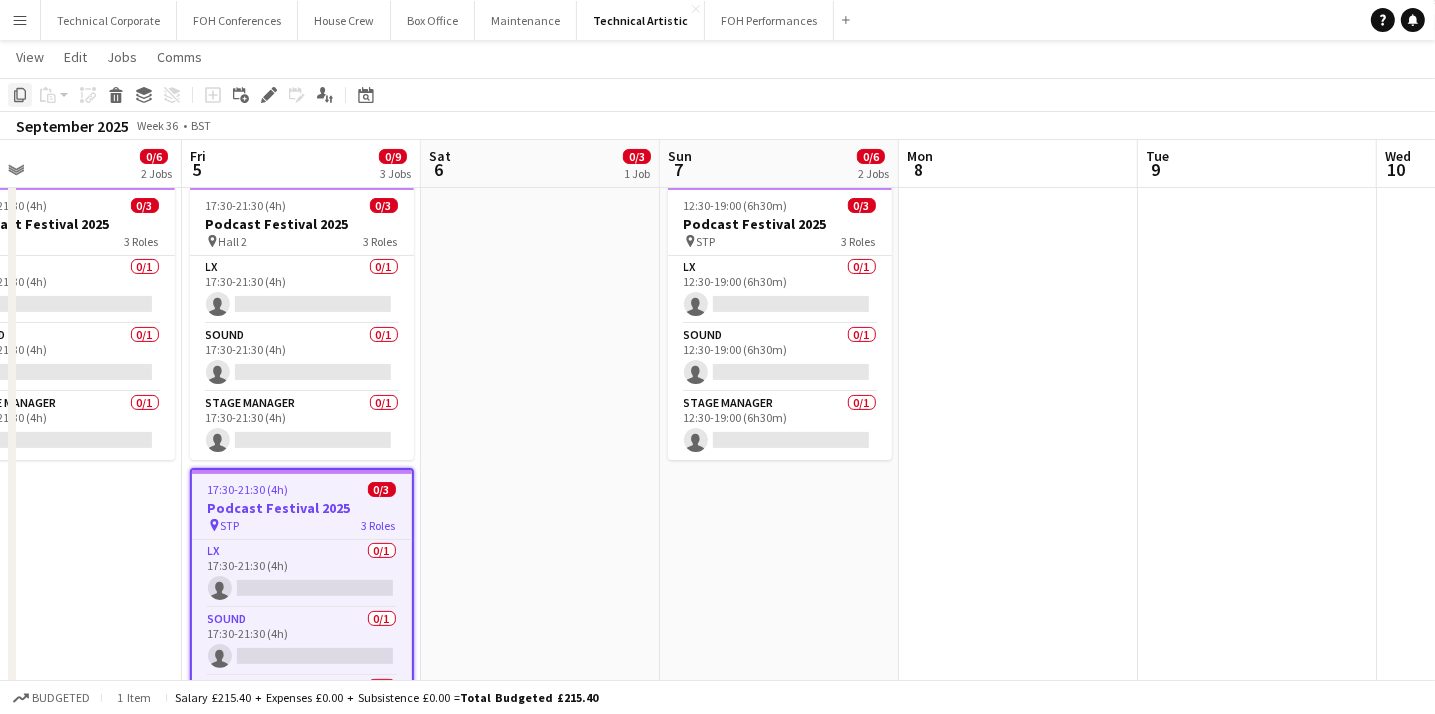 click on "Copy" 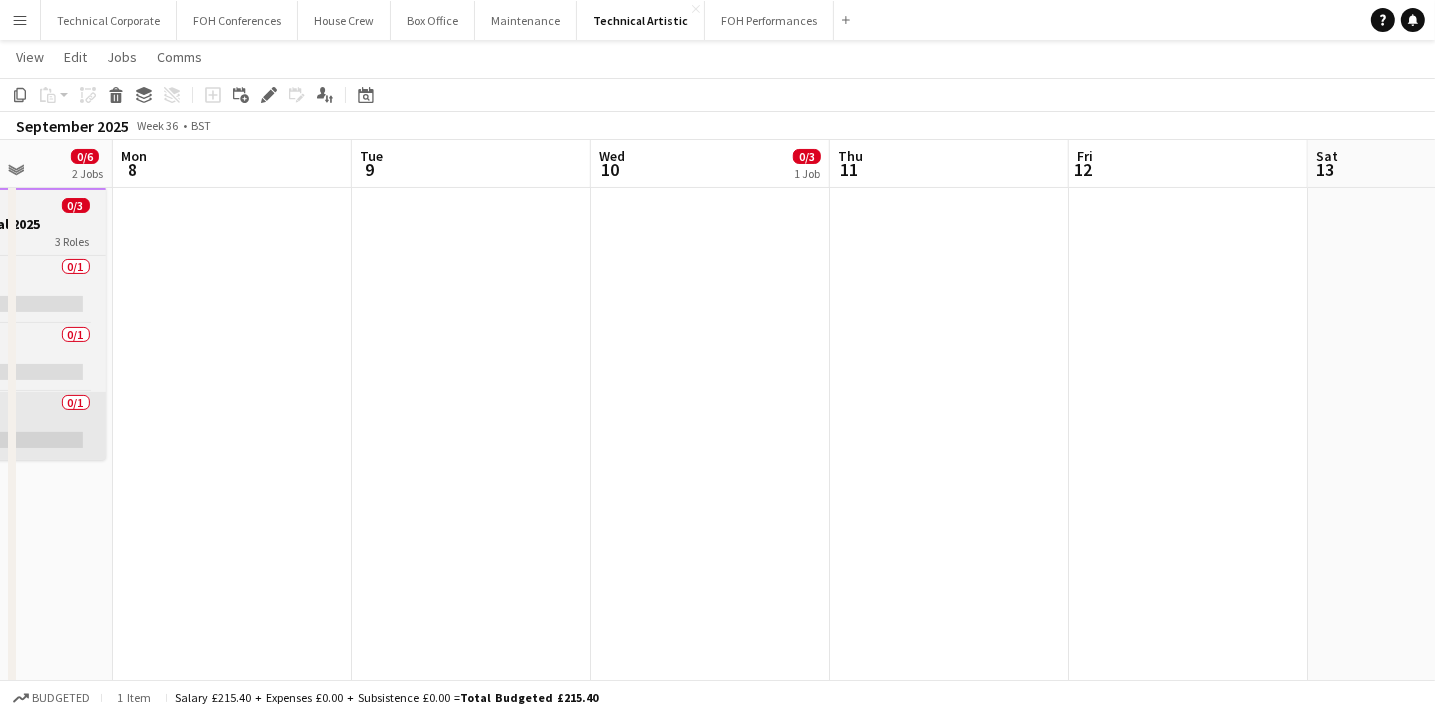 scroll, scrollTop: 0, scrollLeft: 920, axis: horizontal 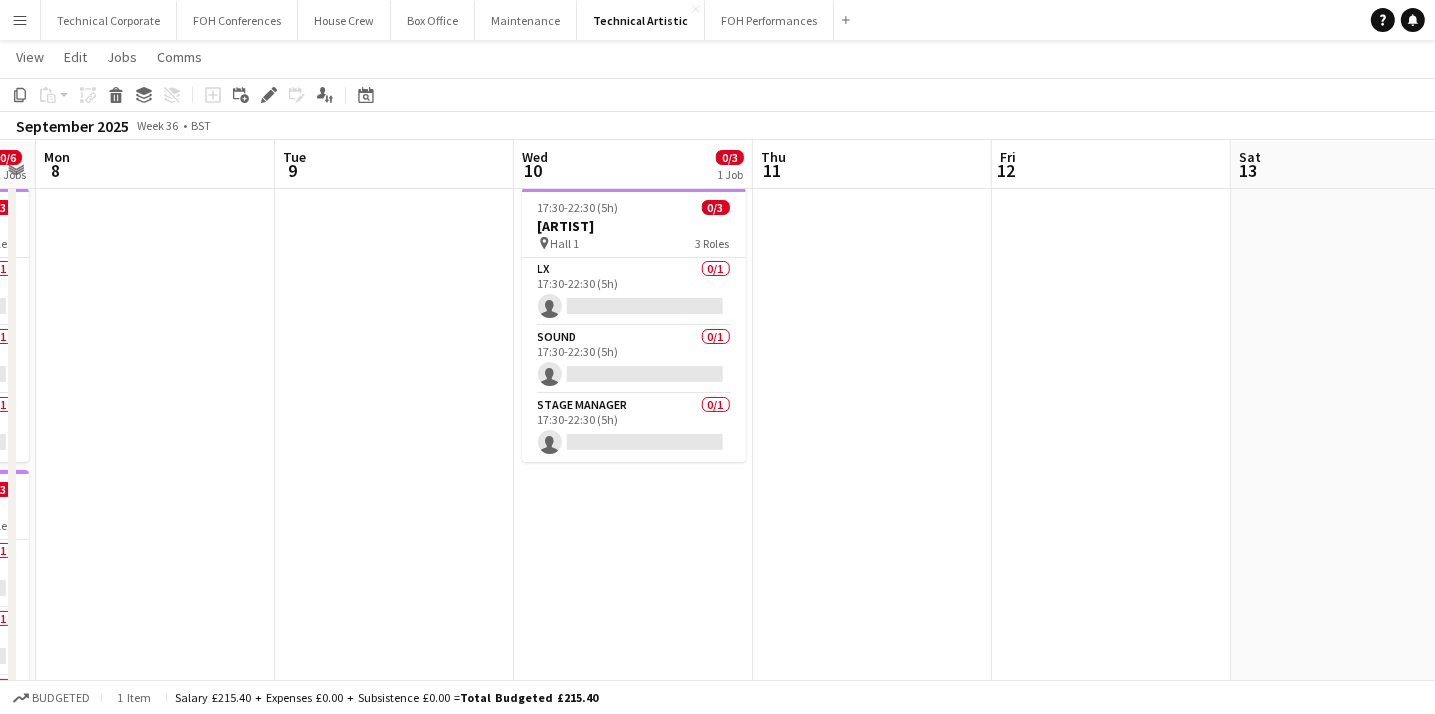 click at bounding box center [872, 652] 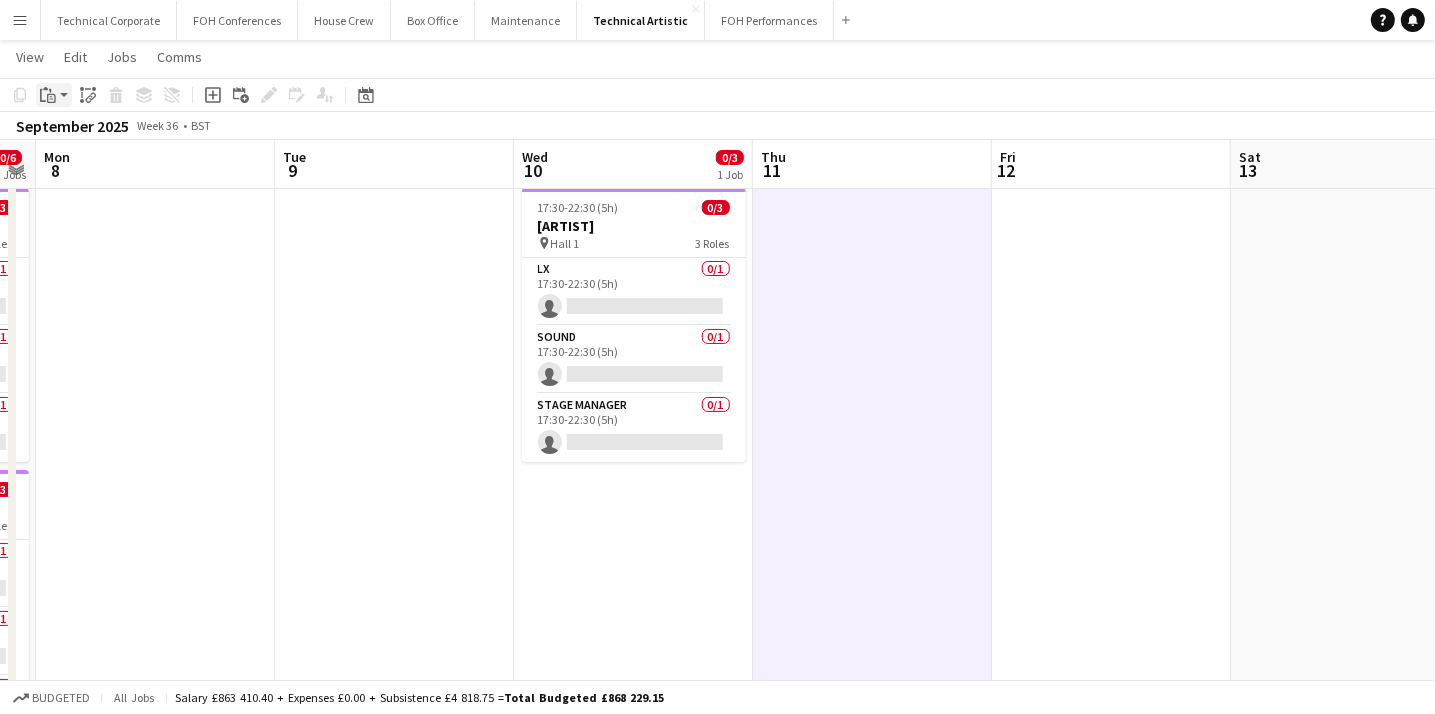 click 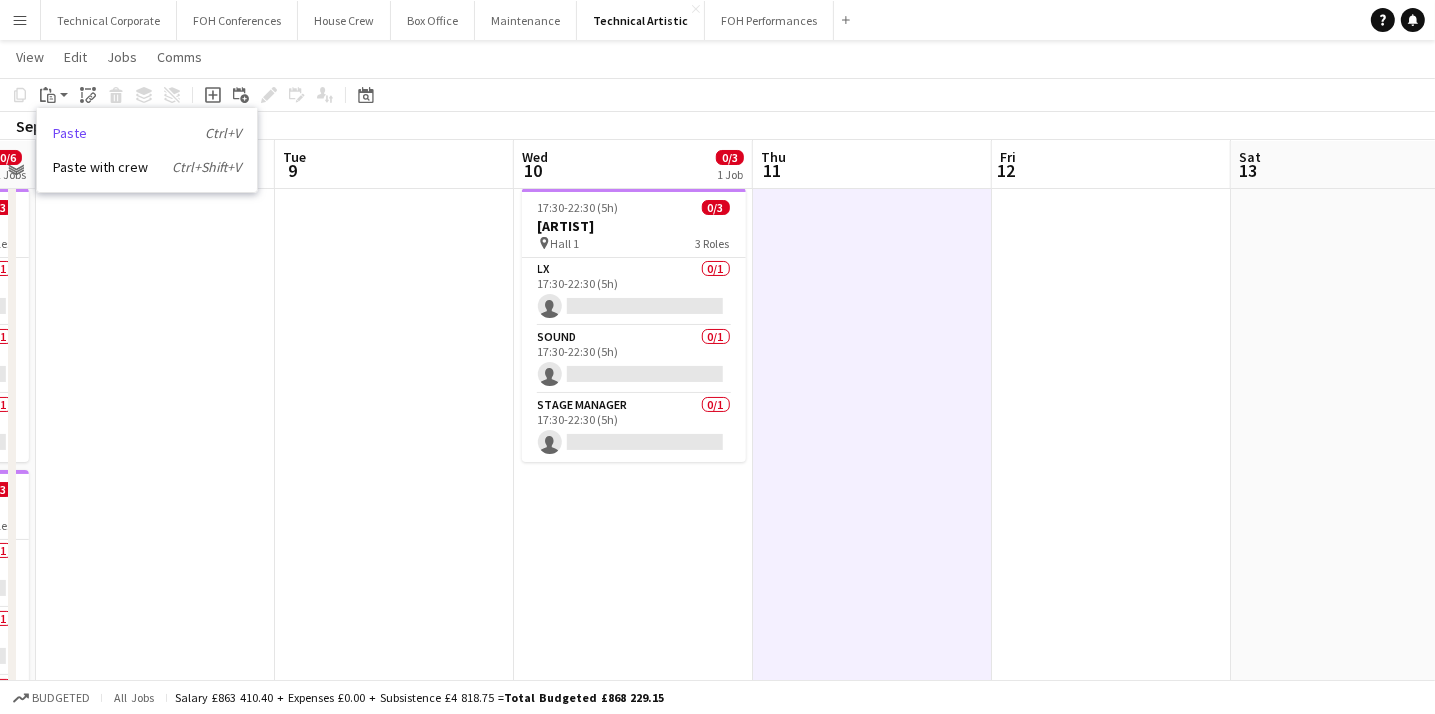 click on "Paste   Ctrl+V" at bounding box center [147, 133] 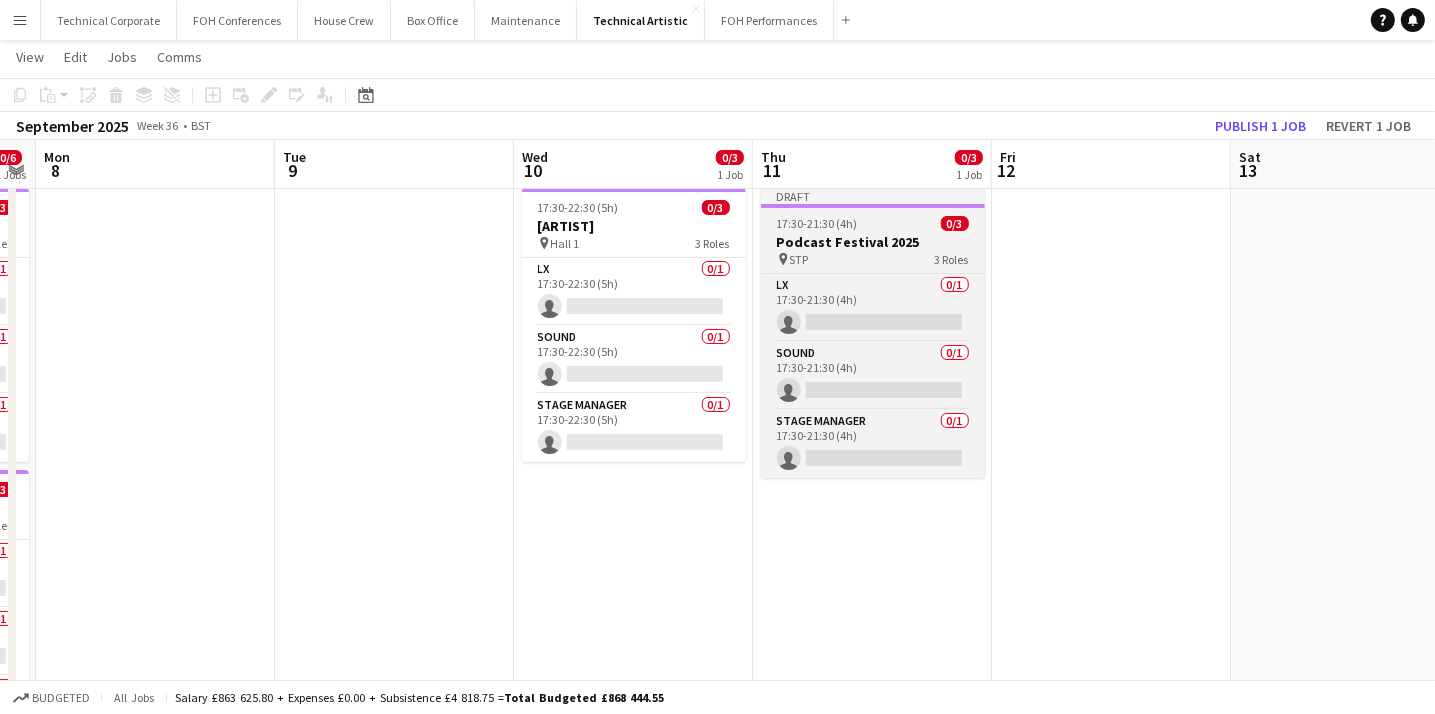 click on "Podcast Festival 2025" at bounding box center (873, 242) 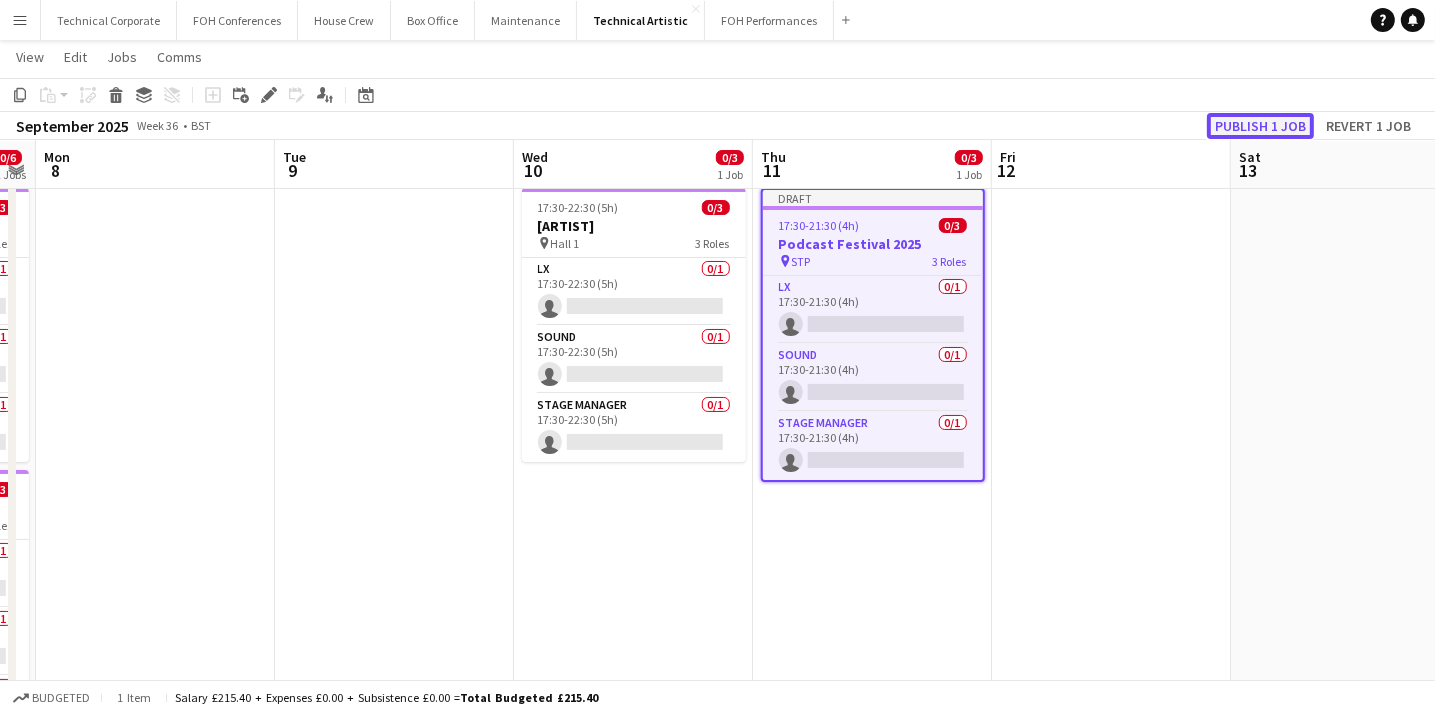 click on "Publish 1 job" 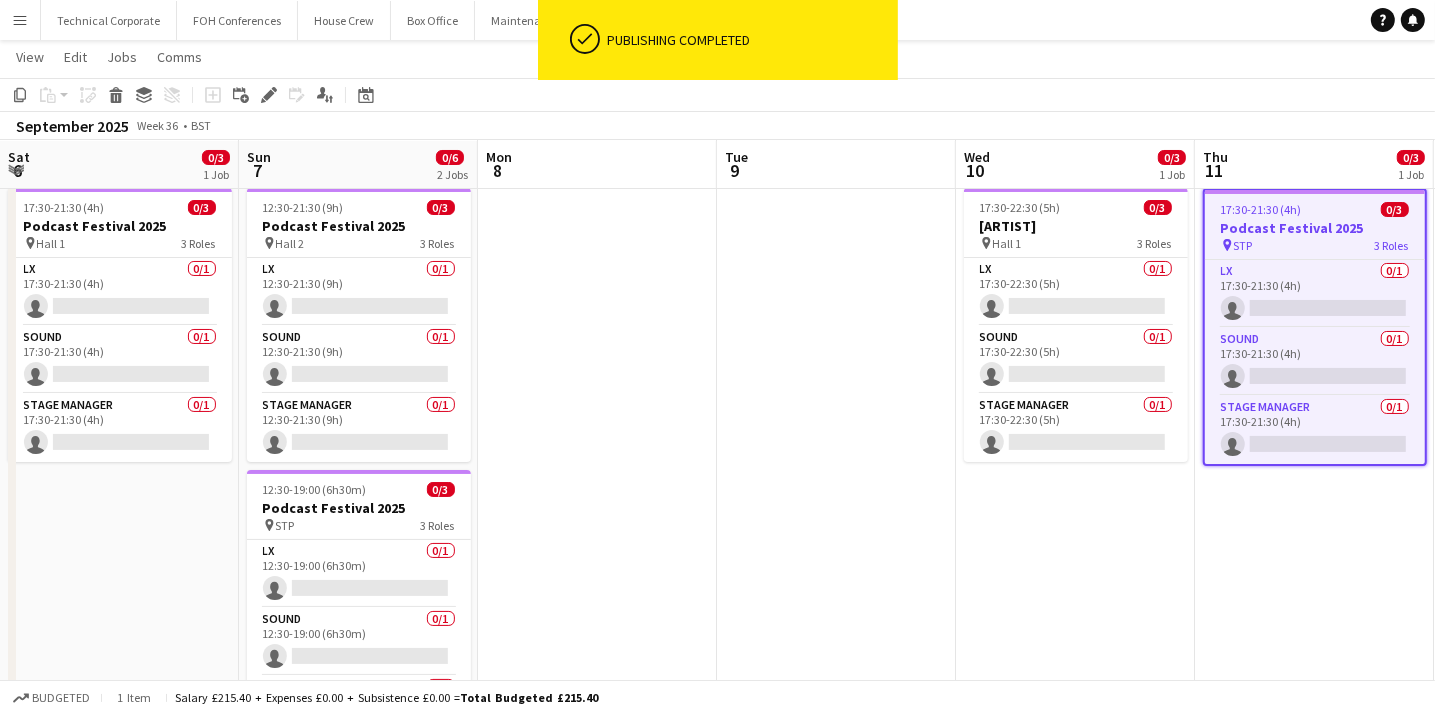 scroll, scrollTop: 0, scrollLeft: 476, axis: horizontal 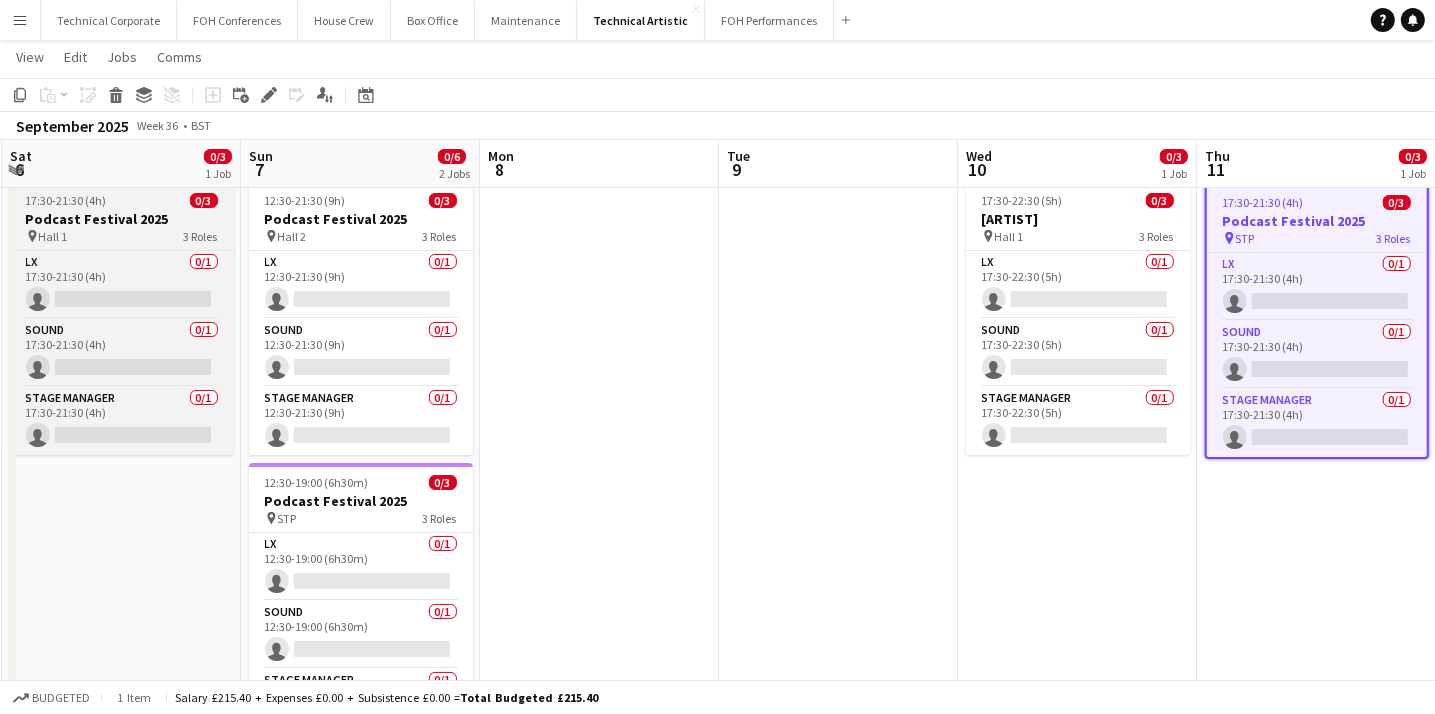 click on "Podcast Festival 2025" at bounding box center (122, 219) 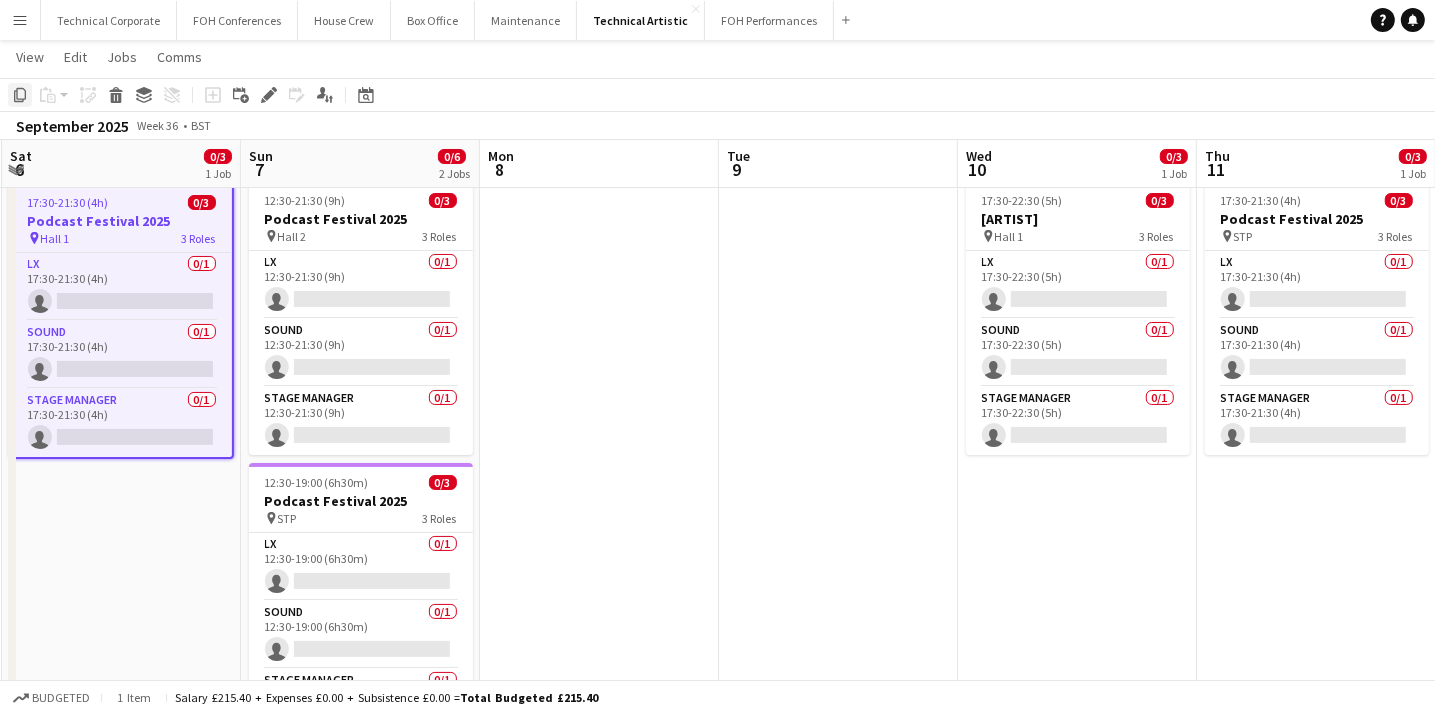 click 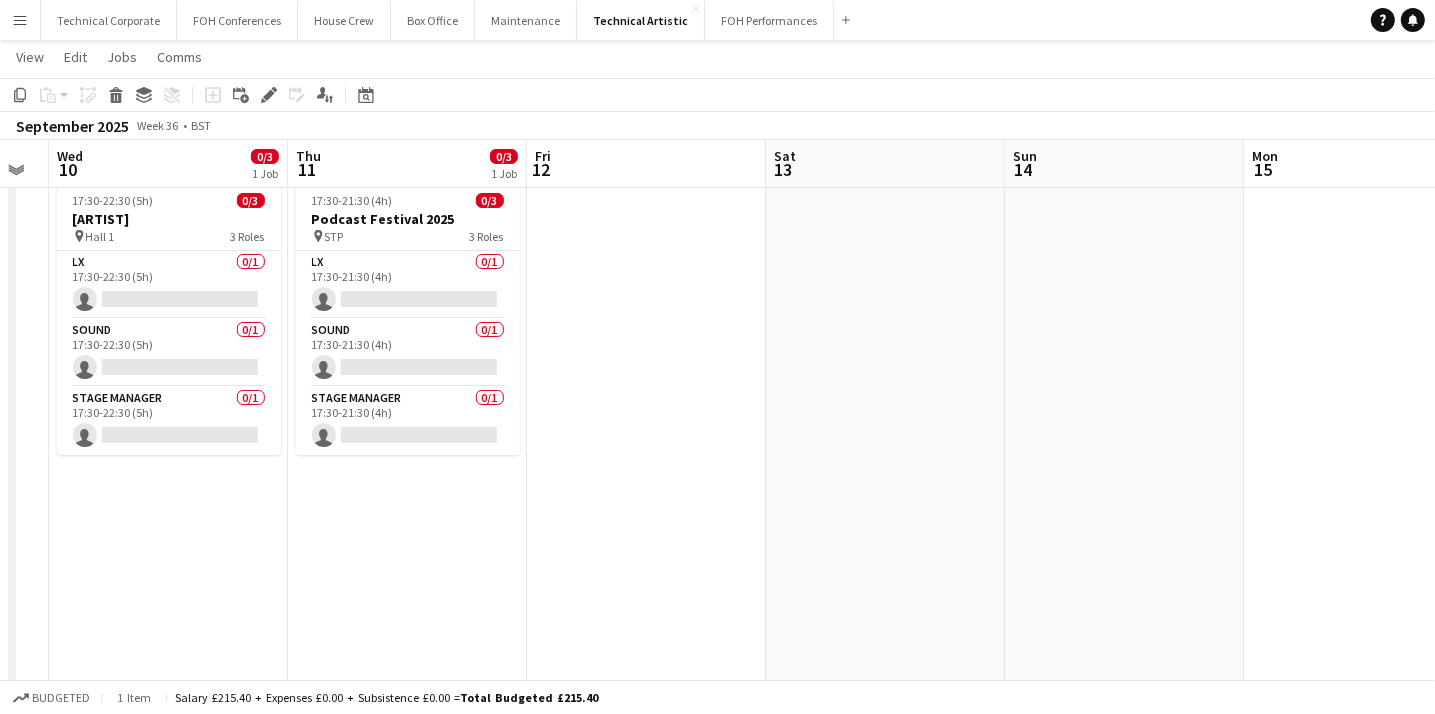 scroll, scrollTop: 0, scrollLeft: 964, axis: horizontal 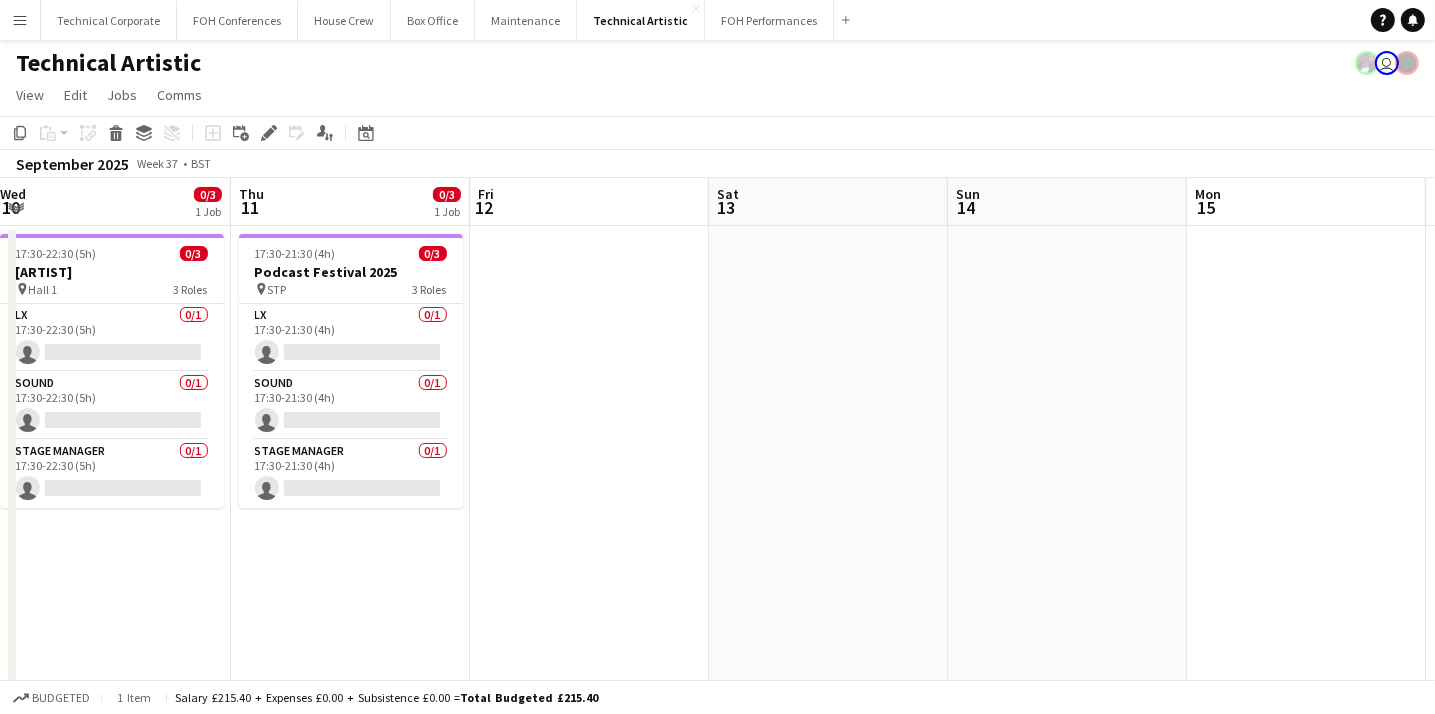 click on "17:30-21:30 (4h)    0/3   Podcast Festival 2025
pin
STP   3 Roles   LX   0/1   17:30-21:30 (4h)
single-neutral-actions
Sound   0/1   17:30-21:30 (4h)
single-neutral-actions
Stage Manager   0/1   17:30-21:30 (4h)
single-neutral-actions" at bounding box center [350, 698] 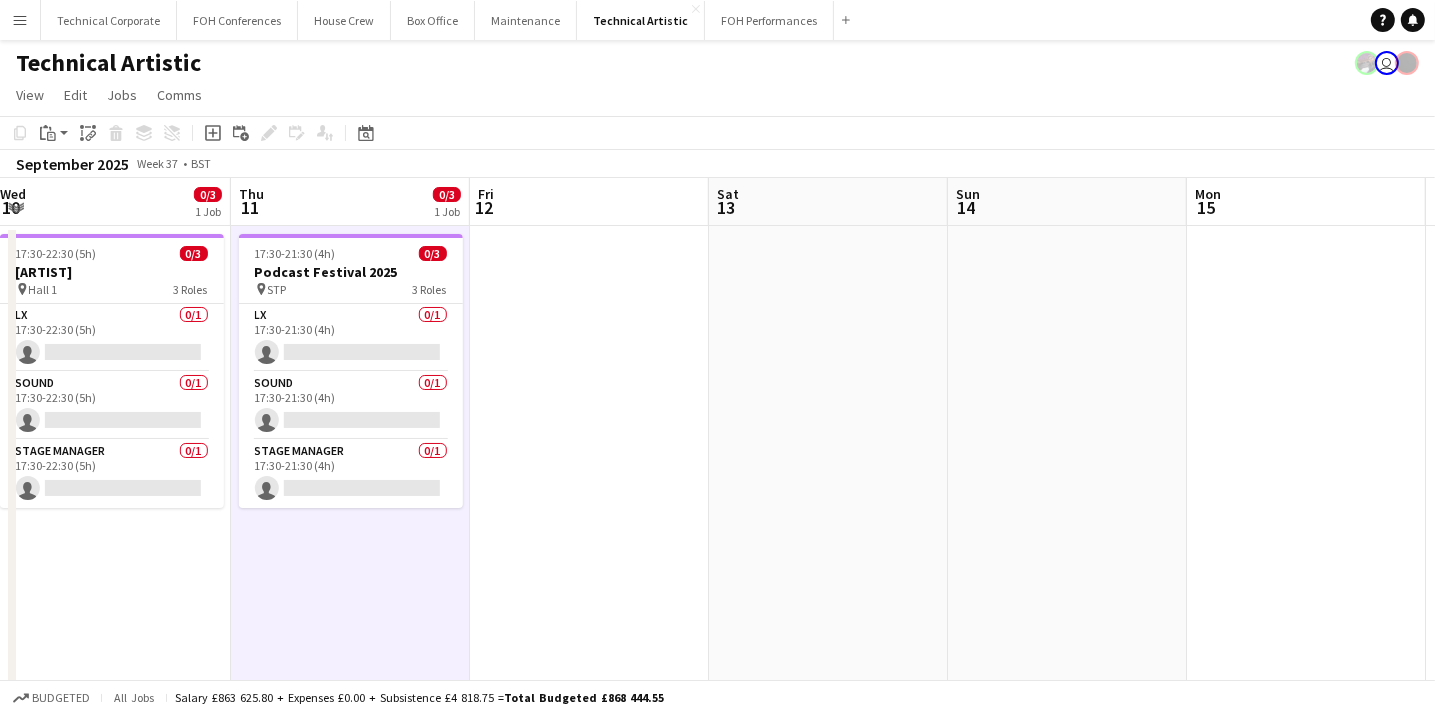 click at bounding box center [589, 698] 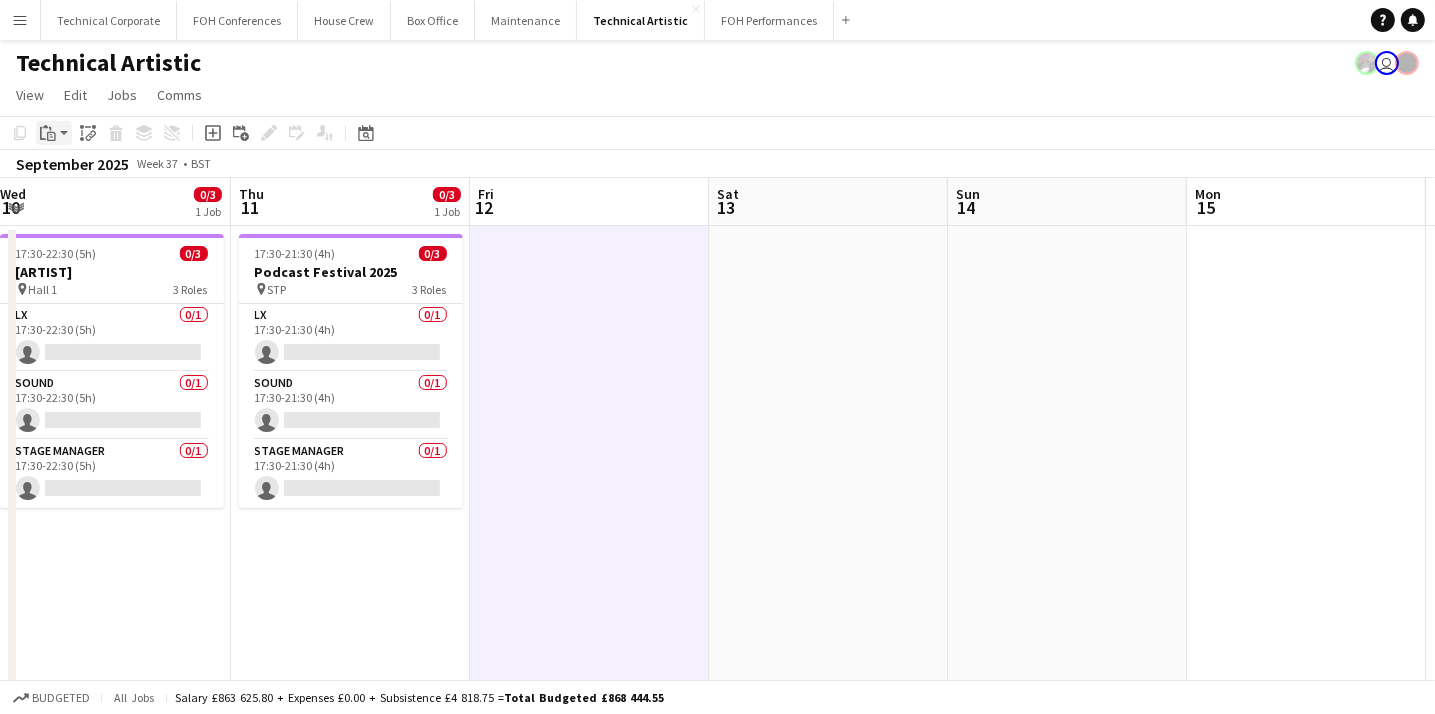 click on "Paste" 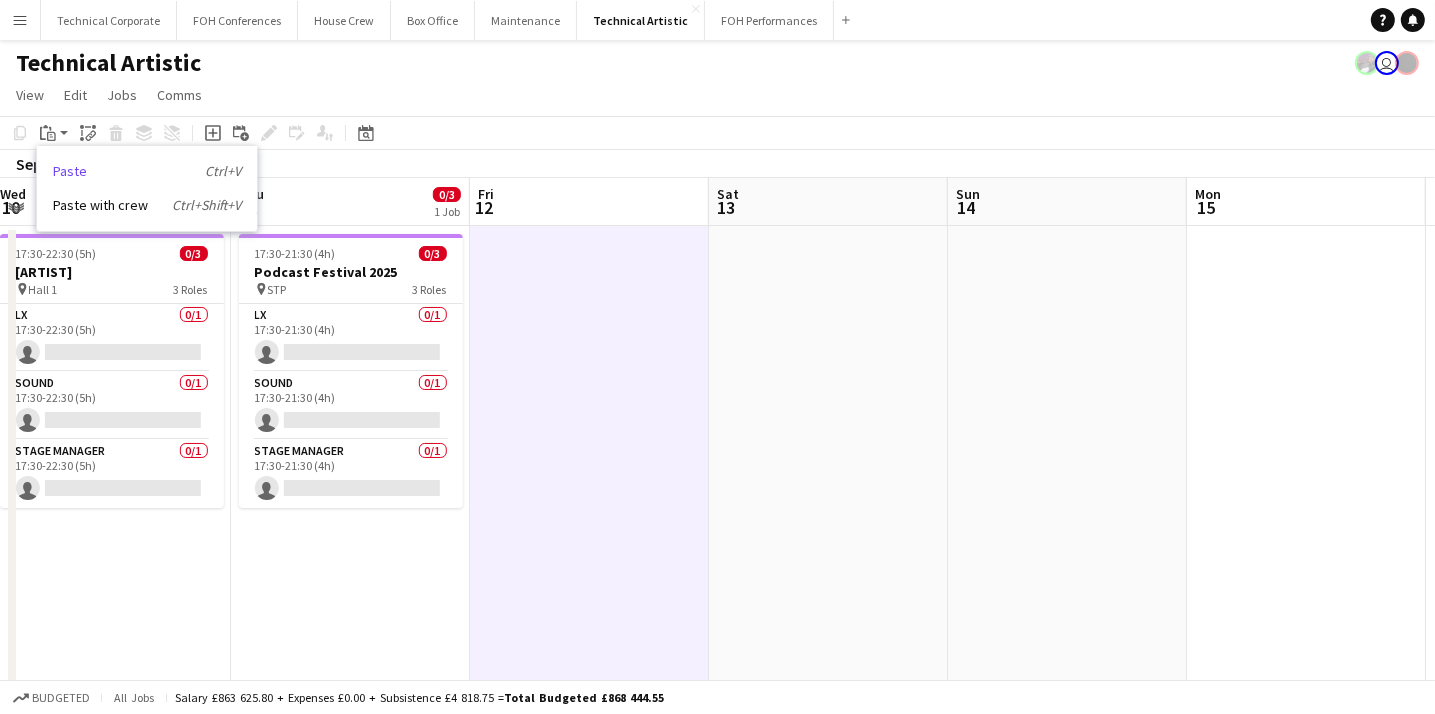 click on "Paste   Ctrl+V" at bounding box center (147, 171) 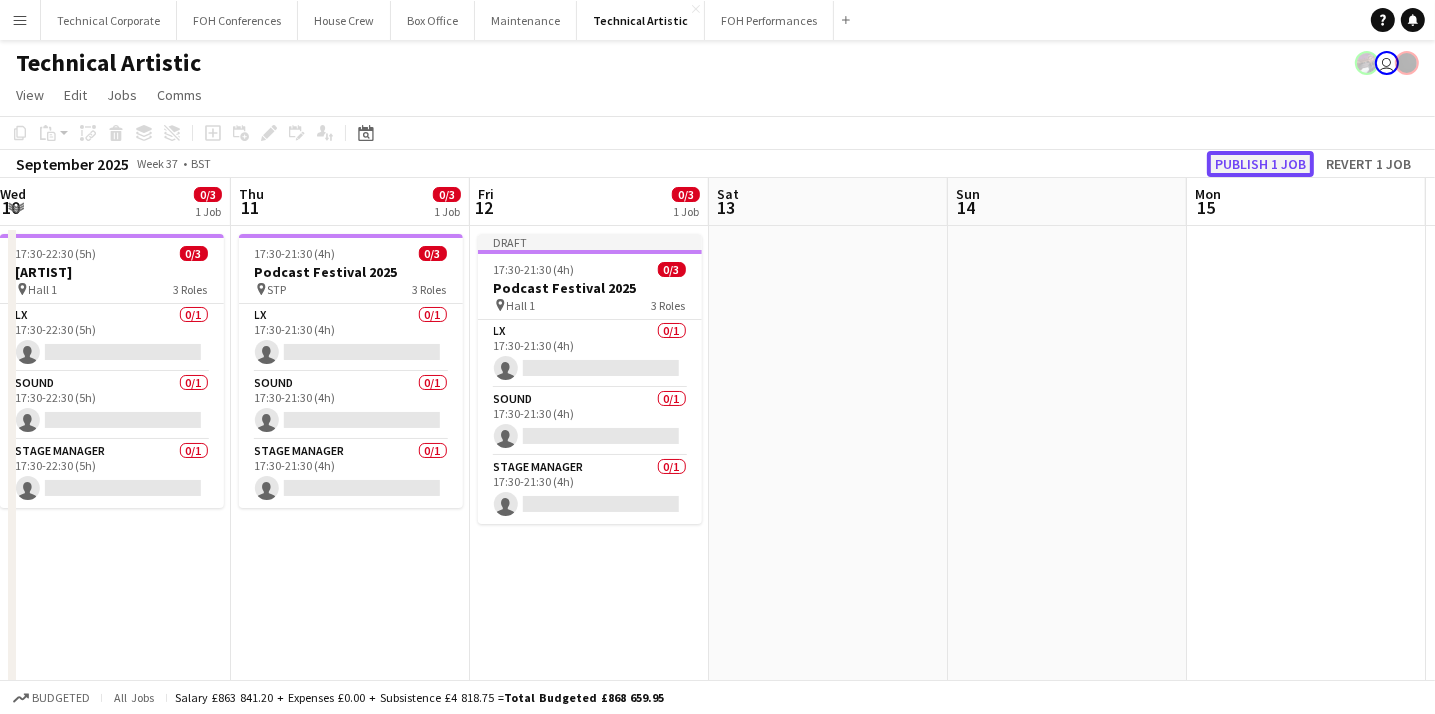 click on "Publish 1 job" 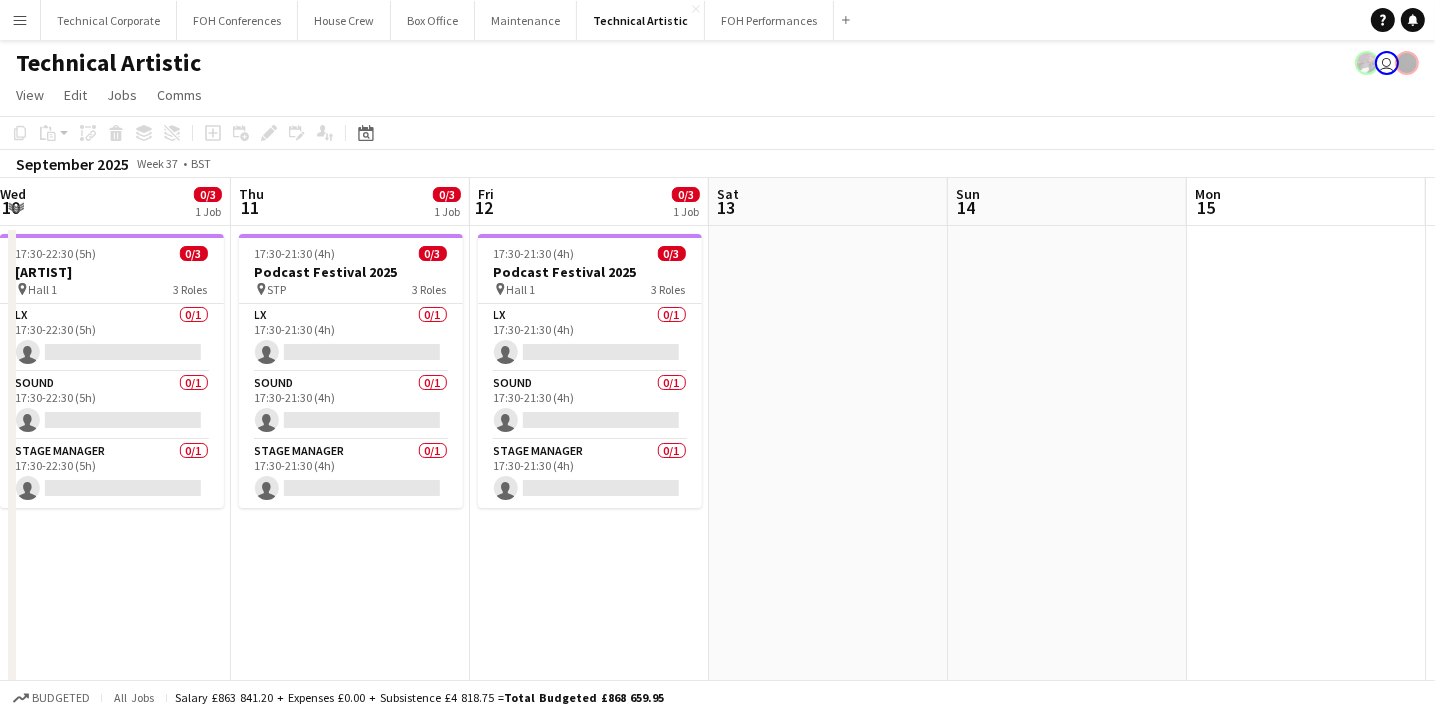click at bounding box center [1067, 698] 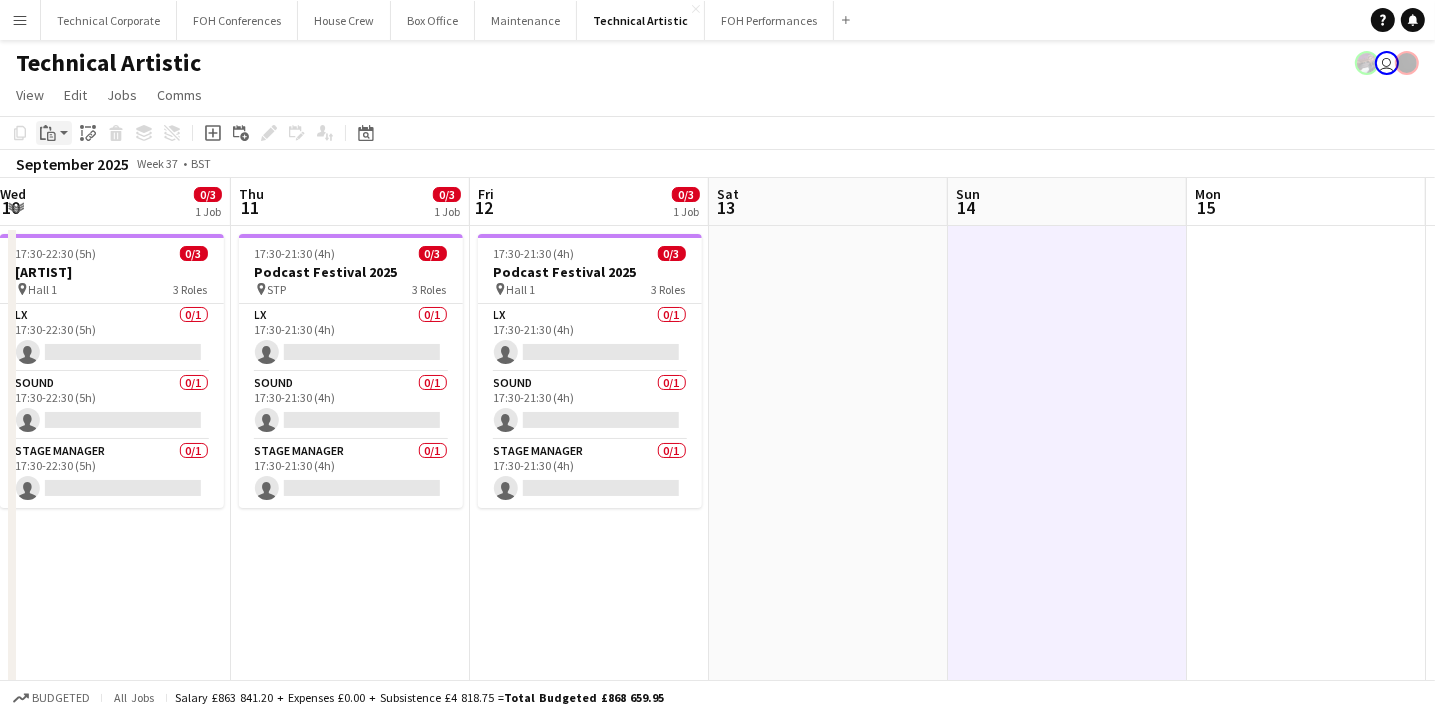 click on "Paste" 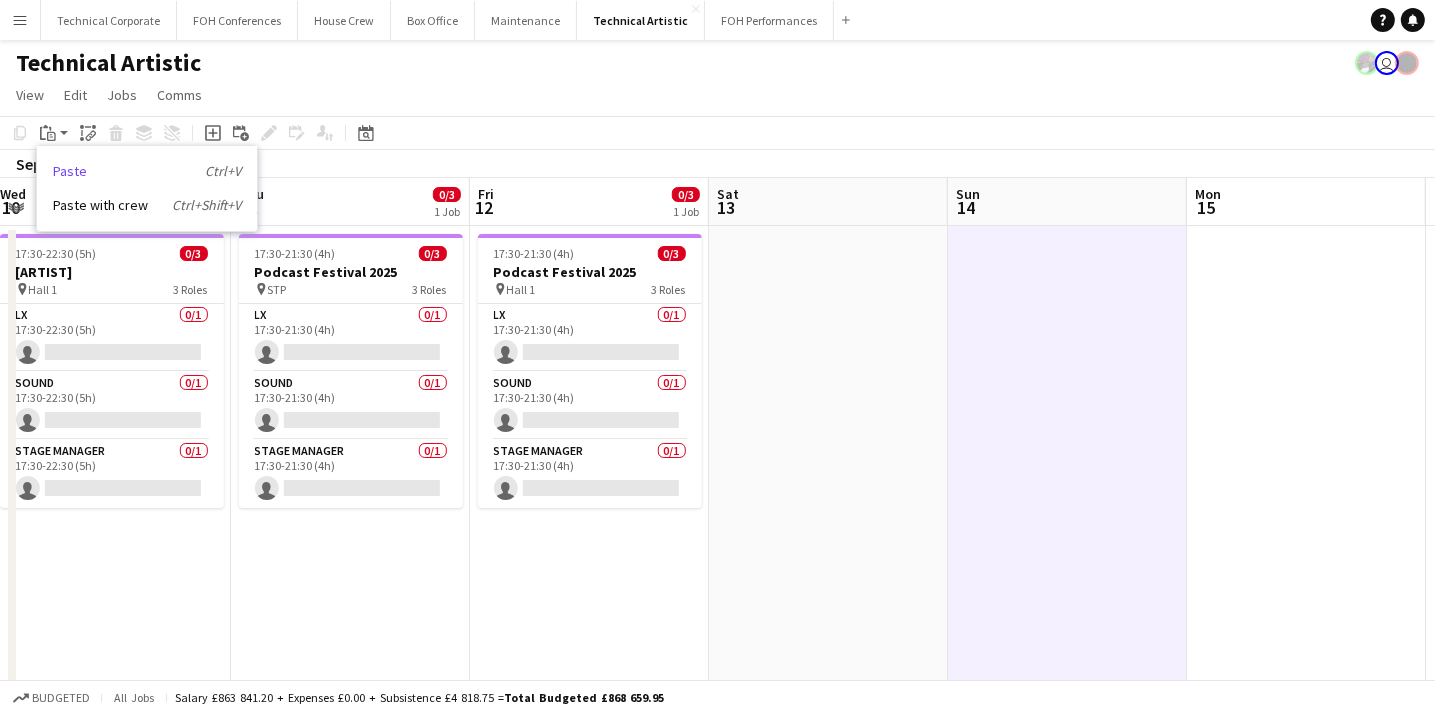 click on "Paste   Ctrl+V" at bounding box center [147, 171] 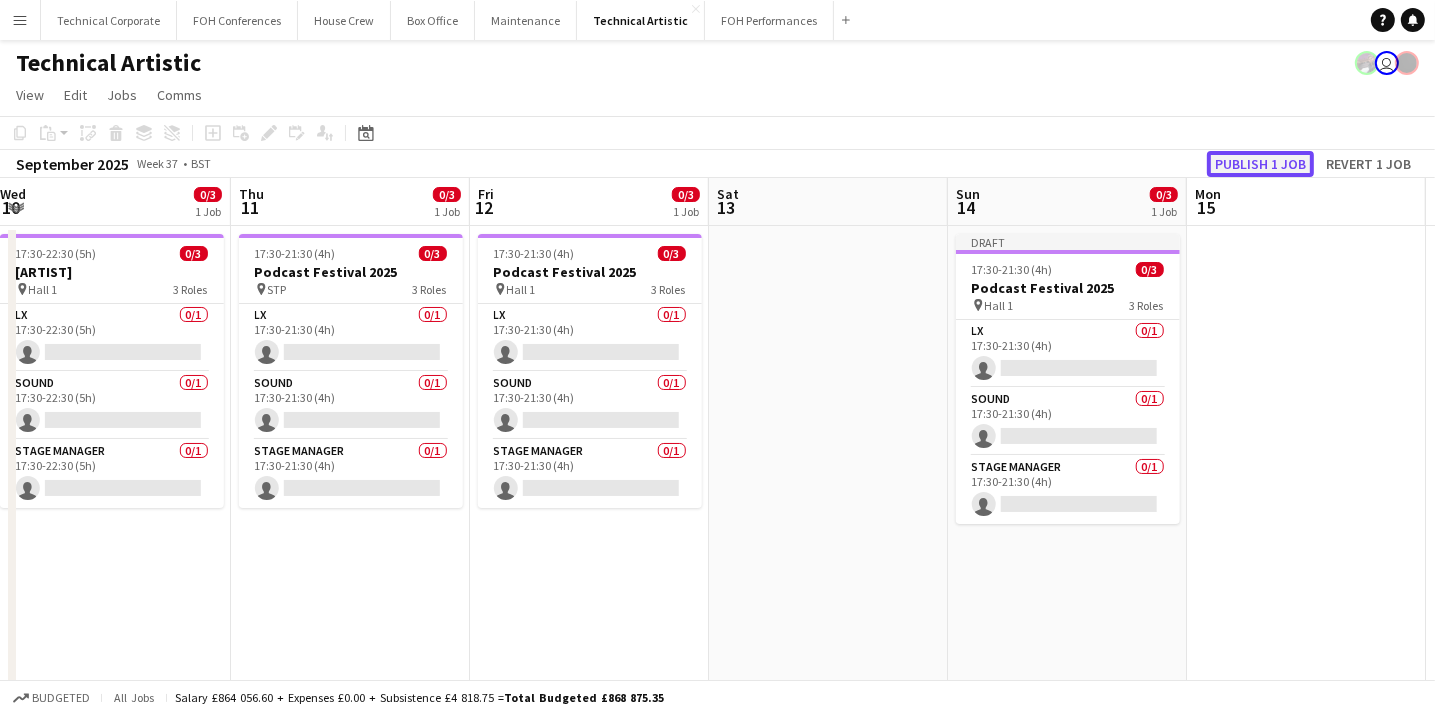 click on "Publish 1 job" 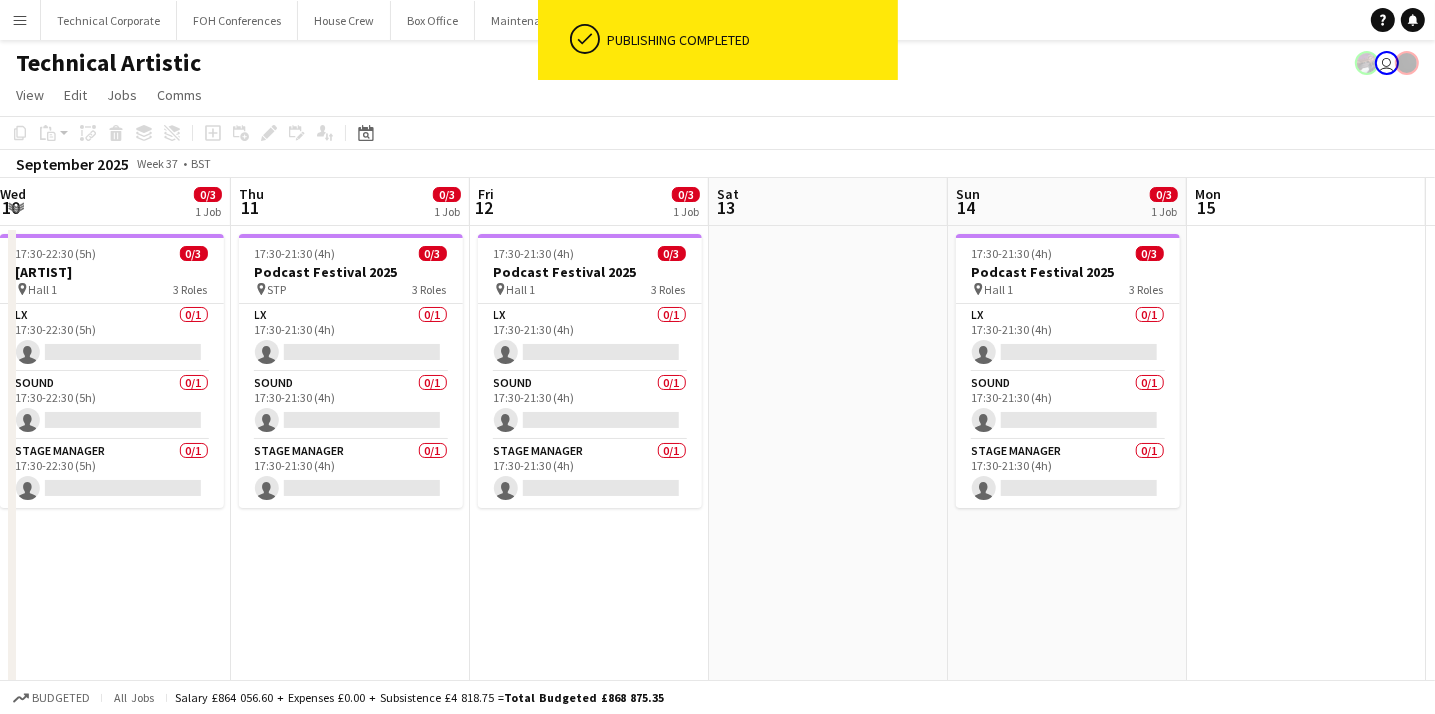 click at bounding box center [828, 698] 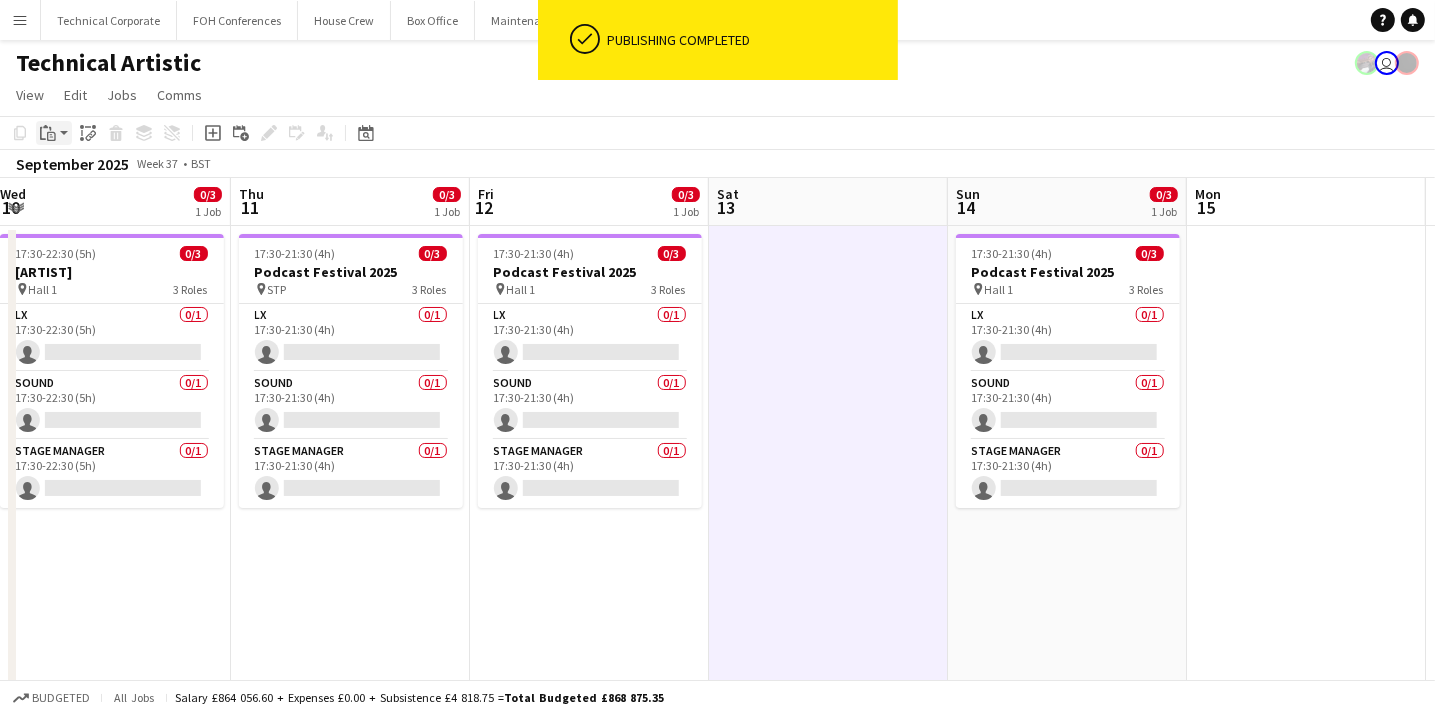 click on "Paste" 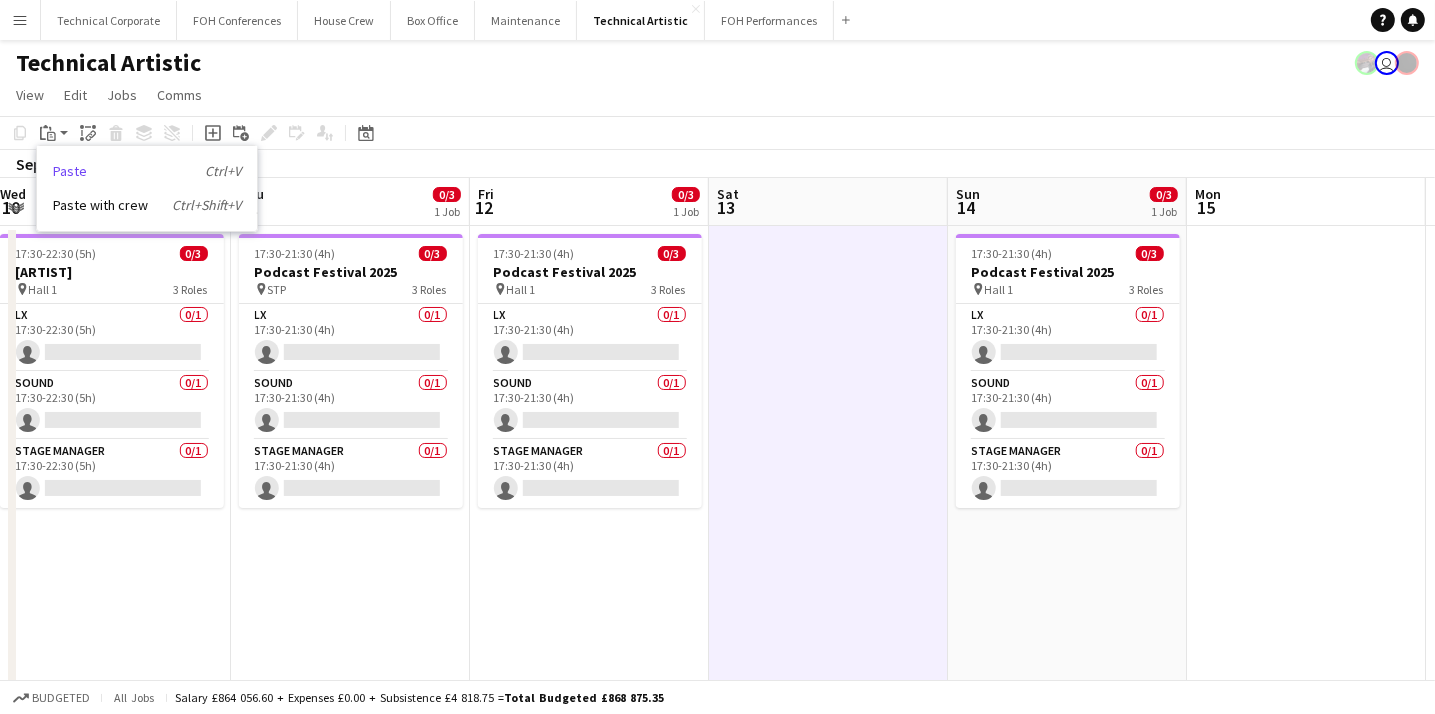 click on "Paste   Ctrl+V" at bounding box center [147, 171] 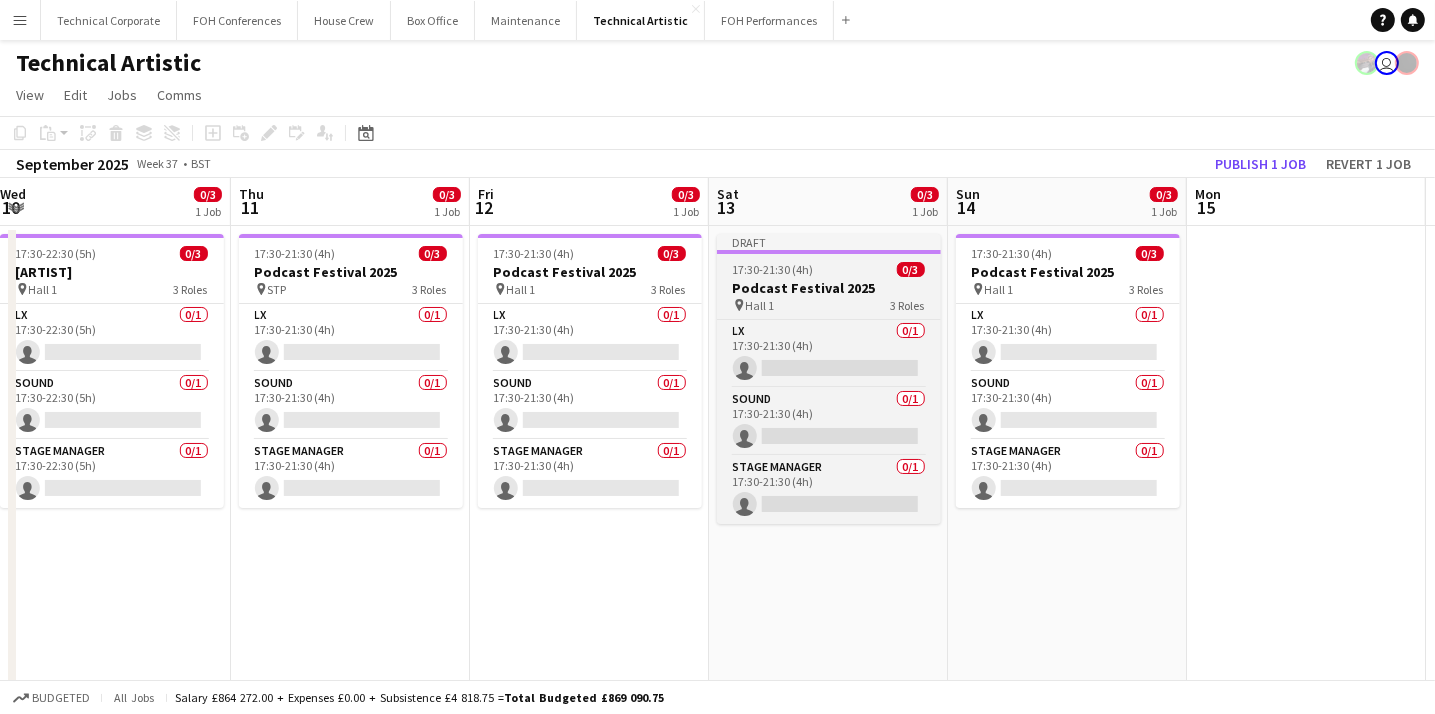 click on "Podcast Festival 2025" at bounding box center [829, 288] 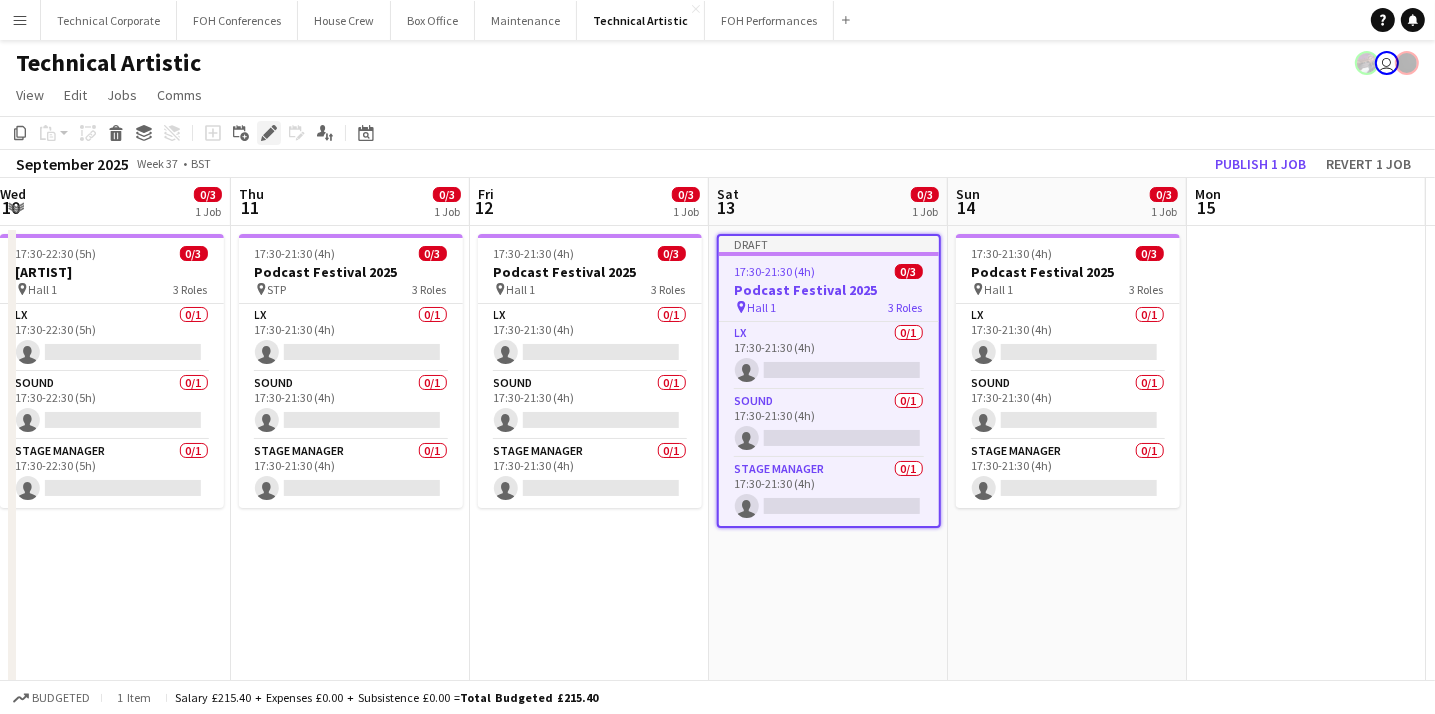 click 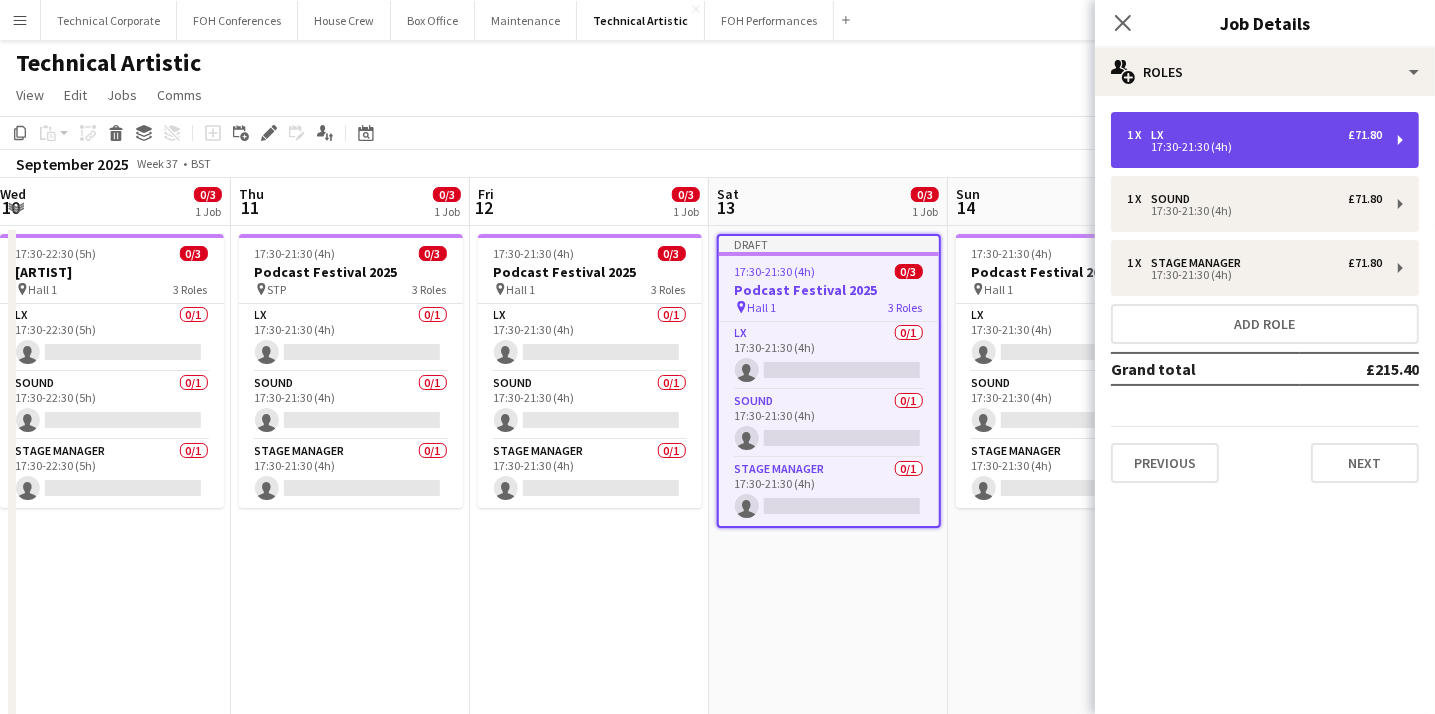 click on "17:30-21:30 (4h)" at bounding box center [1254, 147] 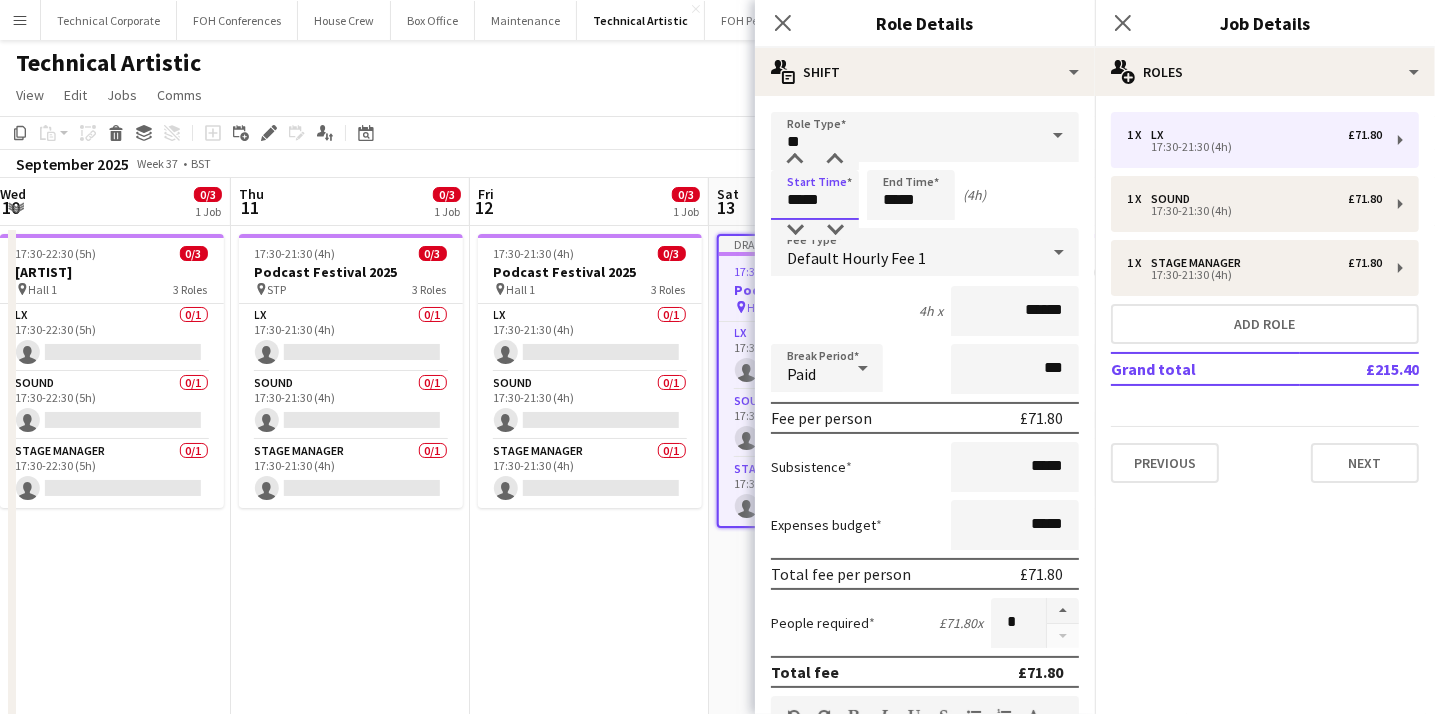 drag, startPoint x: 832, startPoint y: 205, endPoint x: 762, endPoint y: 194, distance: 70.85902 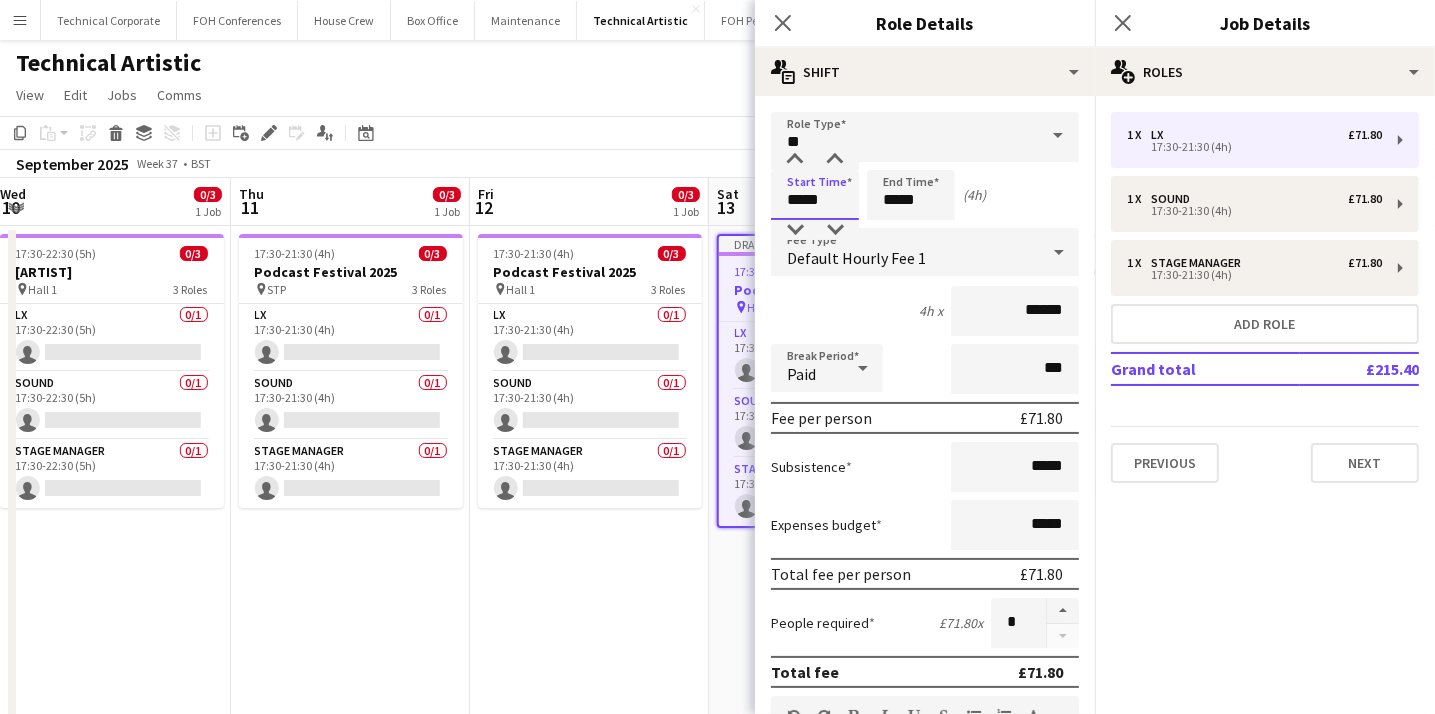 click on "Role Type  **  Start Time  *****  End Time  *****  (4h)   Fee Type  Default Hourly Fee 1  4h x  ******  Break Period  Paid ***  Fee per person   £71.80   Subsistence  *****  Expenses budget  *****  Total fee per person   £71.80   People required   £71.80   x  *  Total fee   £71.80   Role Description  default   Heading 1   Heading 2   Heading 3   Heading 4   Heading 5   Heading 6   Heading 7   Paragraph   Predefined   Standard   default  Times New Roman   Arial   Times New Roman   Calibri   Comic Sans MS  3   1   2   3   4   5   6   7  ******* ******* Specific details about this role  0 / 2000   Job Board Visibility
information-circle
Set options for visibility on the Crew App’s Job Board   Display Role on Job Board   Yes   No   Previous   Next" at bounding box center [925, 682] 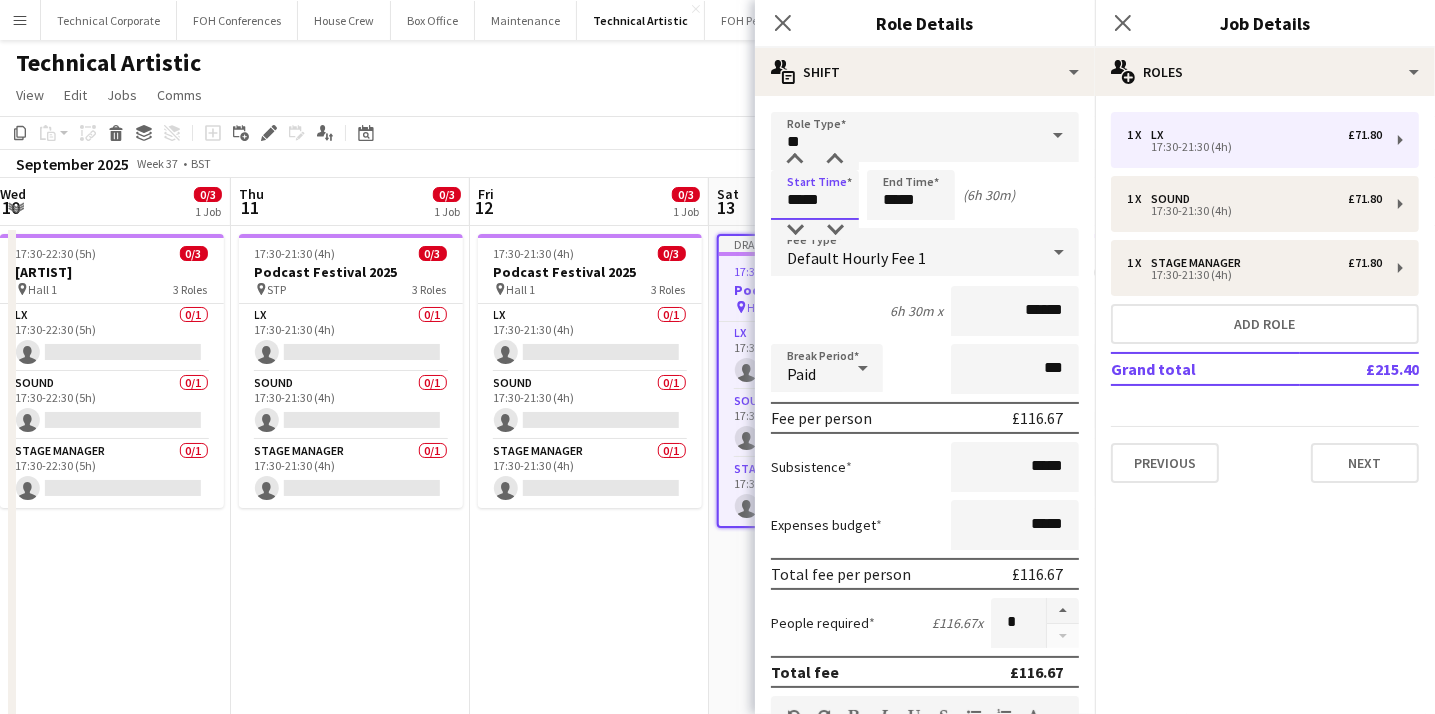 type on "*****" 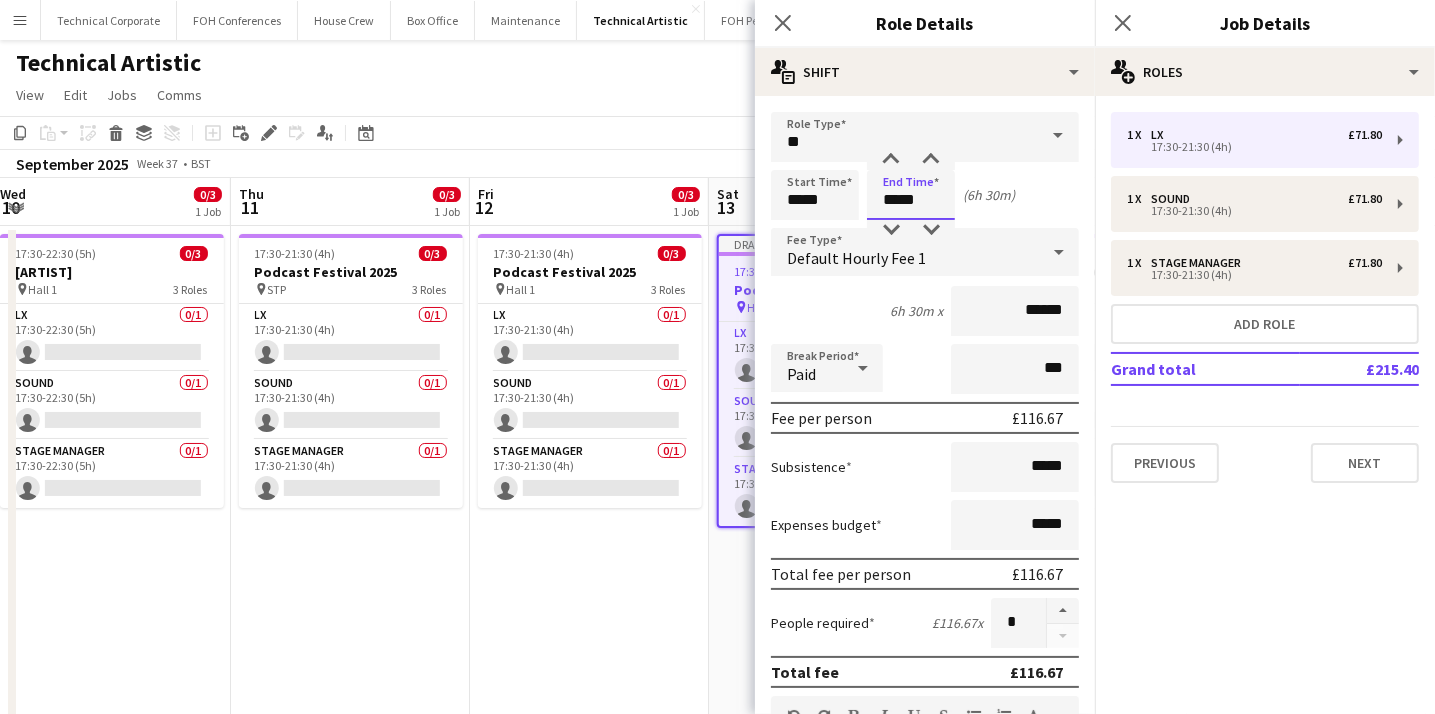 type on "*****" 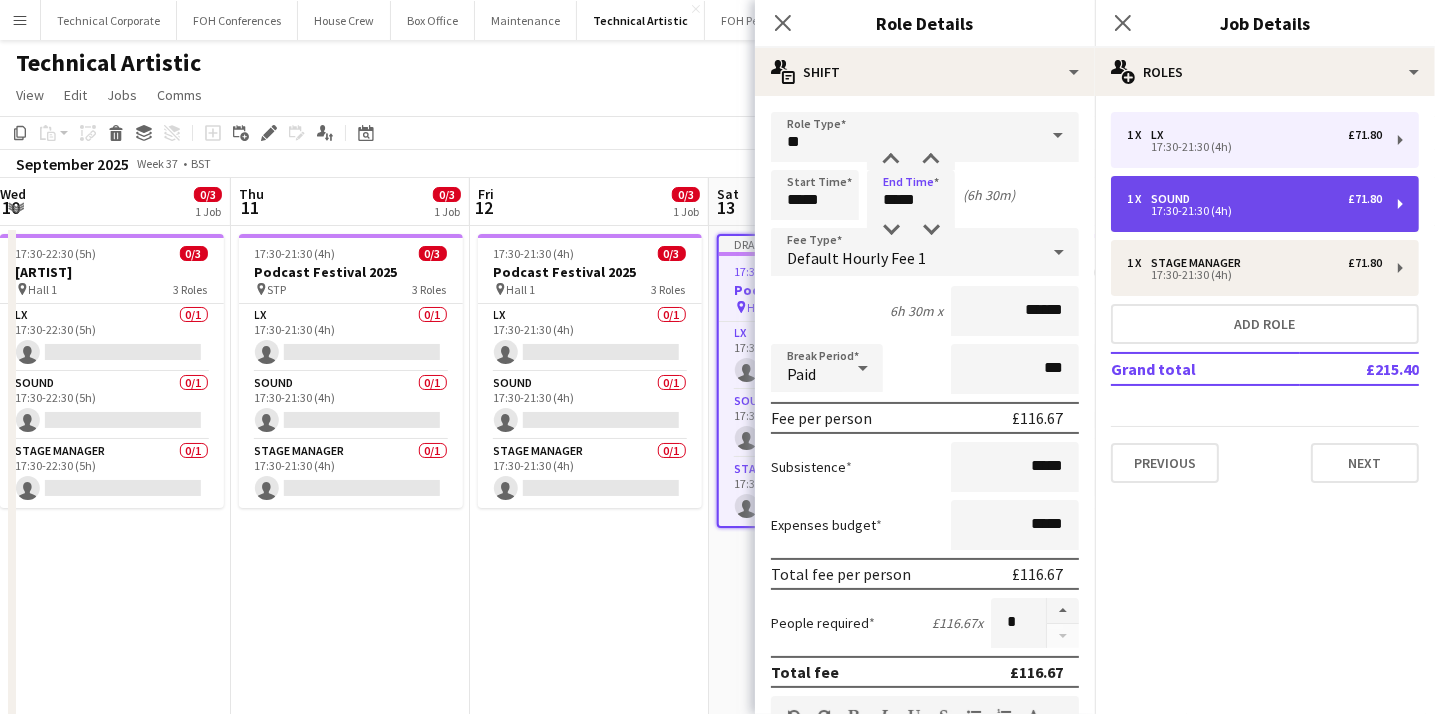 click on "17:30-21:30 (4h)" at bounding box center (1254, 211) 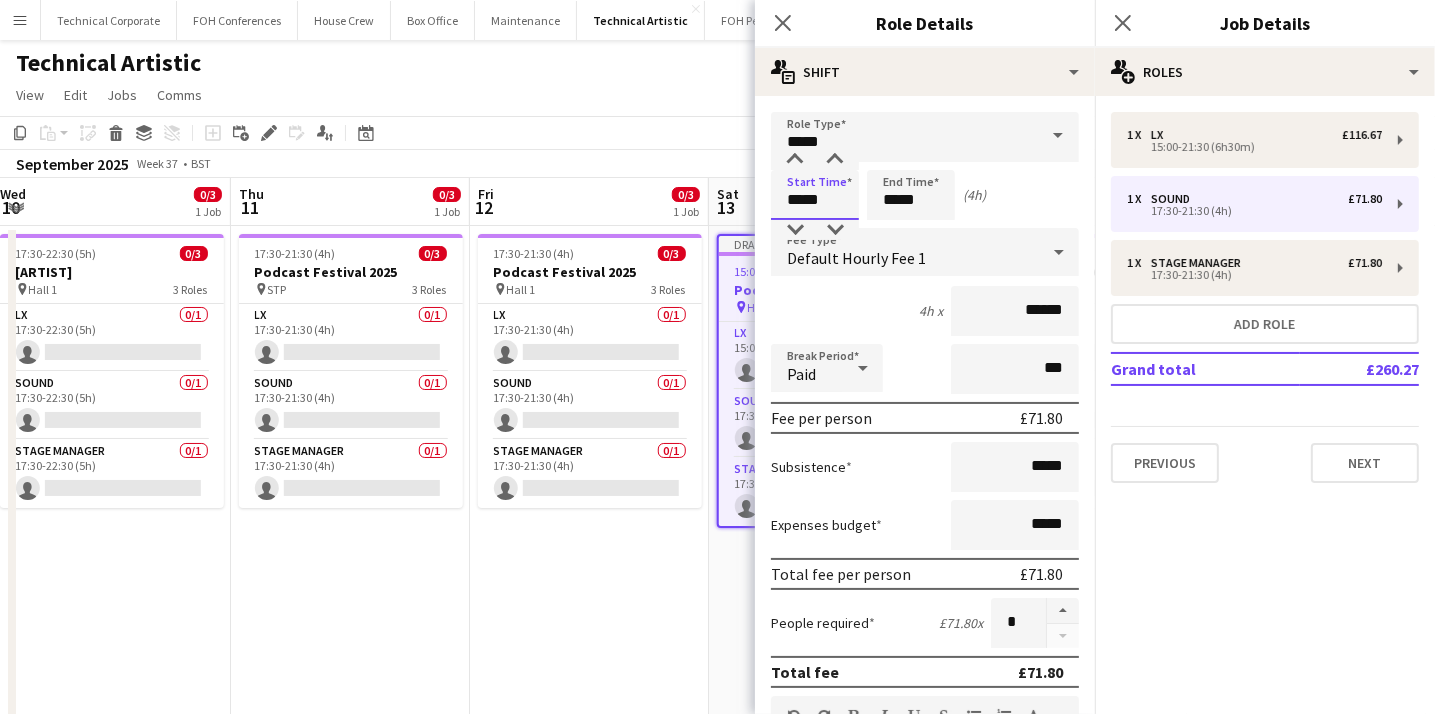 drag, startPoint x: 834, startPoint y: 201, endPoint x: 740, endPoint y: 200, distance: 94.00532 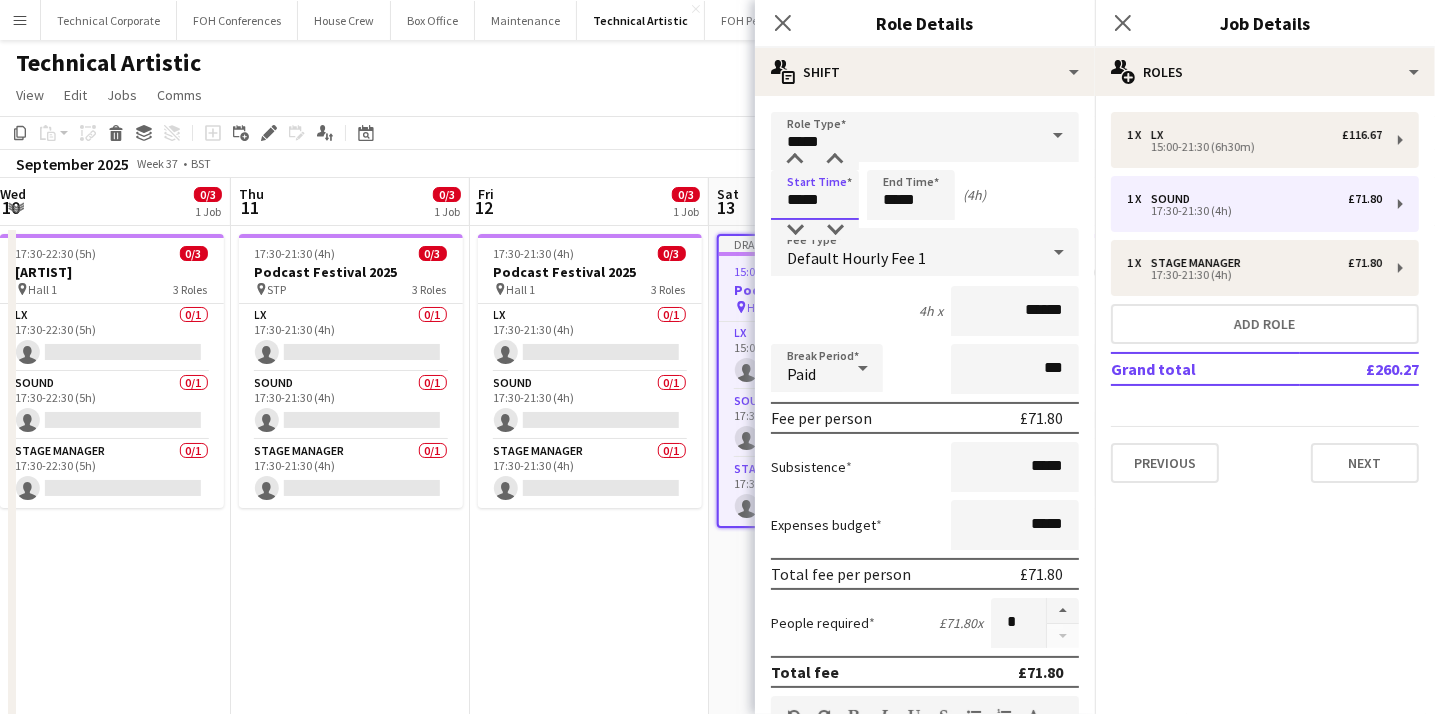 click on "Menu
Boards
Boards   Boards   All jobs   Status
Workforce
Workforce   My Workforce   Recruiting
Comms
Comms
Pay
Pay   Approvals
Platform Settings
Platform Settings   Your settings
Training Academy
Training Academy
Knowledge Base
Knowledge Base
Product Updates
Product Updates   Log Out   Privacy   Technical Corporate
Close
FOH Conferences
Close
House Crew
Close
Box Office
Close
Maintenance
Close
Technical Artistic
Close
FOH Performances
Close
Add
Help
Notifications" at bounding box center [717, 602] 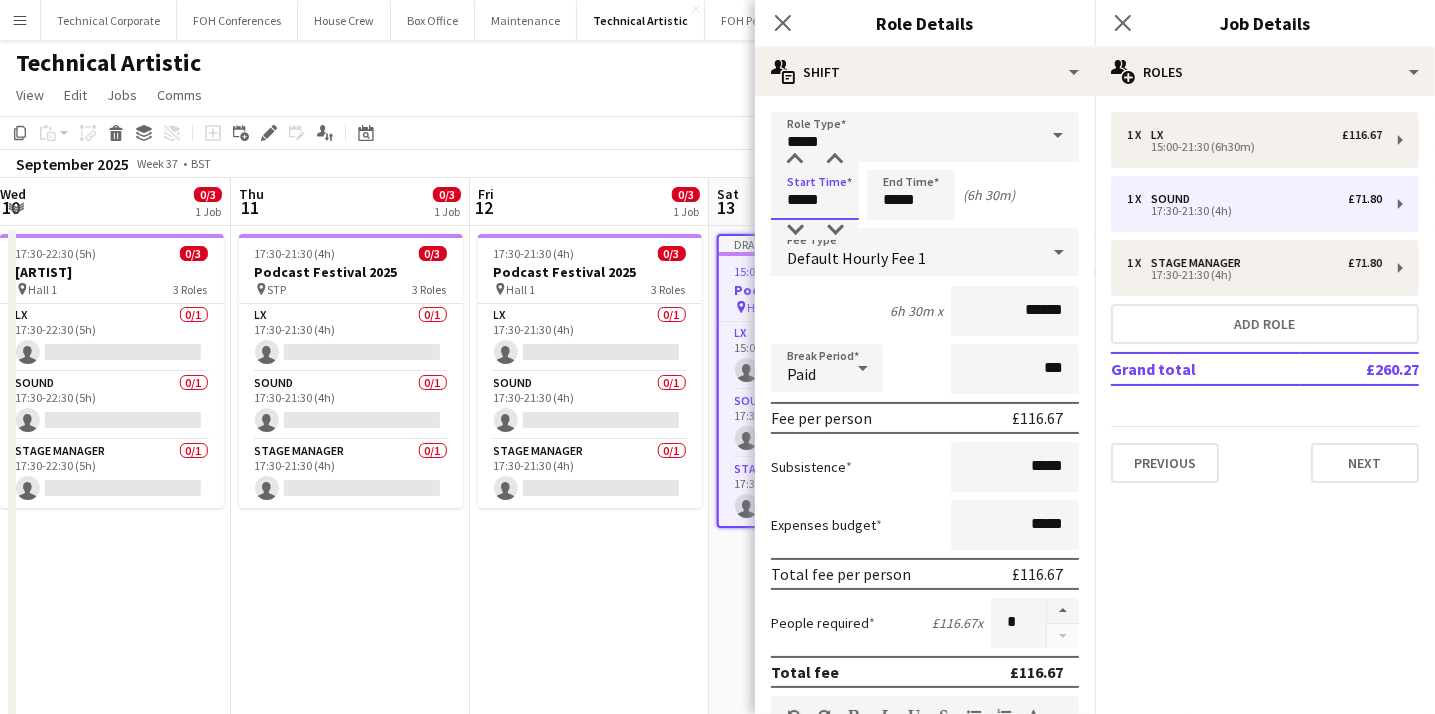 type on "*****" 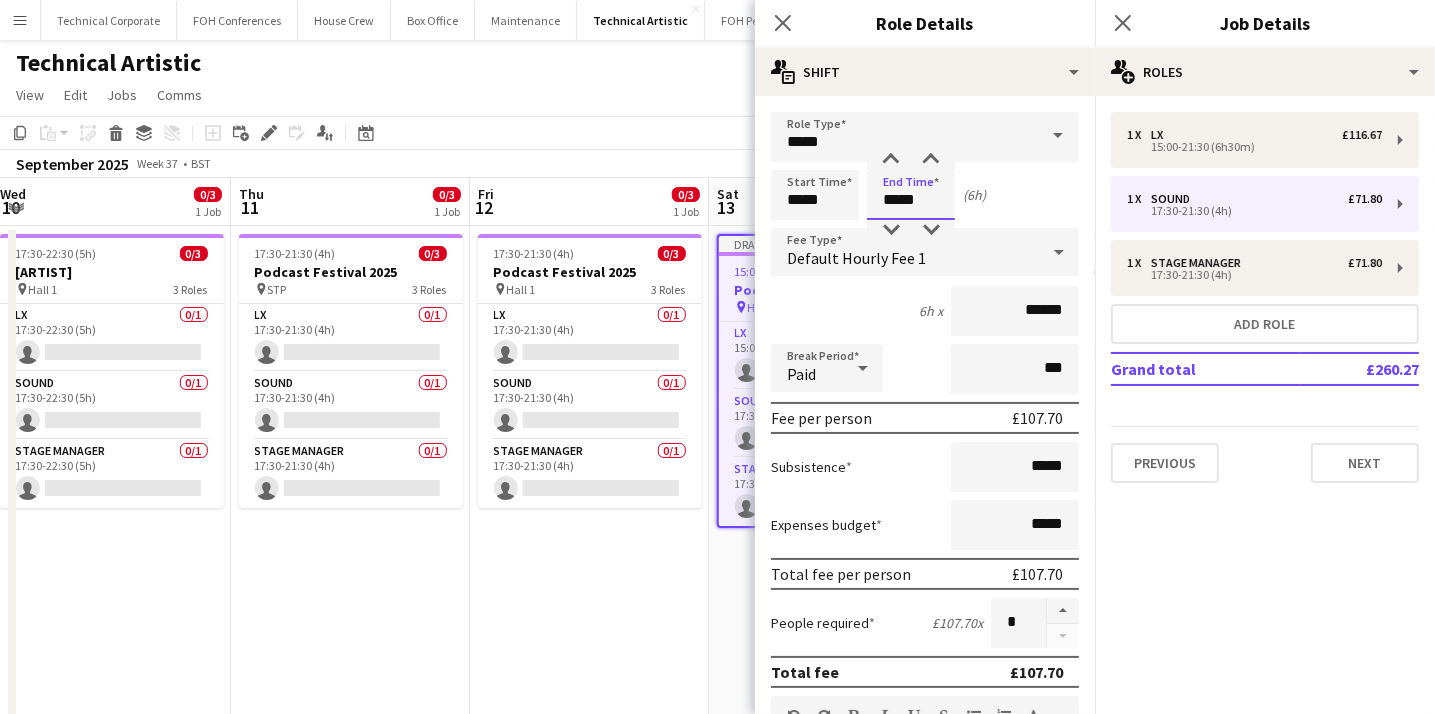 type on "*****" 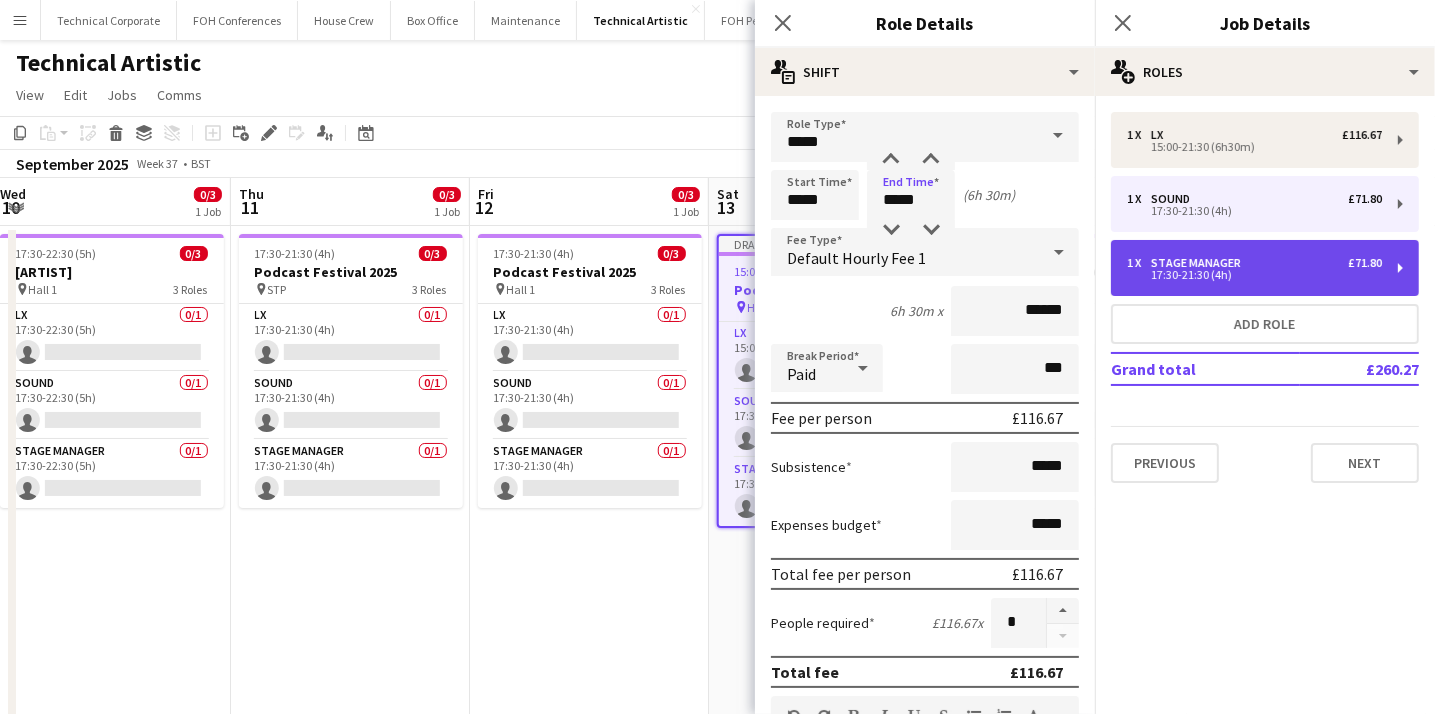 click on "17:30-21:30 (4h)" at bounding box center [1254, 275] 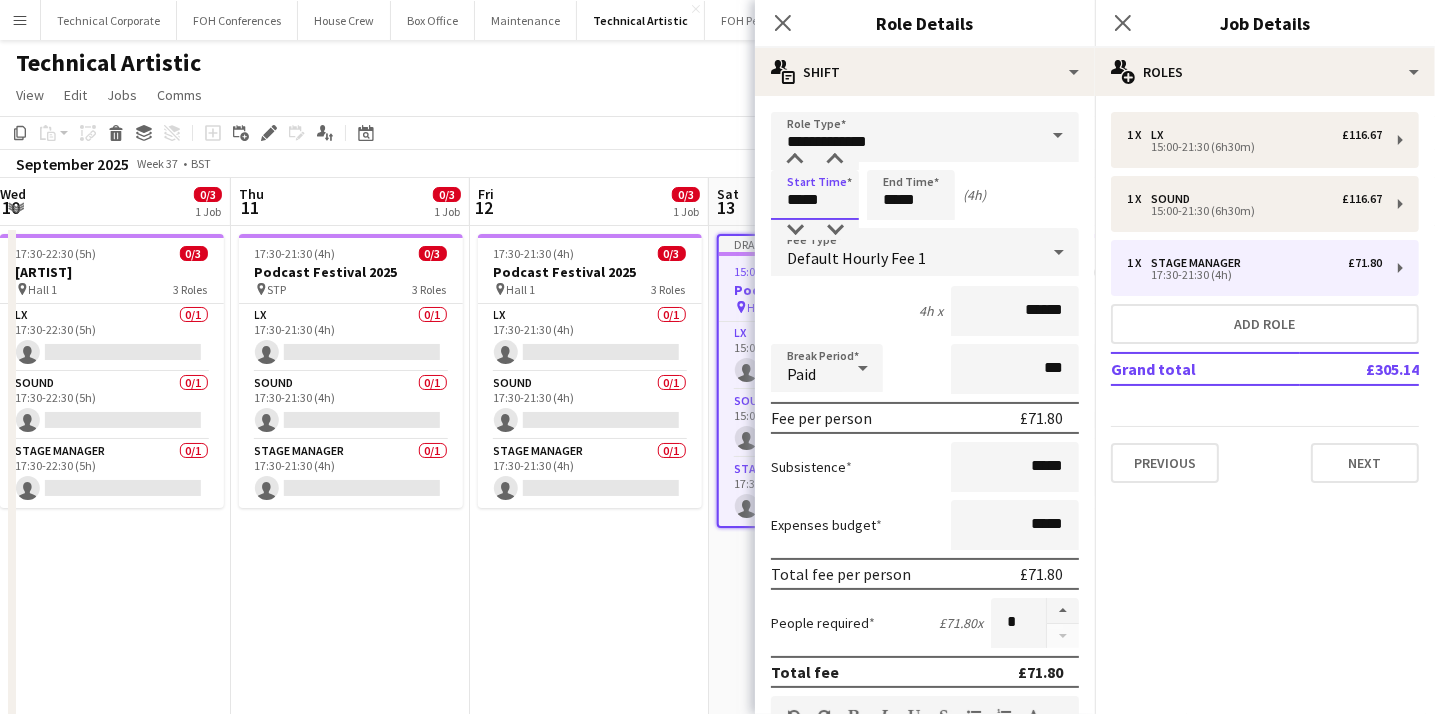 drag, startPoint x: 833, startPoint y: 201, endPoint x: 731, endPoint y: 195, distance: 102.176315 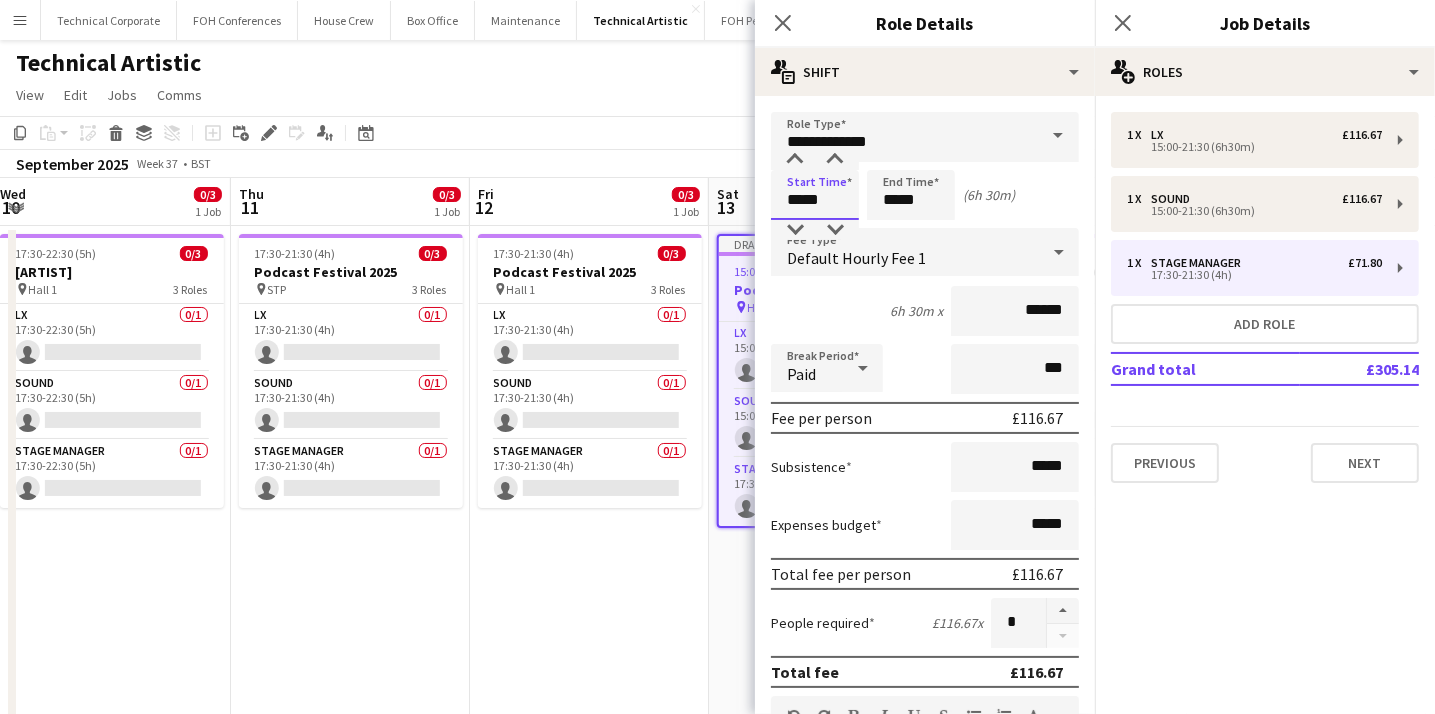 type on "*****" 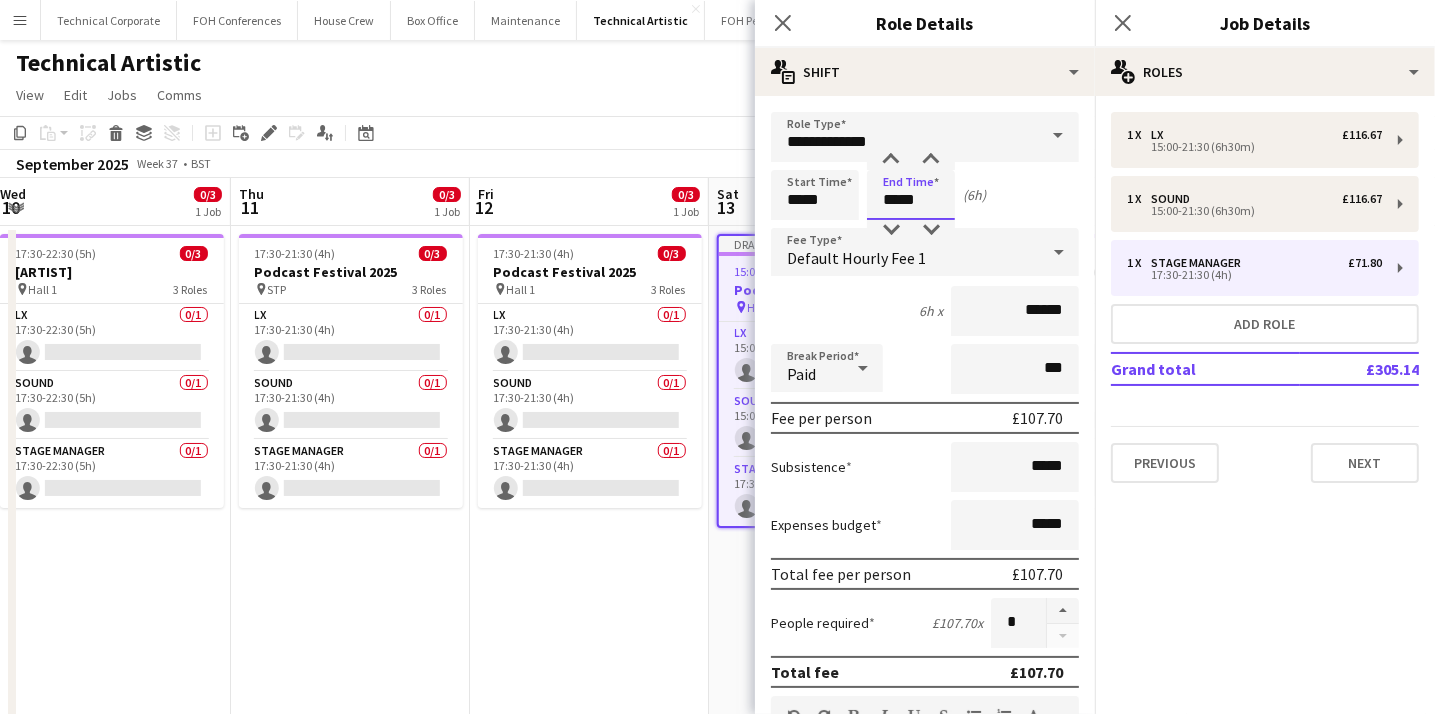 type on "*****" 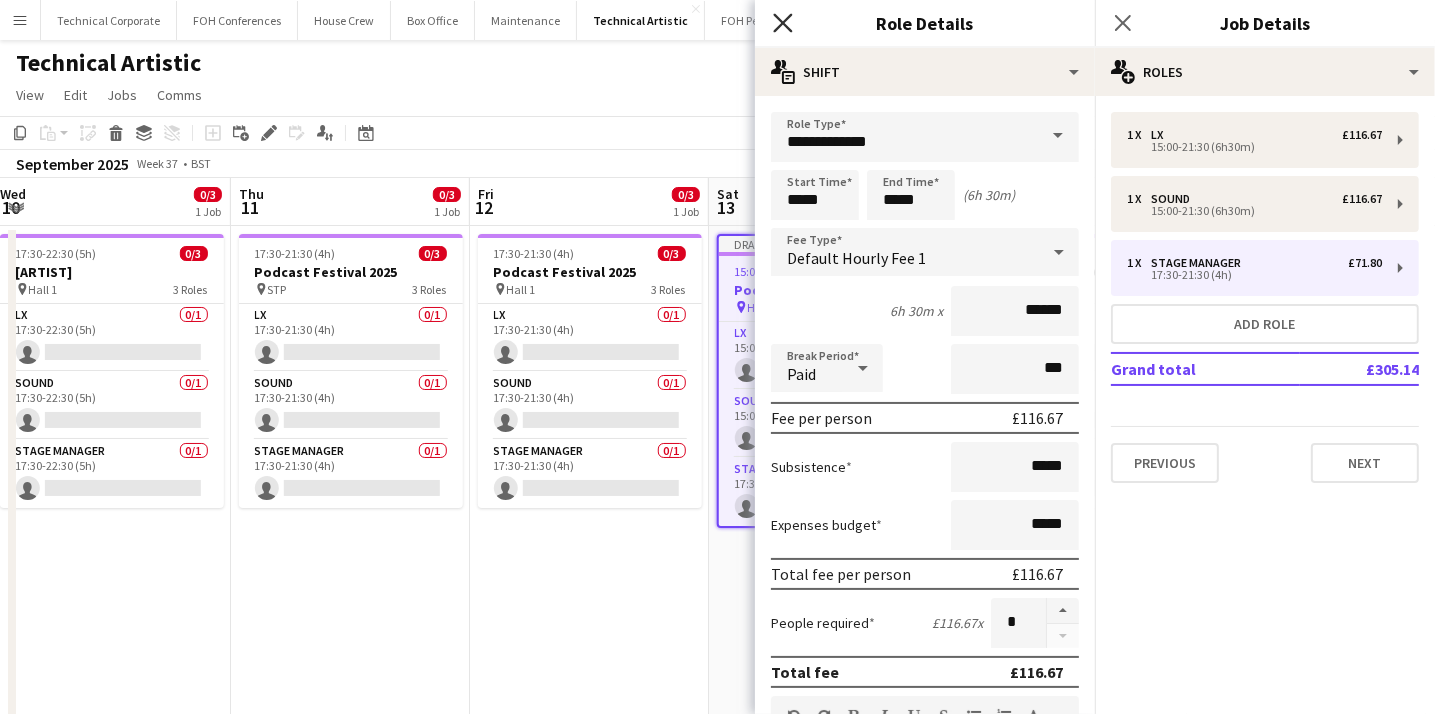 click on "Close pop-in" 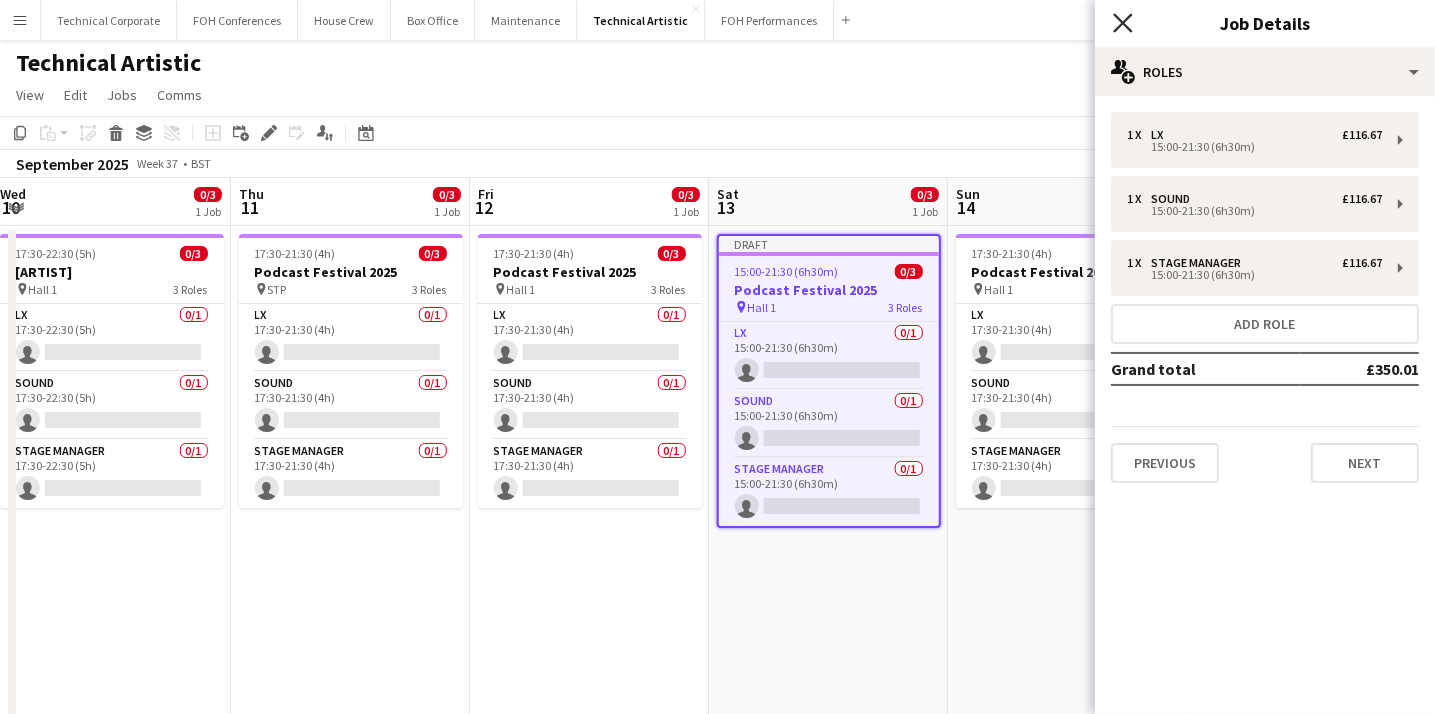 click on "Close pop-in" 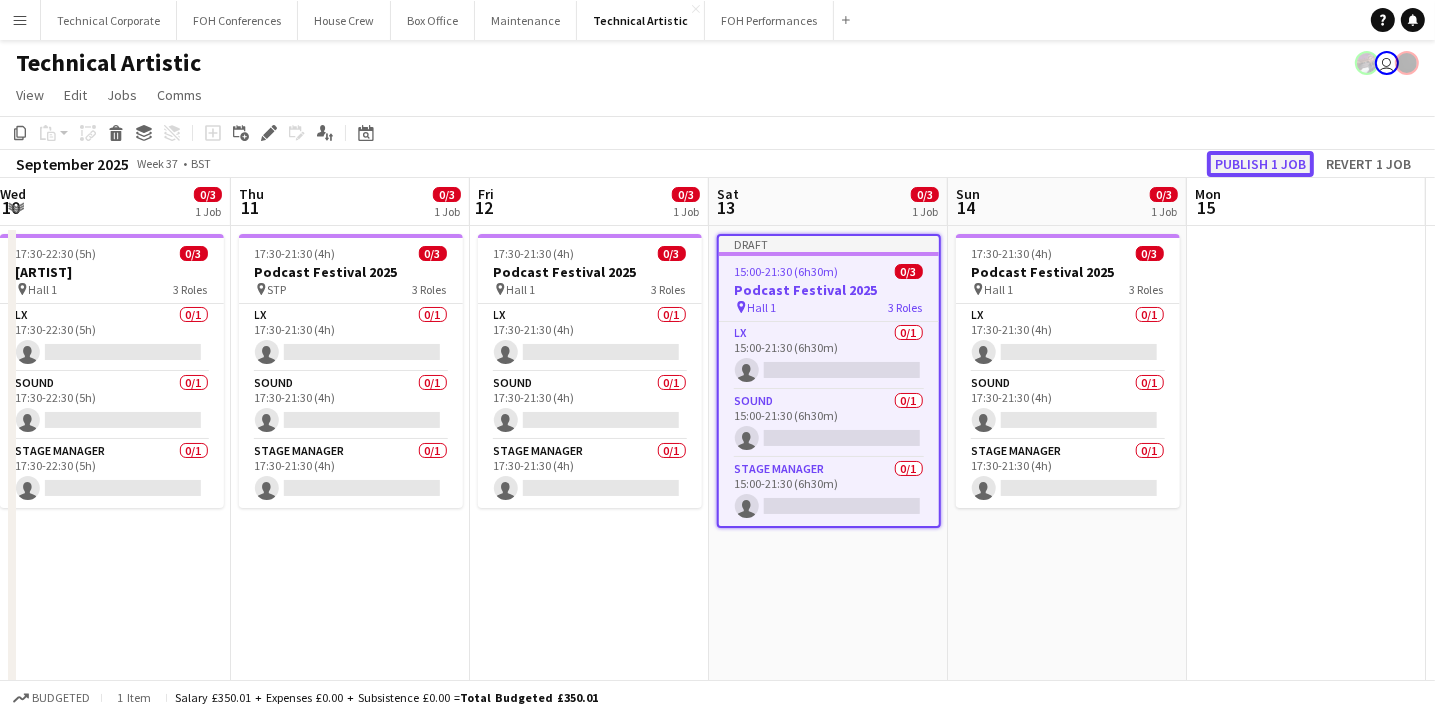 click on "Publish 1 job" 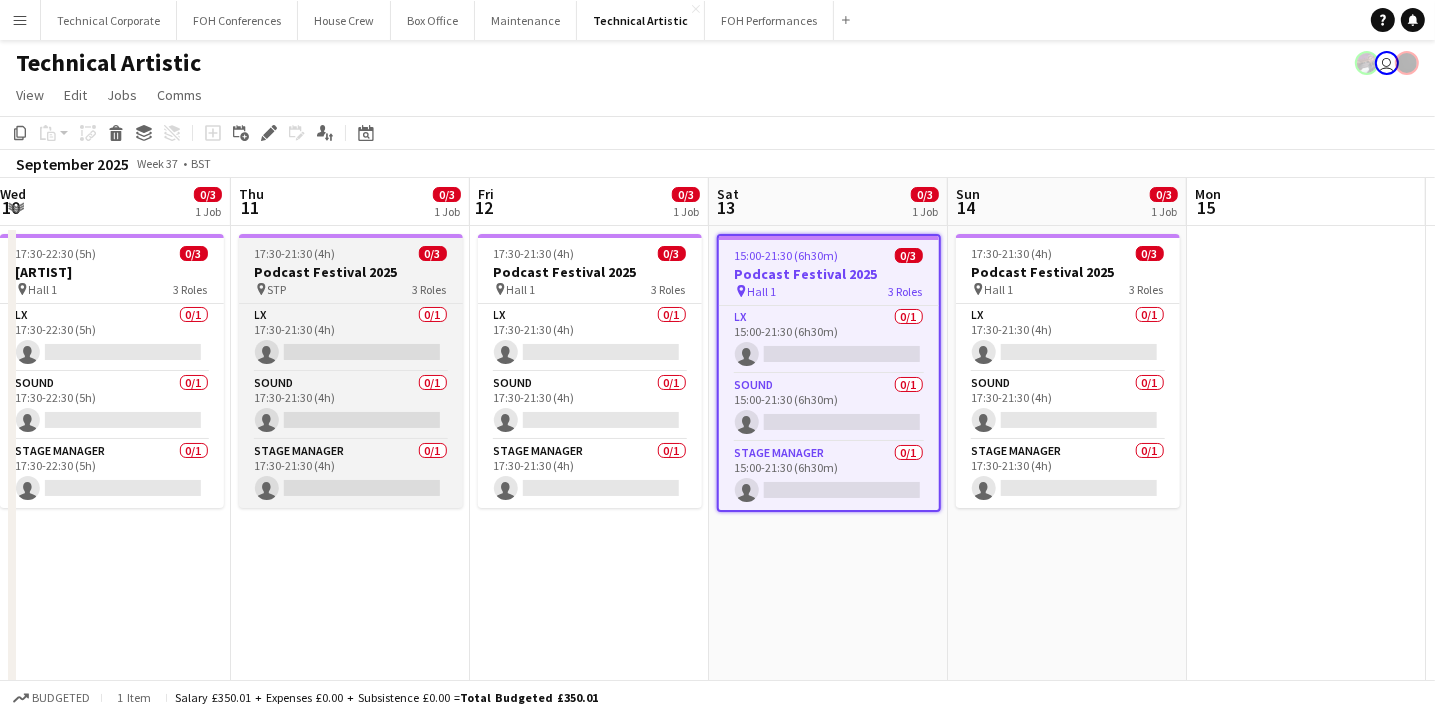 click on "Podcast Festival 2025" at bounding box center [351, 272] 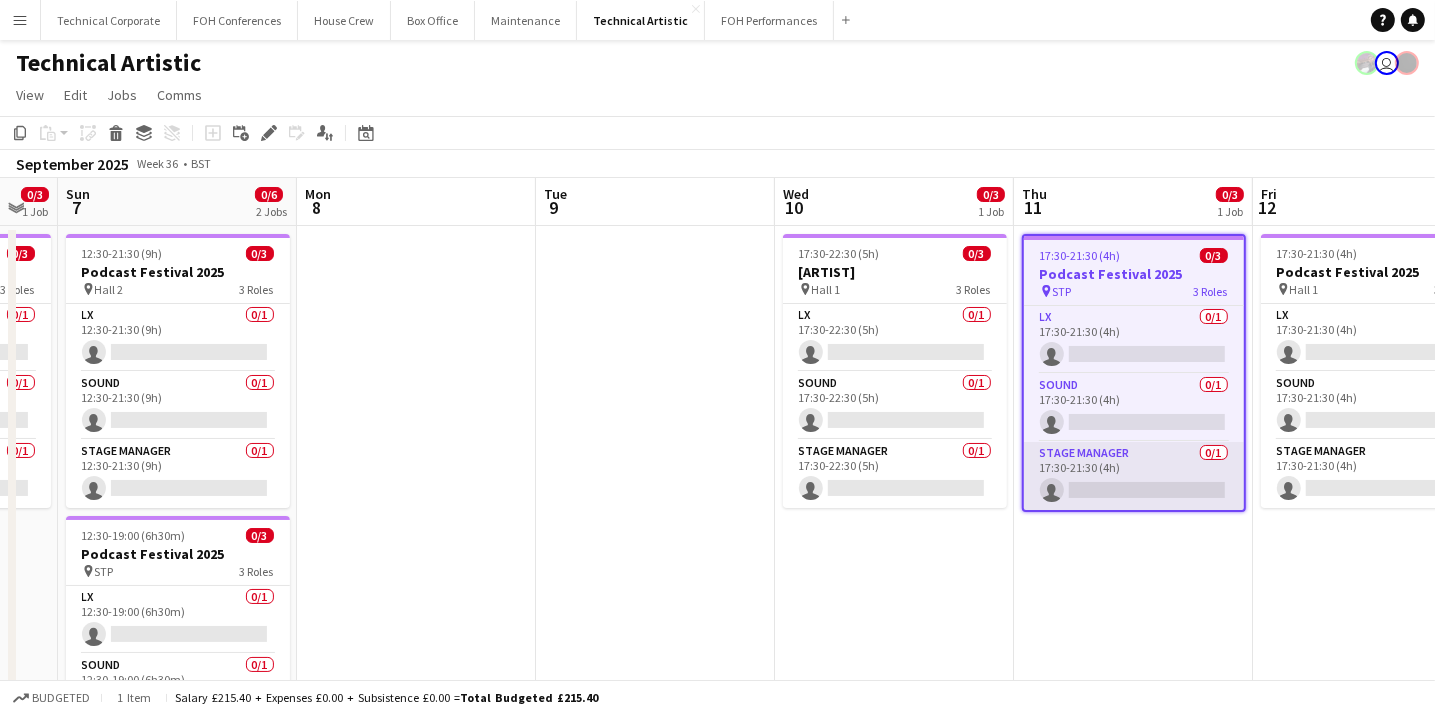 scroll, scrollTop: 0, scrollLeft: 419, axis: horizontal 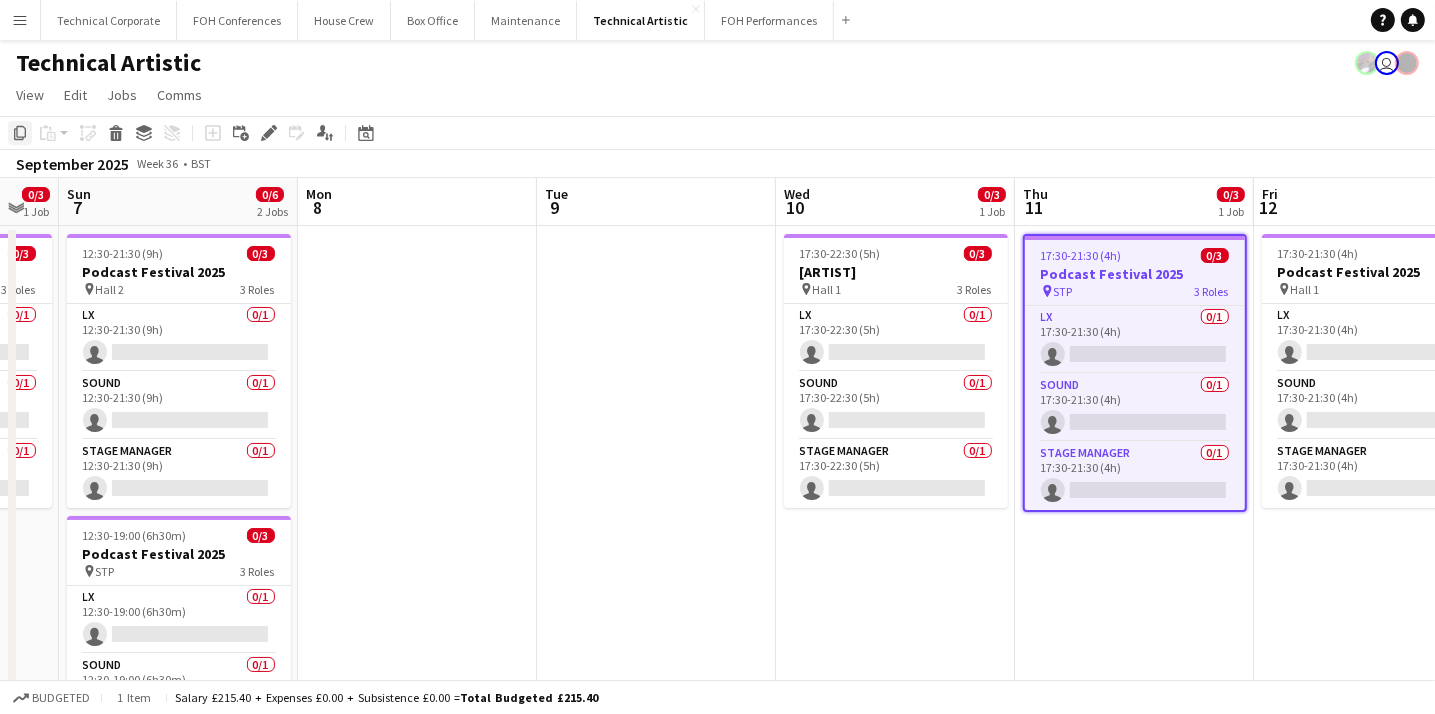 click 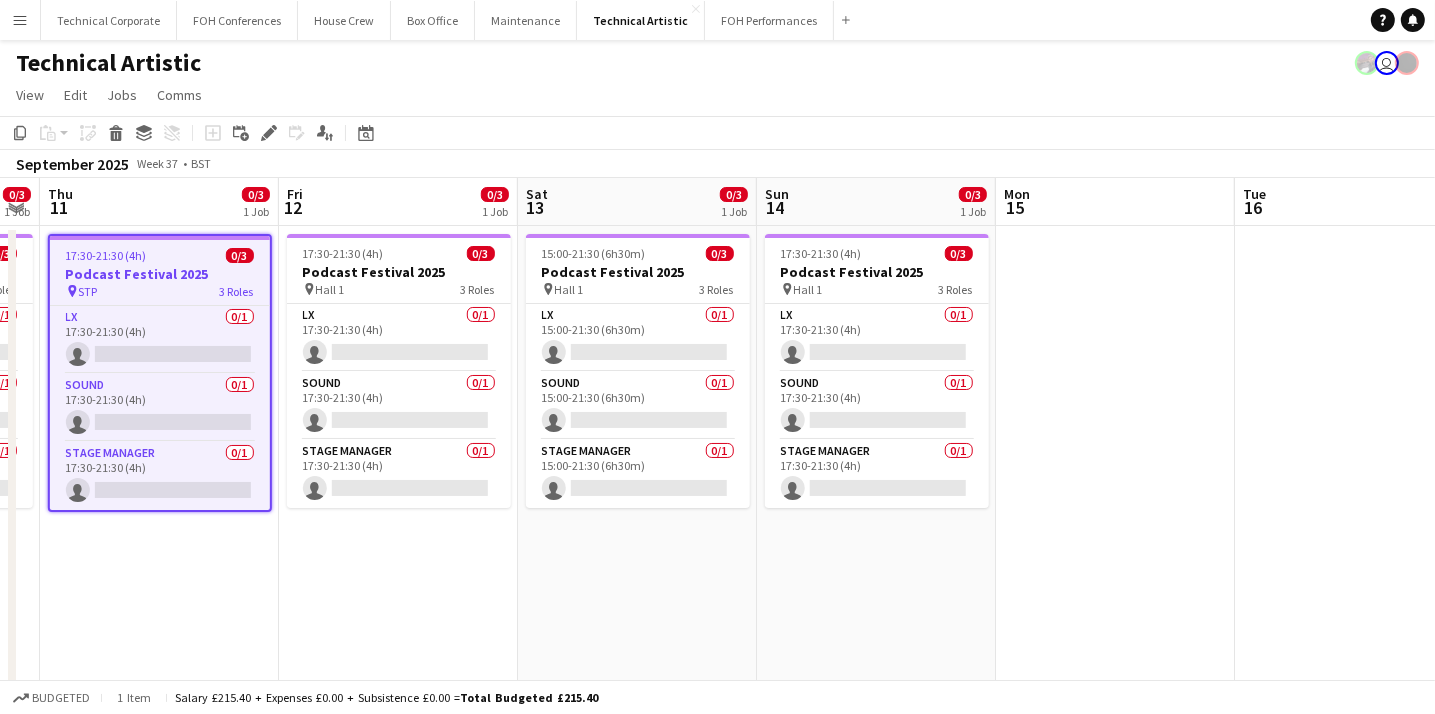 scroll, scrollTop: 0, scrollLeft: 925, axis: horizontal 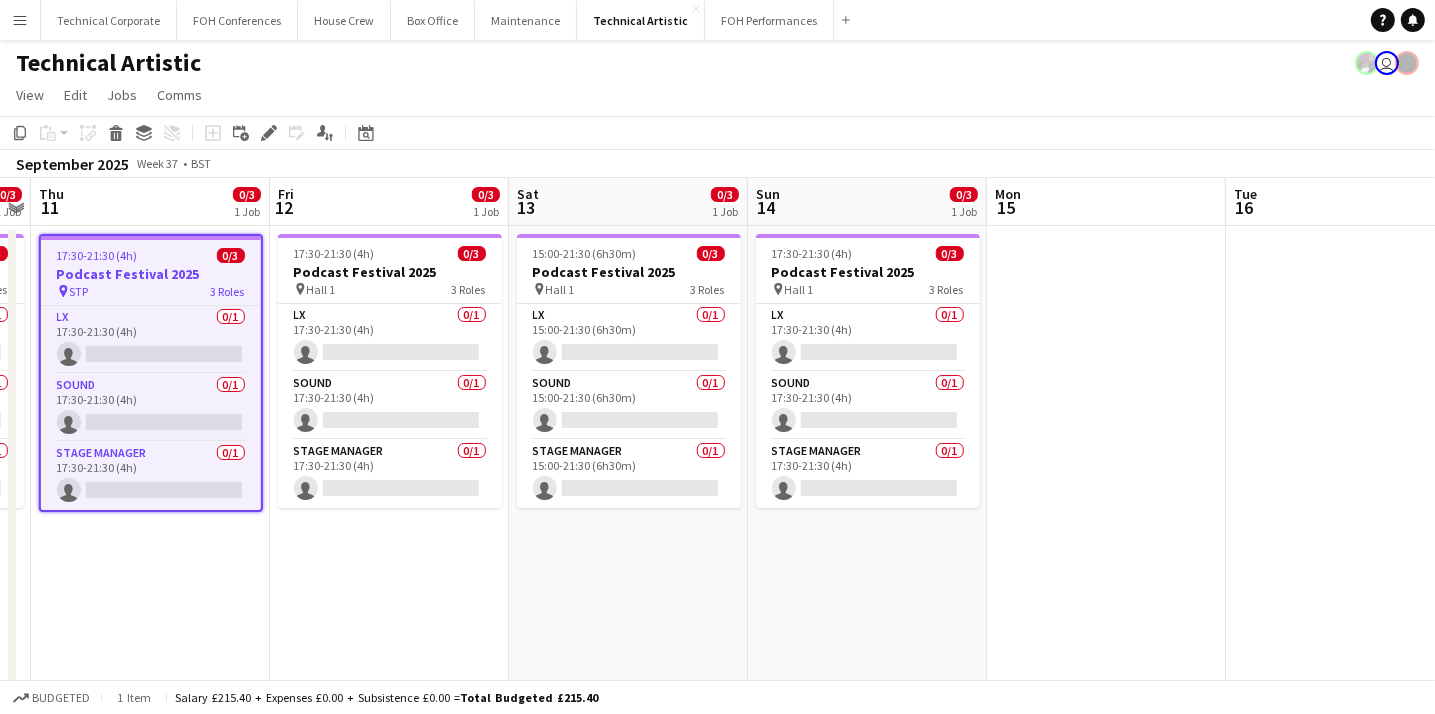 click on "[FIRST] [LAST]" at bounding box center [867, 698] 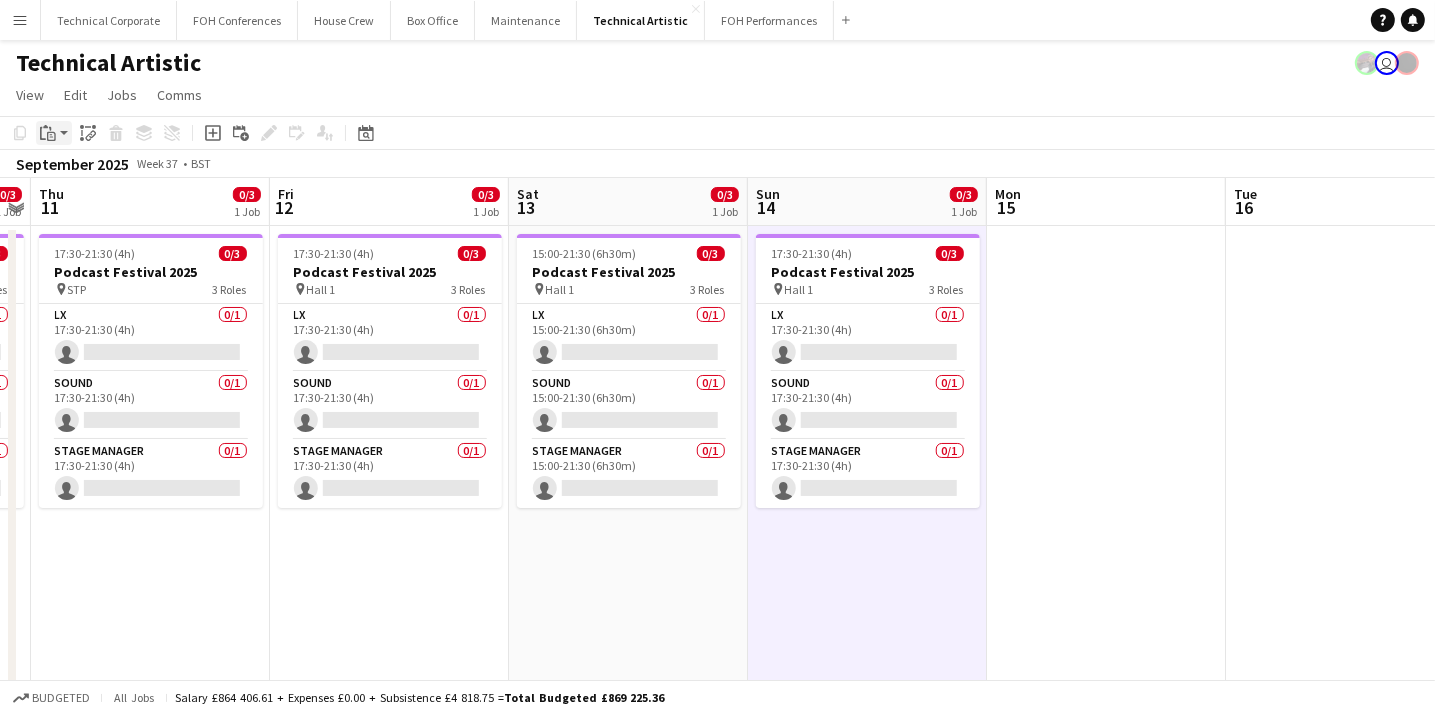 click 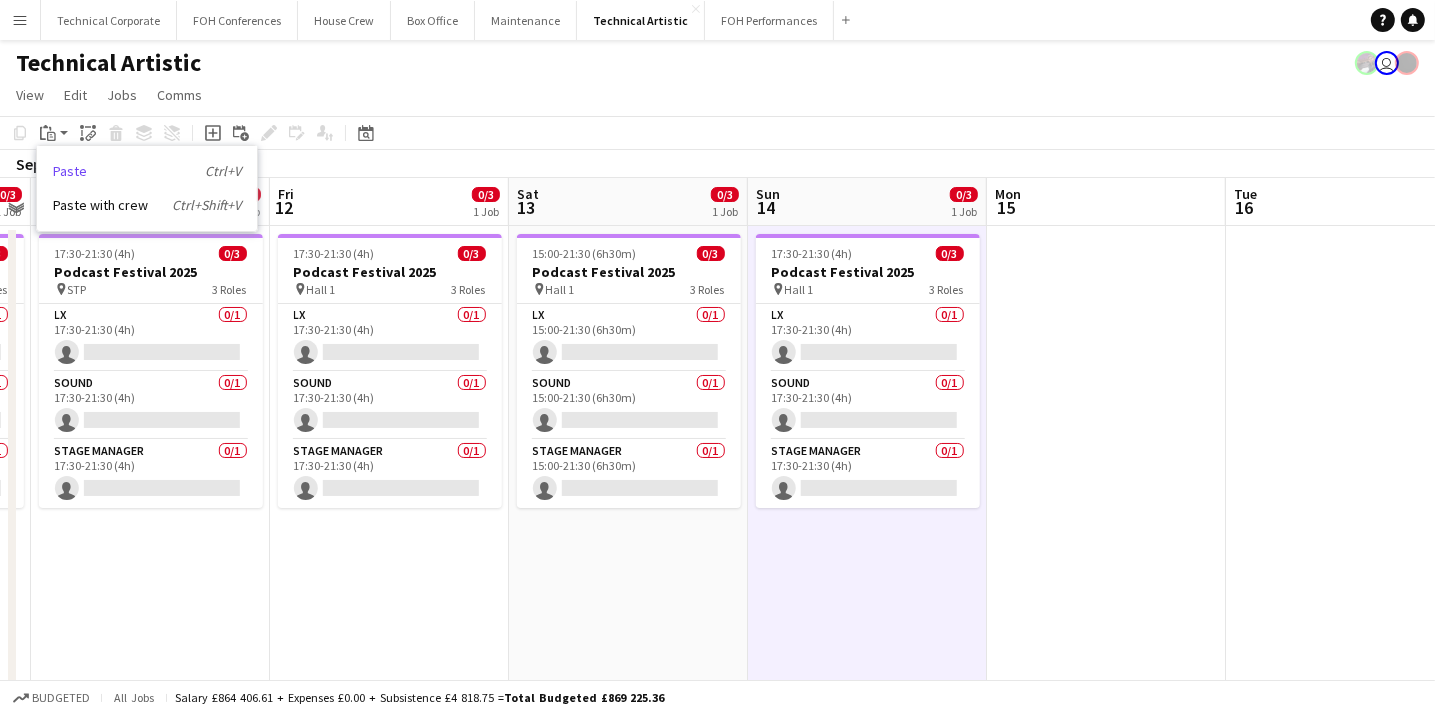 click on "Paste   Ctrl+V" at bounding box center [147, 171] 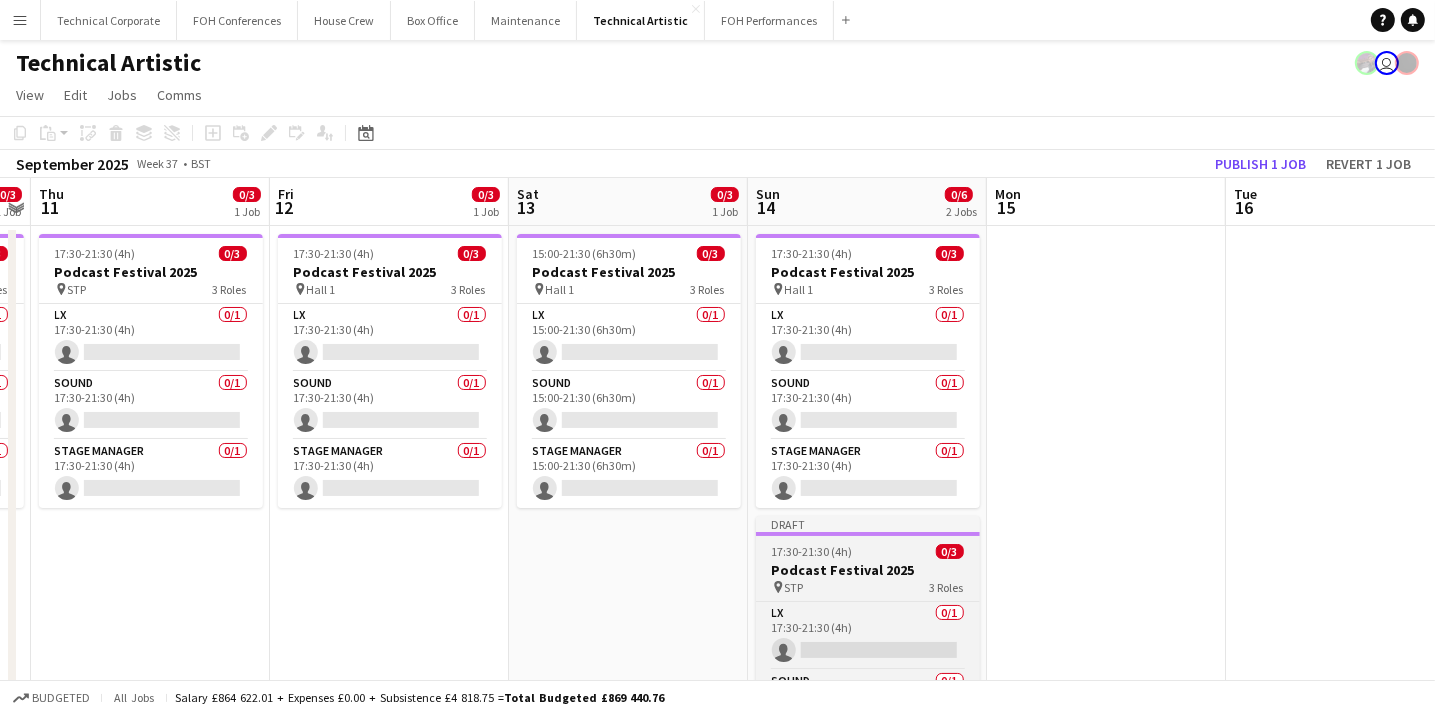 click on "Podcast Festival 2025" at bounding box center (868, 570) 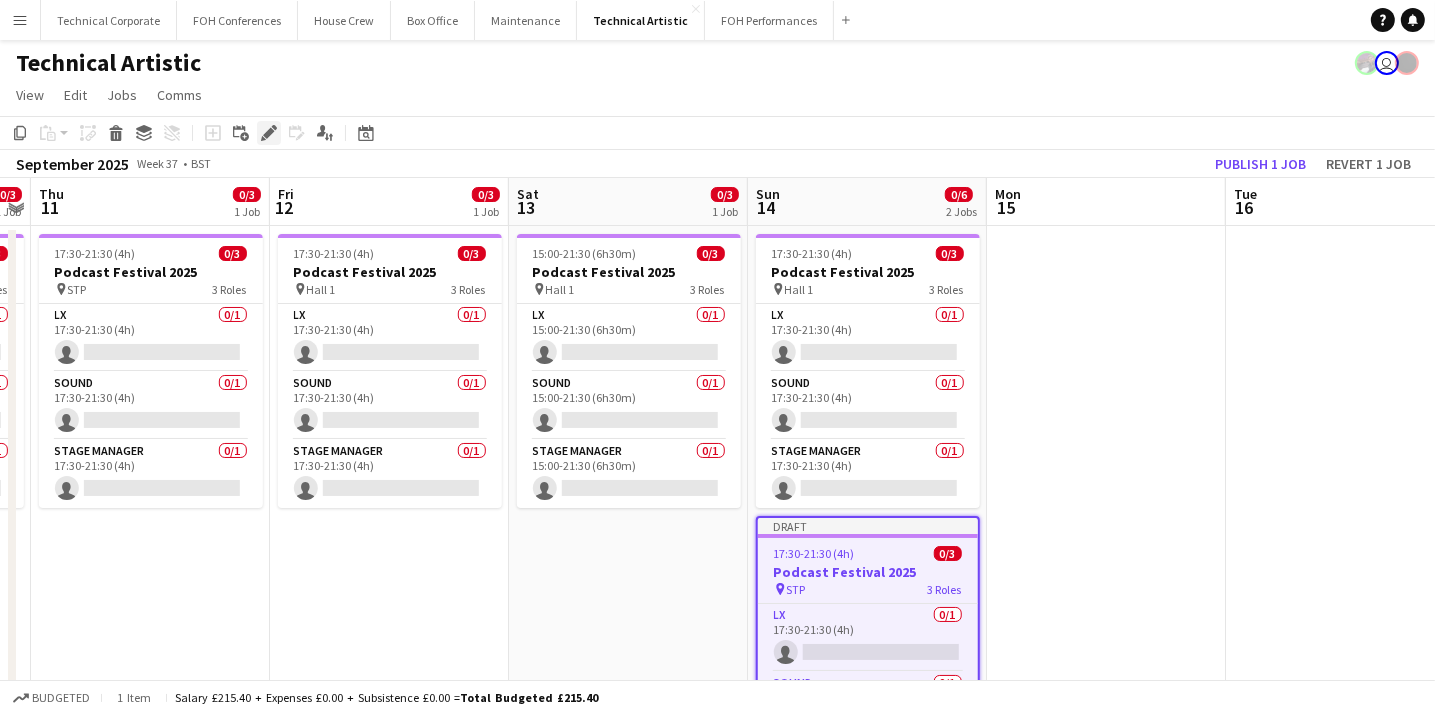 click 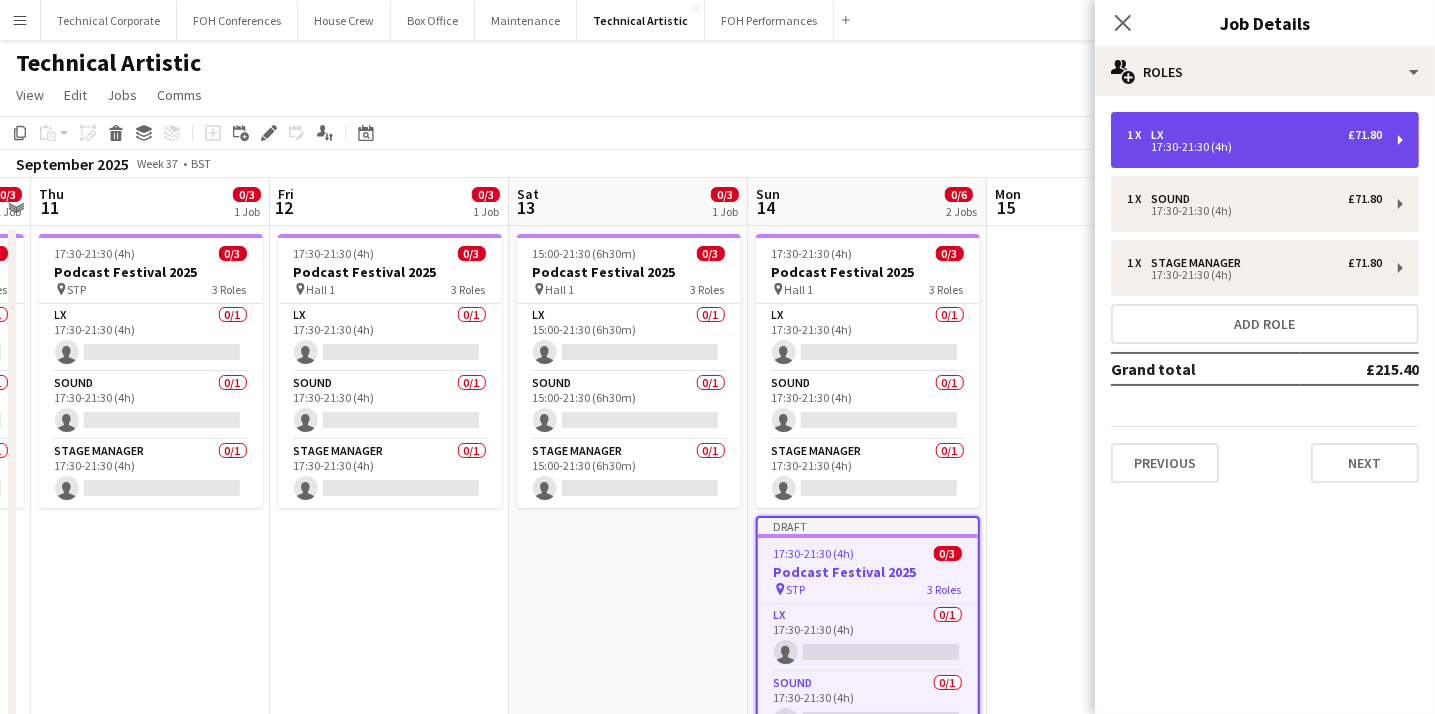 click on "17:30-21:30 (4h)" at bounding box center [1254, 147] 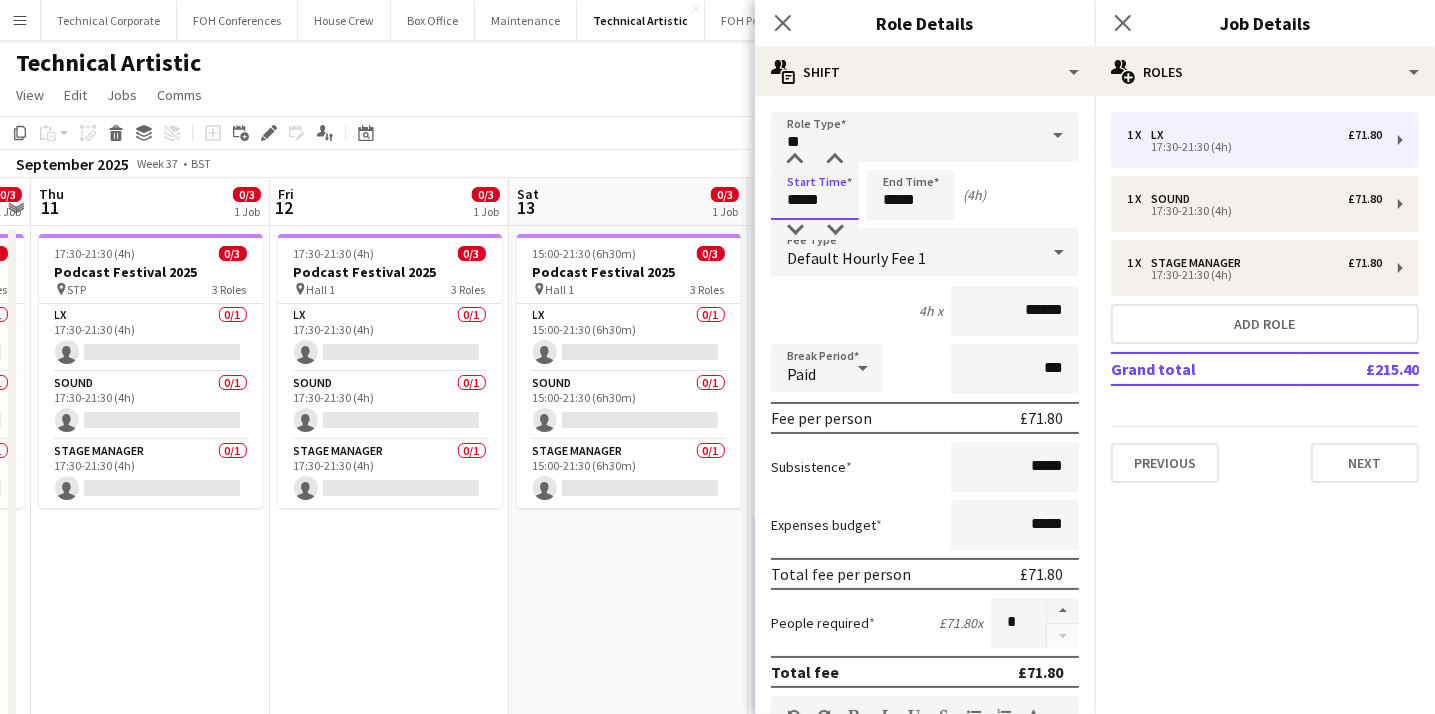 drag, startPoint x: 840, startPoint y: 190, endPoint x: 756, endPoint y: 196, distance: 84.21401 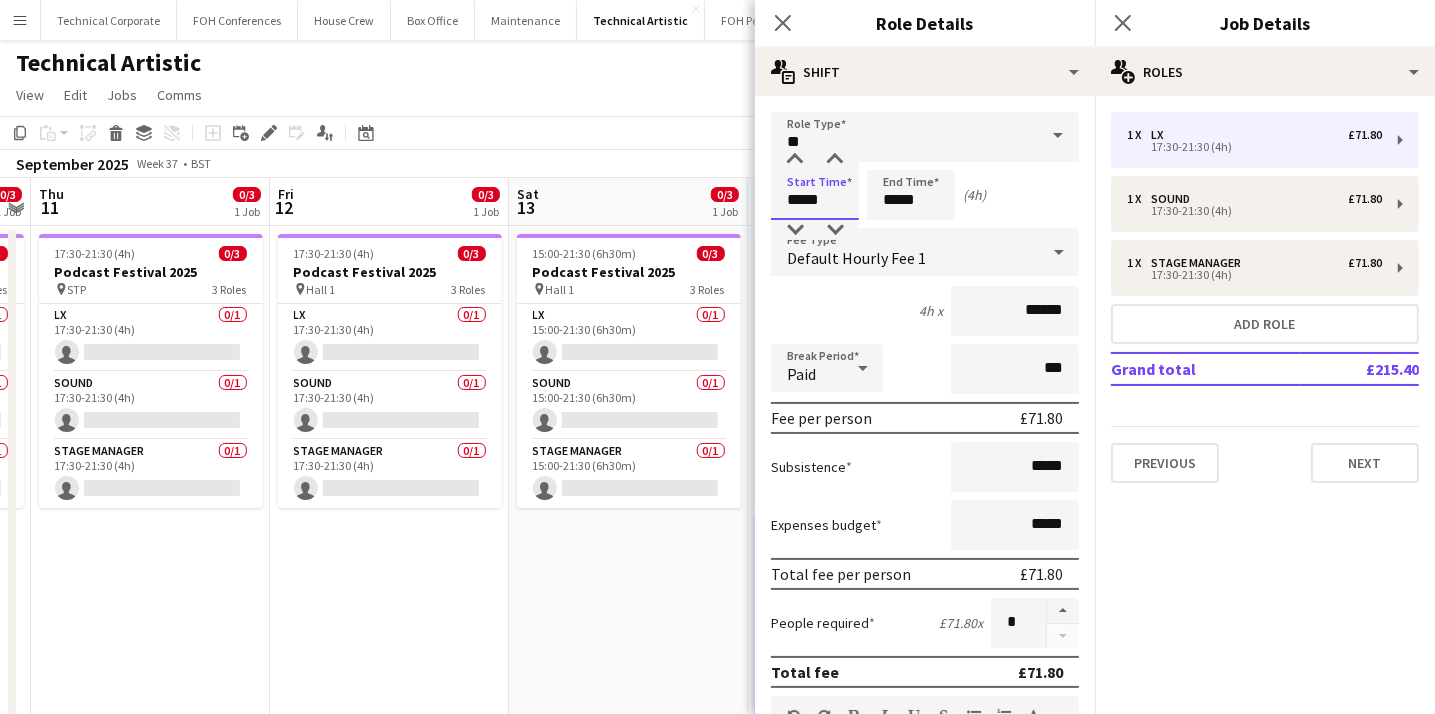 click on "Role Type  **  Start Time  *****  End Time  *****  (4h)   Fee Type  Default Hourly Fee 1  4h x  ******  Break Period  Paid ***  Fee per person   £71.80   Subsistence  *****  Expenses budget  *****  Total fee per person   £71.80   People required   £71.80   x  *  Total fee   £71.80   Role Description  default   Heading 1   Heading 2   Heading 3   Heading 4   Heading 5   Heading 6   Heading 7   Paragraph   Predefined   Standard   default  Times New Roman   Arial   Times New Roman   Calibri   Comic Sans MS  3   1   2   3   4   5   6   7  ******* ******* Specific details about this role  0 / 2000   Job Board Visibility
information-circle
Set options for visibility on the Crew App’s Job Board   Display Role on Job Board   Yes   No   Previous   Next" at bounding box center (925, 682) 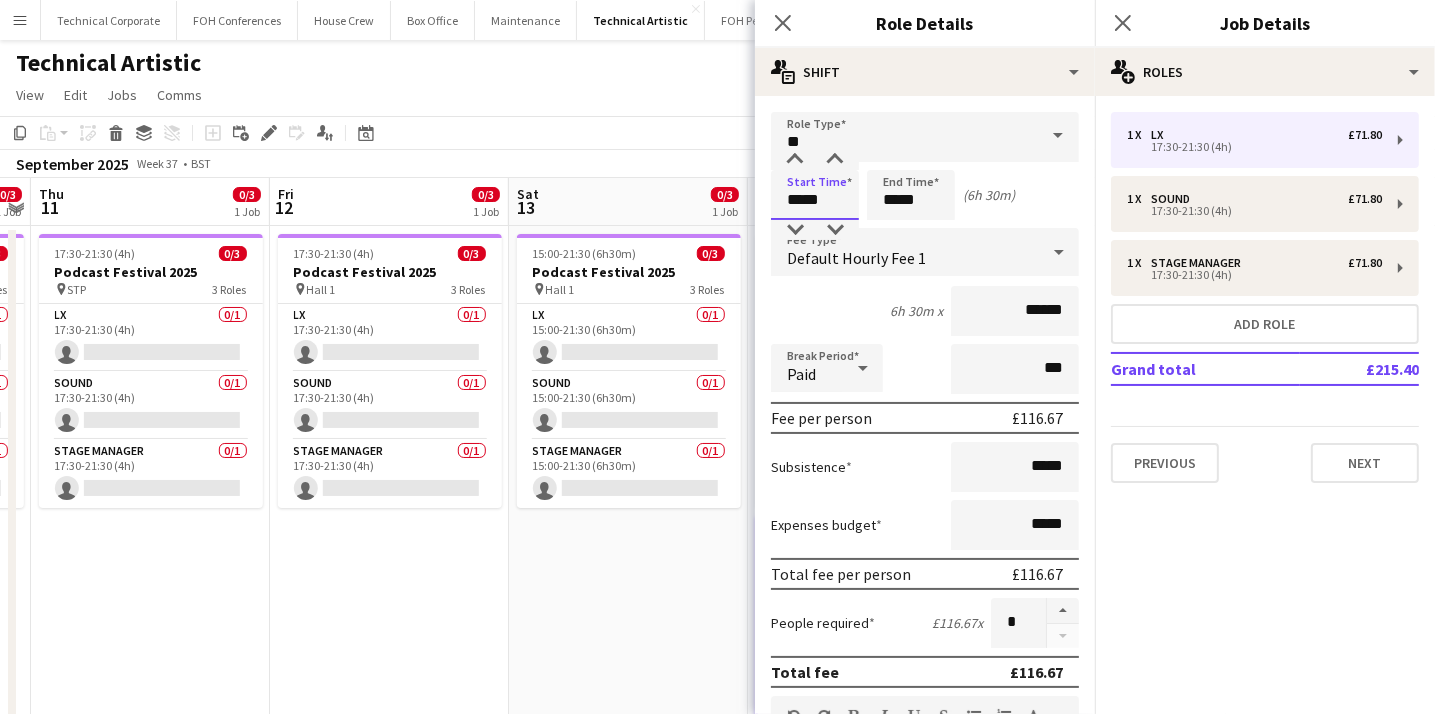 type on "*****" 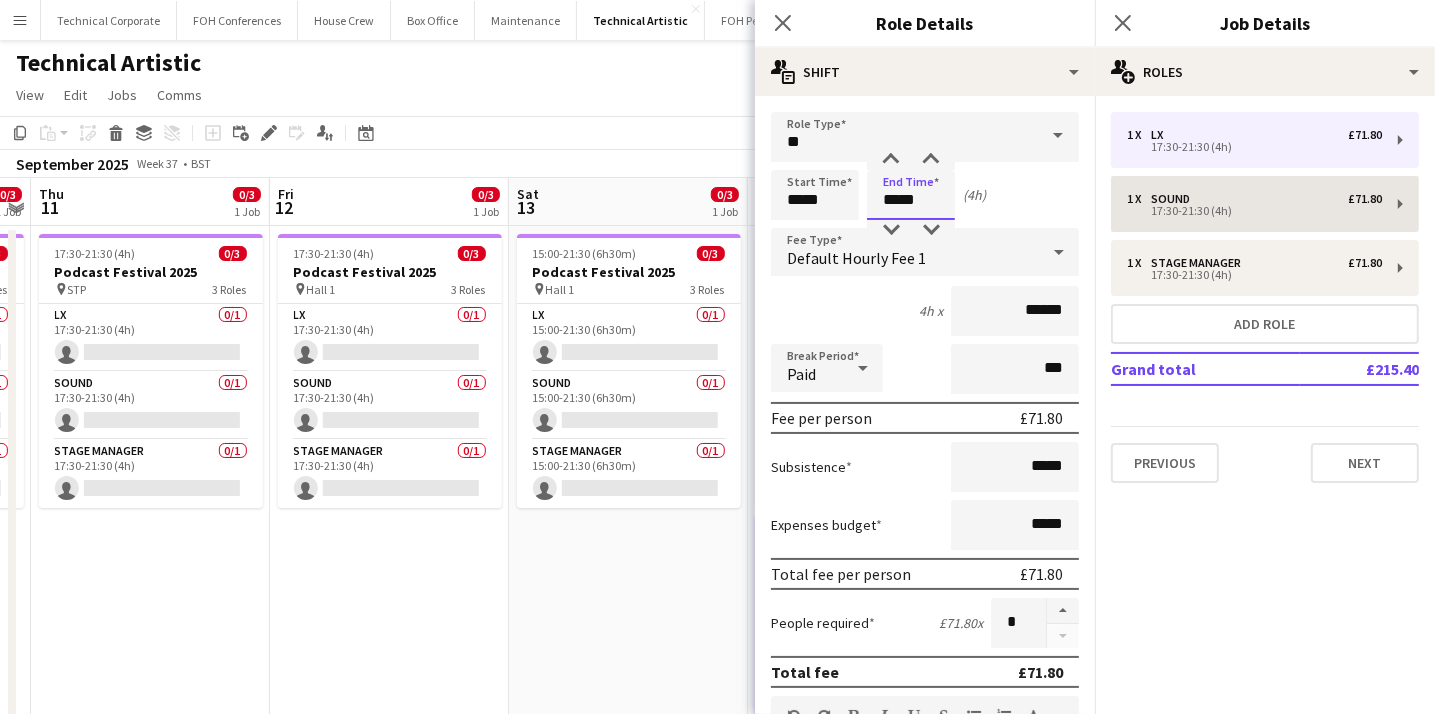 type on "*****" 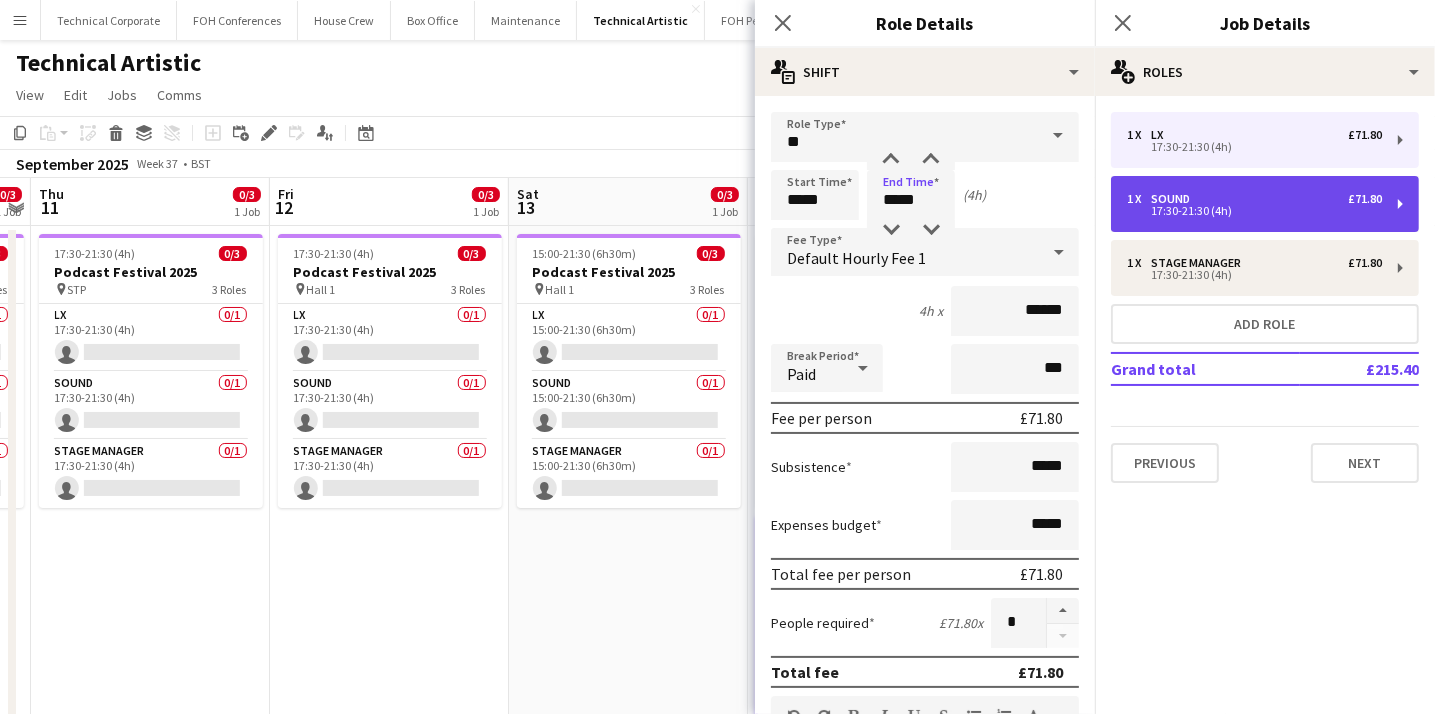 click on "1 x   Sound   £71.80   17:30-21:30 (4h)" at bounding box center (1265, 204) 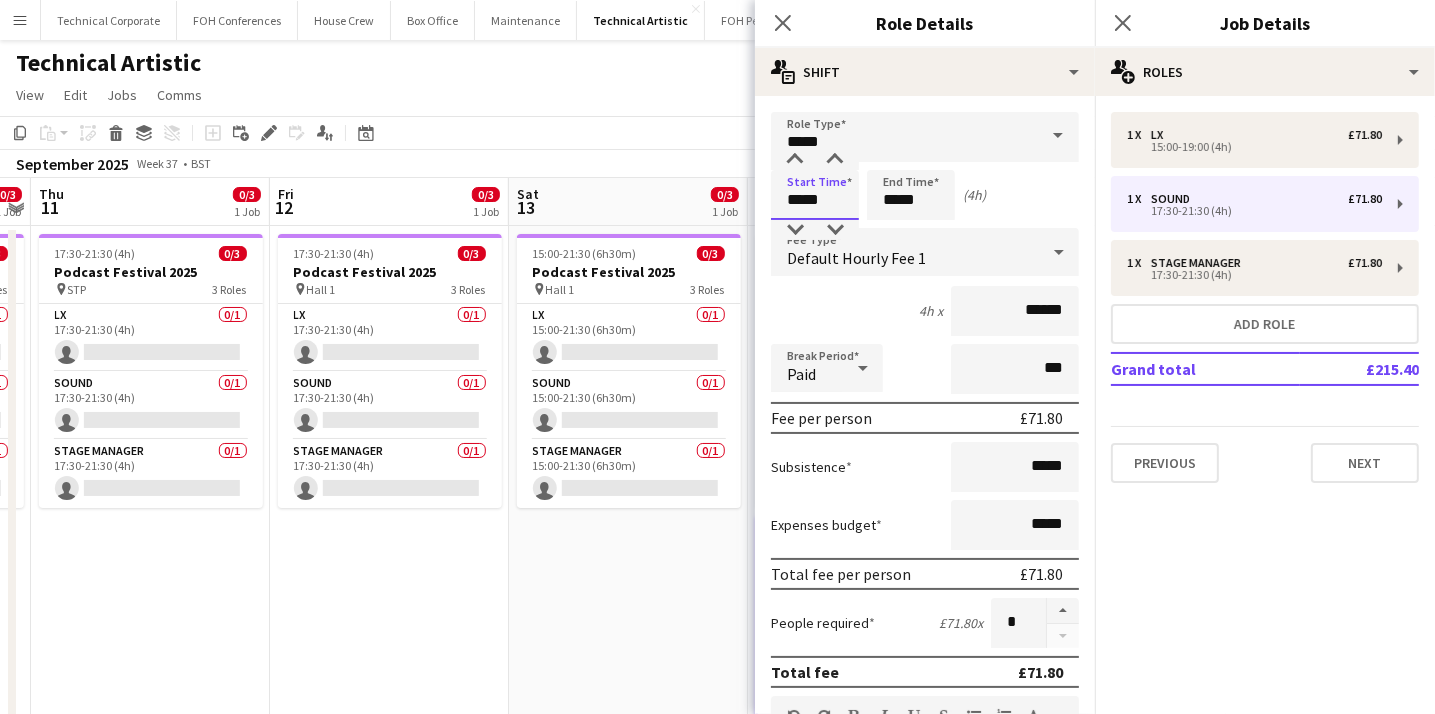 drag, startPoint x: 828, startPoint y: 201, endPoint x: 740, endPoint y: 197, distance: 88.09086 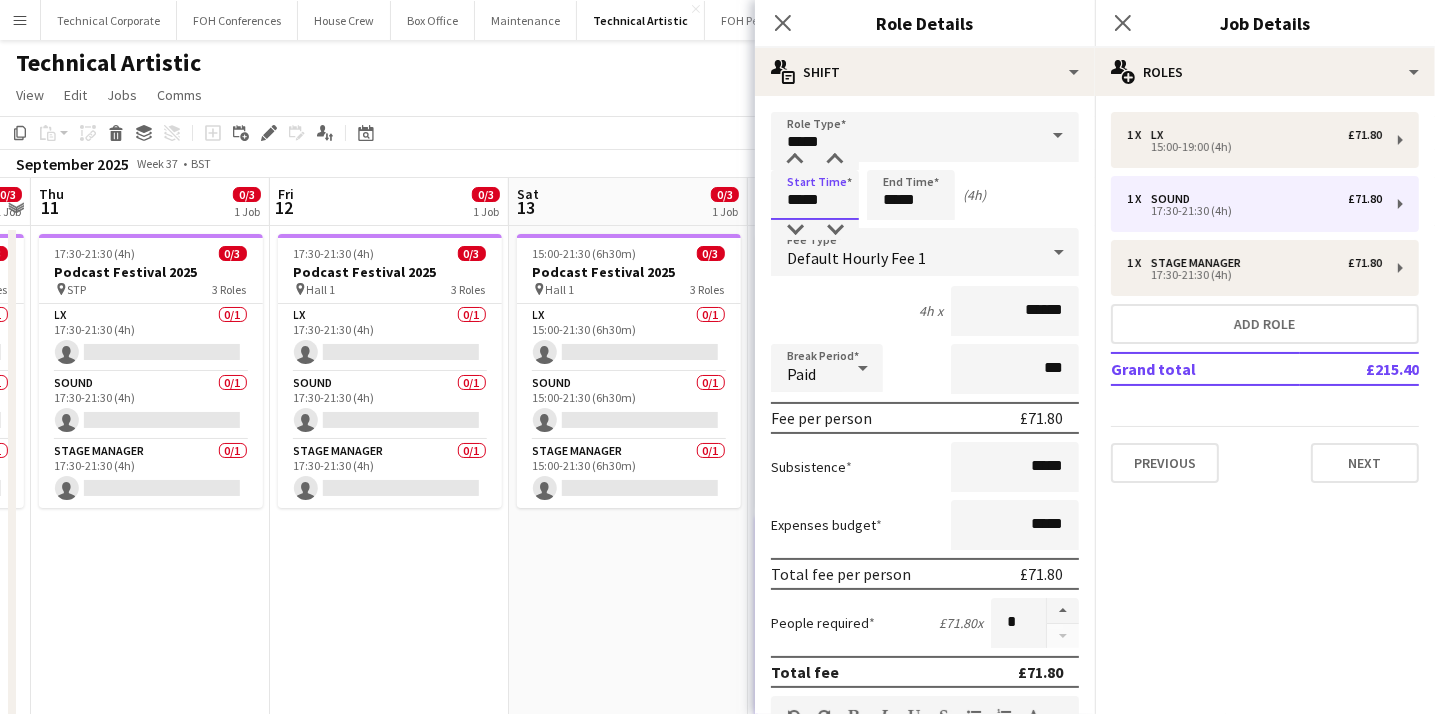 click on "Menu
Boards
Boards   Boards   All jobs   Status
Workforce
Workforce   My Workforce   Recruiting
Comms
Comms
Pay
Pay   Approvals
Platform Settings
Platform Settings   Your settings
Training Academy
Training Academy
Knowledge Base
Knowledge Base
Product Updates
Product Updates   Log Out   Privacy   Technical Corporate
Close
FOH Conferences
Close
House Crew
Close
Box Office
Close
Maintenance
Close
Technical Artistic
Close
FOH Performances
Close
Add
Help
Notifications" at bounding box center (717, 602) 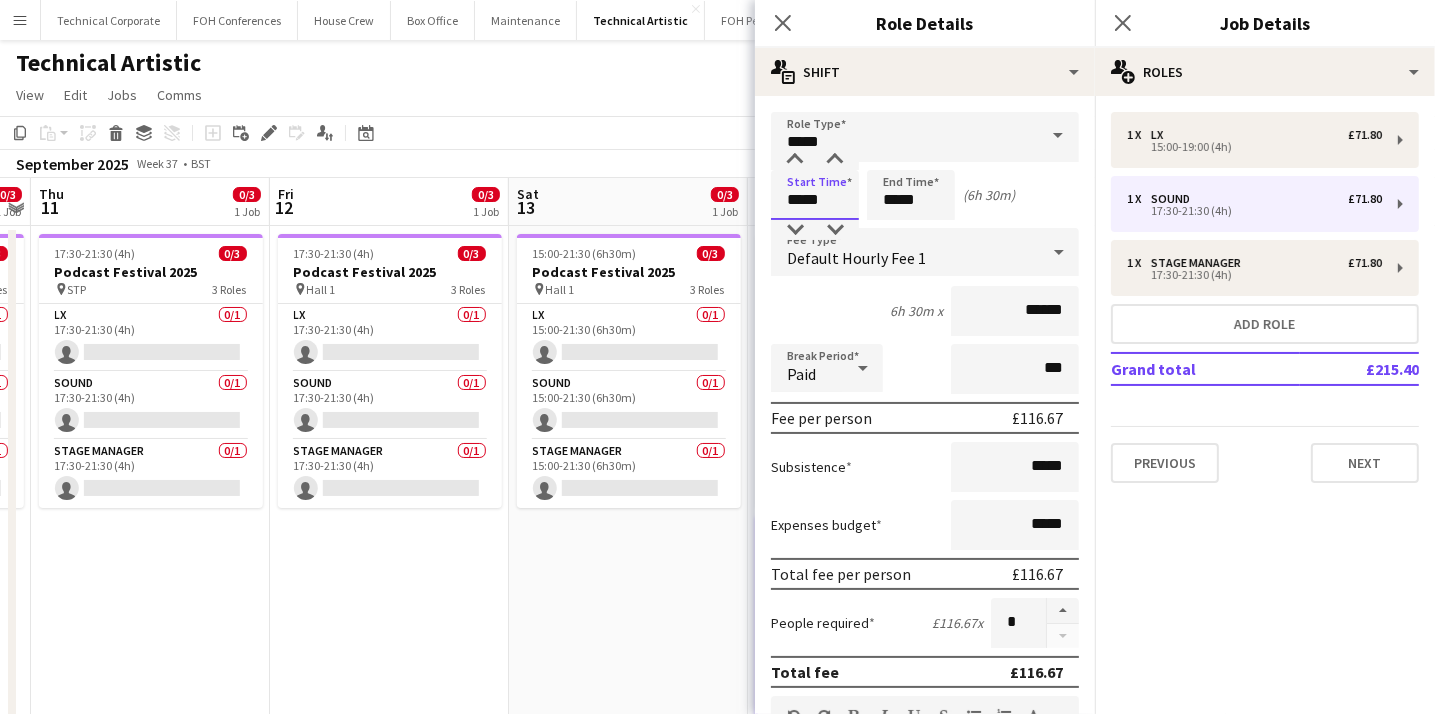 type on "*****" 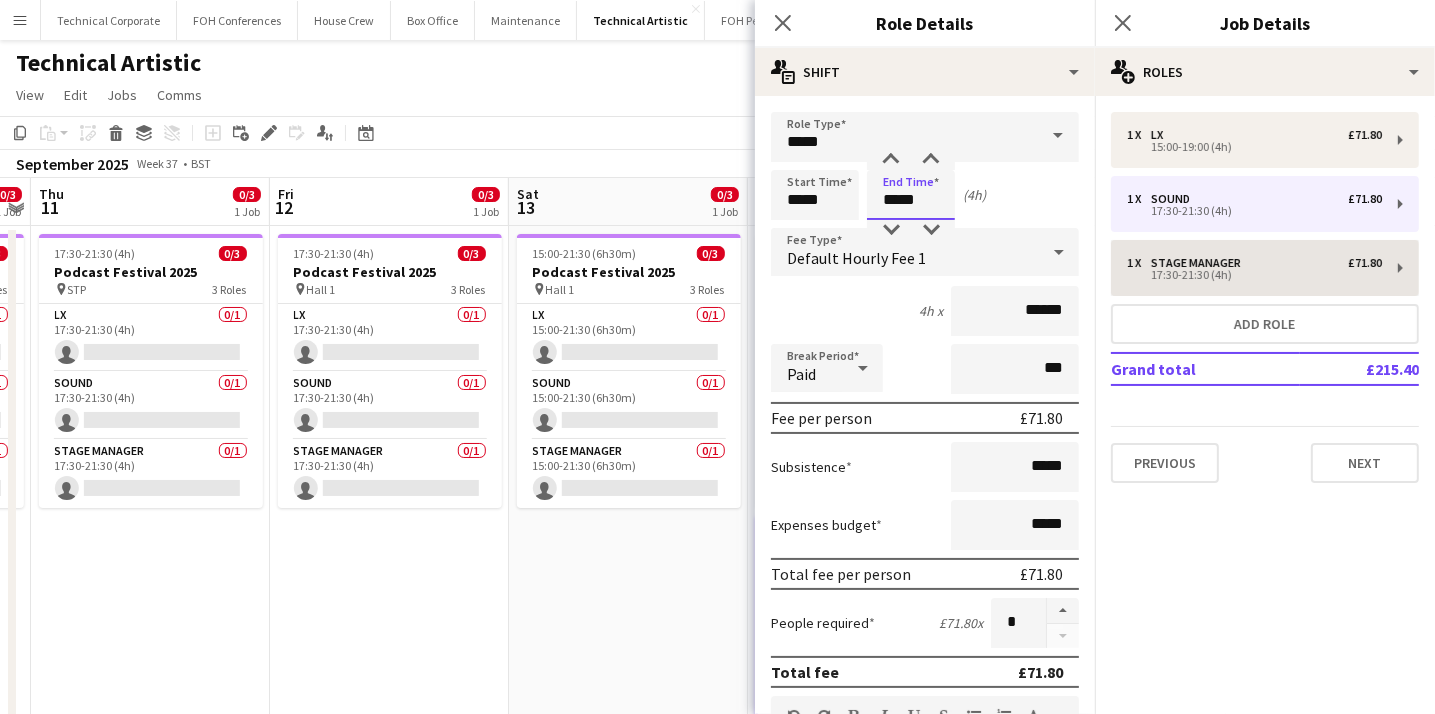 type on "*****" 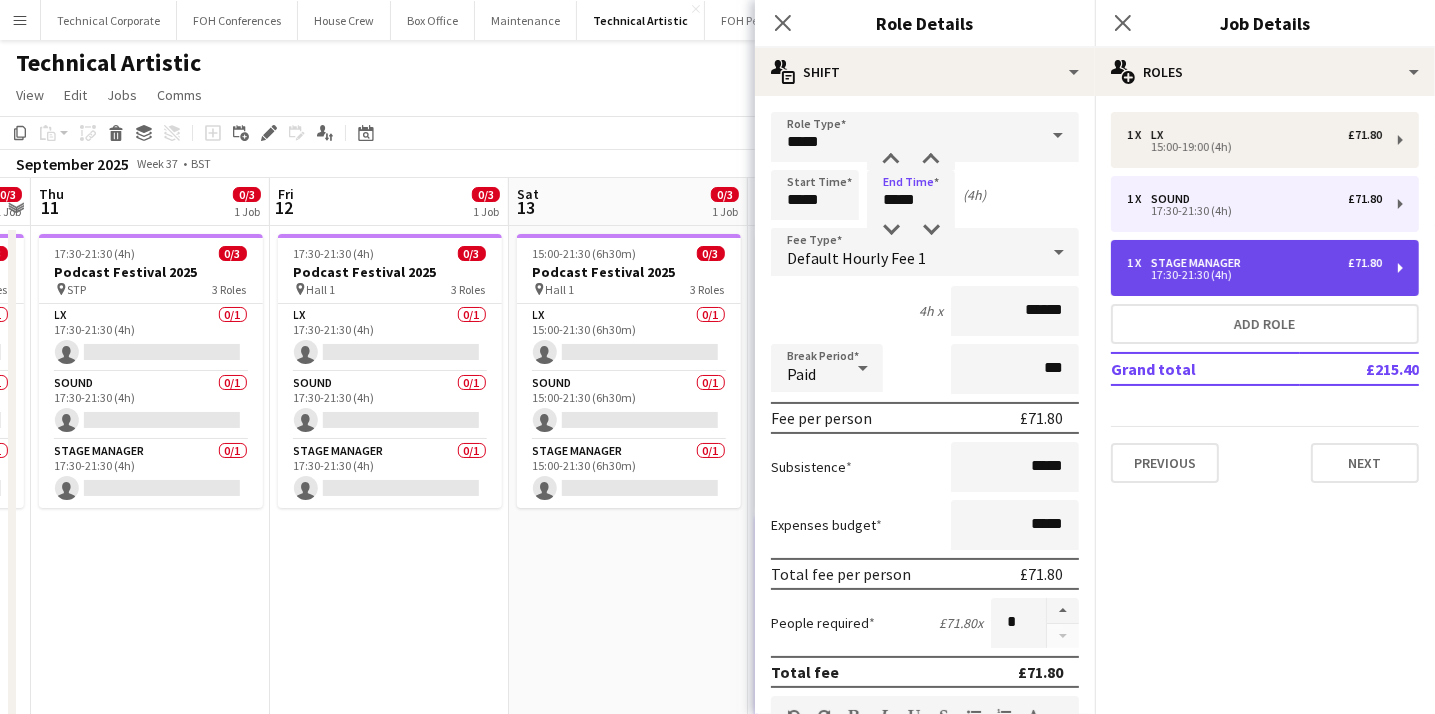 click on "1 x   Stage Manager   £71.80" at bounding box center [1254, 263] 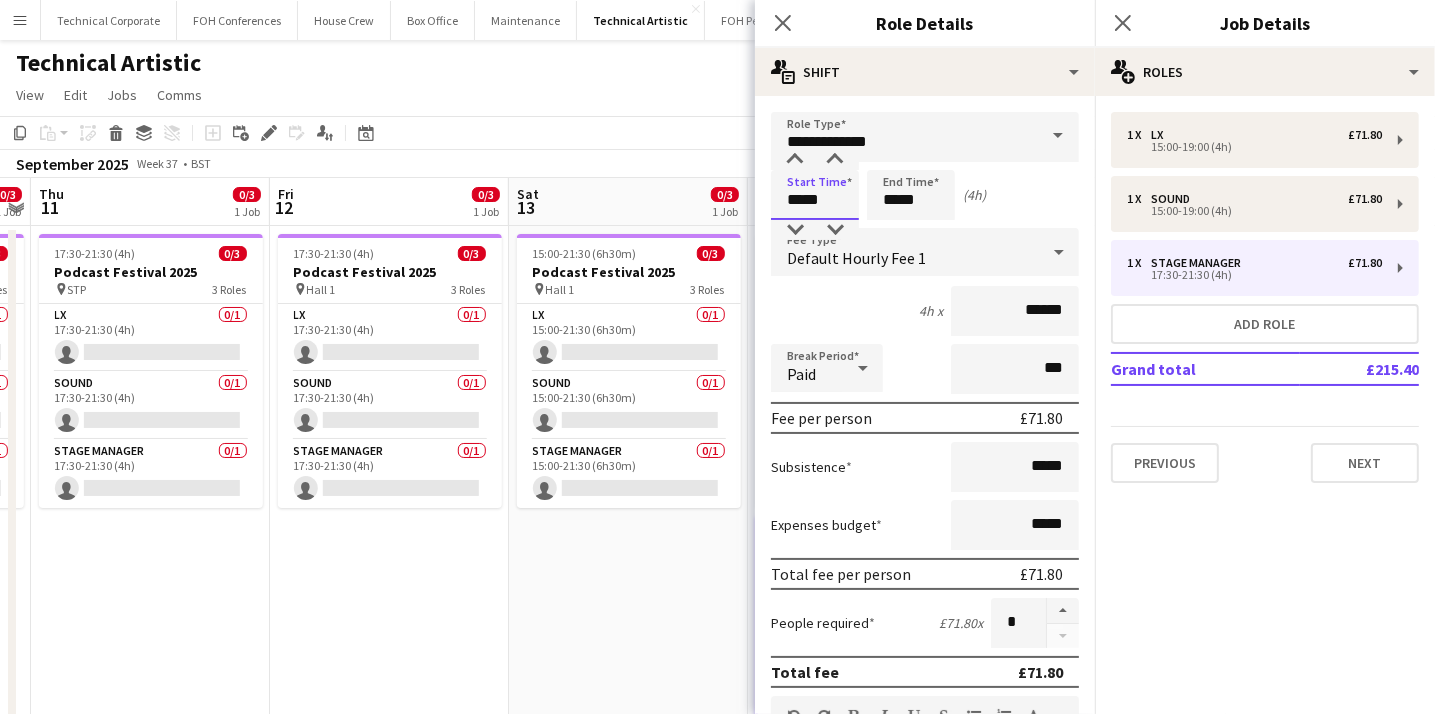 drag, startPoint x: 835, startPoint y: 199, endPoint x: 744, endPoint y: 193, distance: 91.197586 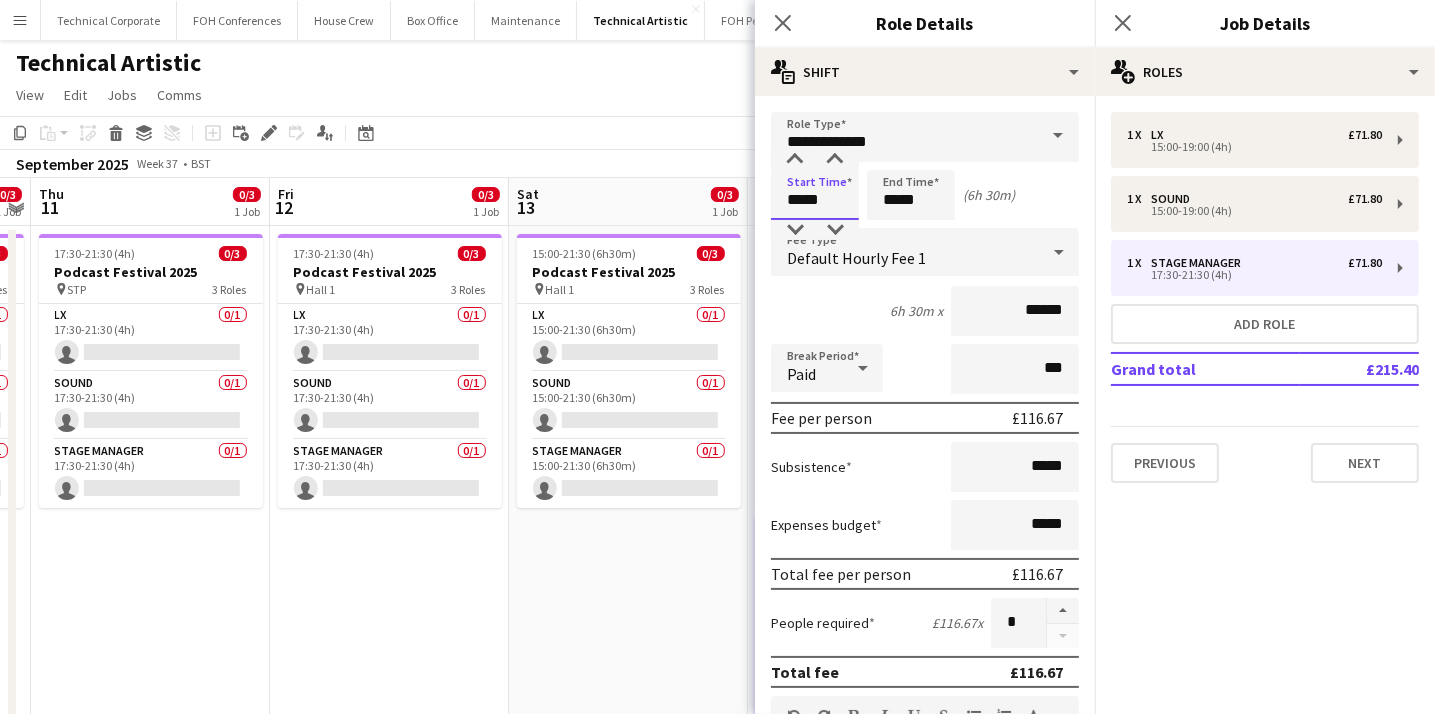 type on "*****" 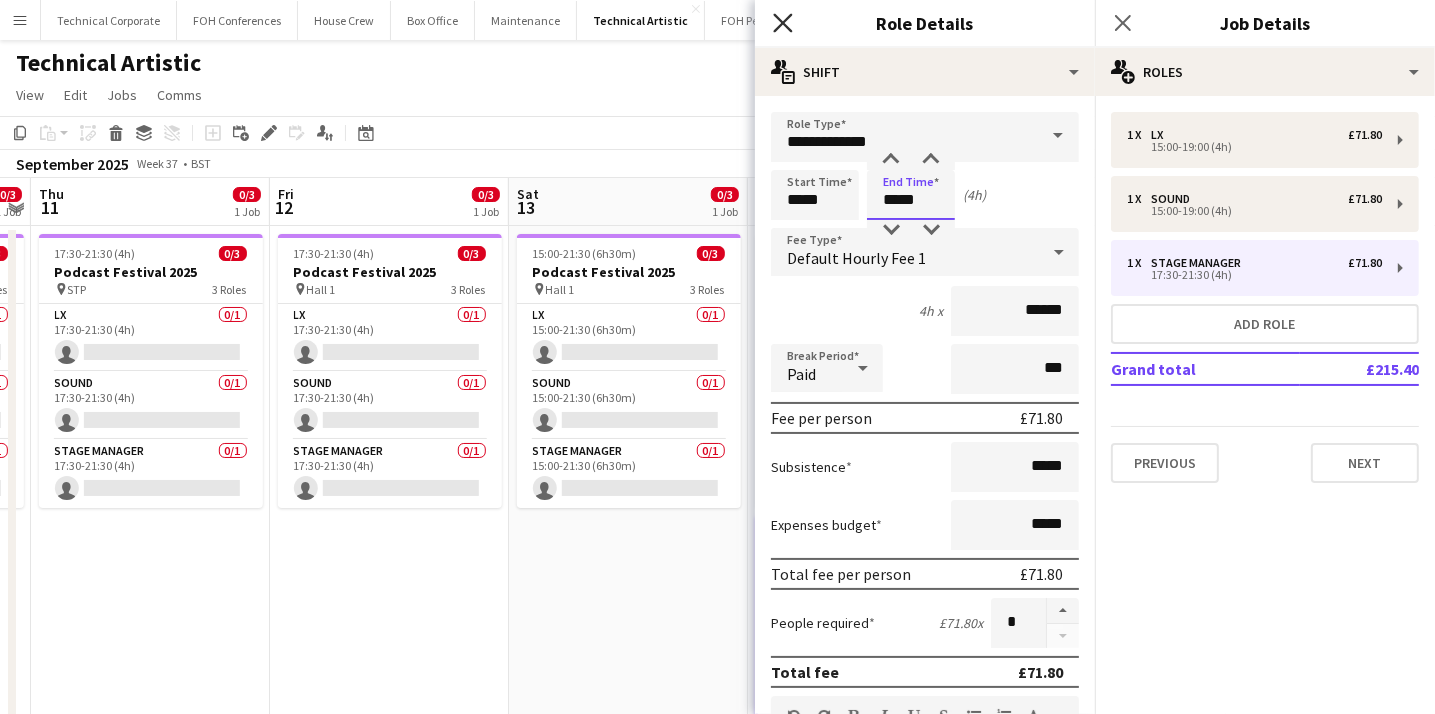 type on "*****" 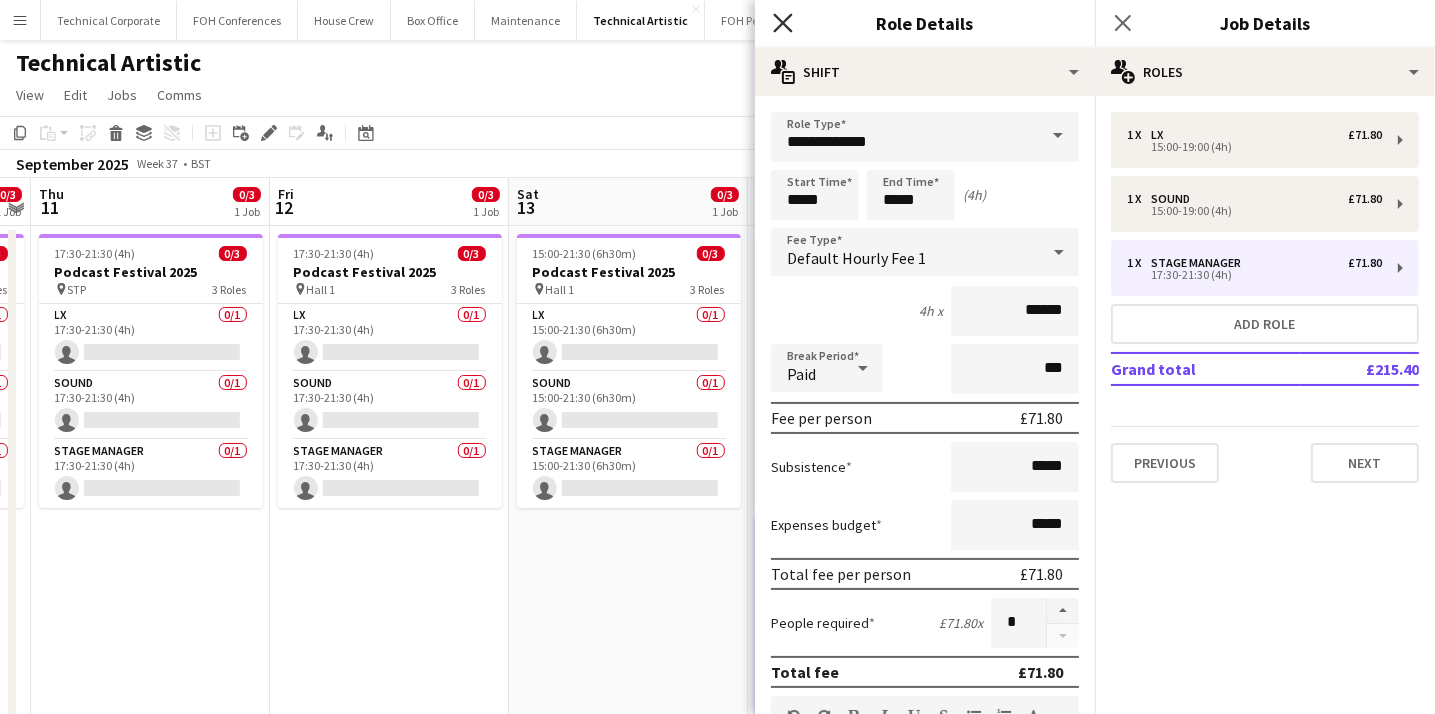 click on "Close pop-in" 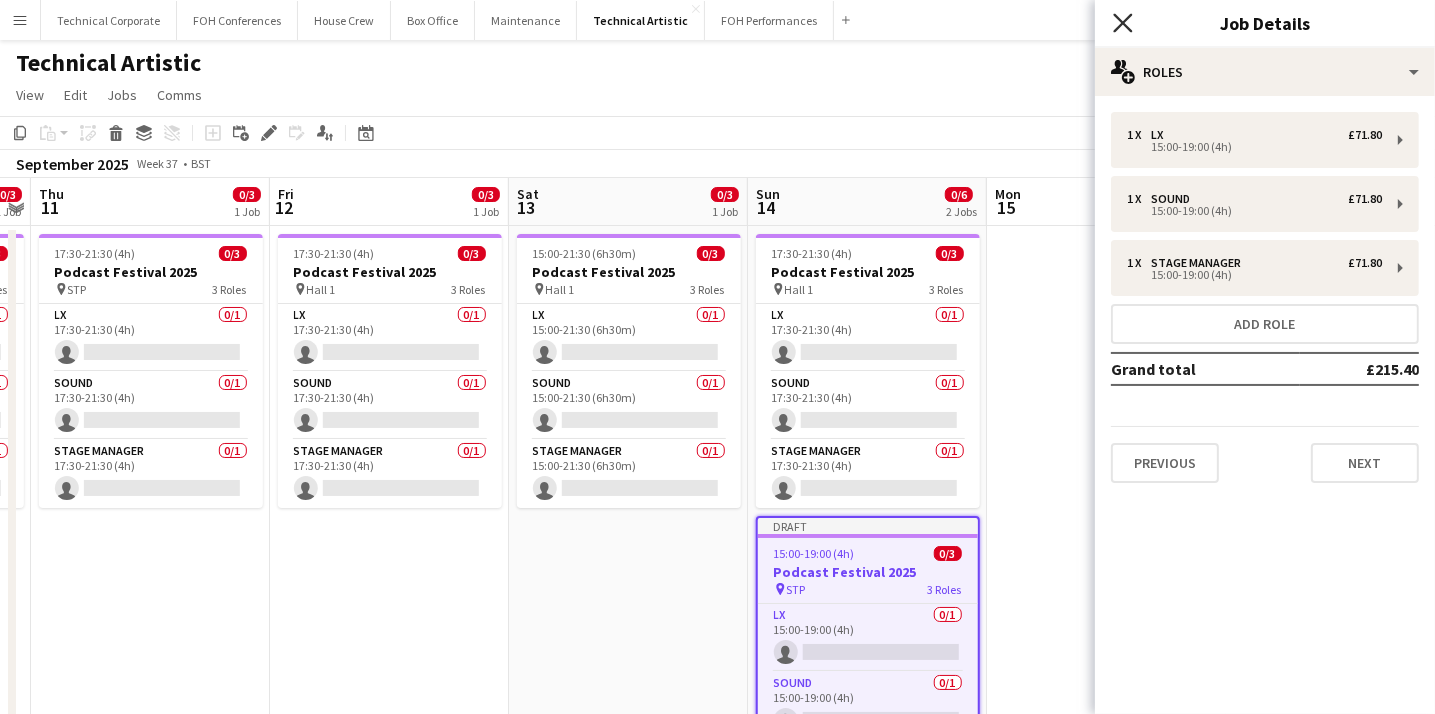click on "Close pop-in" 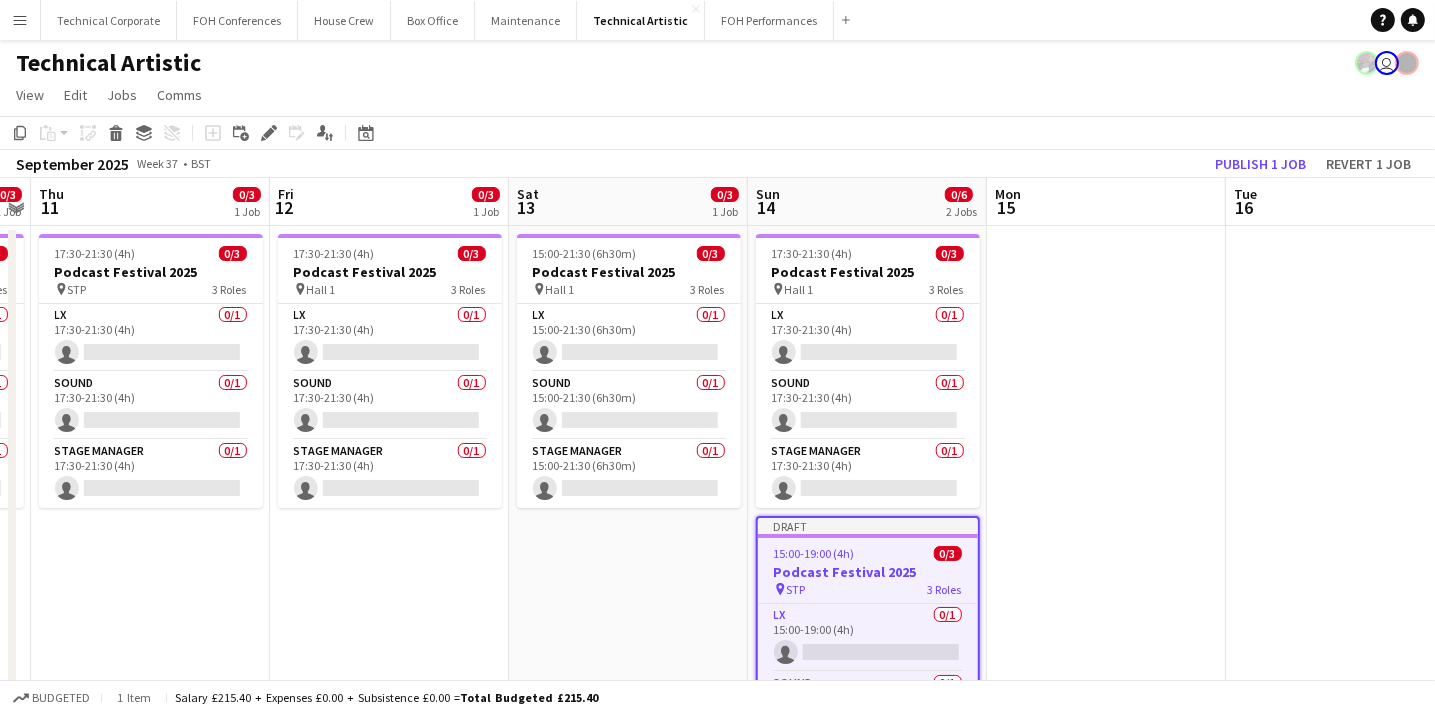 click on "September 2025   Week 37
•   BST   Publish 1 job   Revert 1 job" 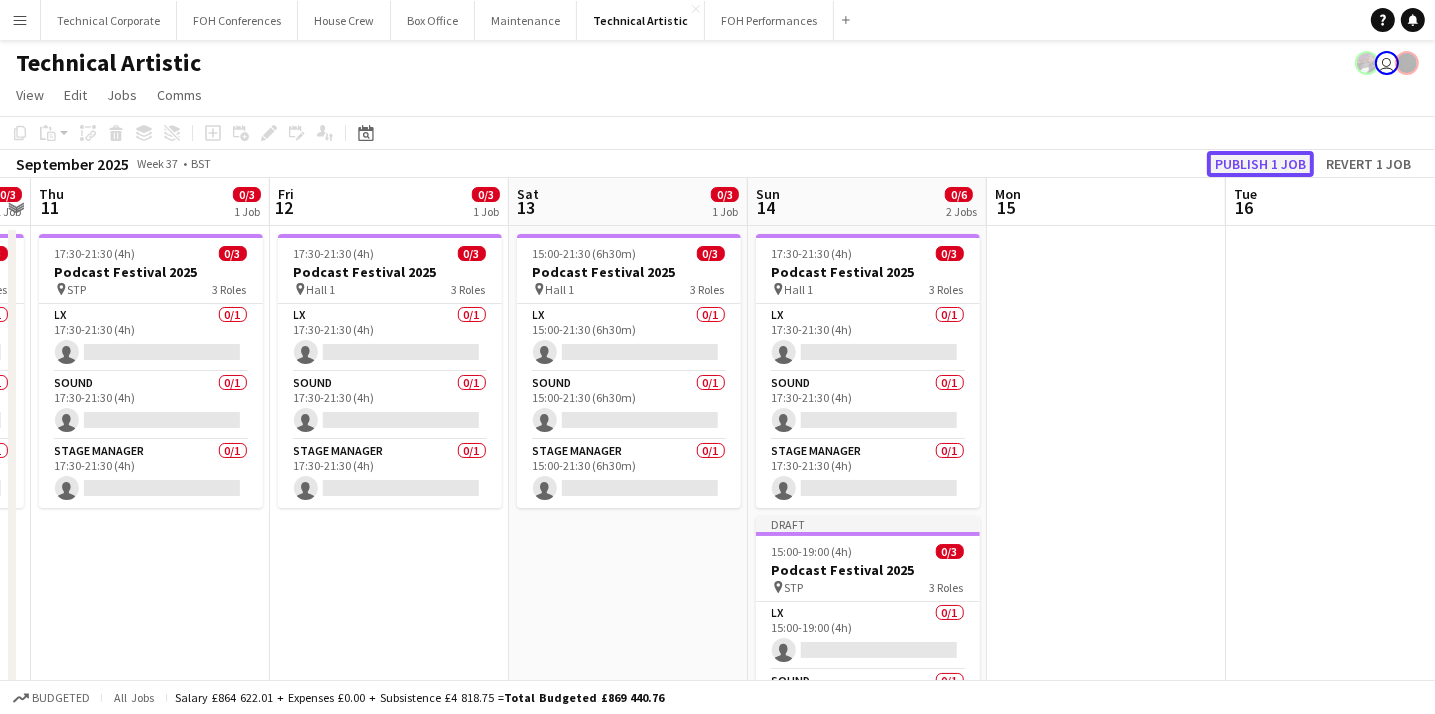 click on "Publish 1 job" 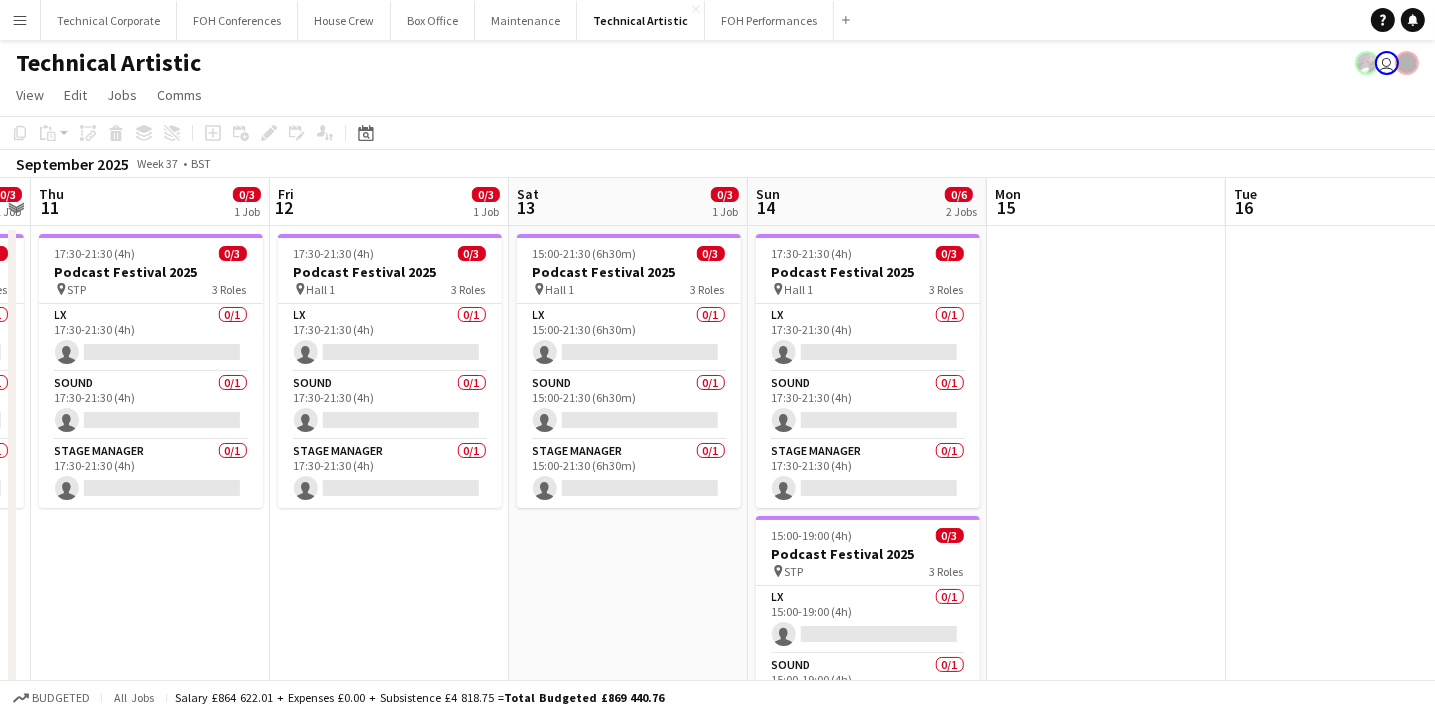 click at bounding box center (1106, 698) 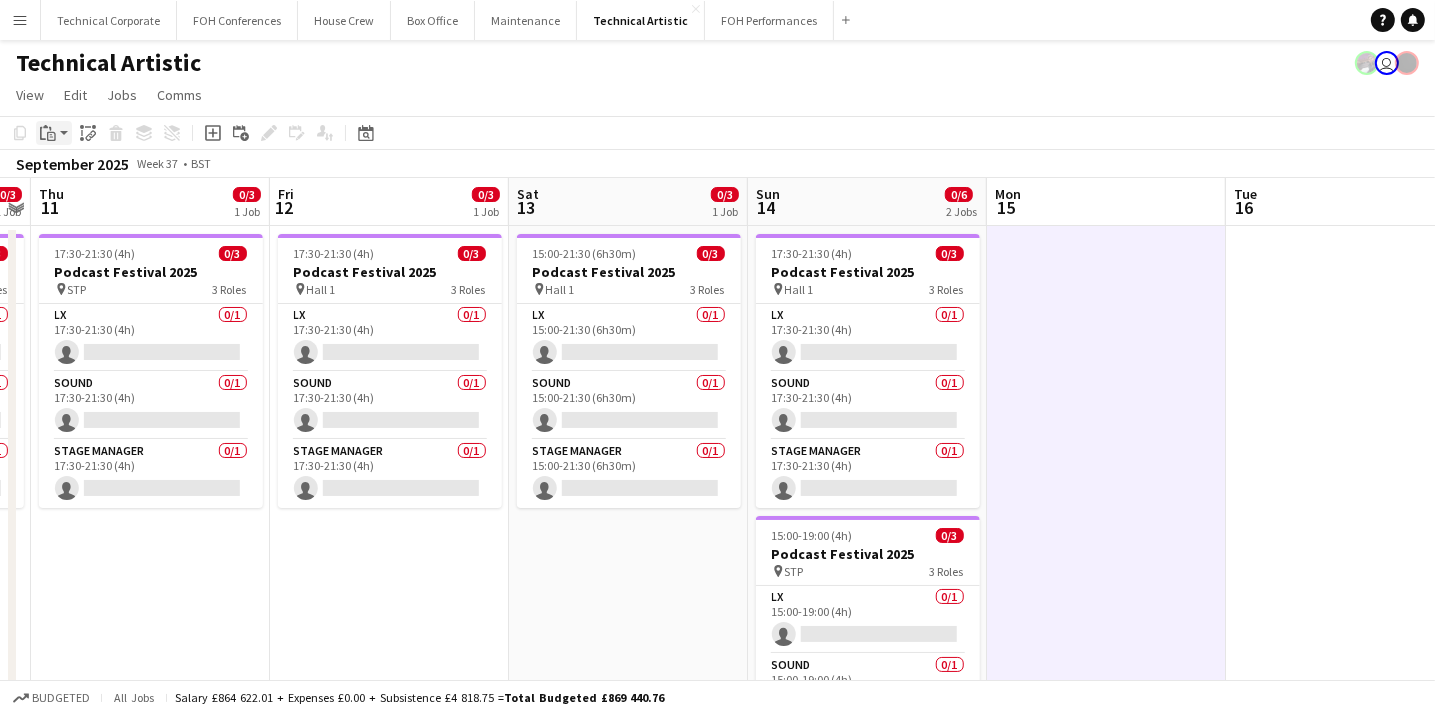 click 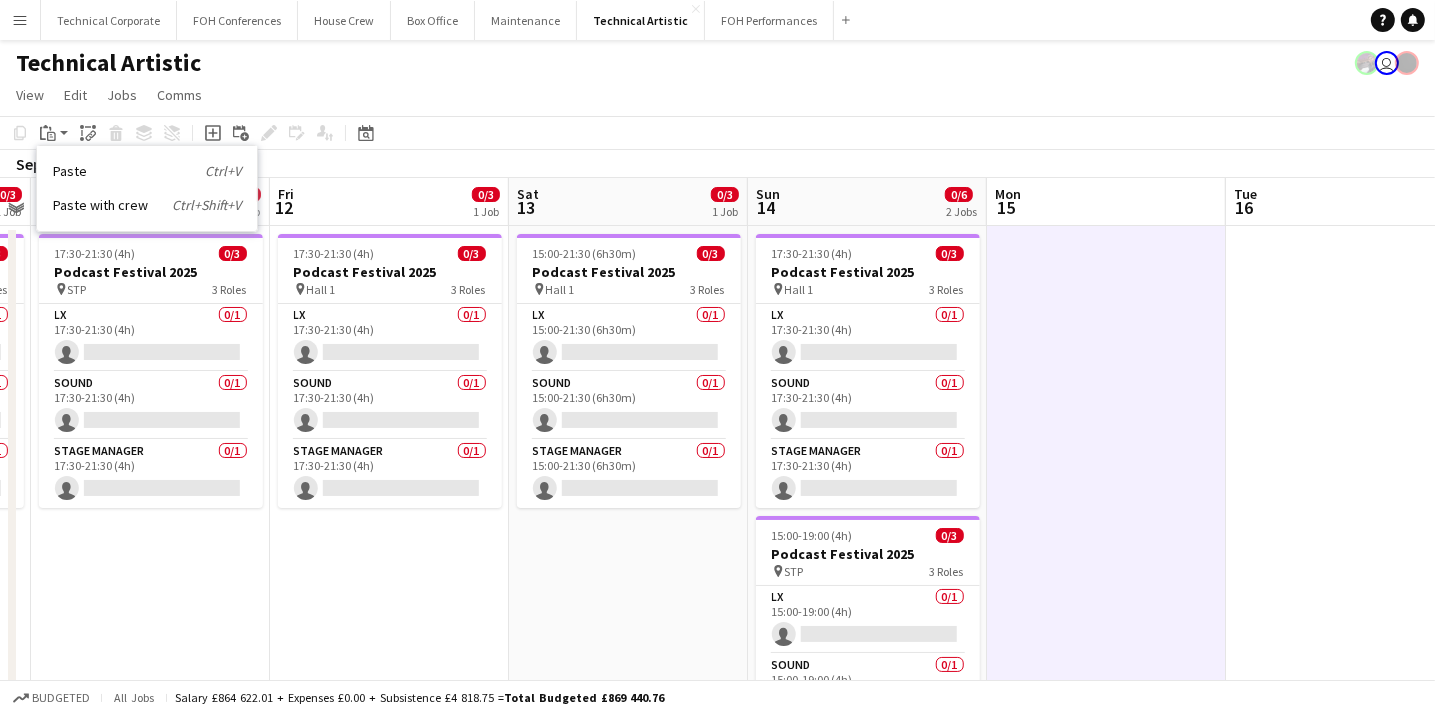click on "View  Day view expanded Day view collapsed Month view Date picker Jump to today Expand Linked Jobs Collapse Linked Jobs  Edit  Copy Ctrl+C  Paste  Without Crew Ctrl+V With Crew Ctrl+Shift+V Paste as linked job  Group  Group Ungroup  Jobs  New Job Edit Job Delete Job New Linked Job Edit Linked Jobs Job fulfilment Promote Role Copy Role URL  Comms  Notify confirmed crew Create chat" 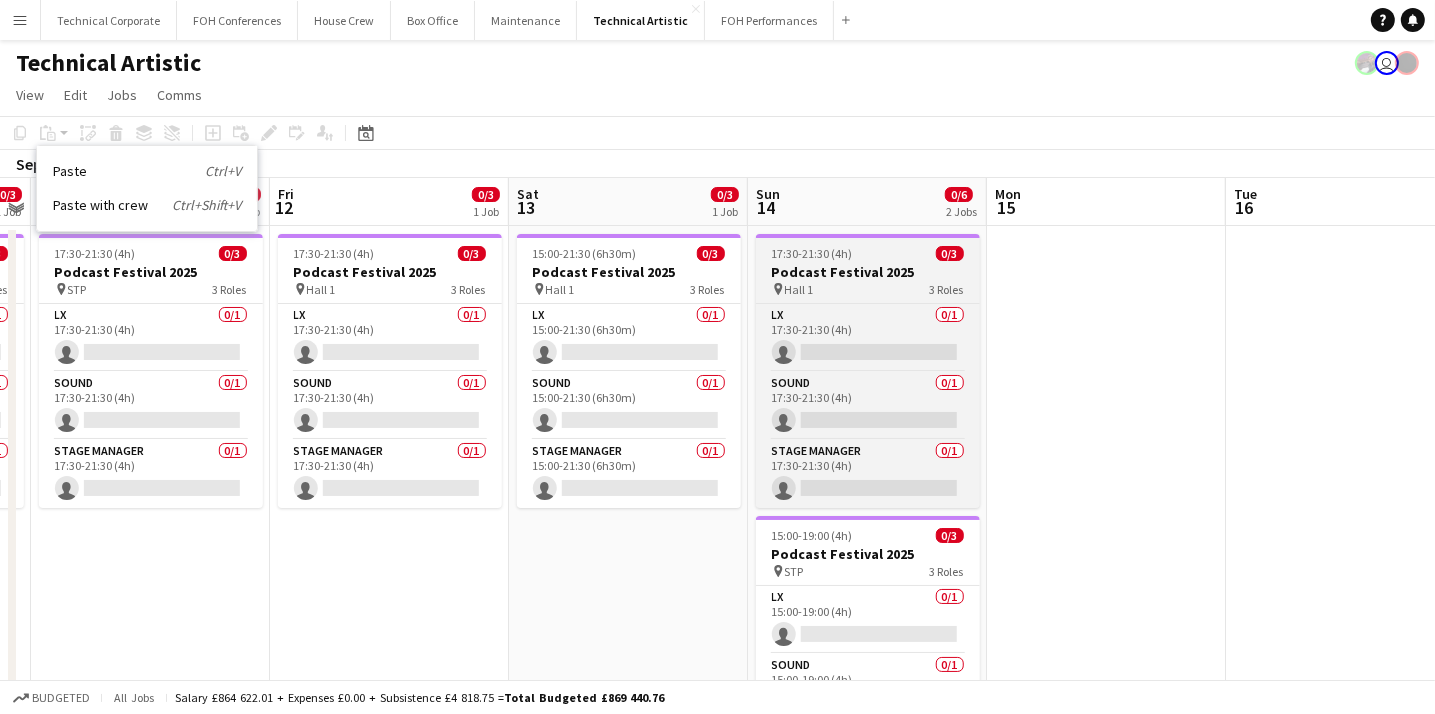 click on "Podcast Festival 2025" at bounding box center (868, 272) 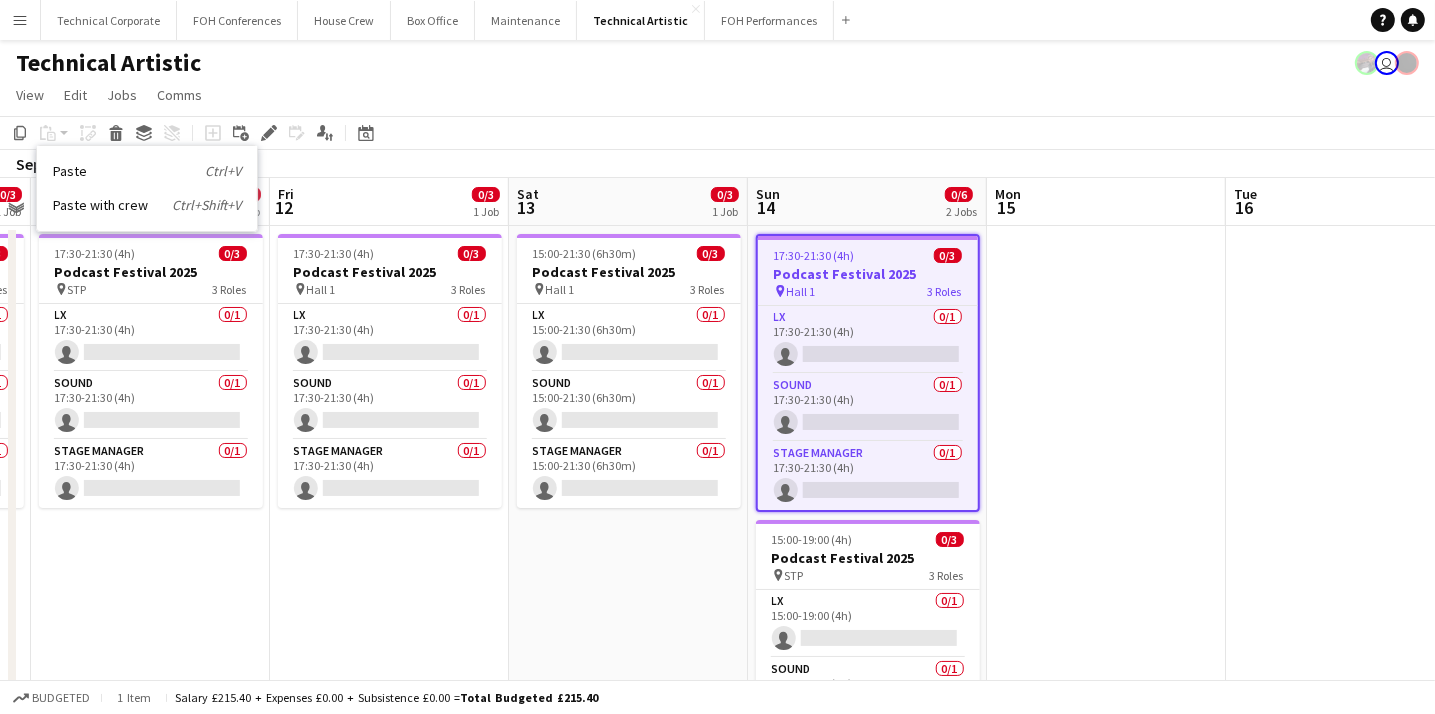 click on "View  Day view expanded Day view collapsed Month view Date picker Jump to today Expand Linked Jobs Collapse Linked Jobs  Edit  Copy Ctrl+C  Paste  Without Crew Ctrl+V With Crew Ctrl+Shift+V Paste as linked job  Group  Group Ungroup  Jobs  New Job Edit Job Delete Job New Linked Job Edit Linked Jobs Job fulfilment Promote Role Copy Role URL  Comms  Notify confirmed crew Create chat" 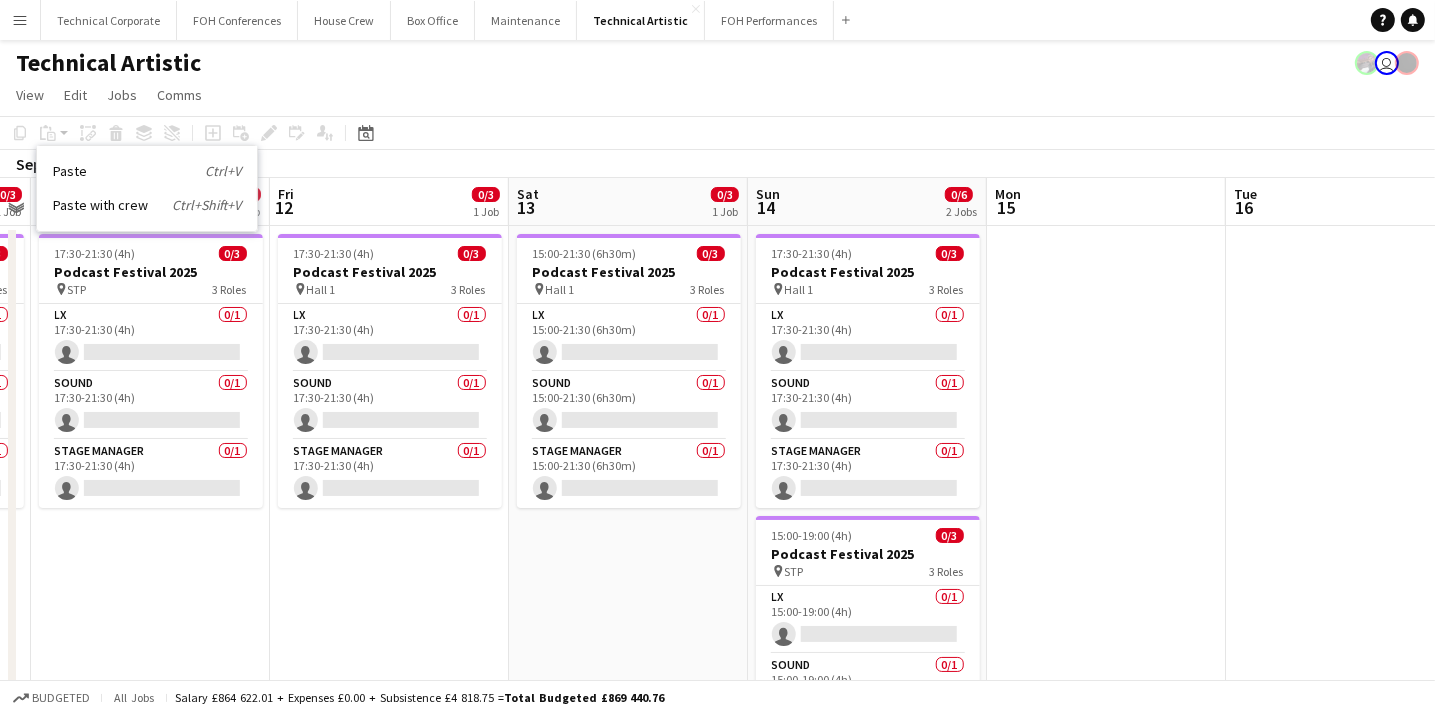 click at bounding box center (1106, 698) 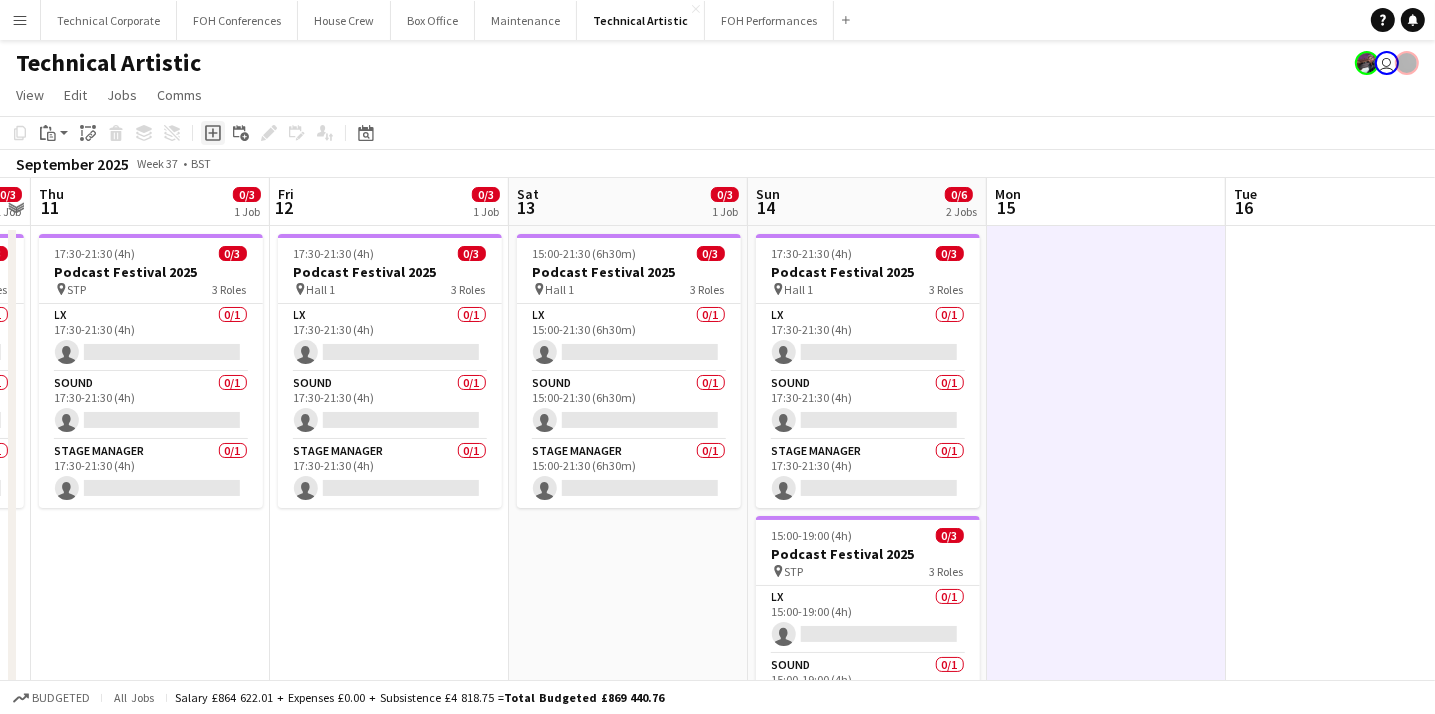 click on "Add job" 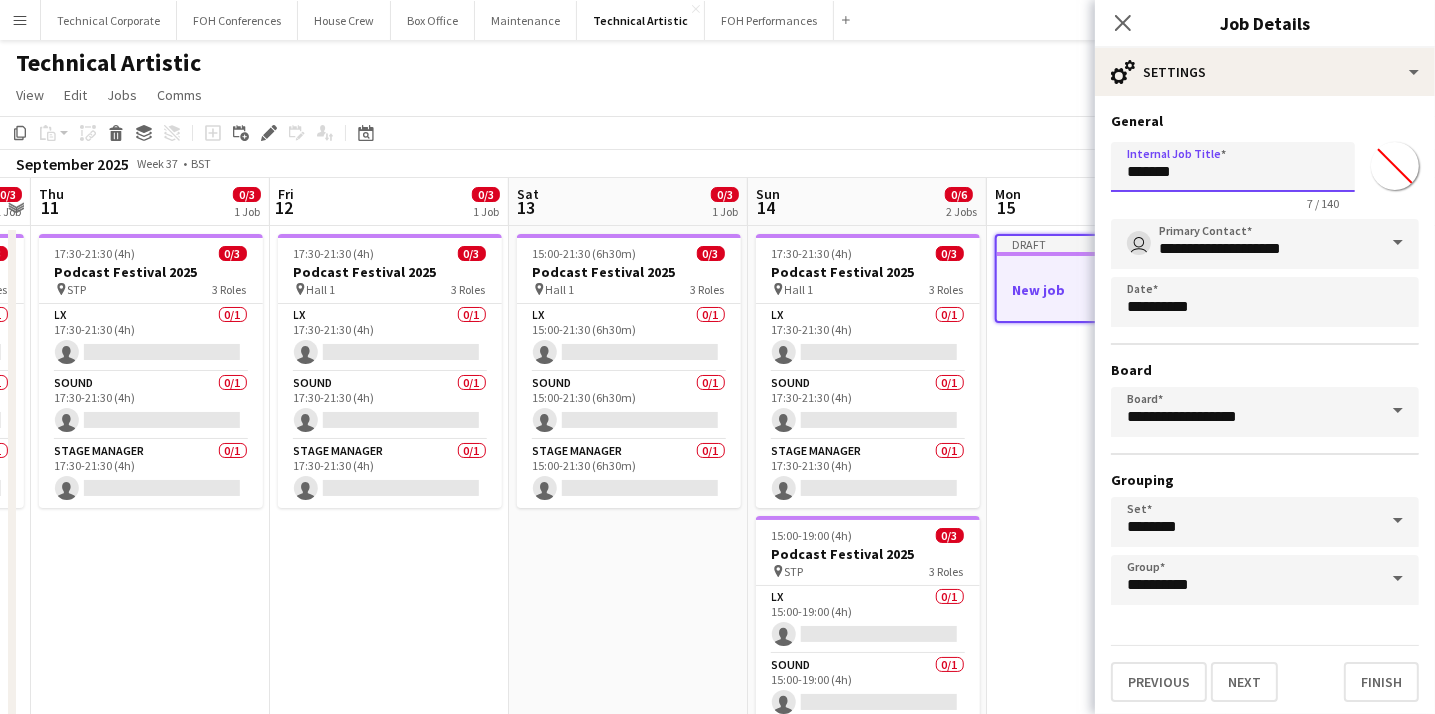 drag, startPoint x: 1208, startPoint y: 175, endPoint x: 1081, endPoint y: 165, distance: 127.39309 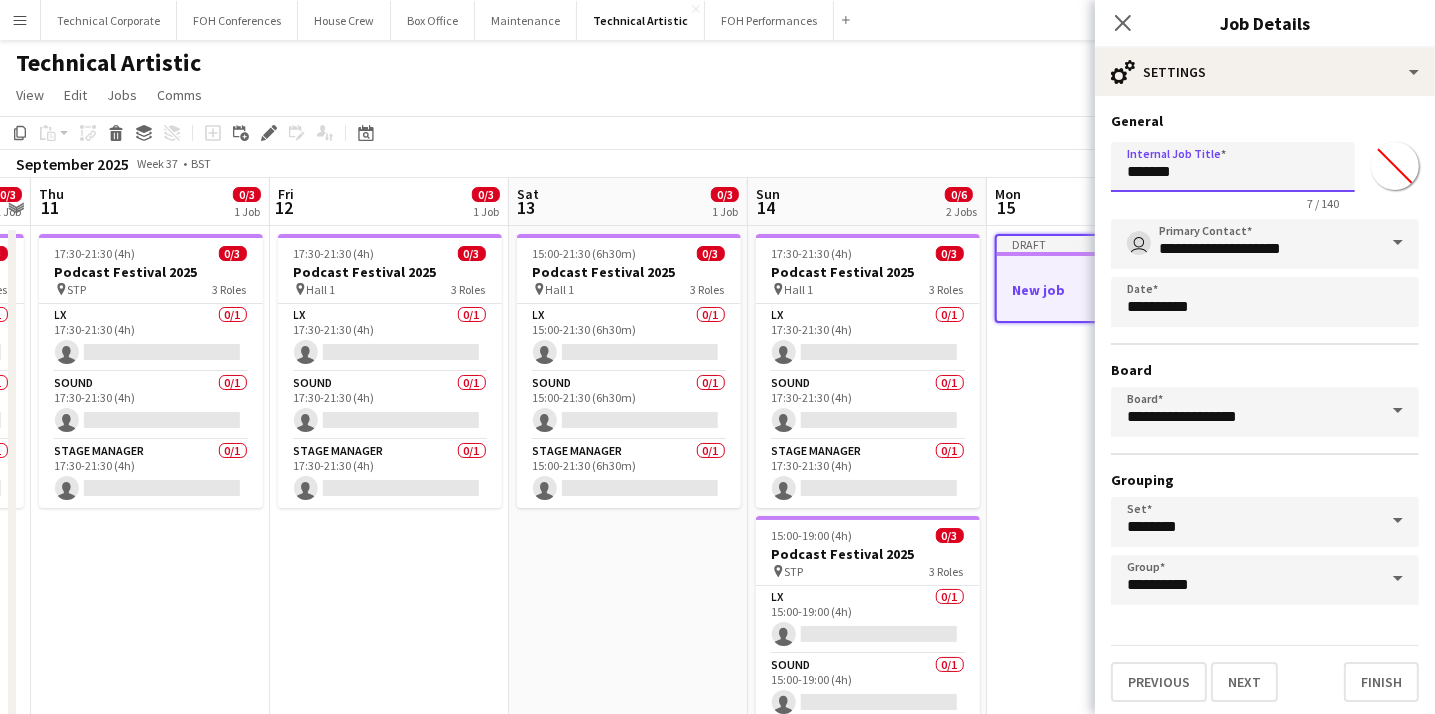 click on "Menu
Boards
Boards   Boards   All jobs   Status
Workforce
Workforce   My Workforce   Recruiting
Comms
Comms
Pay
Pay   Approvals
Platform Settings
Platform Settings   Your settings
Training Academy
Training Academy
Knowledge Base
Knowledge Base
Product Updates
Product Updates   Log Out   Privacy   Technical Corporate
Close
FOH Conferences
Close
House Crew
Close
Box Office
Close
Maintenance
Close
Technical Artistic
Close
FOH Performances
Close
Add
Help
Notifications" at bounding box center [717, 602] 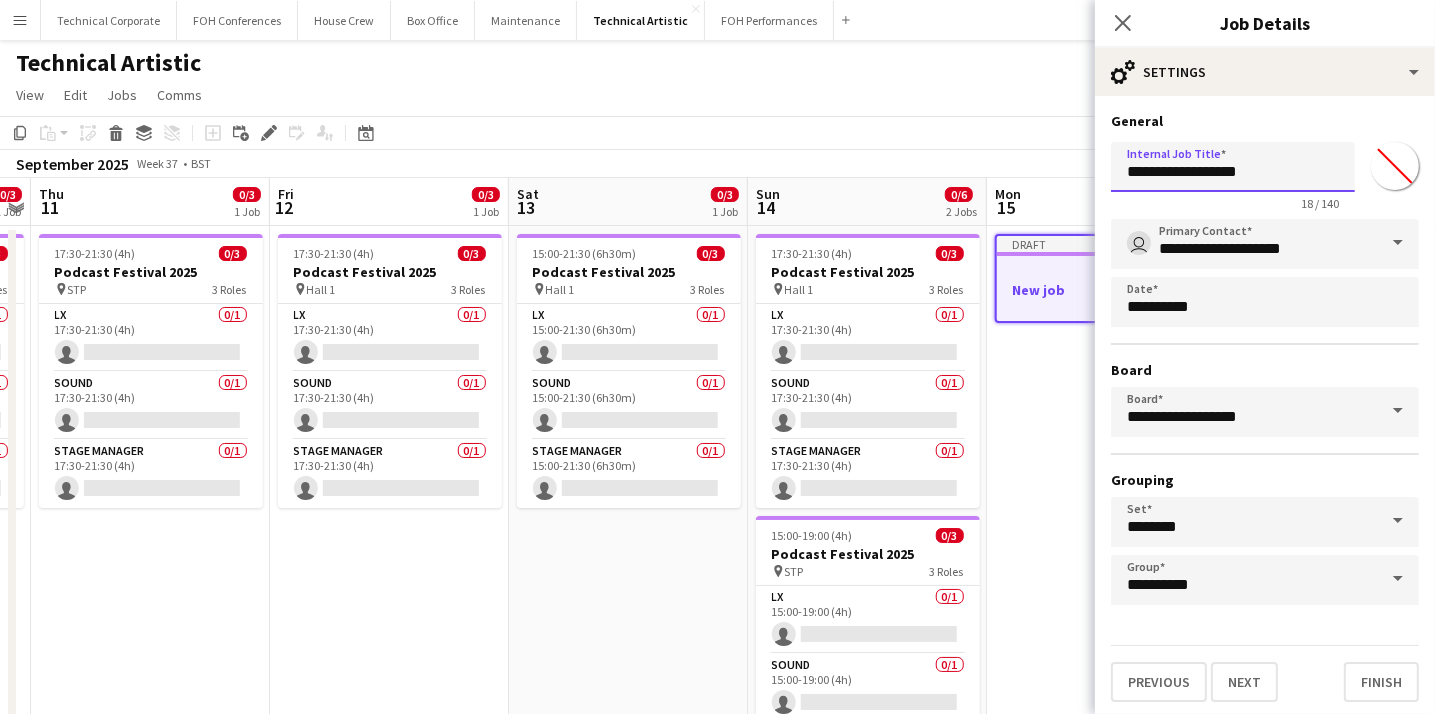 type on "**********" 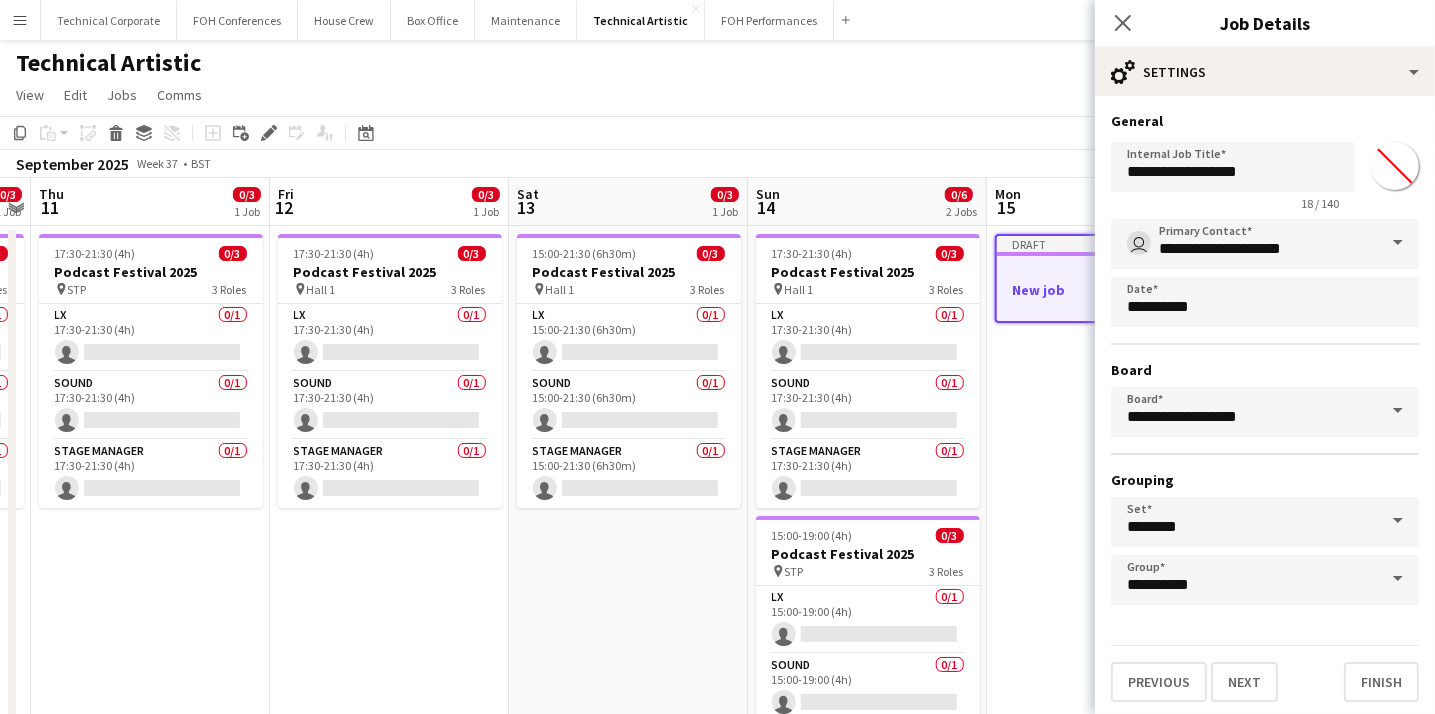 click at bounding box center (1398, 243) 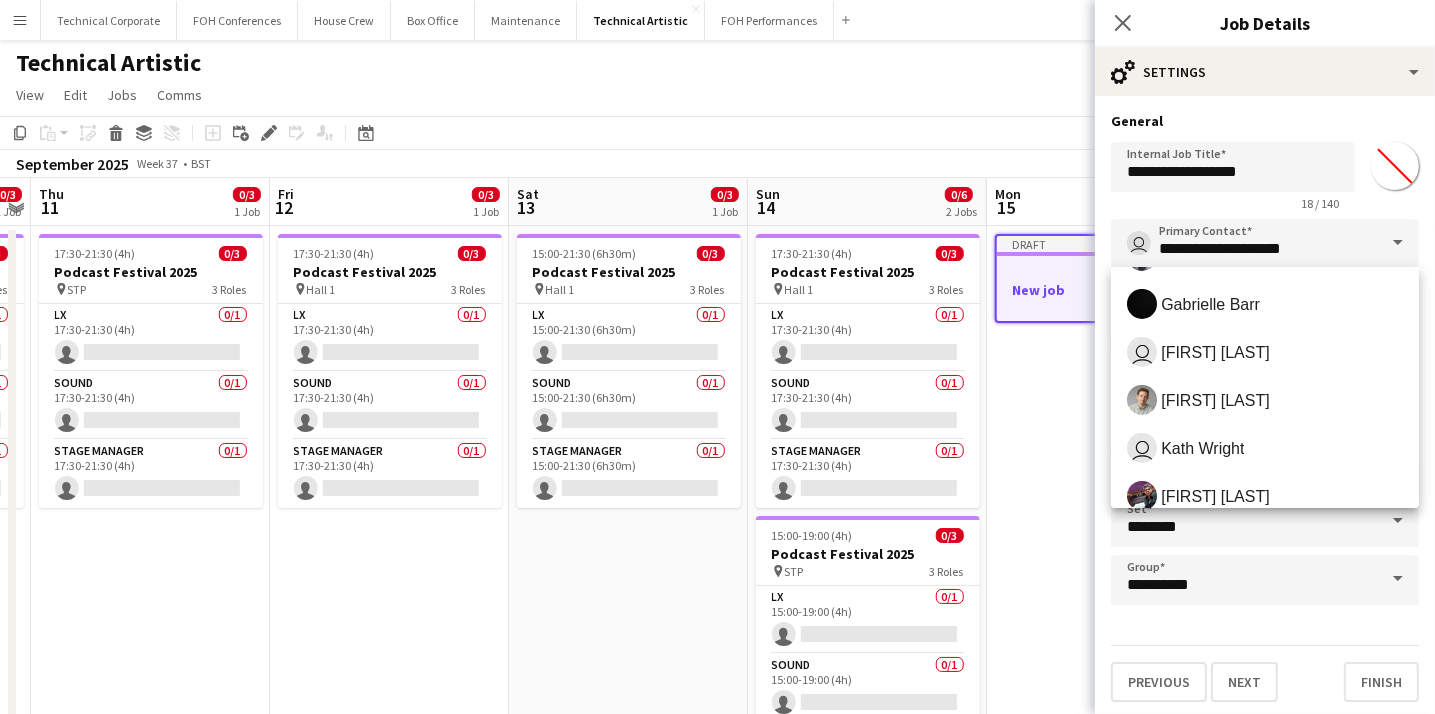 scroll, scrollTop: 570, scrollLeft: 0, axis: vertical 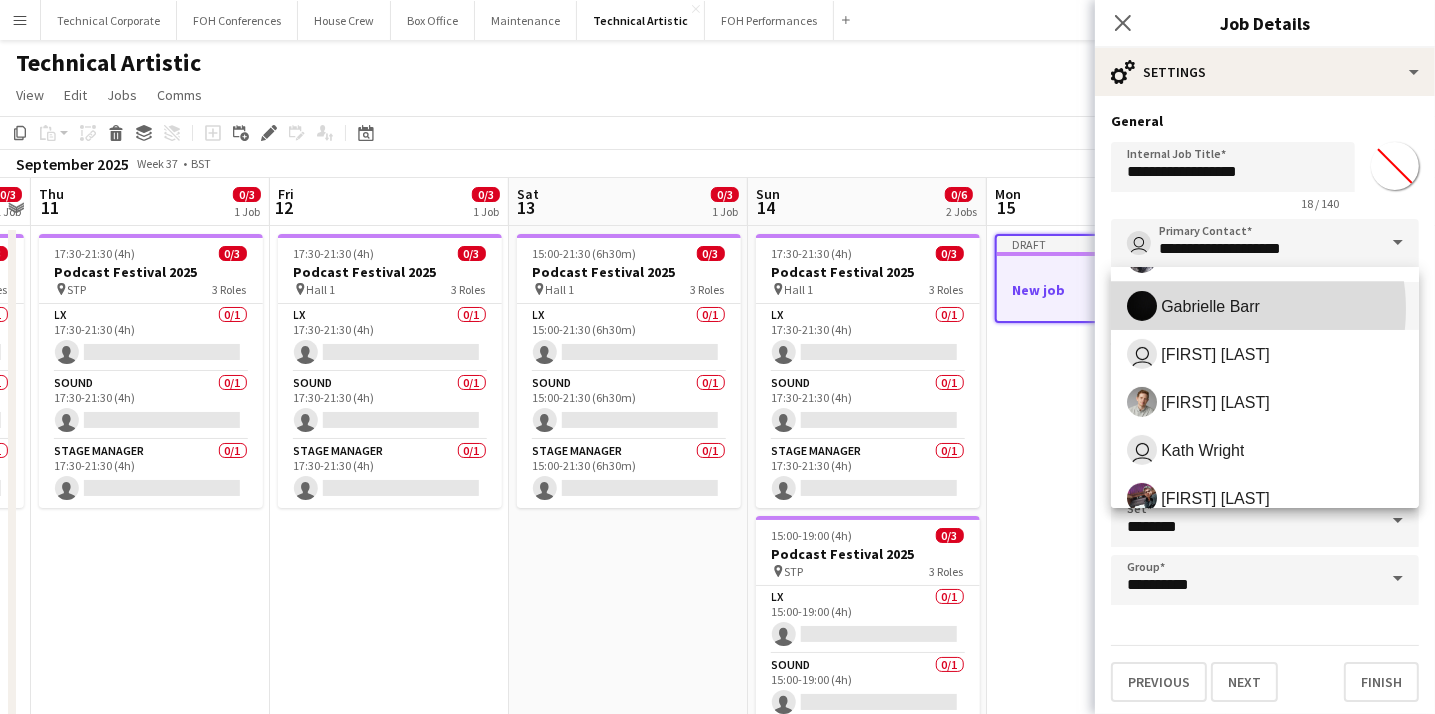 click on "Gabrielle Barr" at bounding box center (1210, 306) 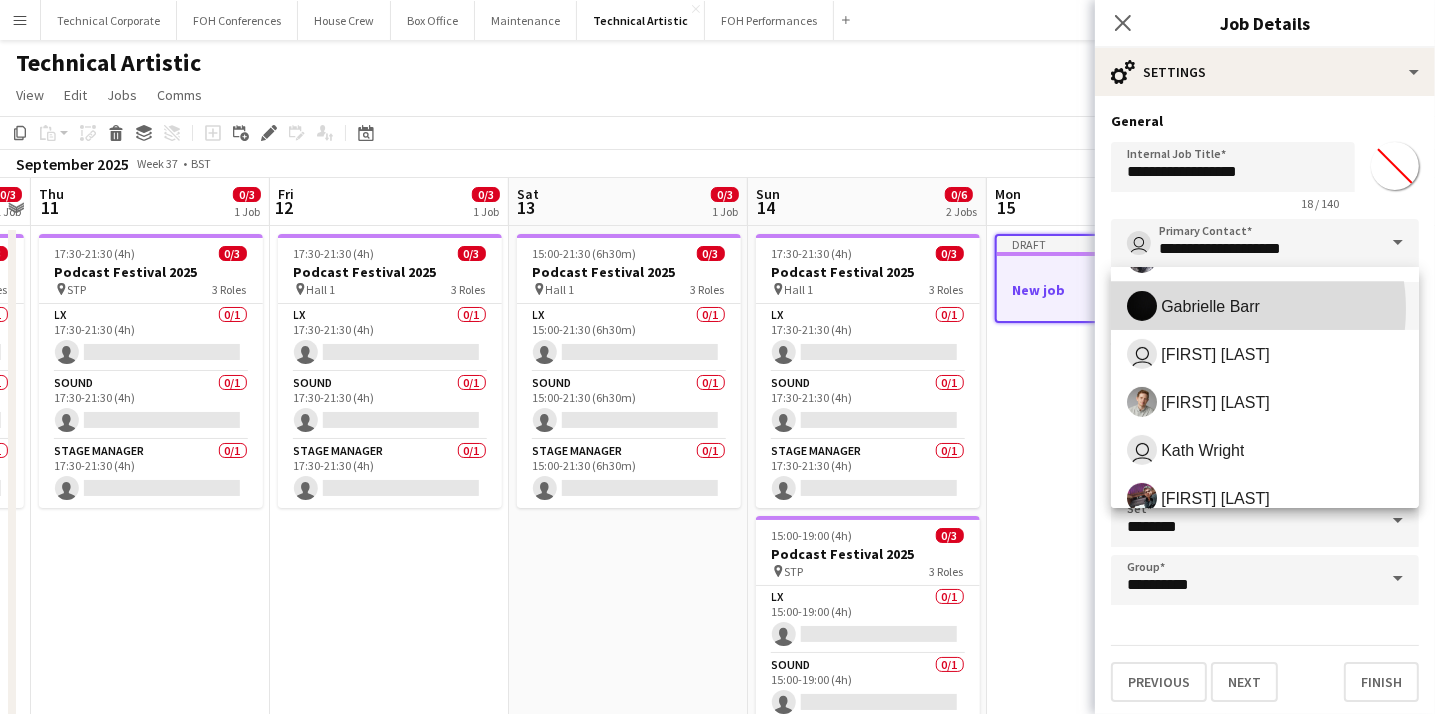 type on "**********" 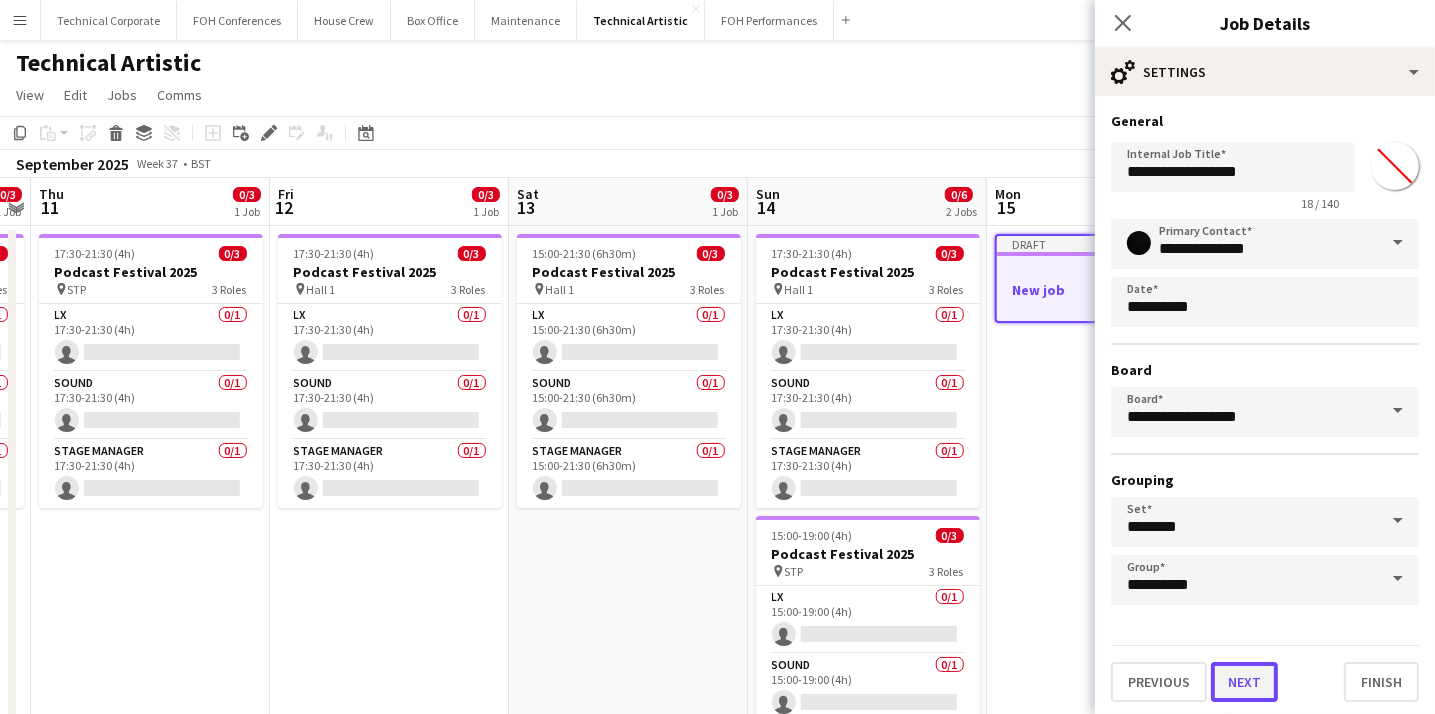 click on "Next" at bounding box center [1244, 682] 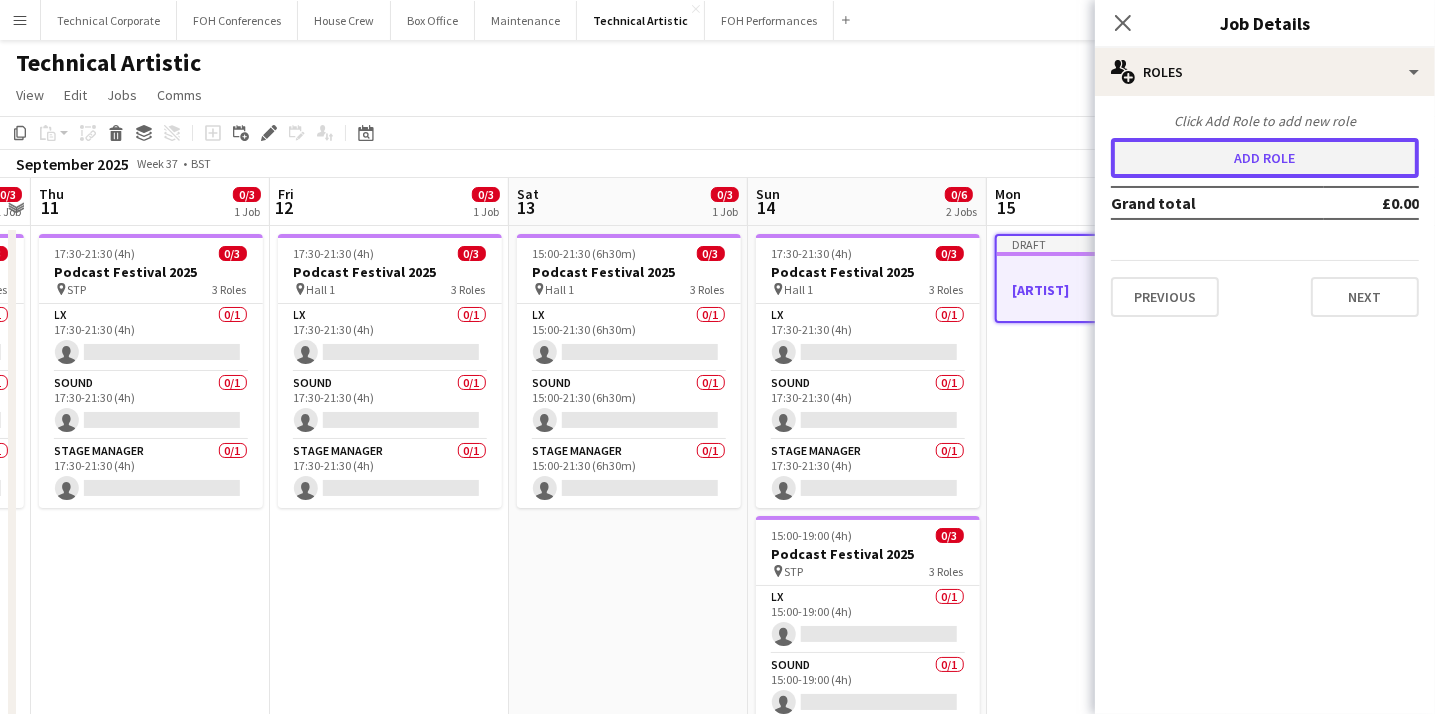 click on "Add role" at bounding box center (1265, 158) 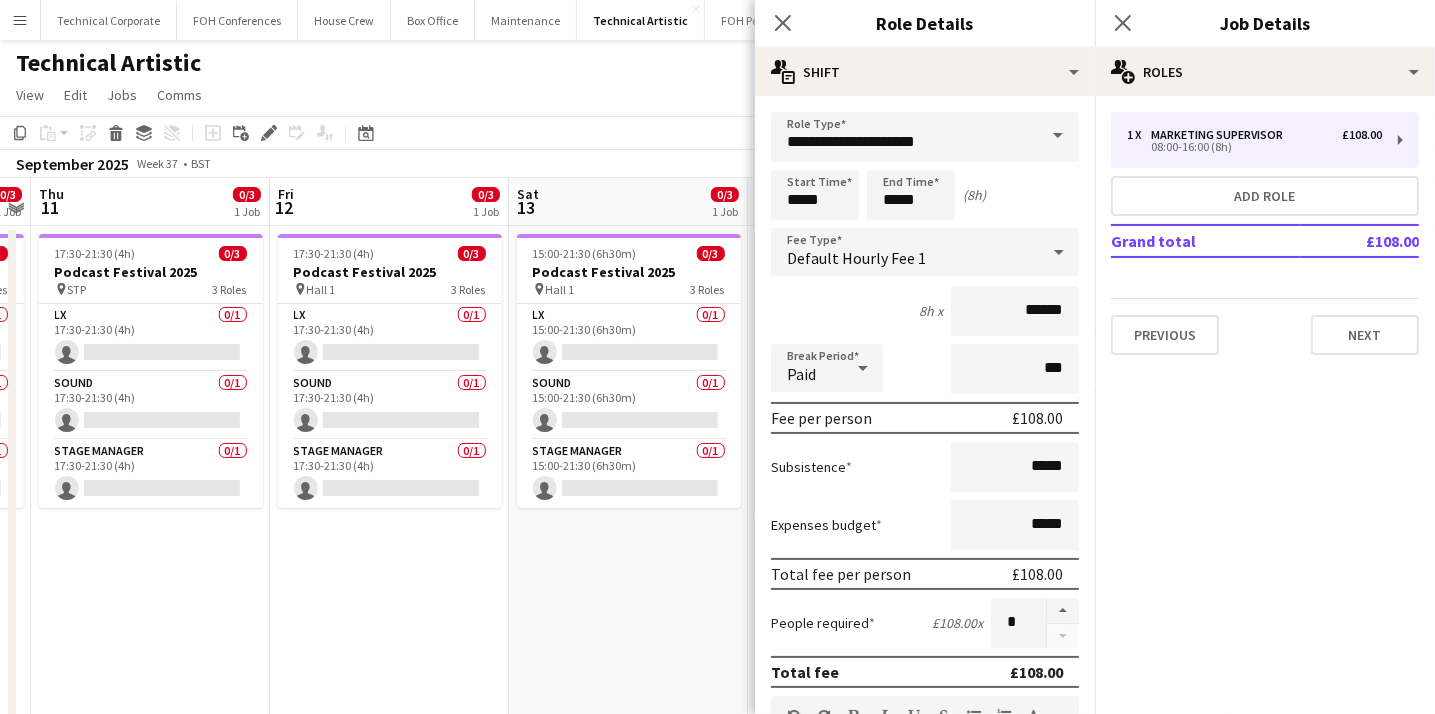 click at bounding box center (1058, 136) 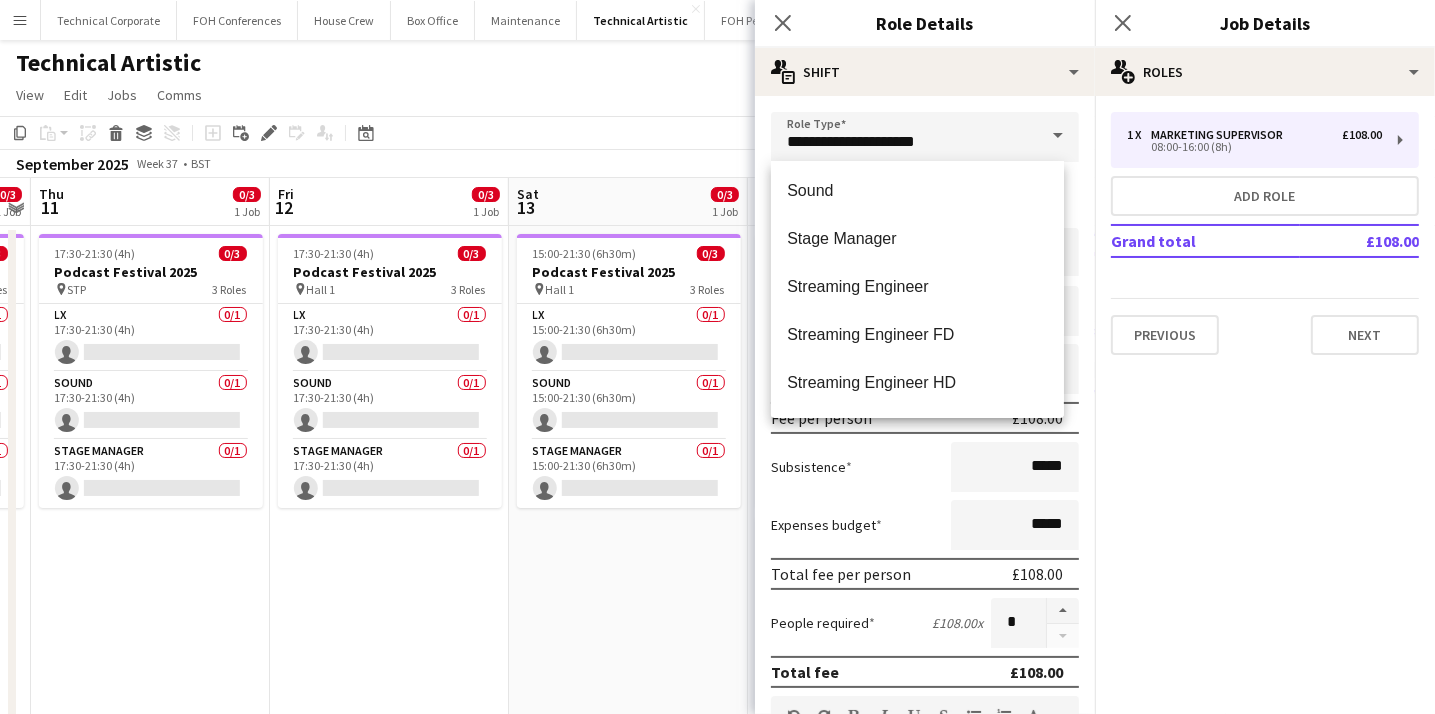 scroll, scrollTop: 2098, scrollLeft: 0, axis: vertical 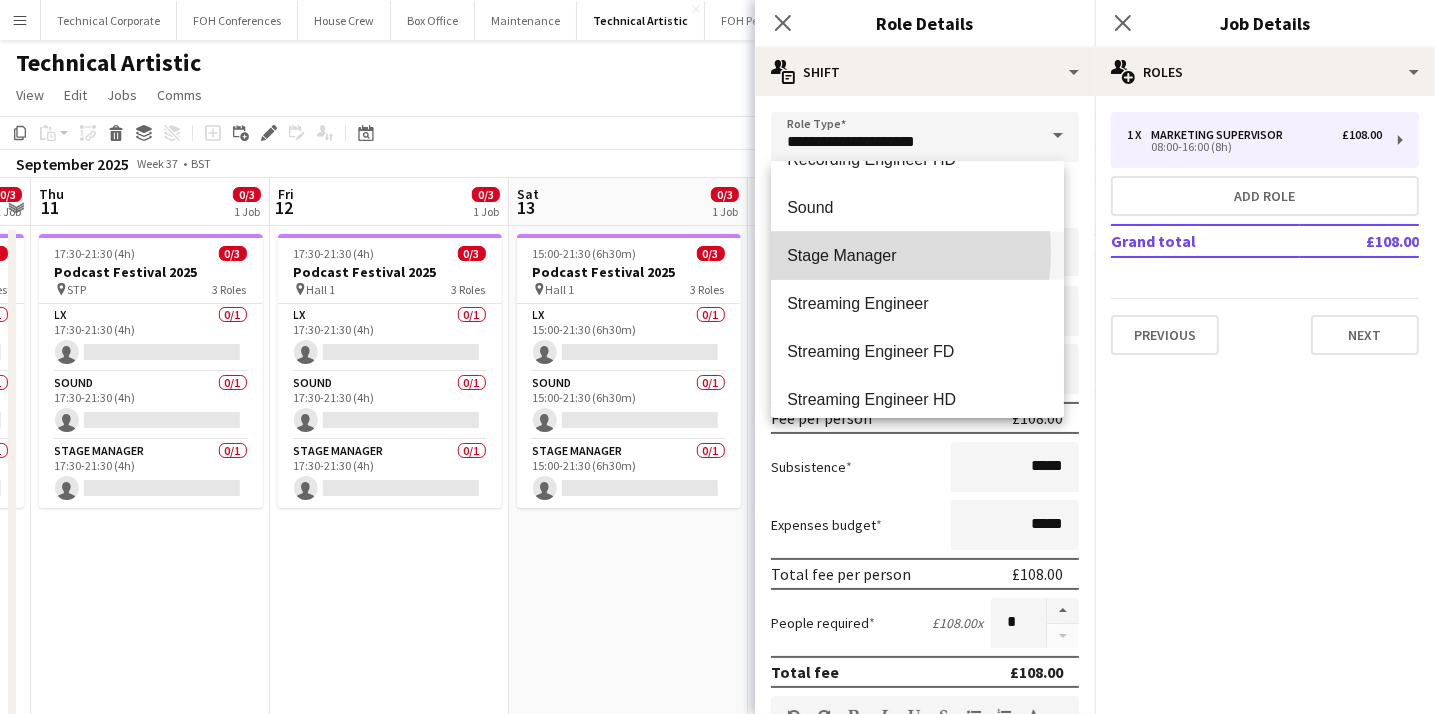 click on "Stage Manager" at bounding box center [917, 255] 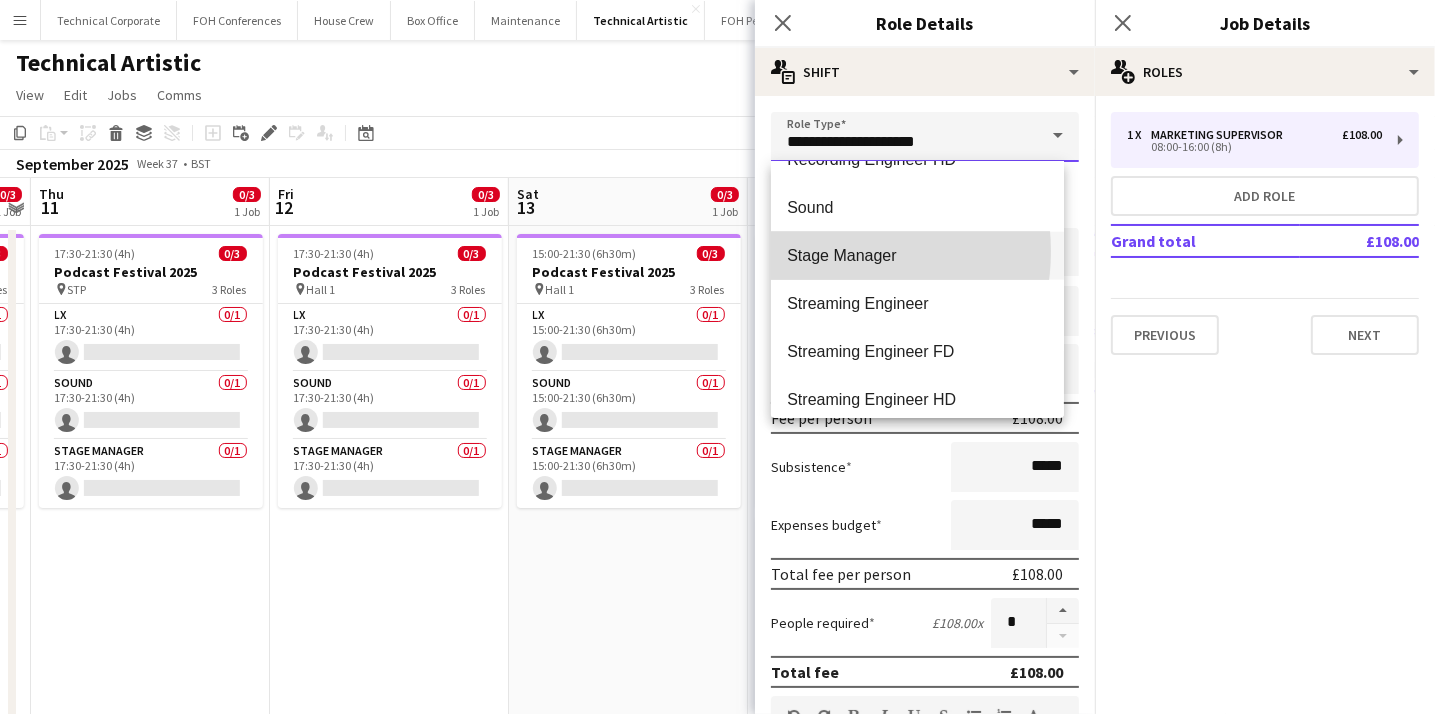 type on "**********" 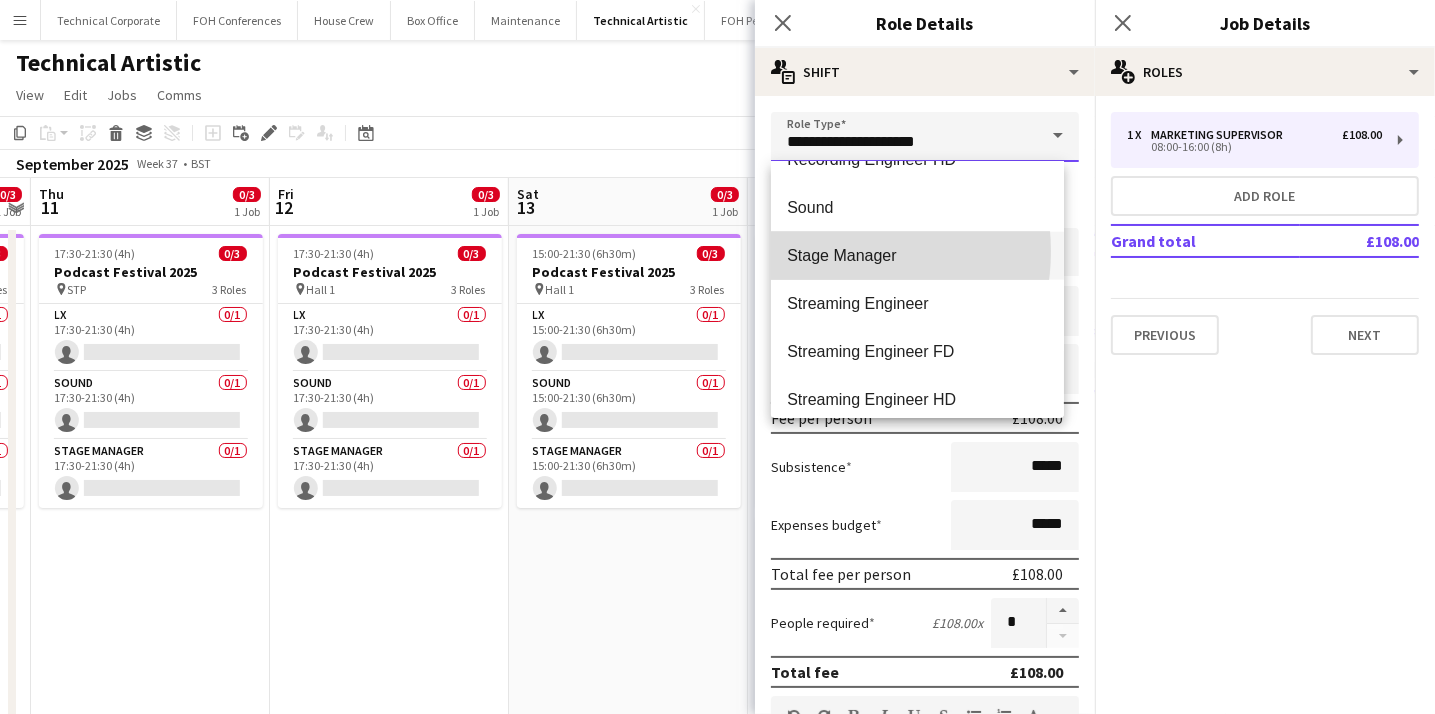 type on "******" 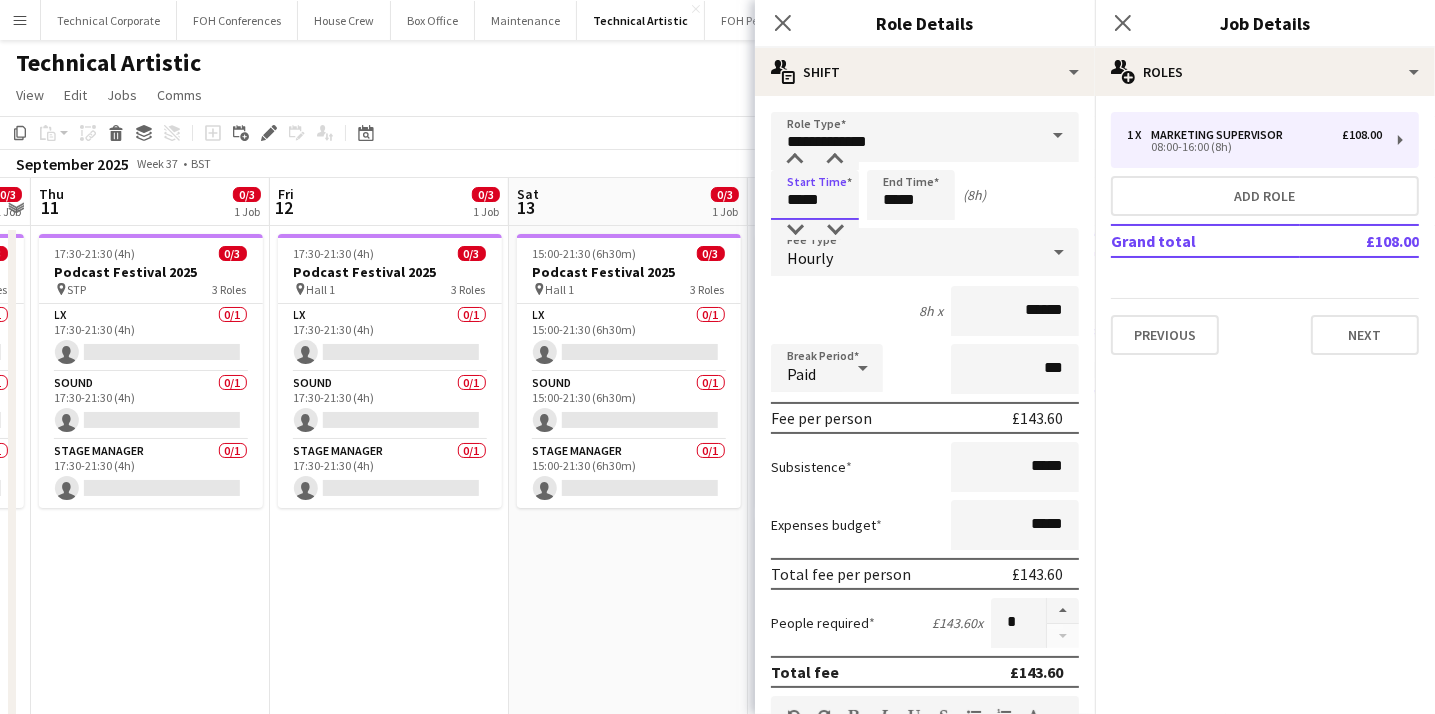 drag, startPoint x: 828, startPoint y: 202, endPoint x: 764, endPoint y: 196, distance: 64.28063 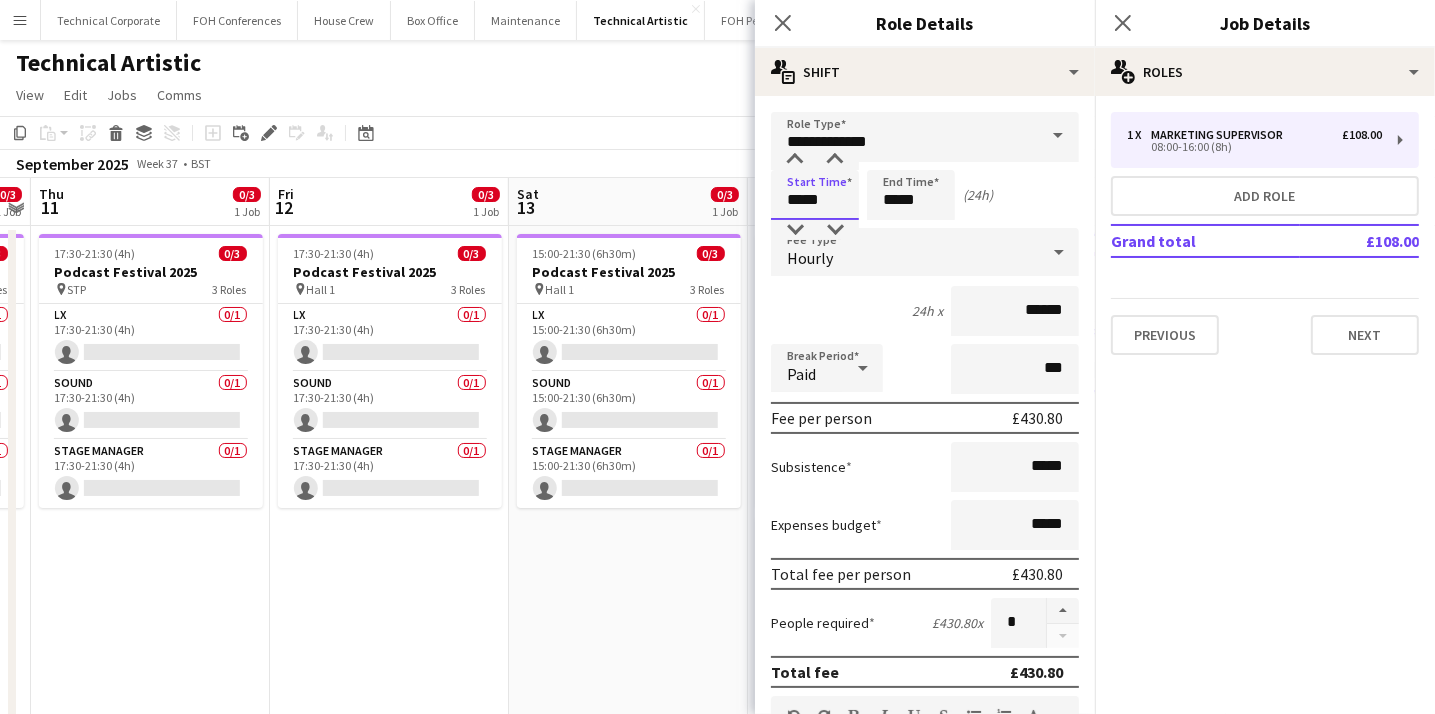 type on "*****" 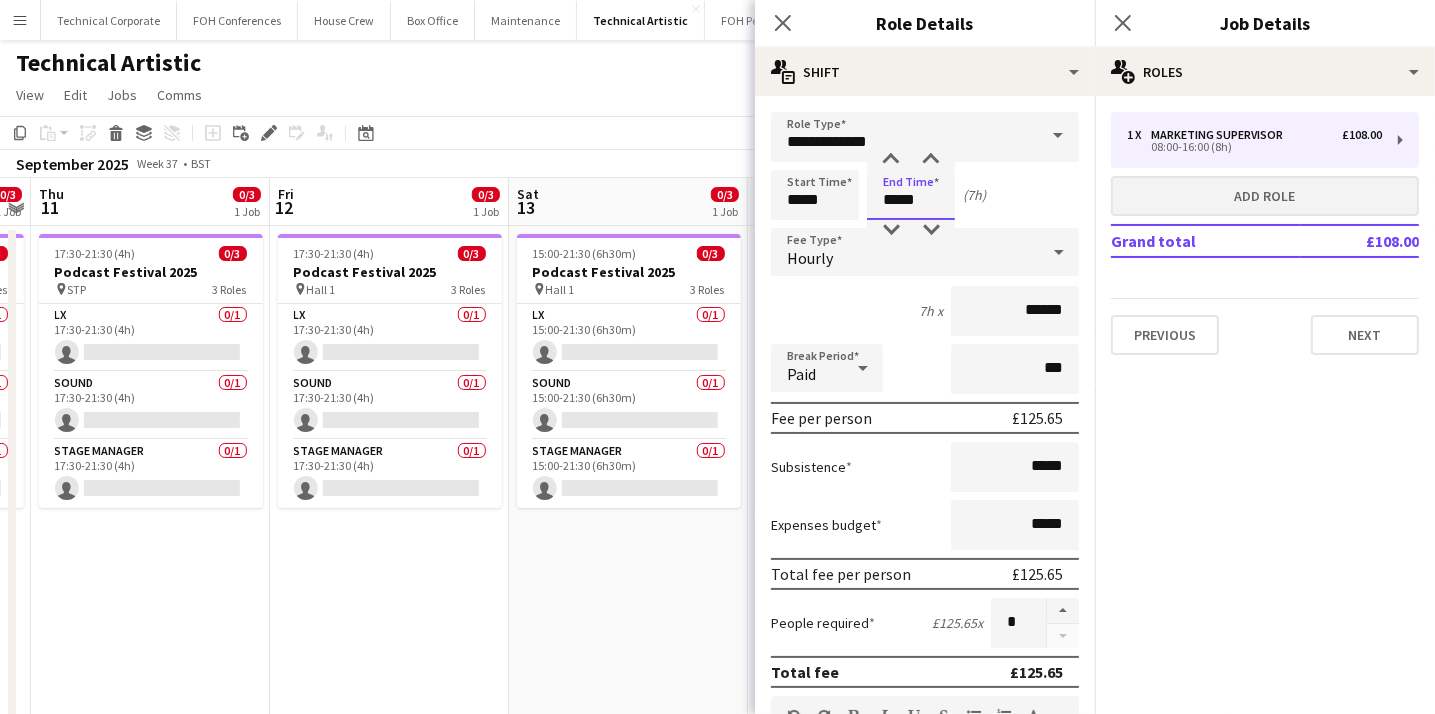 type on "*****" 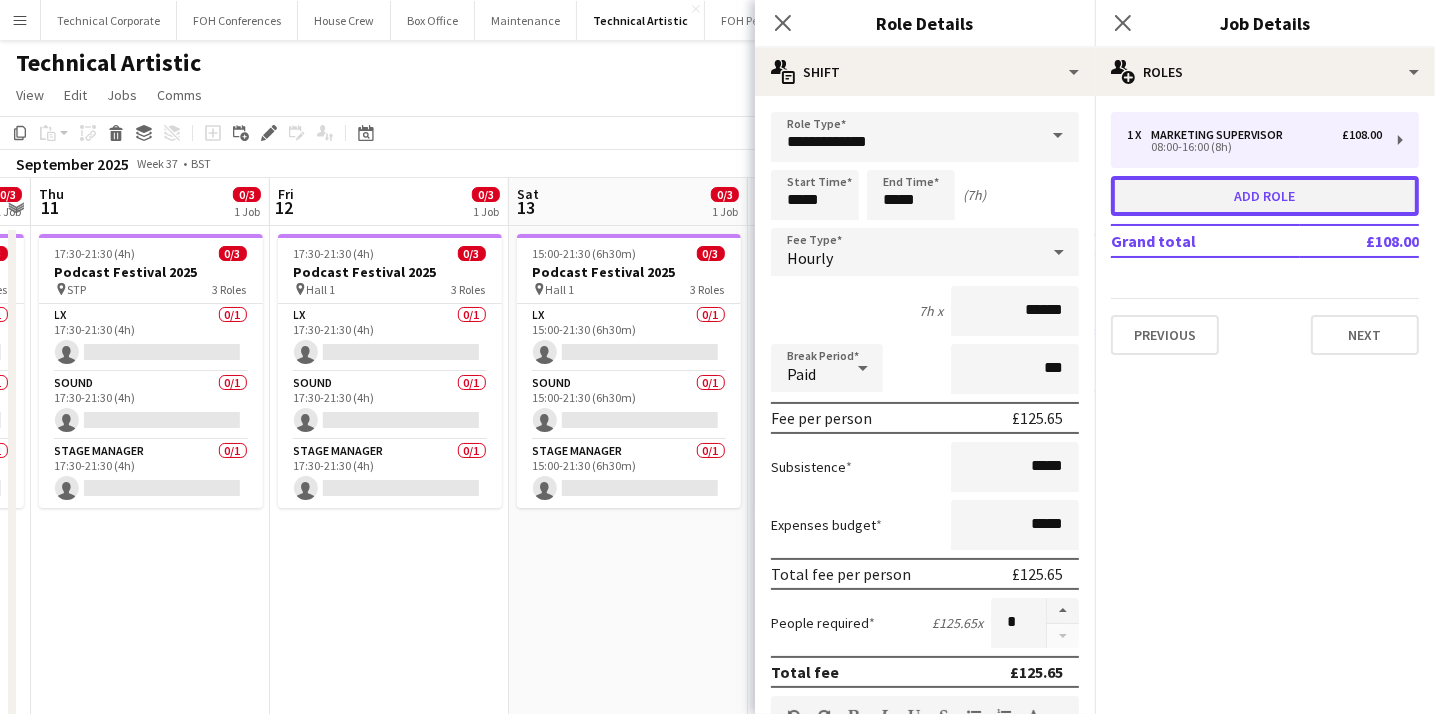 click on "Add role" at bounding box center (1265, 196) 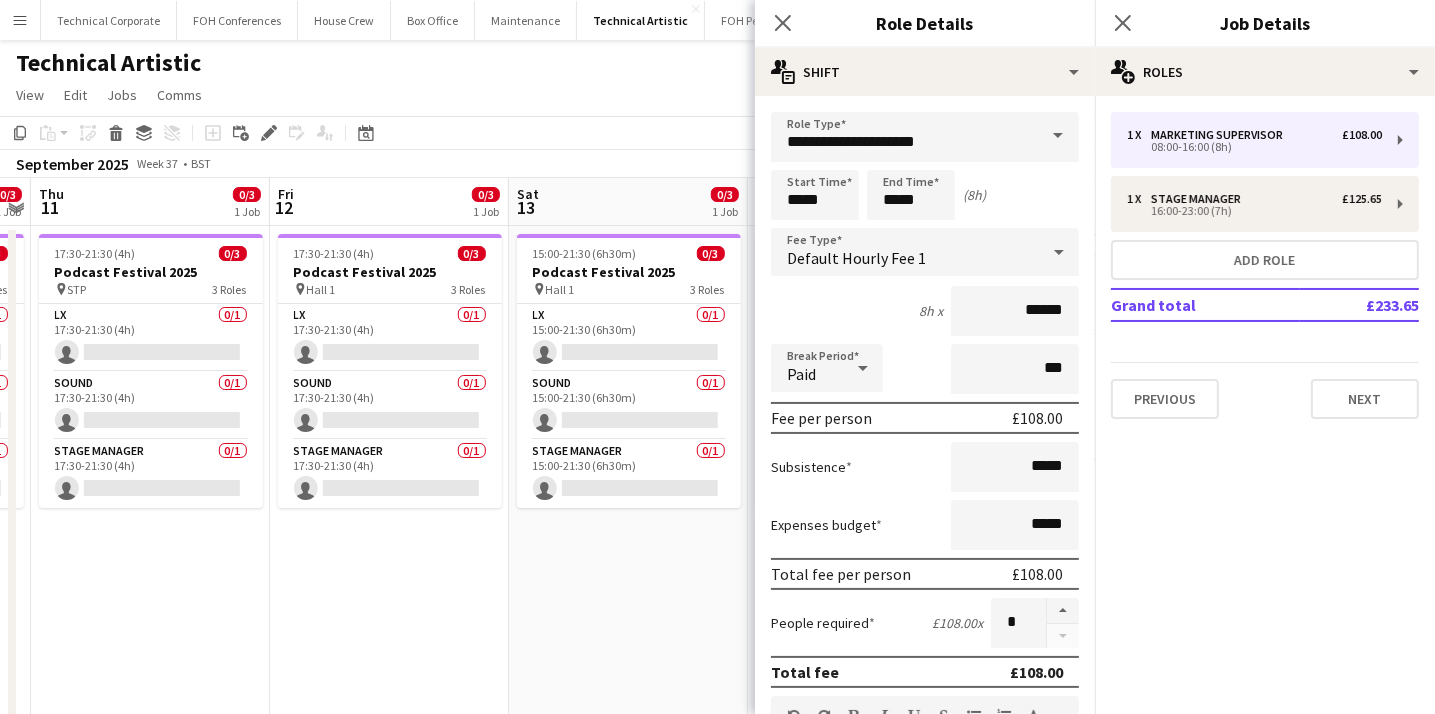 click at bounding box center [1058, 136] 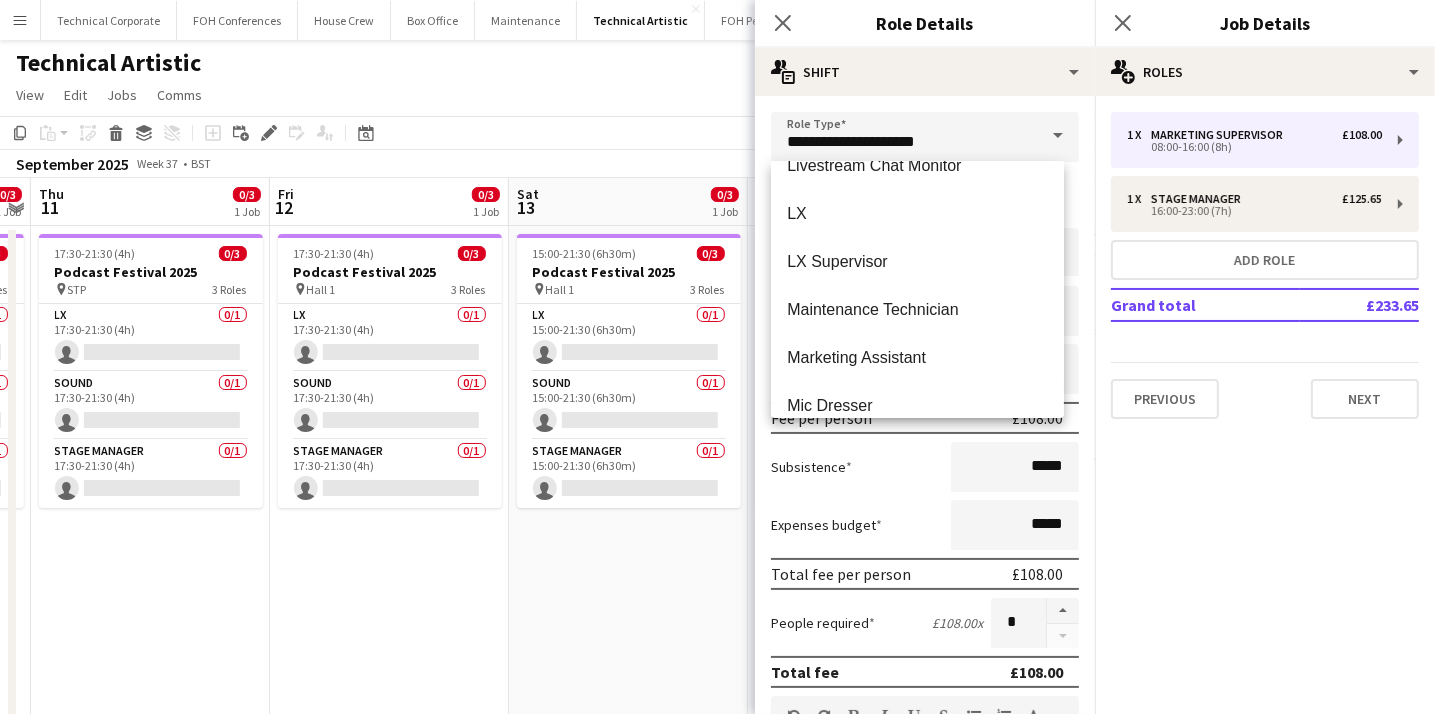 scroll, scrollTop: 1564, scrollLeft: 0, axis: vertical 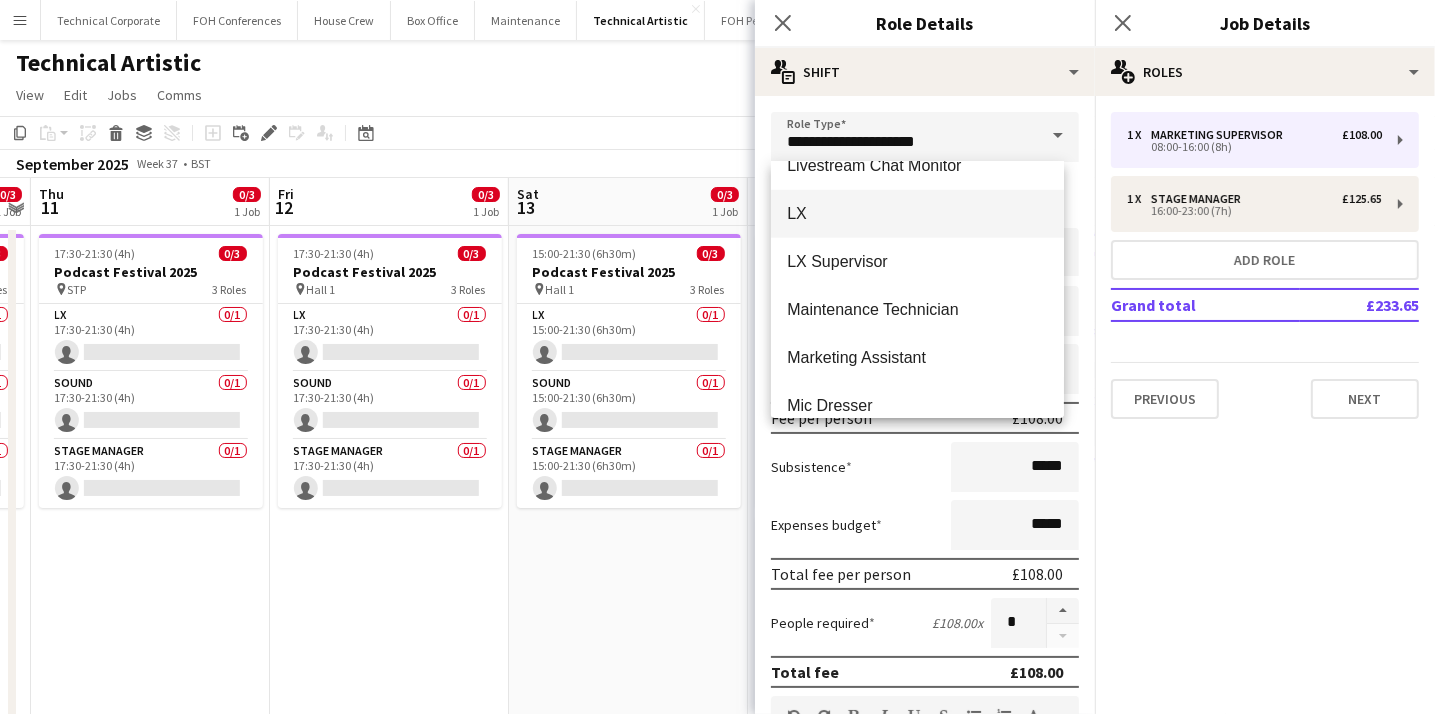 click on "LX" at bounding box center [917, 213] 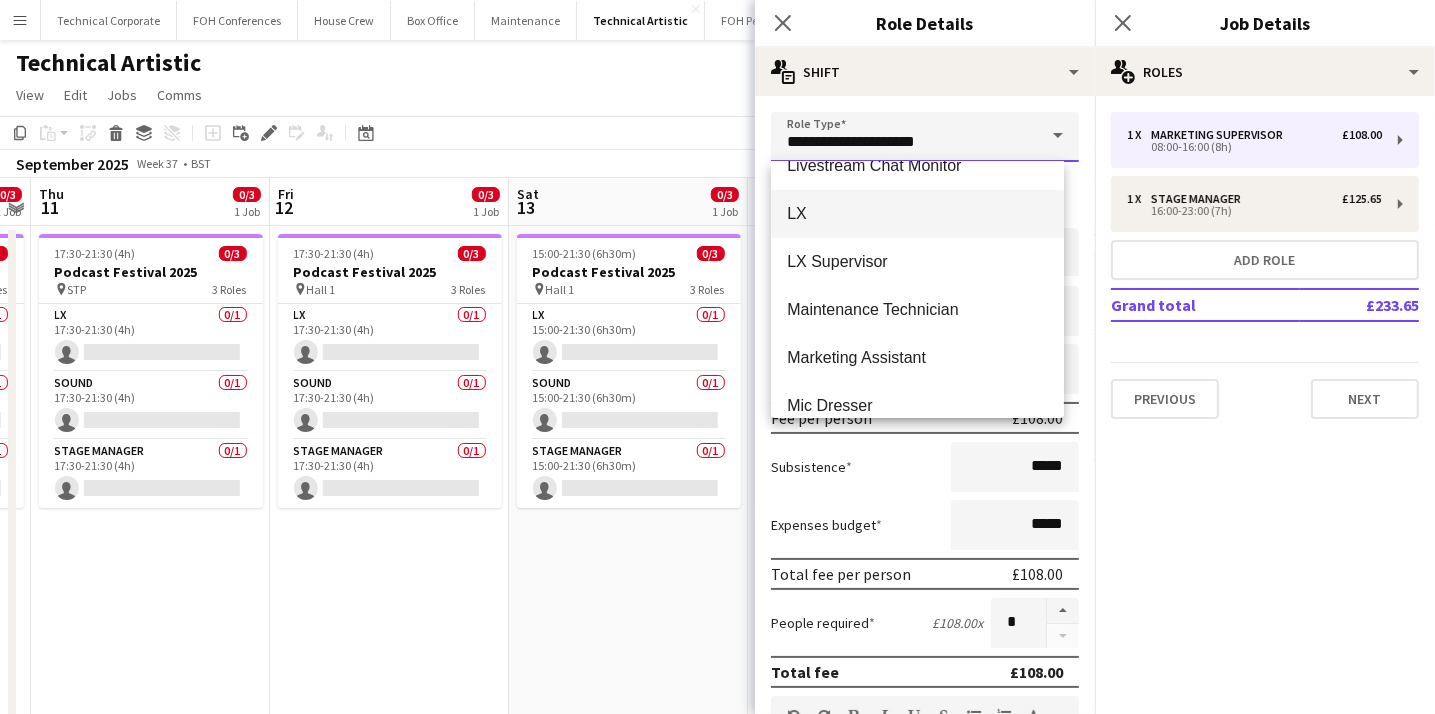 type on "**" 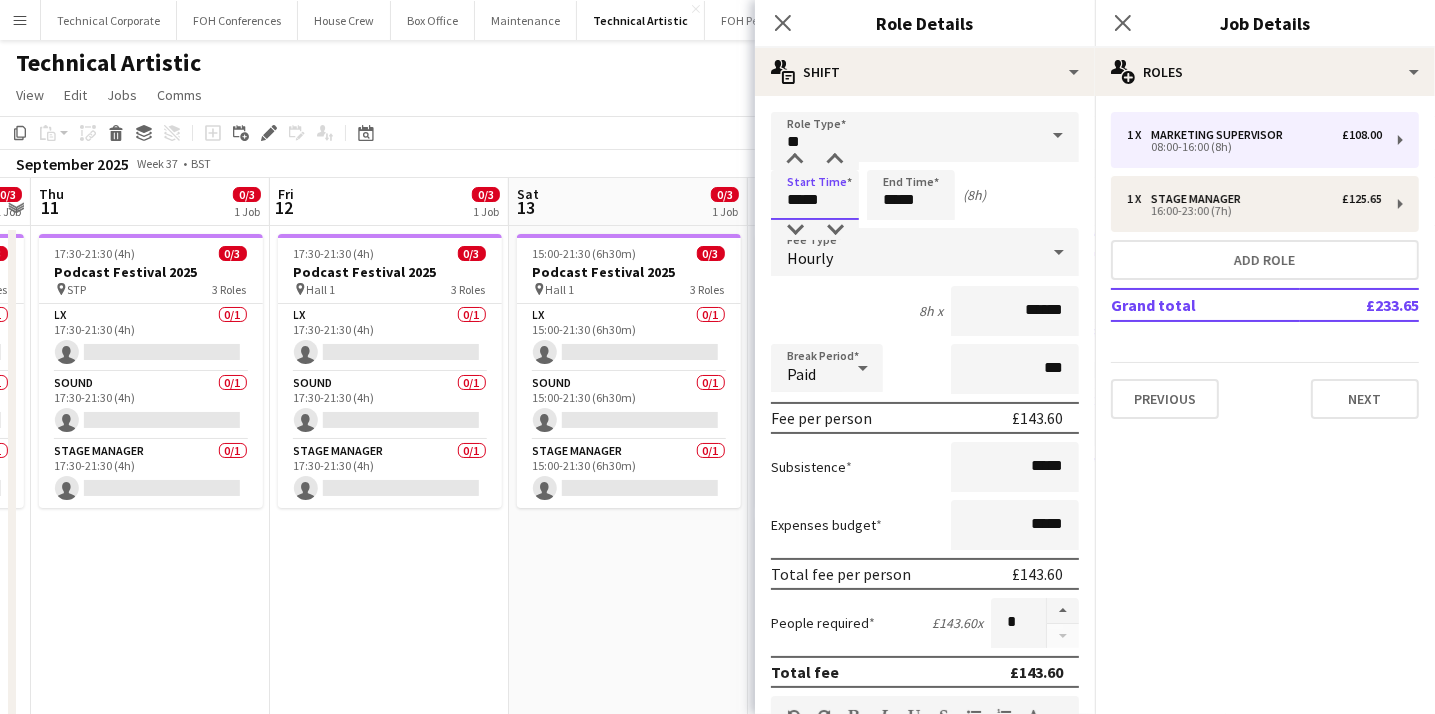 drag, startPoint x: 833, startPoint y: 206, endPoint x: 765, endPoint y: 199, distance: 68.359344 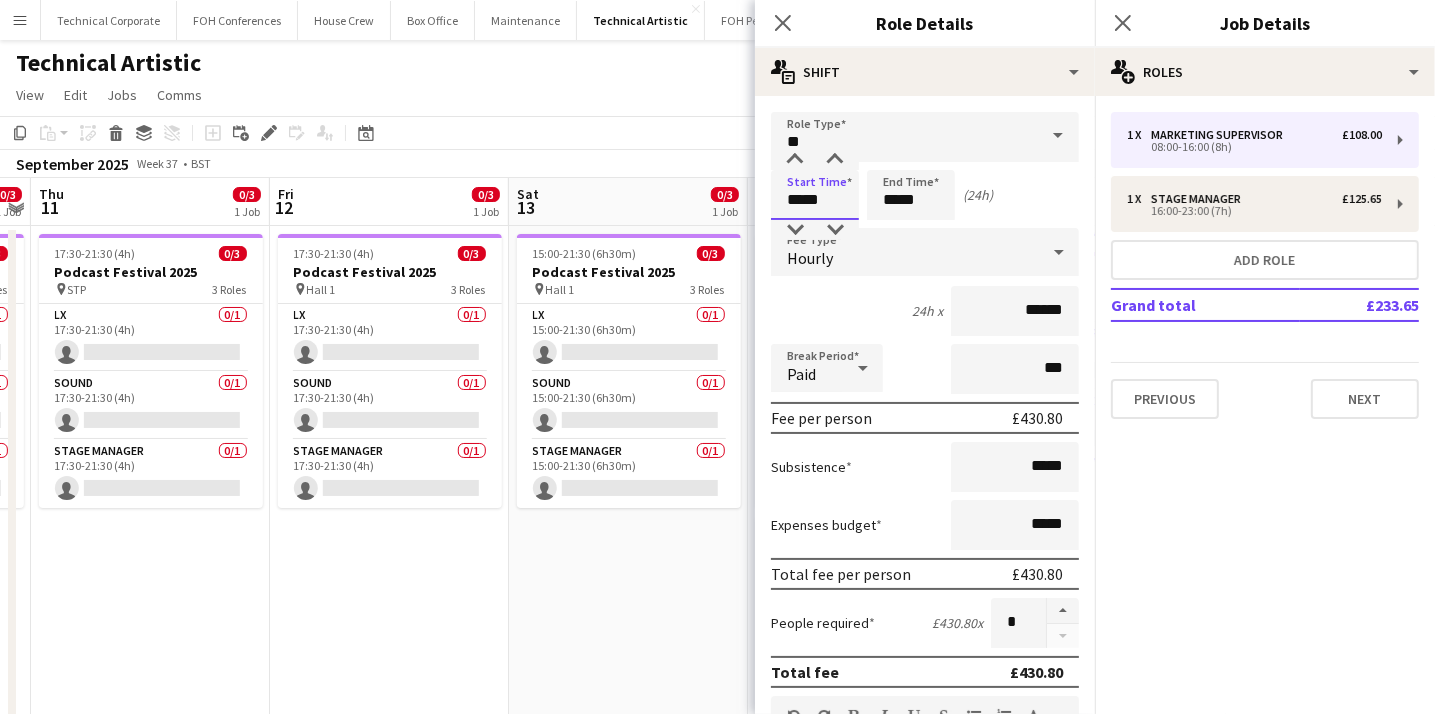 type on "*****" 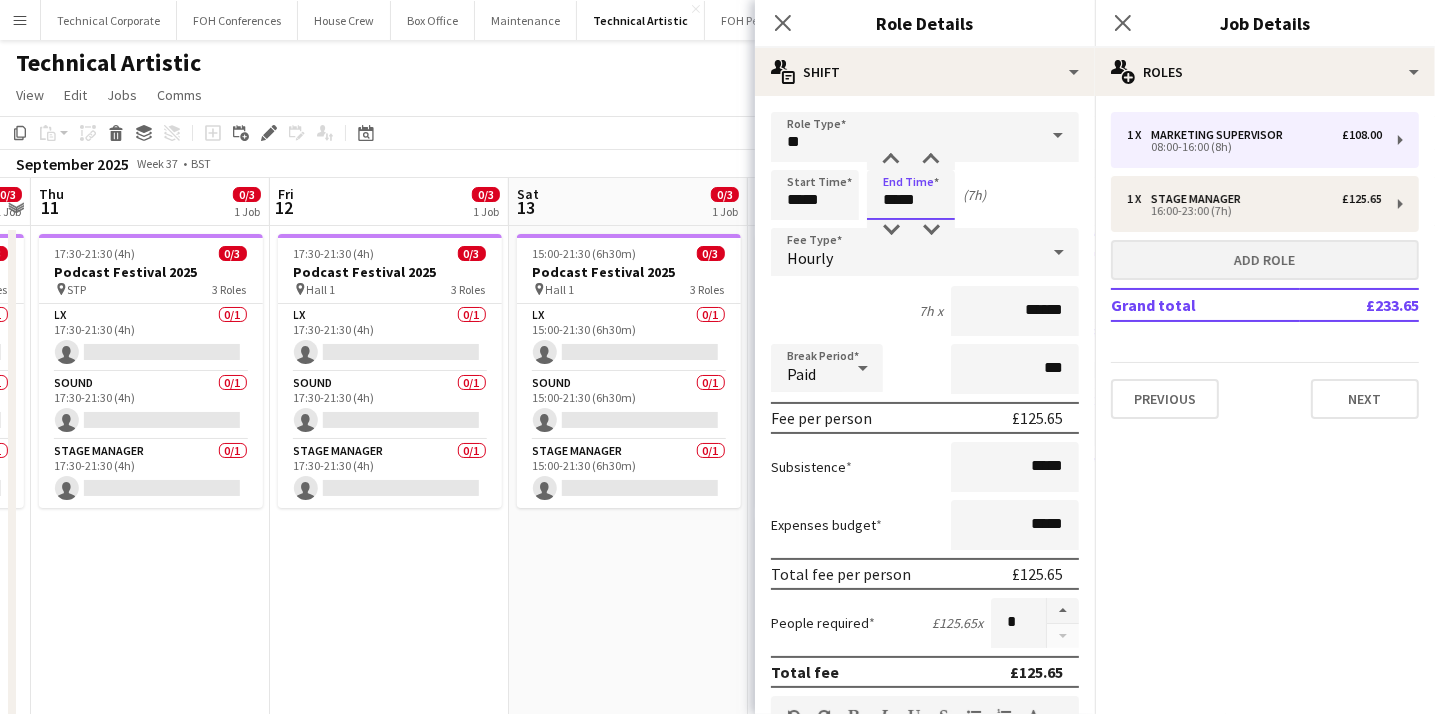 type on "*****" 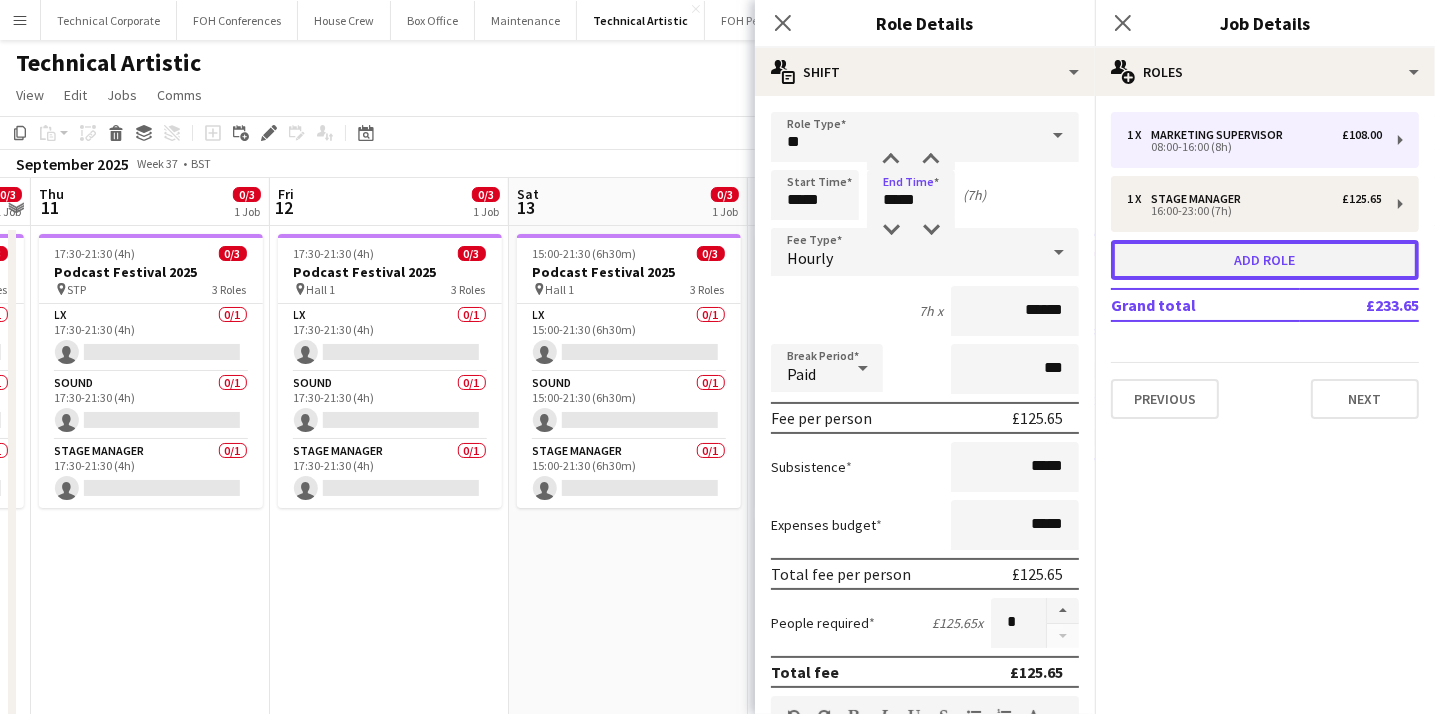 click on "Add role" at bounding box center [1265, 260] 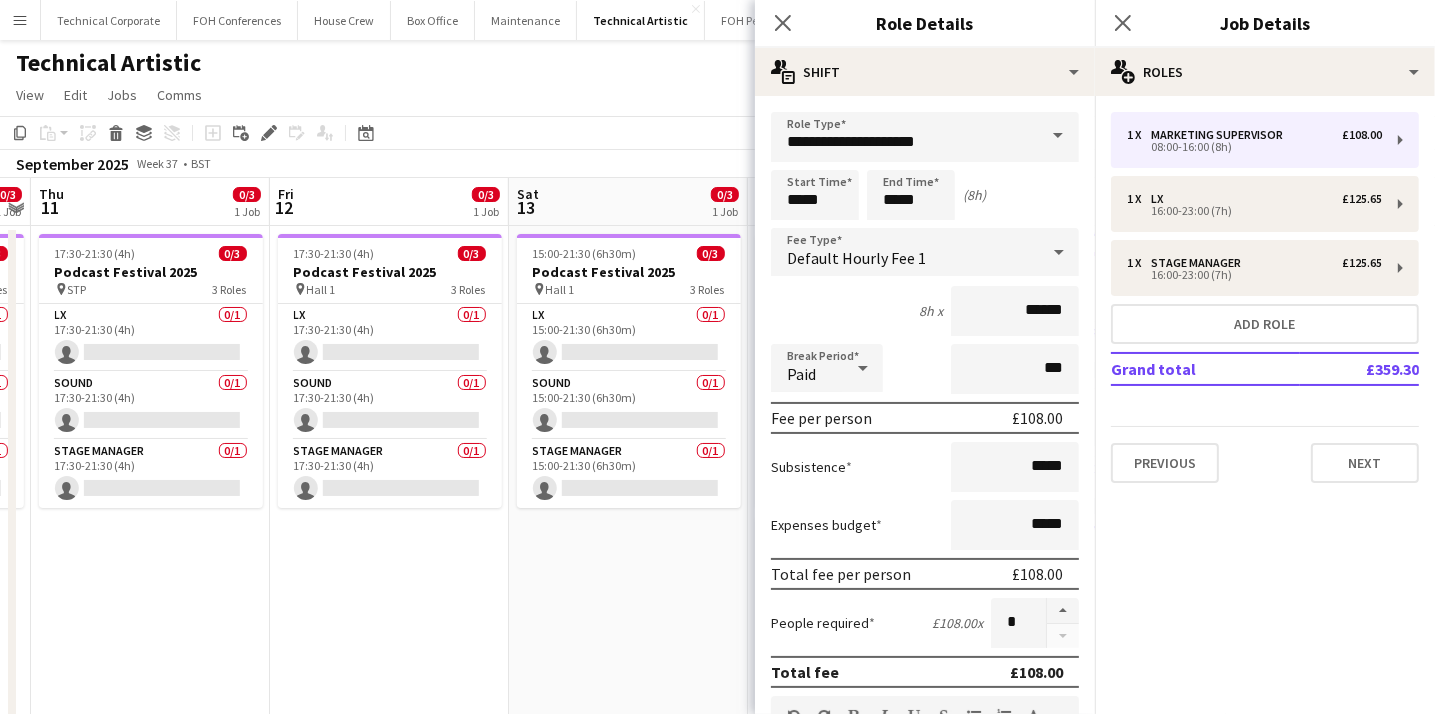 click at bounding box center (1058, 136) 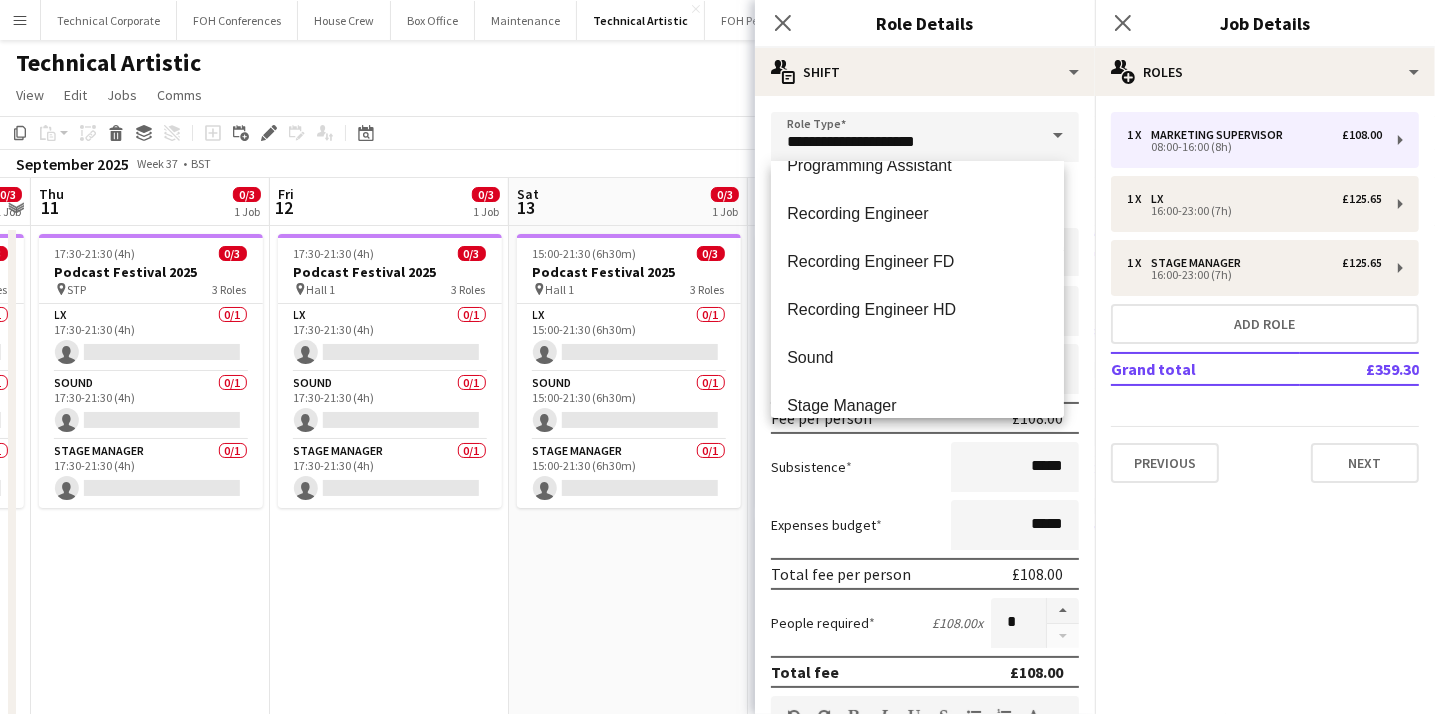 scroll, scrollTop: 1955, scrollLeft: 0, axis: vertical 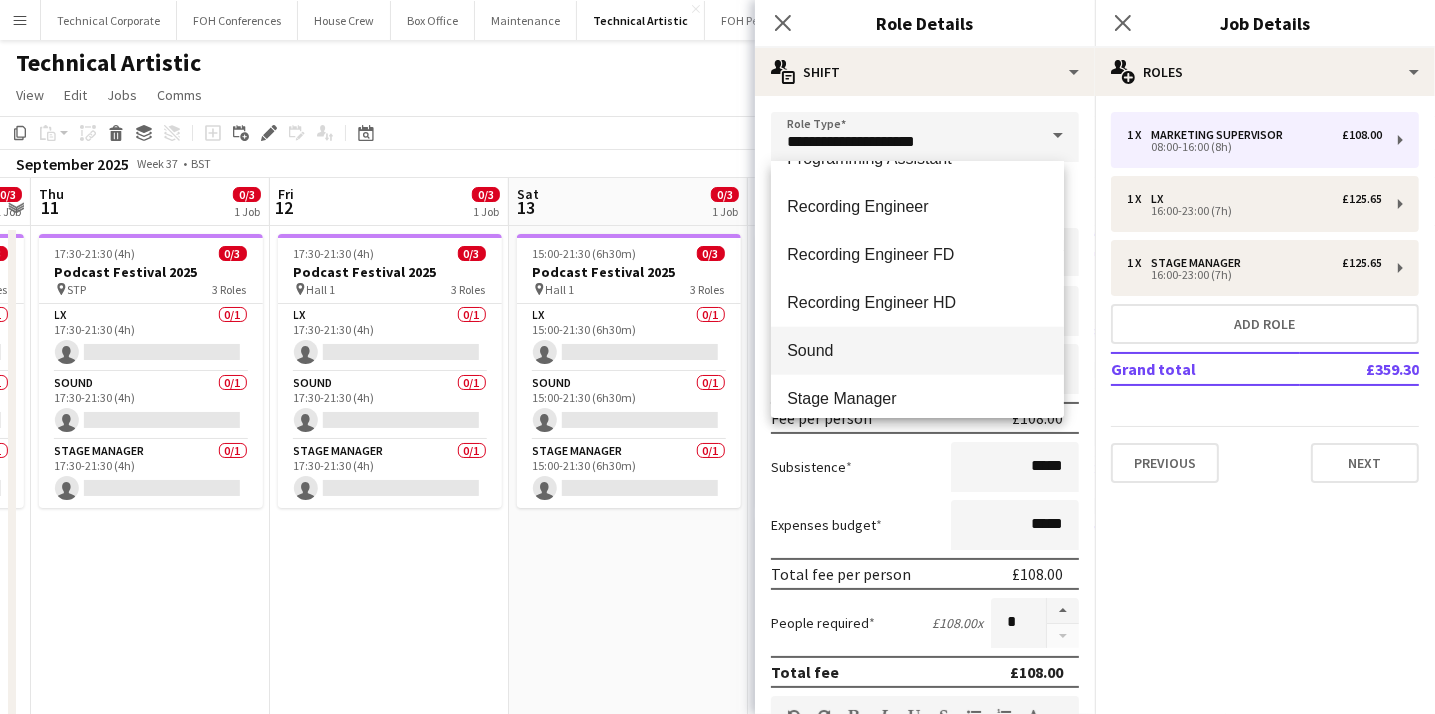 click on "Sound" at bounding box center [917, 350] 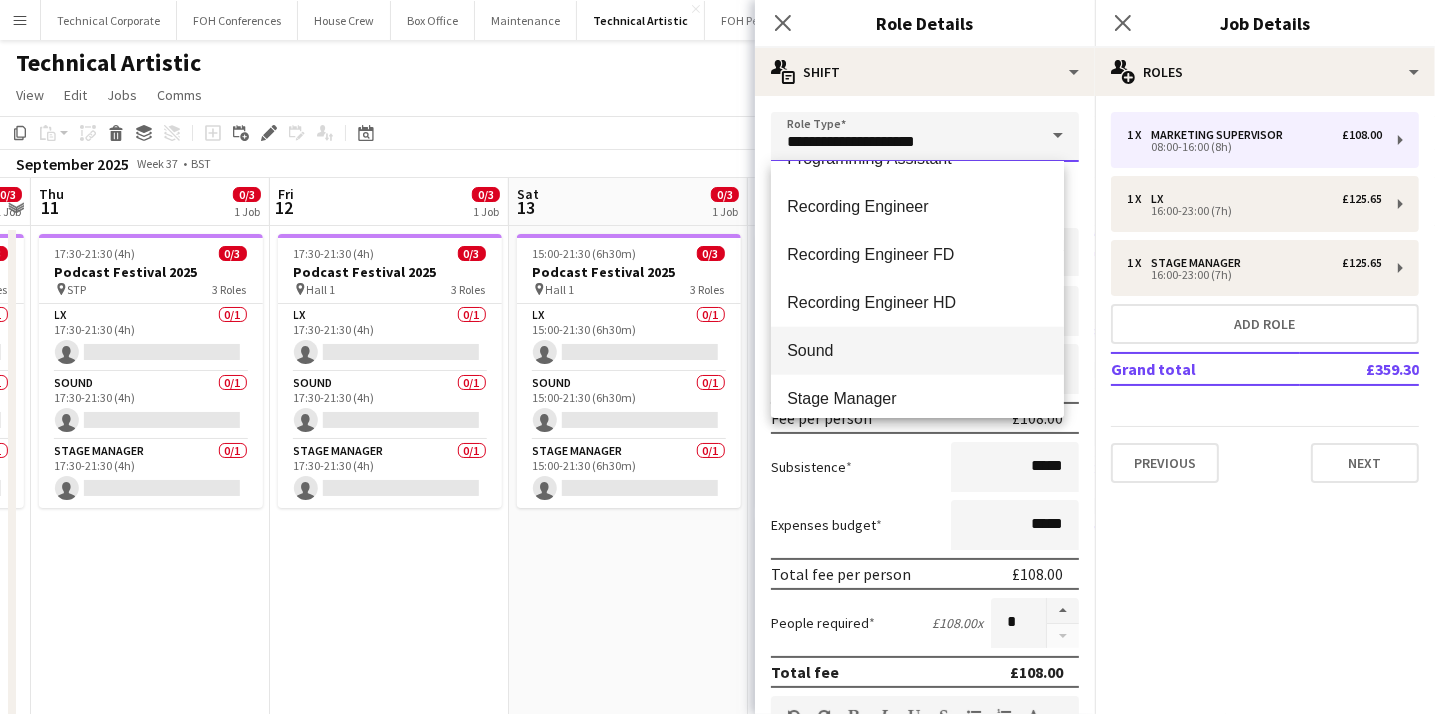 type on "*****" 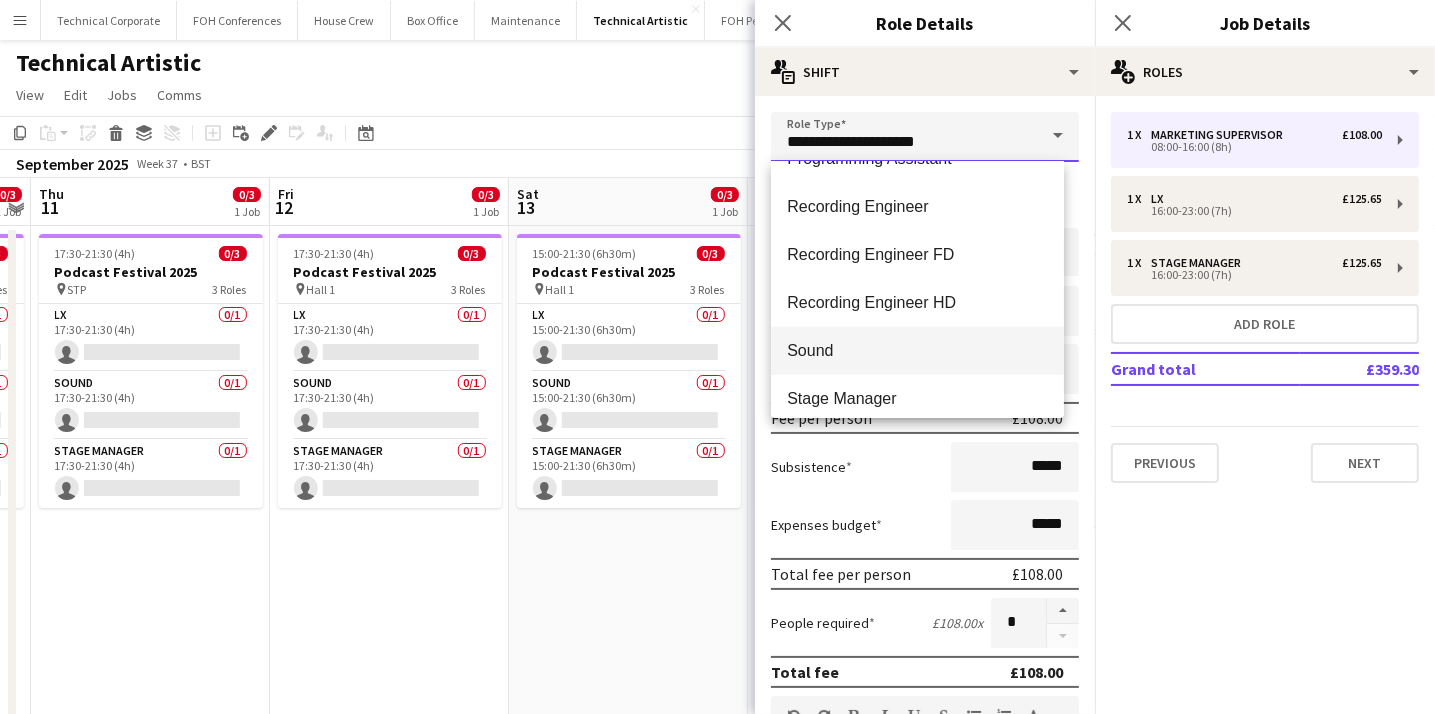 type on "******" 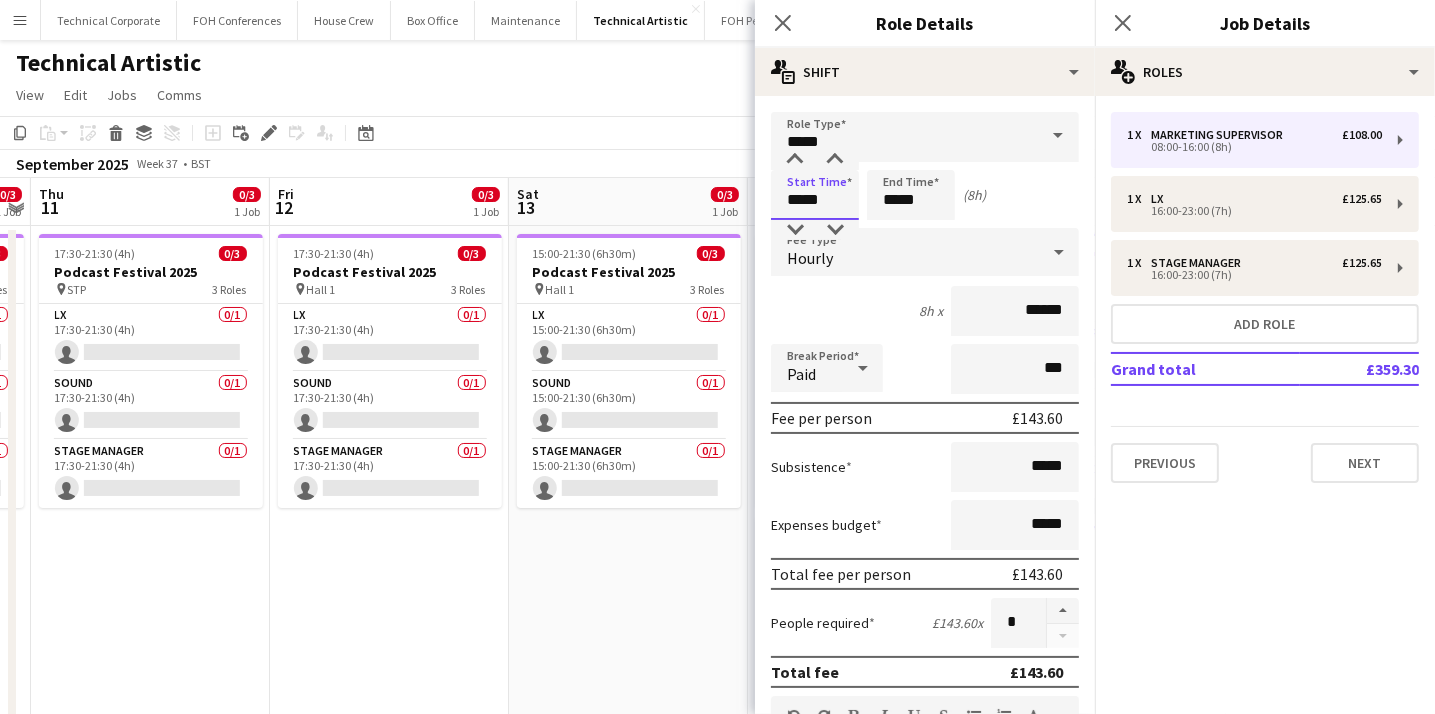 drag, startPoint x: 827, startPoint y: 208, endPoint x: 732, endPoint y: 193, distance: 96.17692 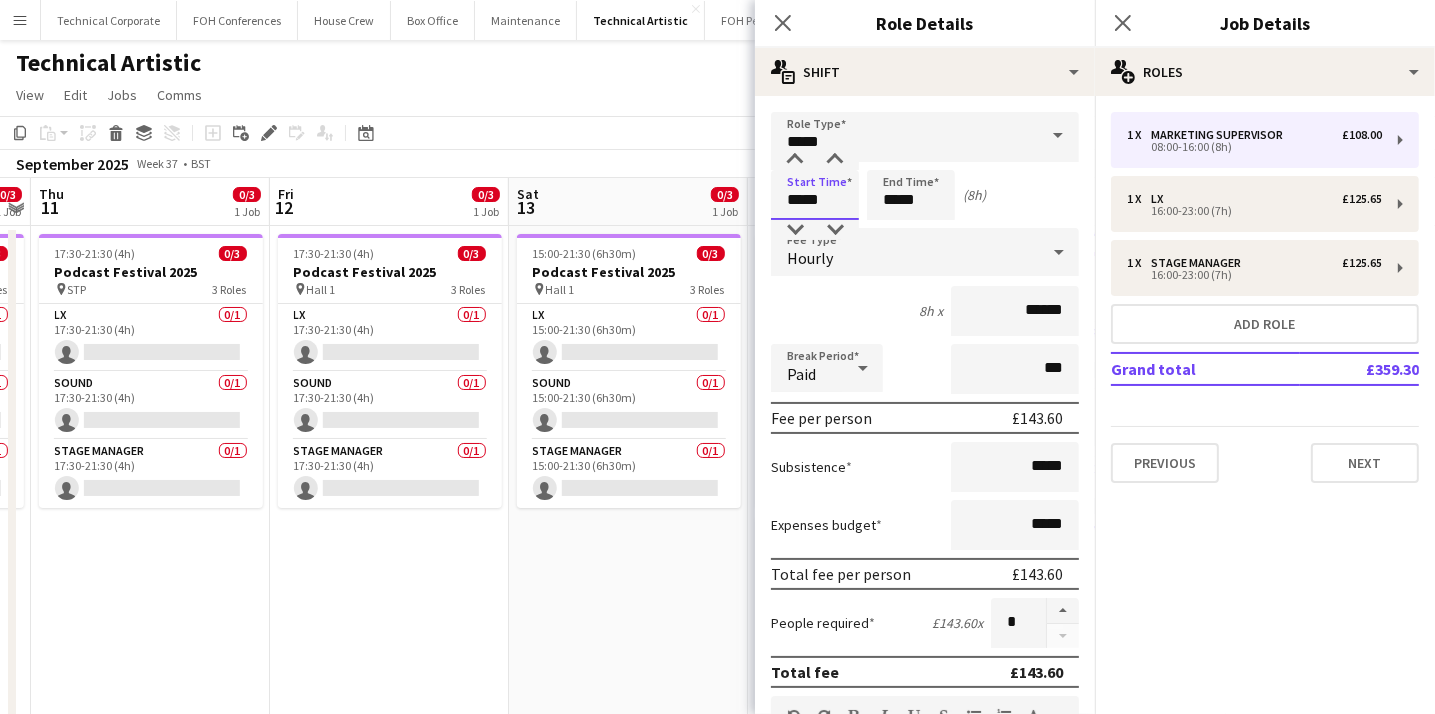 click on "Menu
Boards
Boards   Boards   All jobs   Status
Workforce
Workforce   My Workforce   Recruiting
Comms
Comms
Pay
Pay   Approvals
Platform Settings
Platform Settings   Your settings
Training Academy
Training Academy
Knowledge Base
Knowledge Base
Product Updates
Product Updates   Log Out   Privacy   Technical Corporate
Close
FOH Conferences
Close
House Crew
Close
Box Office
Close
Maintenance
Close
Technical Artistic
Close
FOH Performances
Close
Add
Help
Notifications" at bounding box center (717, 602) 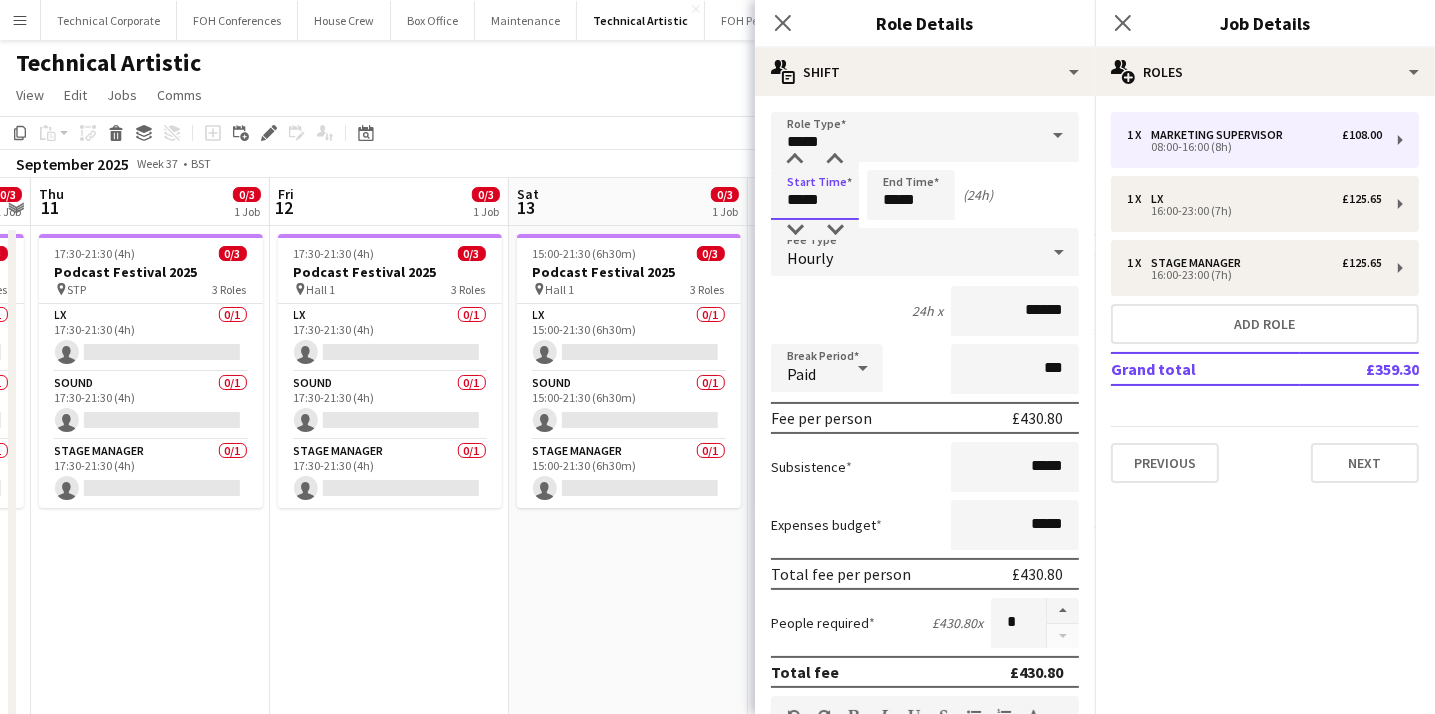 type on "*****" 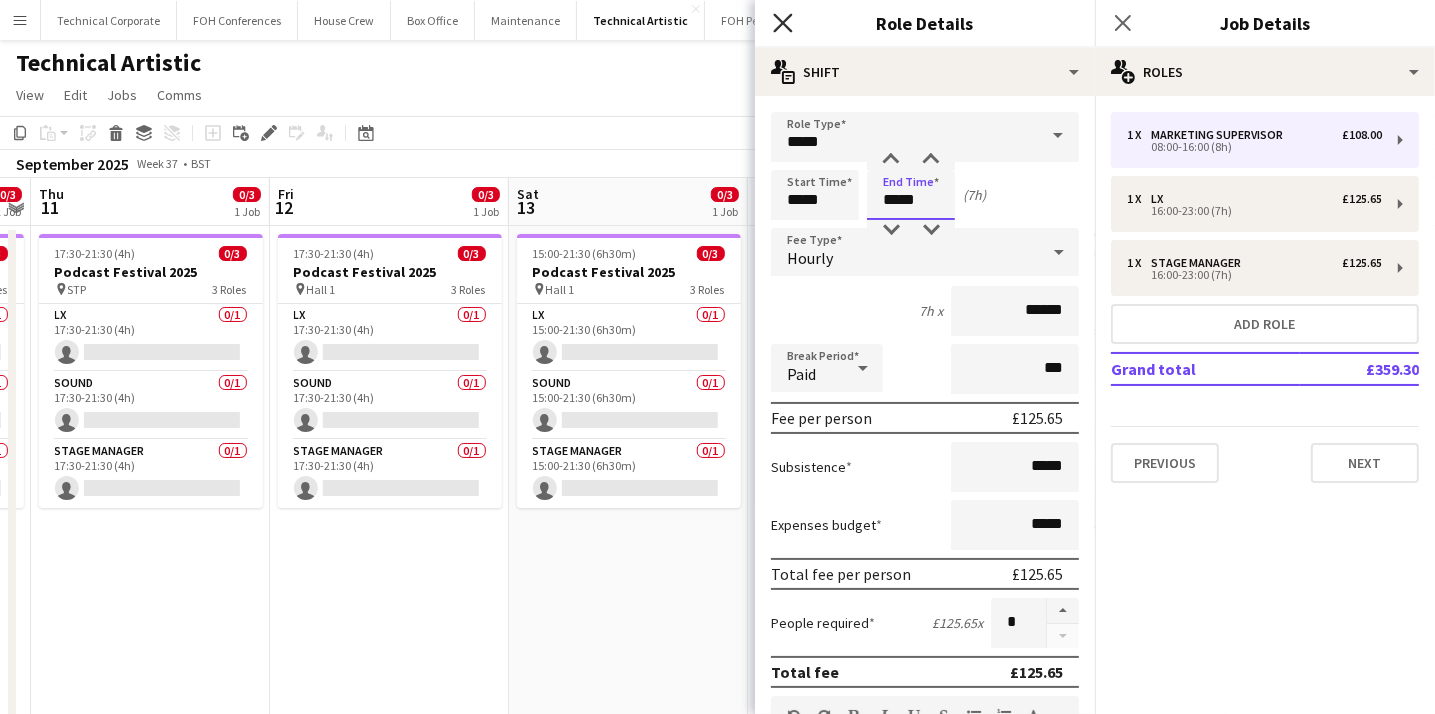 type on "*****" 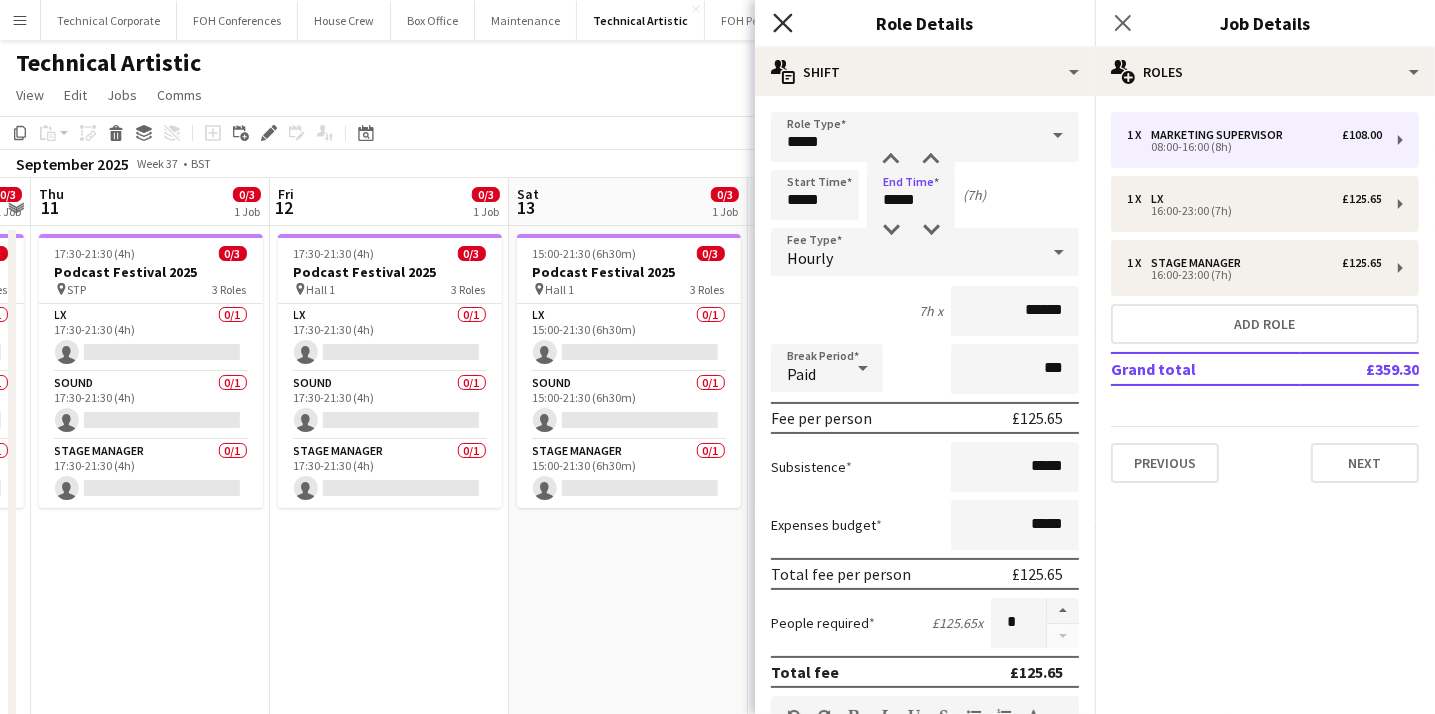 click on "Close pop-in" 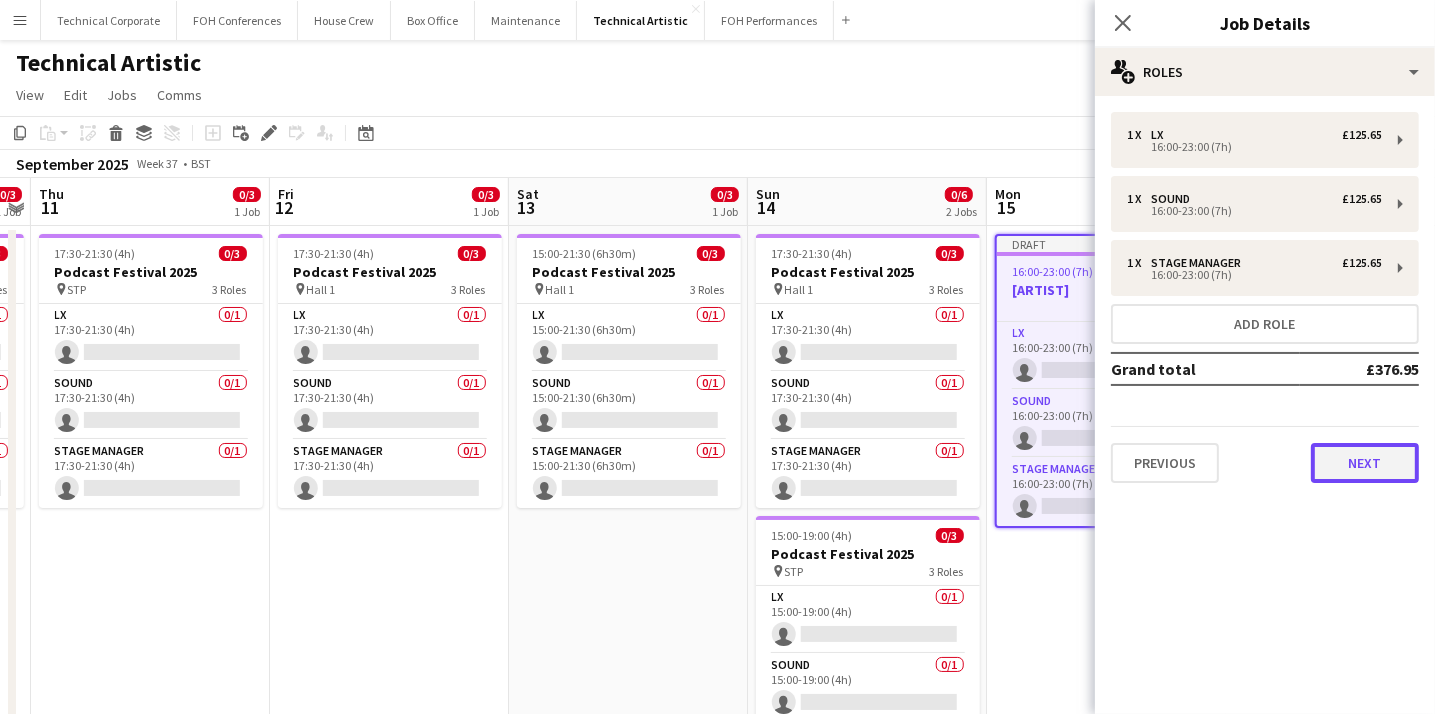 click on "Next" at bounding box center [1365, 463] 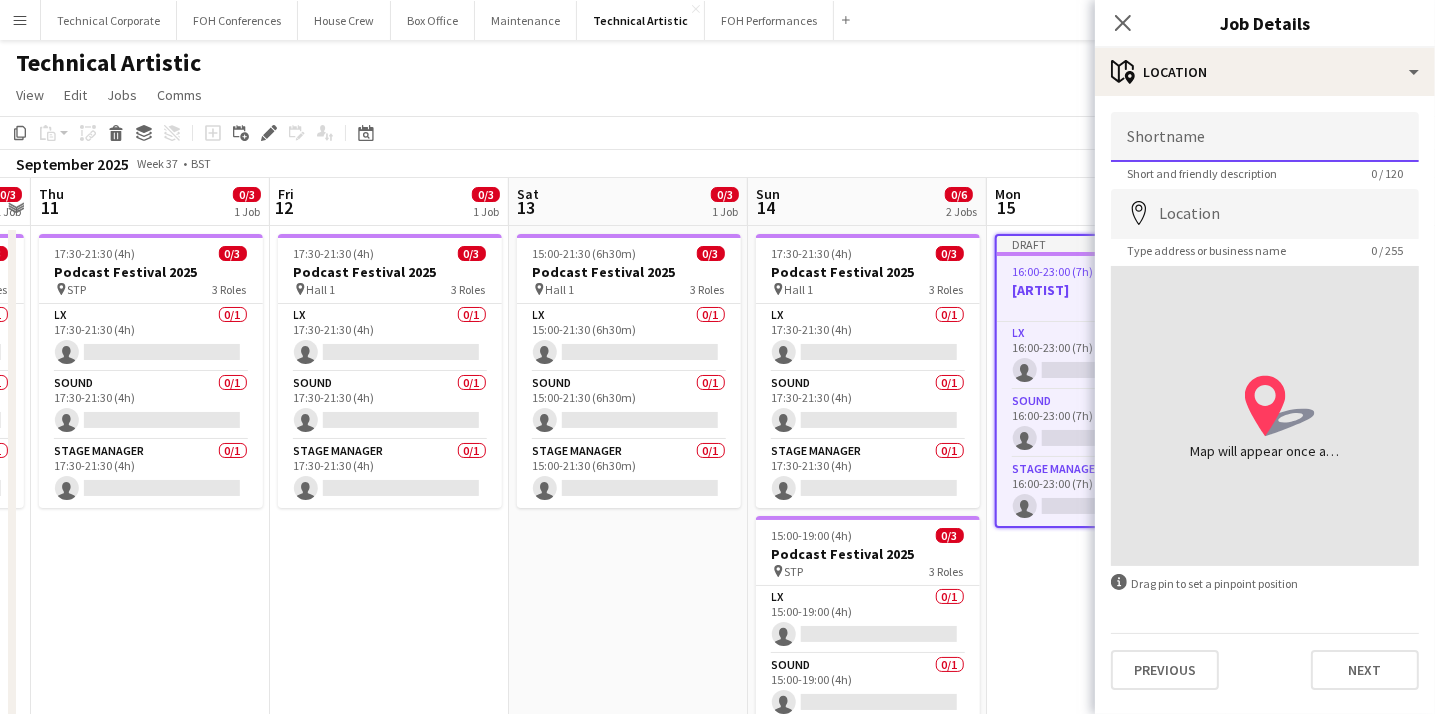 click on "Shortname" at bounding box center [1265, 137] 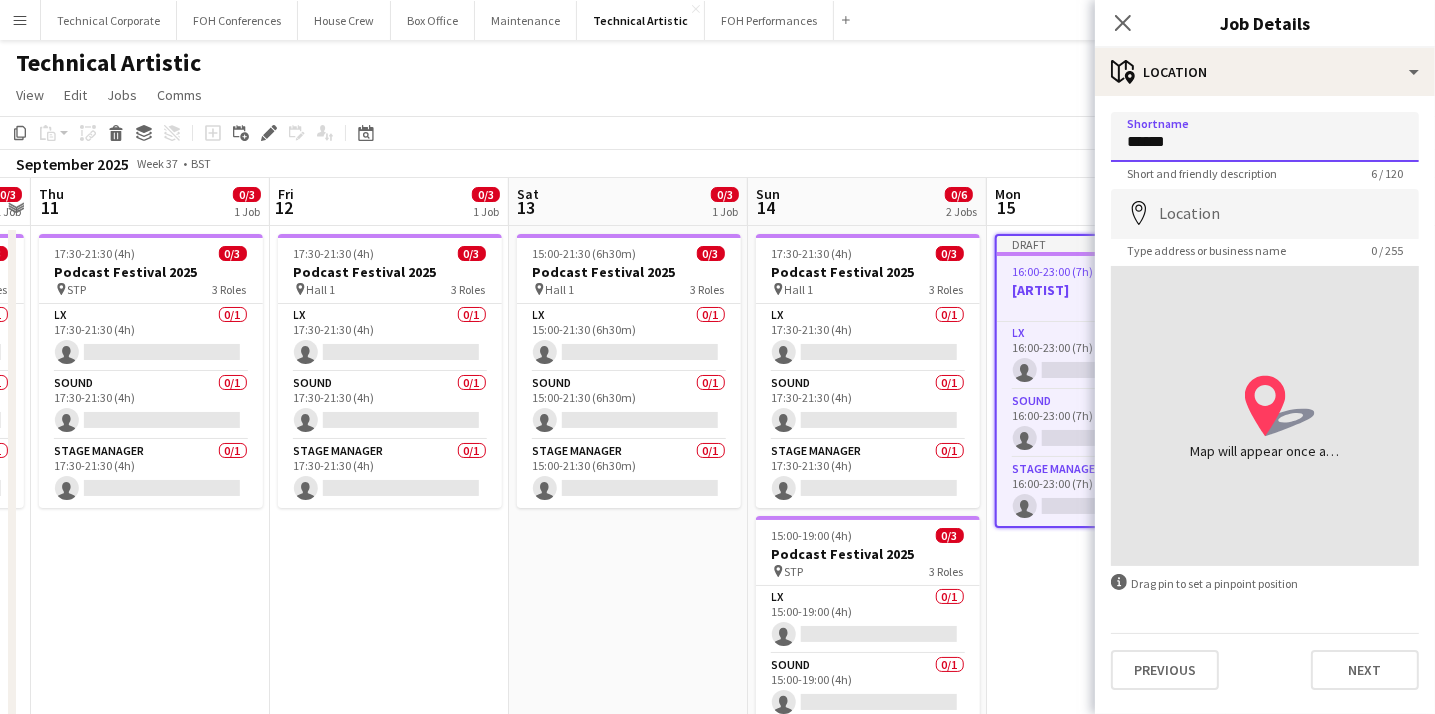 click on "******" at bounding box center (1265, 137) 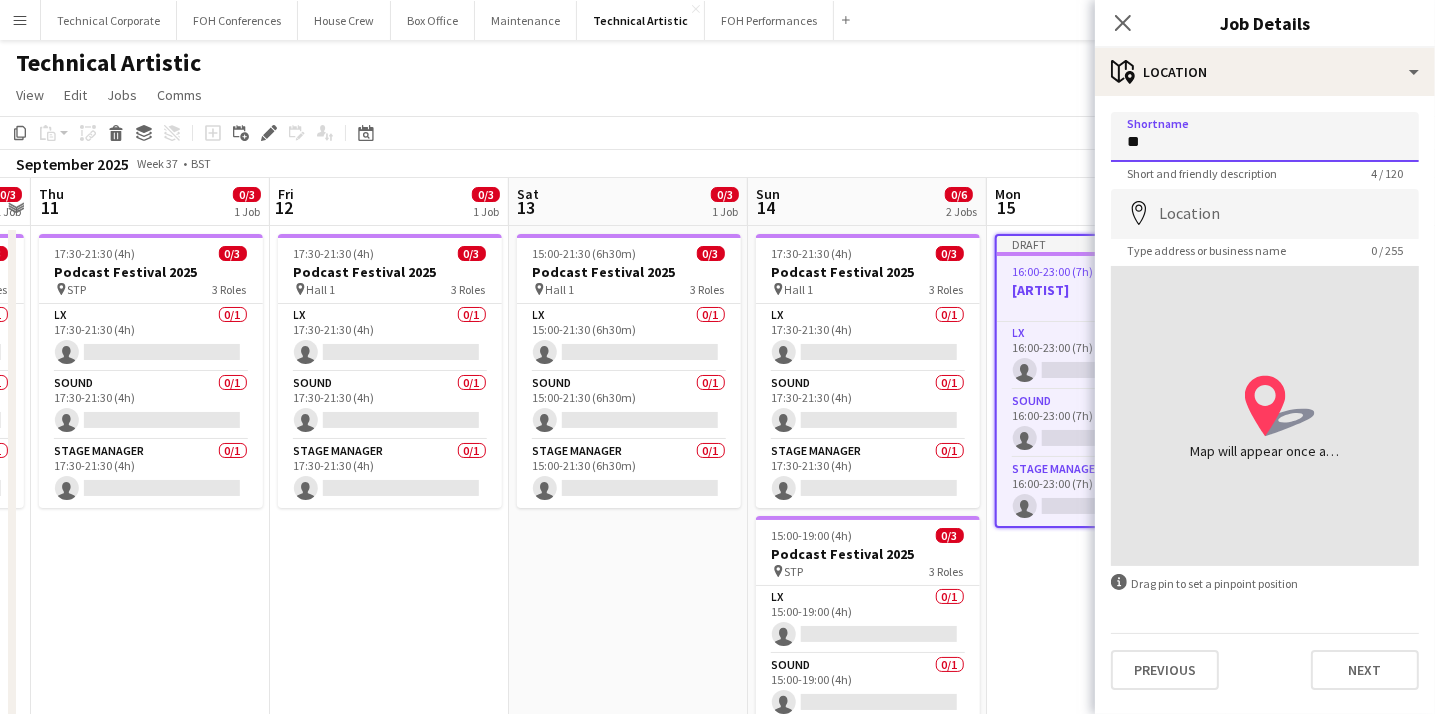 type on "*" 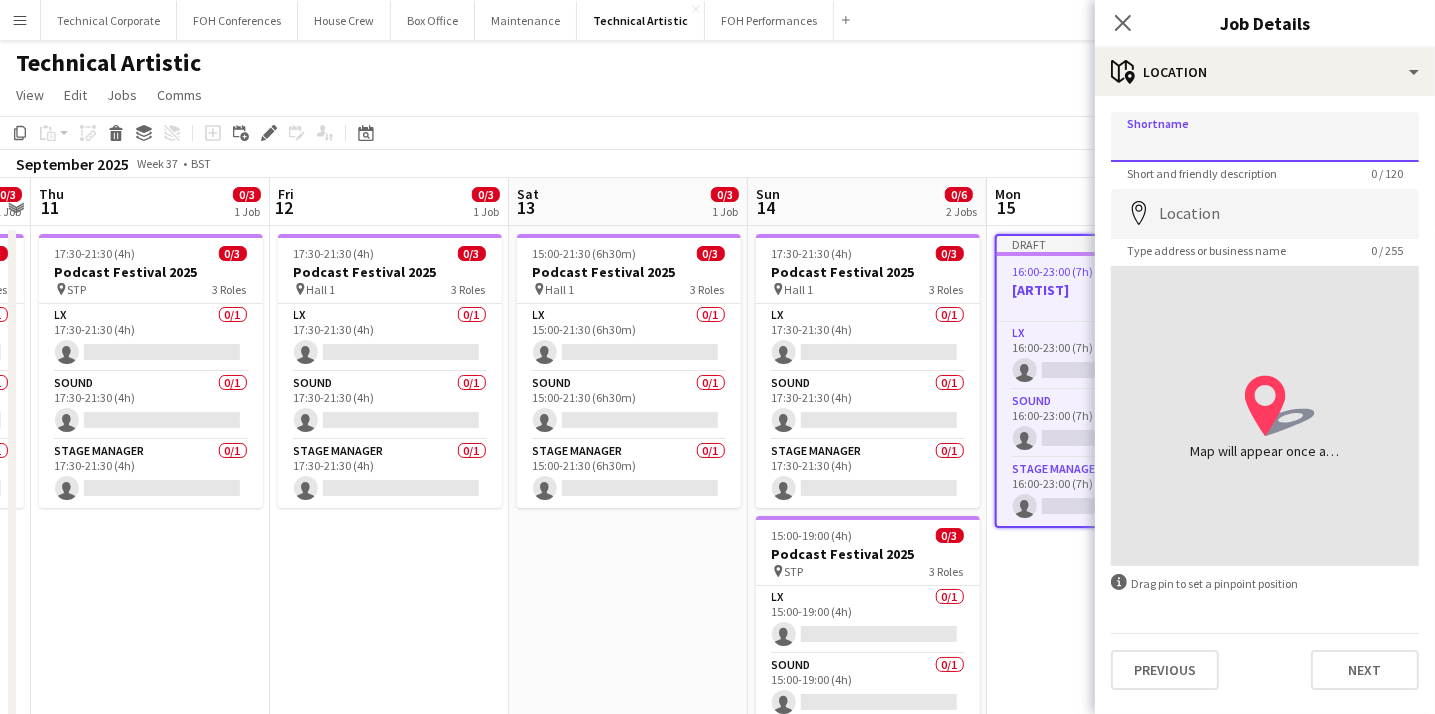 click on "Shortname" at bounding box center (1265, 137) 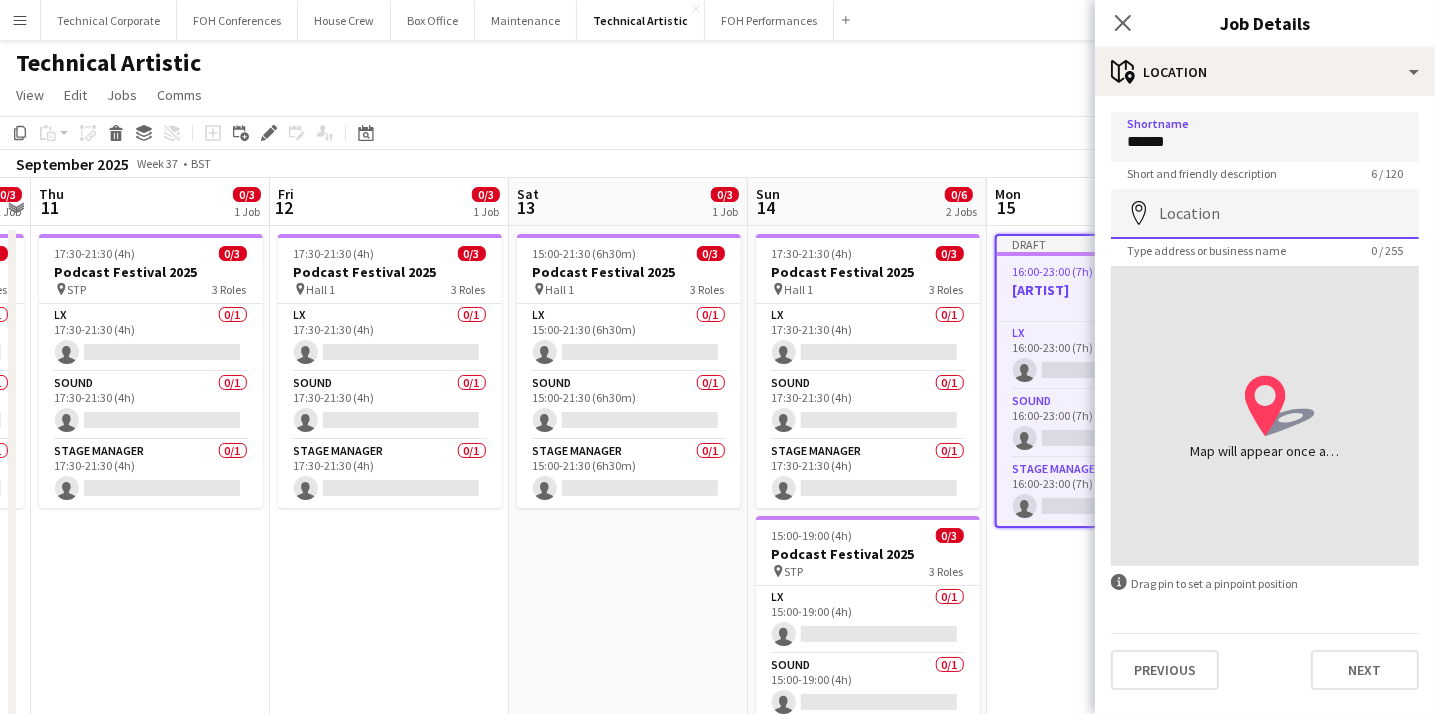 click on "Location" at bounding box center (1265, 214) 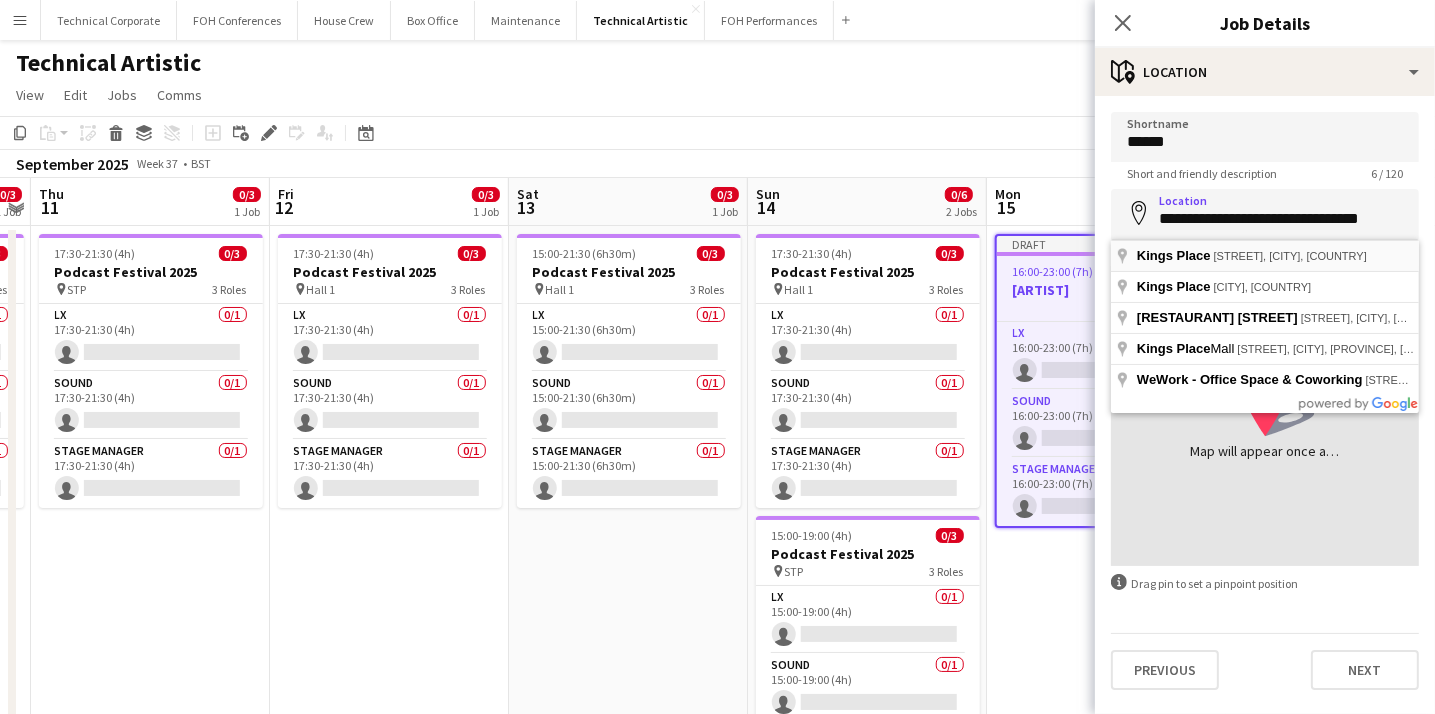 type on "**********" 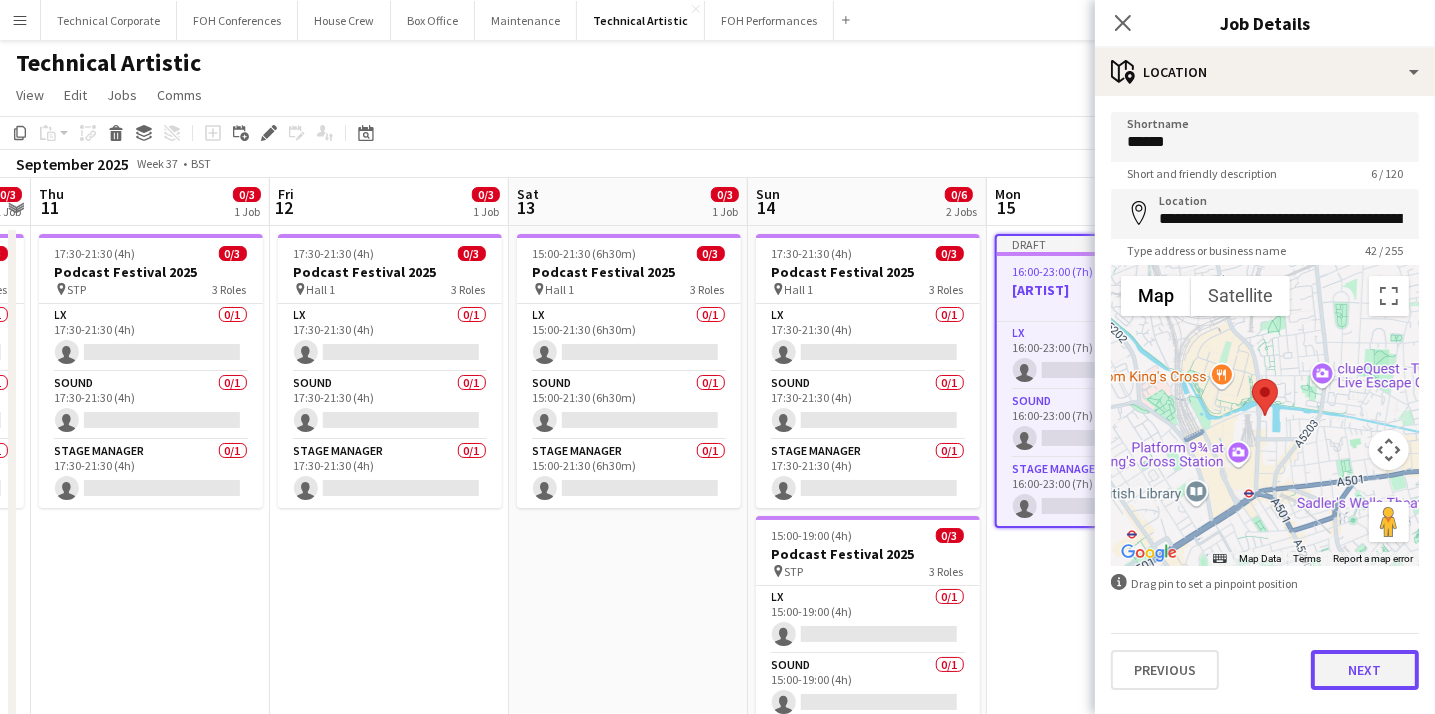 click on "Next" at bounding box center [1365, 670] 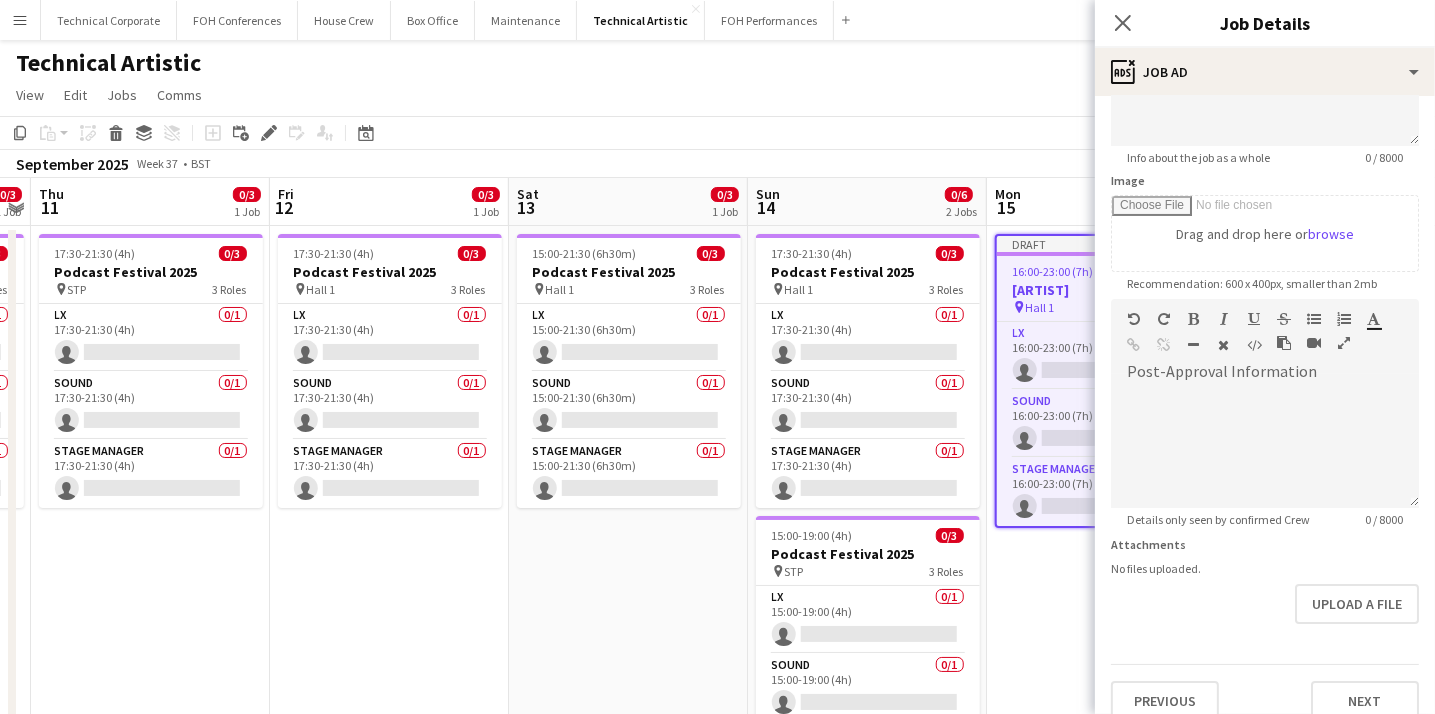 scroll, scrollTop: 268, scrollLeft: 0, axis: vertical 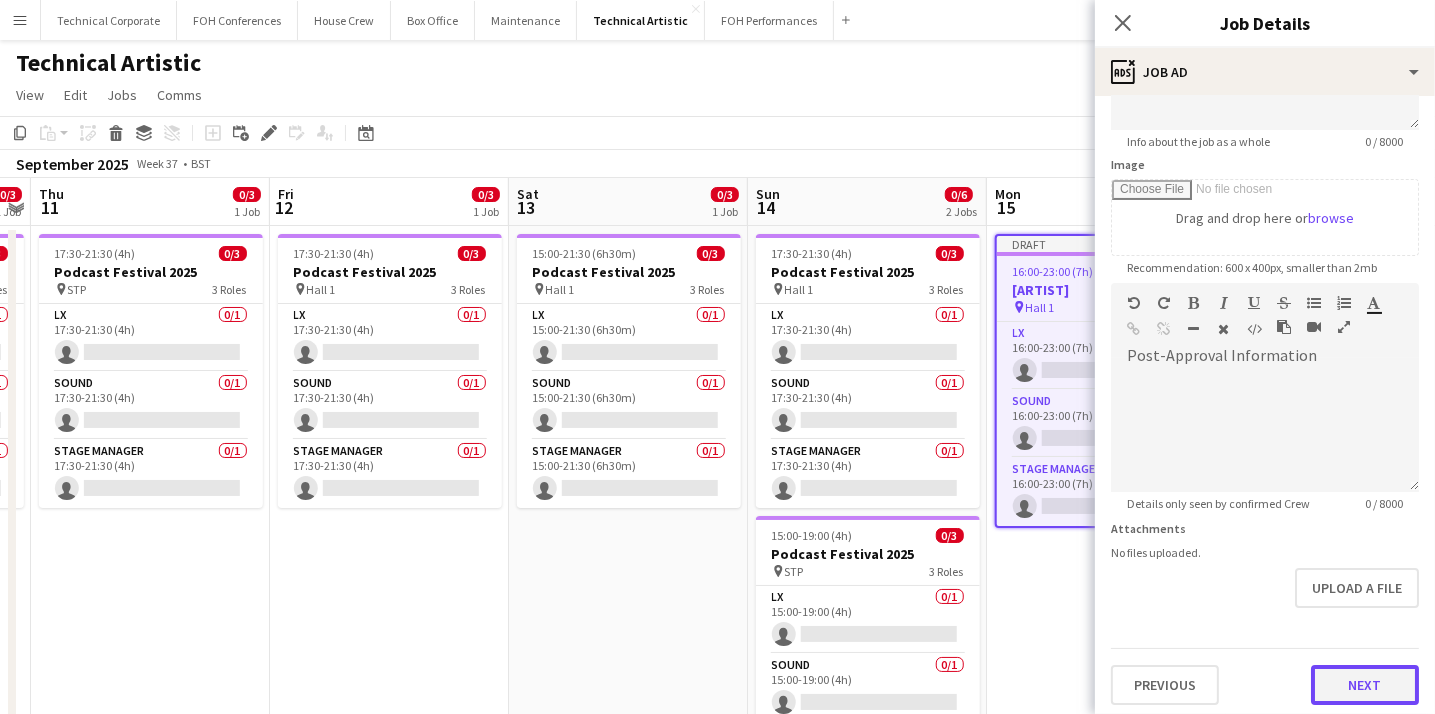 click on "Next" at bounding box center [1365, 685] 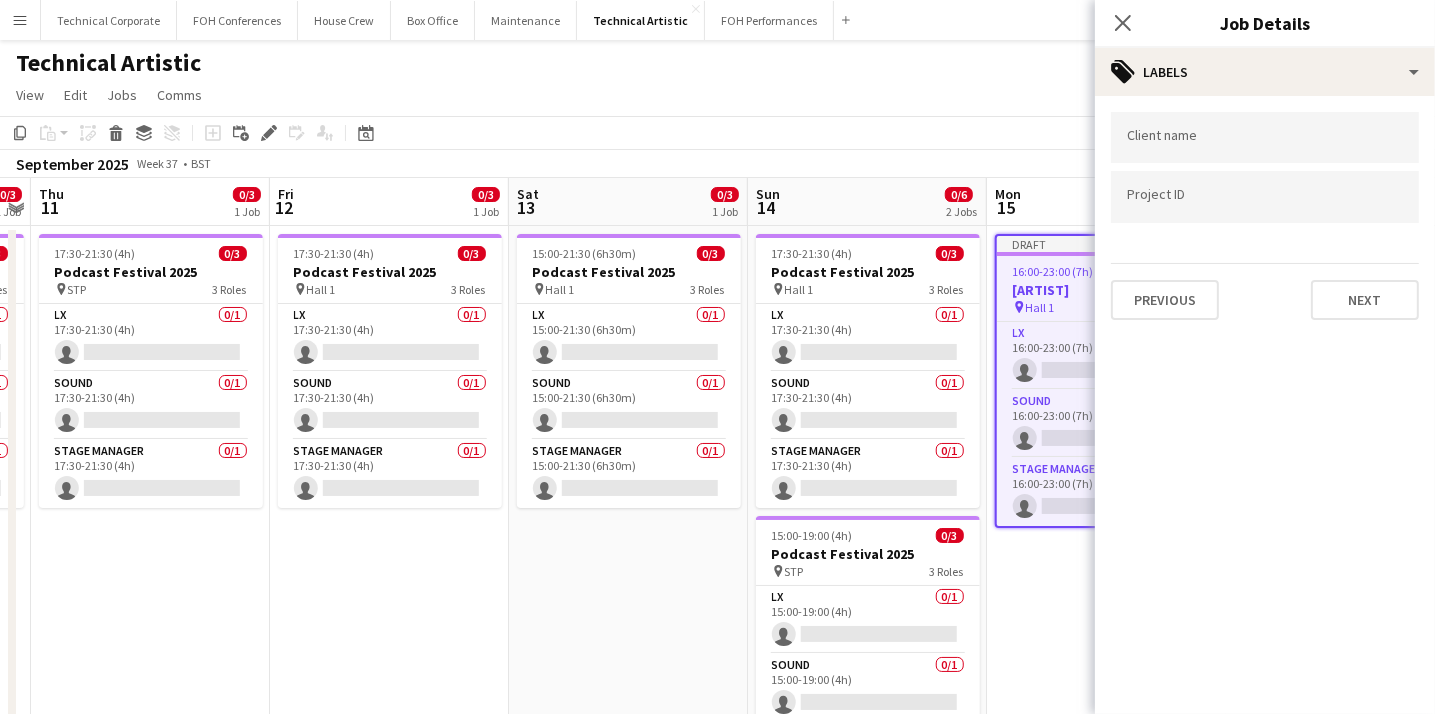 scroll, scrollTop: 0, scrollLeft: 0, axis: both 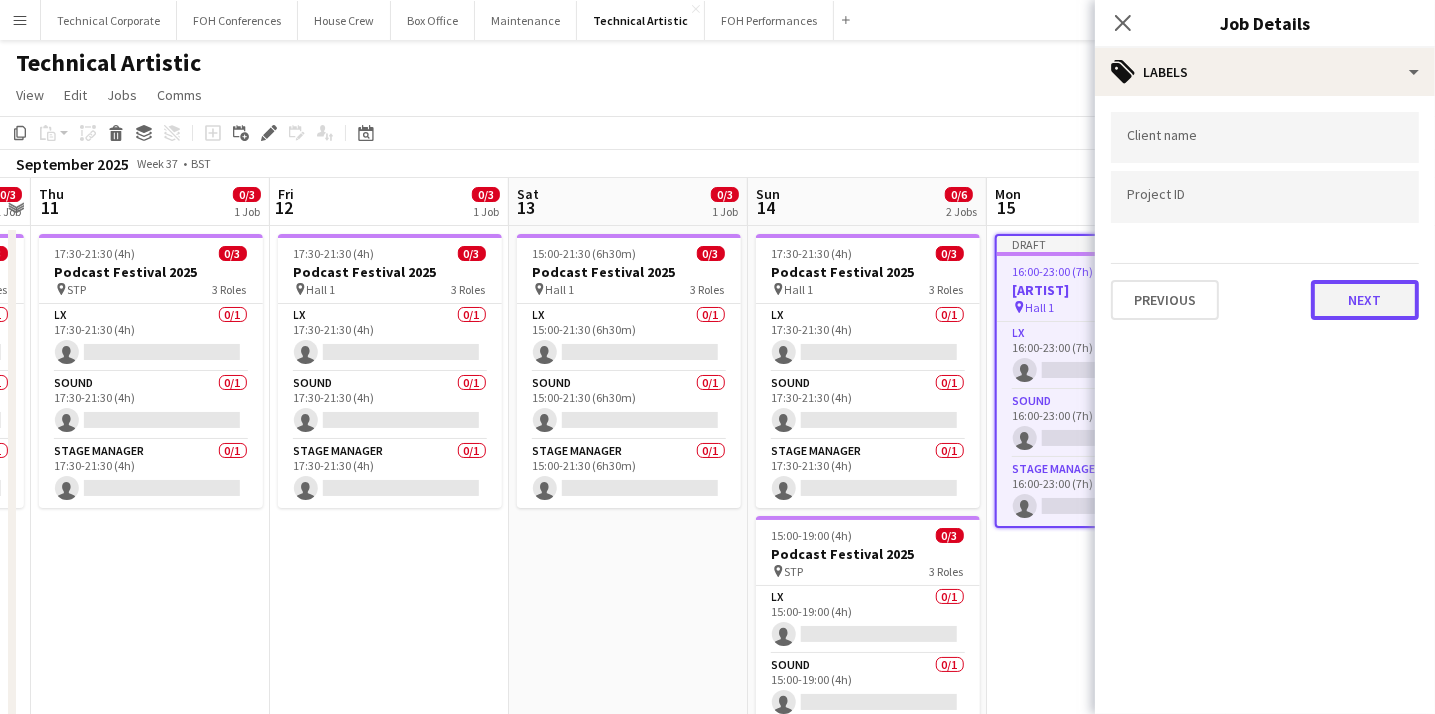click on "Next" at bounding box center [1365, 300] 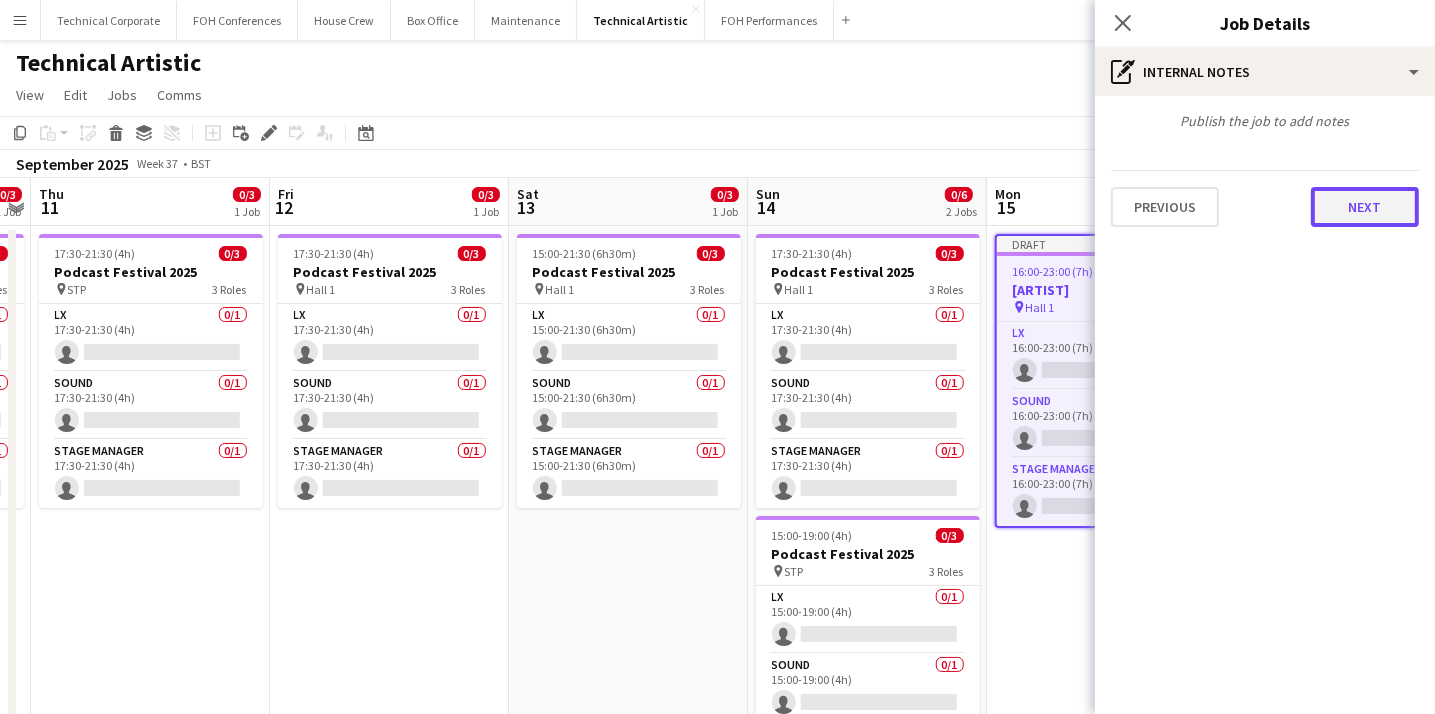 click on "Next" at bounding box center [1365, 207] 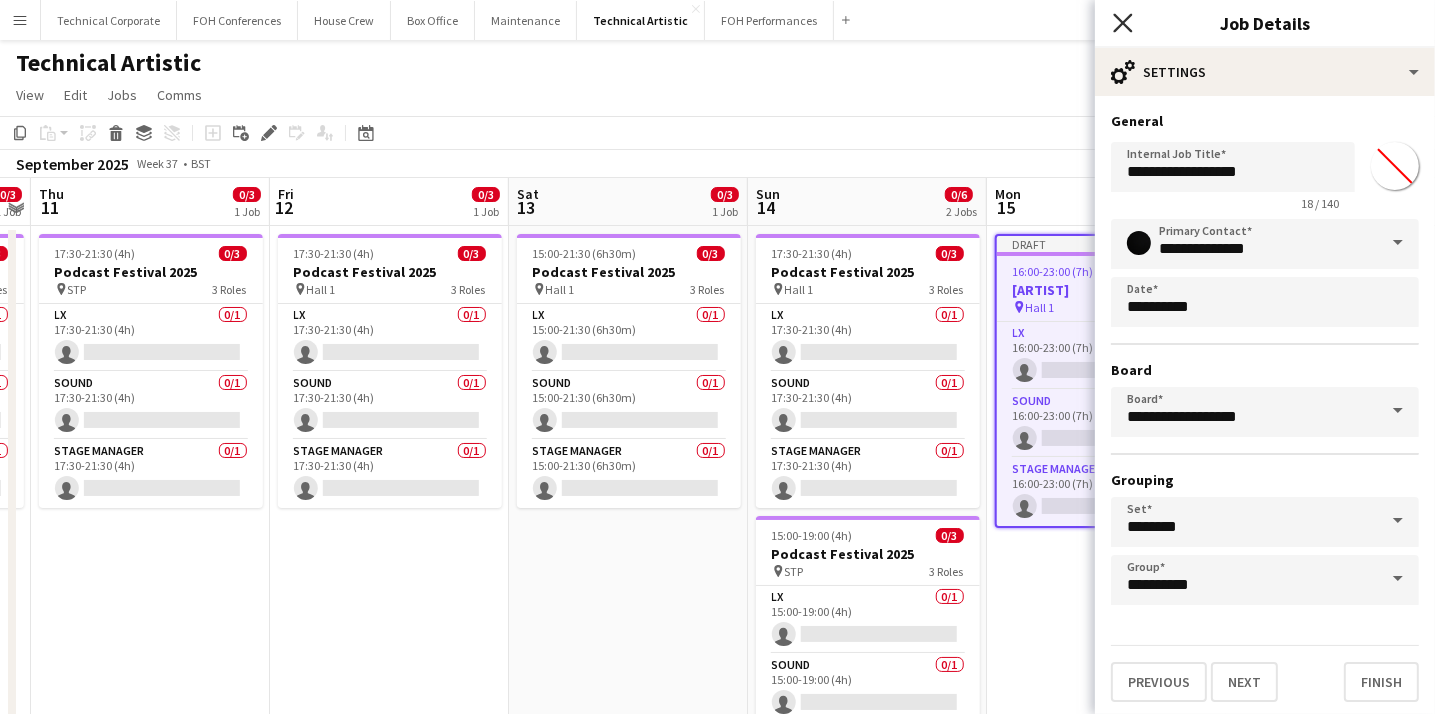 click on "Close pop-in" 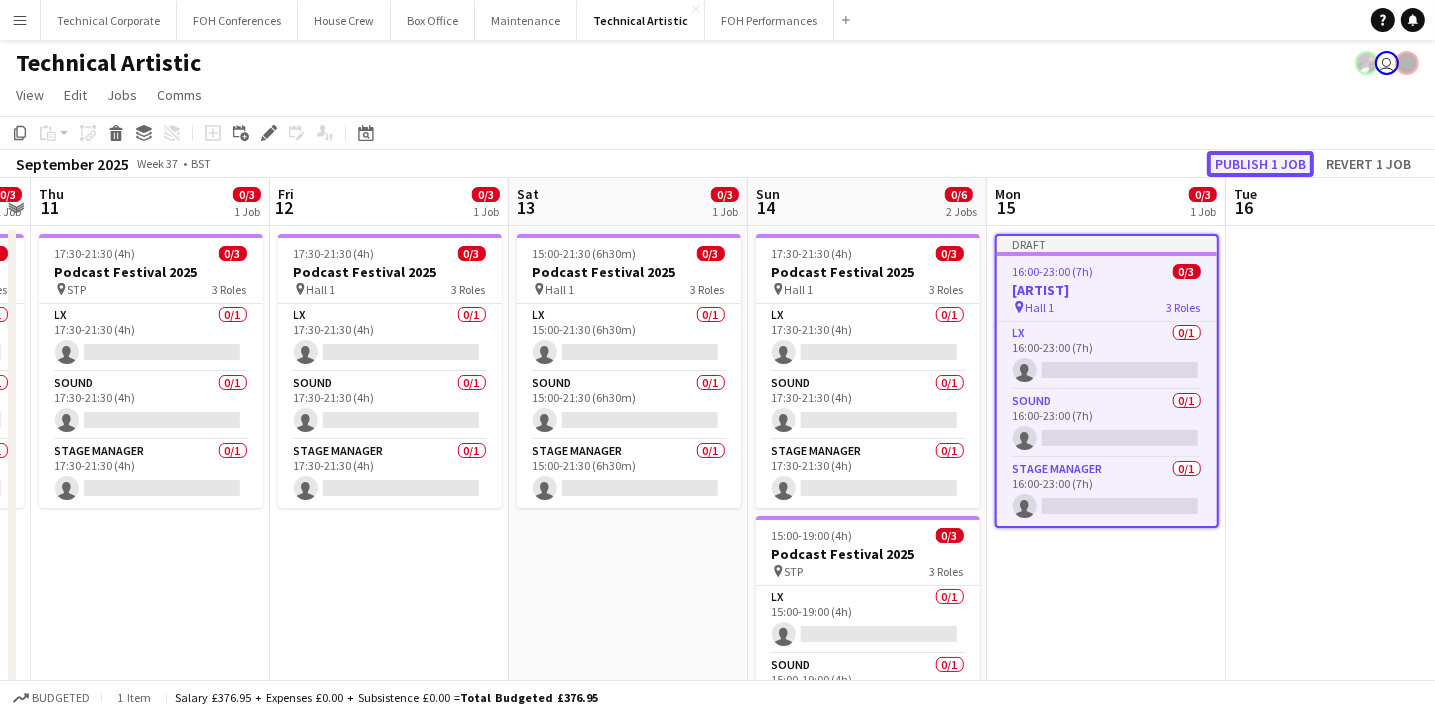 click on "Publish 1 job" 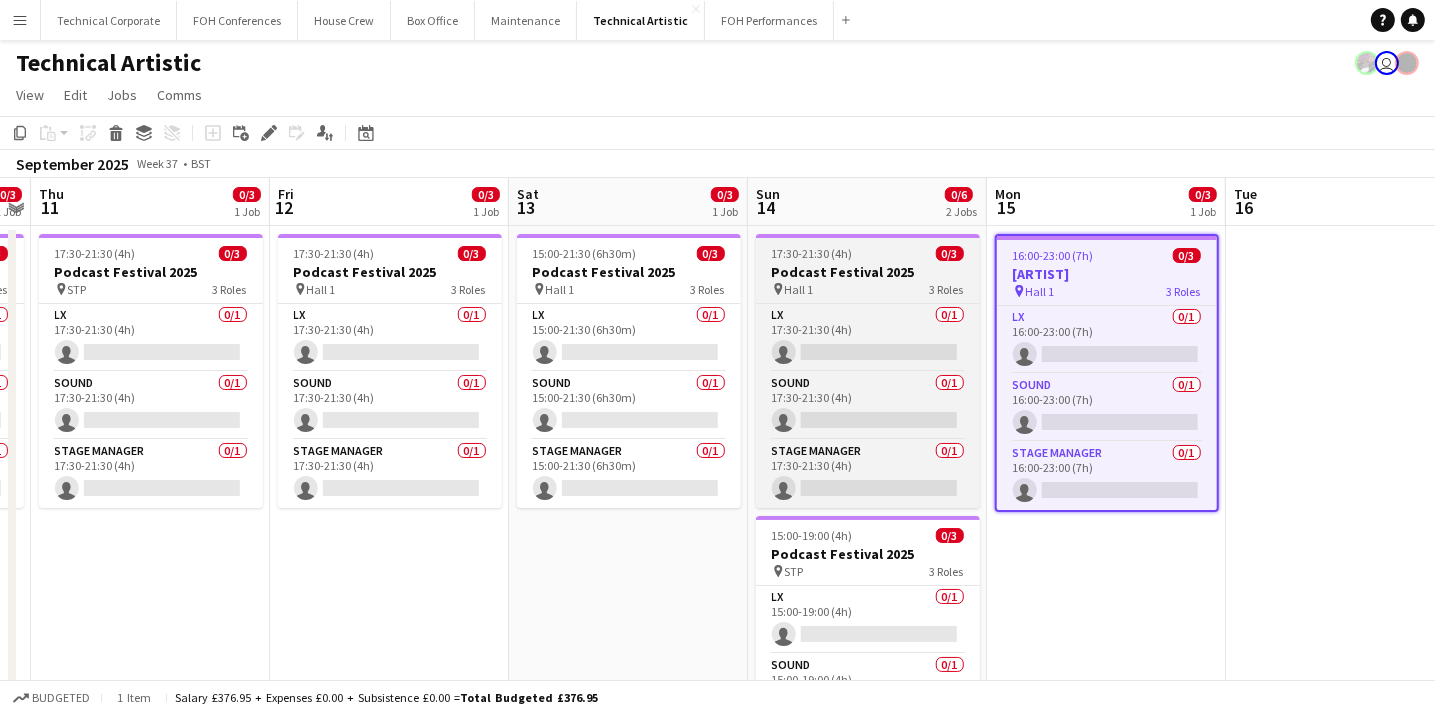 click on "Podcast Festival 2025" at bounding box center [868, 272] 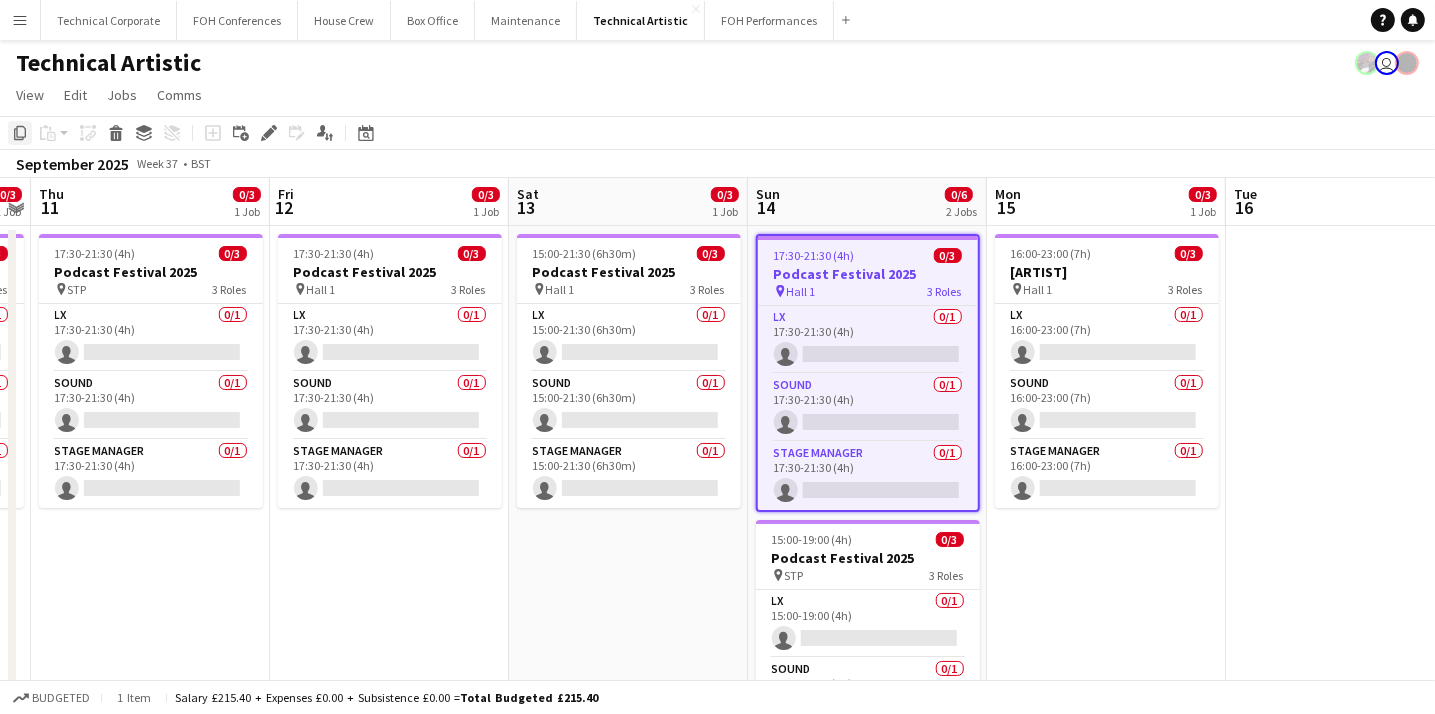 click on "Copy" 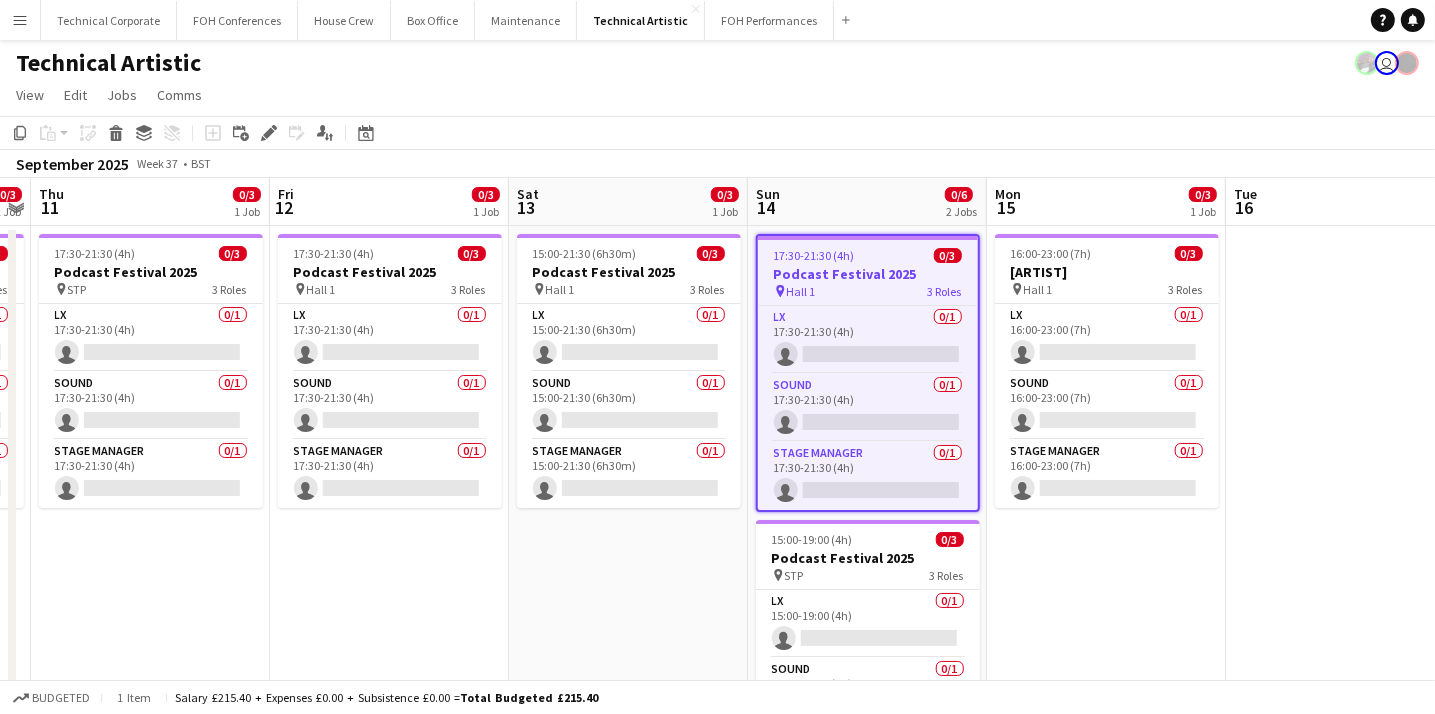 click at bounding box center (1345, 698) 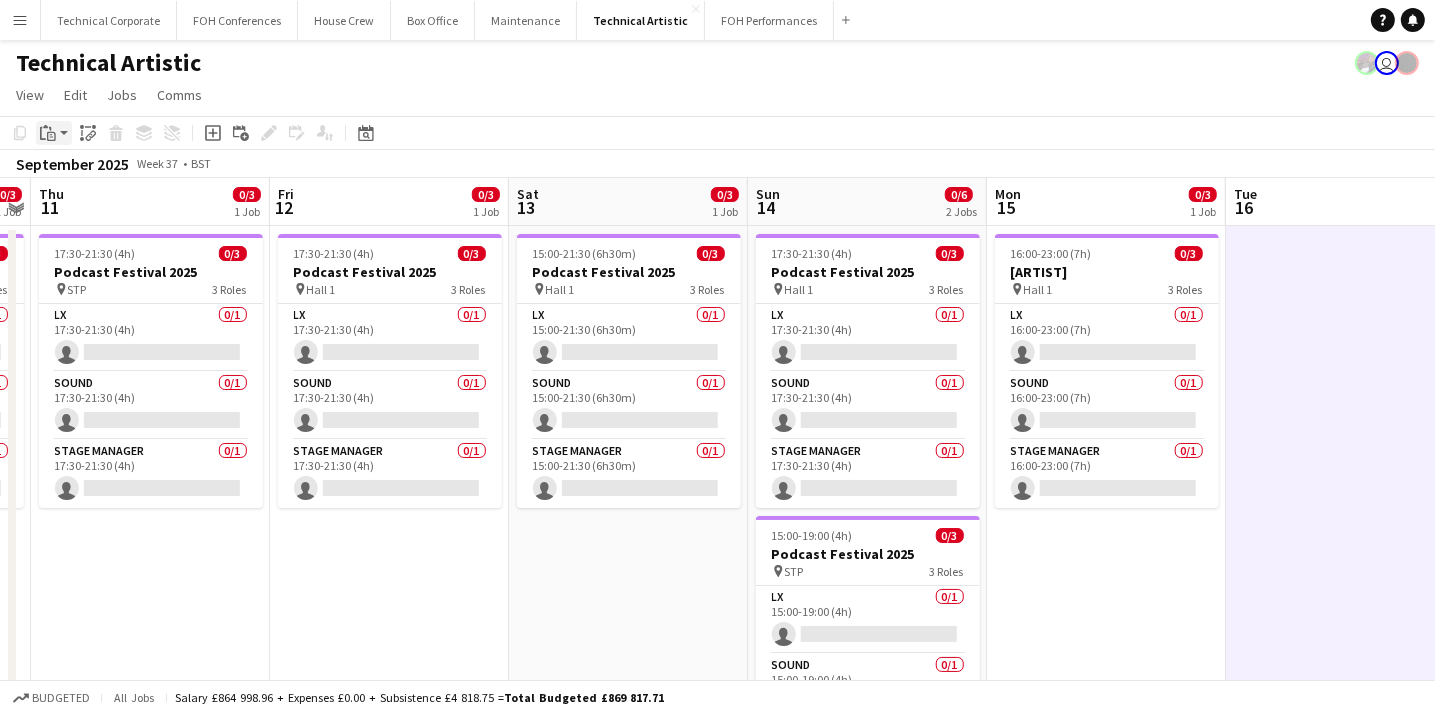 click 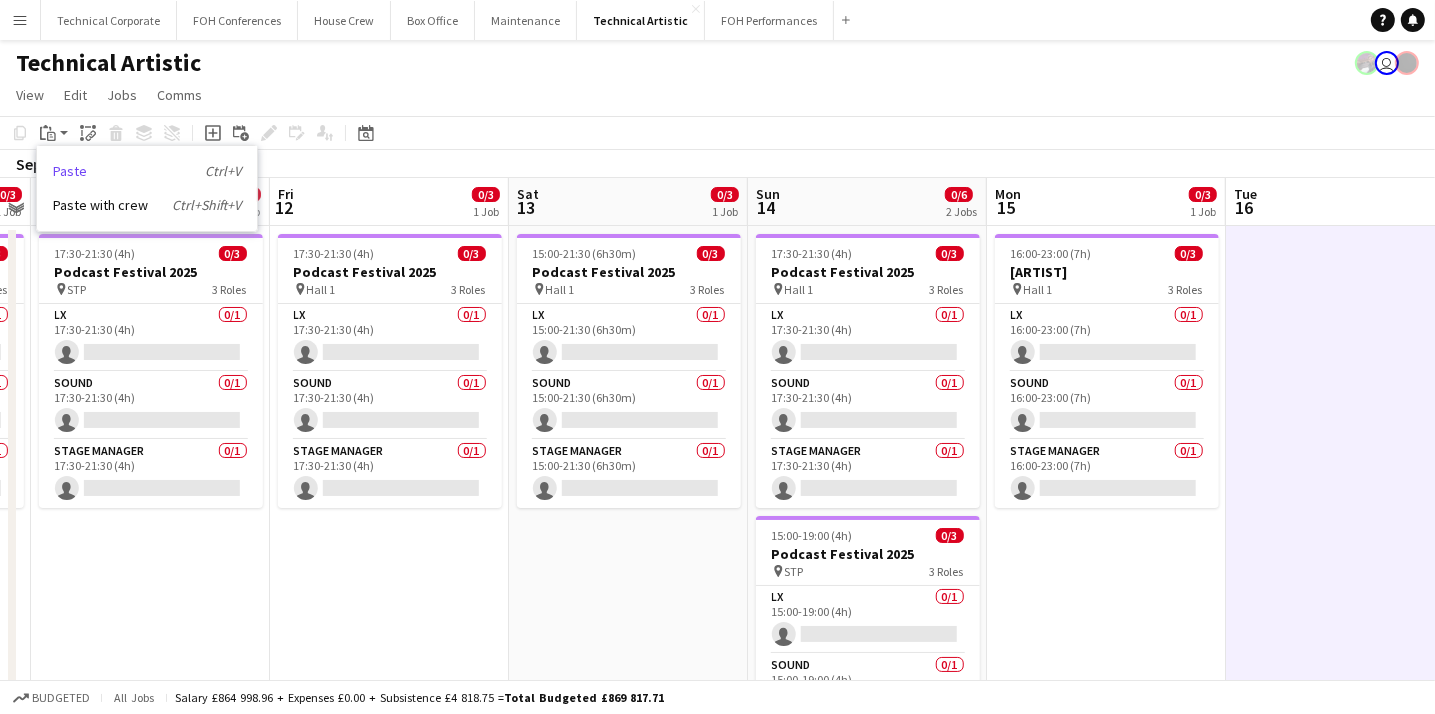 click on "Paste   Ctrl+V" at bounding box center [147, 171] 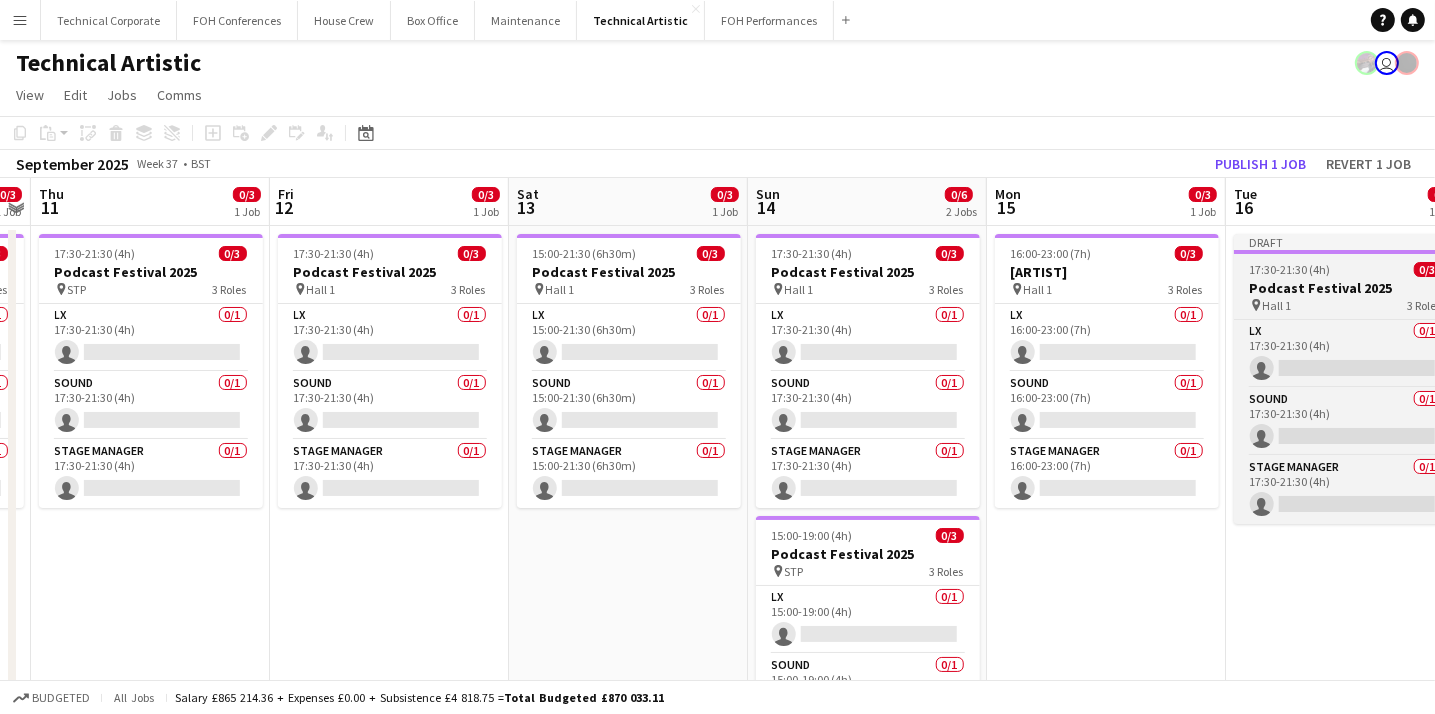 click on "Podcast Festival 2025" at bounding box center (1346, 288) 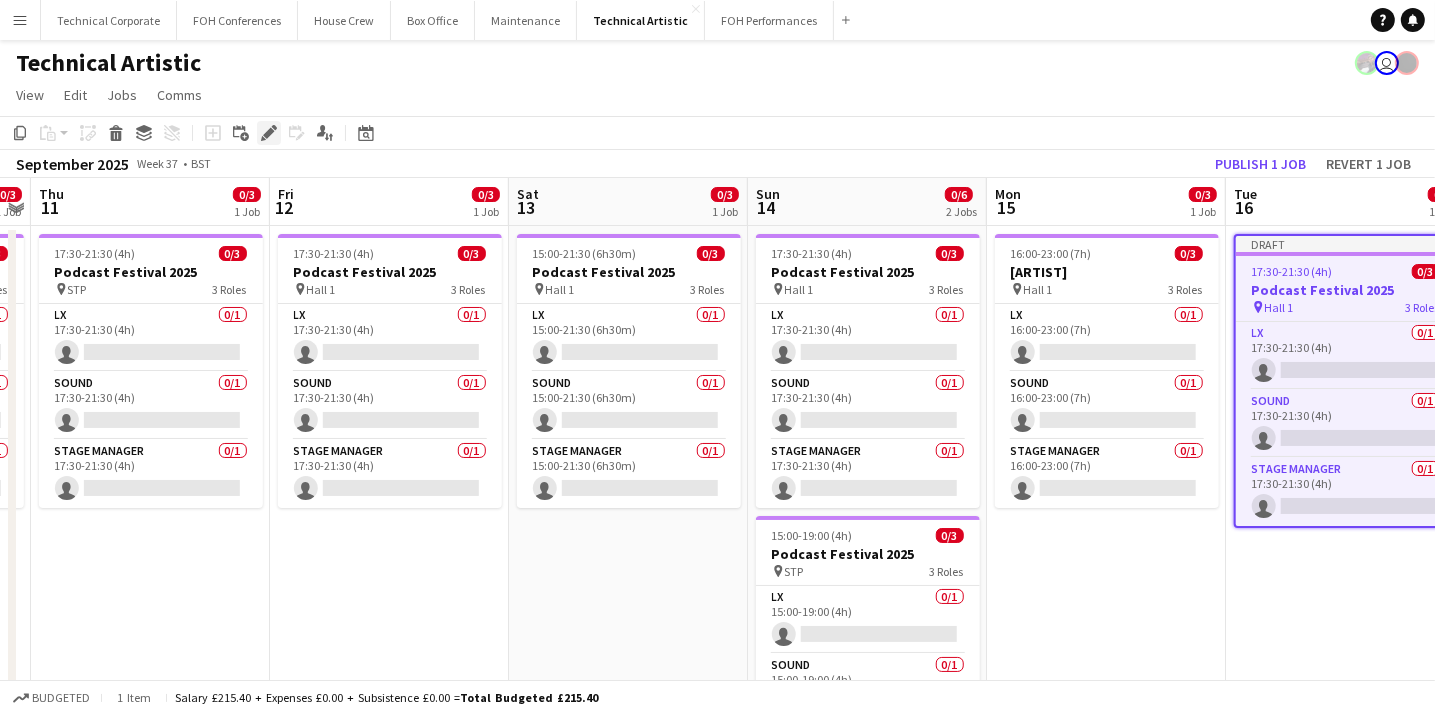 click 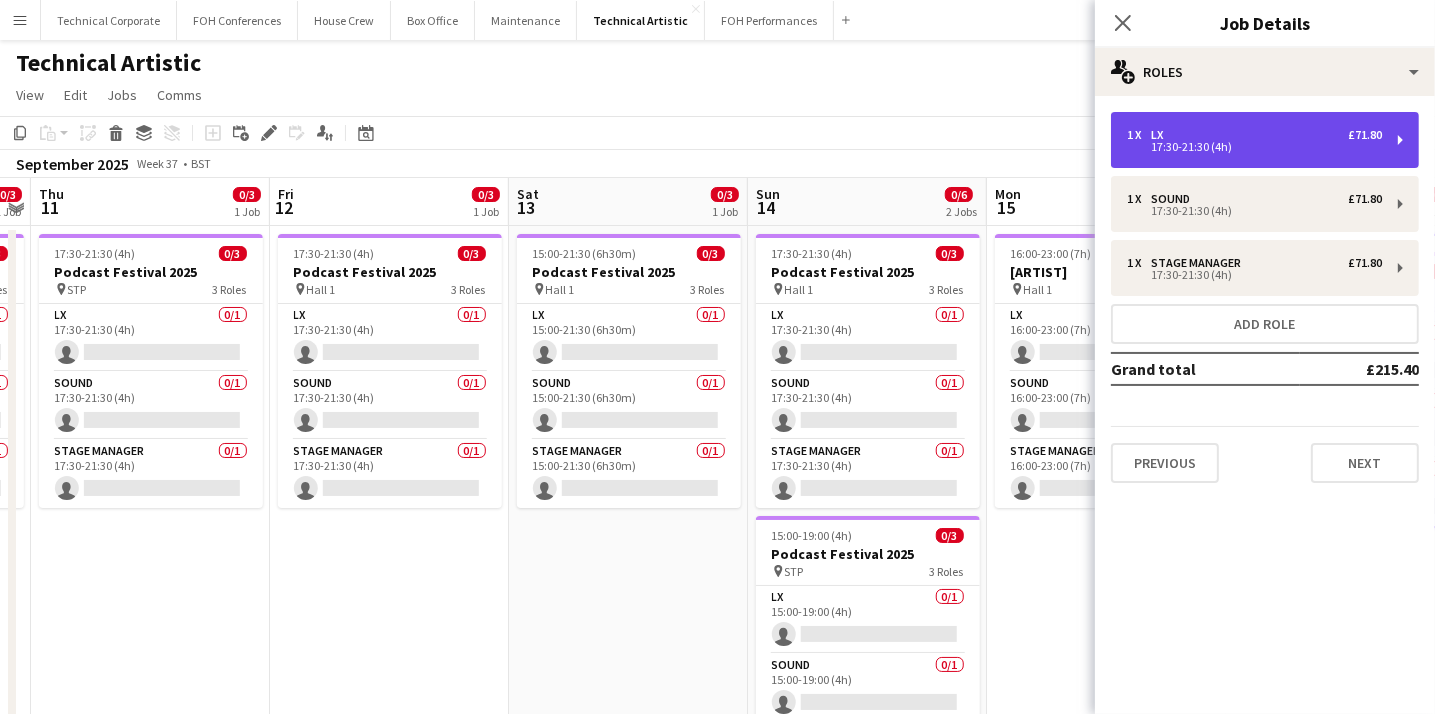 click on "17:30-21:30 (4h)" at bounding box center (1254, 147) 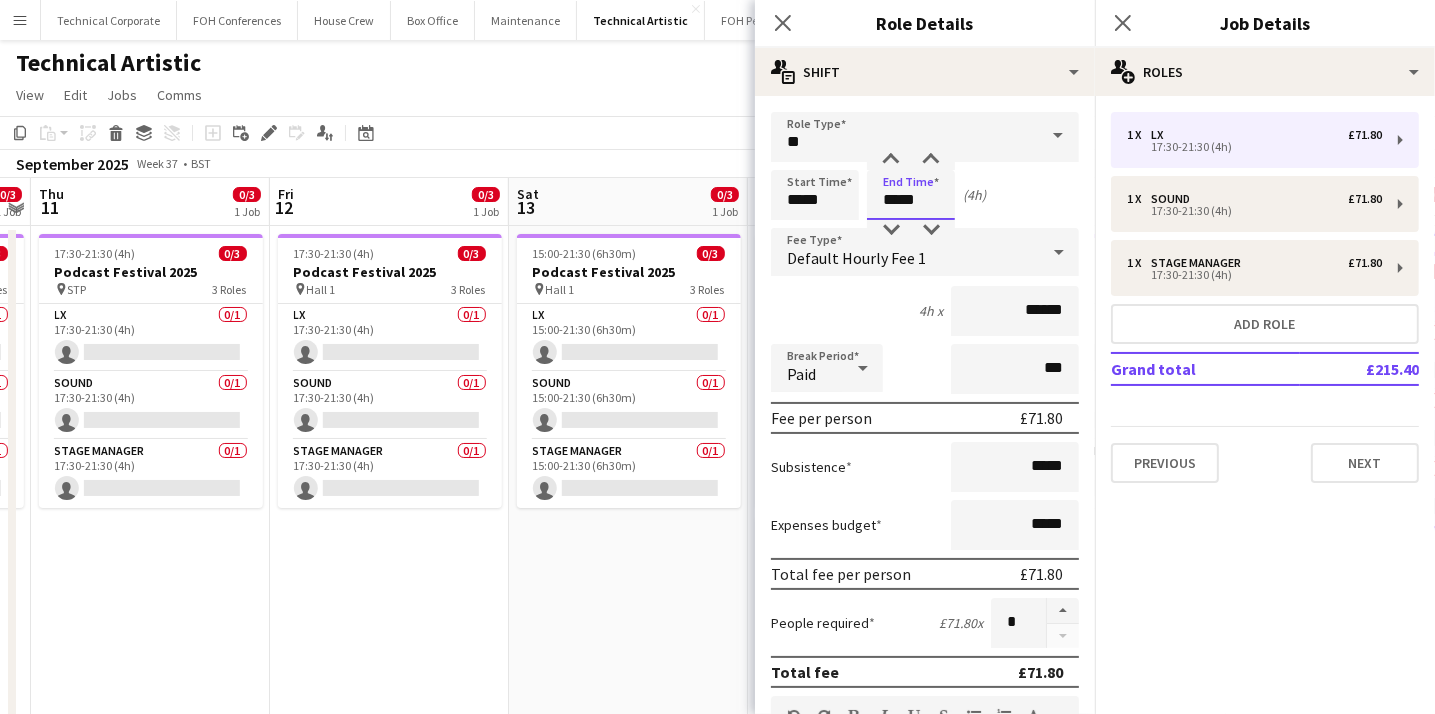 drag, startPoint x: 927, startPoint y: 206, endPoint x: 840, endPoint y: 205, distance: 87.005745 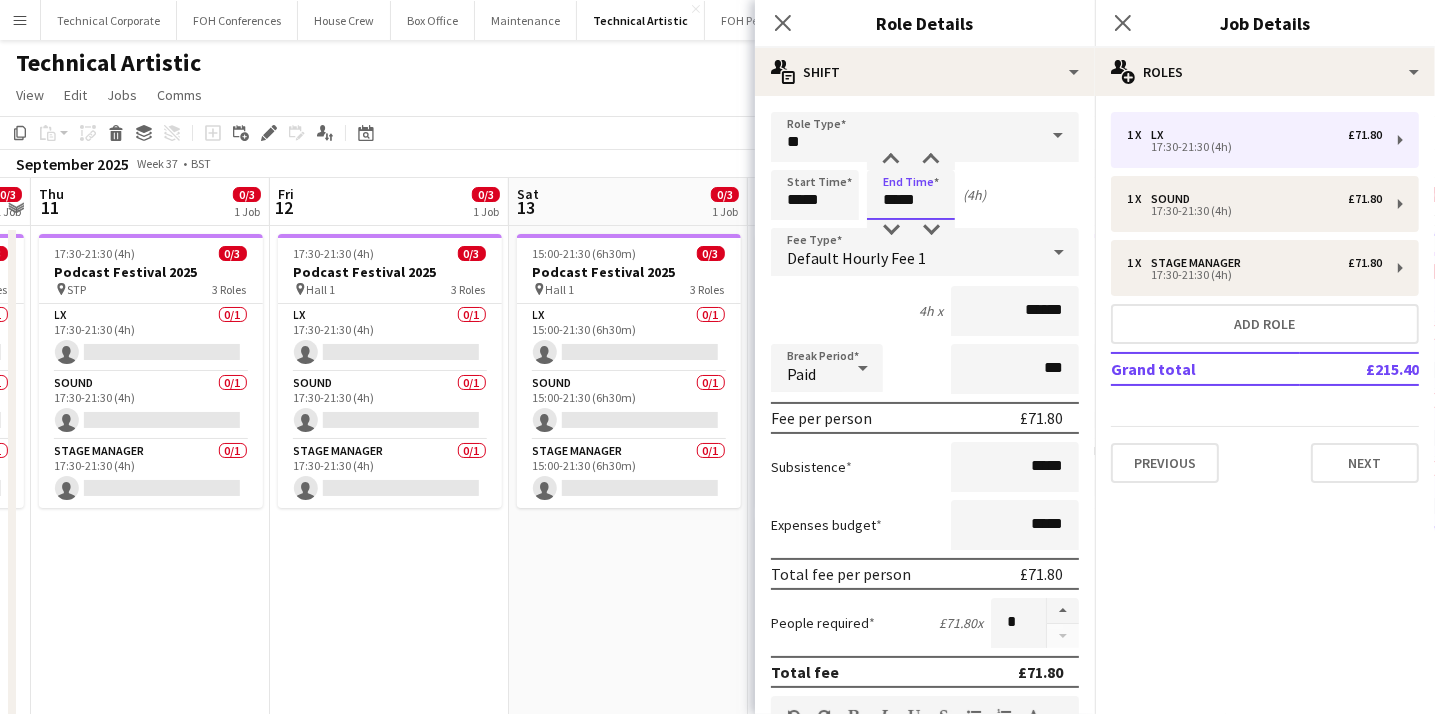 click on "Start Time  *****  End Time  *****  (4h)" at bounding box center (925, 195) 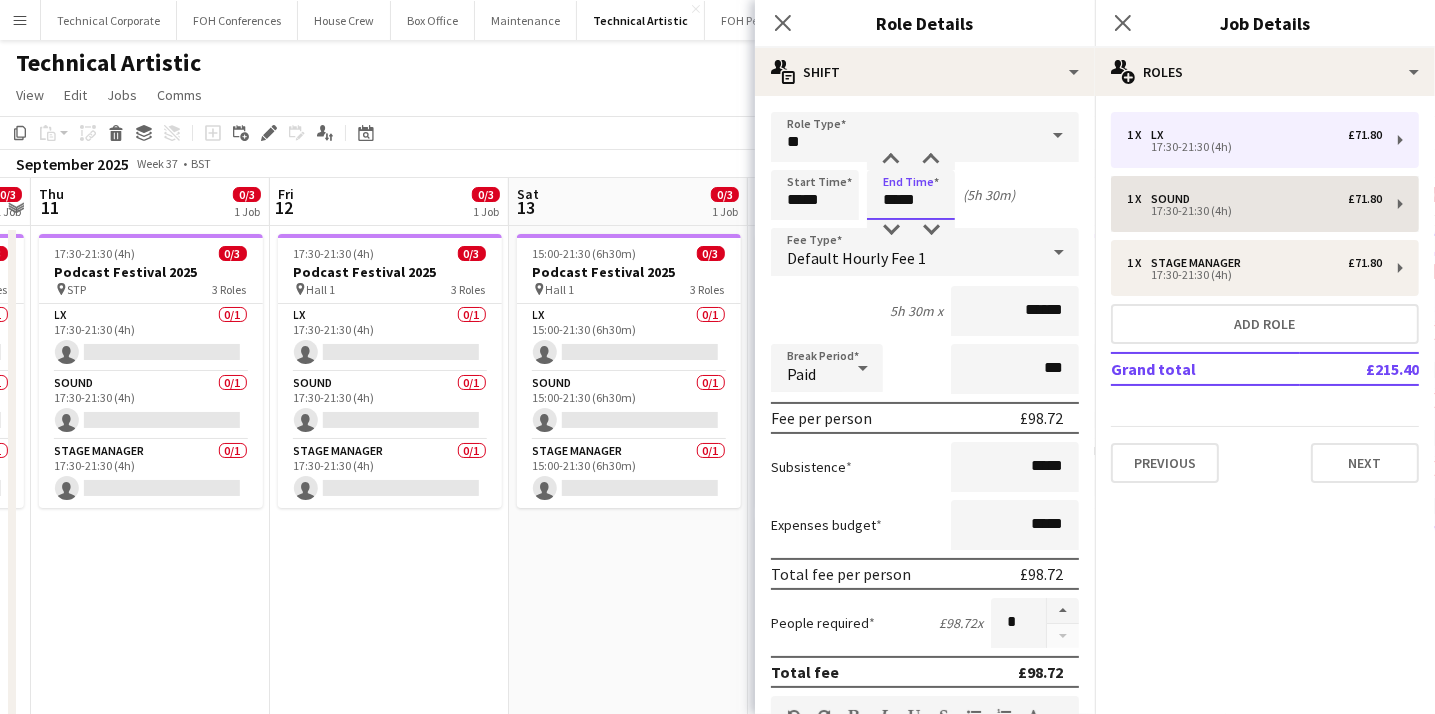 type on "*****" 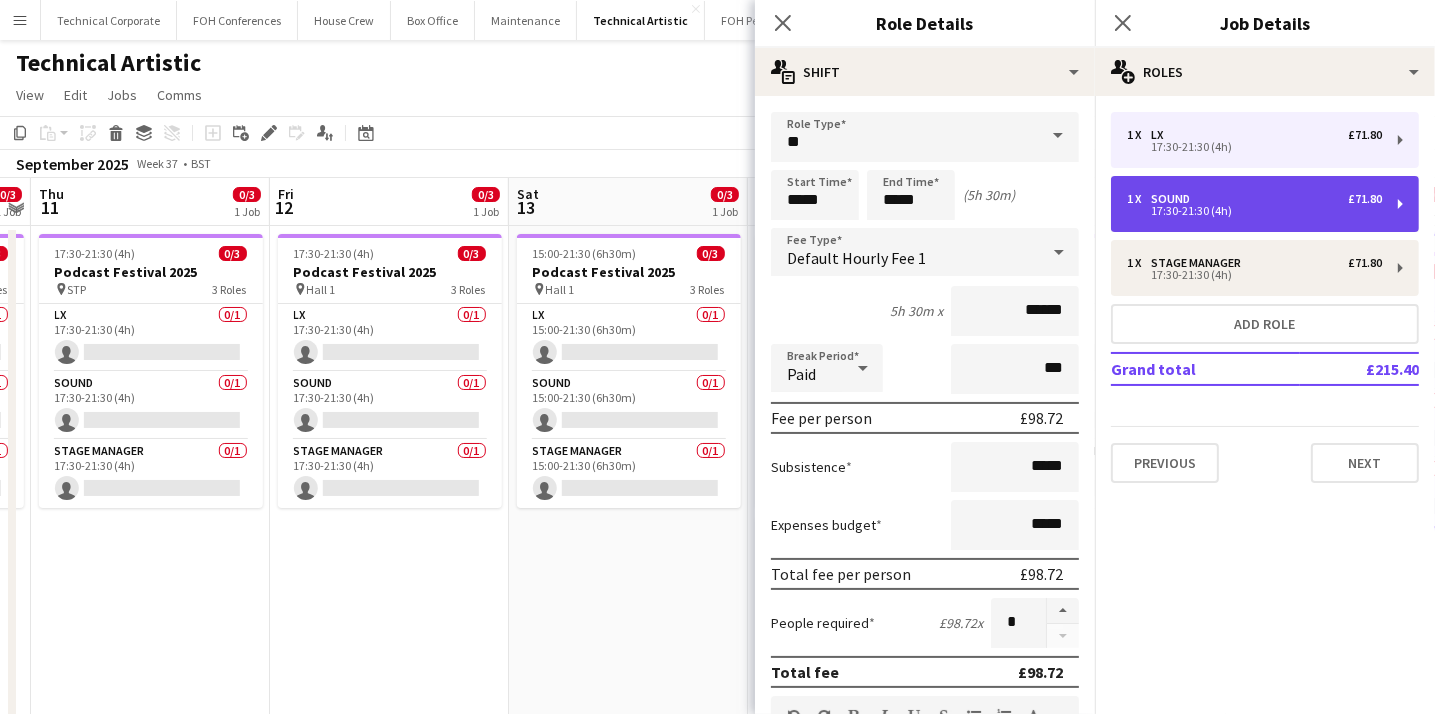 click on "Sound" at bounding box center (1174, 199) 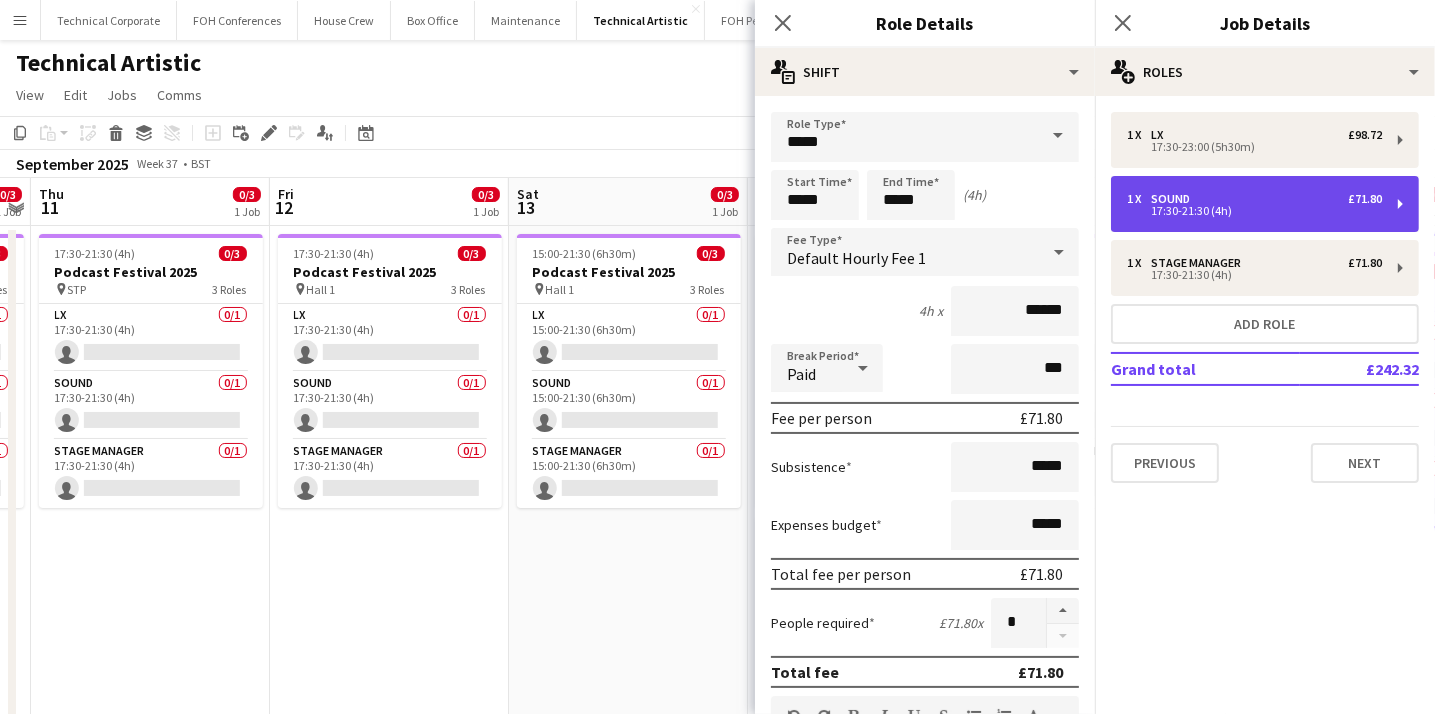 click on "Sound" at bounding box center [1174, 199] 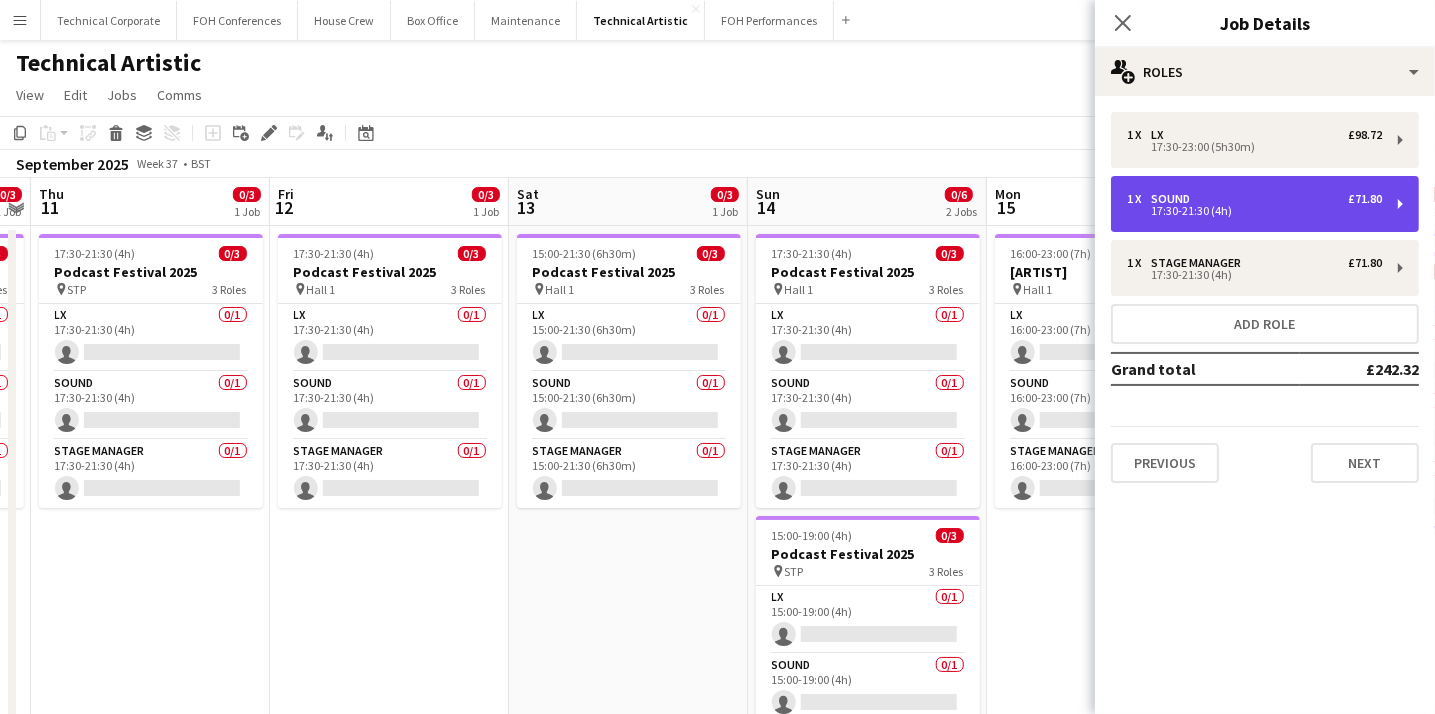 click on "17:30-21:30 (4h)" at bounding box center (1254, 211) 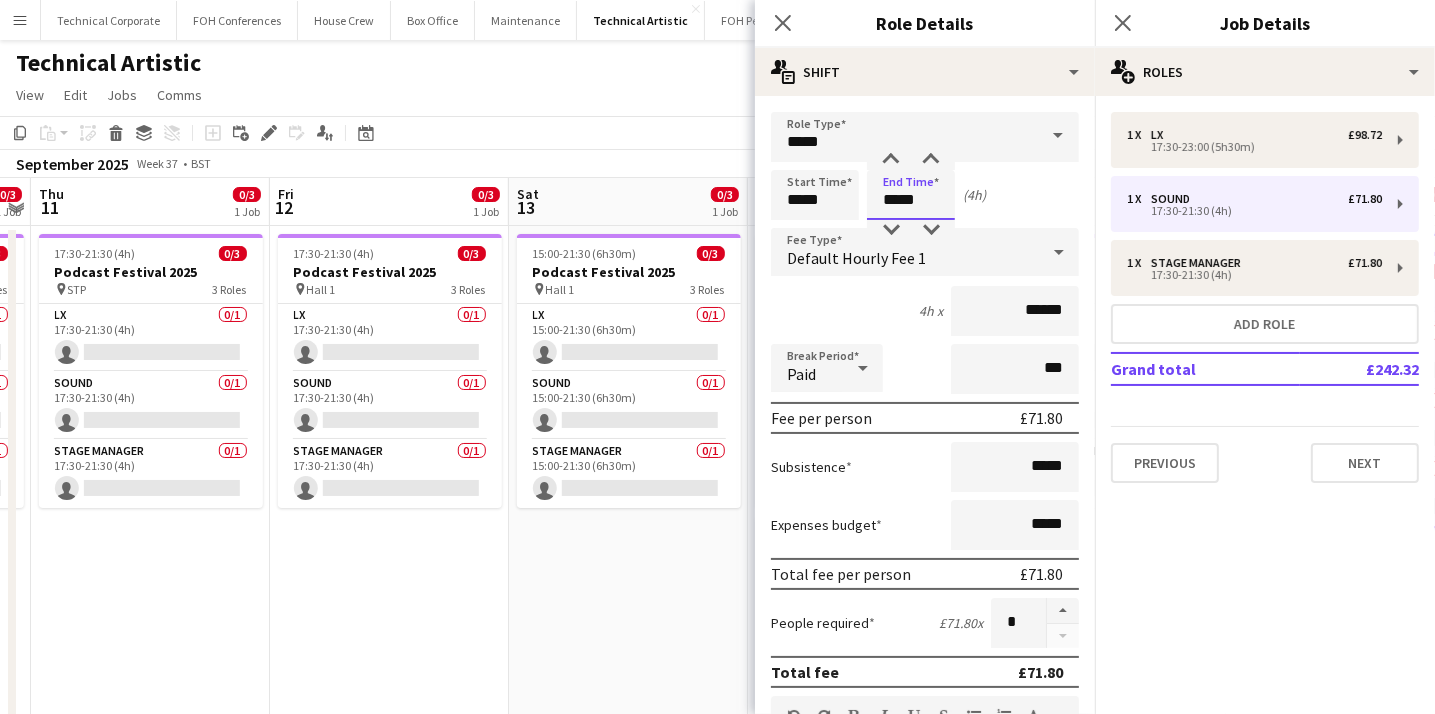 drag, startPoint x: 943, startPoint y: 205, endPoint x: 832, endPoint y: 201, distance: 111.07205 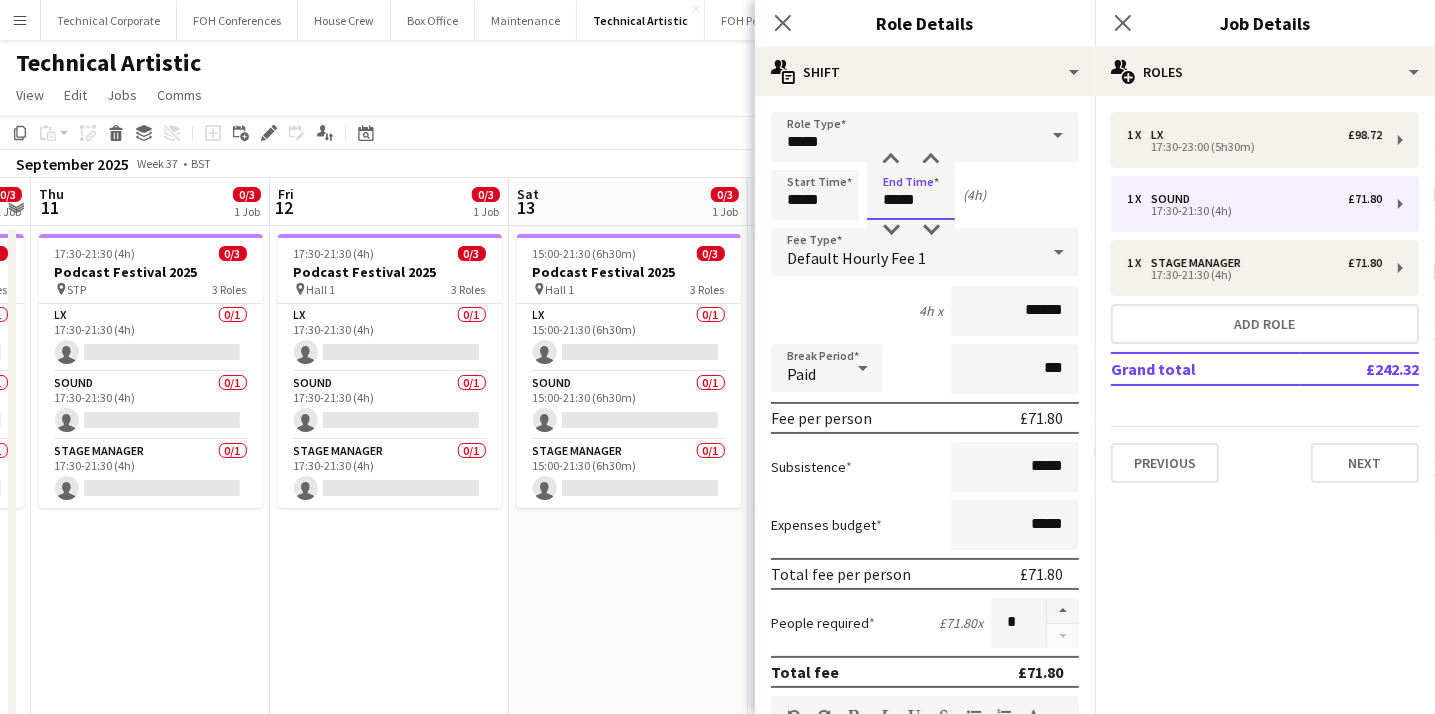 click on "Start Time  *****  End Time  *****  (4h)" at bounding box center (925, 195) 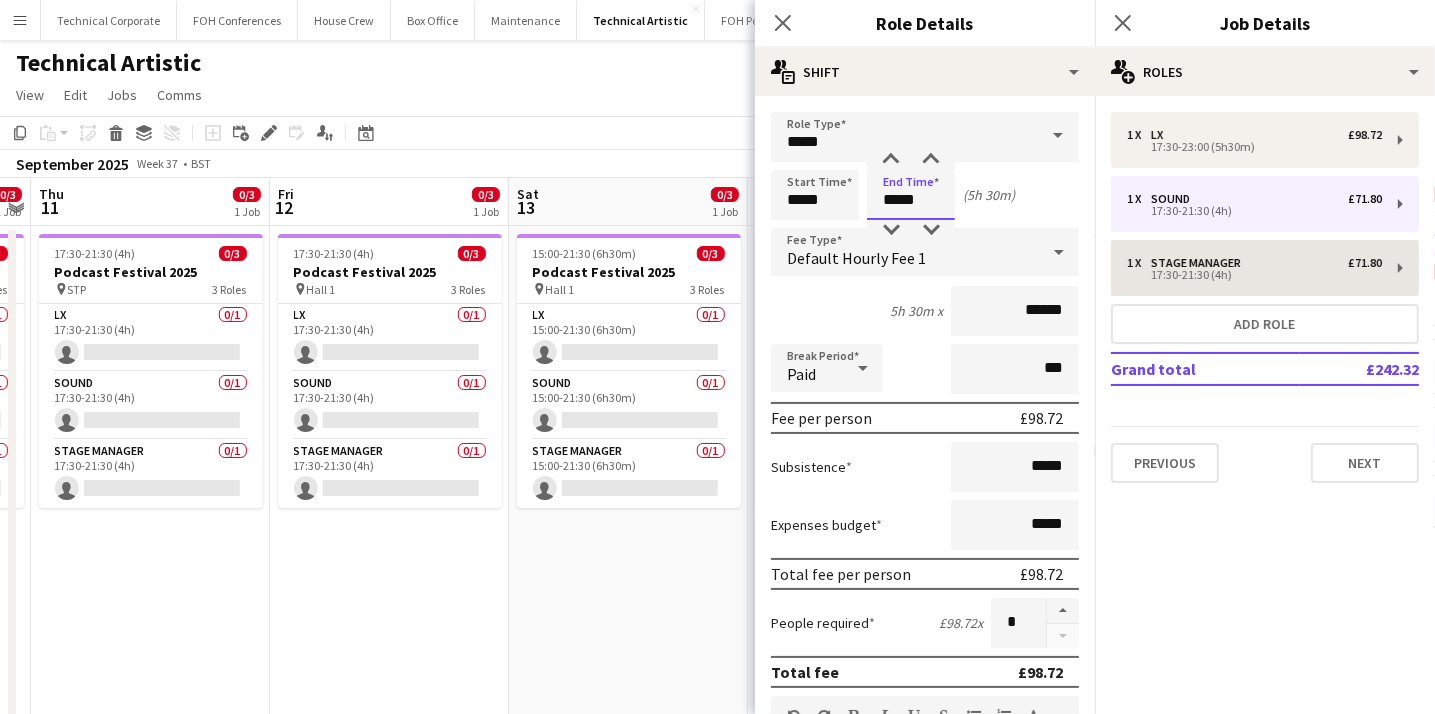 type on "*****" 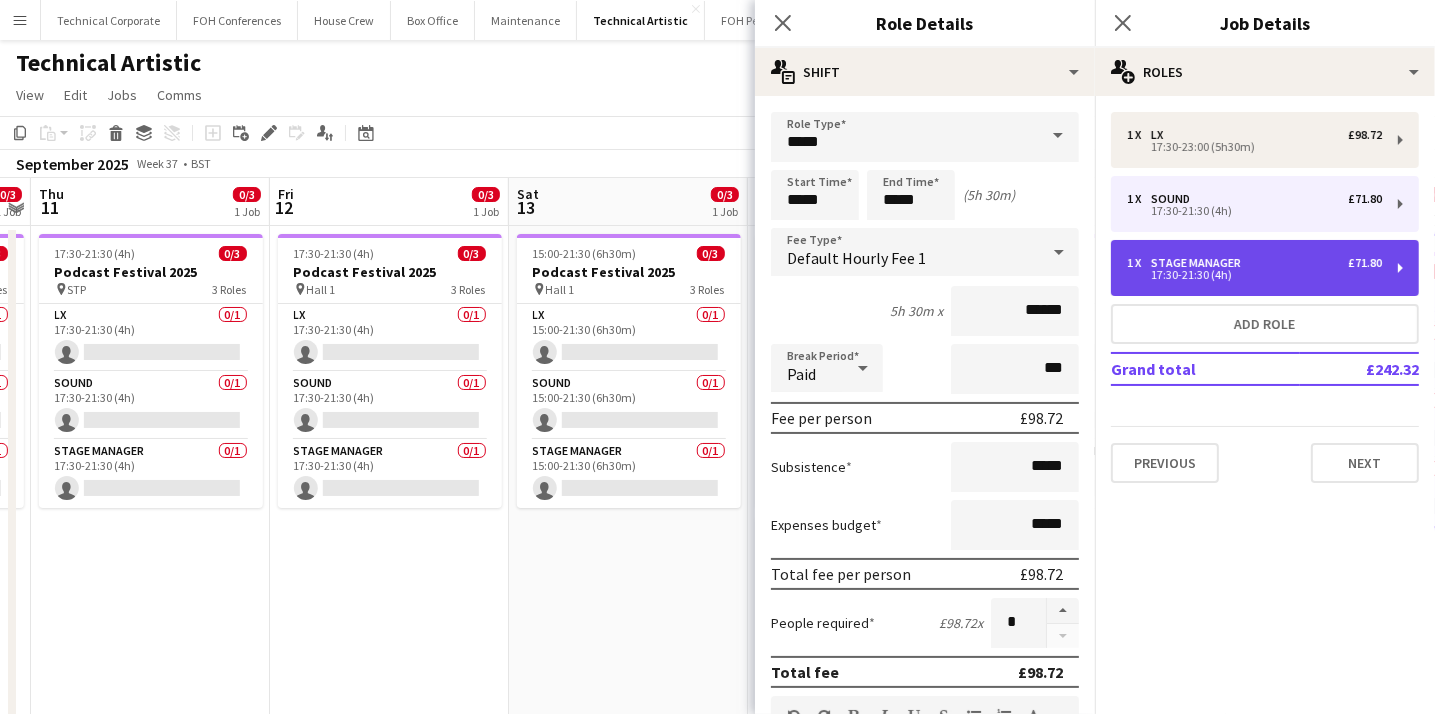 click on "Stage Manager" at bounding box center [1200, 263] 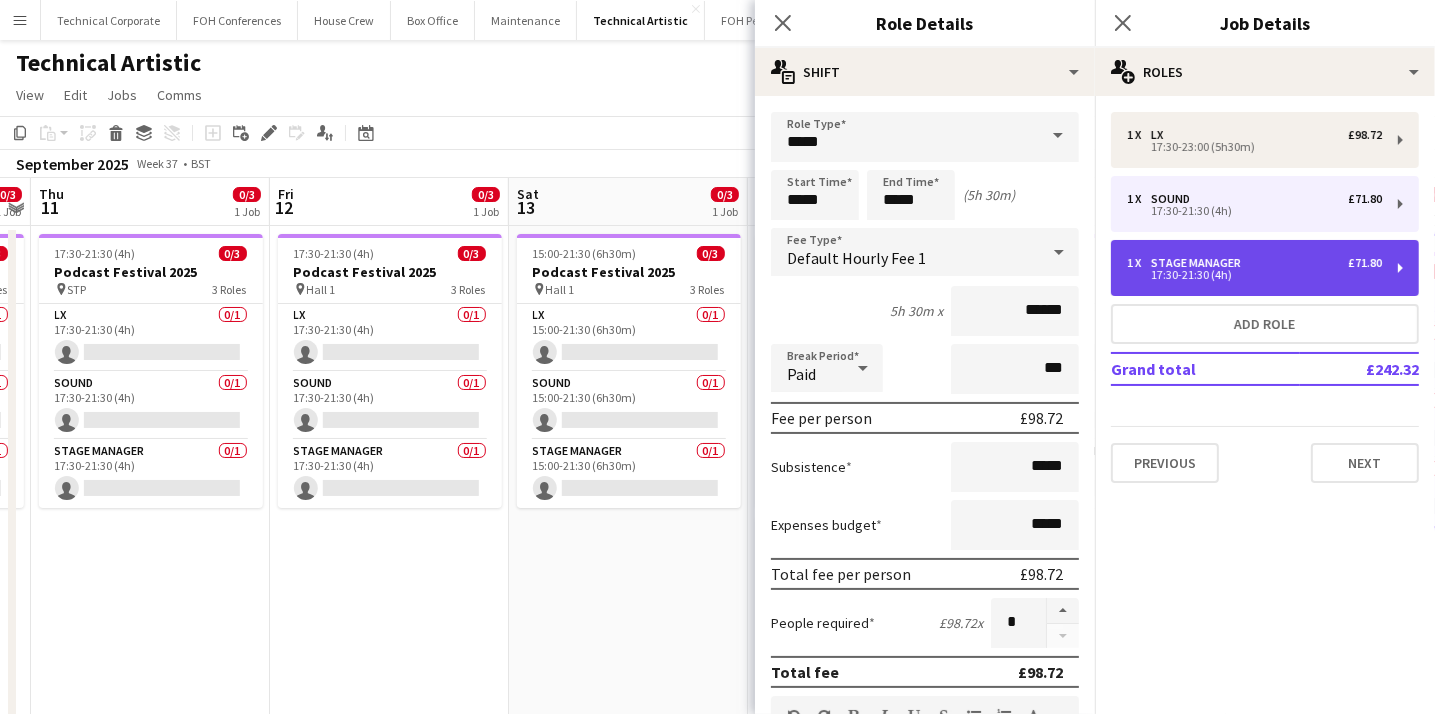type on "**********" 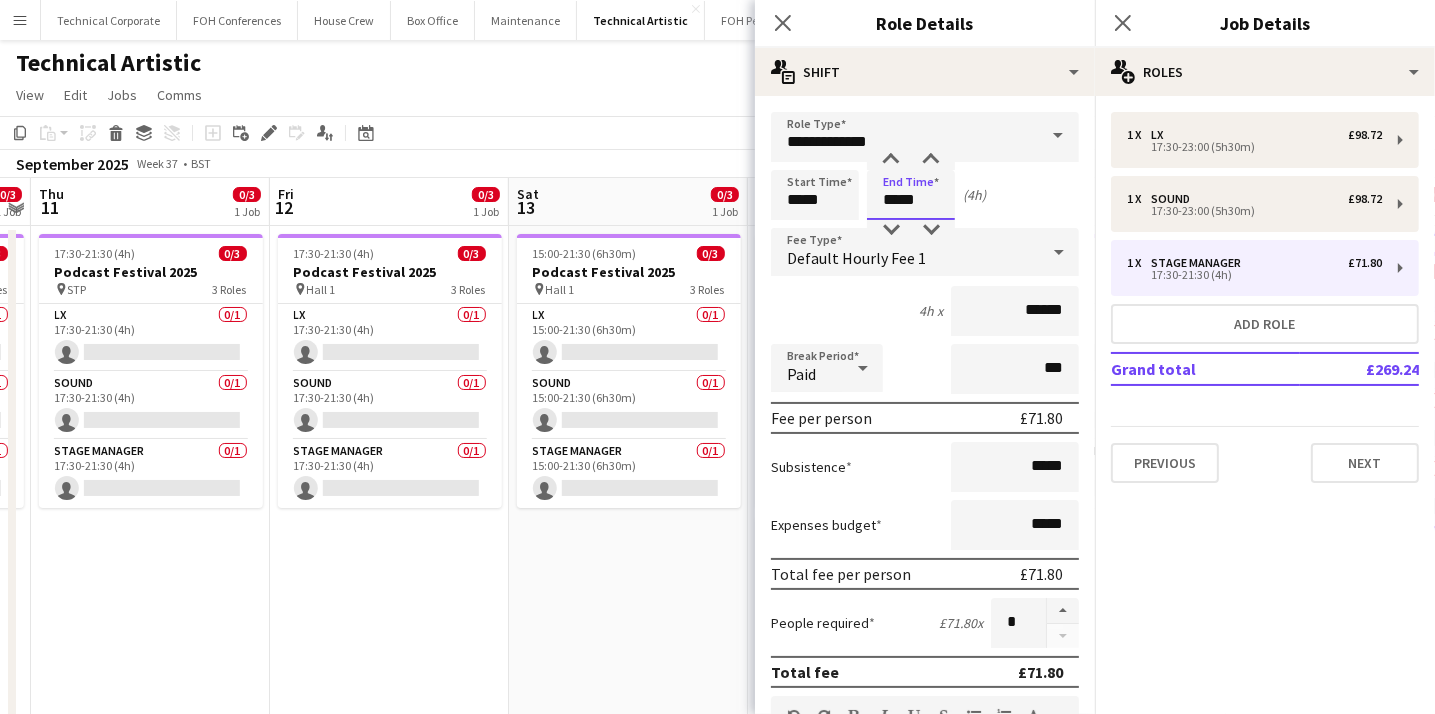 drag, startPoint x: 919, startPoint y: 200, endPoint x: 825, endPoint y: 200, distance: 94 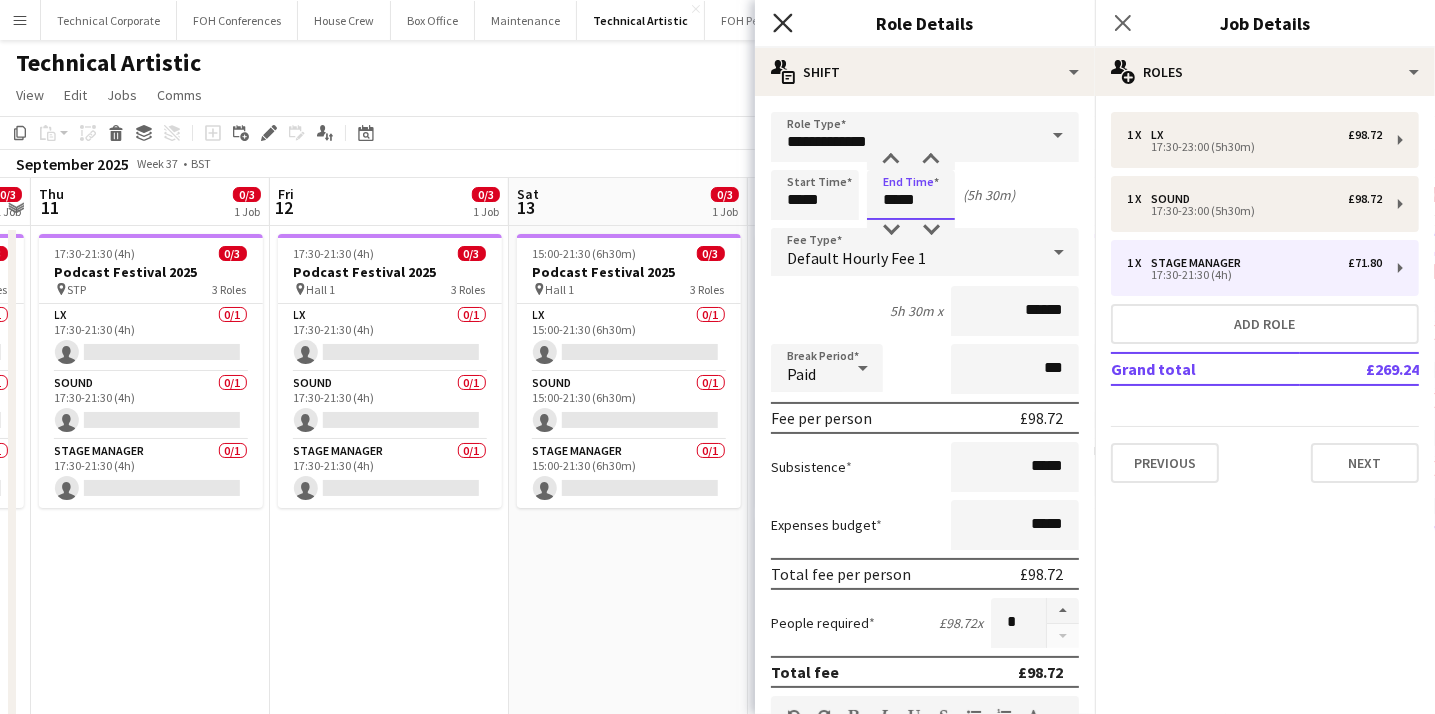 type on "*****" 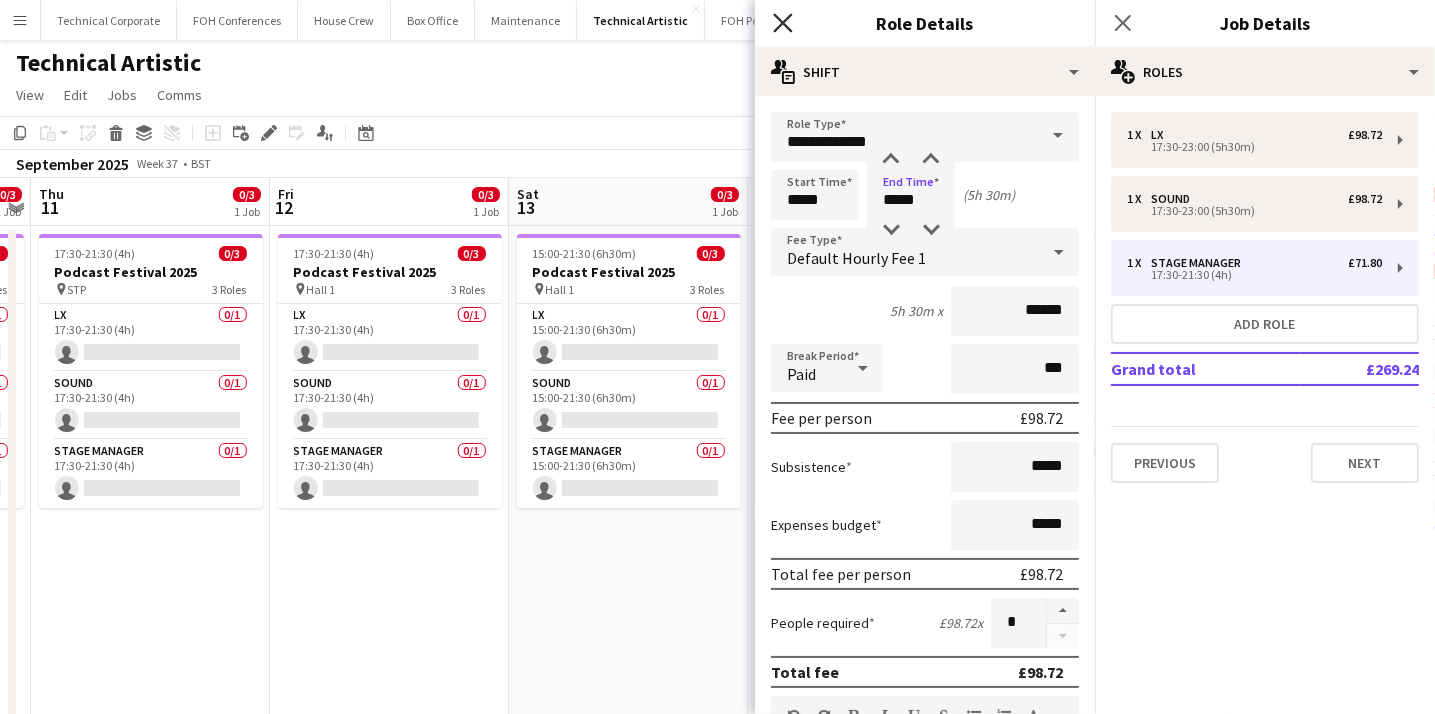 click on "Close pop-in" 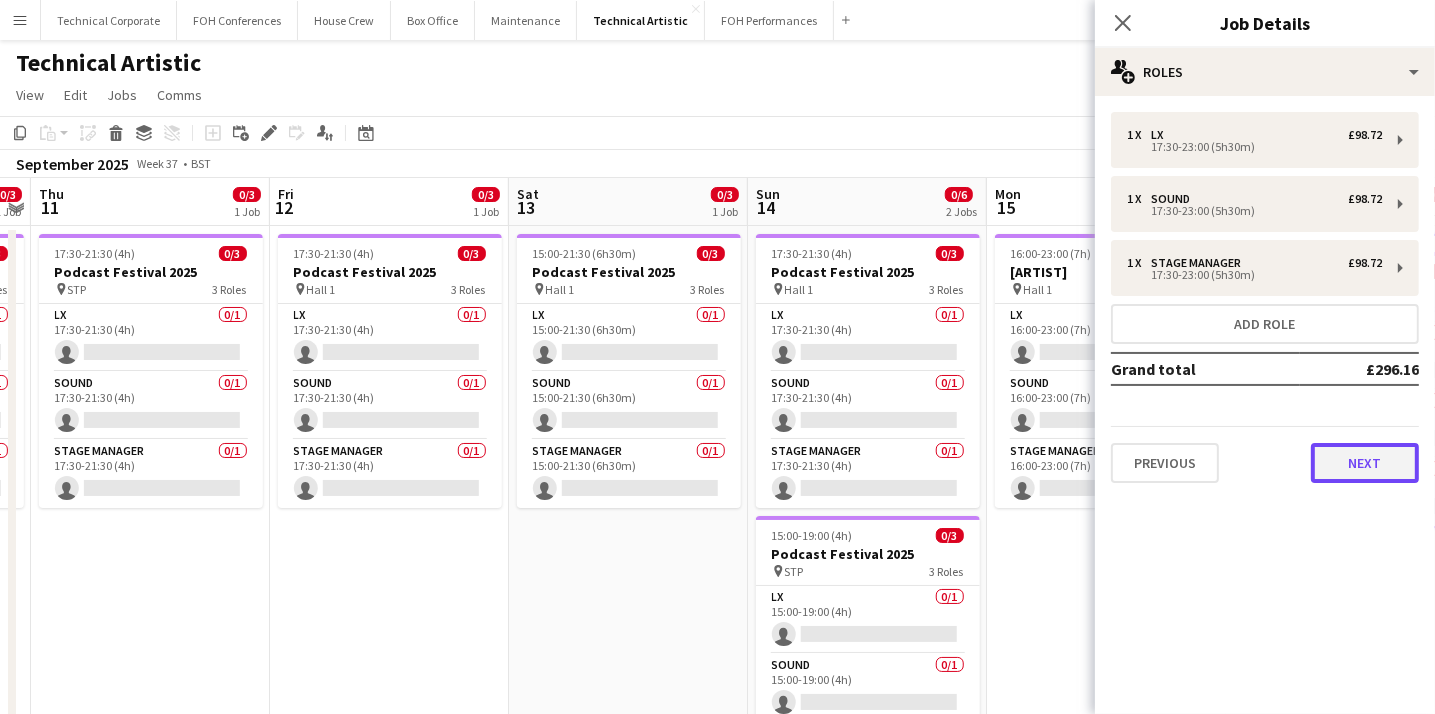 click on "Next" at bounding box center (1365, 463) 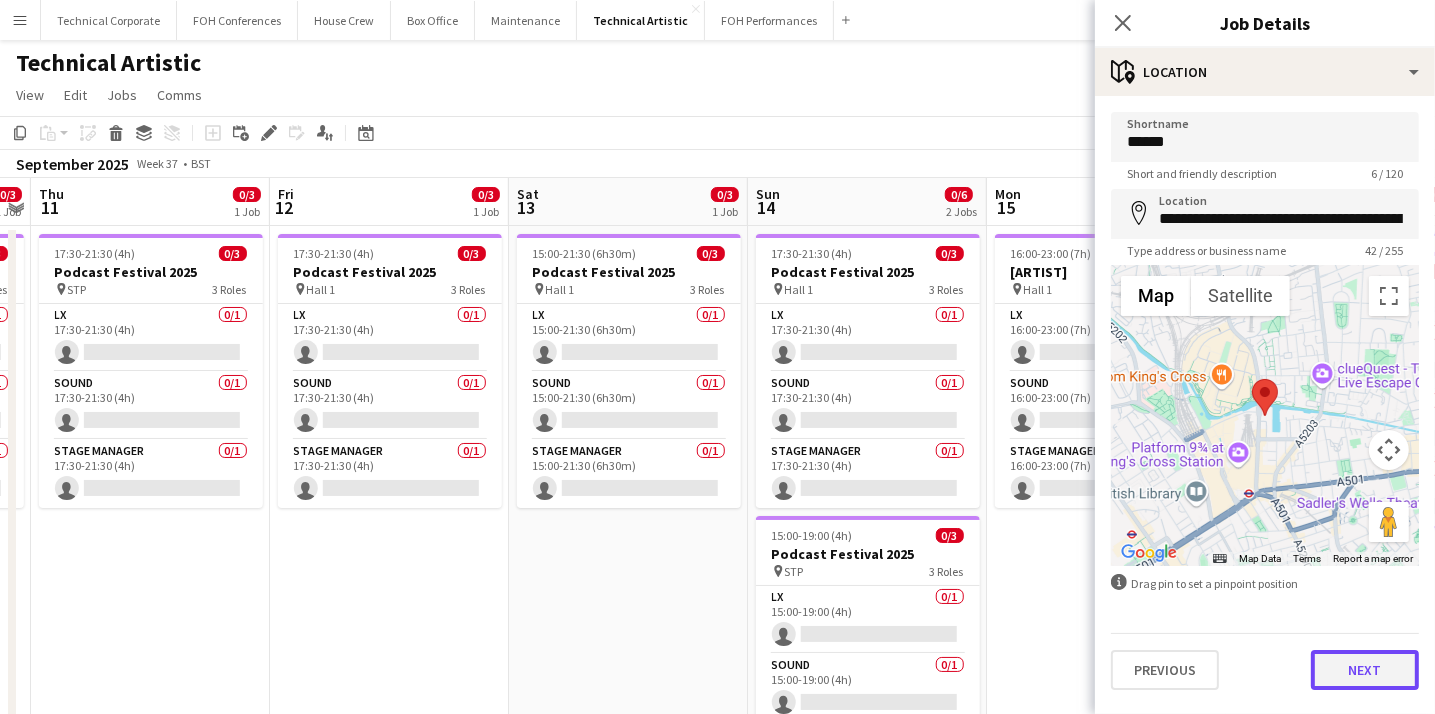 click on "Next" at bounding box center [1365, 670] 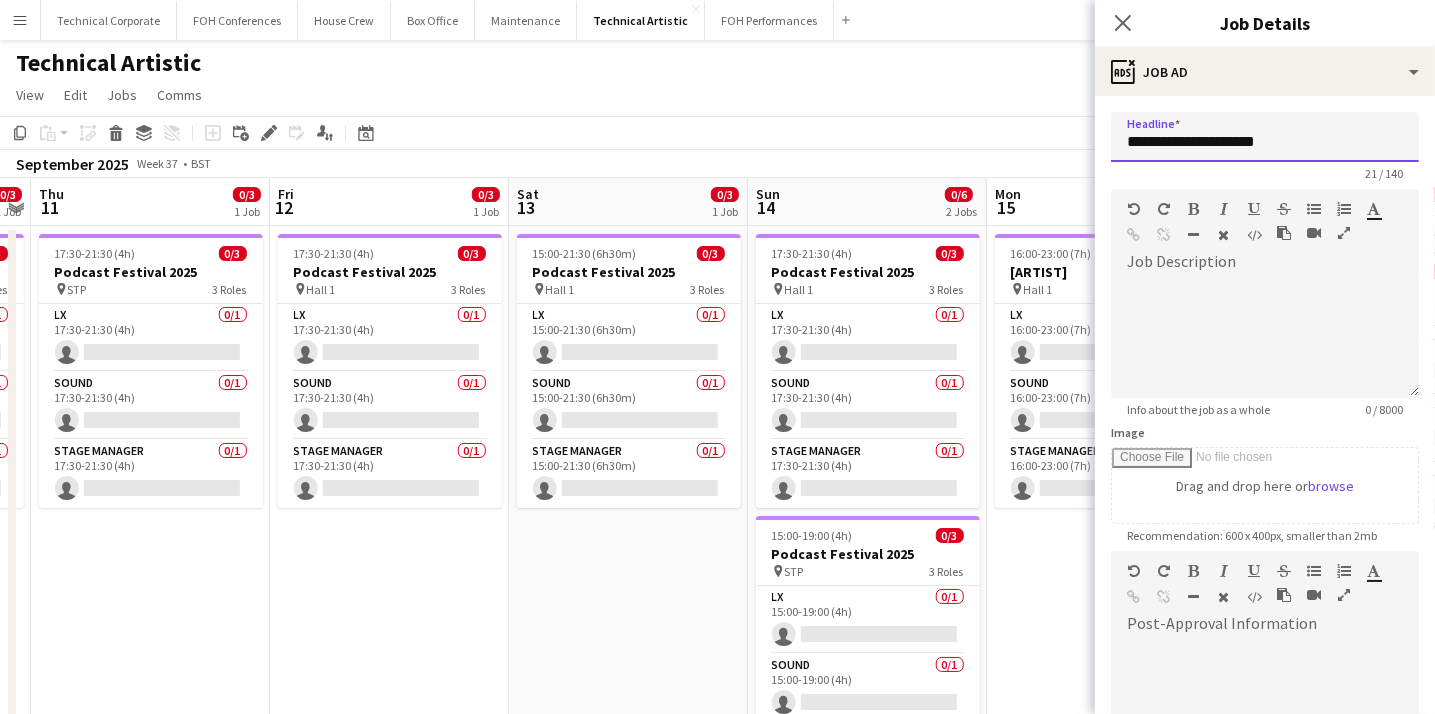 drag, startPoint x: 1280, startPoint y: 144, endPoint x: 1108, endPoint y: 119, distance: 173.80736 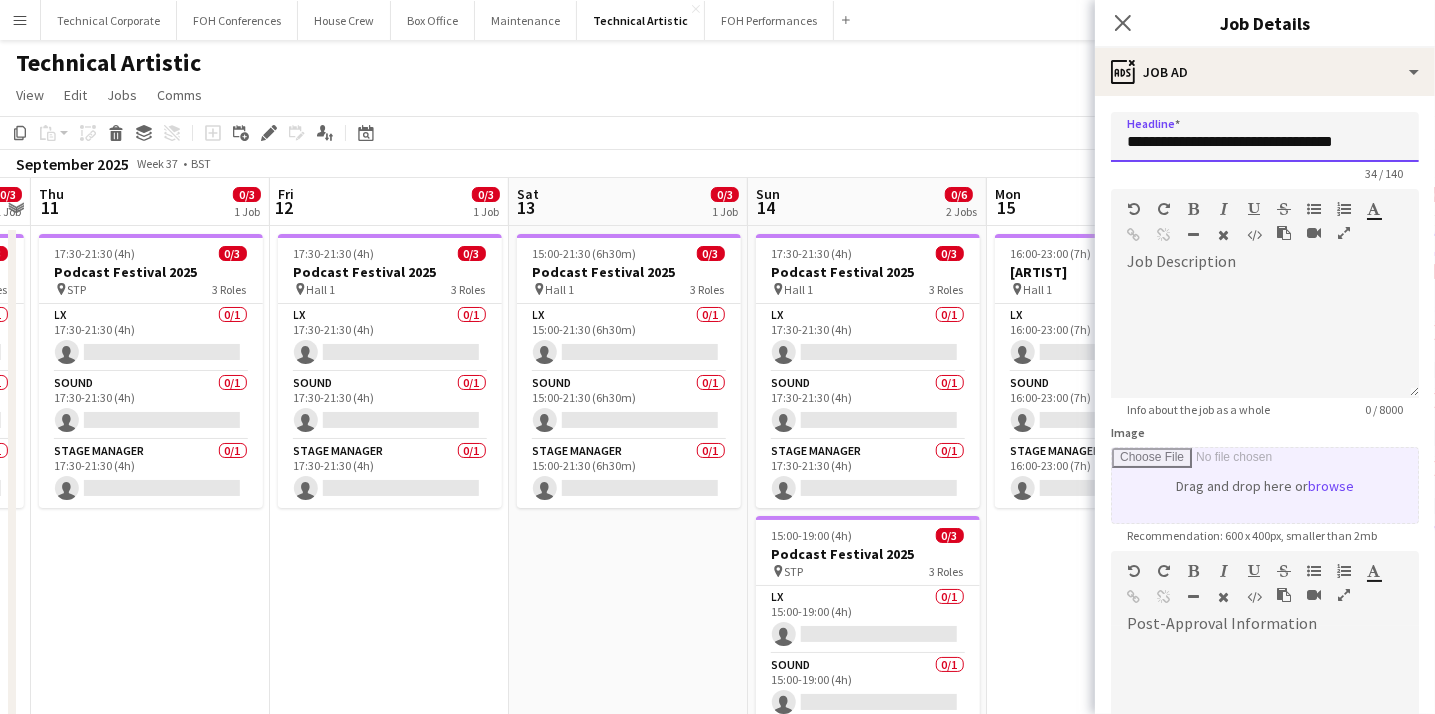 scroll, scrollTop: 272, scrollLeft: 0, axis: vertical 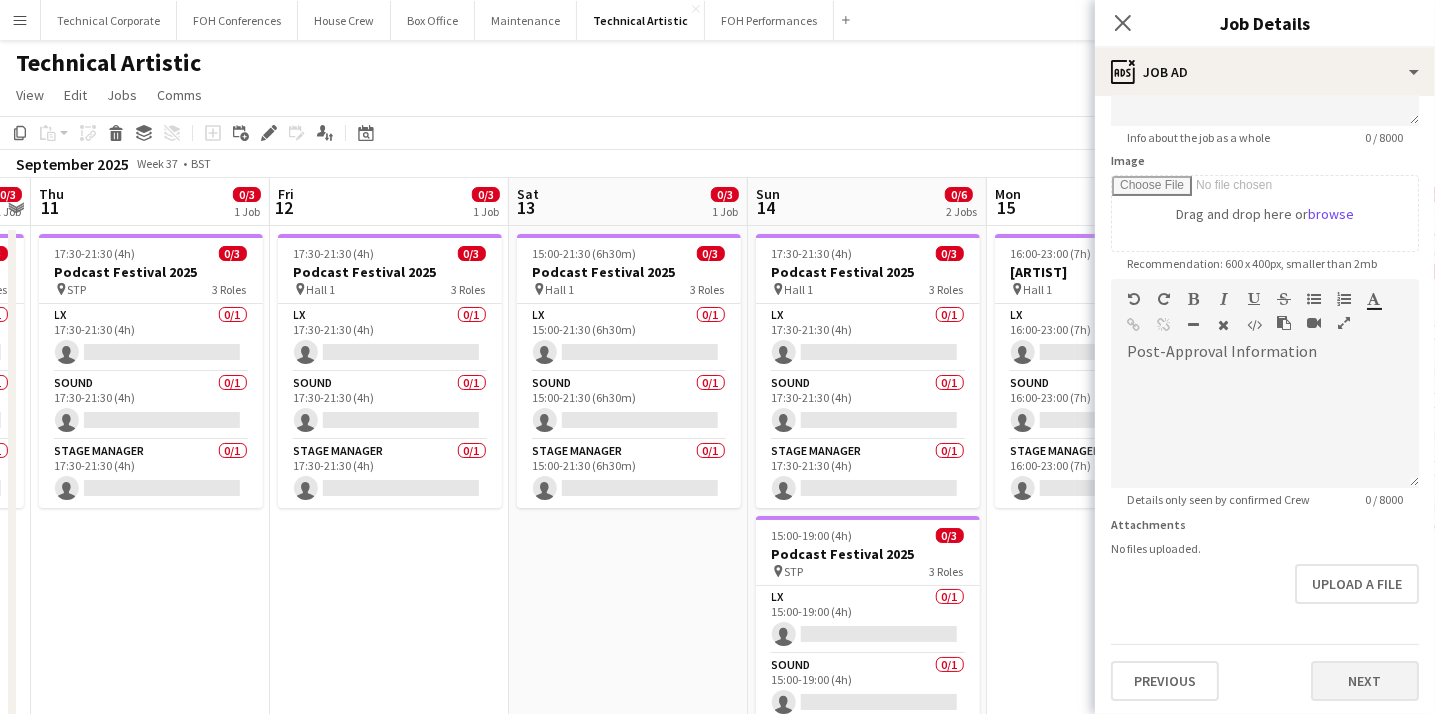 type on "**********" 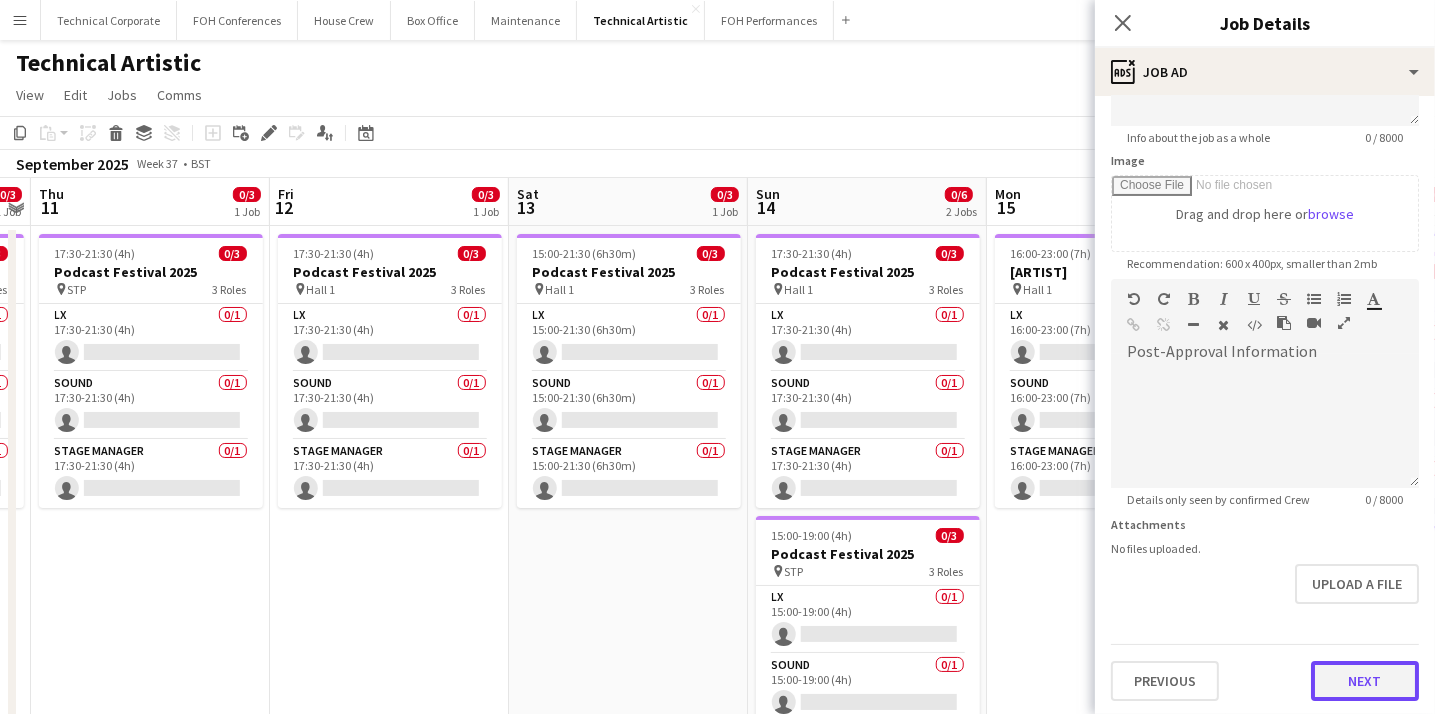 click on "Next" at bounding box center [1365, 681] 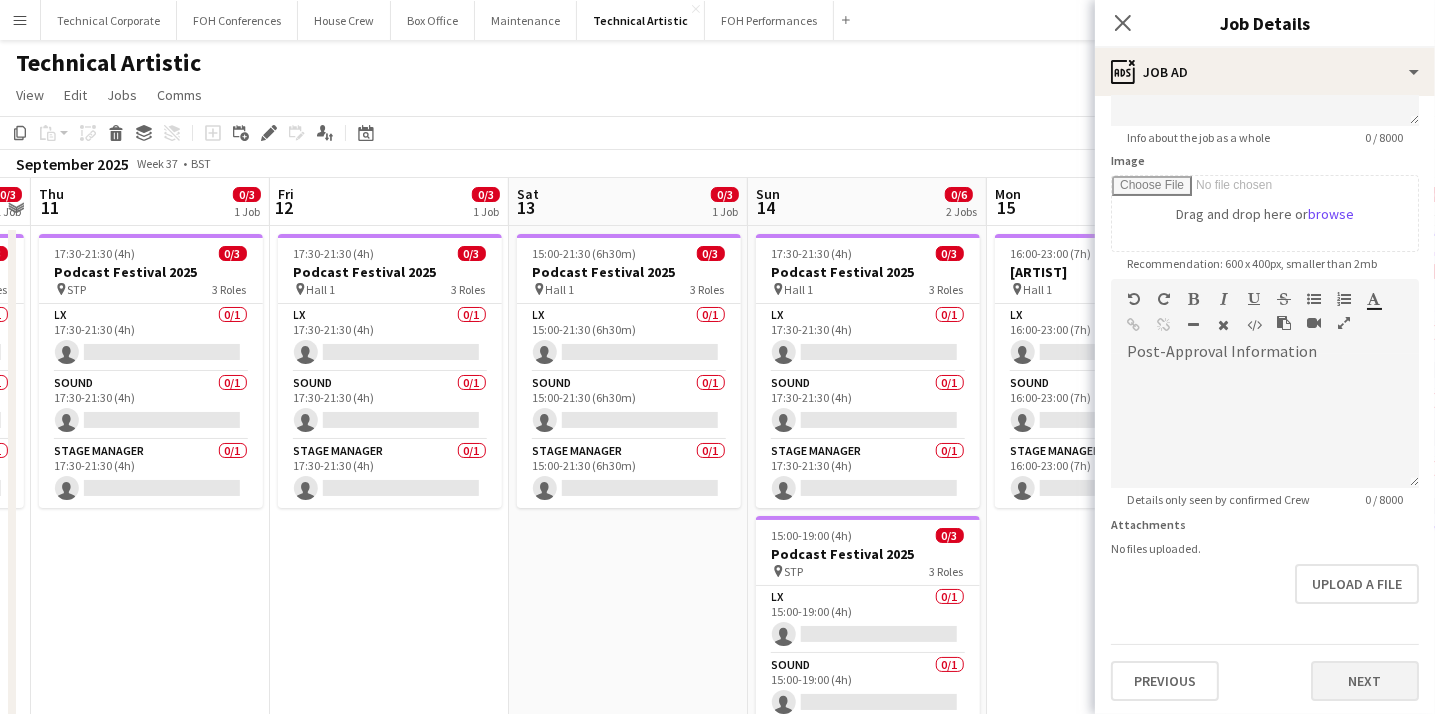 type on "*******" 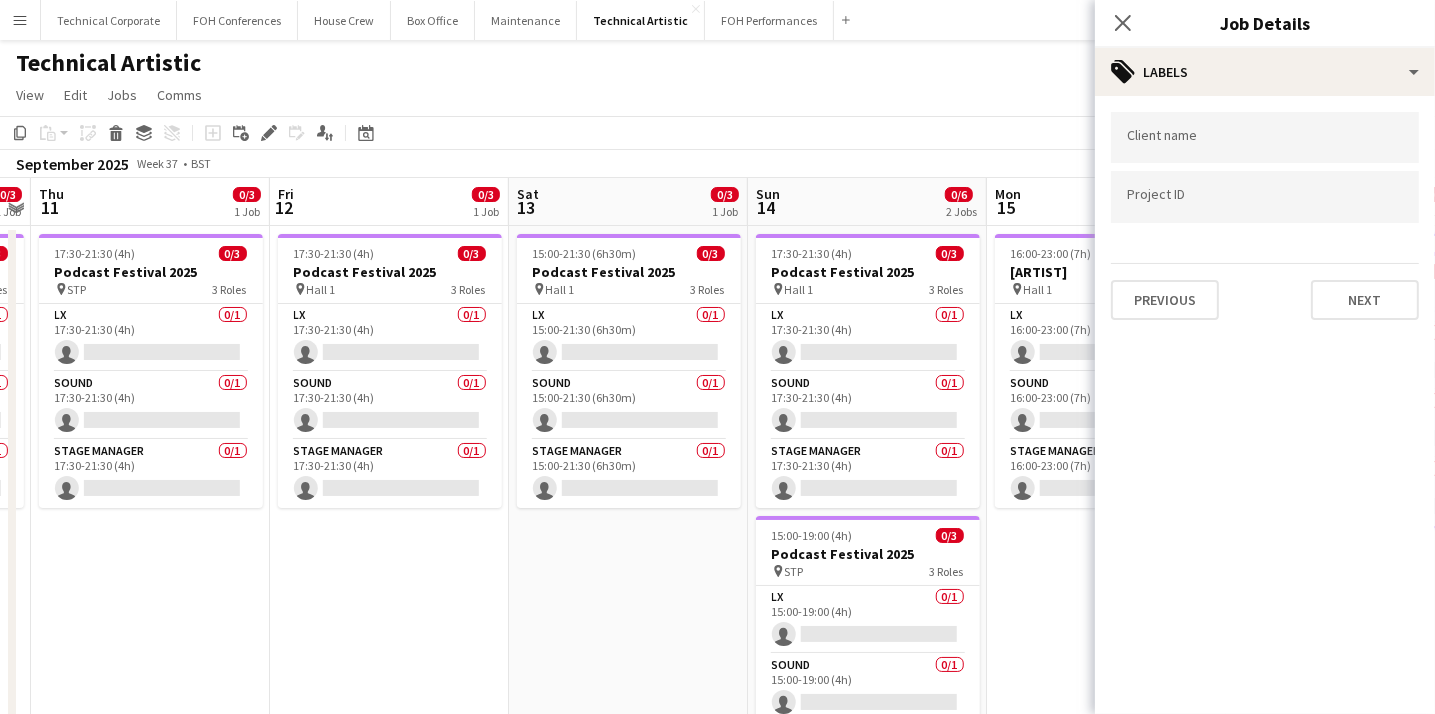 scroll, scrollTop: 0, scrollLeft: 0, axis: both 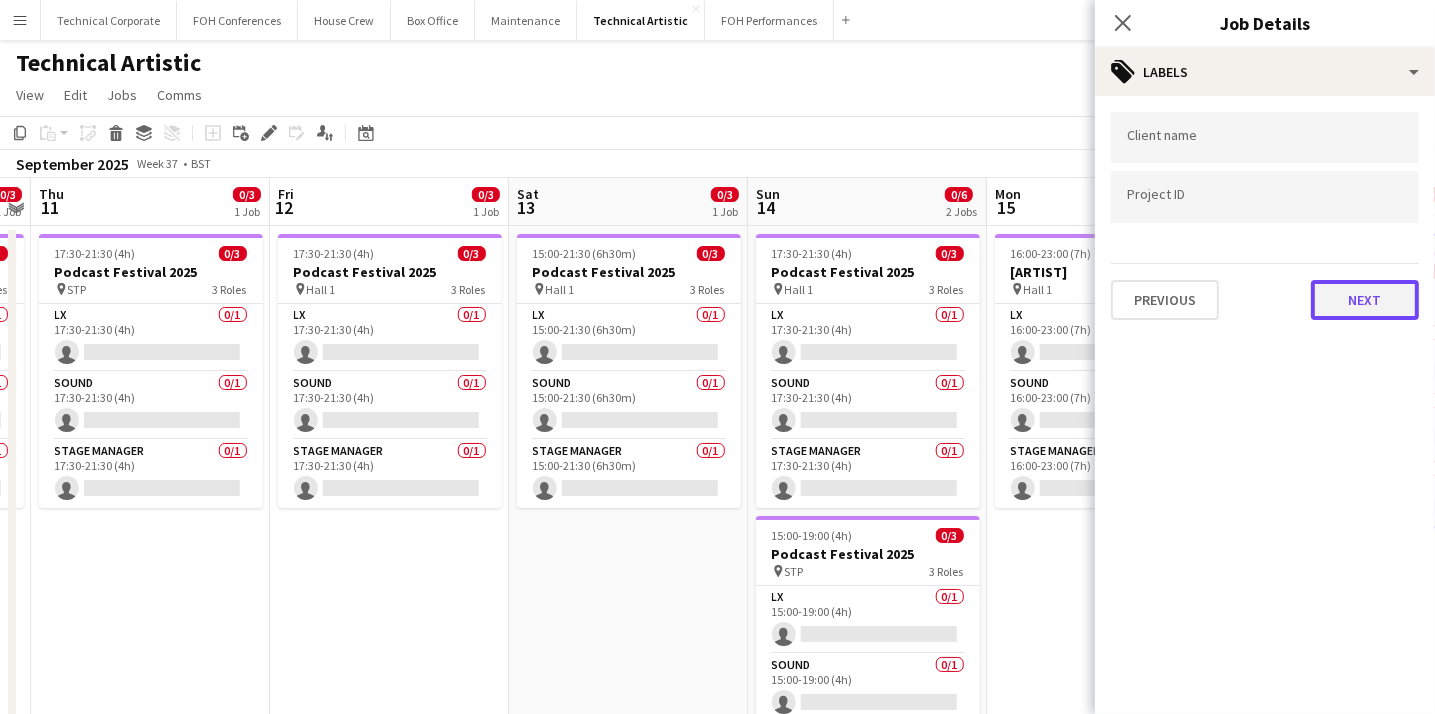 click on "Next" at bounding box center (1365, 300) 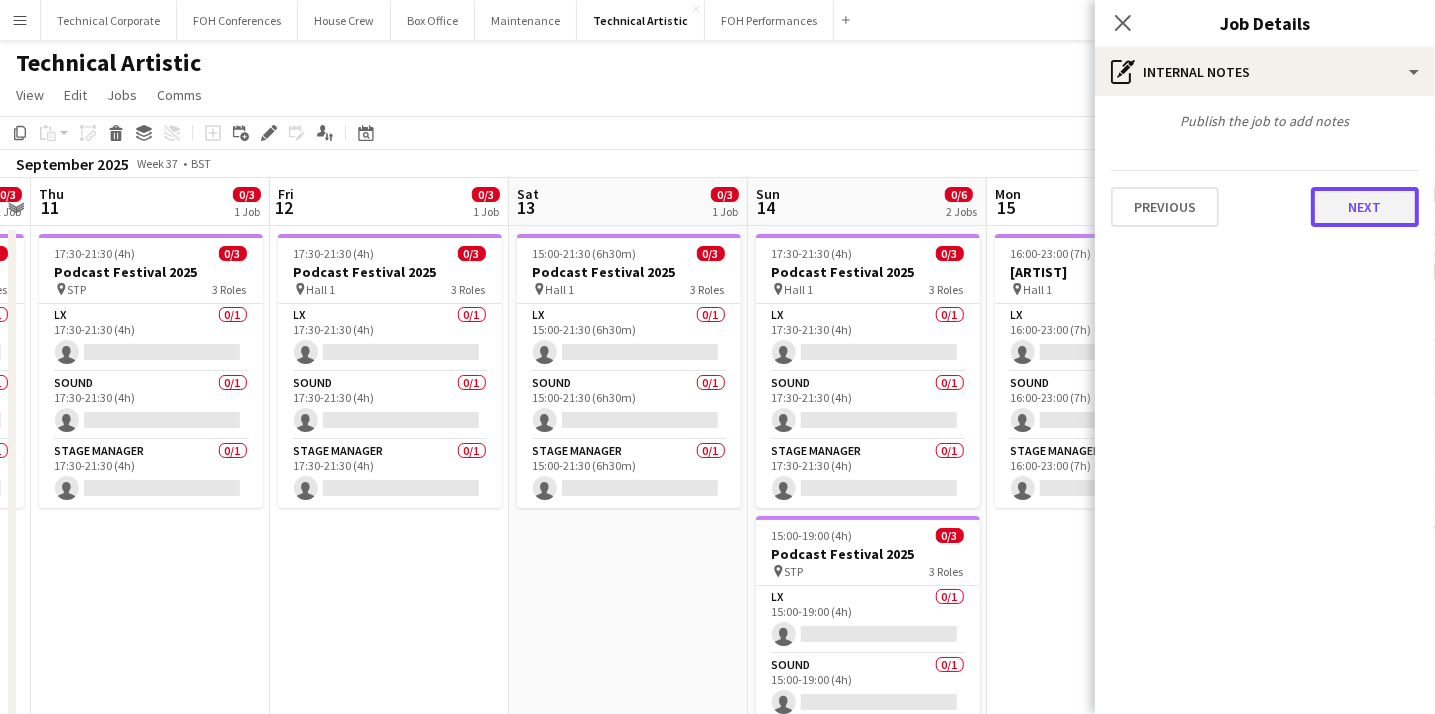 click on "Next" at bounding box center [1365, 207] 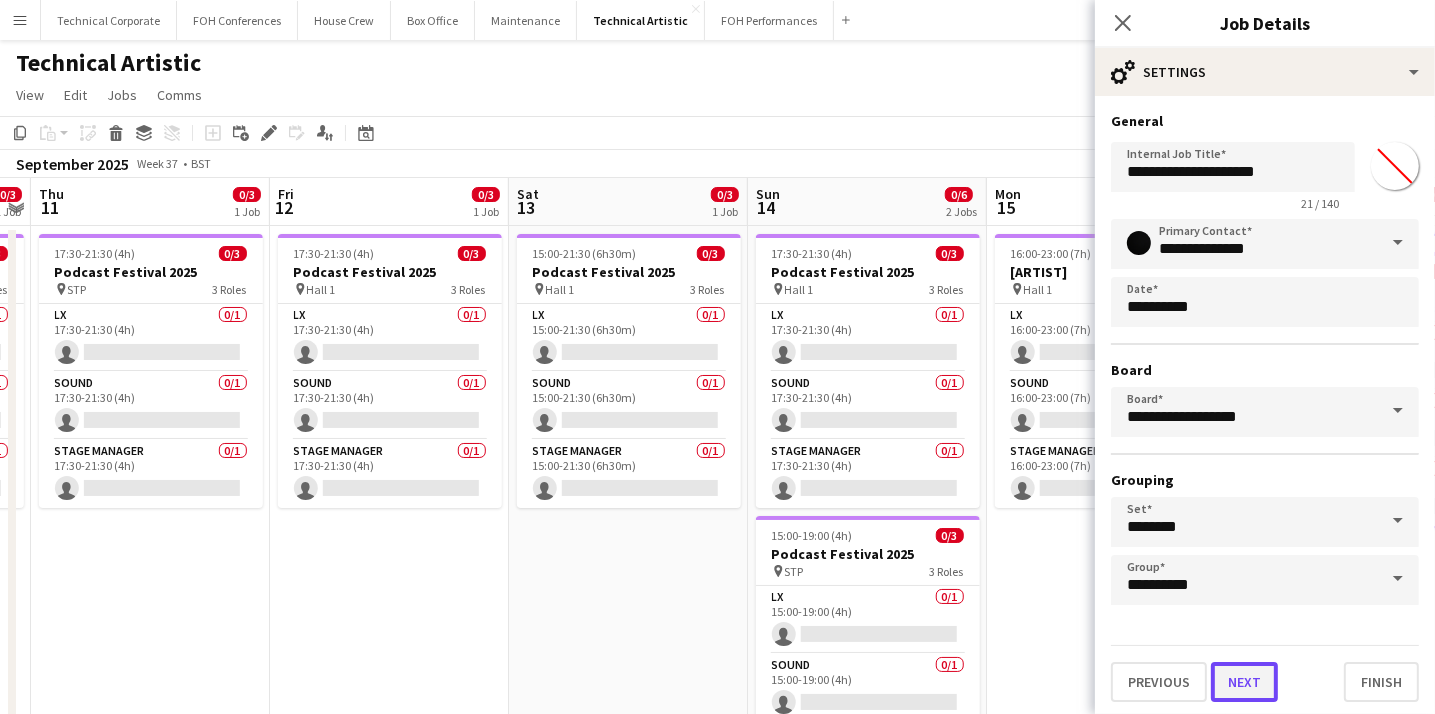 click on "Next" at bounding box center (1244, 682) 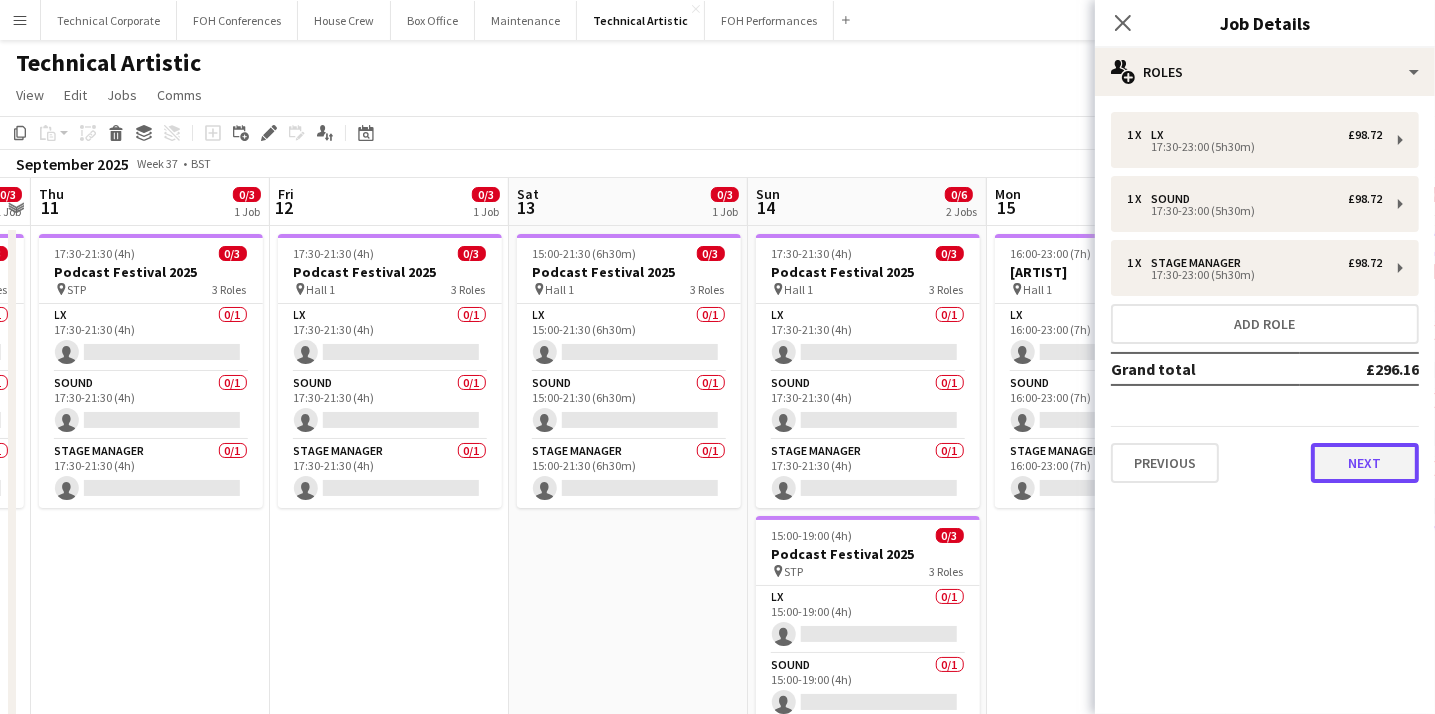 click on "Next" at bounding box center [1365, 463] 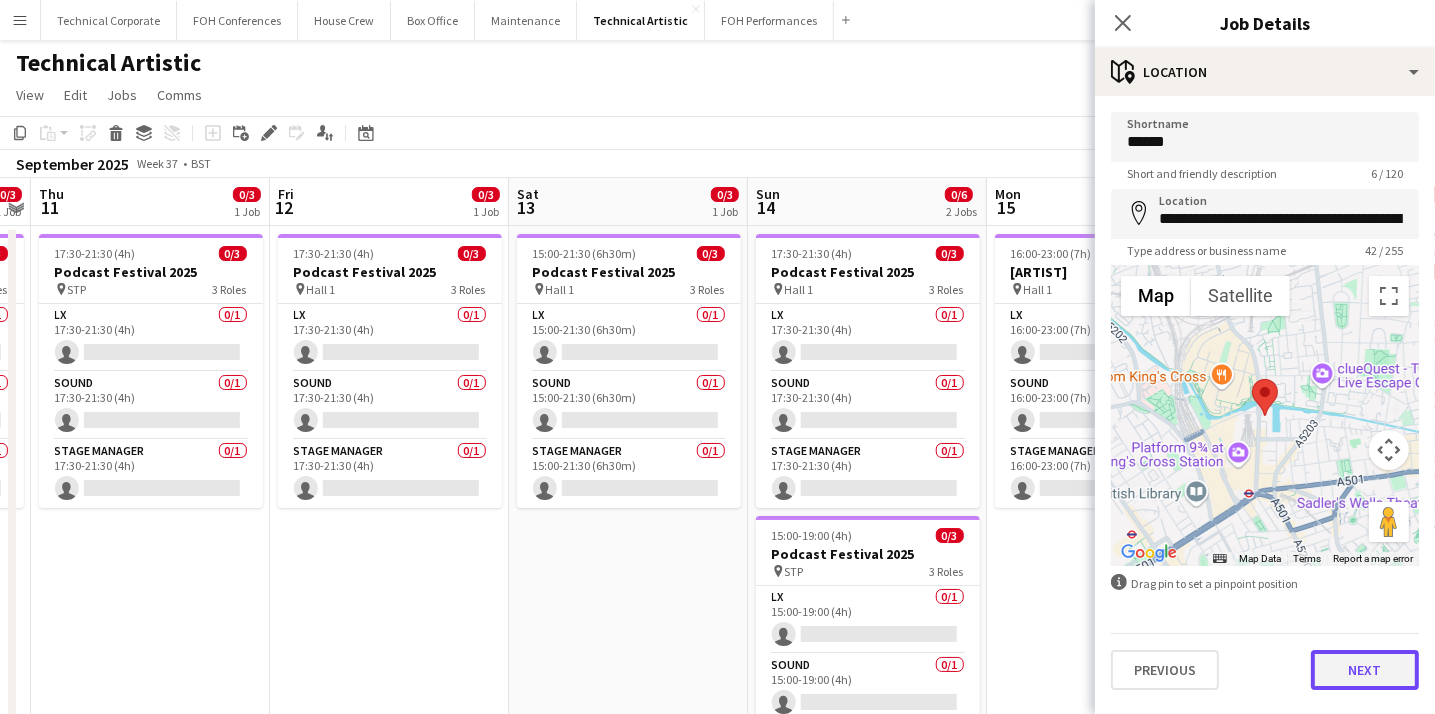 click on "Next" at bounding box center (1365, 670) 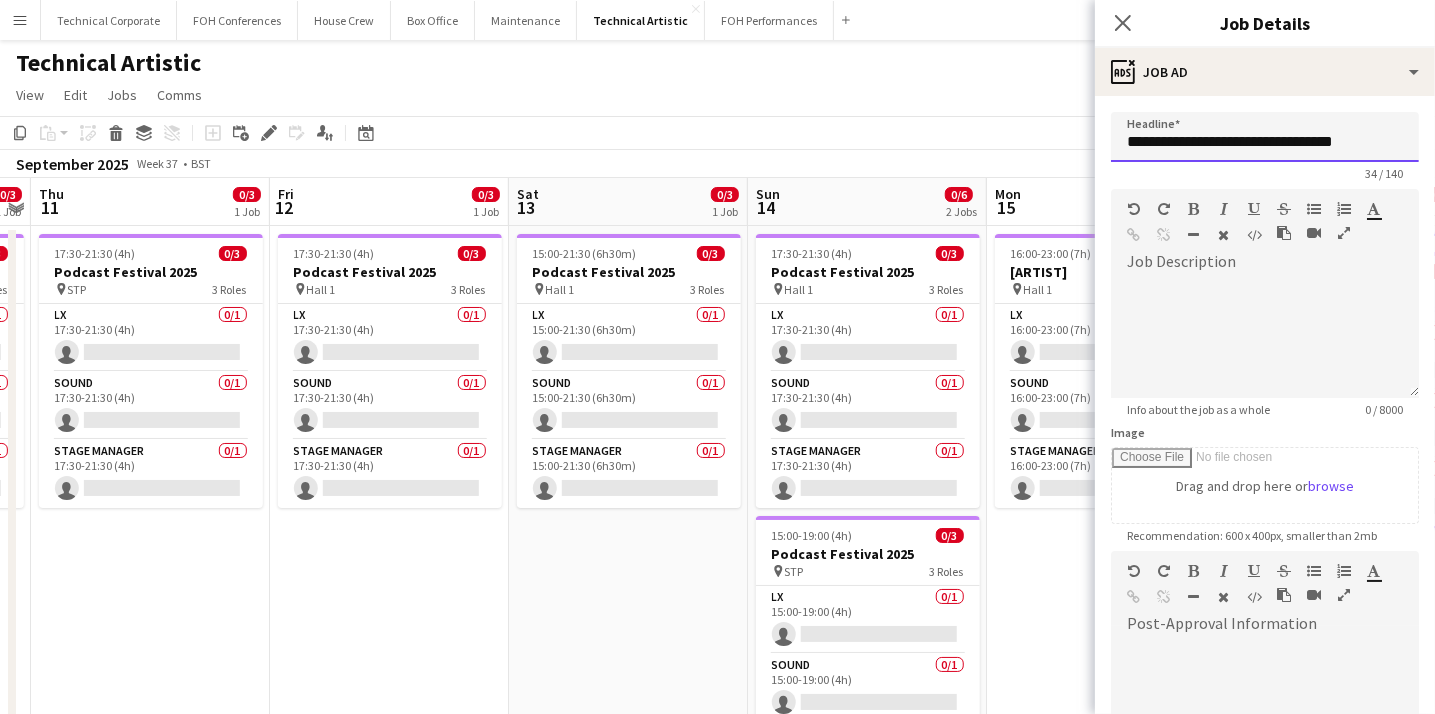 click on "**********" at bounding box center [1265, 137] 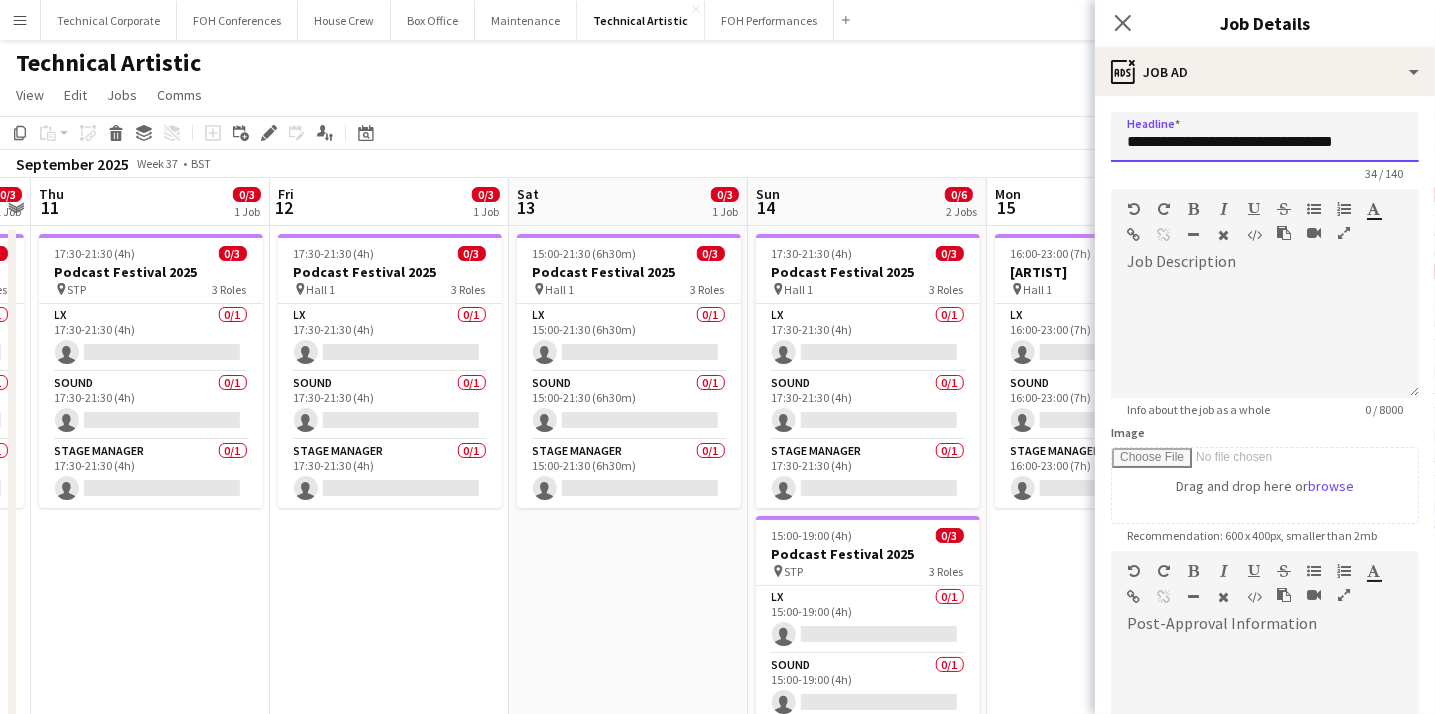 scroll, scrollTop: 272, scrollLeft: 0, axis: vertical 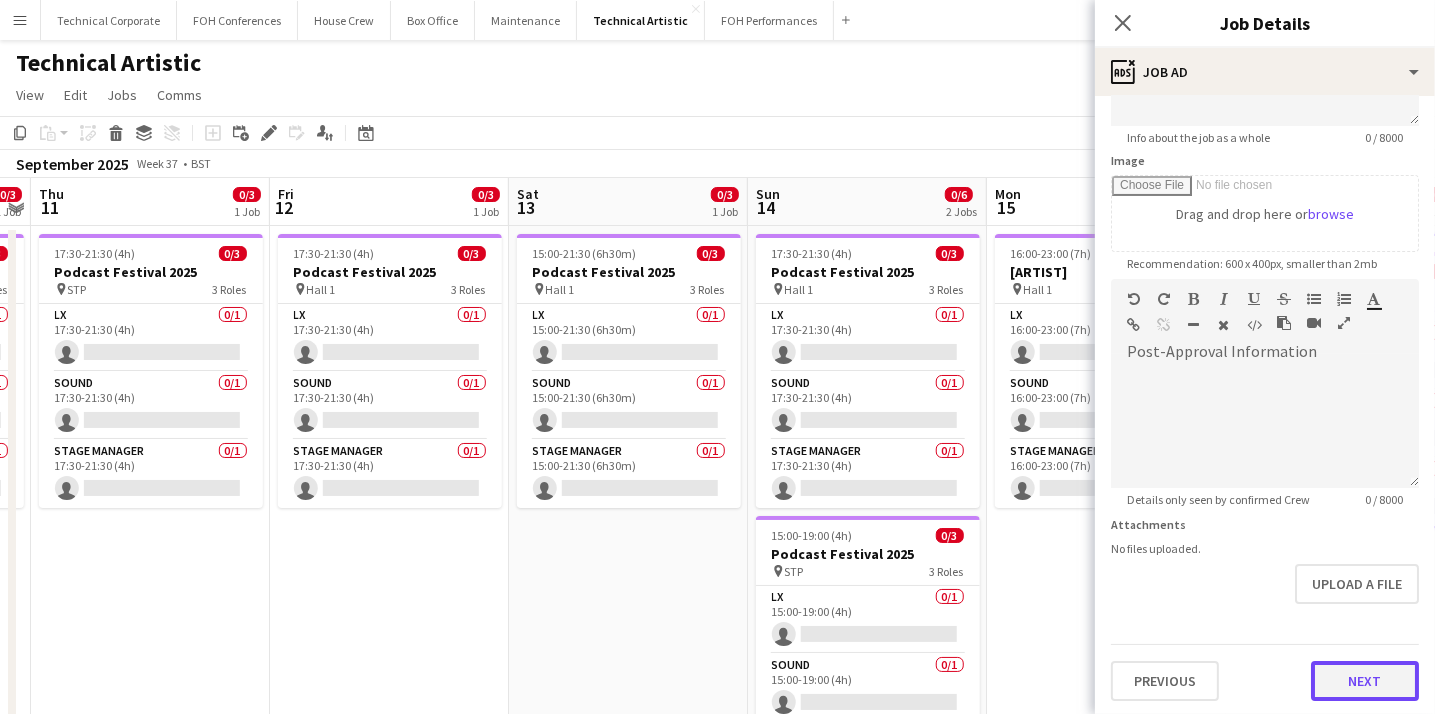 click on "Next" at bounding box center (1365, 681) 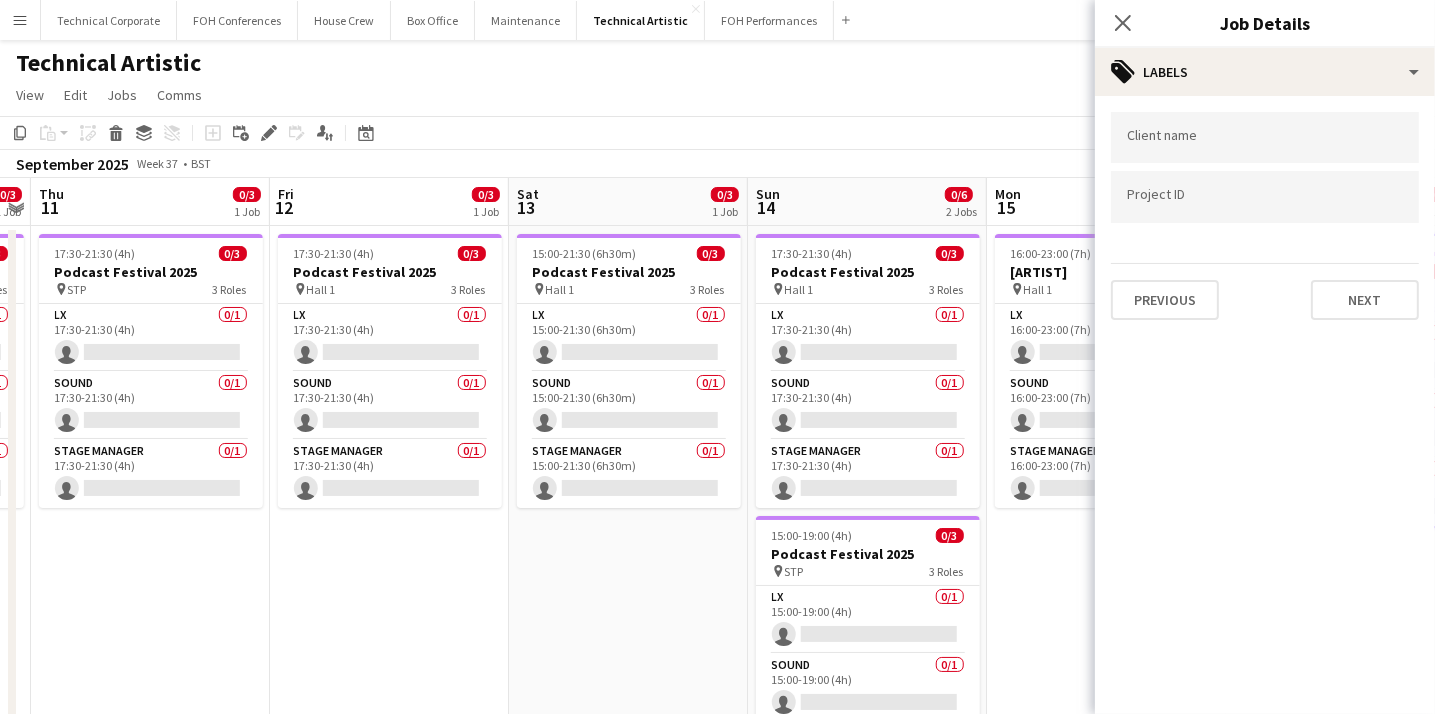 scroll, scrollTop: 0, scrollLeft: 0, axis: both 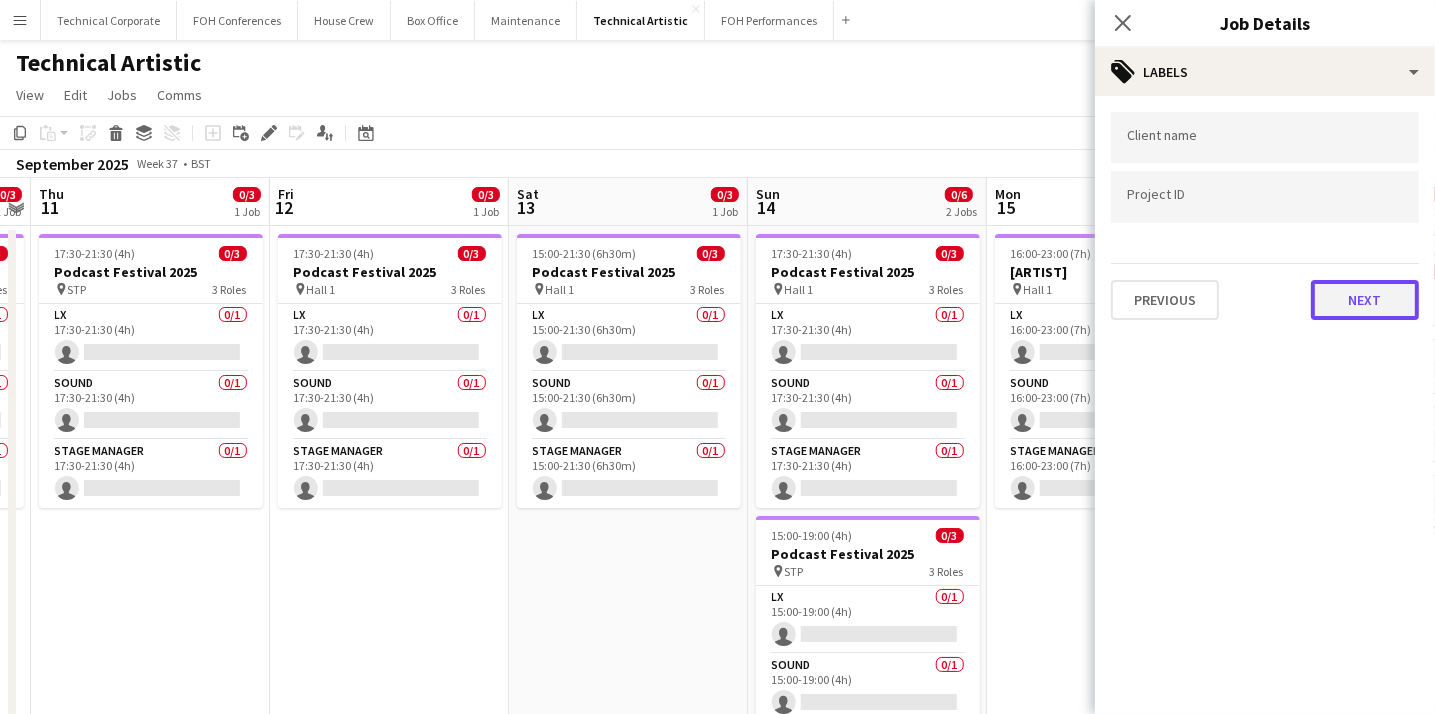 click on "Next" at bounding box center (1365, 300) 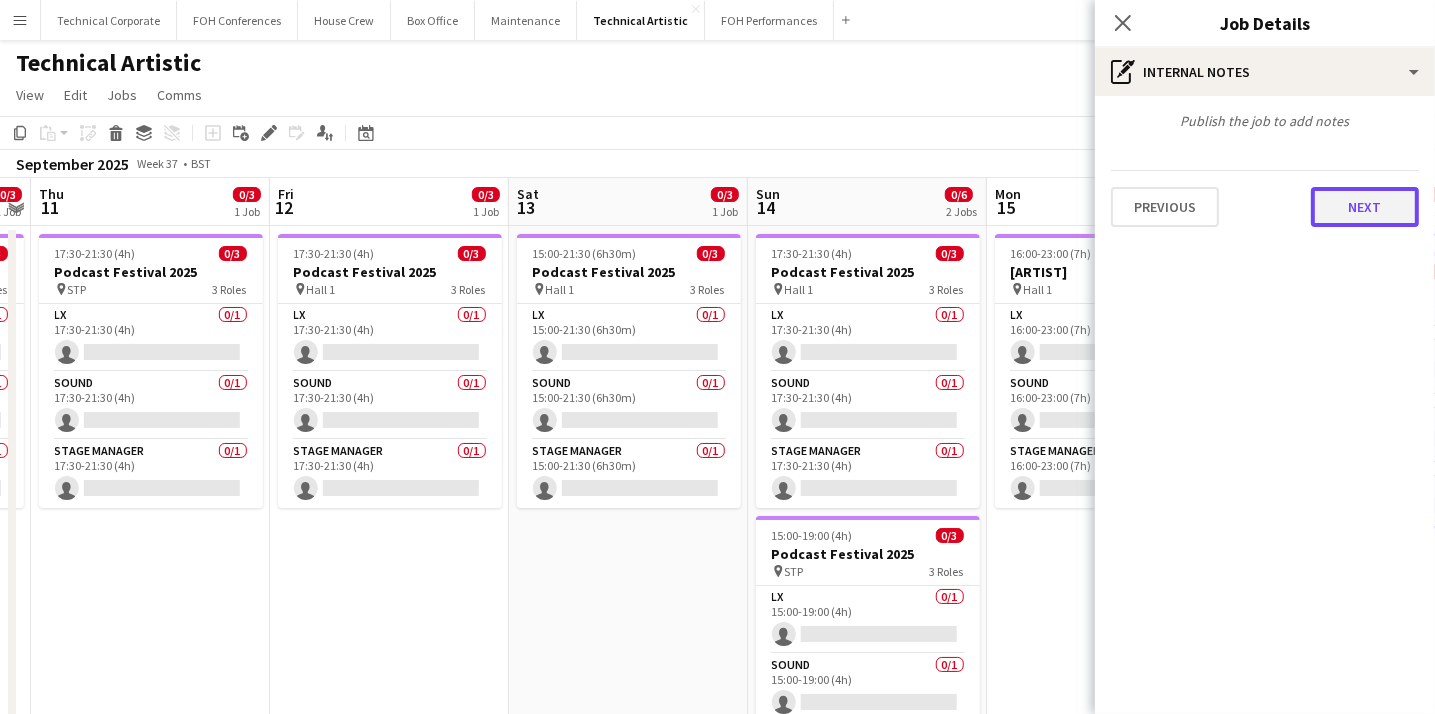 click on "Next" at bounding box center (1365, 207) 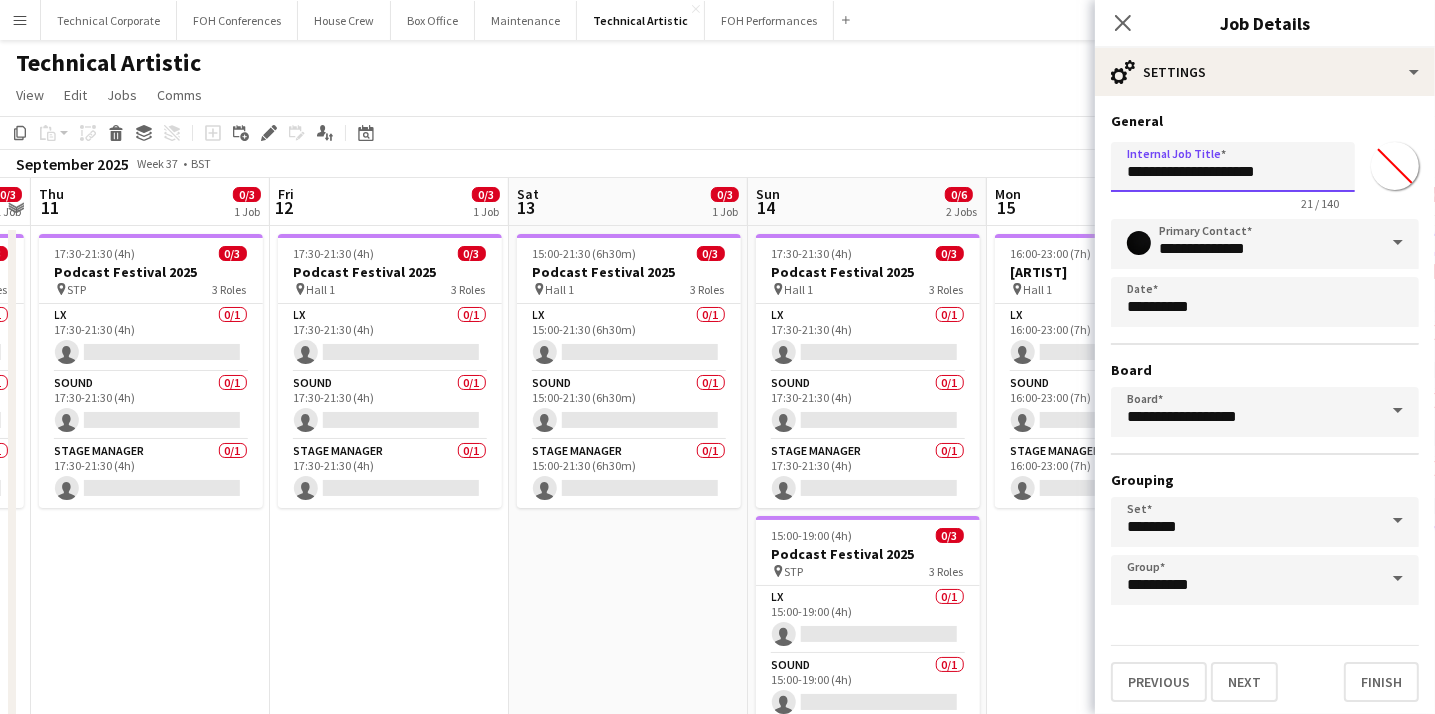 drag, startPoint x: 1288, startPoint y: 178, endPoint x: 1112, endPoint y: 171, distance: 176.13914 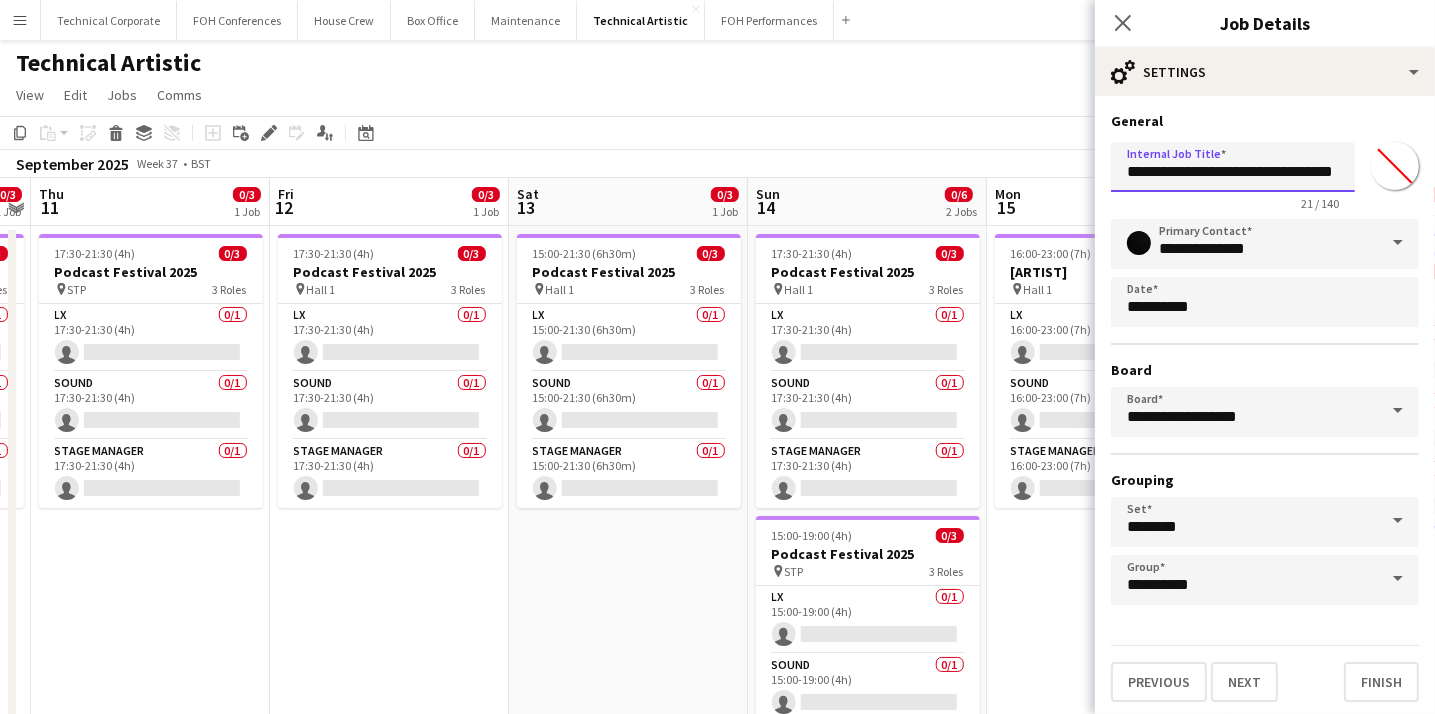 scroll, scrollTop: 0, scrollLeft: 28, axis: horizontal 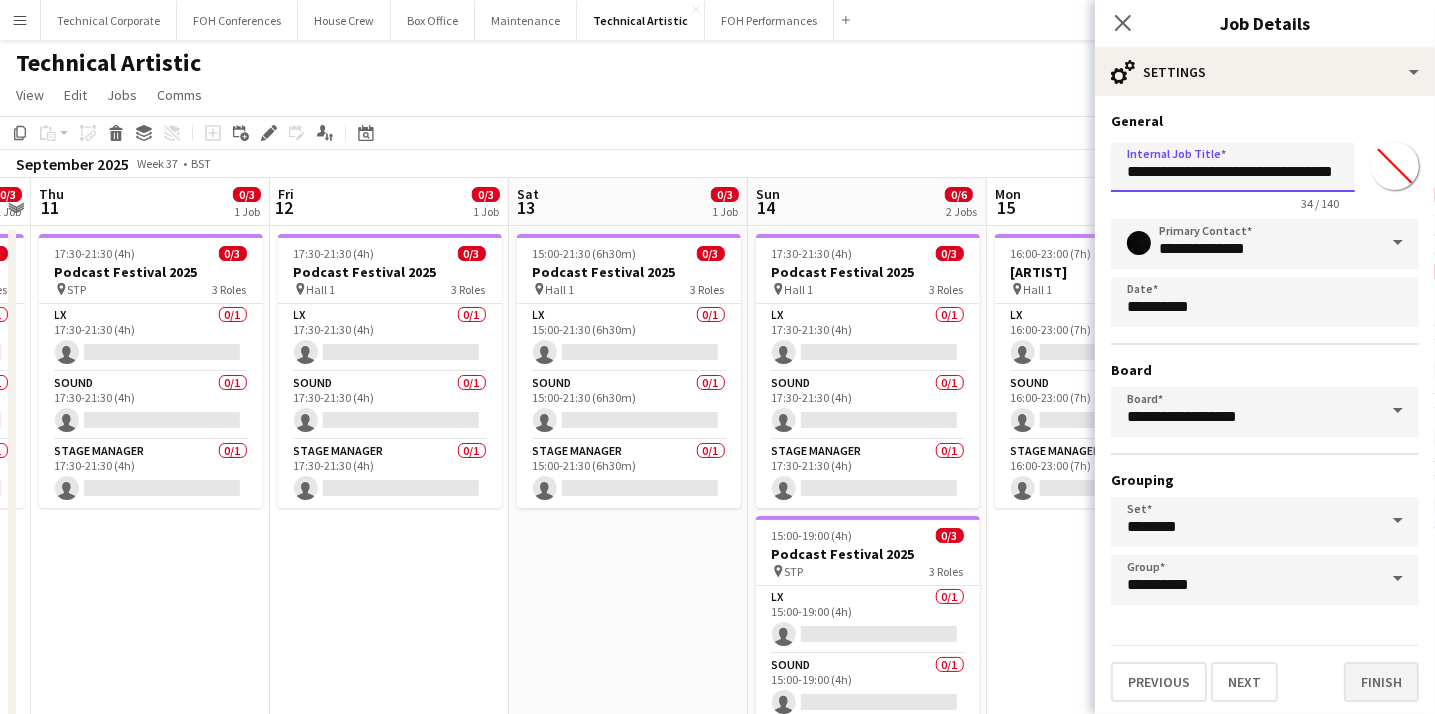 type on "**********" 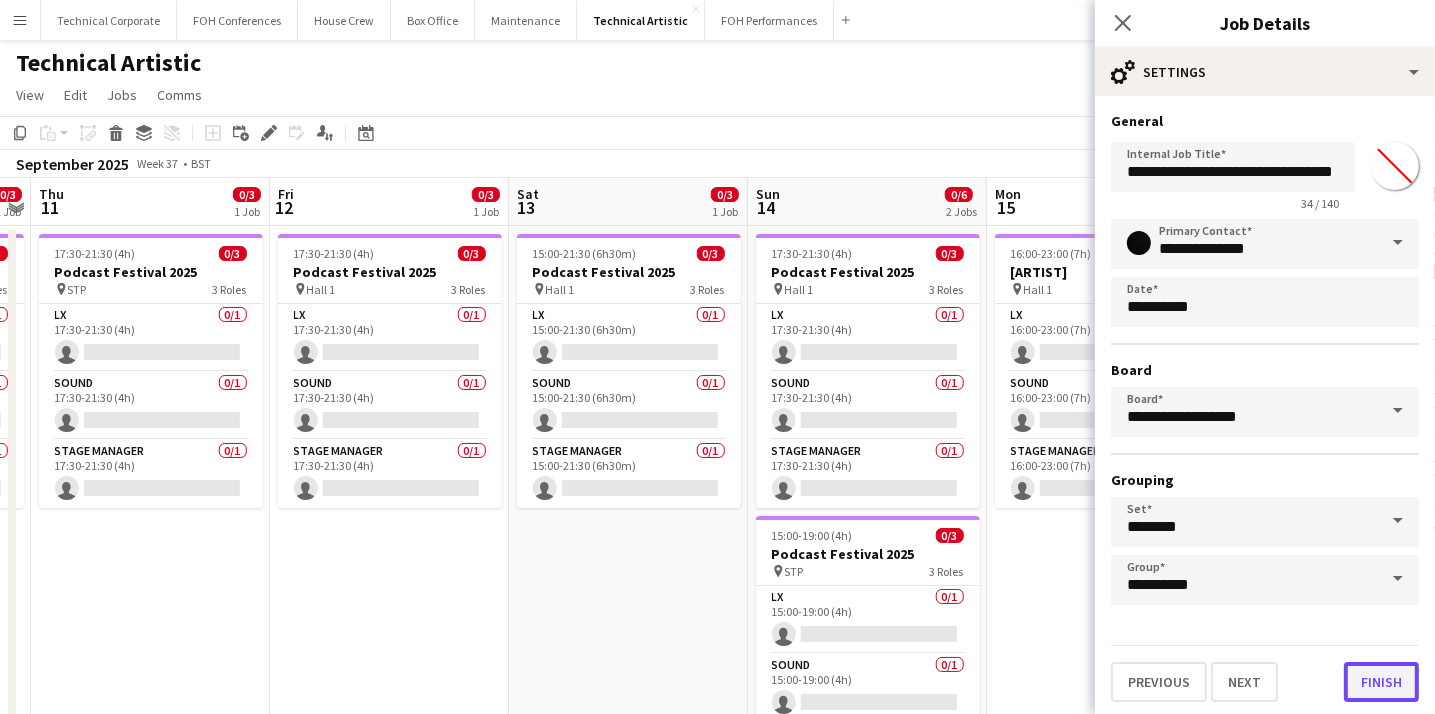 scroll, scrollTop: 0, scrollLeft: 0, axis: both 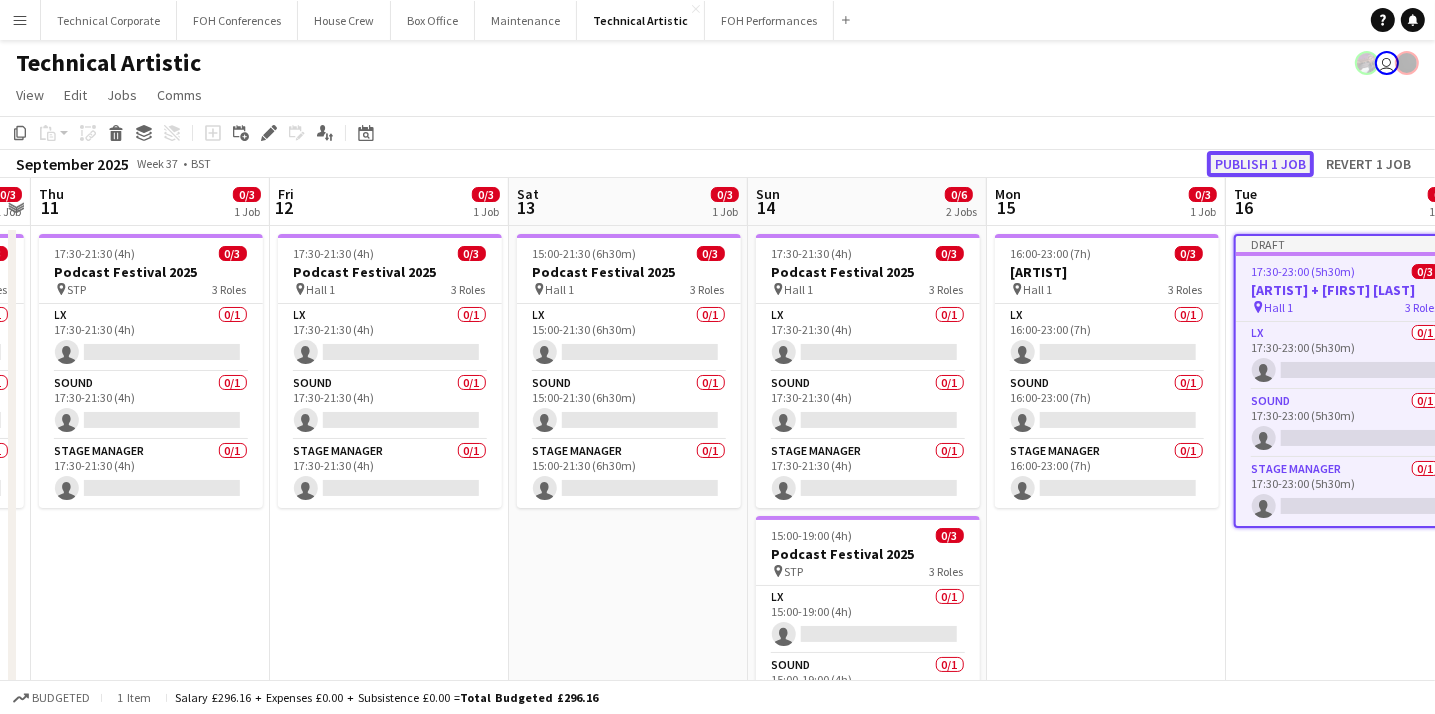 click on "Publish 1 job" 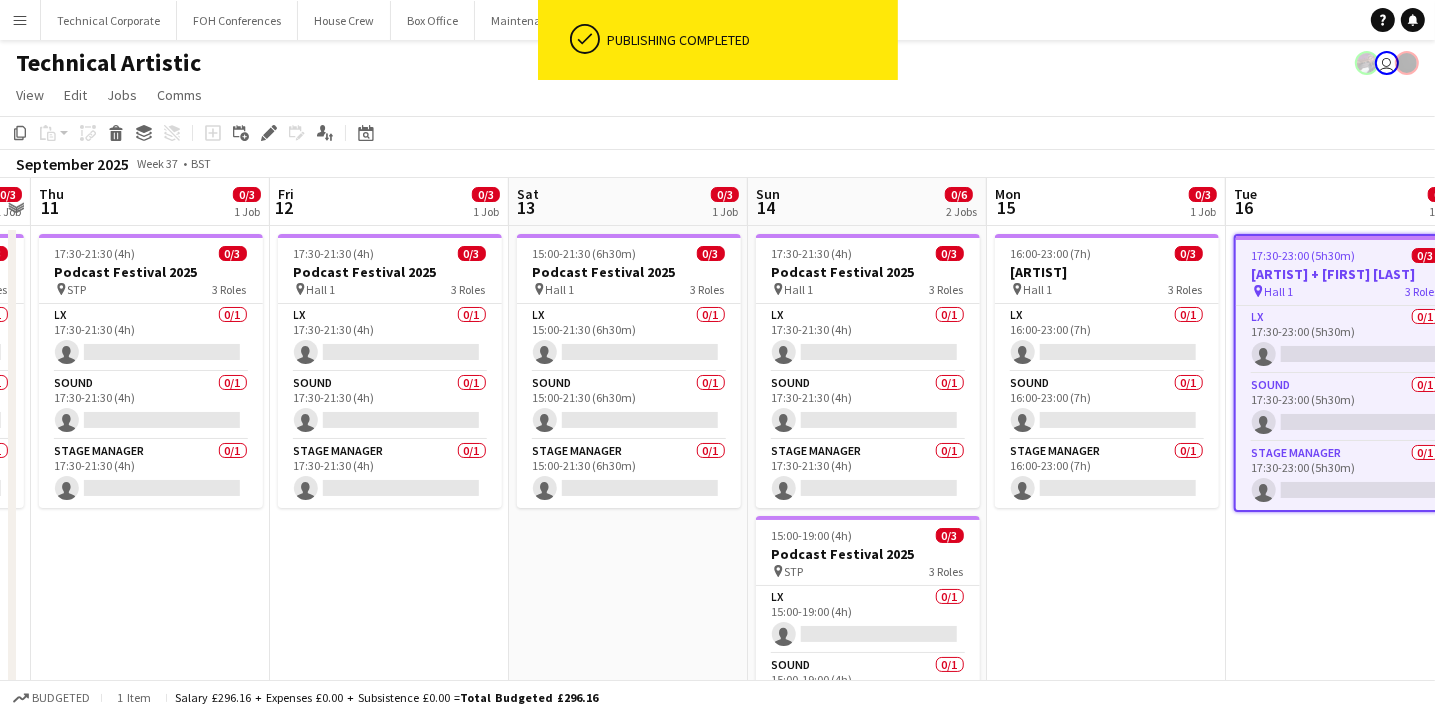click on "[ARTIST] + [FIRST] [LAST]" at bounding box center [1346, 274] 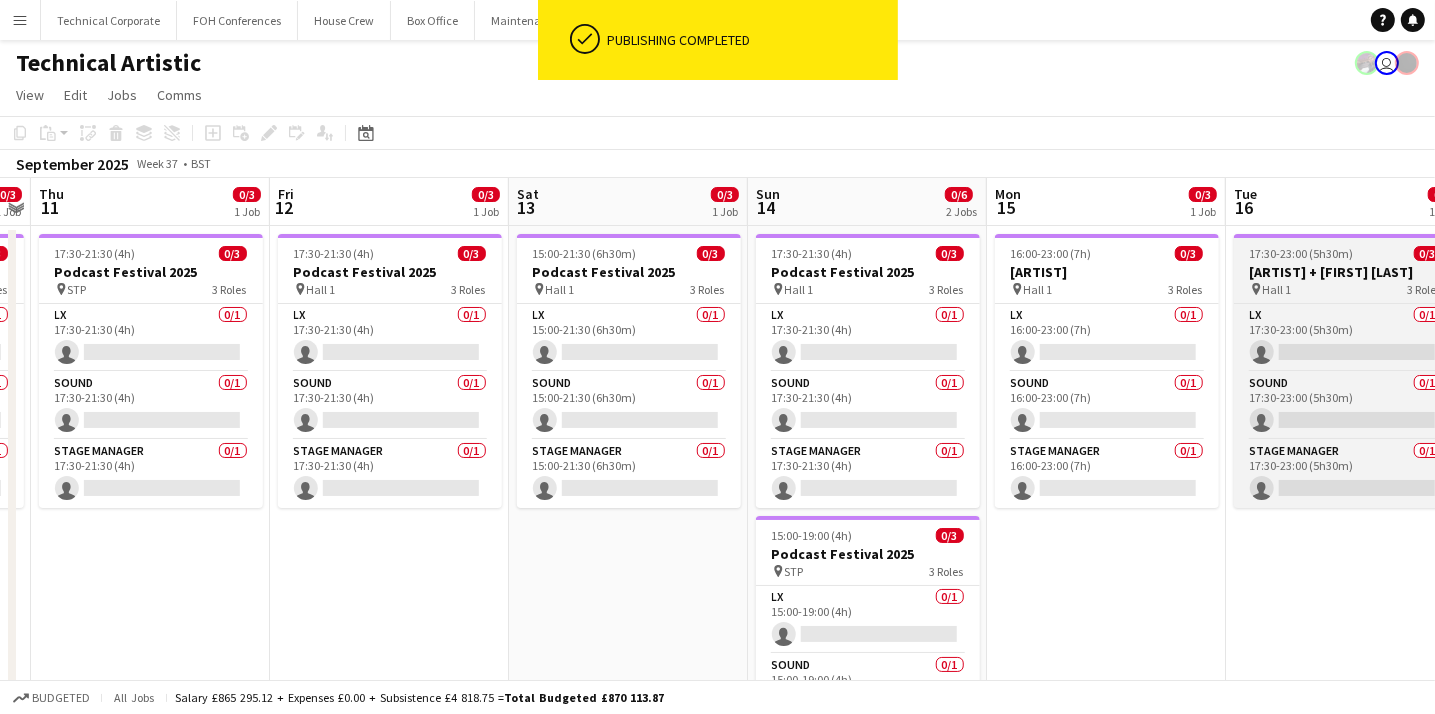click on "[ARTIST] + [FIRST] [LAST]" at bounding box center [1346, 272] 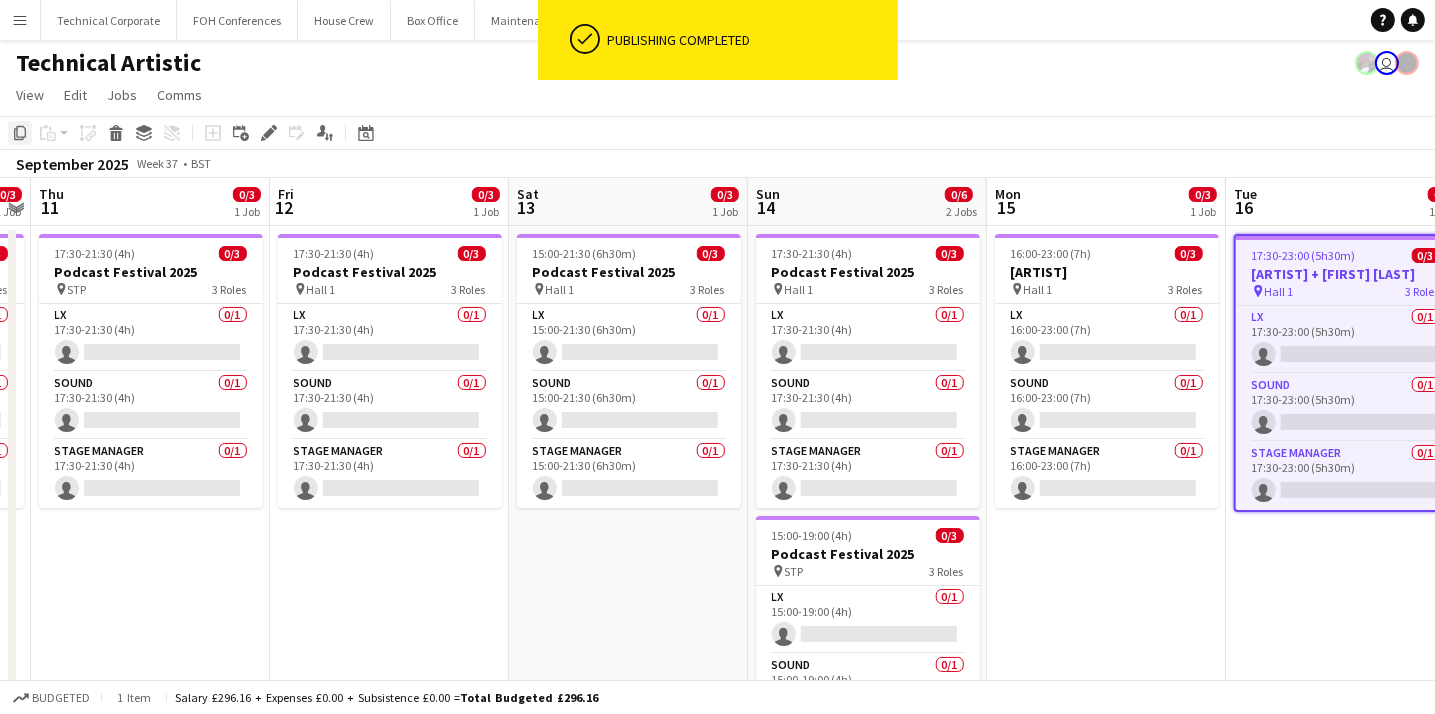 click on "Copy" 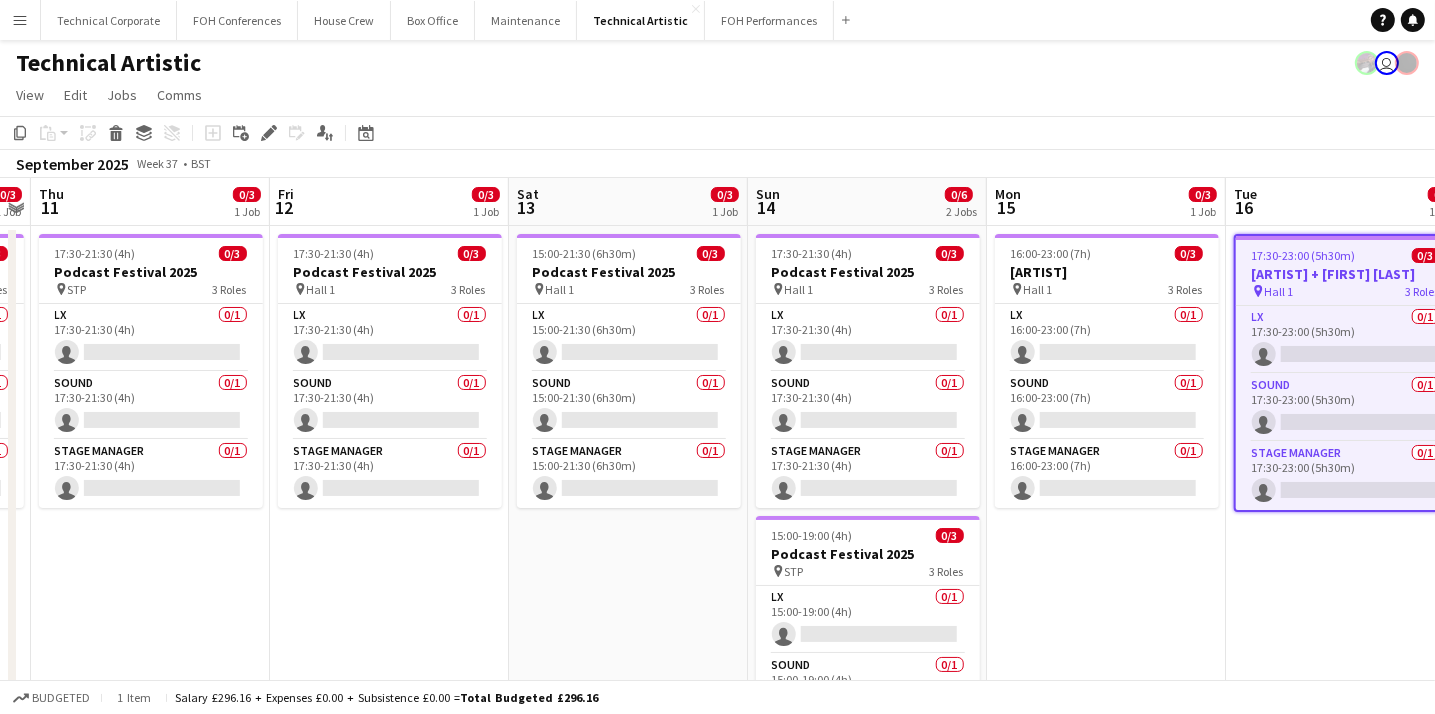 click on "[ARTIST] + [FIRST] [LAST]" at bounding box center [1345, 698] 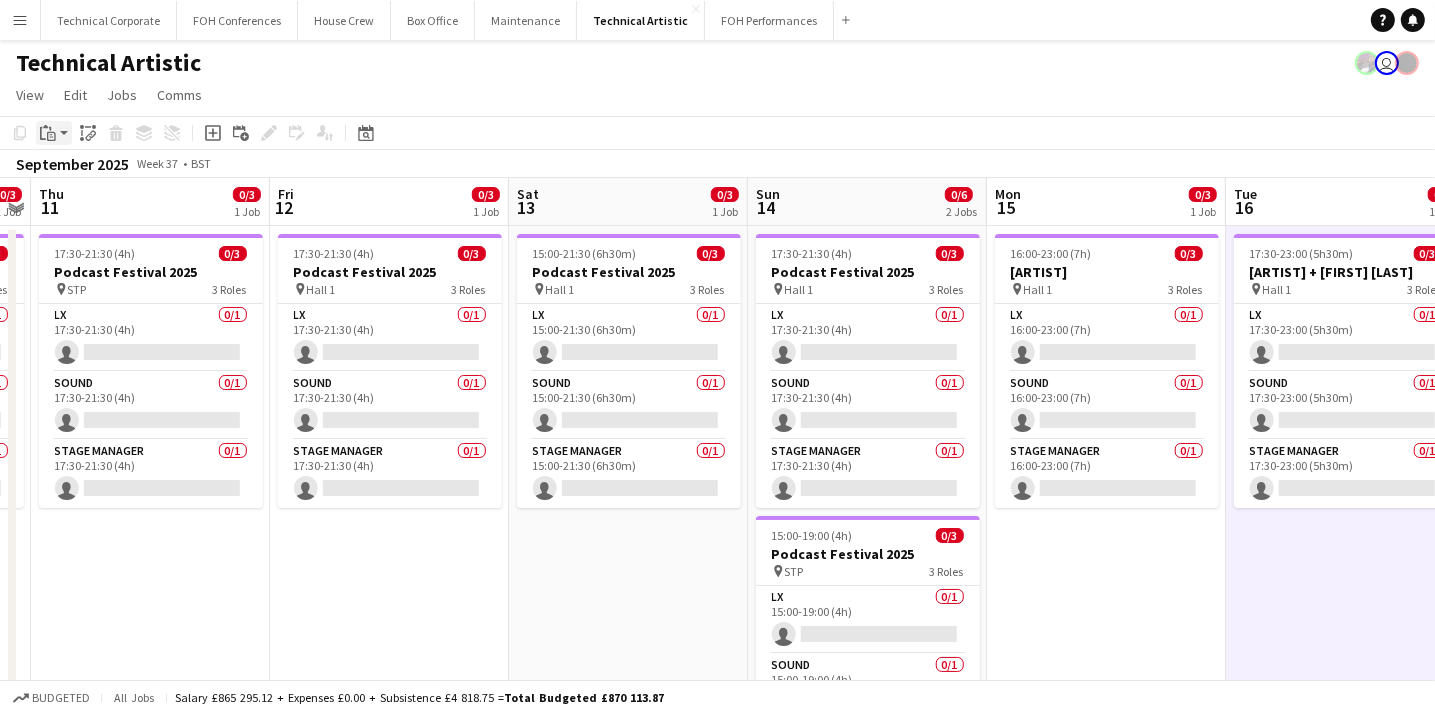 click 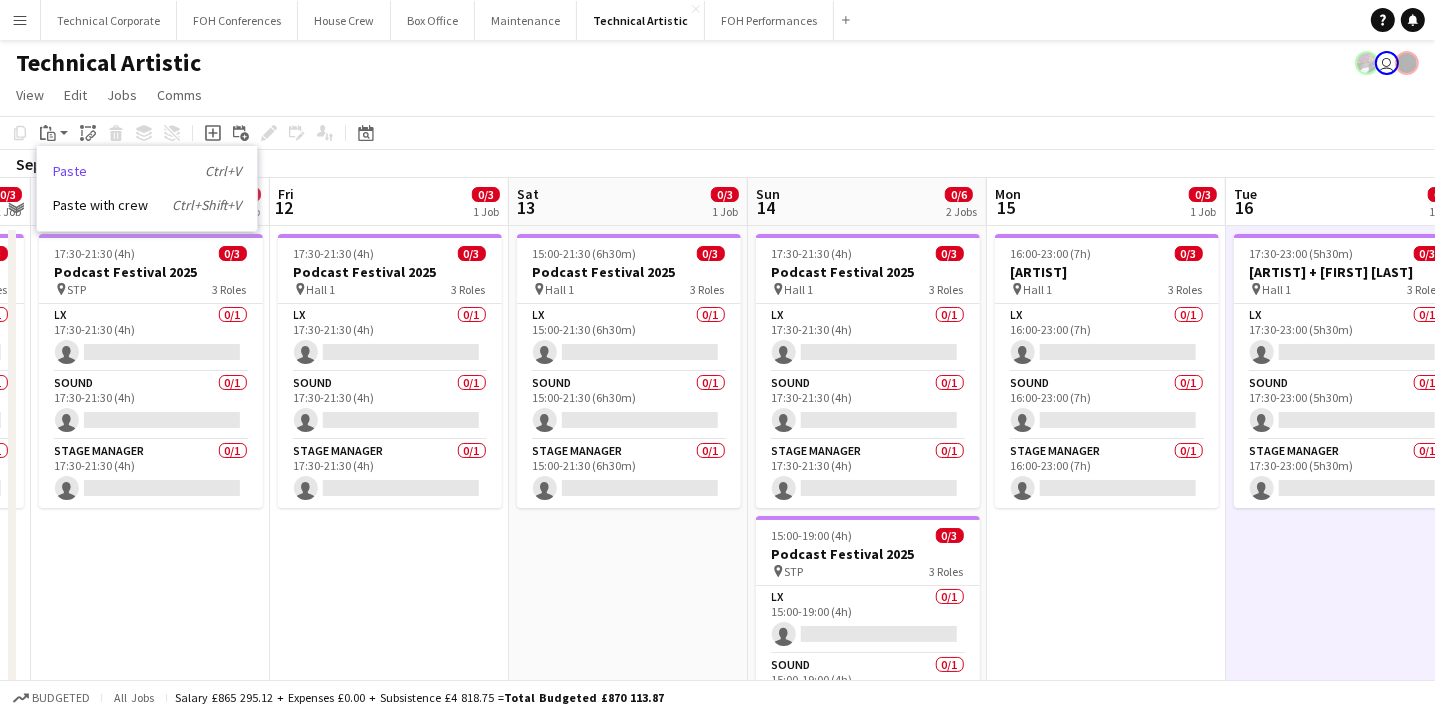 click on "Paste   Ctrl+V" at bounding box center (147, 171) 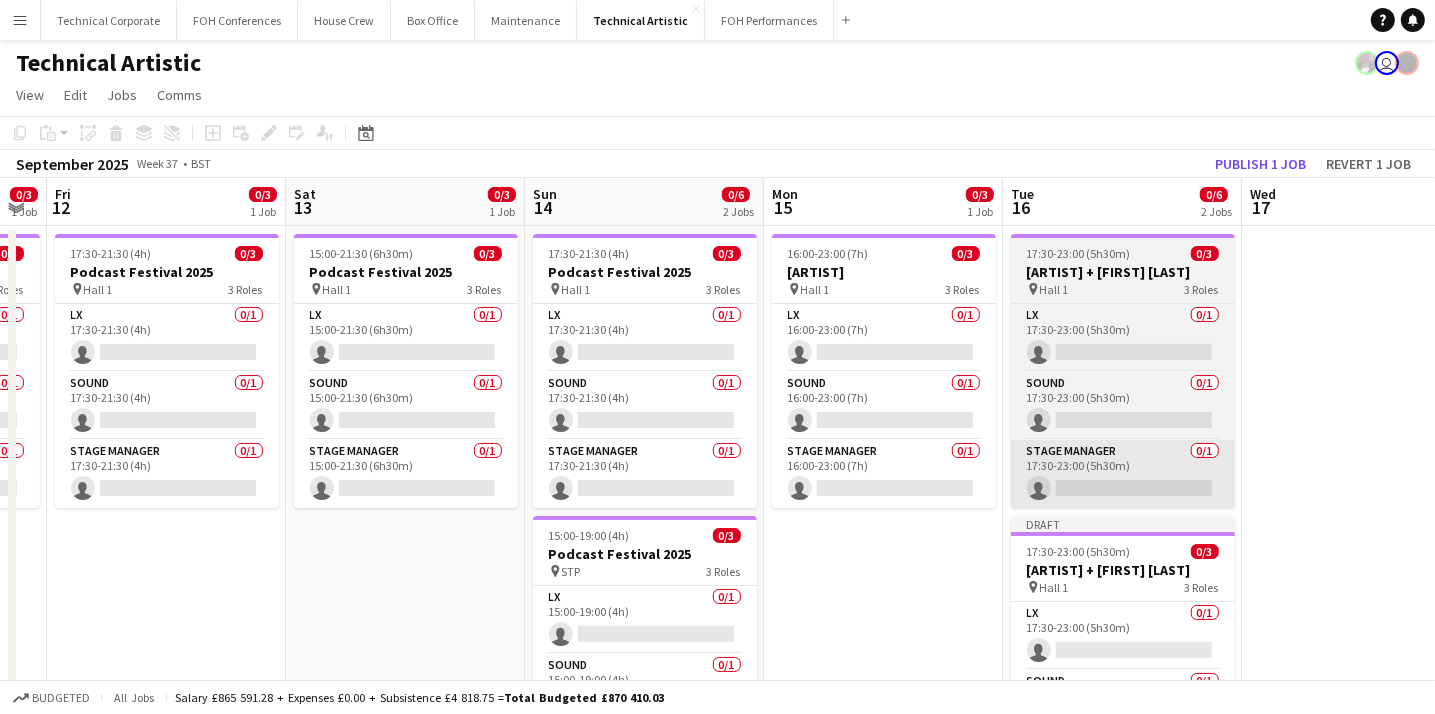 scroll, scrollTop: 0, scrollLeft: 676, axis: horizontal 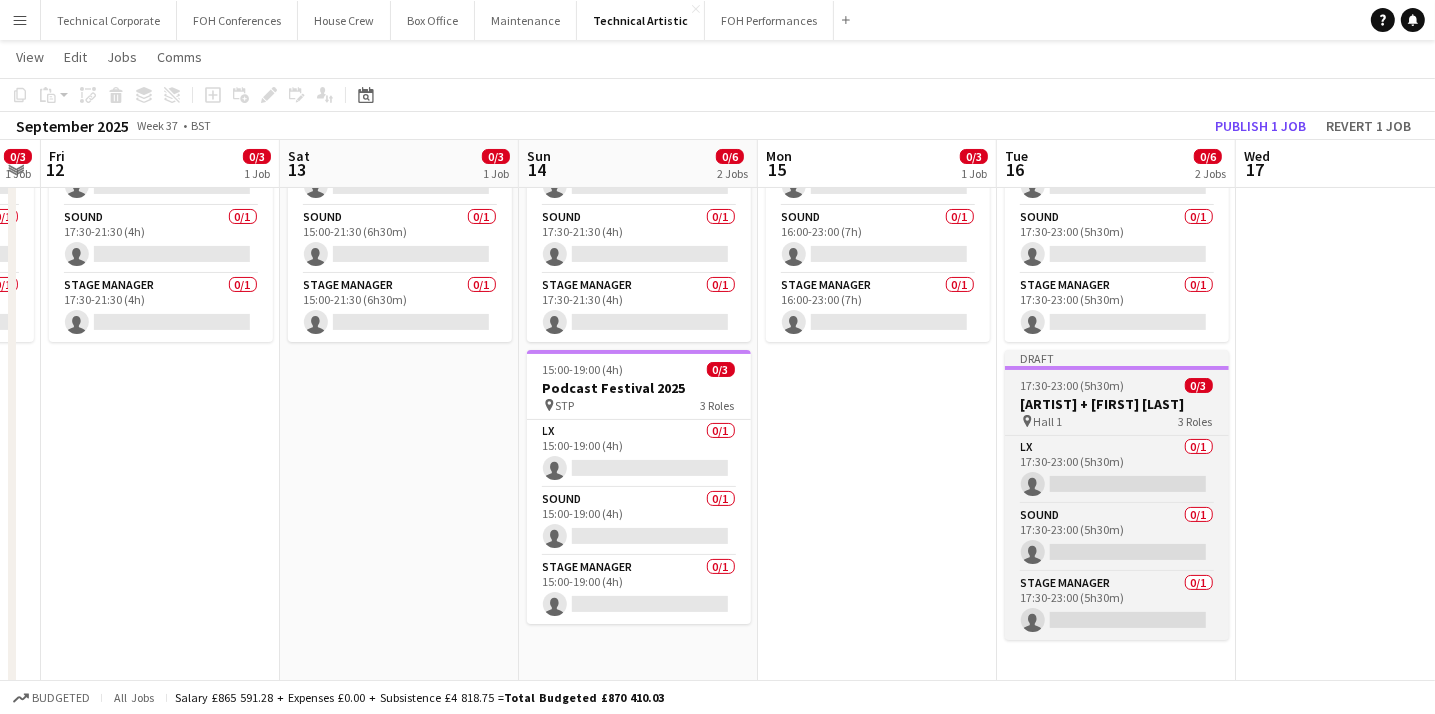 click on "[ARTIST] + [FIRST] [LAST]" at bounding box center (1117, 404) 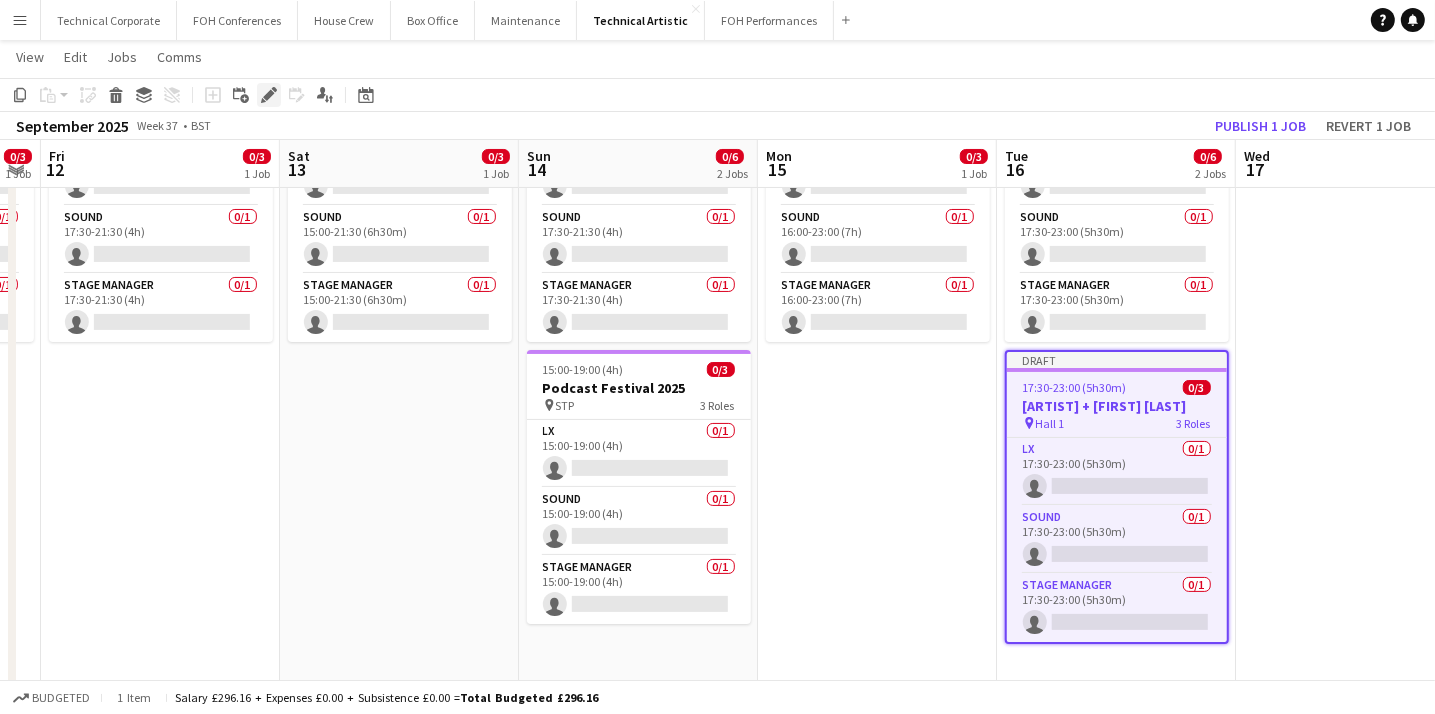 click 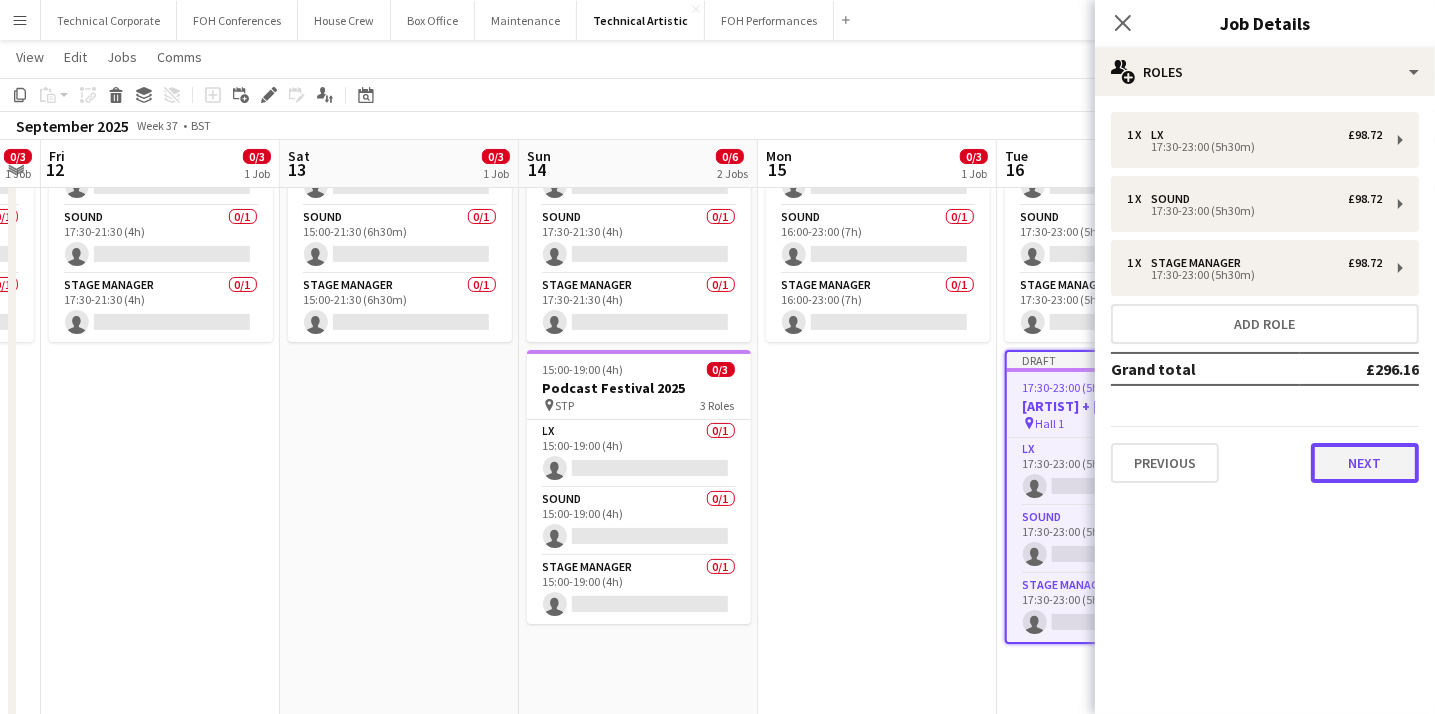 click on "Next" at bounding box center [1365, 463] 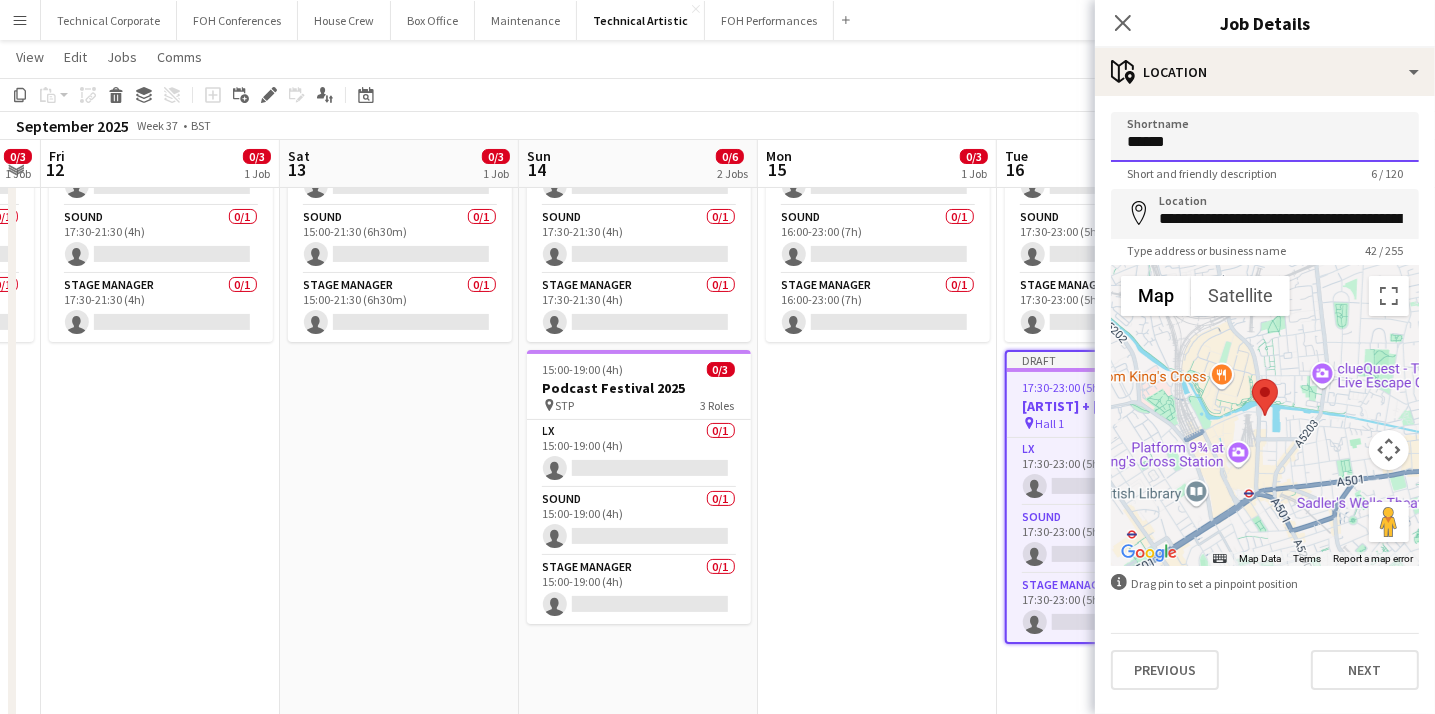 click on "******" at bounding box center [1265, 137] 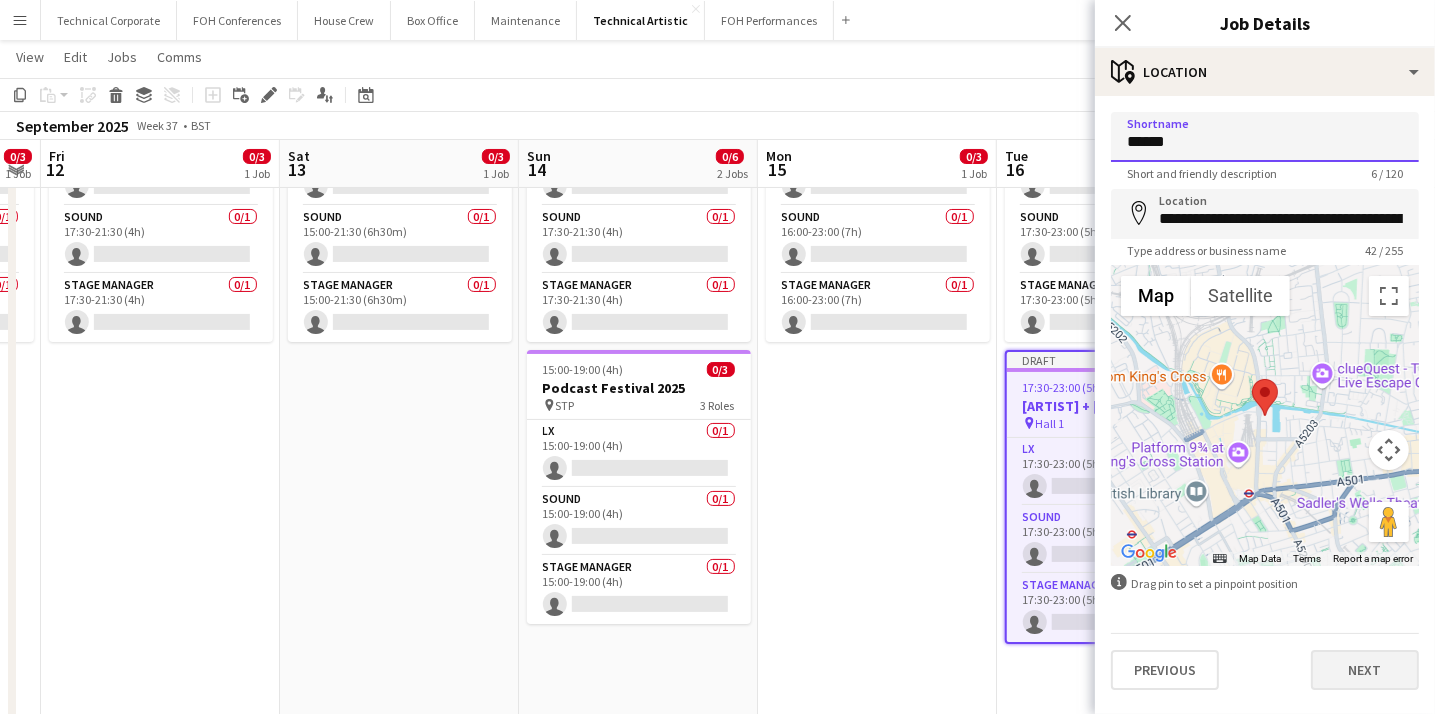 type on "******" 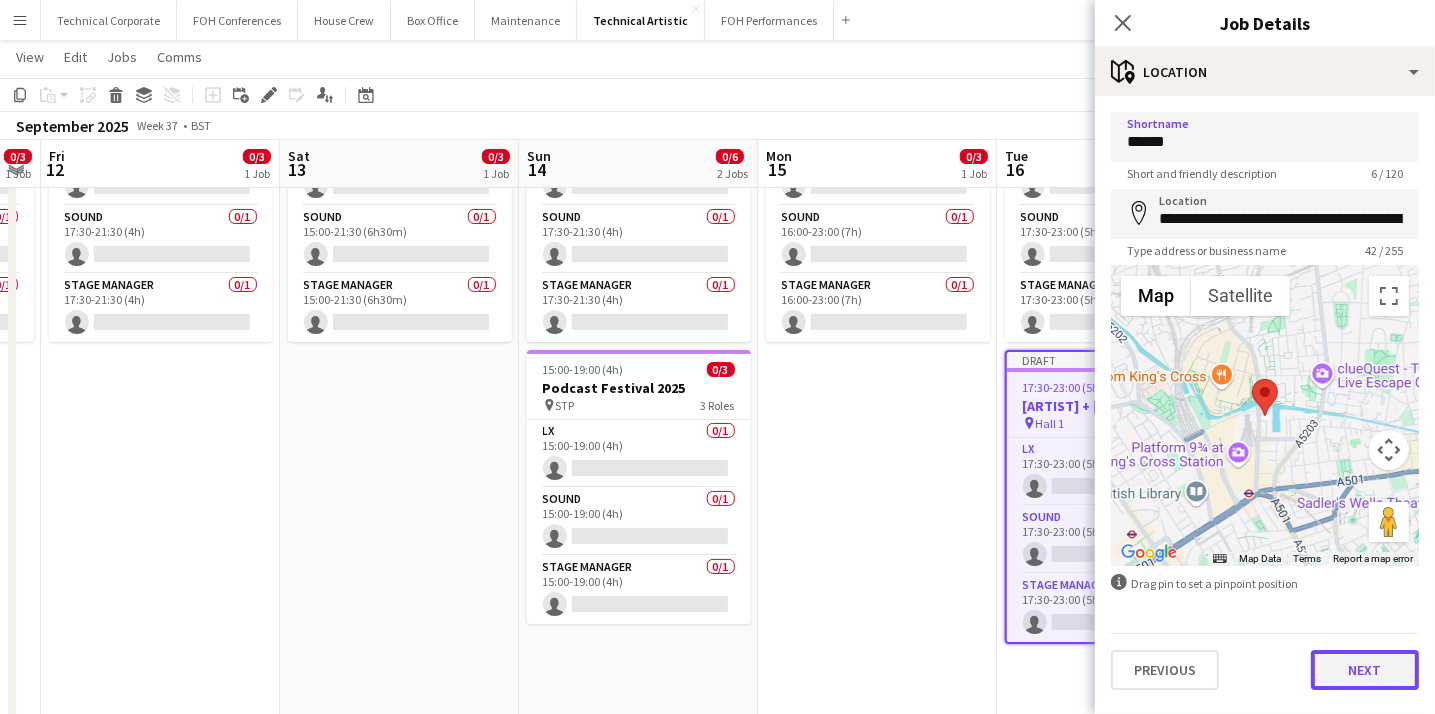 click on "Next" at bounding box center [1365, 670] 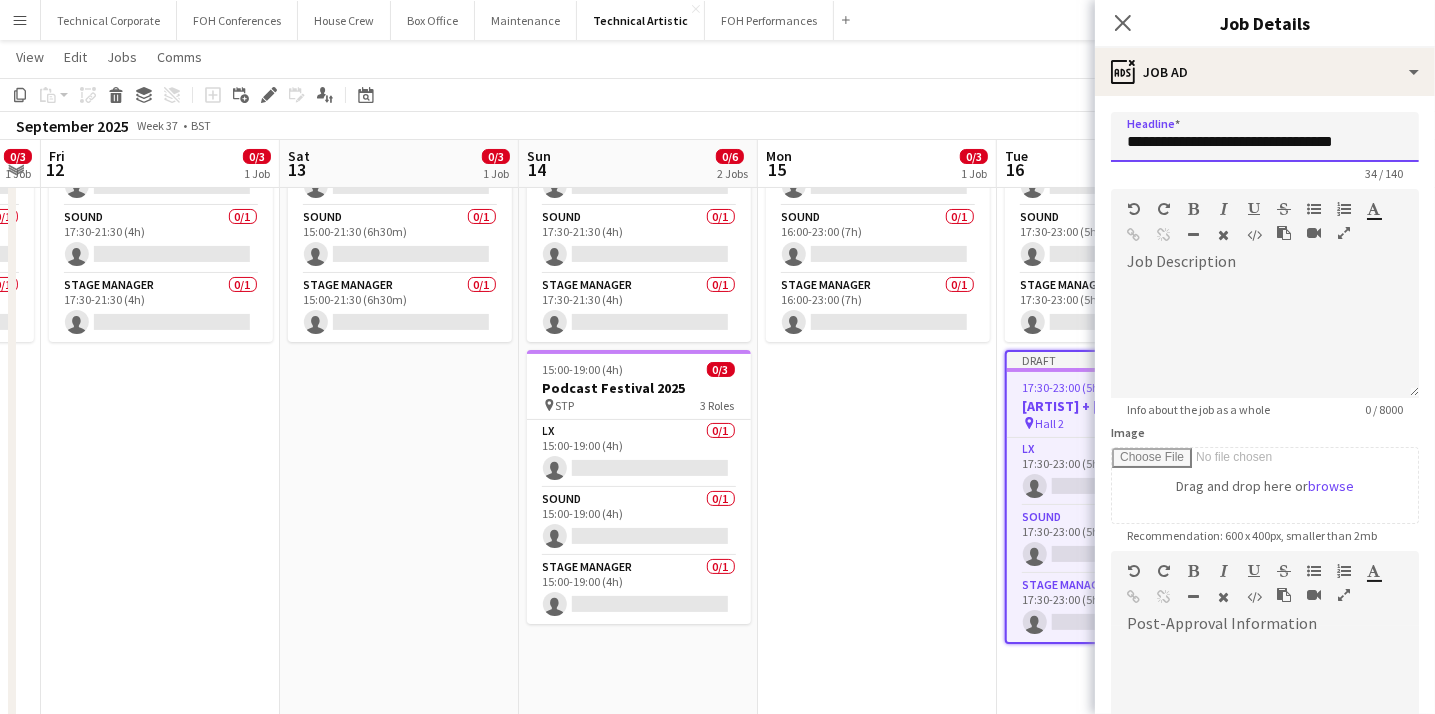 click on "**********" at bounding box center (1265, 137) 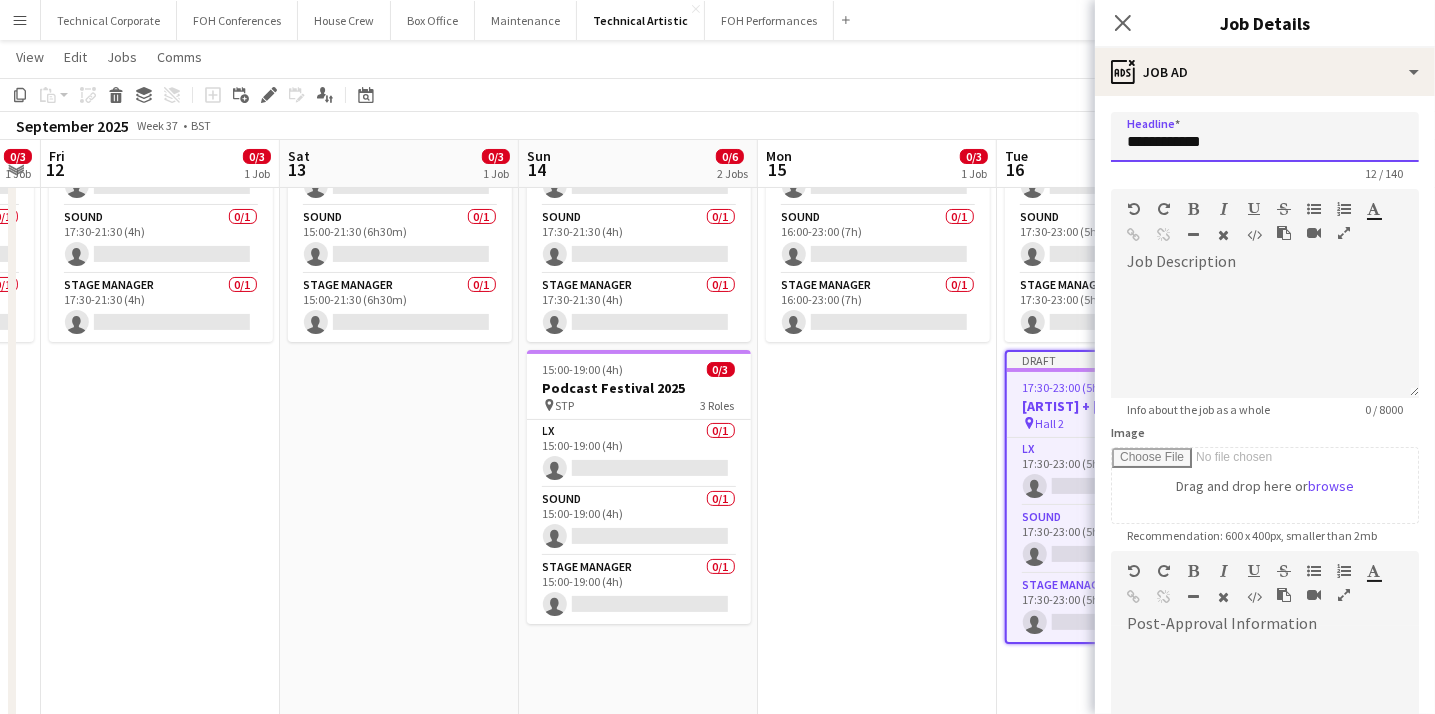 drag, startPoint x: 1227, startPoint y: 144, endPoint x: 1053, endPoint y: 125, distance: 175.03429 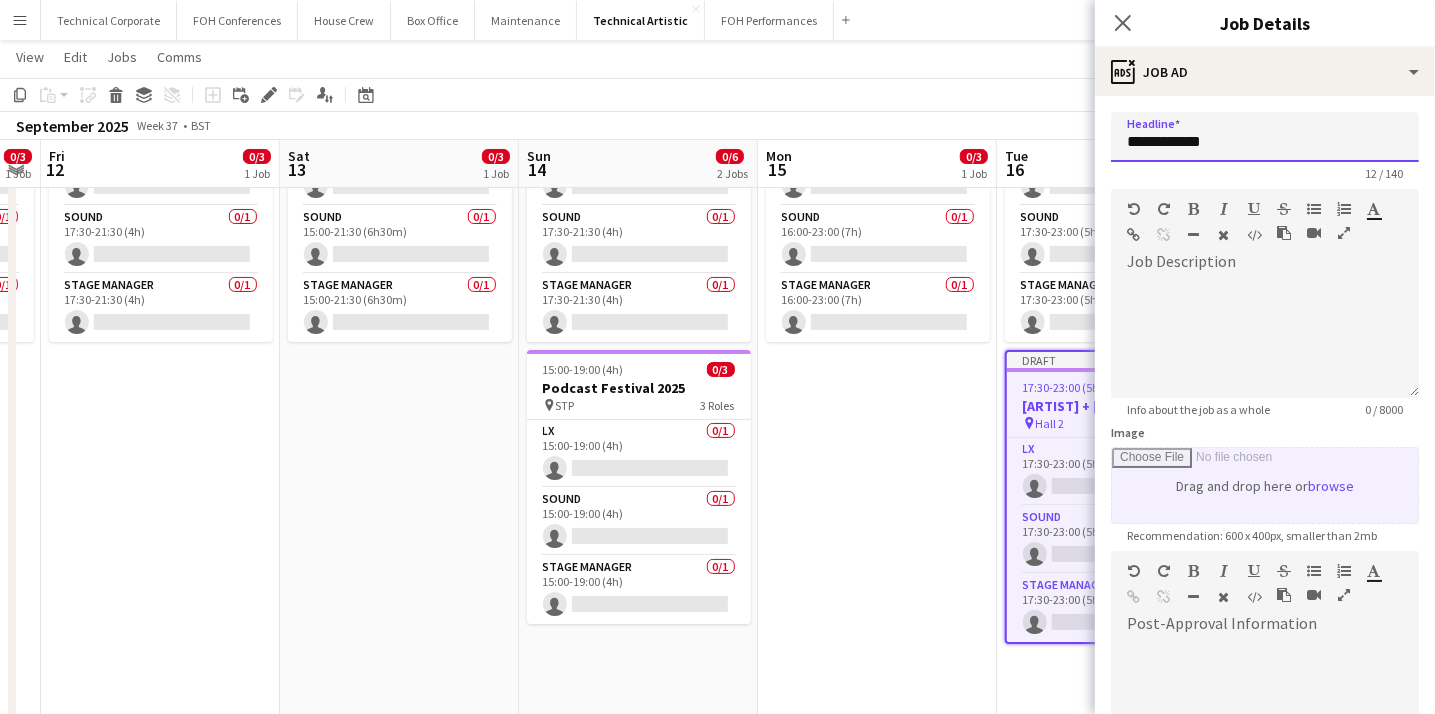 scroll, scrollTop: 272, scrollLeft: 0, axis: vertical 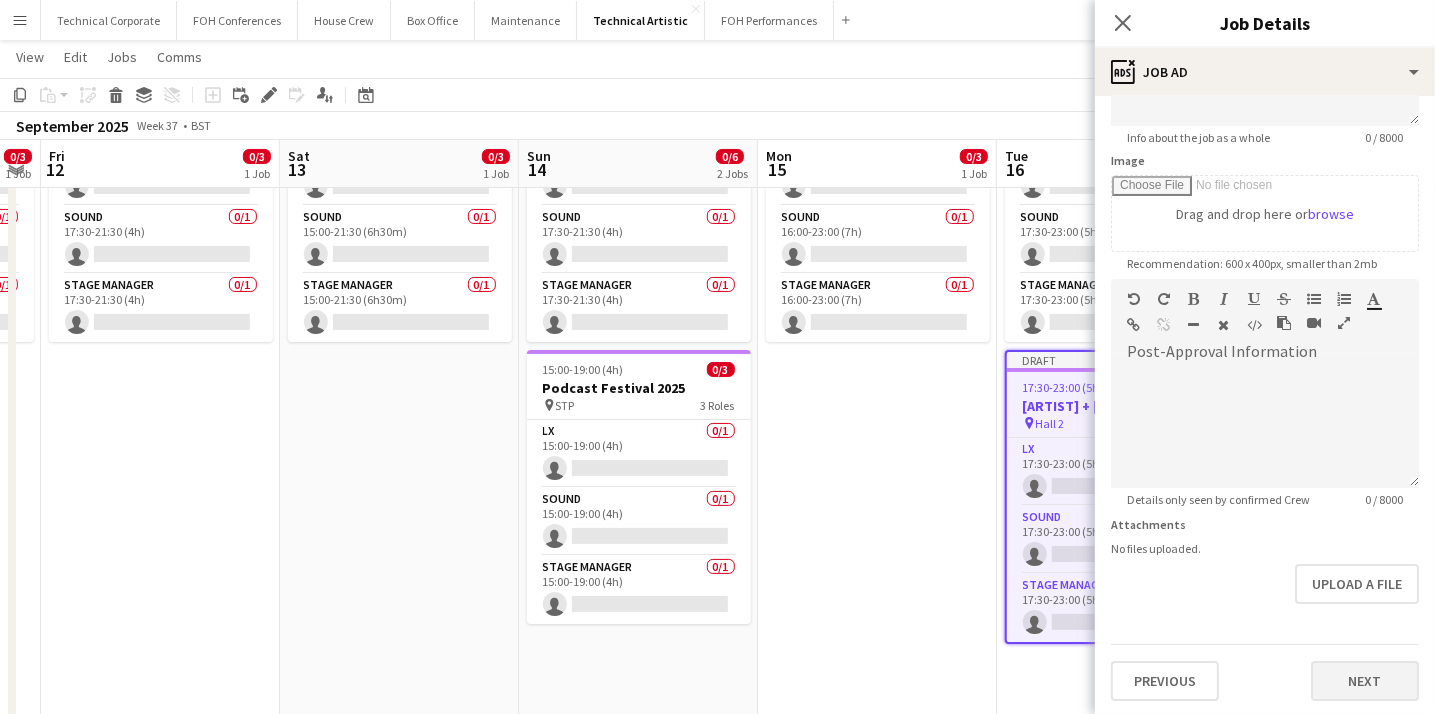 type on "**********" 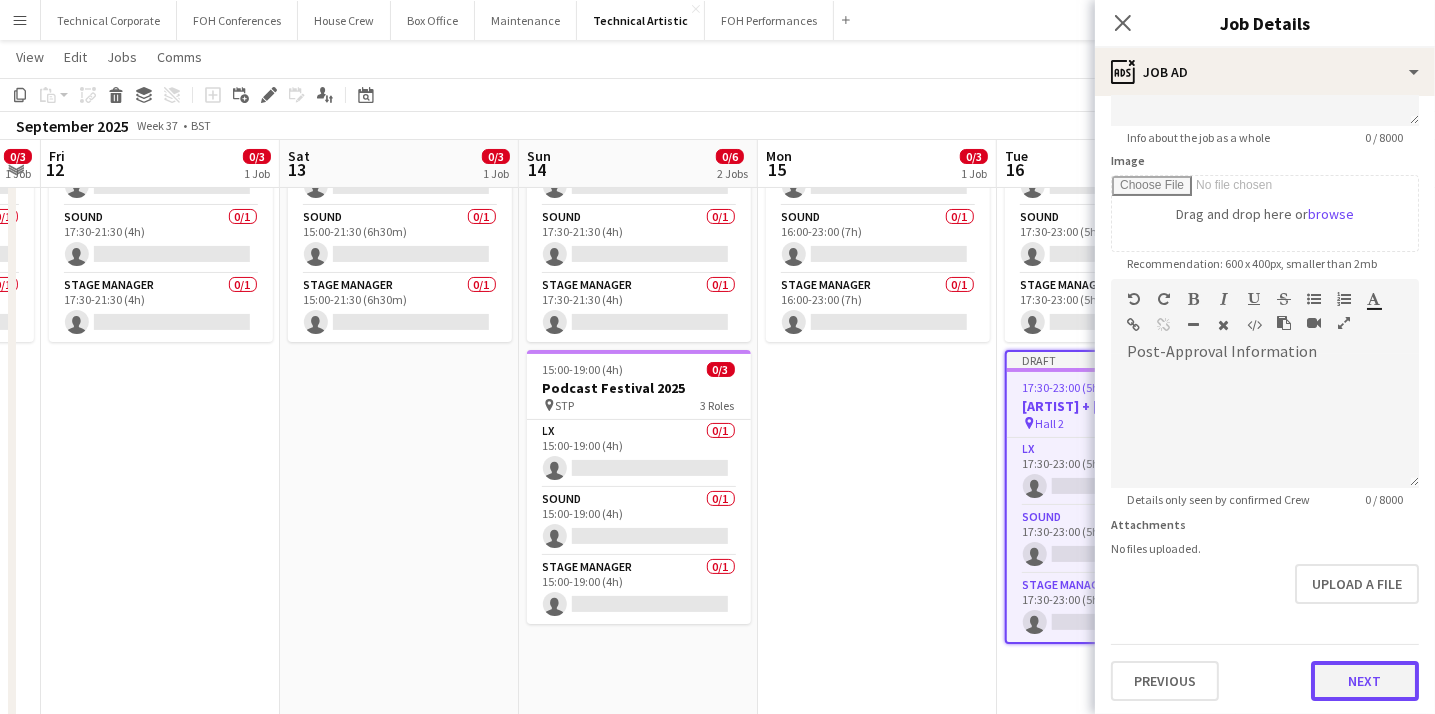 click on "Next" at bounding box center (1365, 681) 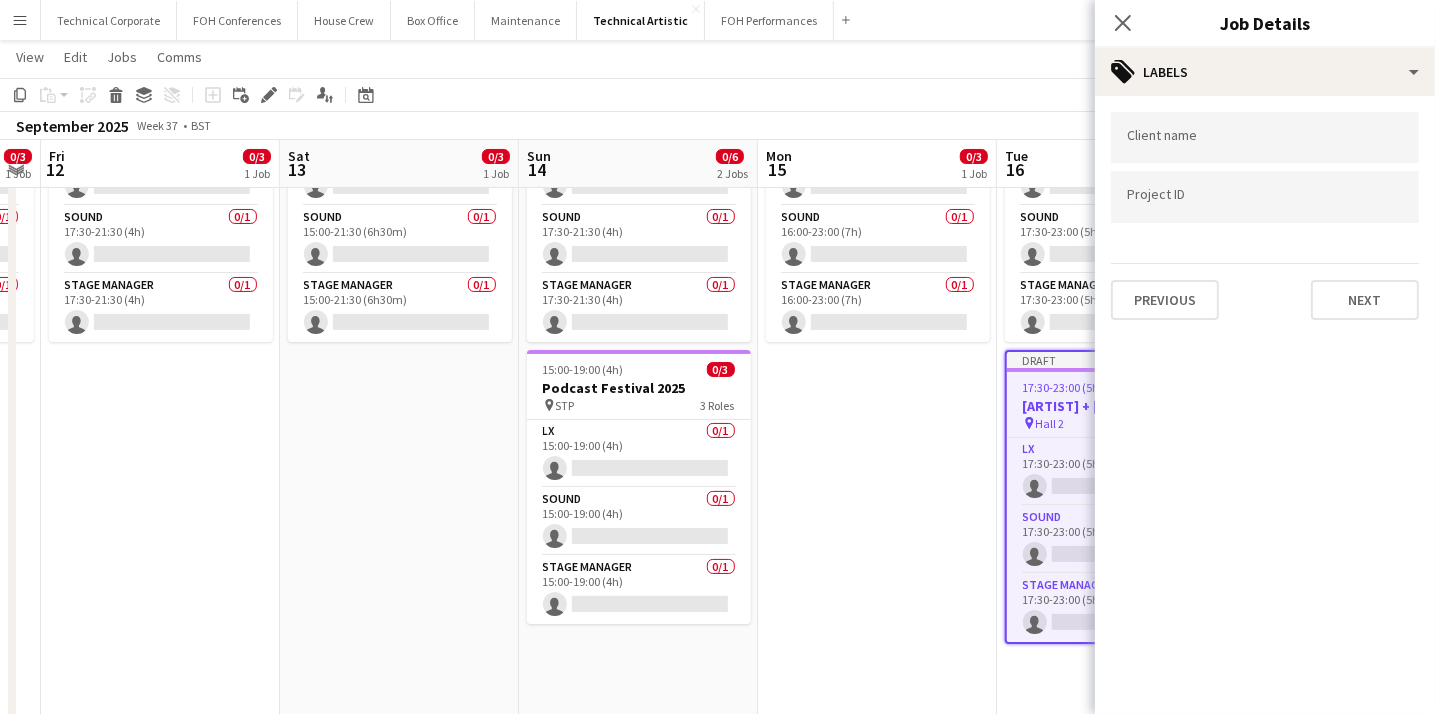 type on "*******" 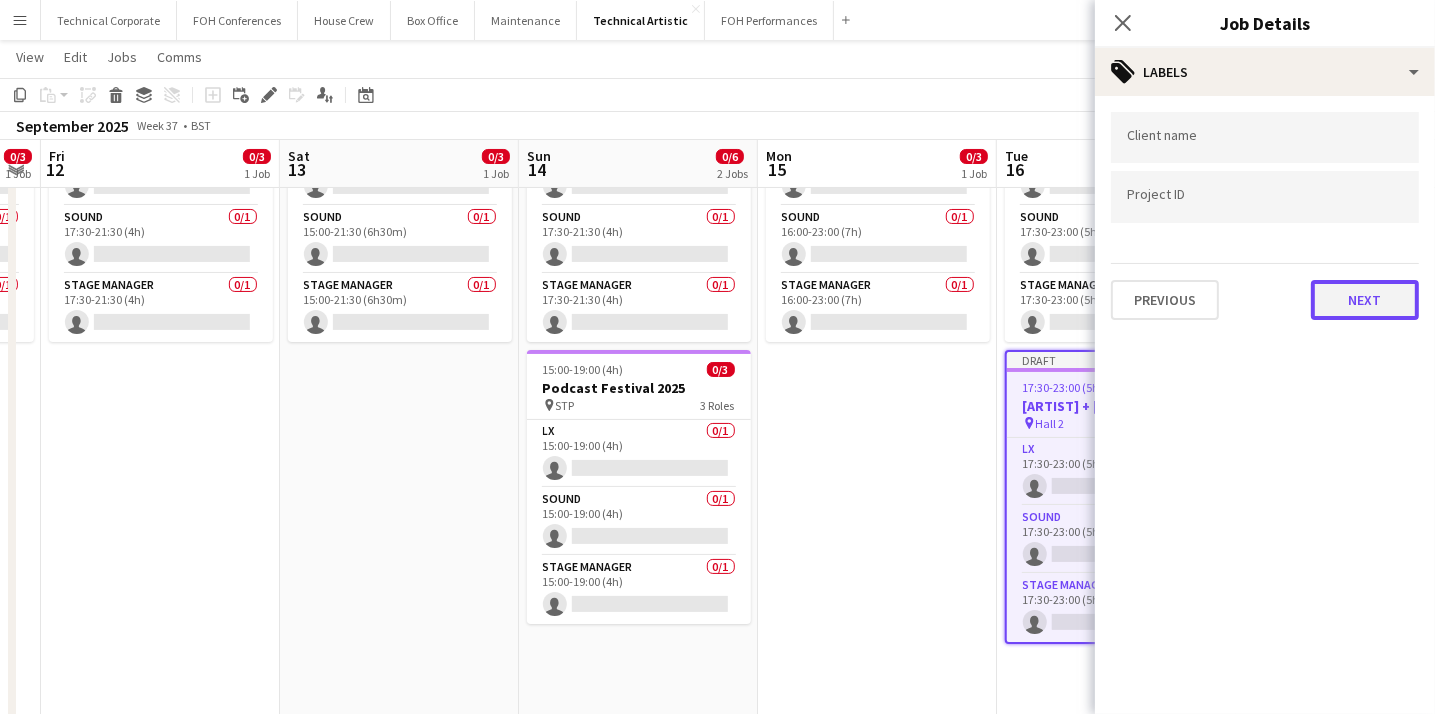 click on "Next" at bounding box center [1365, 300] 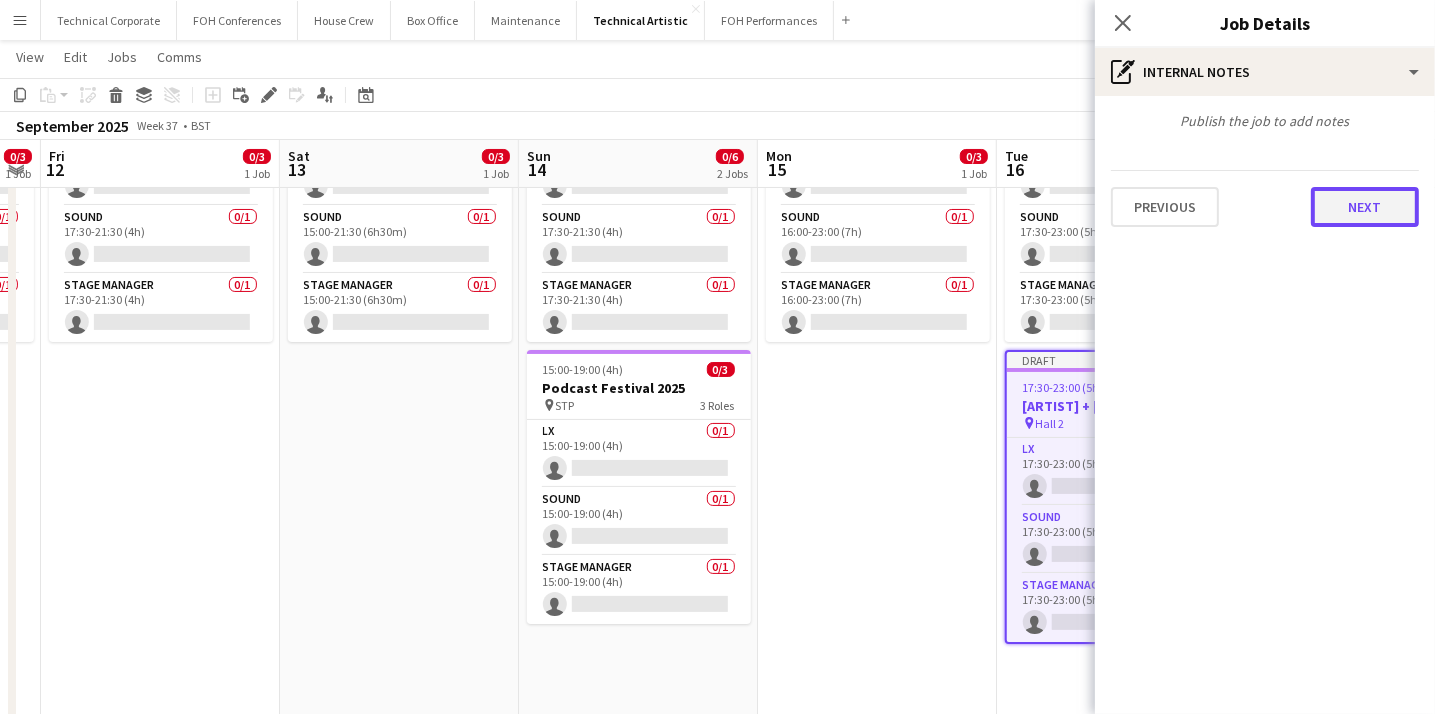 click on "Next" at bounding box center [1365, 207] 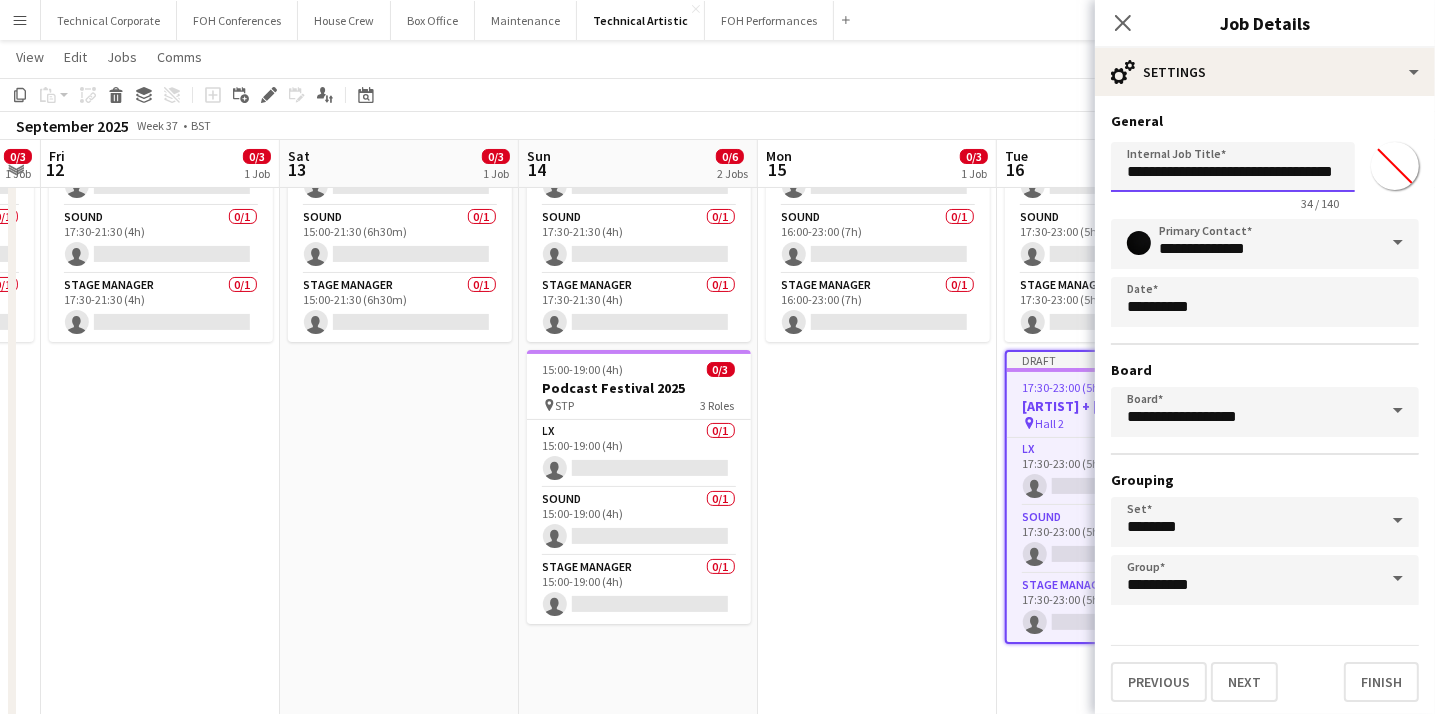 click on "**********" at bounding box center [1233, 167] 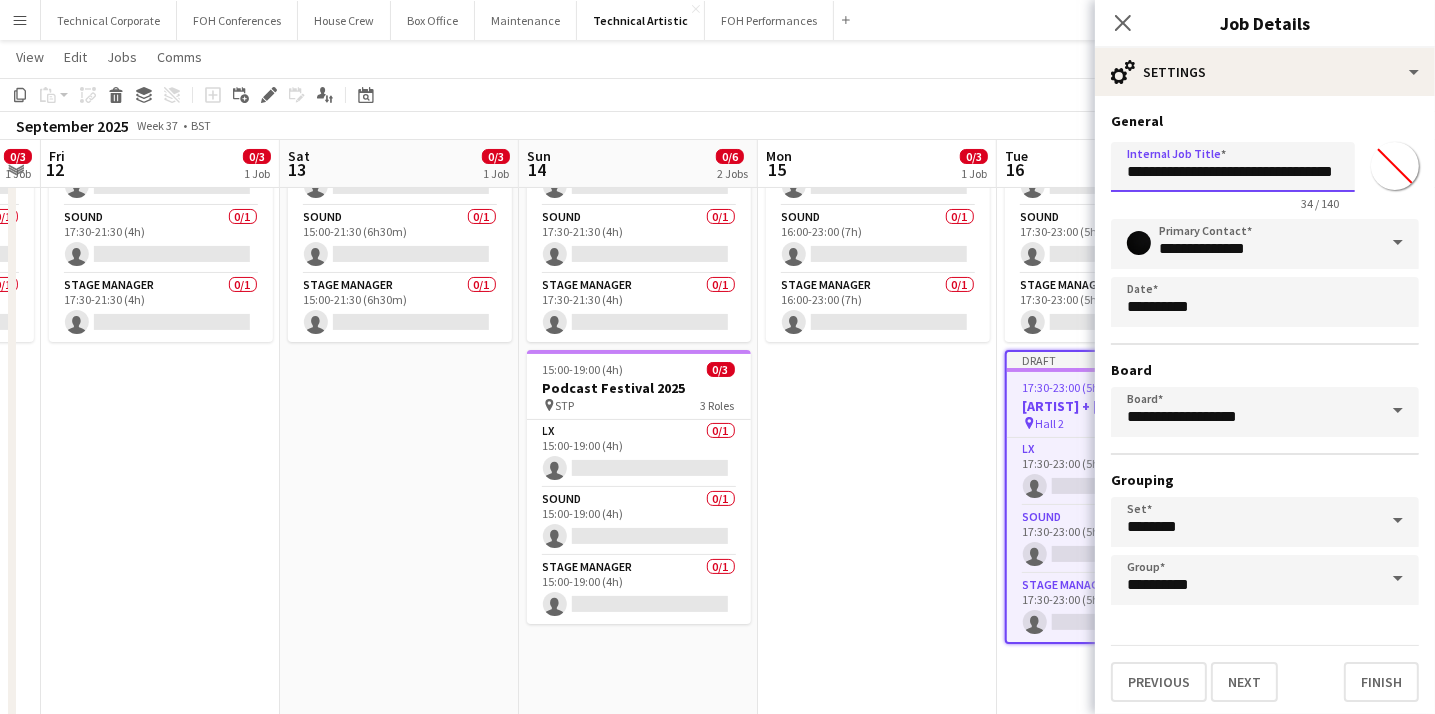 click on "**********" at bounding box center (1233, 167) 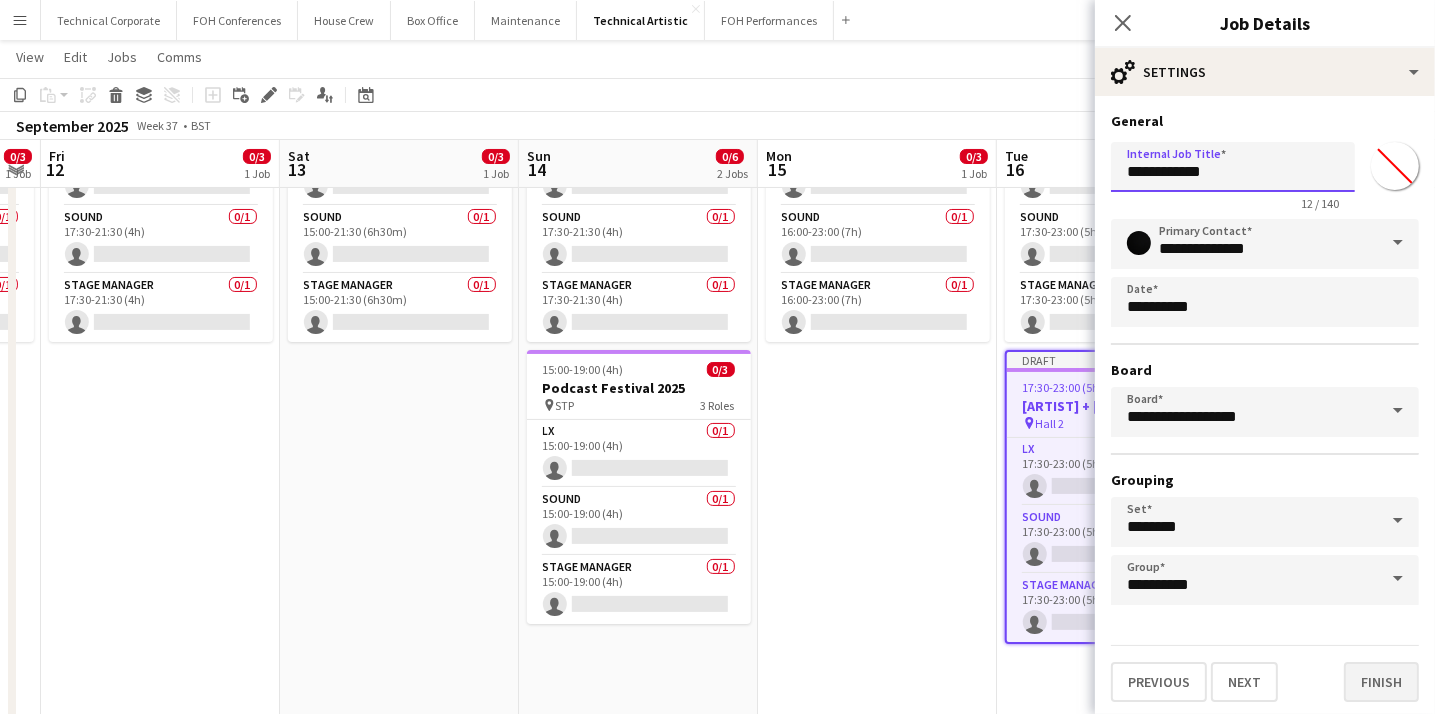type on "**********" 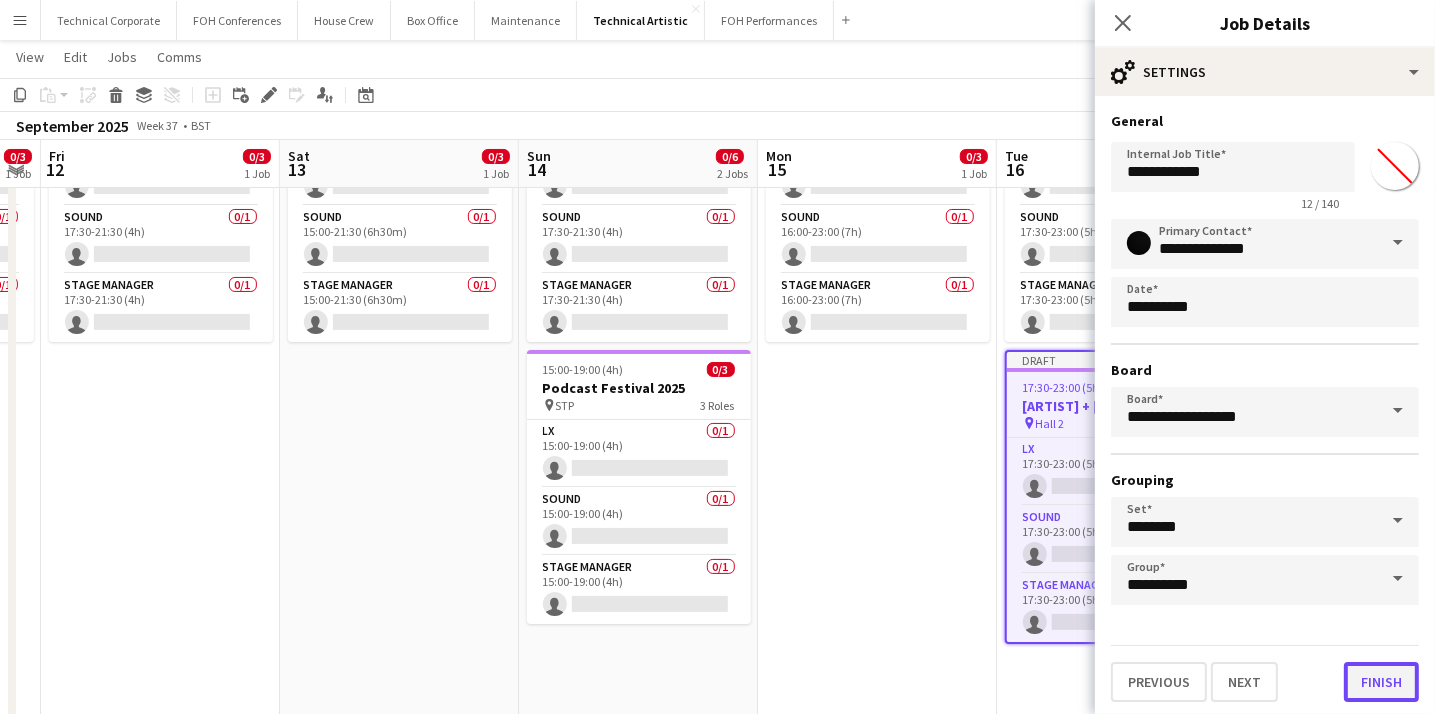 click on "Finish" at bounding box center [1381, 682] 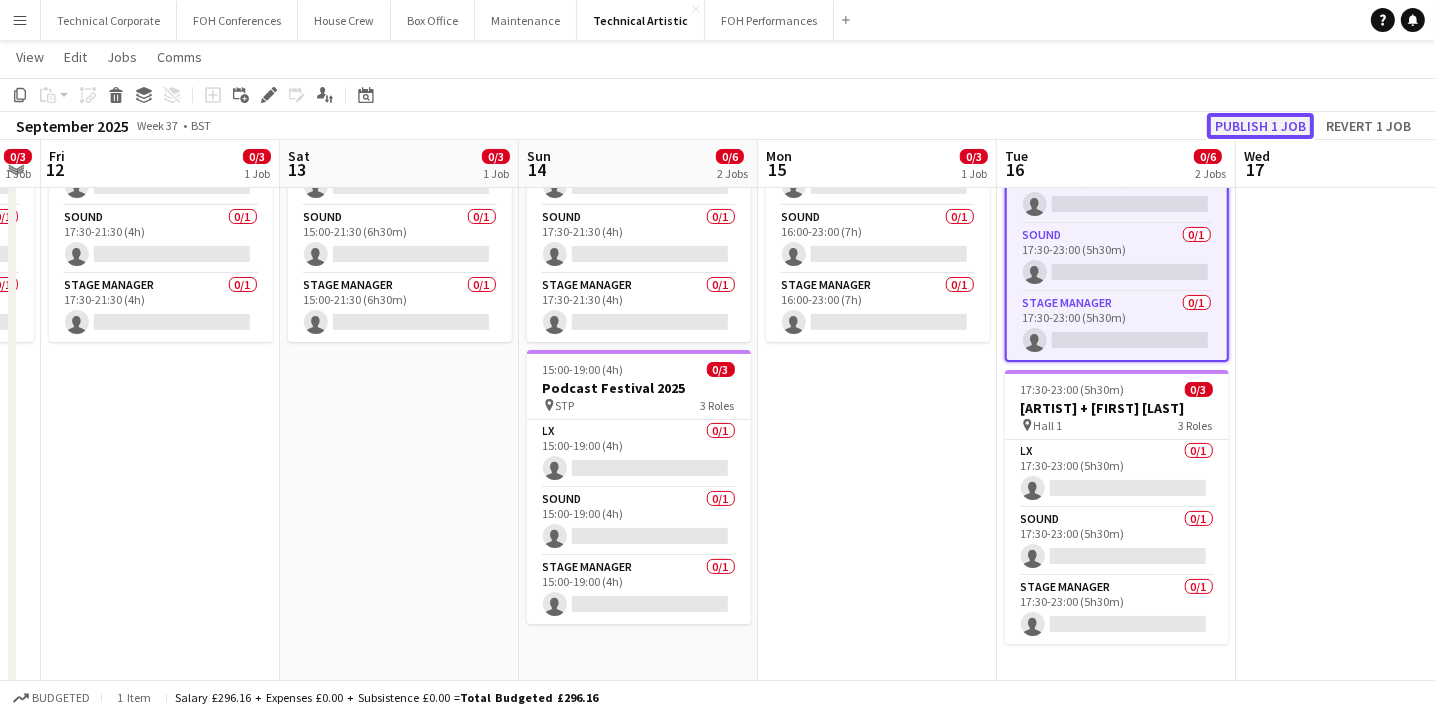 click on "Publish 1 job" 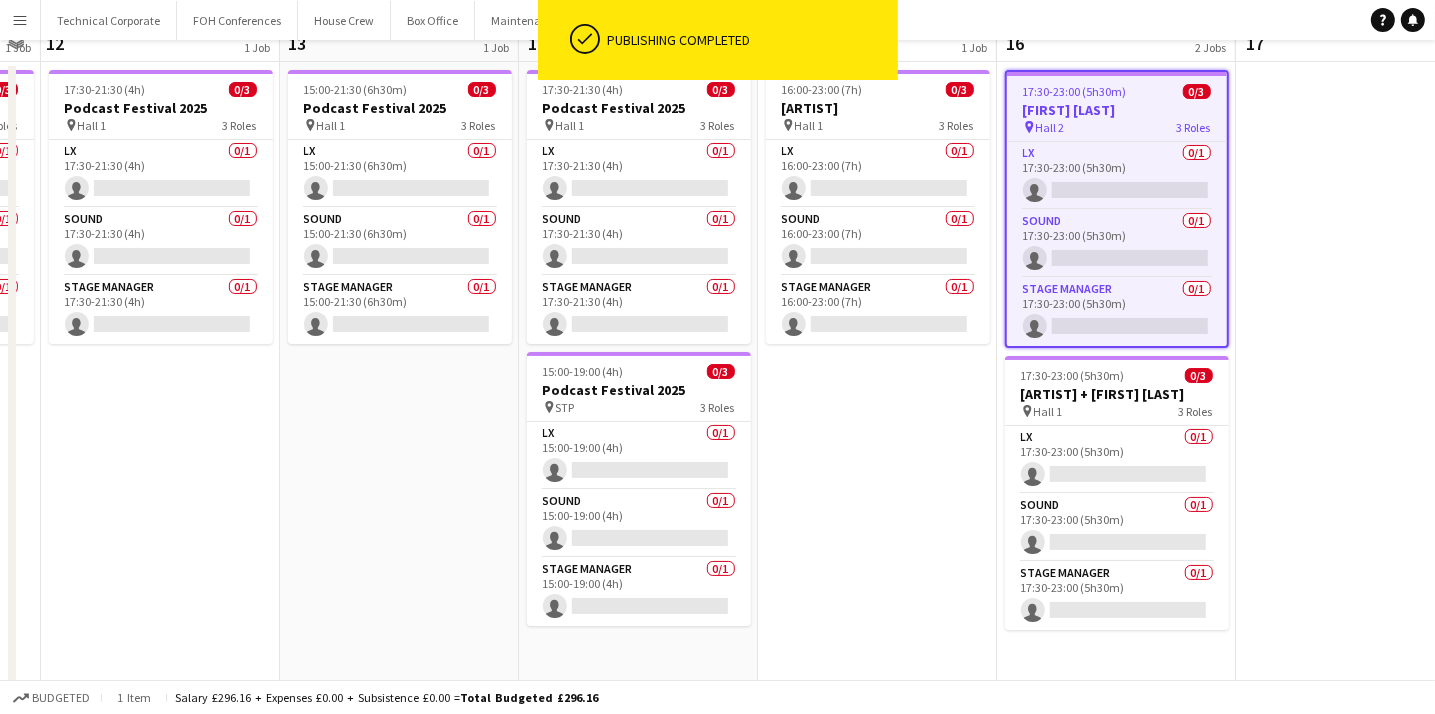 scroll, scrollTop: 0, scrollLeft: 0, axis: both 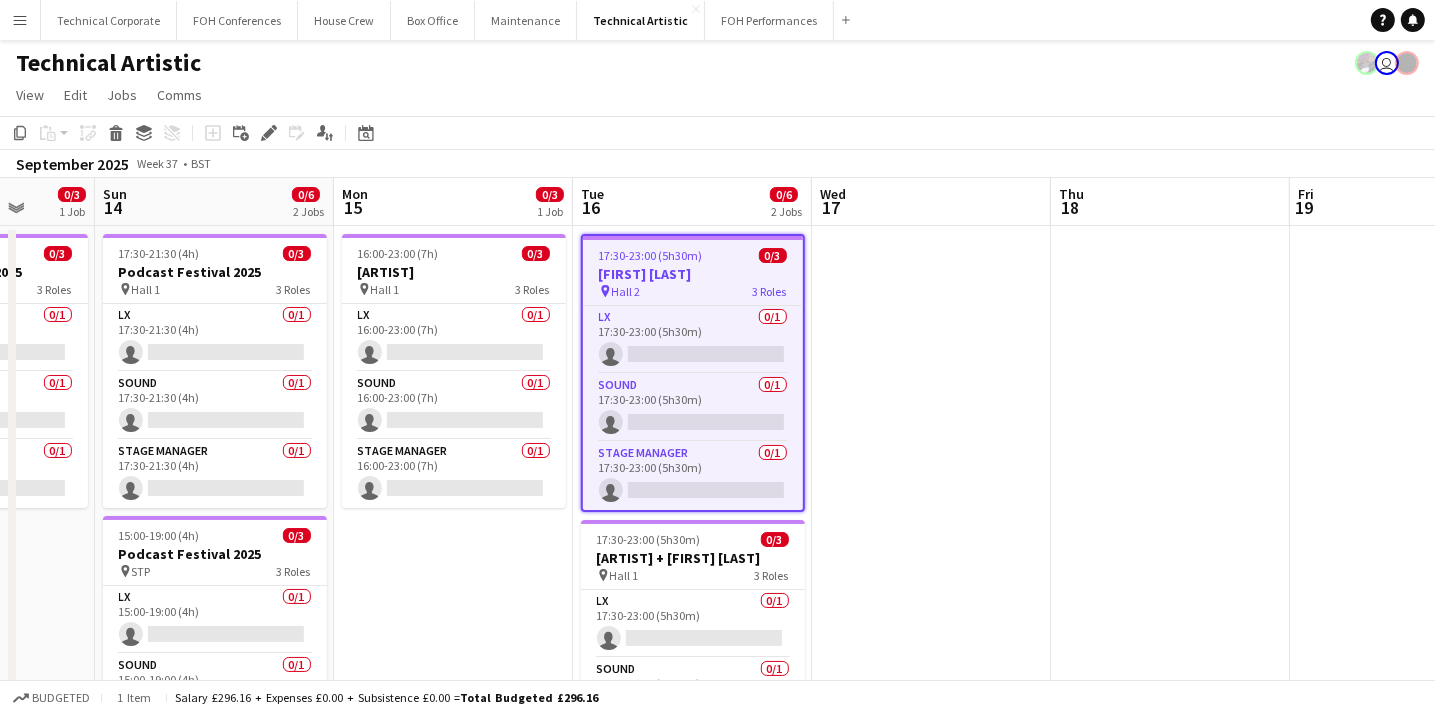 click on "pin
Hall 2   3 Roles" at bounding box center [693, 291] 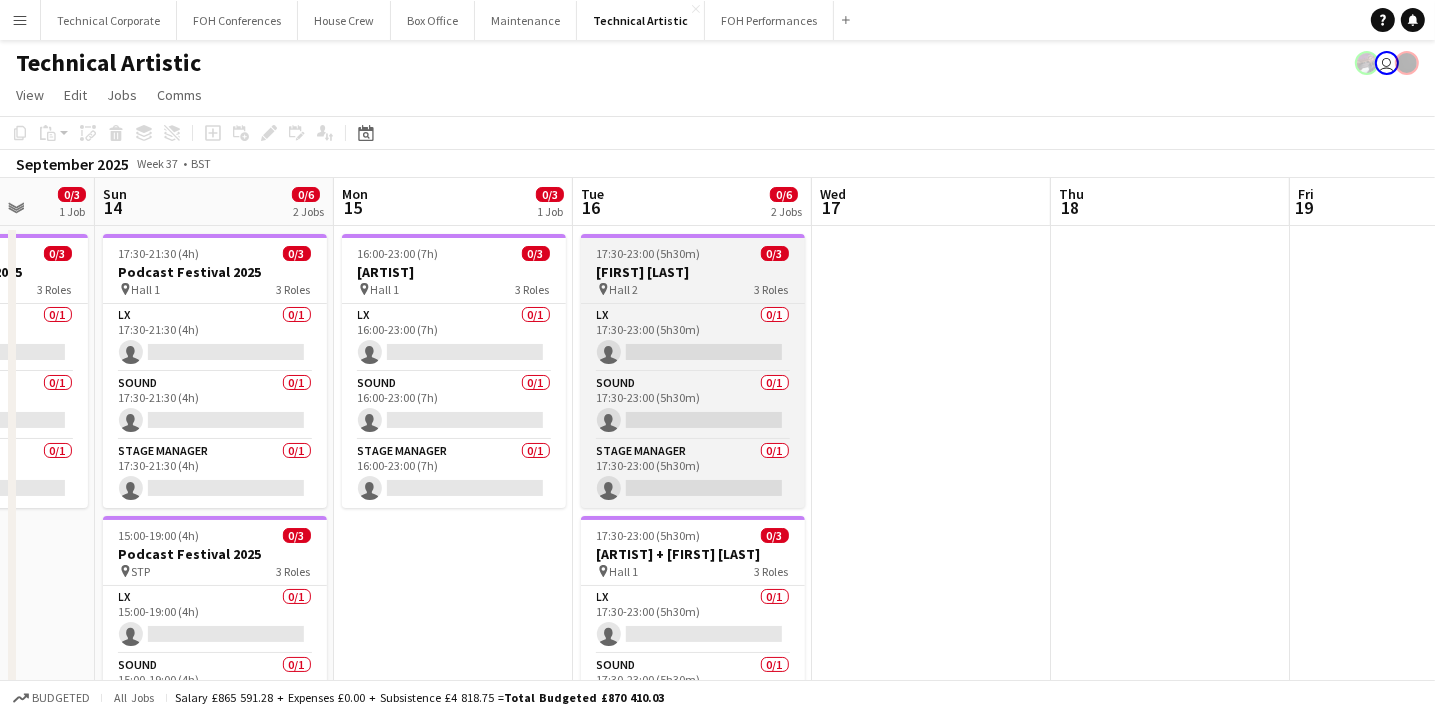 click on "pin
Hall 2   3 Roles" at bounding box center [693, 289] 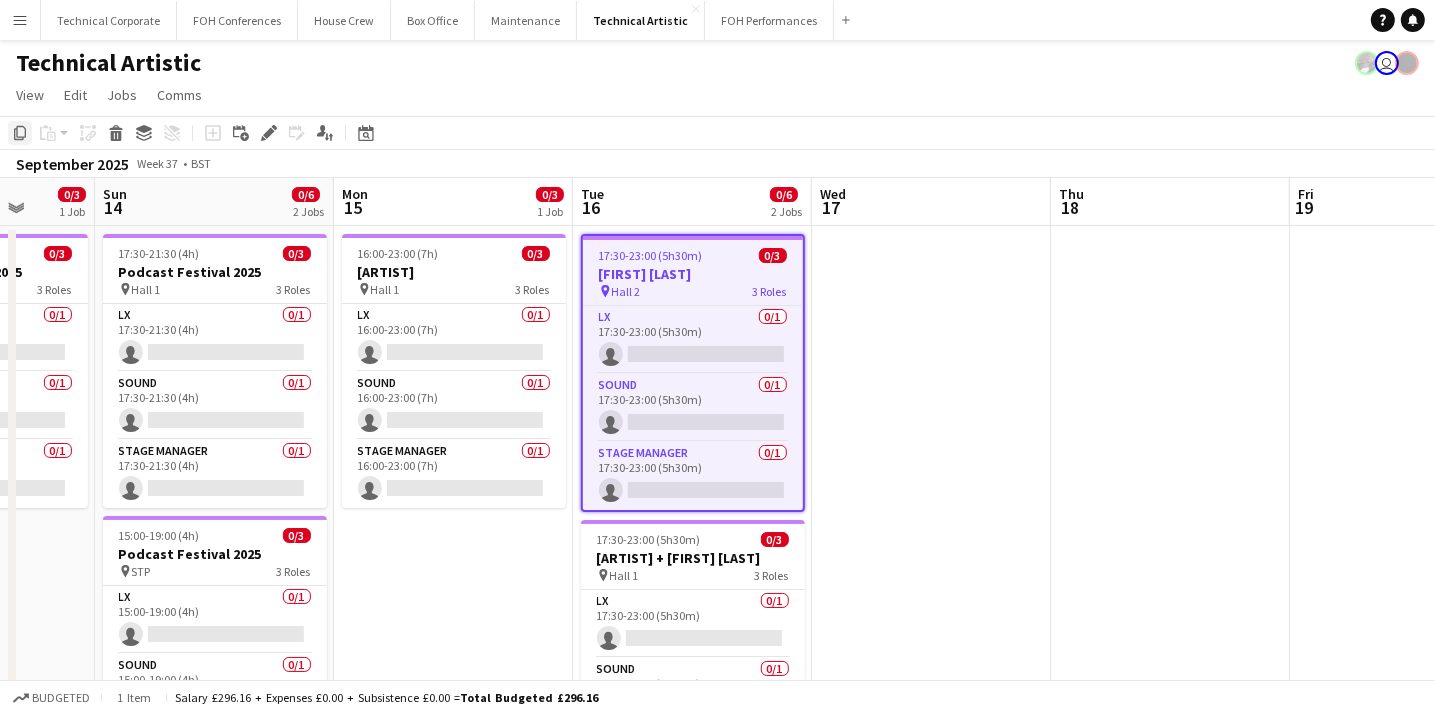 click on "Copy" 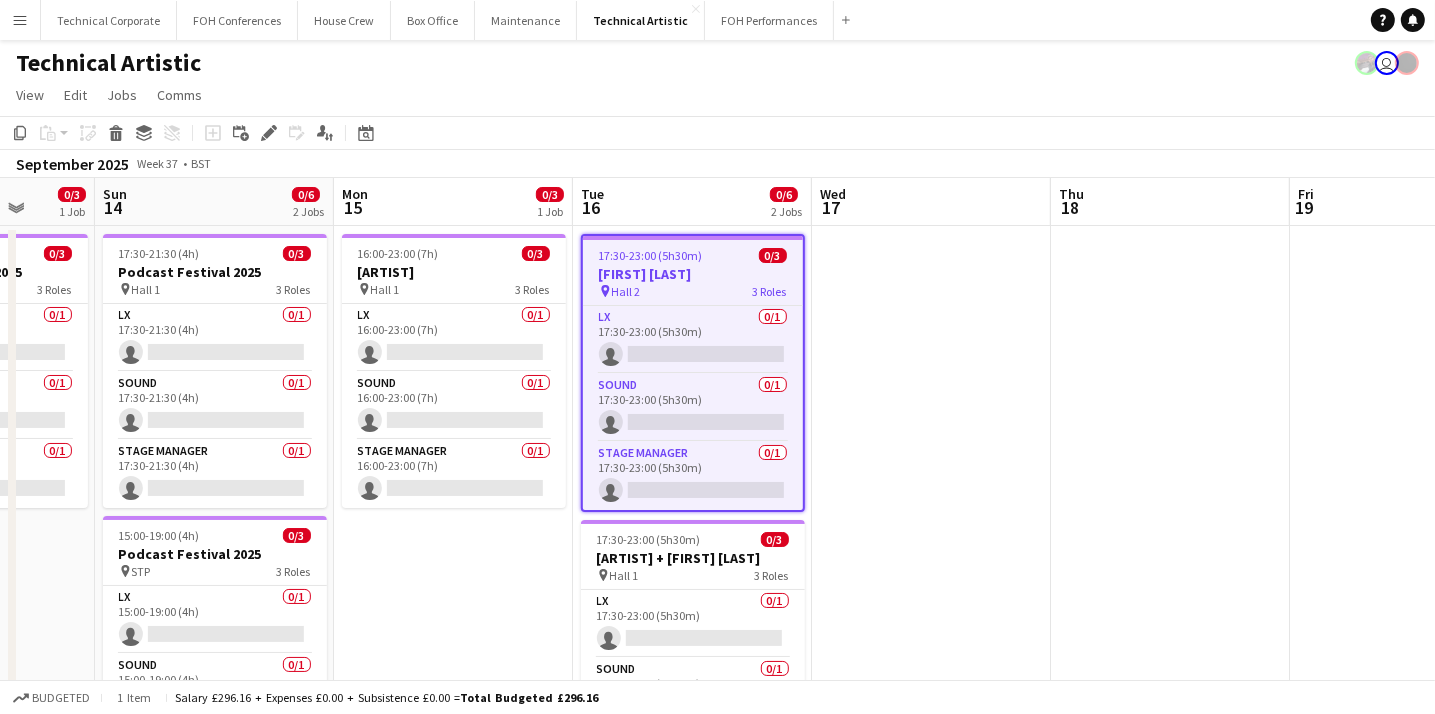 click at bounding box center [1170, 698] 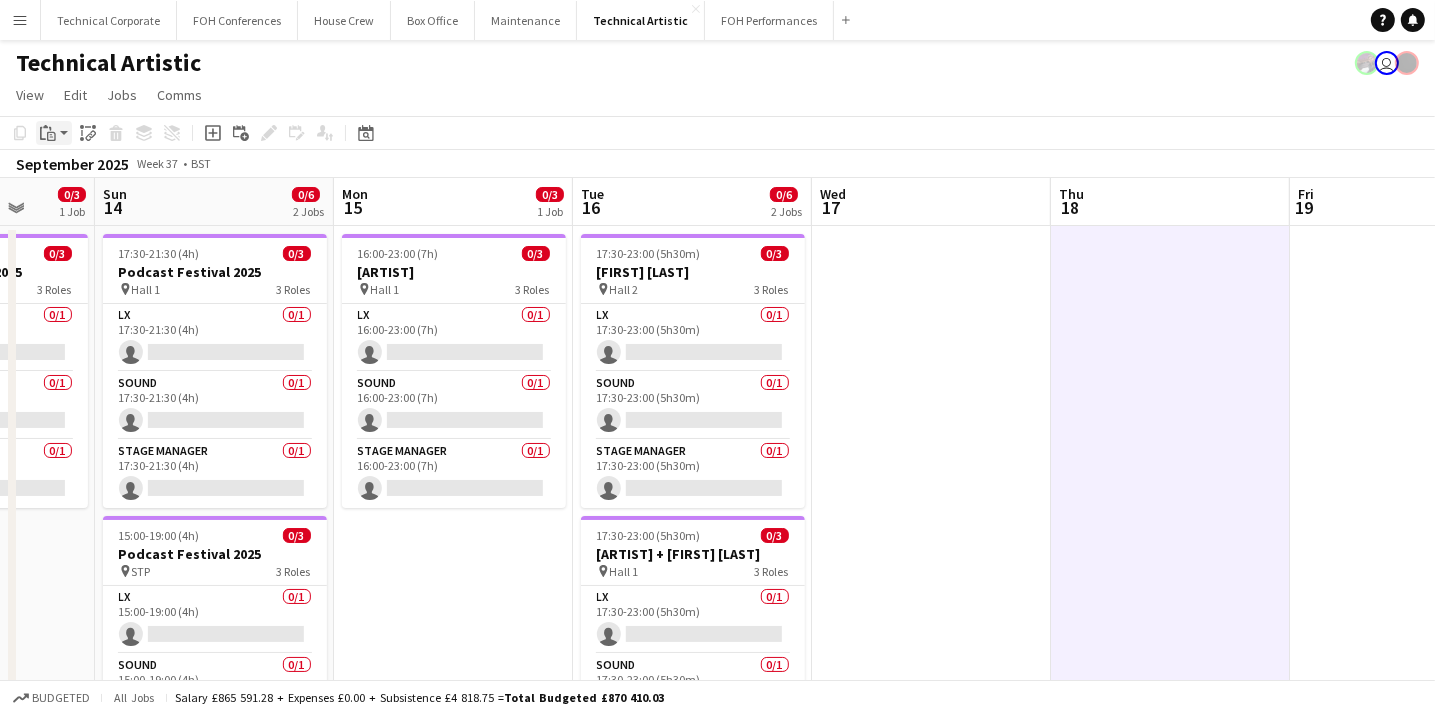 click on "Paste" at bounding box center [54, 133] 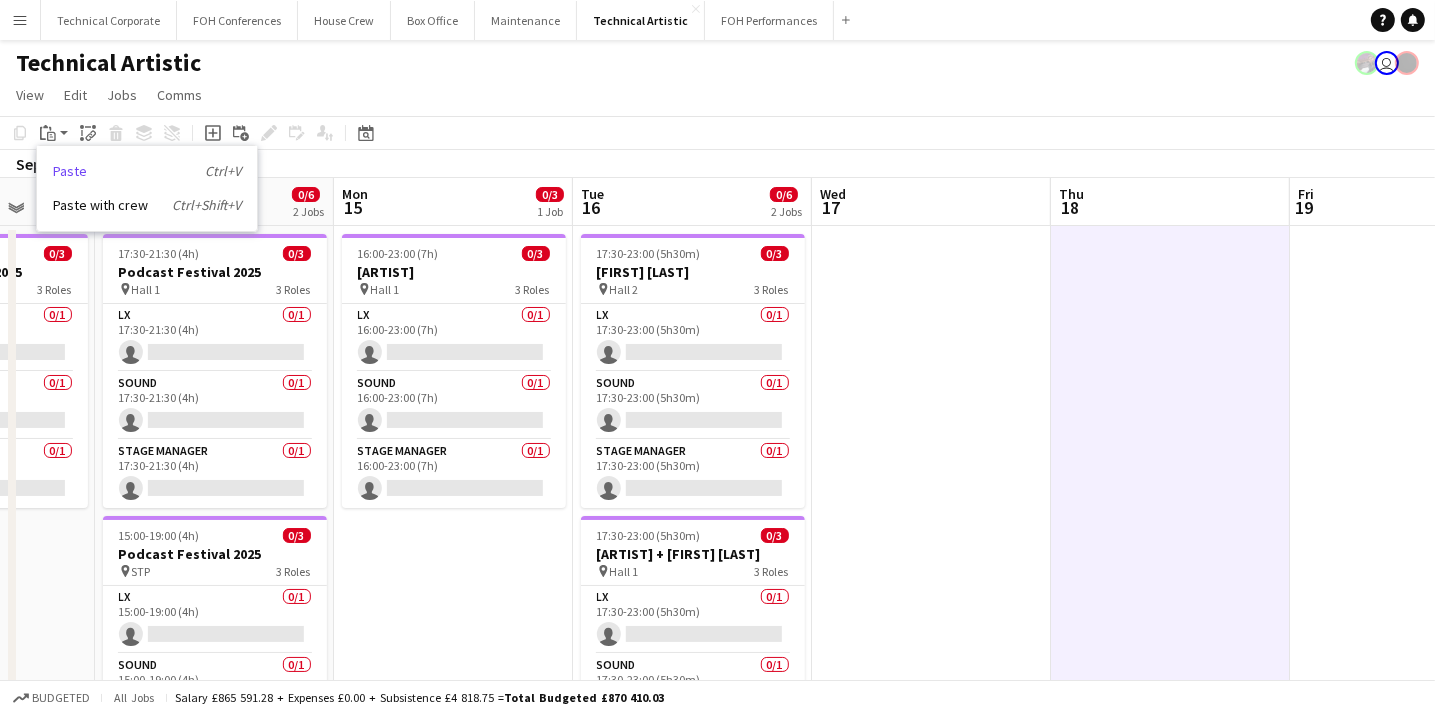 click on "Paste   Ctrl+V" at bounding box center [147, 171] 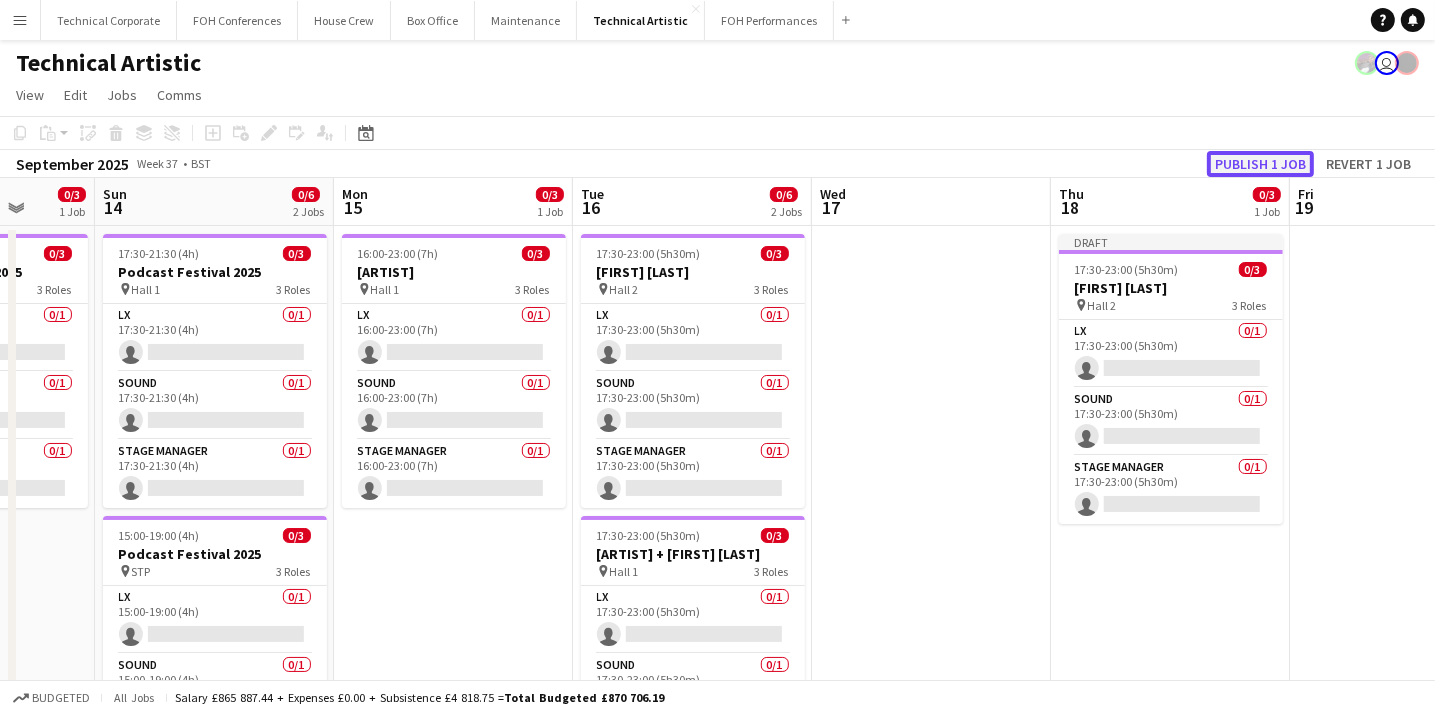 click on "Publish 1 job" 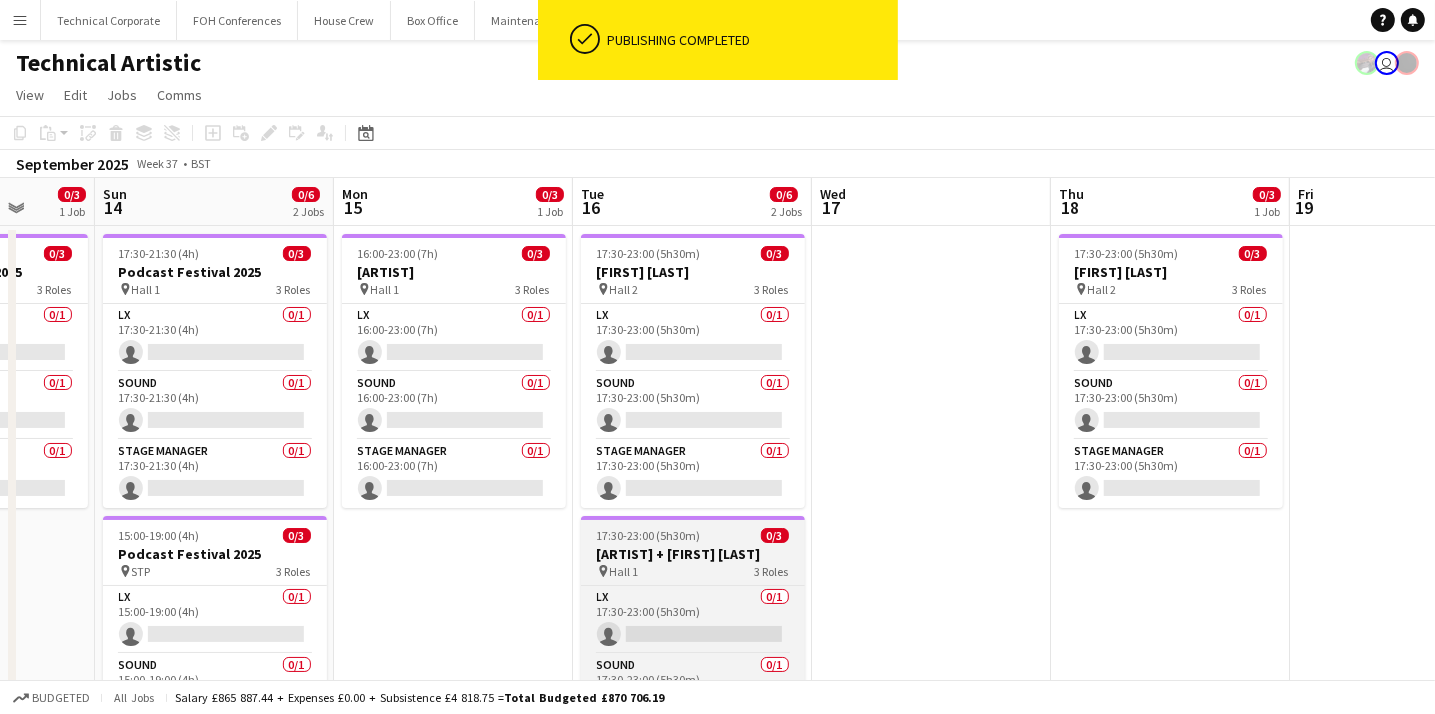 click on "[ARTIST] + [FIRST] [LAST]" at bounding box center (693, 554) 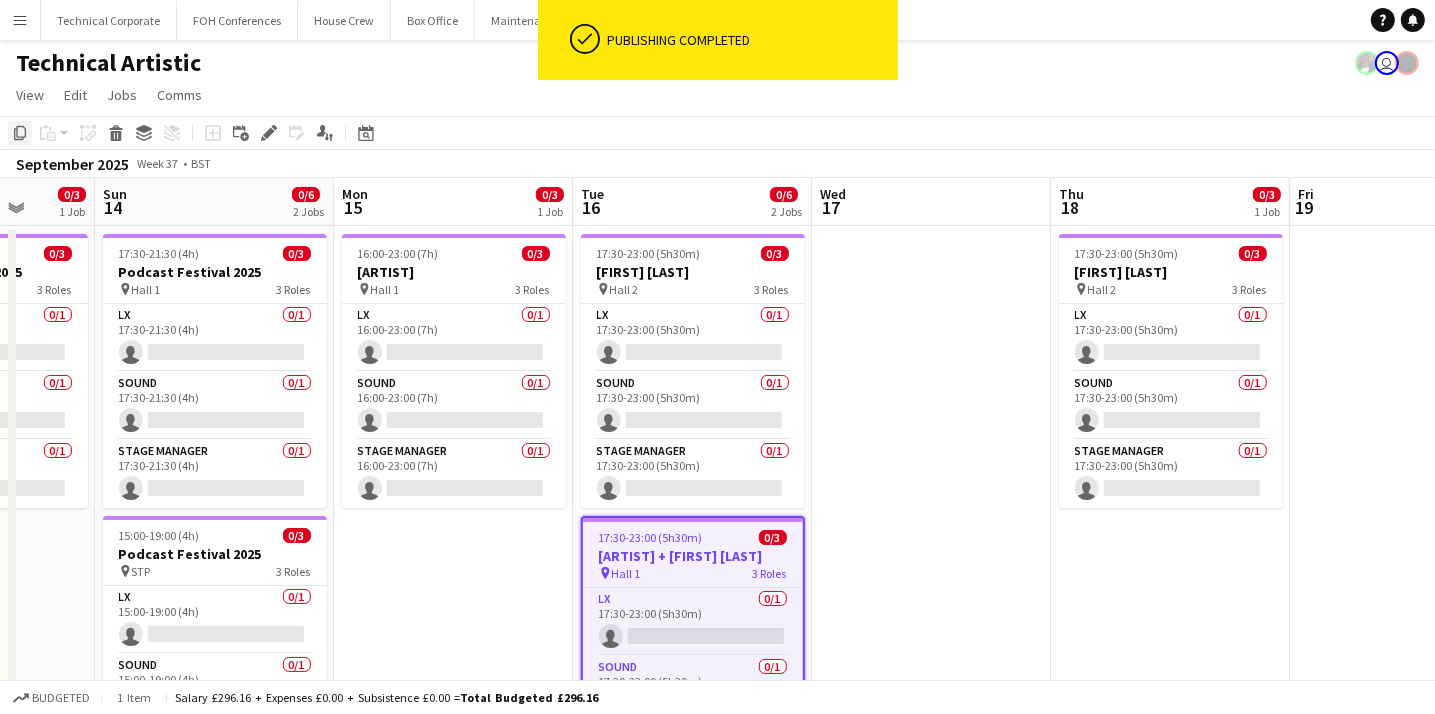 click 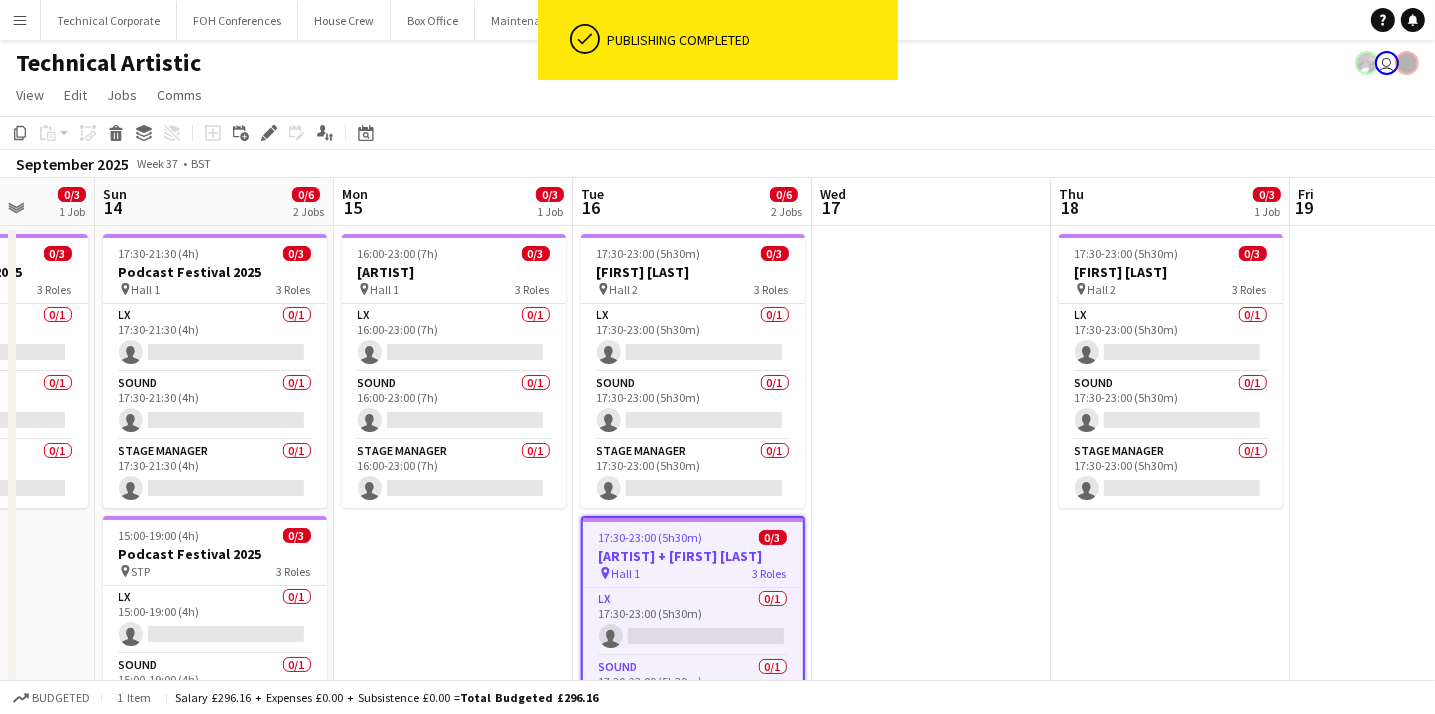 click on "17:30-23:00 (5h30m)    0/3   Connor Selby
pin
Hall 2   3 Roles   LX   0/1   17:30-23:00 (5h30m)
single-neutral-actions
Sound   0/1   17:30-23:00 (5h30m)
single-neutral-actions
Stage Manager   0/1   17:30-23:00 (5h30m)
single-neutral-actions" at bounding box center [1170, 698] 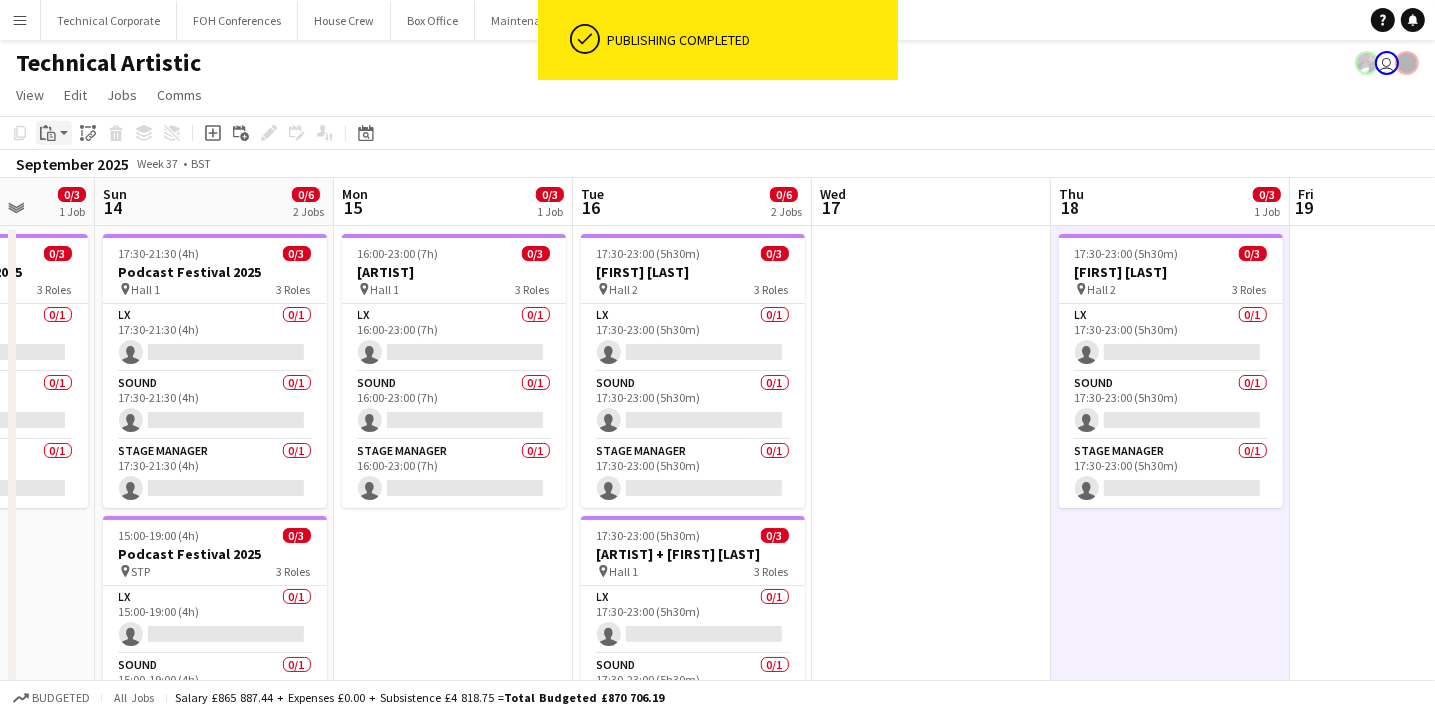 click 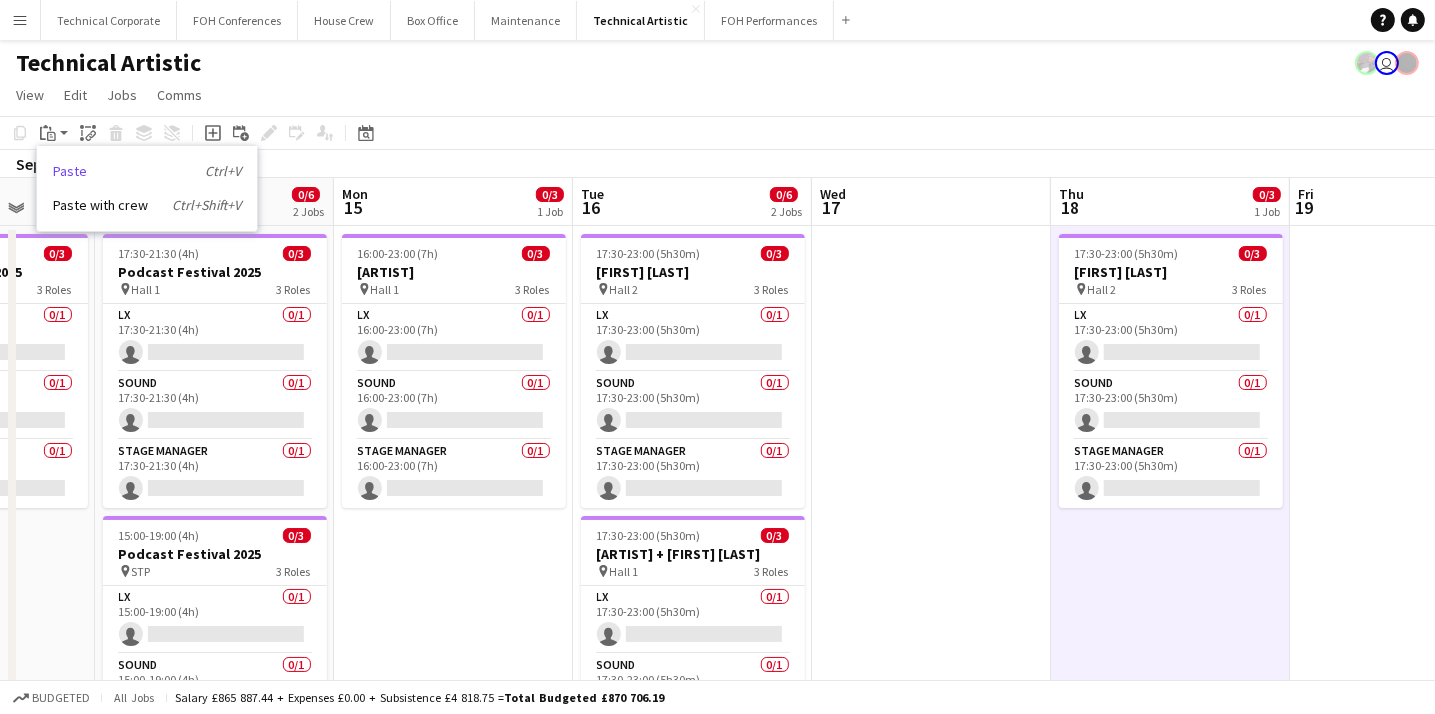 click on "Paste   Ctrl+V" at bounding box center (147, 171) 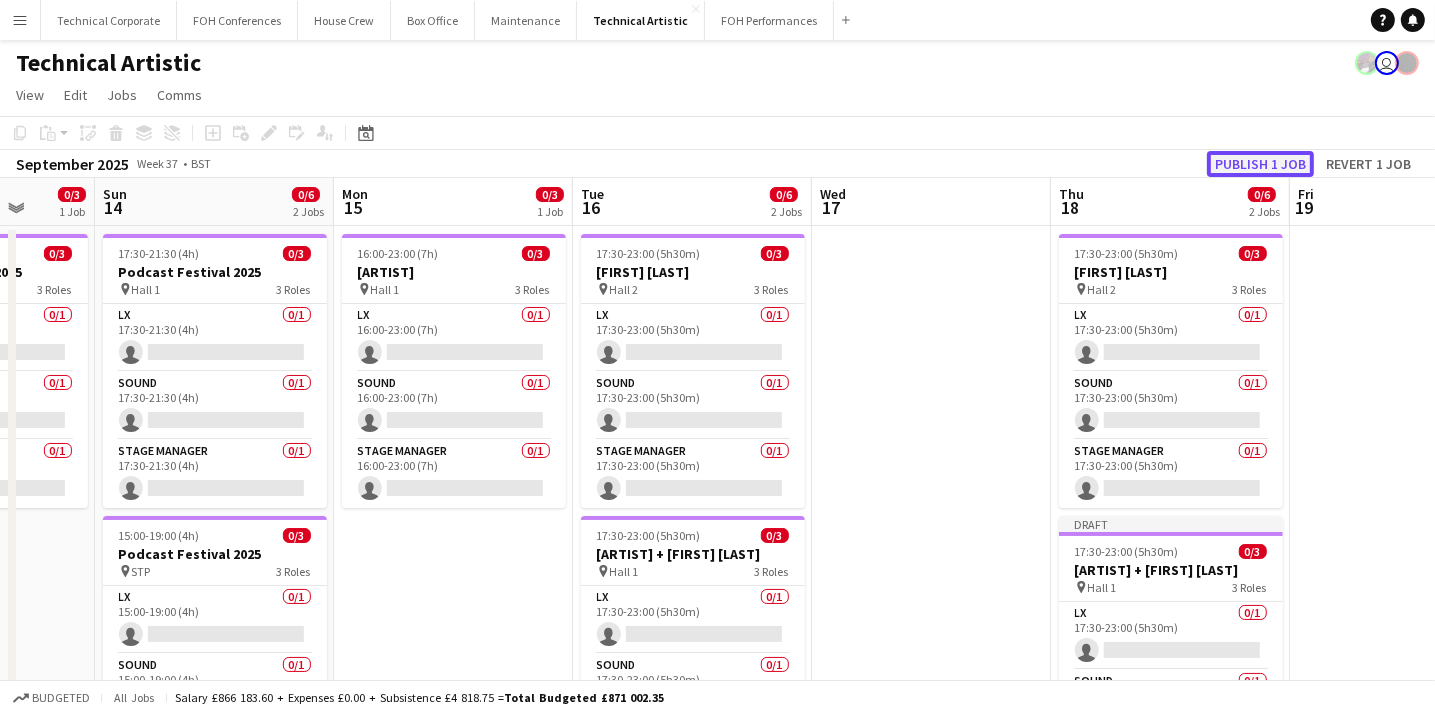 click on "Publish 1 job" 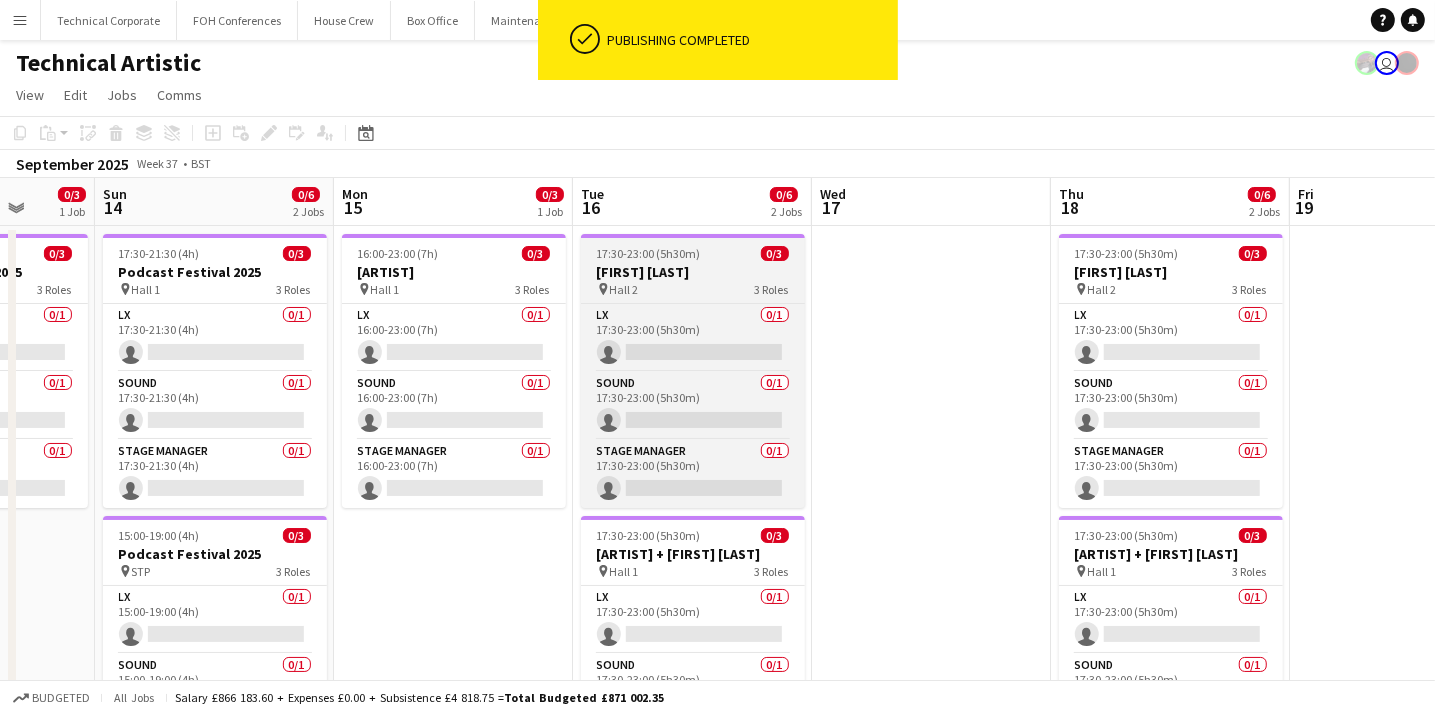 click on "[FIRST] [LAST]" at bounding box center [693, 272] 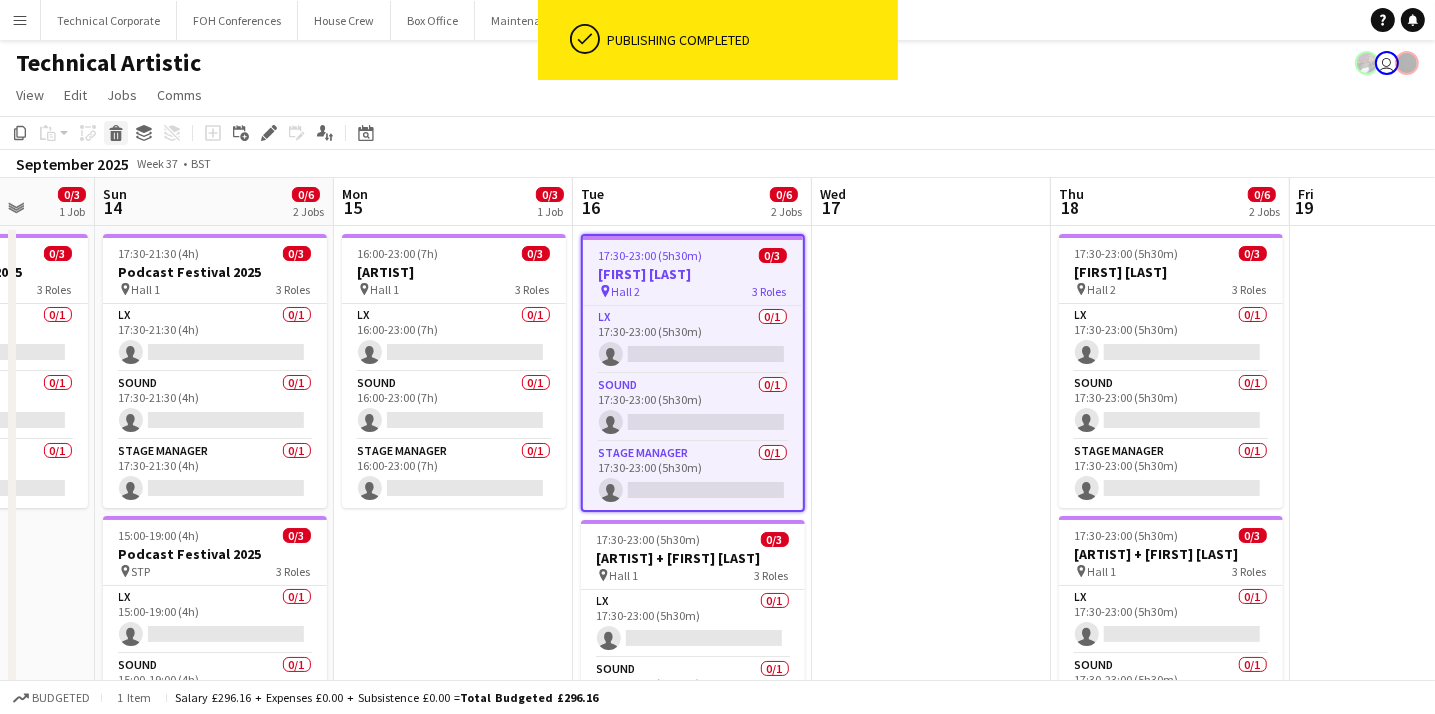 click 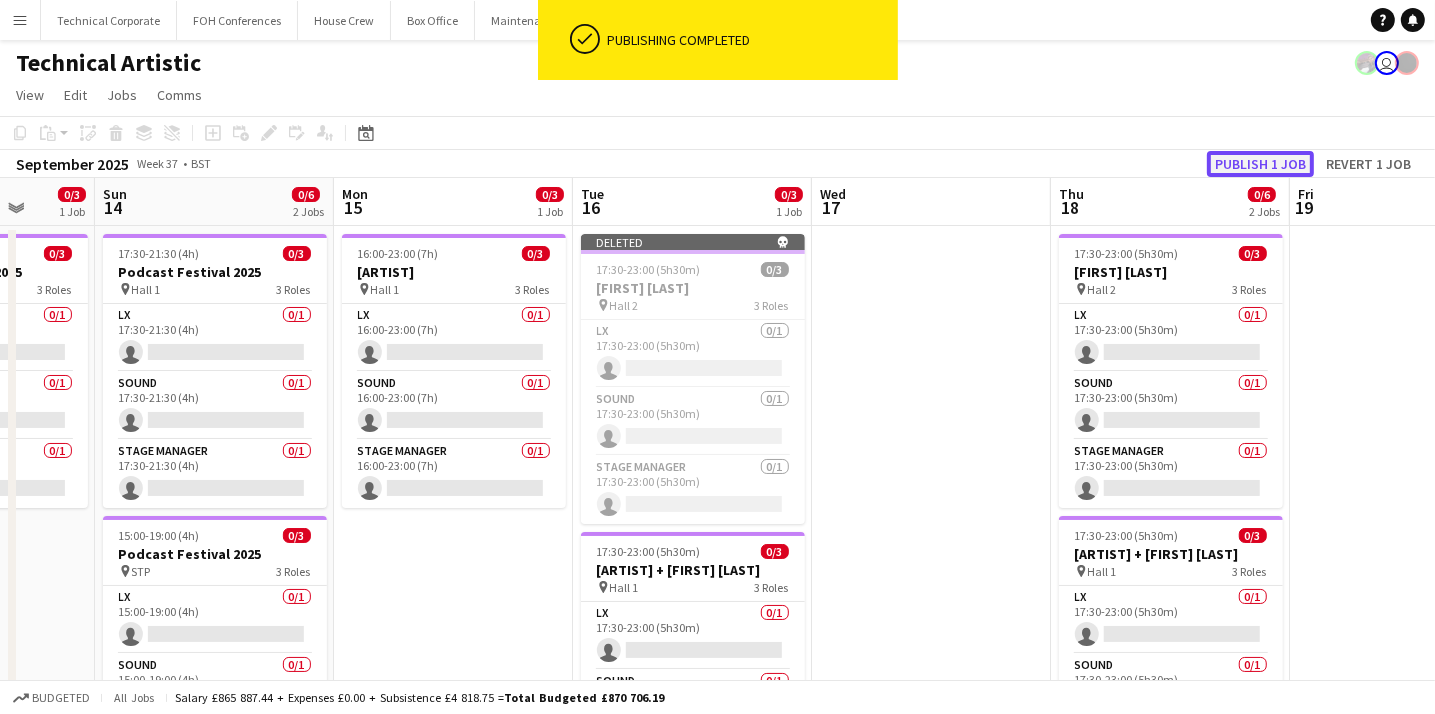 click on "Publish 1 job" 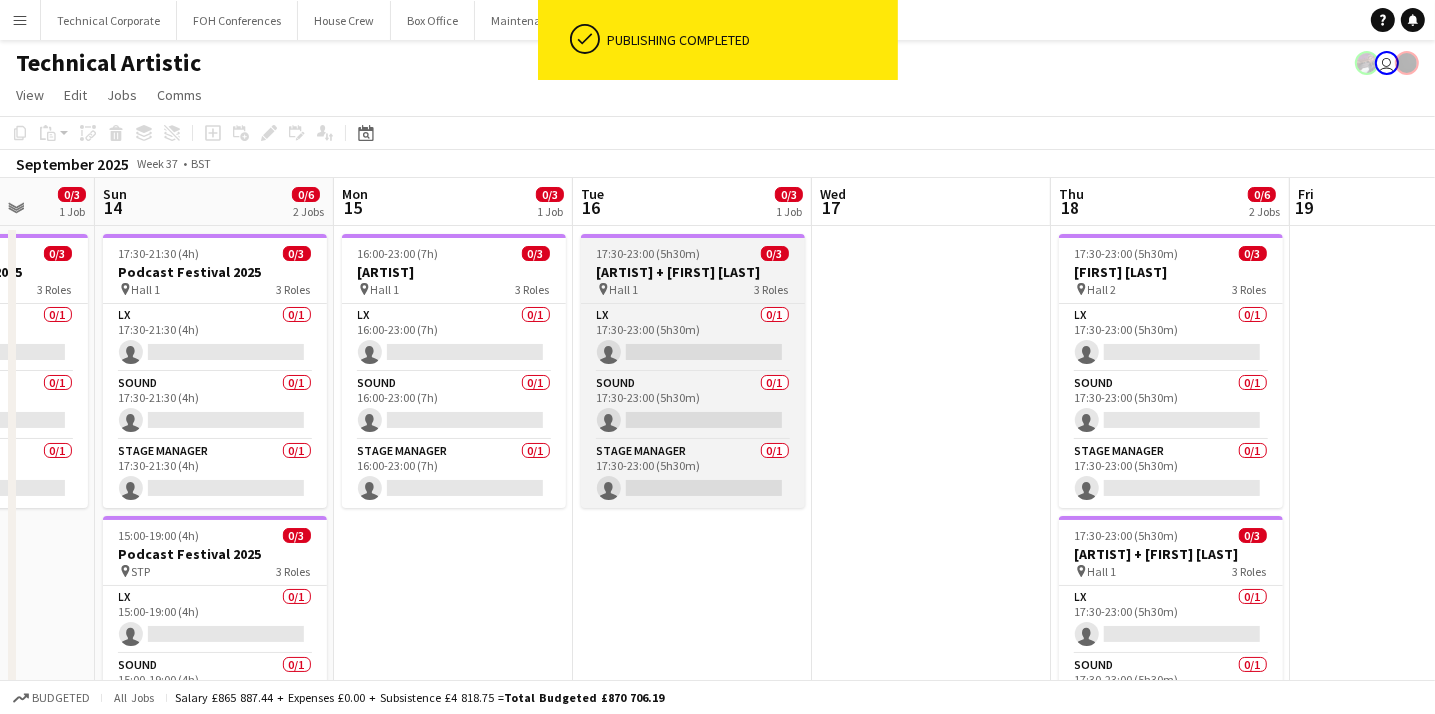 click on "[ARTIST] + [FIRST] [LAST]" at bounding box center (693, 272) 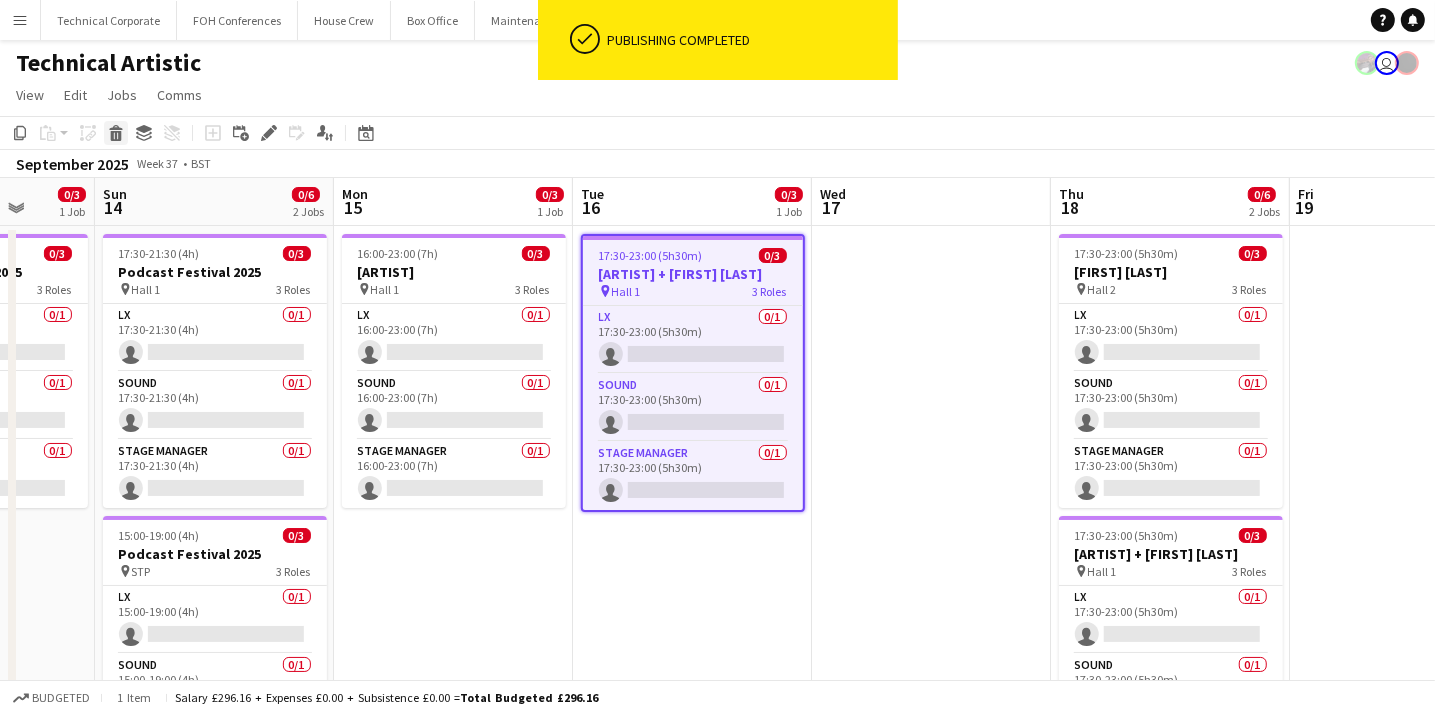 click 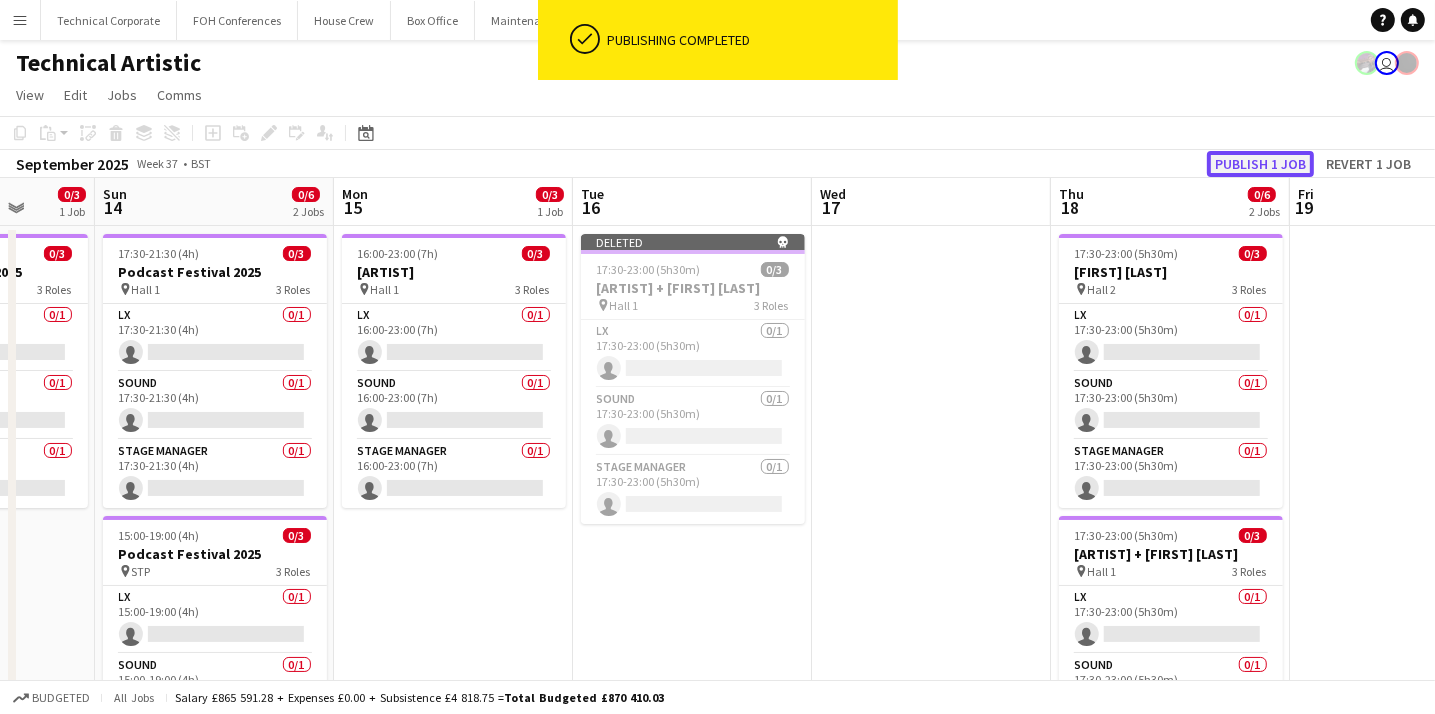 click on "Publish 1 job" 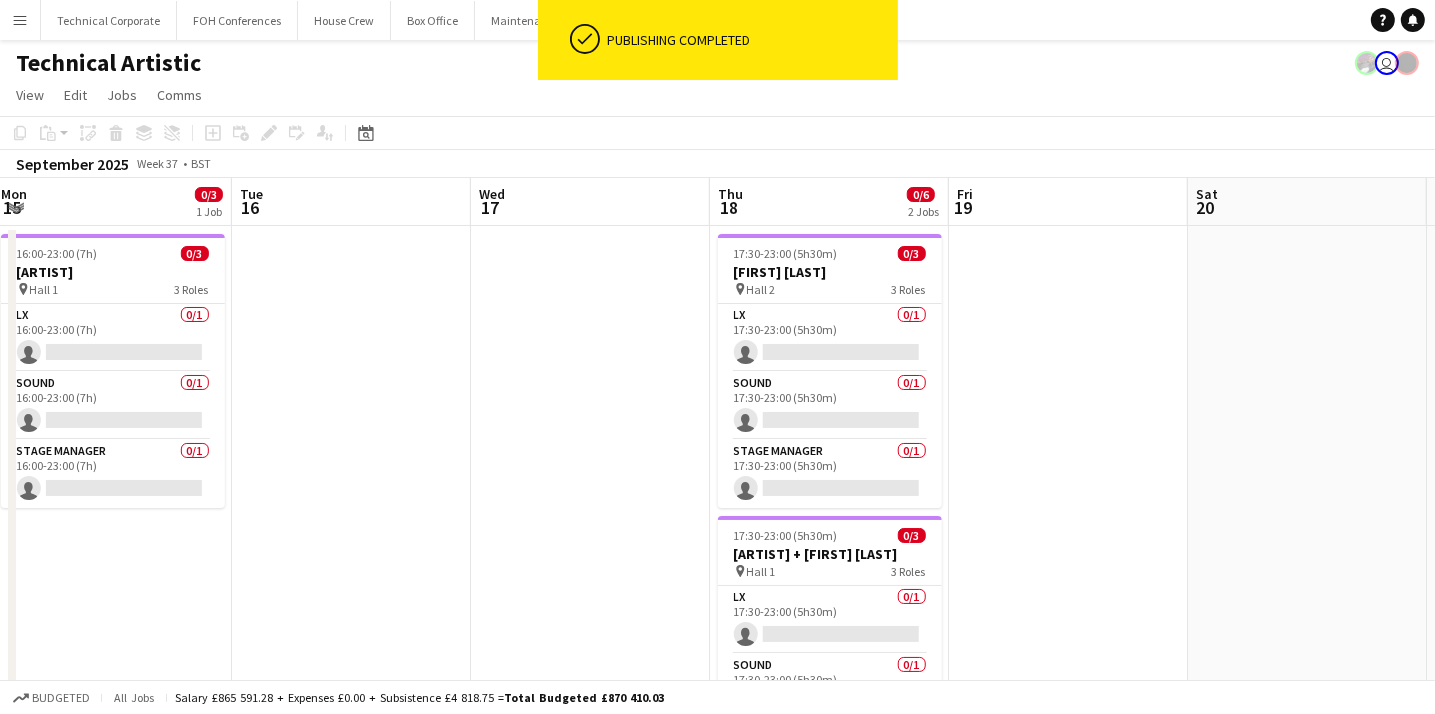 scroll, scrollTop: 0, scrollLeft: 964, axis: horizontal 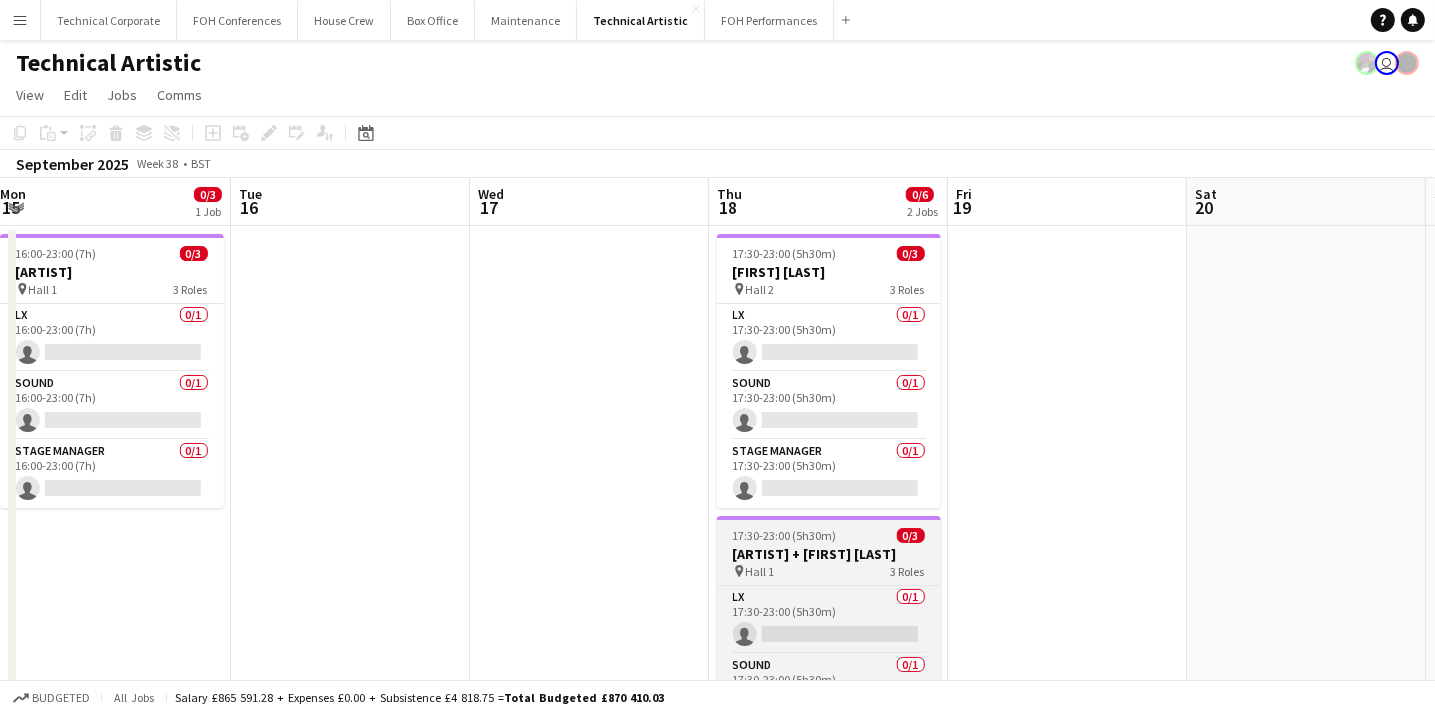 click on "[ARTIST] + [FIRST] [LAST]" at bounding box center (829, 554) 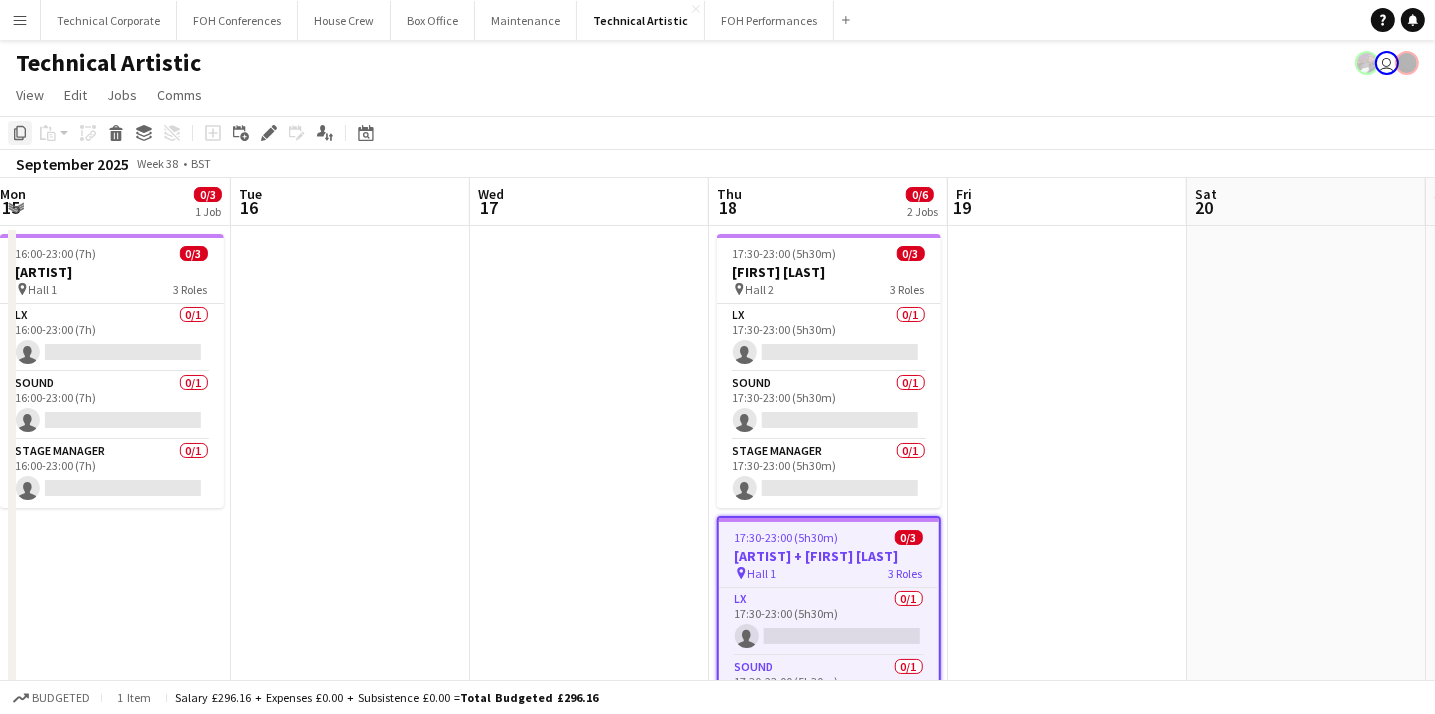 click 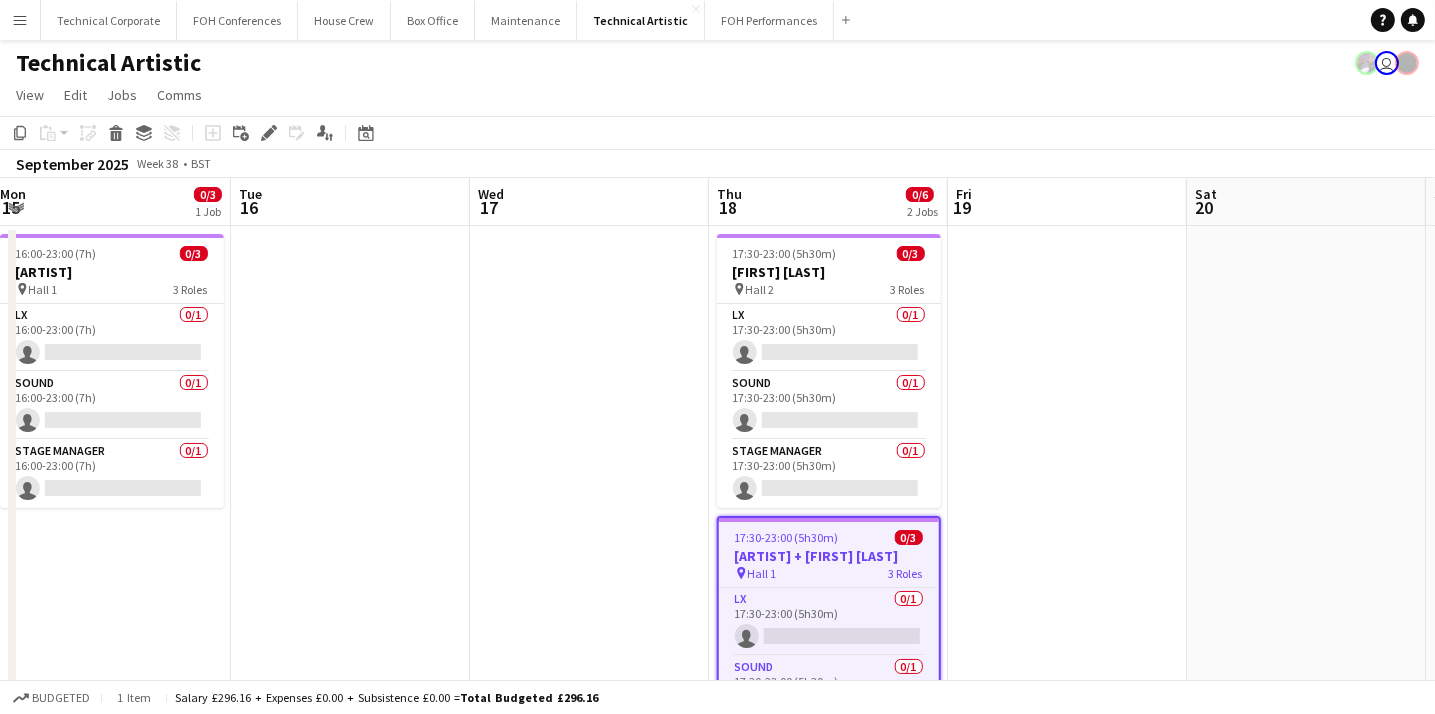 click at bounding box center [1067, 698] 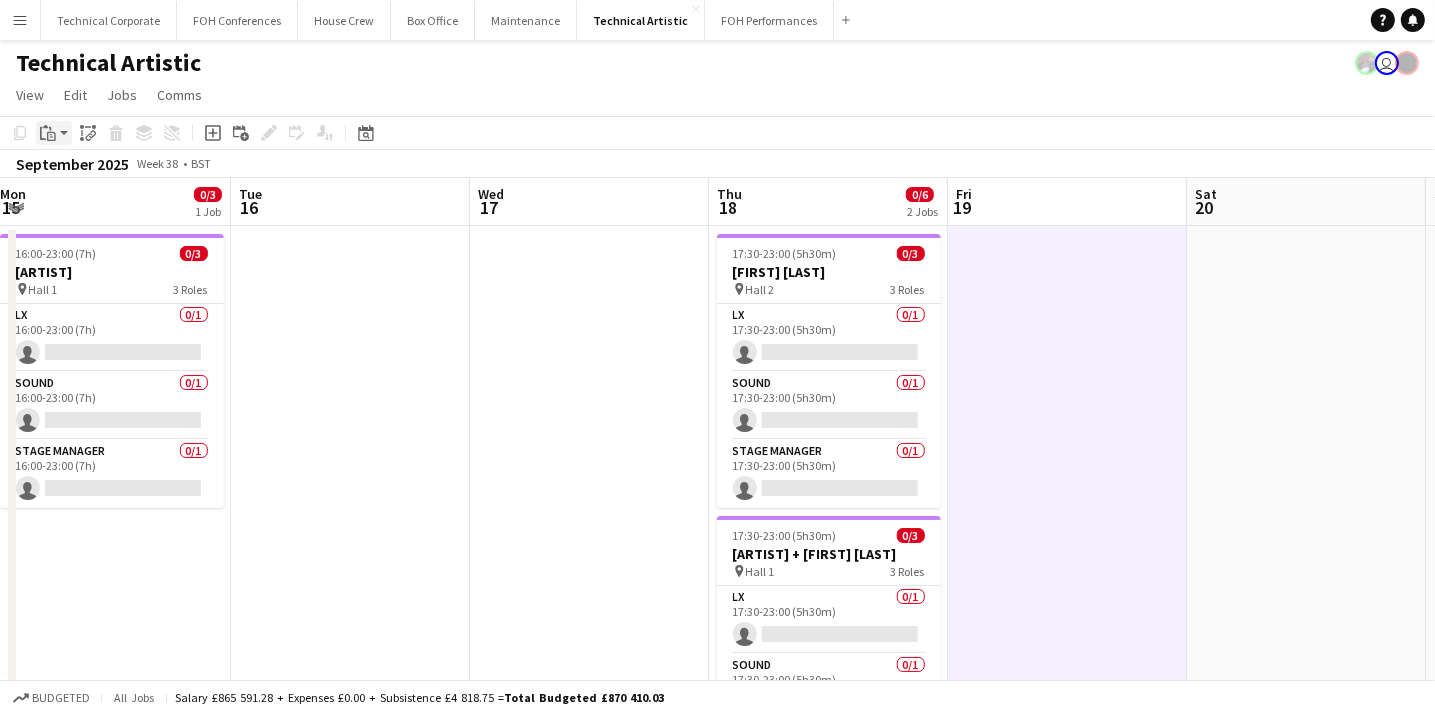 click on "Paste" 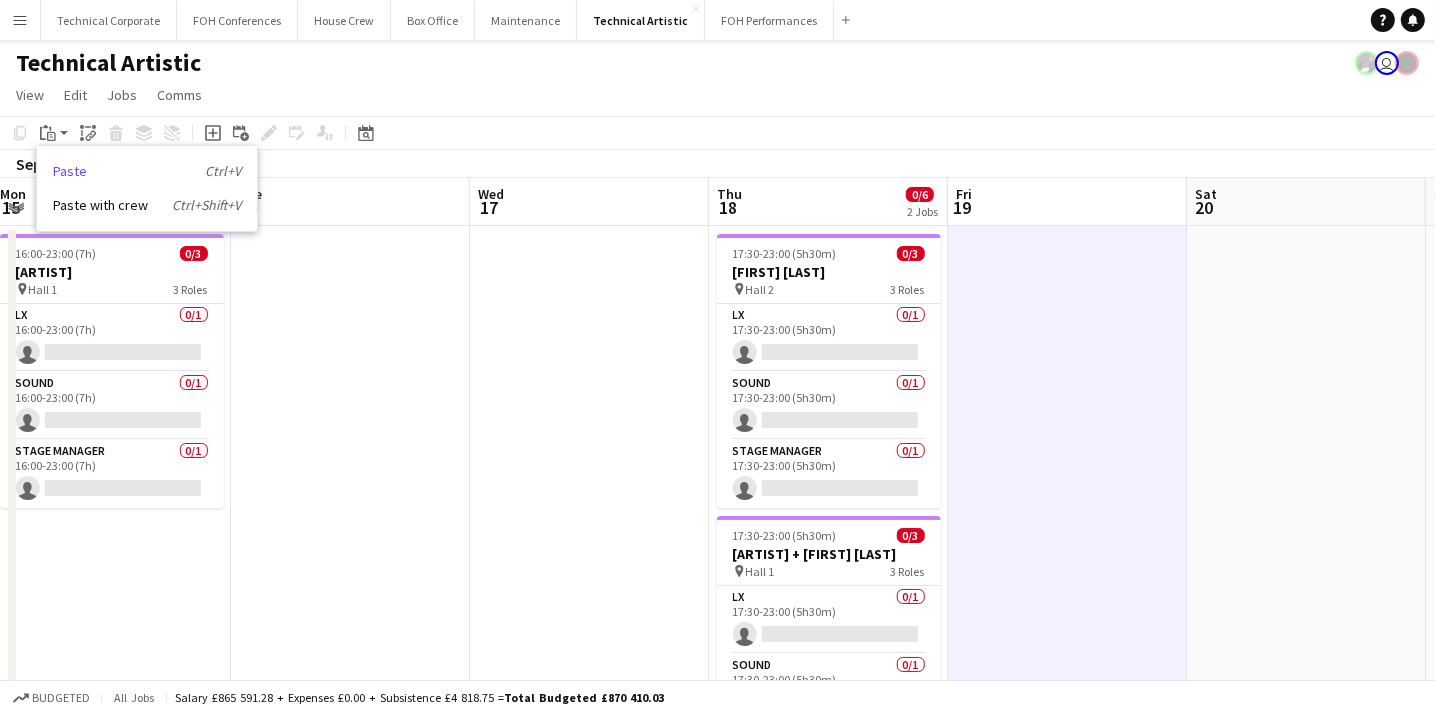 click on "Paste   Ctrl+V" at bounding box center (147, 171) 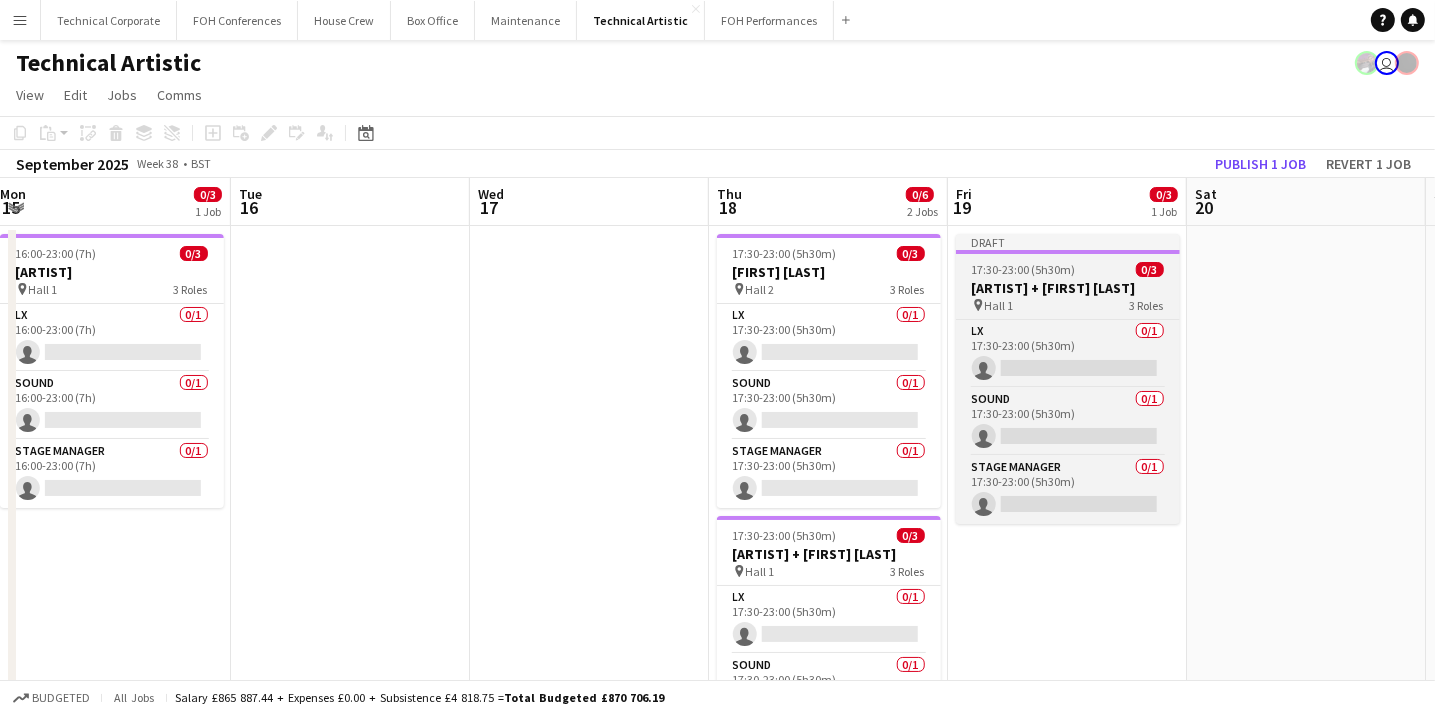 click on "[ARTIST] + [FIRST] [LAST]" at bounding box center (1068, 288) 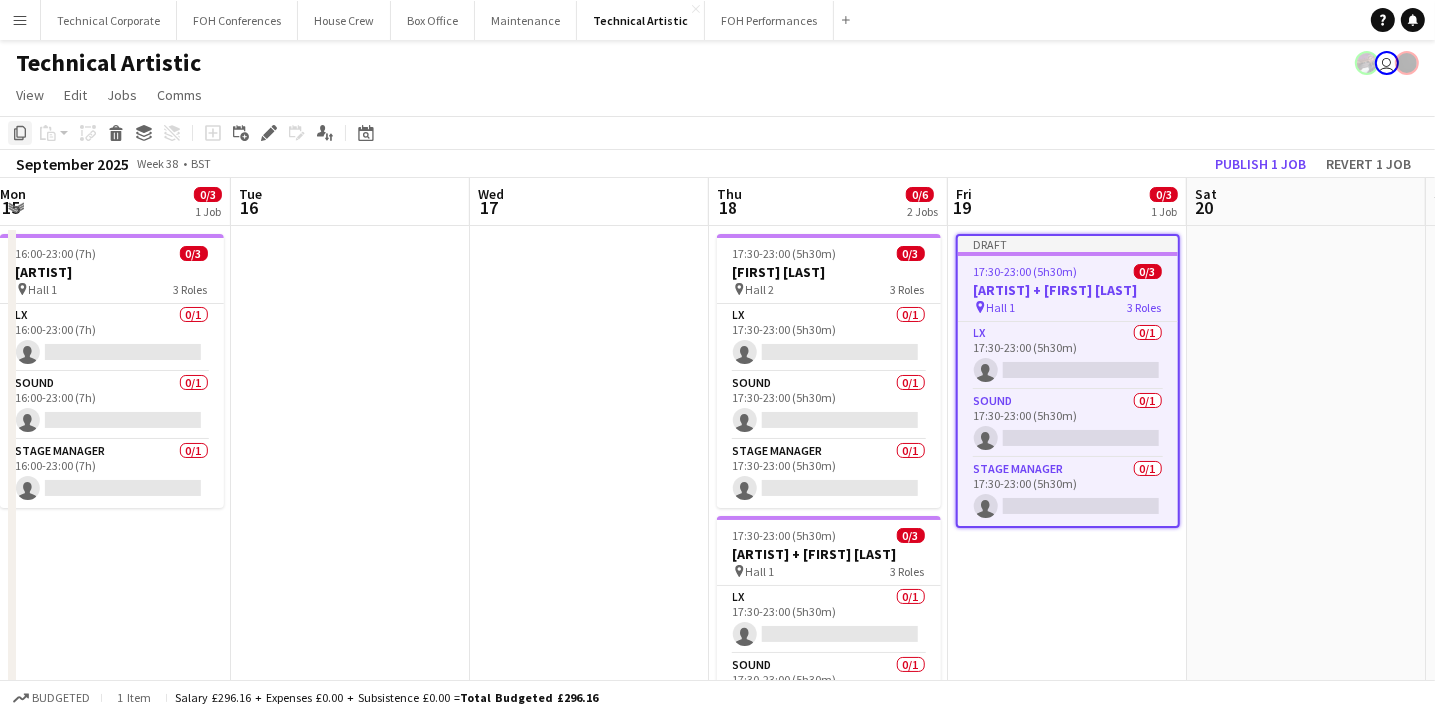 click on "Copy" 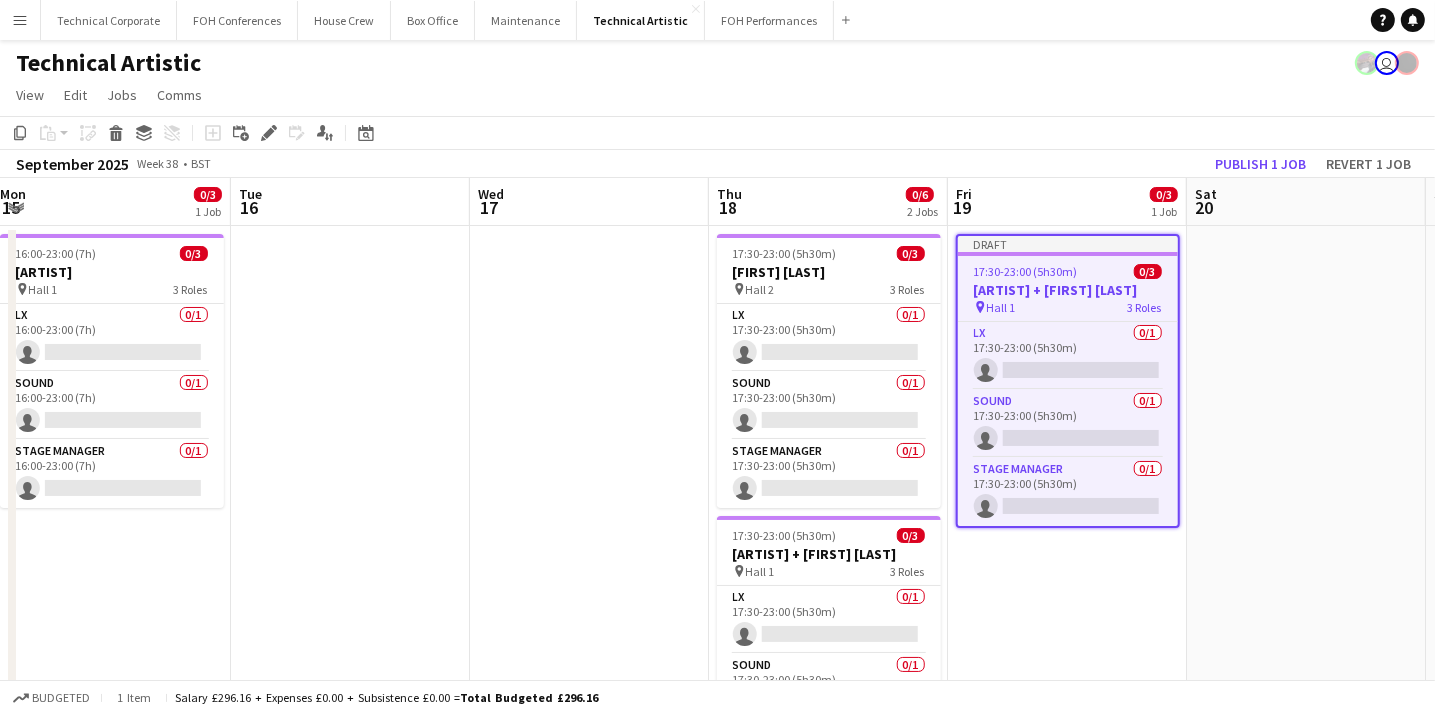 click on "[ARTIST] + [FIRST] [LAST]" at bounding box center (1068, 290) 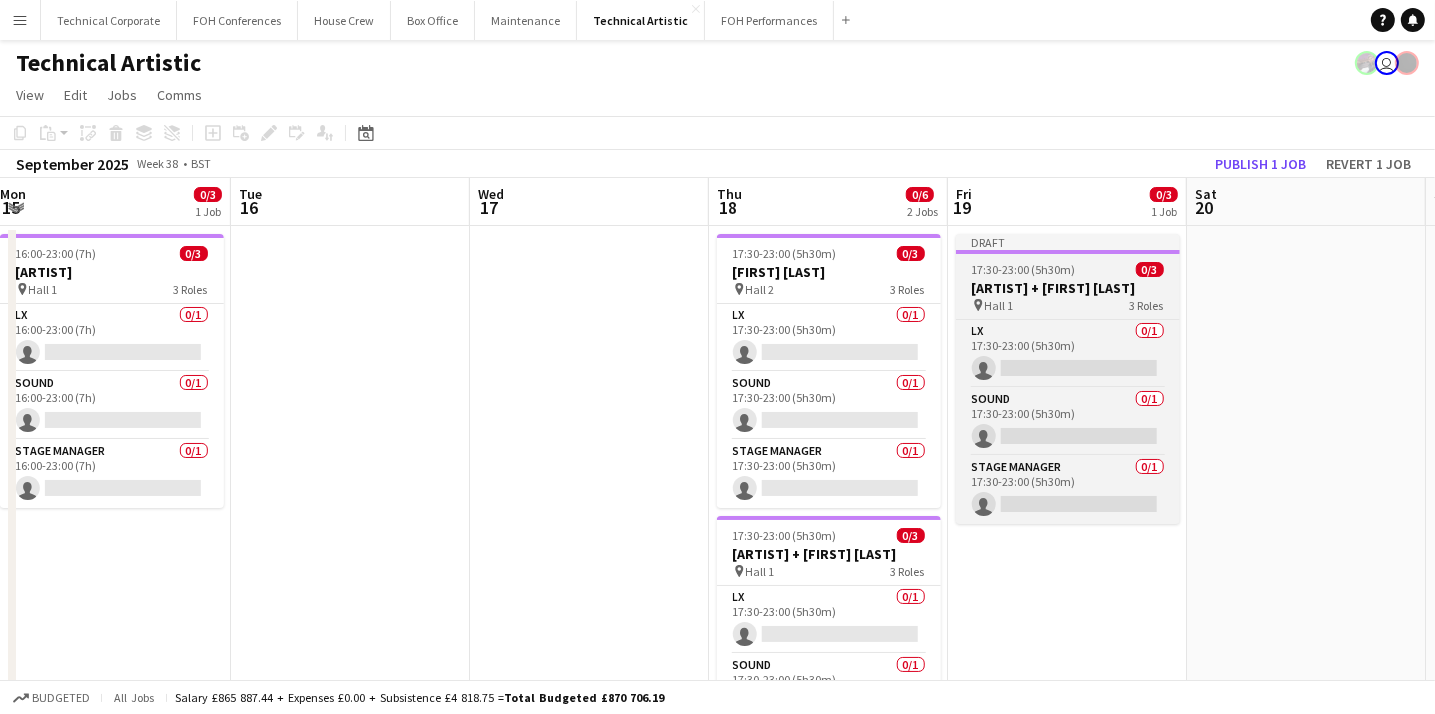 click on "[ARTIST] + [FIRST] [LAST]" at bounding box center (1068, 288) 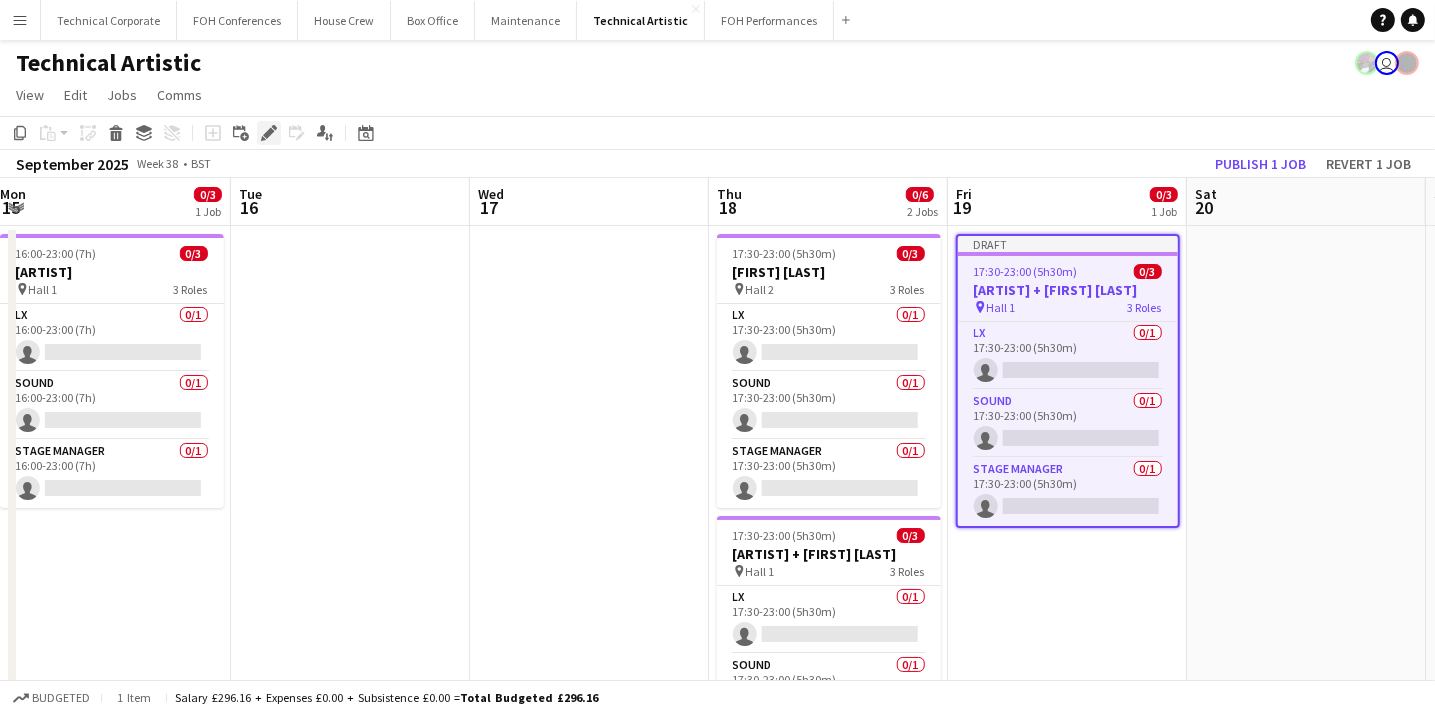 click on "Edit" 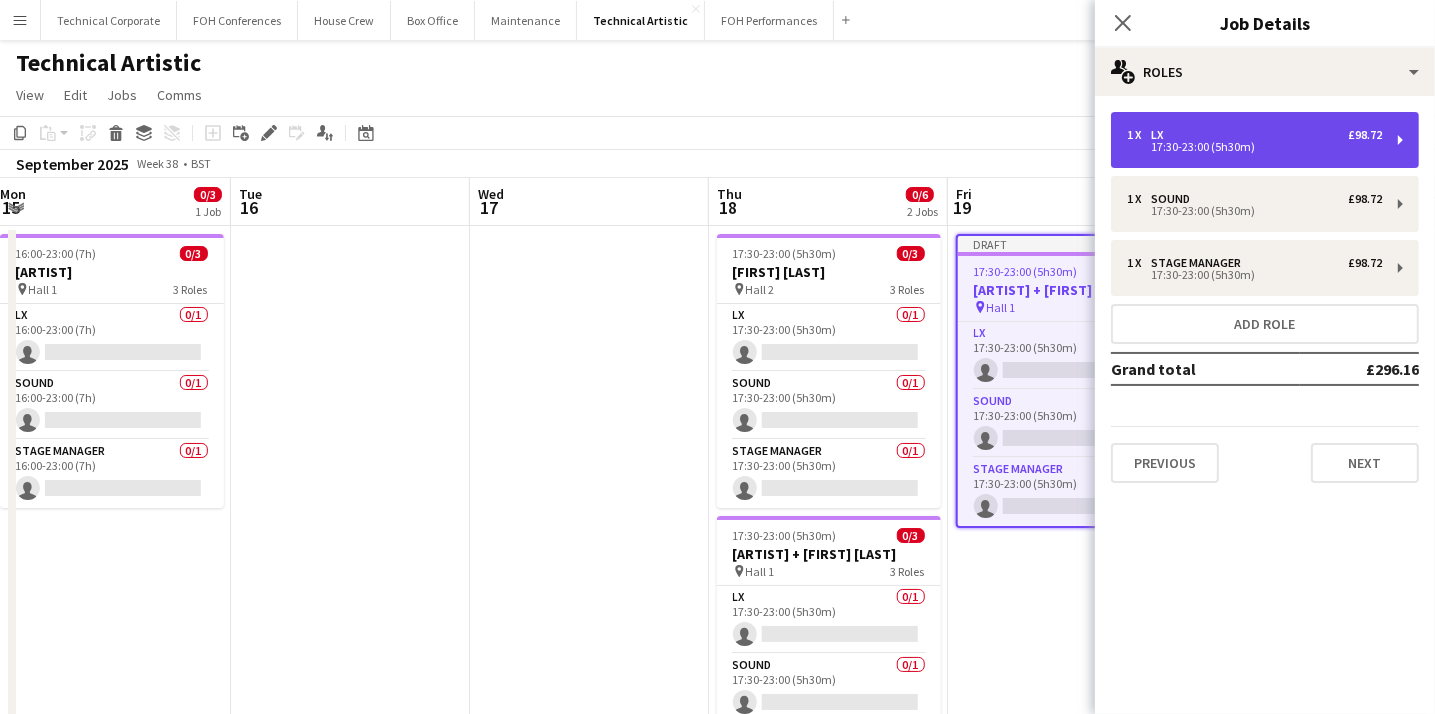 click on "1 x   LX   £98.72" at bounding box center (1254, 135) 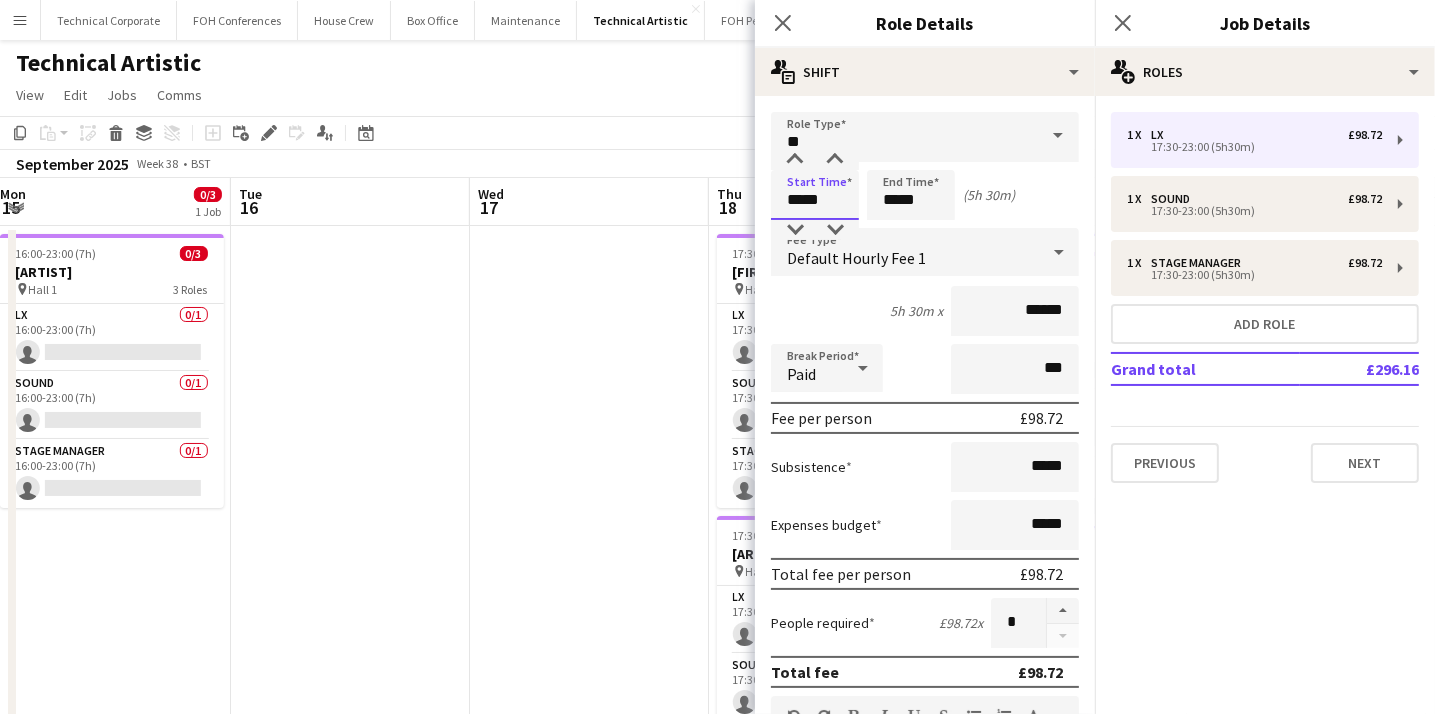 drag, startPoint x: 832, startPoint y: 209, endPoint x: 722, endPoint y: 205, distance: 110.0727 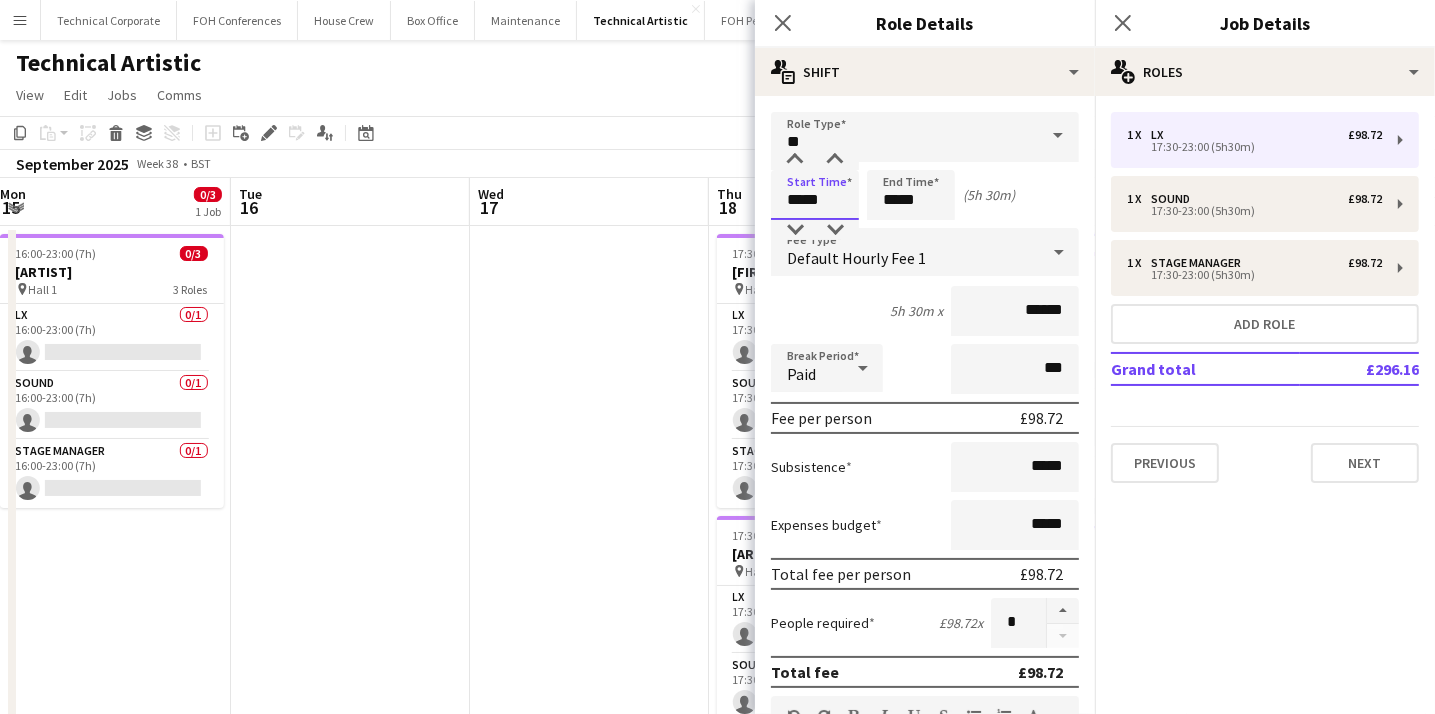 click on "Menu
Boards
Boards   Boards   All jobs   Status
Workforce
Workforce   My Workforce   Recruiting
Comms
Comms
Pay
Pay   Approvals
Platform Settings
Platform Settings   Your settings
Training Academy
Training Academy
Knowledge Base
Knowledge Base
Product Updates
Product Updates   Log Out   Privacy   Technical Corporate
Close
FOH Conferences
Close
House Crew
Close
Box Office
Close
Maintenance
Close
Technical Artistic
Close
FOH Performances
Close
Add
Help
Notifications" at bounding box center [717, 602] 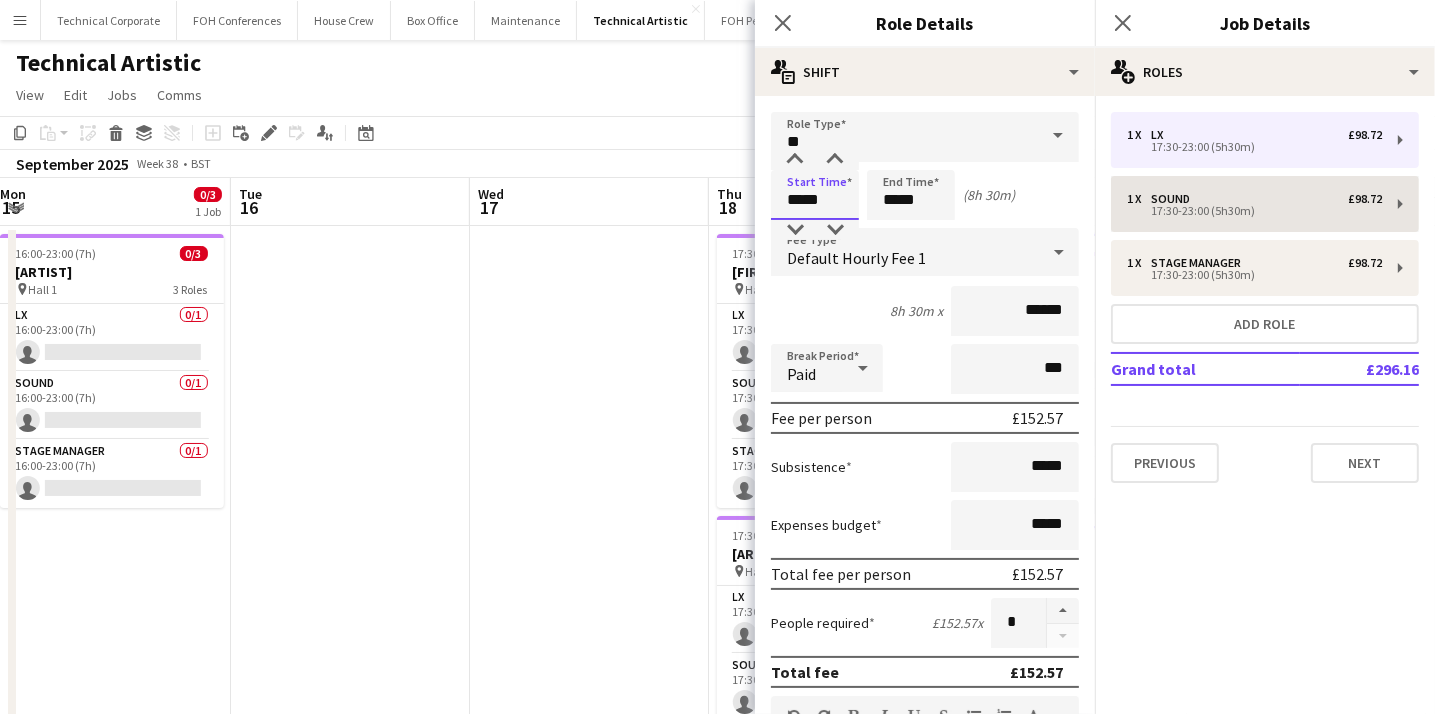 type on "*****" 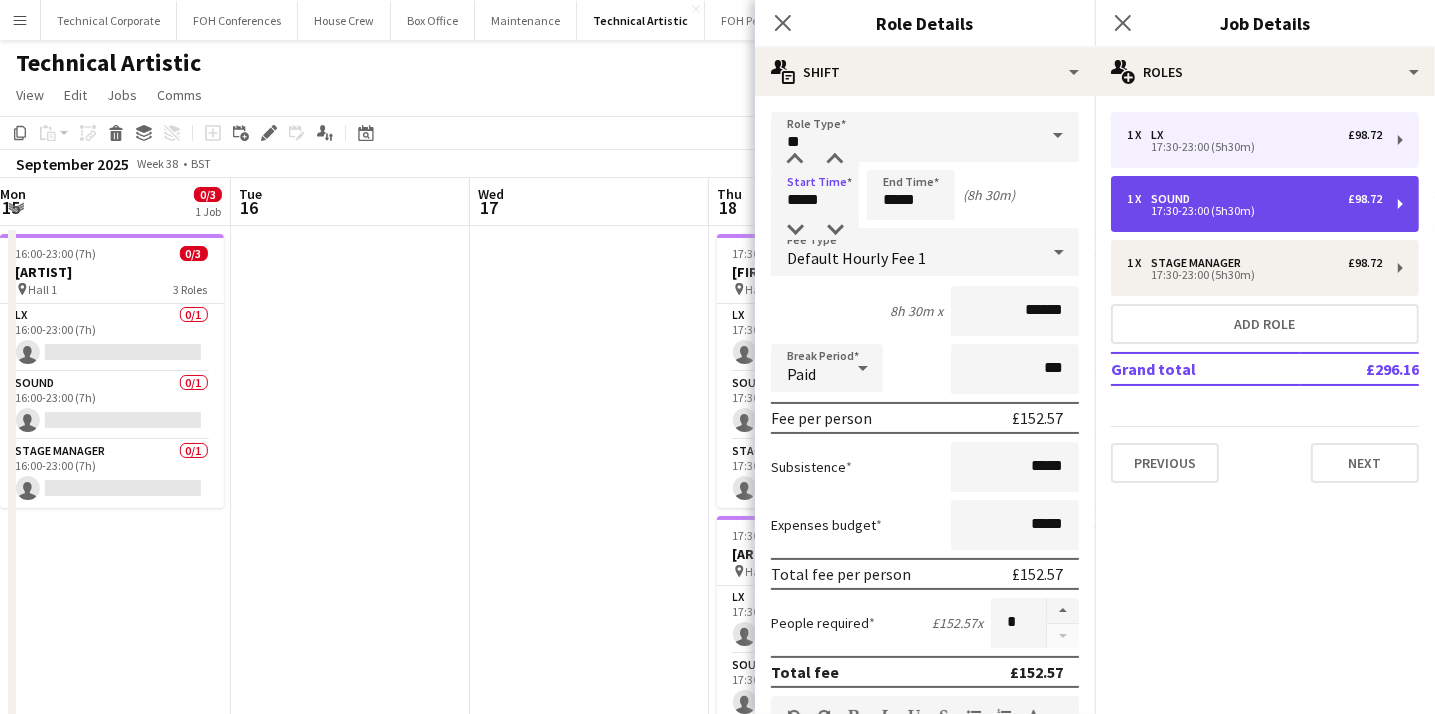 click on "17:30-23:00 (5h30m)" at bounding box center (1254, 211) 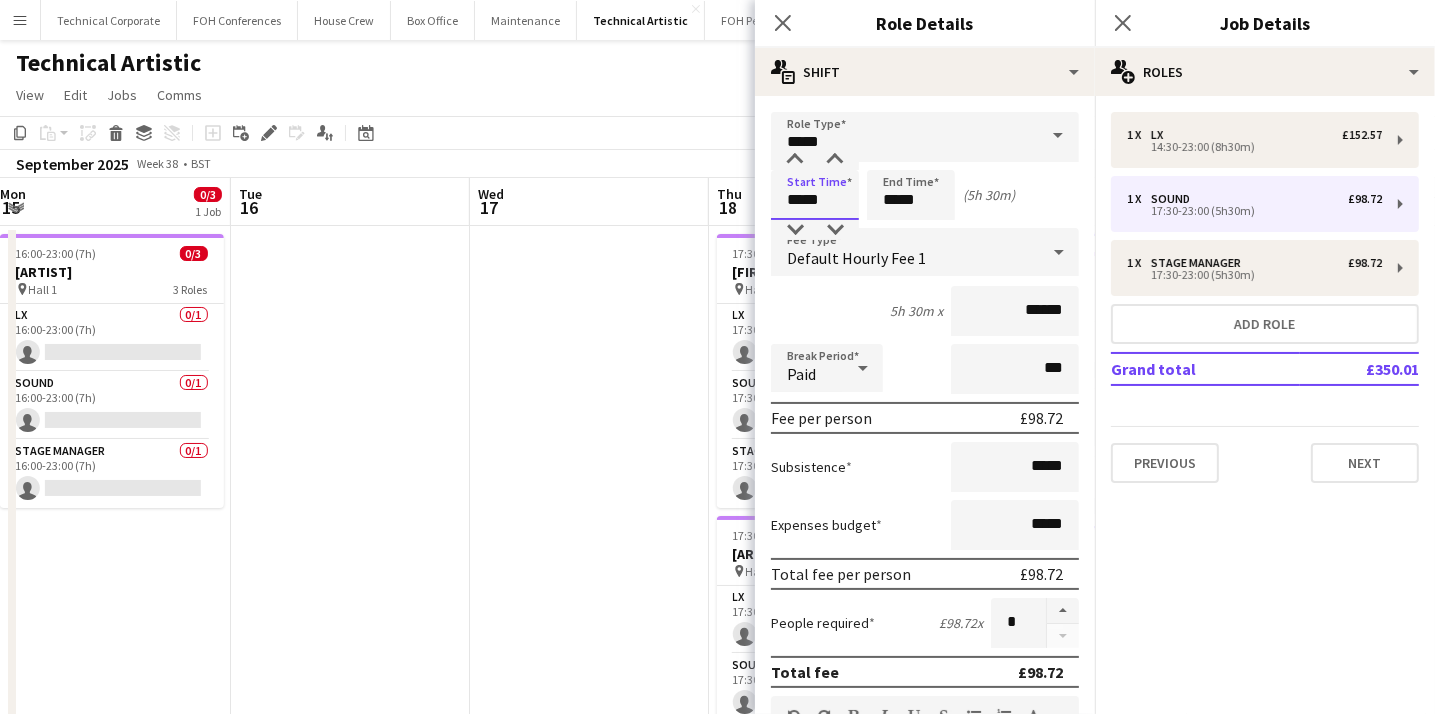 drag, startPoint x: 825, startPoint y: 201, endPoint x: 739, endPoint y: 201, distance: 86 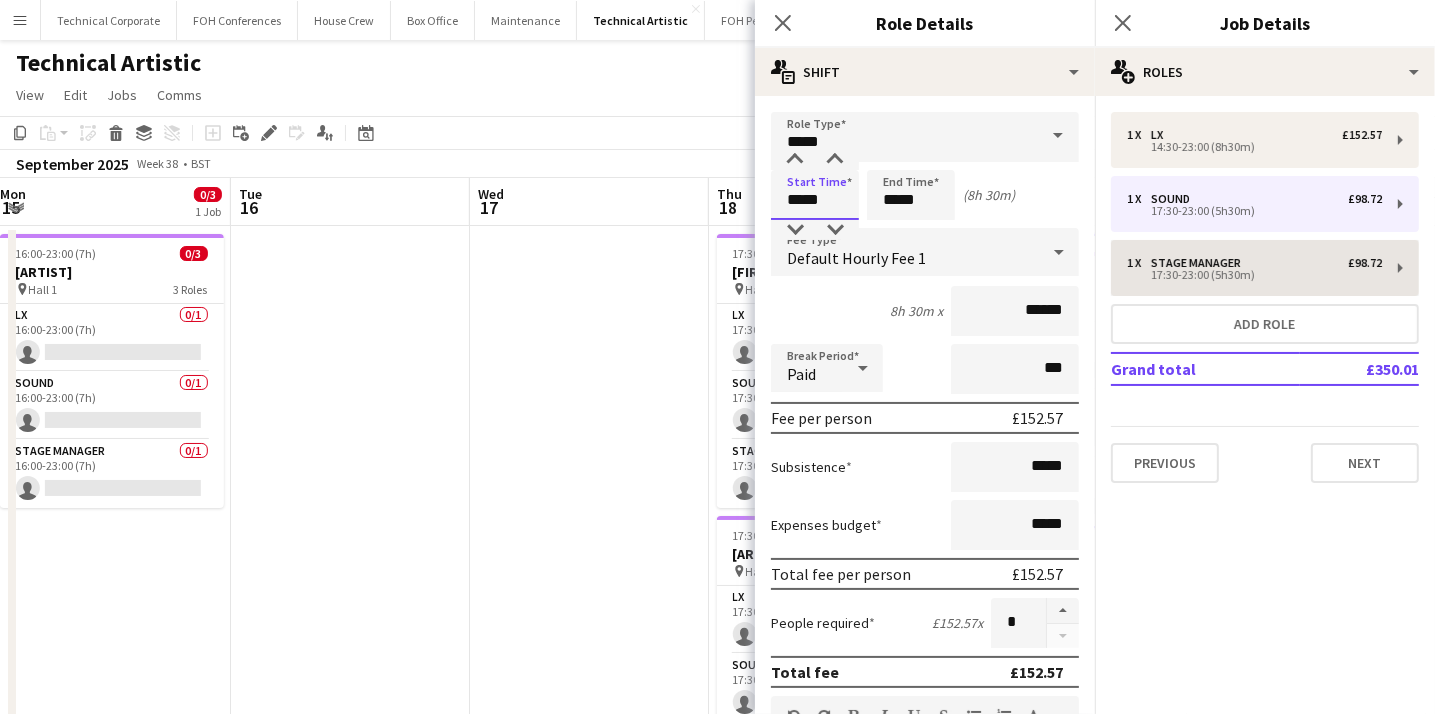 type on "*****" 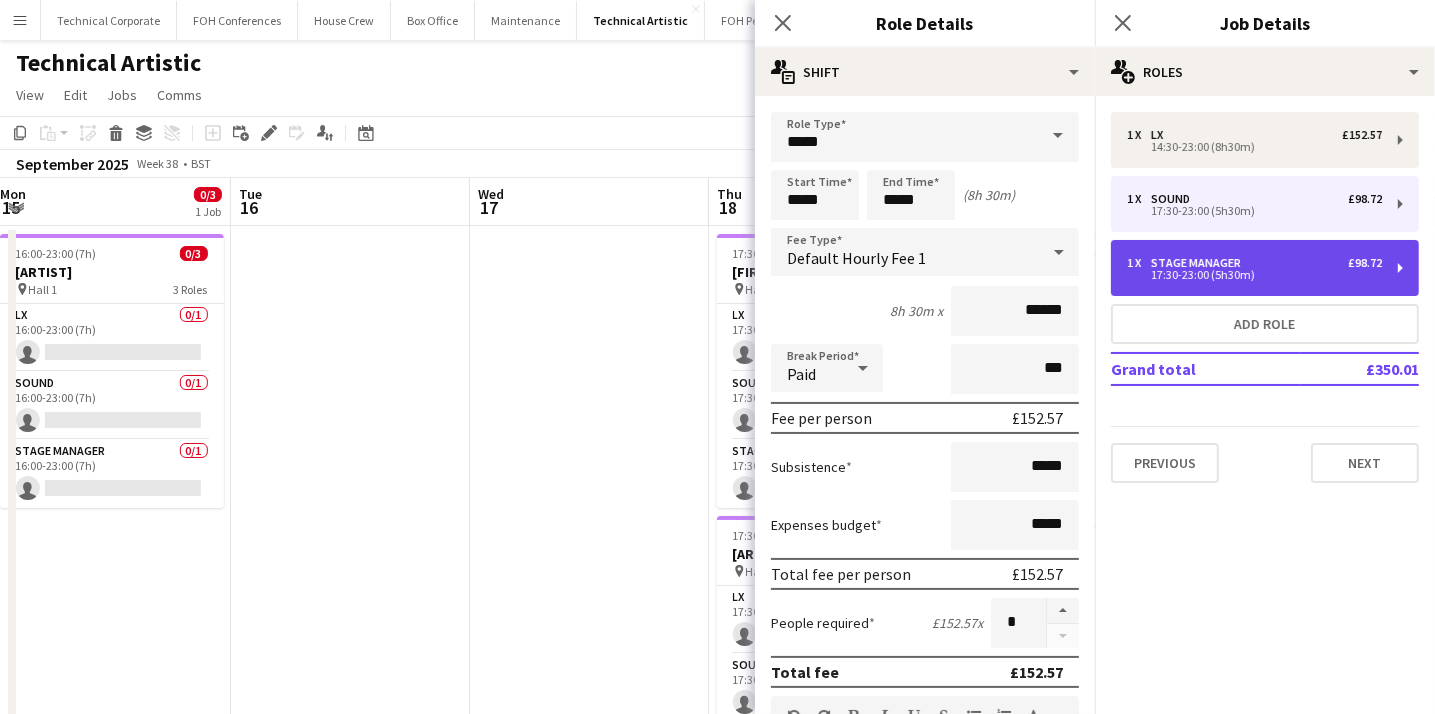click on "1 x   Stage Manager   £98.72   17:30-23:00 (5h30m)" at bounding box center (1265, 268) 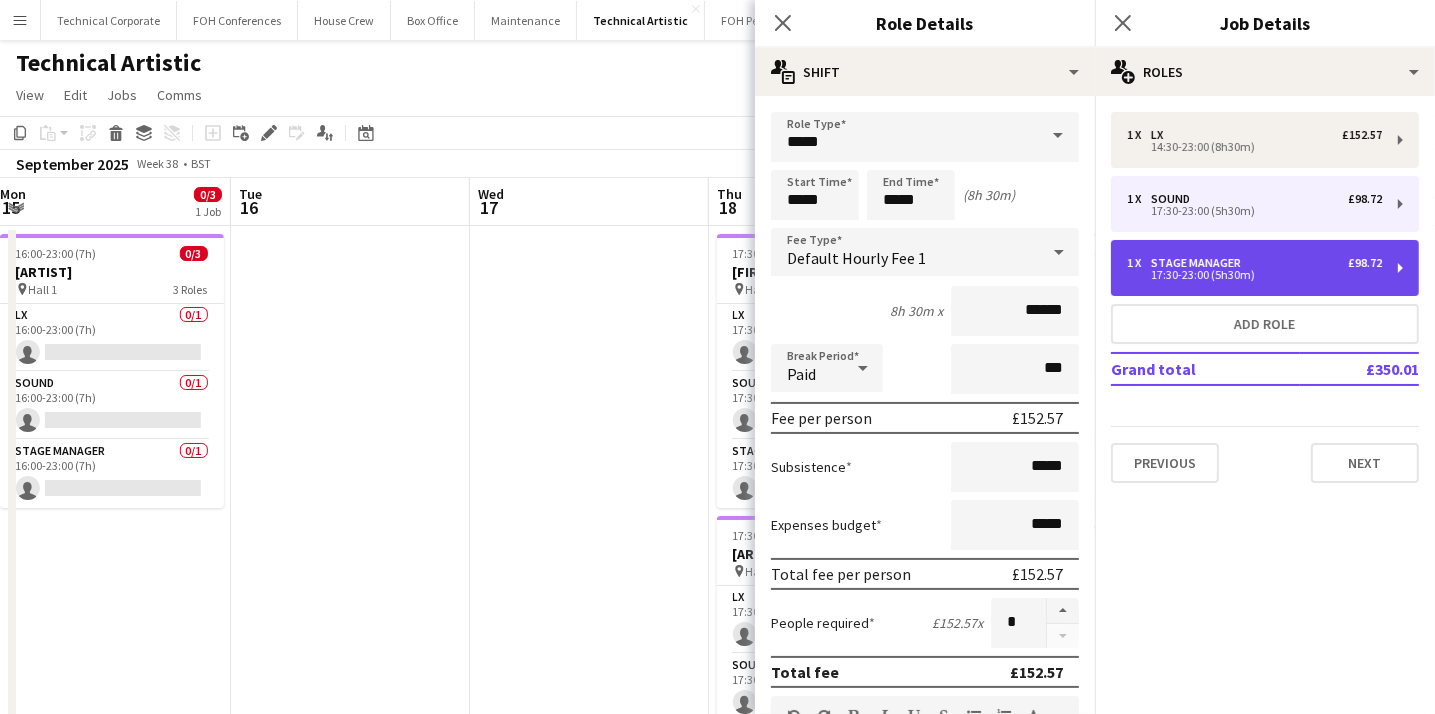 type on "**********" 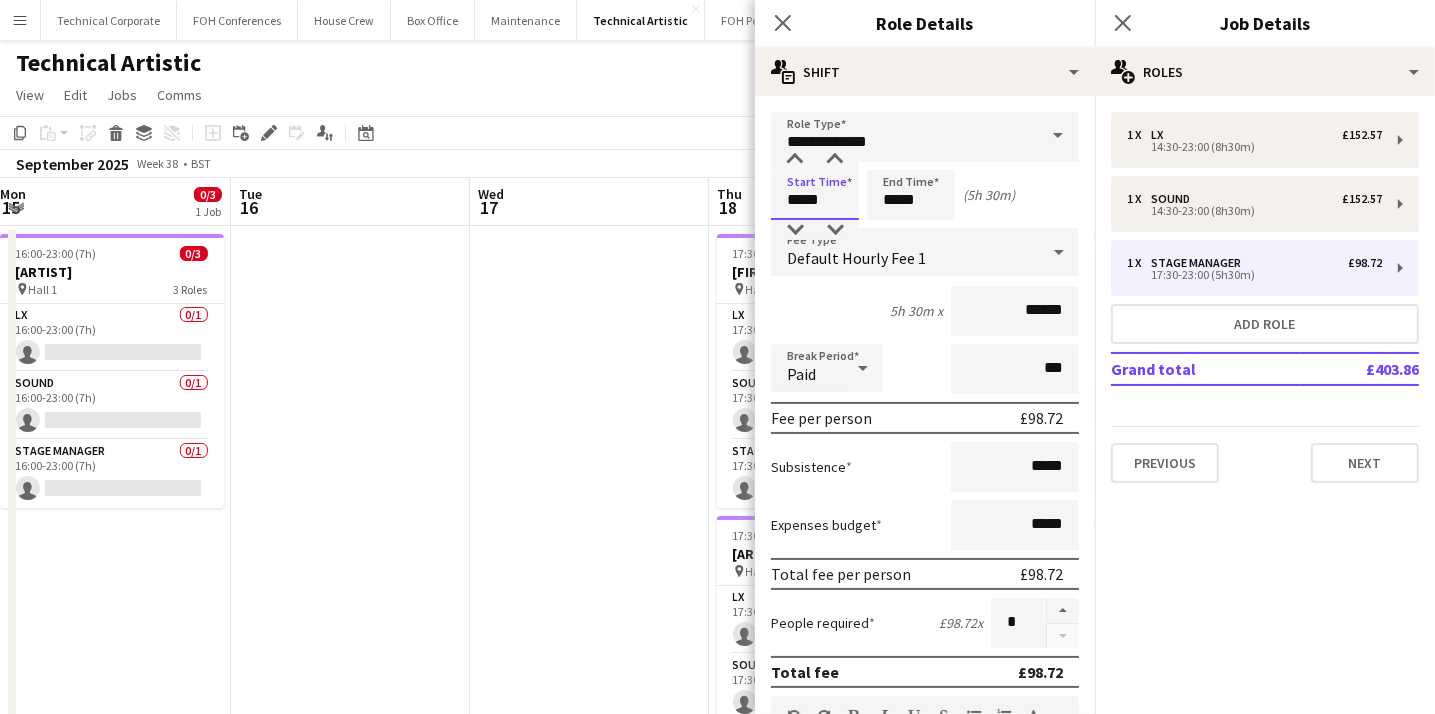 drag, startPoint x: 837, startPoint y: 203, endPoint x: 716, endPoint y: 197, distance: 121.14867 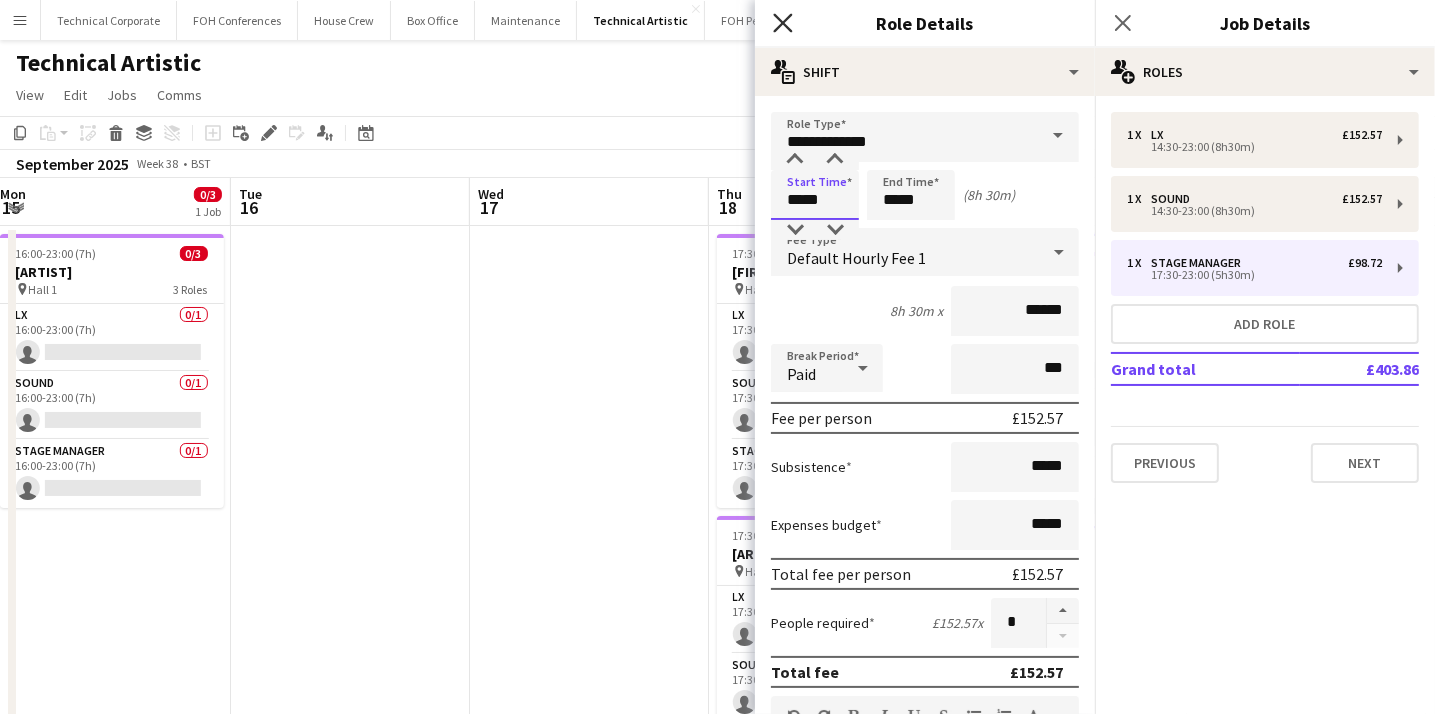 type on "*****" 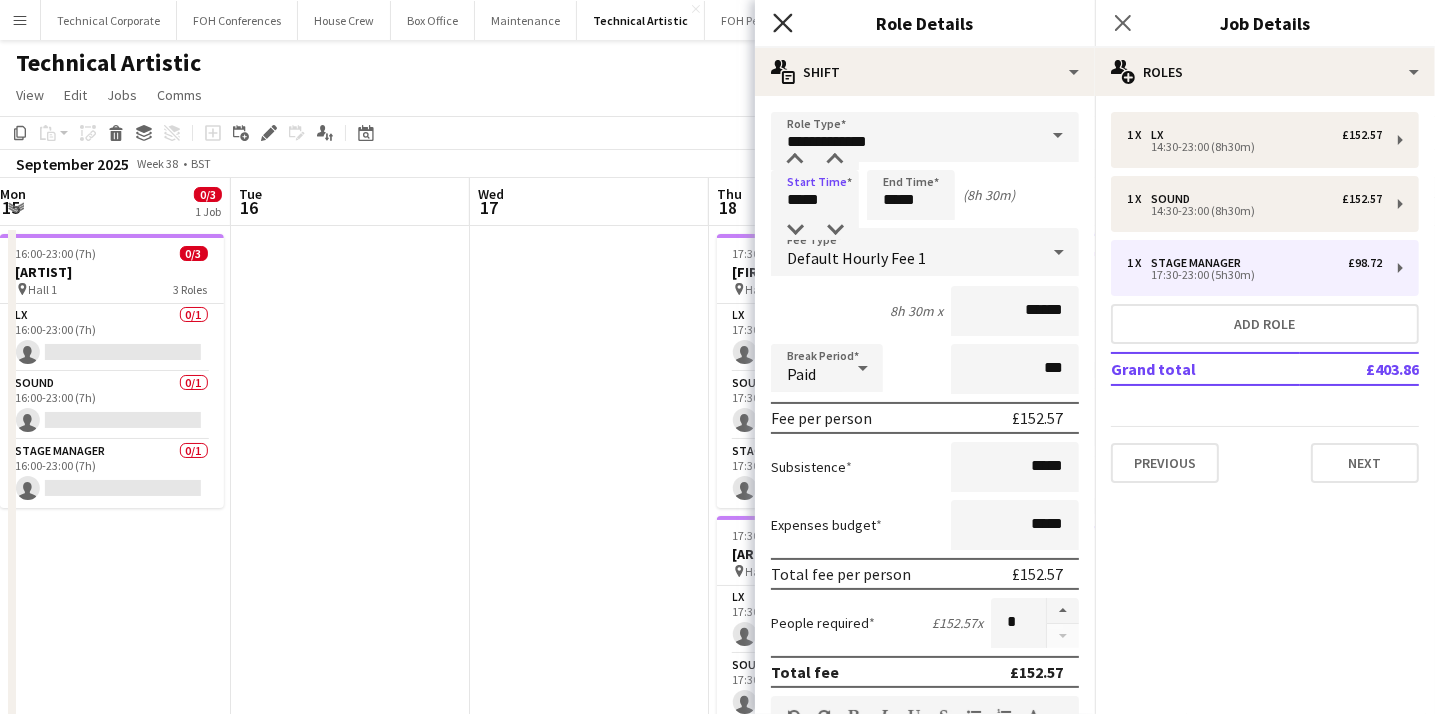 click 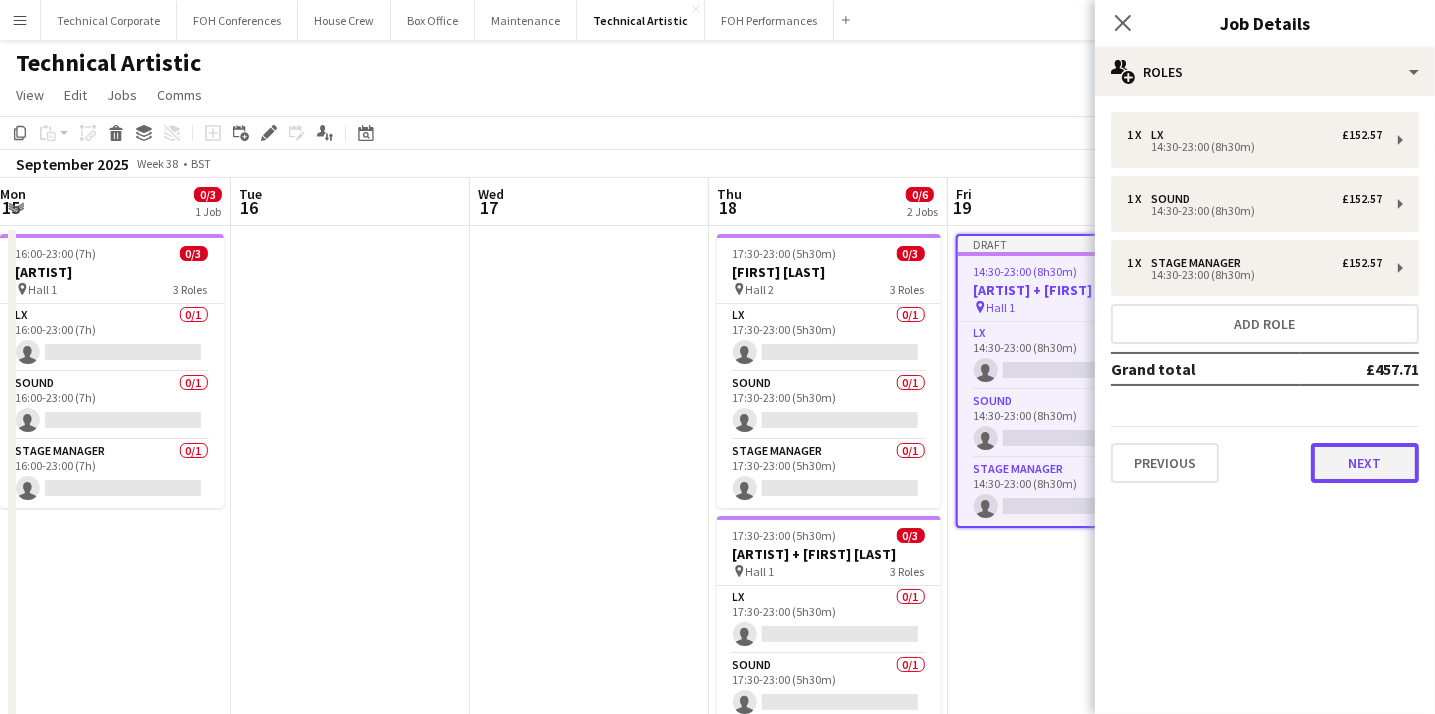 click on "Next" at bounding box center [1365, 463] 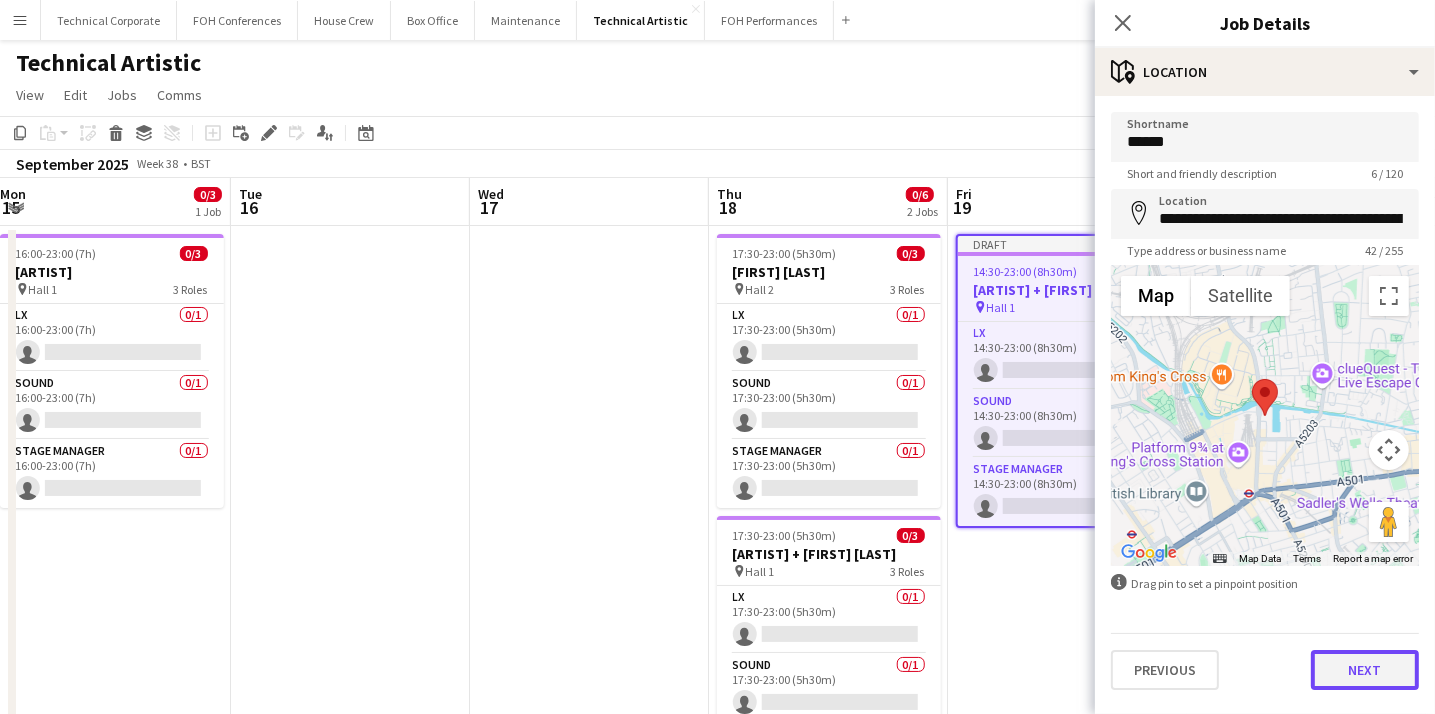 click on "Next" at bounding box center (1365, 670) 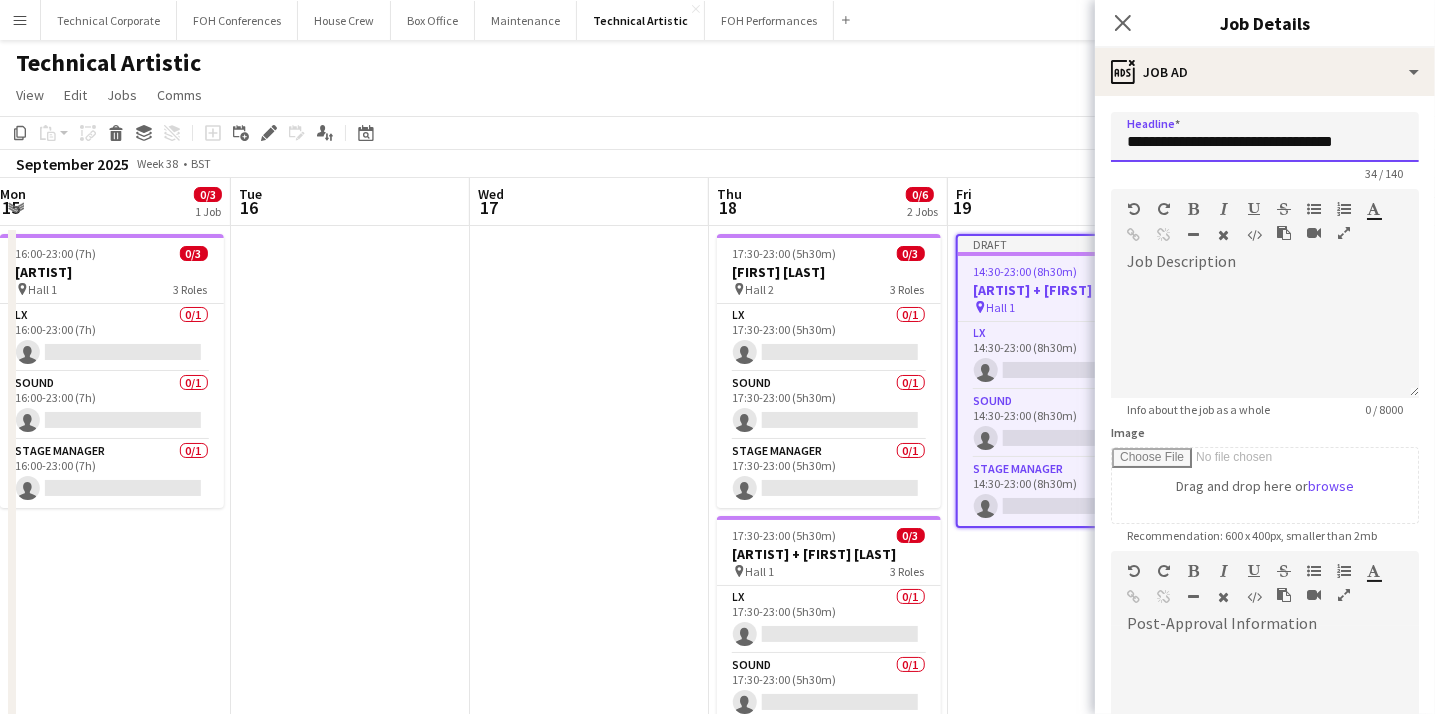click on "**********" at bounding box center (1265, 137) 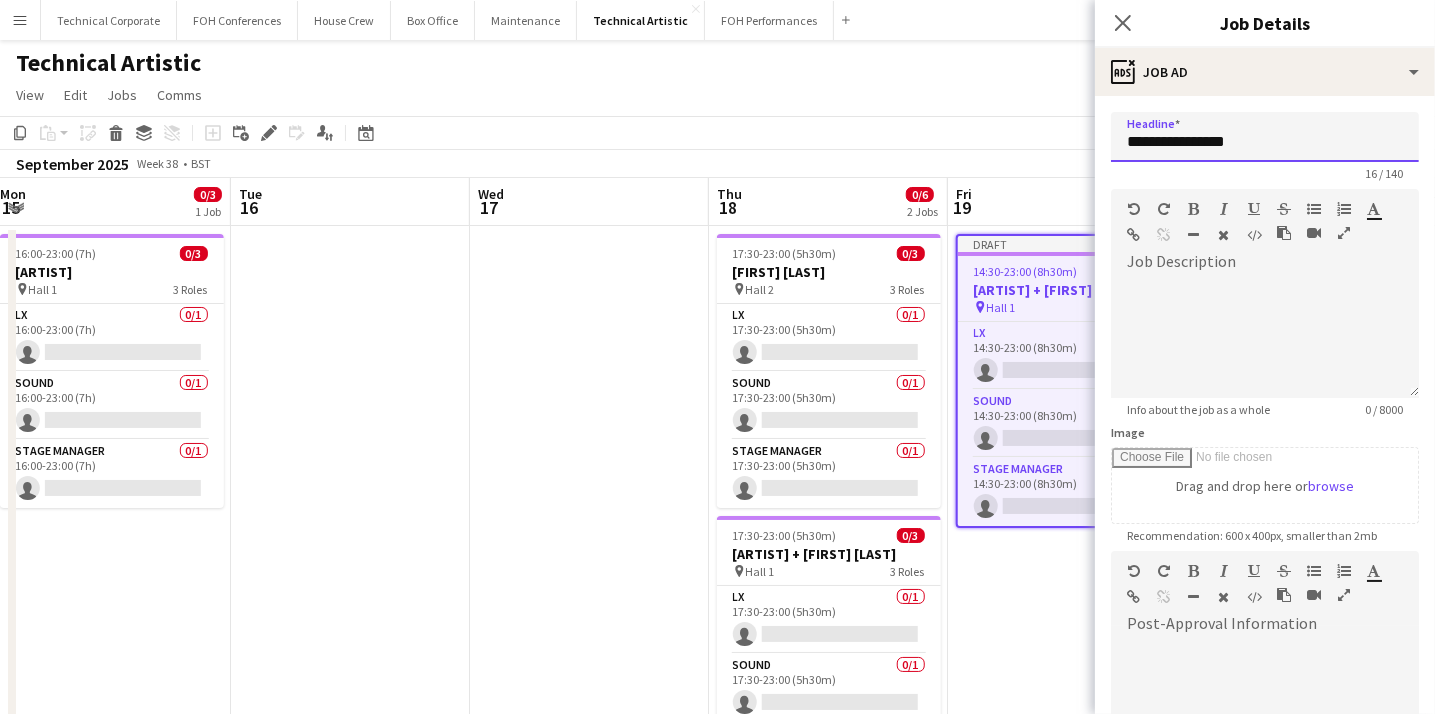 scroll, scrollTop: 272, scrollLeft: 0, axis: vertical 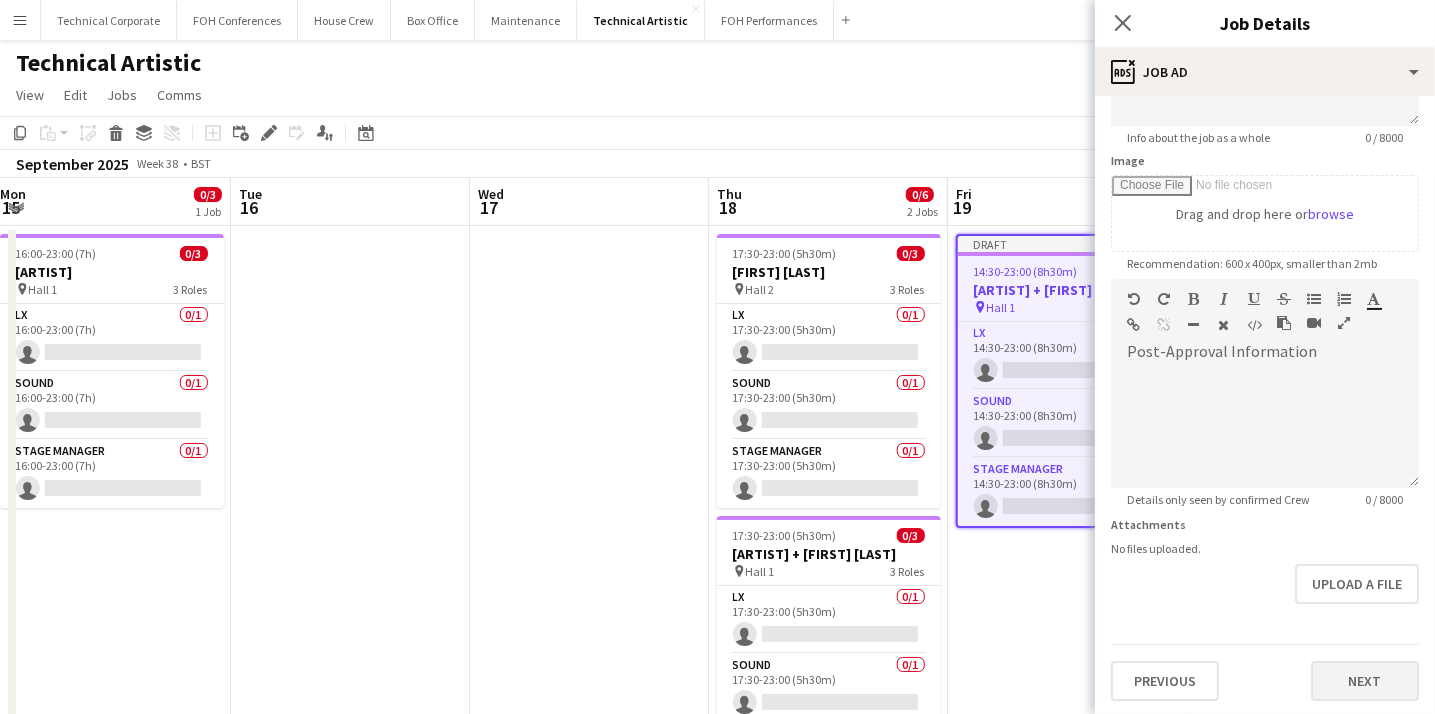 type on "**********" 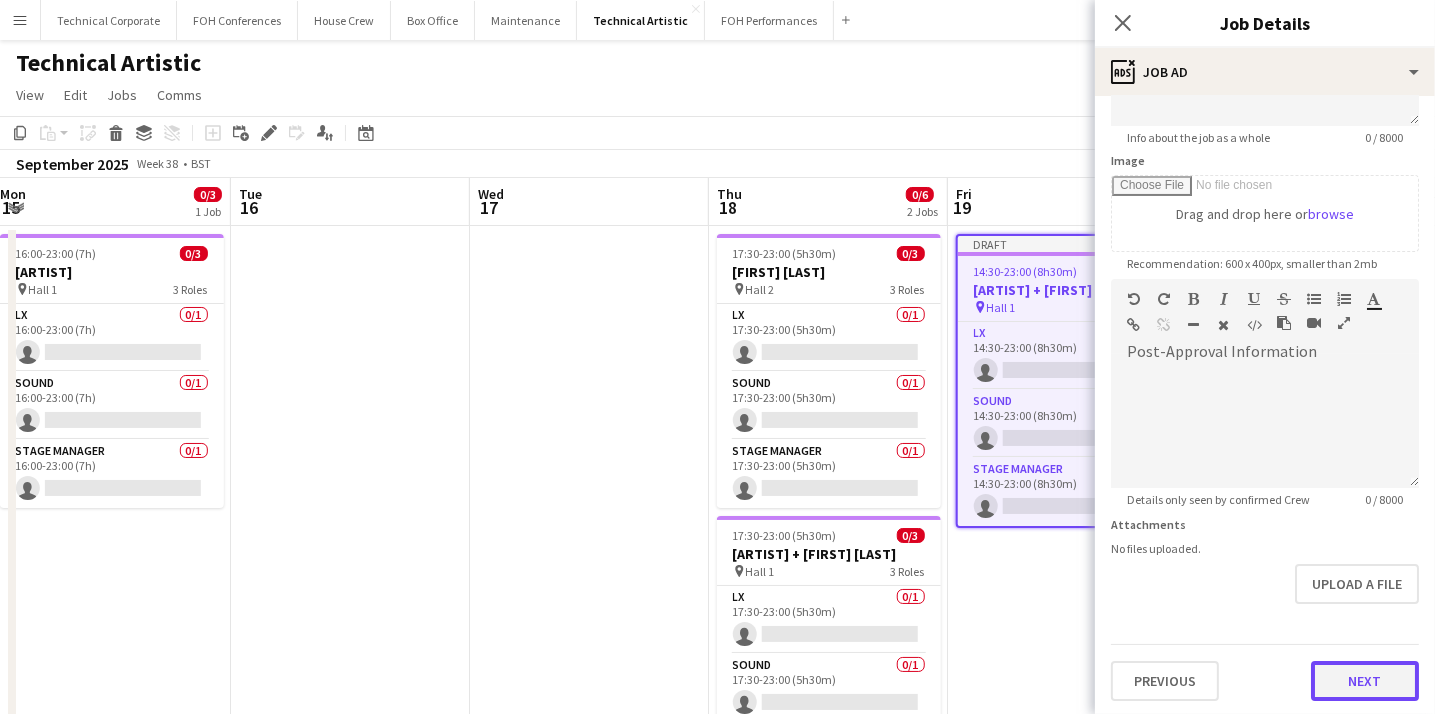 click on "Next" at bounding box center [1365, 681] 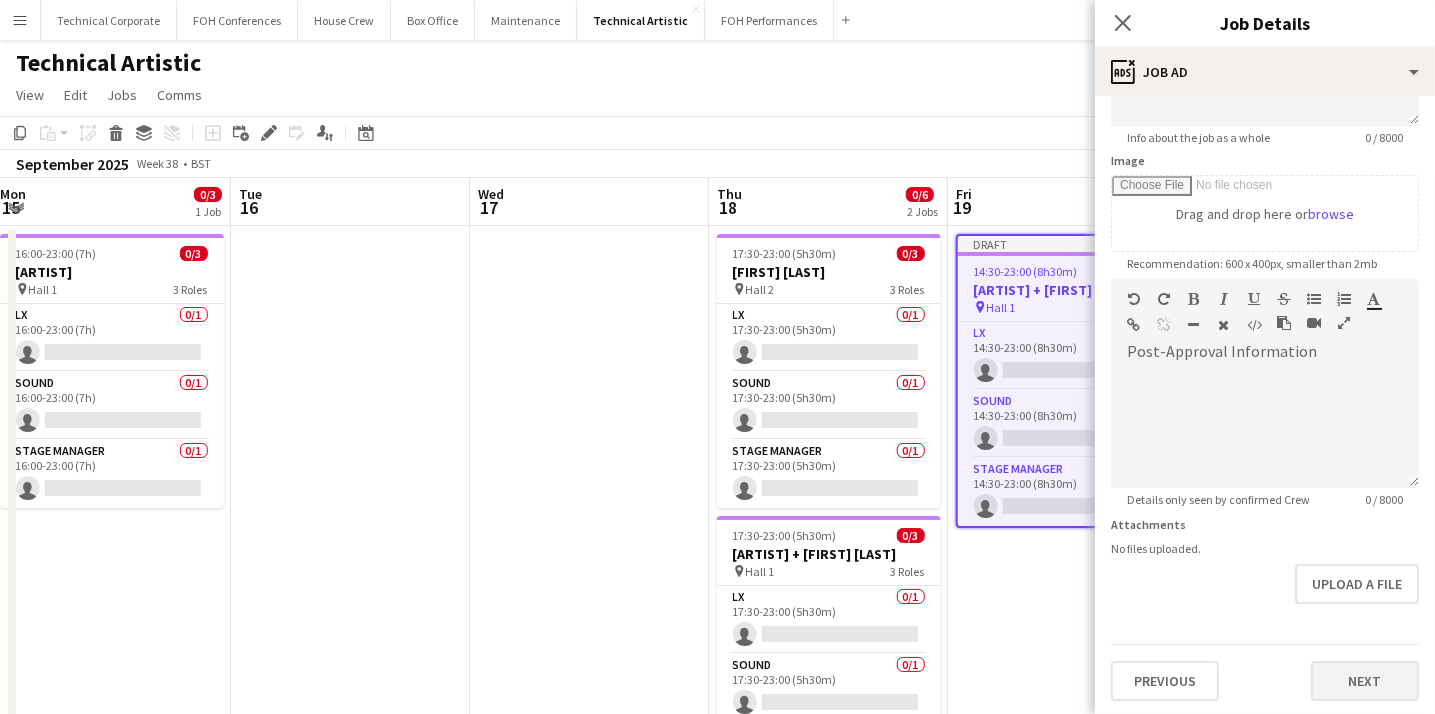 type on "*******" 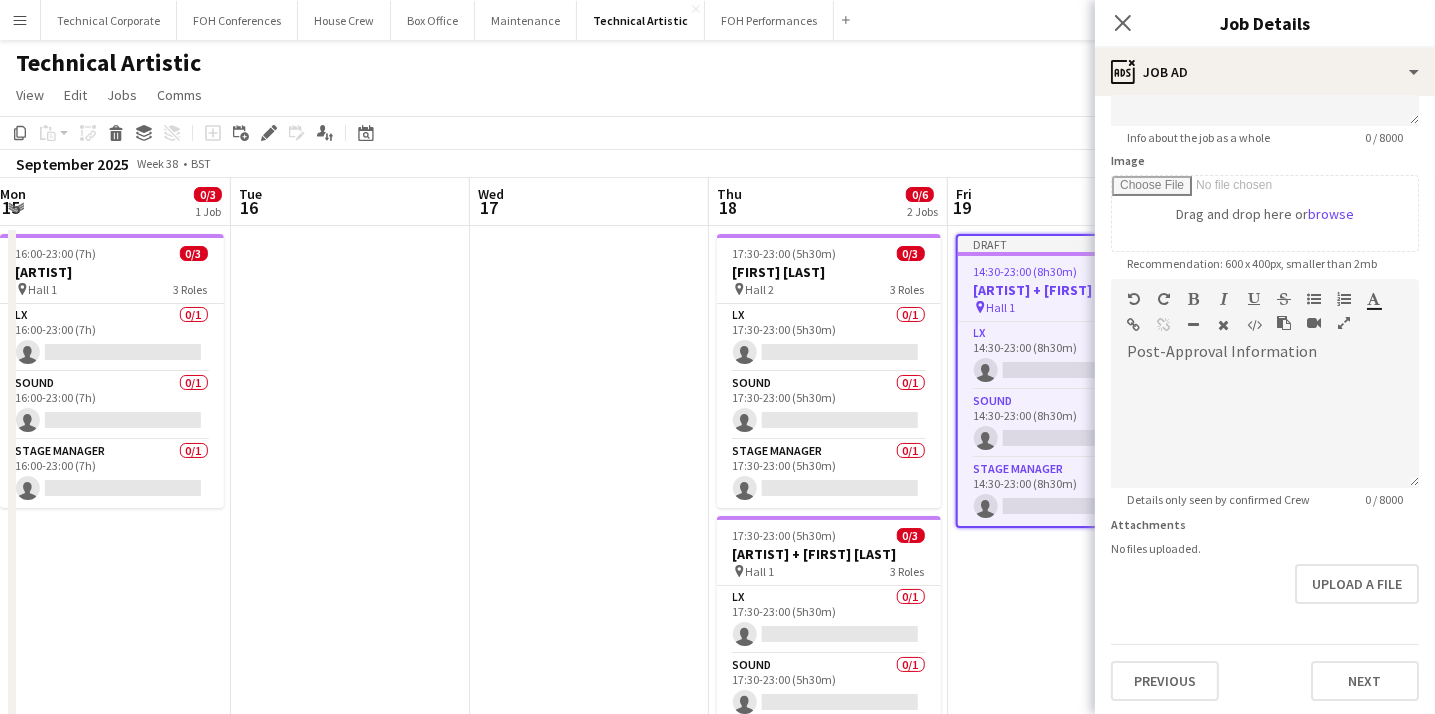 scroll, scrollTop: 0, scrollLeft: 0, axis: both 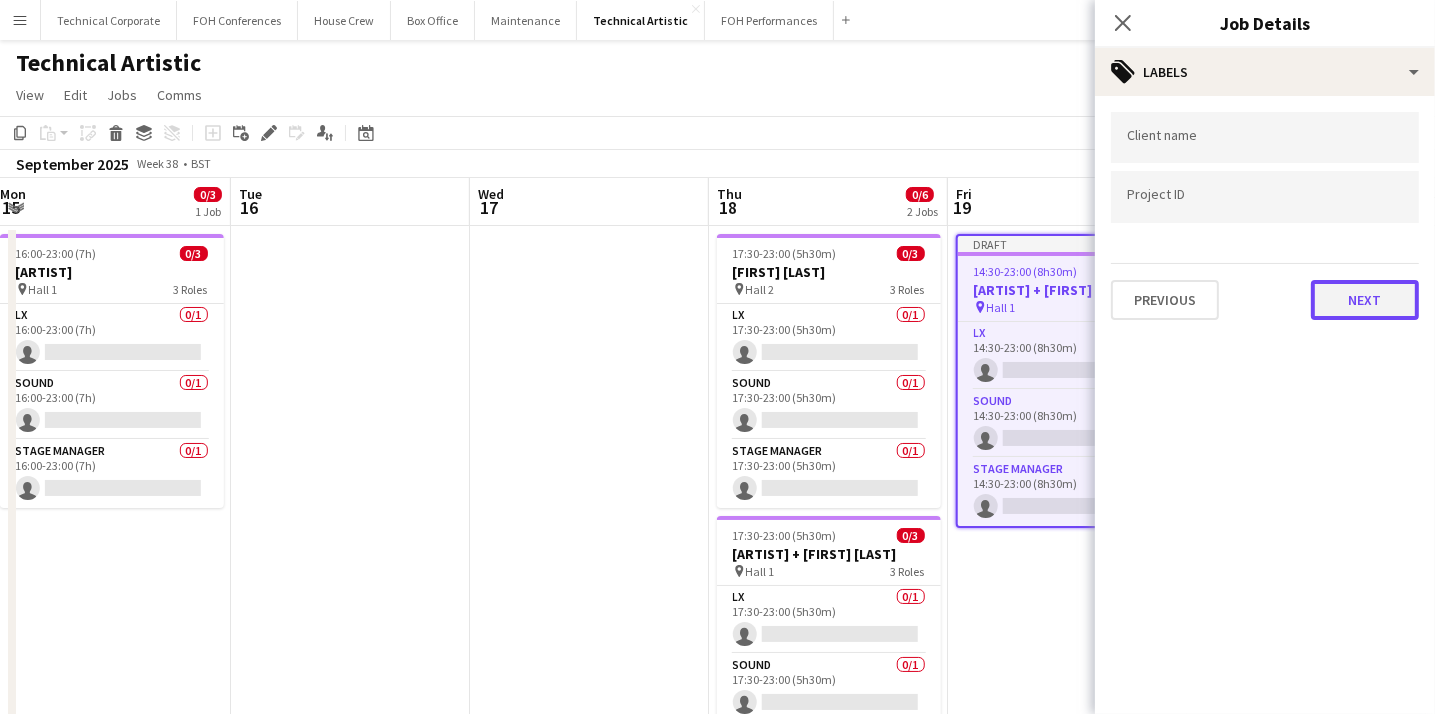 click on "Next" at bounding box center (1365, 300) 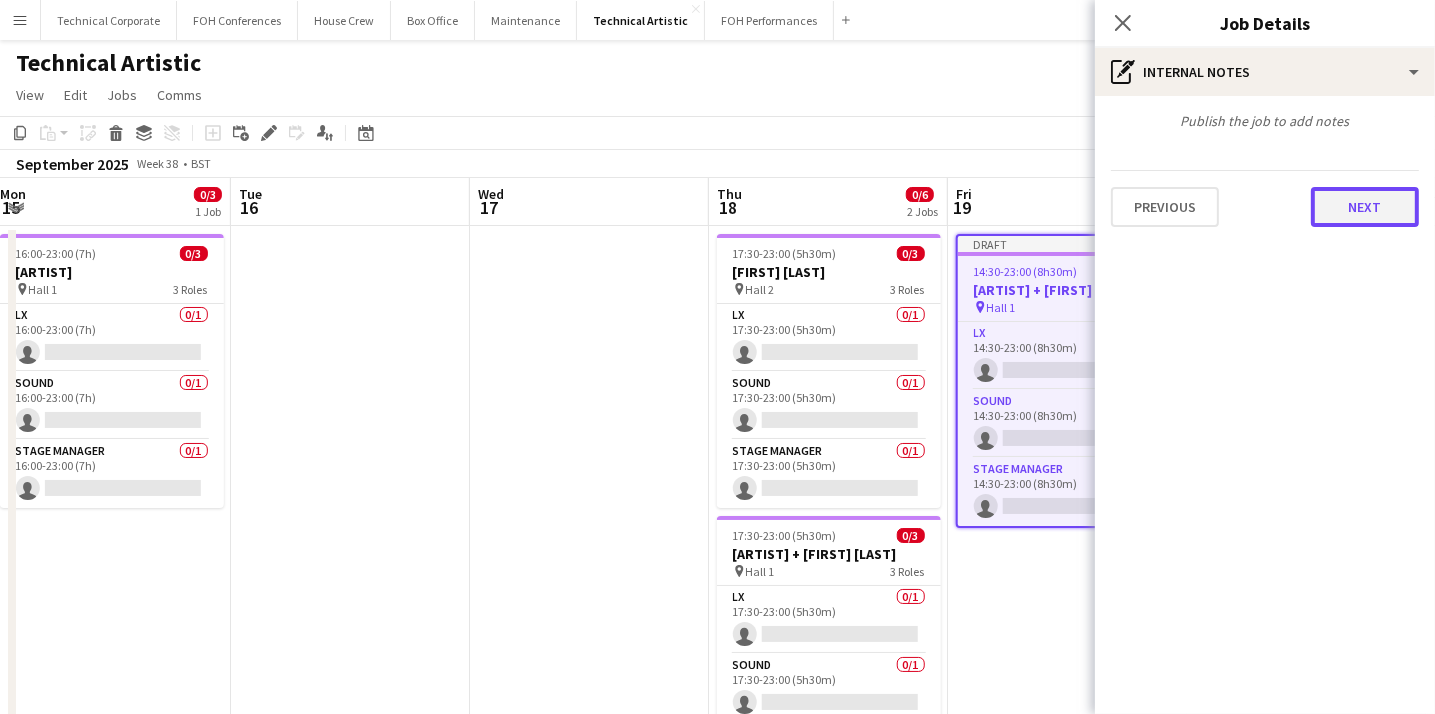 click on "Next" at bounding box center [1365, 207] 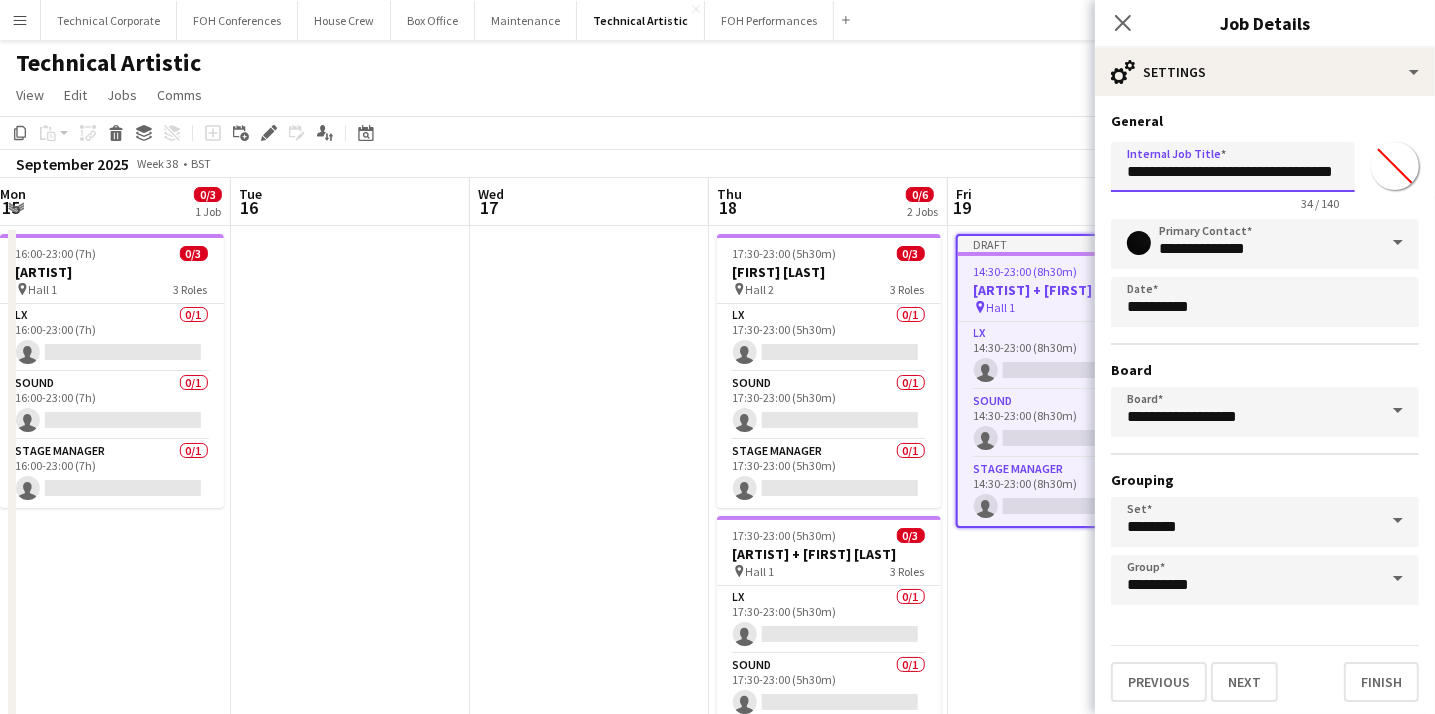 click on "**********" at bounding box center (1233, 167) 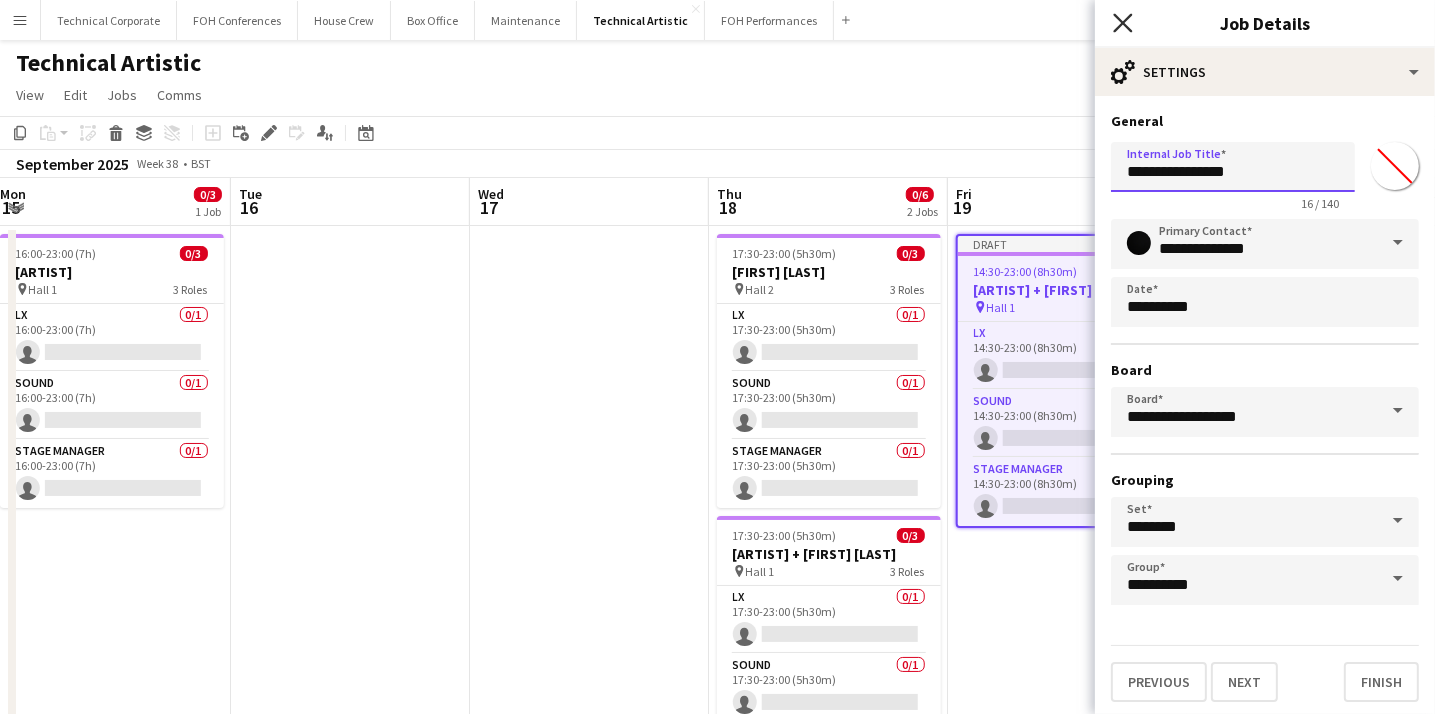 type on "**********" 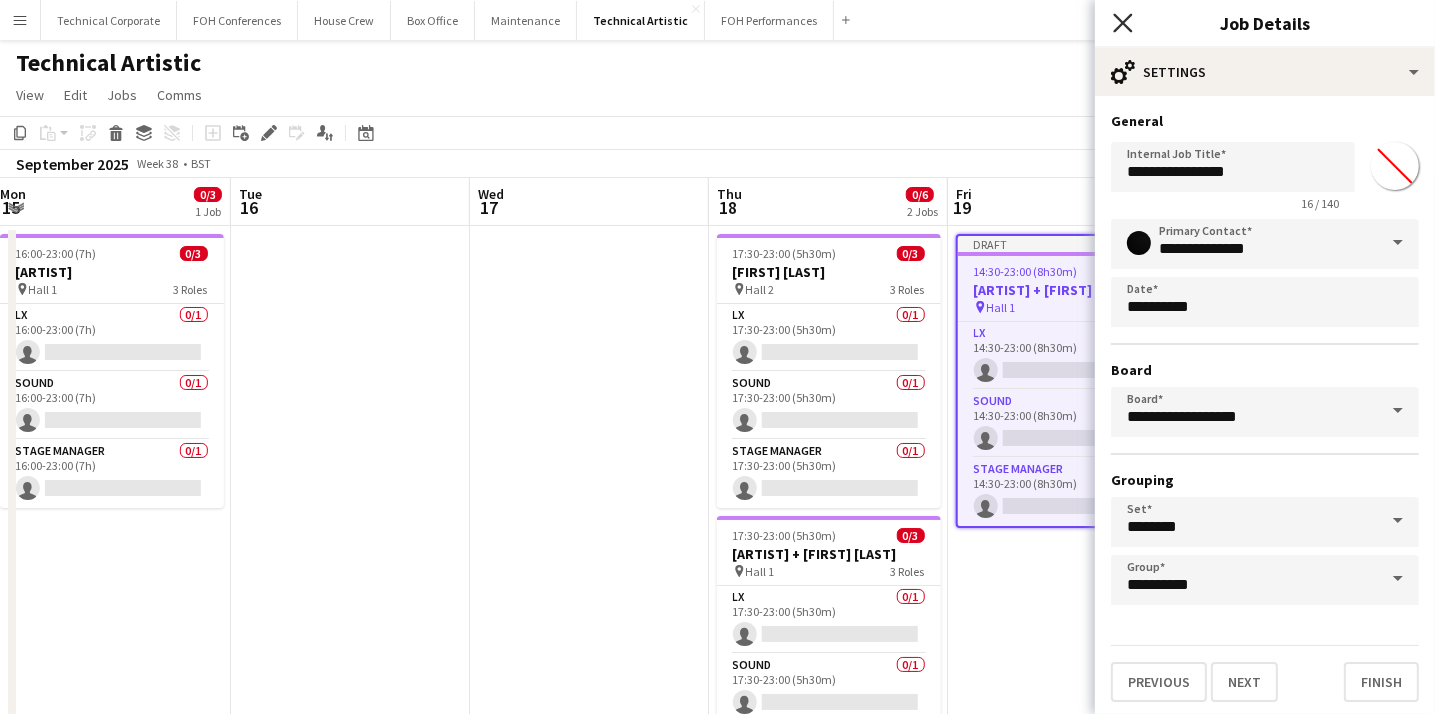 click on "Close pop-in" 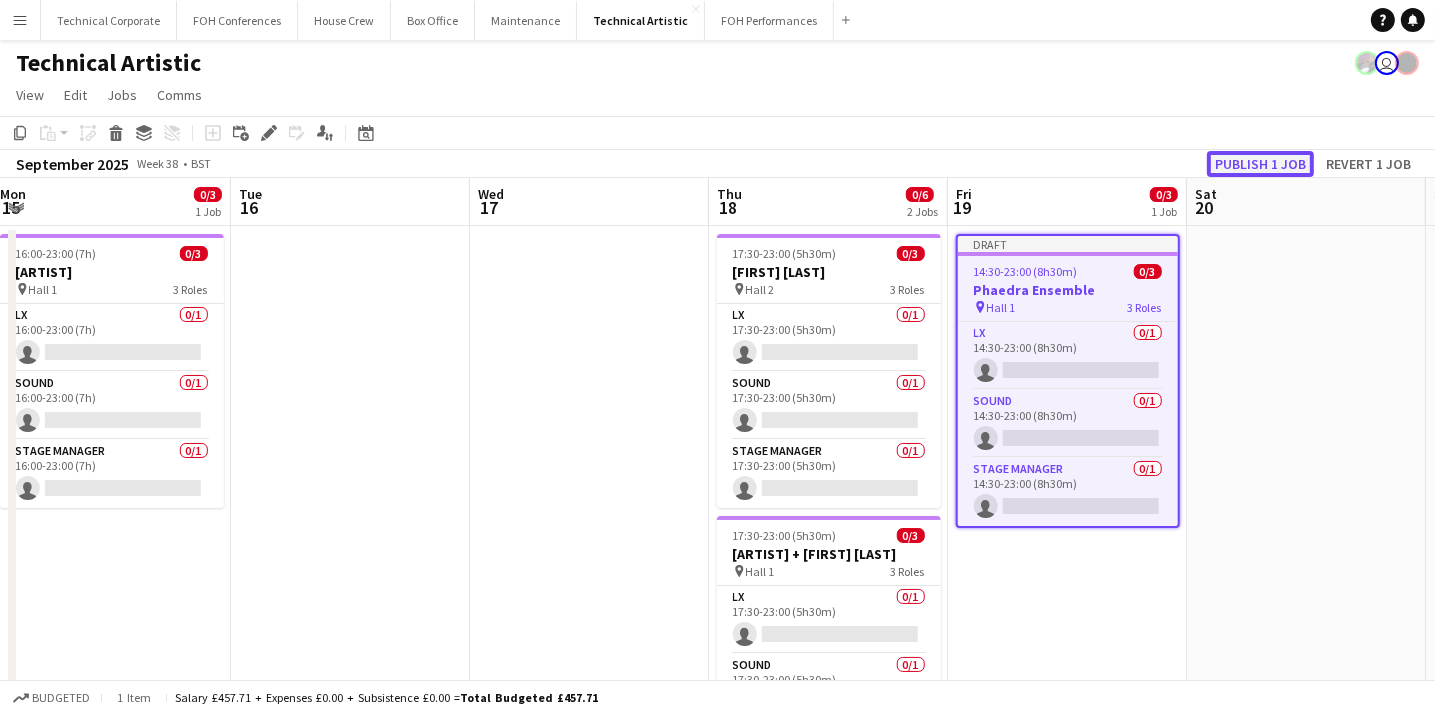 click on "Publish 1 job" 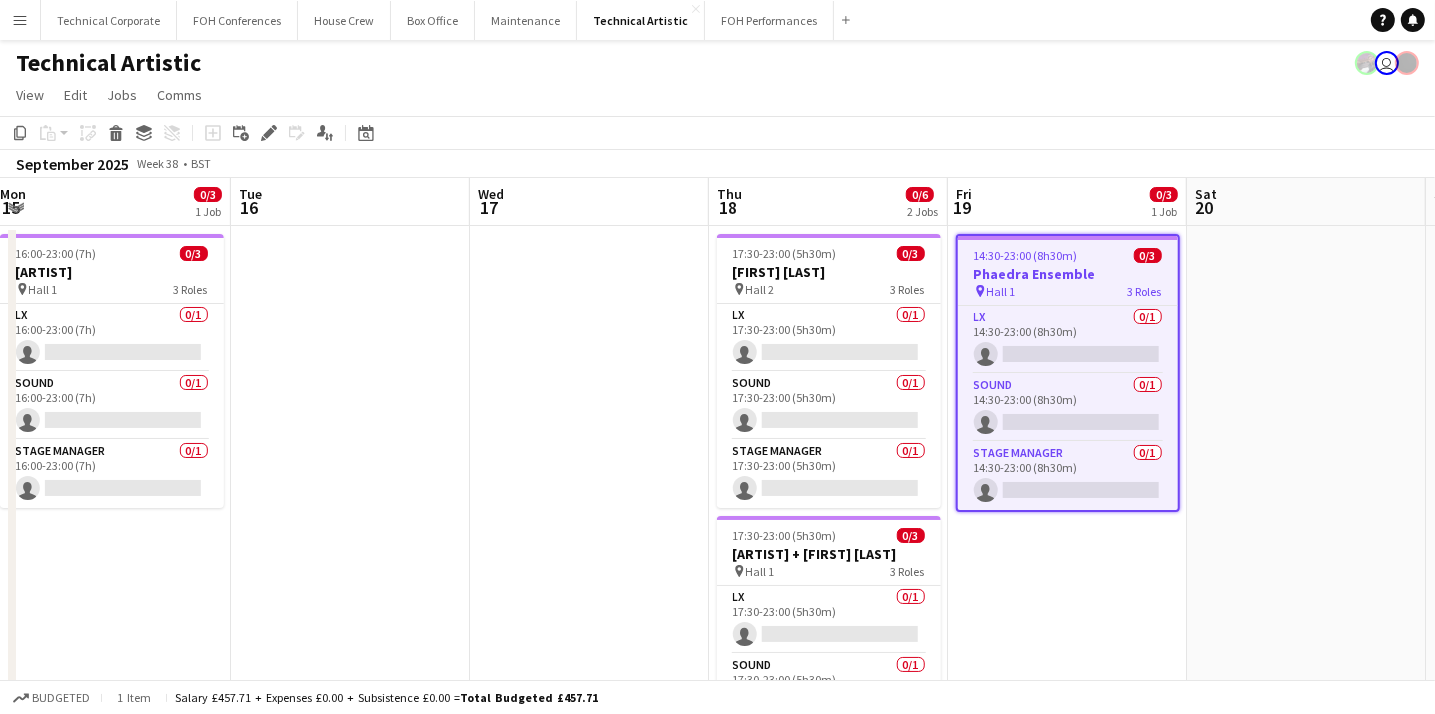 click on "14:30-23:00 (8h30m)    0/3   Phaedra Ensemble
pin
Hall 1   3 Roles   LX   0/1   14:30-23:00 (8h30m)
single-neutral-actions
Sound   0/1   14:30-23:00 (8h30m)
single-neutral-actions
Stage Manager   0/1   14:30-23:00 (8h30m)
single-neutral-actions" at bounding box center (1068, 373) 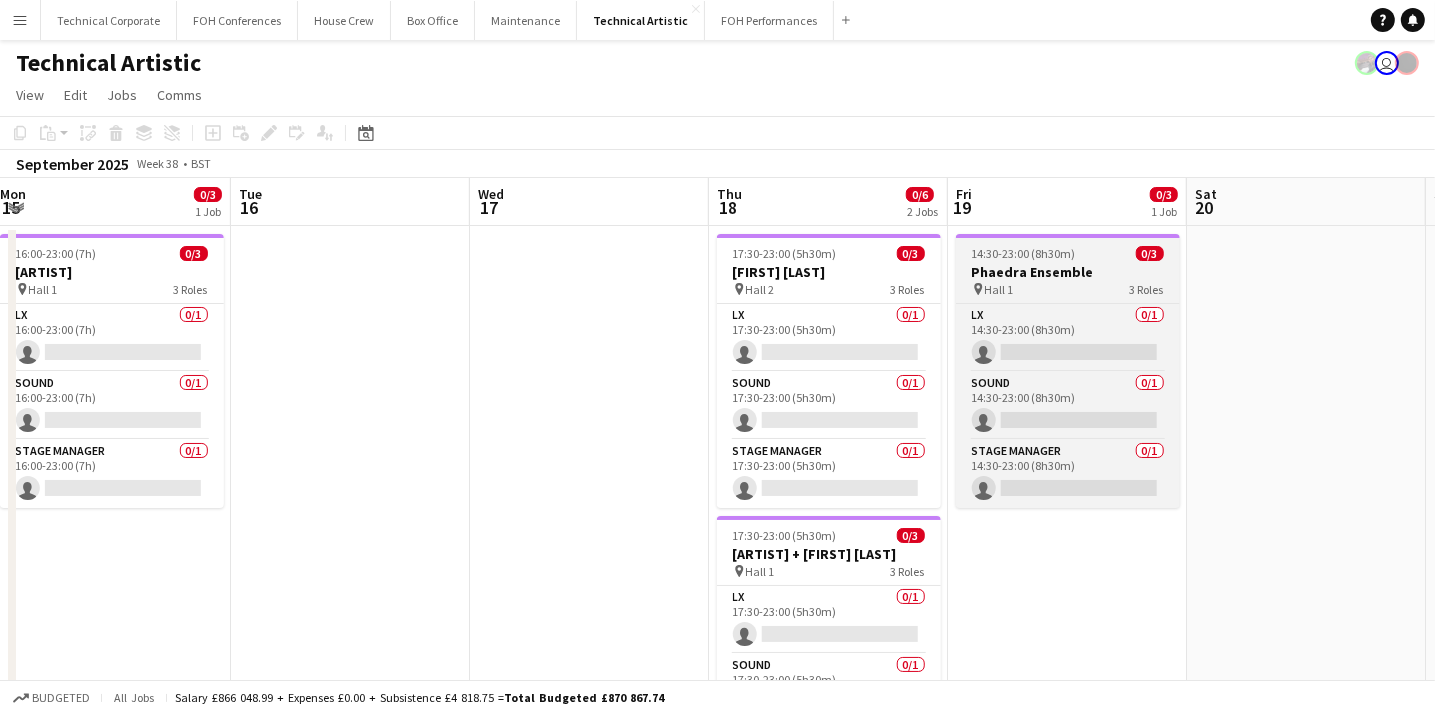 click on "Phaedra Ensemble" at bounding box center (1068, 272) 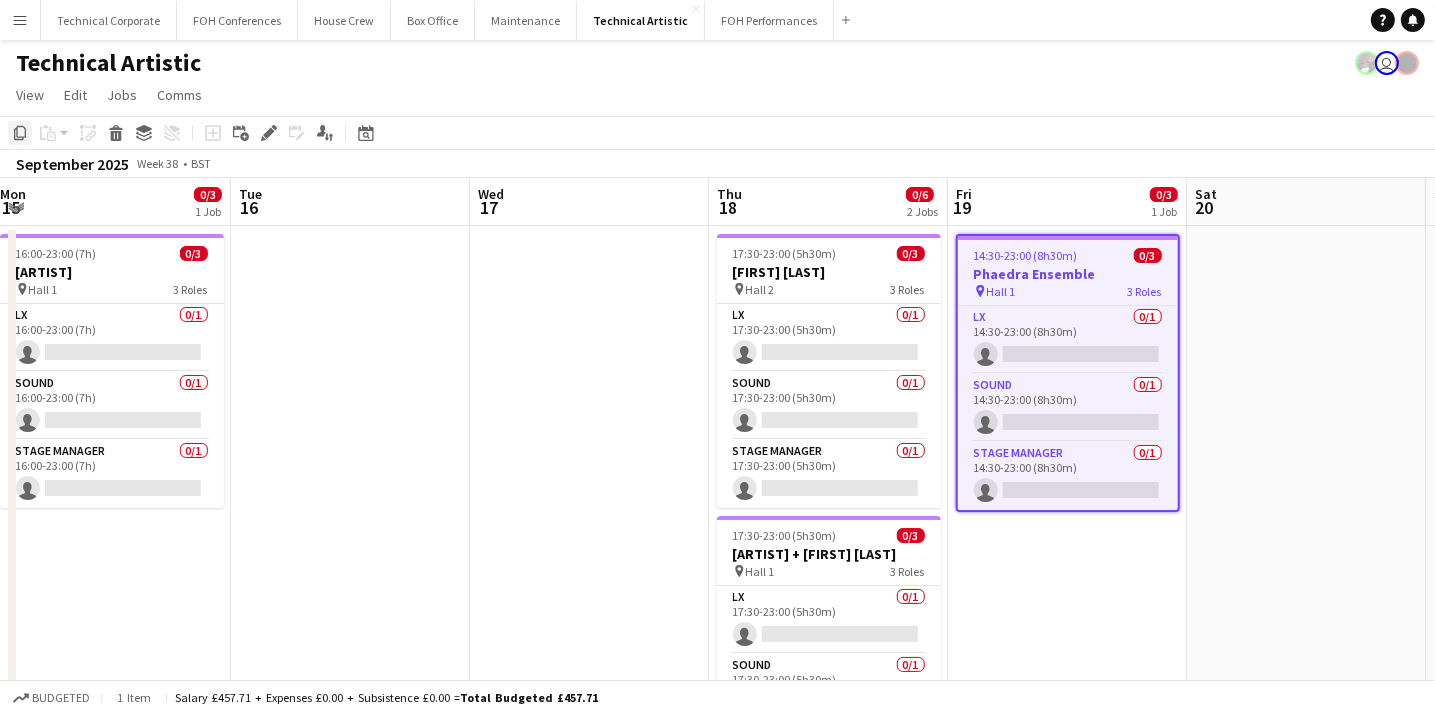 click on "Copy" 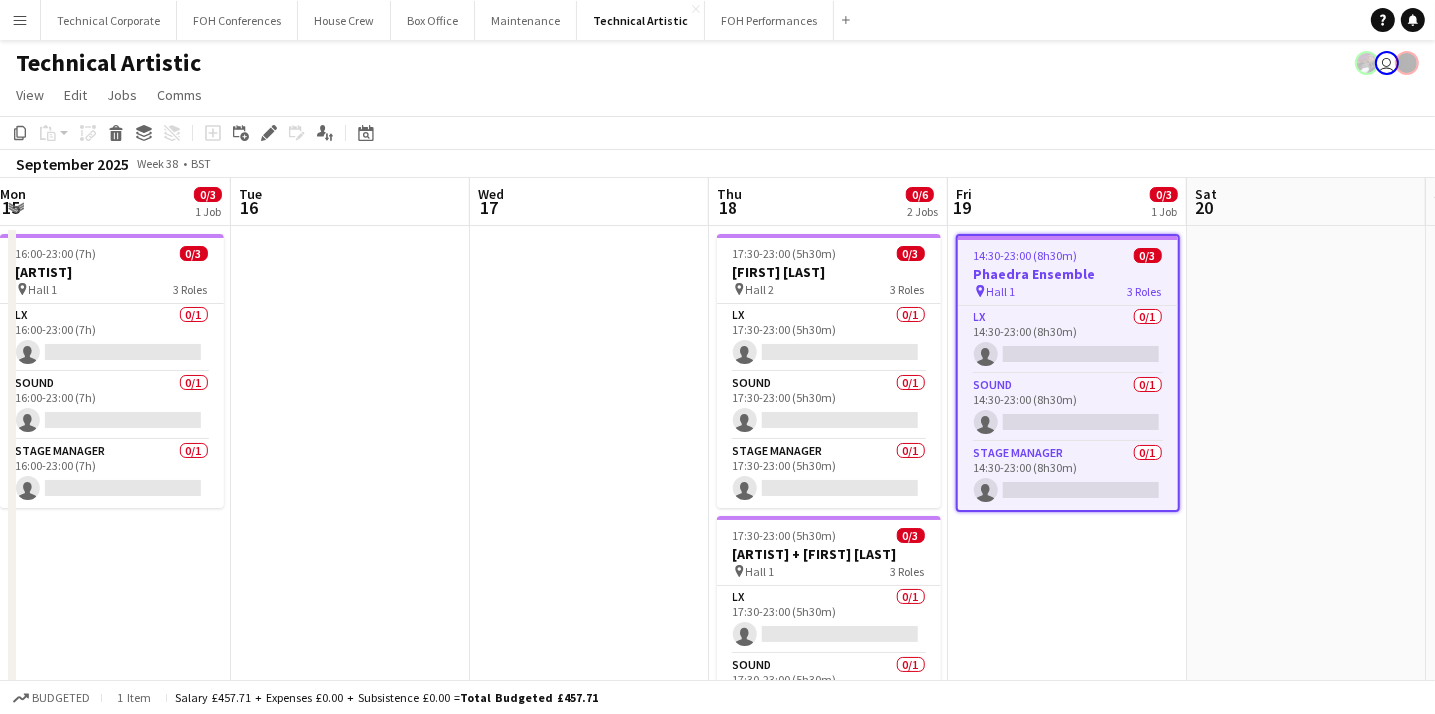 click at bounding box center [1306, 698] 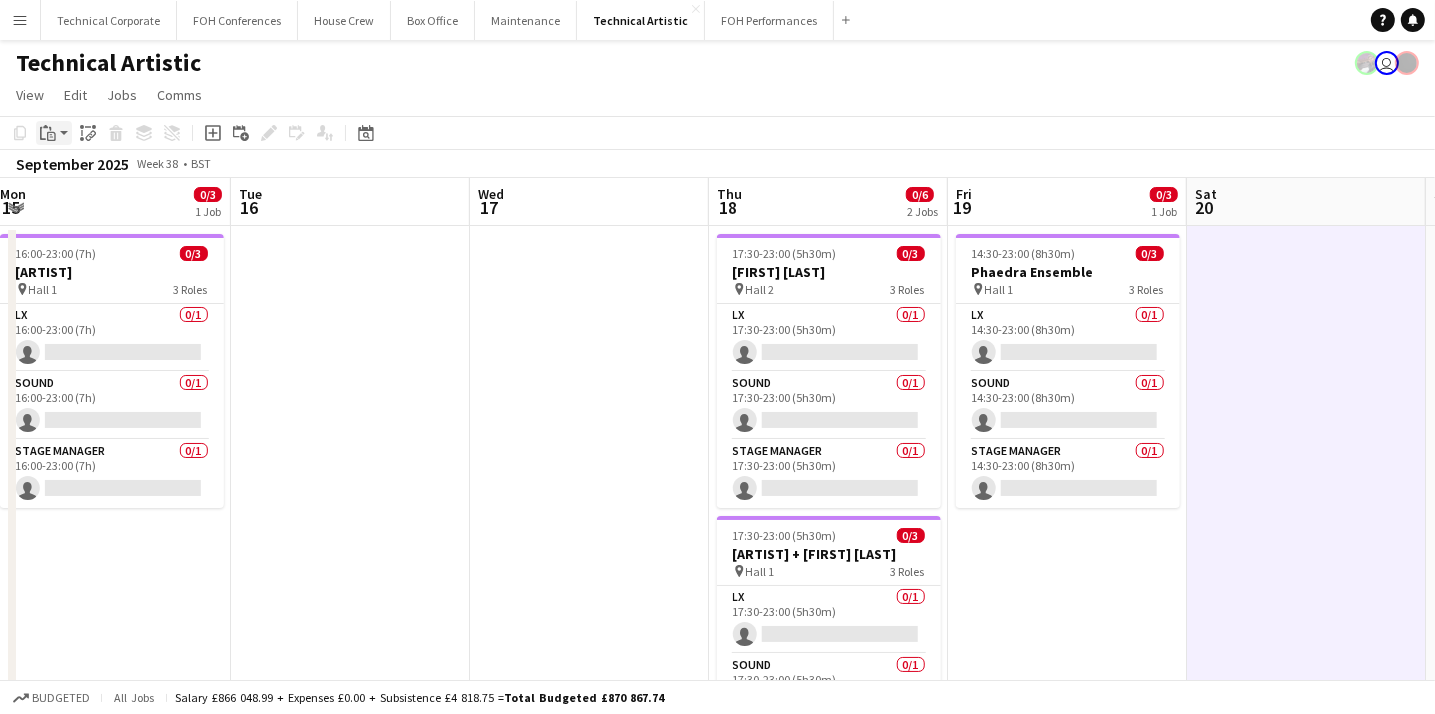 click 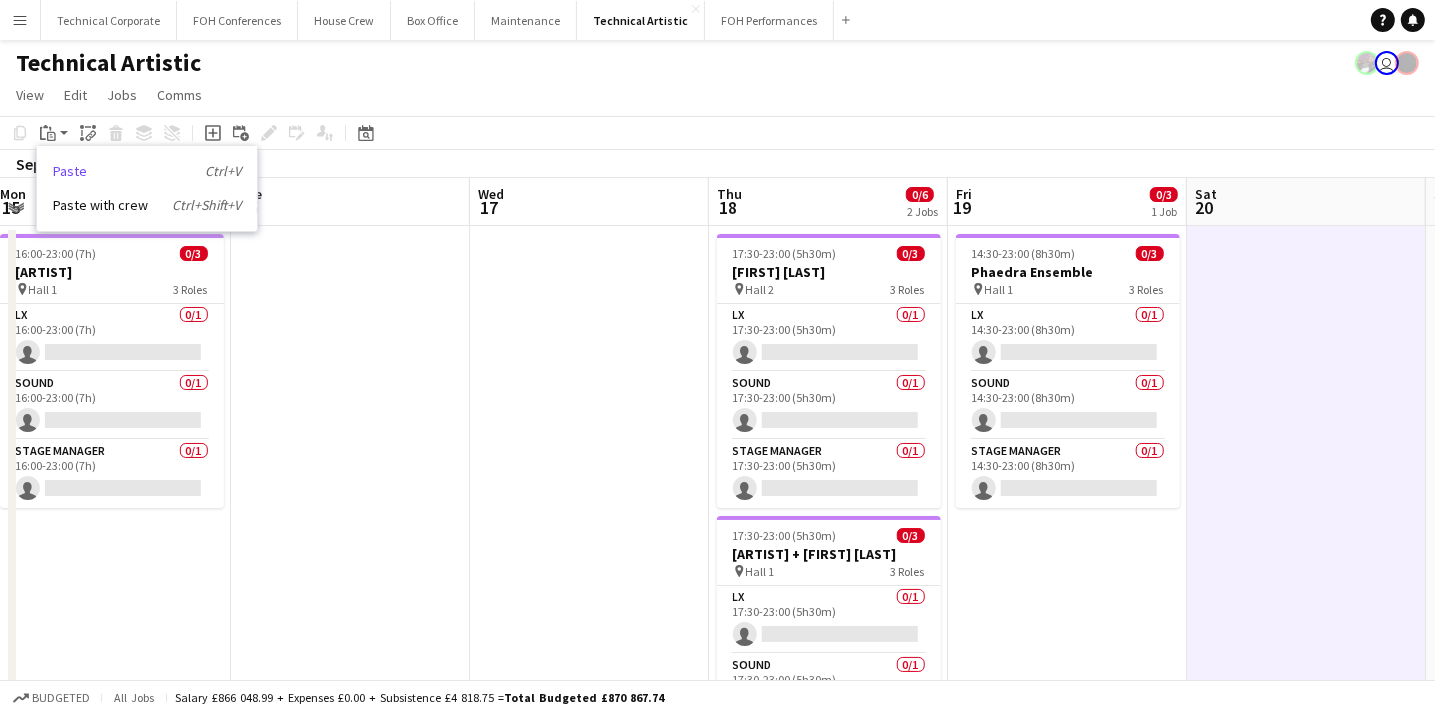 click on "Paste   Ctrl+V" at bounding box center [147, 171] 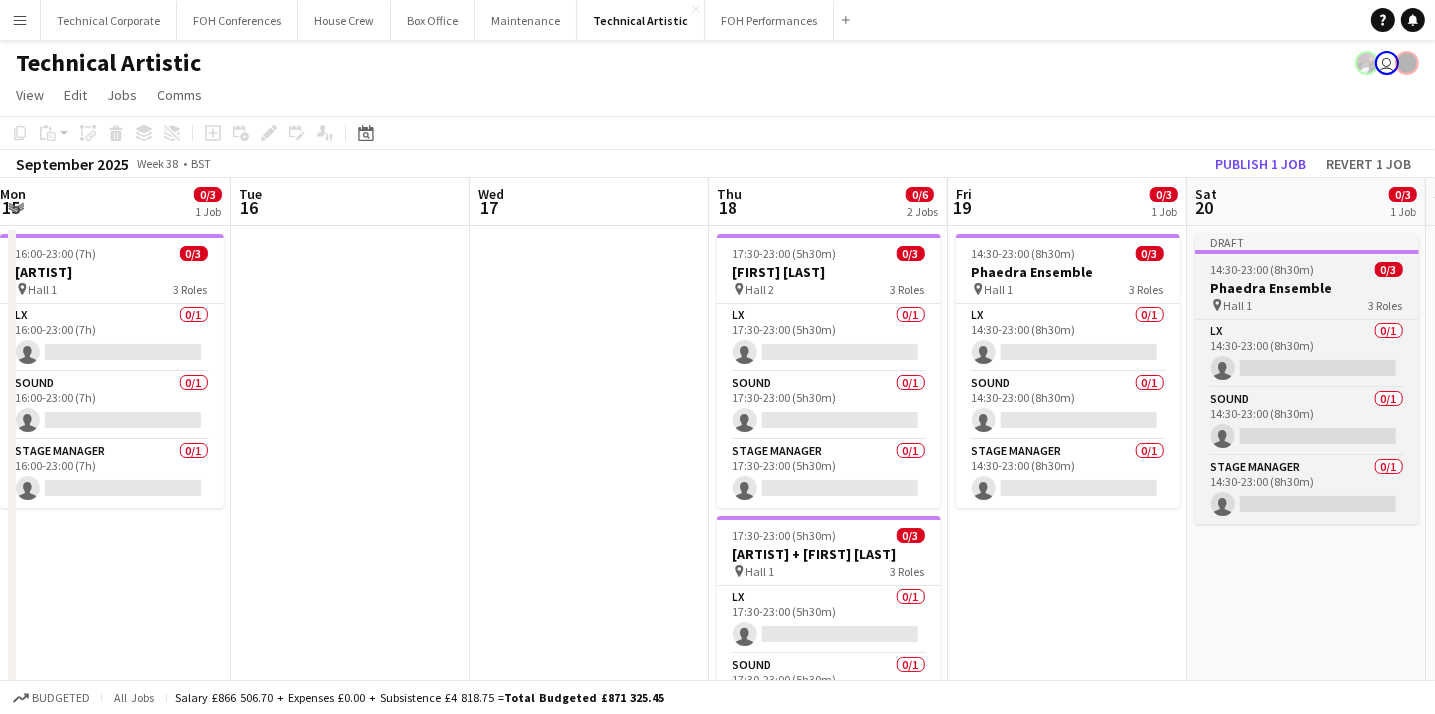 click on "Phaedra Ensemble" at bounding box center (1307, 288) 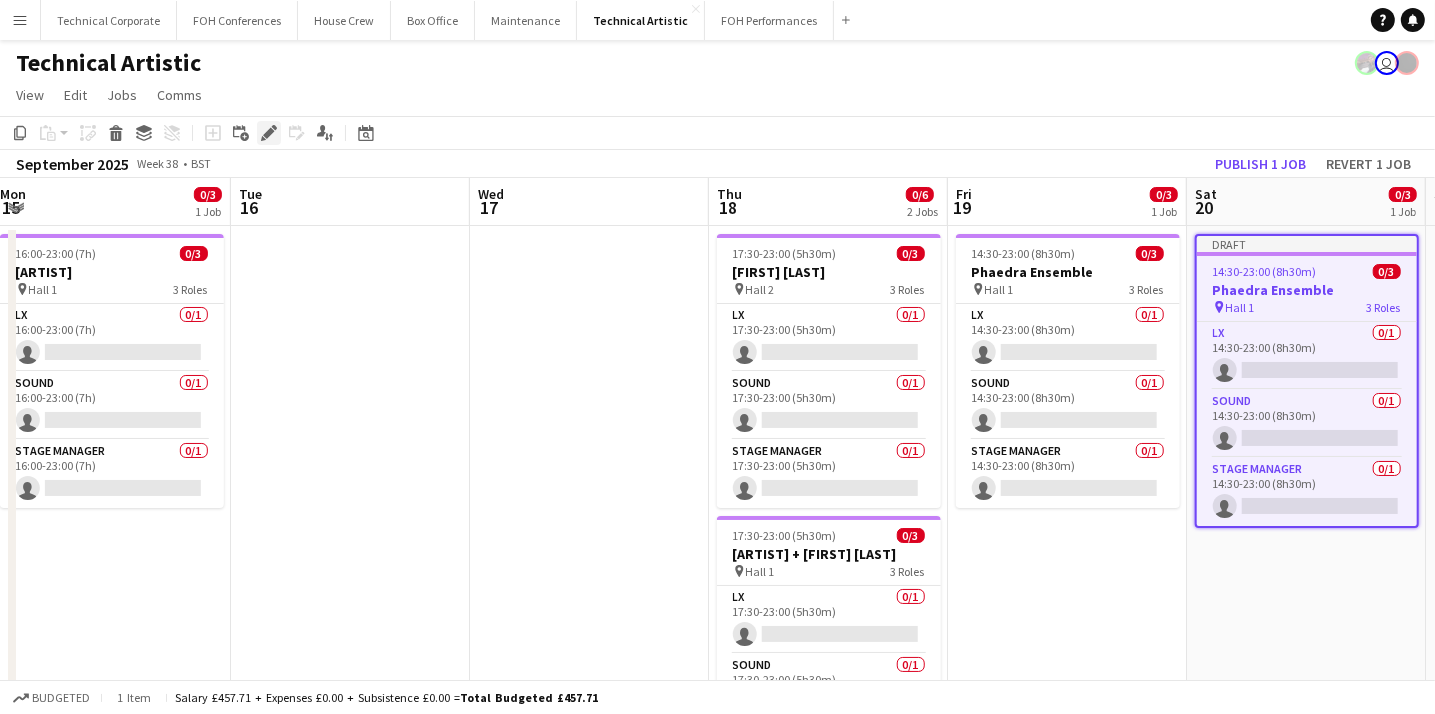 click 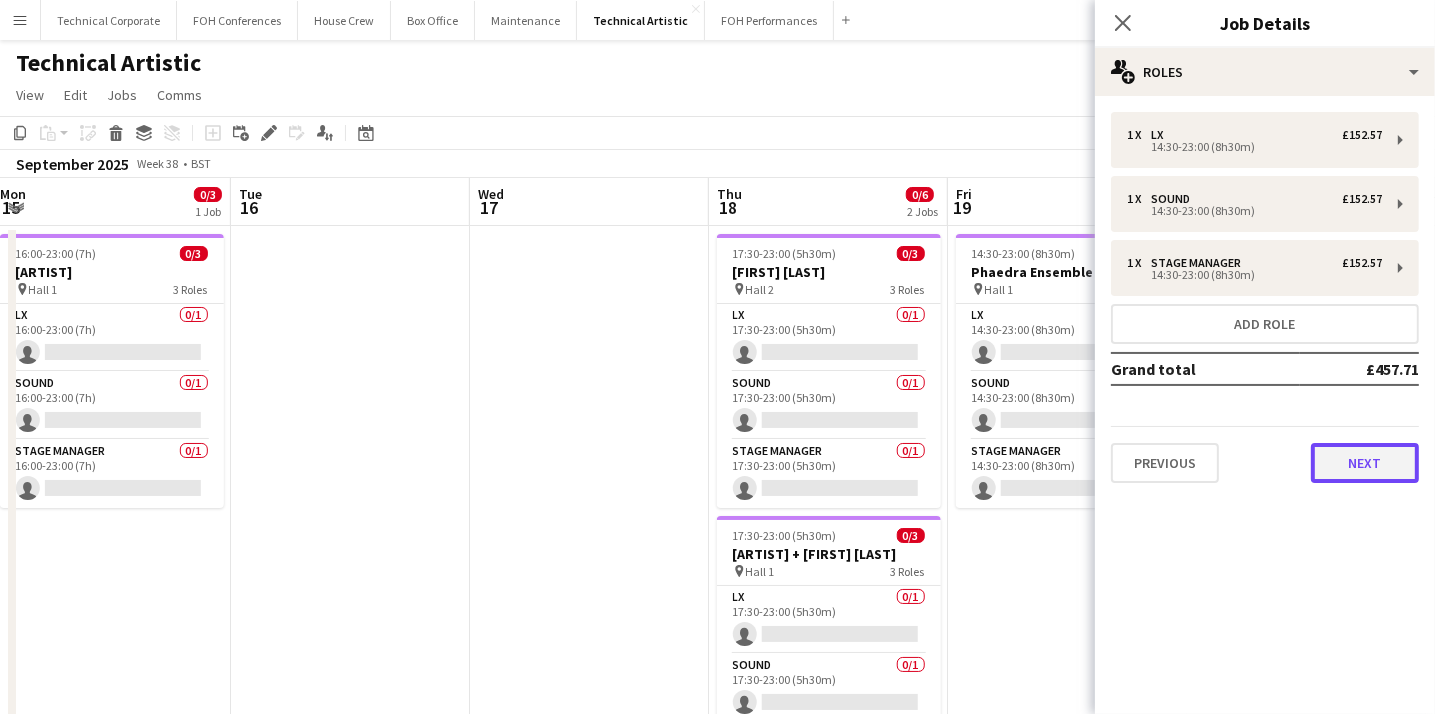 click on "Next" at bounding box center (1365, 463) 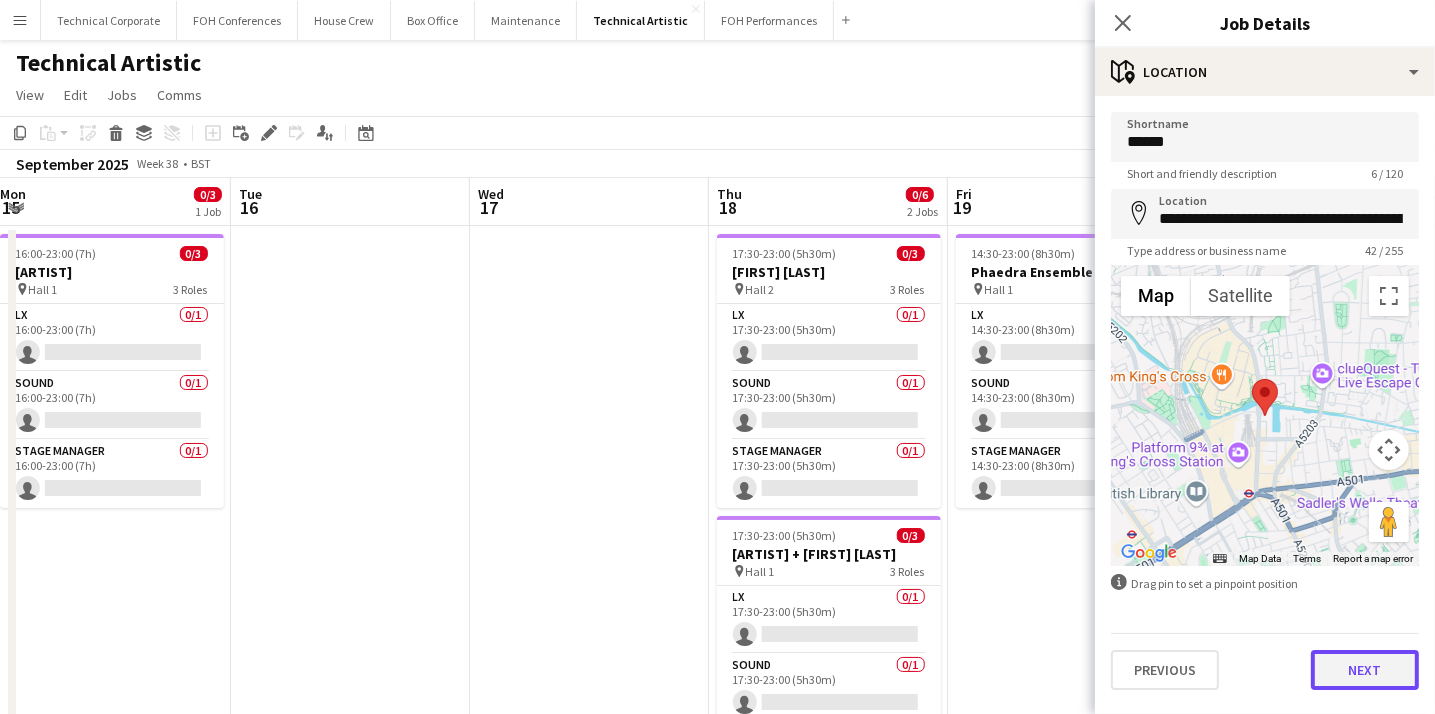 click on "Next" at bounding box center [1365, 670] 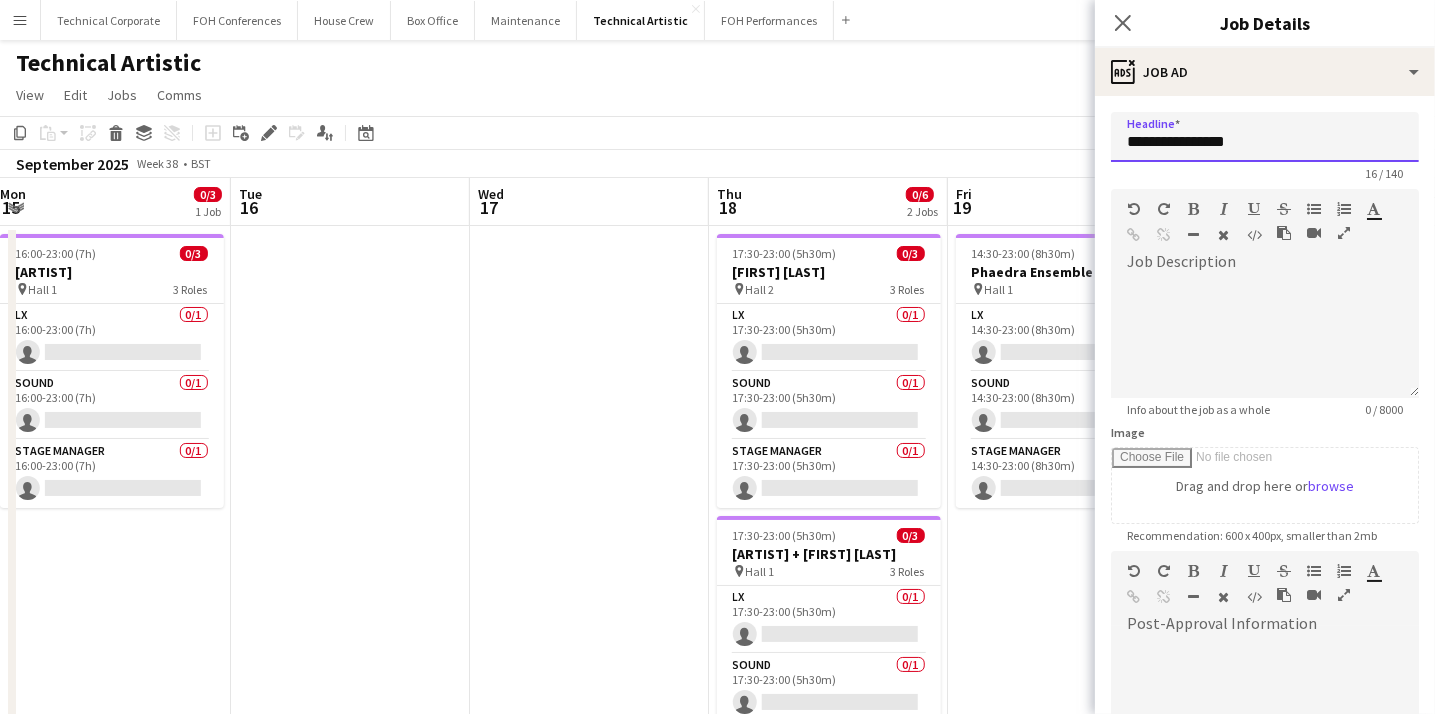 drag, startPoint x: 1256, startPoint y: 140, endPoint x: 1079, endPoint y: 109, distance: 179.69418 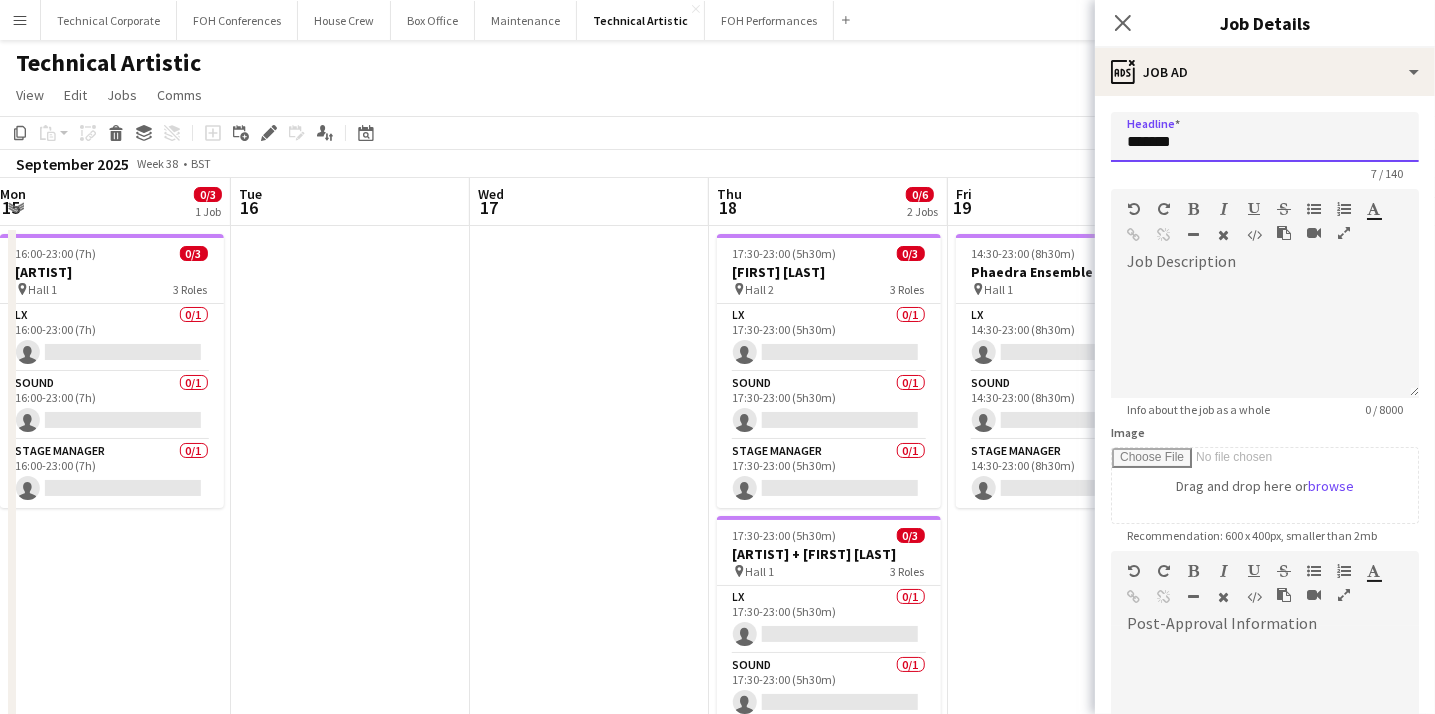scroll, scrollTop: 272, scrollLeft: 0, axis: vertical 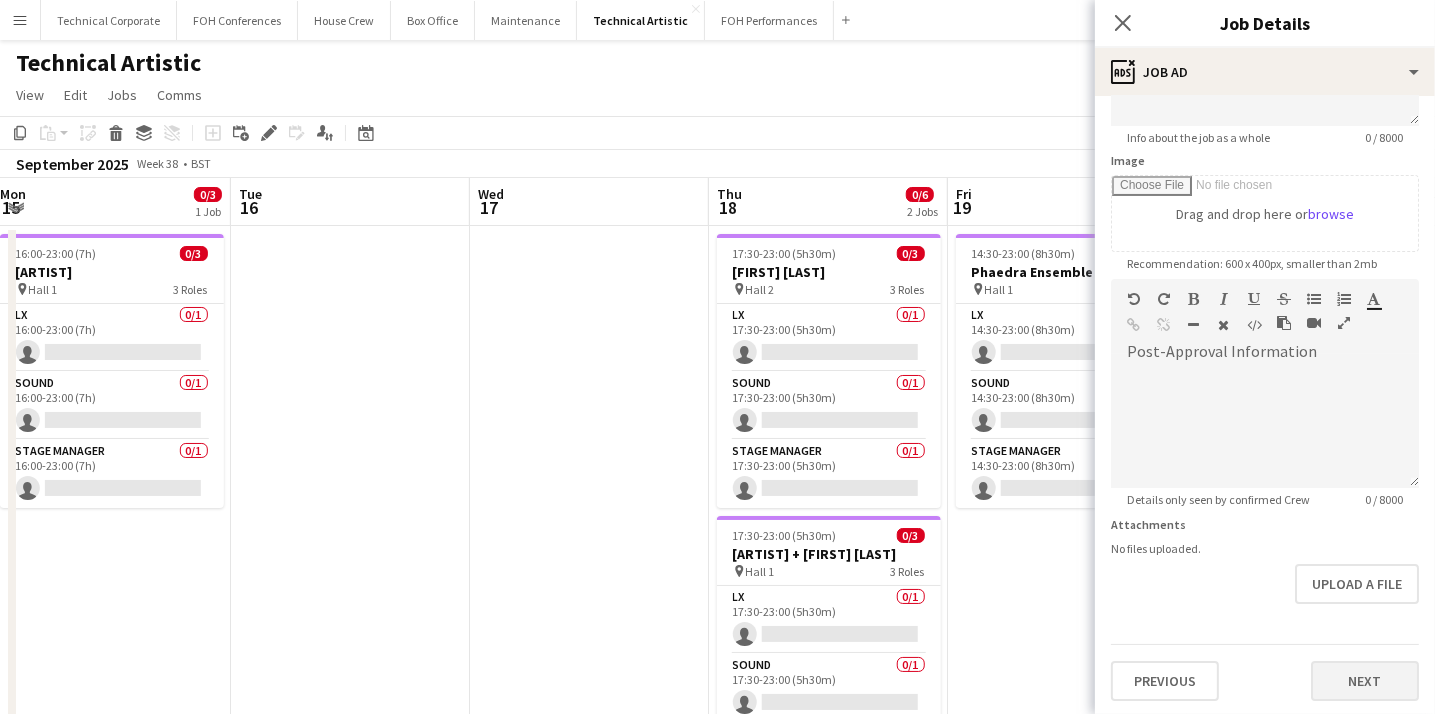 type on "*******" 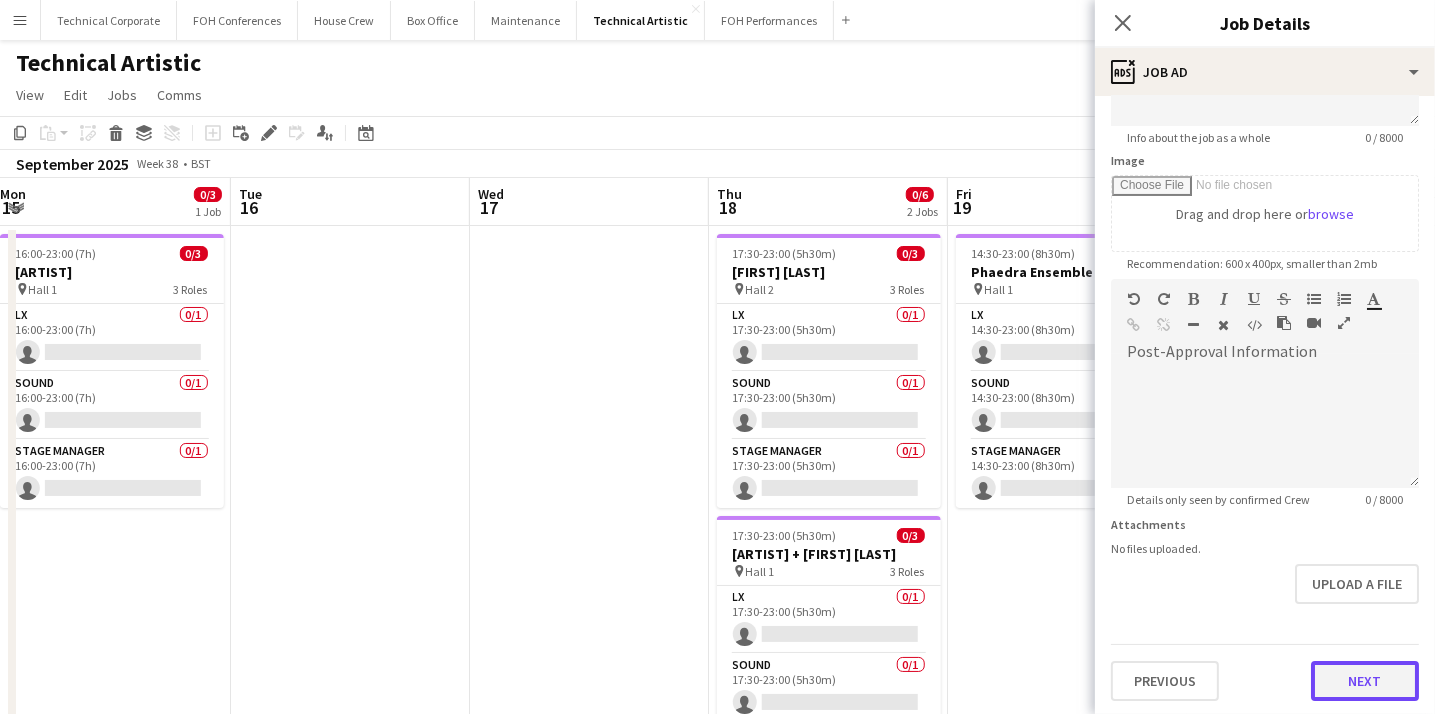 click on "Next" at bounding box center [1365, 681] 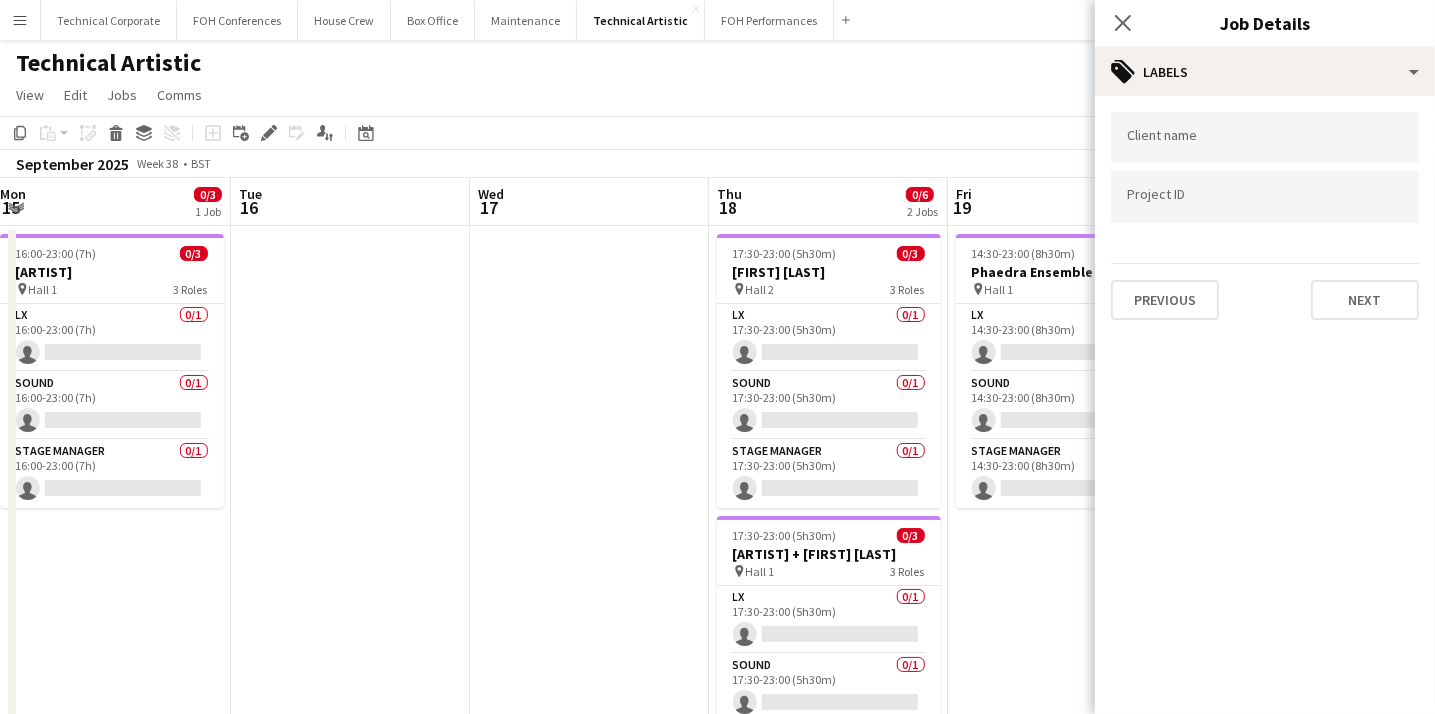 scroll, scrollTop: 0, scrollLeft: 0, axis: both 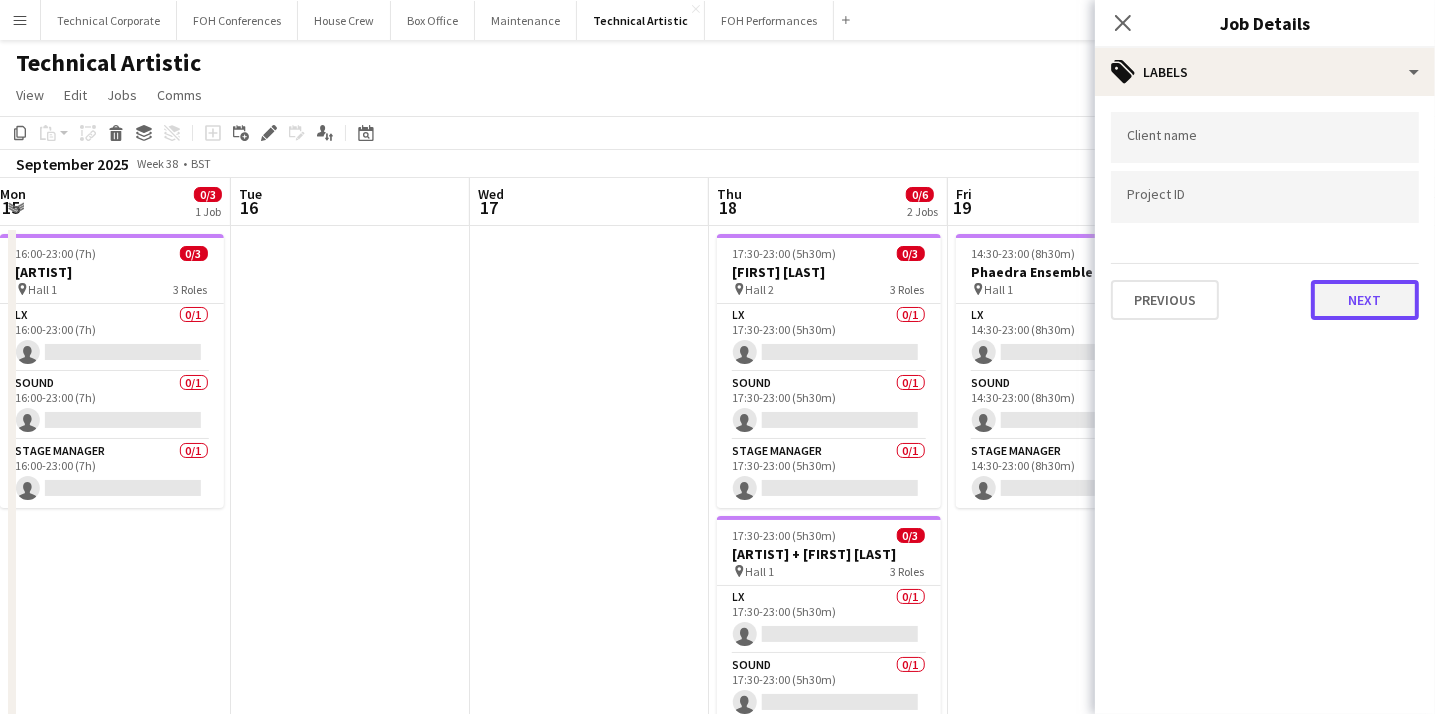 click on "Next" at bounding box center (1365, 300) 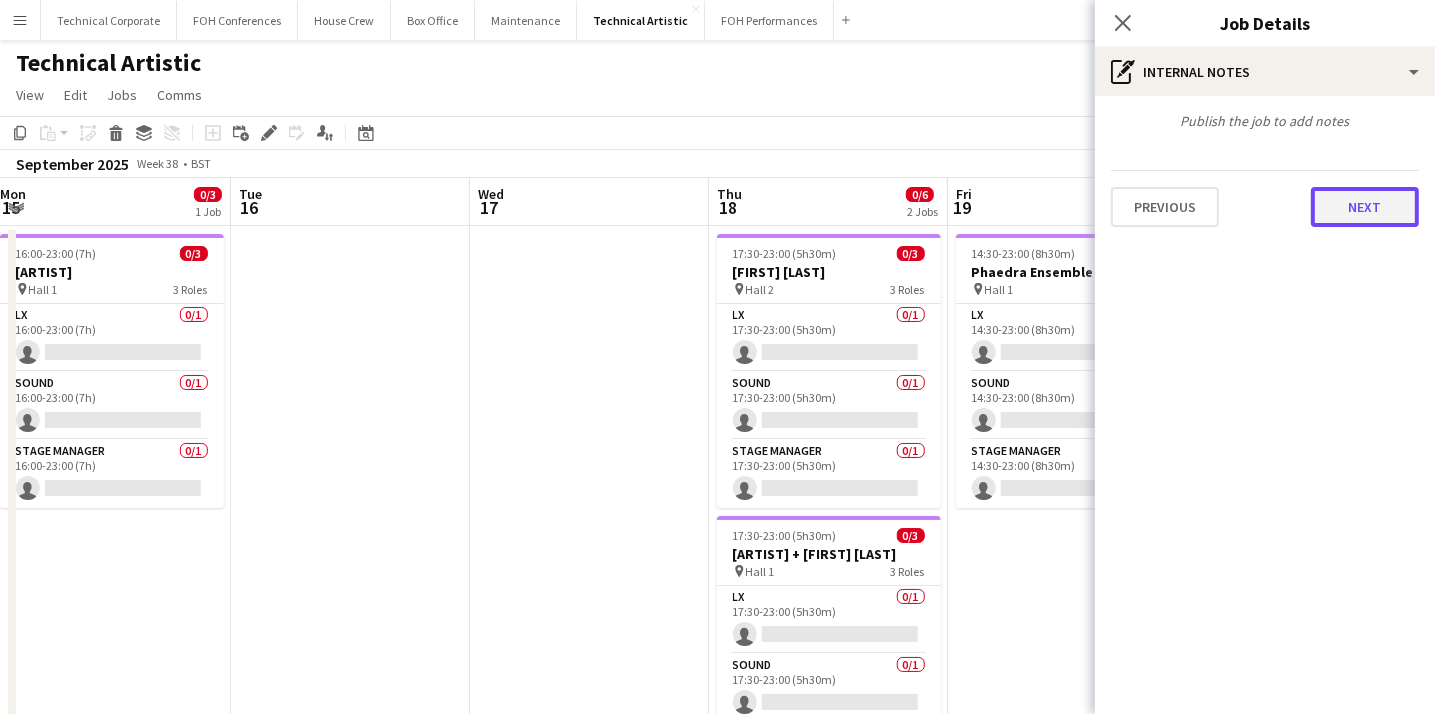 click on "Next" at bounding box center [1365, 207] 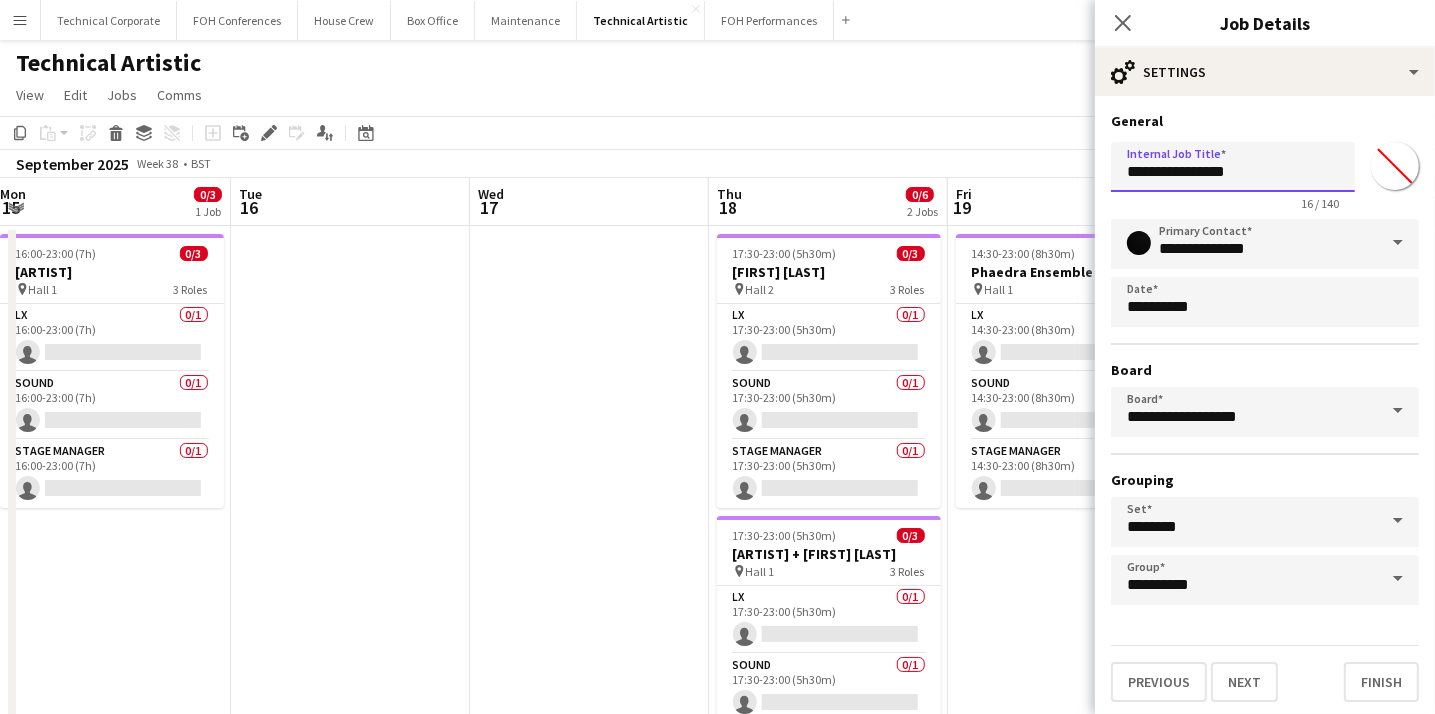 drag, startPoint x: 1267, startPoint y: 169, endPoint x: 1085, endPoint y: 154, distance: 182.61708 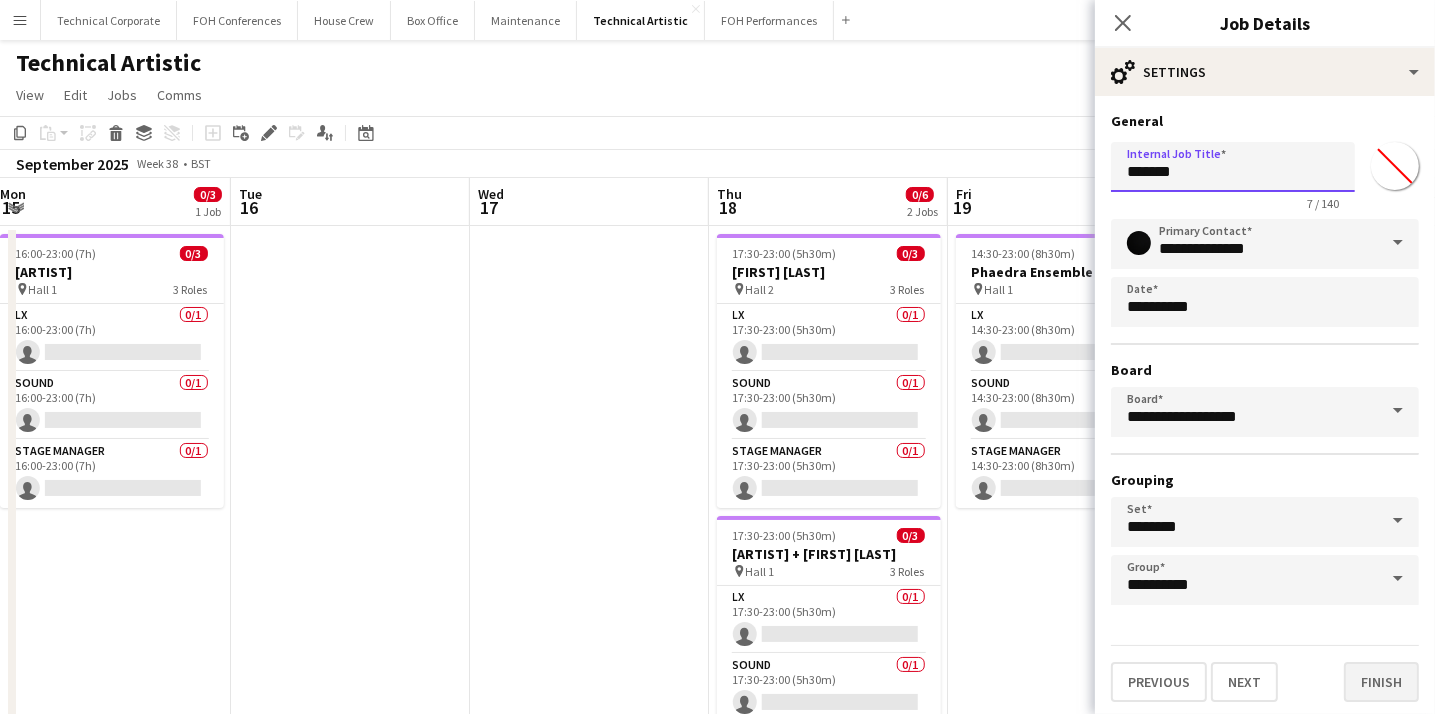 type on "*******" 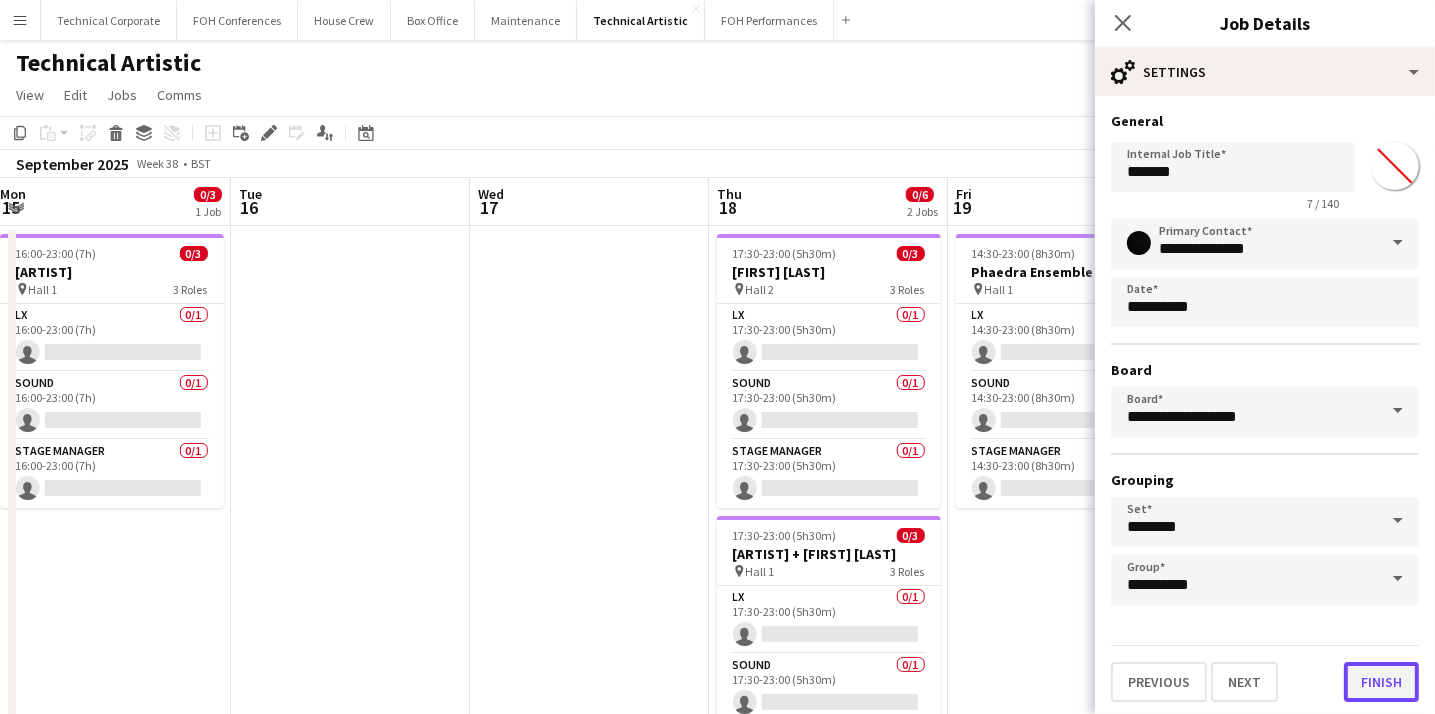 click on "Finish" at bounding box center (1381, 682) 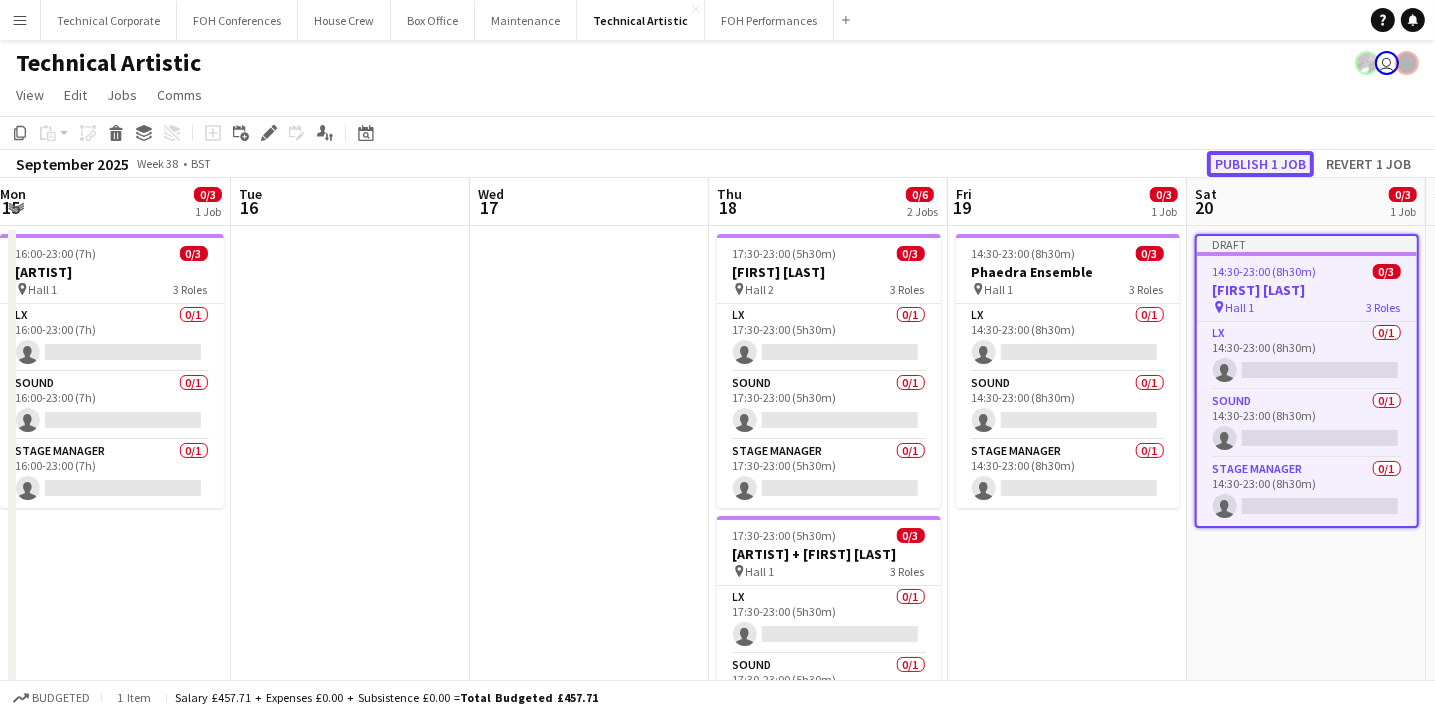 click on "Publish 1 job" 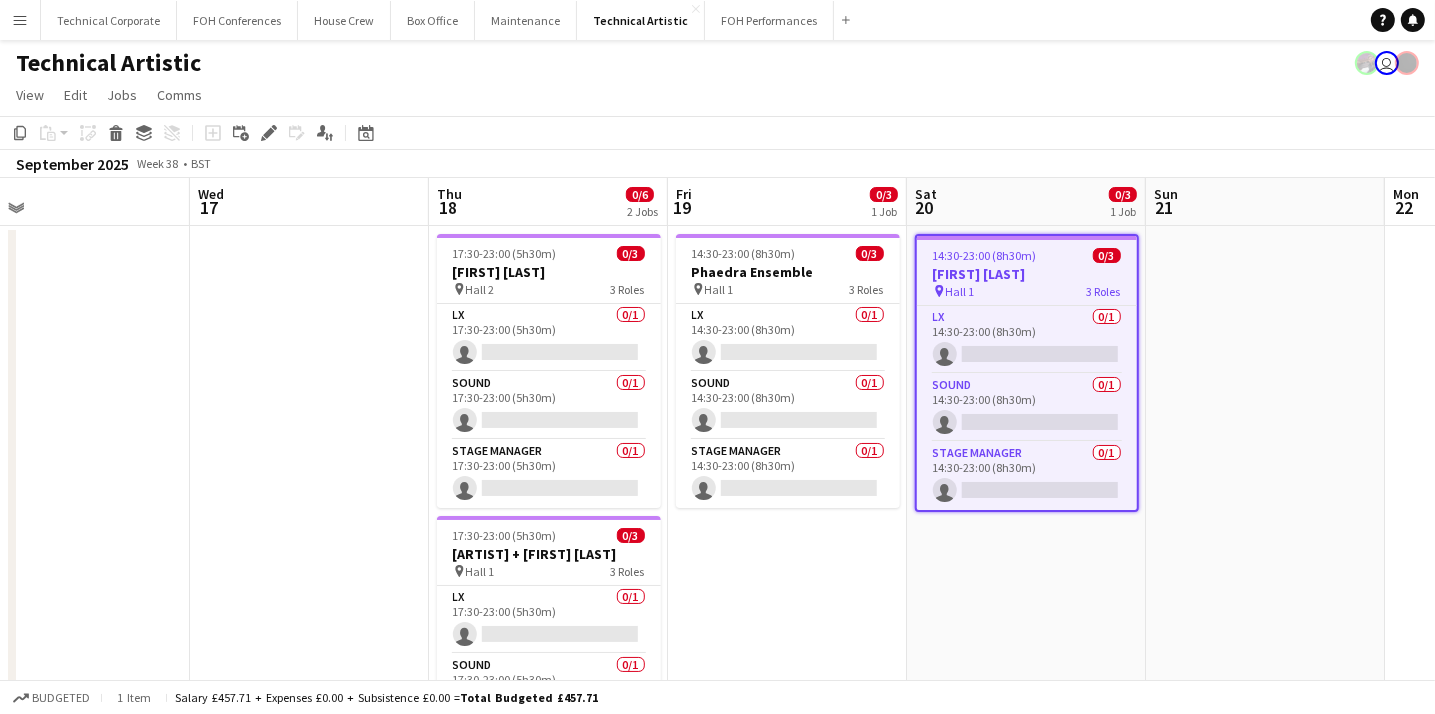 scroll, scrollTop: 0, scrollLeft: 768, axis: horizontal 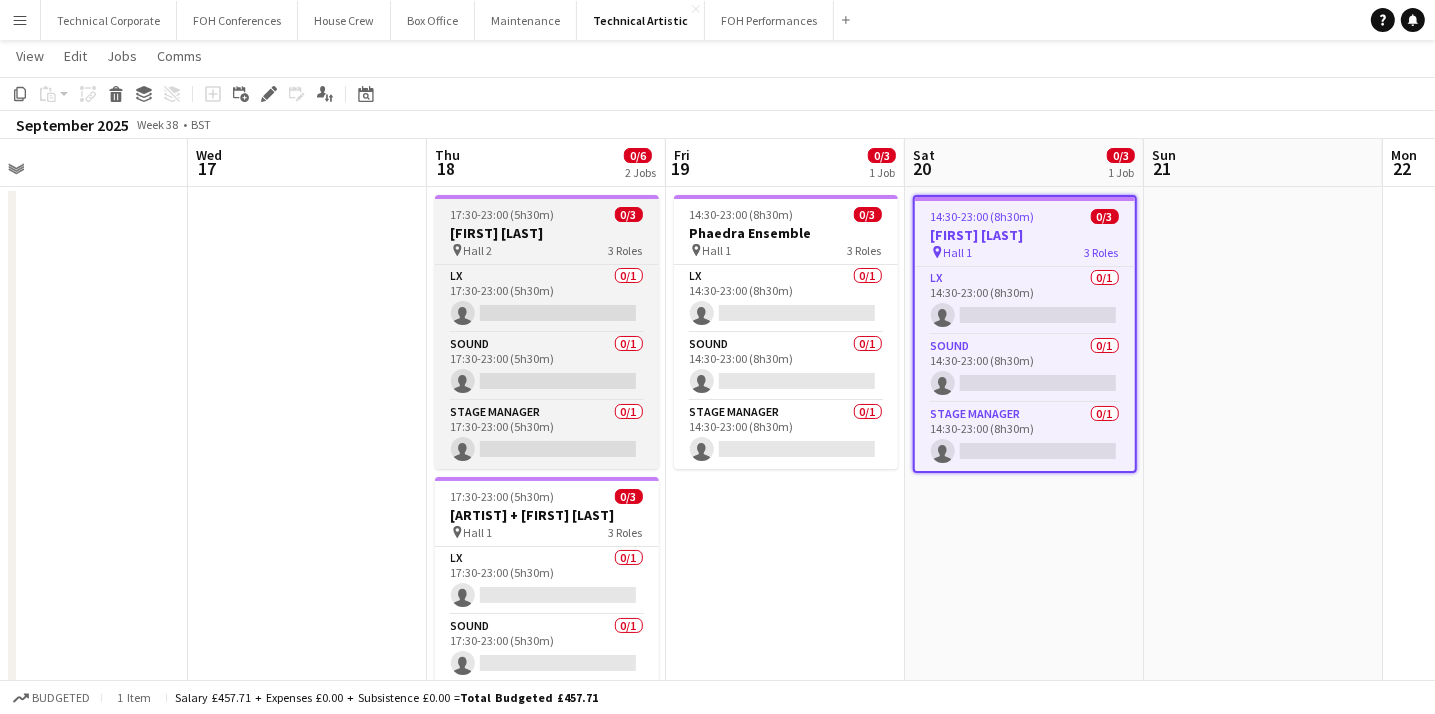 click on "[FIRST] [LAST]" at bounding box center [547, 233] 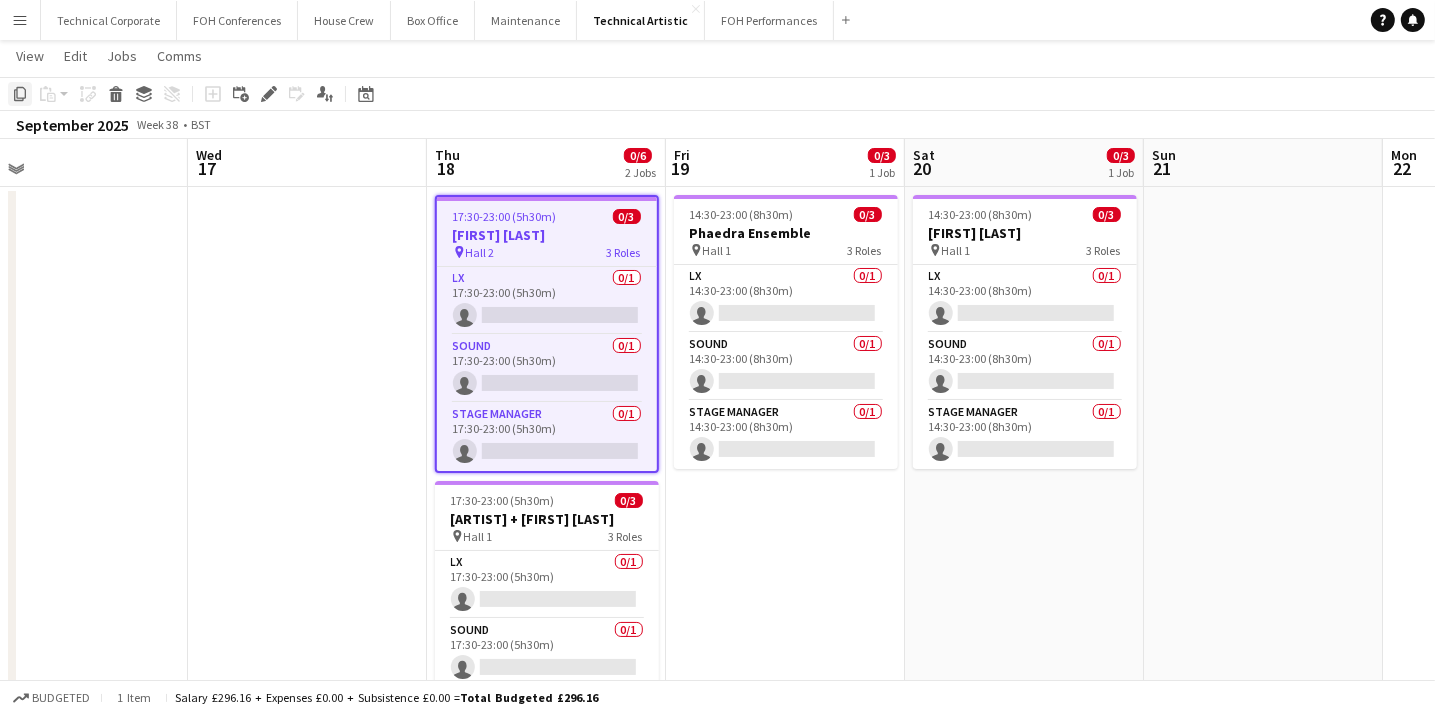 click on "Copy" 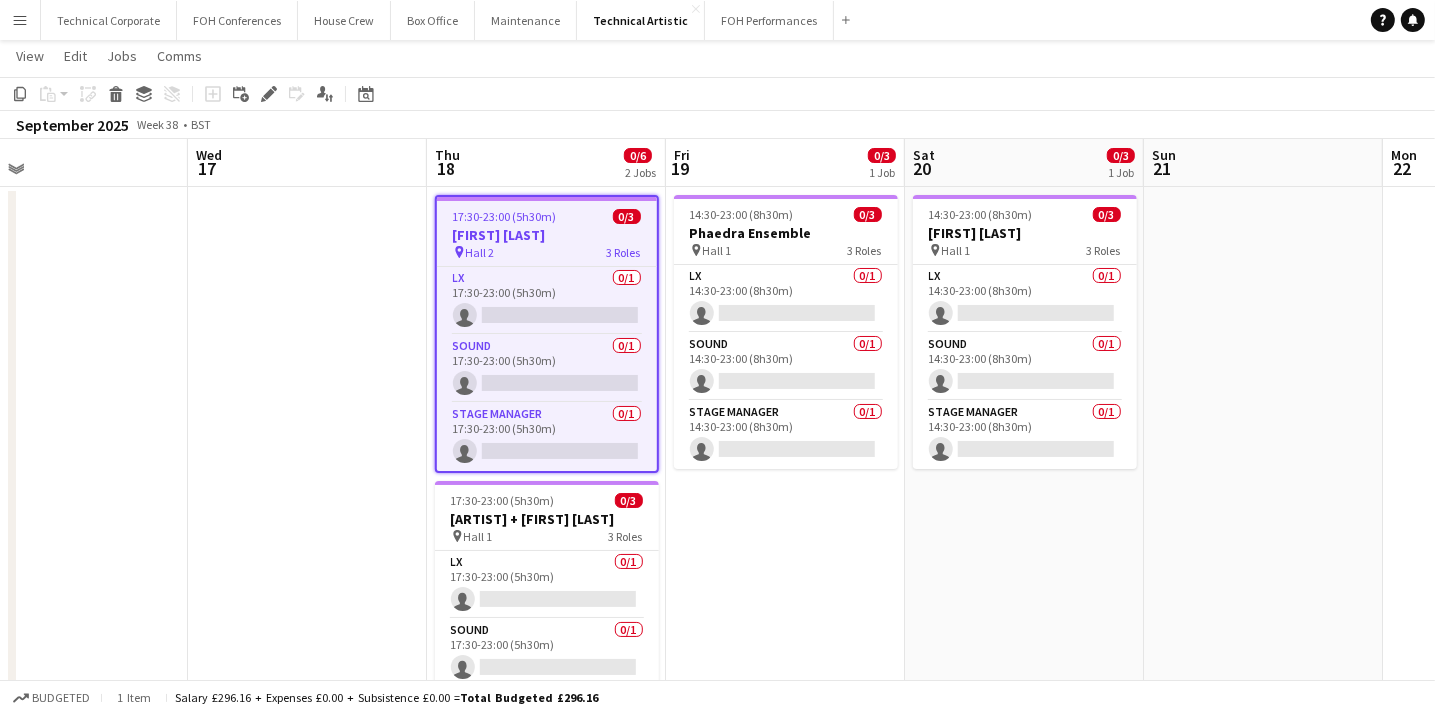 click on "[FIRST] [LAST]" at bounding box center [1024, 659] 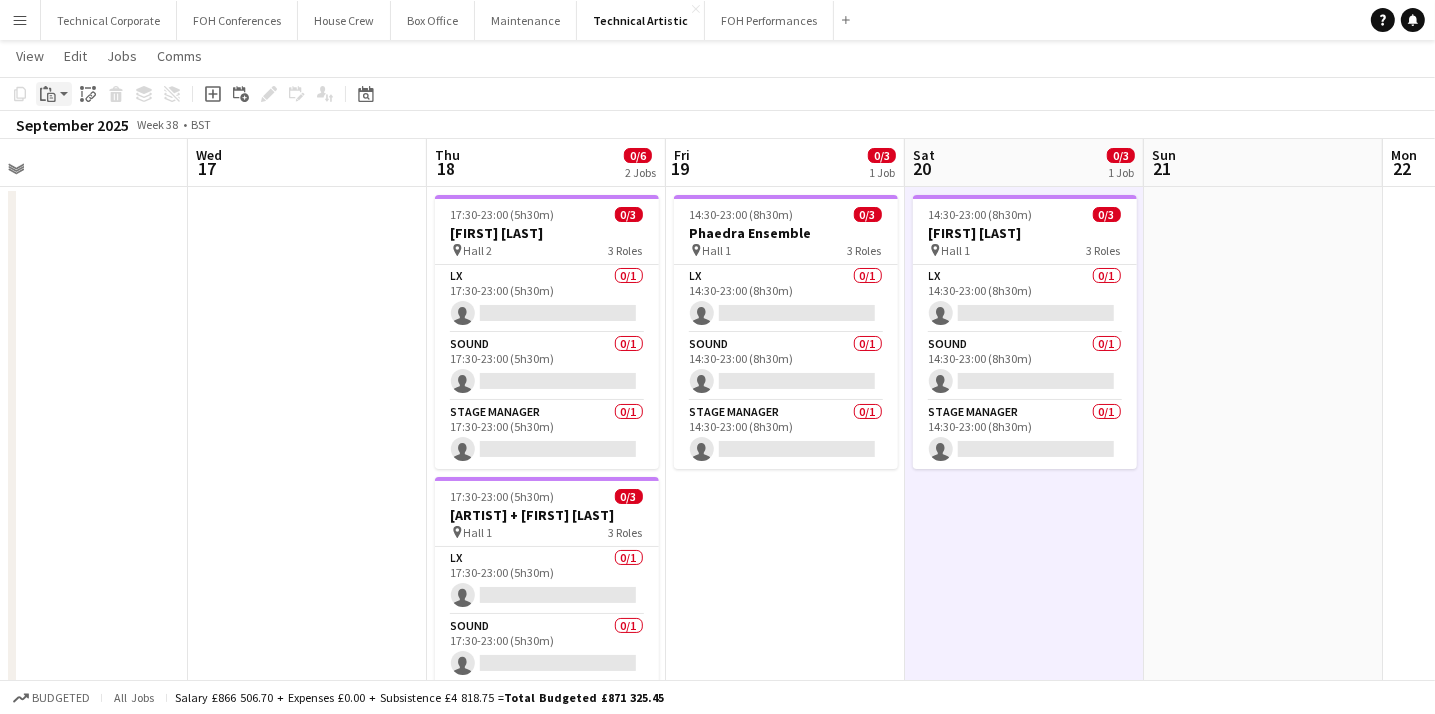 click 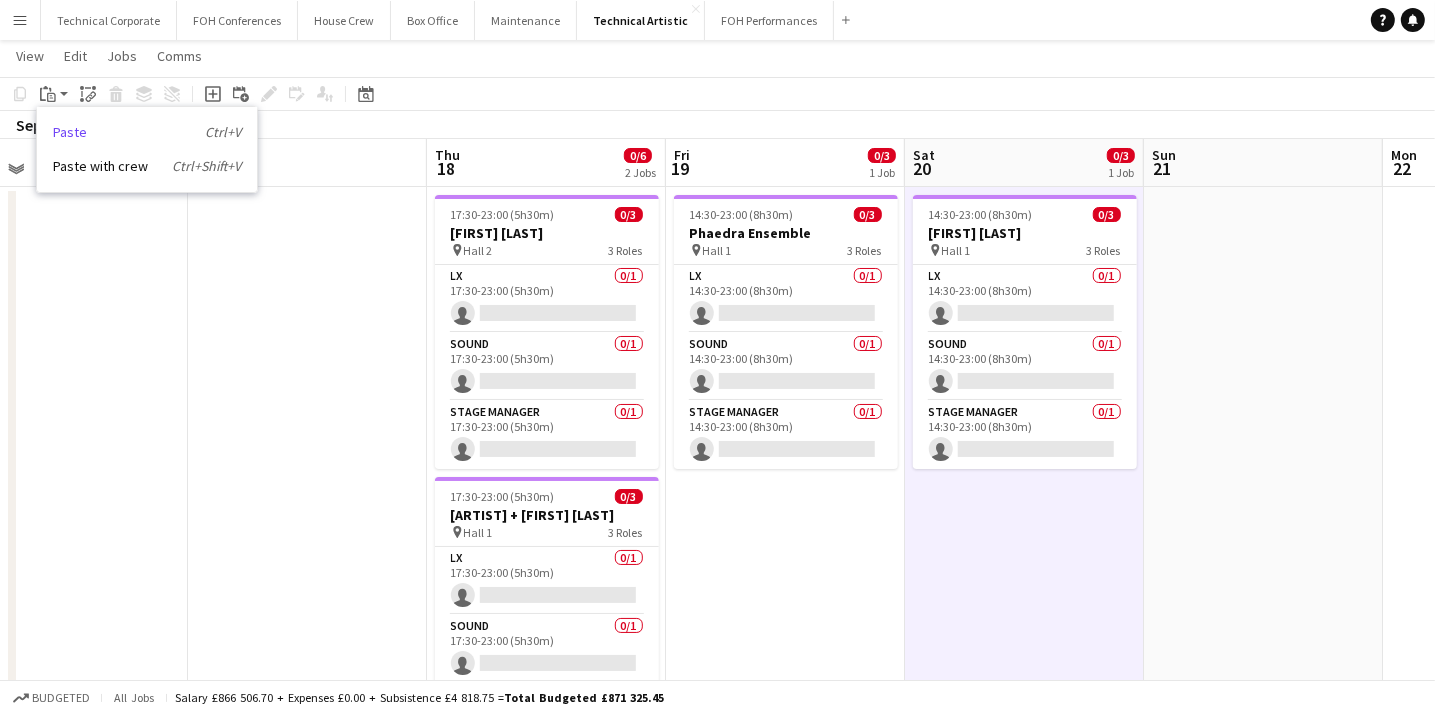 click on "Paste   Ctrl+V" at bounding box center [147, 132] 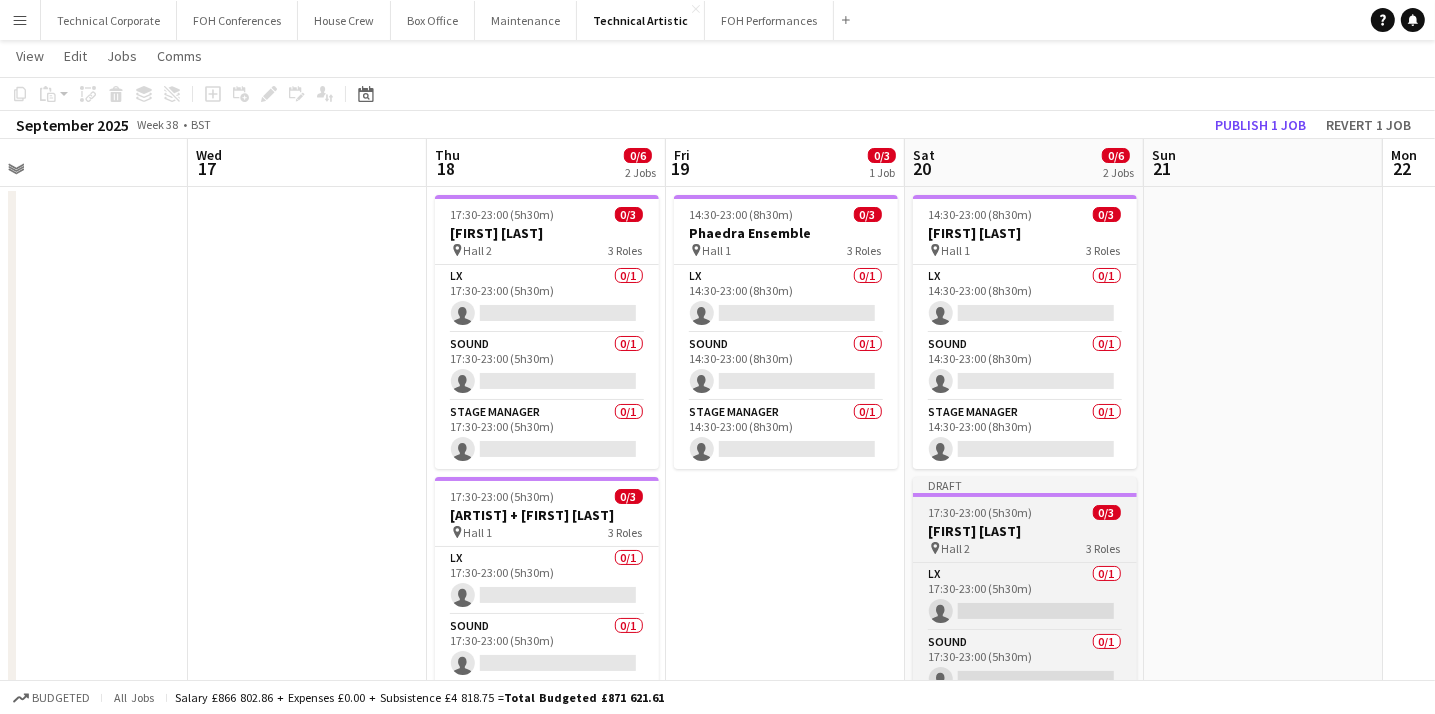click on "[FIRST] [LAST]" at bounding box center [1025, 531] 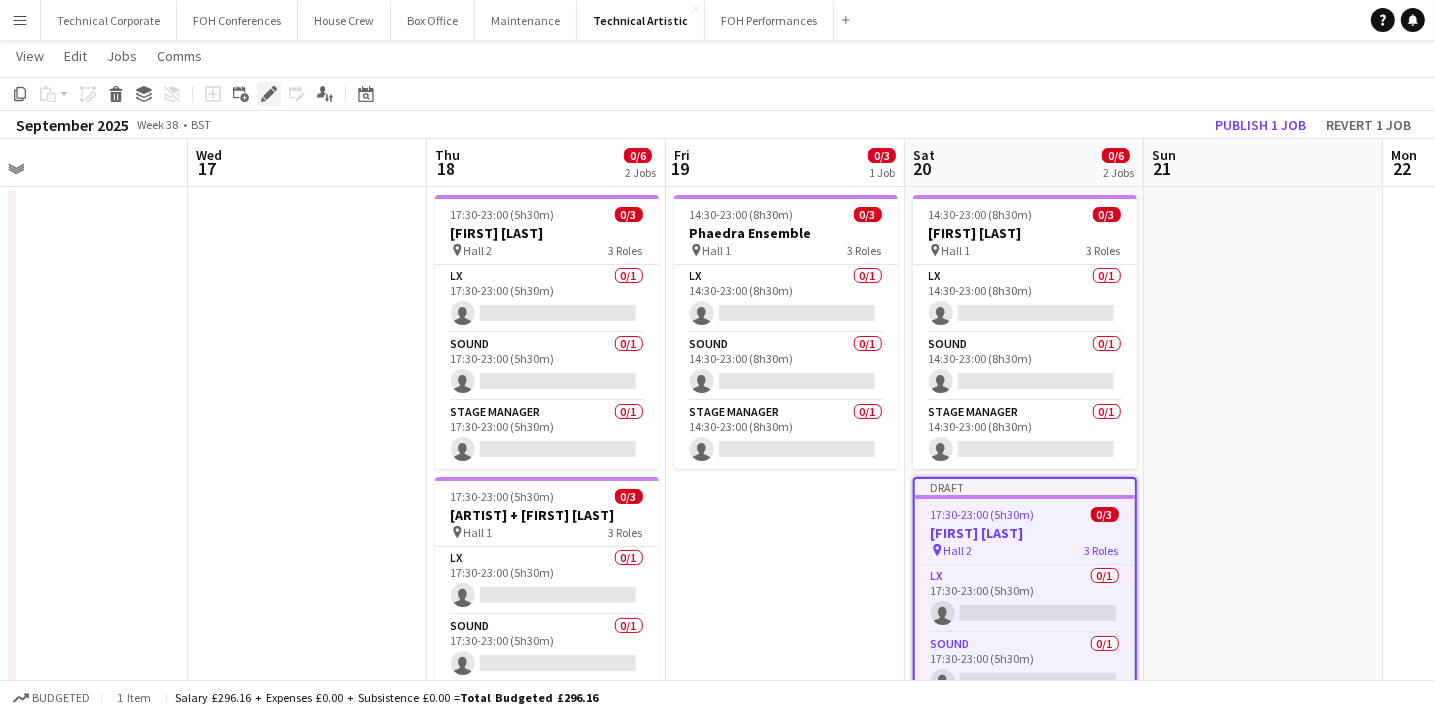 click on "Edit" 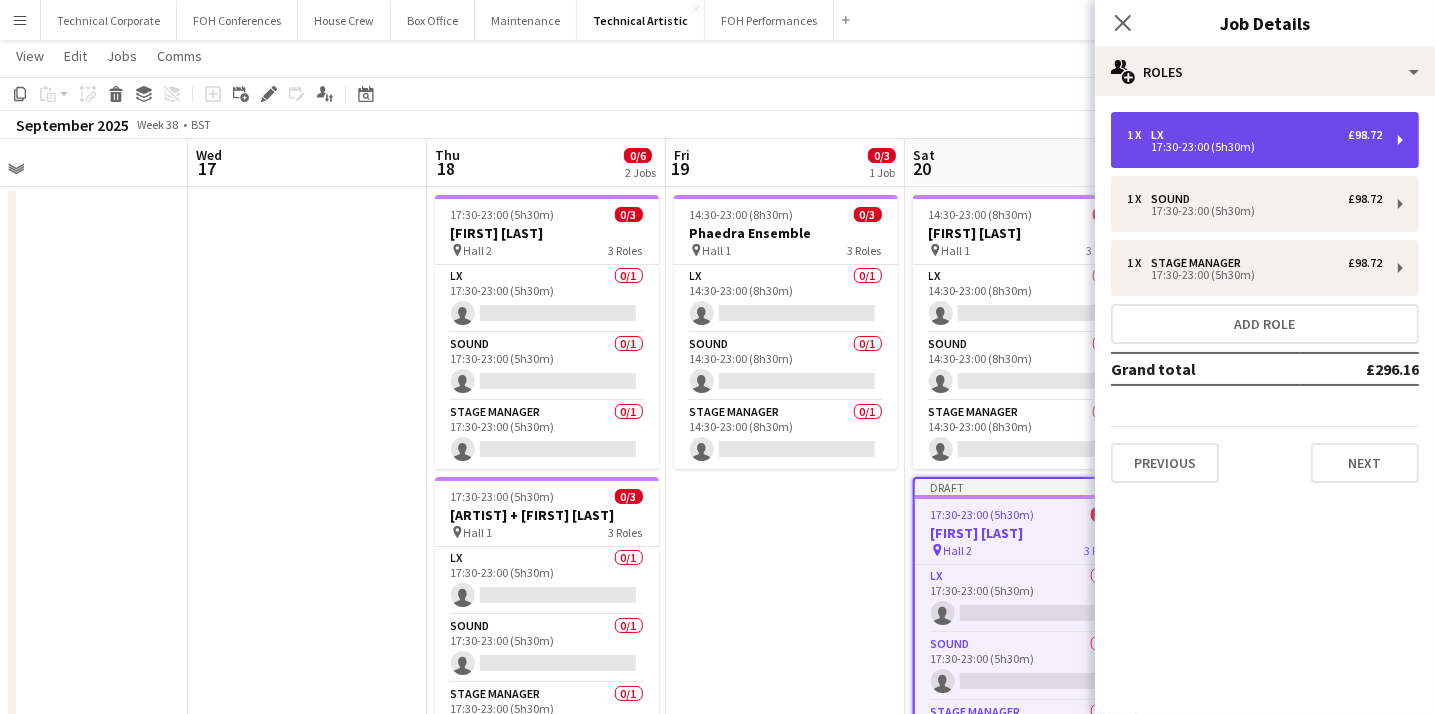 click on "1 x   LX   £98.72   17:30-23:00 (5h30m)" at bounding box center (1265, 140) 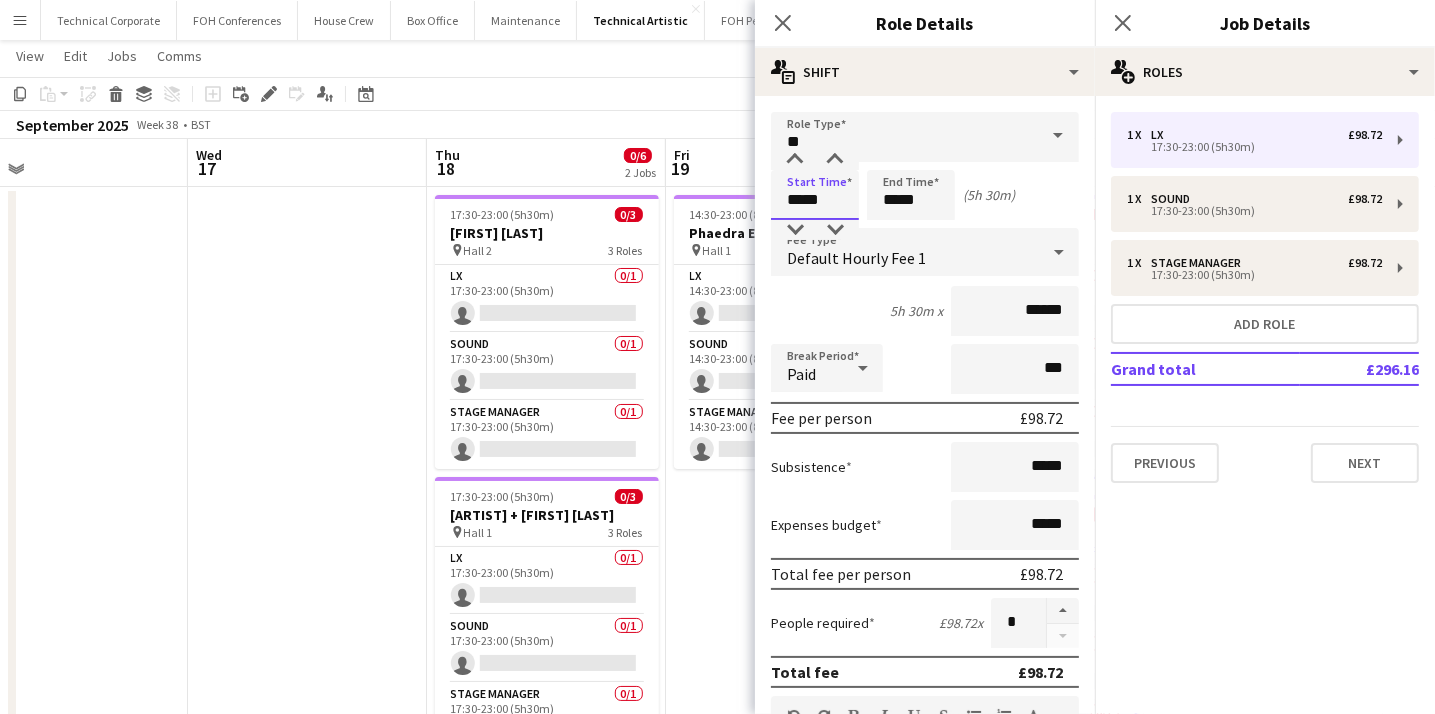 drag, startPoint x: 832, startPoint y: 203, endPoint x: 722, endPoint y: 179, distance: 112.587746 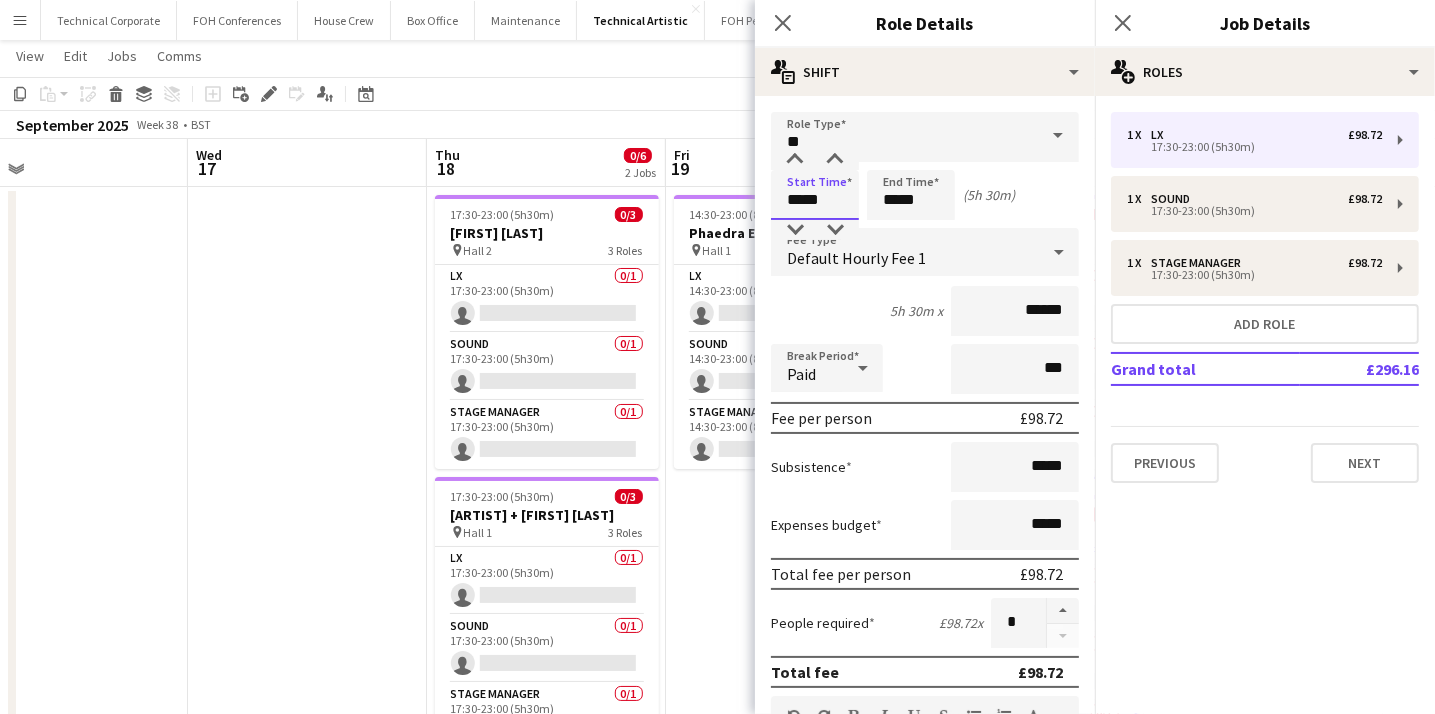 click on "Menu
Boards
Boards   Boards   All jobs   Status
Workforce
Workforce   My Workforce   Recruiting
Comms
Comms
Pay
Pay   Approvals
Platform Settings
Platform Settings   Your settings
Training Academy
Training Academy
Knowledge Base
Knowledge Base
Product Updates
Product Updates   Log Out   Privacy   Technical Corporate
Close
FOH Conferences
Close
House Crew
Close
Box Office
Close
Maintenance
Close
Technical Artistic
Close
FOH Performances
Close
Add
Help
Notifications" at bounding box center (717, 563) 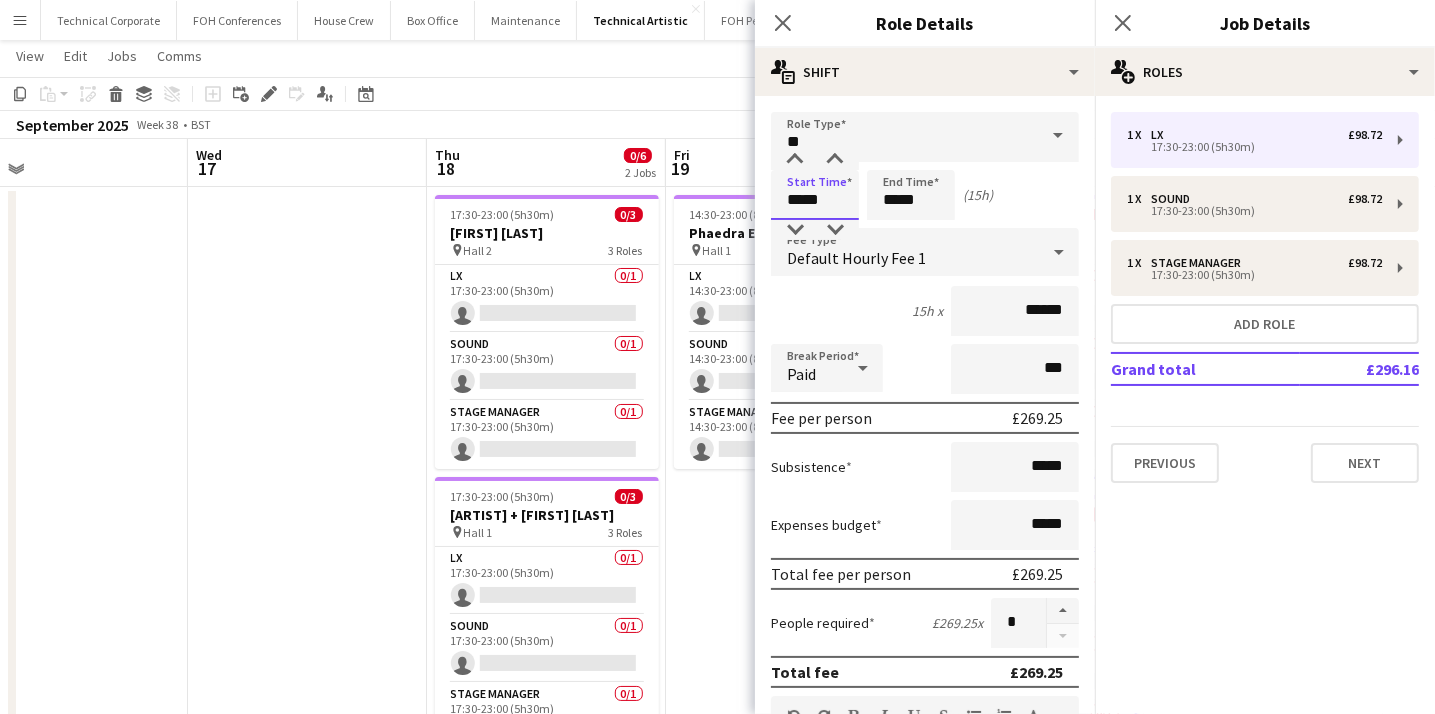 type on "*****" 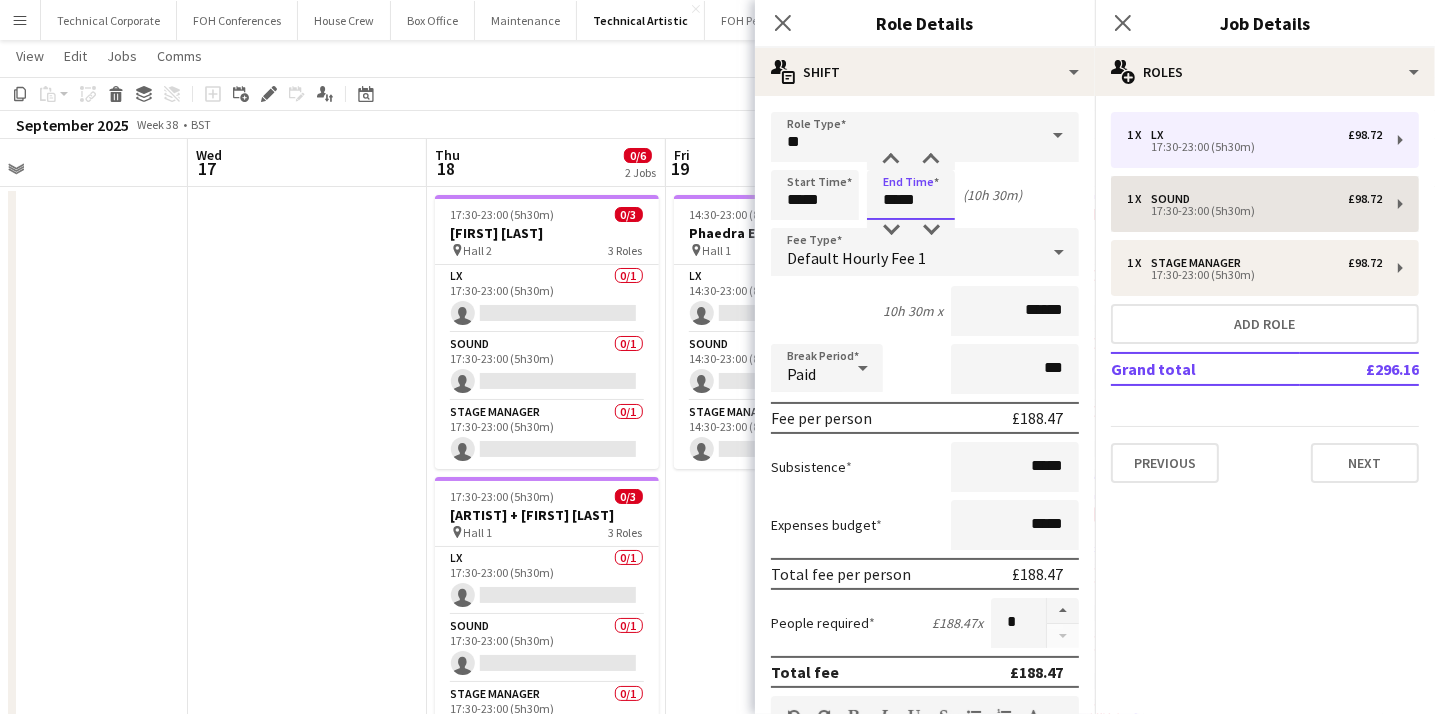 type on "*****" 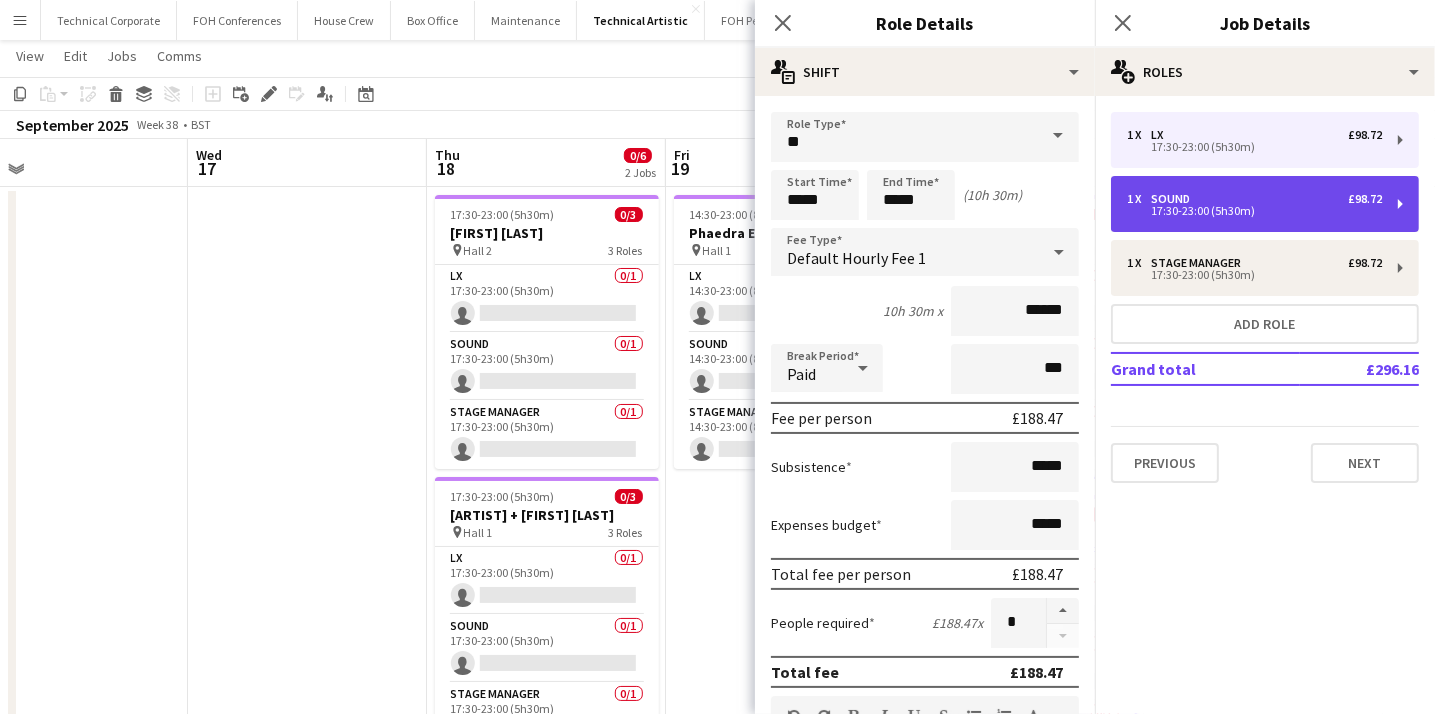 click on "17:30-23:00 (5h30m)" at bounding box center [1254, 211] 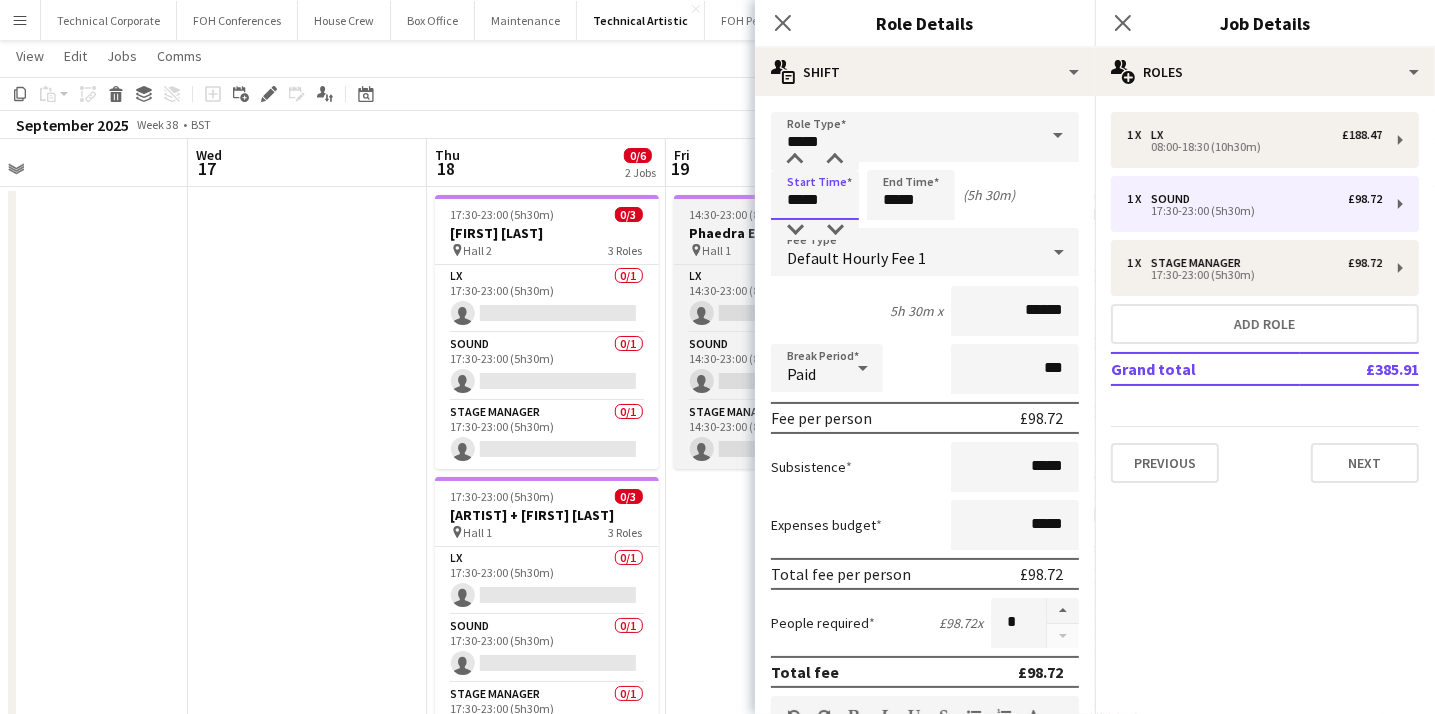 drag, startPoint x: 840, startPoint y: 203, endPoint x: 744, endPoint y: 203, distance: 96 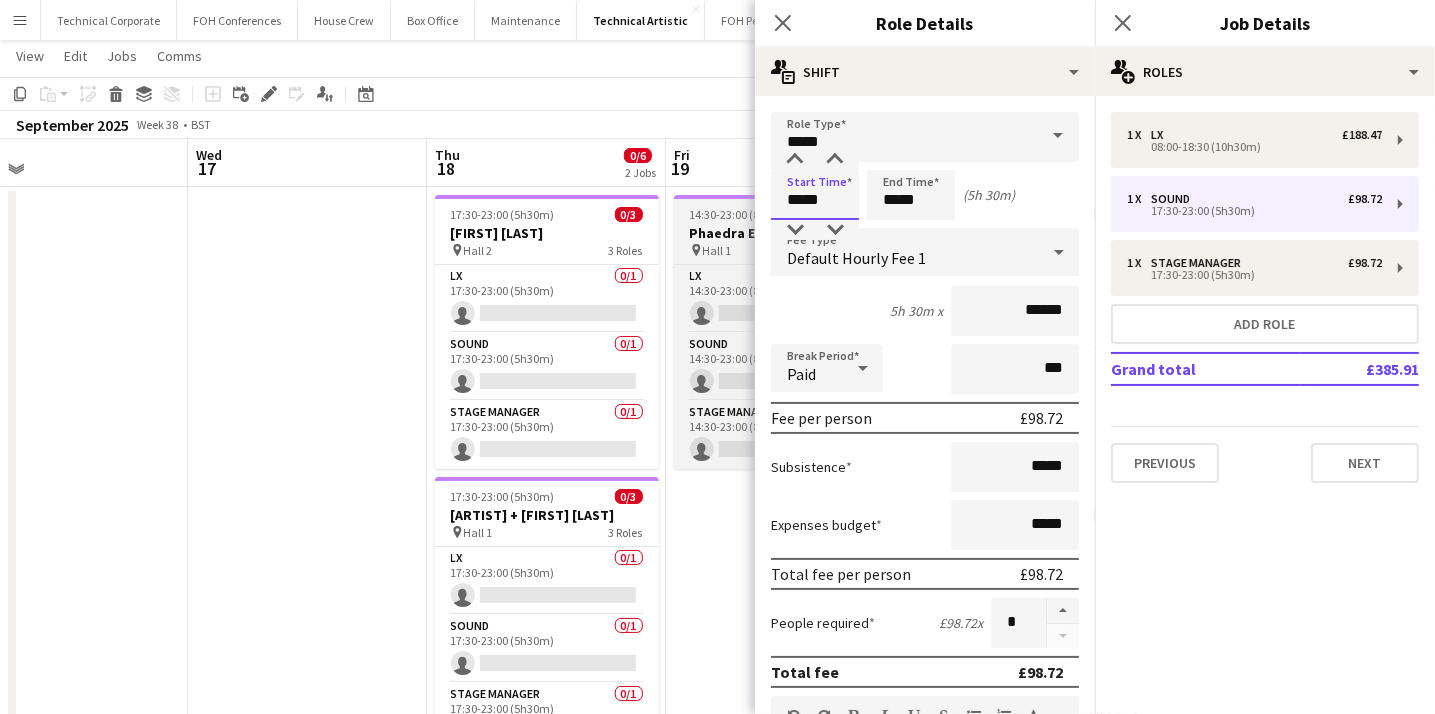 click on "Menu
Boards
Boards   Boards   All jobs   Status
Workforce
Workforce   My Workforce   Recruiting
Comms
Comms
Pay
Pay   Approvals
Platform Settings
Platform Settings   Your settings
Training Academy
Training Academy
Knowledge Base
Knowledge Base
Product Updates
Product Updates   Log Out   Privacy   Technical Corporate
Close
FOH Conferences
Close
House Crew
Close
Box Office
Close
Maintenance
Close
Technical Artistic
Close
FOH Performances
Close
Add
Help
Notifications" at bounding box center [717, 563] 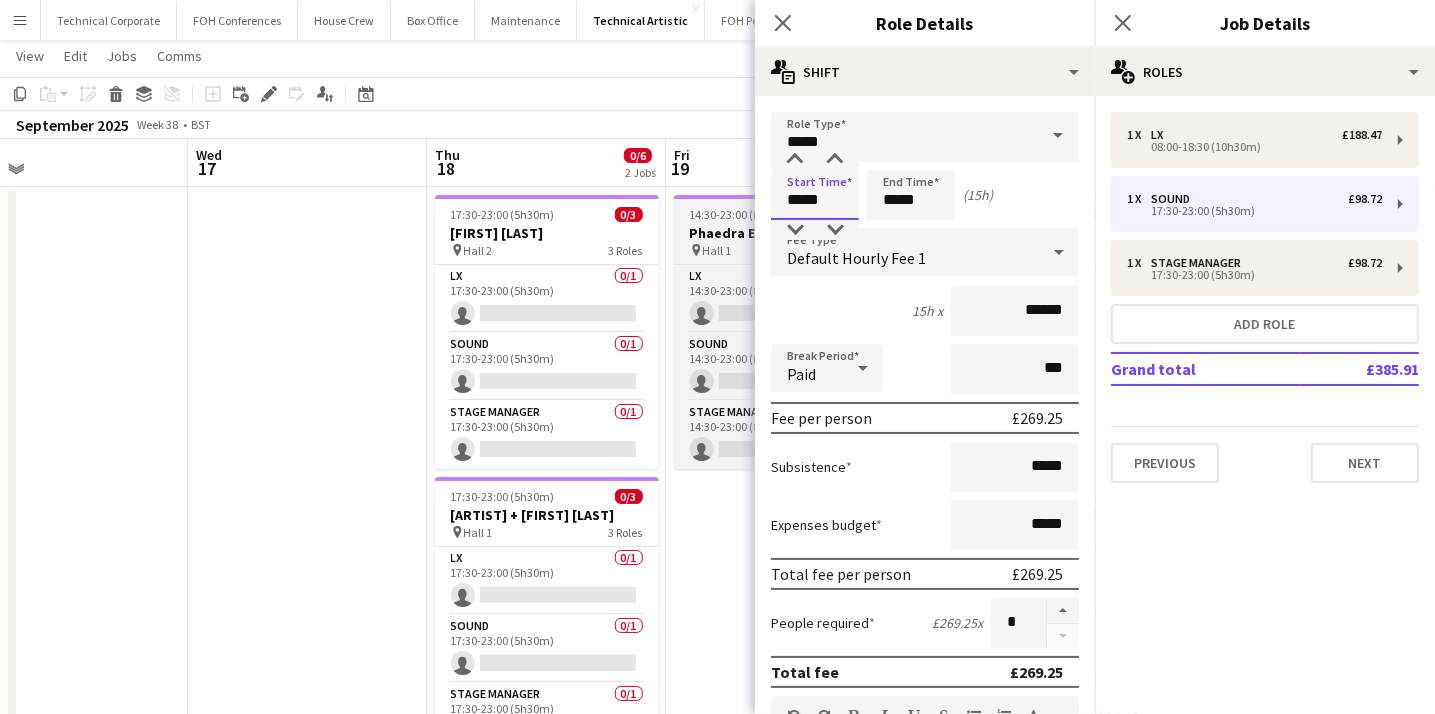 type on "*****" 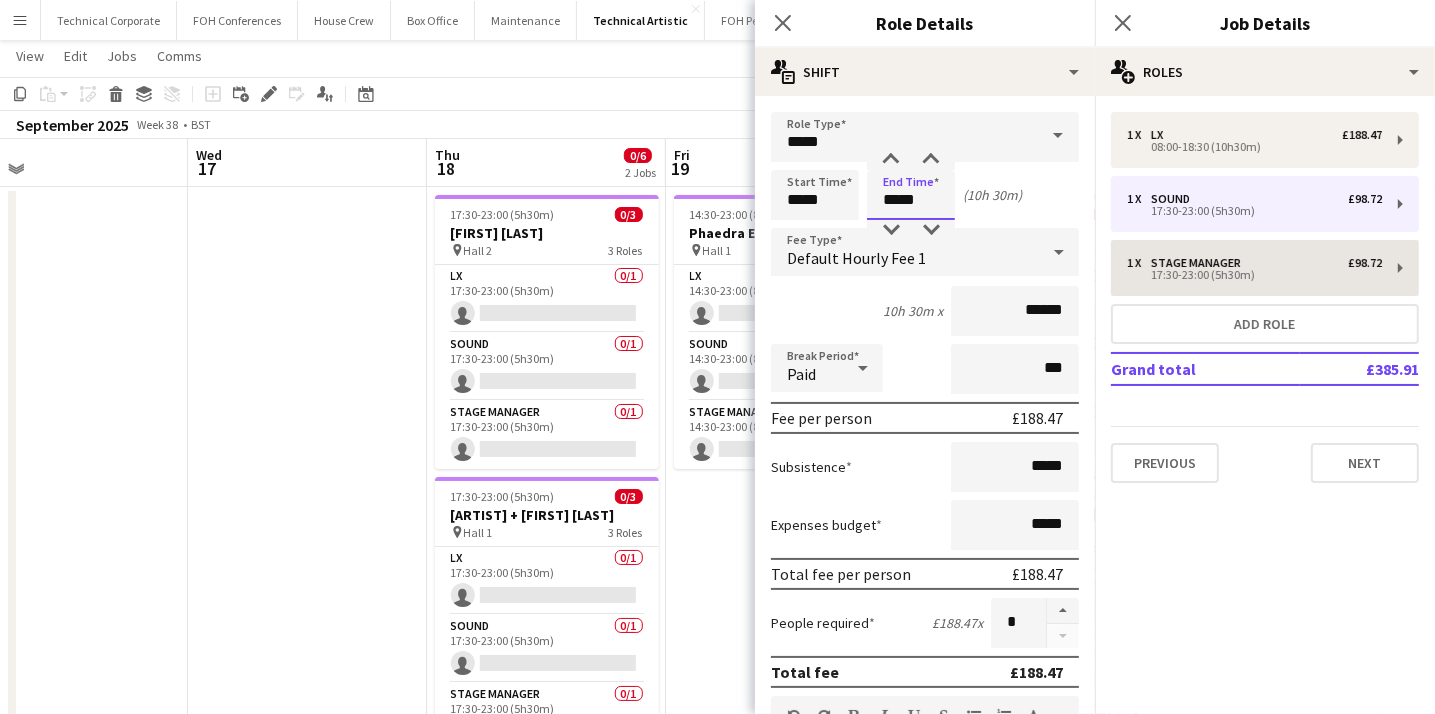 type on "*****" 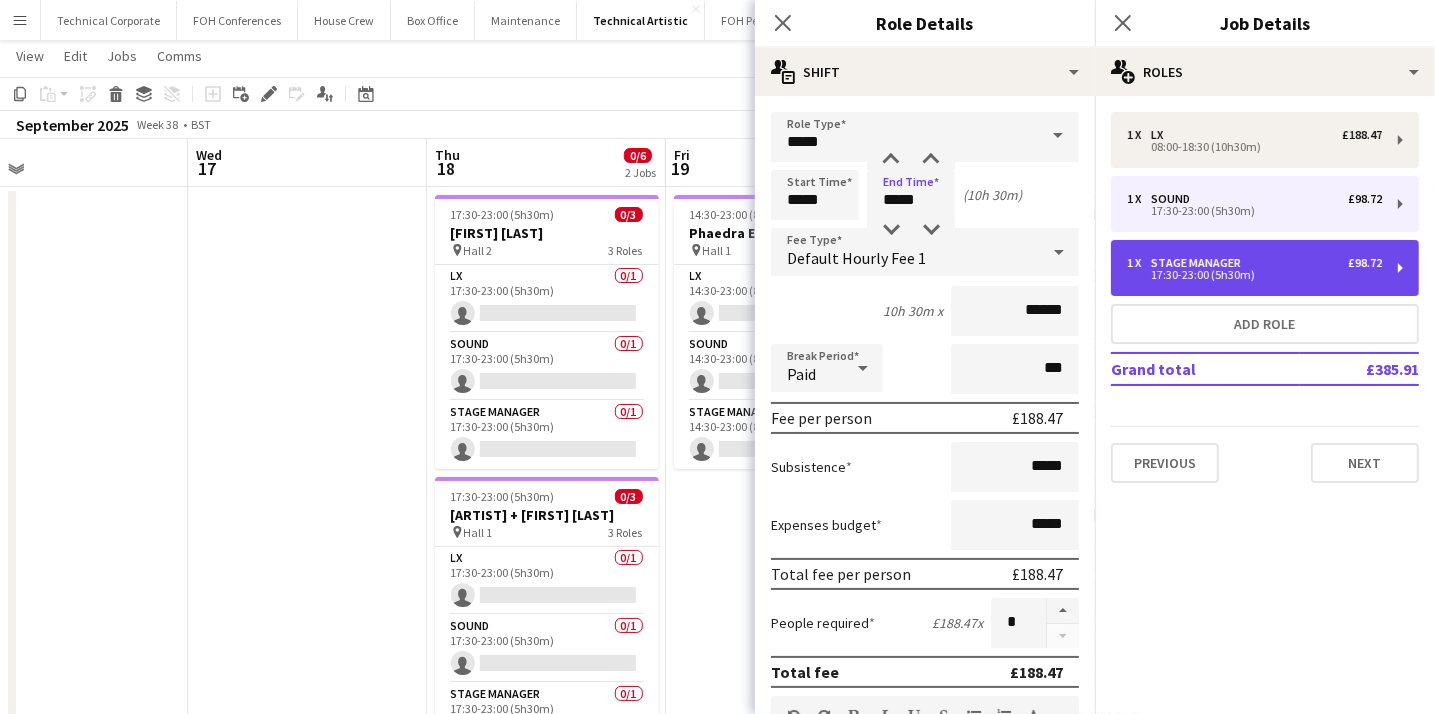 click on "Stage Manager" at bounding box center (1200, 263) 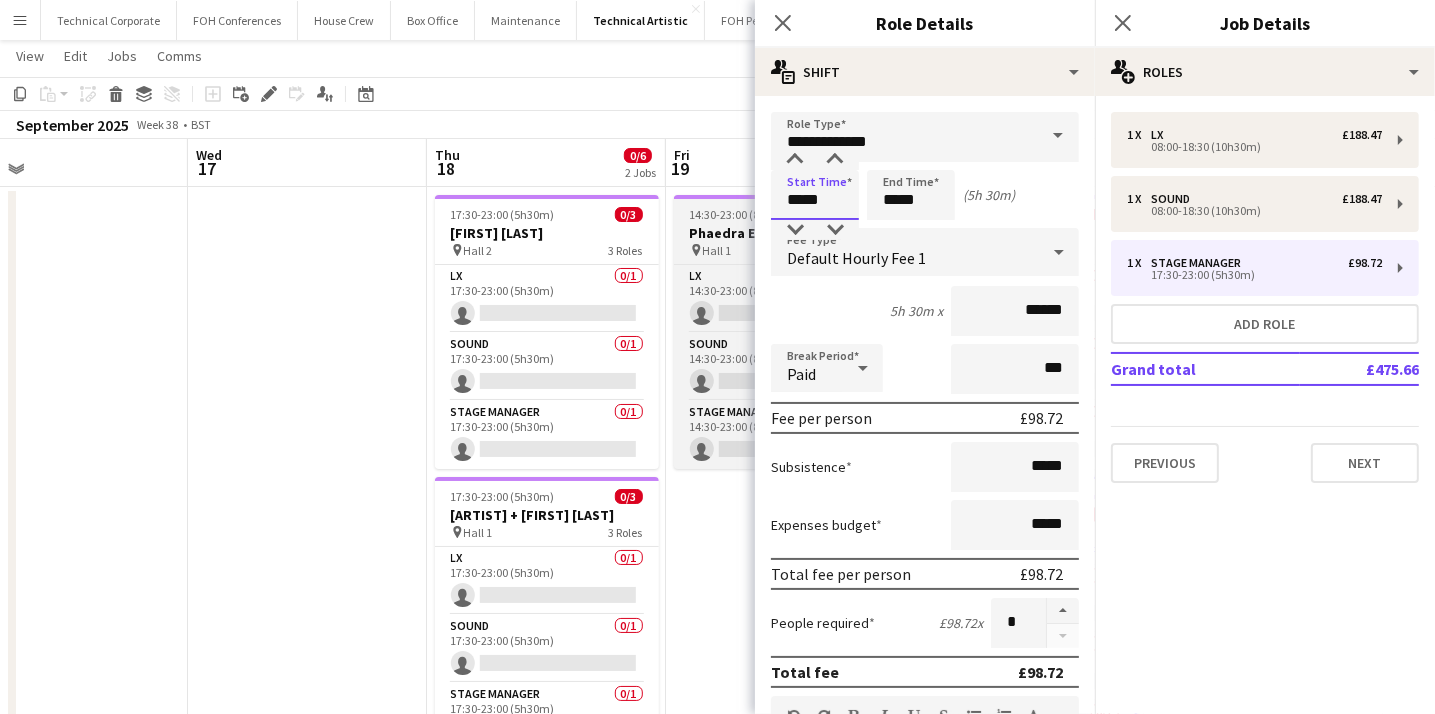 drag, startPoint x: 840, startPoint y: 204, endPoint x: 712, endPoint y: 205, distance: 128.0039 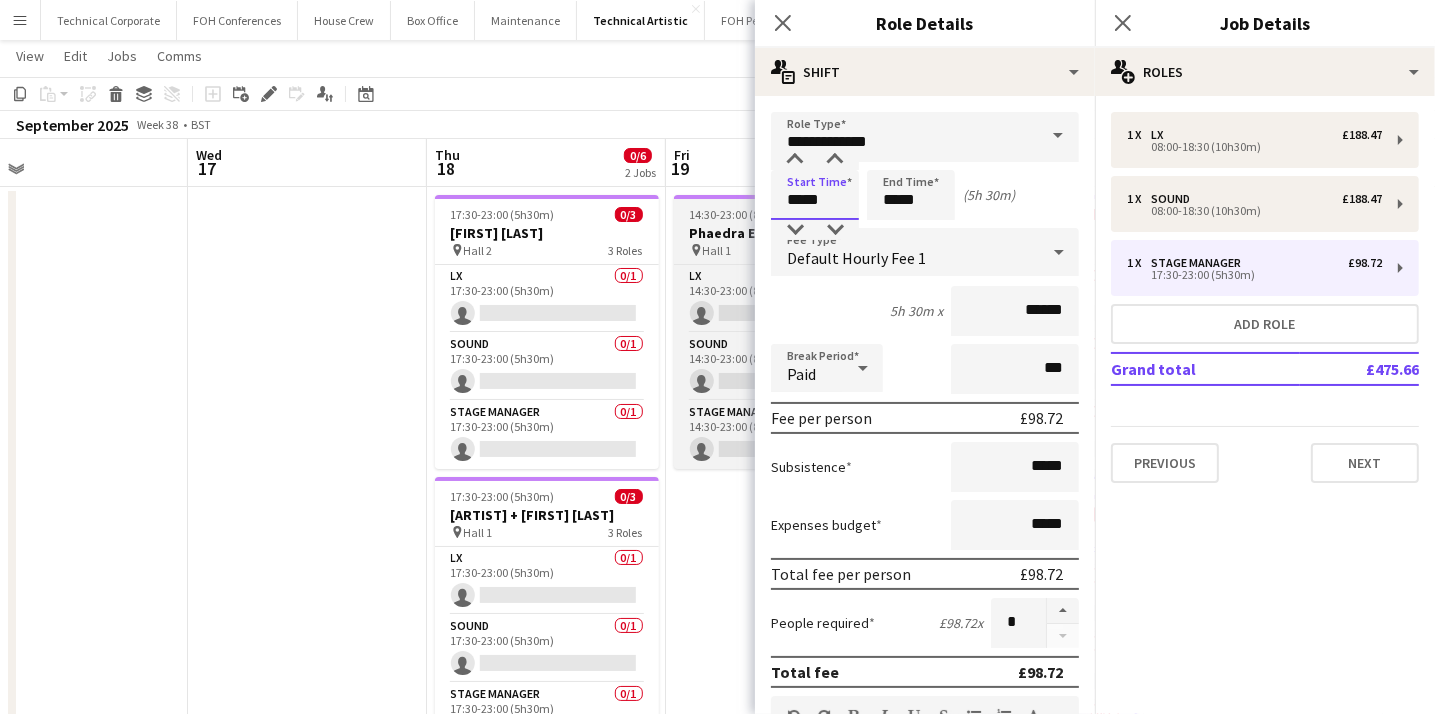 click on "Menu
Boards
Boards   Boards   All jobs   Status
Workforce
Workforce   My Workforce   Recruiting
Comms
Comms
Pay
Pay   Approvals
Platform Settings
Platform Settings   Your settings
Training Academy
Training Academy
Knowledge Base
Knowledge Base
Product Updates
Product Updates   Log Out   Privacy   Technical Corporate
Close
FOH Conferences
Close
House Crew
Close
Box Office
Close
Maintenance
Close
Technical Artistic
Close
FOH Performances
Close
Add
Help
Notifications" at bounding box center (717, 563) 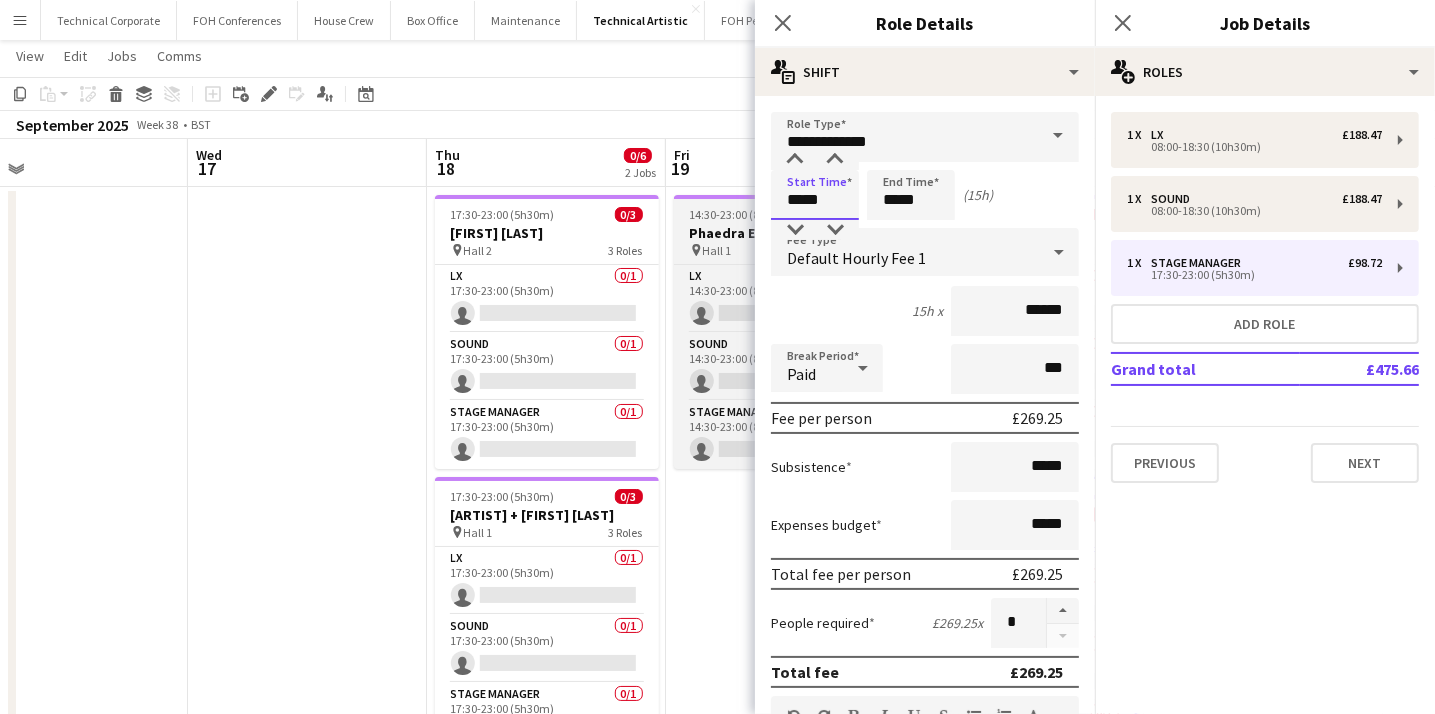type on "*****" 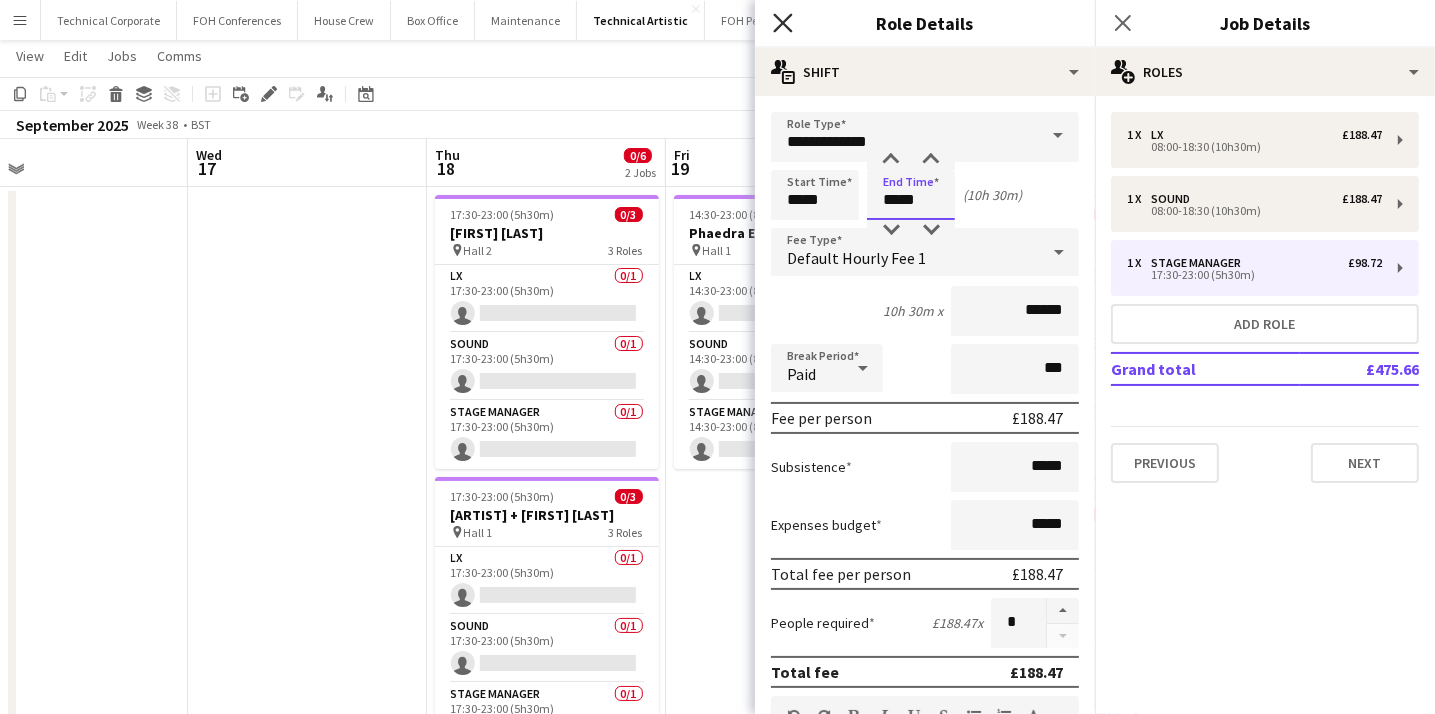 type on "*****" 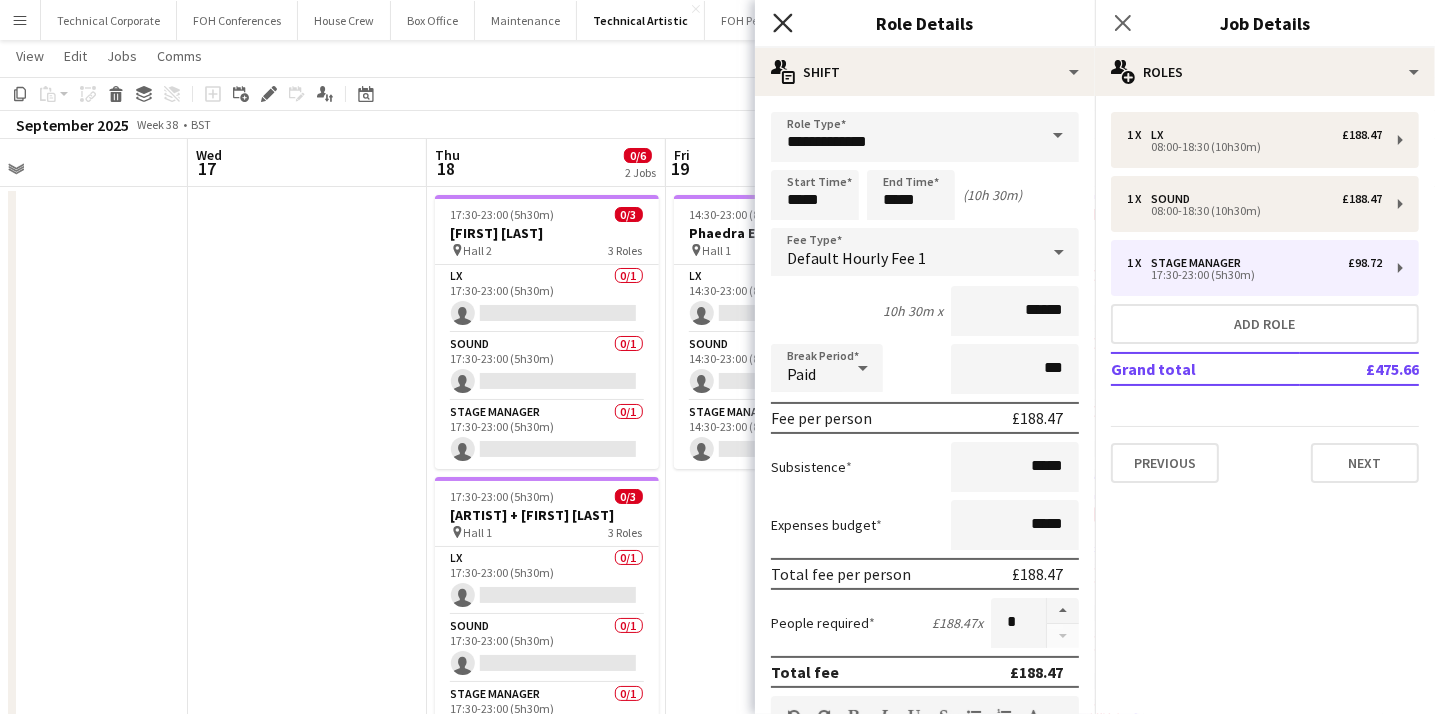 click 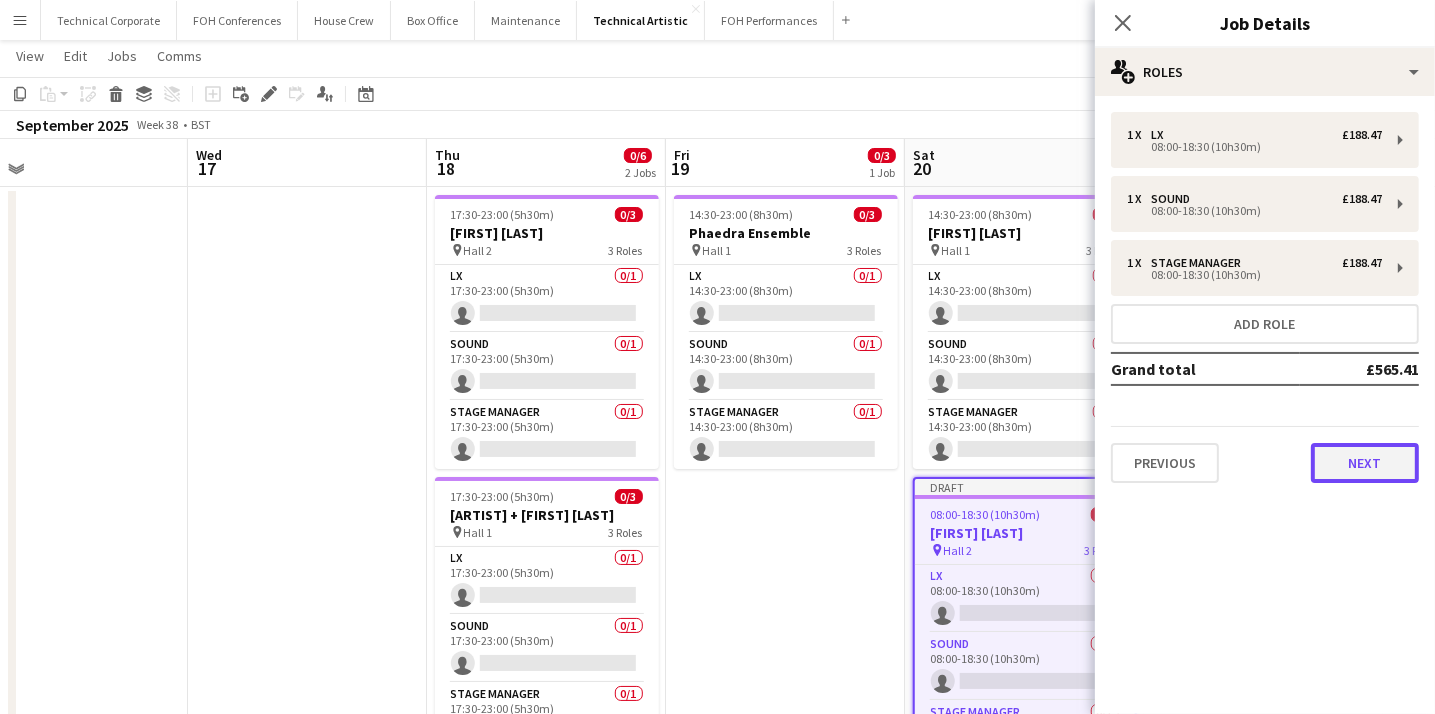 click on "Next" at bounding box center (1365, 463) 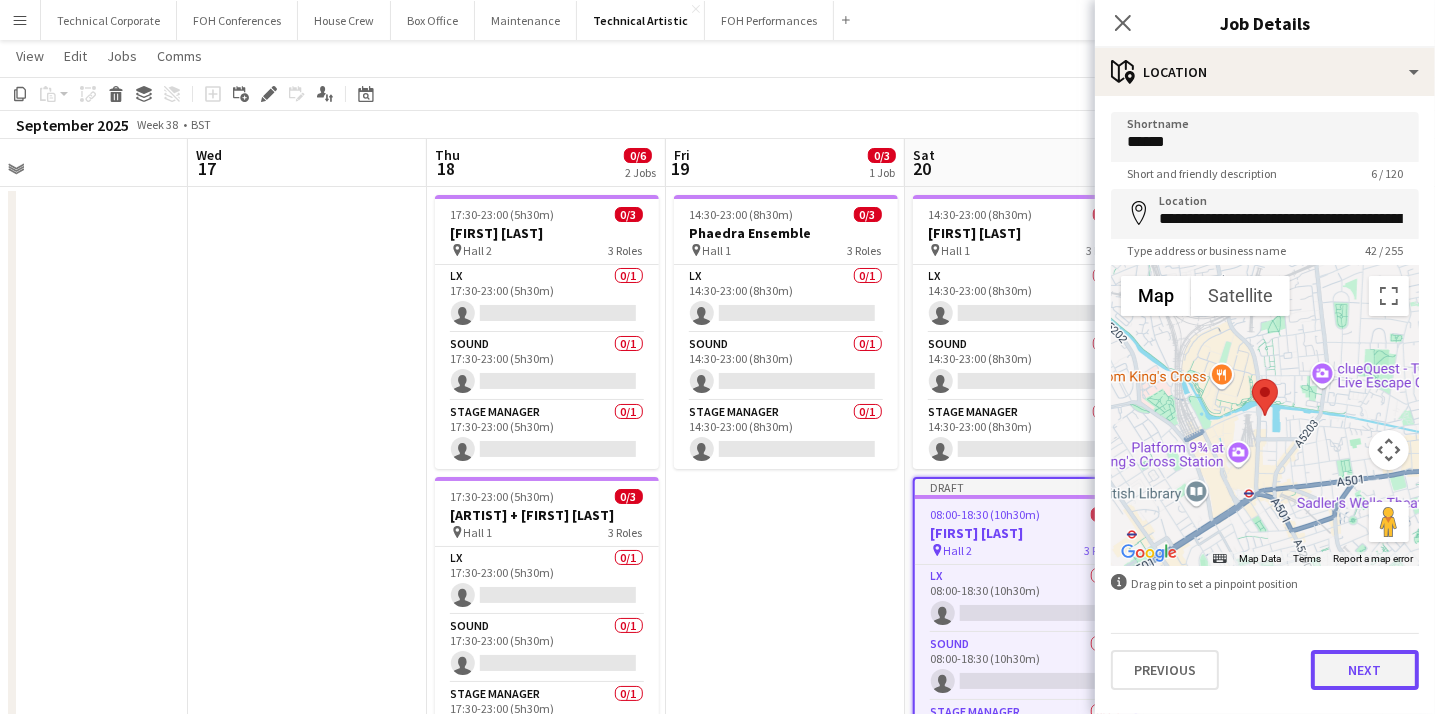 click on "Next" at bounding box center (1365, 670) 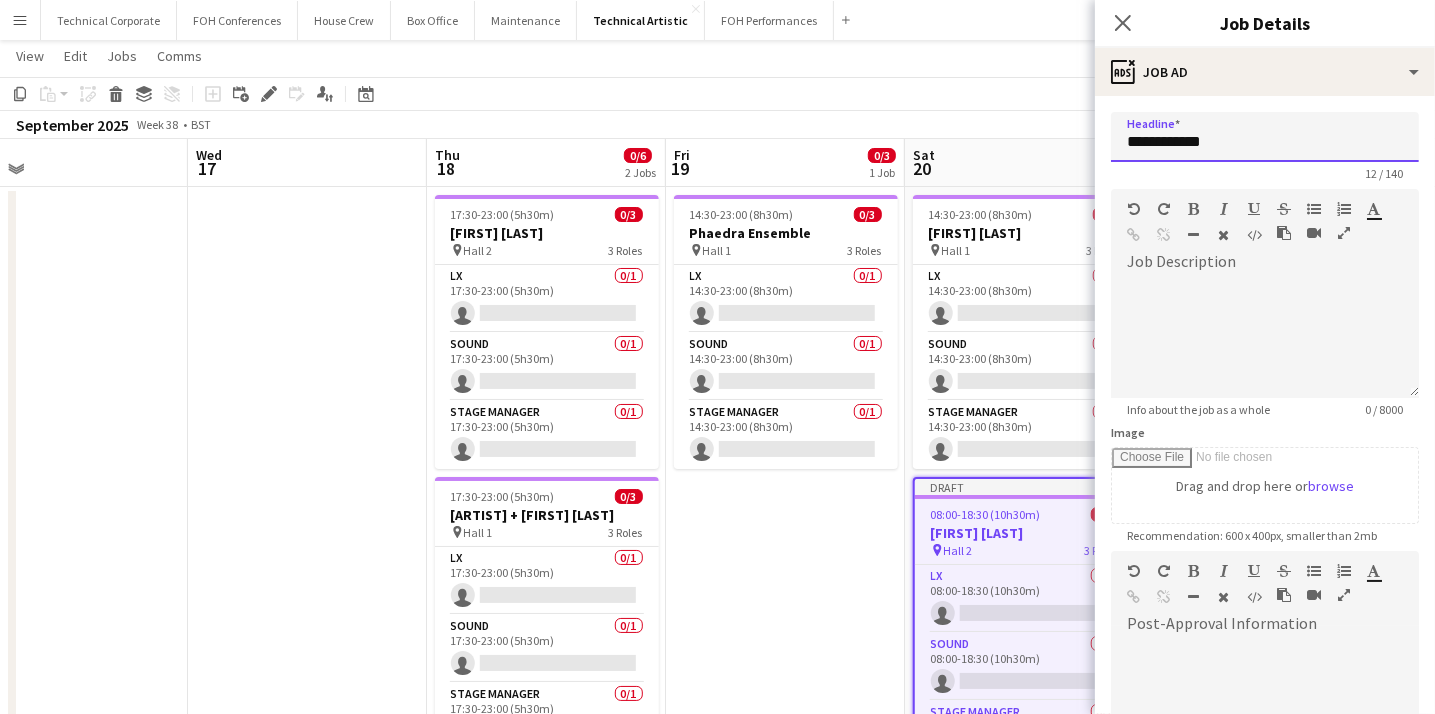 drag, startPoint x: 1219, startPoint y: 141, endPoint x: 1114, endPoint y: 141, distance: 105 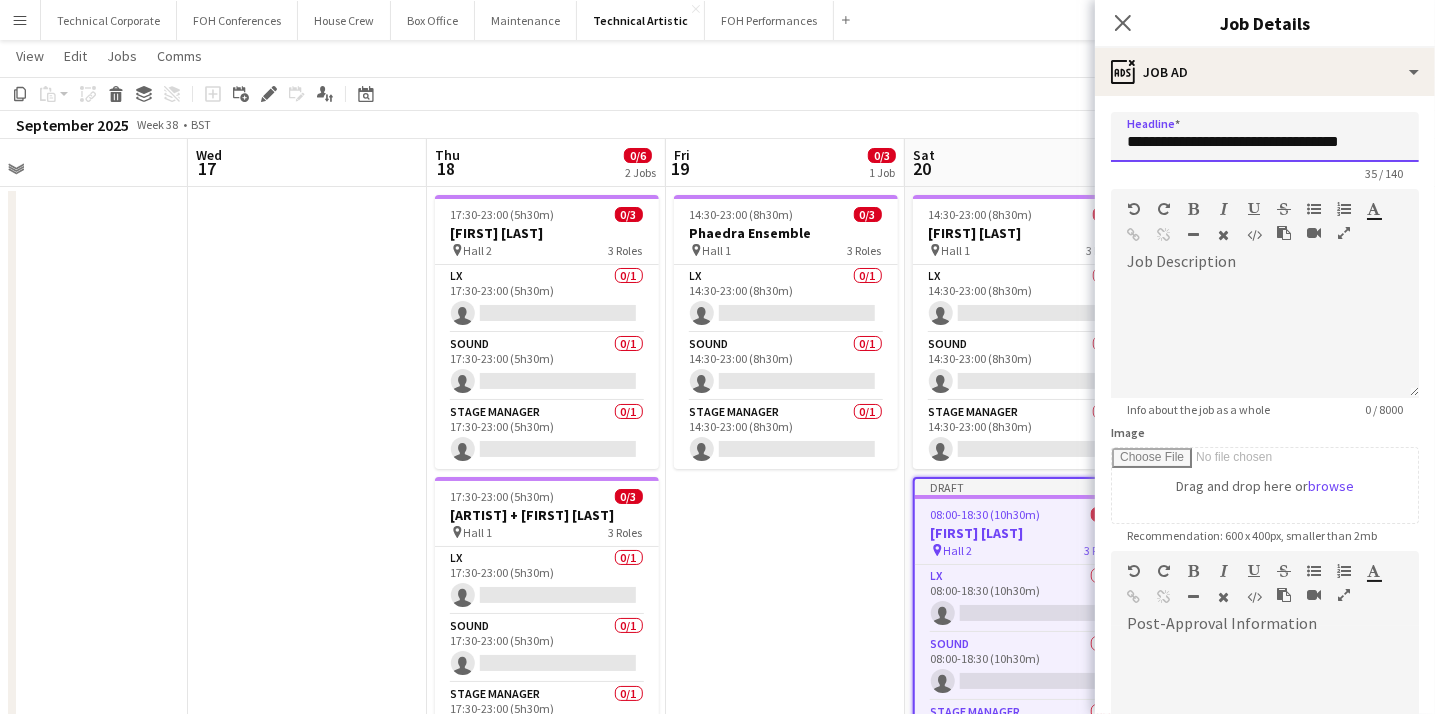 drag, startPoint x: 1359, startPoint y: 145, endPoint x: 1276, endPoint y: 145, distance: 83 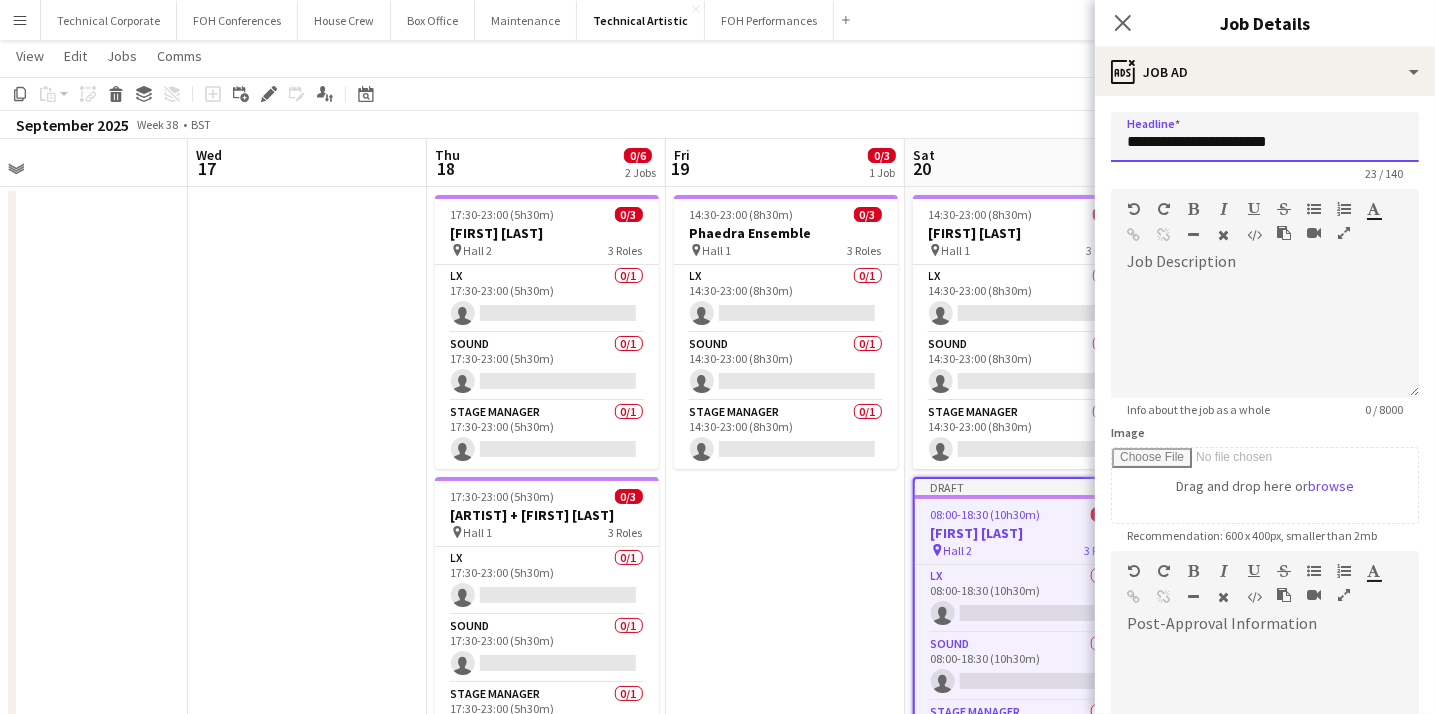 click on "**********" at bounding box center (1265, 137) 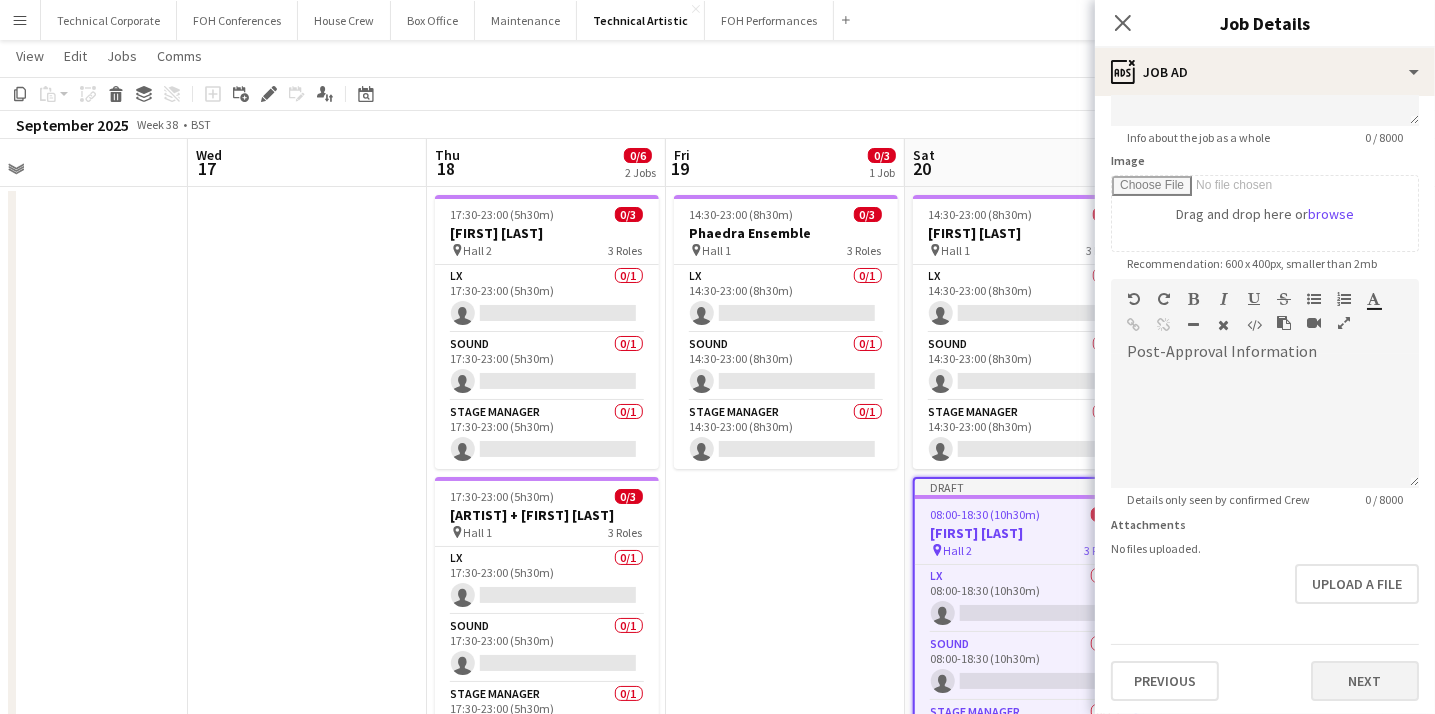 type on "**********" 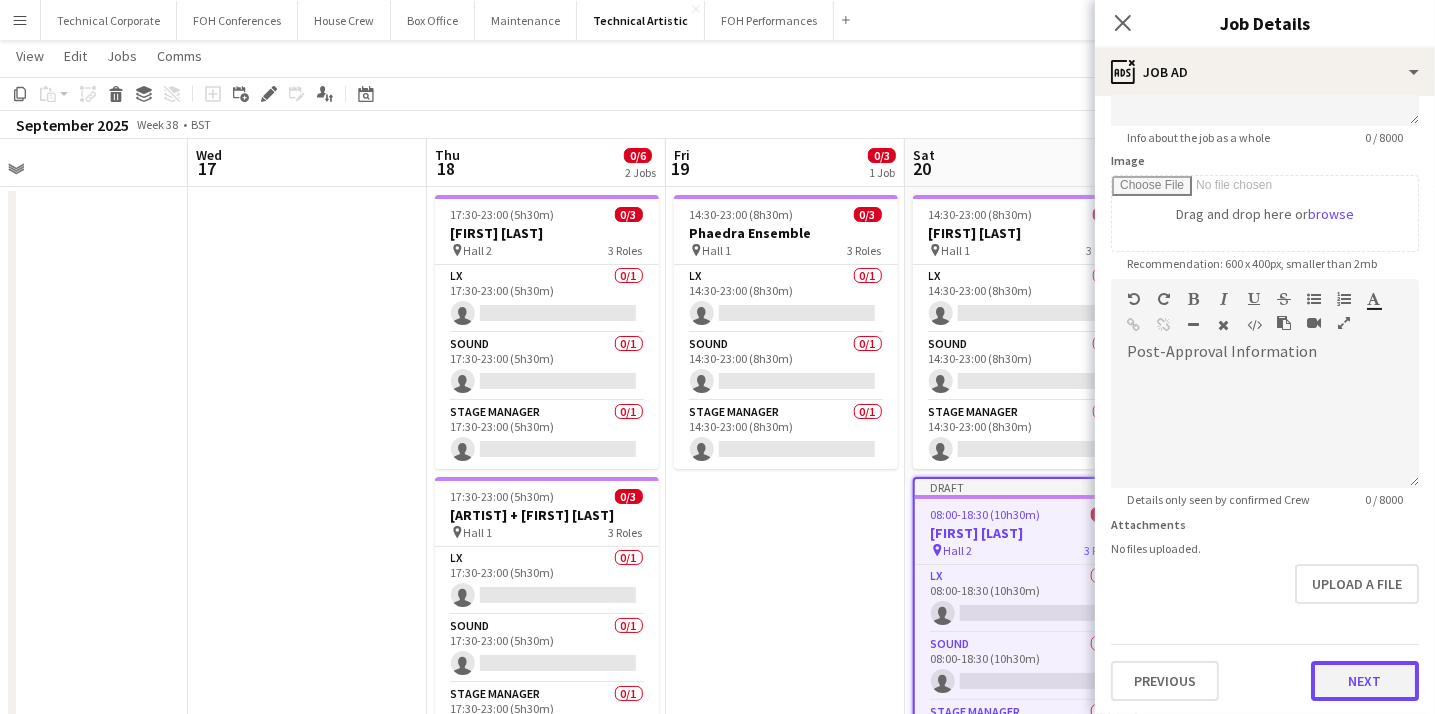 click on "Next" at bounding box center (1365, 681) 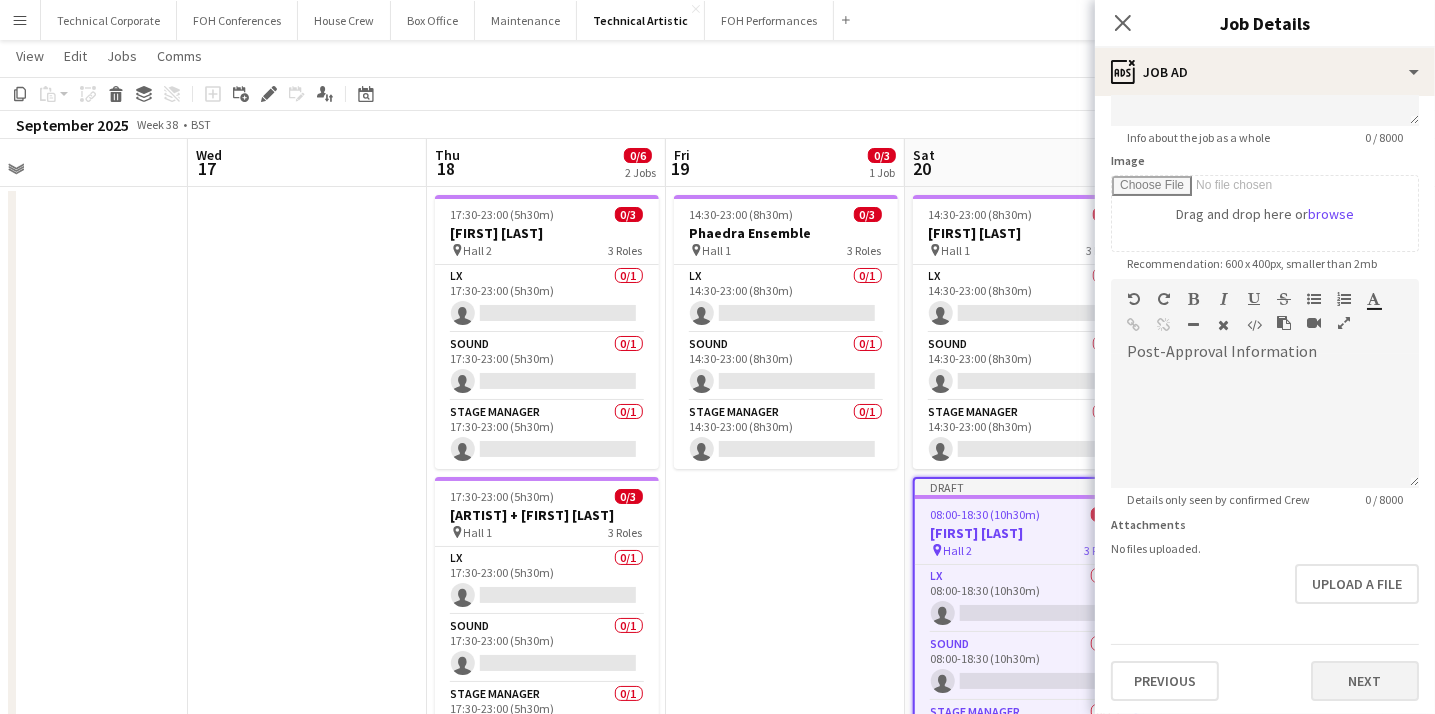 scroll, scrollTop: 0, scrollLeft: 0, axis: both 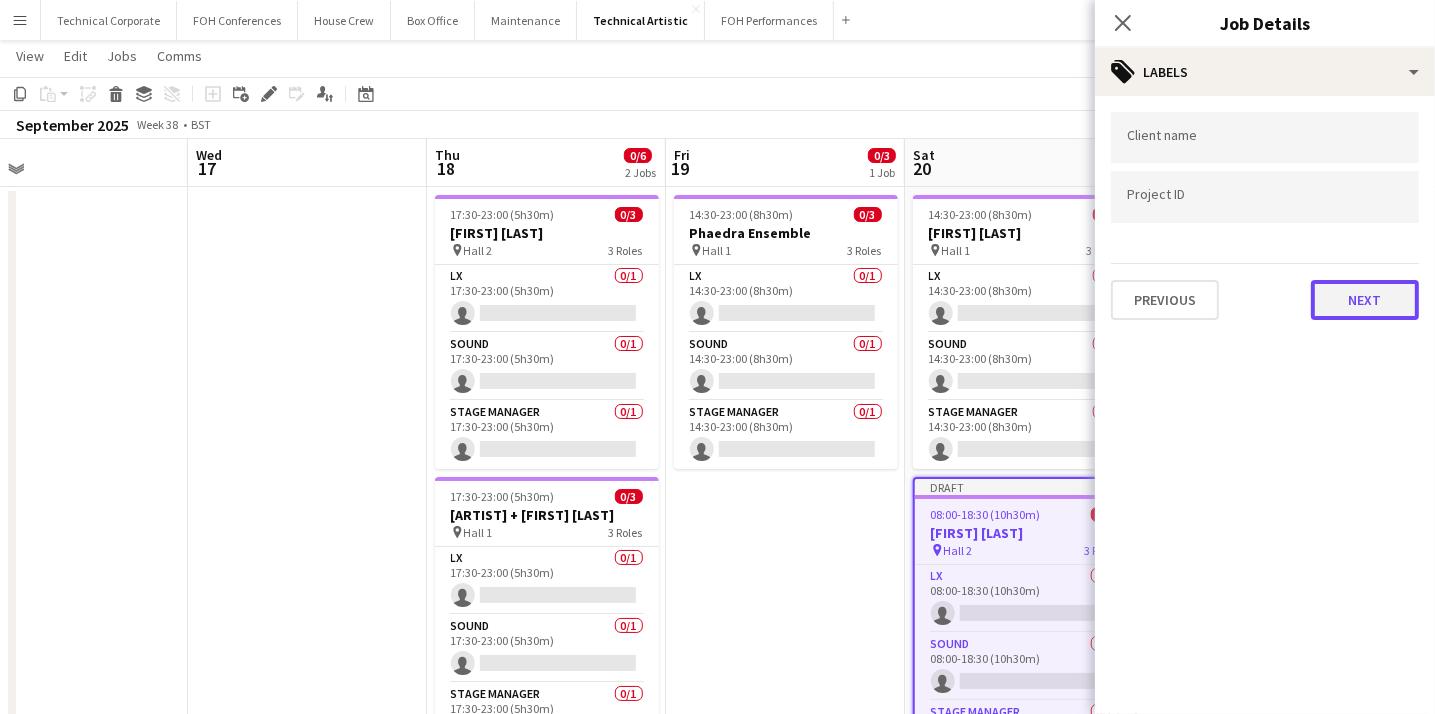 click on "Next" at bounding box center (1365, 300) 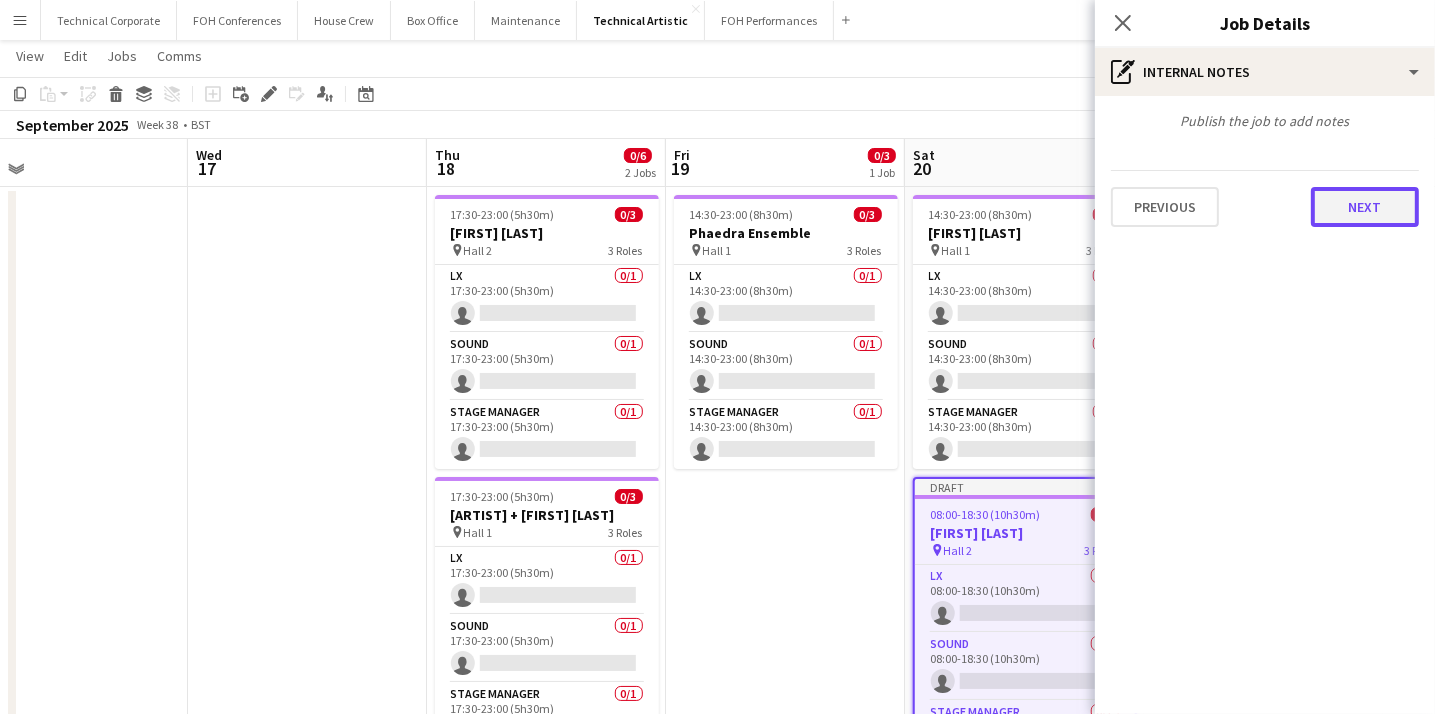 click on "Next" at bounding box center (1365, 207) 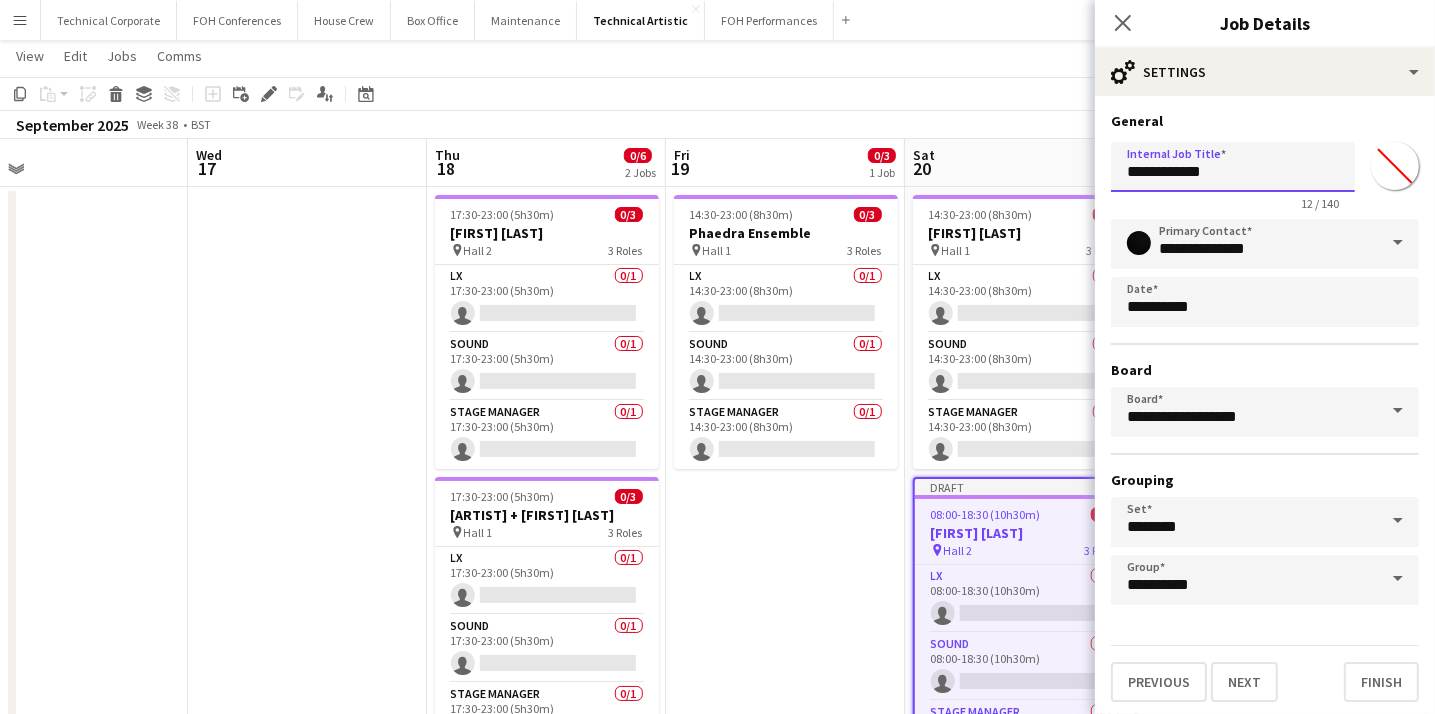 drag, startPoint x: 1237, startPoint y: 167, endPoint x: 1051, endPoint y: 161, distance: 186.09676 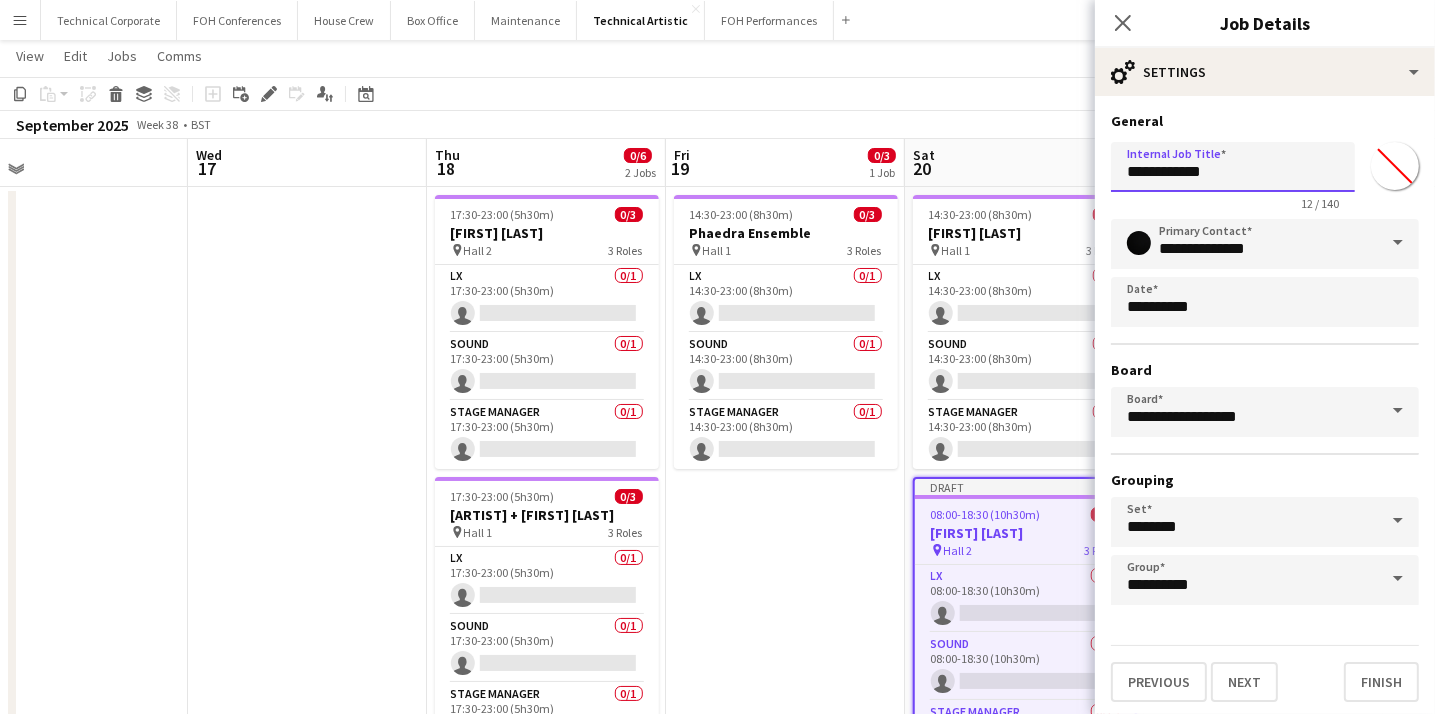 click on "Menu
Boards
Boards   Boards   All jobs   Status
Workforce
Workforce   My Workforce   Recruiting
Comms
Comms
Pay
Pay   Approvals
Platform Settings
Platform Settings   Your settings
Training Academy
Training Academy
Knowledge Base
Knowledge Base
Product Updates
Product Updates   Log Out   Privacy   Technical Corporate
Close
FOH Conferences
Close
House Crew
Close
Box Office
Close
Maintenance
Close
Technical Artistic
Close
FOH Performances
Close
Add
Help
Notifications" at bounding box center [717, 563] 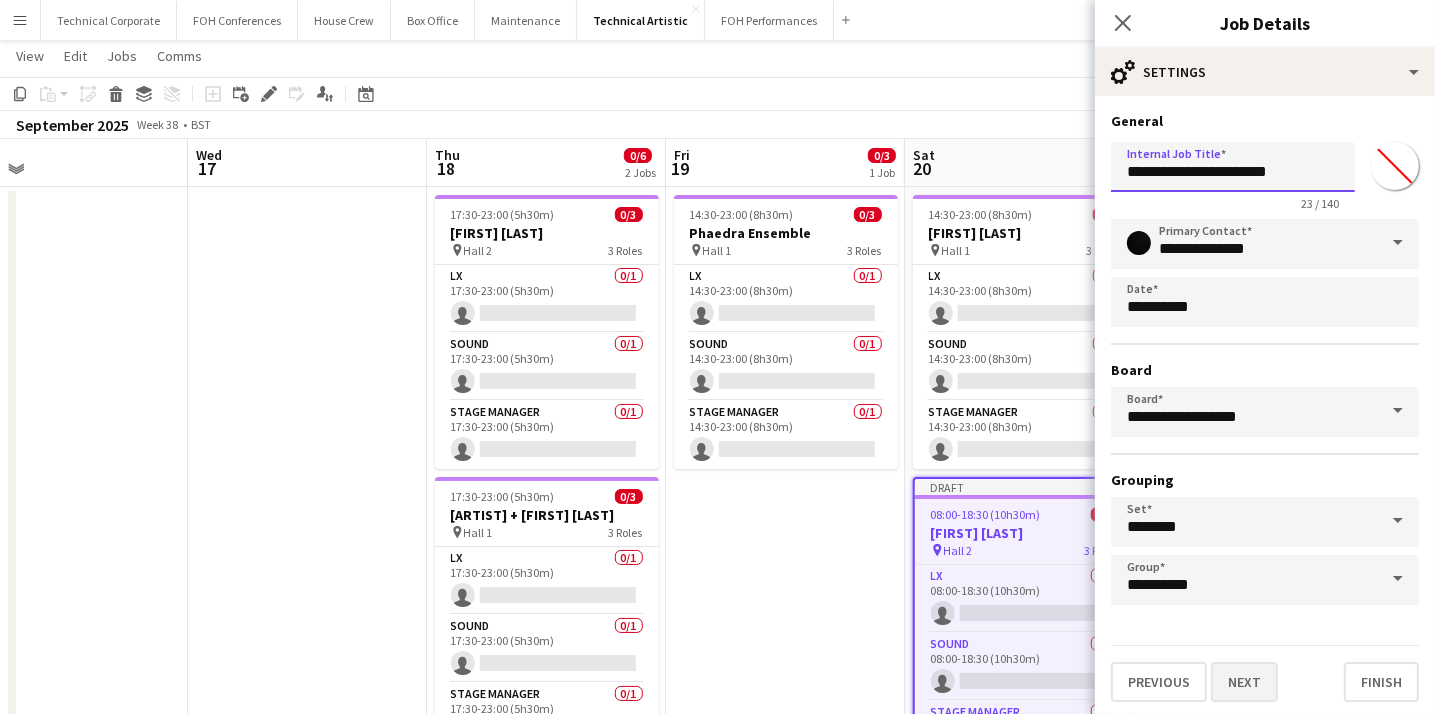 type on "**********" 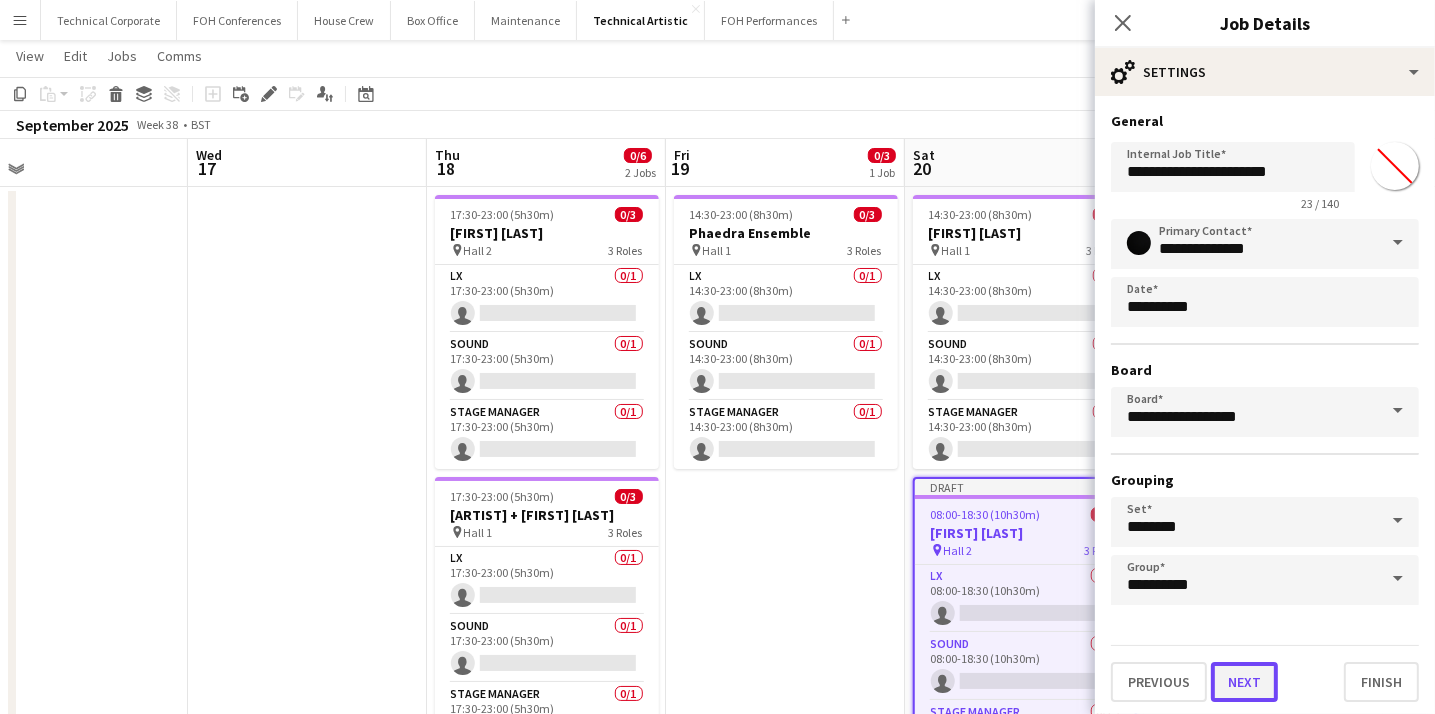 click on "Next" at bounding box center [1244, 682] 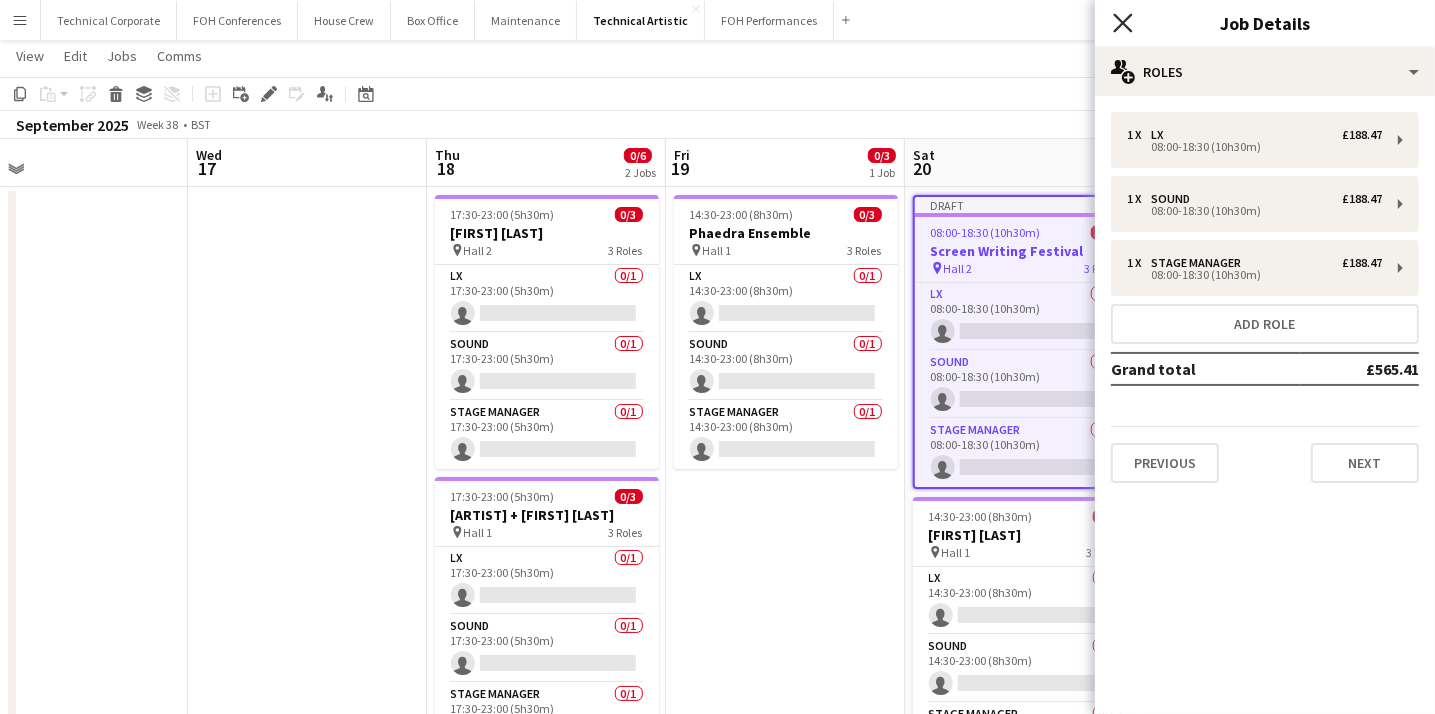 click on "Close pop-in" 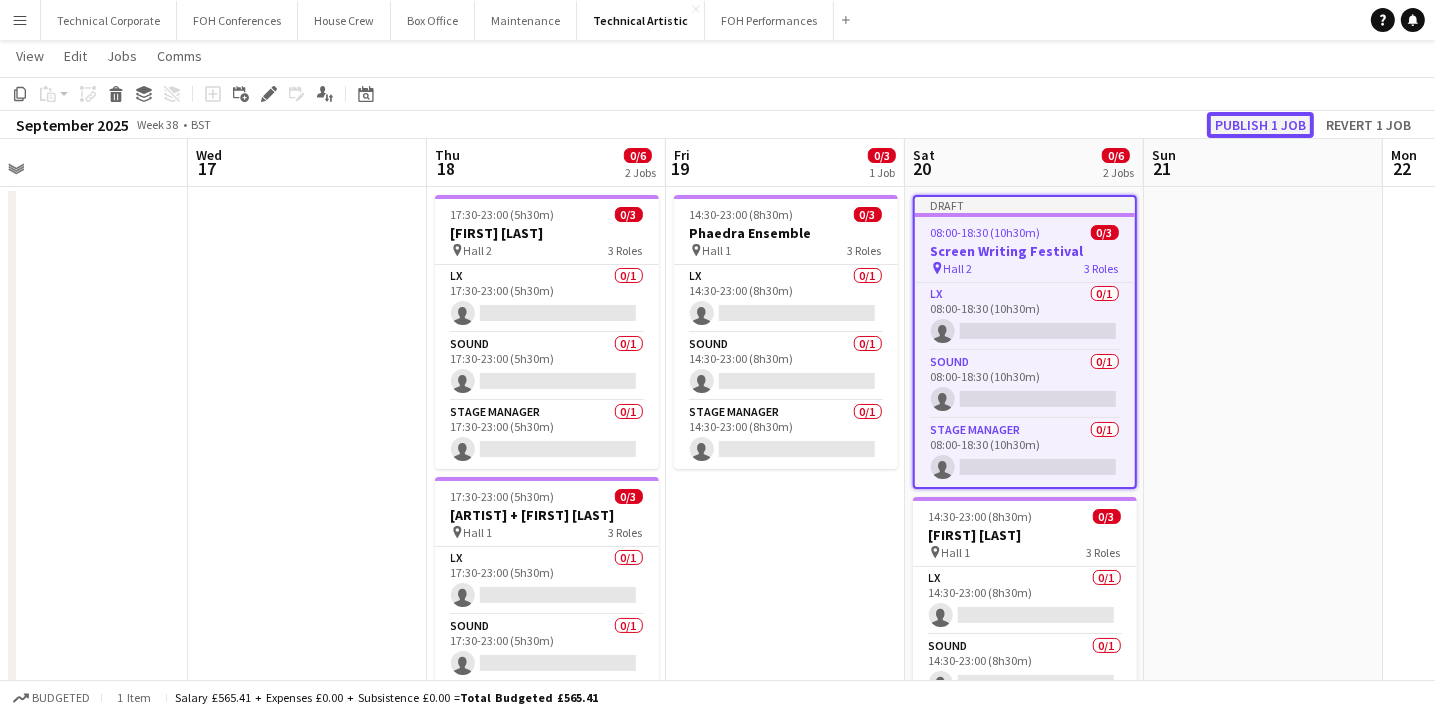 click on "Publish 1 job" 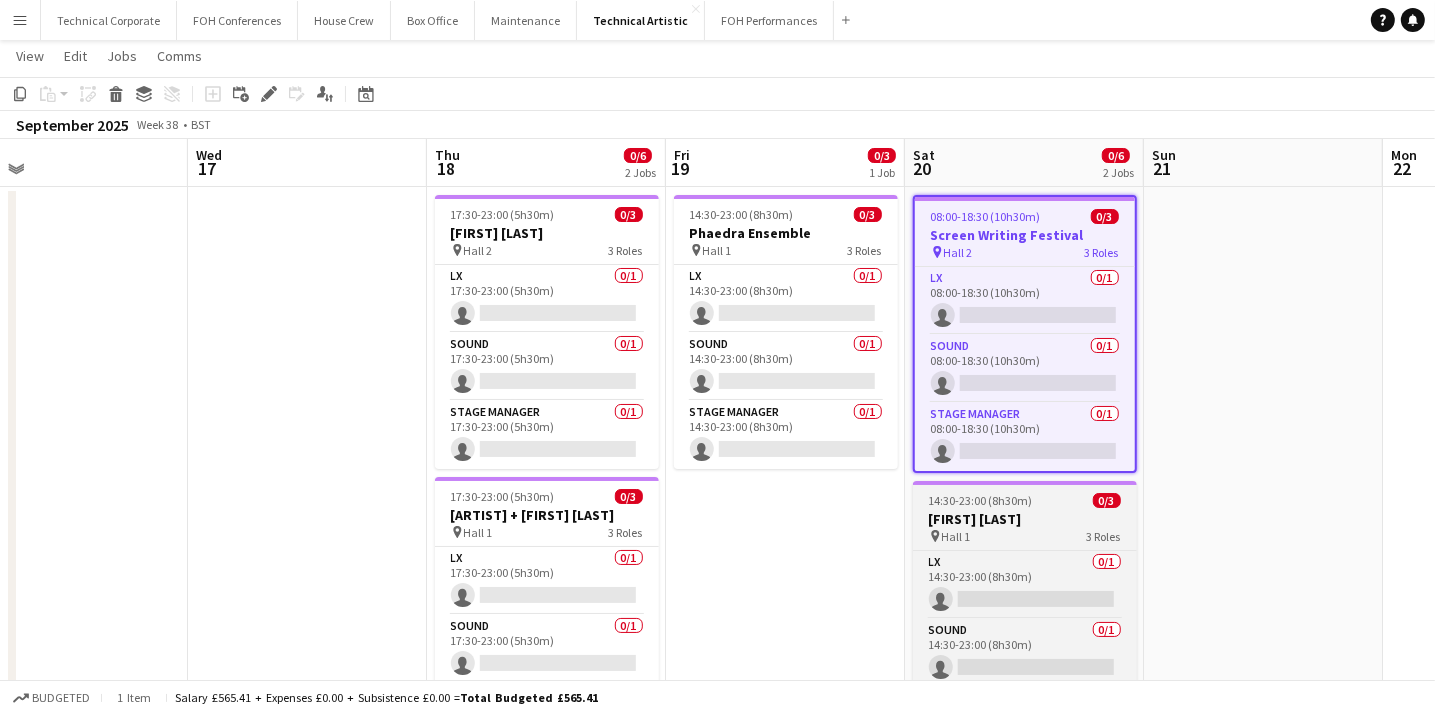 click on "14:30-23:00 (8h30m)" at bounding box center (981, 500) 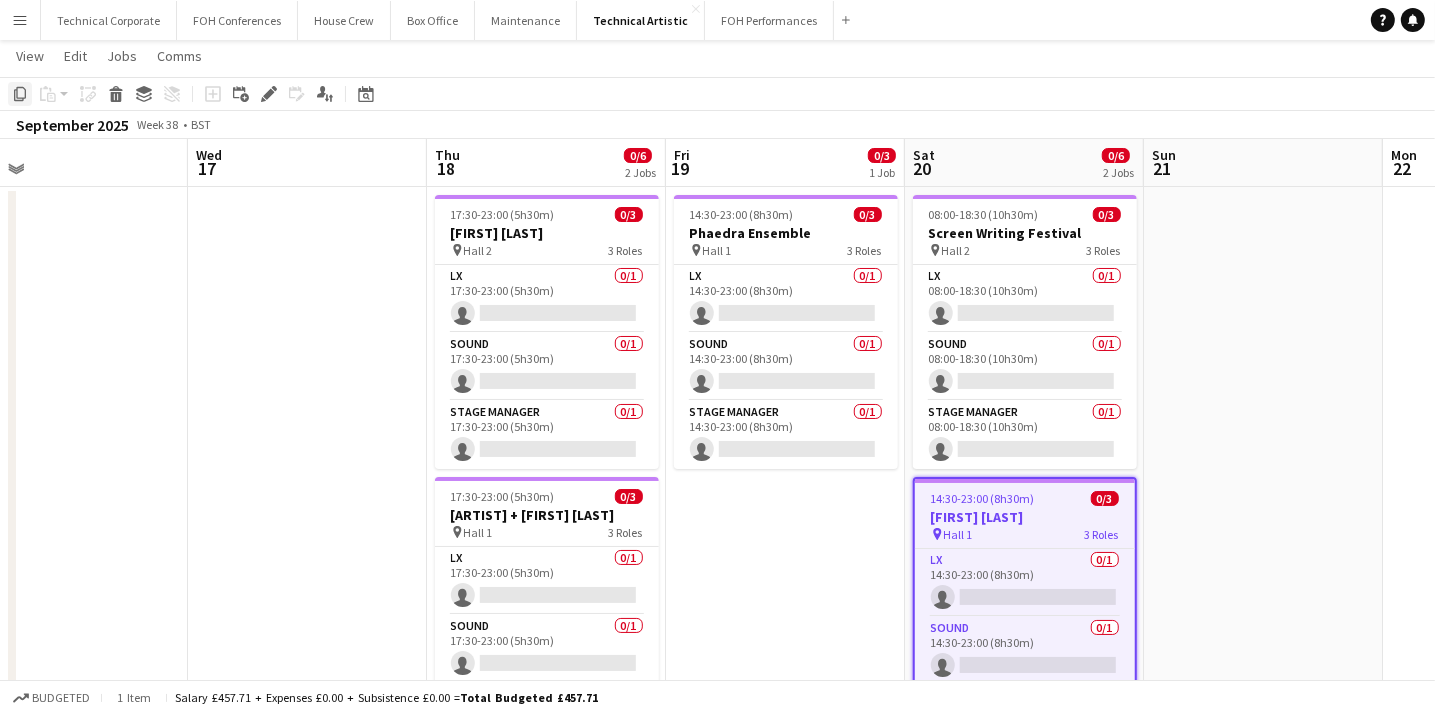 click on "Copy" at bounding box center [20, 94] 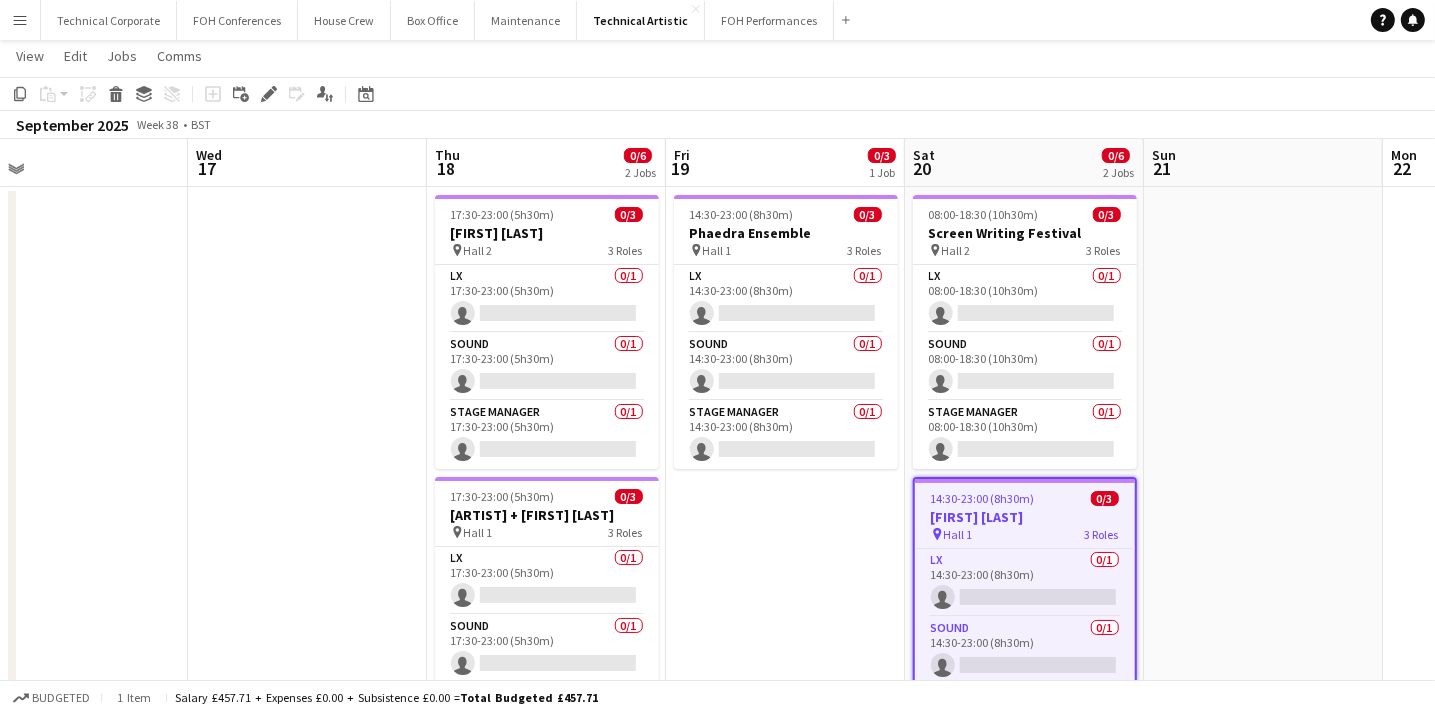 click at bounding box center (1263, 659) 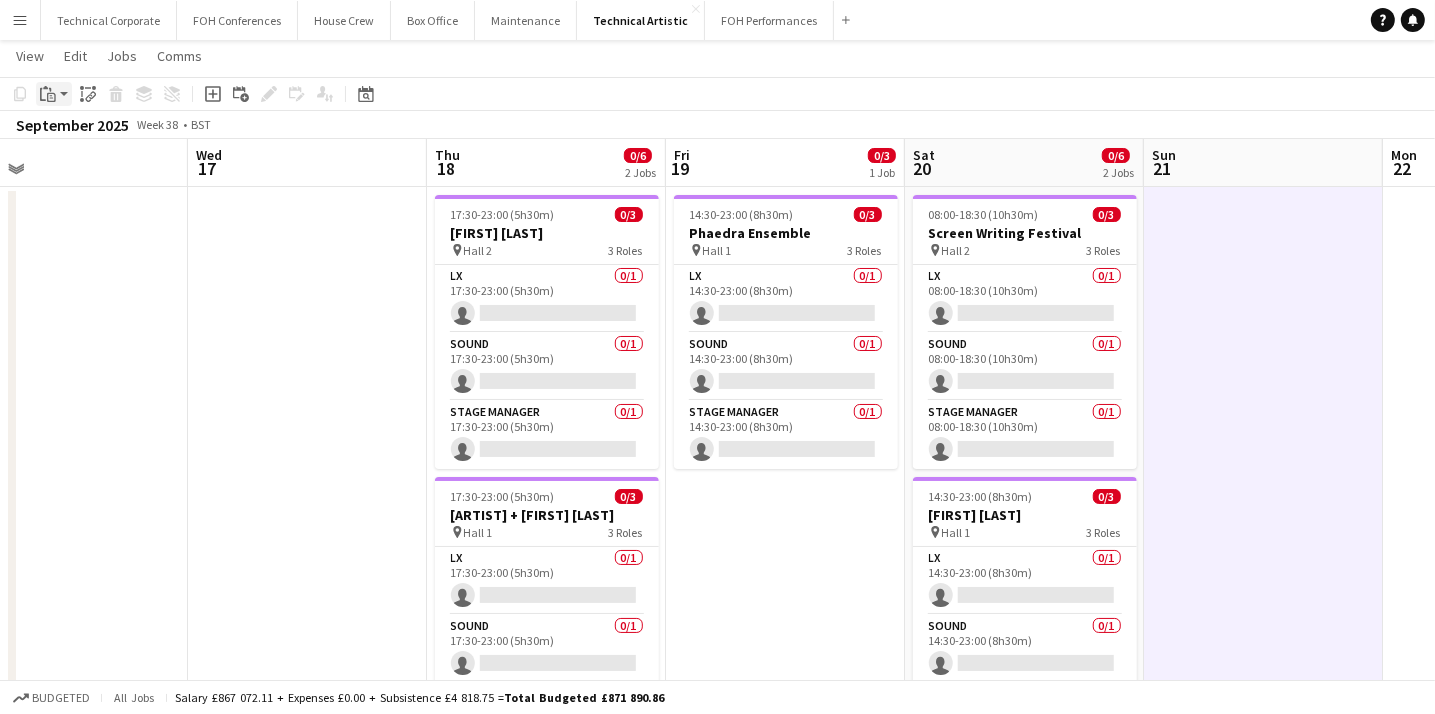 click 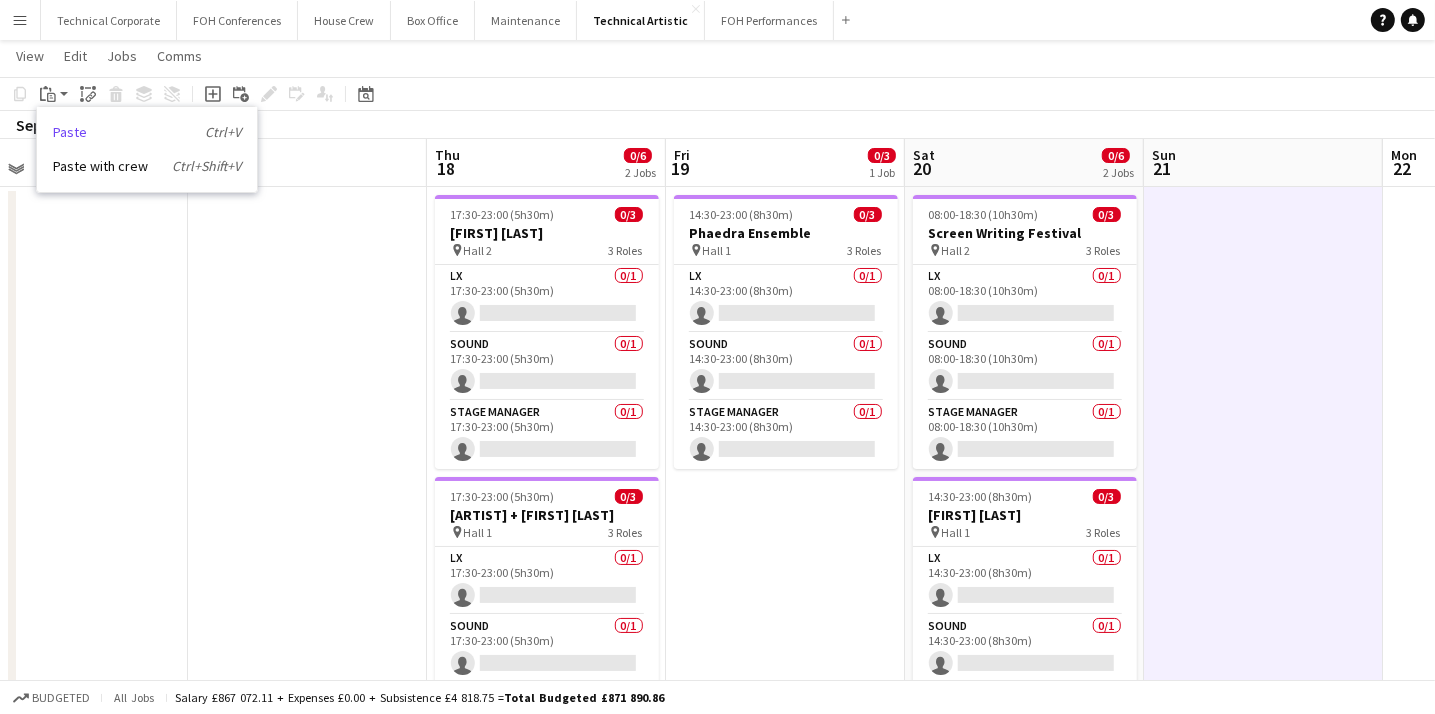 click on "Paste   Ctrl+V" at bounding box center [147, 132] 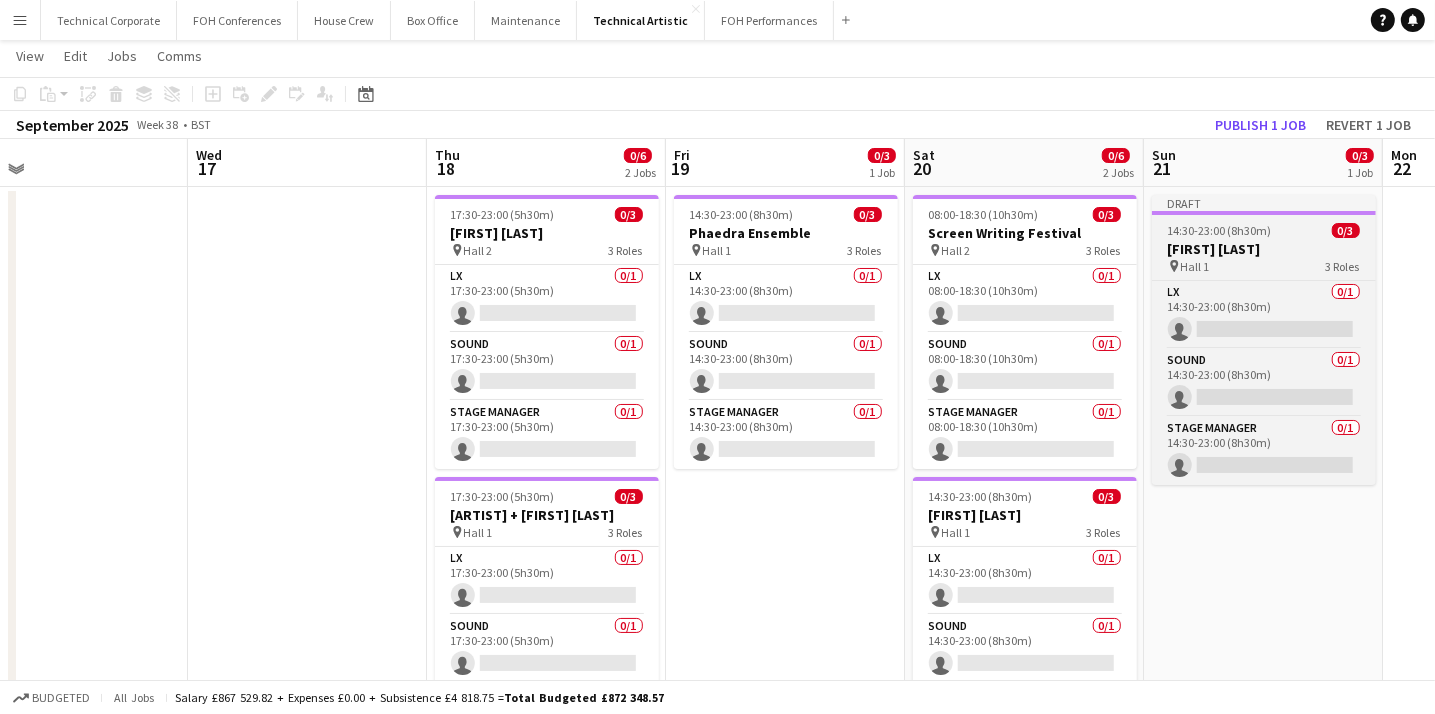 click on "14:30-23:00 (8h30m)" at bounding box center (1220, 230) 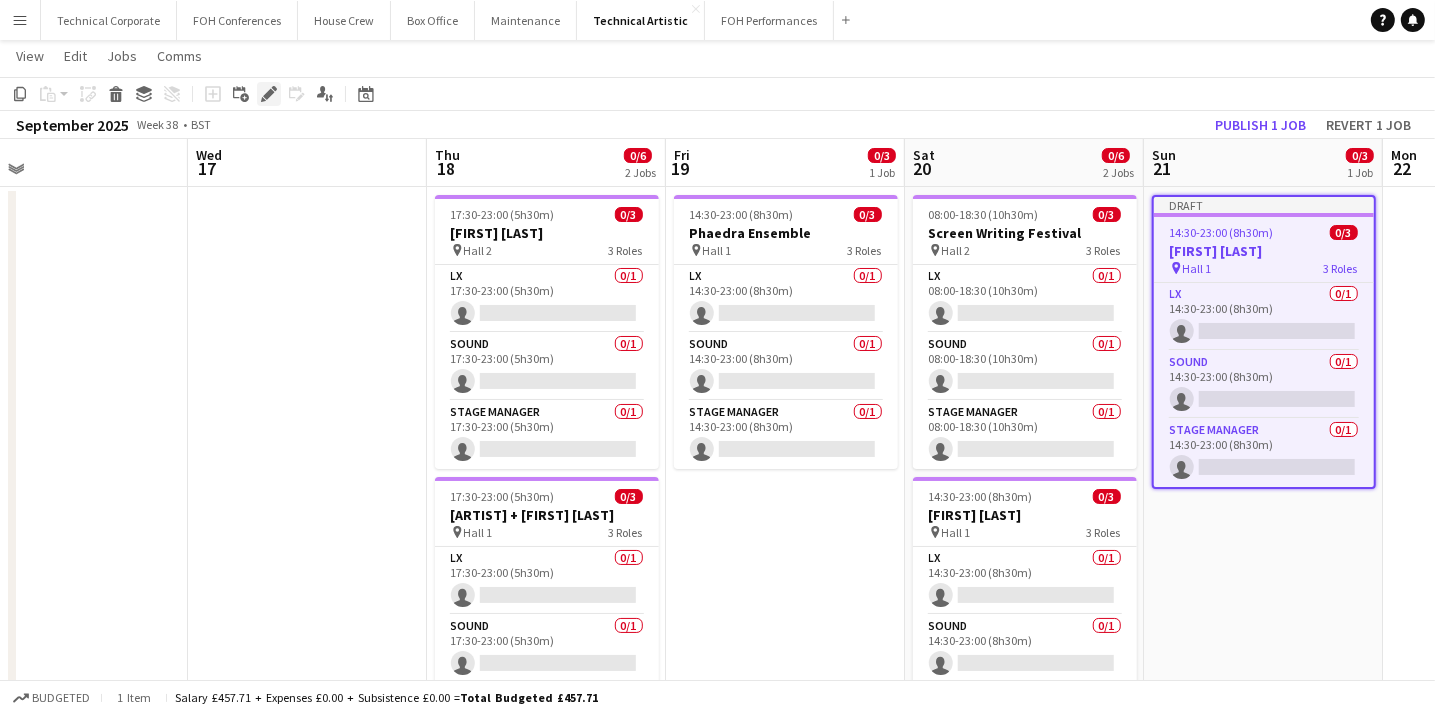 click on "Edit" 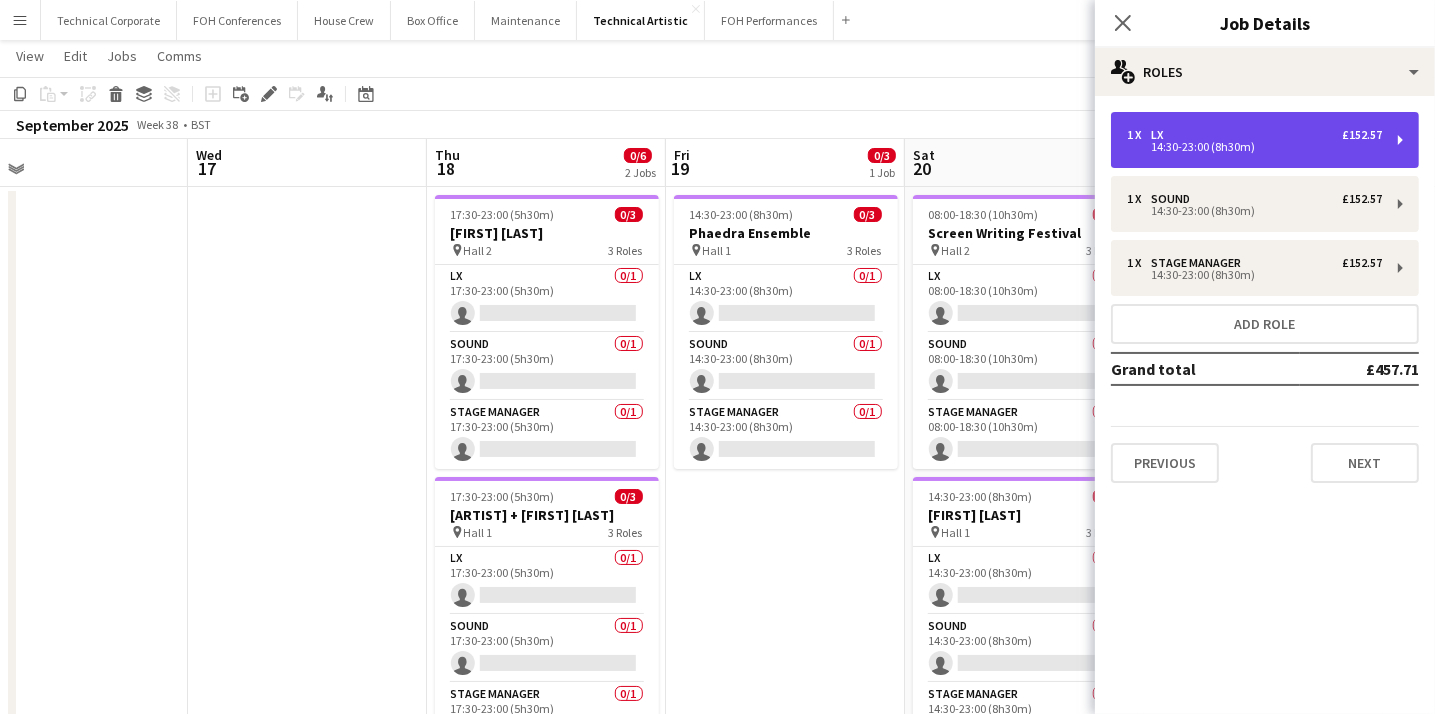 click on "14:30-23:00 (8h30m)" at bounding box center [1254, 147] 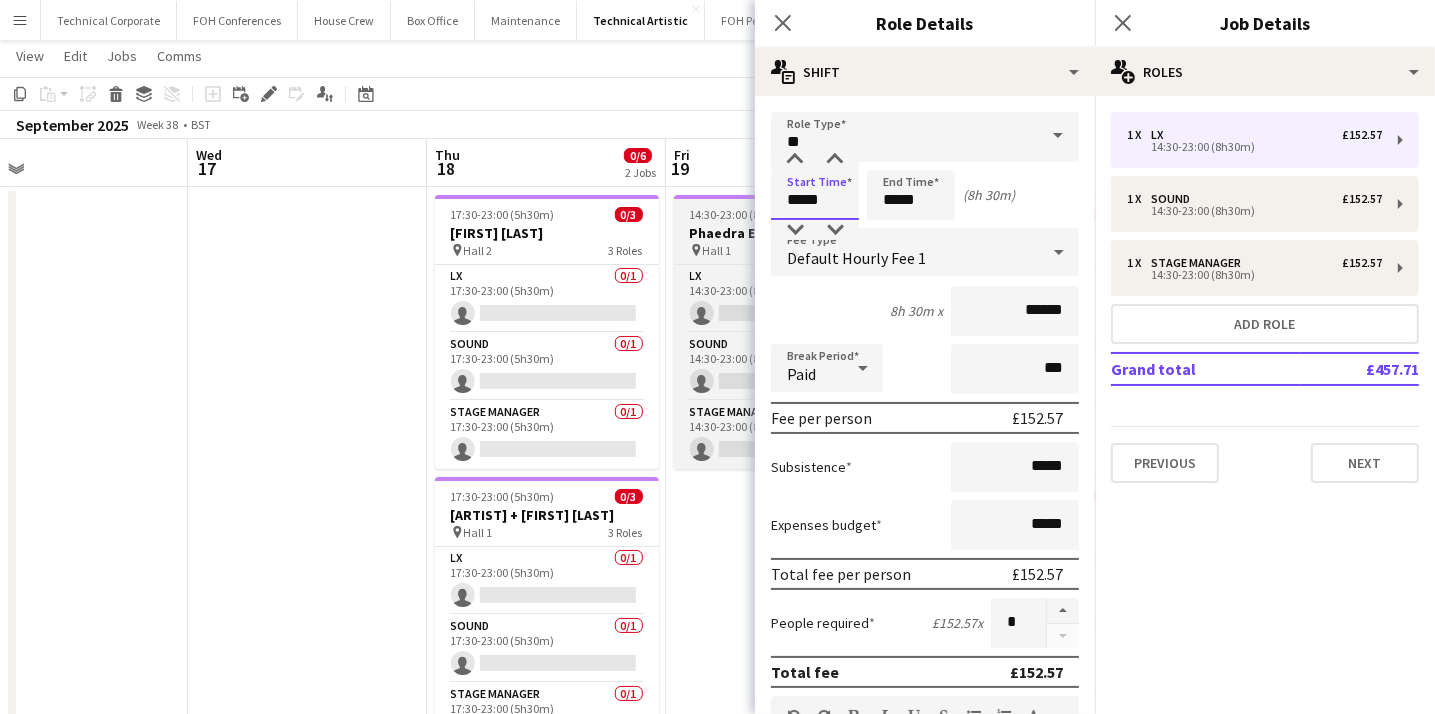drag, startPoint x: 838, startPoint y: 210, endPoint x: 712, endPoint y: 202, distance: 126.253716 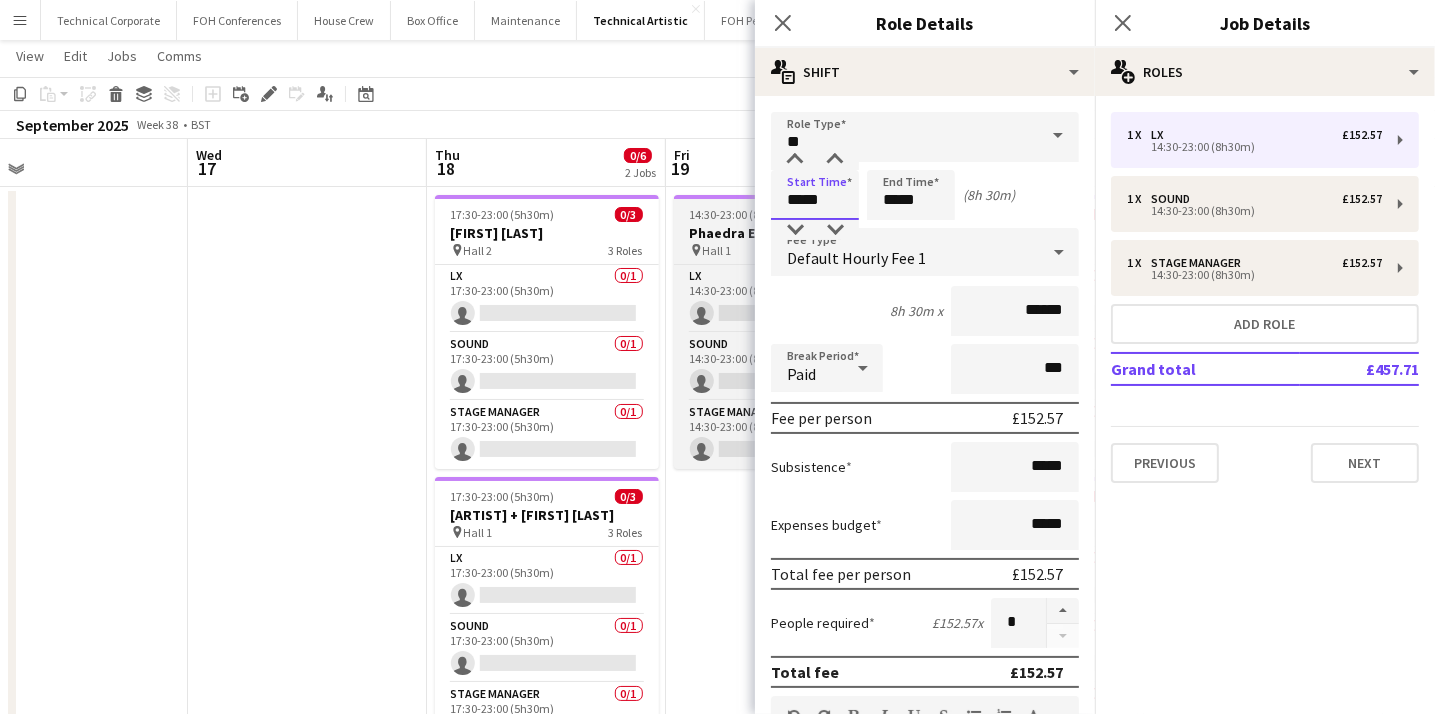 click on "Menu
Boards
Boards   Boards   All jobs   Status
Workforce
Workforce   My Workforce   Recruiting
Comms
Comms
Pay
Pay   Approvals
Platform Settings
Platform Settings   Your settings
Training Academy
Training Academy
Knowledge Base
Knowledge Base
Product Updates
Product Updates   Log Out   Privacy   Technical Corporate
Close
FOH Conferences
Close
House Crew
Close
Box Office
Close
Maintenance
Close
Technical Artistic
Close
FOH Performances
Close
Add
Help
Notifications" at bounding box center [717, 563] 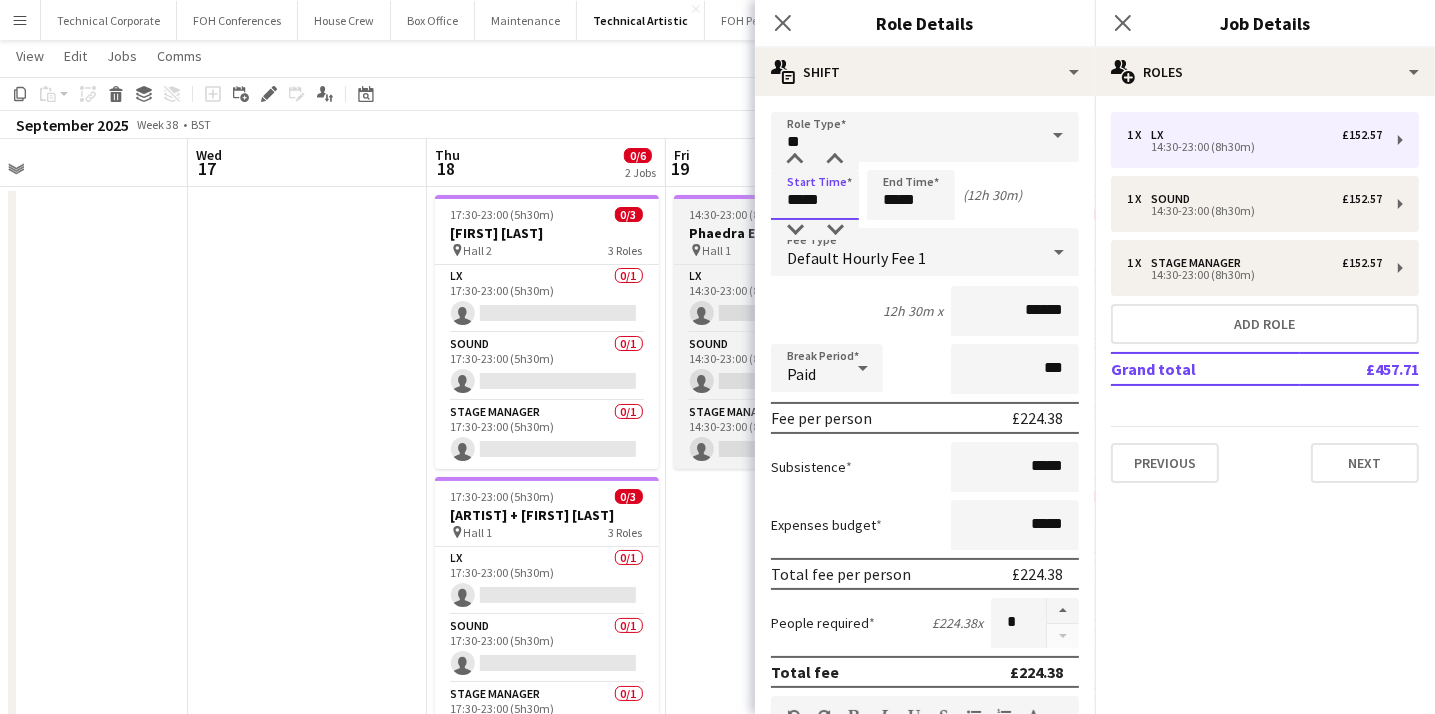 type on "*****" 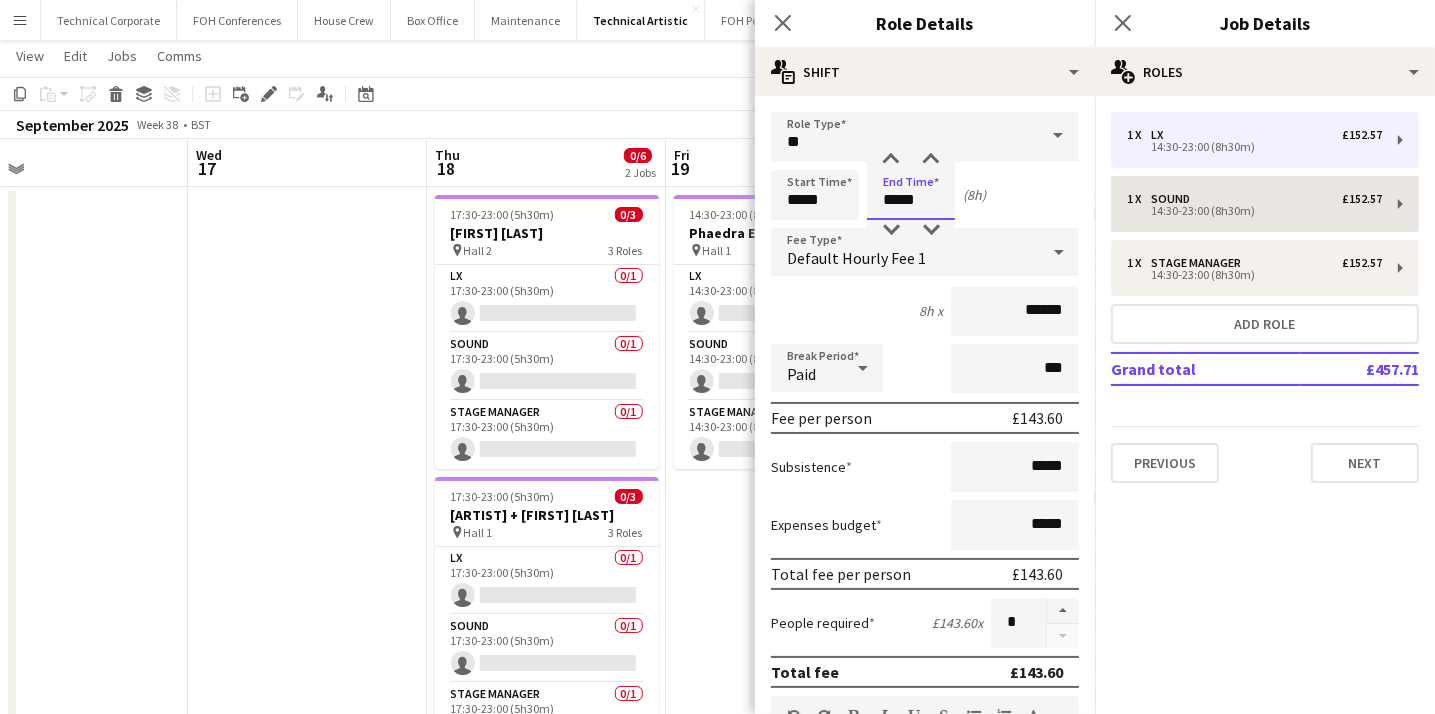 type on "*****" 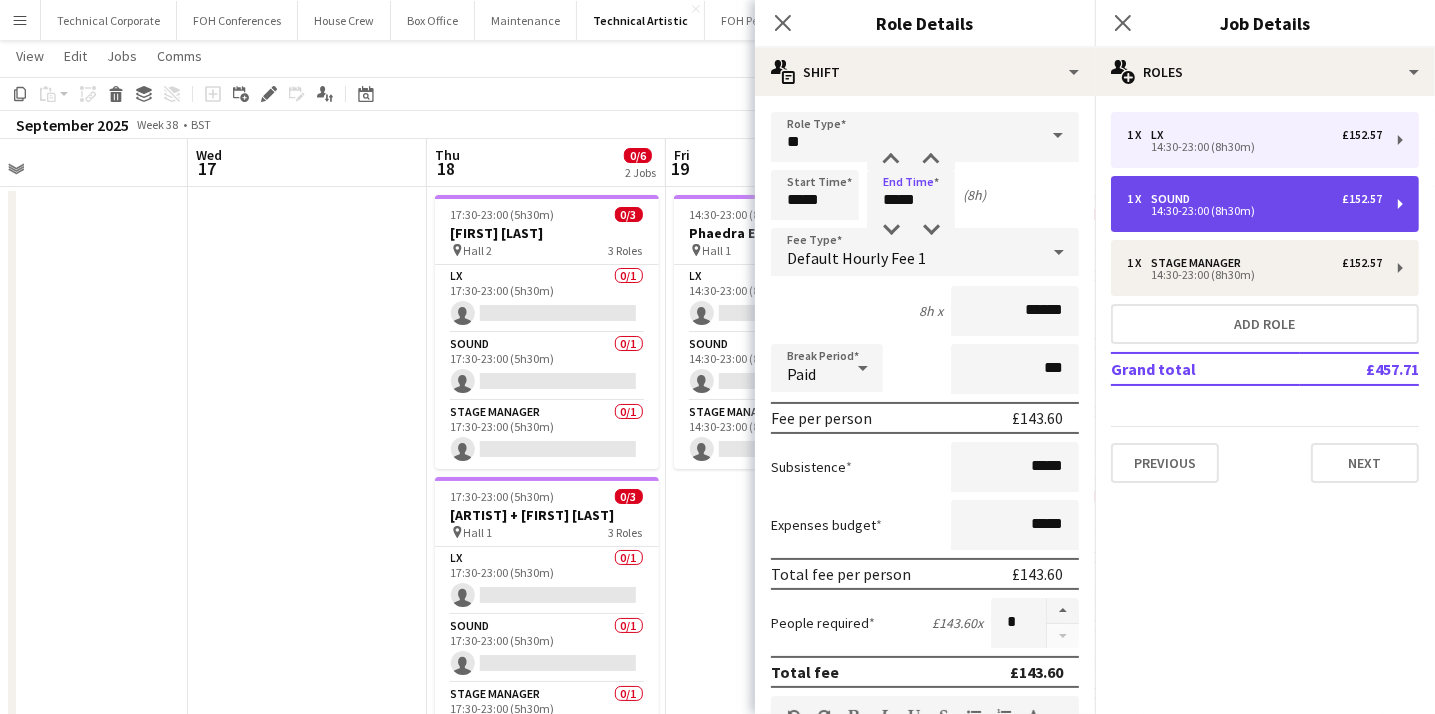 click on "1 x   Sound   £152.57   14:30-23:00 (8h30m)" at bounding box center [1265, 204] 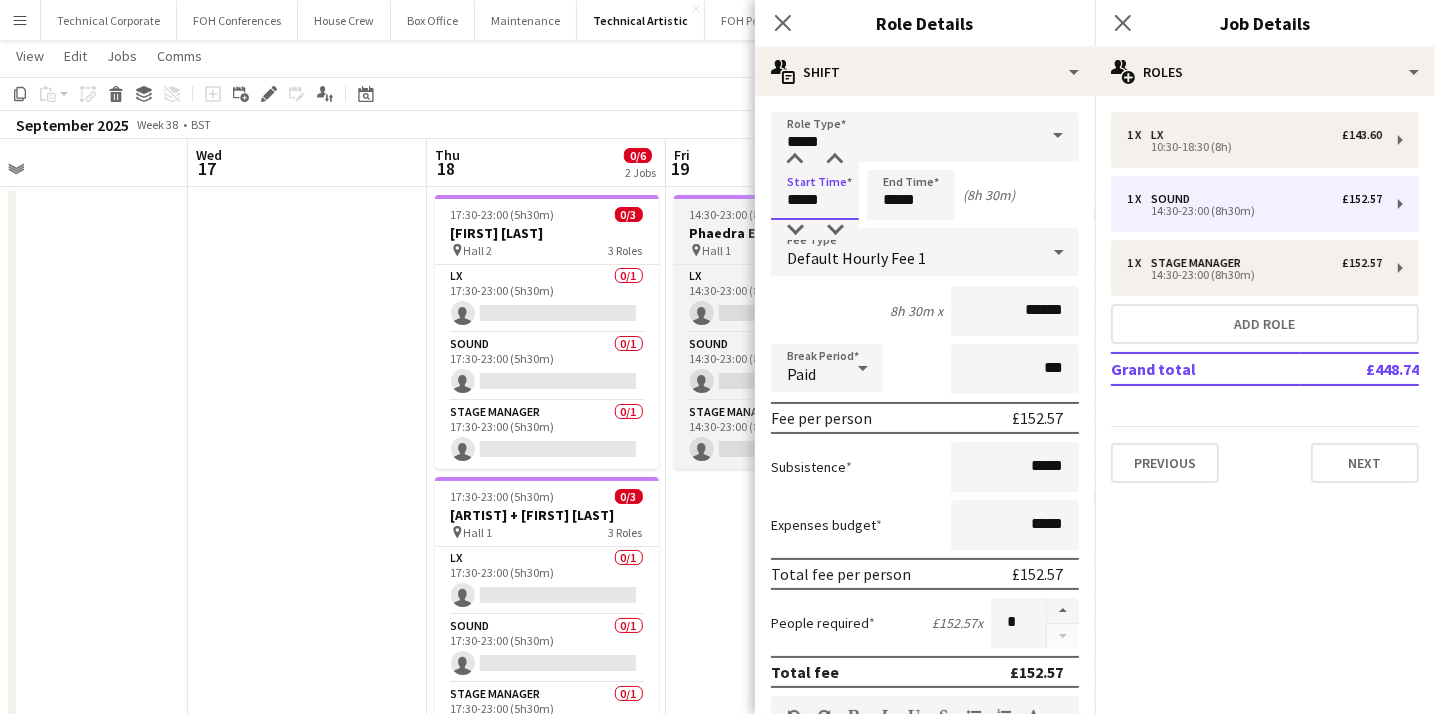 drag, startPoint x: 843, startPoint y: 207, endPoint x: 724, endPoint y: 209, distance: 119.01681 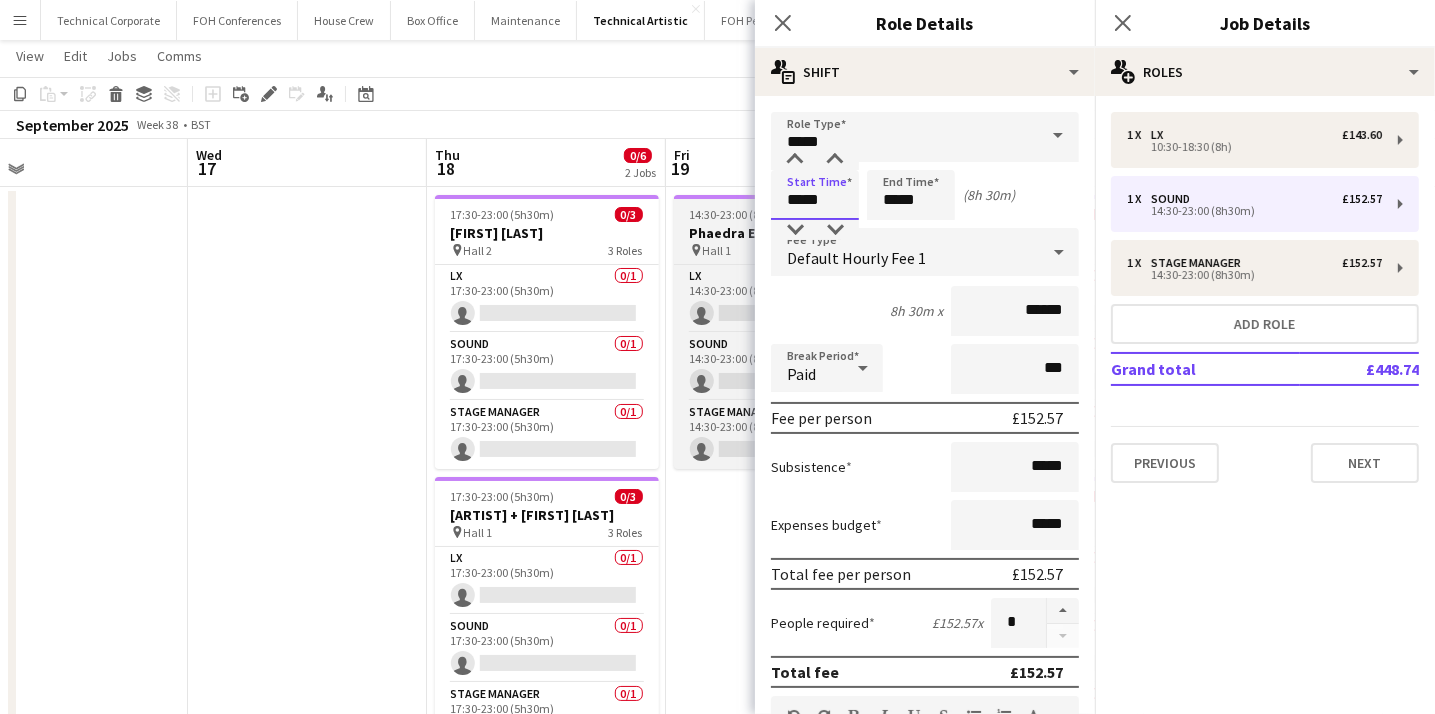click on "Menu
Boards
Boards   Boards   All jobs   Status
Workforce
Workforce   My Workforce   Recruiting
Comms
Comms
Pay
Pay   Approvals
Platform Settings
Platform Settings   Your settings
Training Academy
Training Academy
Knowledge Base
Knowledge Base
Product Updates
Product Updates   Log Out   Privacy   Technical Corporate
Close
FOH Conferences
Close
House Crew
Close
Box Office
Close
Maintenance
Close
Technical Artistic
Close
FOH Performances
Close
Add
Help
Notifications" at bounding box center [717, 563] 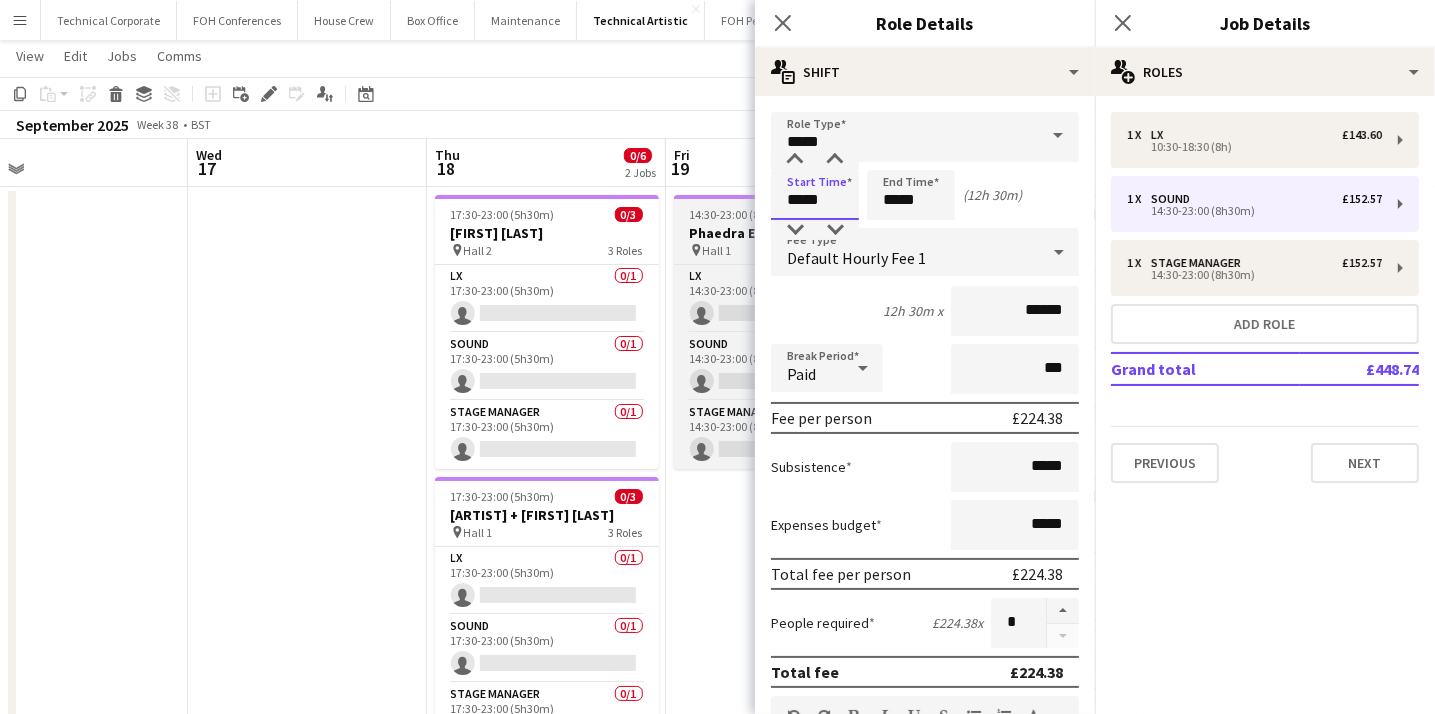 type on "*****" 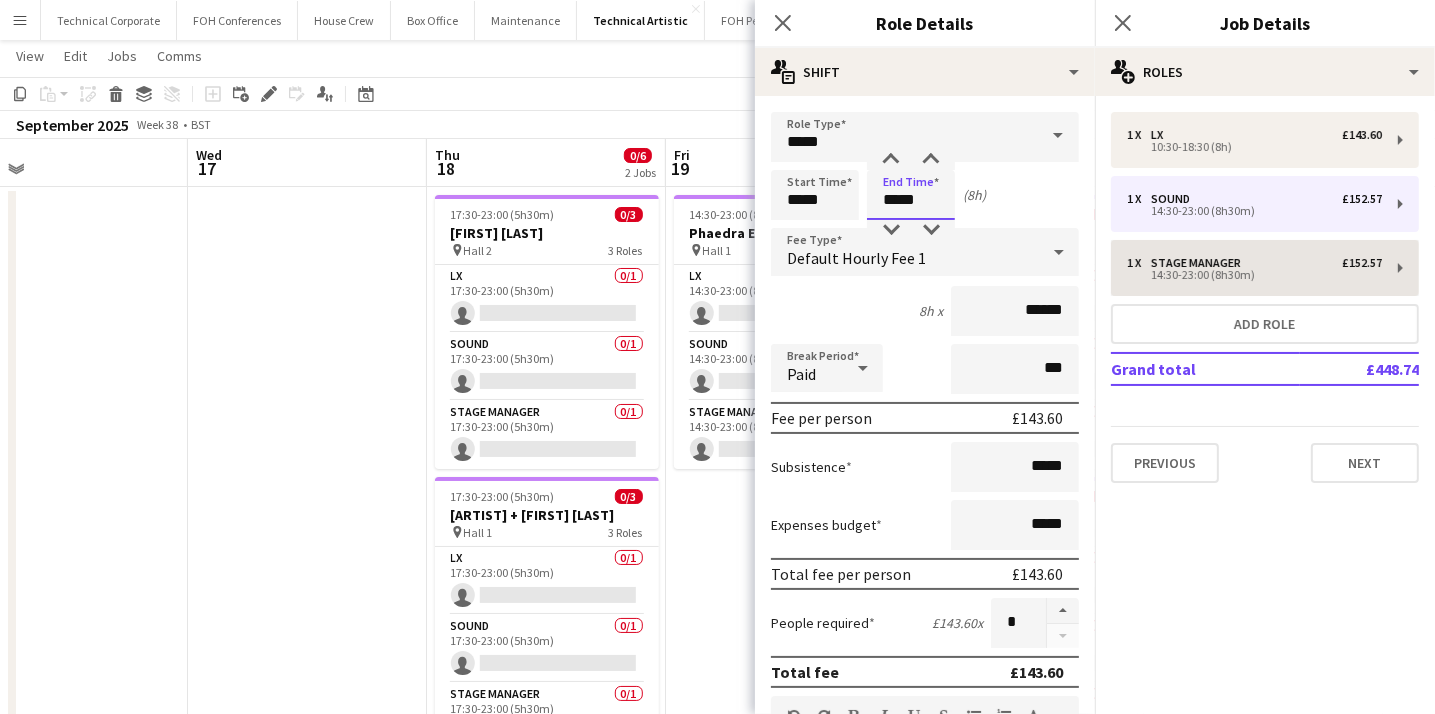 type on "*****" 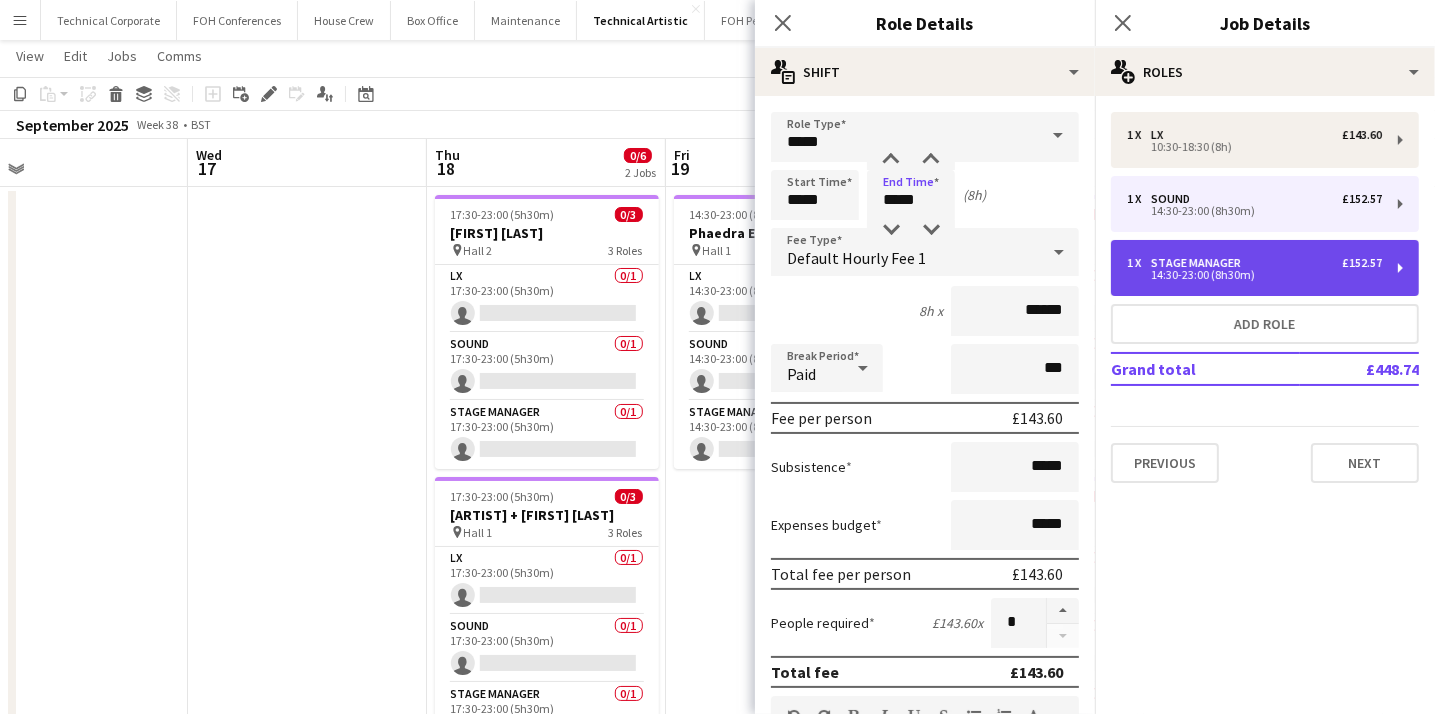 click on "14:30-23:00 (8h30m)" at bounding box center (1254, 275) 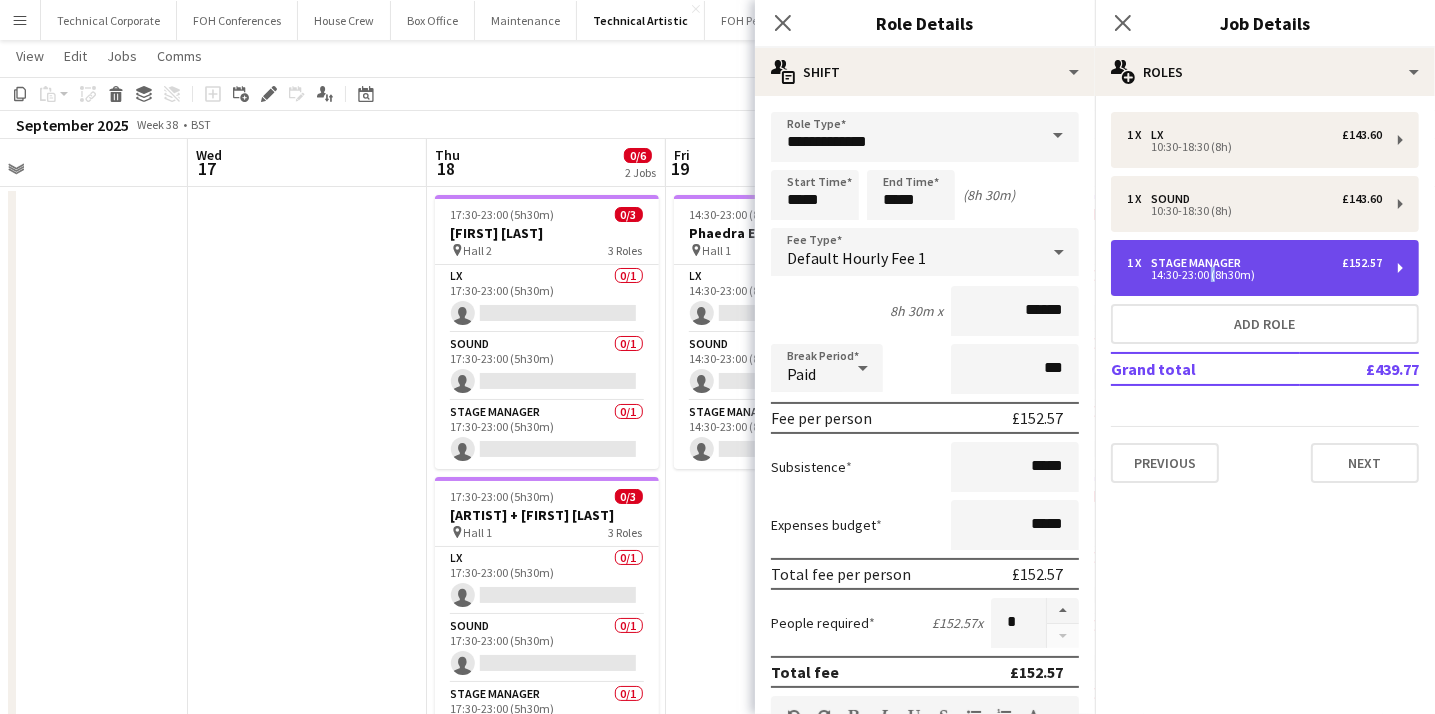 click on "14:30-23:00 (8h30m)" at bounding box center (1254, 275) 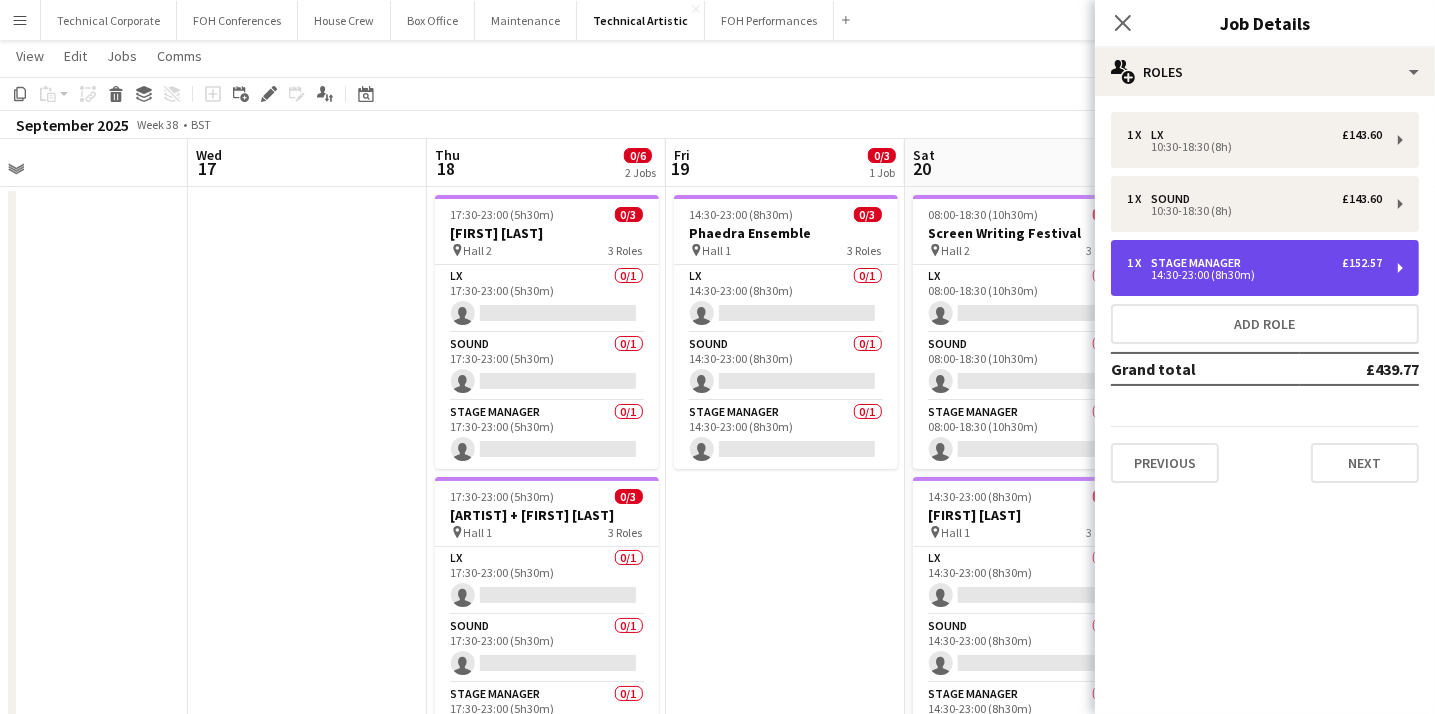 click on "Stage Manager" at bounding box center [1200, 263] 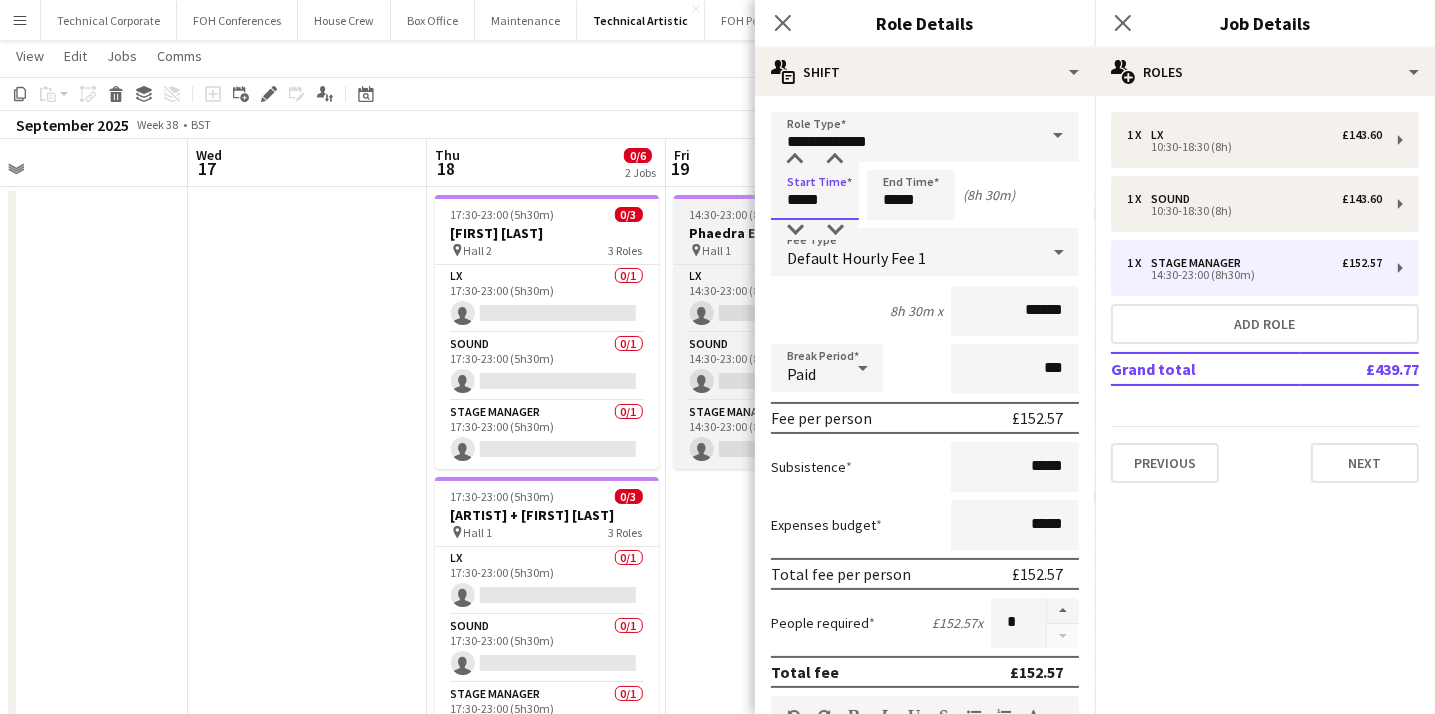 drag, startPoint x: 834, startPoint y: 206, endPoint x: 702, endPoint y: 196, distance: 132.37825 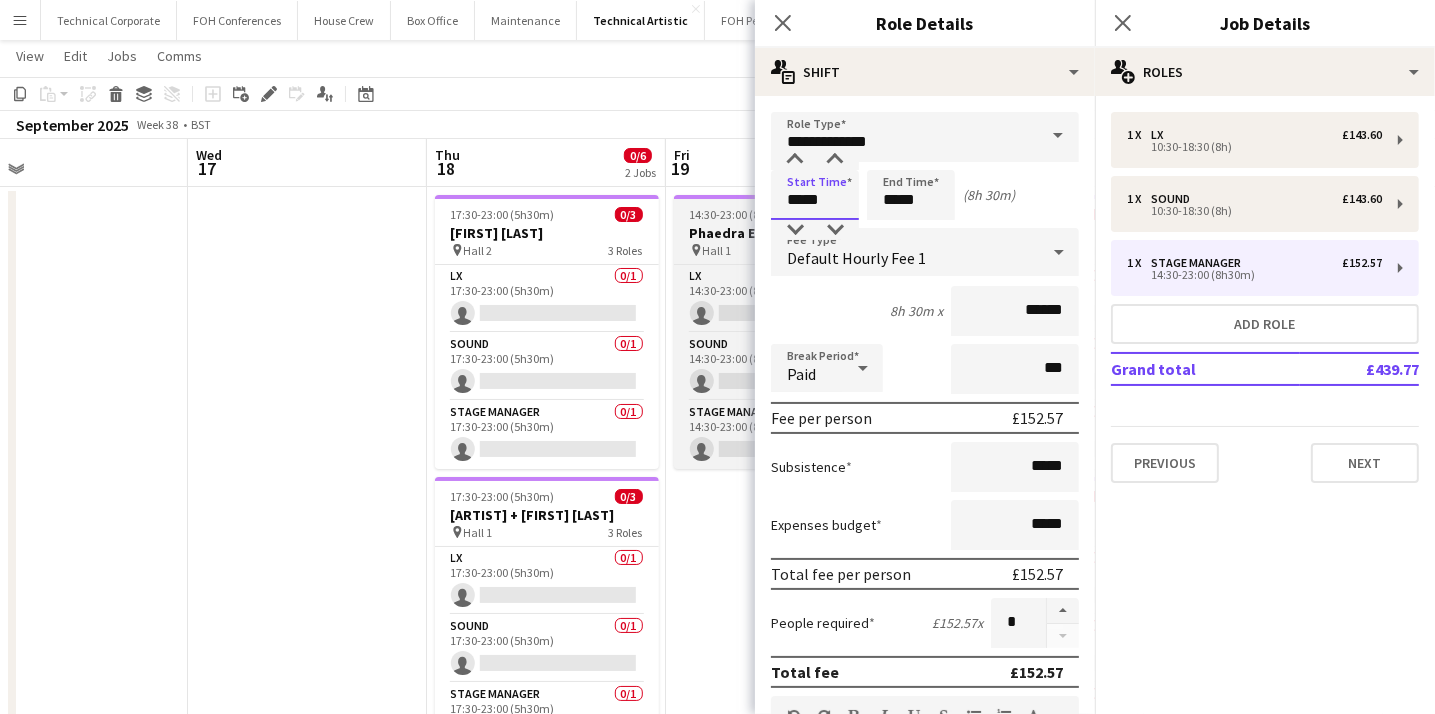 click on "Menu
Boards
Boards   Boards   All jobs   Status
Workforce
Workforce   My Workforce   Recruiting
Comms
Comms
Pay
Pay   Approvals
Platform Settings
Platform Settings   Your settings
Training Academy
Training Academy
Knowledge Base
Knowledge Base
Product Updates
Product Updates   Log Out   Privacy   Technical Corporate
Close
FOH Conferences
Close
House Crew
Close
Box Office
Close
Maintenance
Close
Technical Artistic
Close
FOH Performances
Close
Add
Help
Notifications" at bounding box center (717, 563) 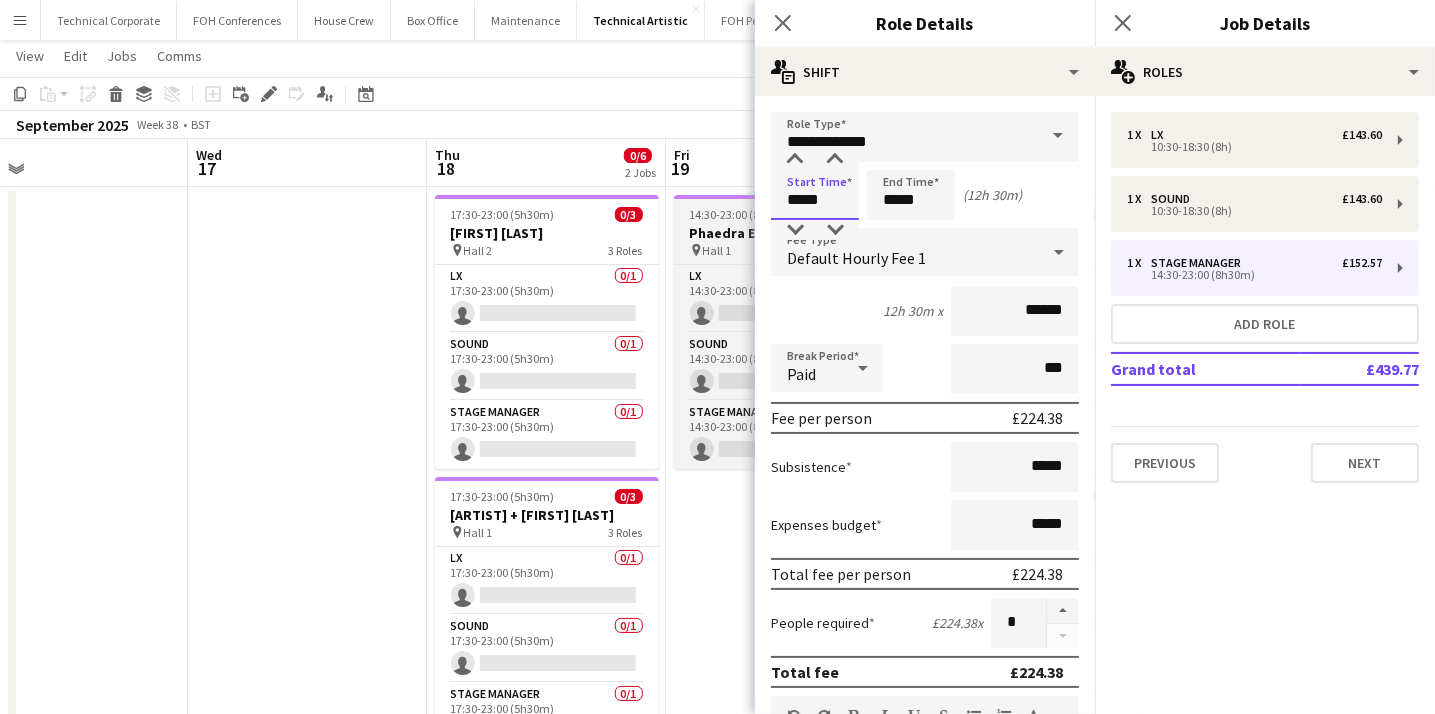 type on "*****" 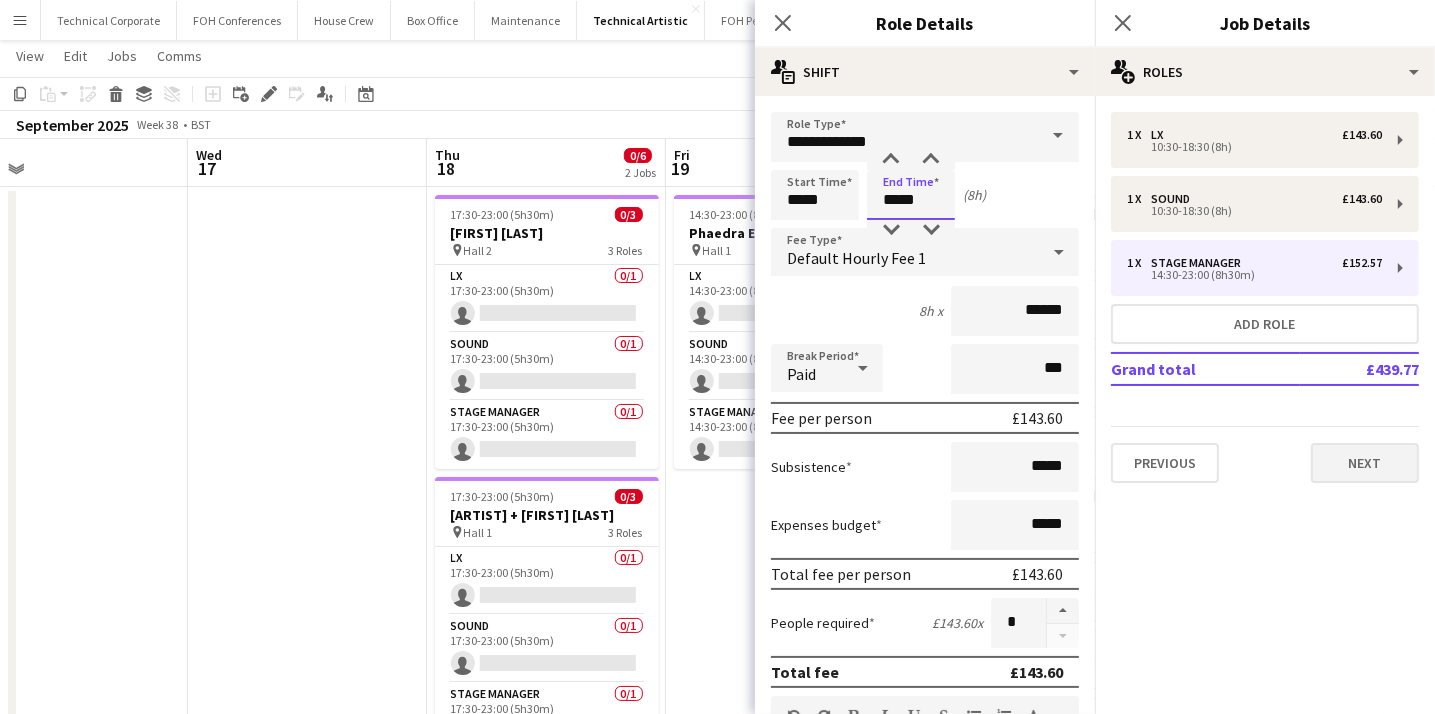 type on "*****" 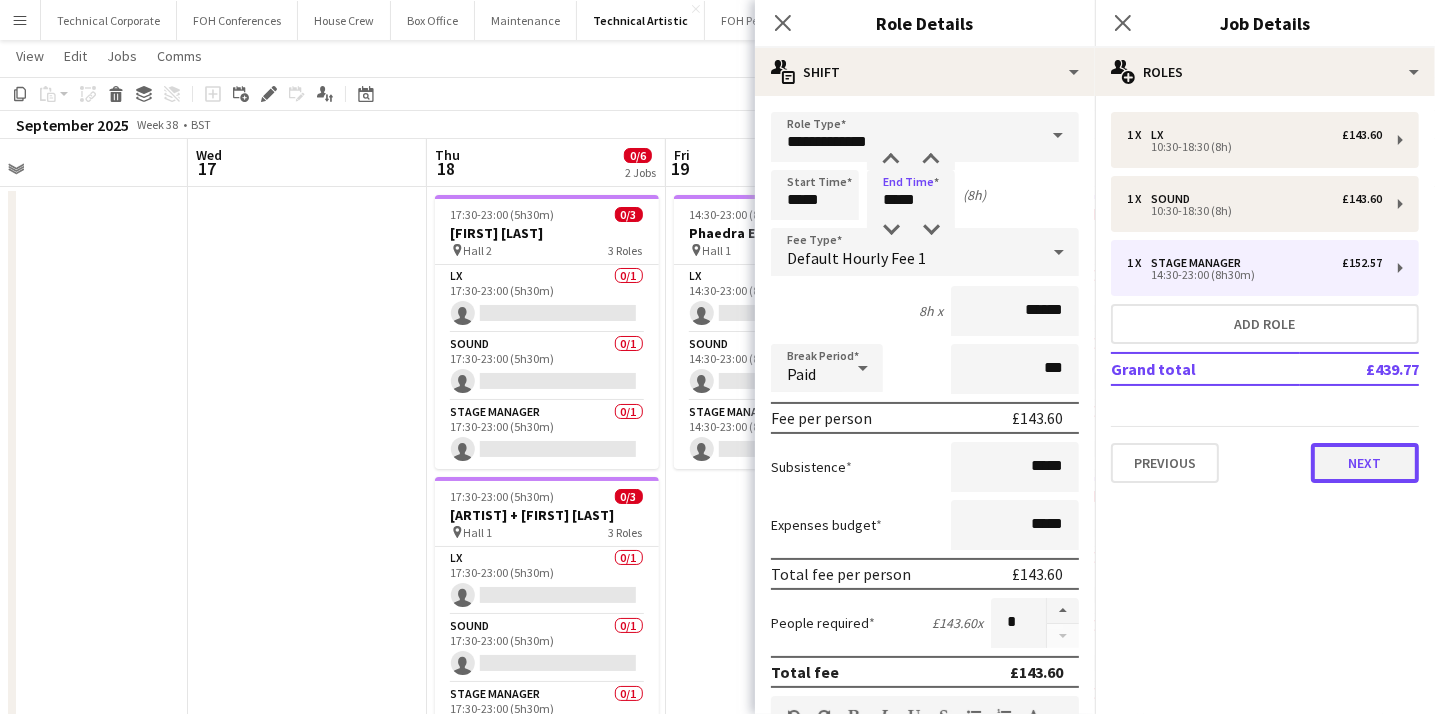 click on "Next" at bounding box center [1365, 463] 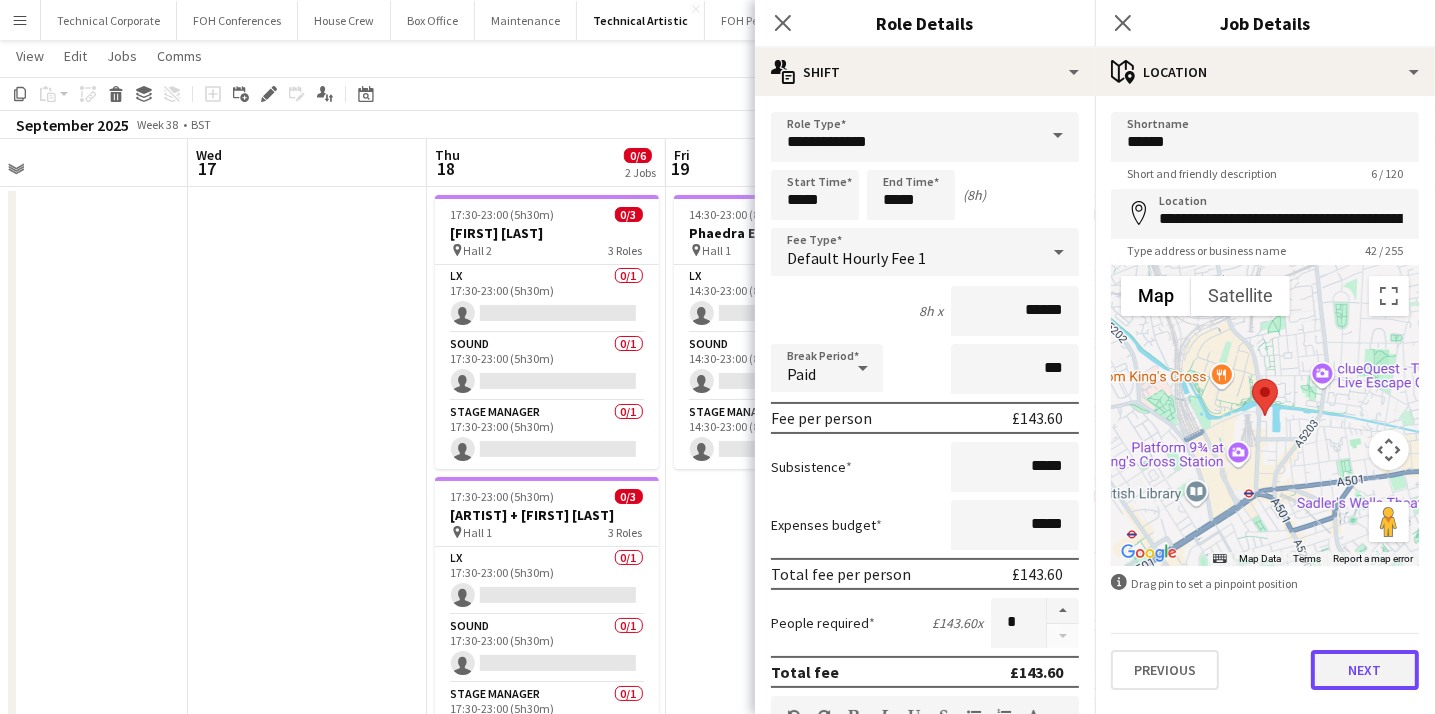 click on "Next" at bounding box center [1365, 670] 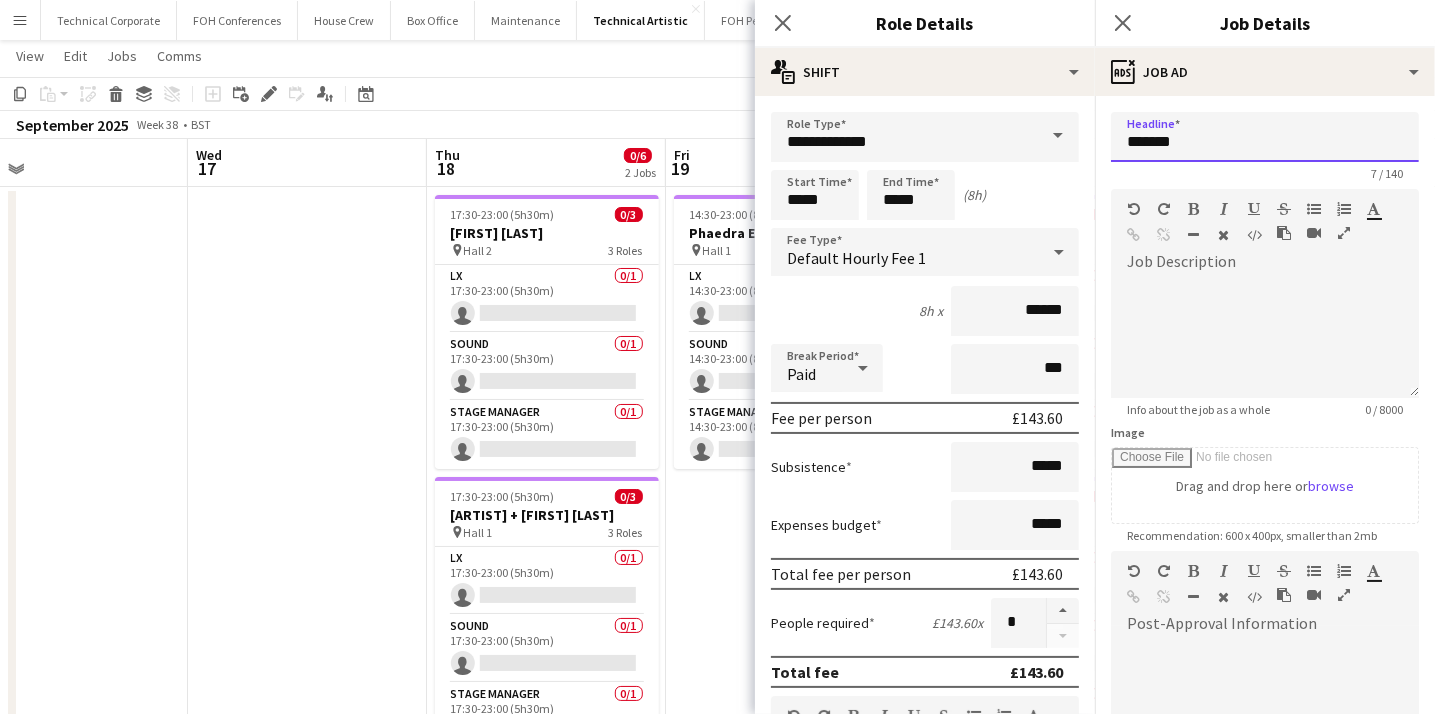 drag, startPoint x: 1220, startPoint y: 144, endPoint x: 1052, endPoint y: 141, distance: 168.02678 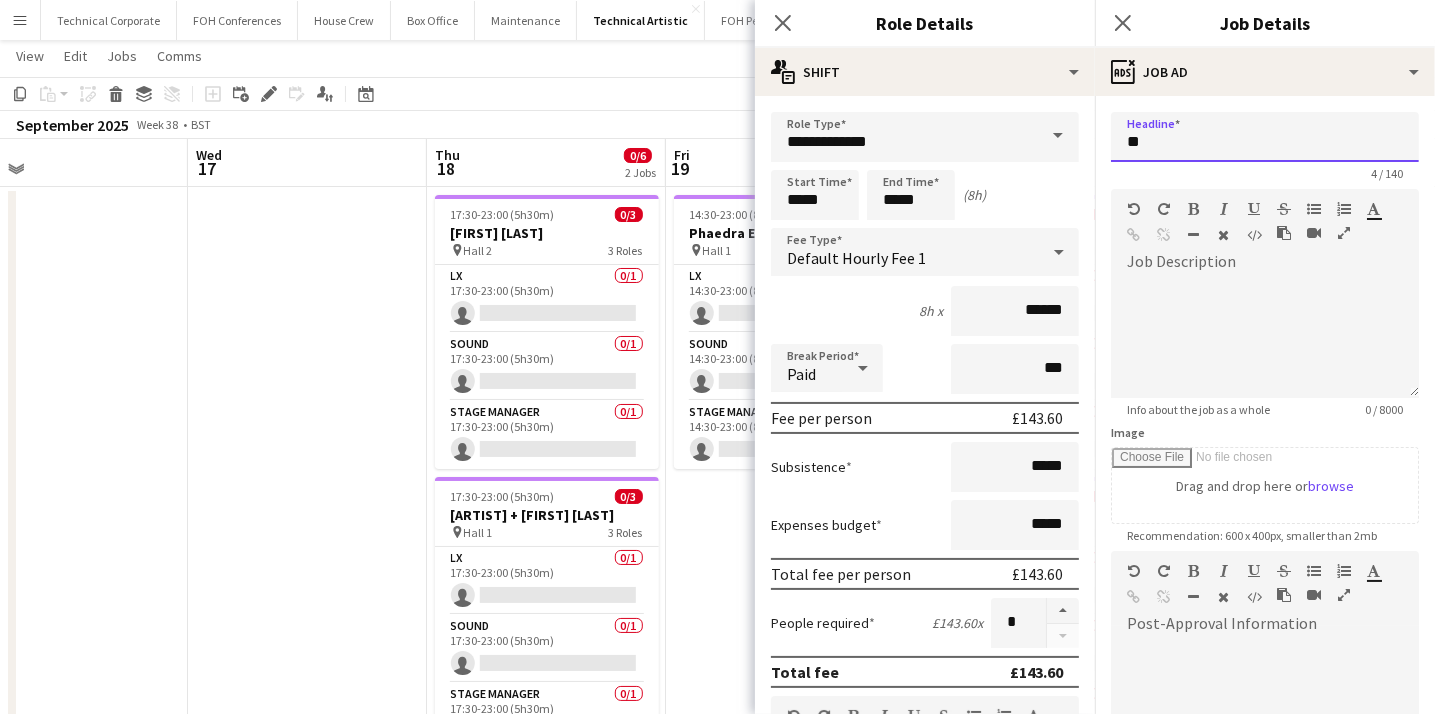 type on "*" 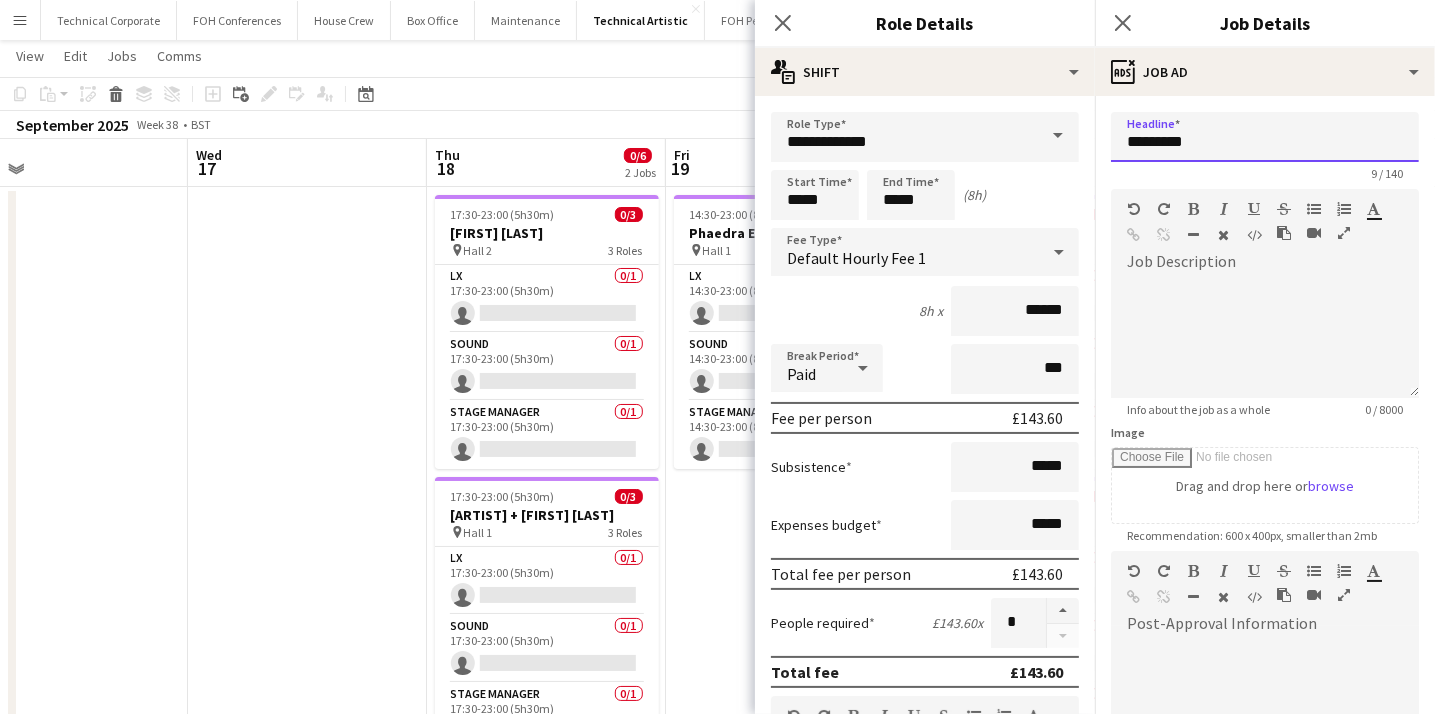 drag, startPoint x: 1205, startPoint y: 148, endPoint x: 1096, endPoint y: 139, distance: 109.370926 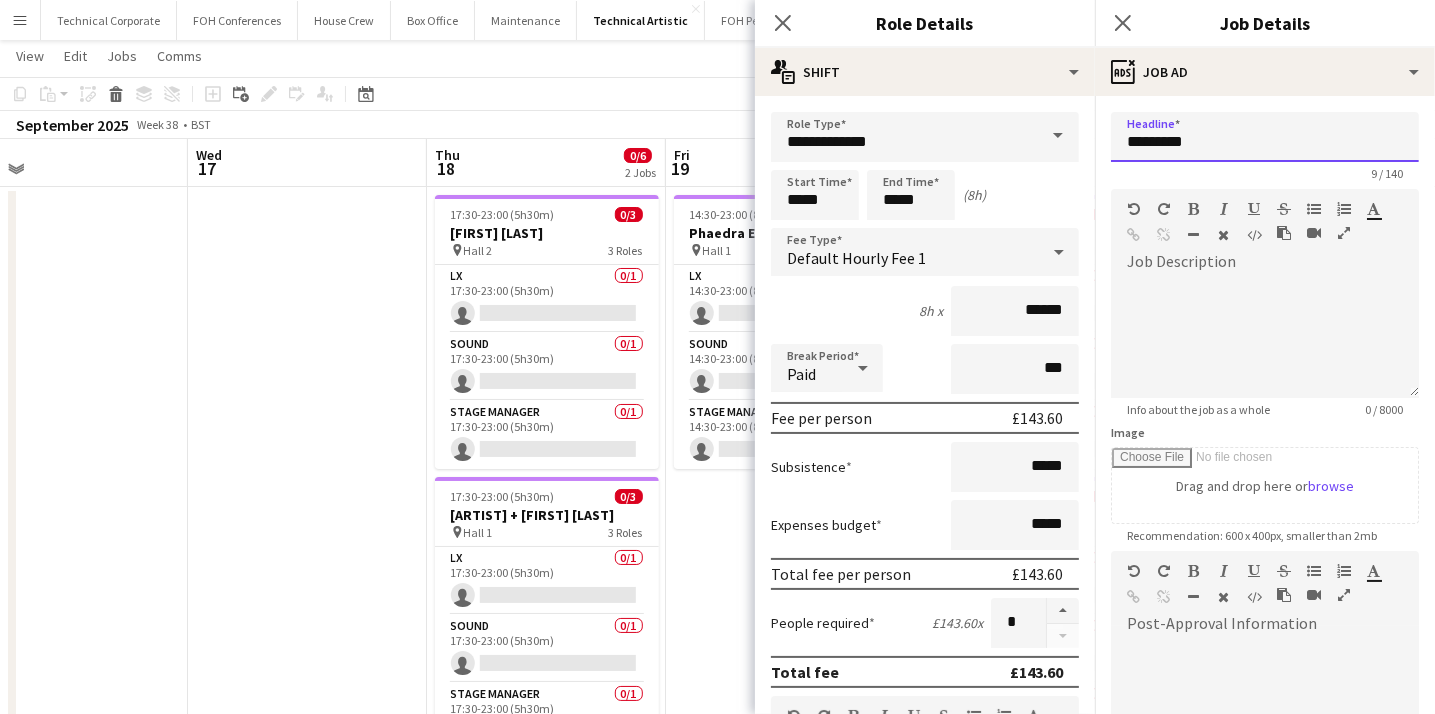 click on "Headline  *********  9 / 140   Job Description  default   Heading 1   Heading 2   Heading 3   Heading 4   Heading 5   Heading 6   Heading 7   Paragraph   Predefined   Standard   default  Times New Roman   Arial   Times New Roman   Calibri   Comic Sans MS  3   1   2   3   4   5   6   7  ******* ******* Info about the job as a whole  0 / 8000   Image  Drag and drop here or  browse Recommendation: 600 x 400px, smaller than 2mb  Post-Approval Information  default   Heading 1   Heading 2   Heading 3   Heading 4   Heading 5   Heading 6   Heading 7   Paragraph   Predefined   Standard   default  Times New Roman   Arial   Times New Roman   Calibri   Comic Sans MS  3   1   2   3   4   5   6   7  ******* ******* Details only seen by confirmed Crew  0 / 8000   Attachments   No files uploaded.   Upload a file   Previous   Next" at bounding box center (1265, 542) 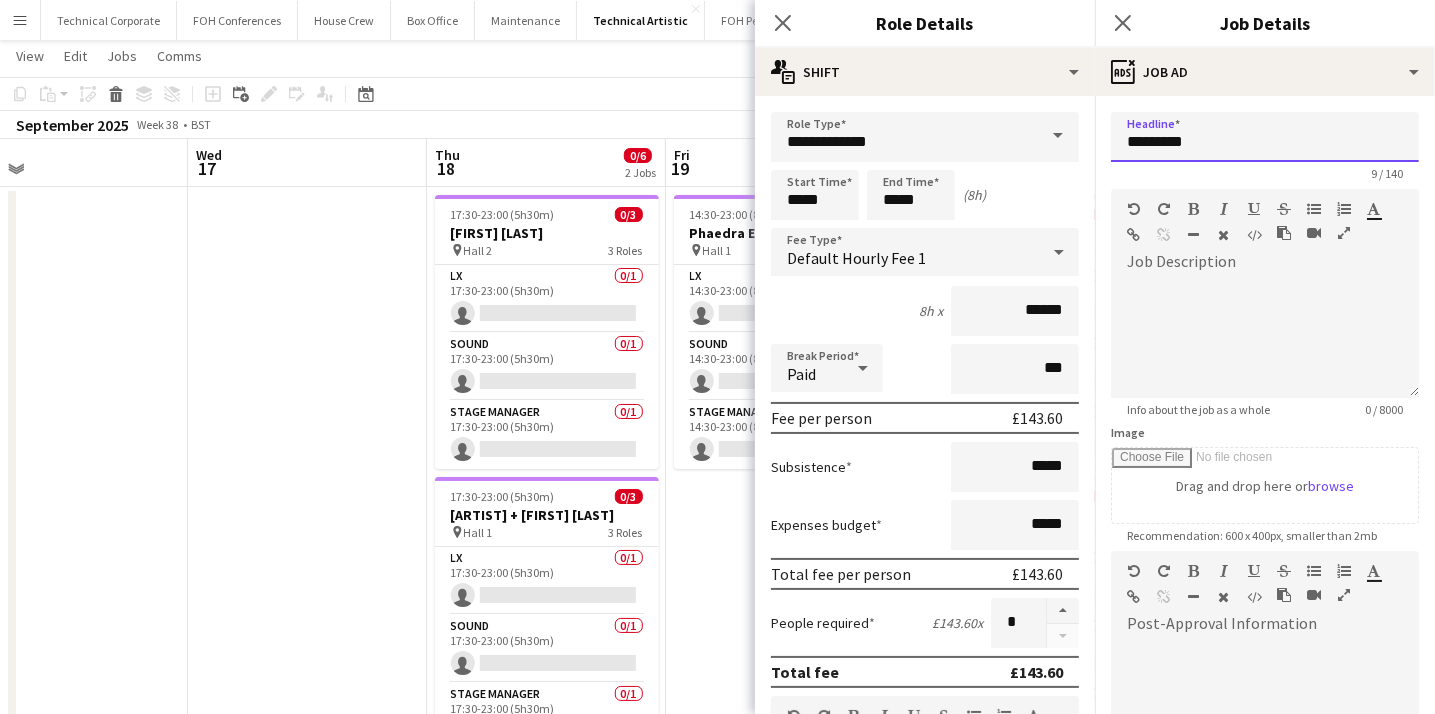 scroll, scrollTop: 272, scrollLeft: 0, axis: vertical 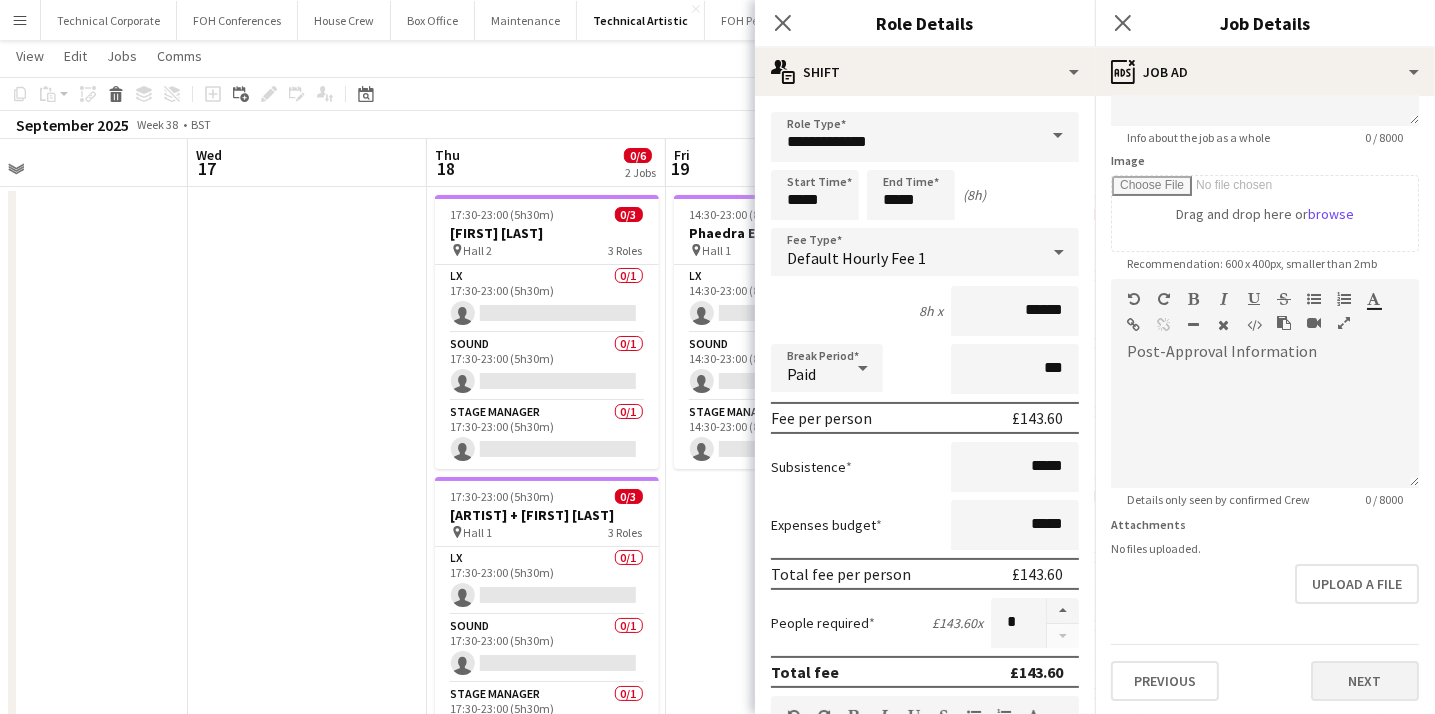 type on "*********" 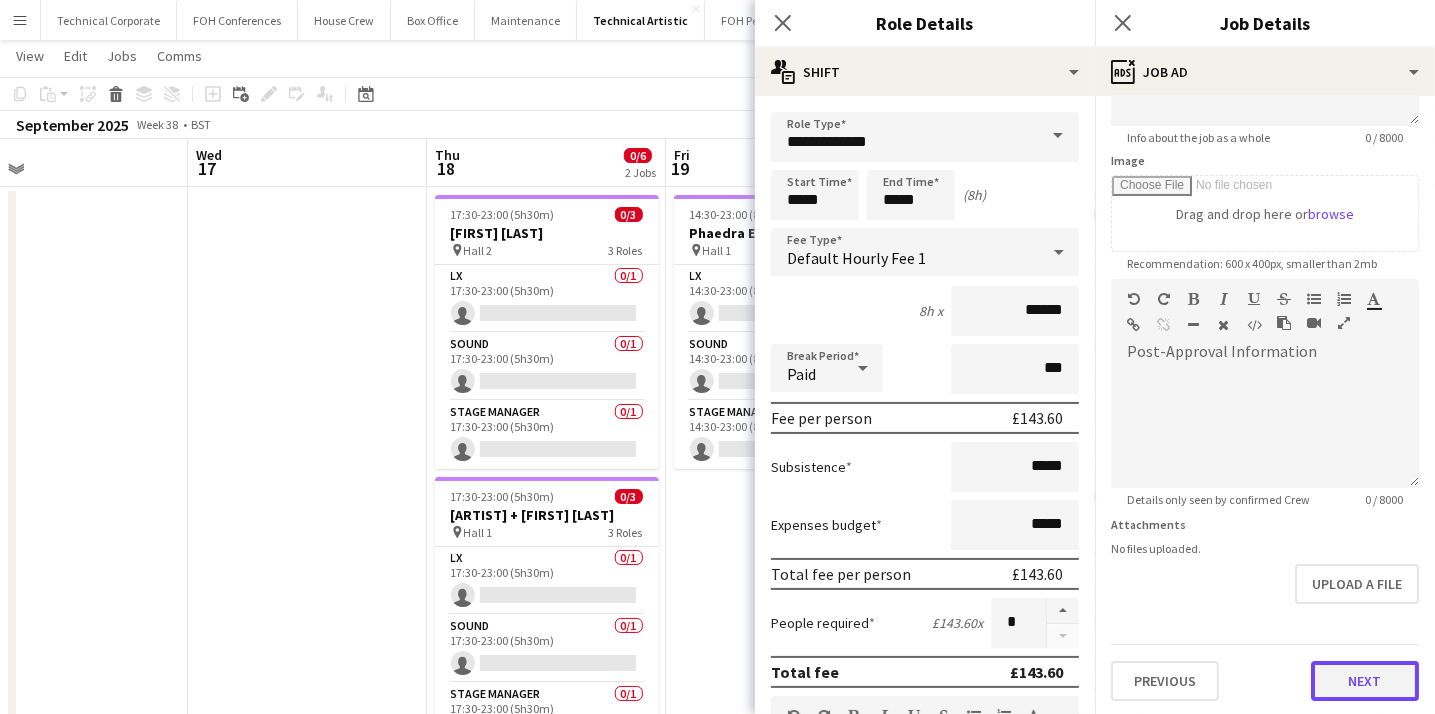 click on "Next" at bounding box center (1365, 681) 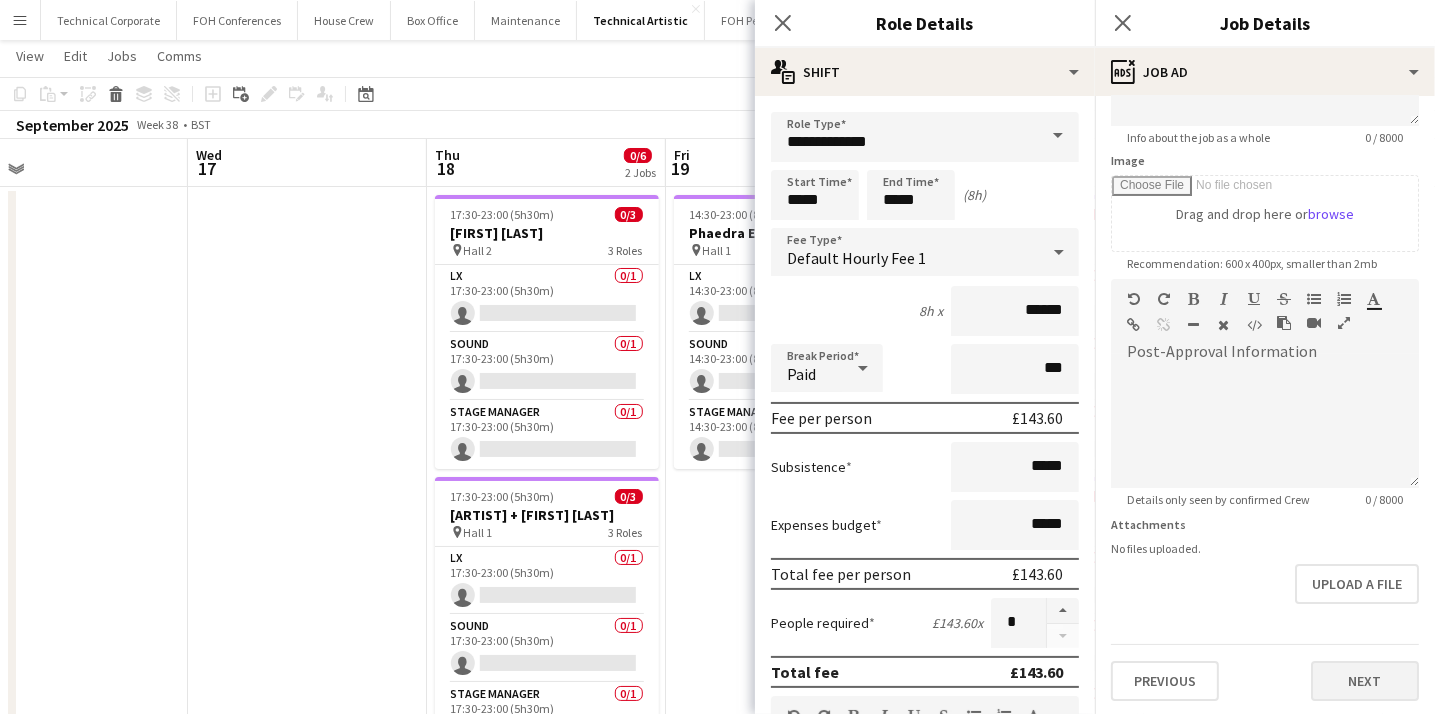 scroll, scrollTop: 0, scrollLeft: 0, axis: both 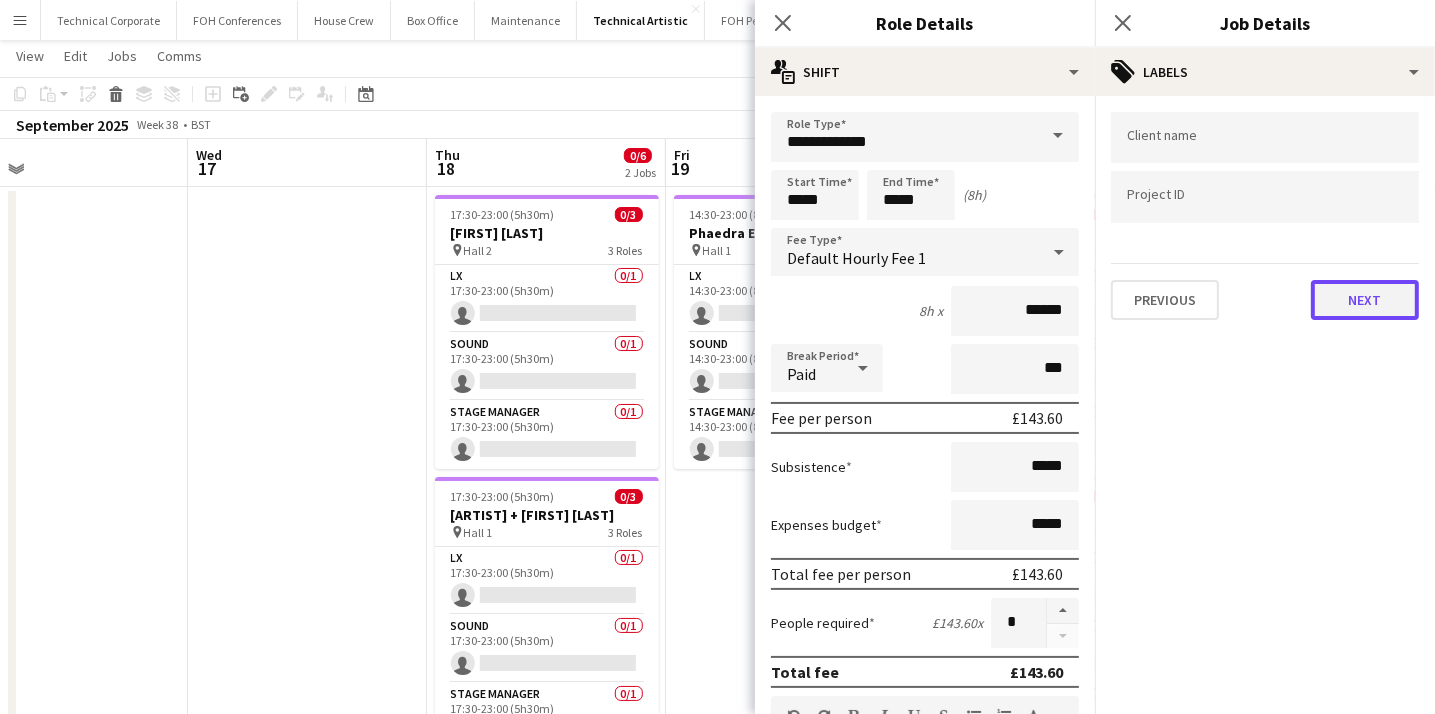 click on "Next" at bounding box center (1365, 300) 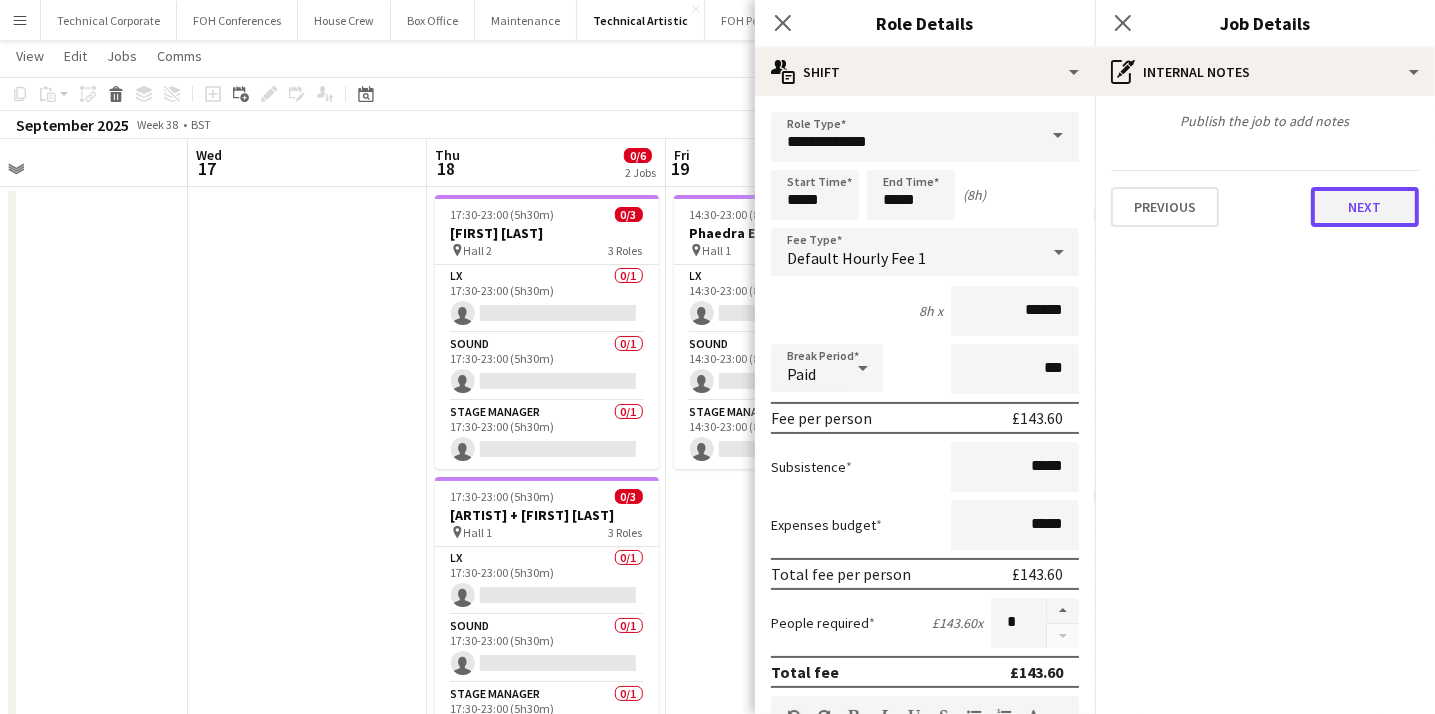 click on "Next" at bounding box center [1365, 207] 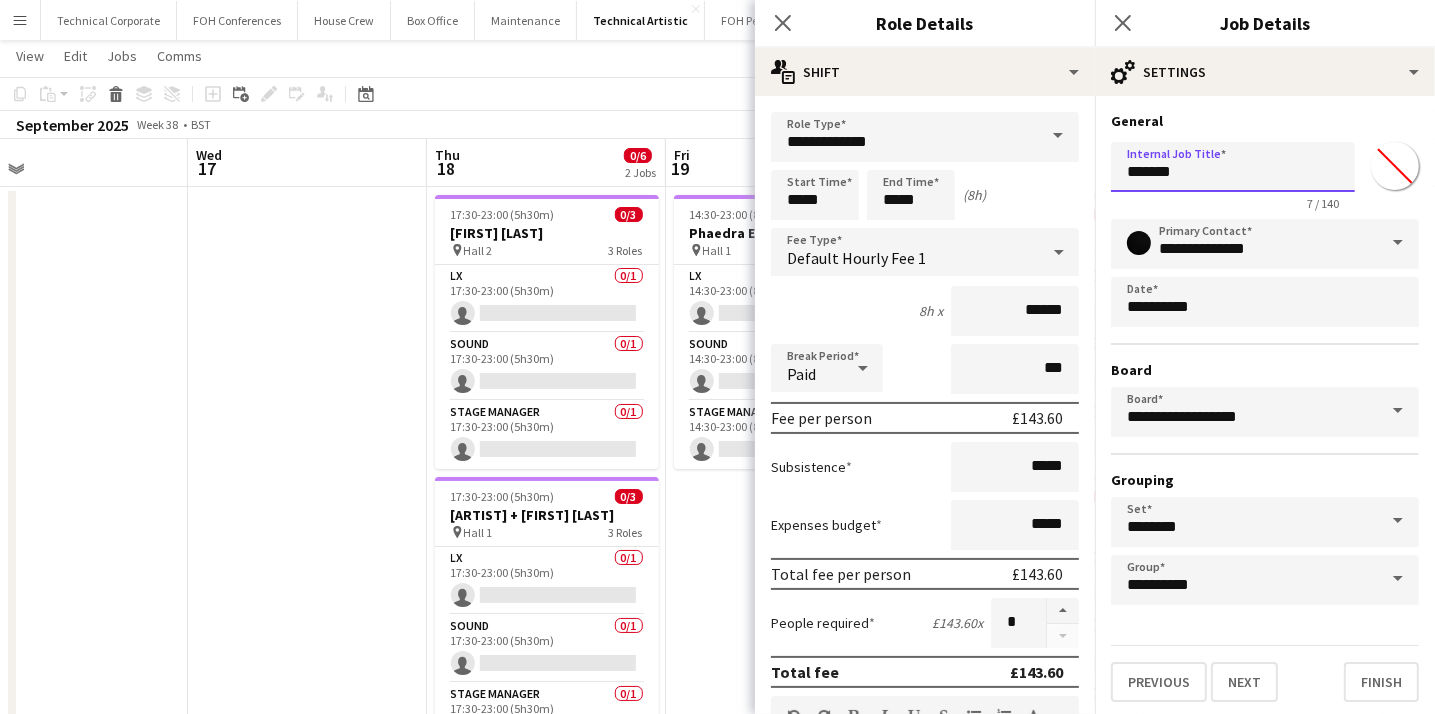 drag, startPoint x: 1200, startPoint y: 174, endPoint x: 1060, endPoint y: 167, distance: 140.1749 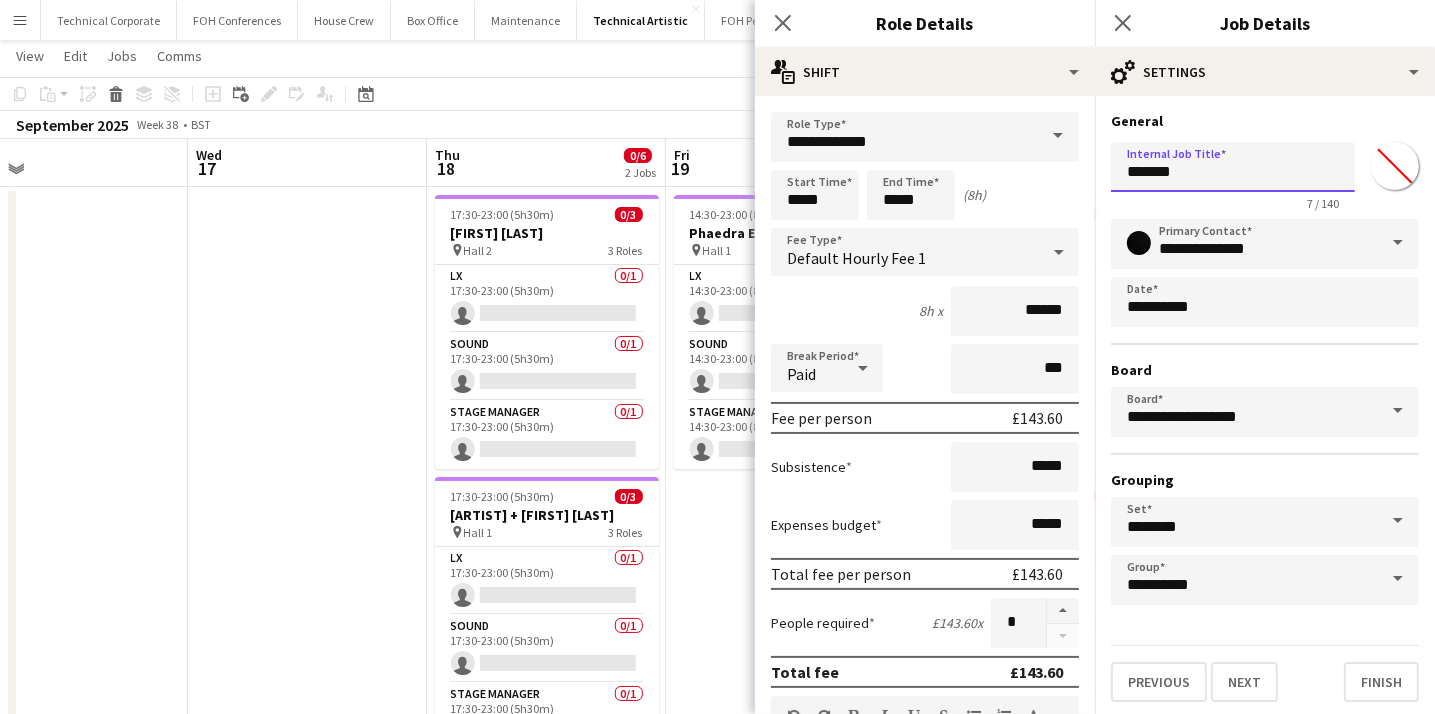 drag, startPoint x: 1213, startPoint y: 173, endPoint x: 1090, endPoint y: 169, distance: 123.065025 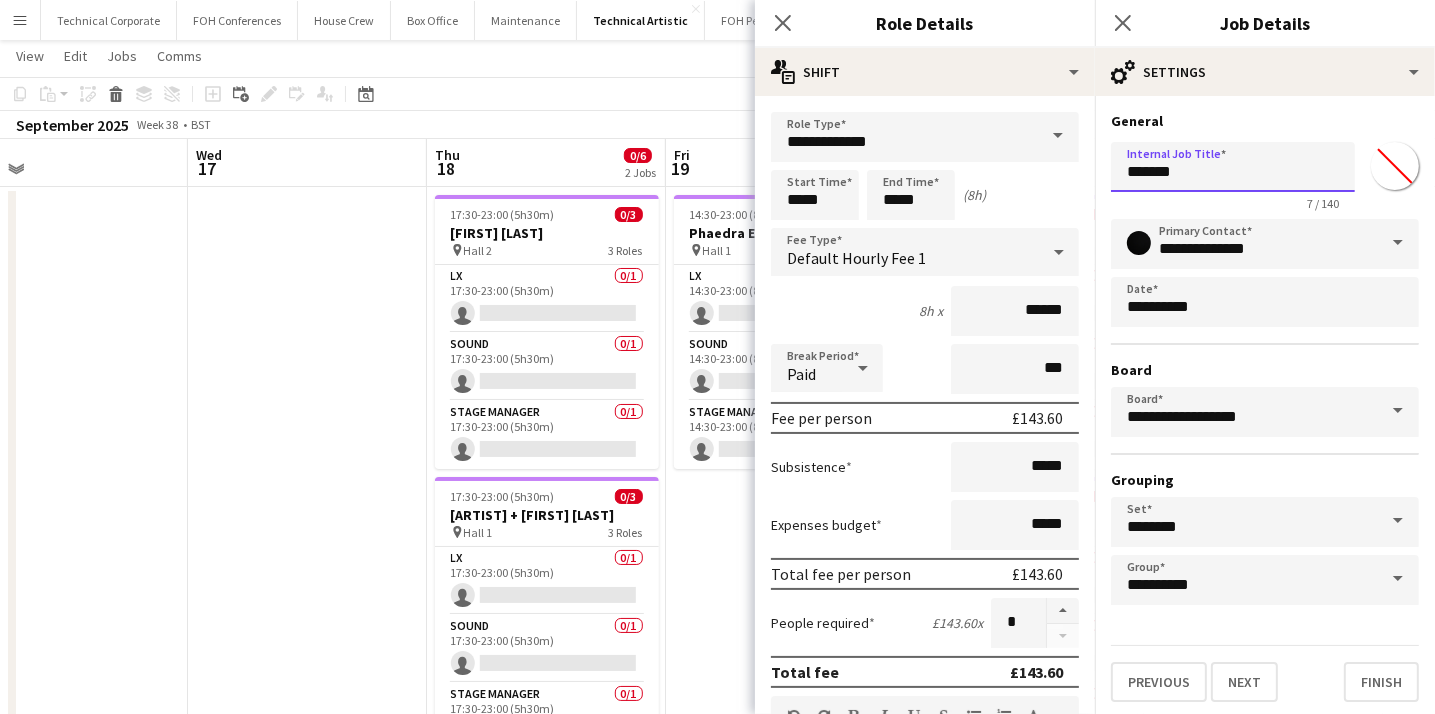 click on "Menu
Boards
Boards   Boards   All jobs   Status
Workforce
Workforce   My Workforce   Recruiting
Comms
Comms
Pay
Pay   Approvals
Platform Settings
Platform Settings   Your settings
Training Academy
Training Academy
Knowledge Base
Knowledge Base
Product Updates
Product Updates   Log Out   Privacy   Technical Corporate
Close
FOH Conferences
Close
House Crew
Close
Box Office
Close
Maintenance
Close
Technical Artistic
Close
FOH Performances
Close
Add
Help
Notifications" at bounding box center (717, 563) 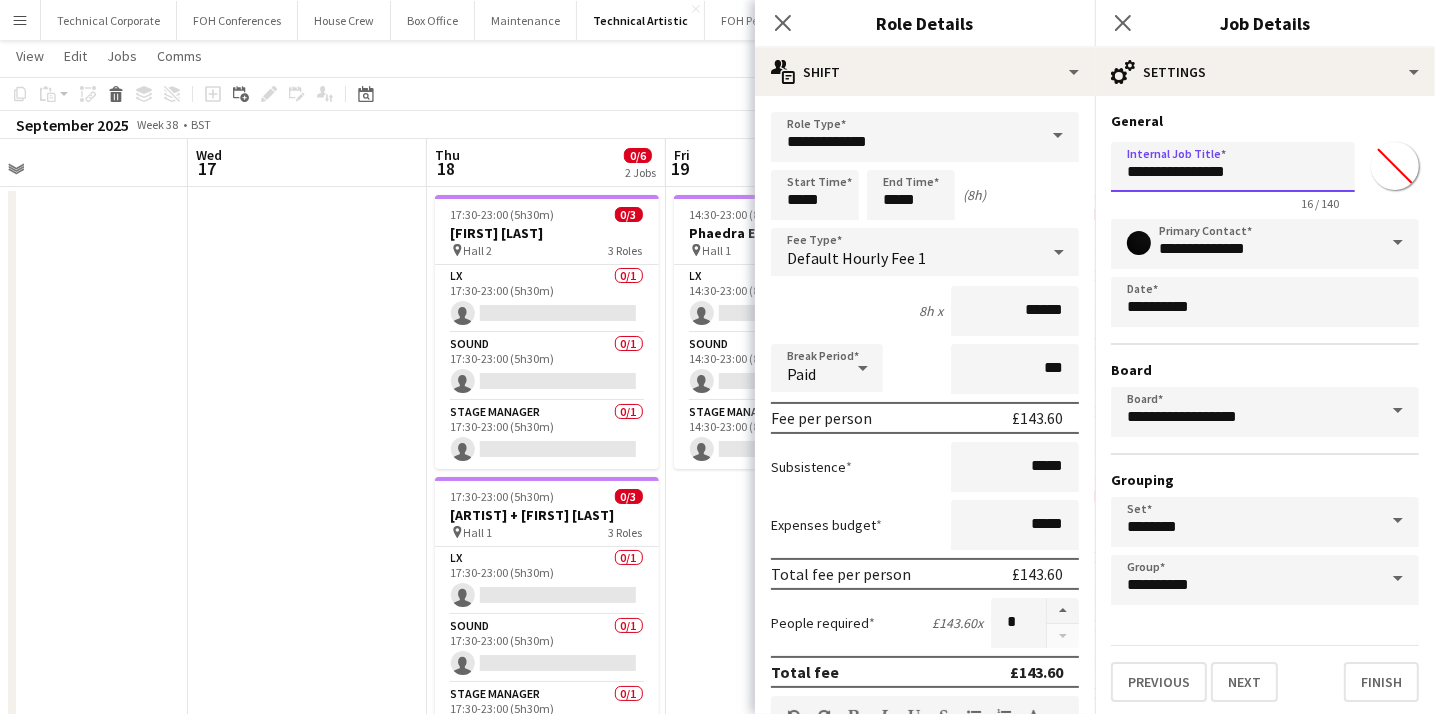 drag, startPoint x: 1180, startPoint y: 174, endPoint x: 1078, endPoint y: 176, distance: 102.01961 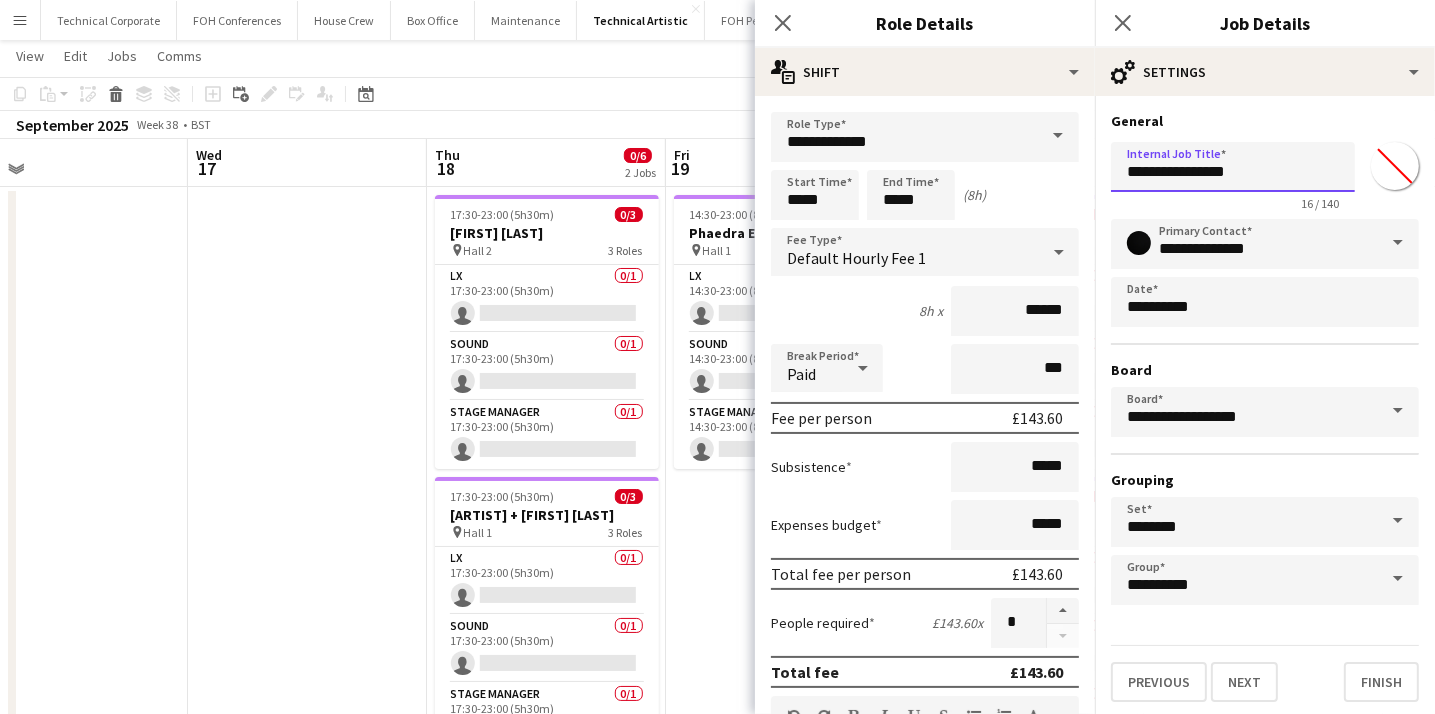 click on "Menu
Boards
Boards   Boards   All jobs   Status
Workforce
Workforce   My Workforce   Recruiting
Comms
Comms
Pay
Pay   Approvals
Platform Settings
Platform Settings   Your settings
Training Academy
Training Academy
Knowledge Base
Knowledge Base
Product Updates
Product Updates   Log Out   Privacy   Technical Corporate
Close
FOH Conferences
Close
House Crew
Close
Box Office
Close
Maintenance
Close
Technical Artistic
Close
FOH Performances
Close
Add
Help
Notifications" at bounding box center (717, 563) 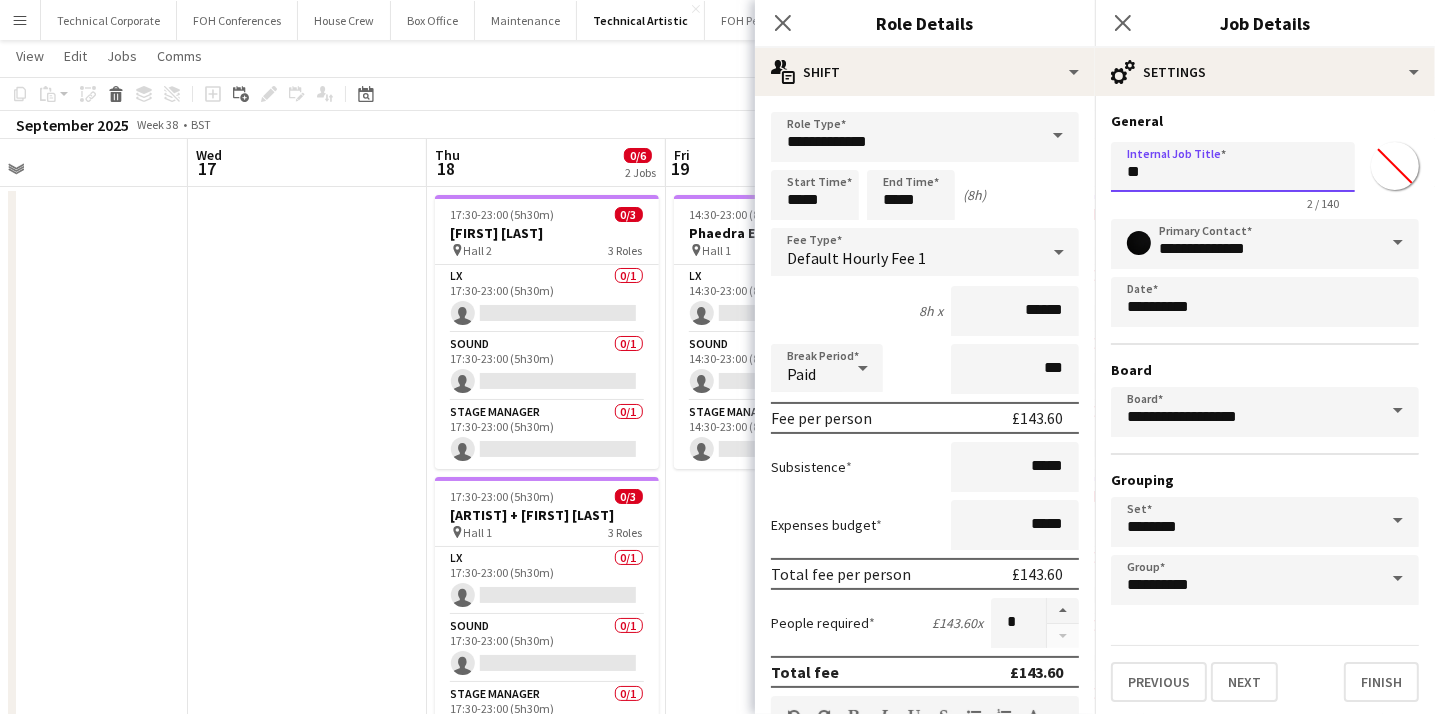 type on "*" 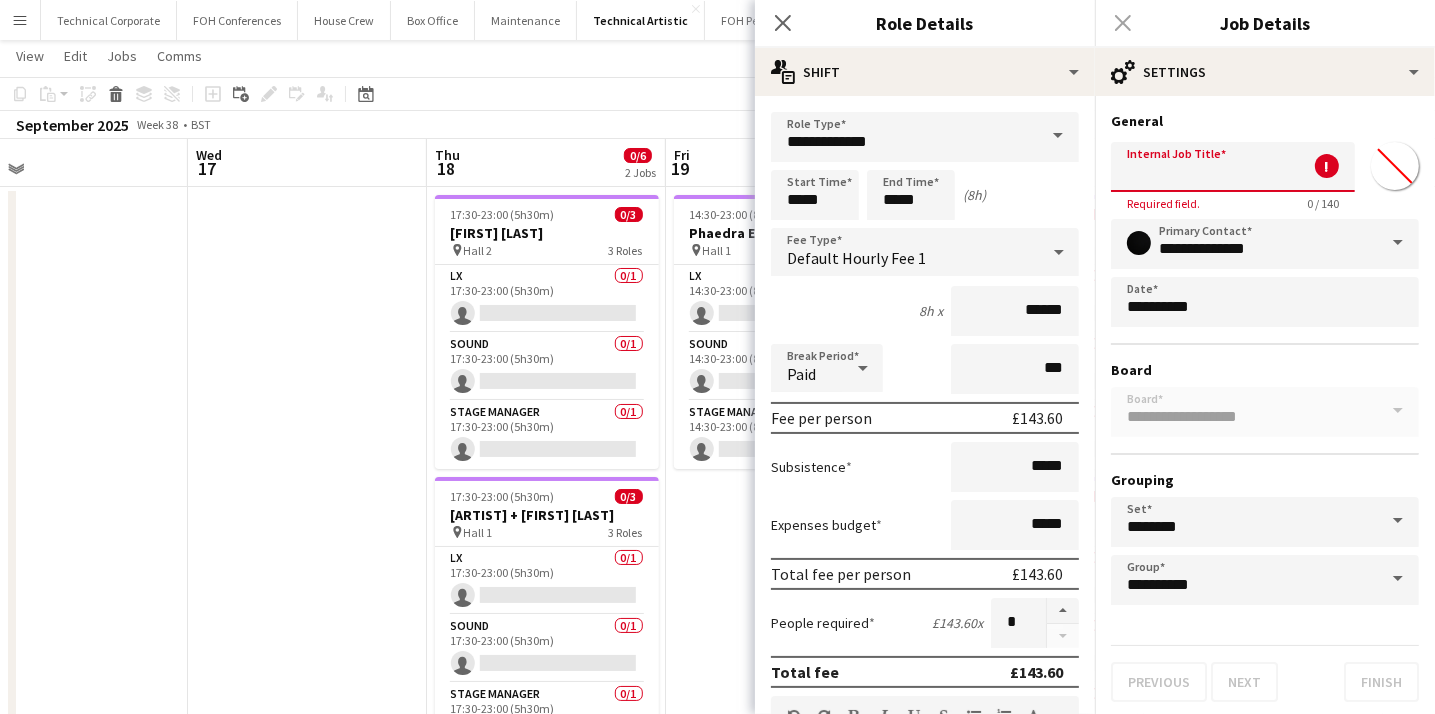 paste on "*********" 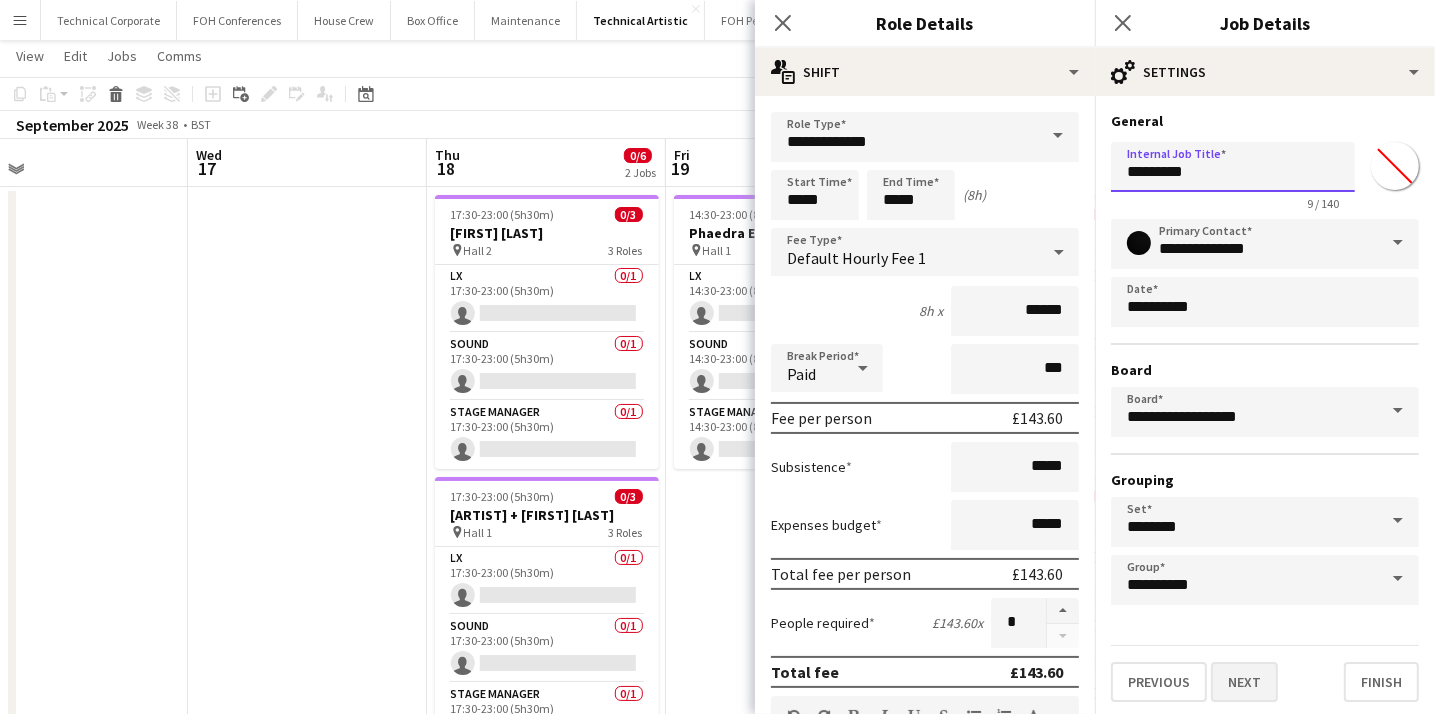 type on "*********" 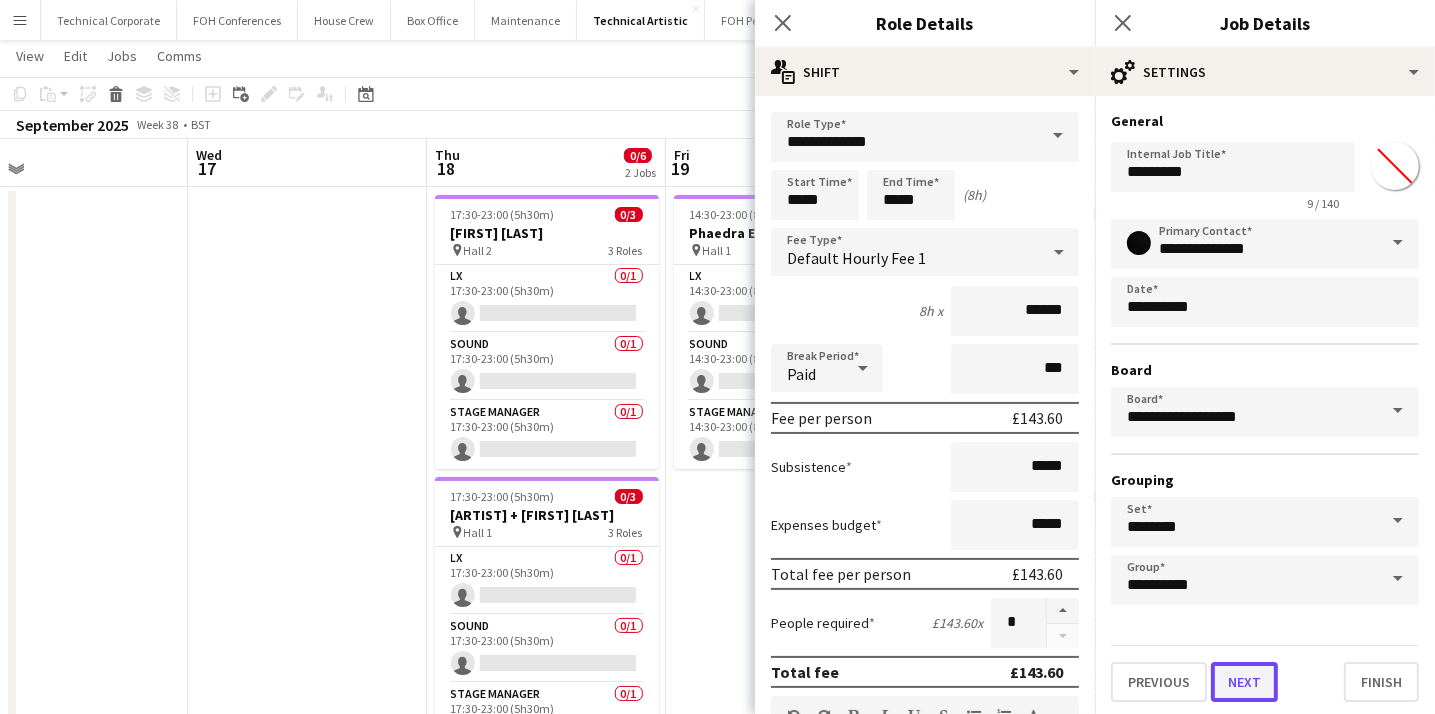 click on "Next" at bounding box center [1244, 682] 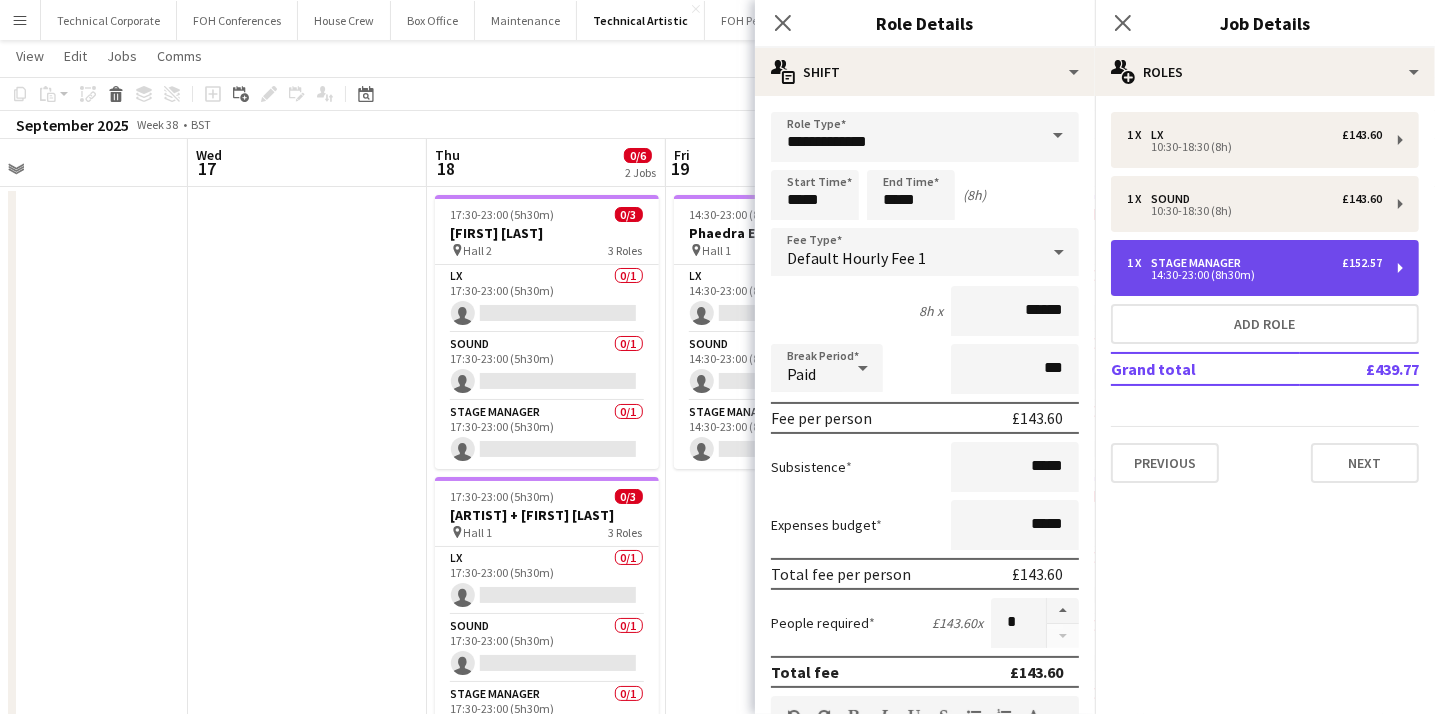 click on "Stage Manager" at bounding box center [1200, 263] 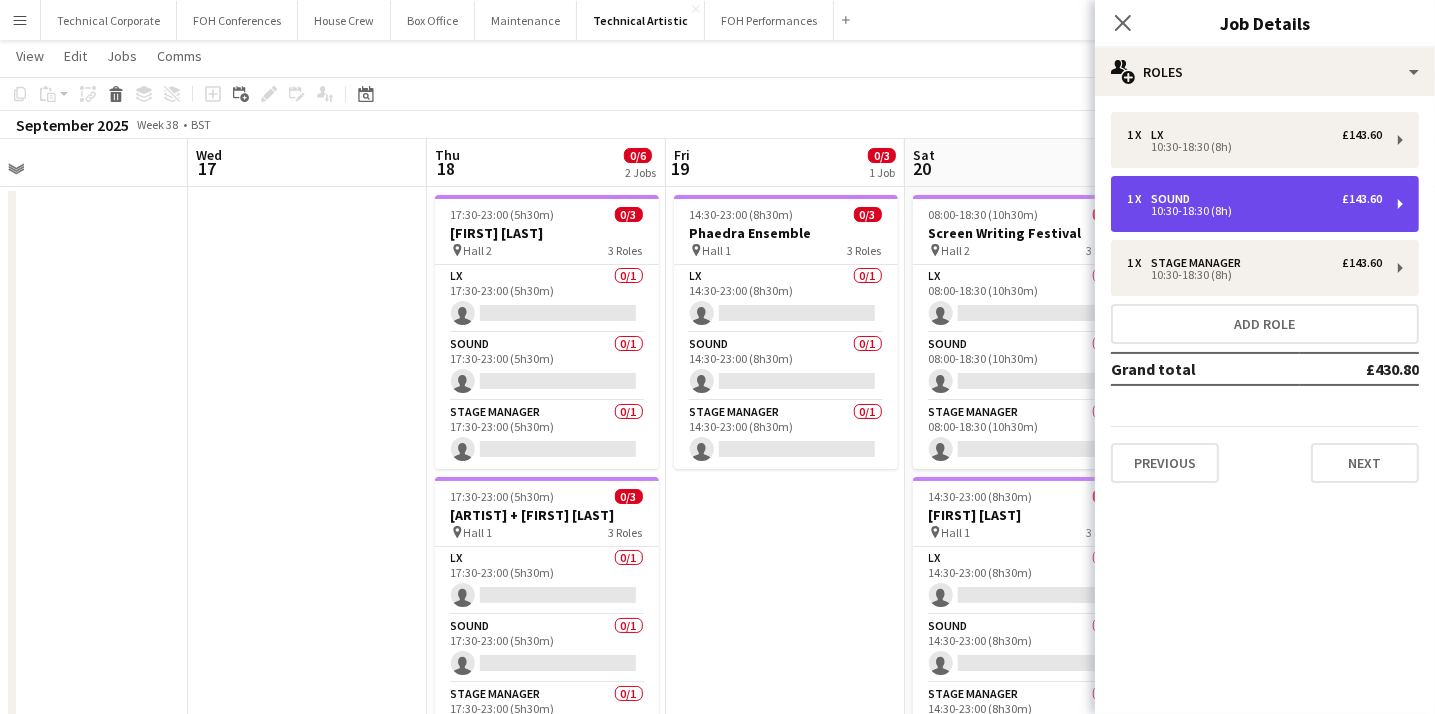 click on "10:30-18:30 (8h)" at bounding box center [1254, 211] 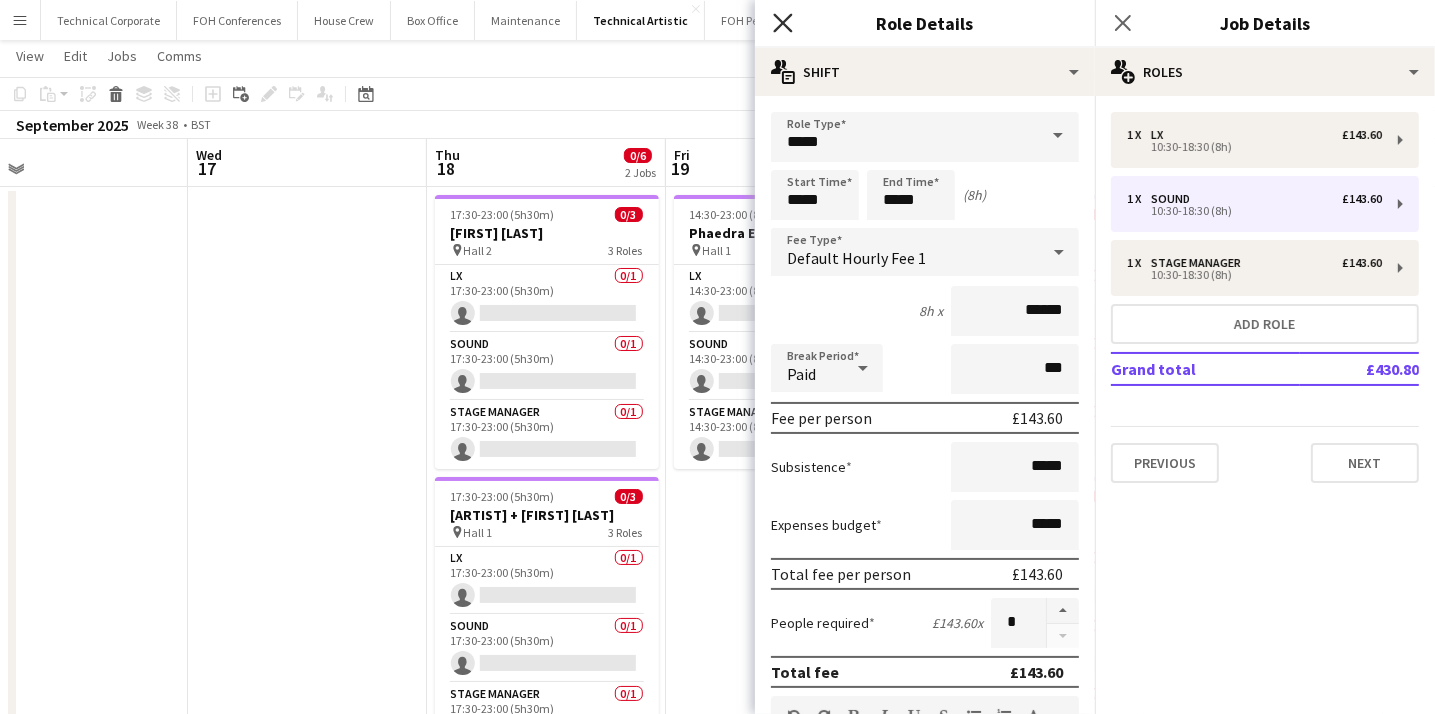click on "Close pop-in" 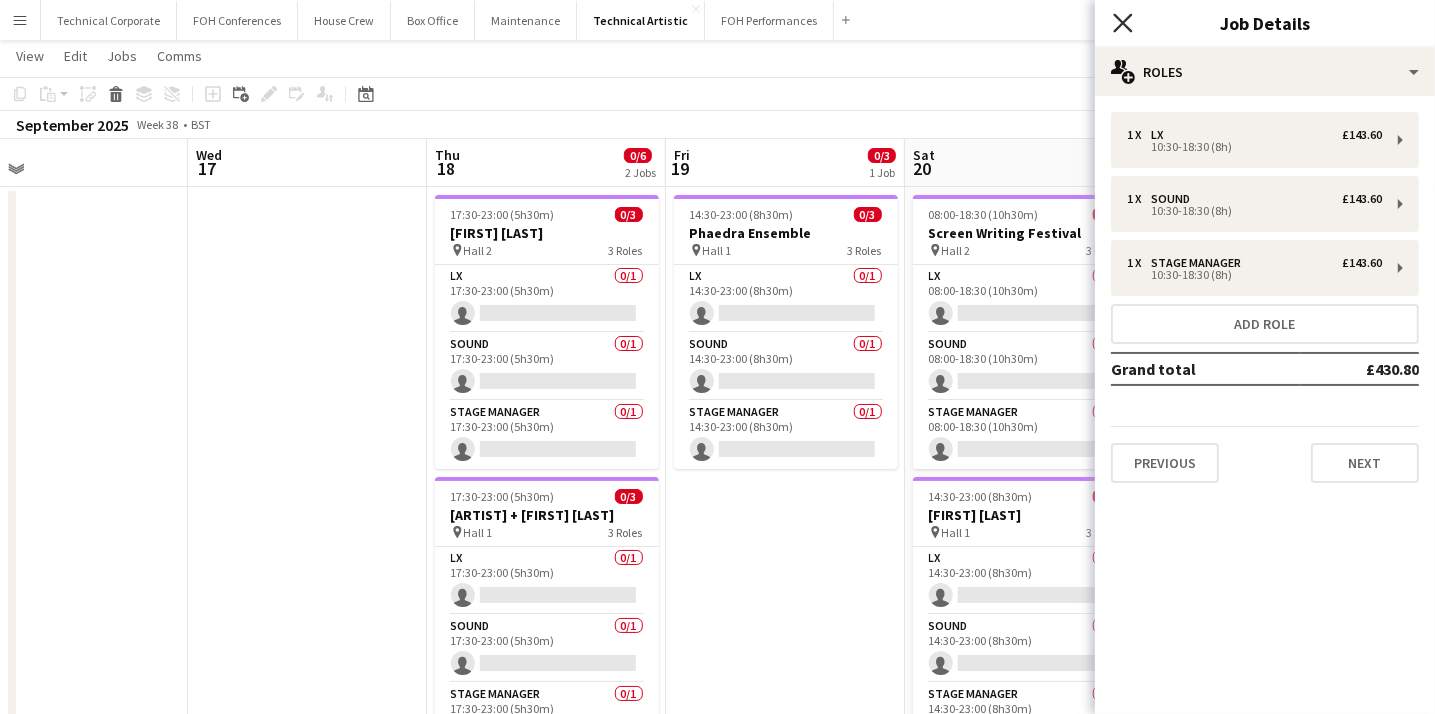 click on "Close pop-in" 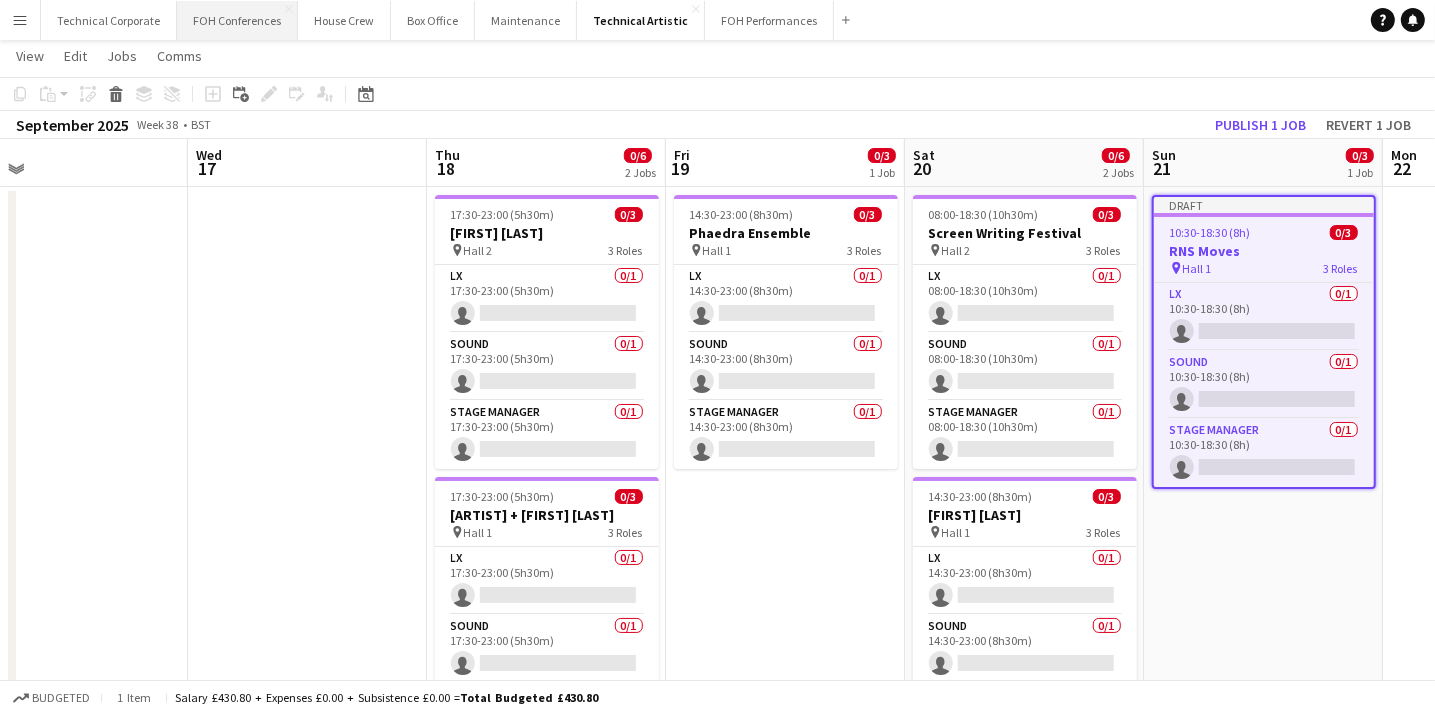 click on "FOH Conferences
Close" at bounding box center [237, 20] 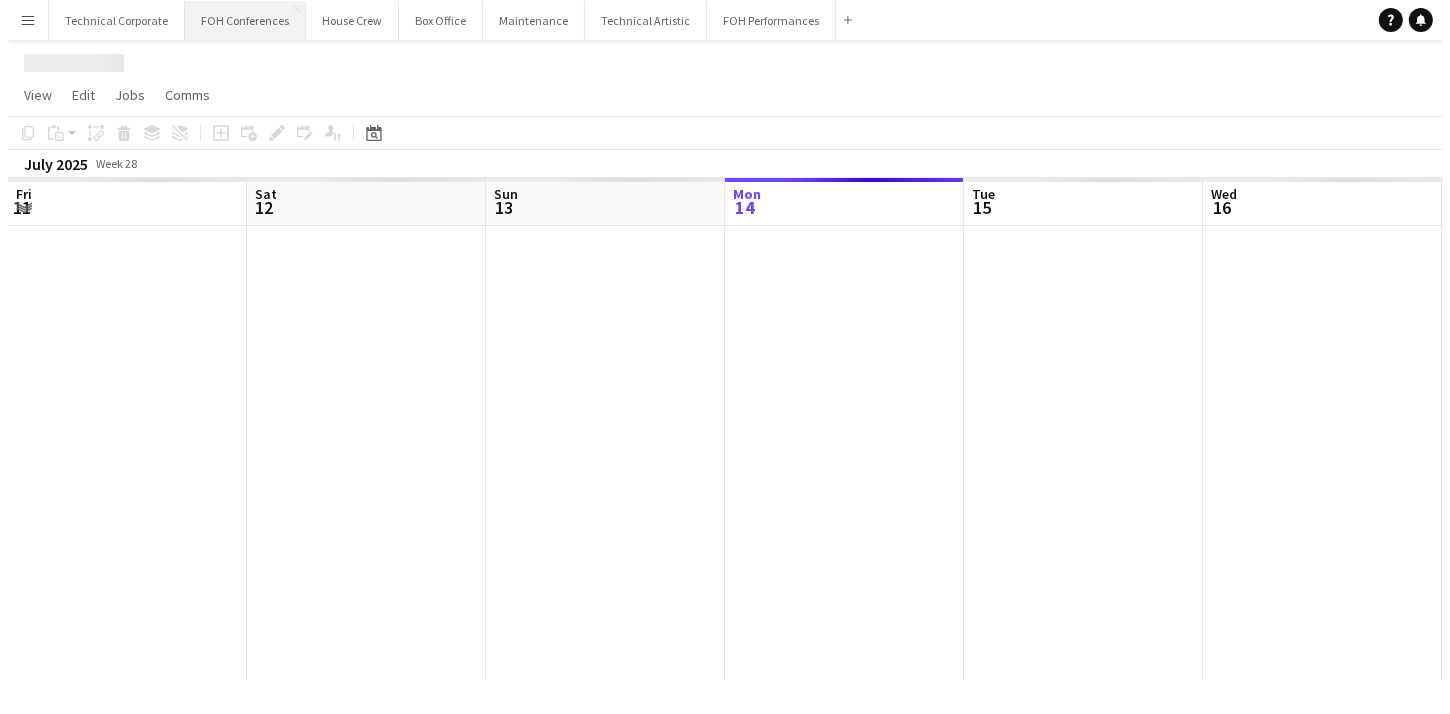 scroll, scrollTop: 0, scrollLeft: 0, axis: both 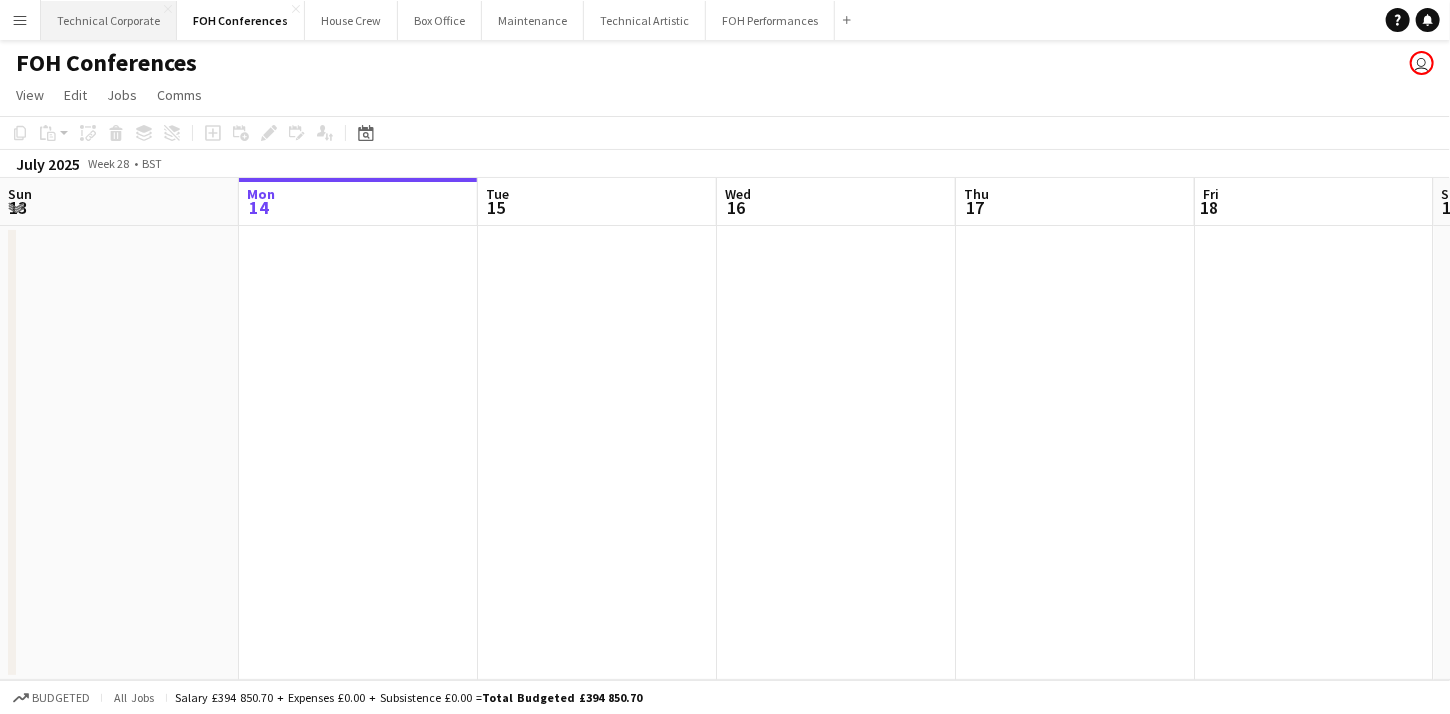 click on "Technical Corporate
Close" at bounding box center (109, 20) 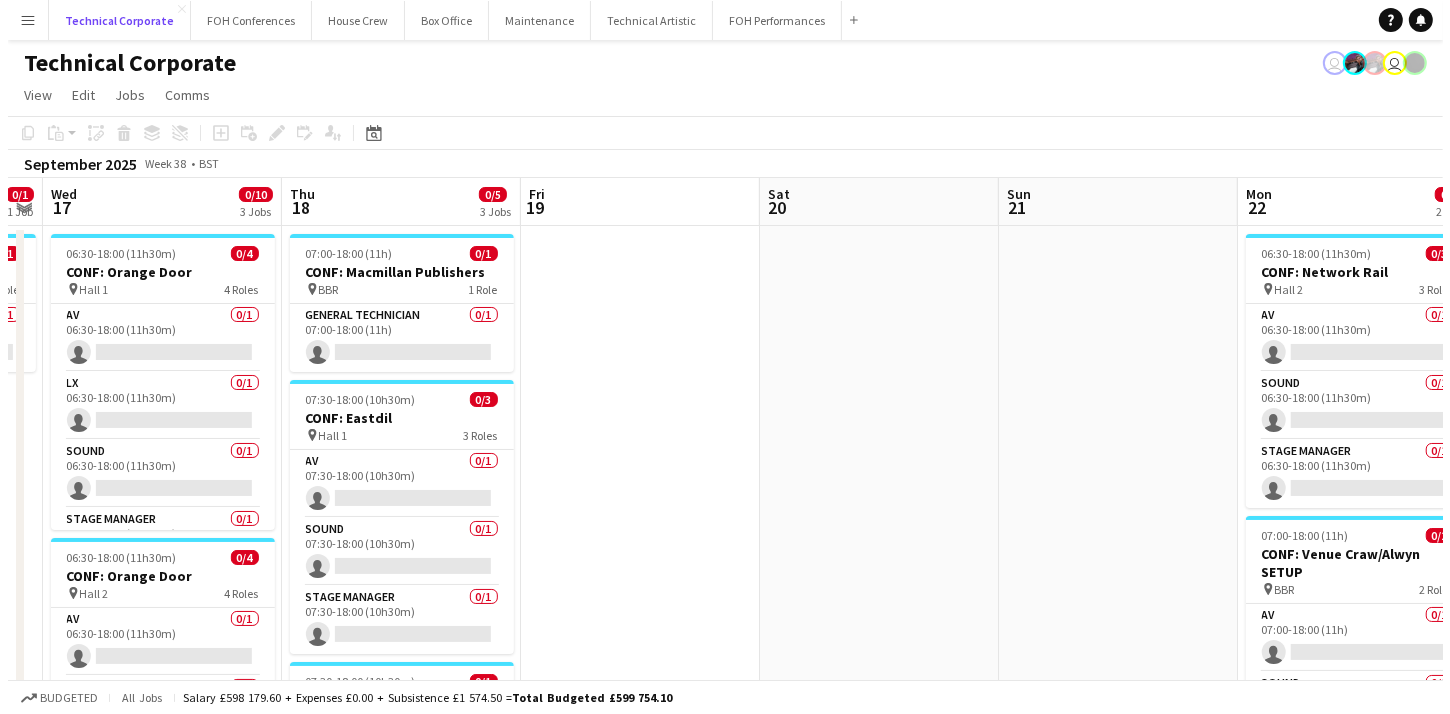 scroll, scrollTop: 0, scrollLeft: 687, axis: horizontal 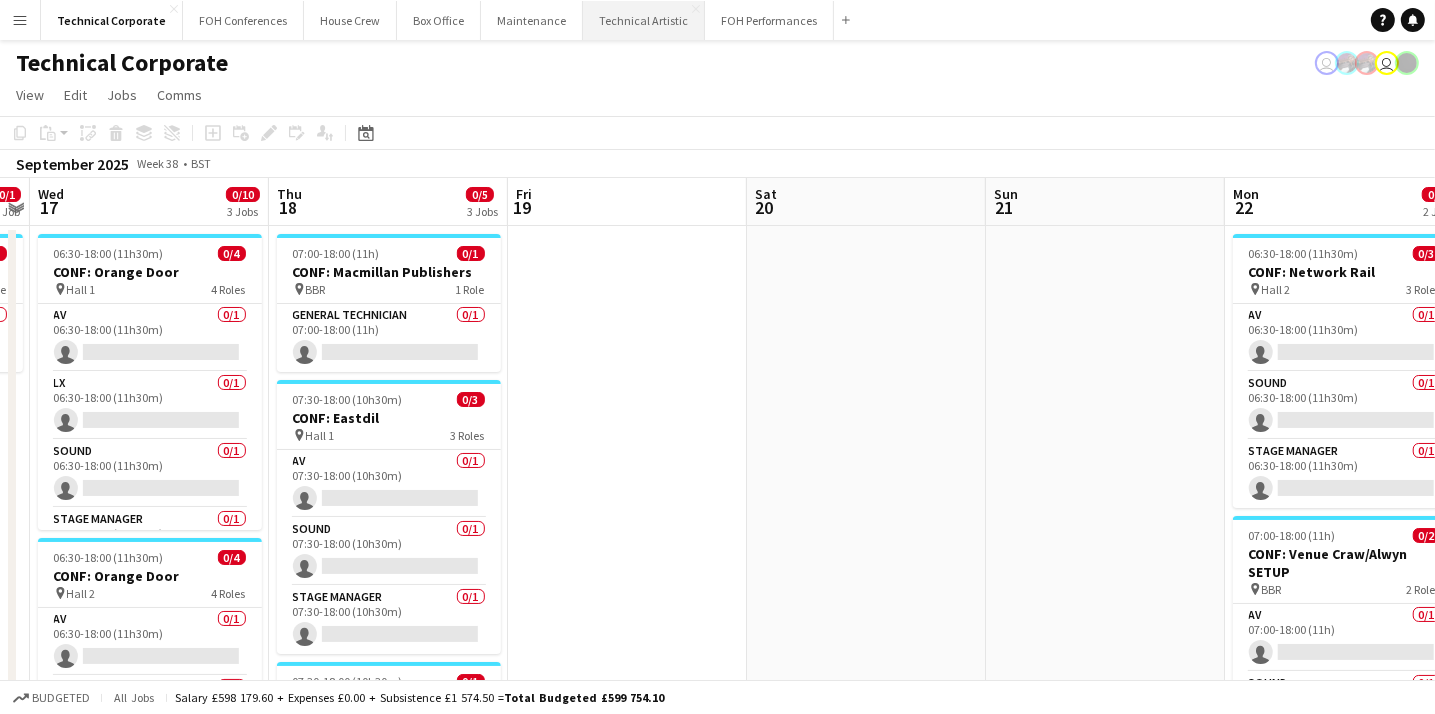 click on "Technical Artistic
Close" at bounding box center (644, 20) 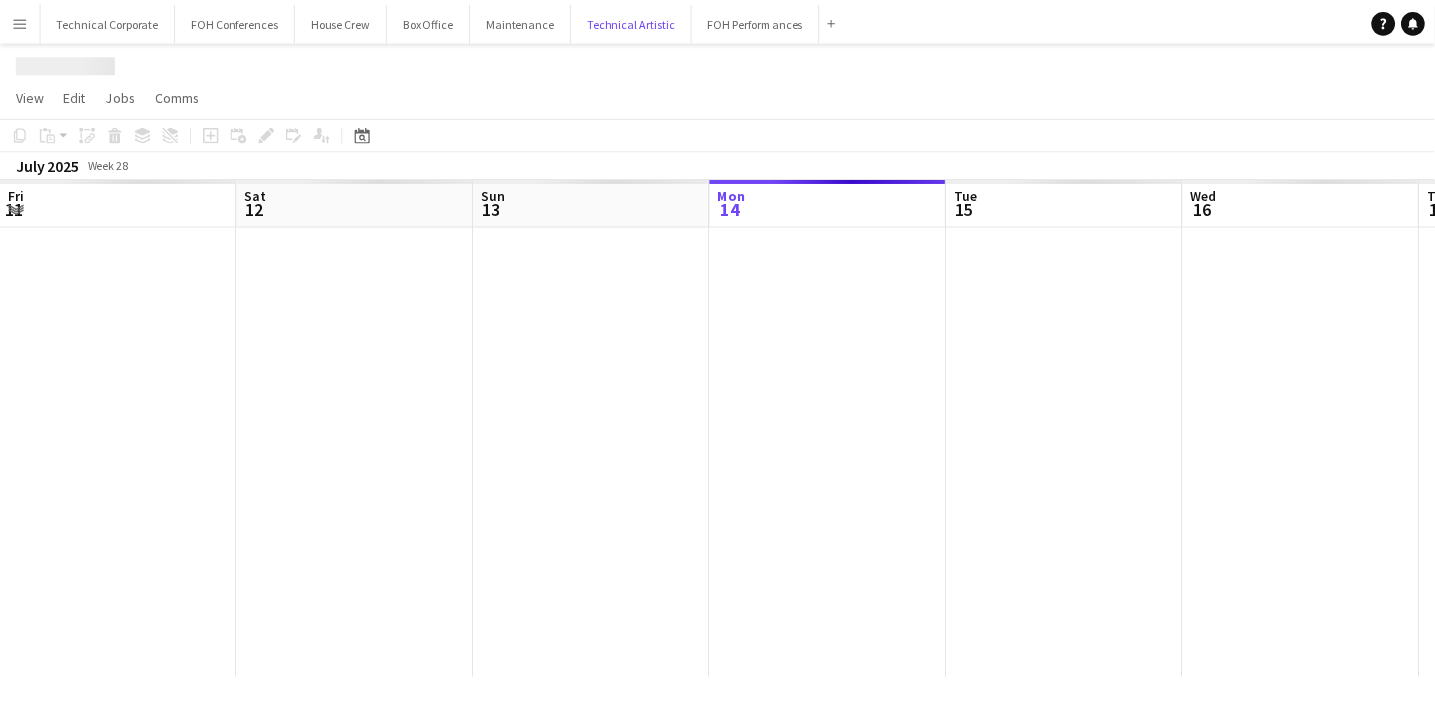 scroll, scrollTop: 0, scrollLeft: 478, axis: horizontal 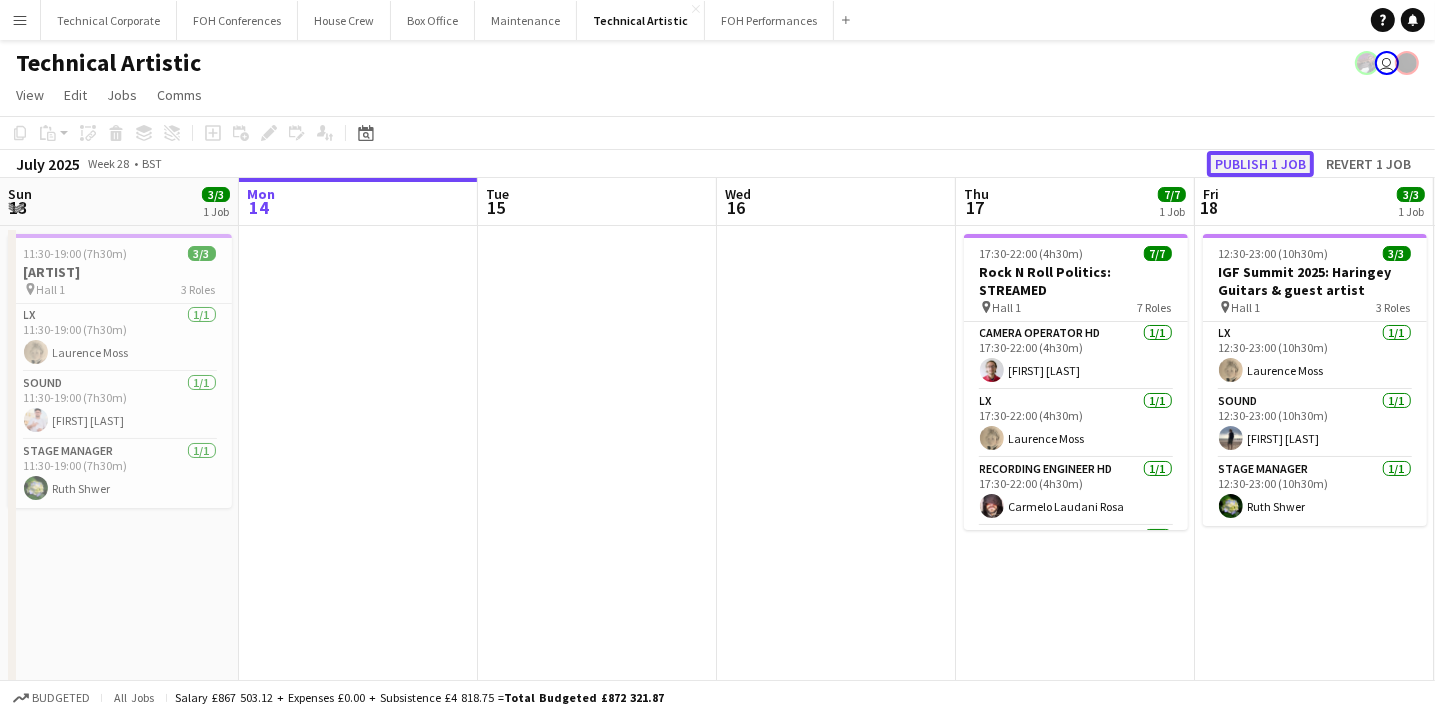 click on "Publish 1 job" 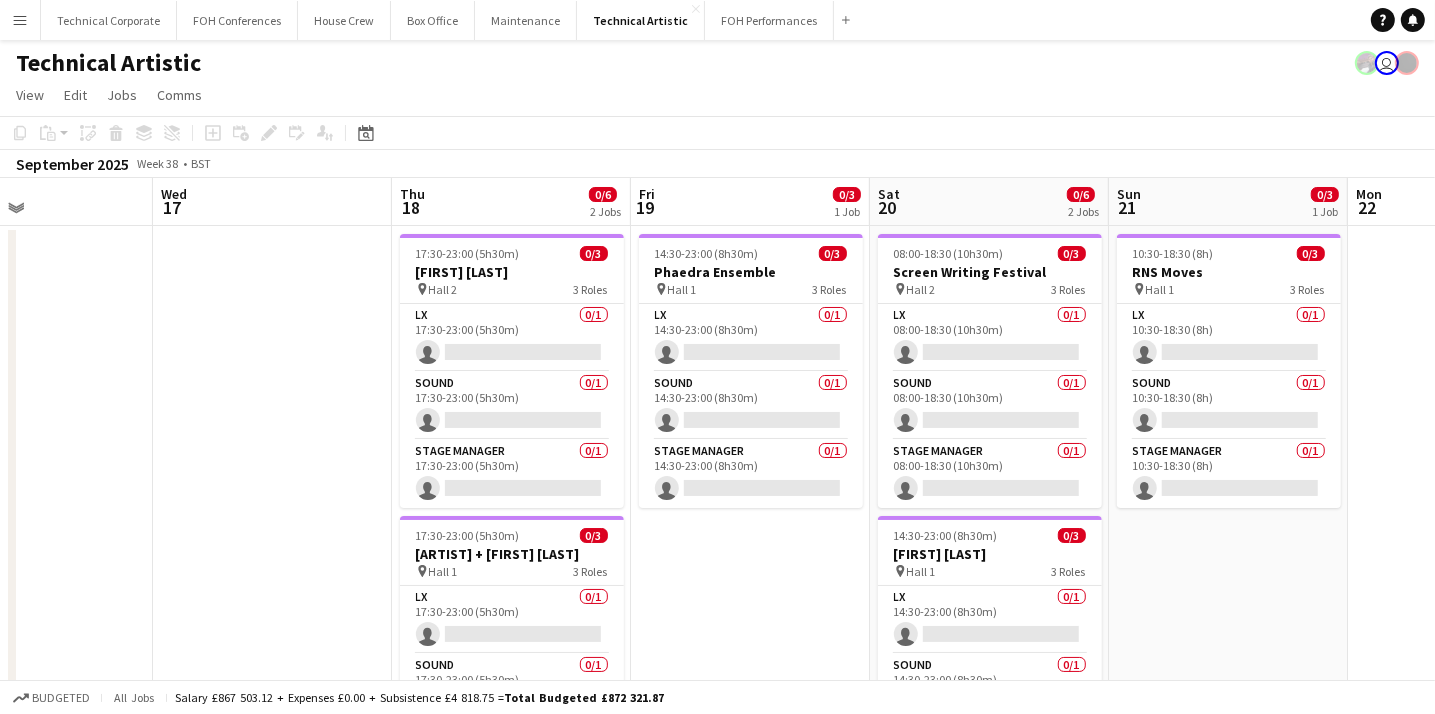 scroll, scrollTop: 0, scrollLeft: 560, axis: horizontal 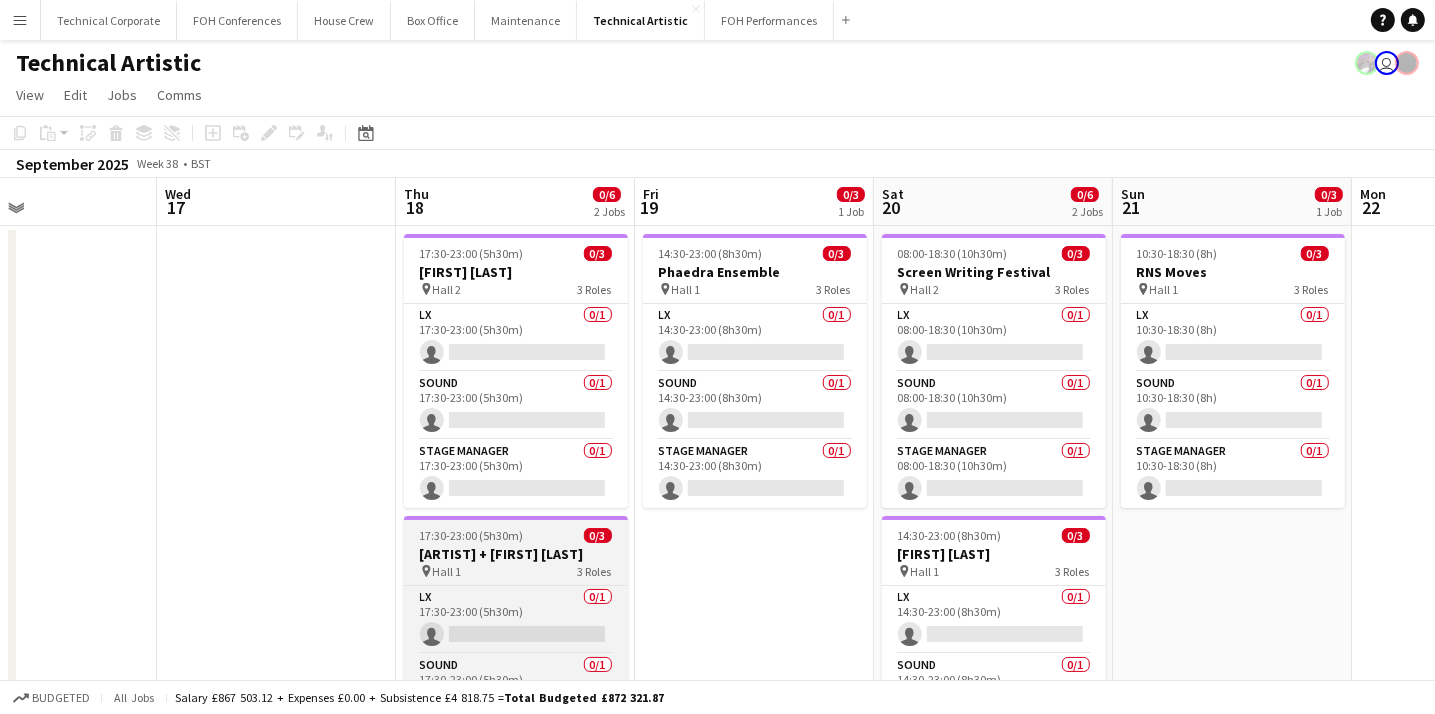 click on "[ARTIST] + [FIRST] [LAST]" at bounding box center (516, 554) 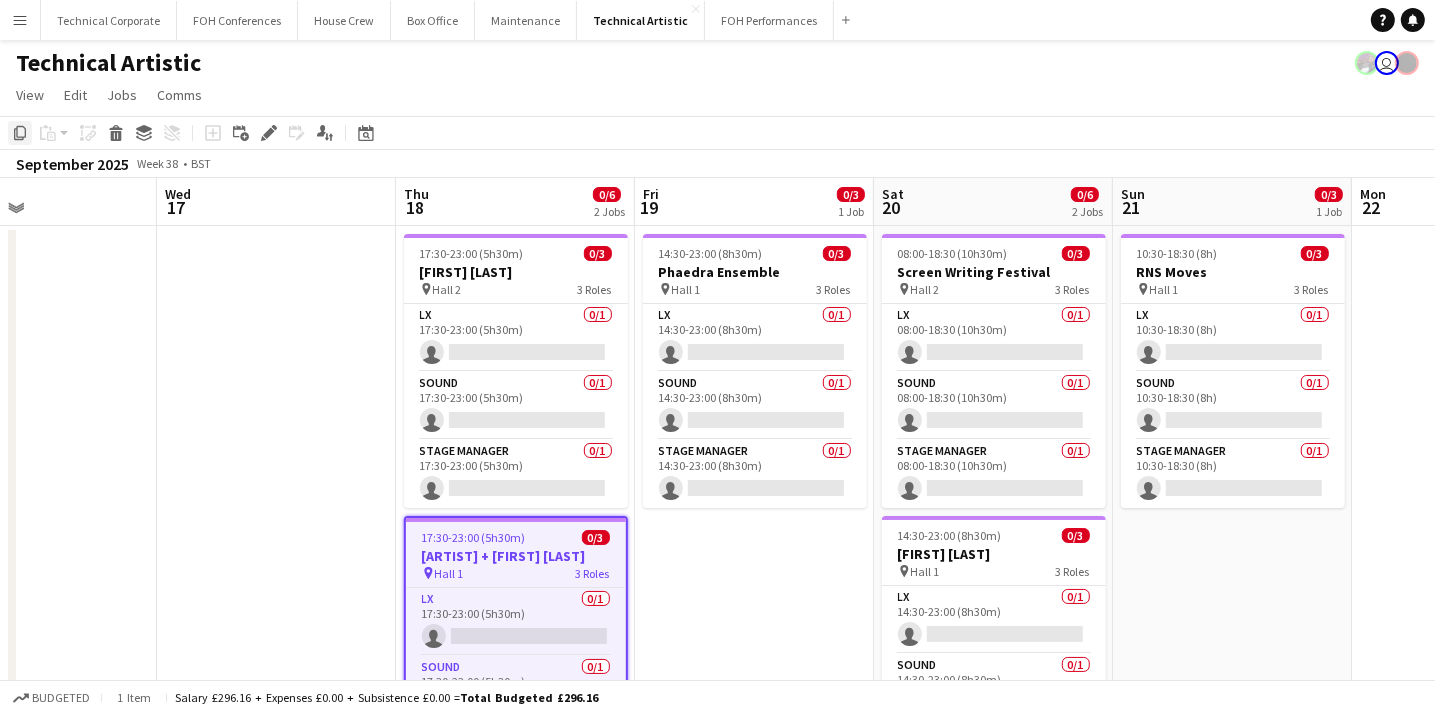 click on "Copy" 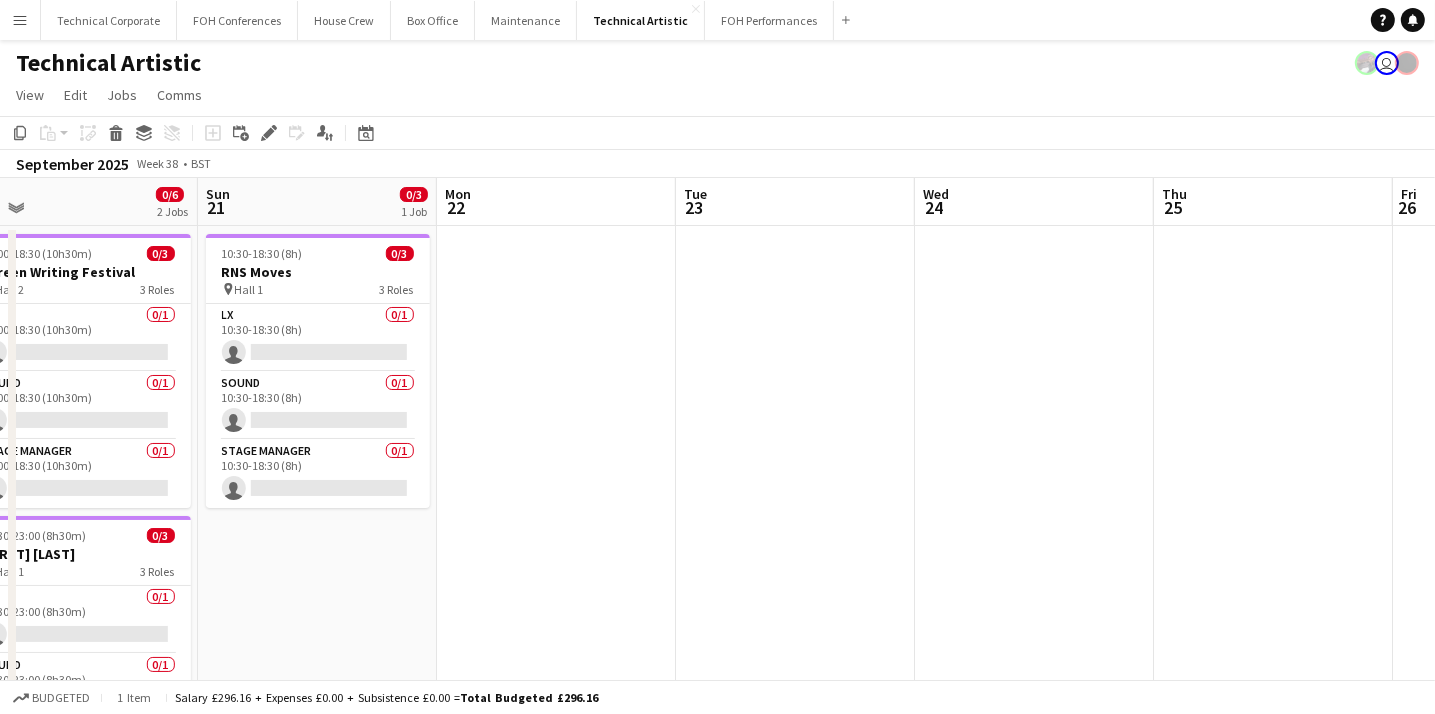 scroll, scrollTop: 0, scrollLeft: 1013, axis: horizontal 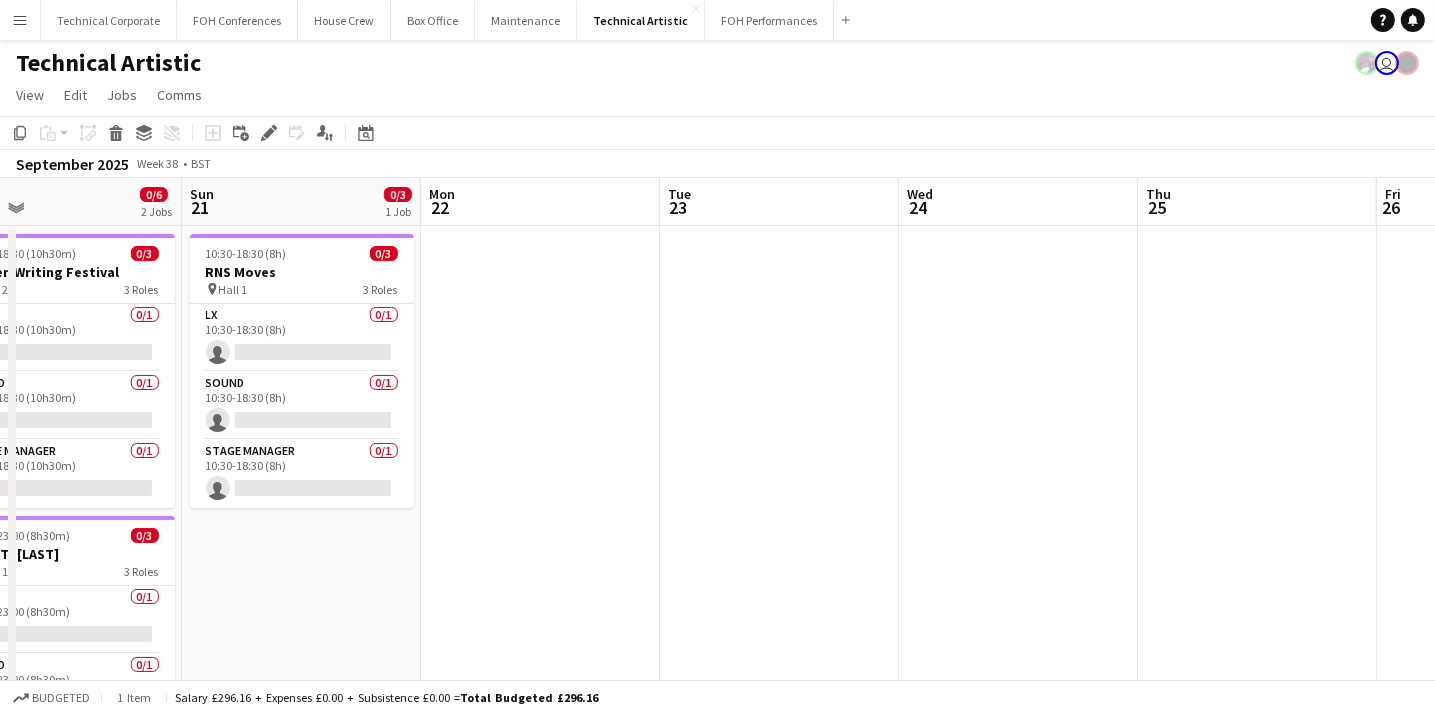 click at bounding box center [1257, 698] 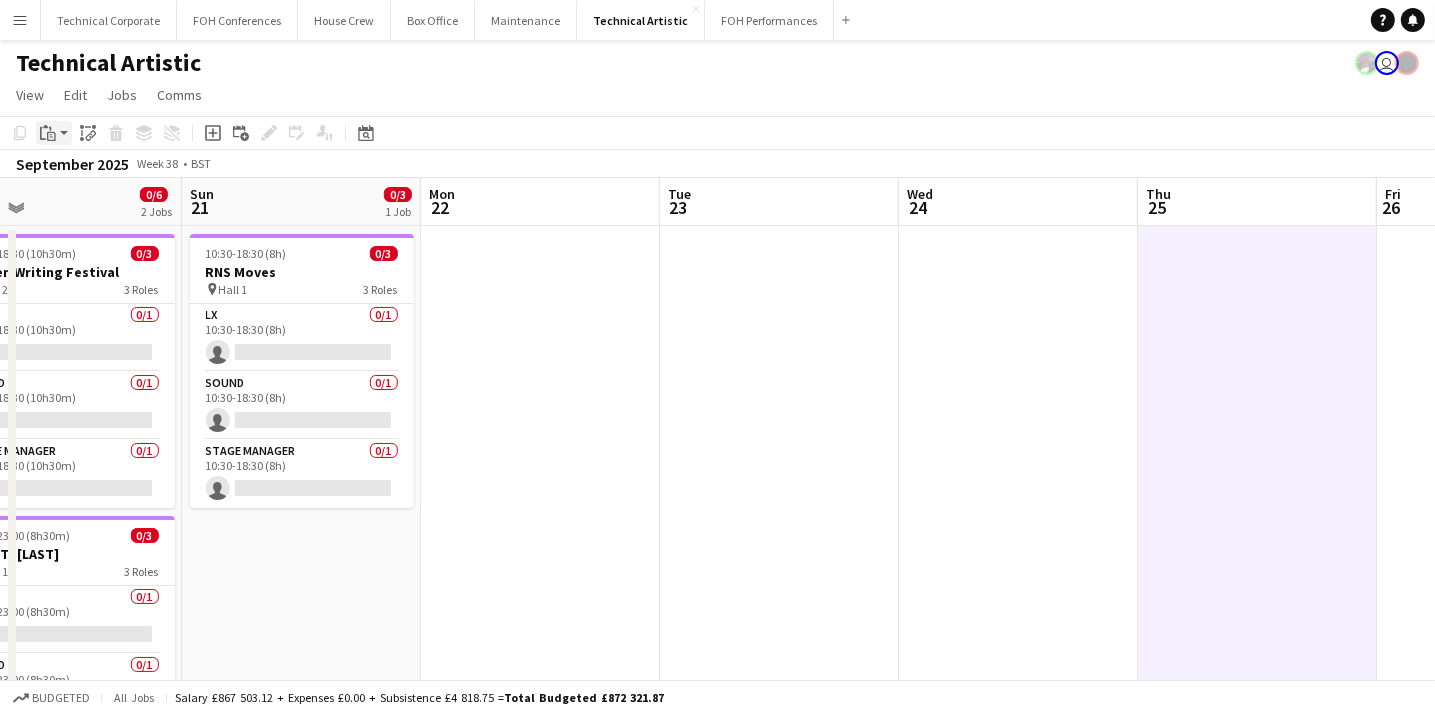 click 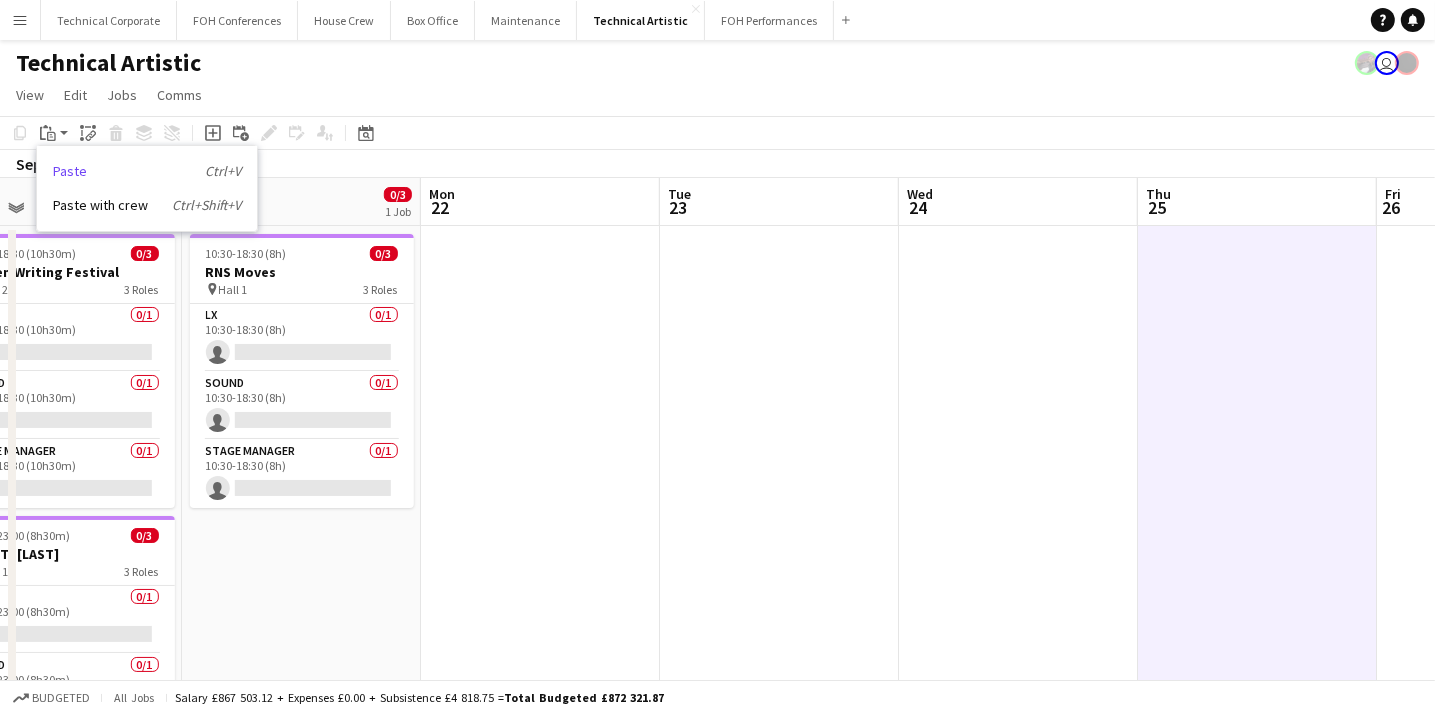 click on "Paste   Ctrl+V" at bounding box center (147, 171) 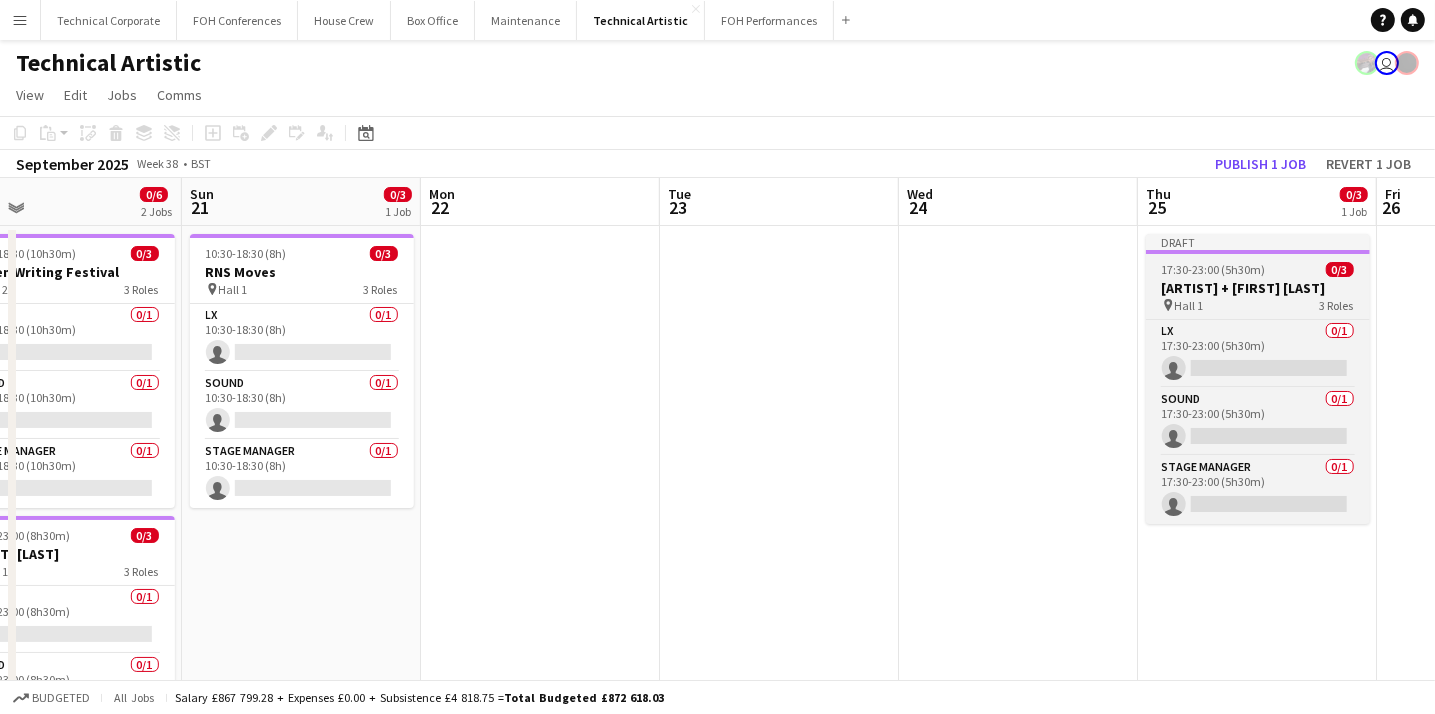 click on "[ARTIST] + [FIRST] [LAST]" at bounding box center [1258, 288] 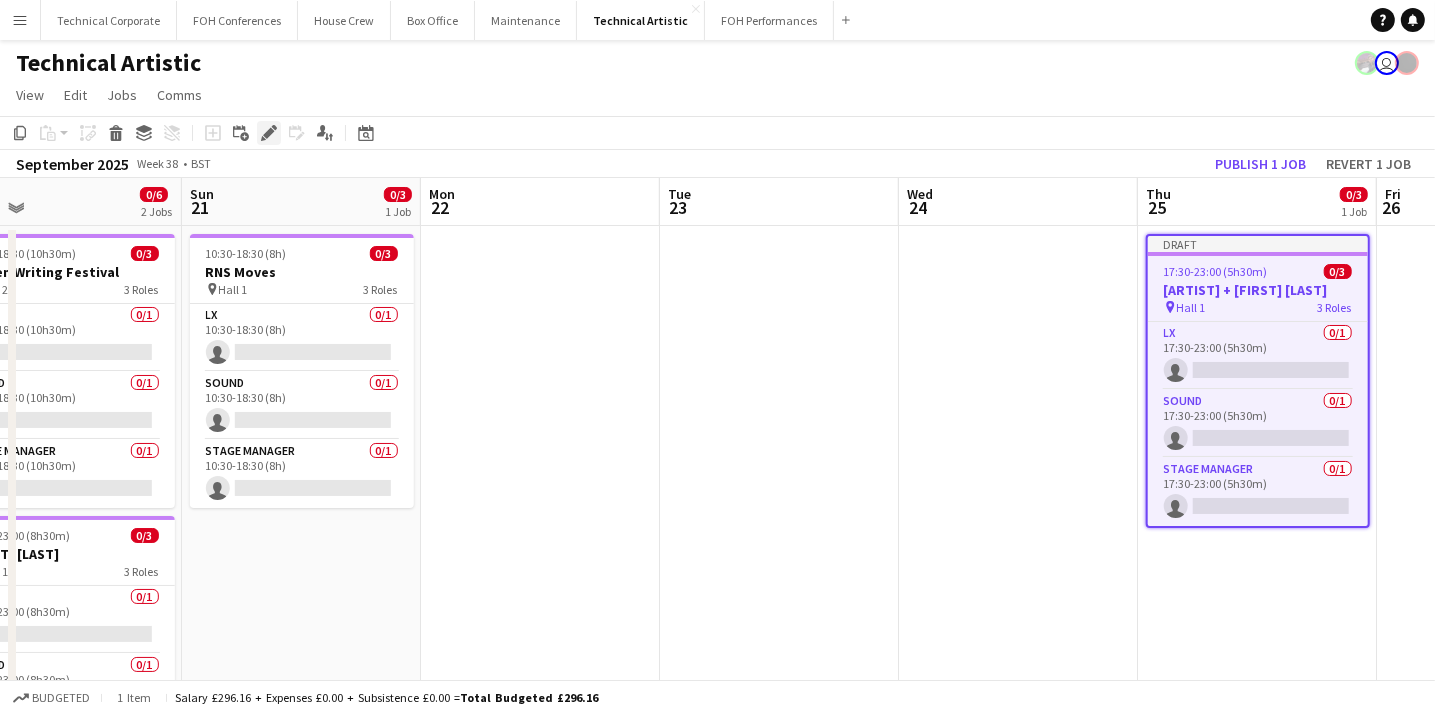 click 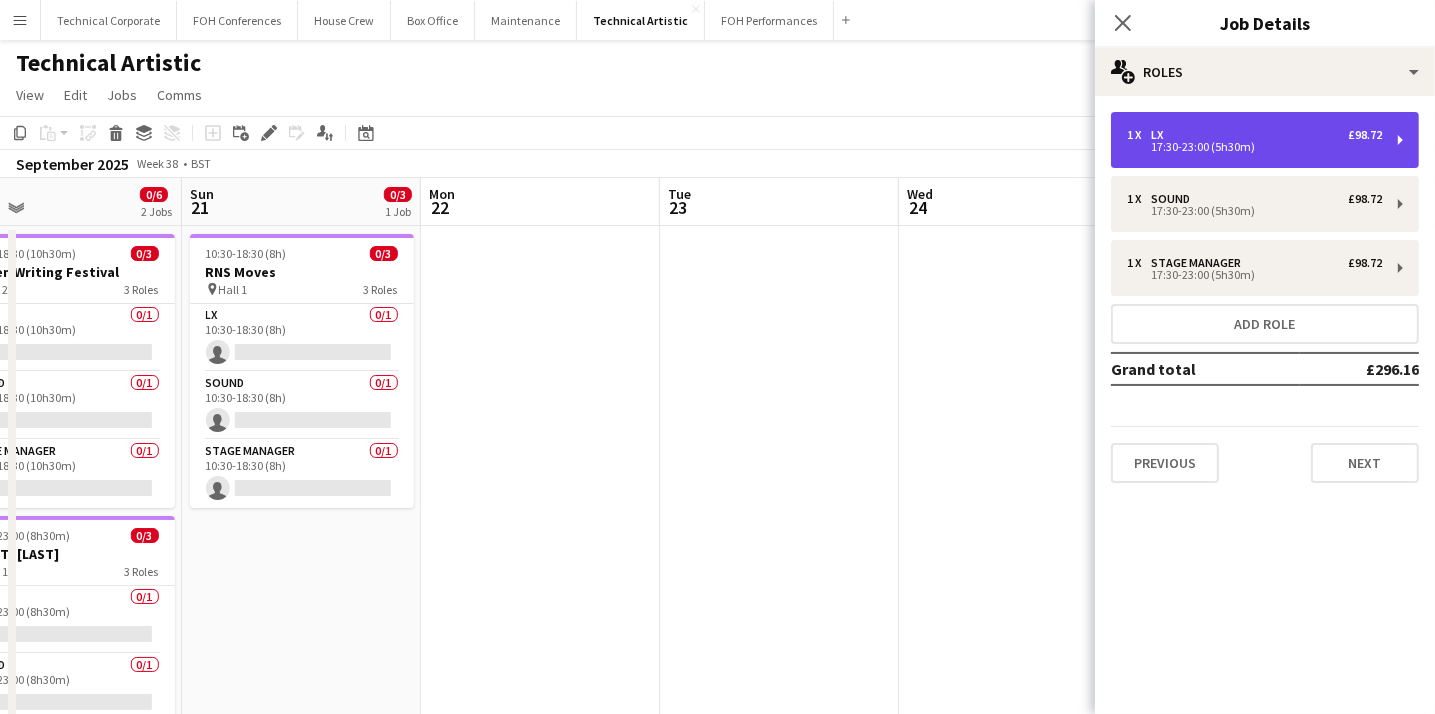 click on "17:30-23:00 (5h30m)" at bounding box center [1254, 147] 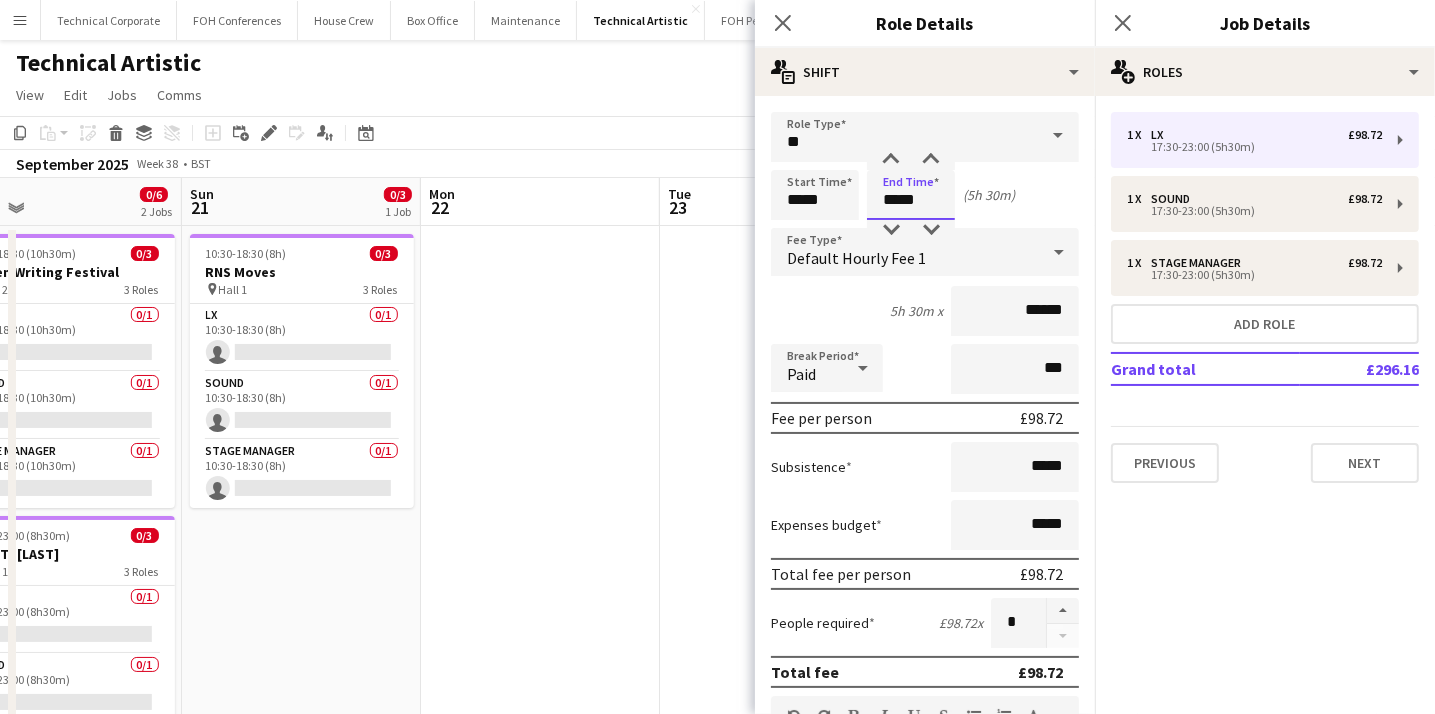click on "*****" at bounding box center (911, 195) 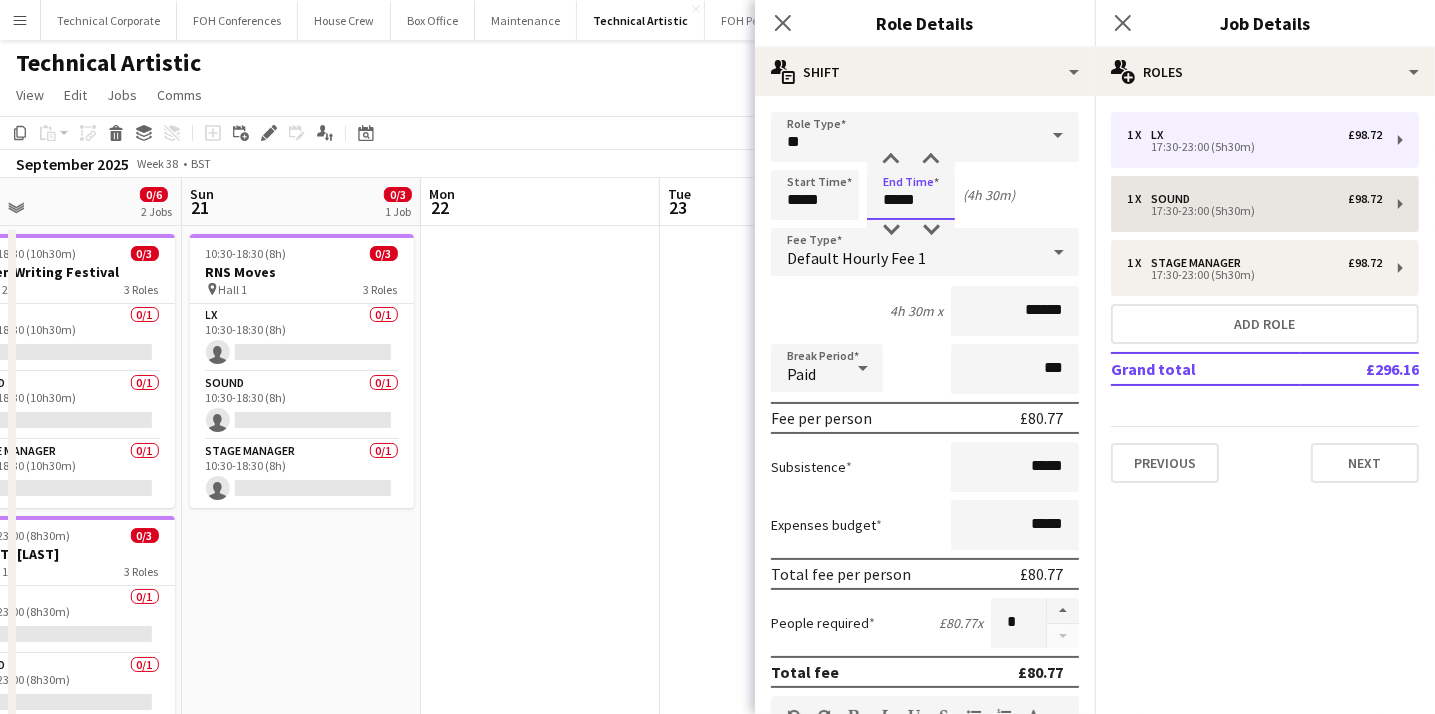 type on "*****" 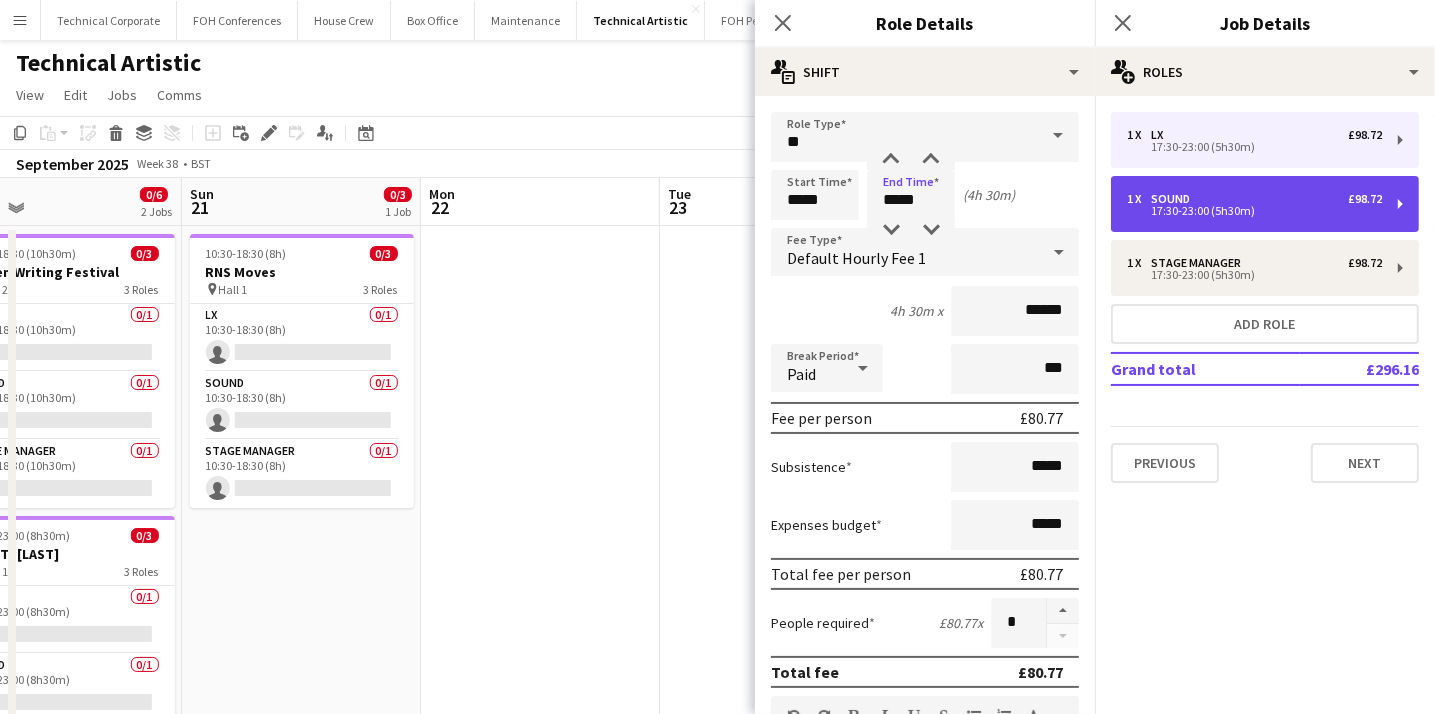click on "1 x   Sound   £98.72" at bounding box center [1254, 199] 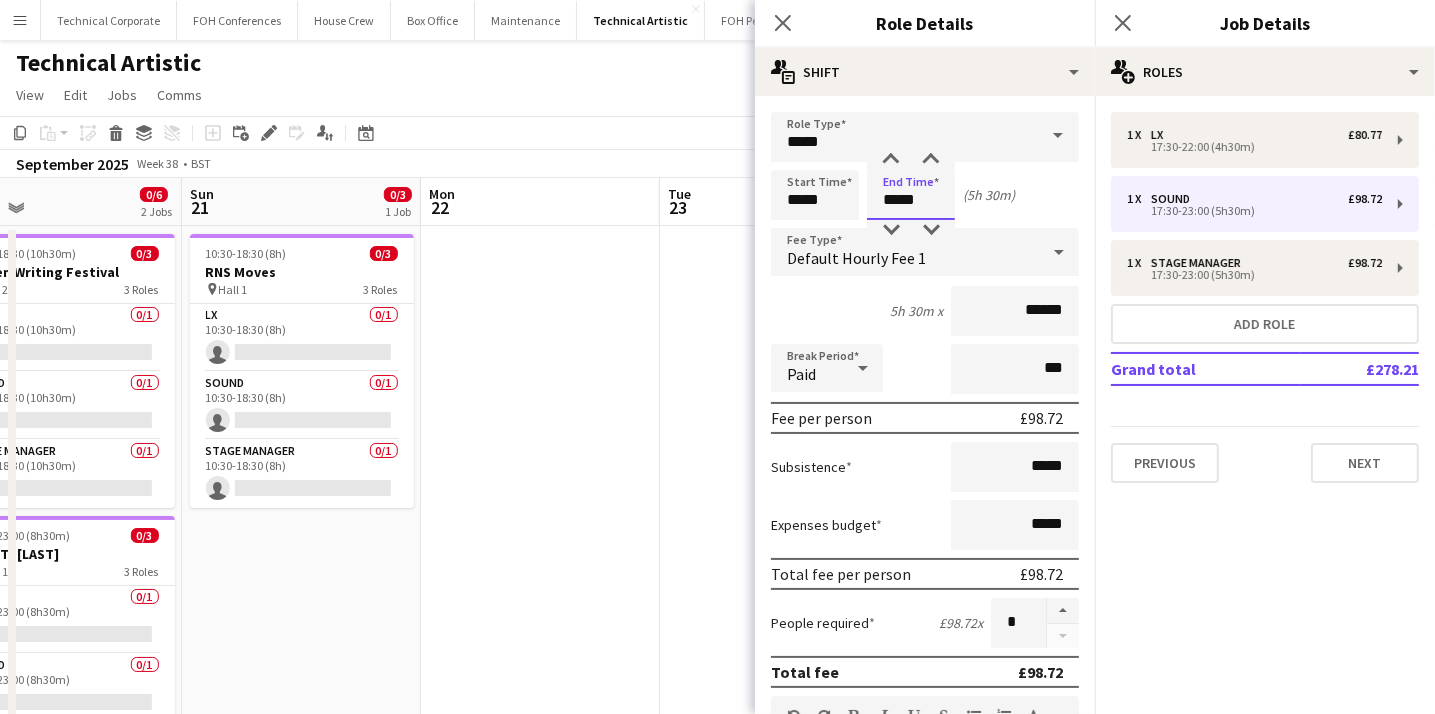 click on "*****" at bounding box center [911, 195] 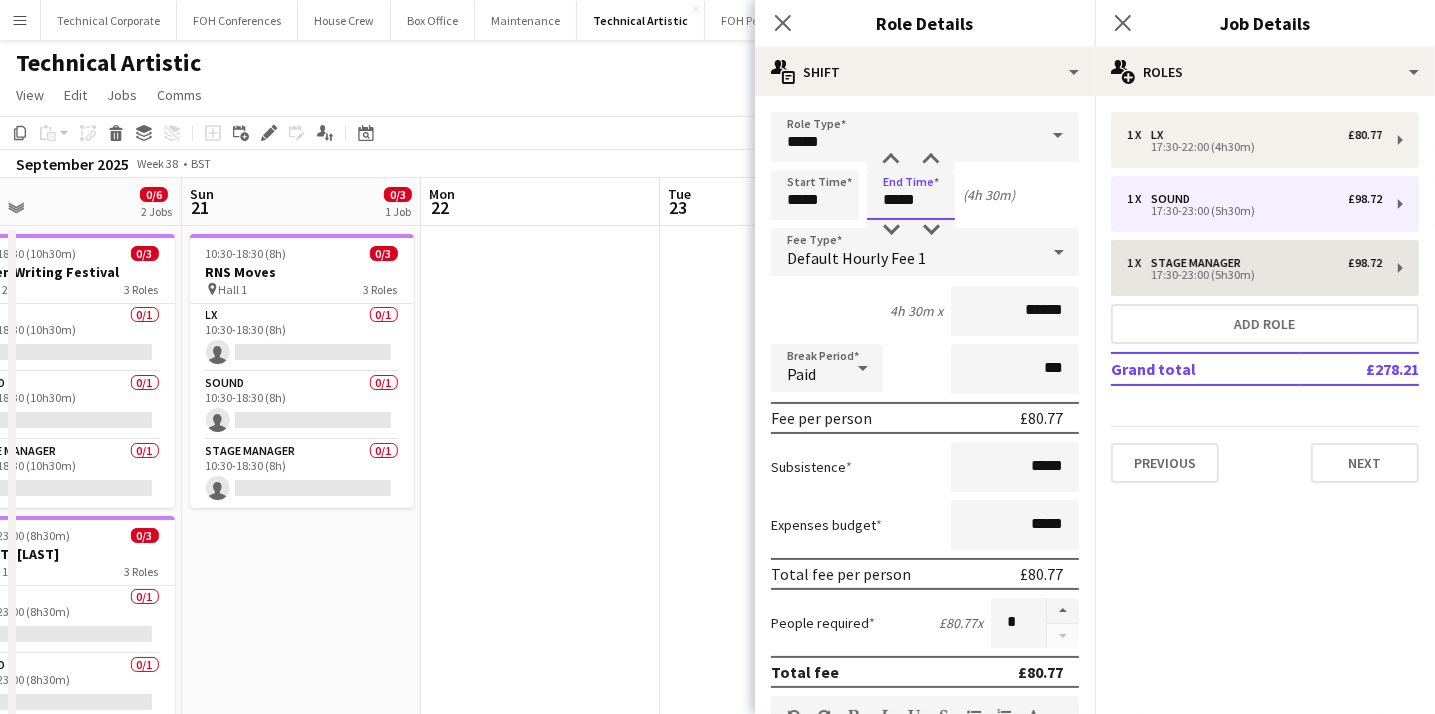 type on "*****" 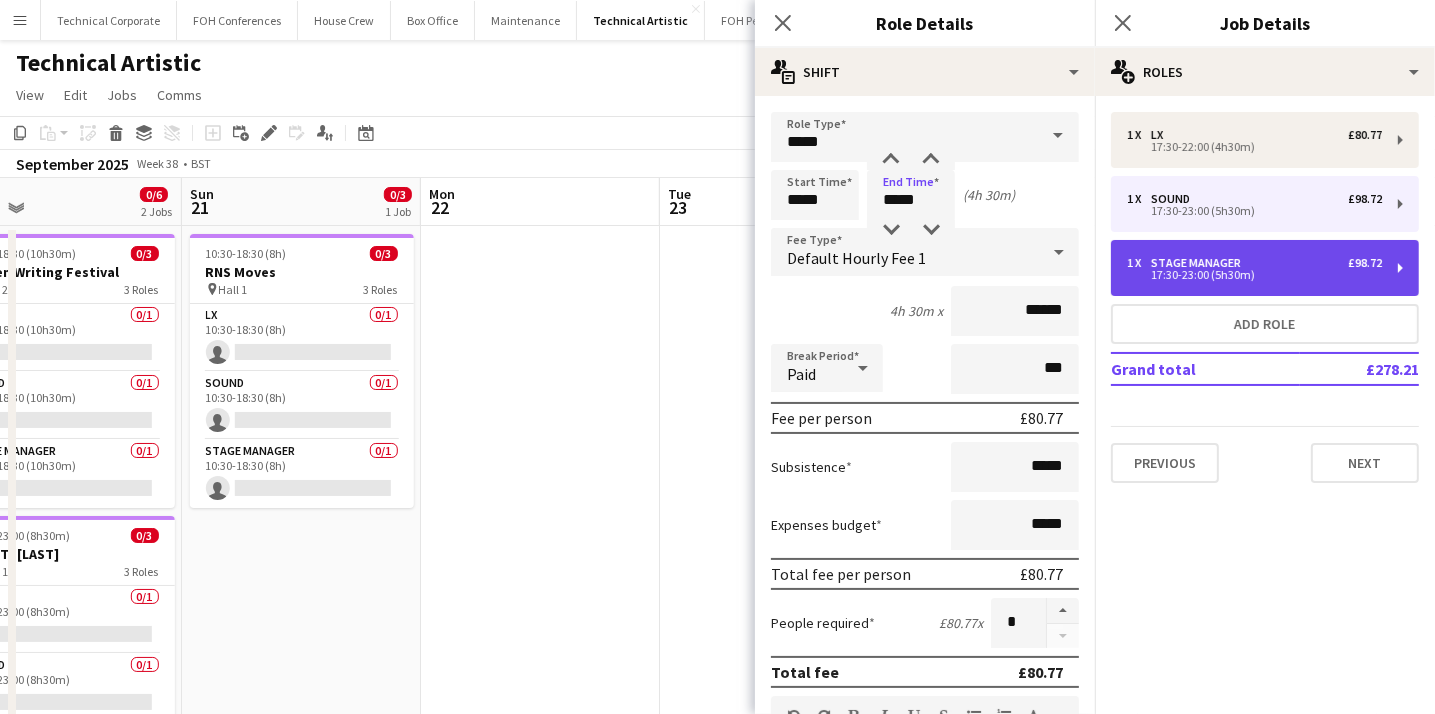 click on "17:30-23:00 (5h30m)" at bounding box center (1254, 275) 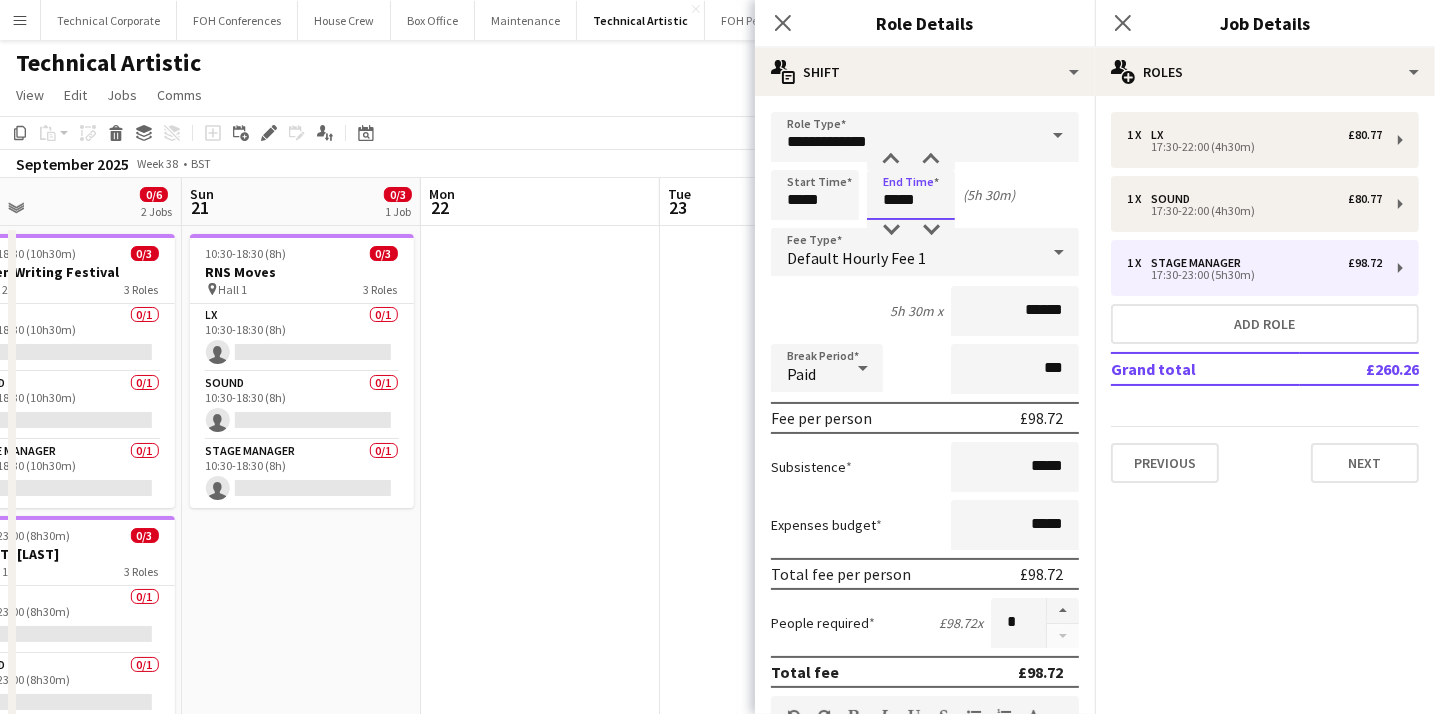 click on "*****" at bounding box center [911, 195] 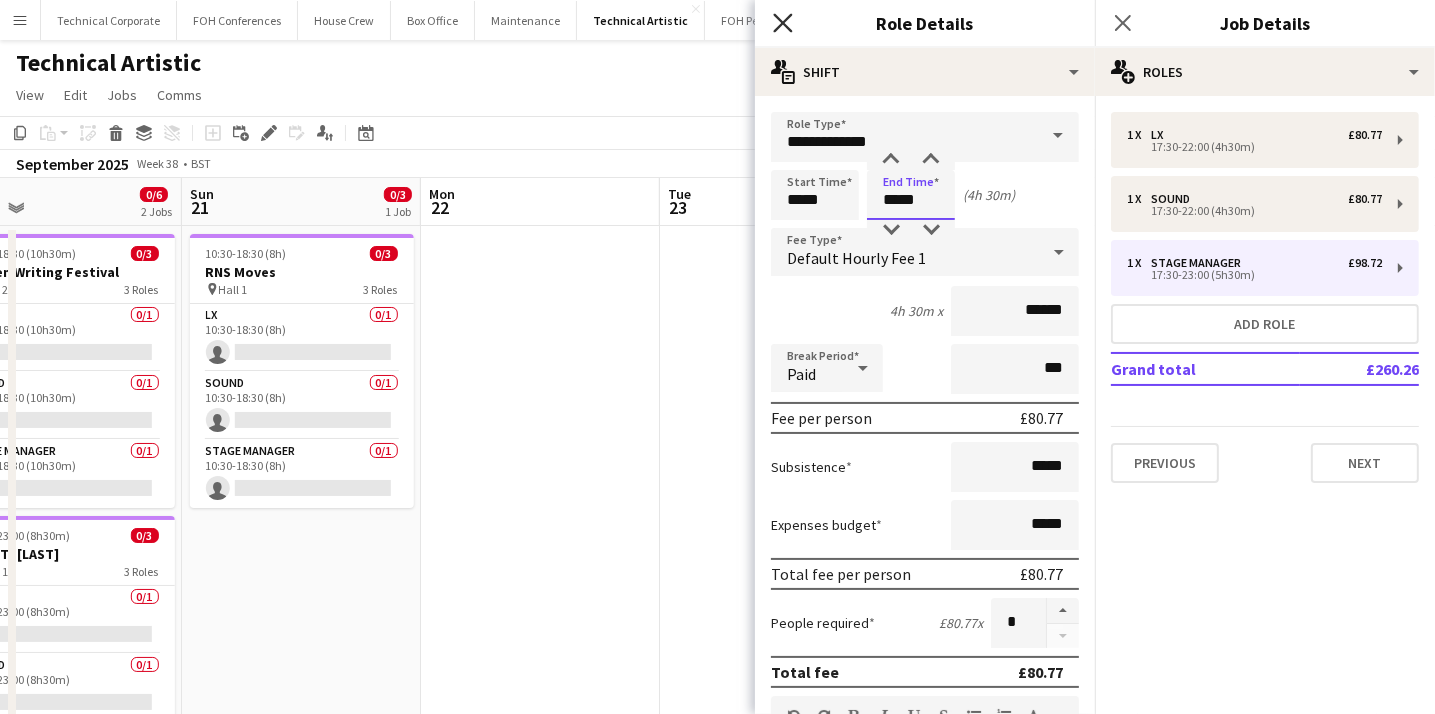 type on "*****" 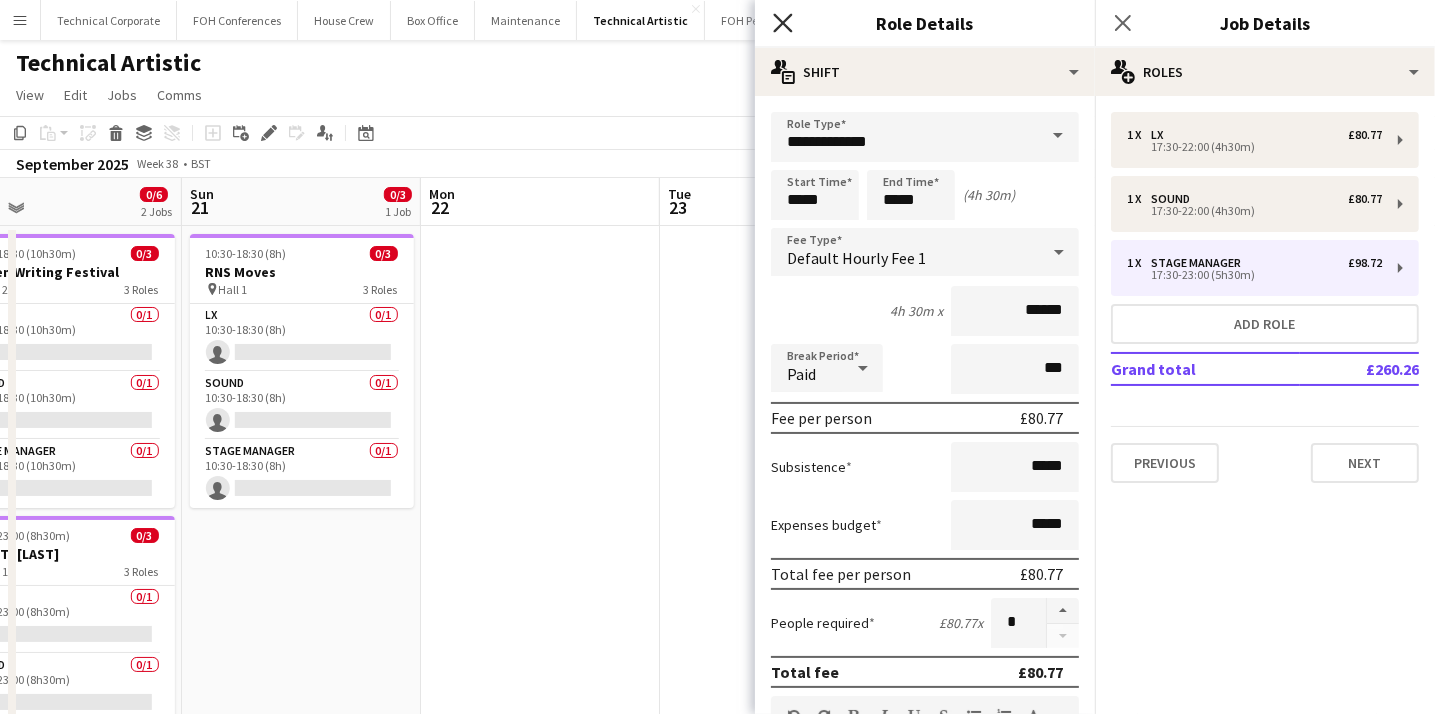 click on "Close pop-in" 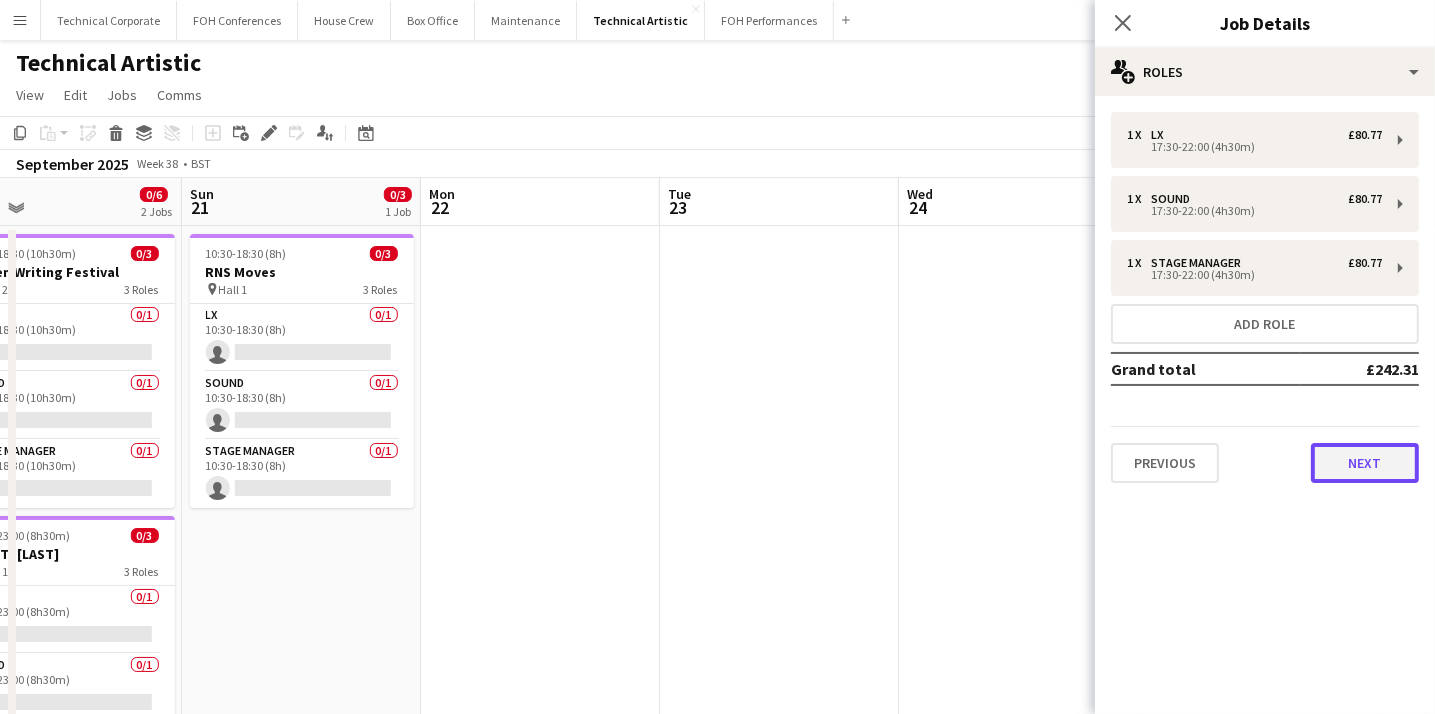 click on "Next" at bounding box center (1365, 463) 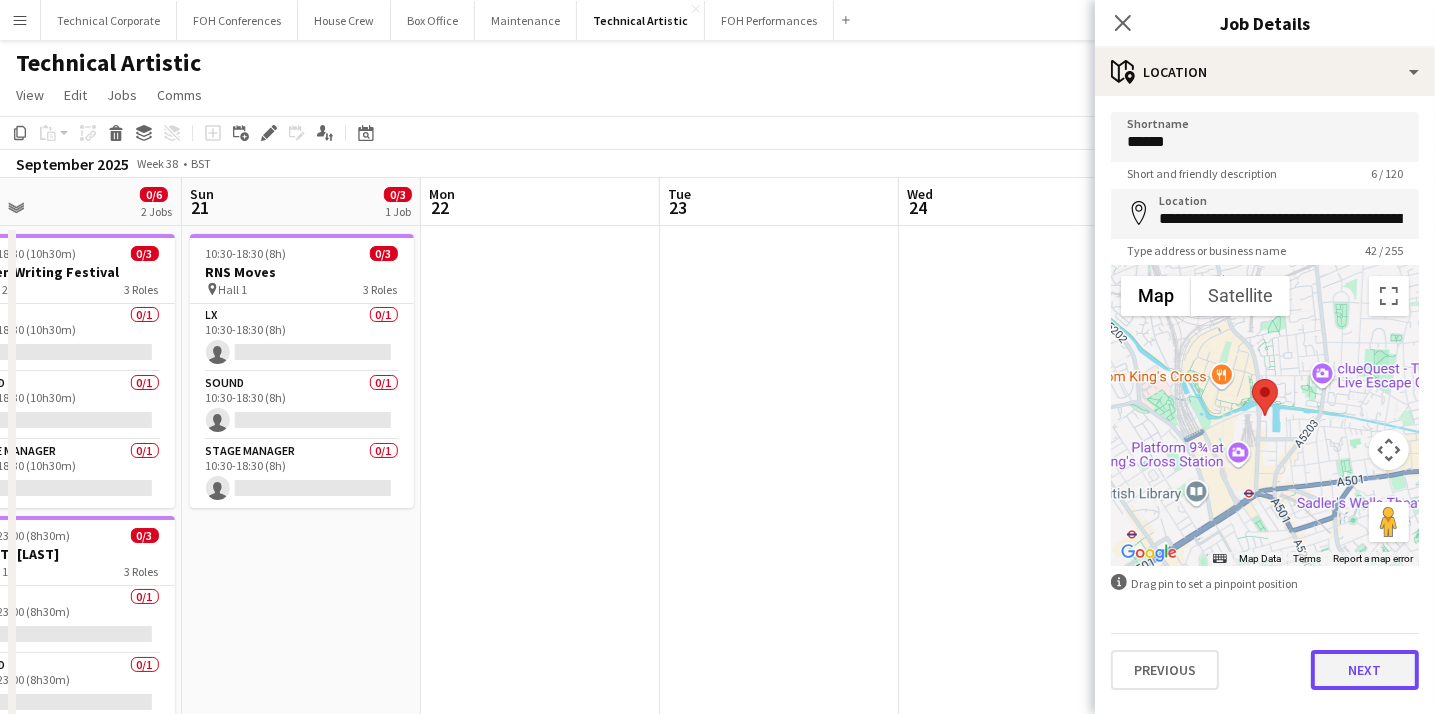 click on "Next" at bounding box center (1365, 670) 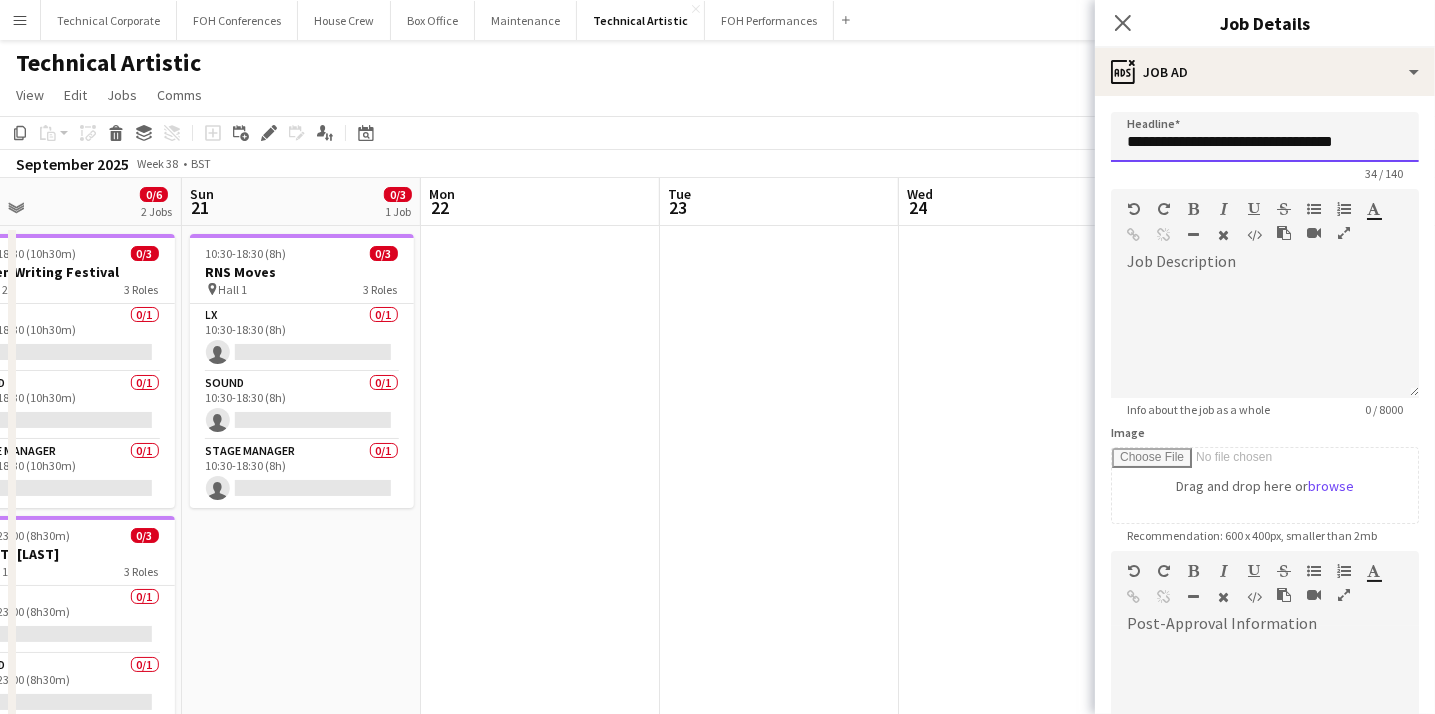 click on "**********" at bounding box center (1265, 137) 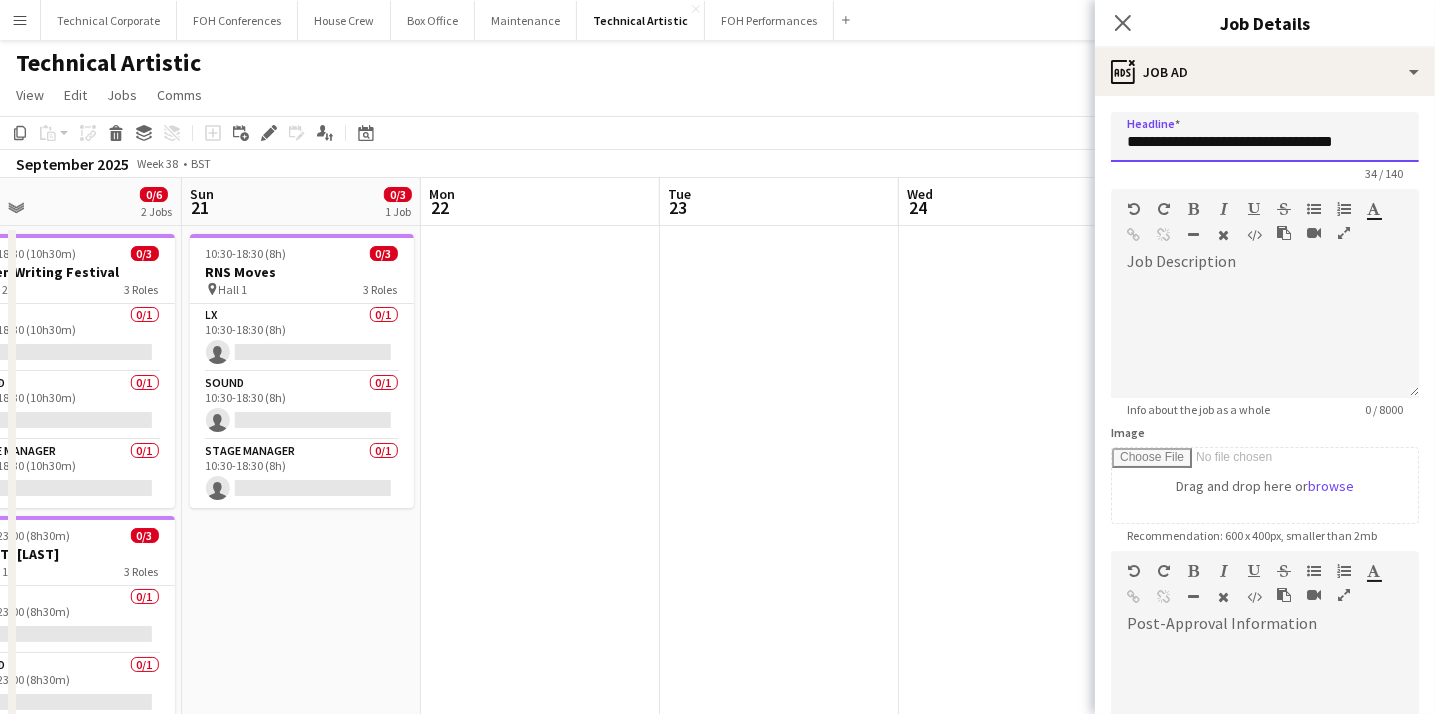click on "**********" at bounding box center [1265, 137] 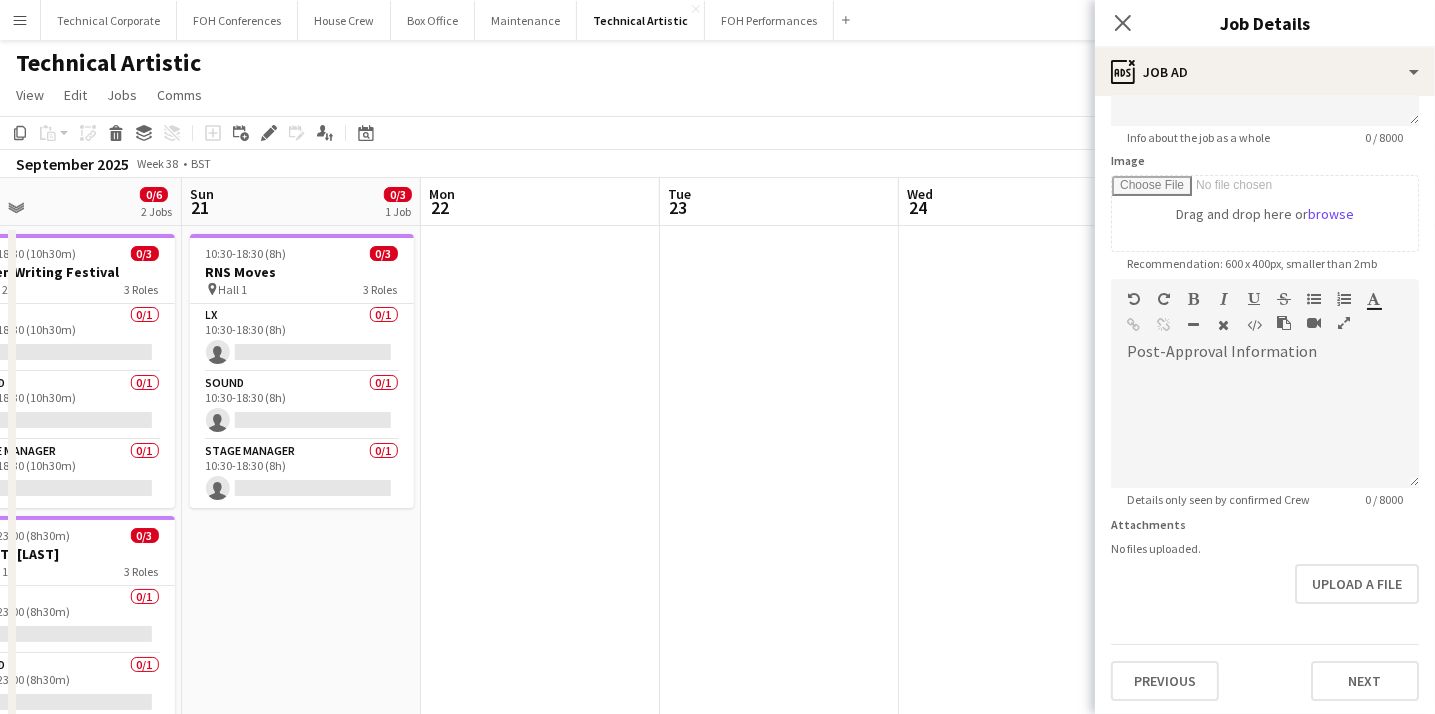 scroll, scrollTop: 271, scrollLeft: 0, axis: vertical 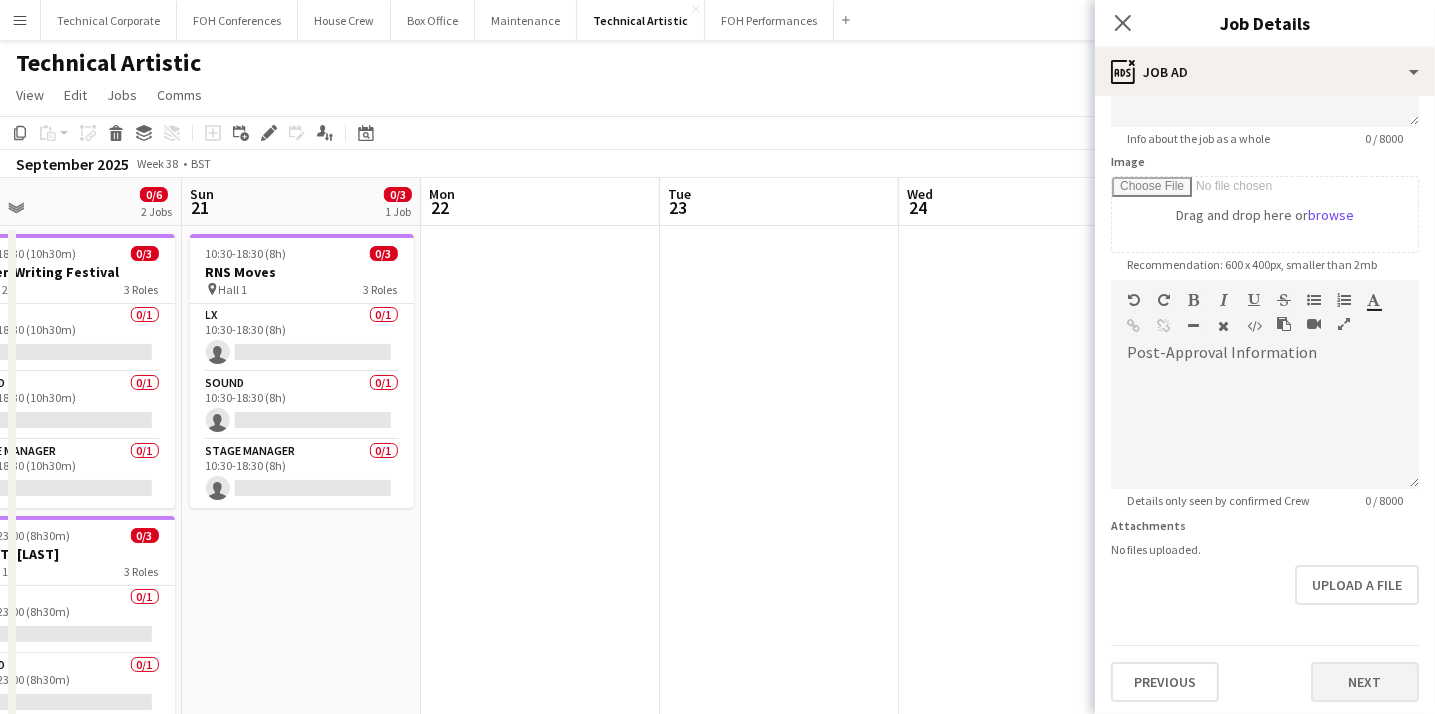 type on "**********" 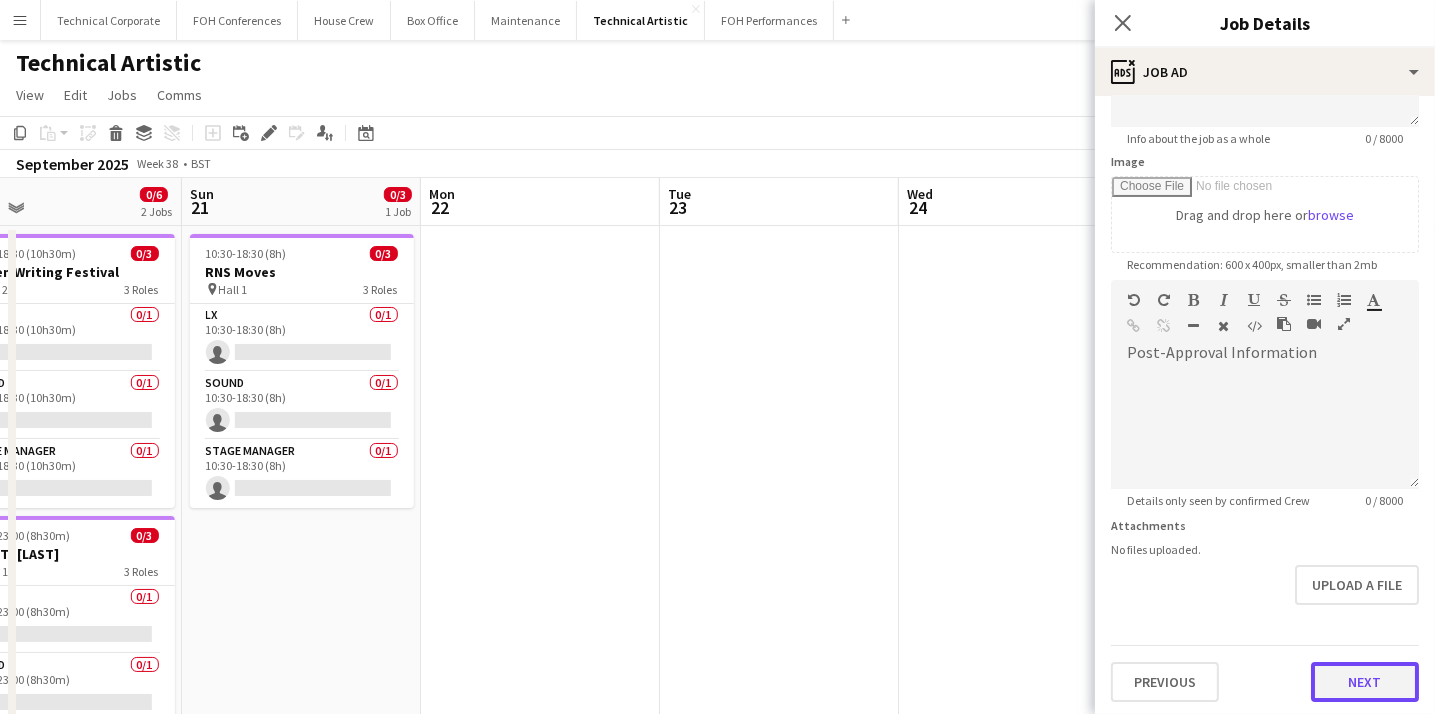 click on "Next" at bounding box center [1365, 682] 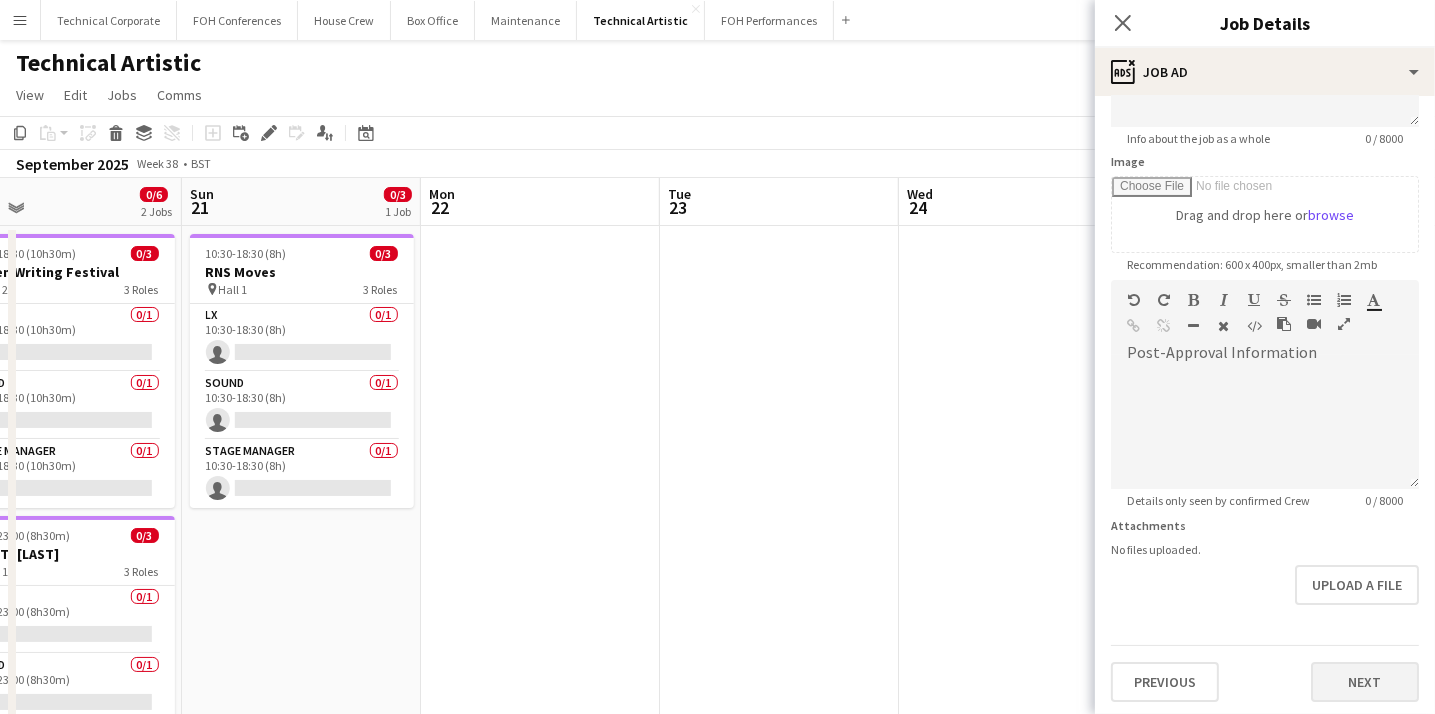 type on "*******" 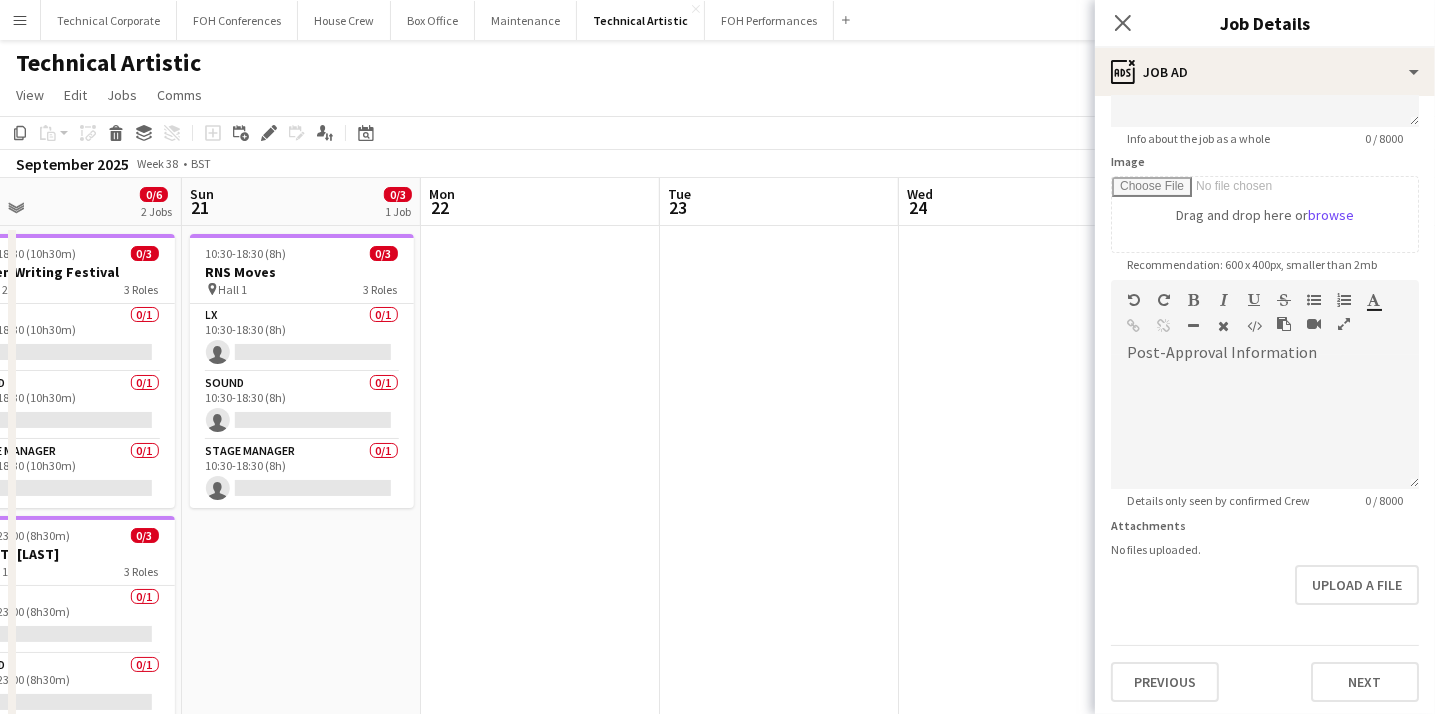 scroll, scrollTop: 0, scrollLeft: 0, axis: both 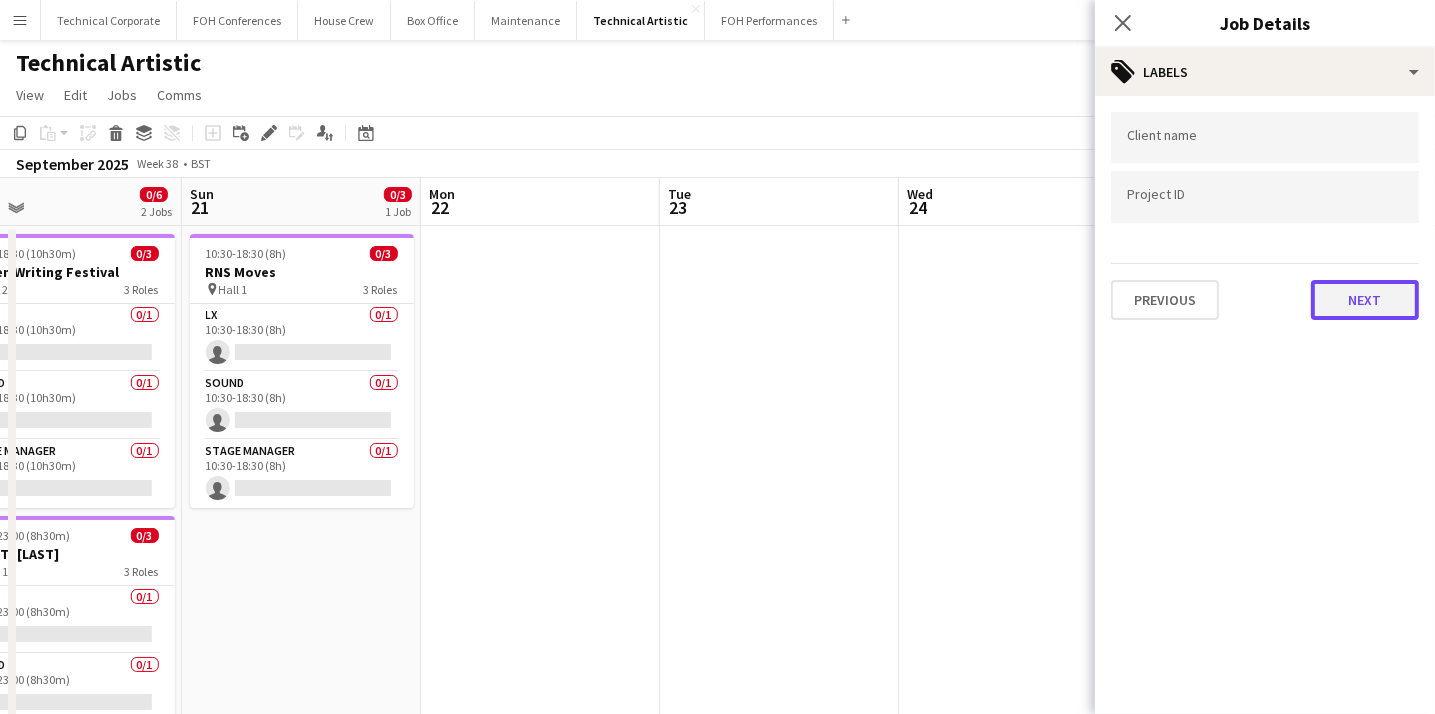 click on "Next" at bounding box center [1365, 300] 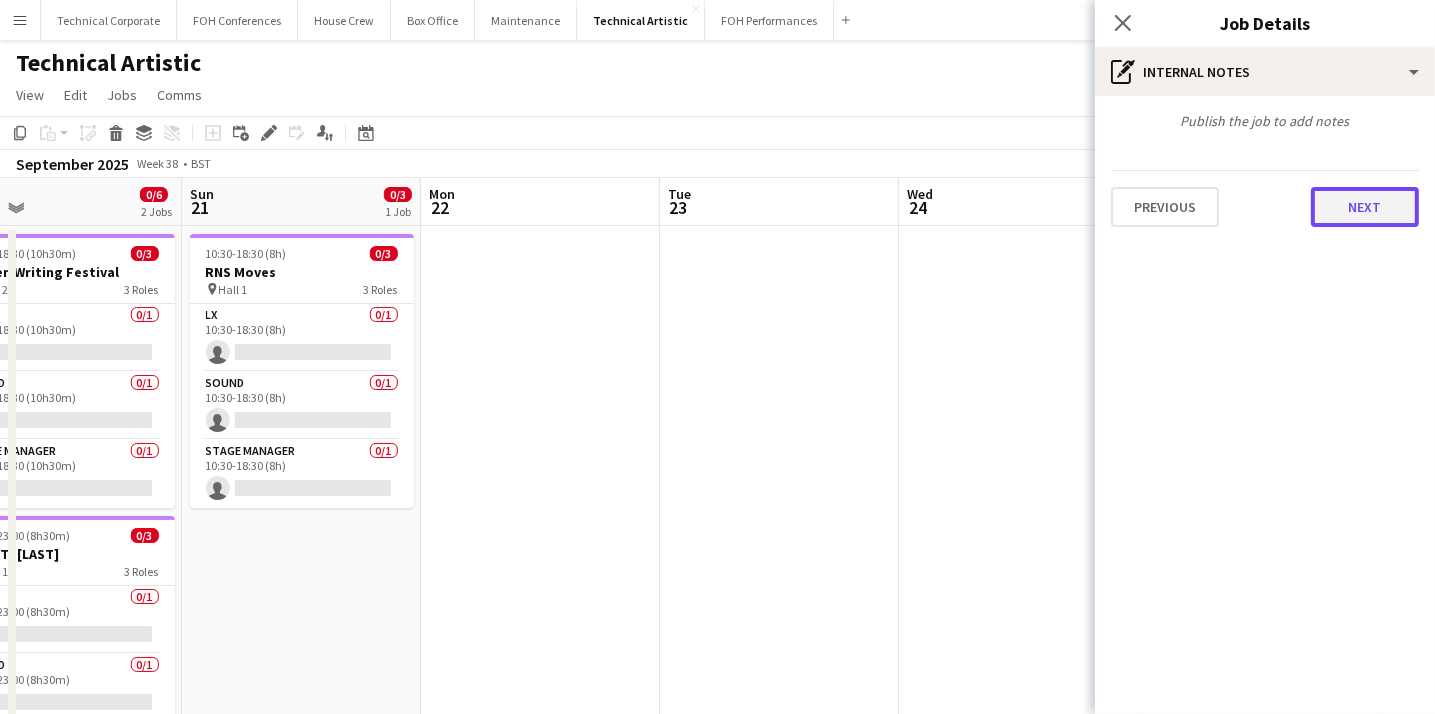click on "Next" at bounding box center [1365, 207] 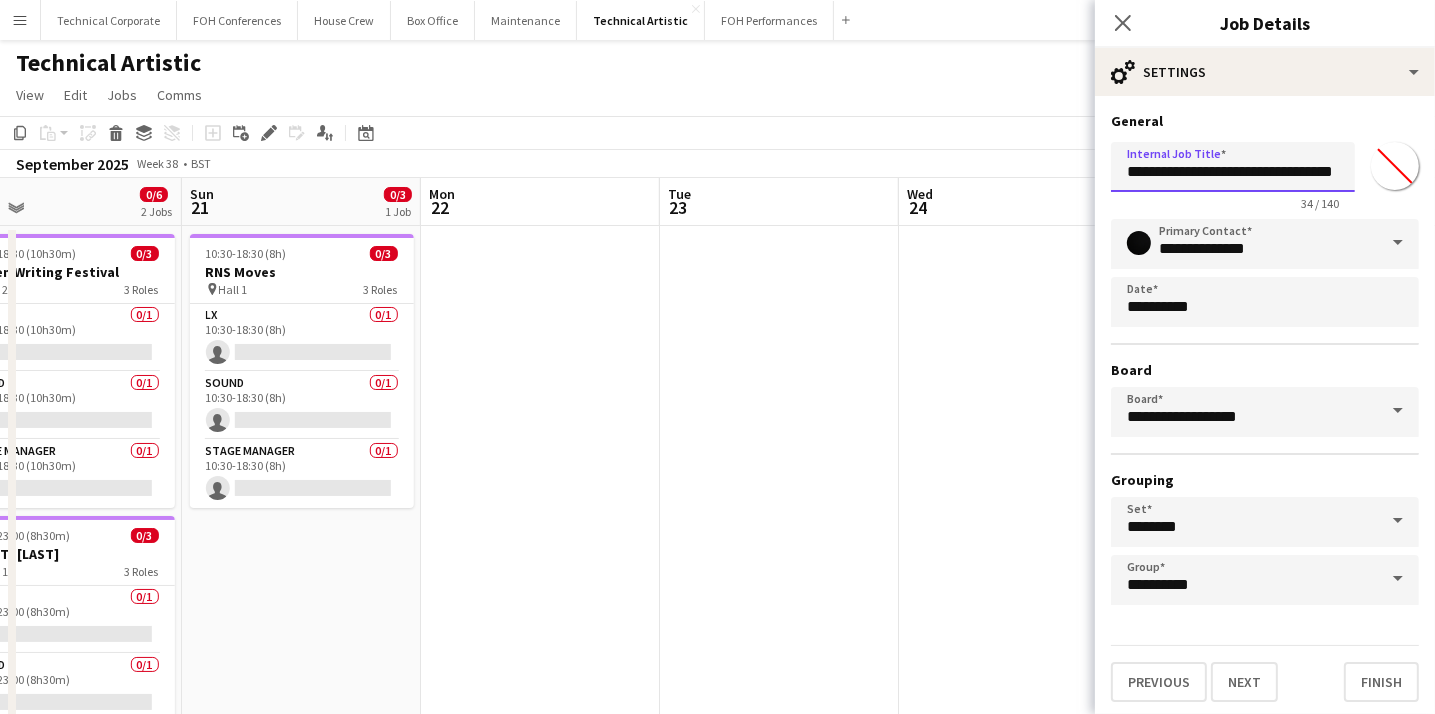 click on "**********" at bounding box center [1233, 167] 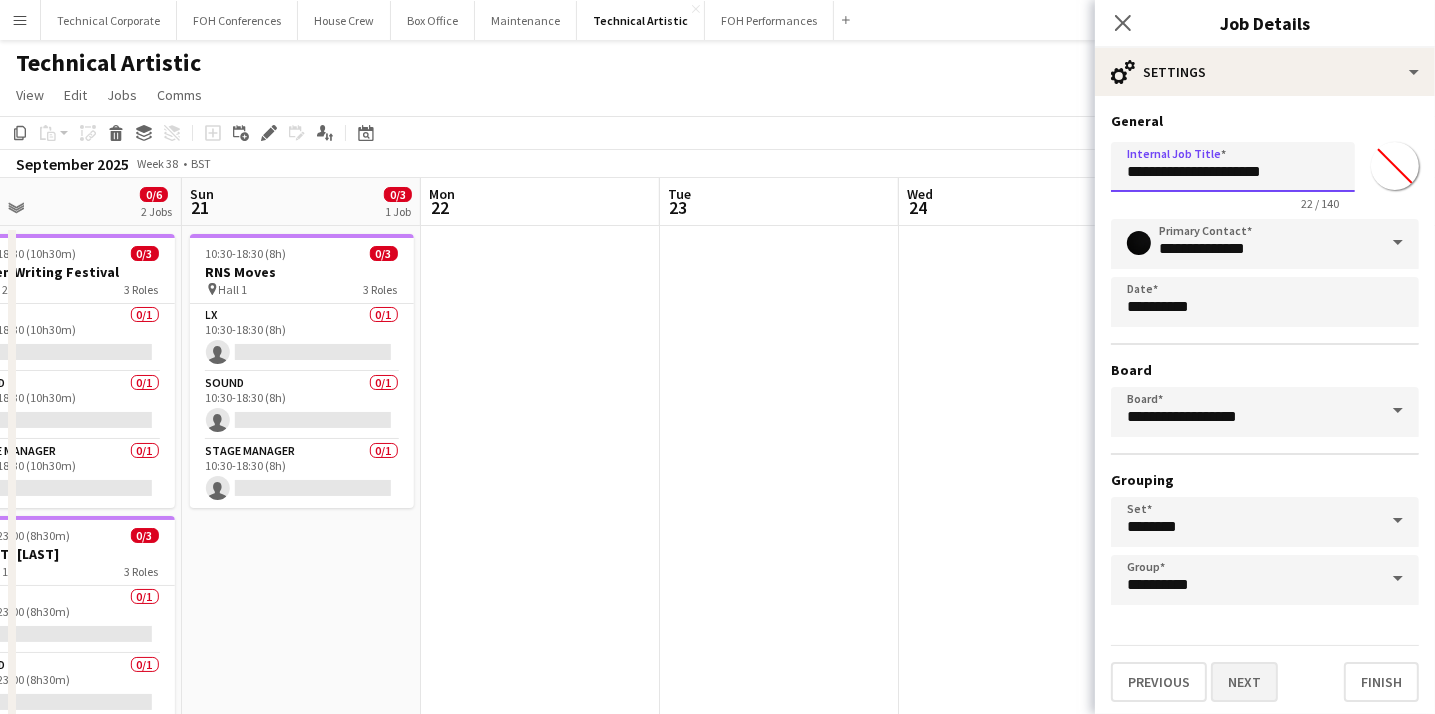 type on "**********" 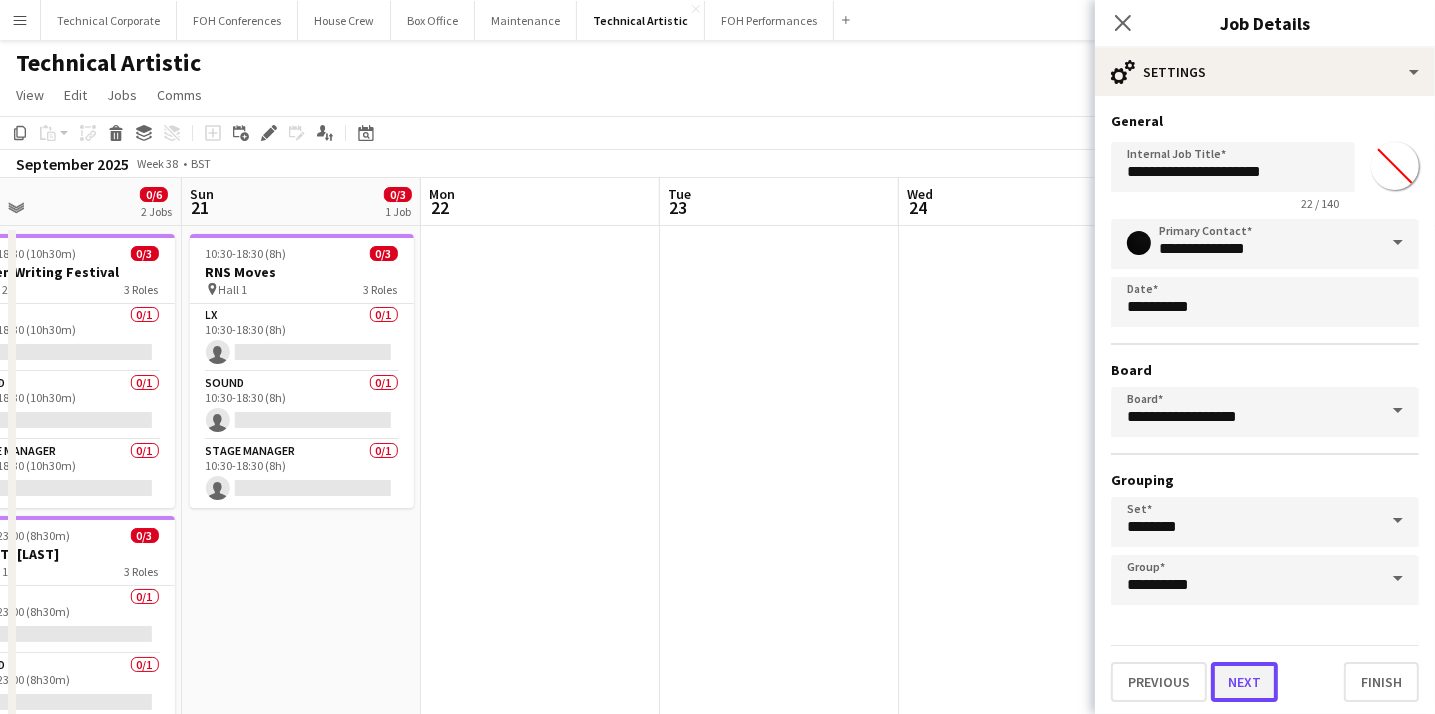 click on "Next" at bounding box center (1244, 682) 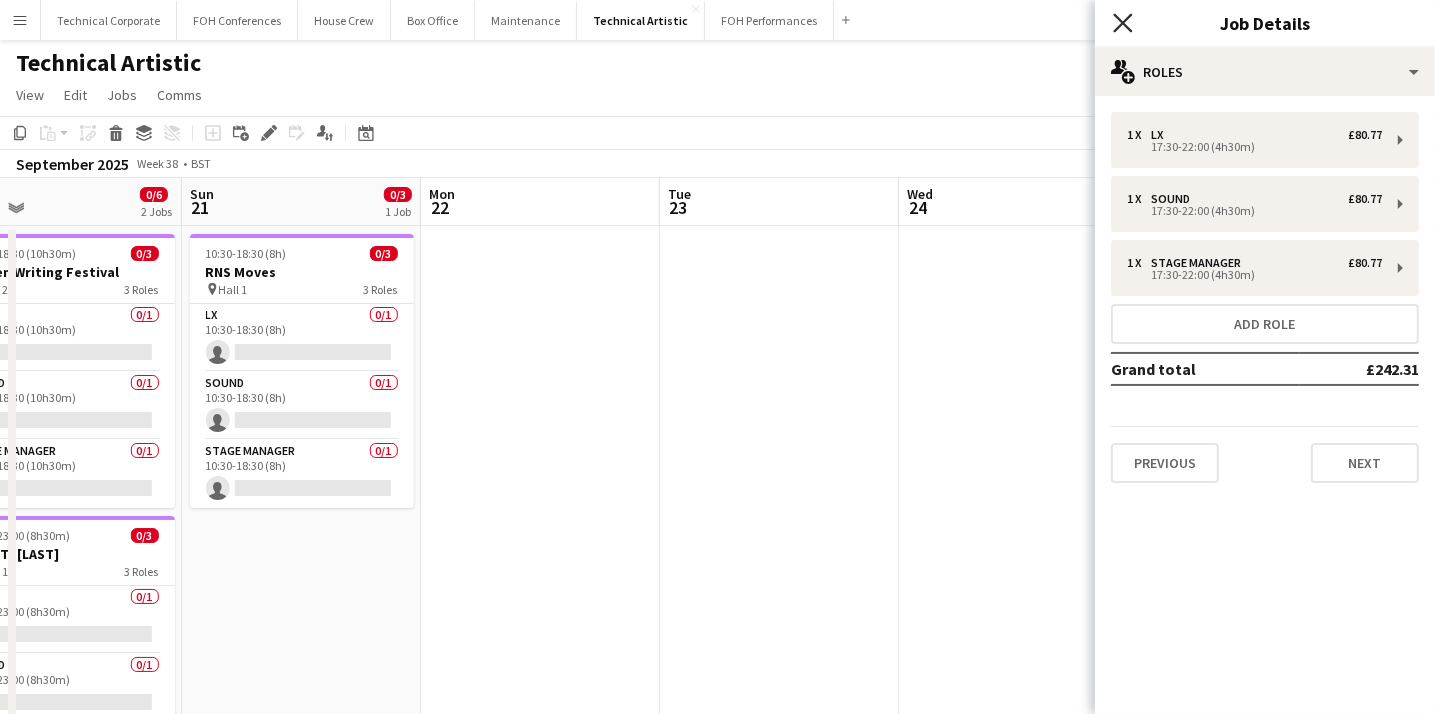 click on "Close pop-in" 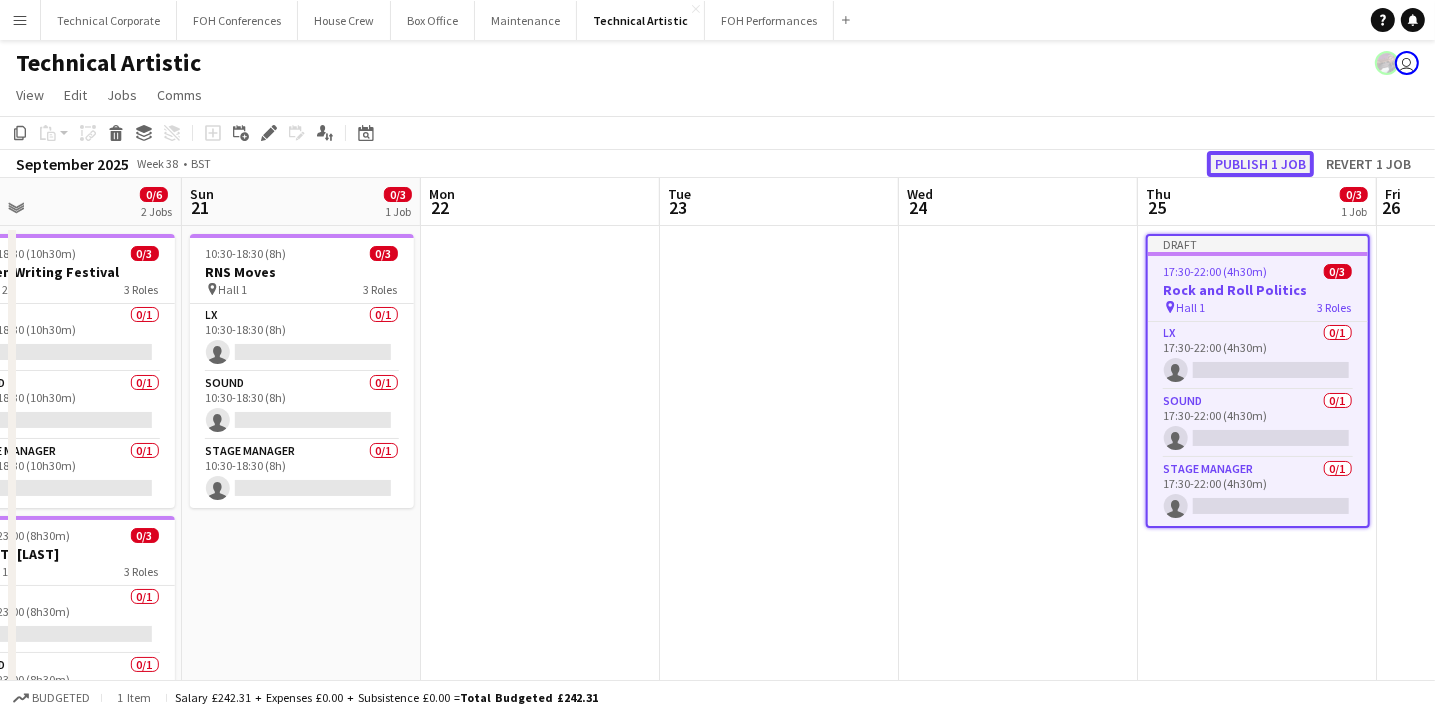 click on "Publish 1 job" 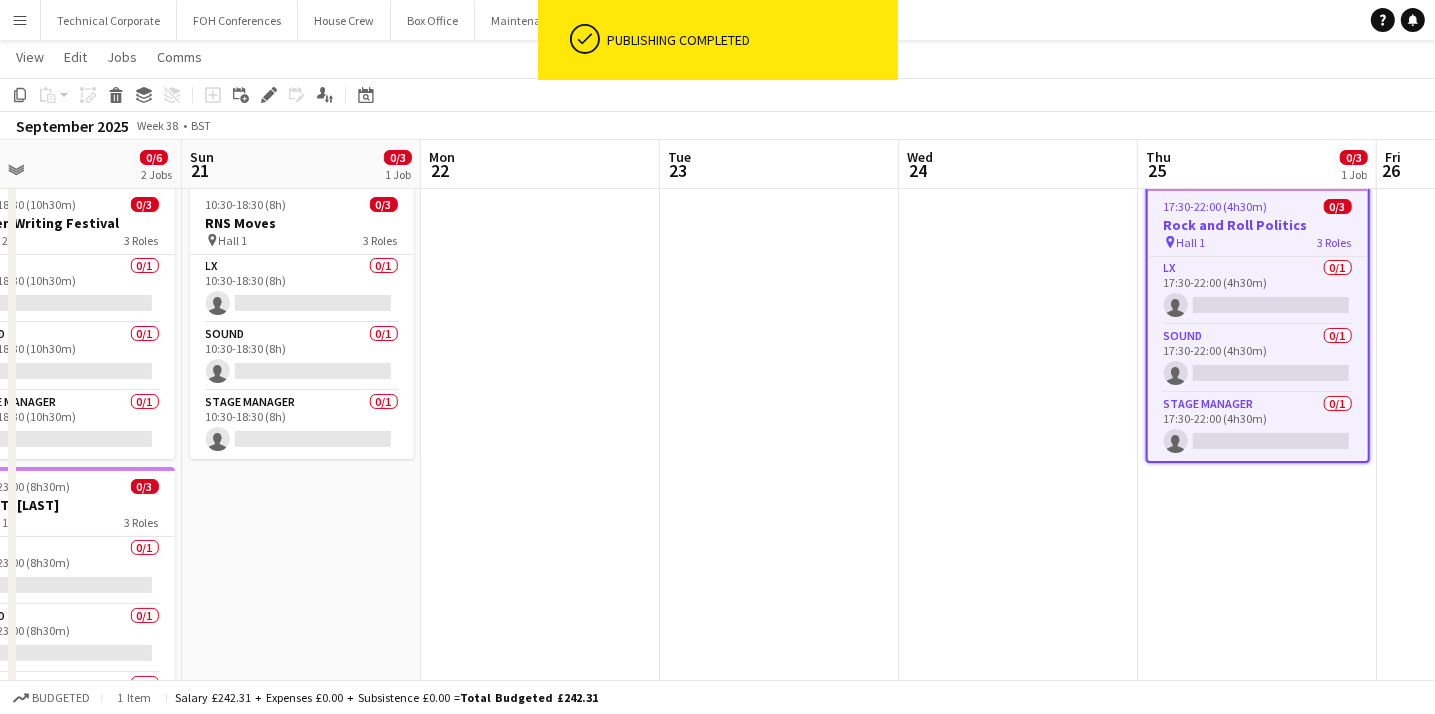 scroll, scrollTop: 48, scrollLeft: 0, axis: vertical 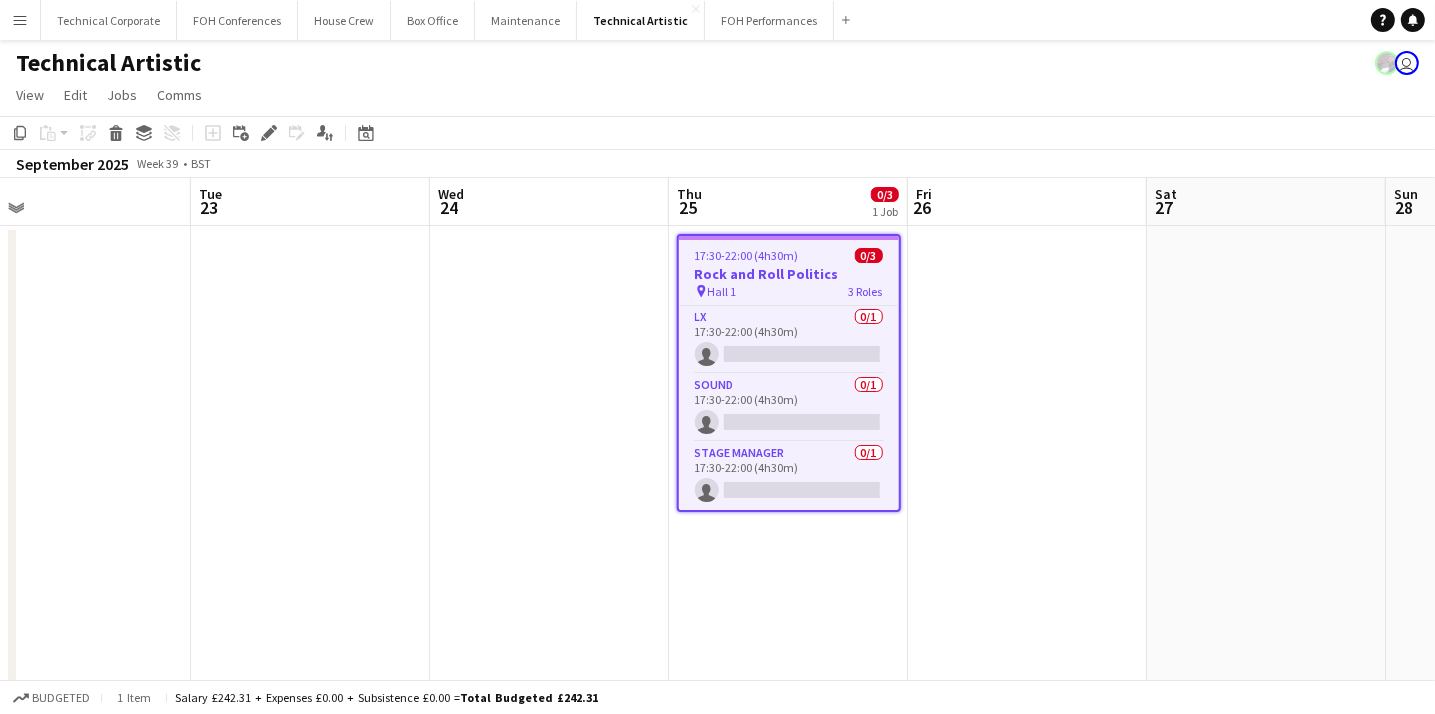 click on "17:30-22:00 (4h30m)" at bounding box center [747, 255] 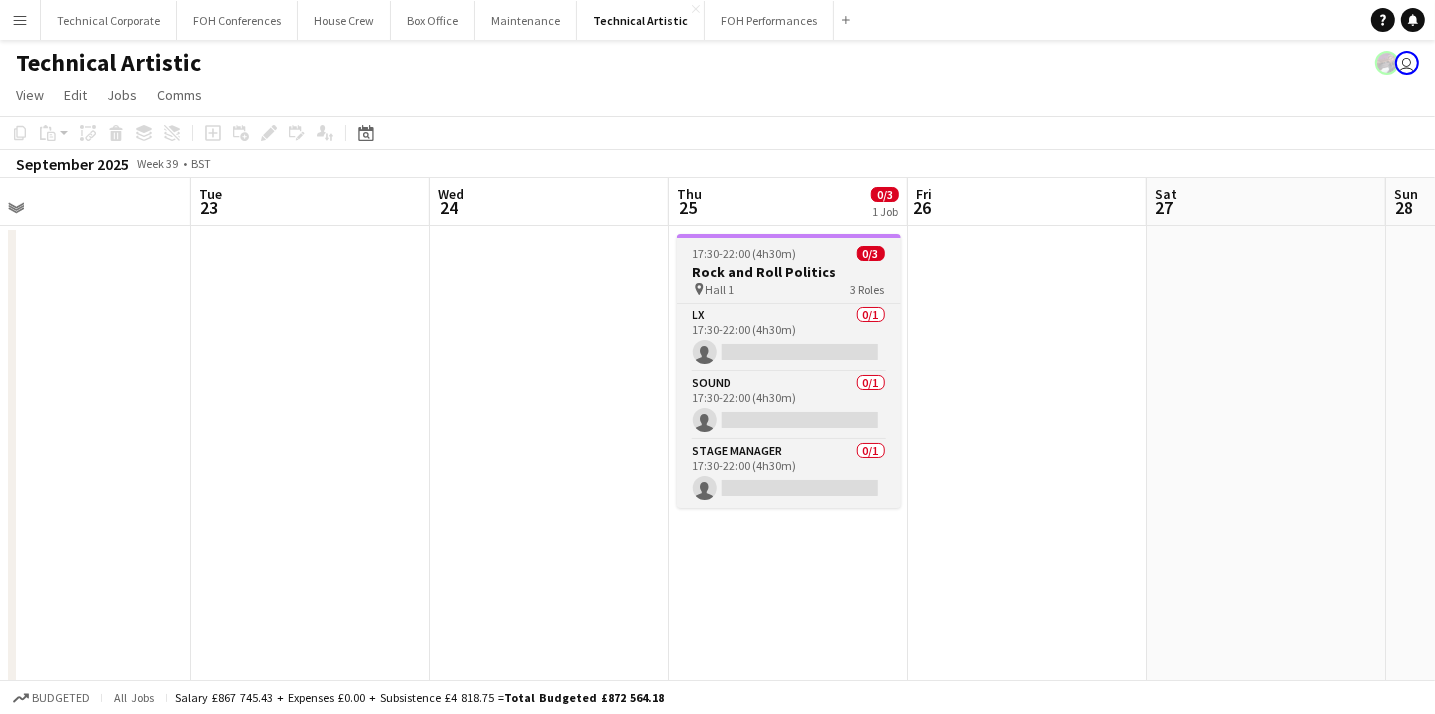 click on "17:30-22:00 (4h30m)    0/3   Rock and Roll Politics
pin
Hall 1   3 Roles   LX   0/1   17:30-22:00 (4h30m)
single-neutral-actions
Sound   0/1   17:30-22:00 (4h30m)
single-neutral-actions
Stage Manager   0/1   17:30-22:00 (4h30m)
single-neutral-actions" at bounding box center (789, 371) 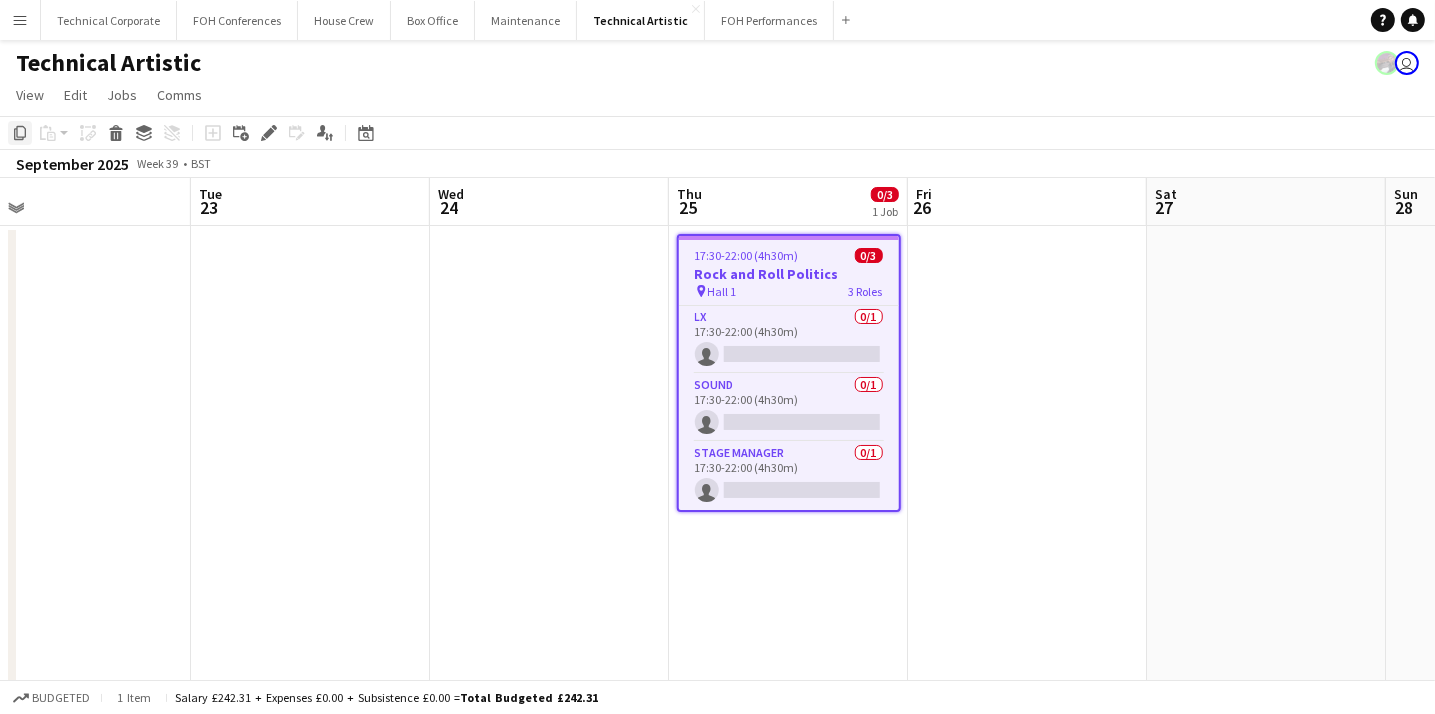 click on "Copy" 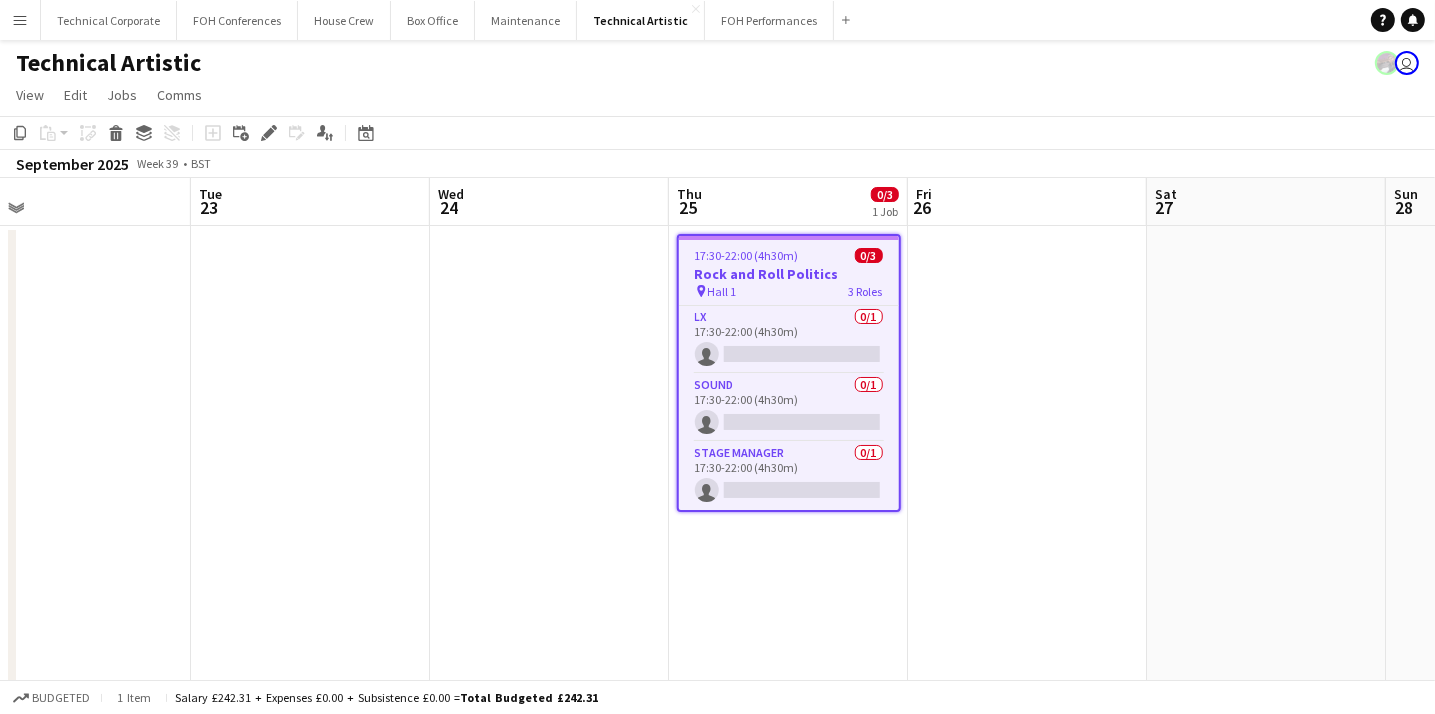 click at bounding box center [1027, 698] 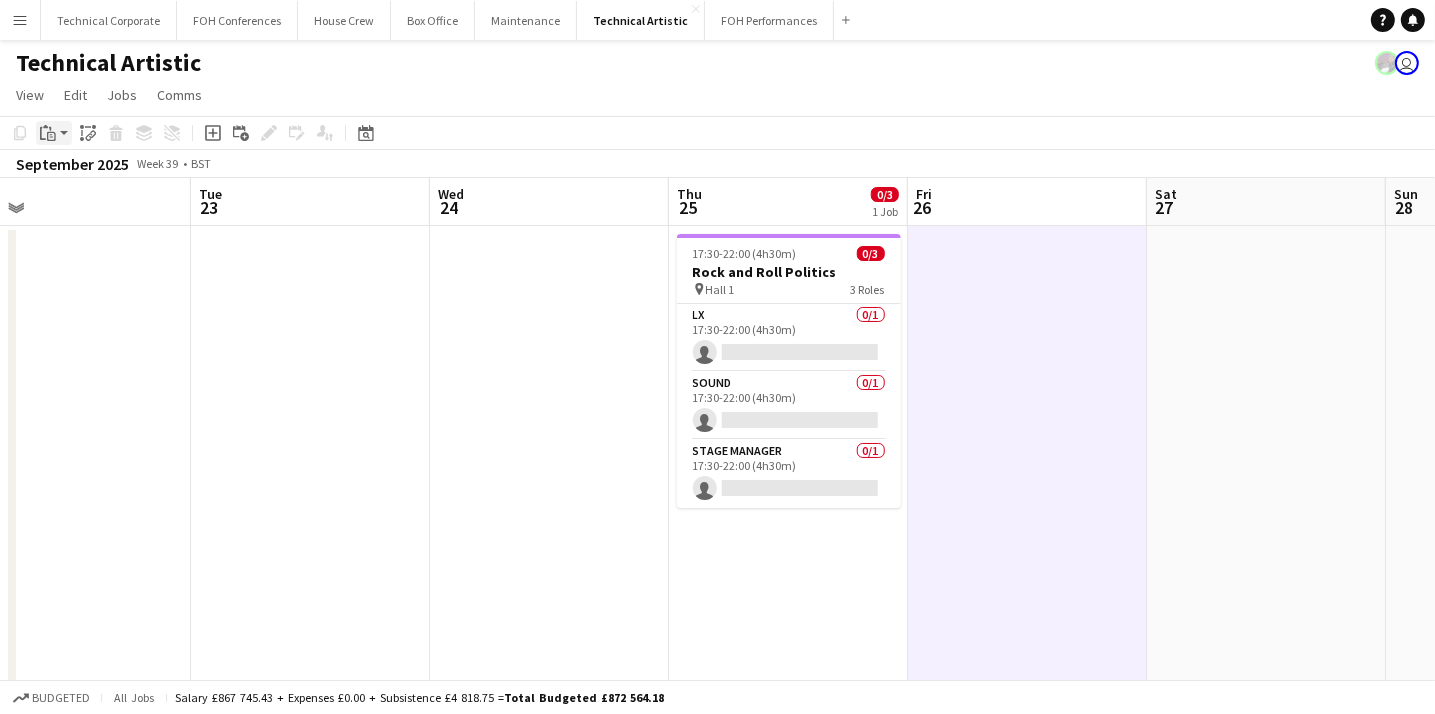 click on "Paste" 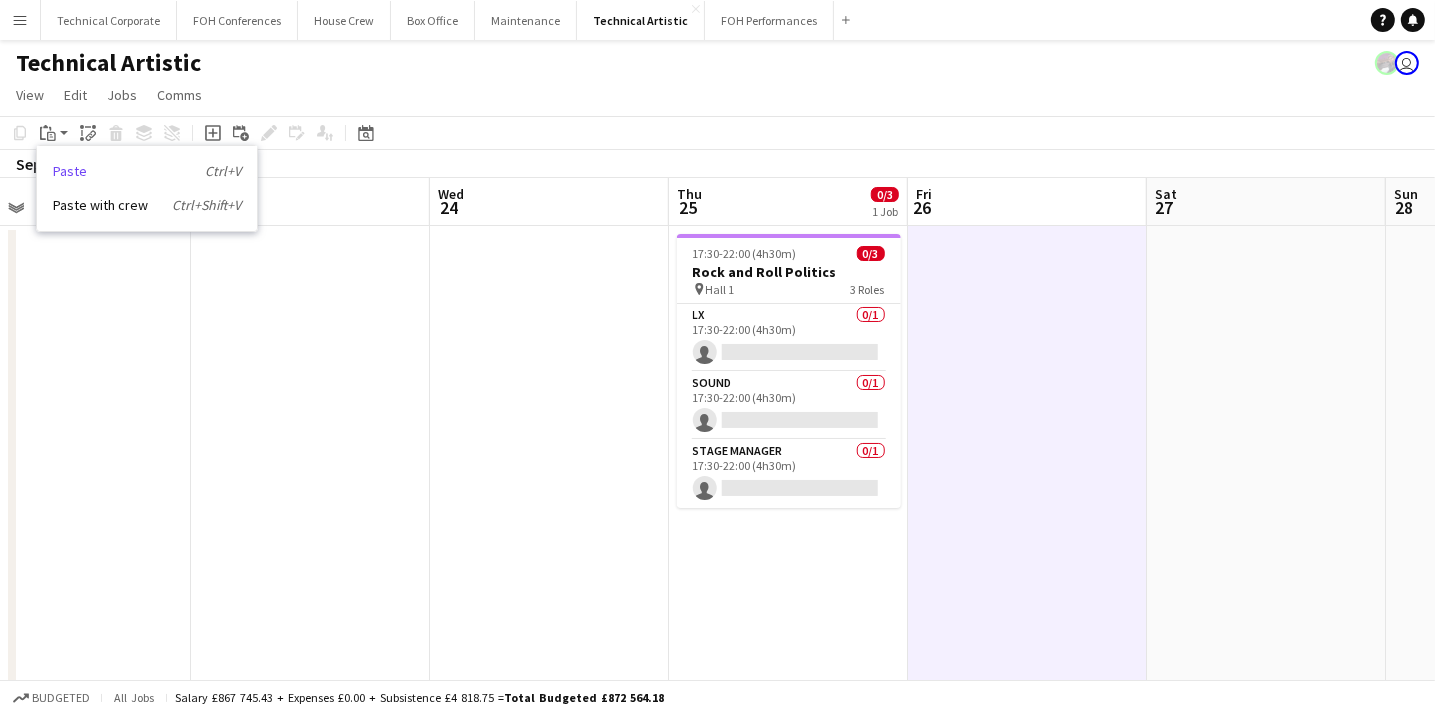 click on "Paste   Ctrl+V" at bounding box center (147, 171) 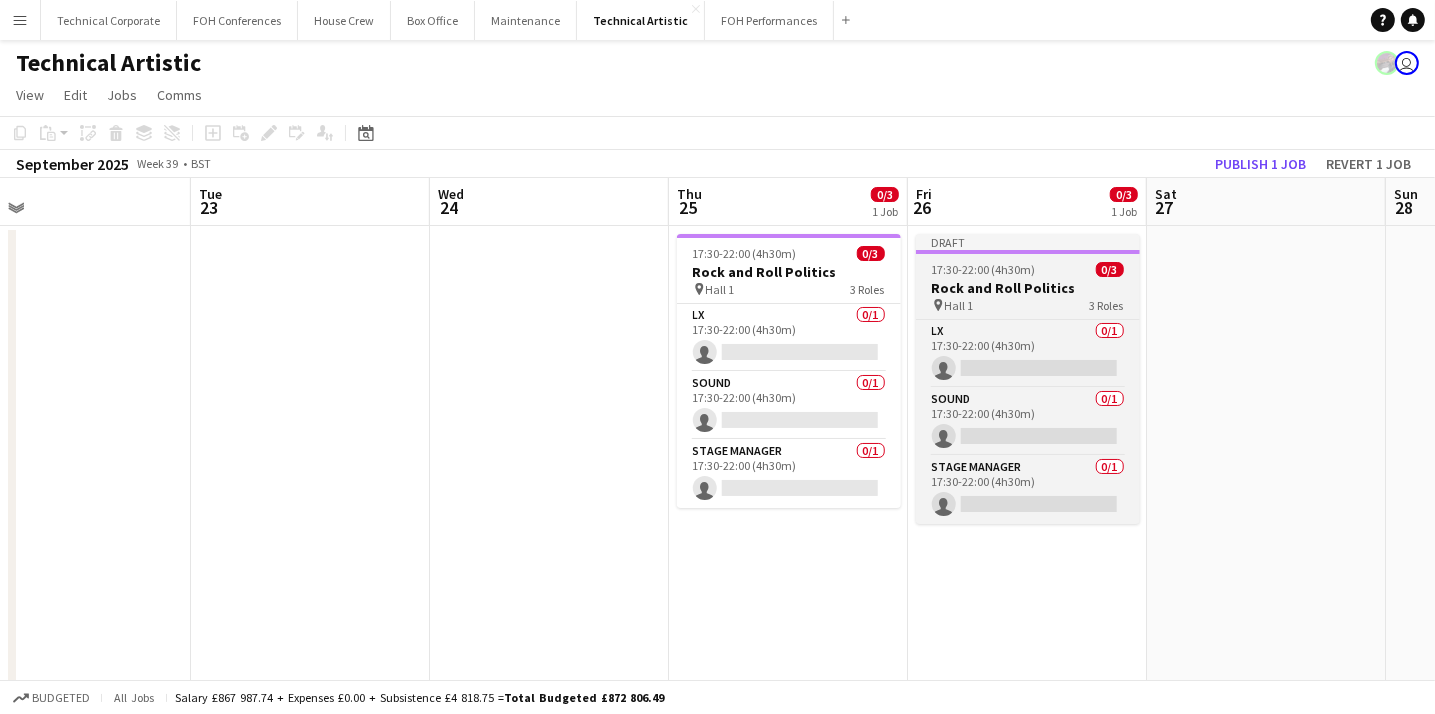 click on "Rock and Roll Politics" at bounding box center (1028, 288) 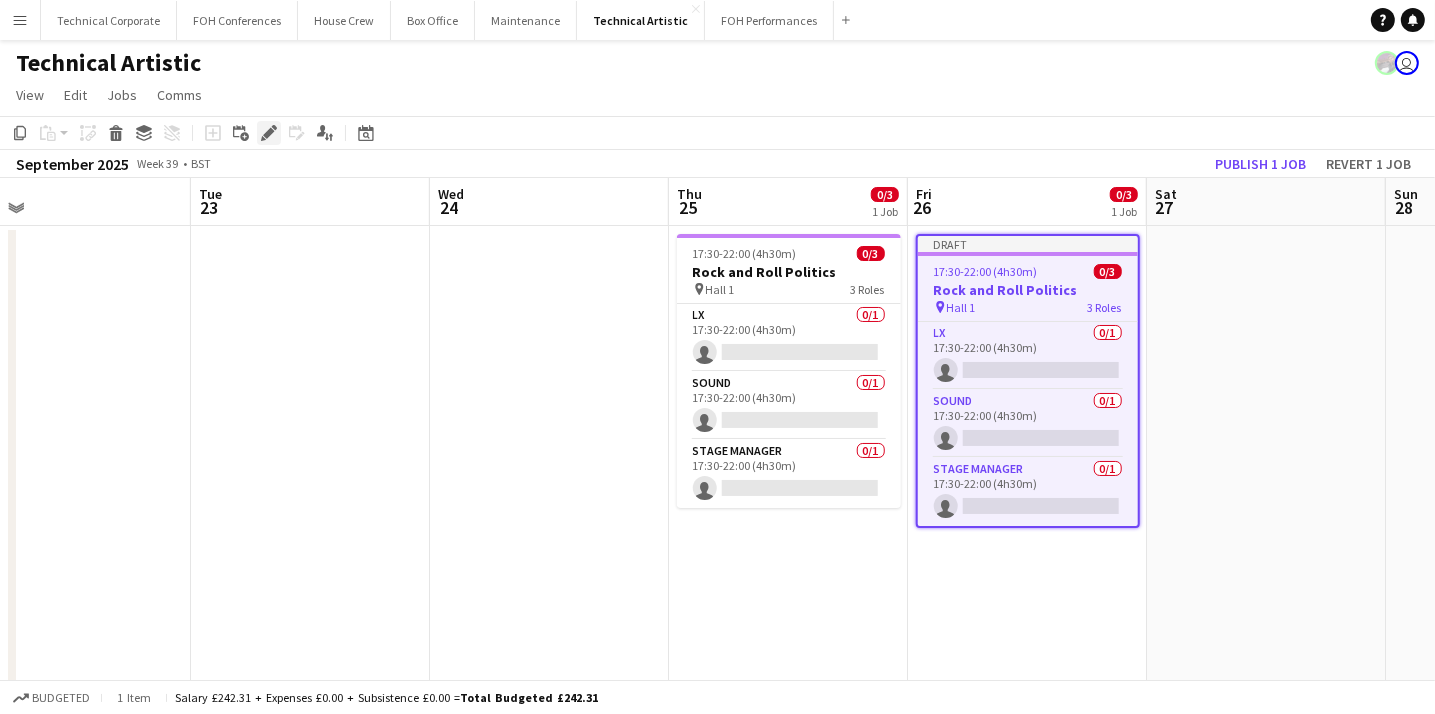 click on "Edit" 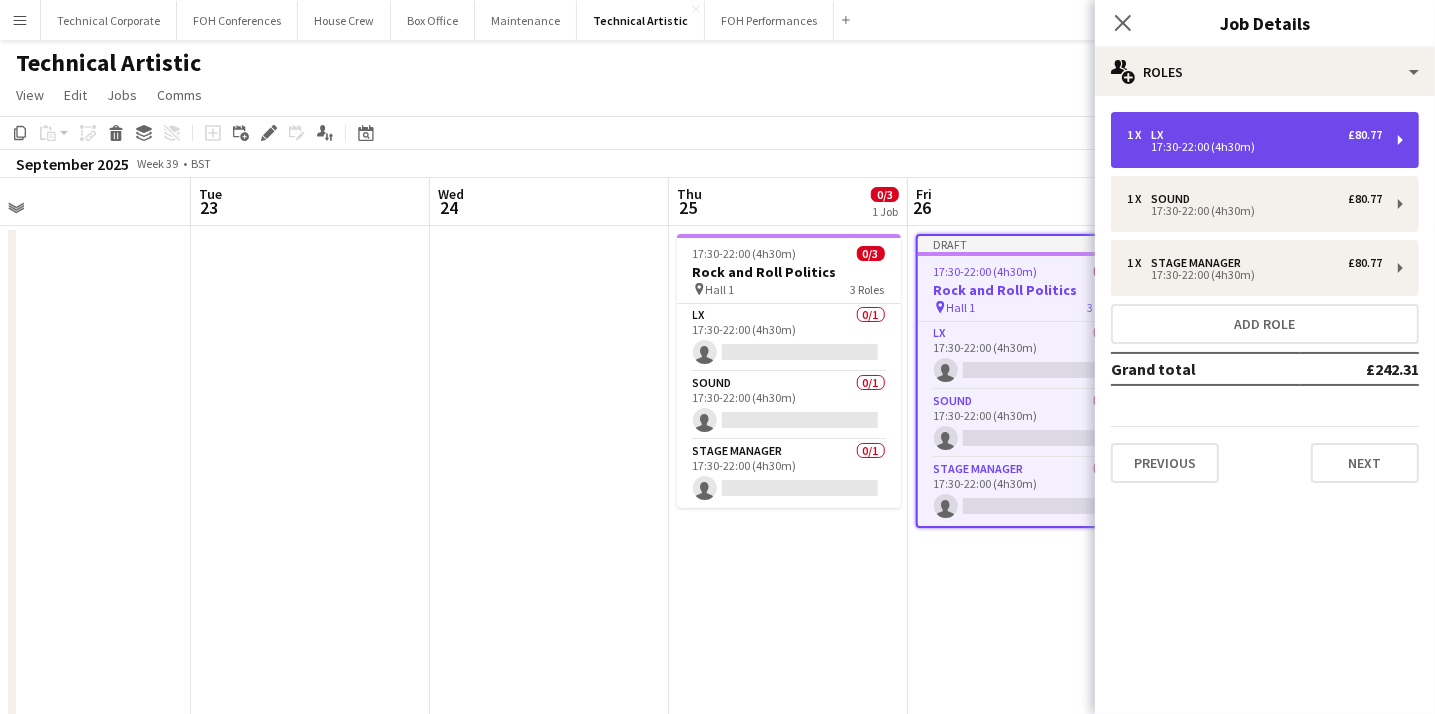 click on "1 x   LX   £80.77" at bounding box center [1254, 135] 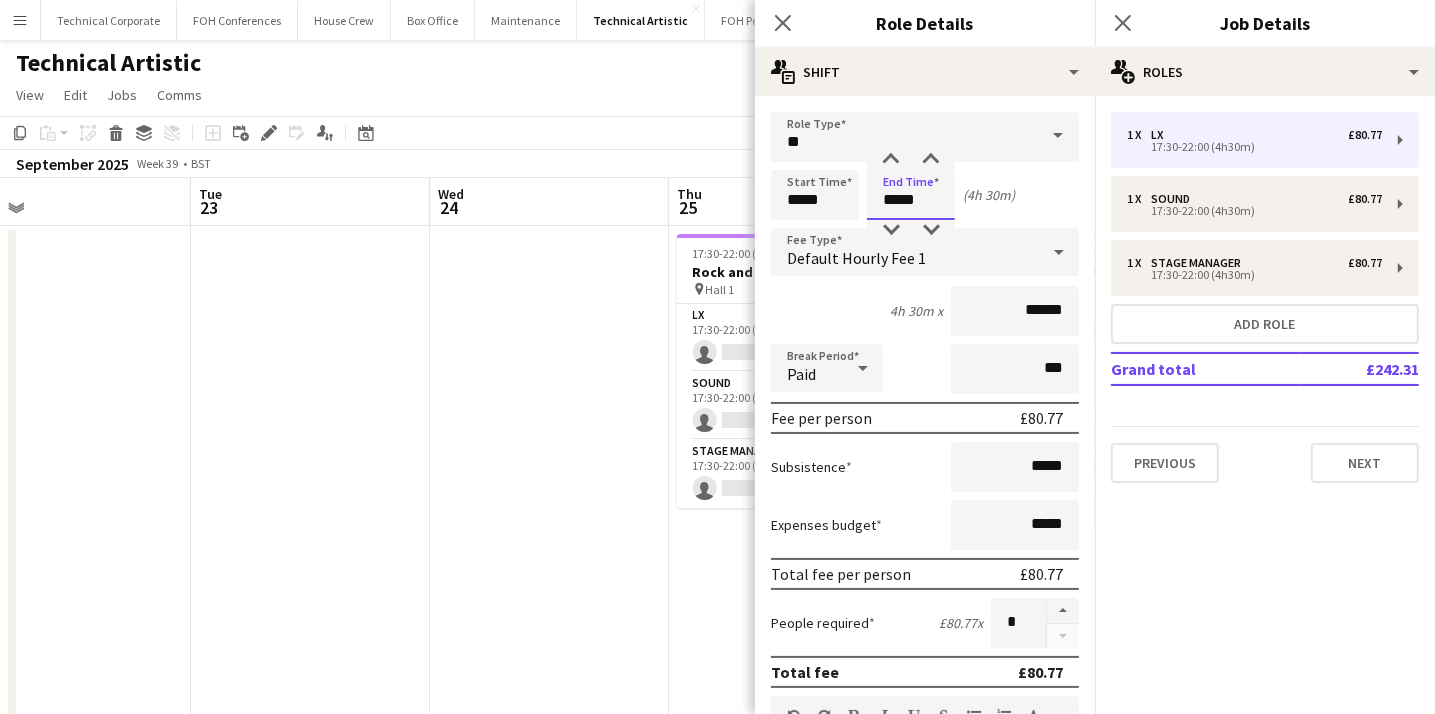 click on "*****" at bounding box center (911, 195) 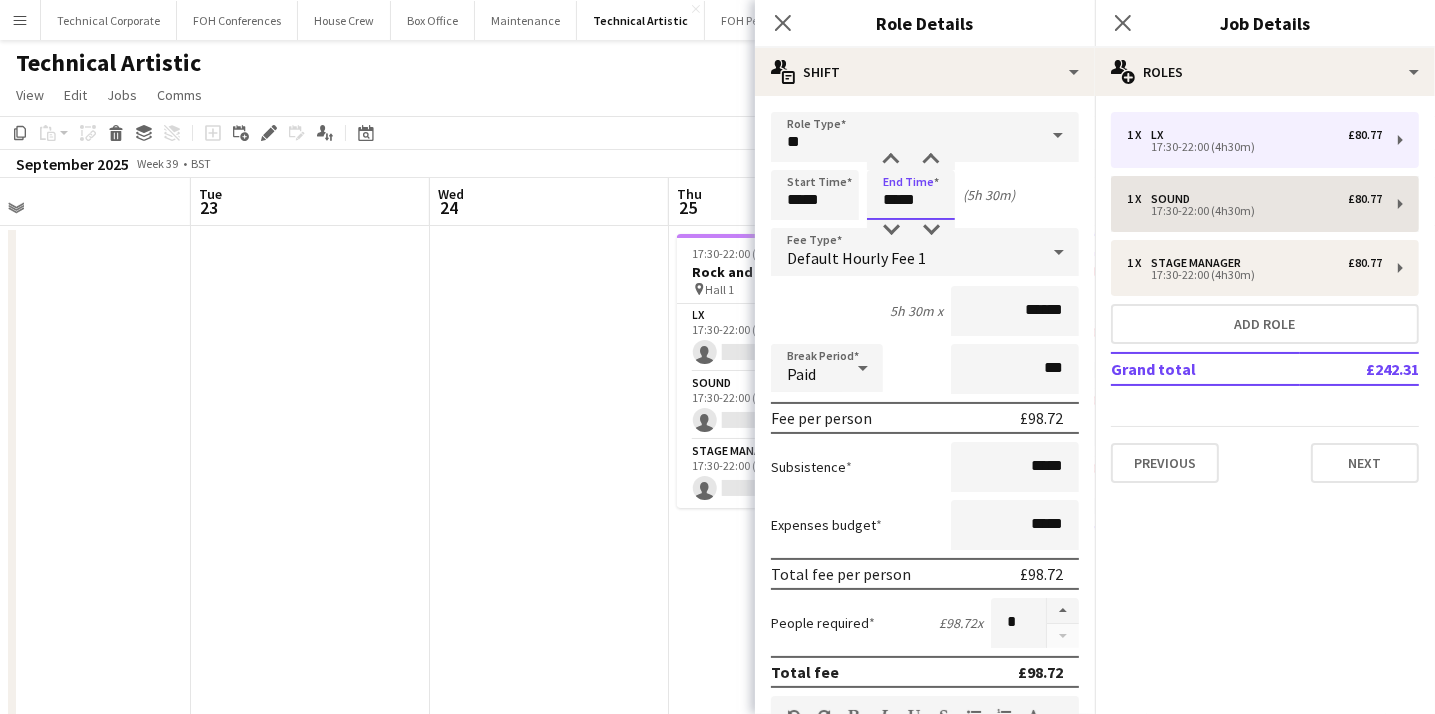 type on "*****" 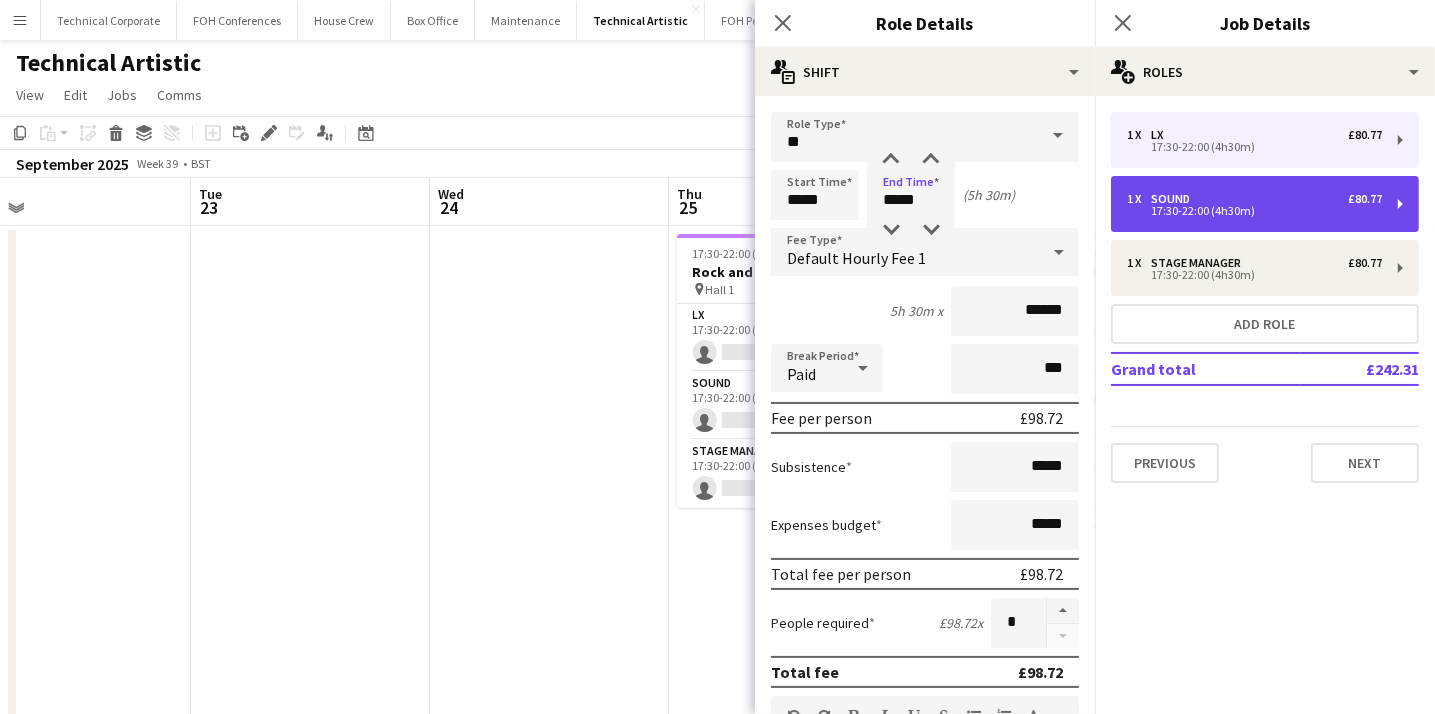 click on "17:30-22:00 (4h30m)" at bounding box center [1254, 211] 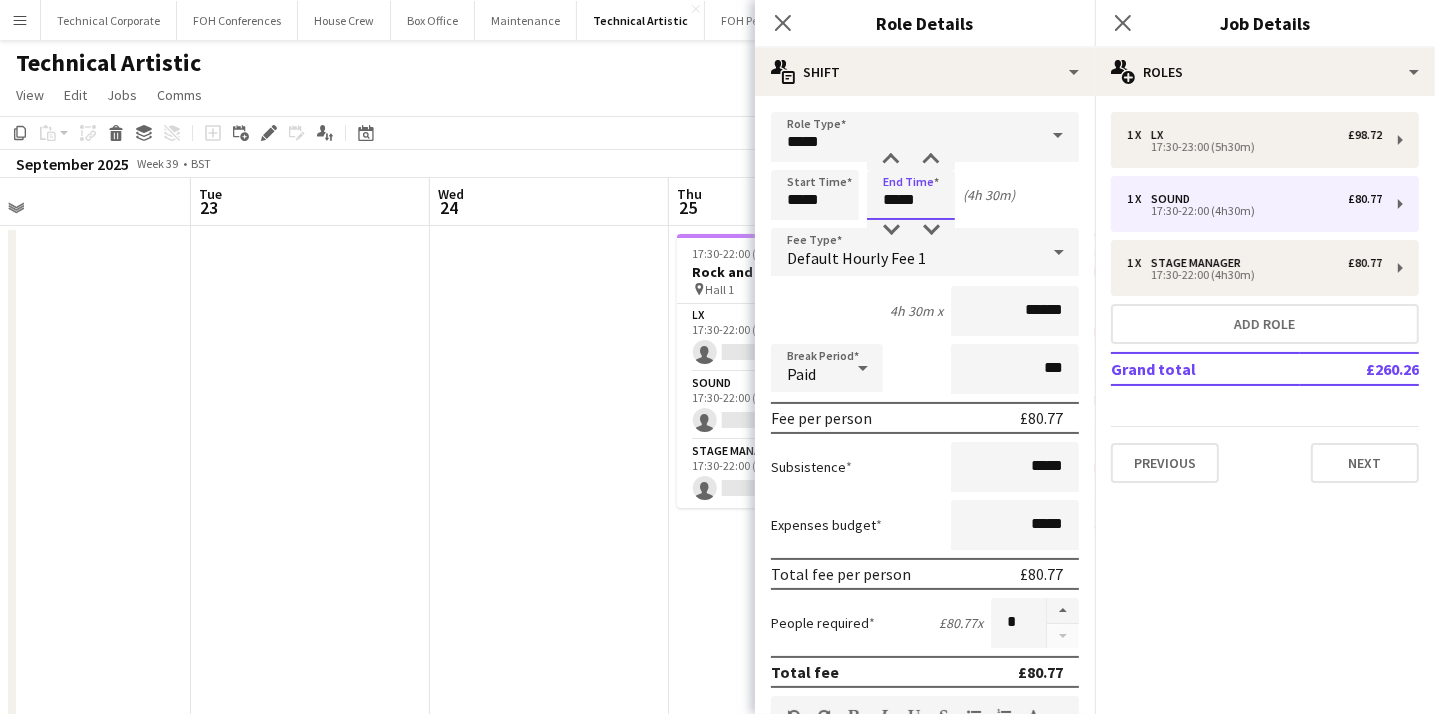 click on "*****" at bounding box center (911, 195) 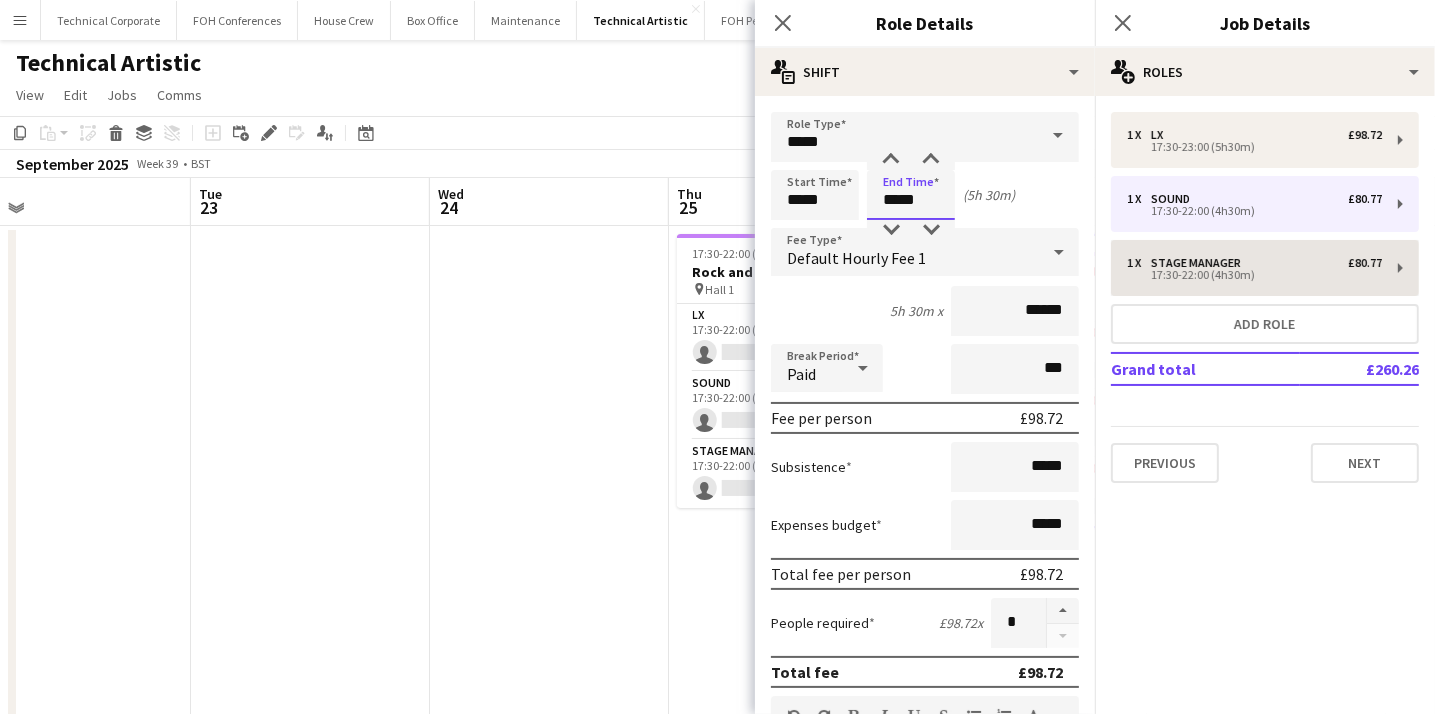 type on "*****" 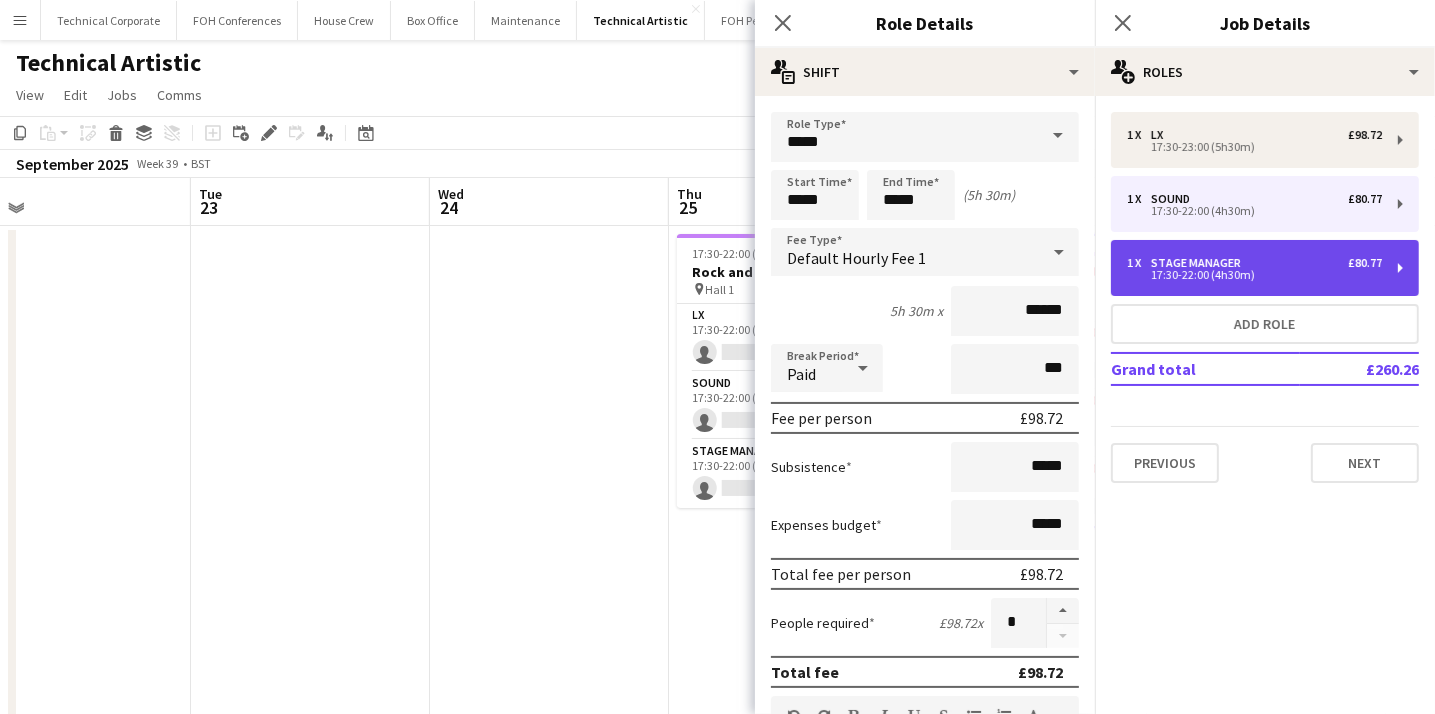 click on "1 x   Stage Manager   £80.77" at bounding box center [1254, 263] 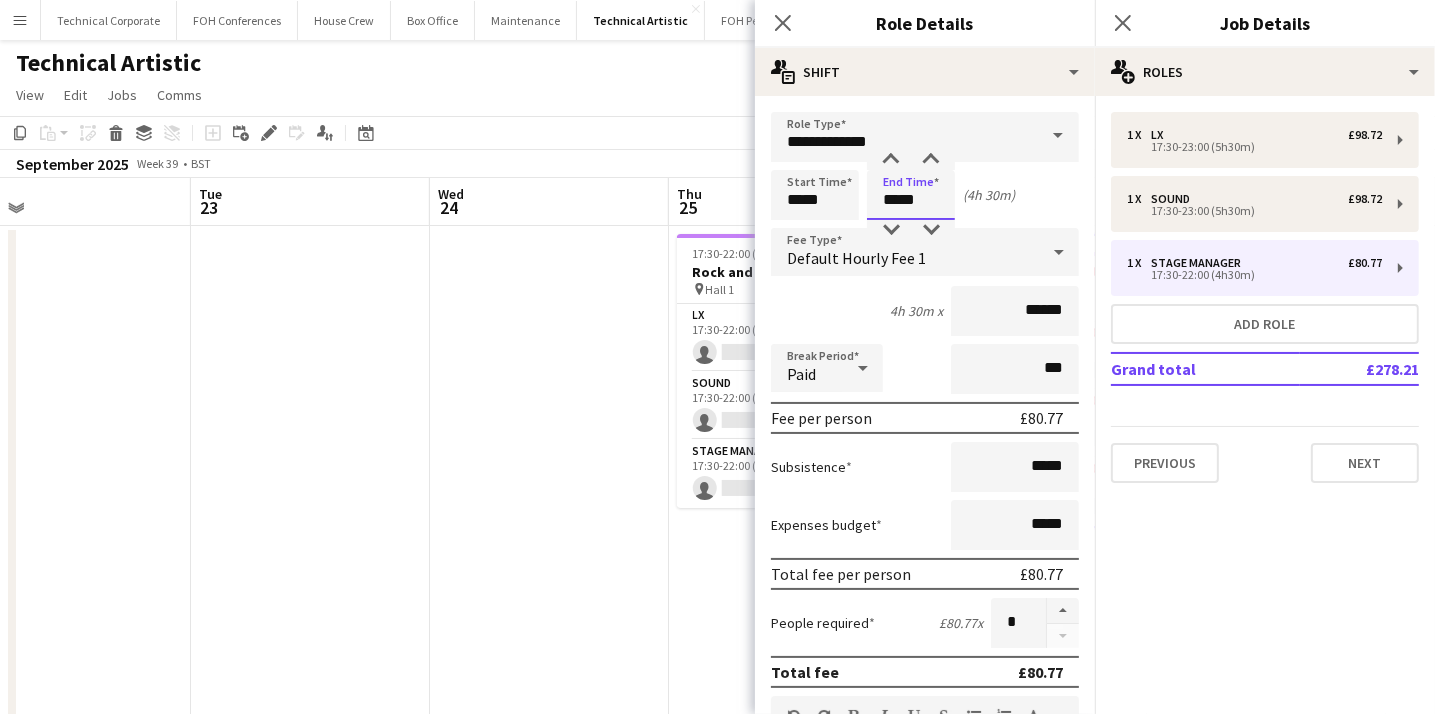 click on "*****" at bounding box center (911, 195) 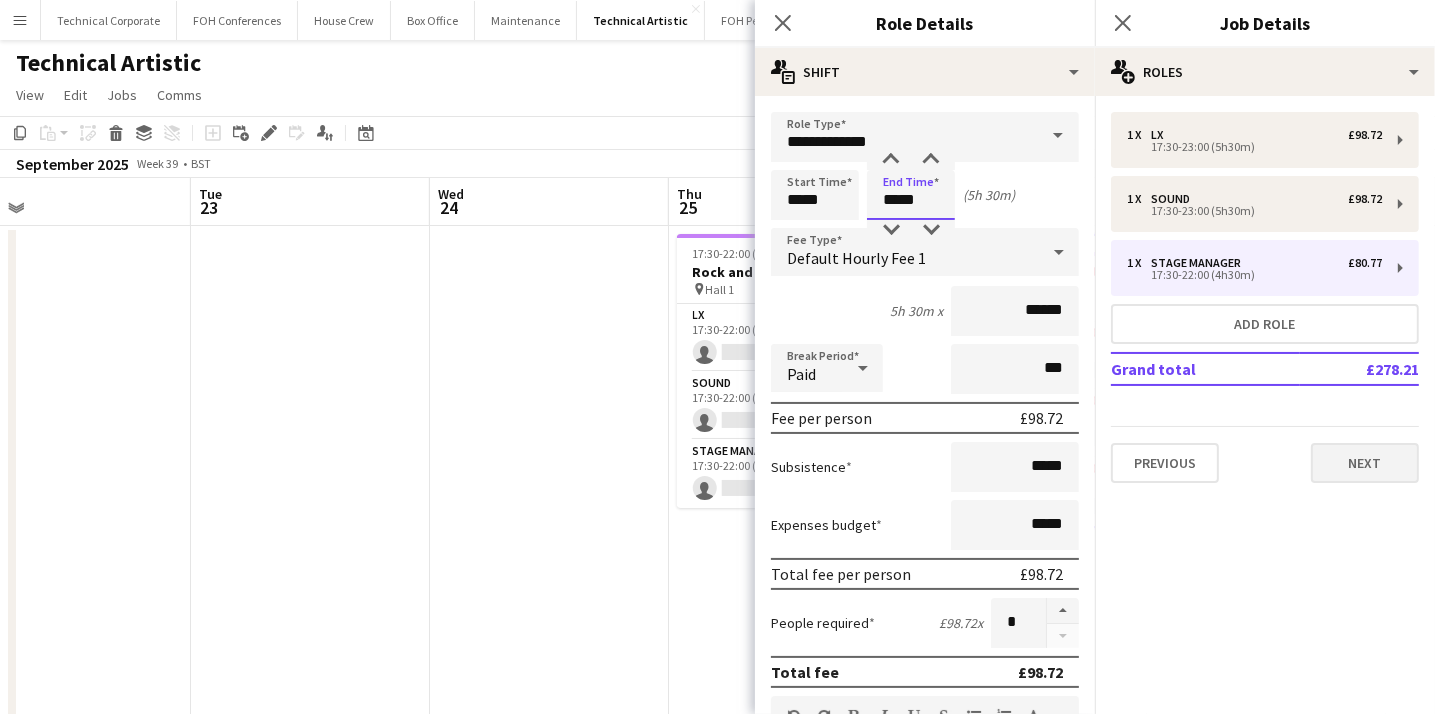 type on "*****" 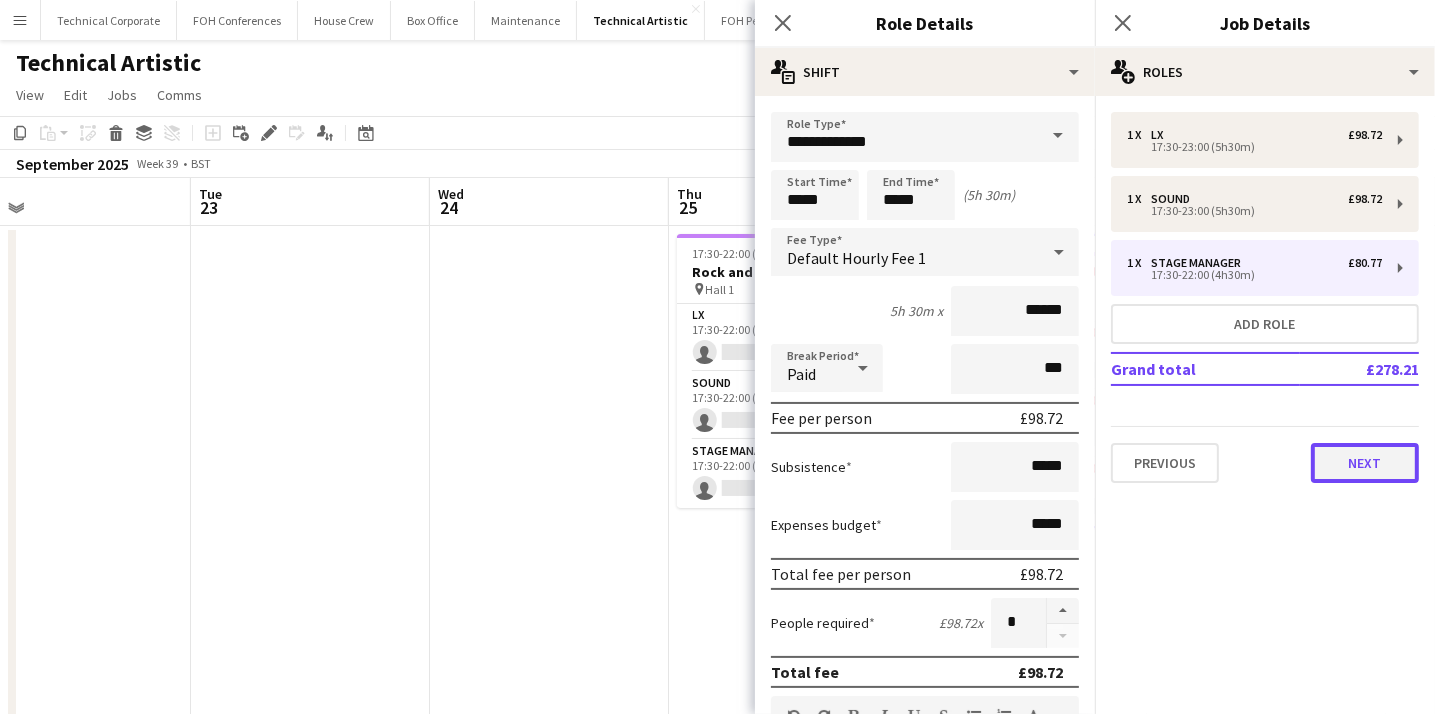 click on "Next" at bounding box center (1365, 463) 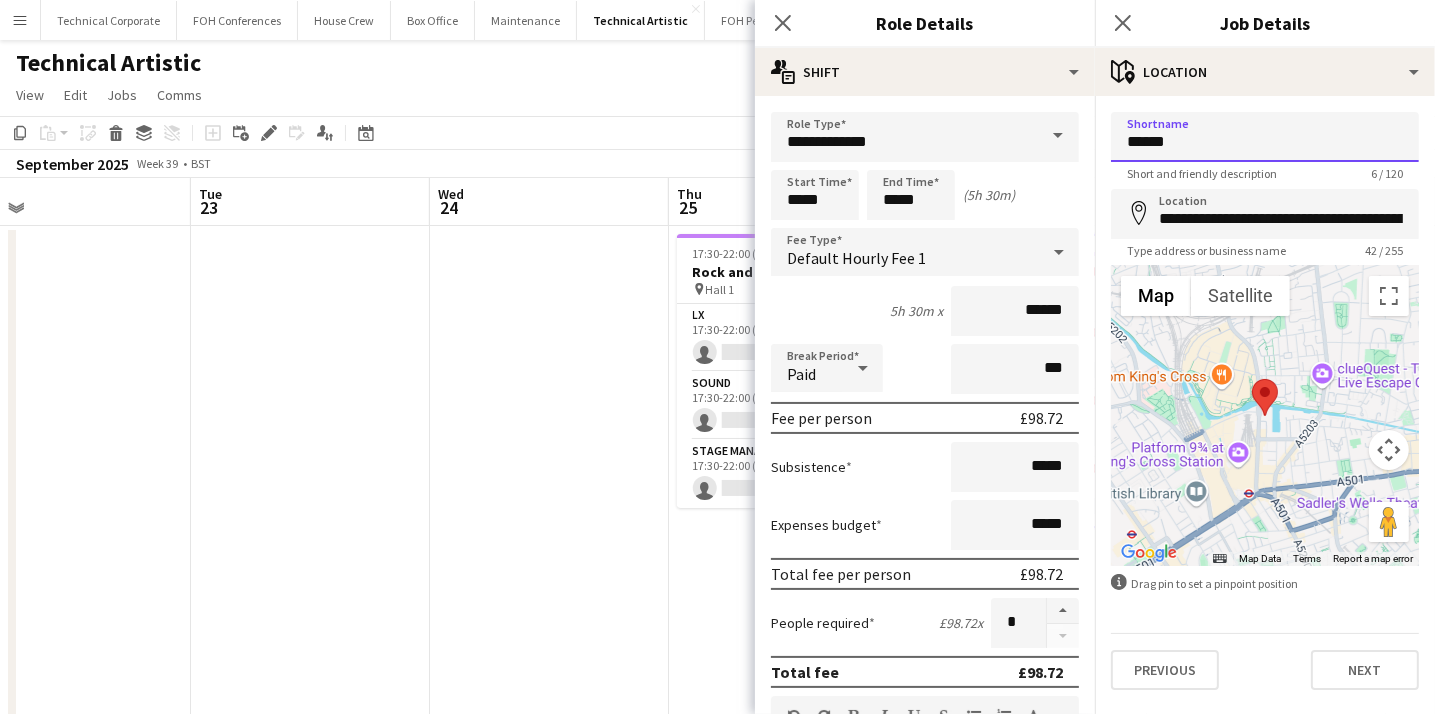 click on "******" at bounding box center (1265, 137) 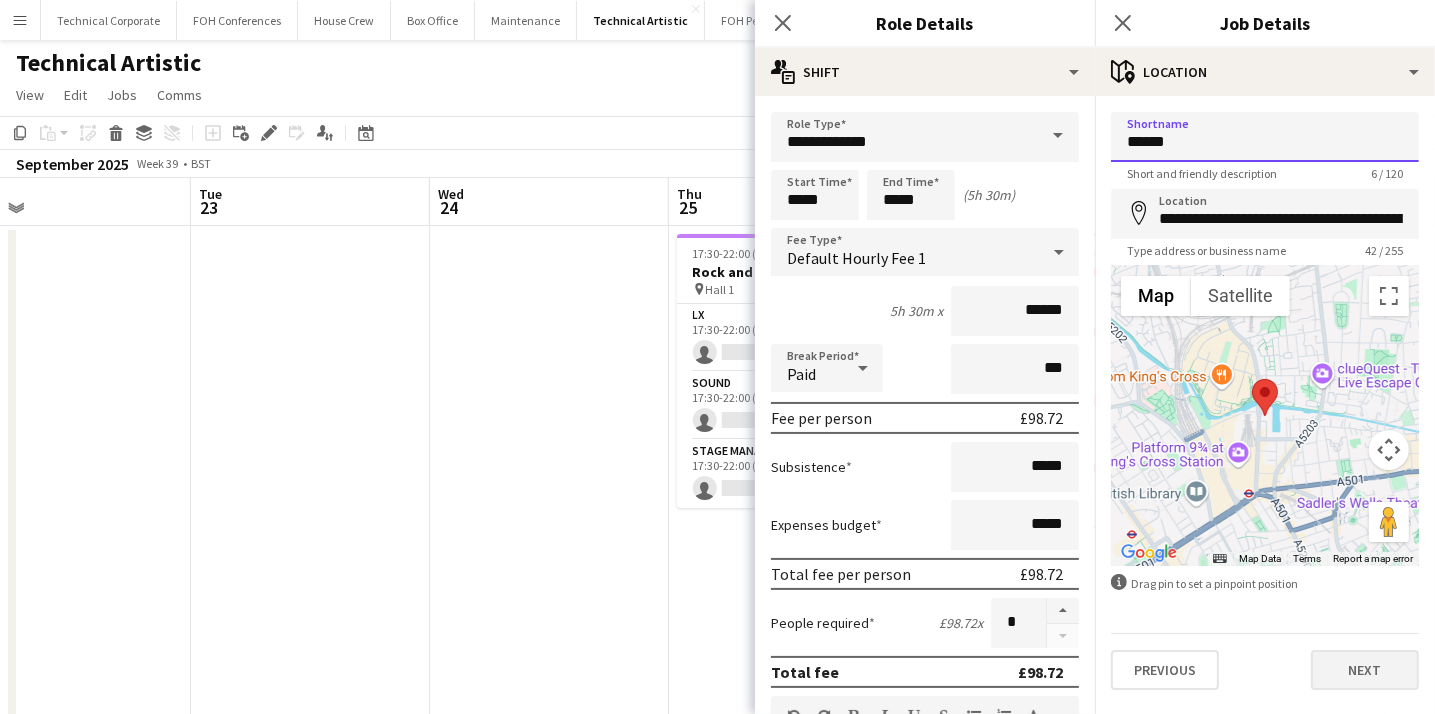 type on "******" 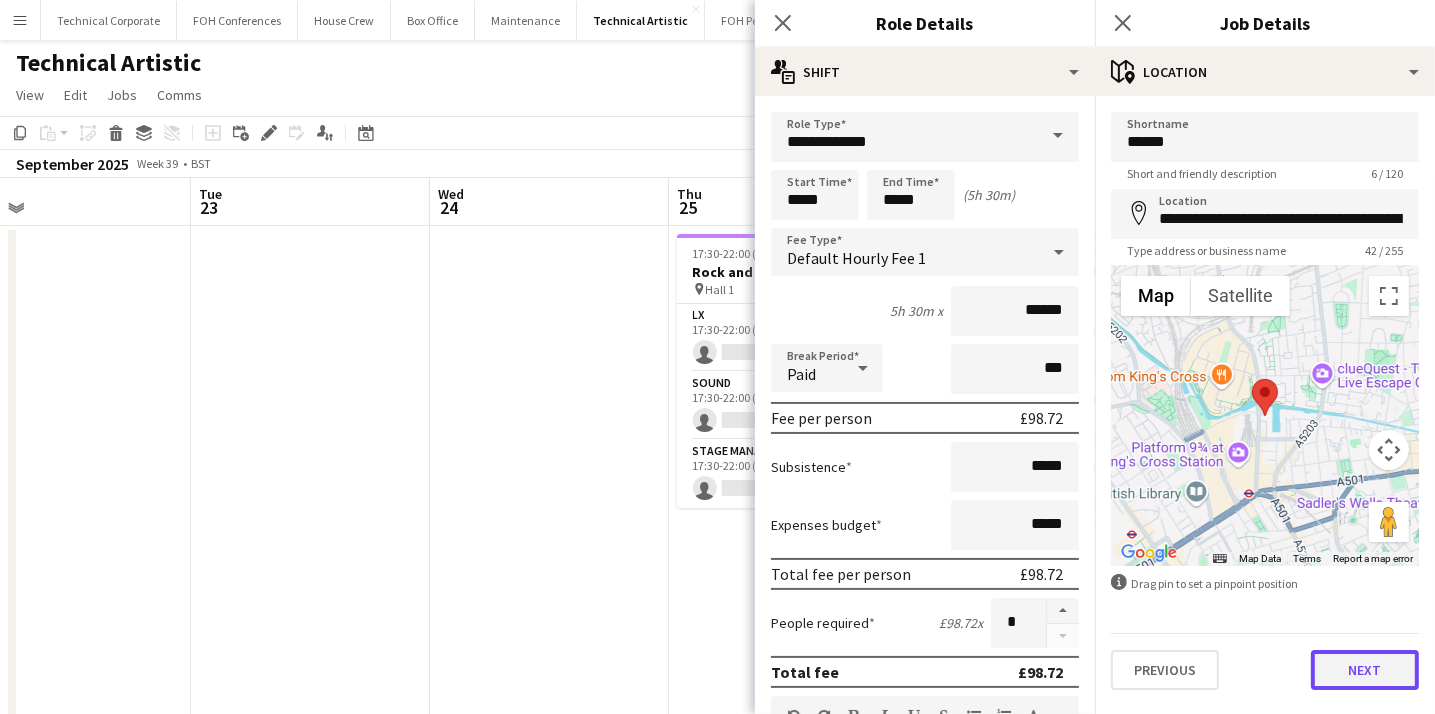 click on "Next" at bounding box center [1365, 670] 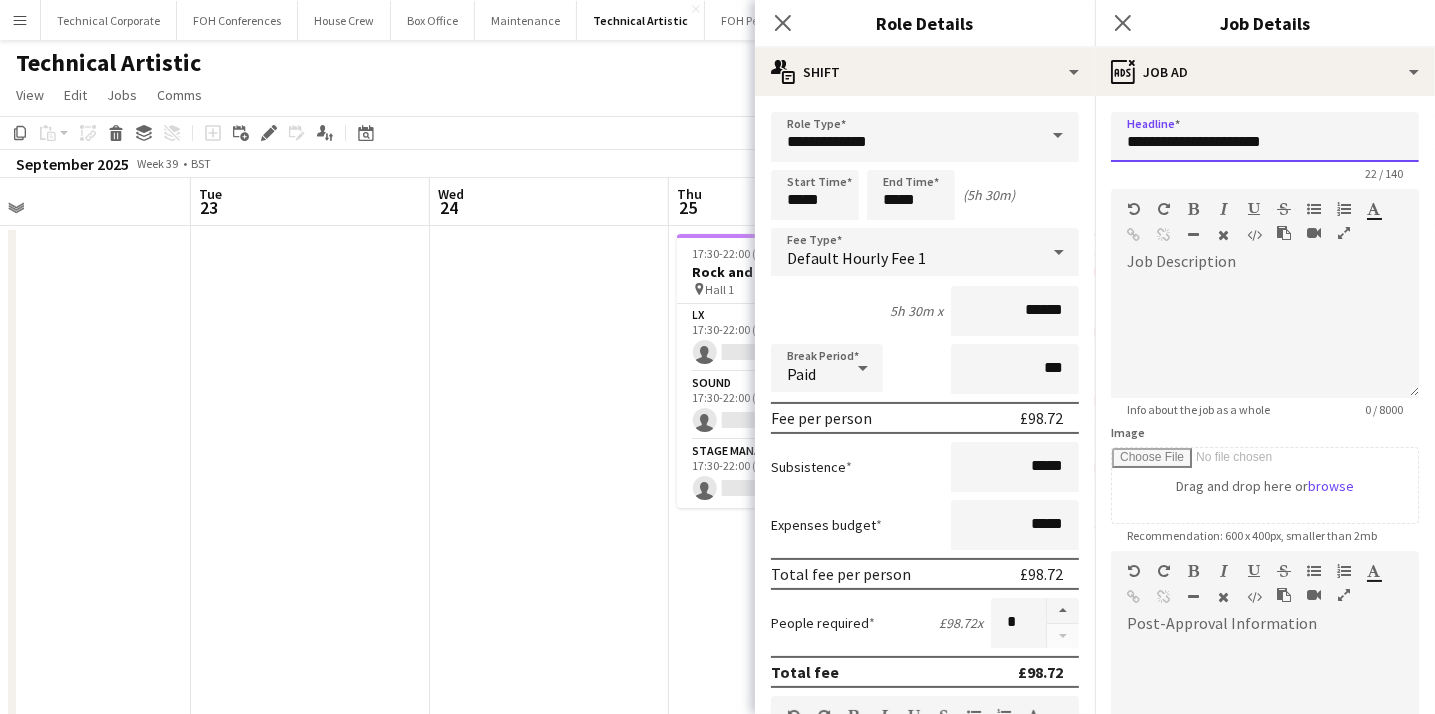 drag, startPoint x: 1282, startPoint y: 141, endPoint x: 1103, endPoint y: 155, distance: 179.54665 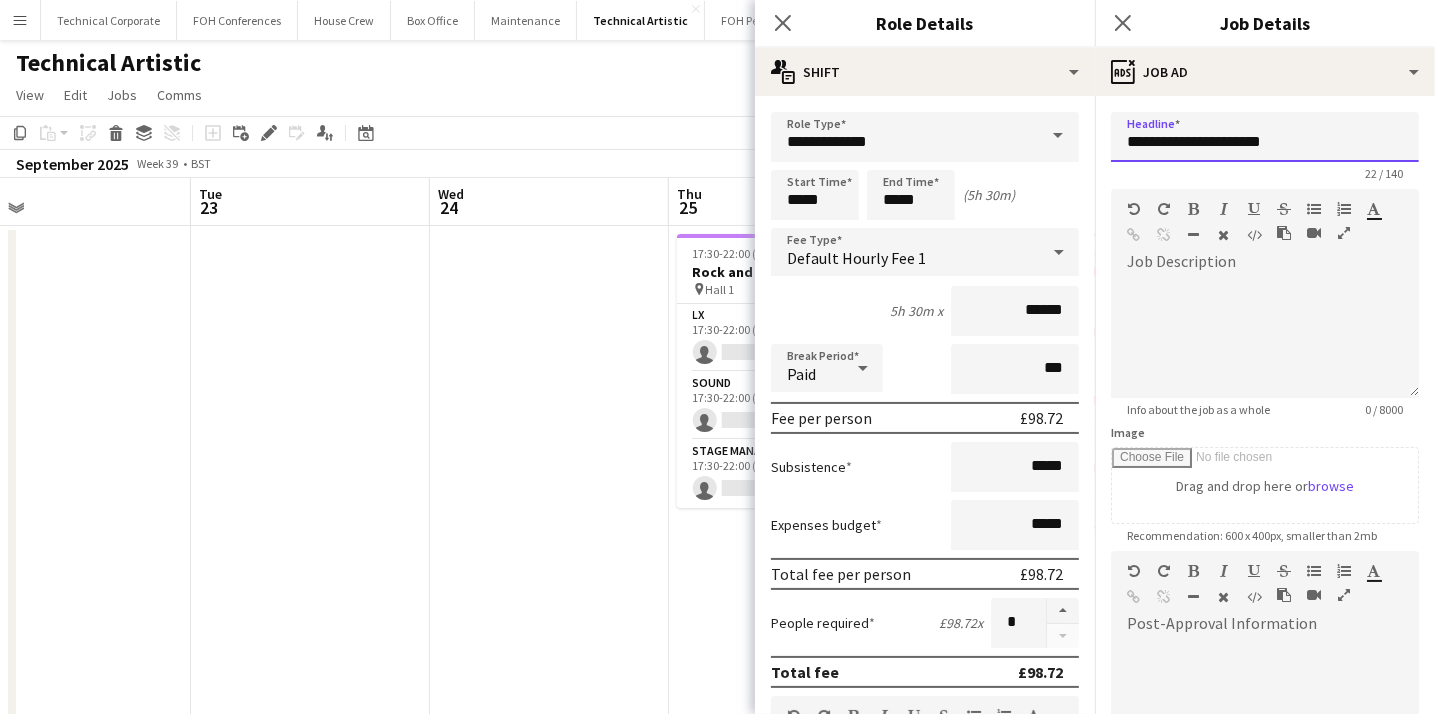 click on "**********" at bounding box center (1265, 542) 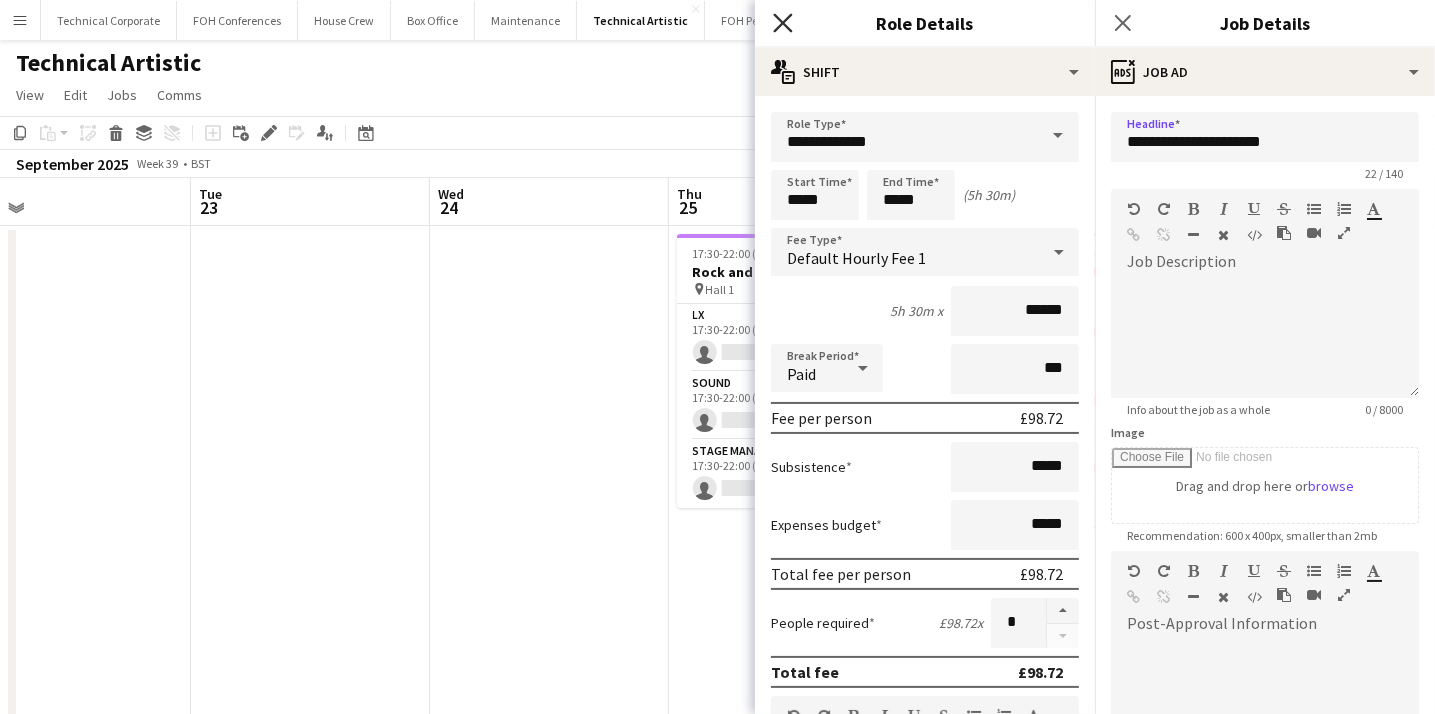 click on "Close pop-in" 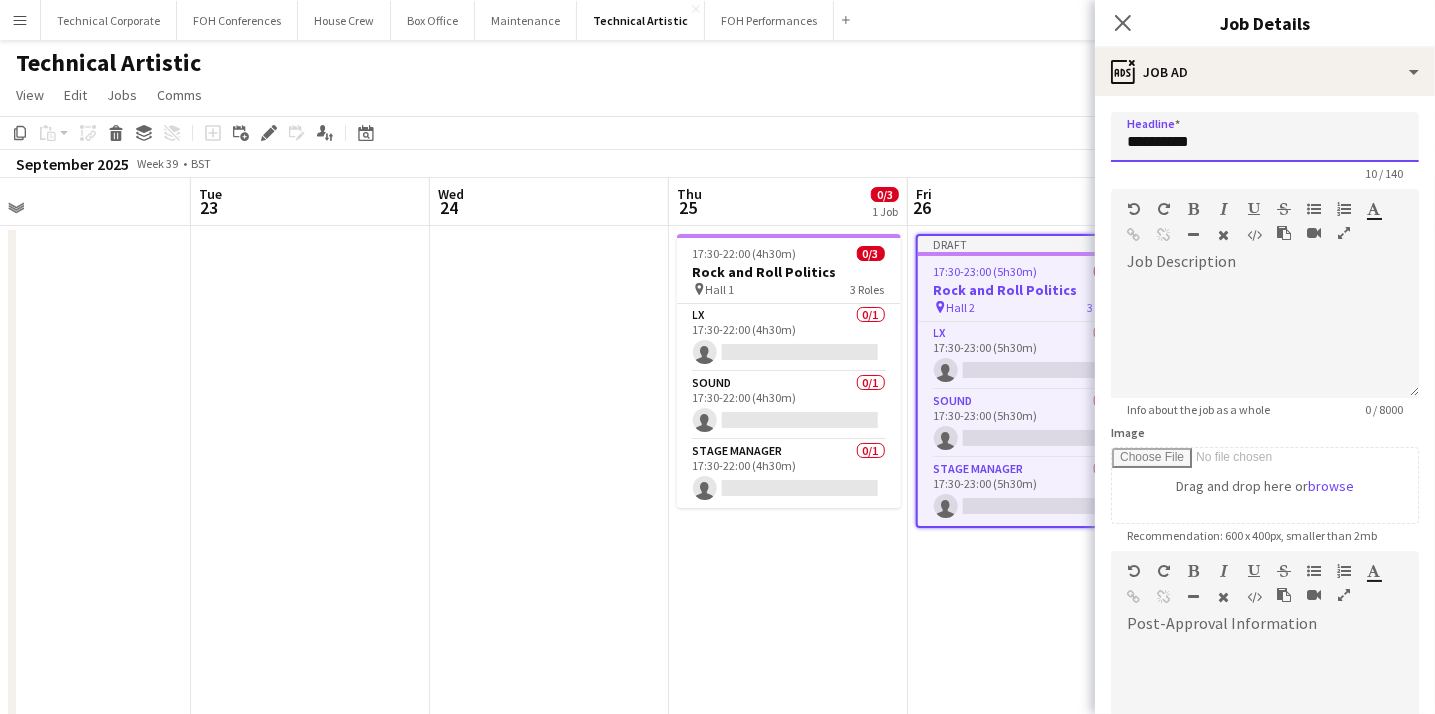 drag, startPoint x: 1222, startPoint y: 154, endPoint x: 1183, endPoint y: 154, distance: 39 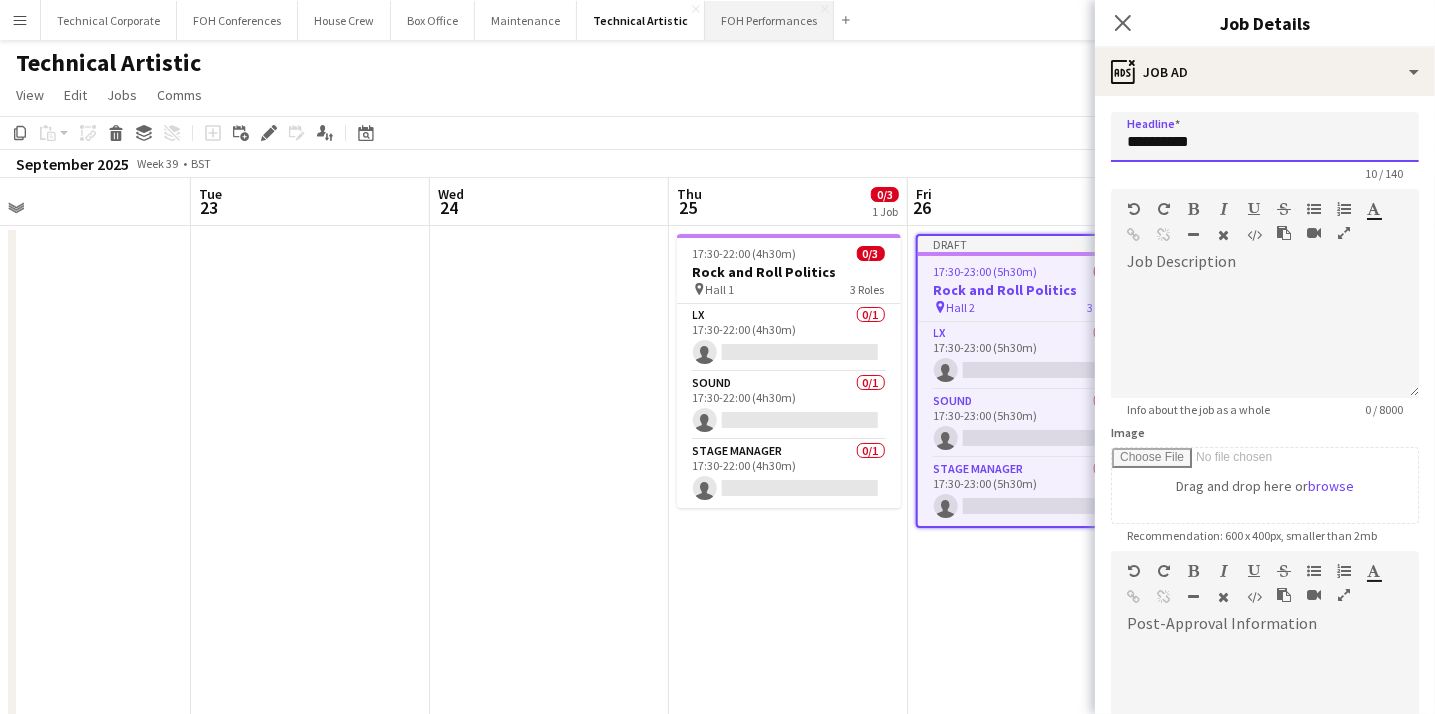 type on "**********" 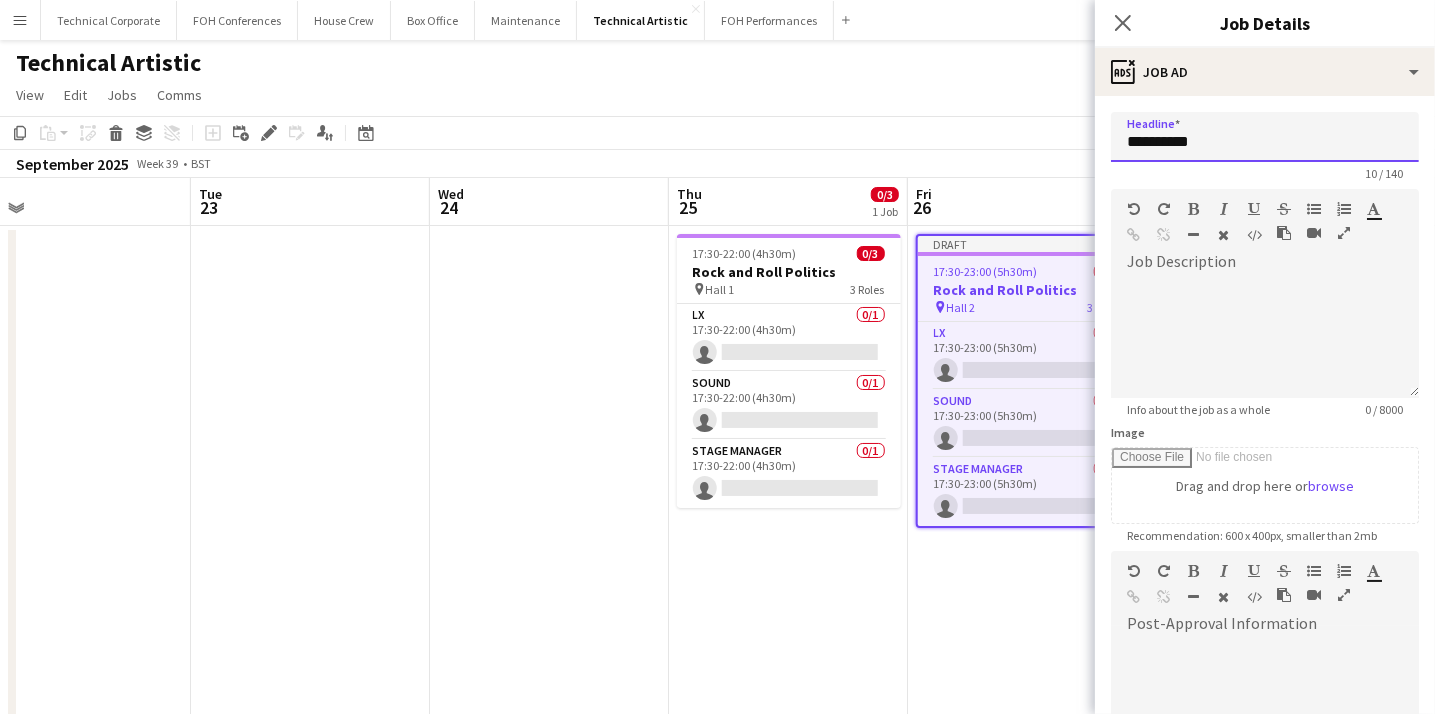 drag, startPoint x: 1224, startPoint y: 144, endPoint x: 1097, endPoint y: 143, distance: 127.00394 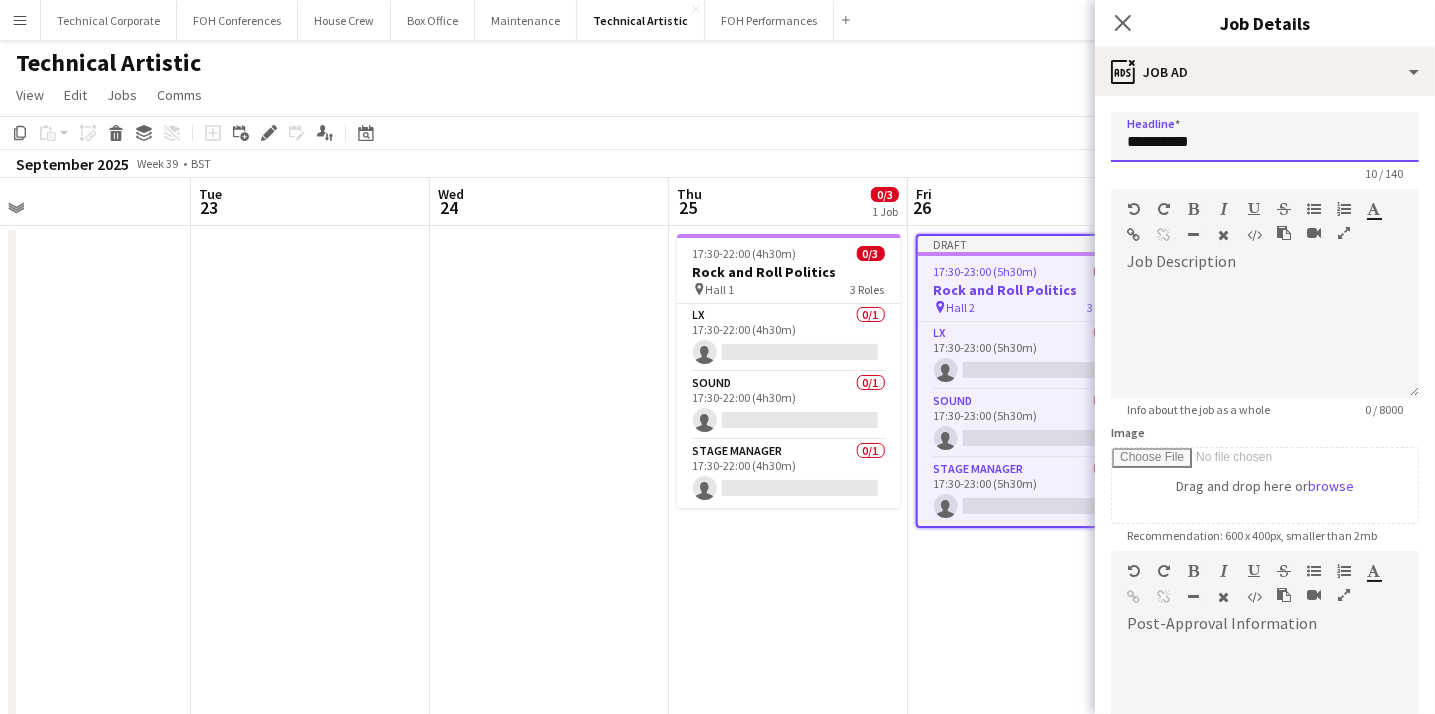 scroll, scrollTop: 272, scrollLeft: 0, axis: vertical 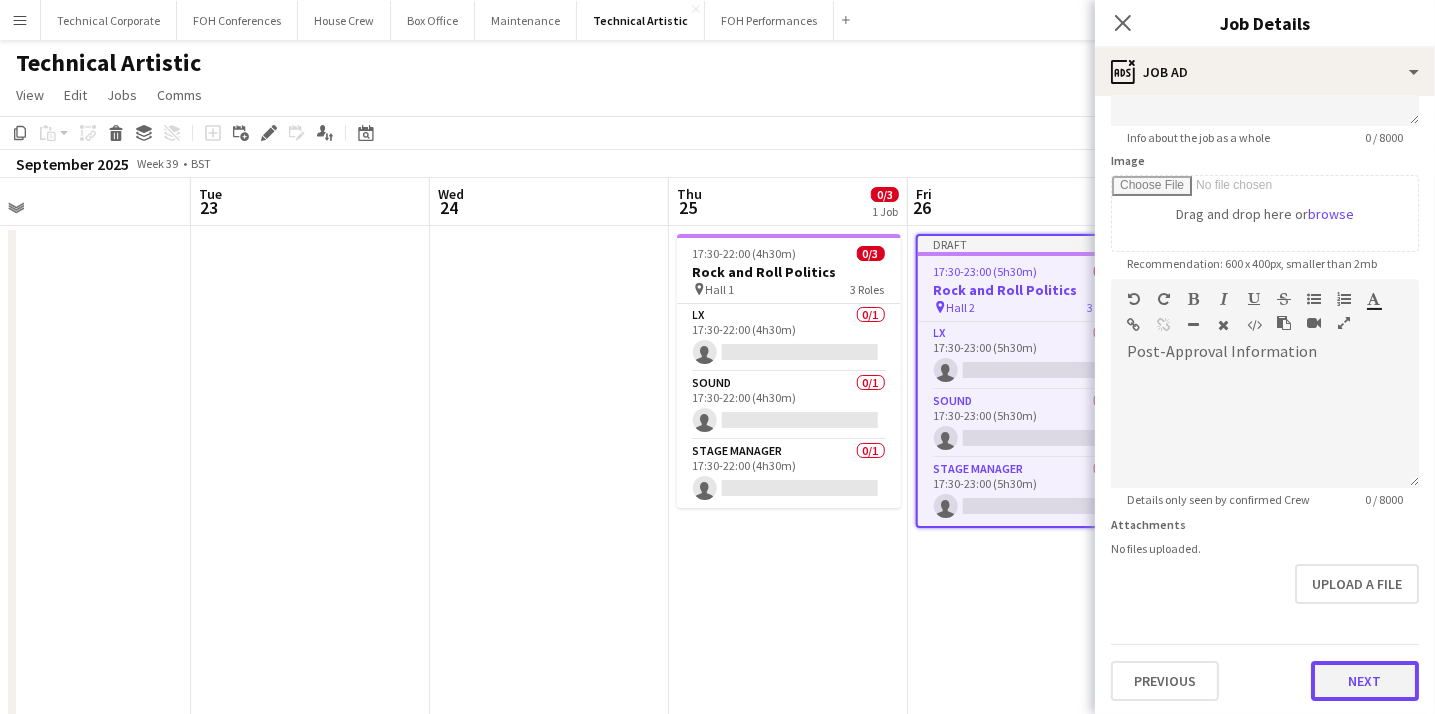 click on "Next" at bounding box center [1365, 681] 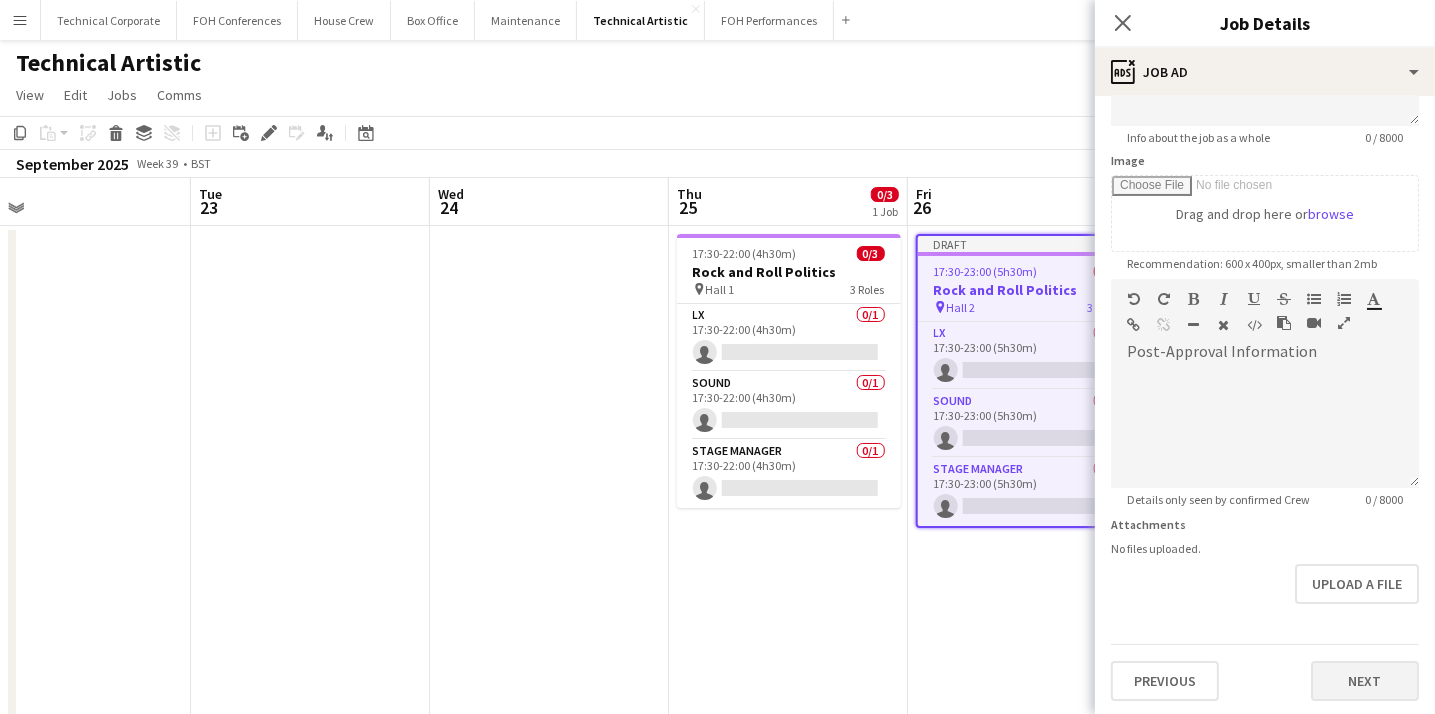 type on "*******" 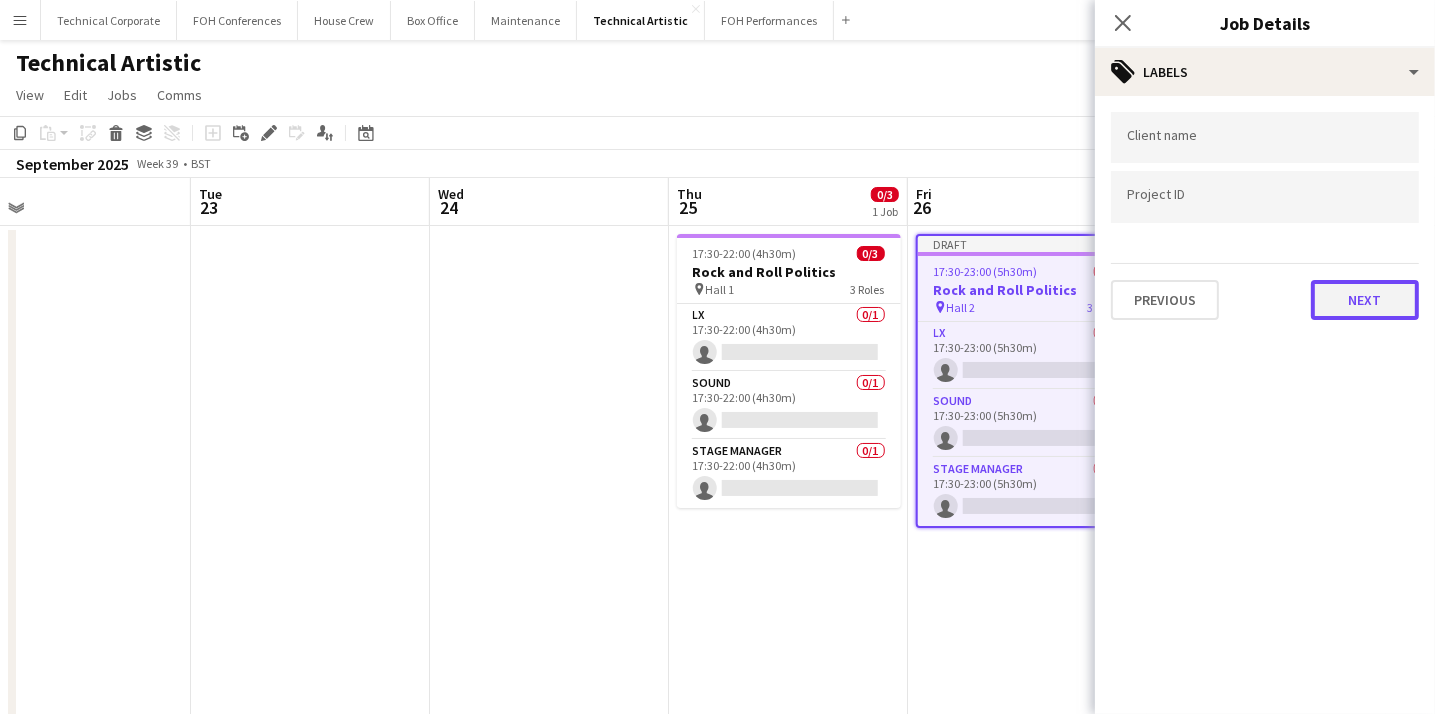 click on "Next" at bounding box center [1365, 300] 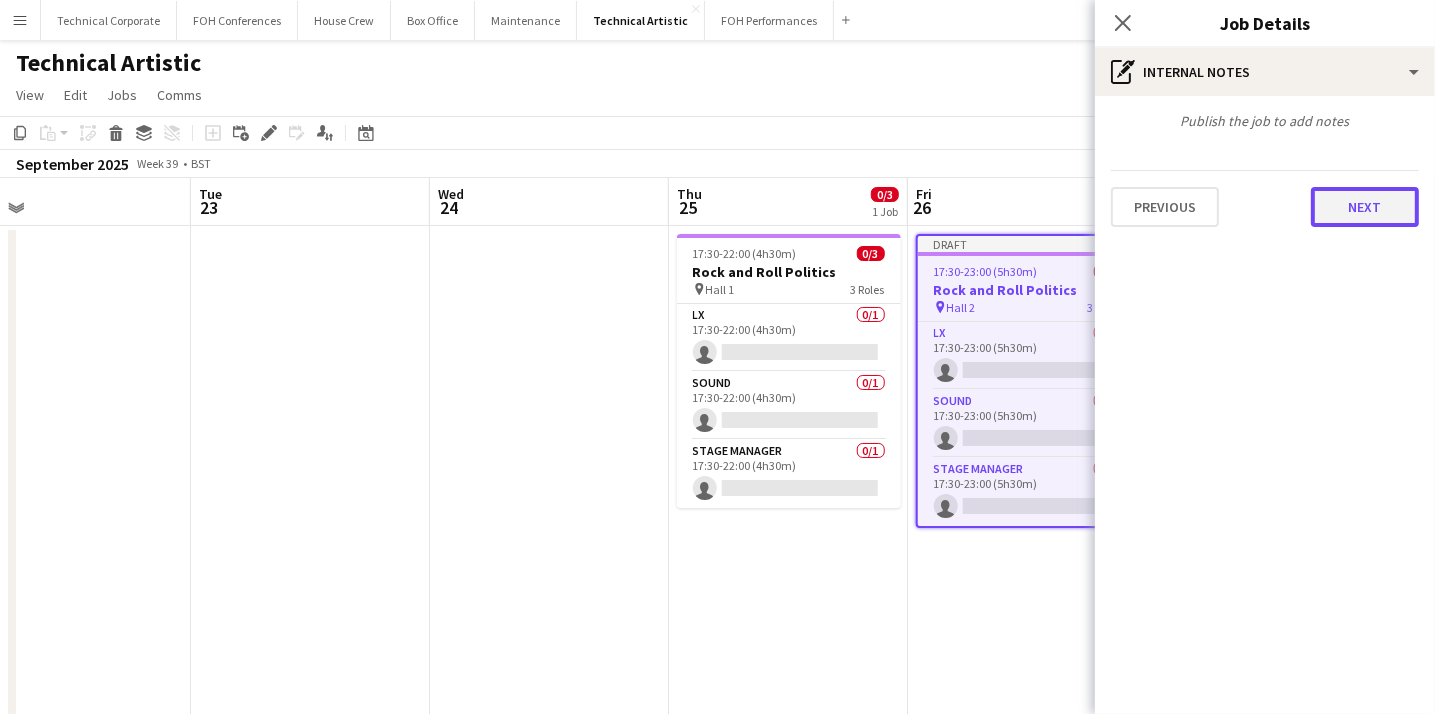 click on "Next" at bounding box center (1365, 207) 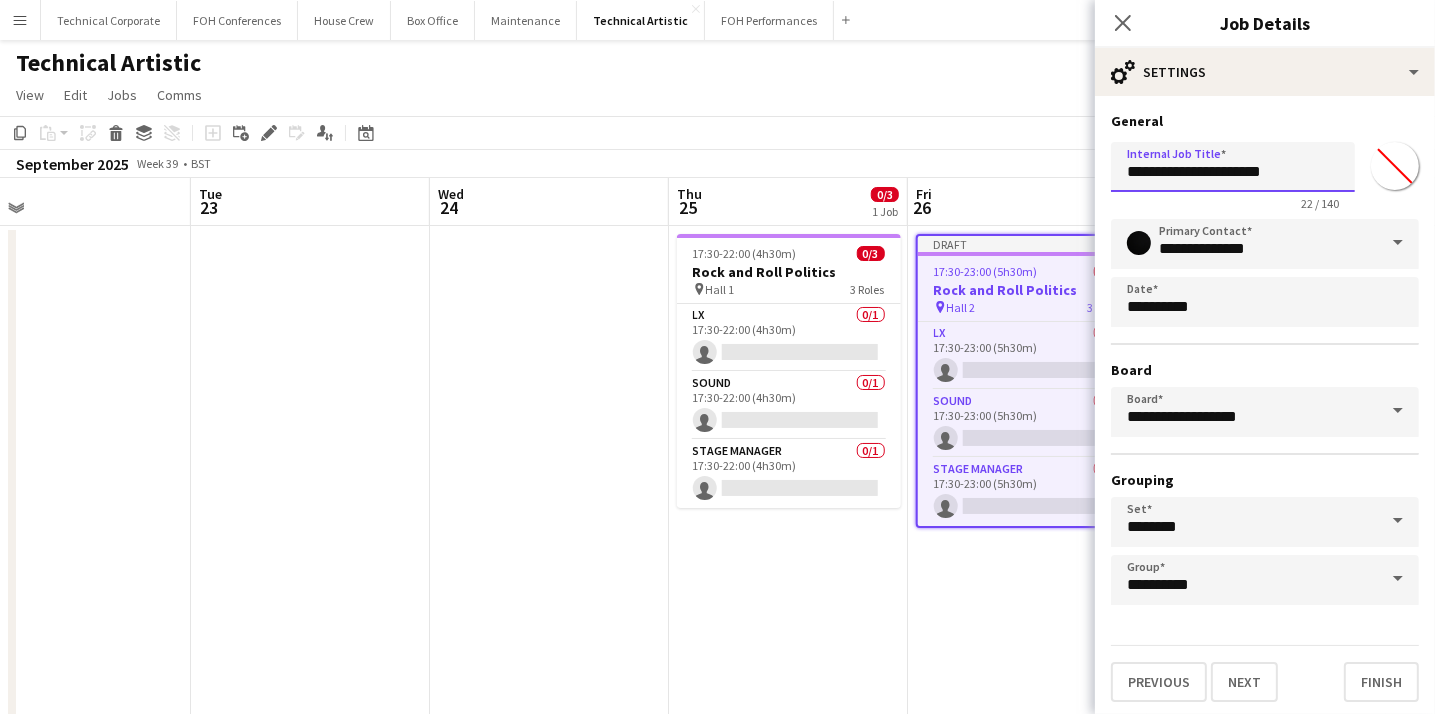 drag, startPoint x: 1294, startPoint y: 167, endPoint x: 1110, endPoint y: 179, distance: 184.39088 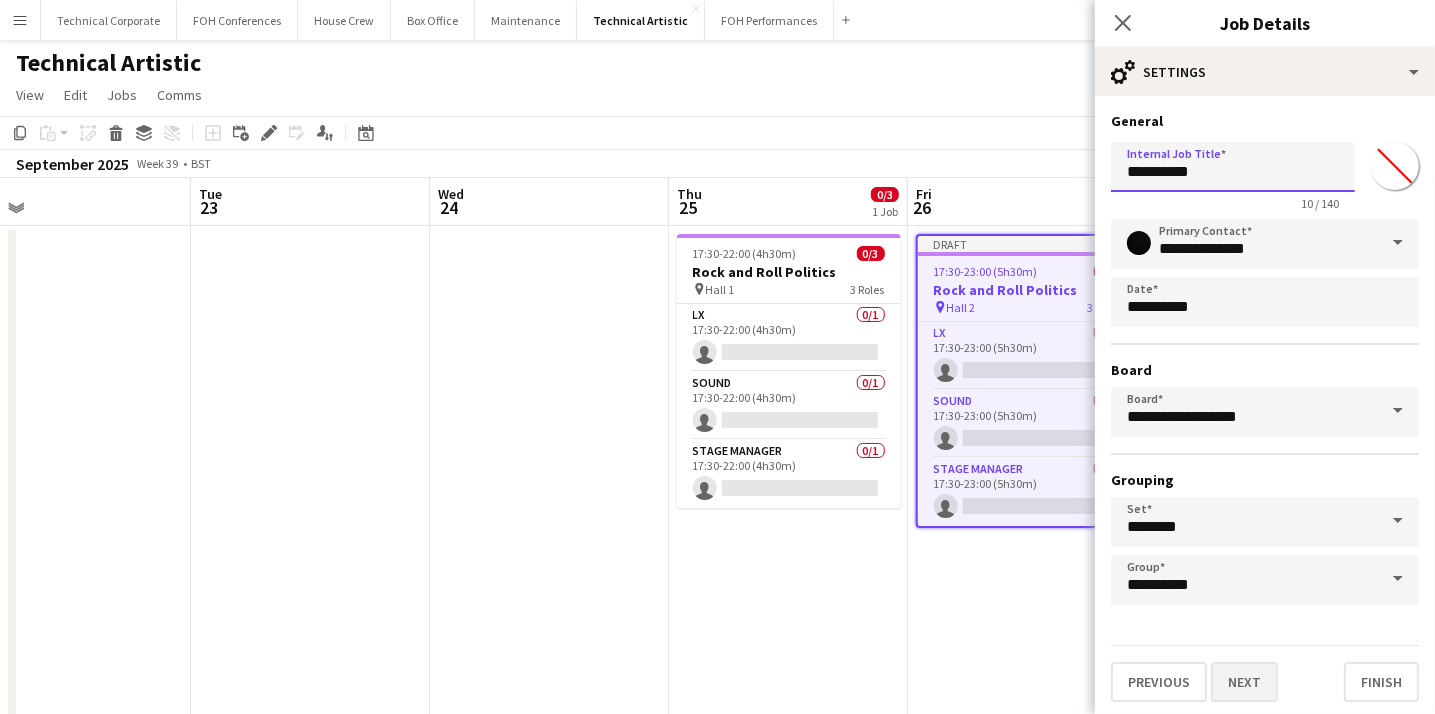 type on "**********" 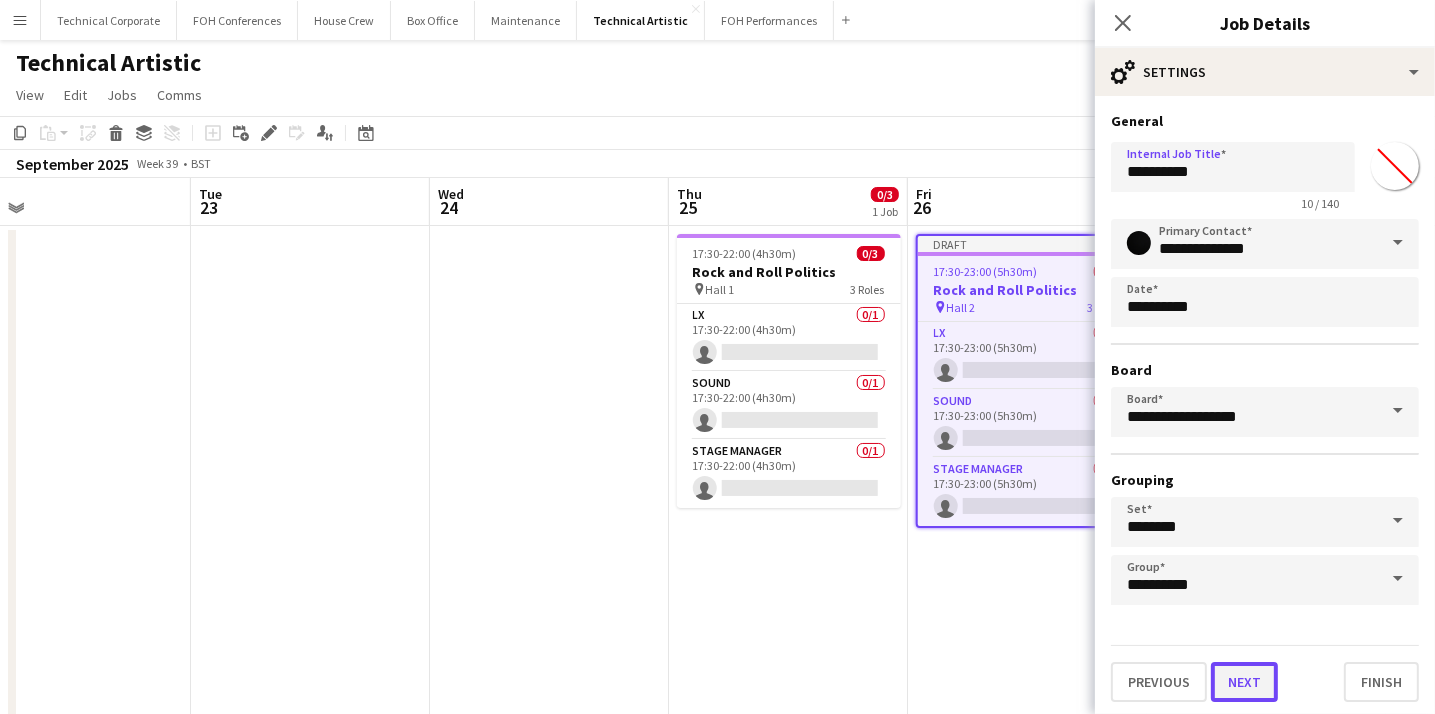 click on "Next" at bounding box center (1244, 682) 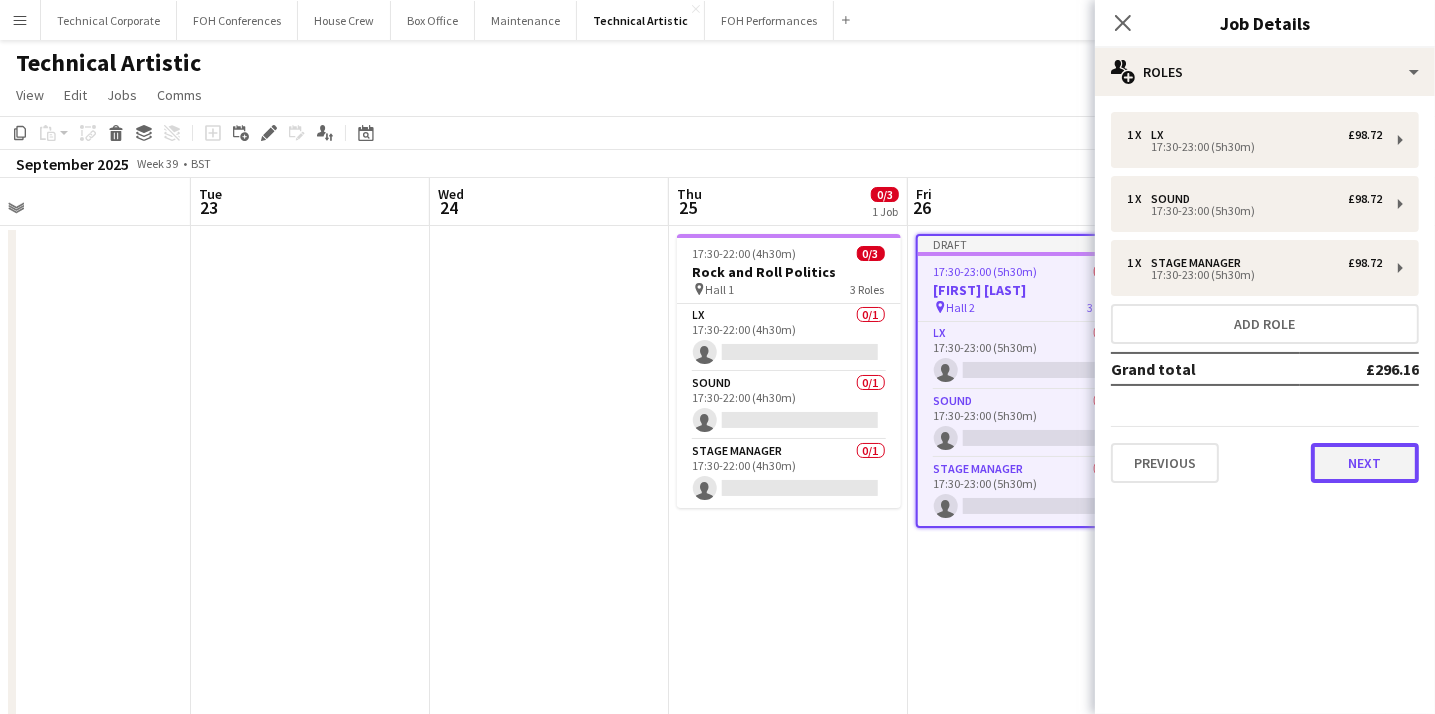 click on "Next" at bounding box center (1365, 463) 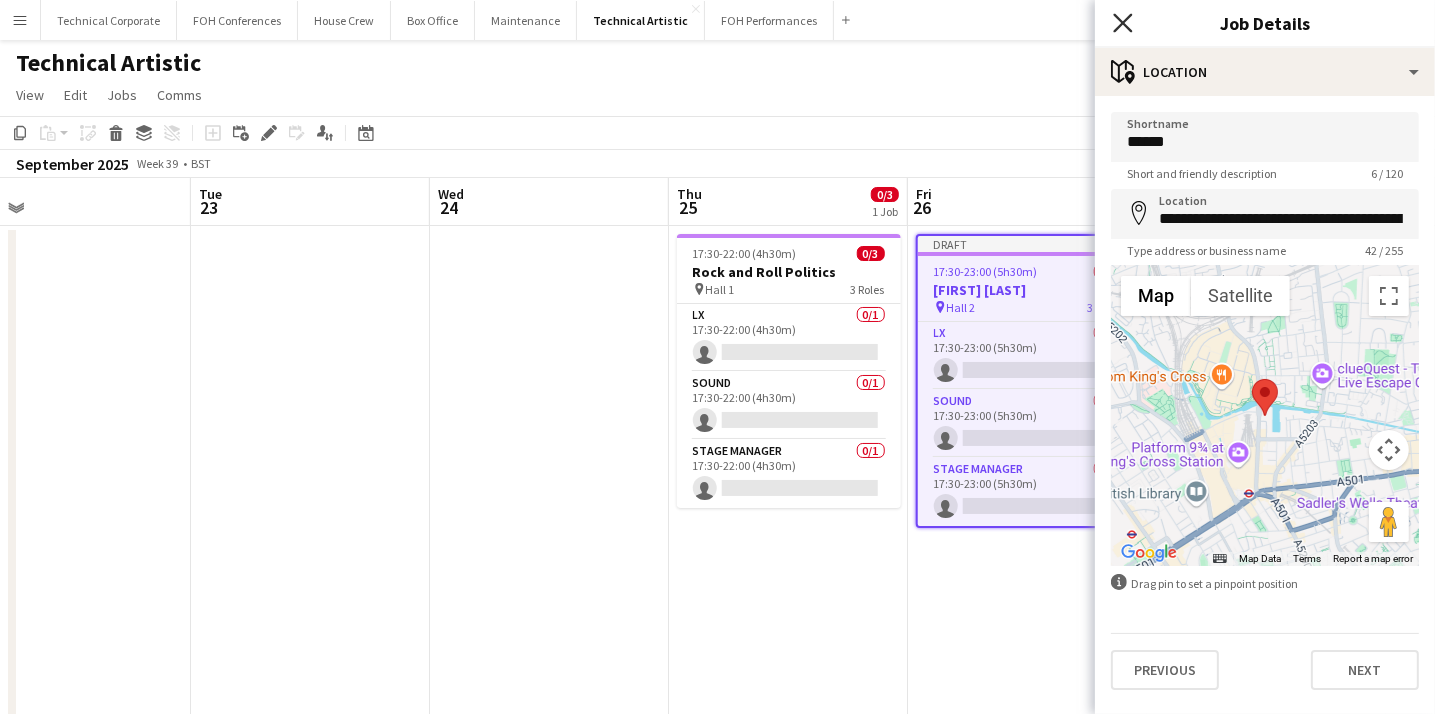 click 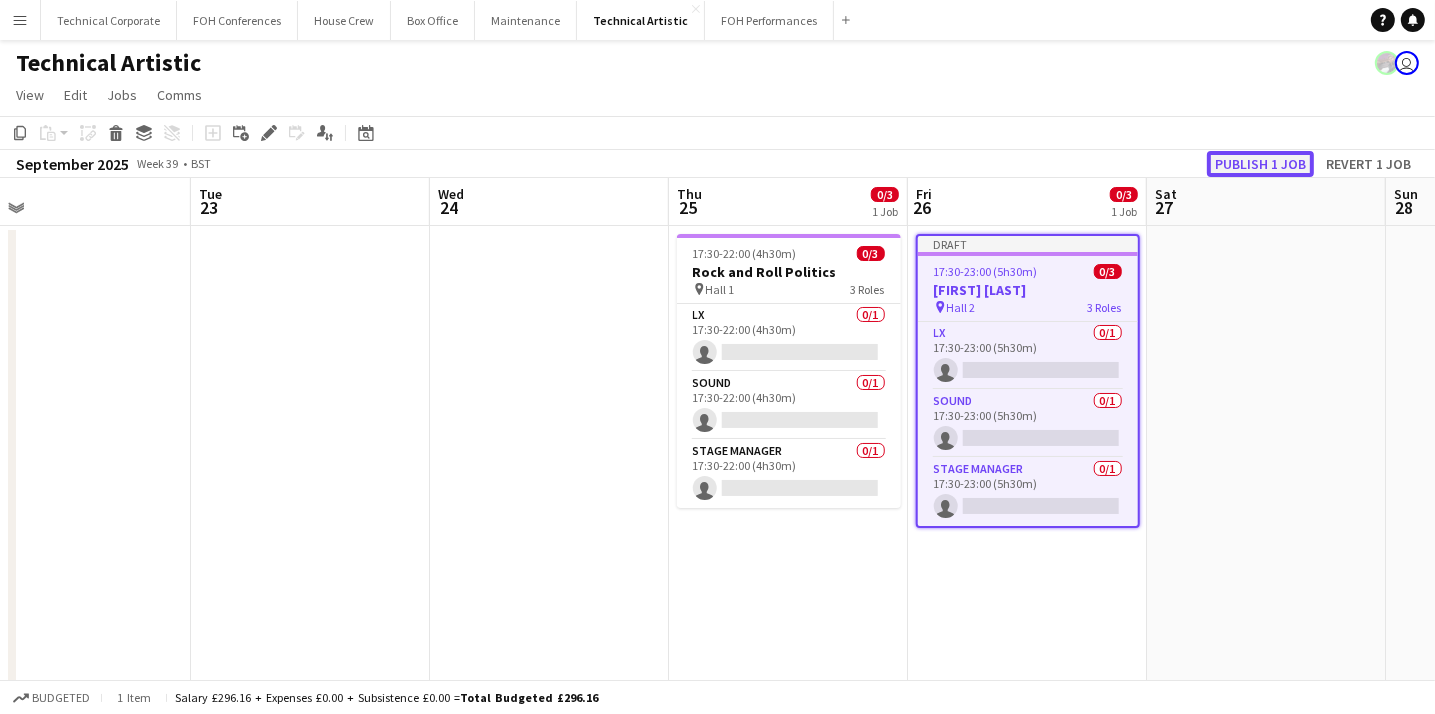 click on "Publish 1 job" 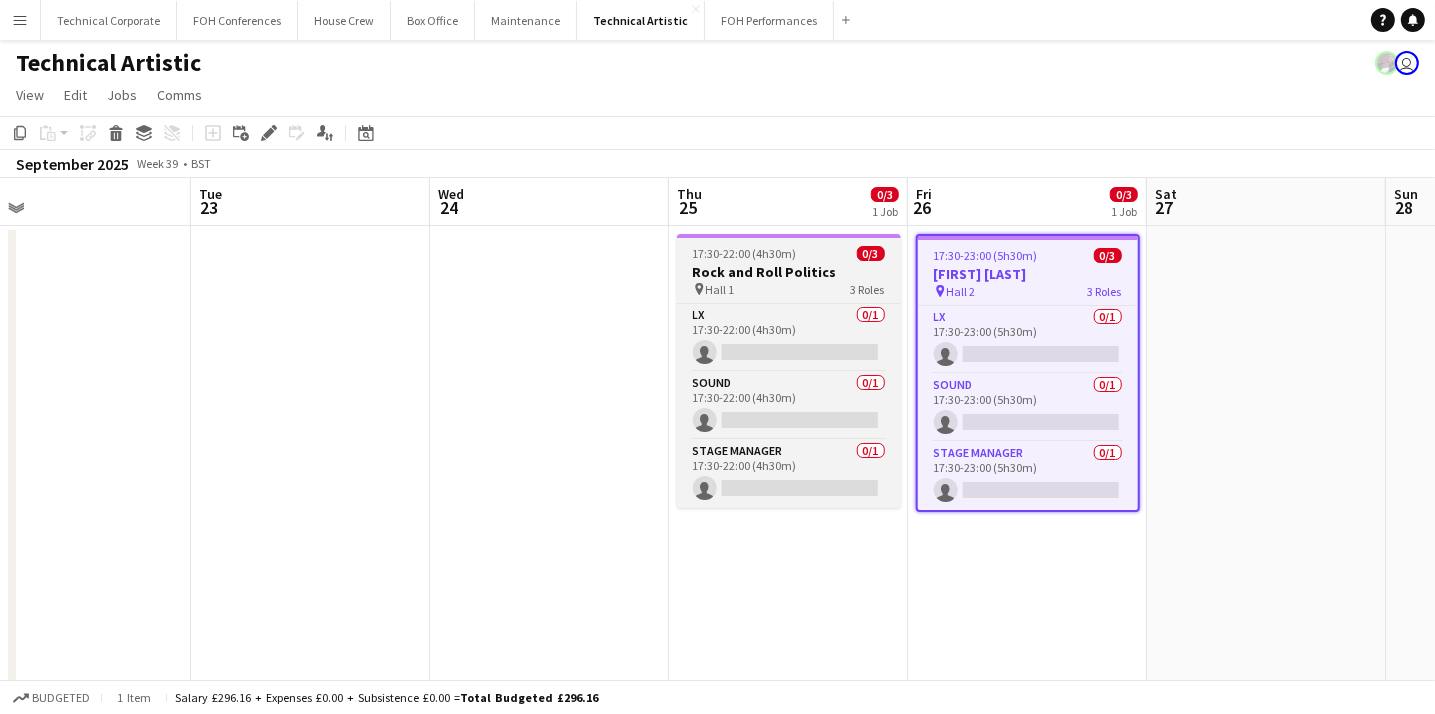 click on "Rock and Roll Politics" at bounding box center (789, 272) 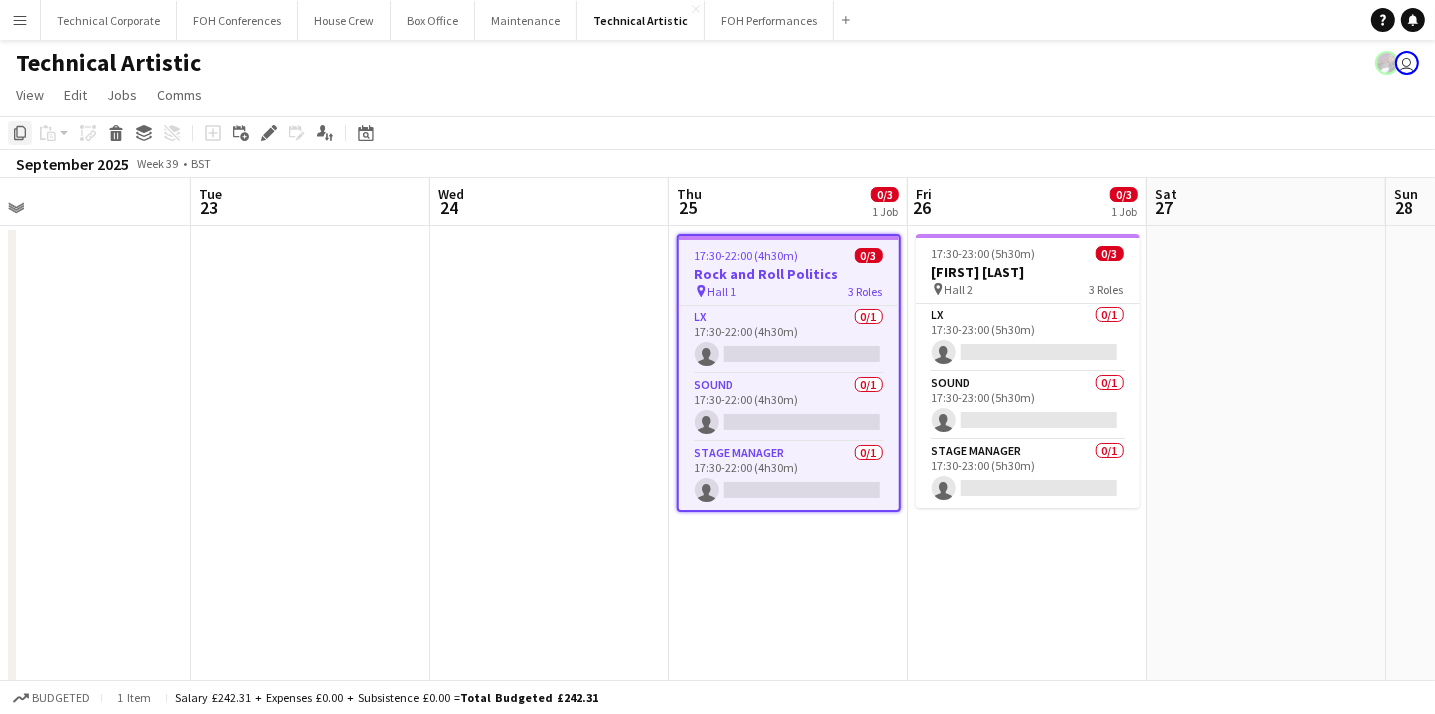 click on "Copy" 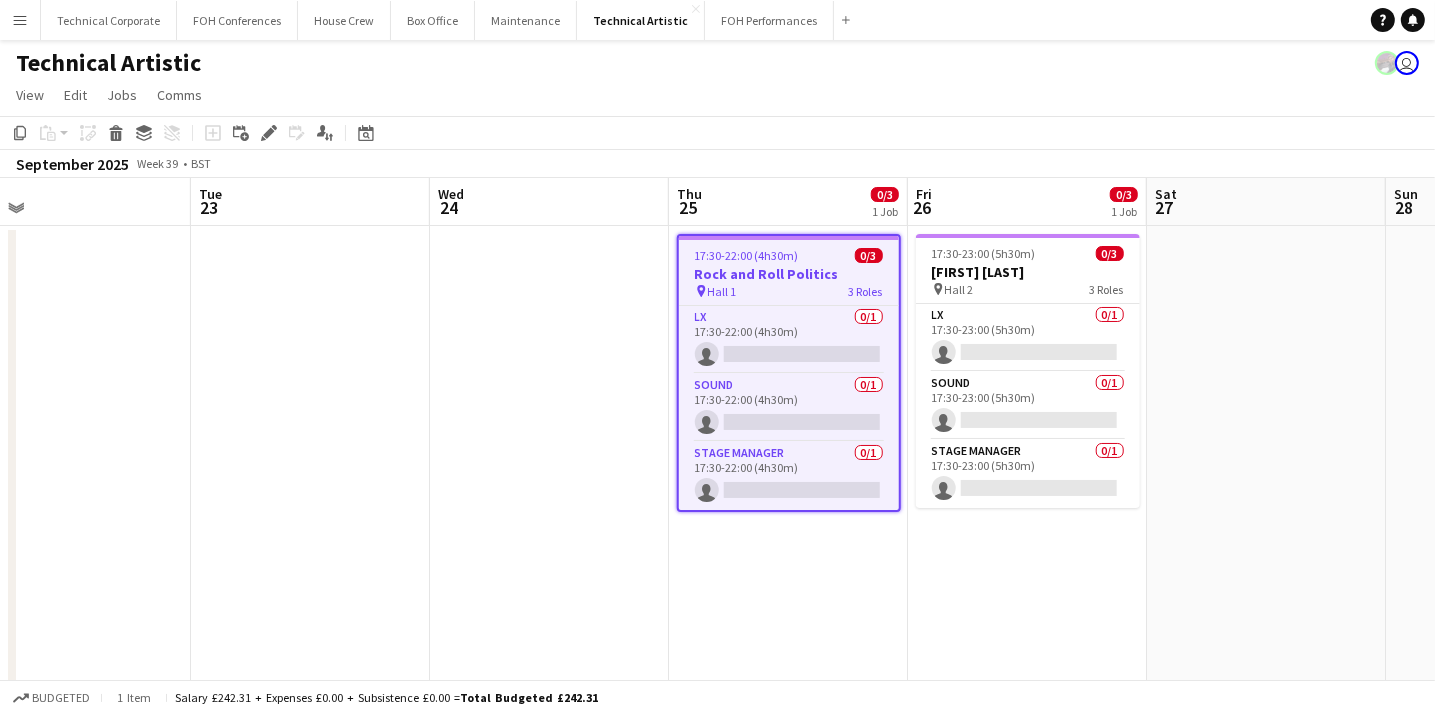 click on "[FIRST] [LAST]" at bounding box center [1027, 698] 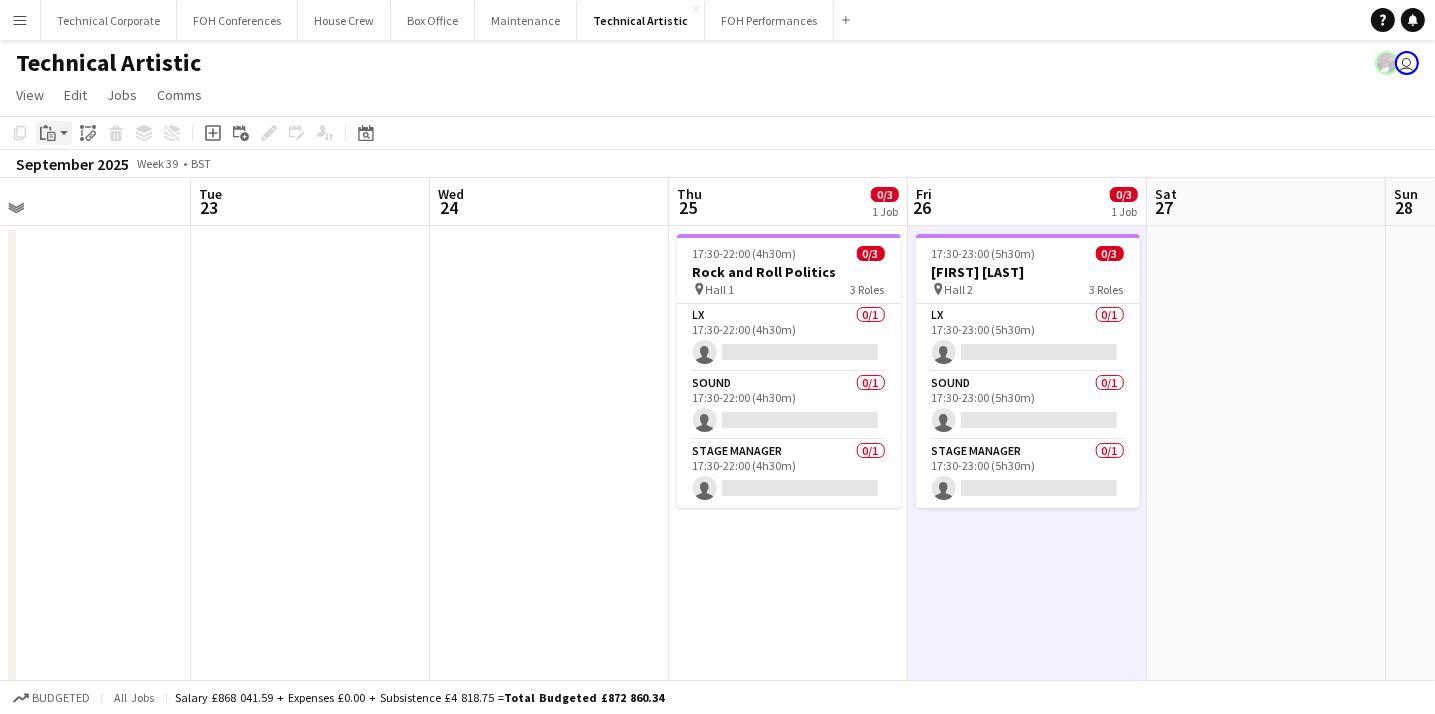 click on "Paste" 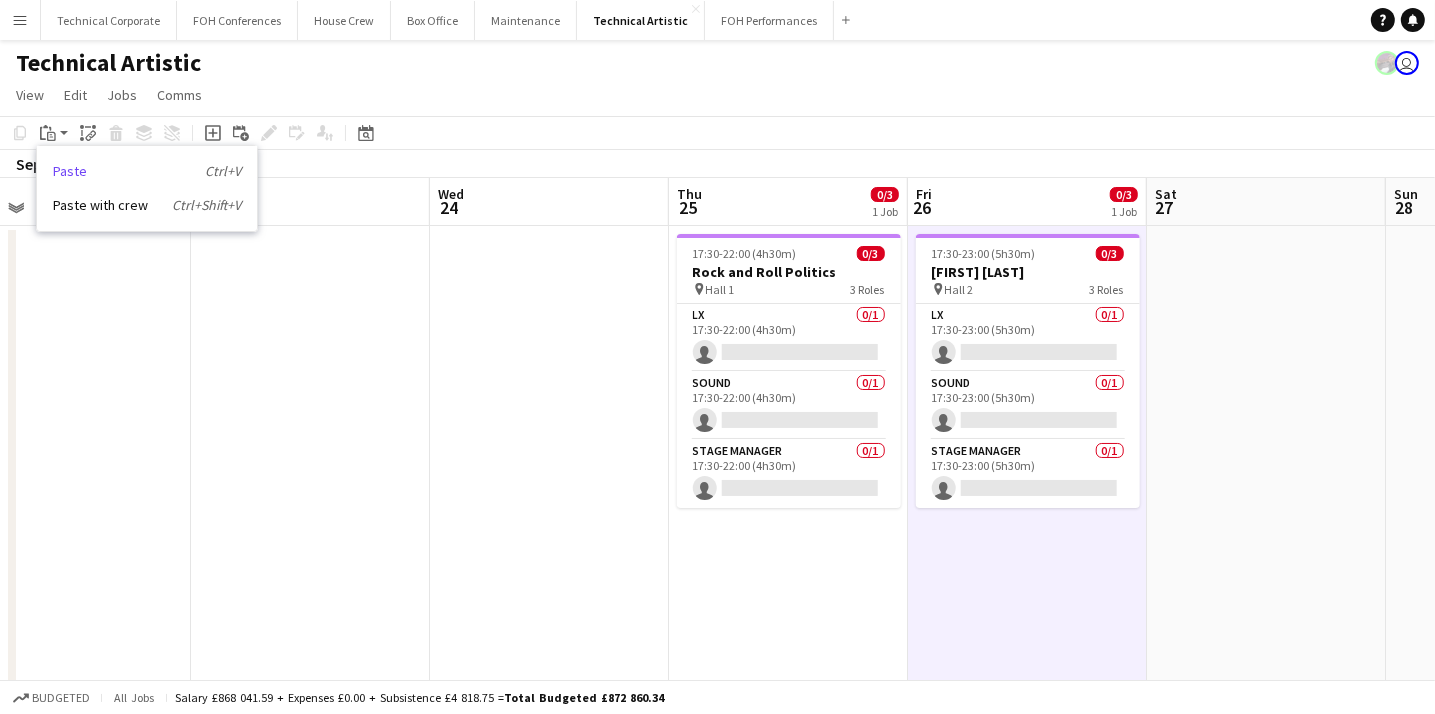 click on "Paste   Ctrl+V" at bounding box center [147, 171] 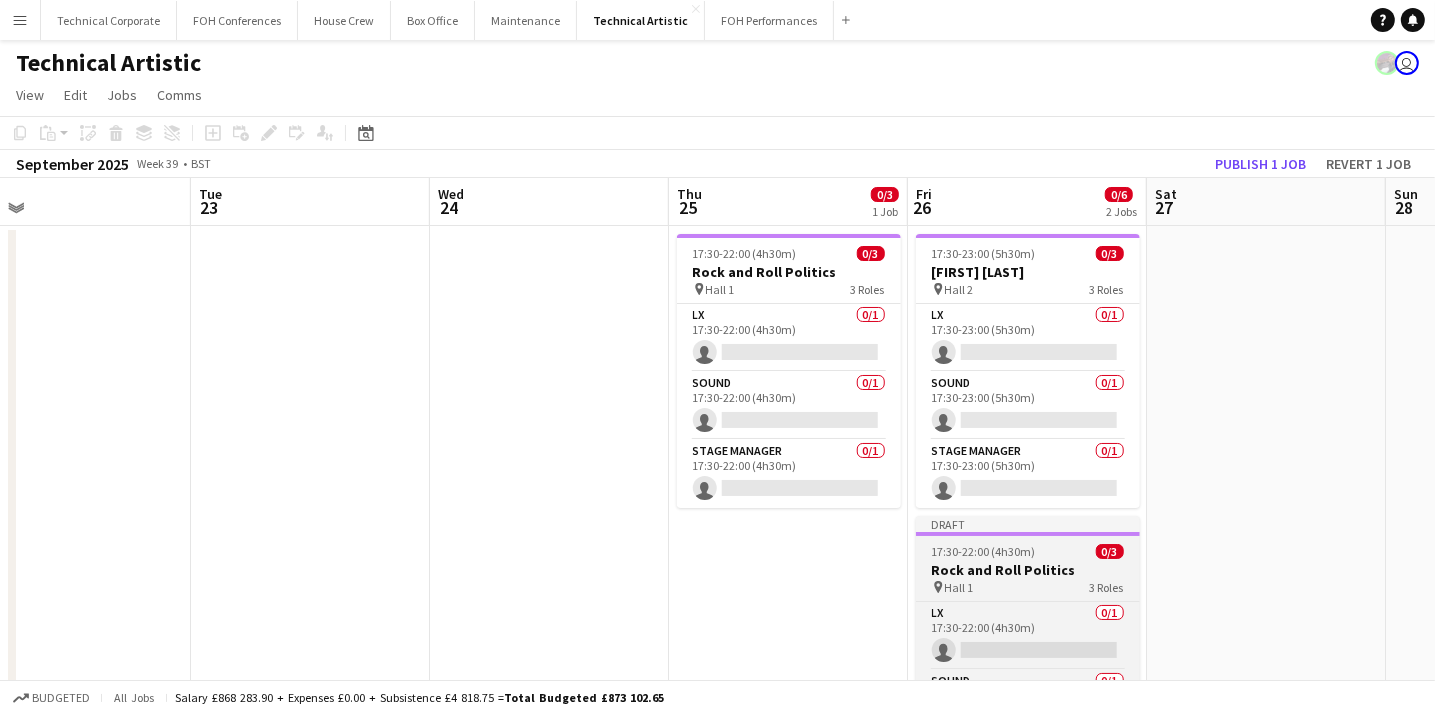 click on "17:30-22:00 (4h30m)" at bounding box center (984, 551) 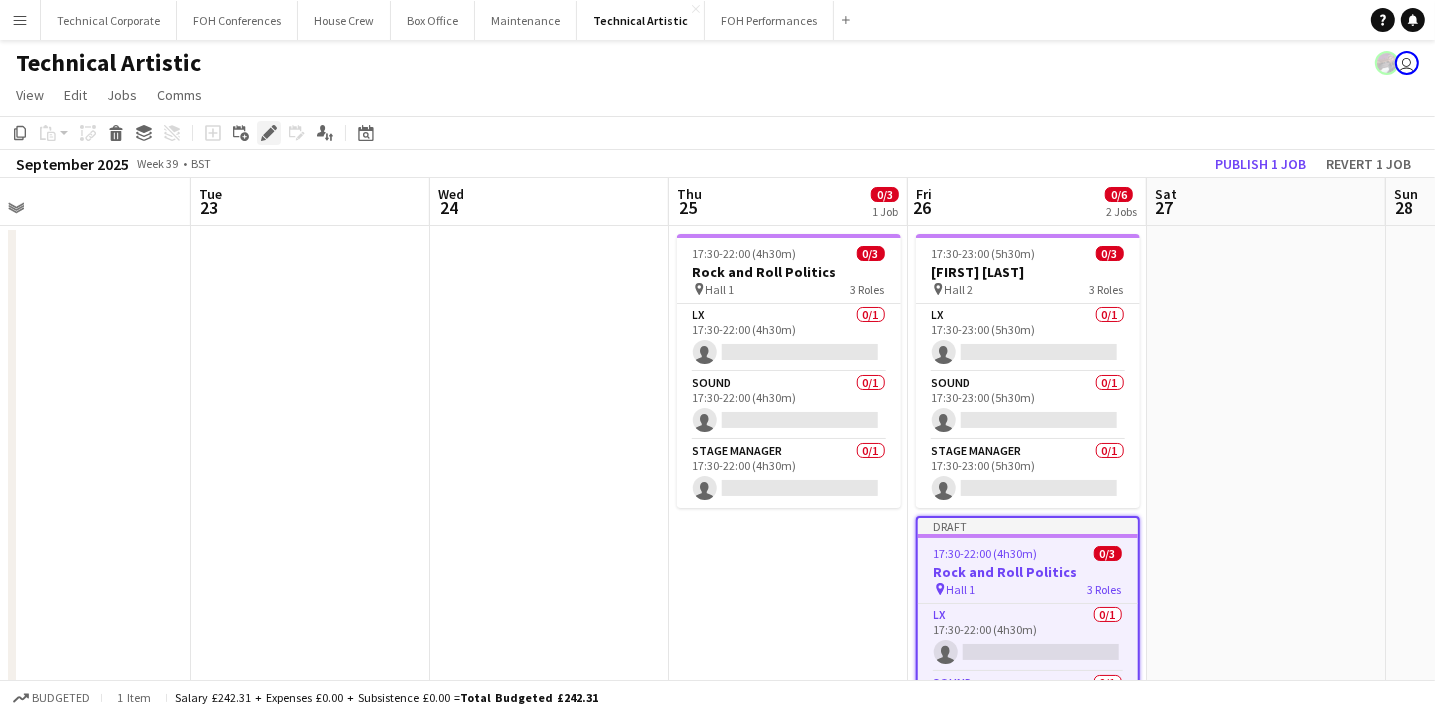 click on "Edit" 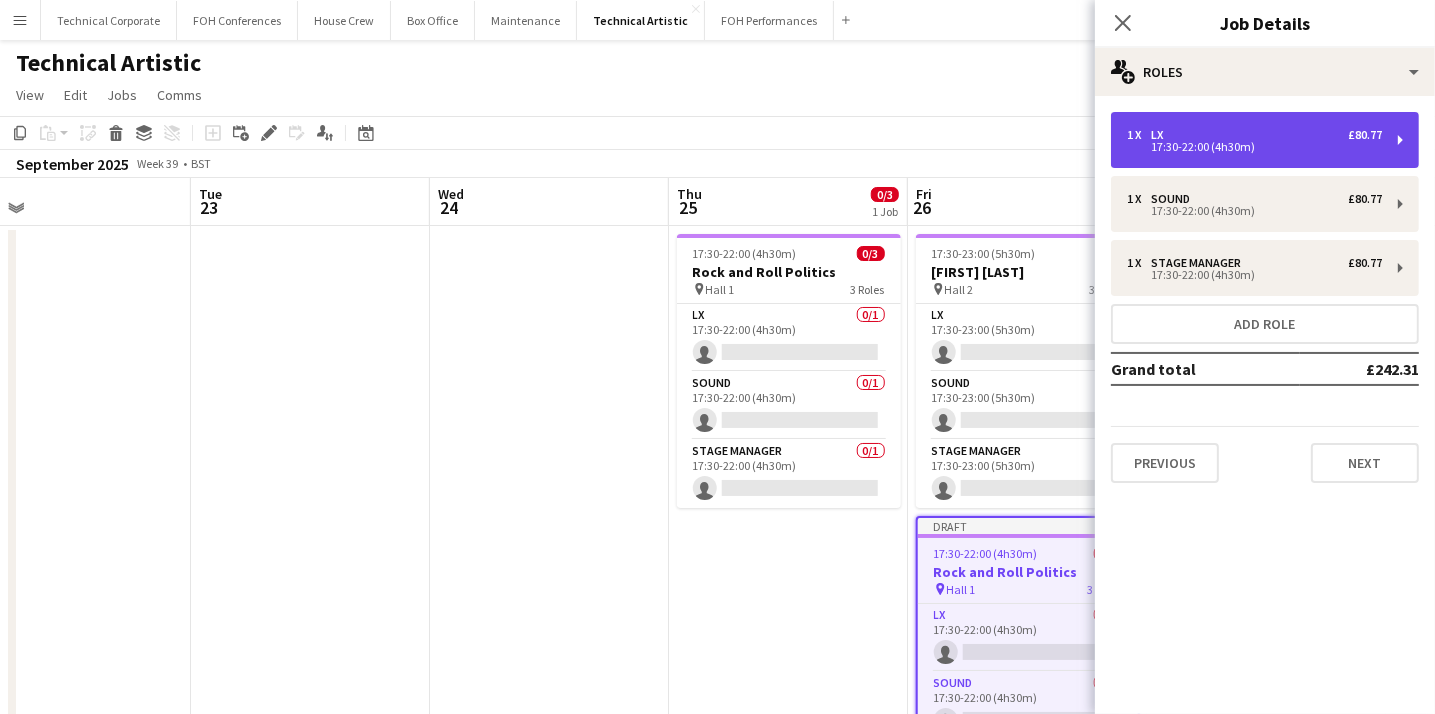 click on "1 x   LX   £80.77   17:30-22:00 (4h30m)" at bounding box center (1265, 140) 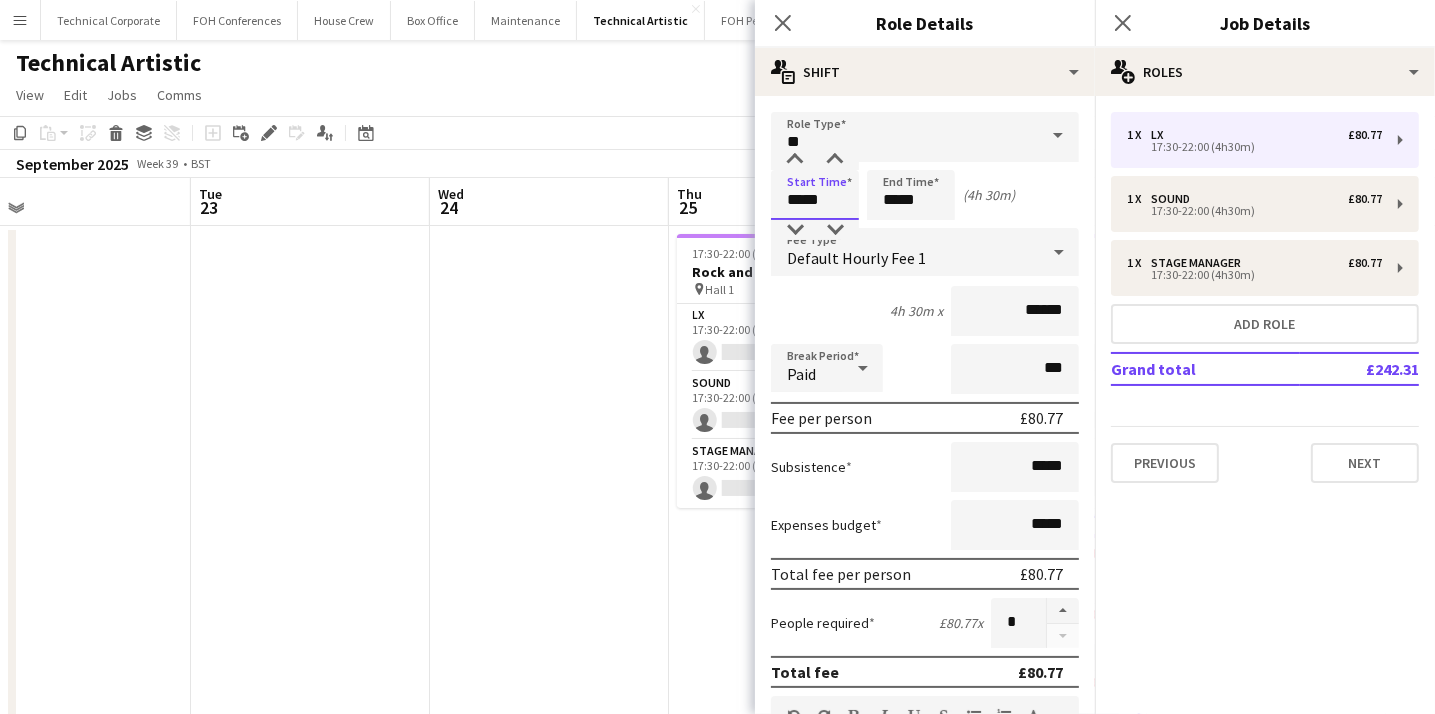 drag, startPoint x: 833, startPoint y: 194, endPoint x: 740, endPoint y: 209, distance: 94.20191 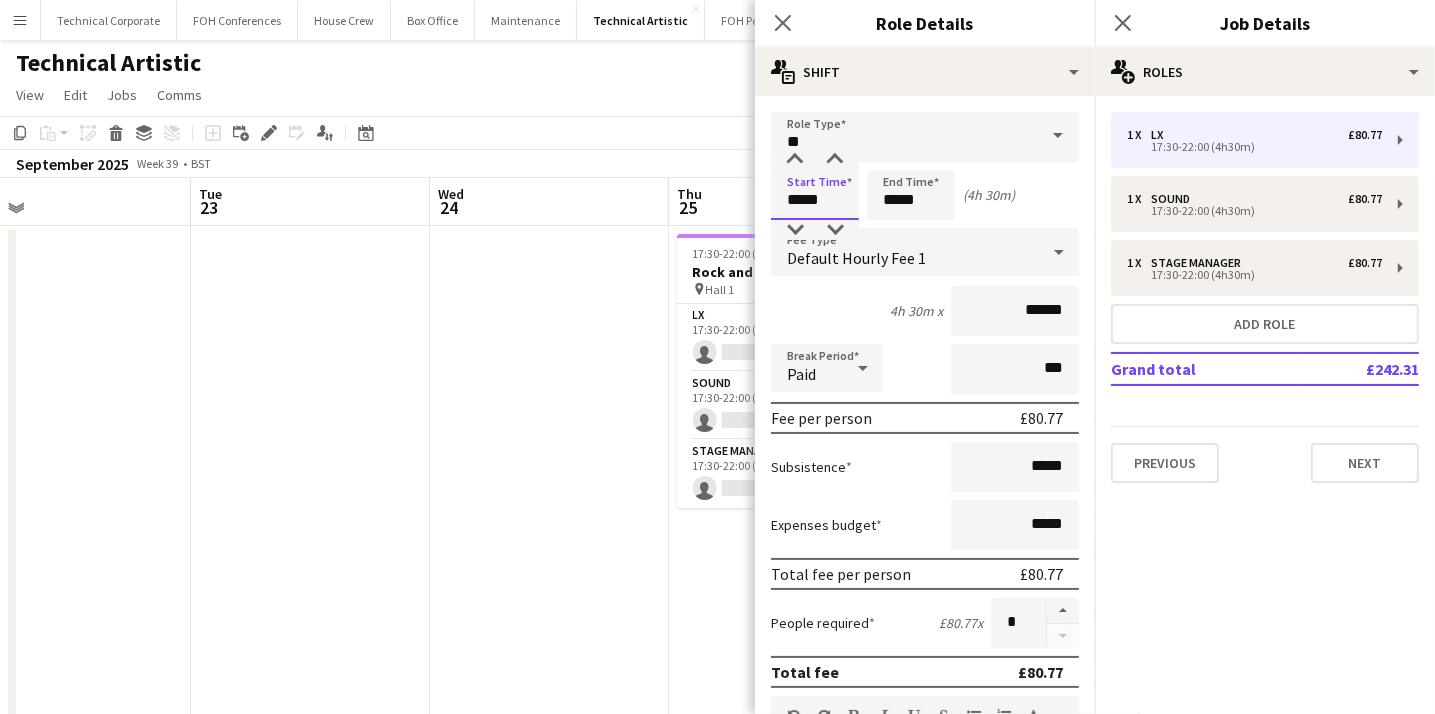 click on "Menu
Boards
Boards   Boards   All jobs   Status
Workforce
Workforce   My Workforce   Recruiting
Comms
Comms
Pay
Pay   Approvals
Platform Settings
Platform Settings   Your settings
Training Academy
Training Academy
Knowledge Base
Knowledge Base
Product Updates
Product Updates   Log Out   Privacy   Technical Corporate
Close
FOH Conferences
Close
House Crew
Close
Box Office
Close
Maintenance
Close
Technical Artistic
Close
FOH Performances
Close
Add
Help
Notifications" at bounding box center (717, 602) 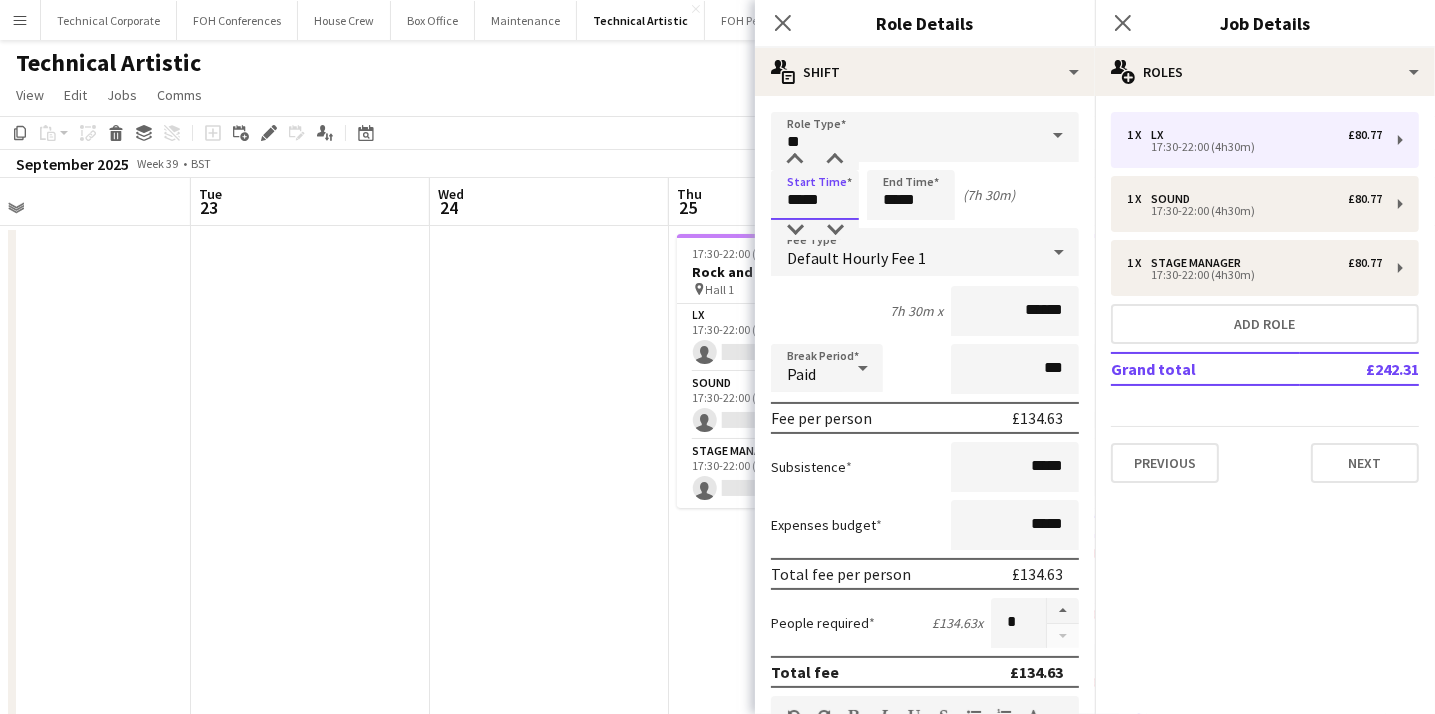 type on "*****" 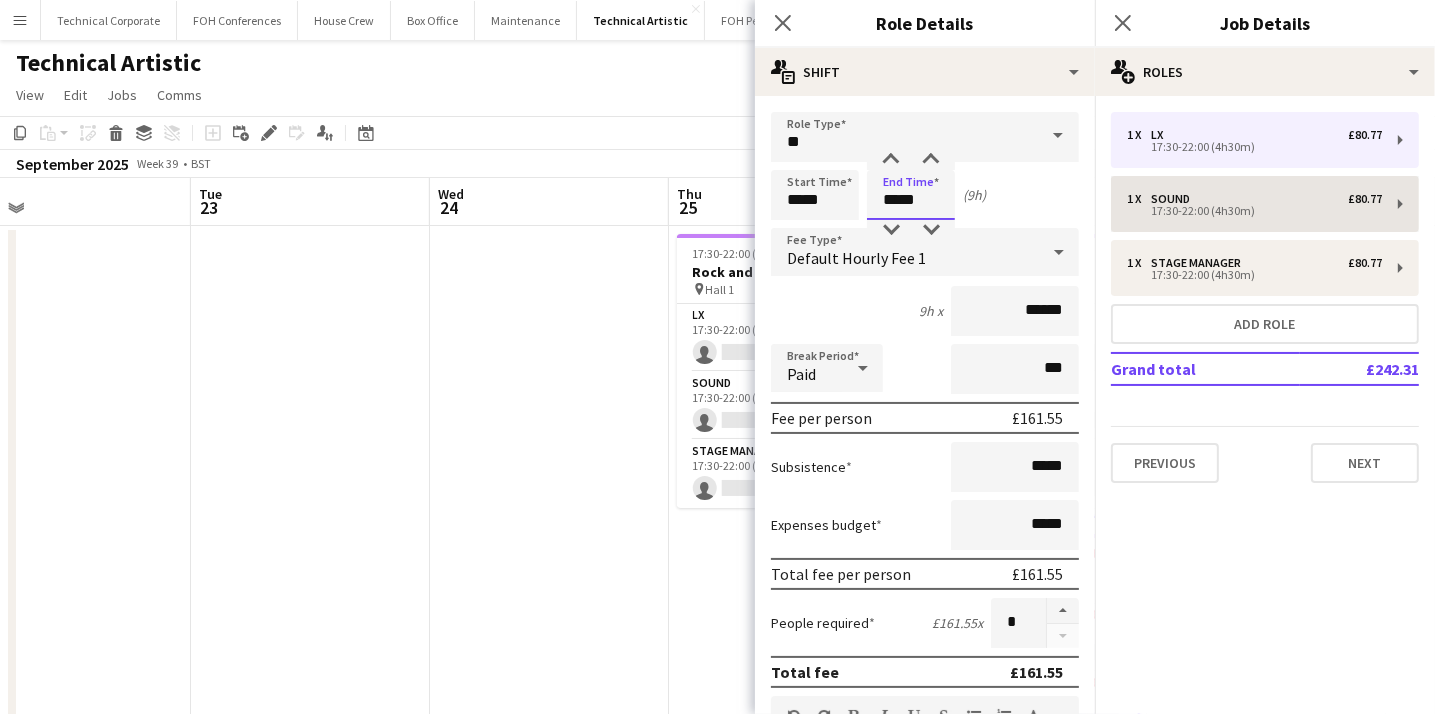 type on "*****" 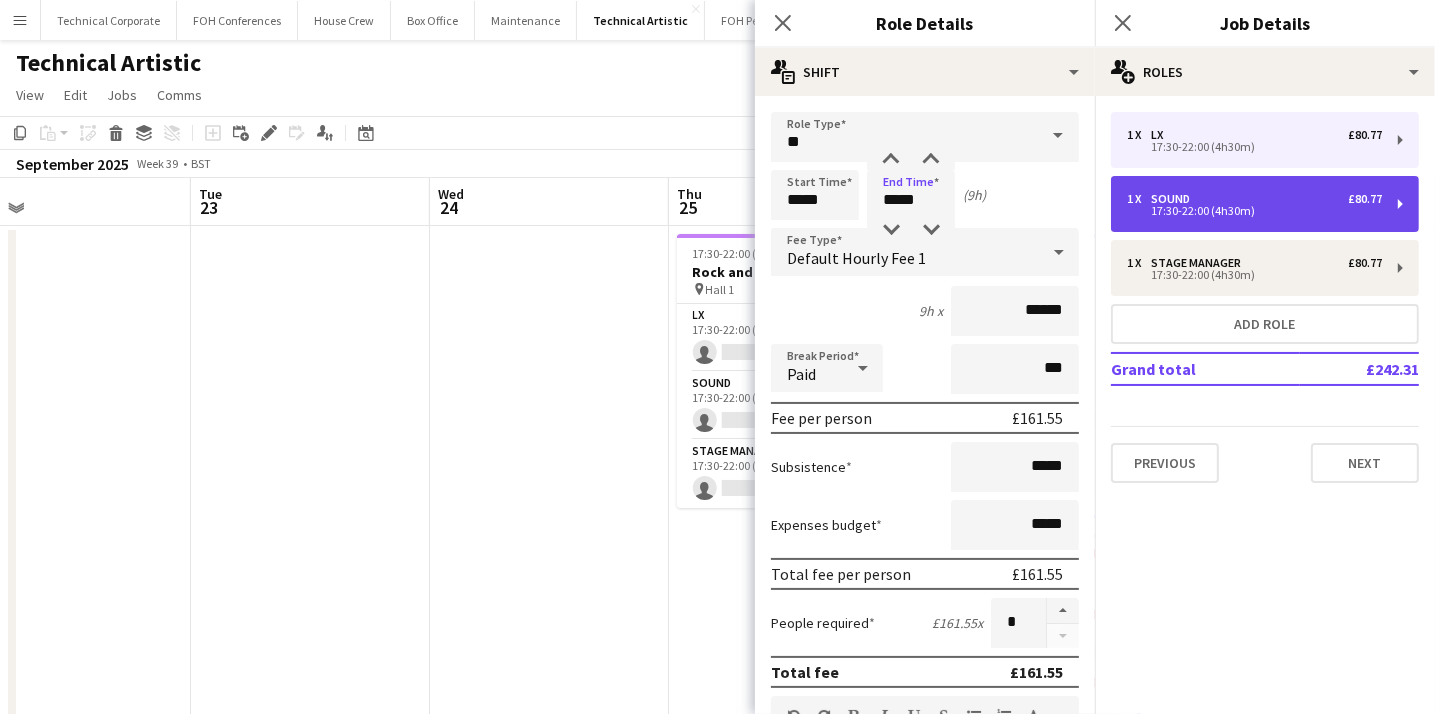 click on "17:30-22:00 (4h30m)" at bounding box center [1254, 211] 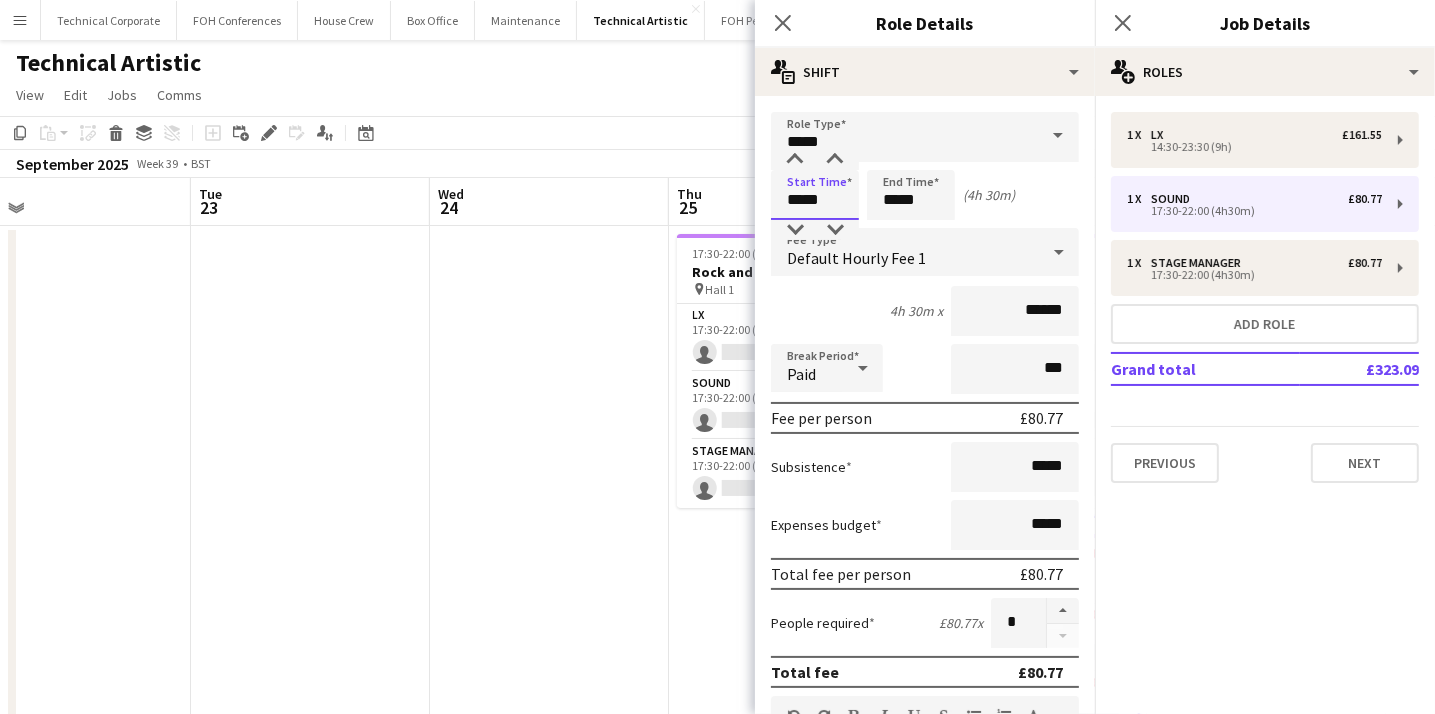drag, startPoint x: 828, startPoint y: 204, endPoint x: 735, endPoint y: 209, distance: 93.13431 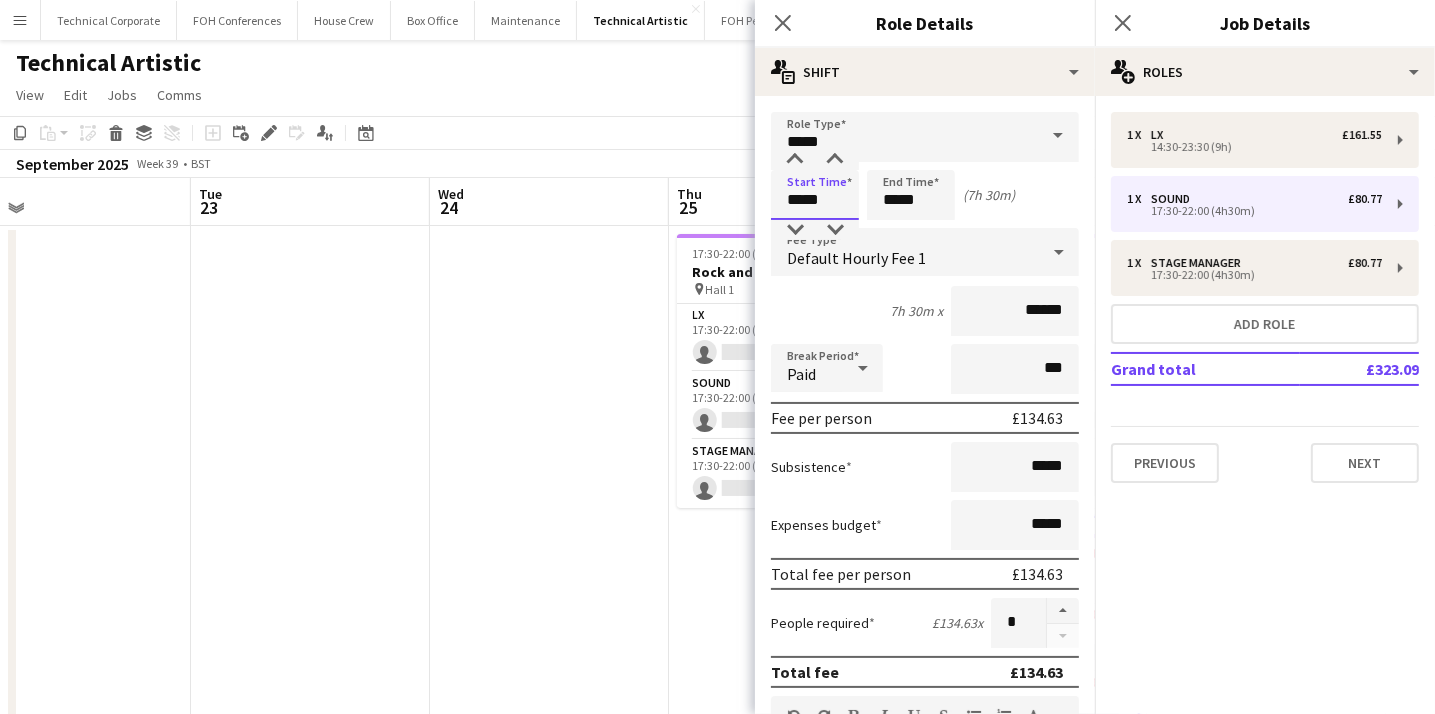 type on "*****" 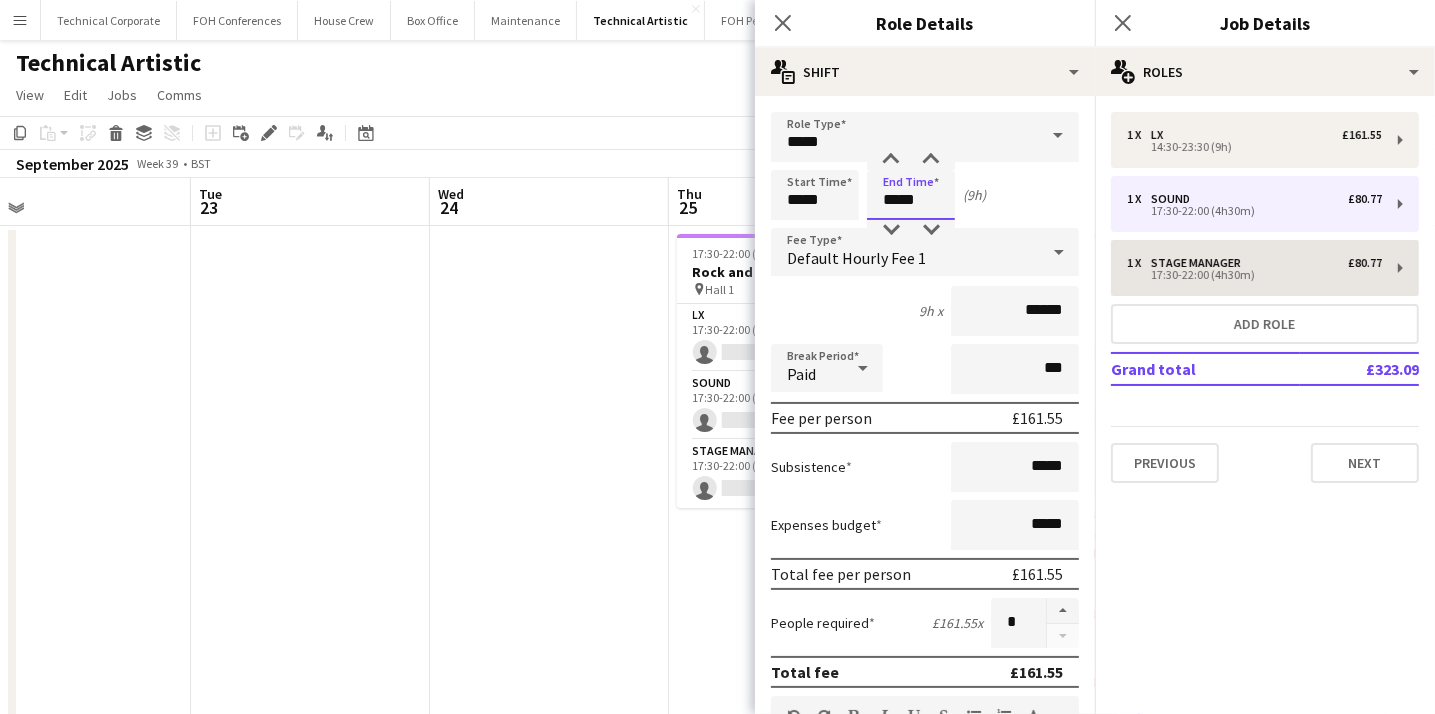 type on "*****" 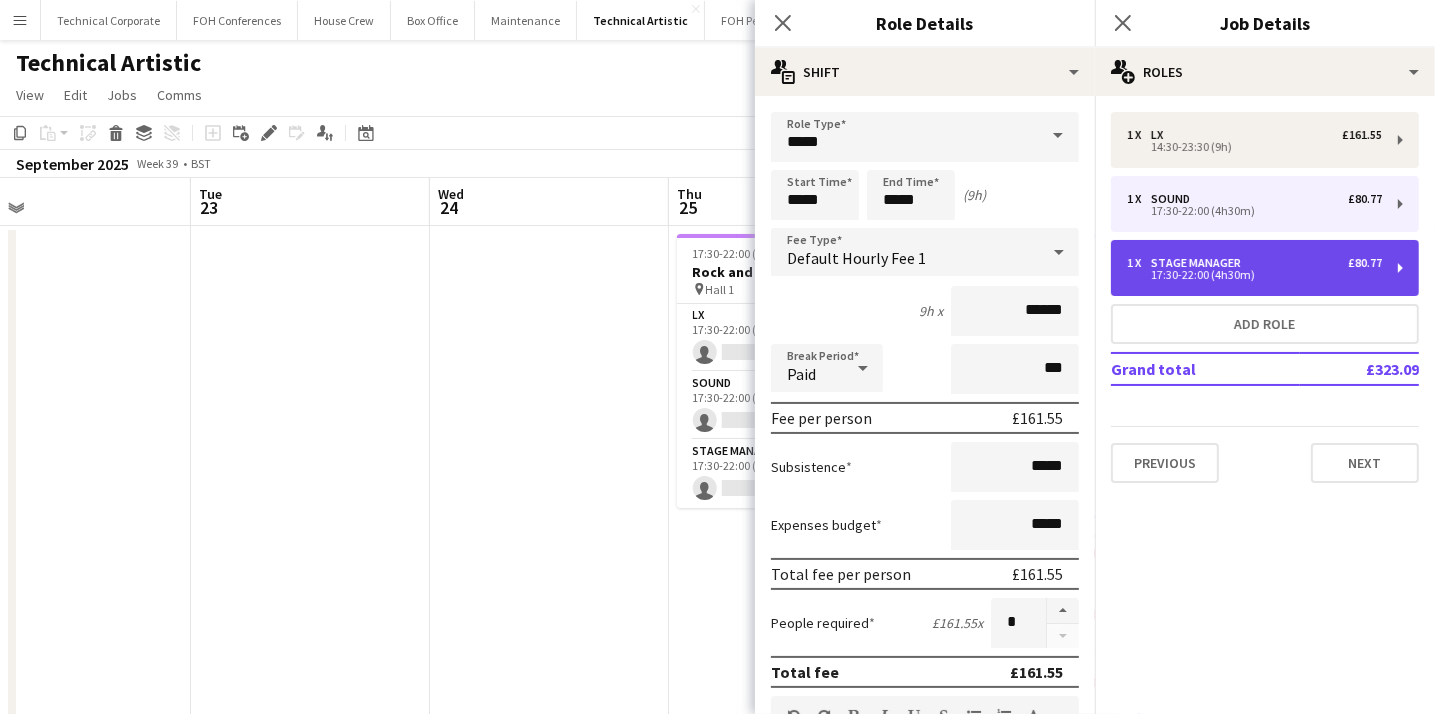 click on "17:30-22:00 (4h30m)" at bounding box center (1254, 275) 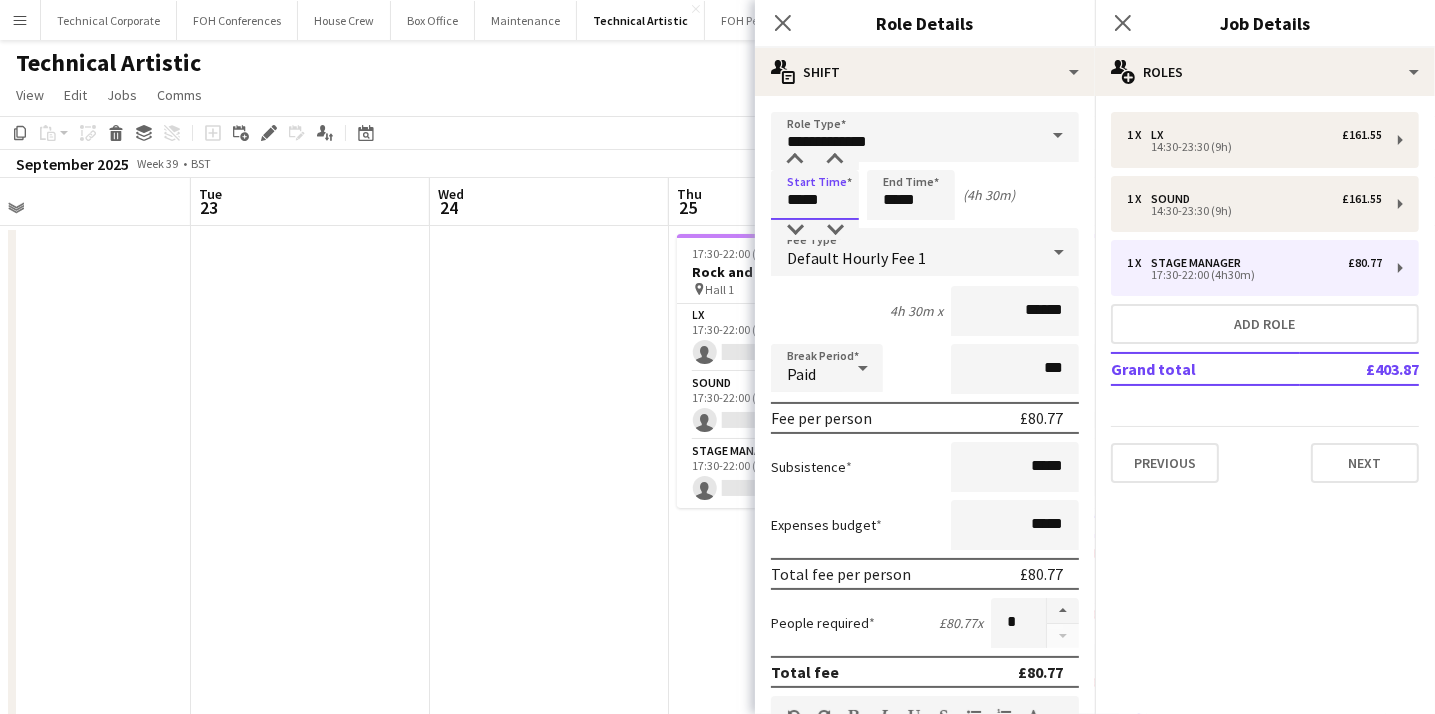 drag, startPoint x: 834, startPoint y: 195, endPoint x: 713, endPoint y: 205, distance: 121.41252 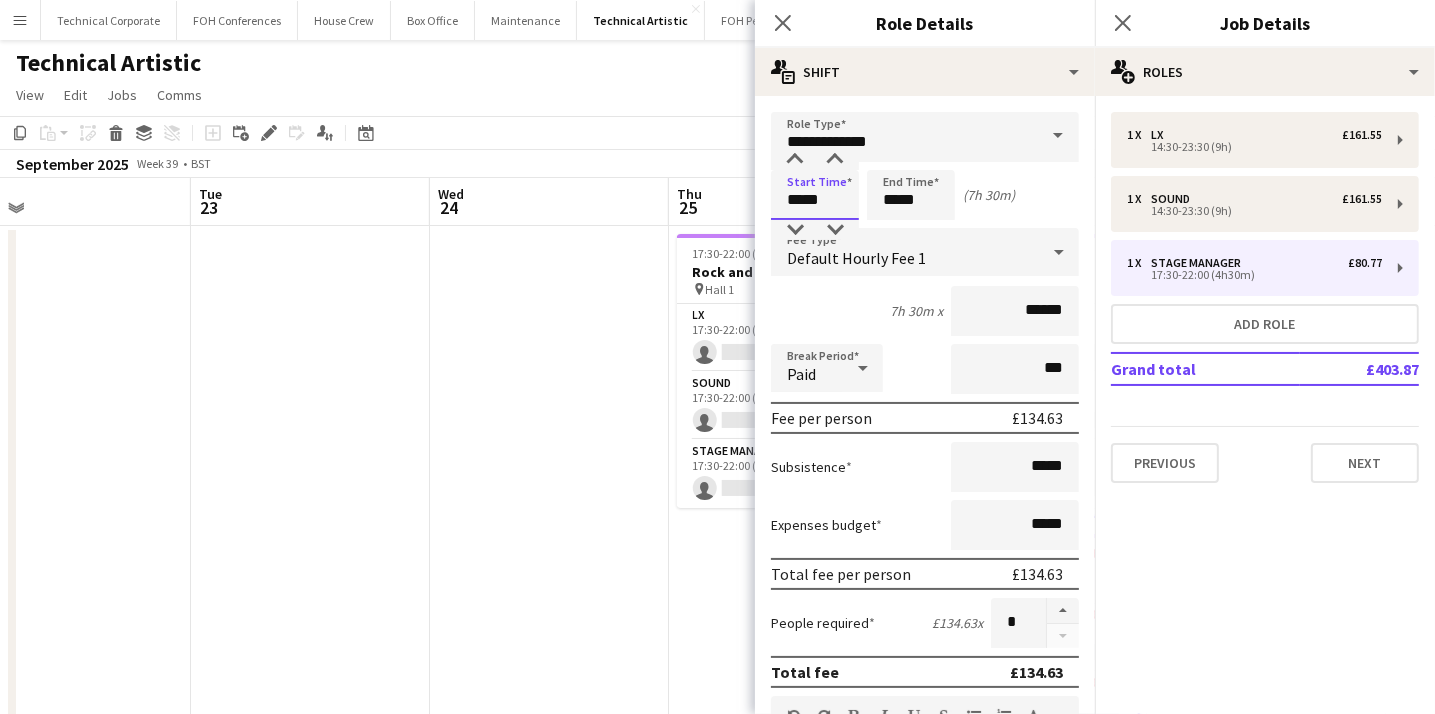 type on "*****" 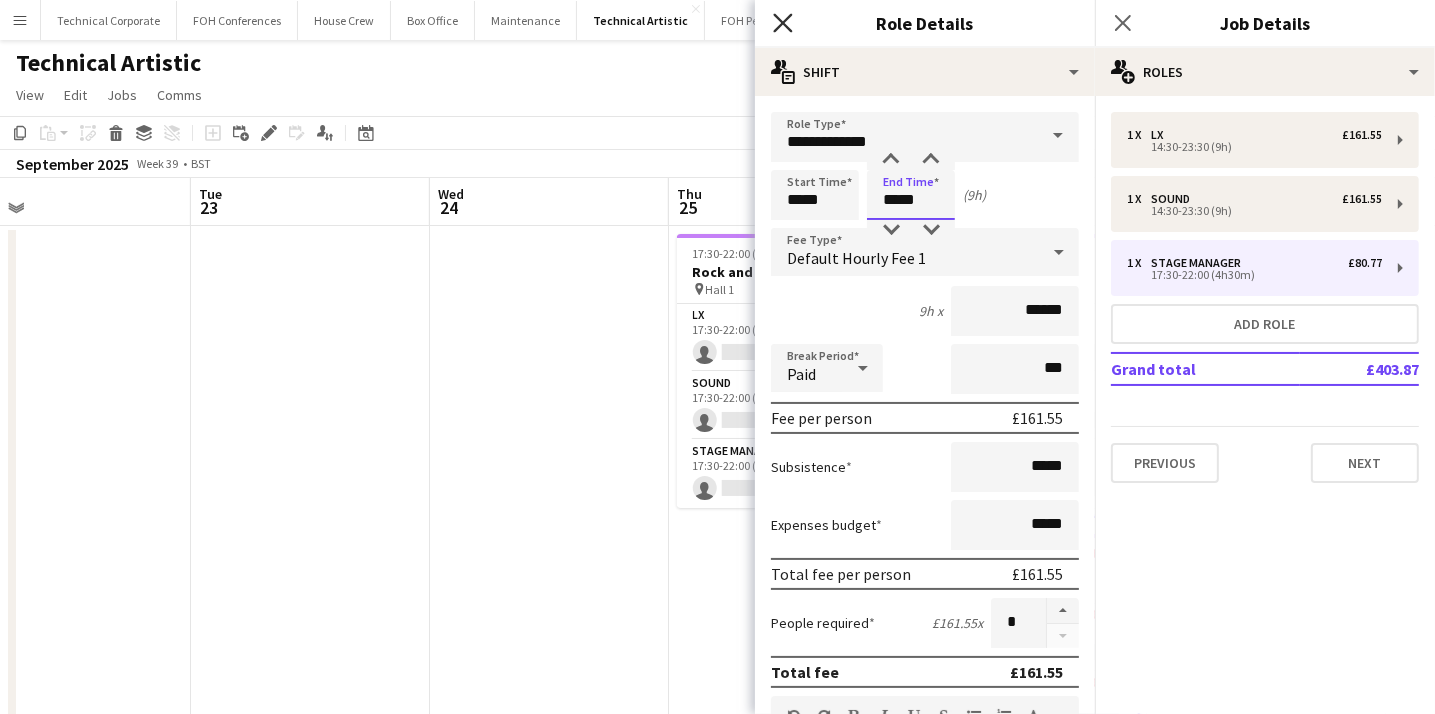 type on "*****" 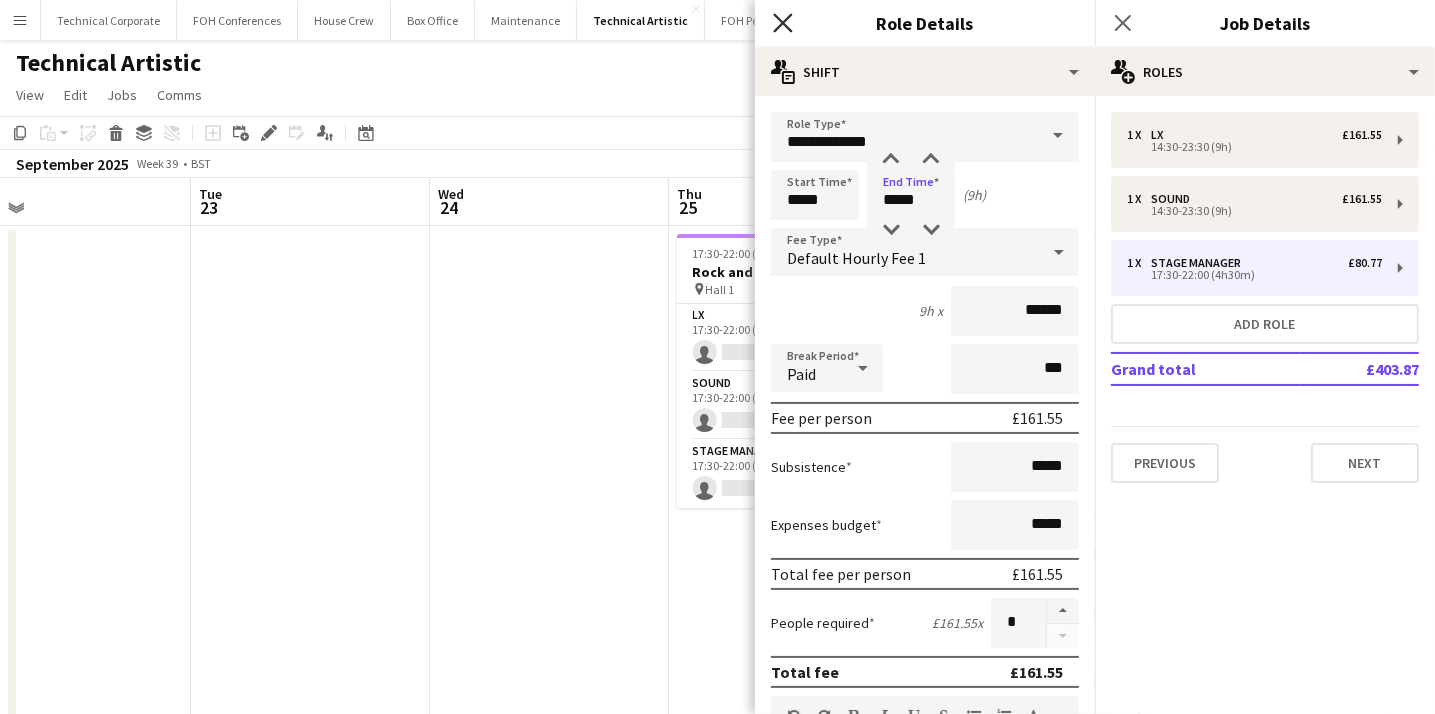 click 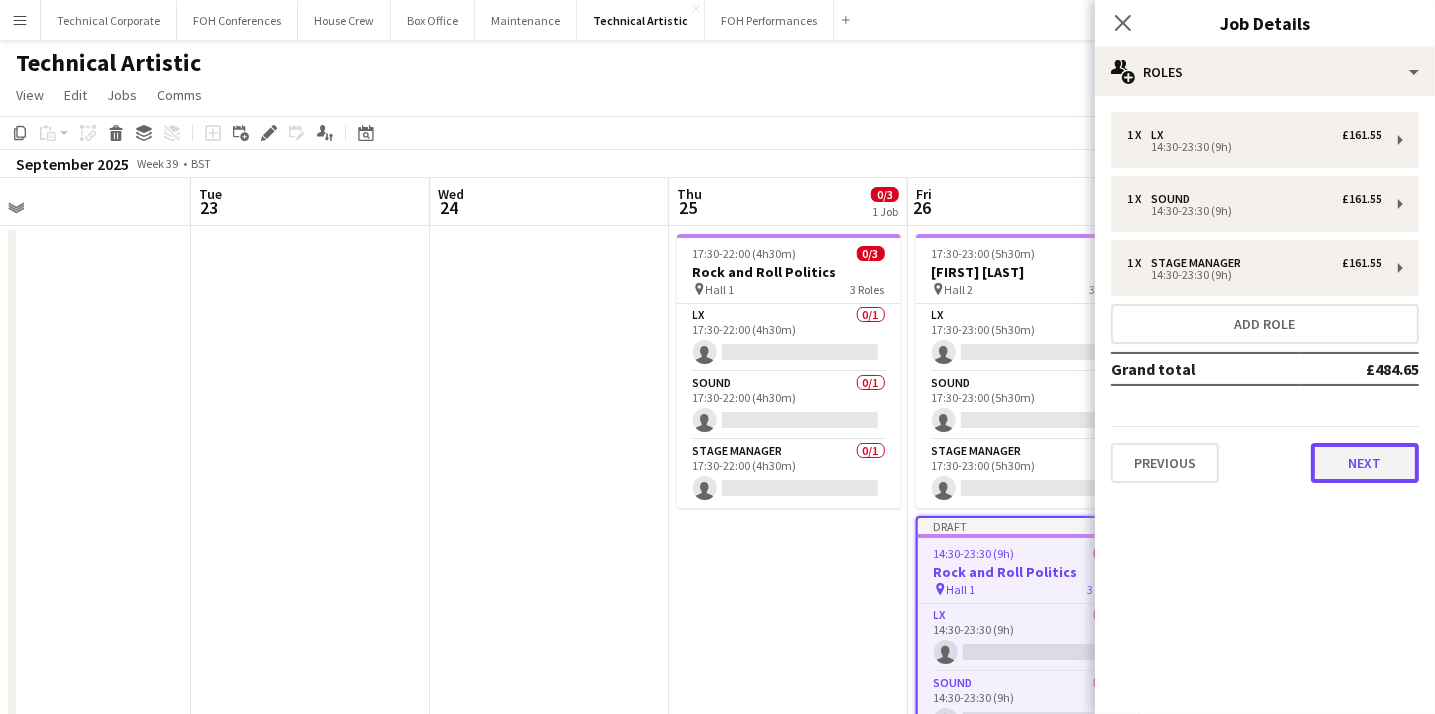 click on "Next" at bounding box center (1365, 463) 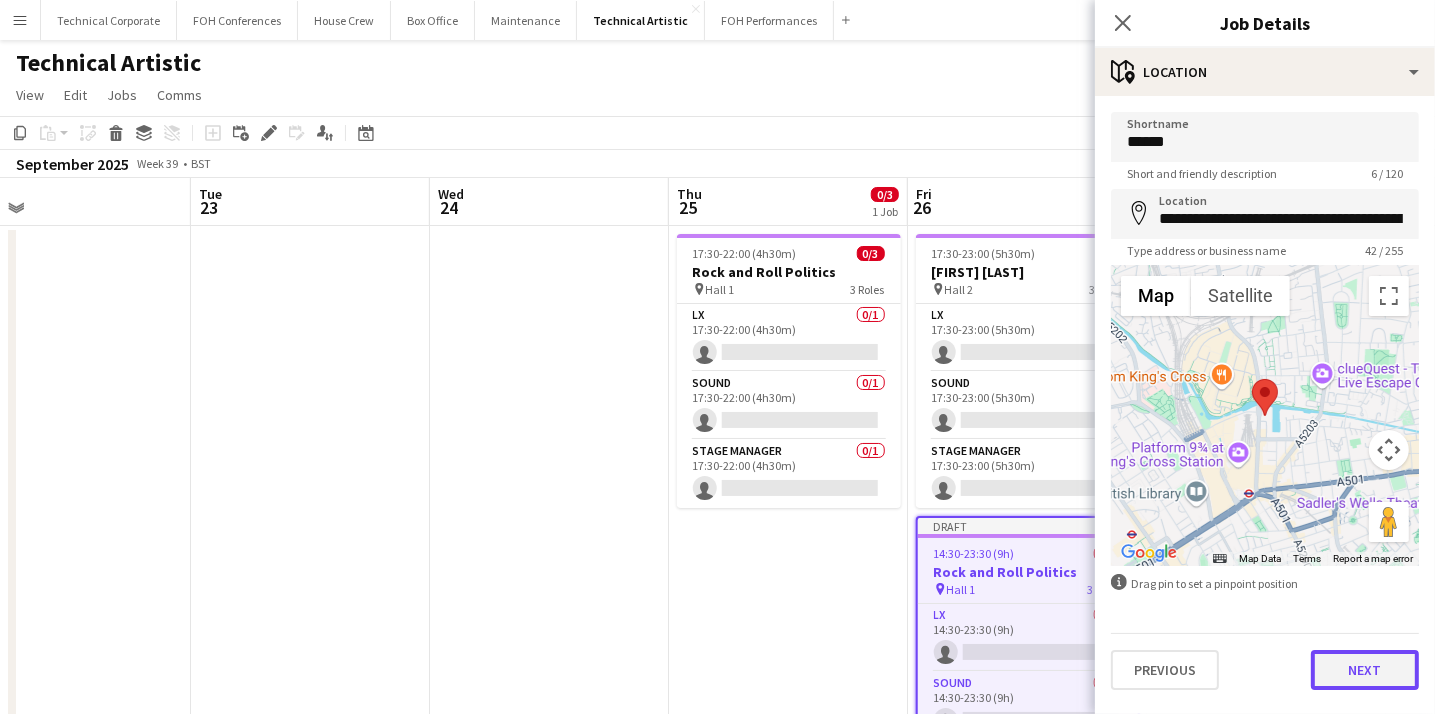 click on "Next" at bounding box center (1365, 670) 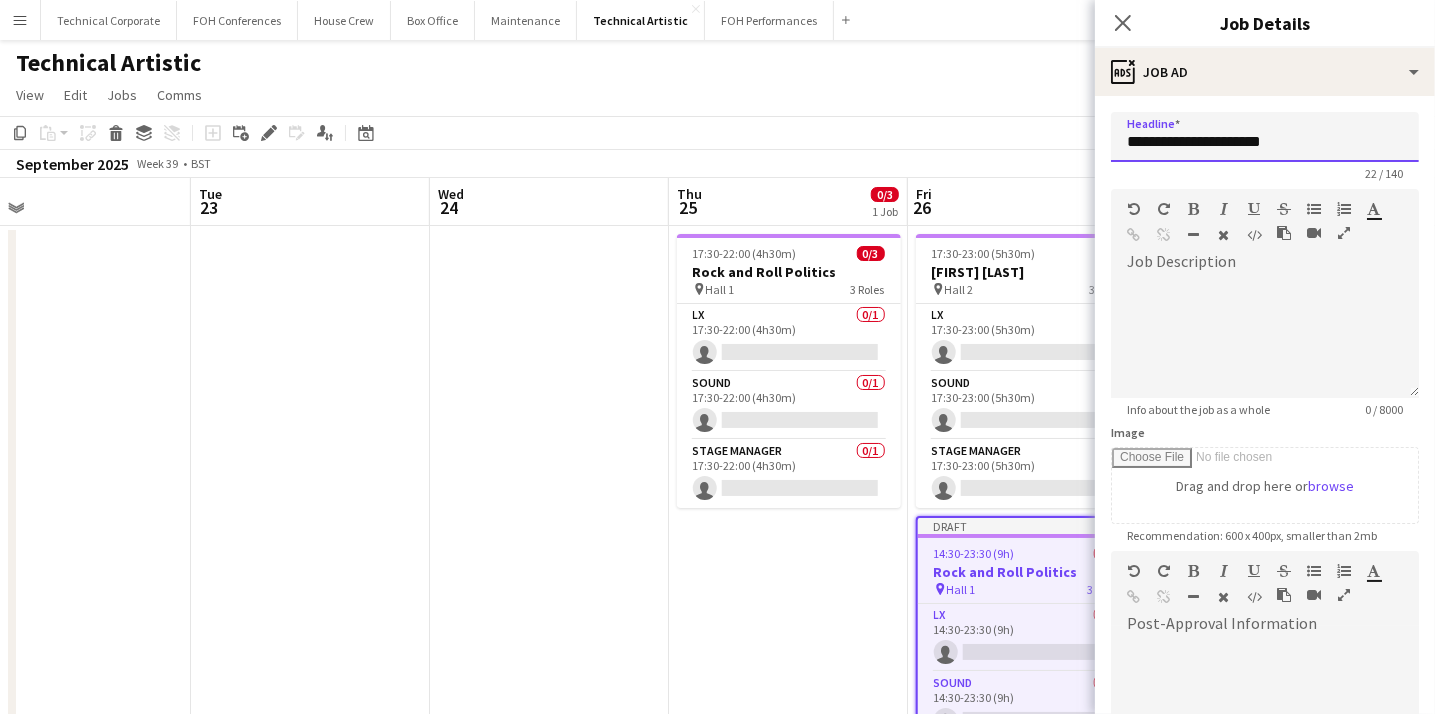 drag, startPoint x: 1290, startPoint y: 150, endPoint x: 1100, endPoint y: 165, distance: 190.59119 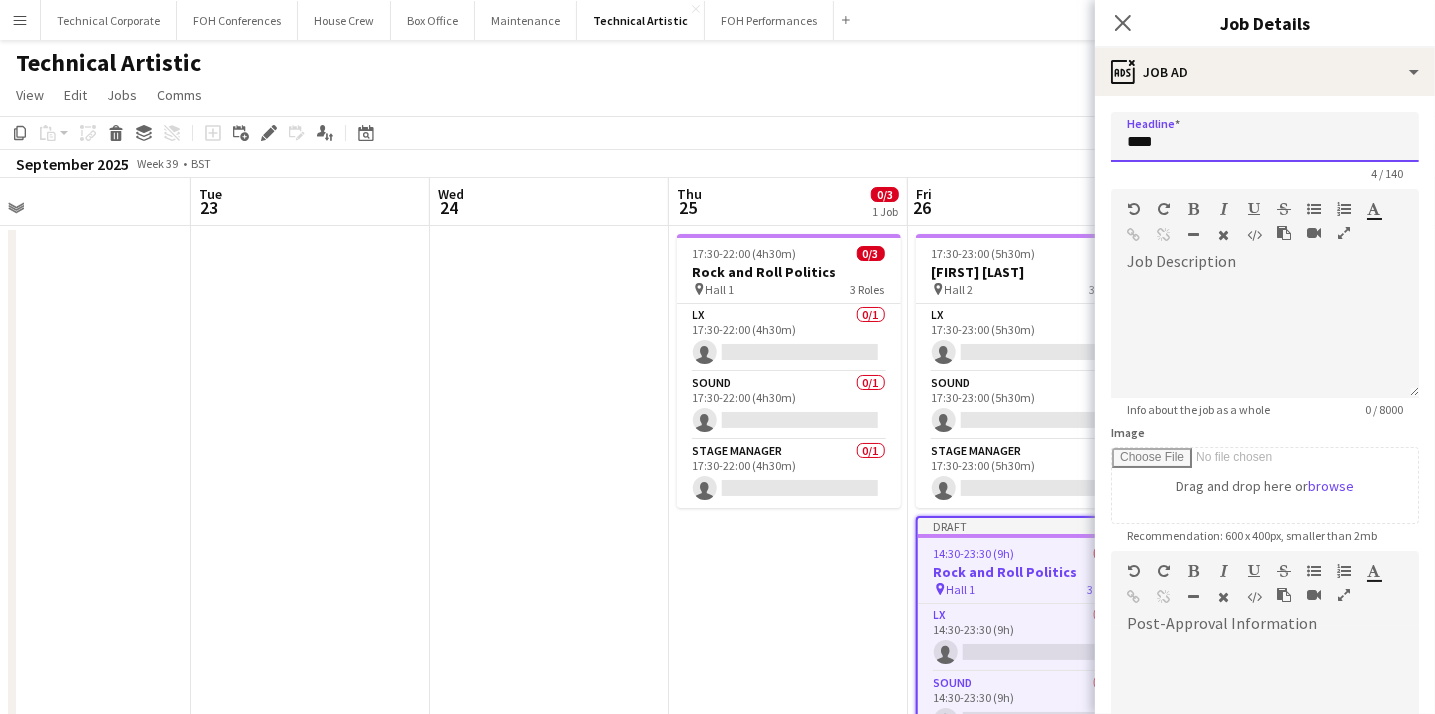 drag, startPoint x: 1192, startPoint y: 142, endPoint x: 1060, endPoint y: 126, distance: 132.96616 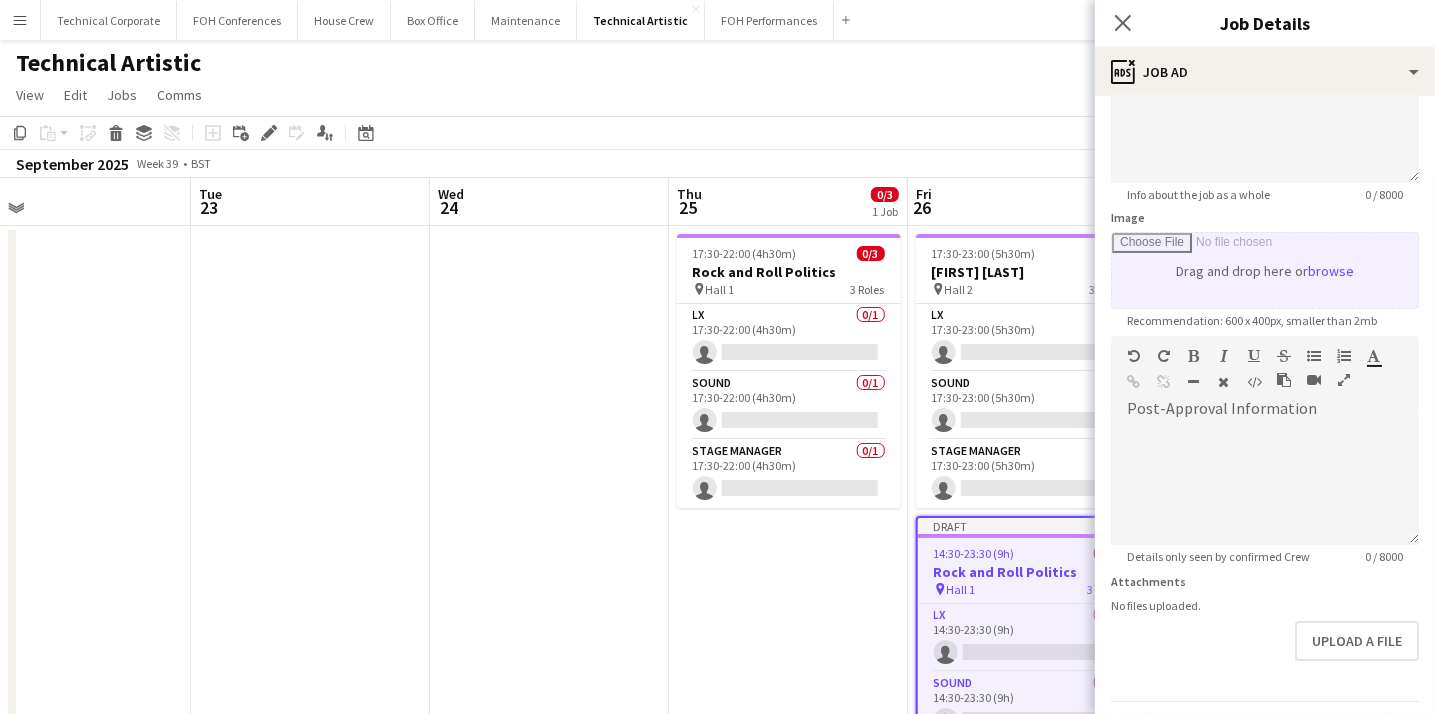 scroll, scrollTop: 272, scrollLeft: 0, axis: vertical 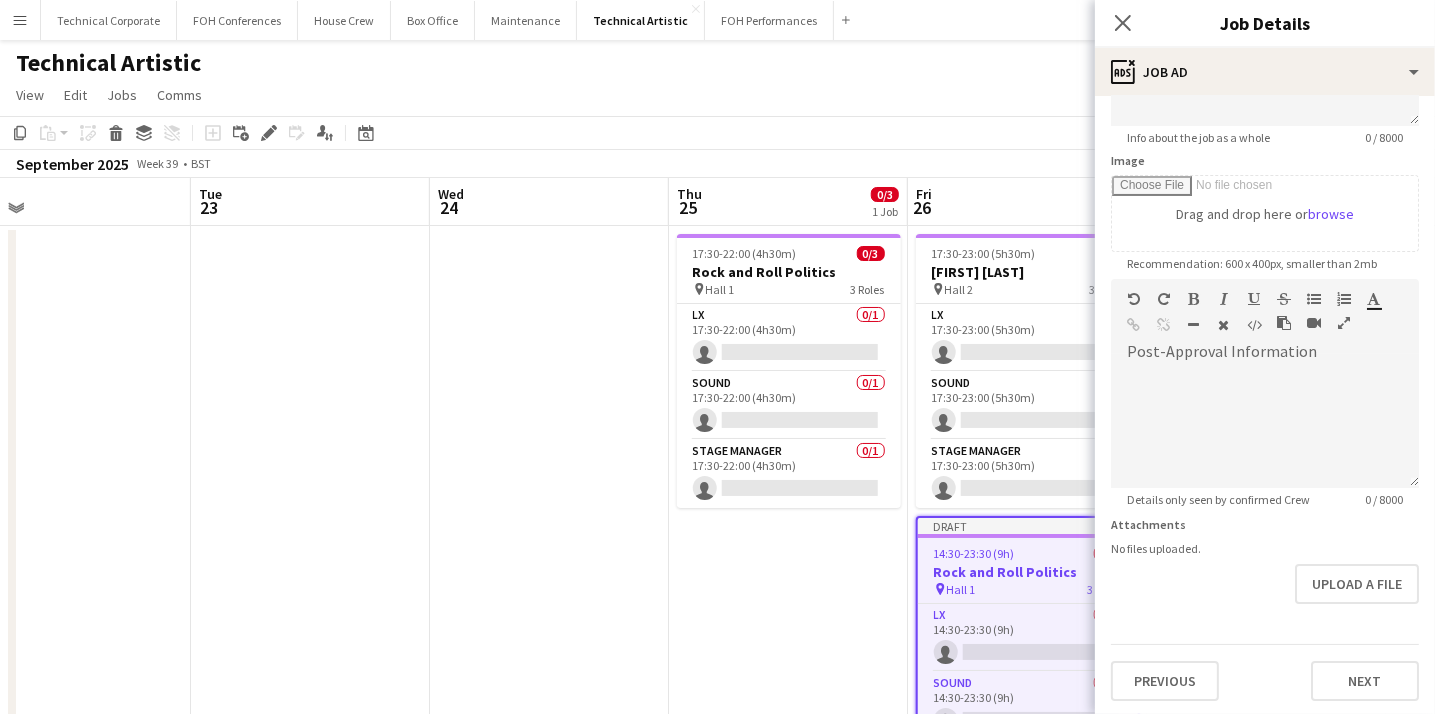 type on "****" 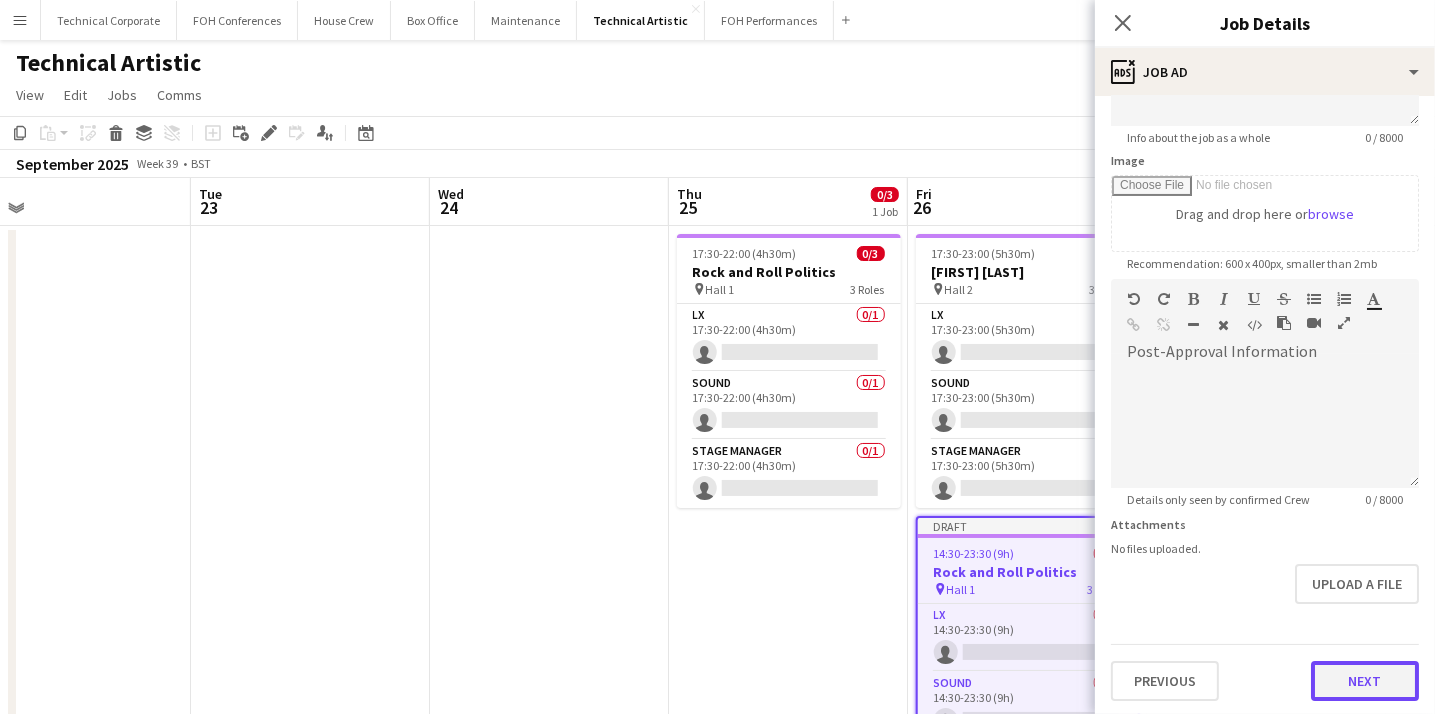 click on "Next" at bounding box center [1365, 681] 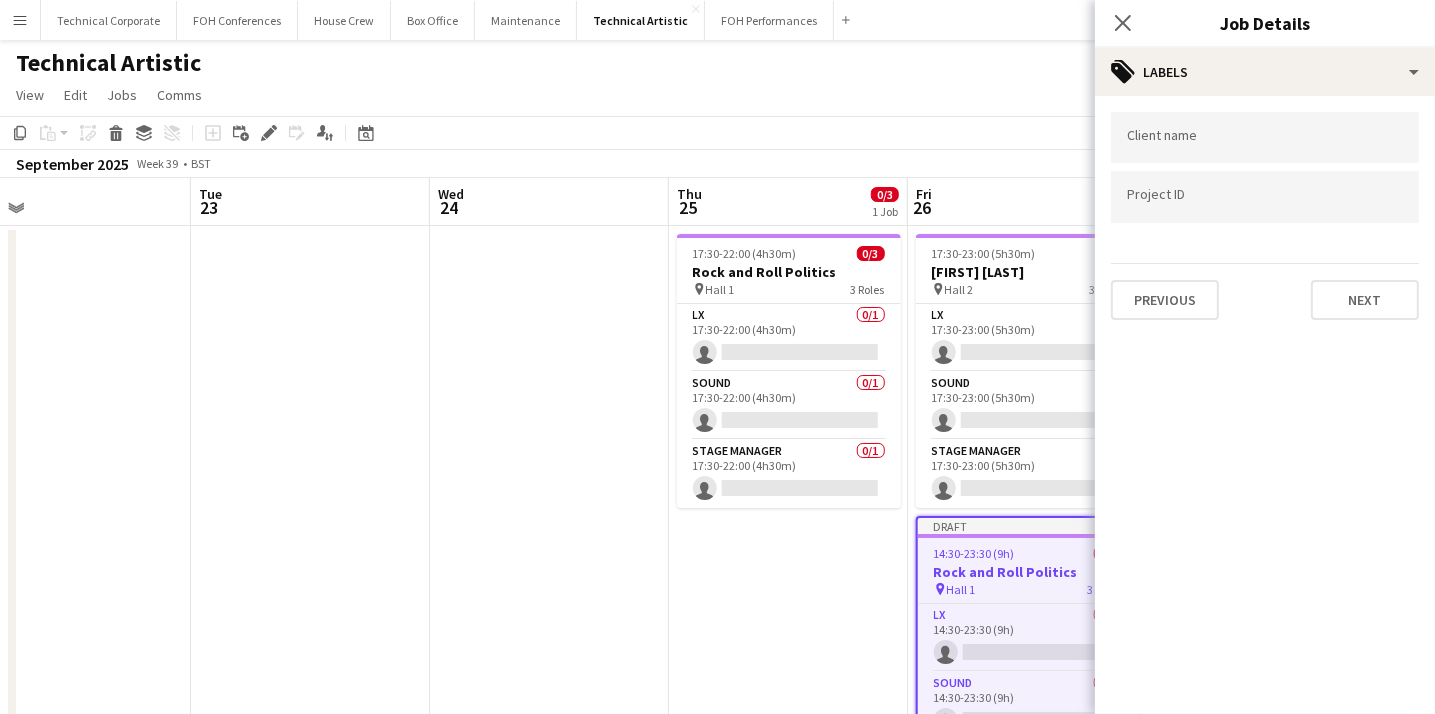 scroll, scrollTop: 0, scrollLeft: 0, axis: both 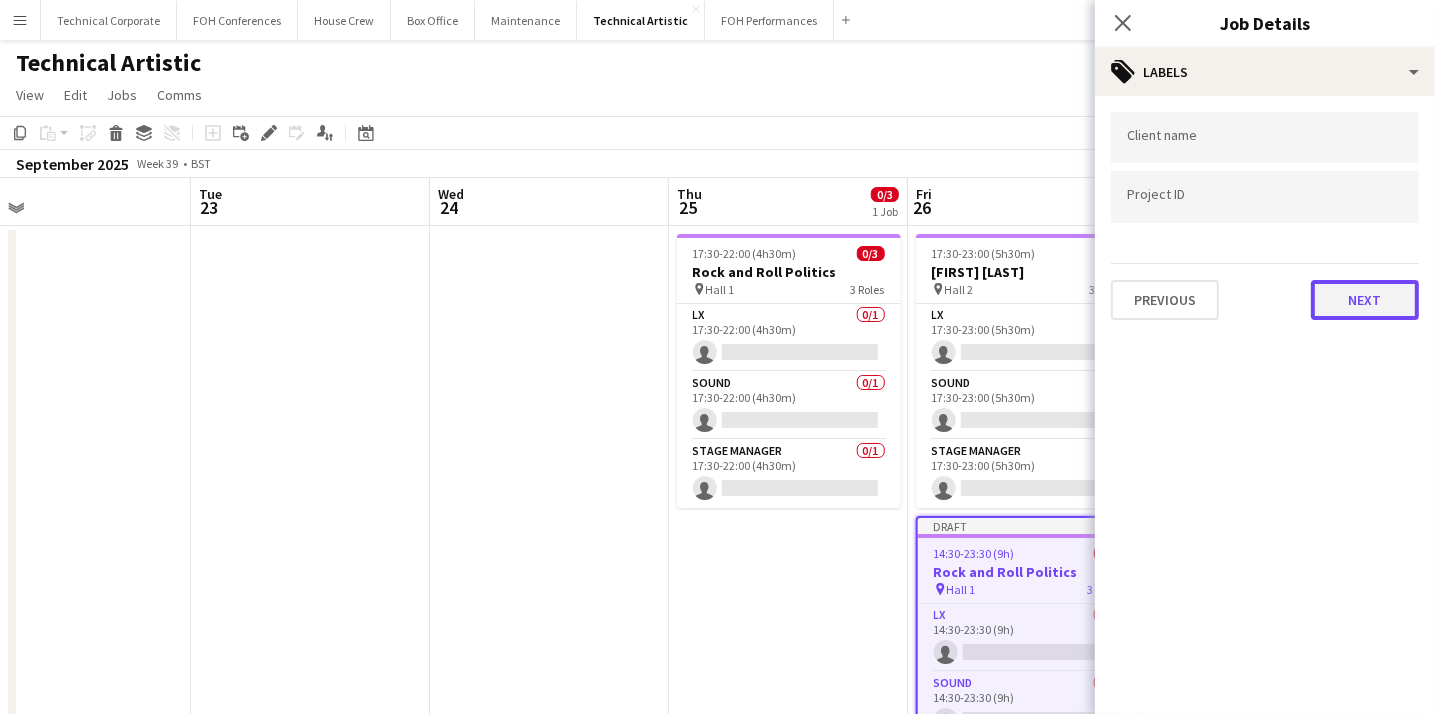 click on "Next" at bounding box center (1365, 300) 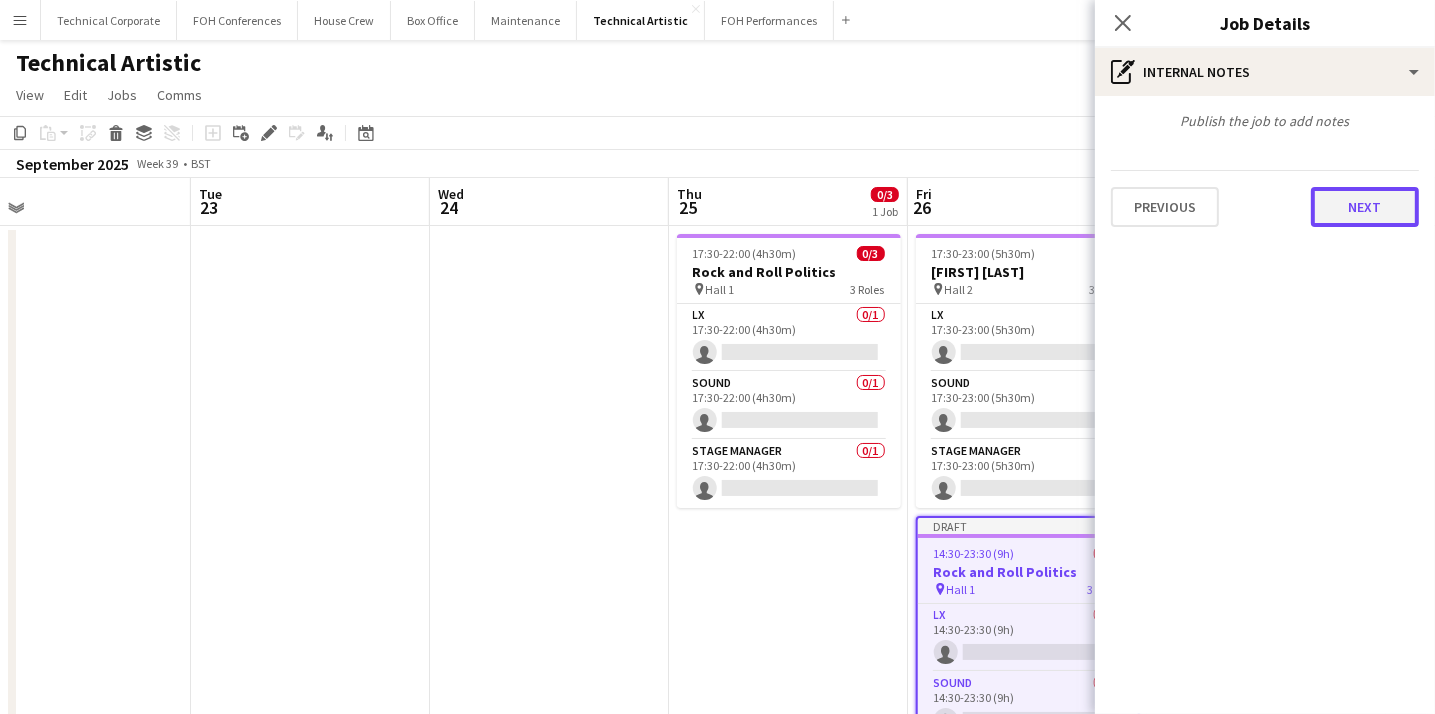 click on "Next" at bounding box center (1365, 207) 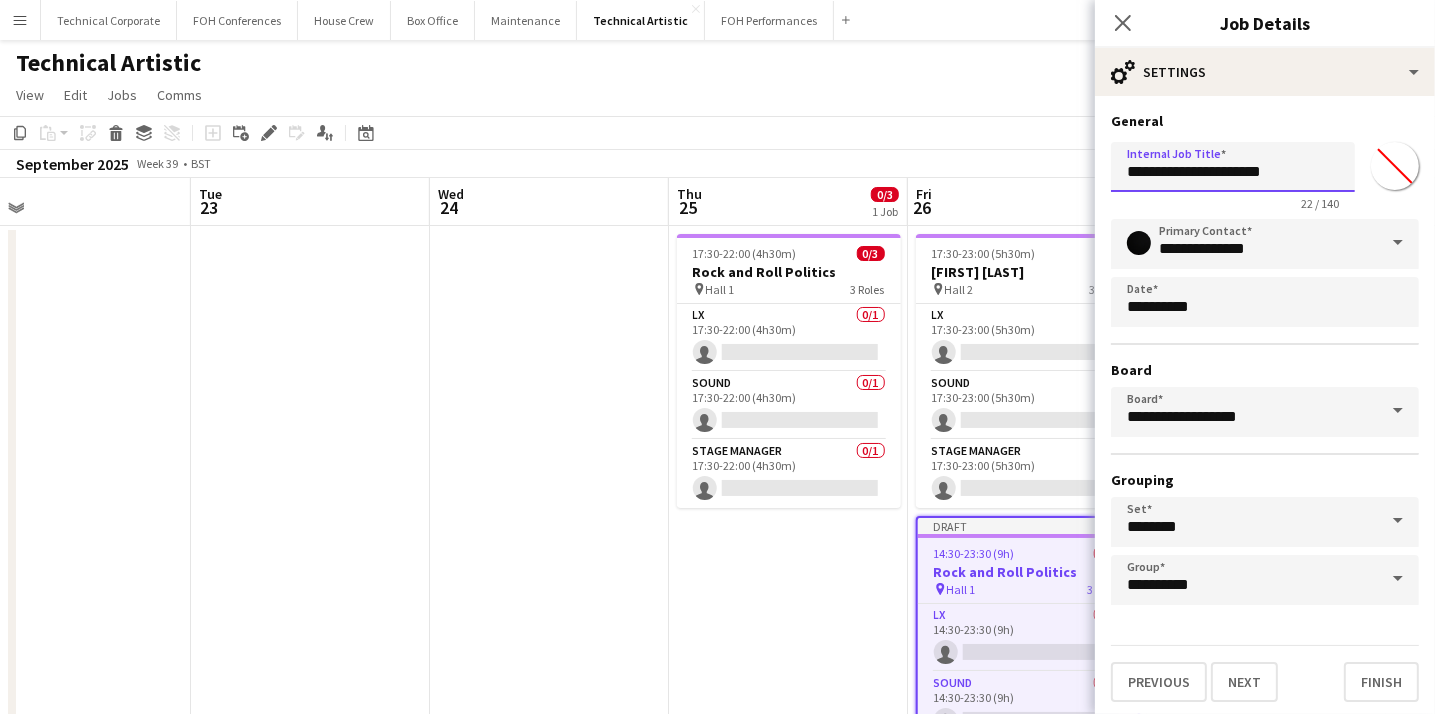 drag, startPoint x: 1288, startPoint y: 170, endPoint x: 1094, endPoint y: 143, distance: 195.86986 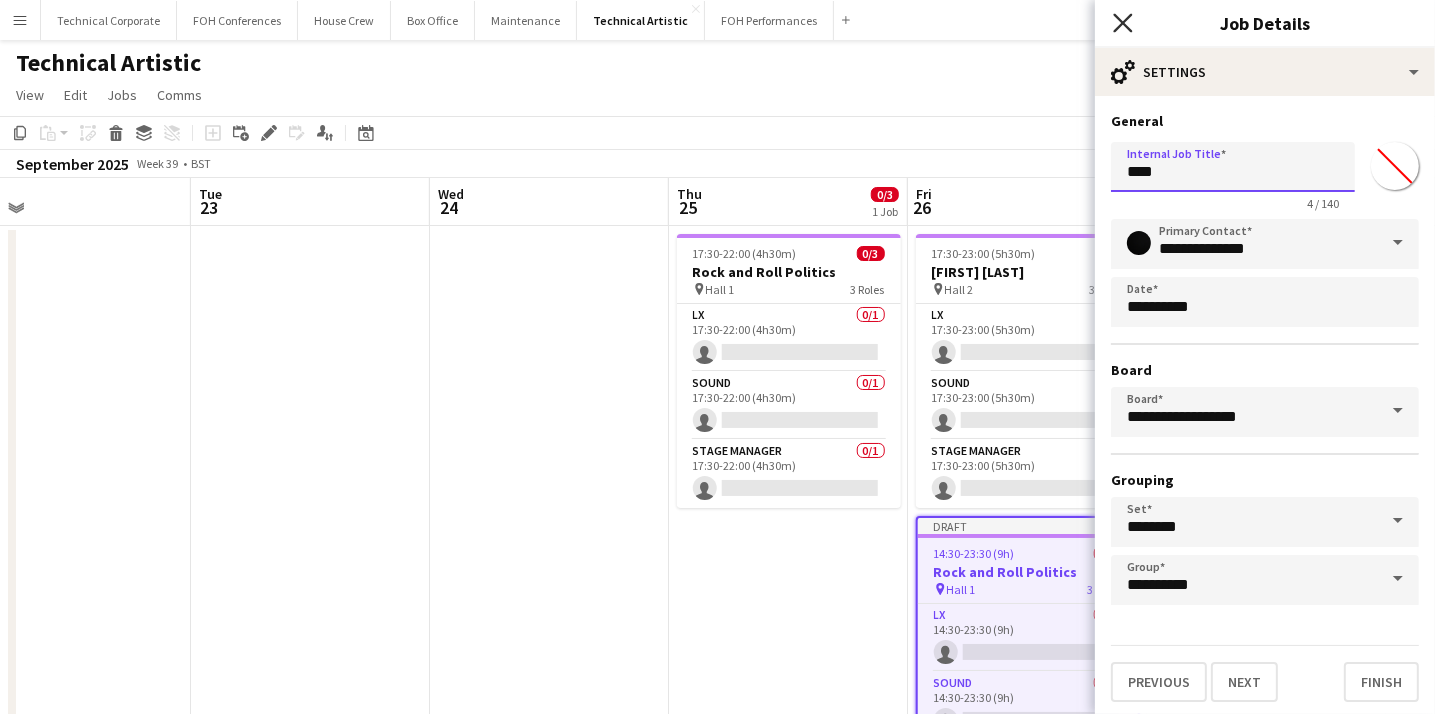 type on "****" 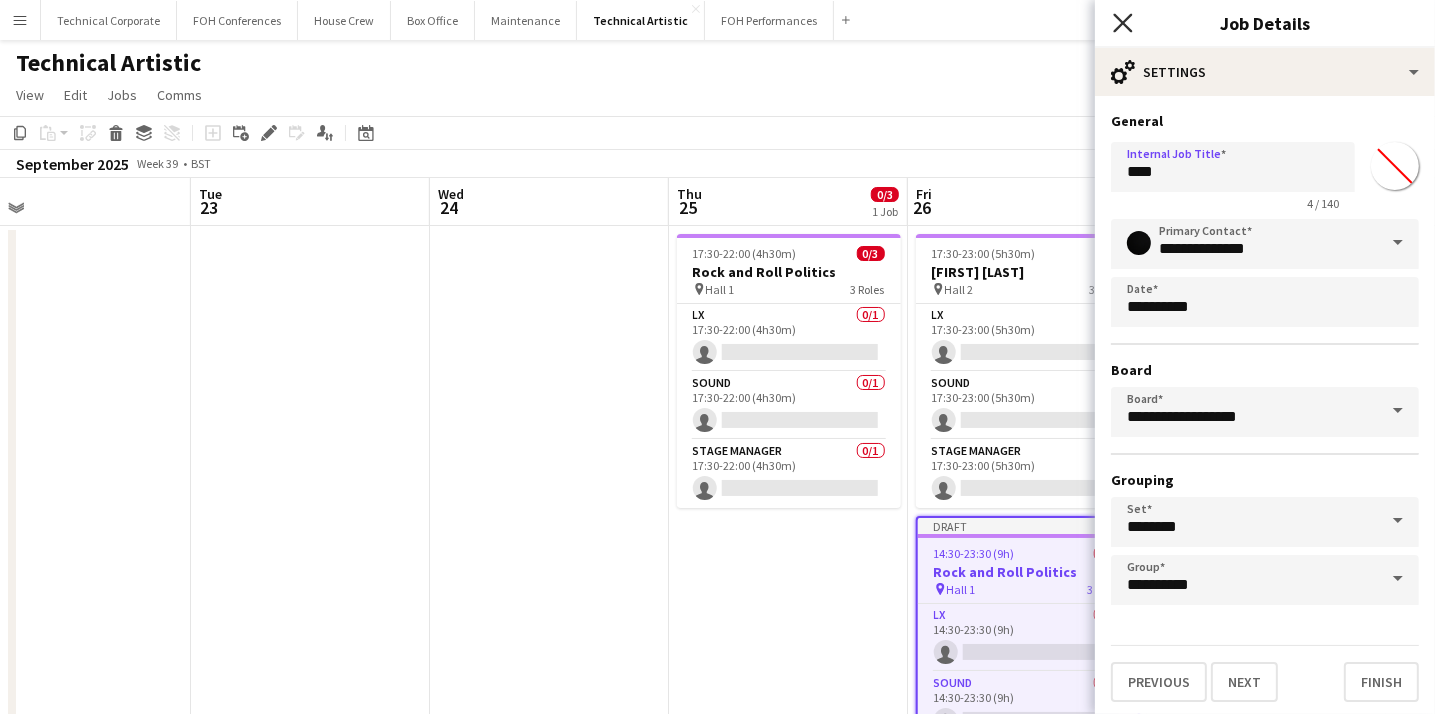 click on "Close pop-in" 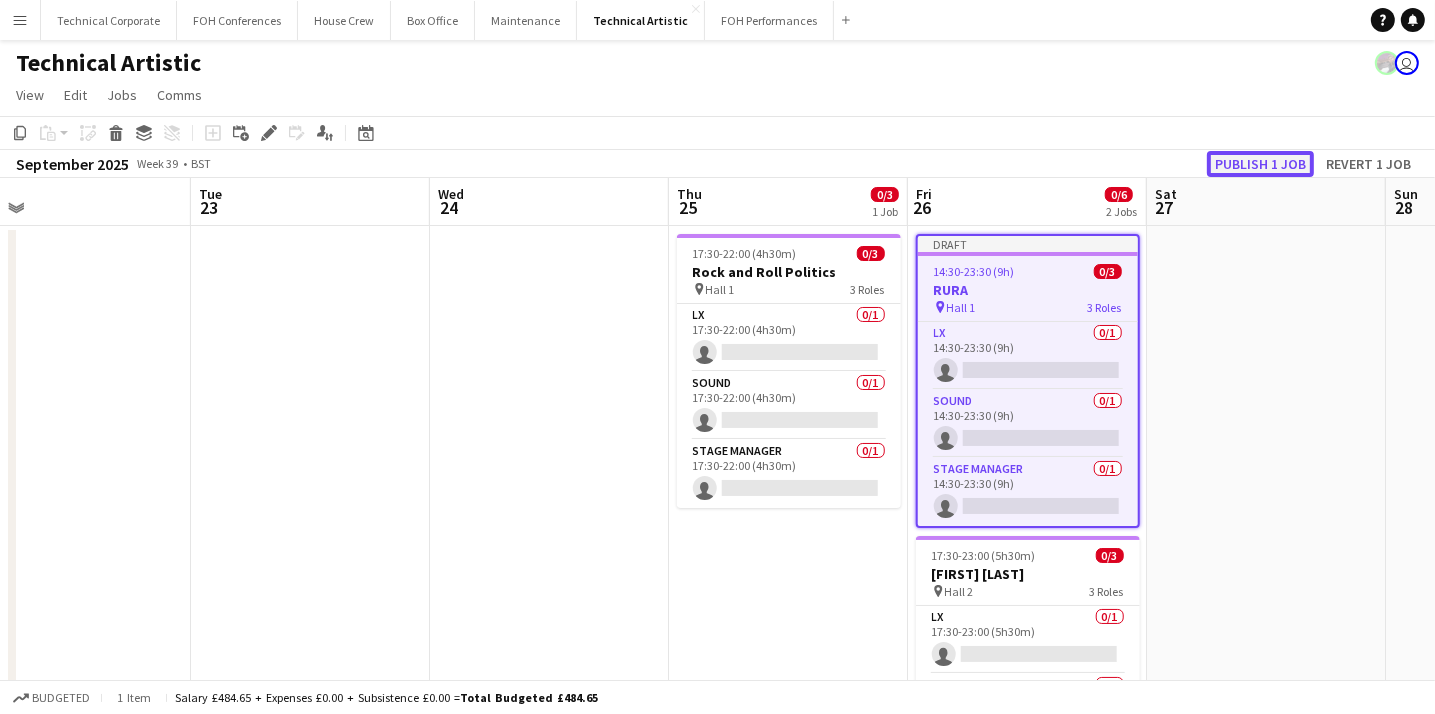 click on "Publish 1 job" 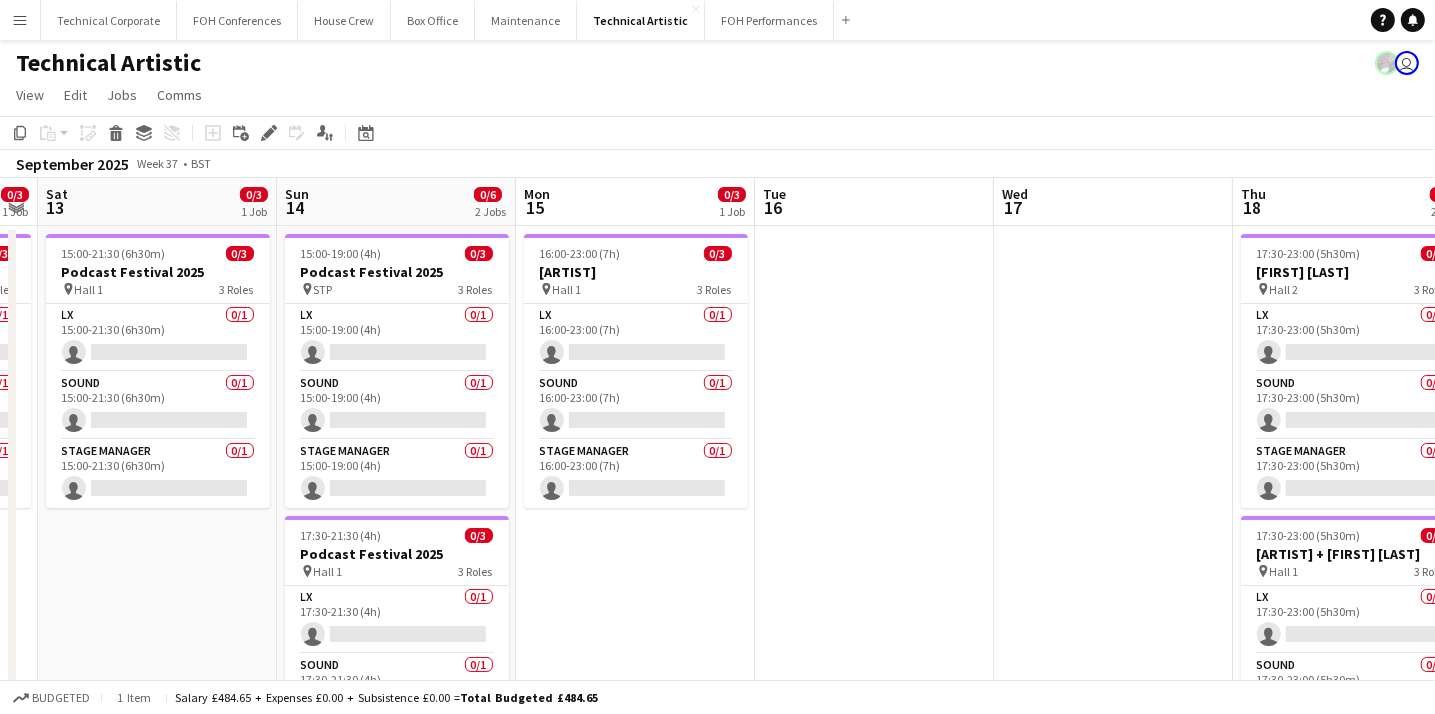scroll, scrollTop: 0, scrollLeft: 423, axis: horizontal 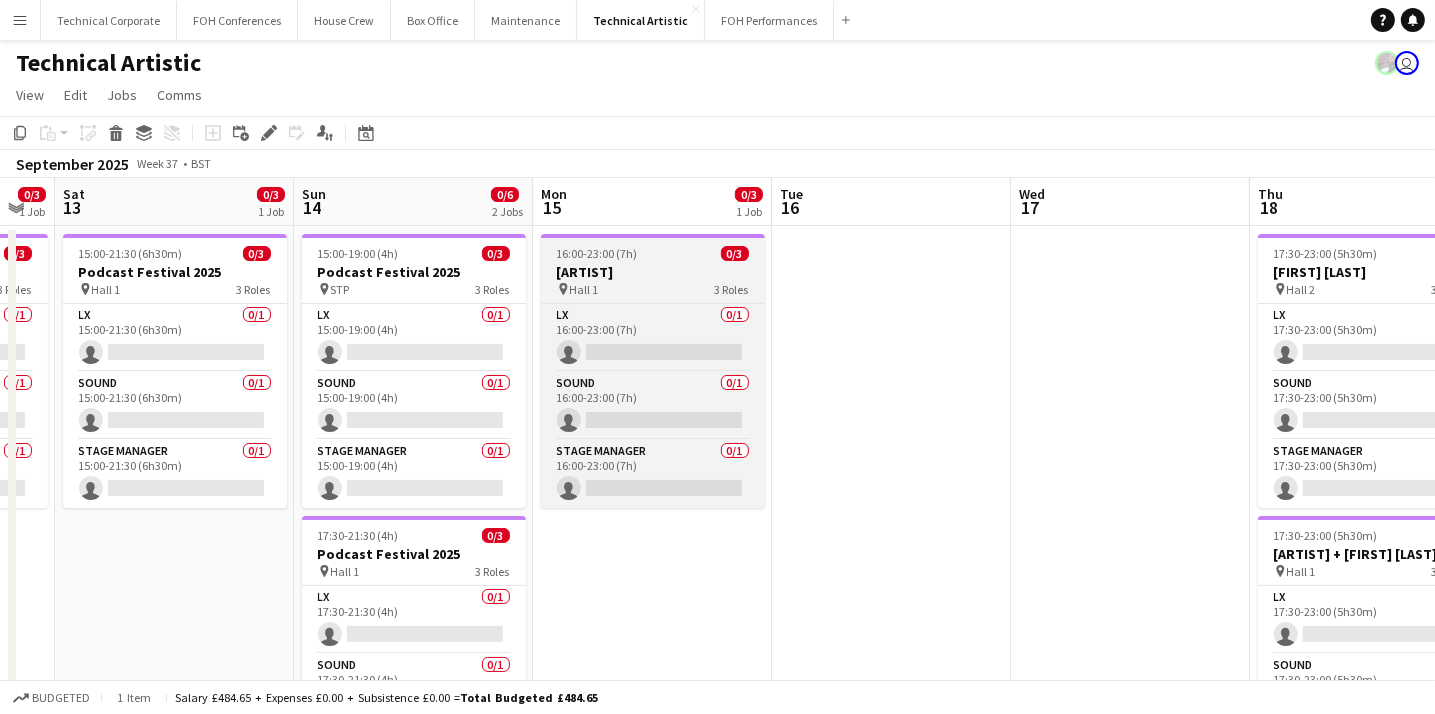 click on "[ARTIST]" at bounding box center [653, 272] 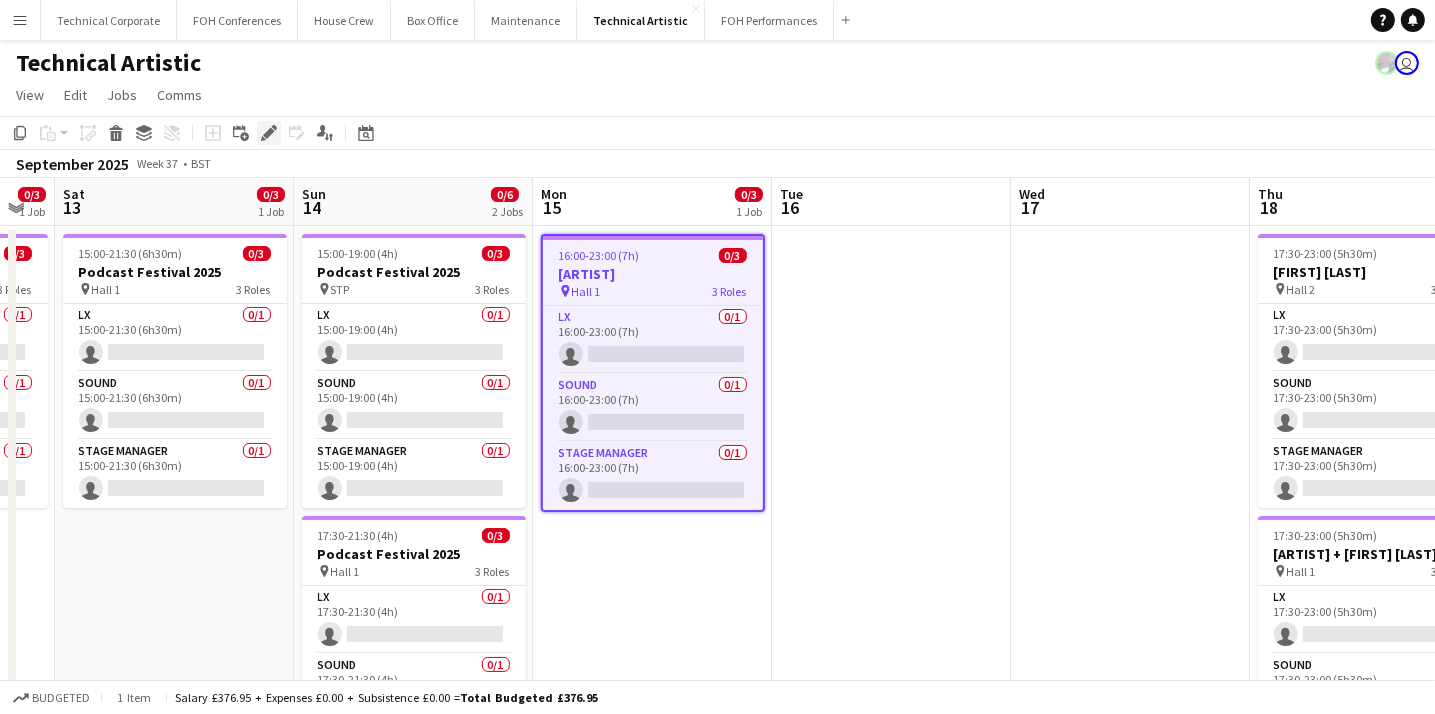 click 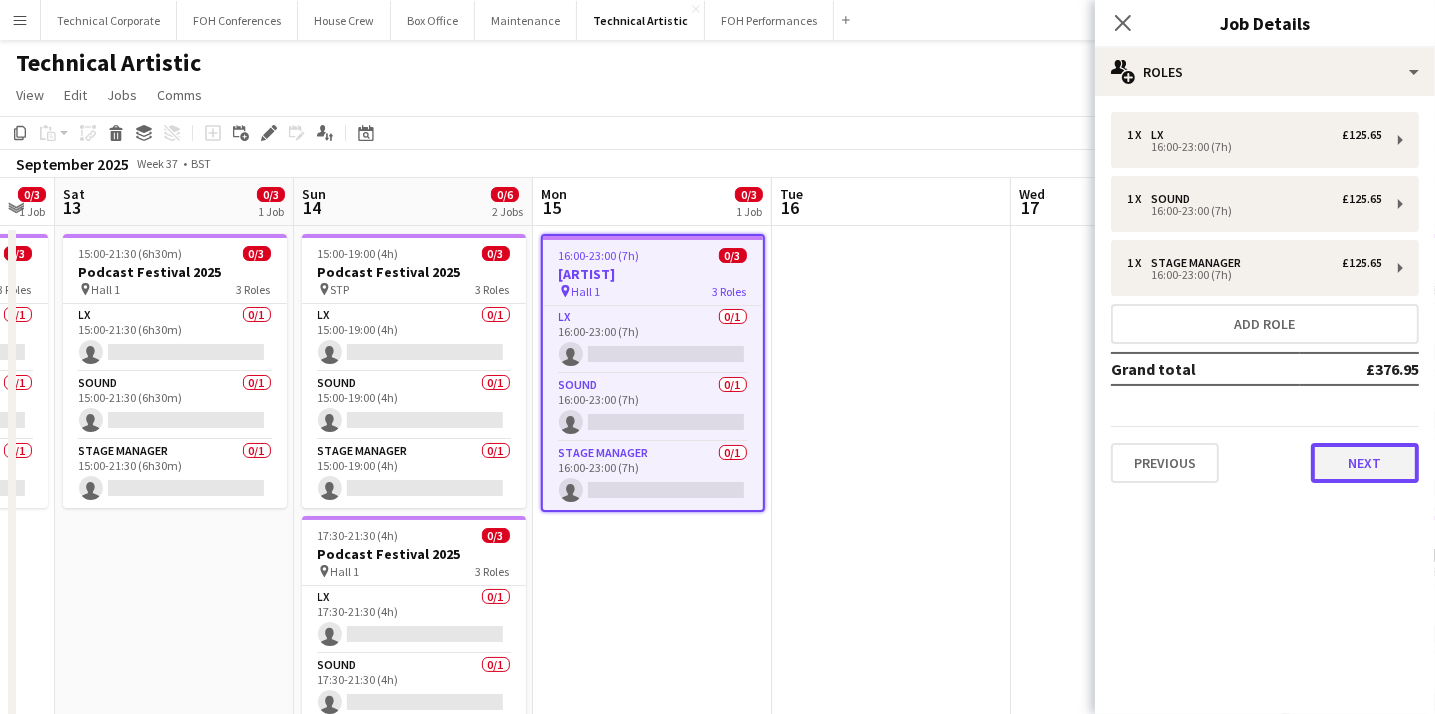 click on "Next" at bounding box center [1365, 463] 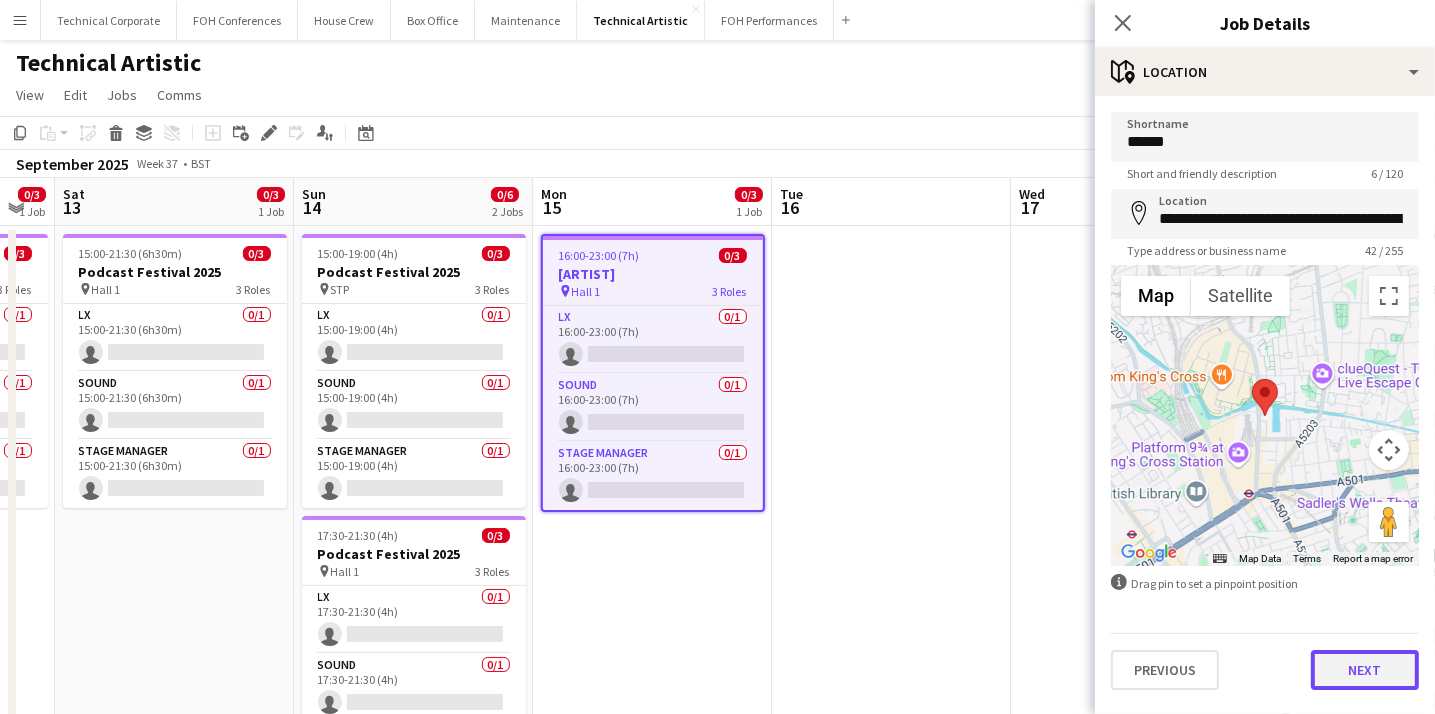 click on "Next" at bounding box center (1365, 670) 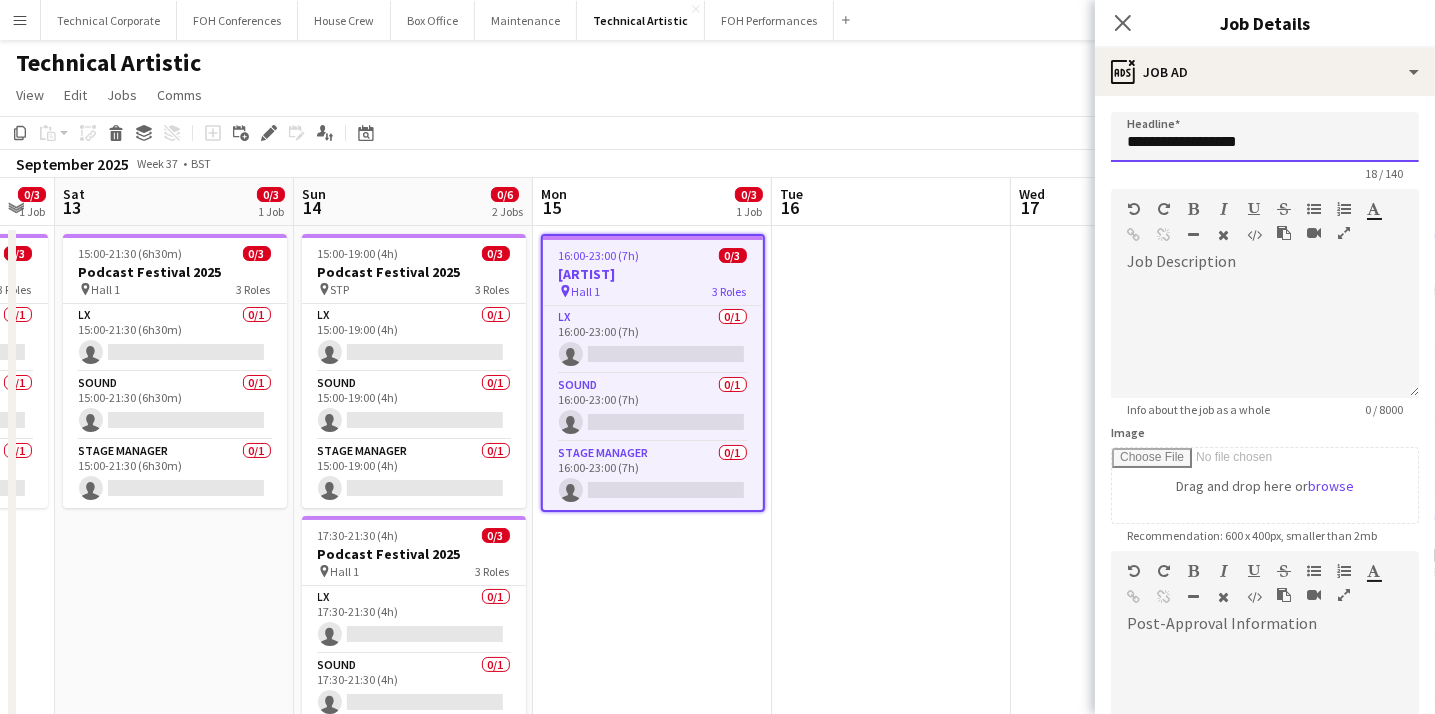 click on "**********" at bounding box center [1265, 137] 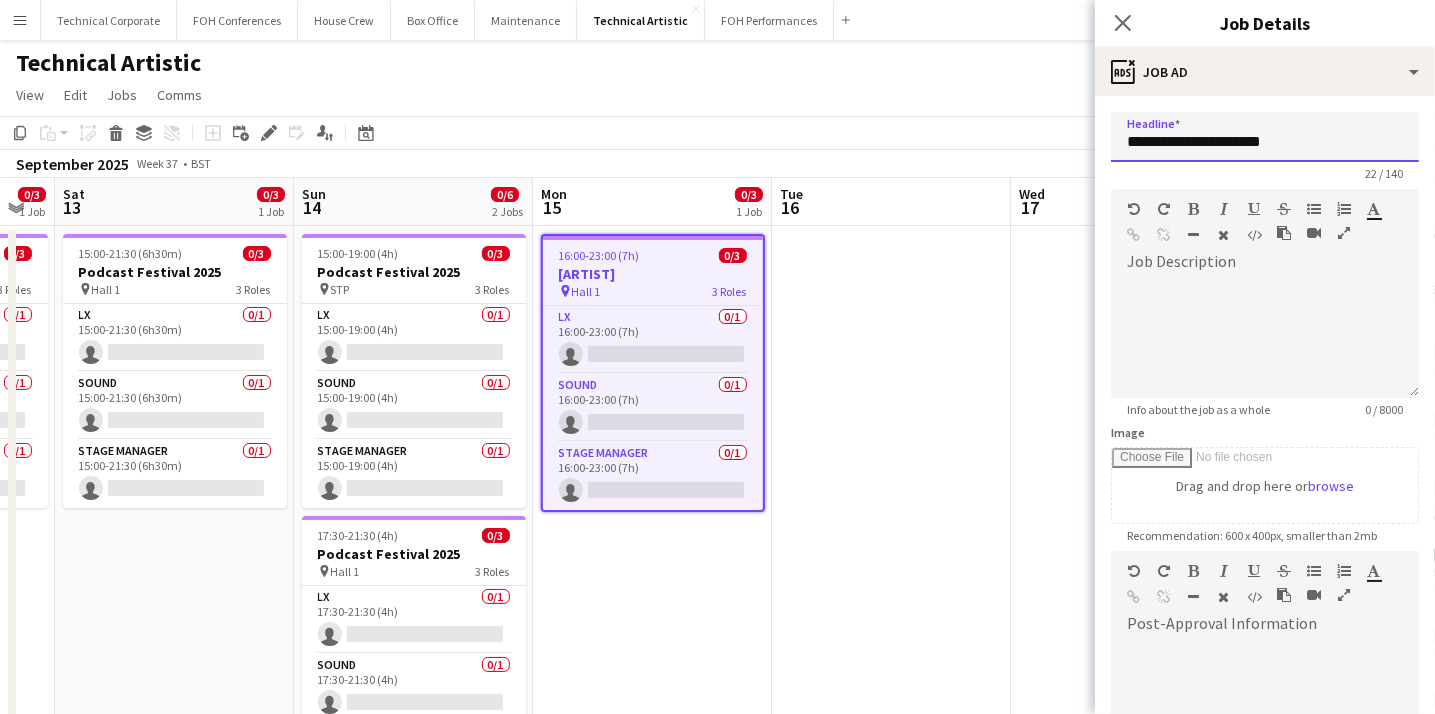 drag, startPoint x: 1286, startPoint y: 143, endPoint x: 1093, endPoint y: 137, distance: 193.09325 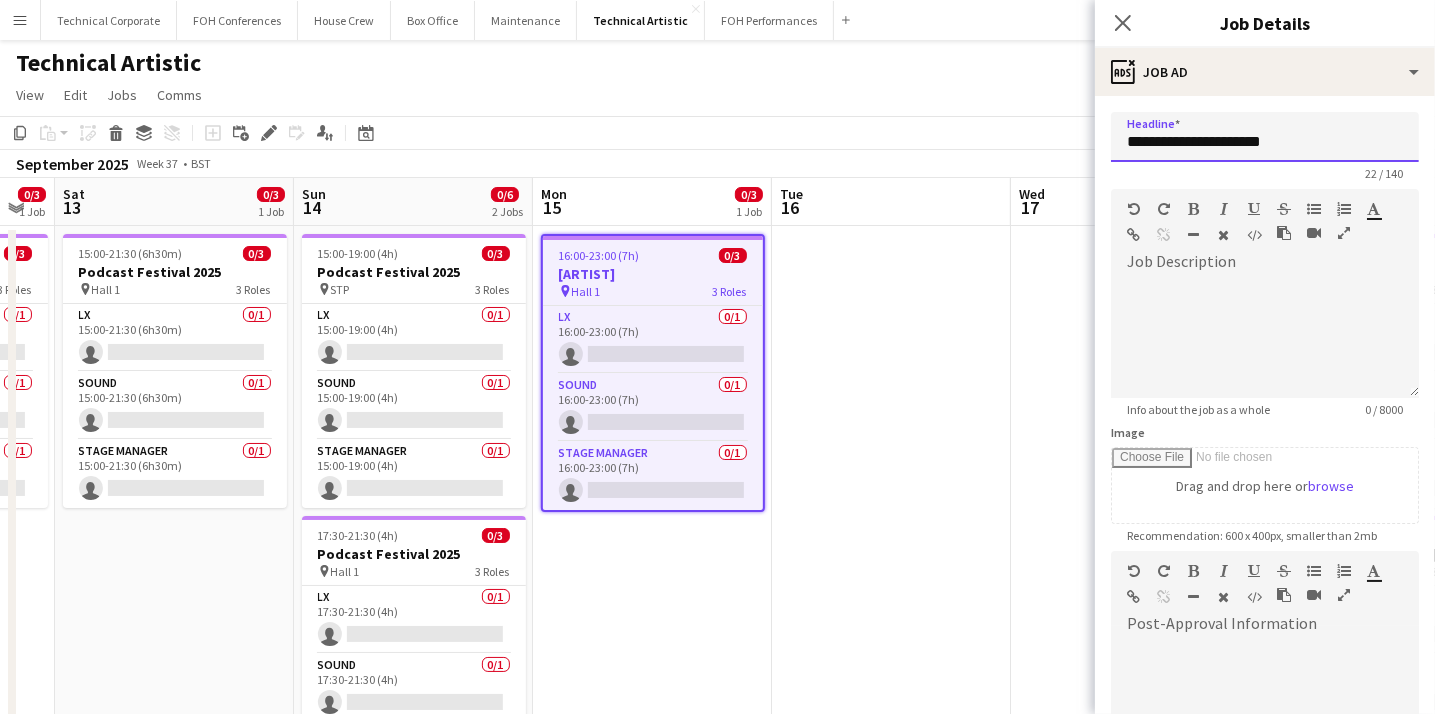 scroll, scrollTop: 272, scrollLeft: 0, axis: vertical 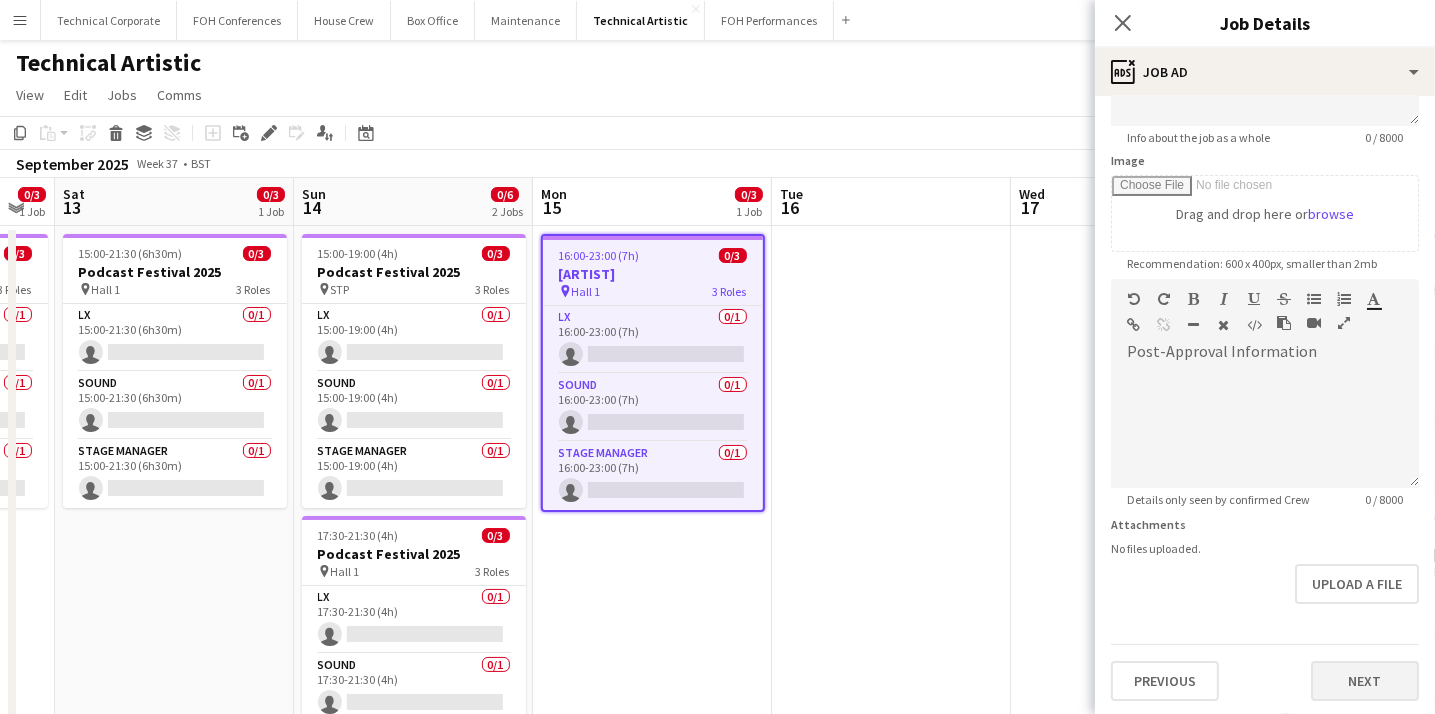 type on "**********" 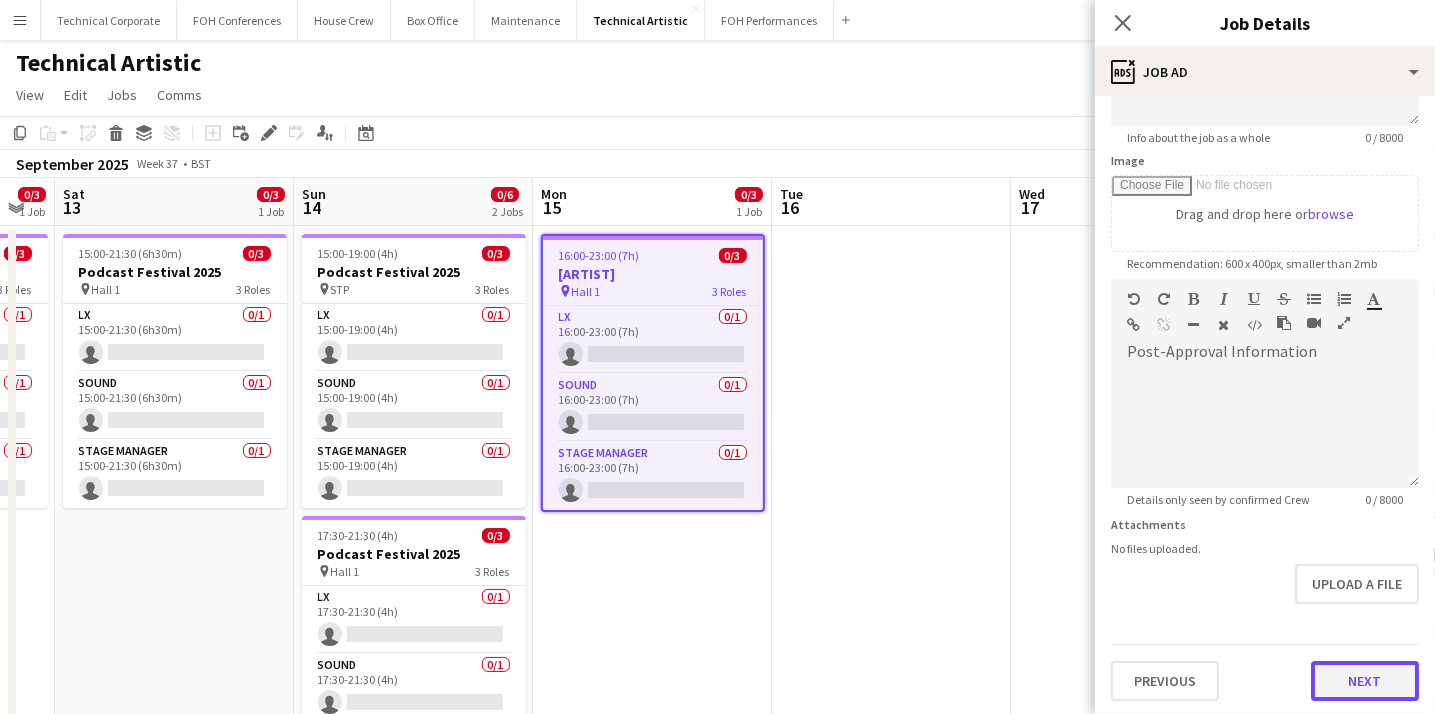 click on "Next" at bounding box center [1365, 681] 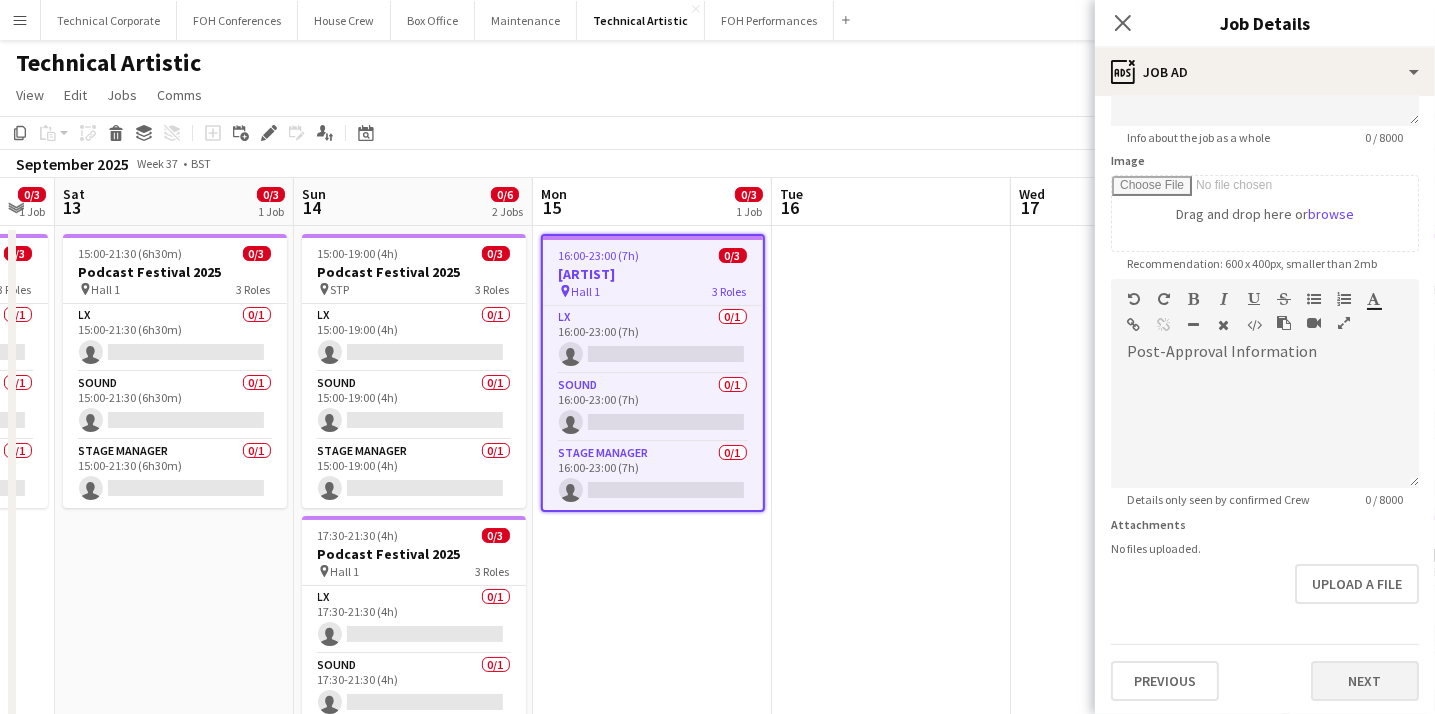 type on "*******" 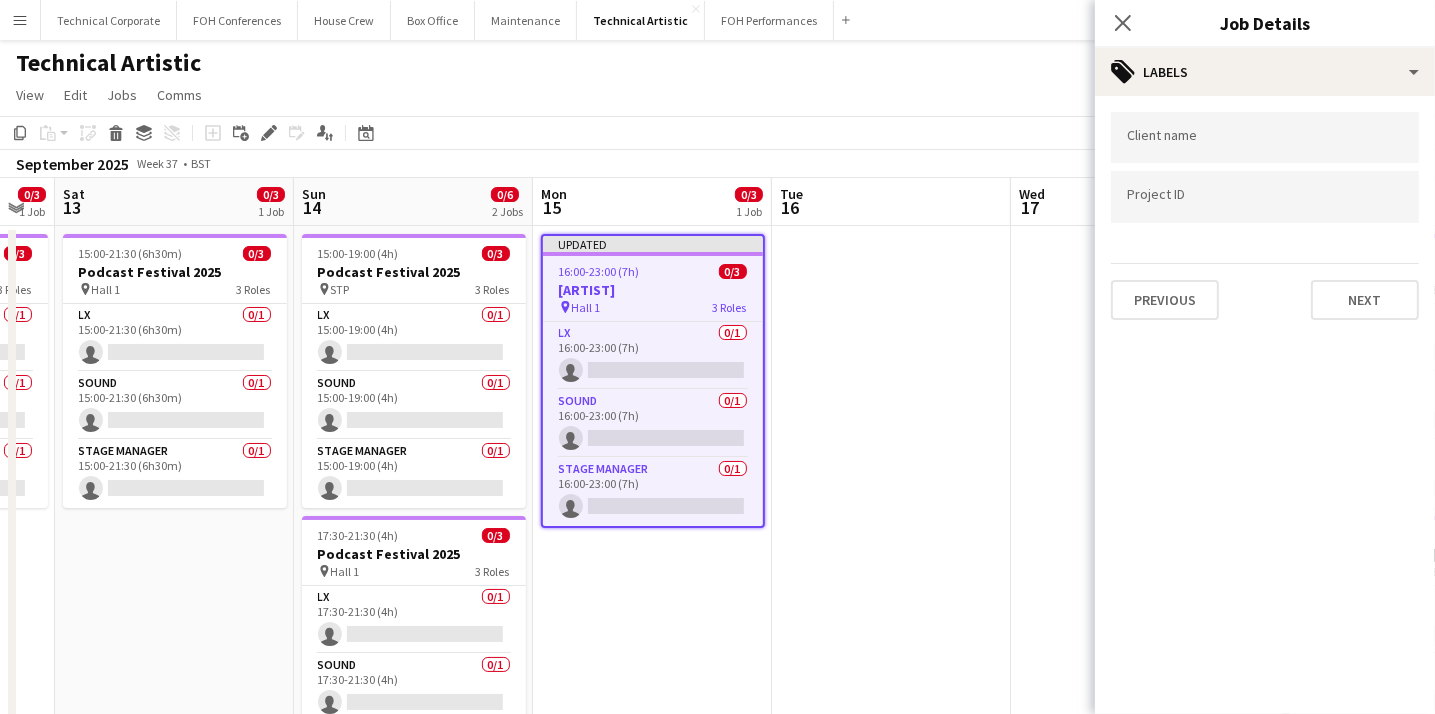 scroll, scrollTop: 0, scrollLeft: 0, axis: both 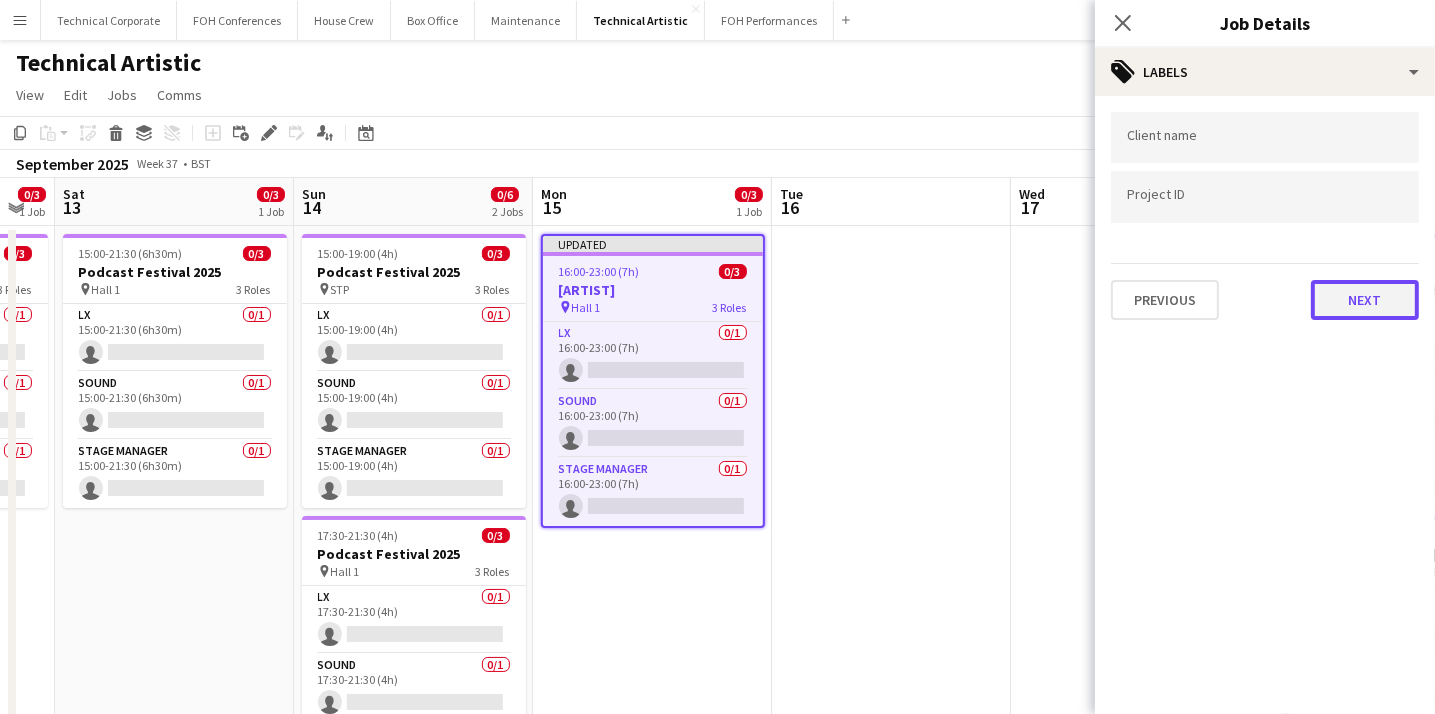 click on "Next" at bounding box center [1365, 300] 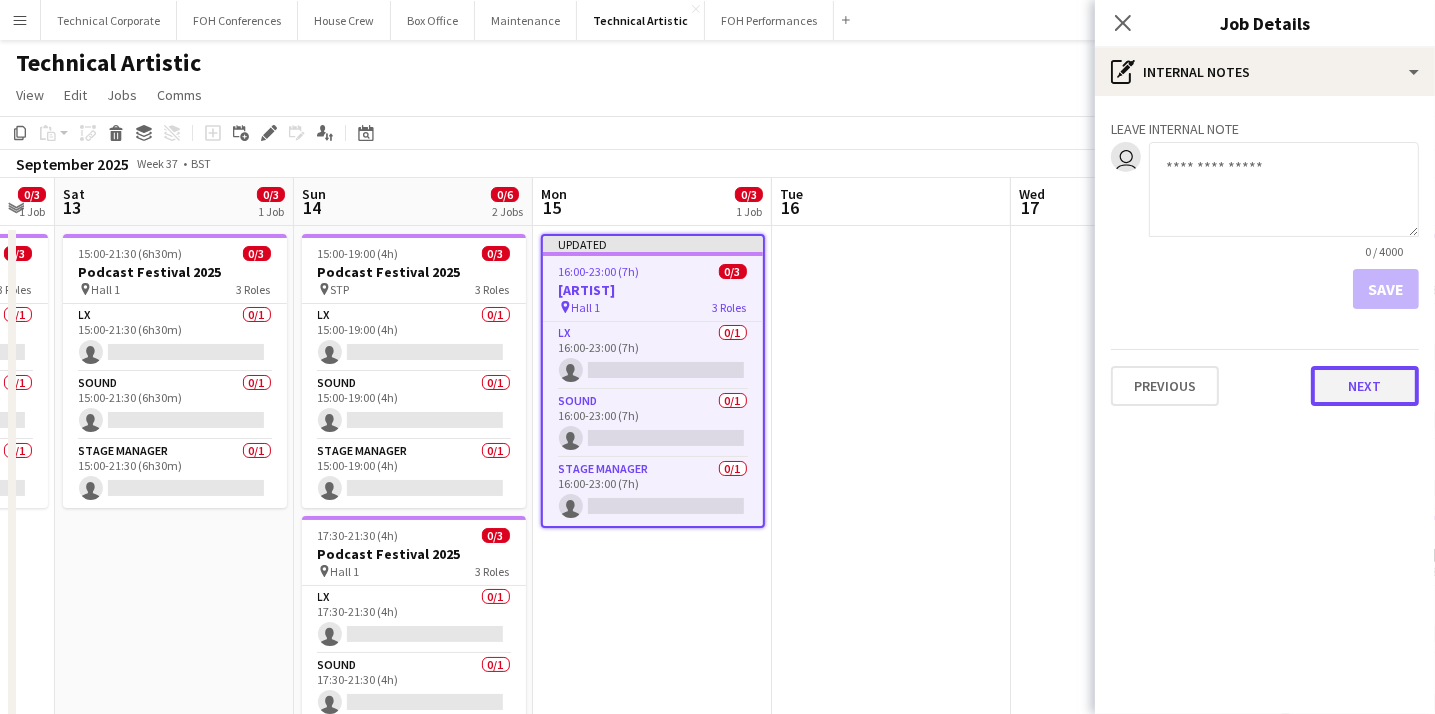 click on "Next" at bounding box center [1365, 386] 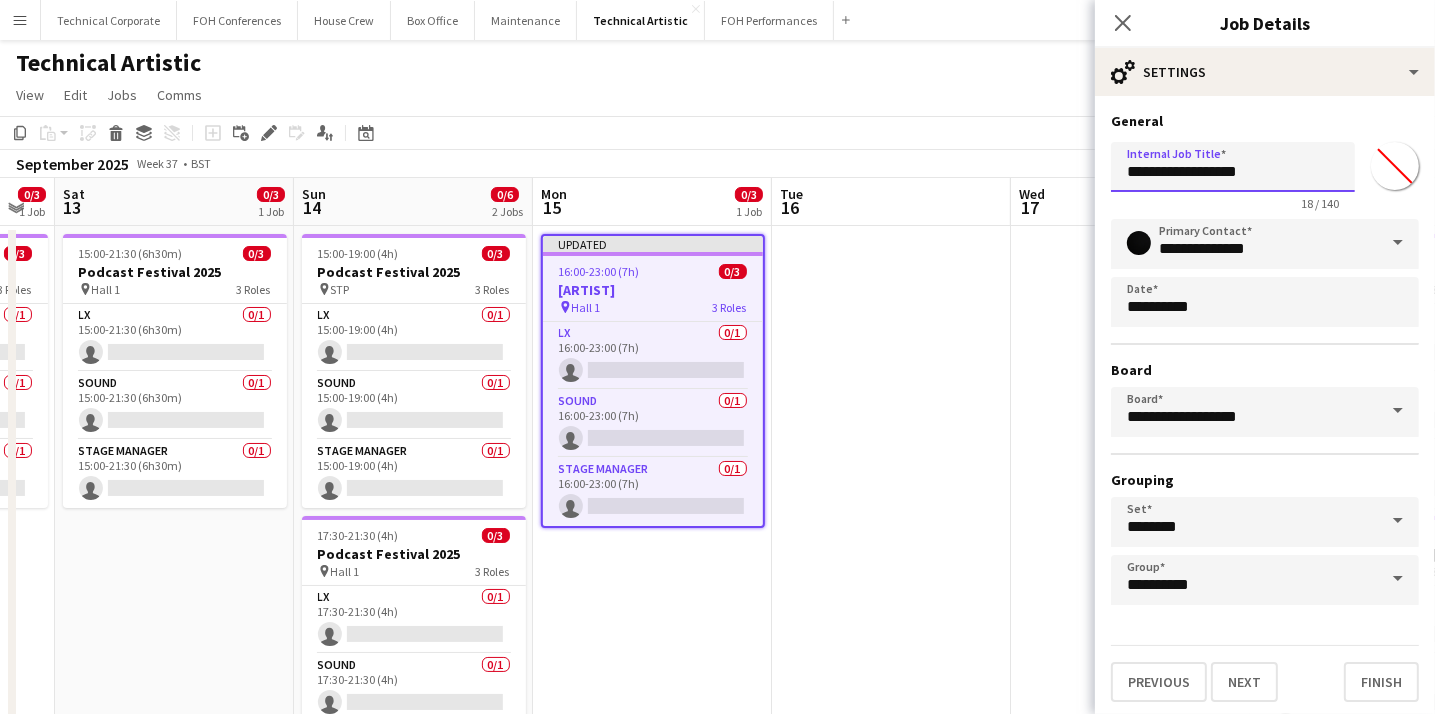 drag, startPoint x: 1256, startPoint y: 175, endPoint x: 1052, endPoint y: 169, distance: 204.08821 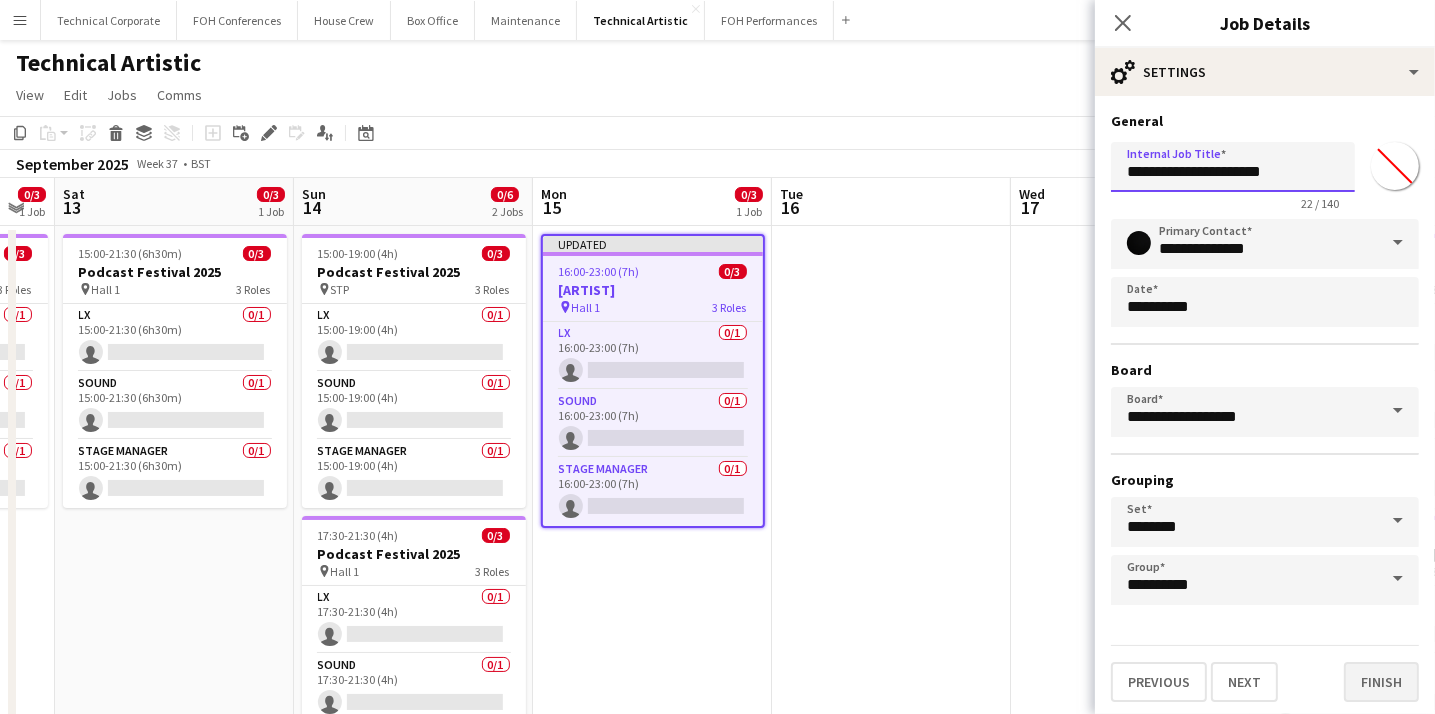type on "**********" 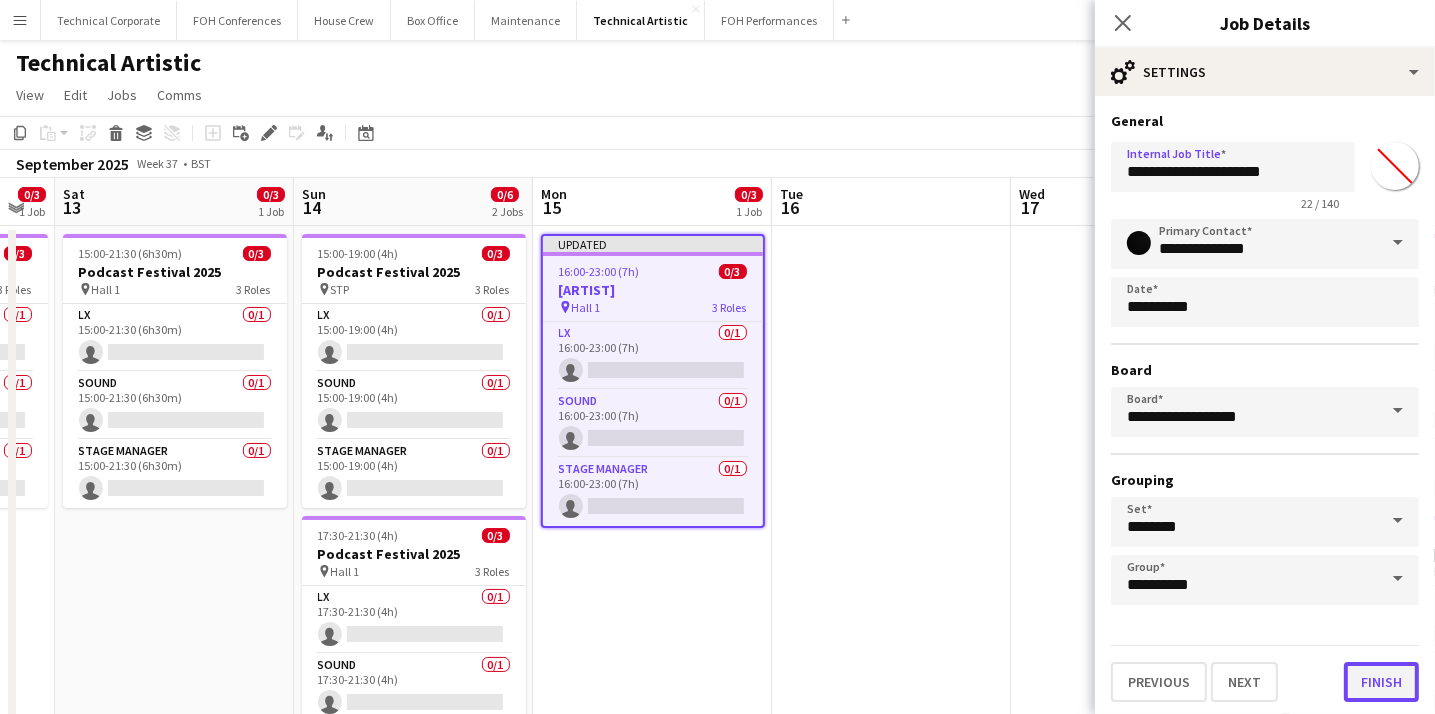 click on "Finish" at bounding box center [1381, 682] 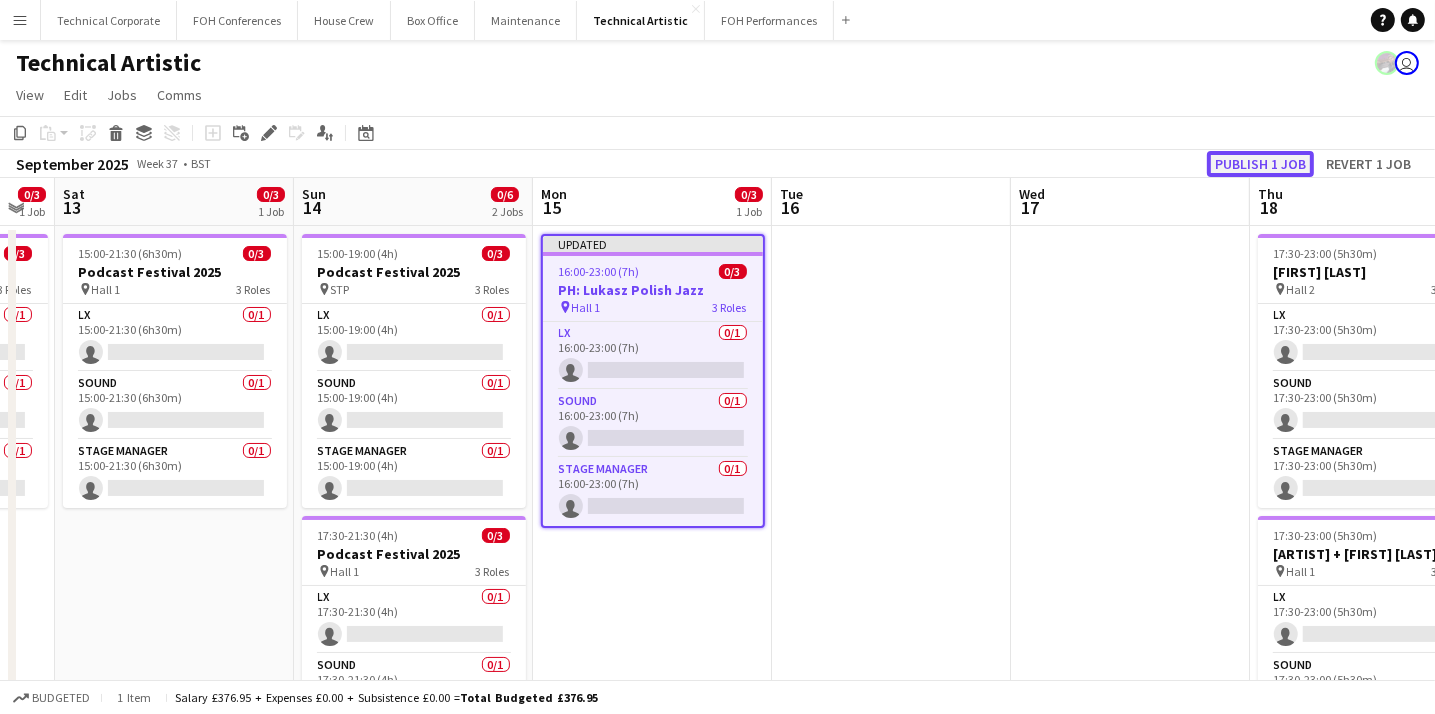 click on "Publish 1 job" 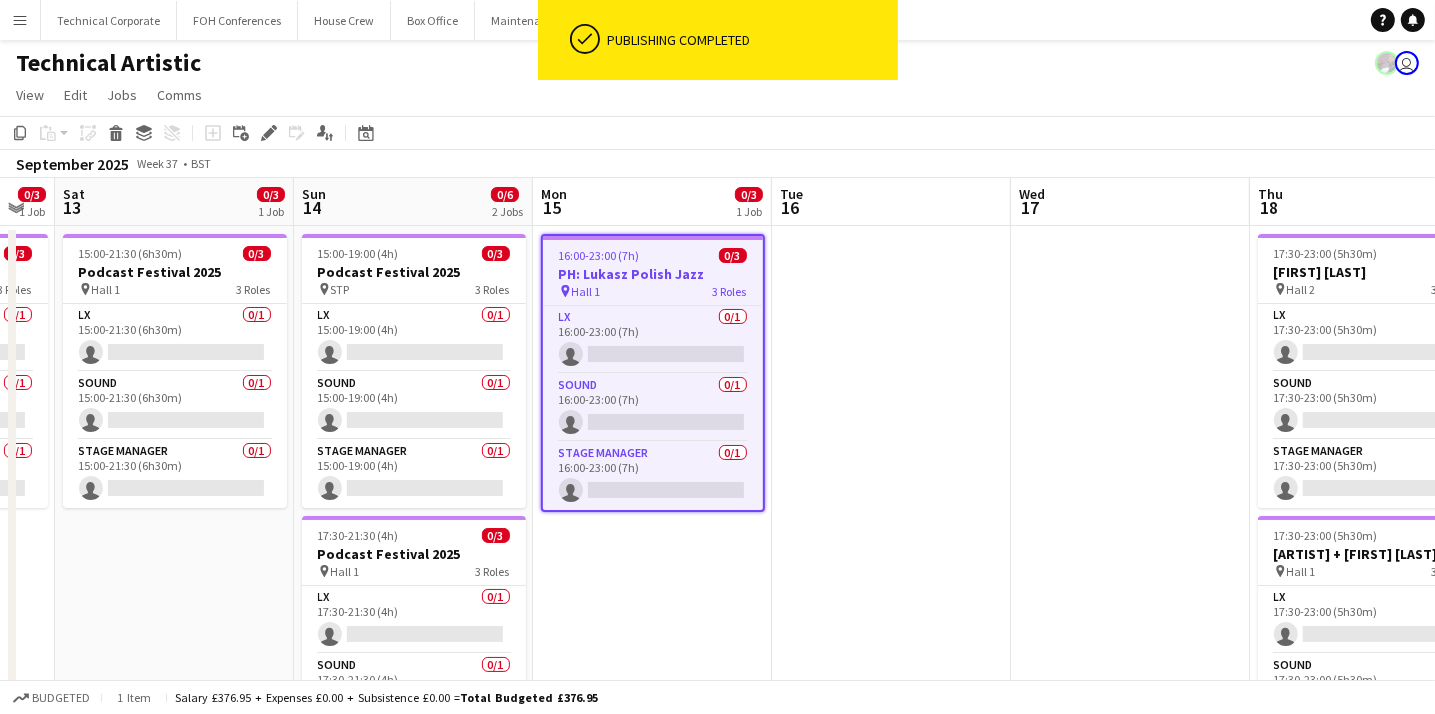 click on "PH: Lukasz Polish Jazz" at bounding box center [653, 274] 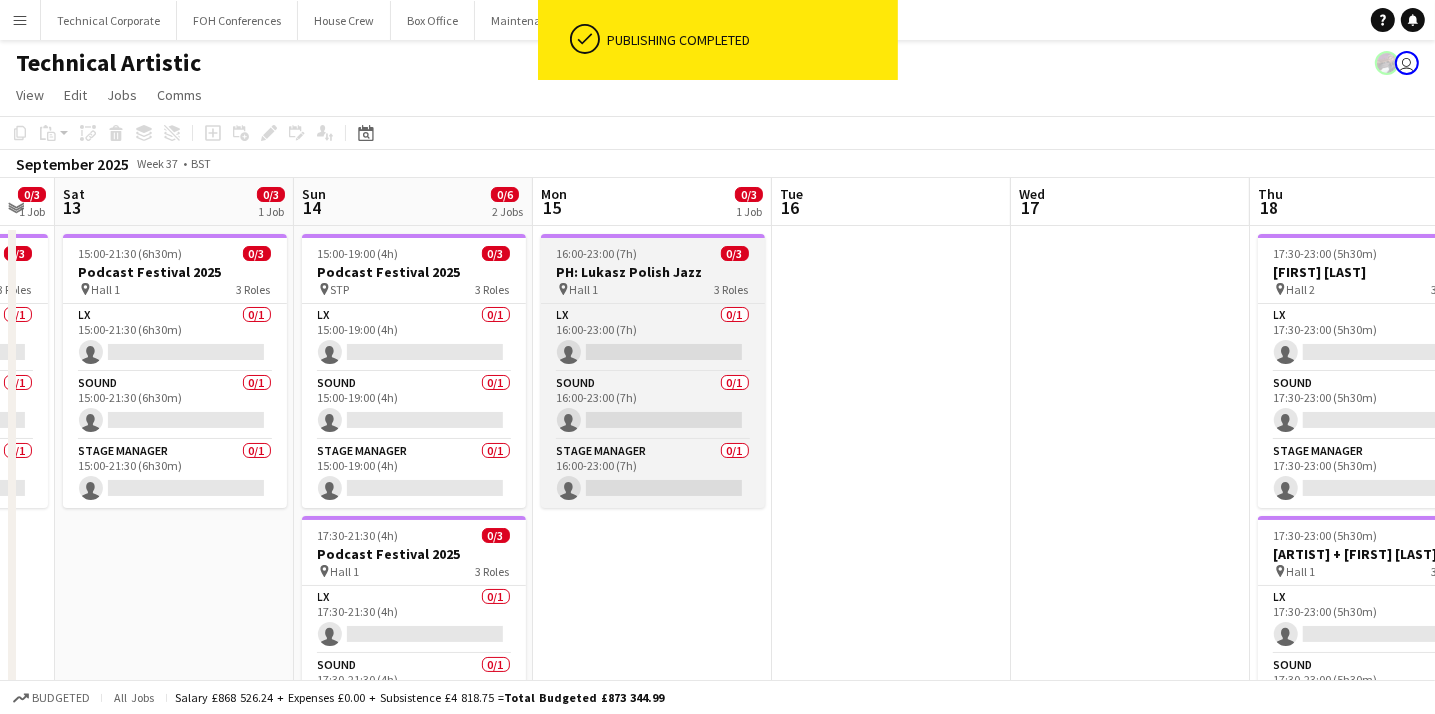 click on "PH: Lukasz Polish Jazz" at bounding box center [653, 272] 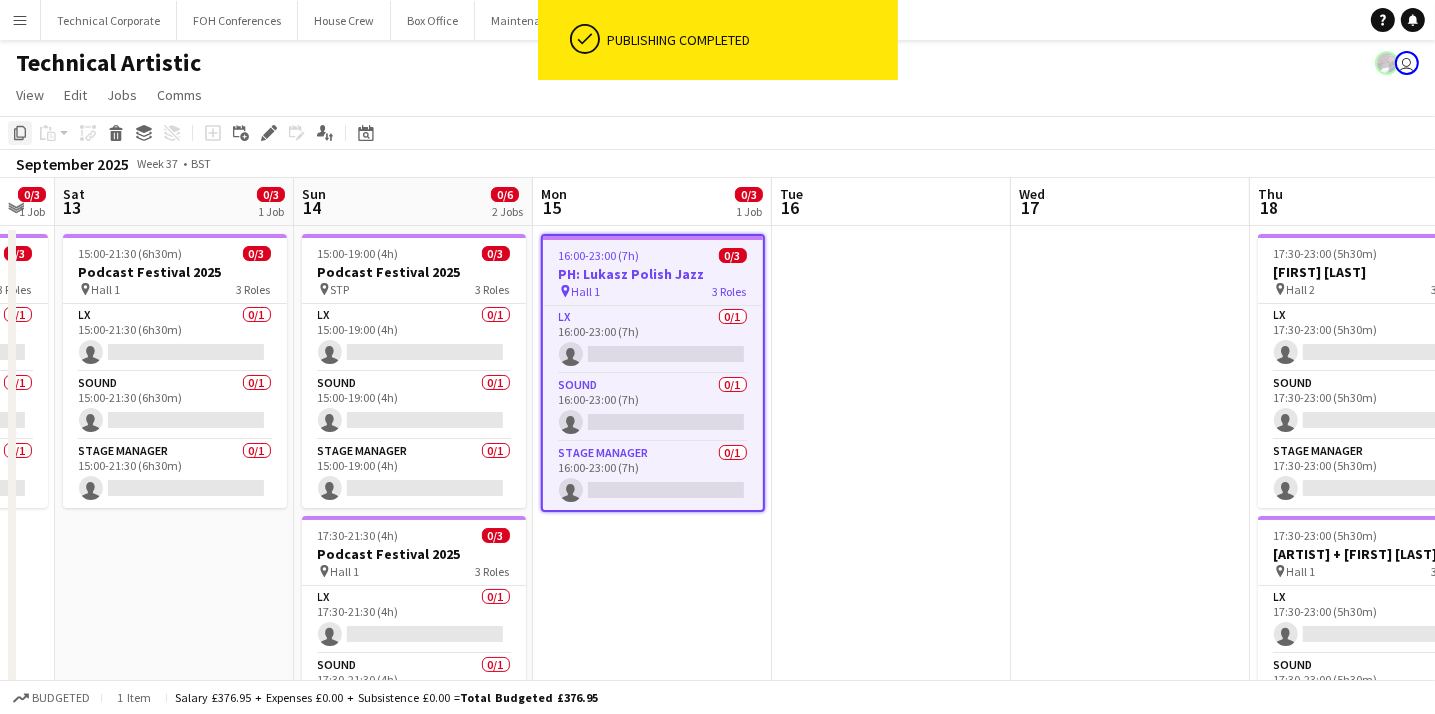 click on "Copy" 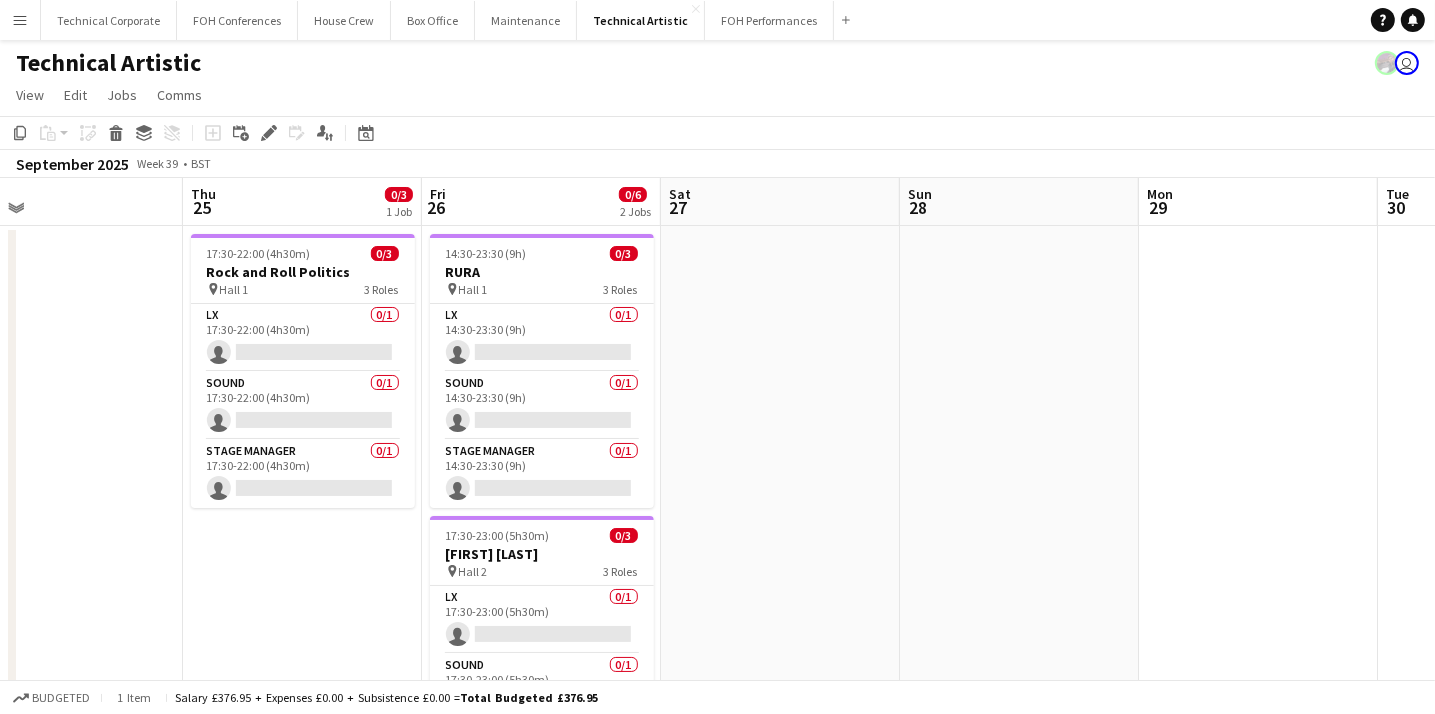 scroll, scrollTop: 0, scrollLeft: 775, axis: horizontal 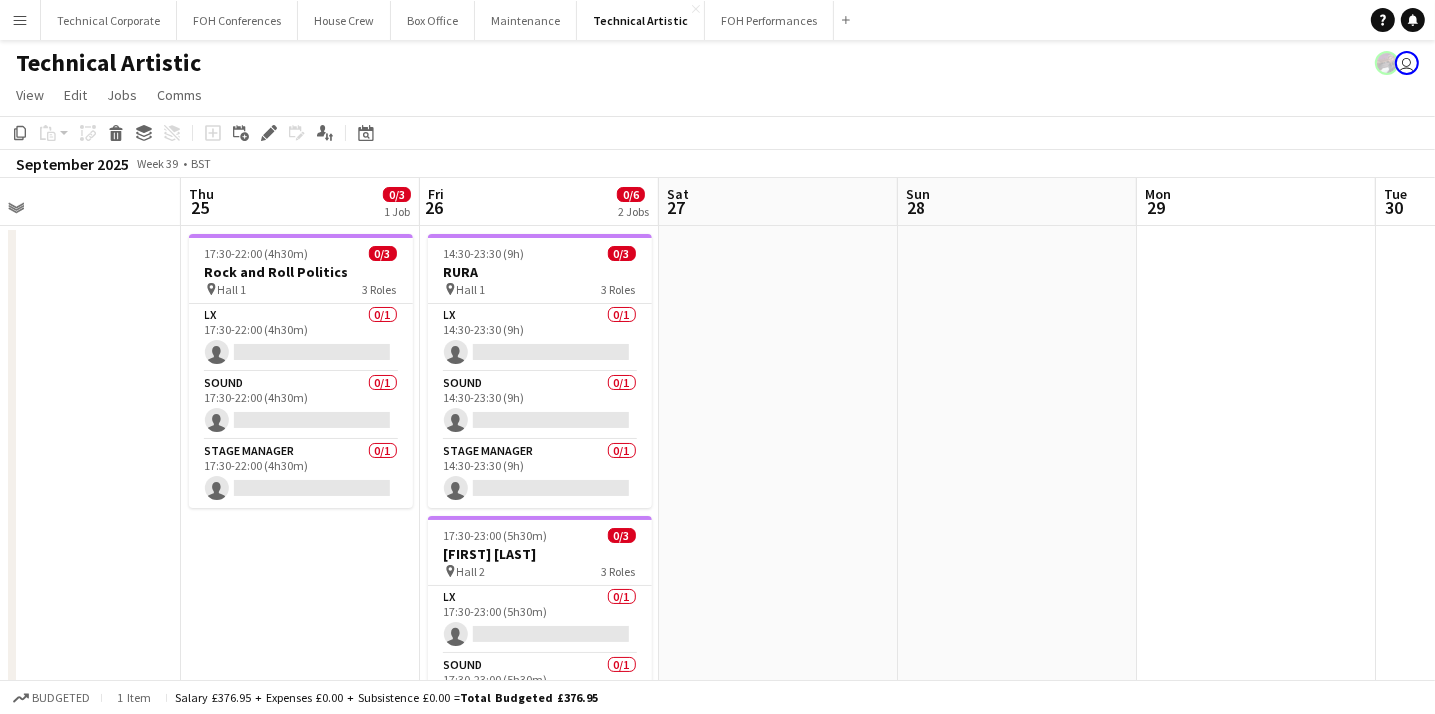 click at bounding box center (778, 698) 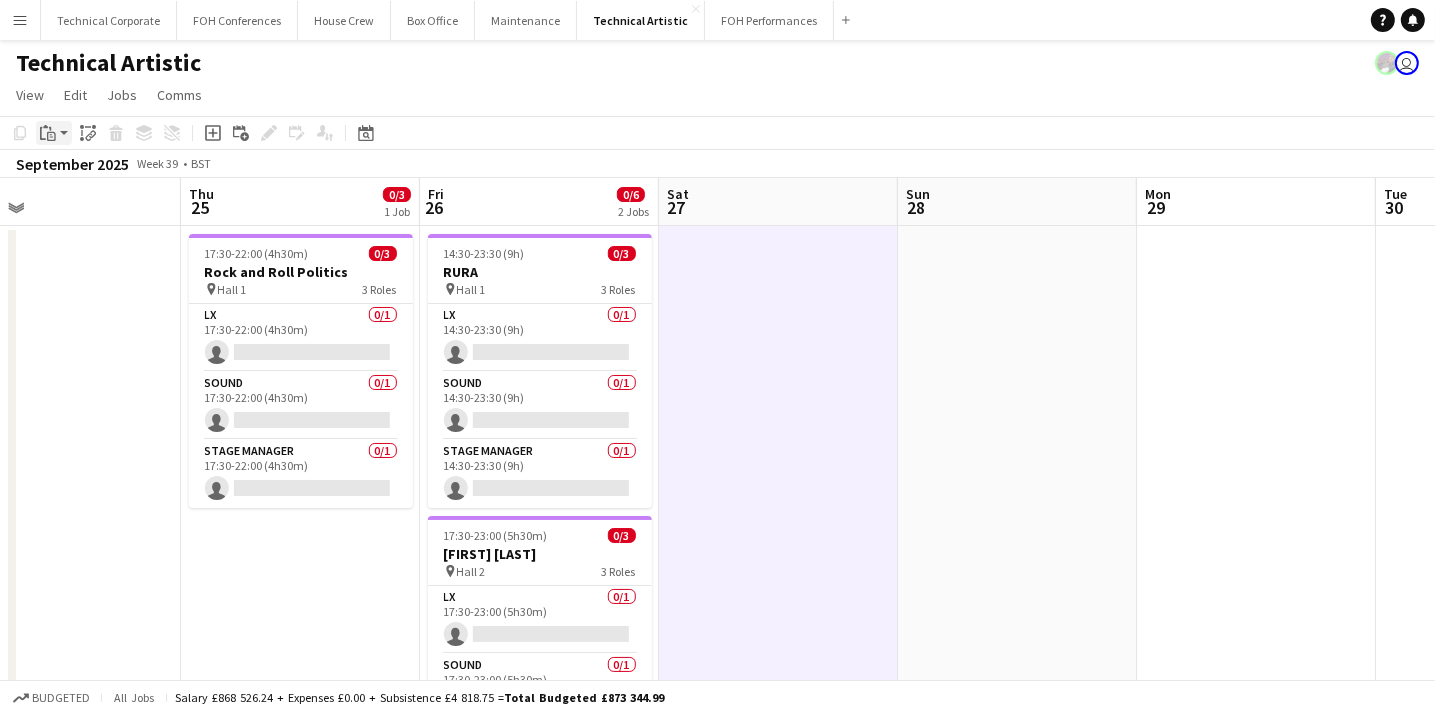 click on "Paste" 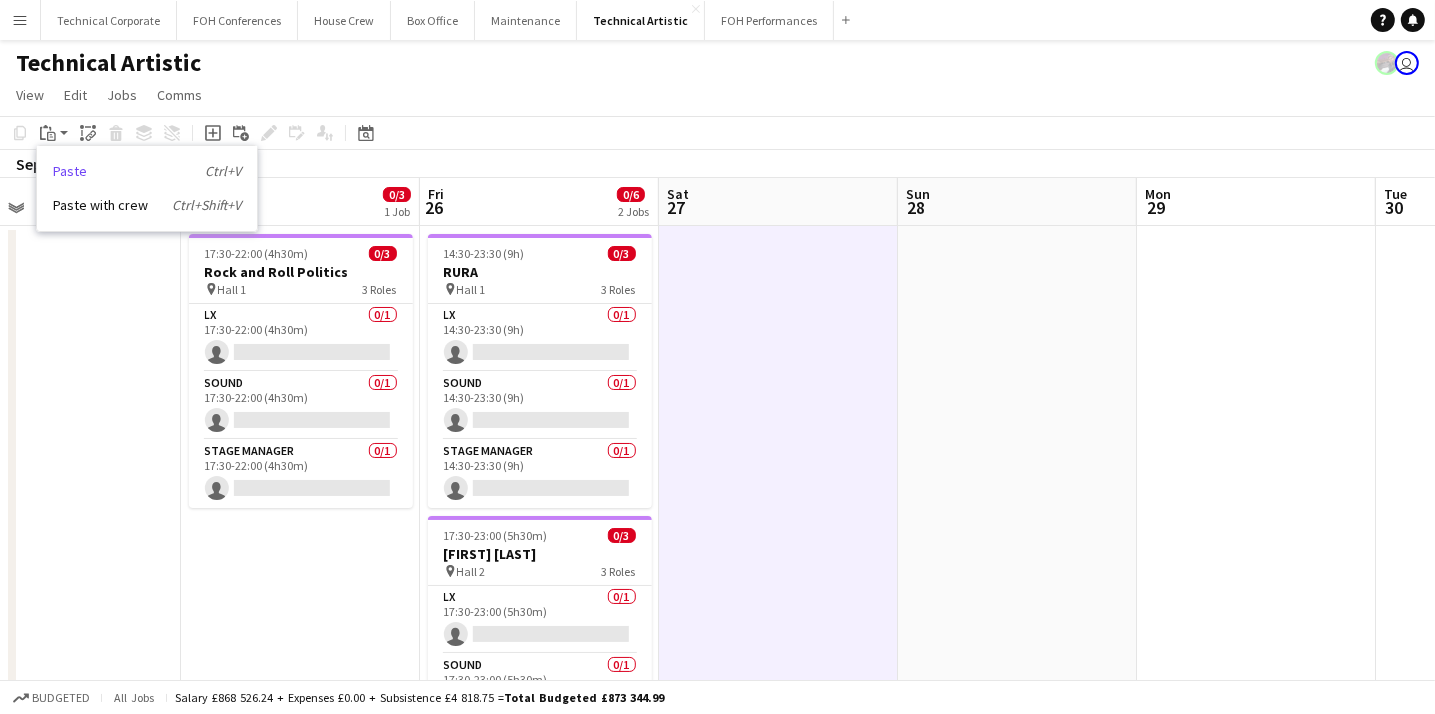 click on "Paste   Ctrl+V" at bounding box center [147, 171] 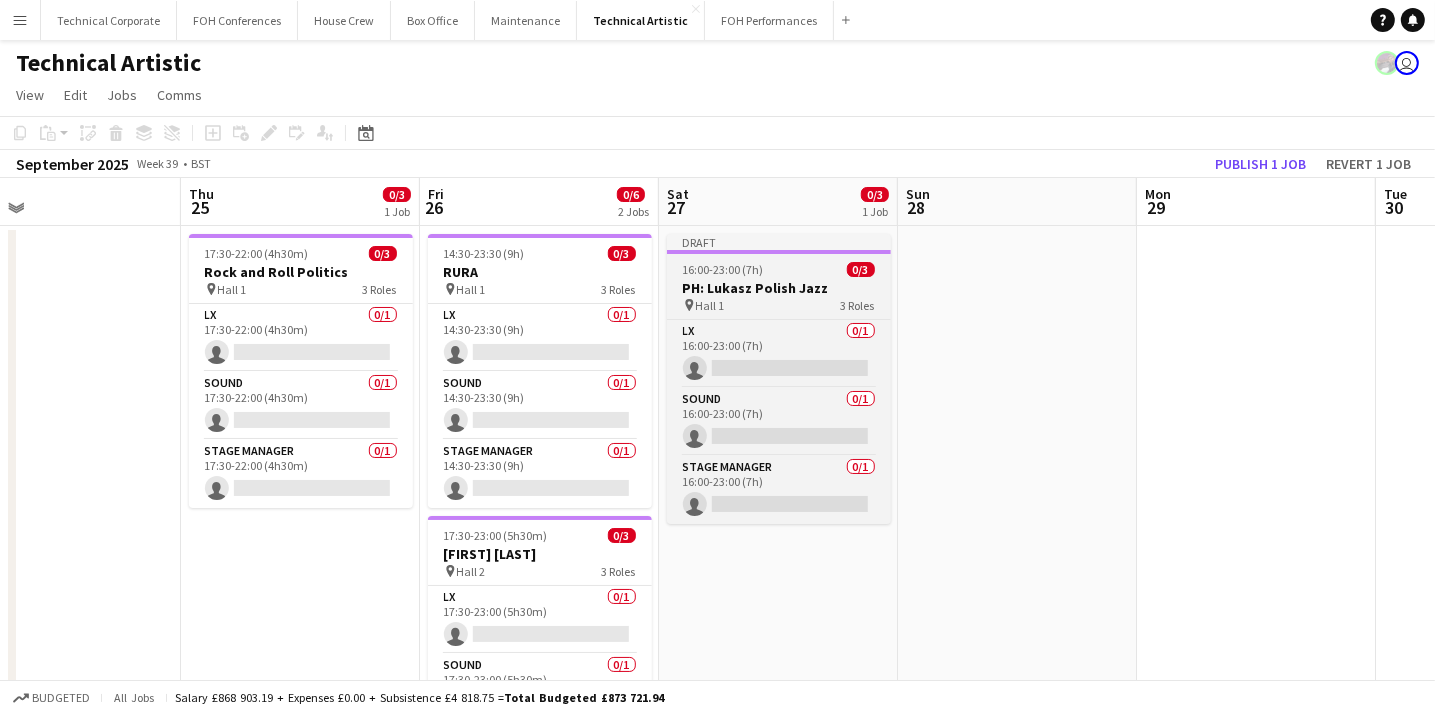 click on "16:00-23:00 (7h)" at bounding box center (723, 269) 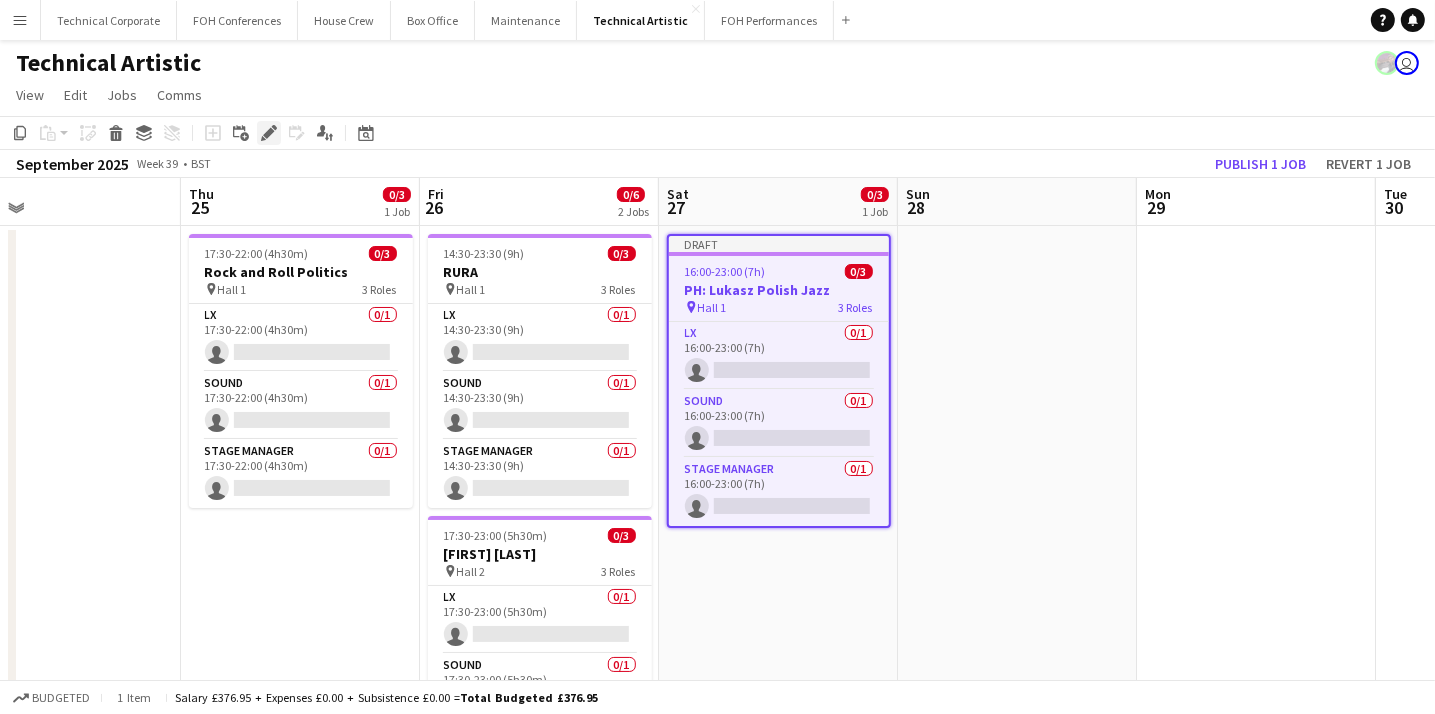 click 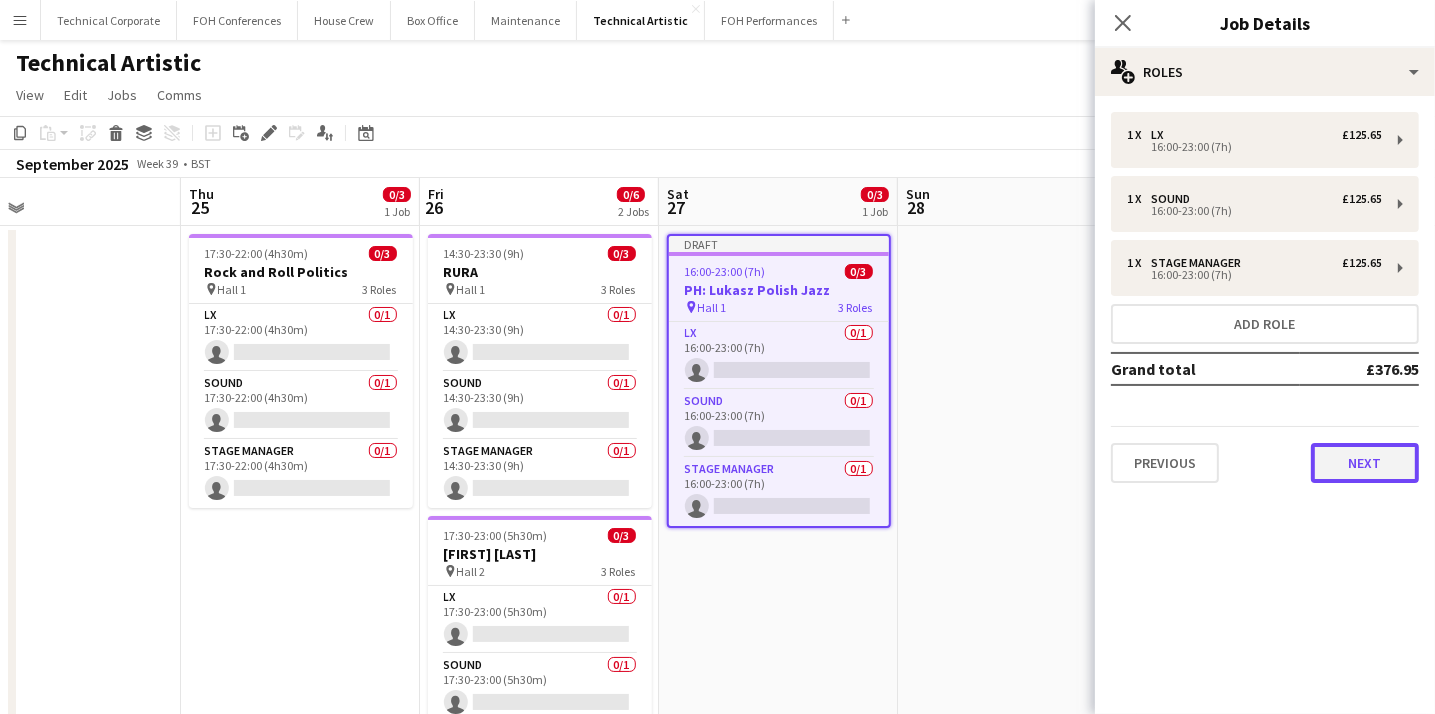 click on "Next" at bounding box center [1365, 463] 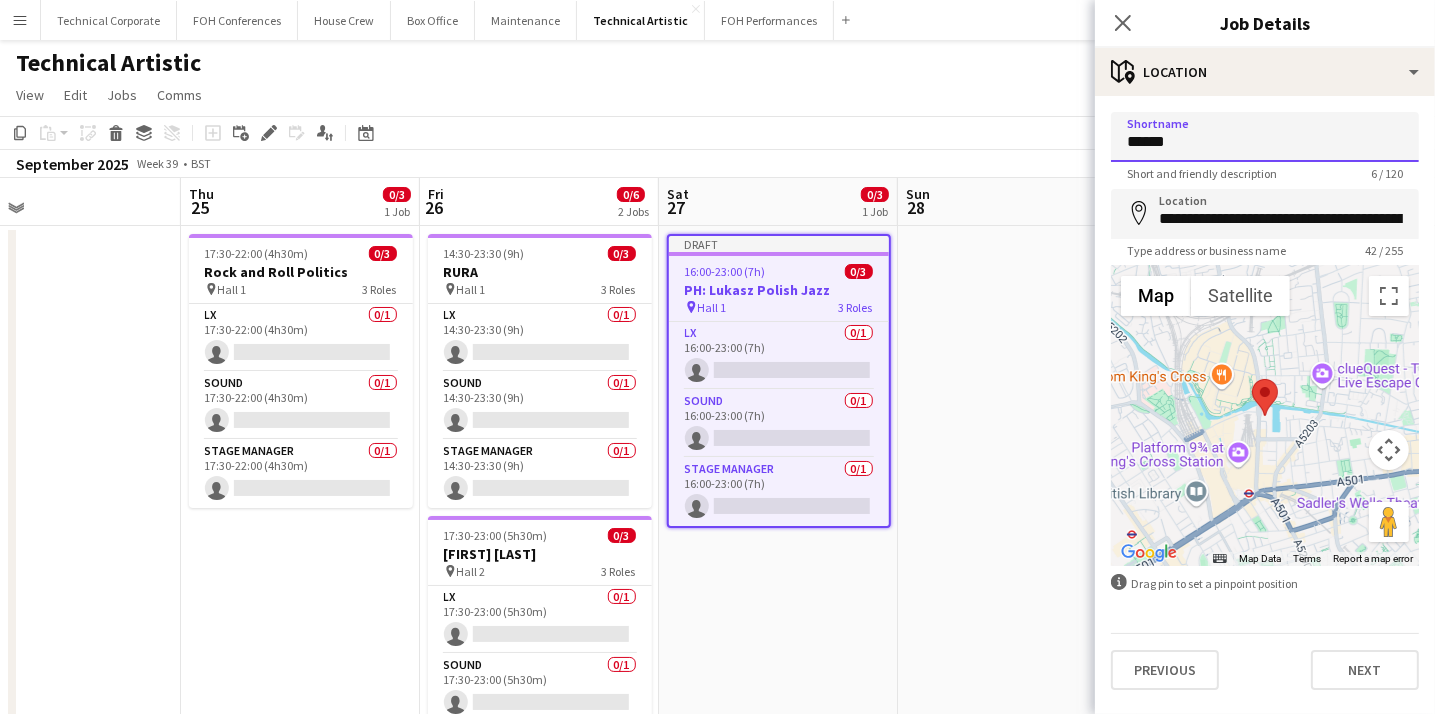 click on "******" at bounding box center (1265, 137) 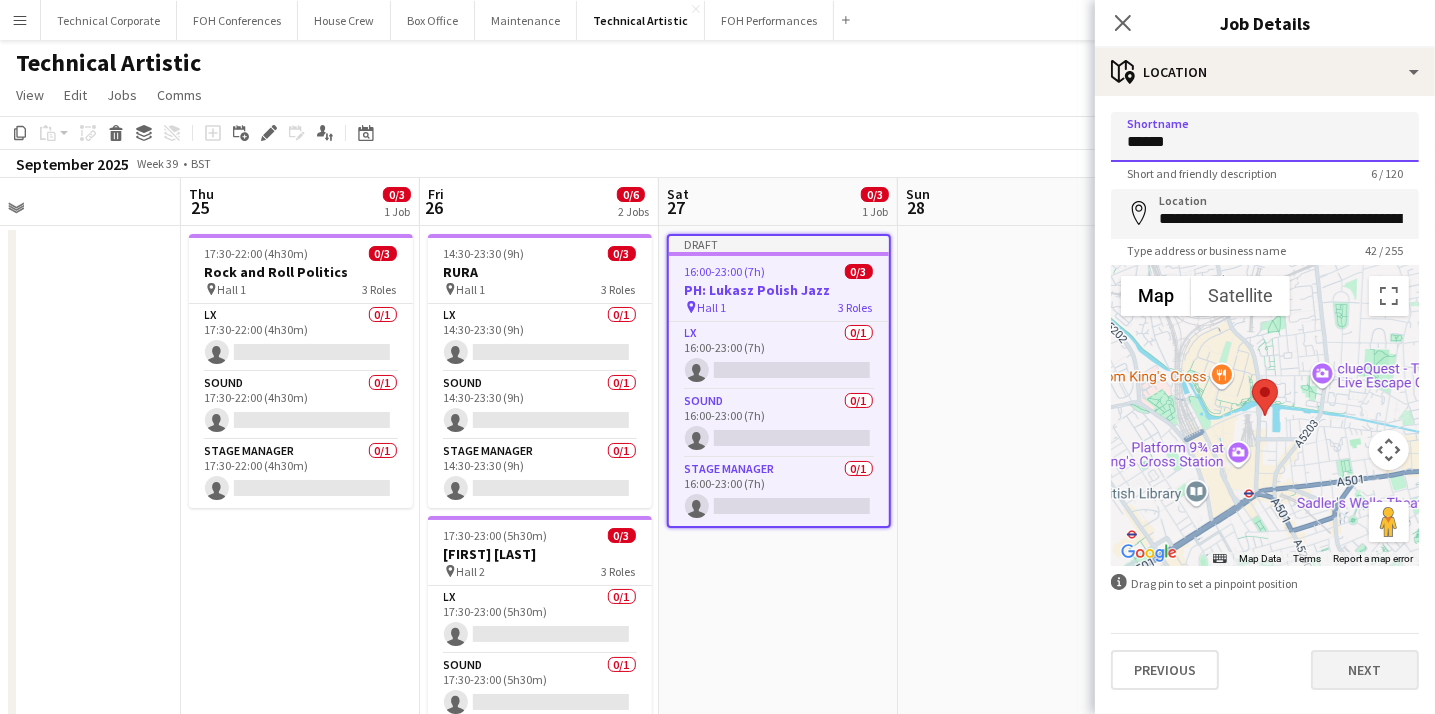 type on "******" 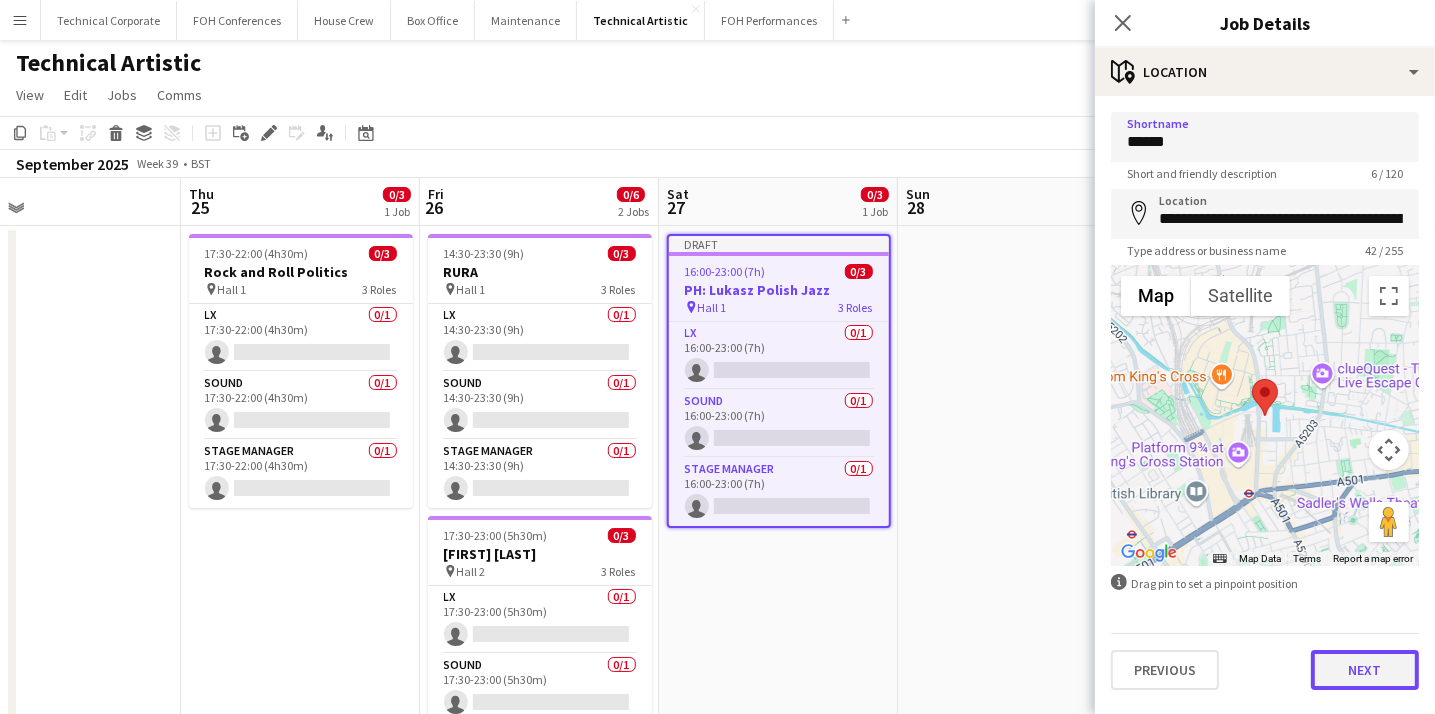 click on "Next" at bounding box center [1365, 670] 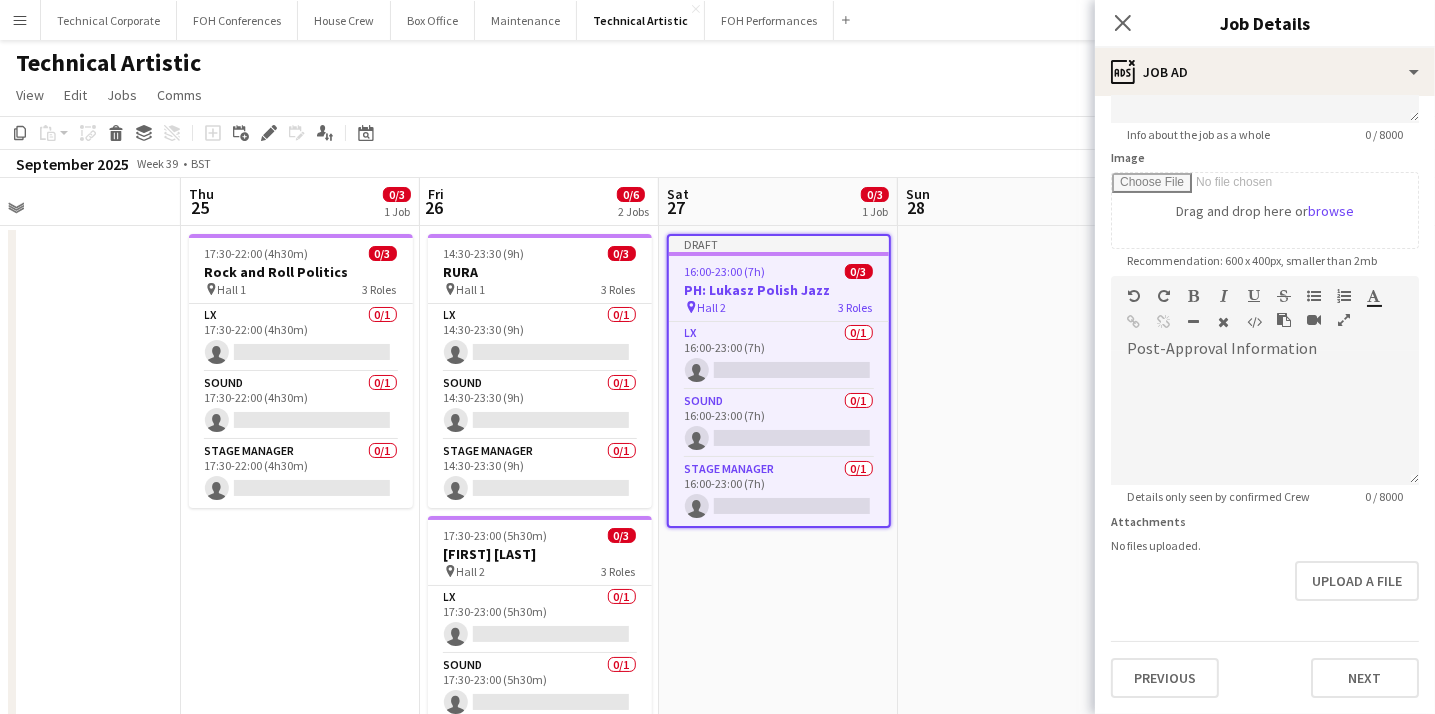 scroll, scrollTop: 295, scrollLeft: 0, axis: vertical 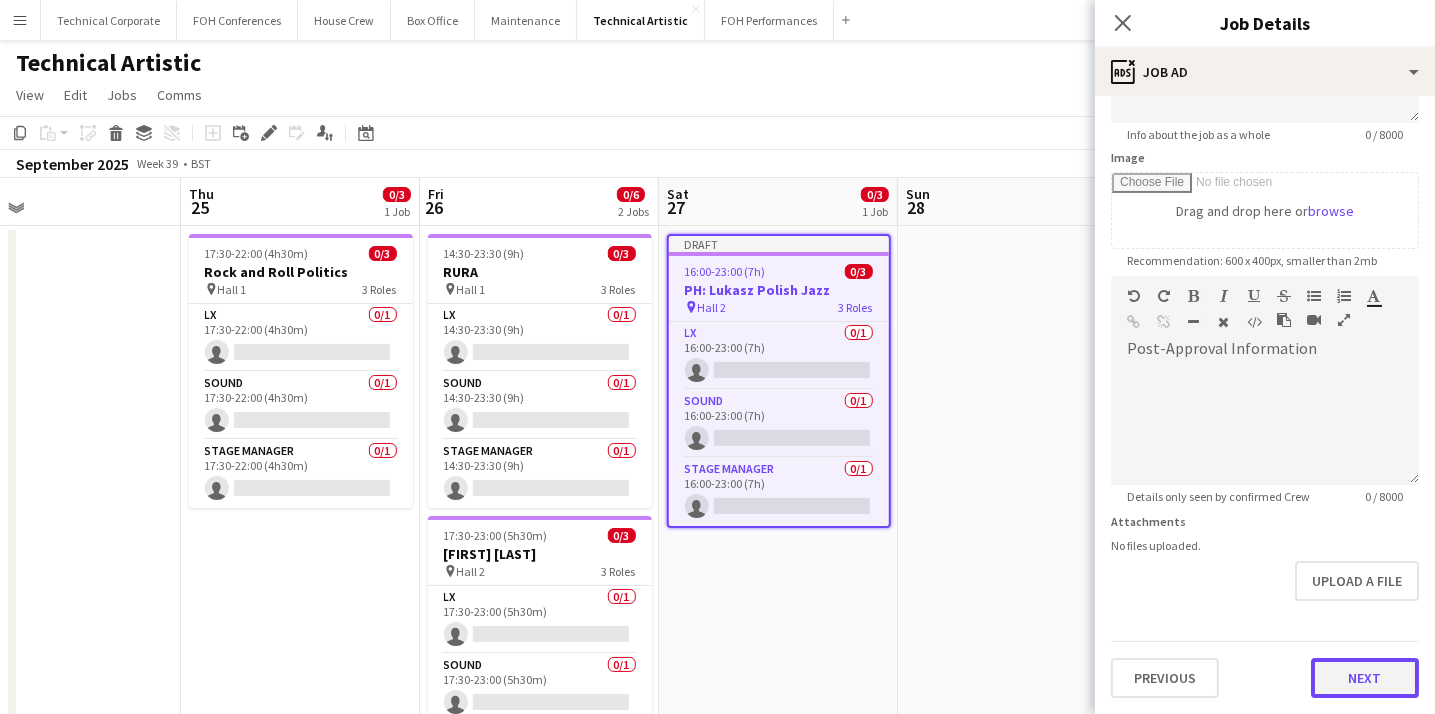 click on "Previous   Next" at bounding box center [1265, 669] 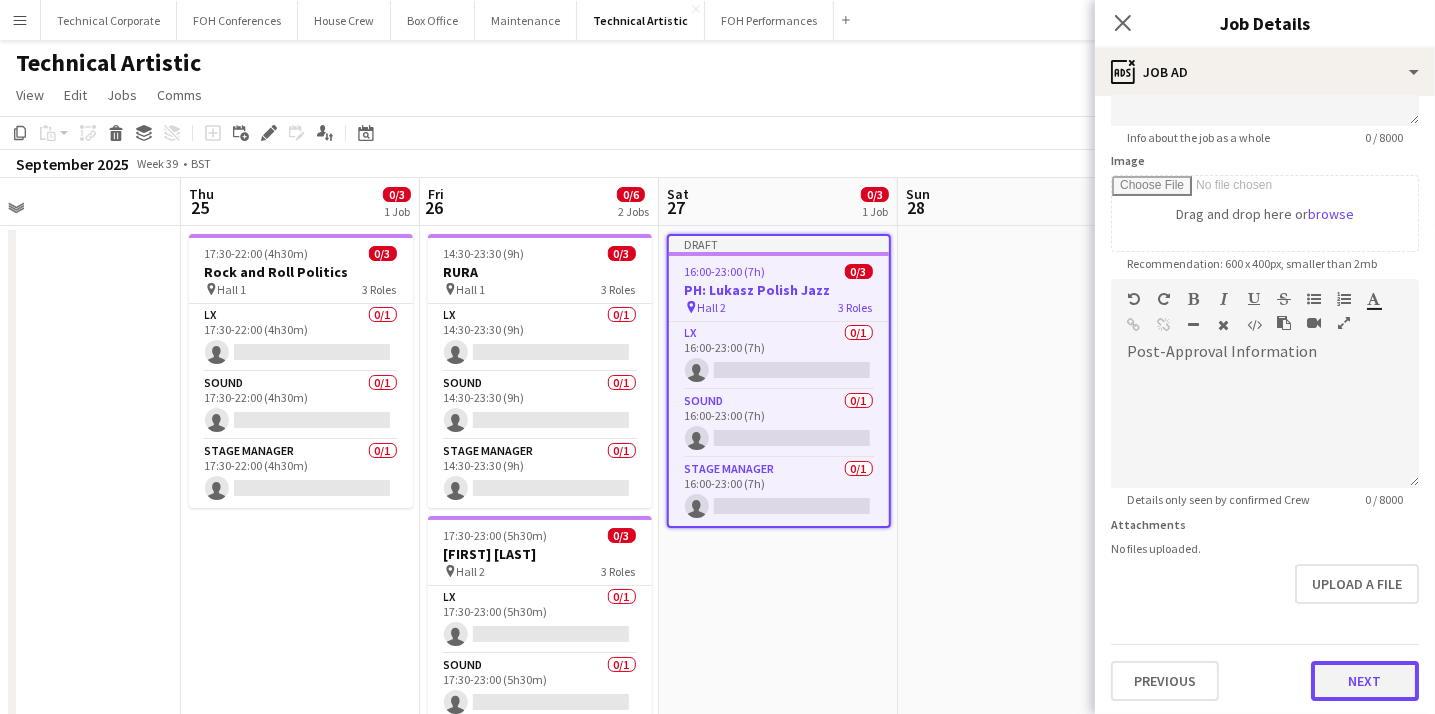 click on "Next" at bounding box center [1365, 681] 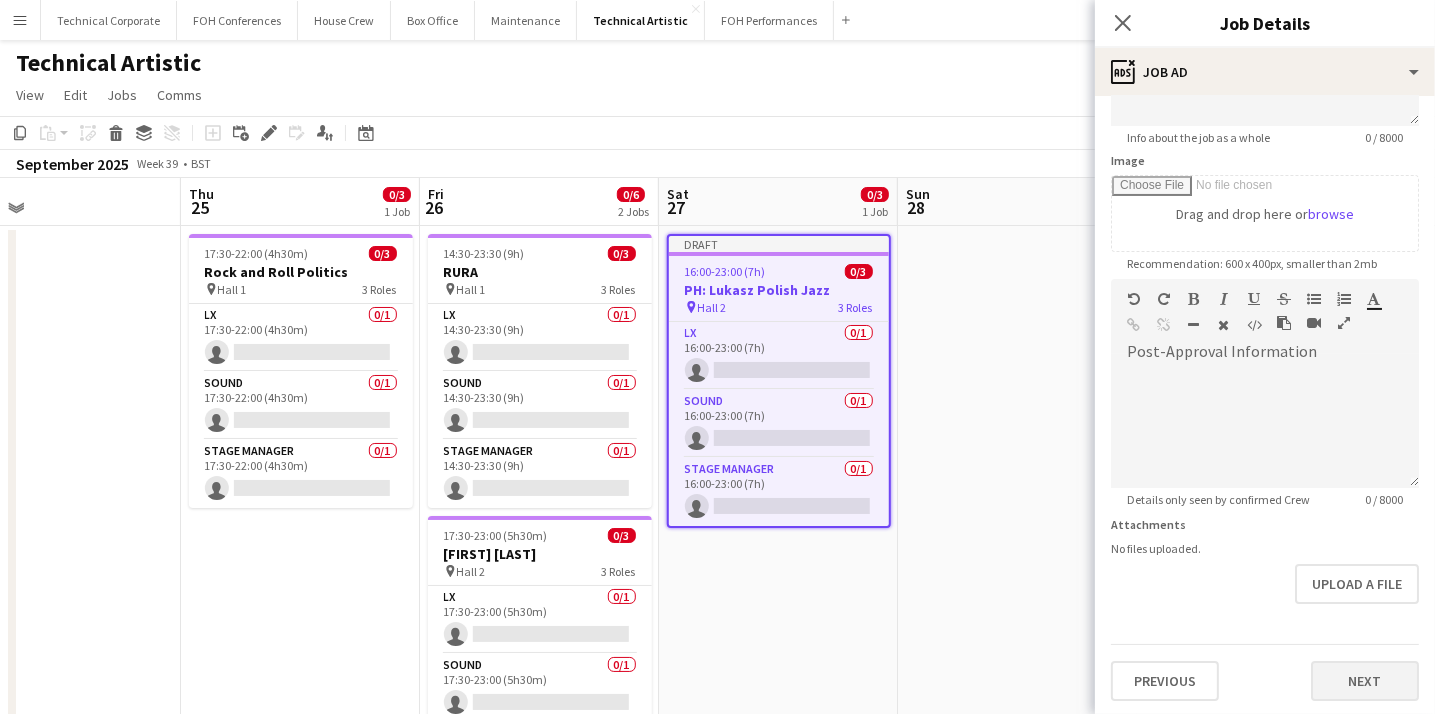 scroll, scrollTop: 0, scrollLeft: 0, axis: both 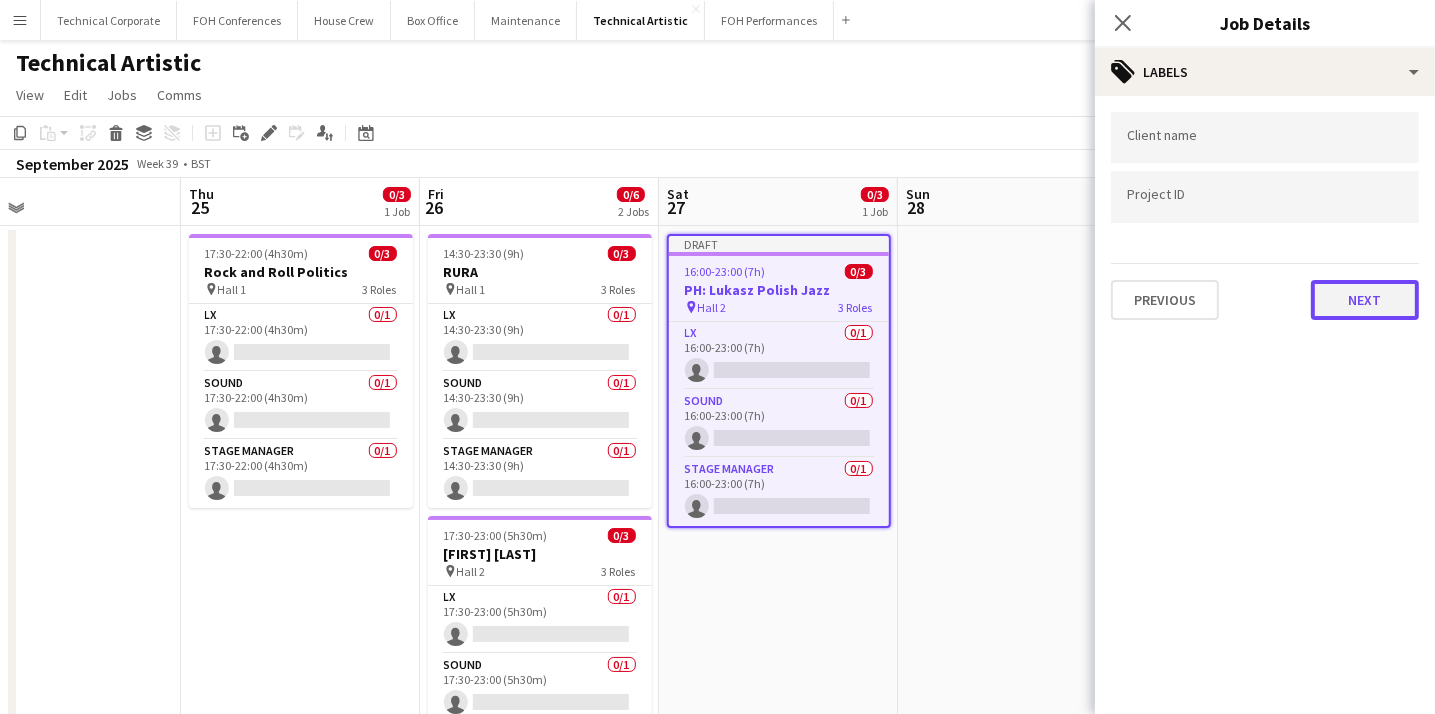 click on "Next" at bounding box center (1365, 300) 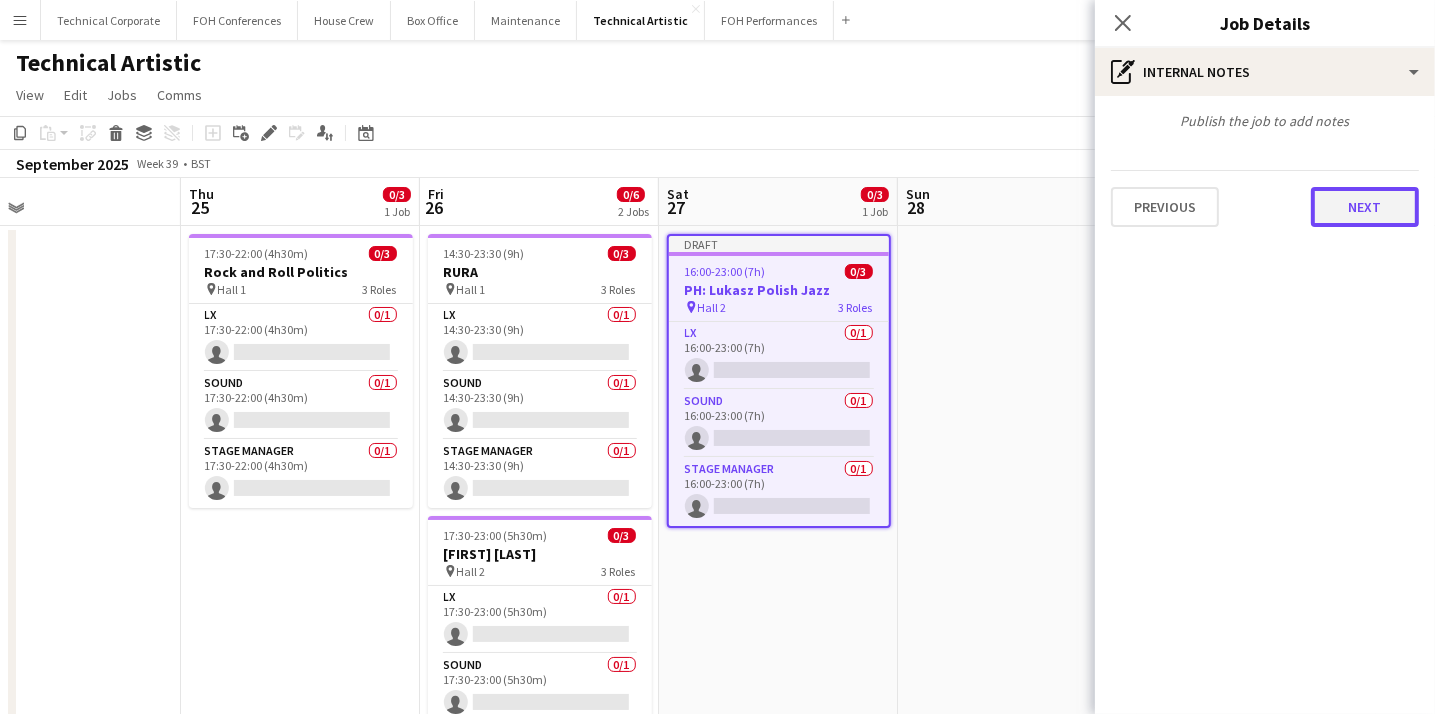 click on "Next" at bounding box center (1365, 207) 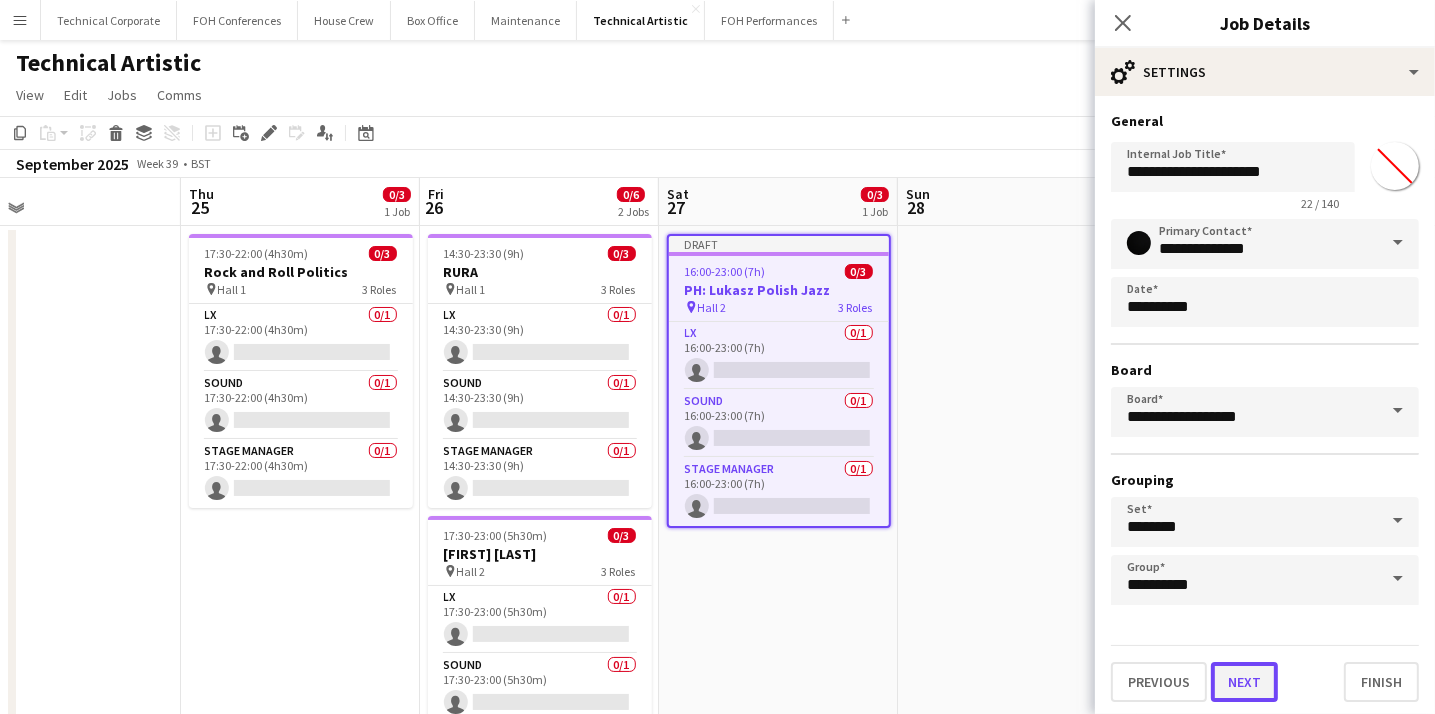 click on "Next" at bounding box center (1244, 682) 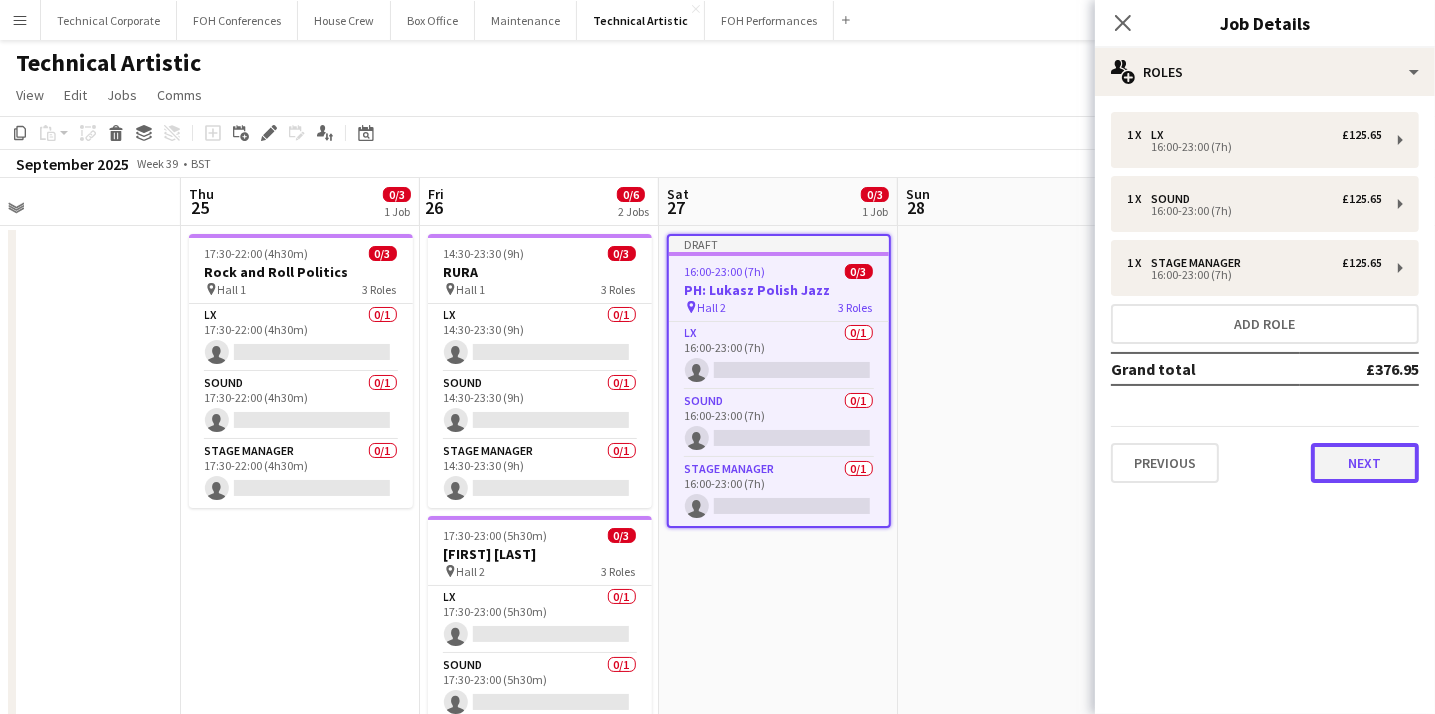 click on "Next" at bounding box center [1365, 463] 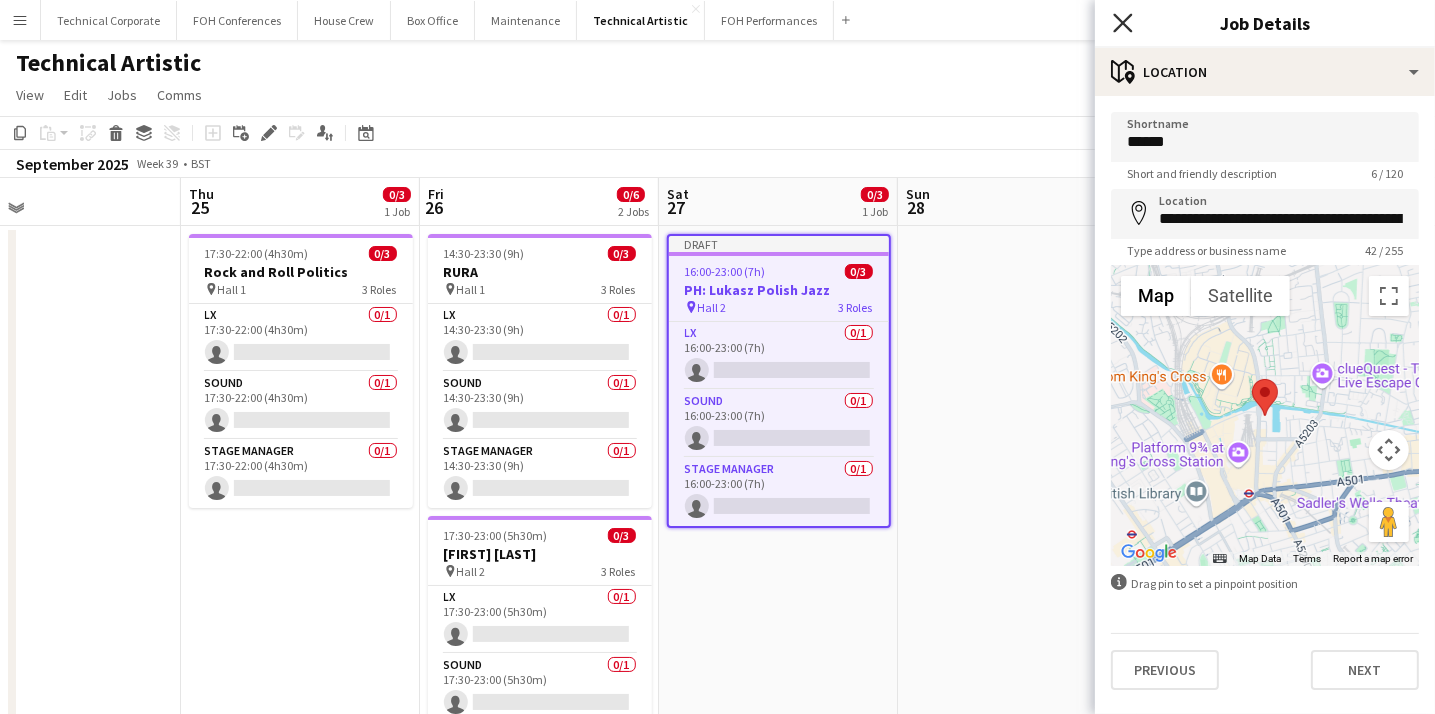 click on "Close pop-in" 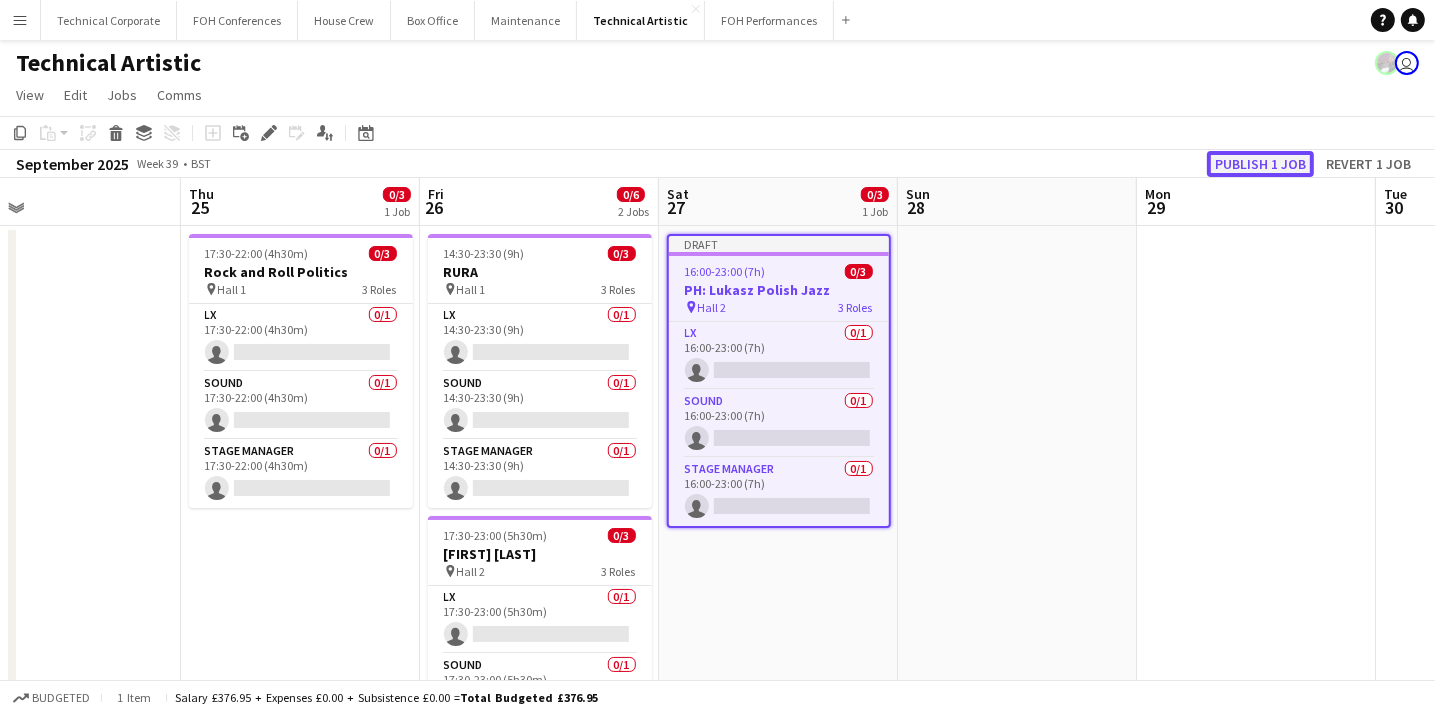 click on "Publish 1 job" 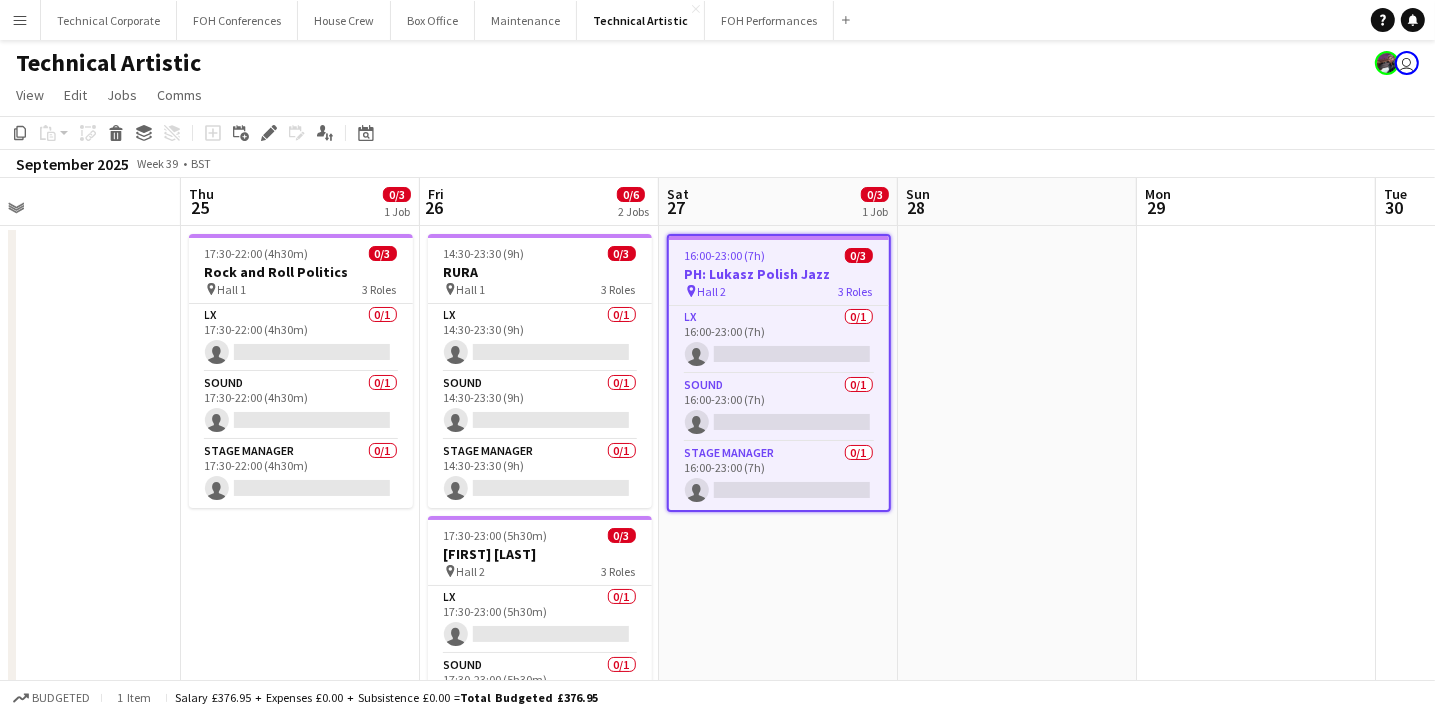 click on "View  Day view expanded Day view collapsed Month view Date picker Jump to today Expand Linked Jobs Collapse Linked Jobs  Edit  Copy Ctrl+C  Paste  Without Crew Ctrl+V With Crew Ctrl+Shift+V Paste as linked job  Group  Group Ungroup  Jobs  New Job Edit Job Delete Job New Linked Job Edit Linked Jobs Job fulfilment Promote Role Copy Role URL  Comms  Notify confirmed crew Create chat" 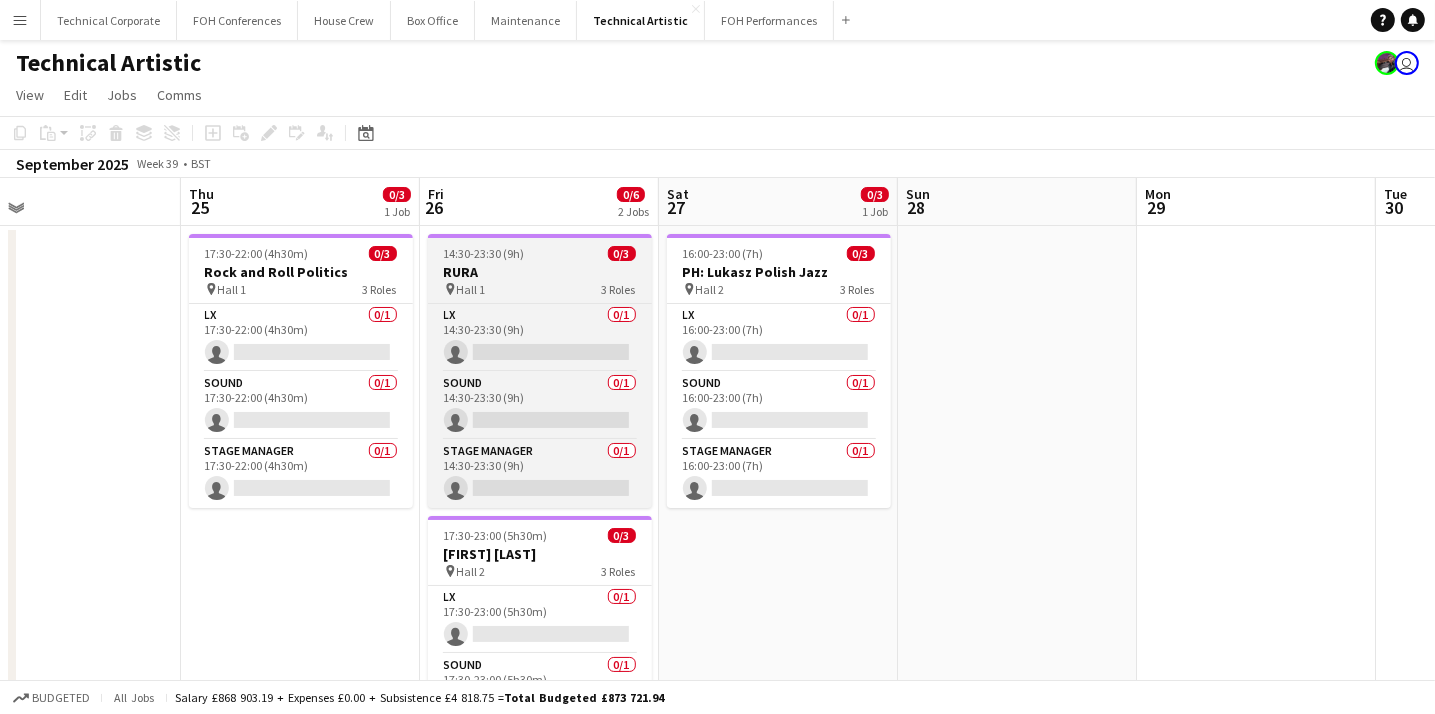 click on "RURA" at bounding box center (540, 272) 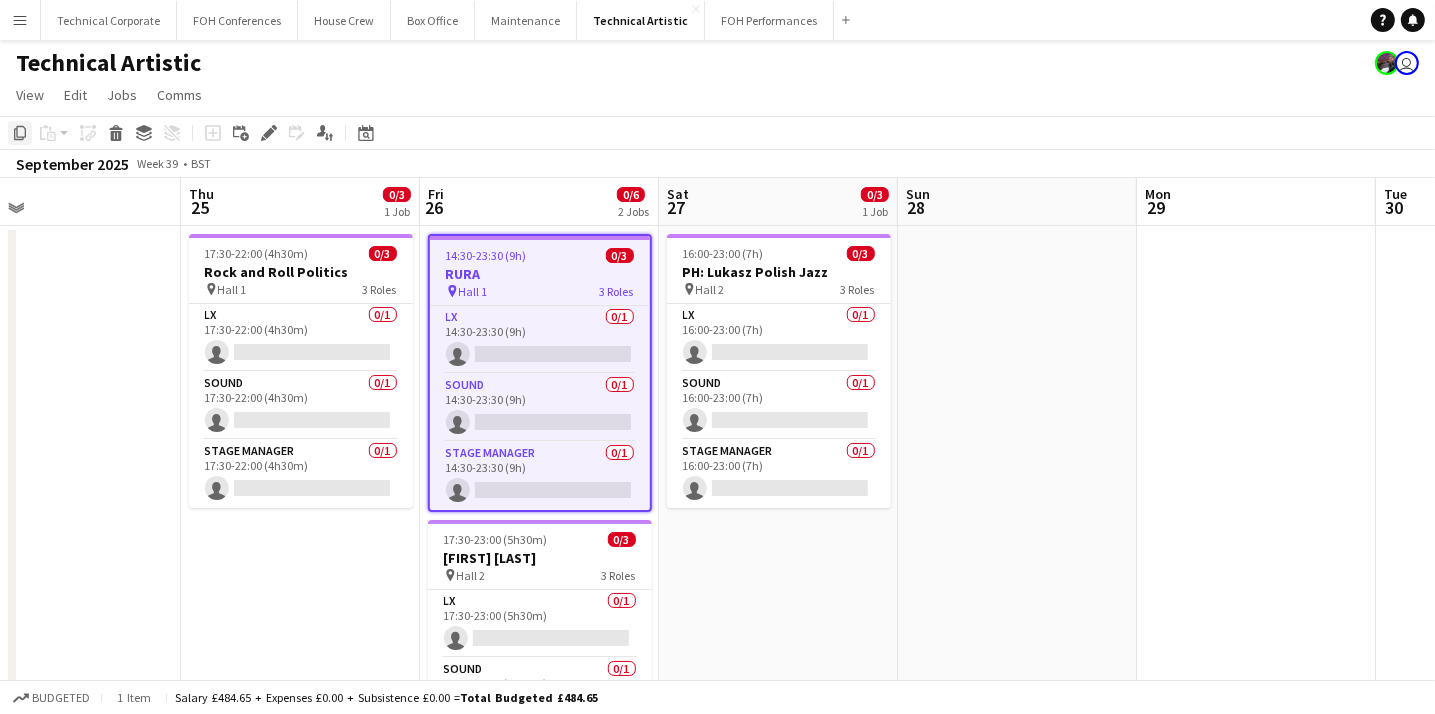 click 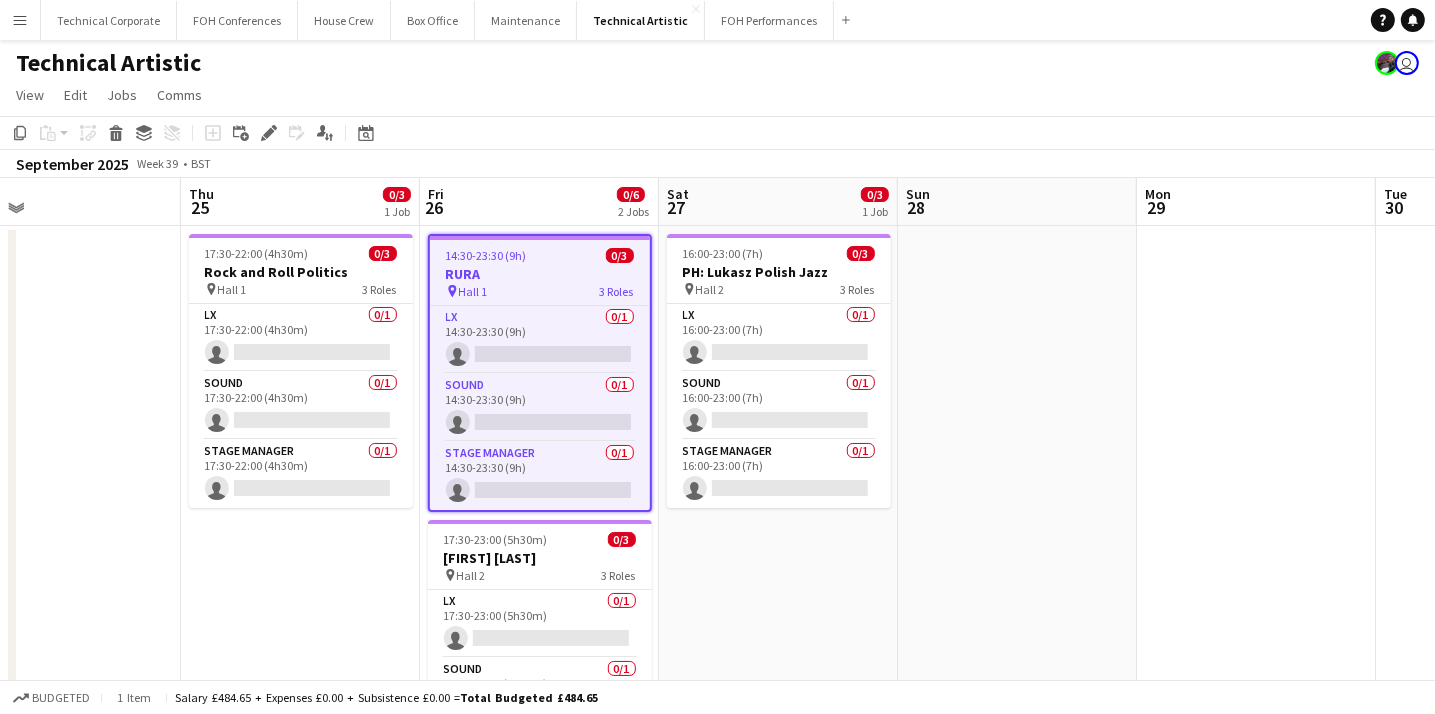 click at bounding box center (1017, 698) 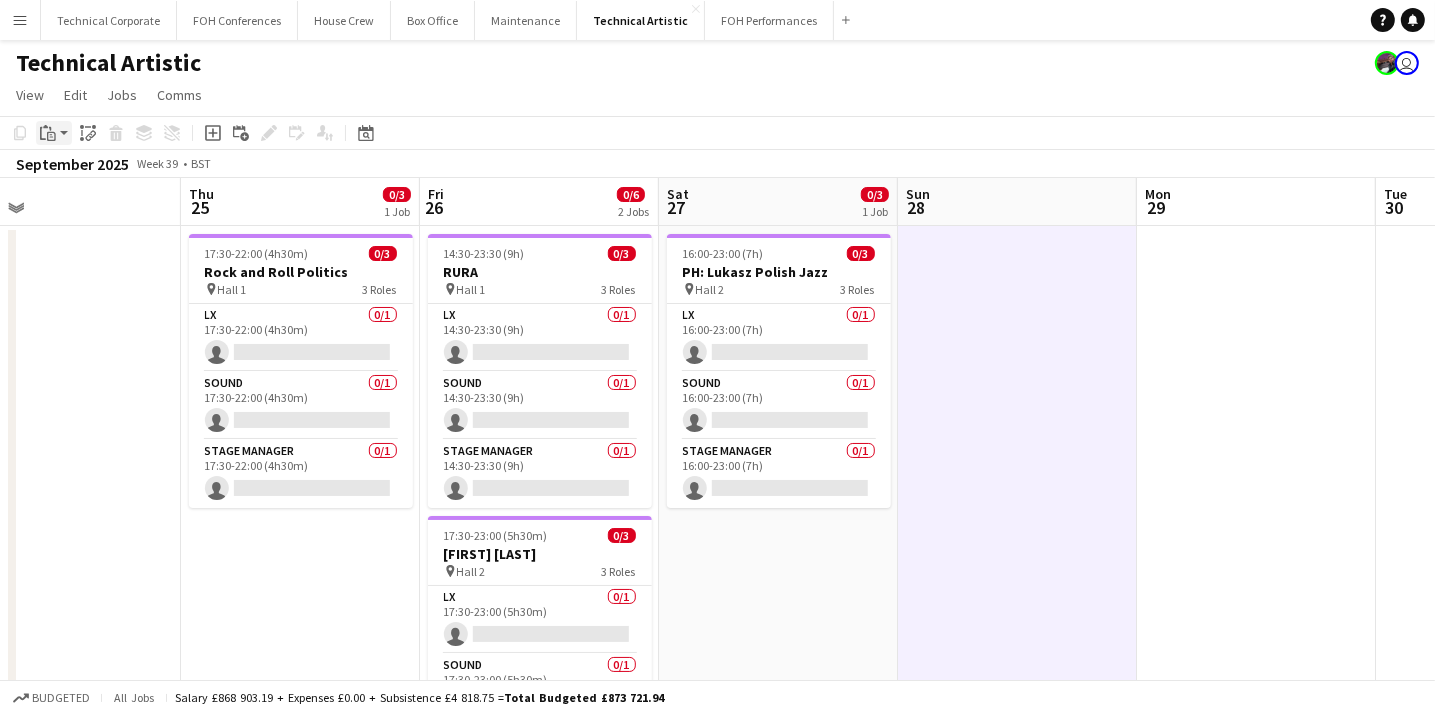 click on "Paste" 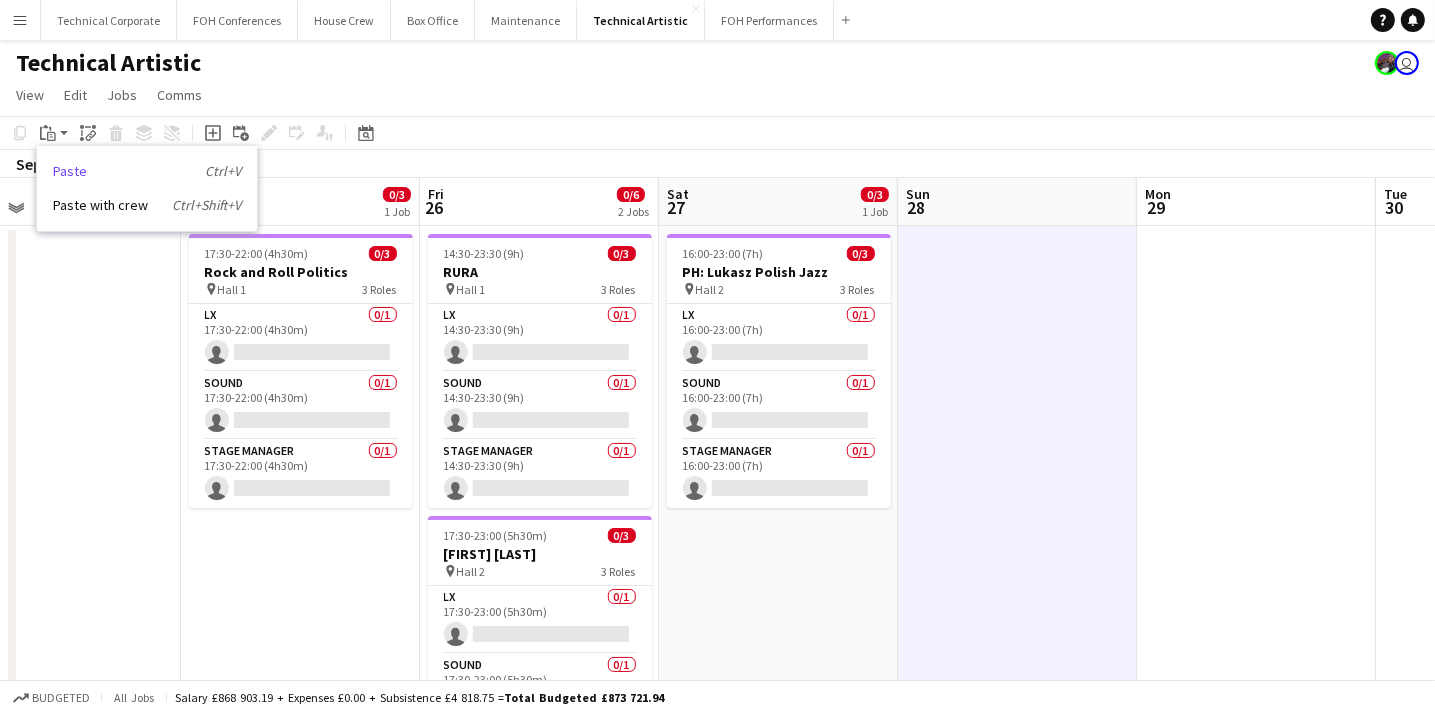 click on "Paste   Ctrl+V" at bounding box center (147, 171) 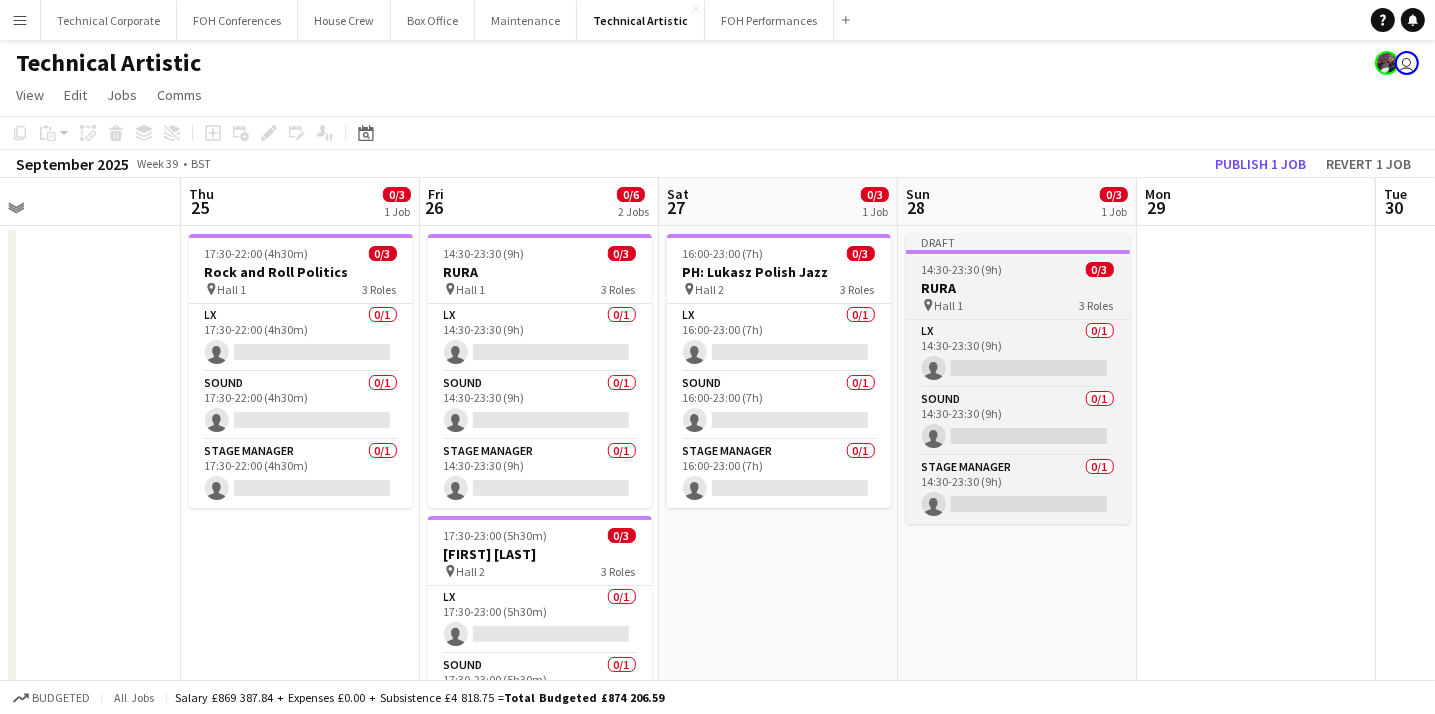 click on "pin
Hall 1   3 Roles" at bounding box center (1018, 305) 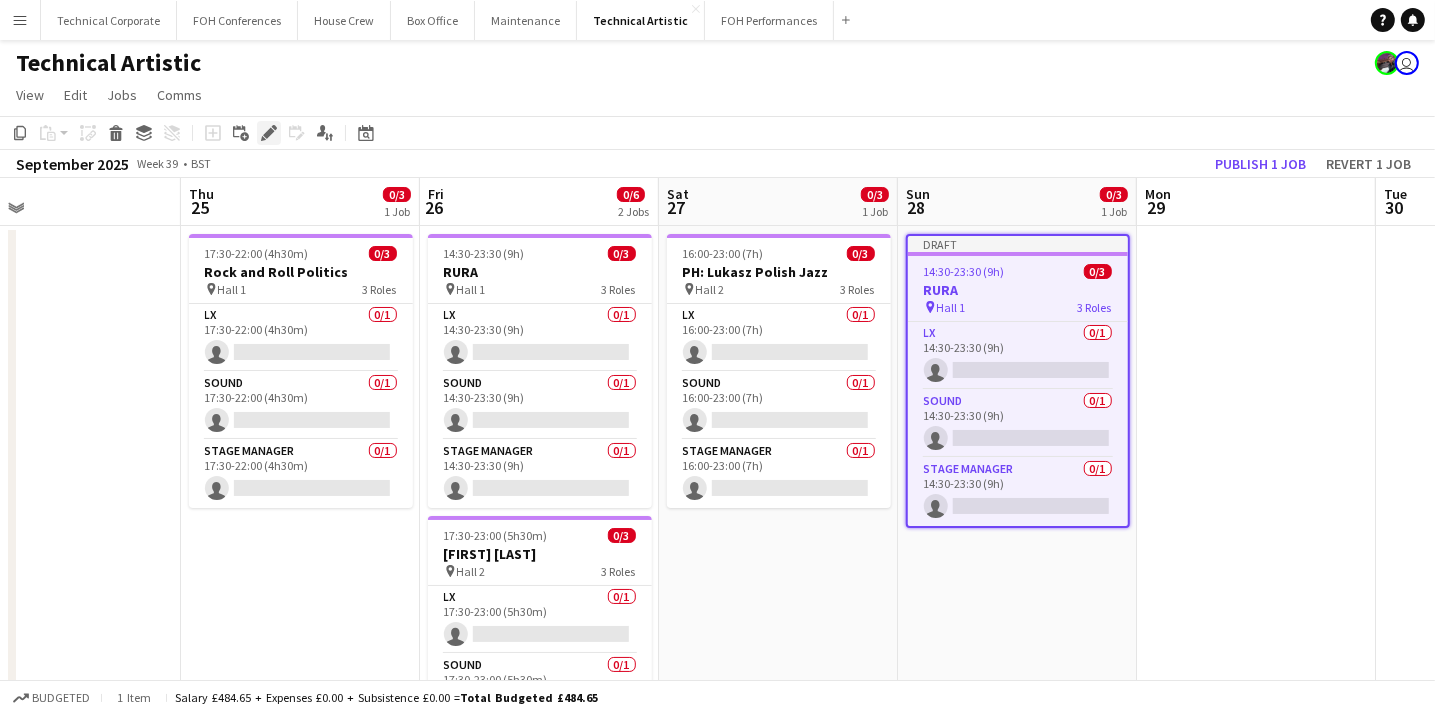click on "Edit" 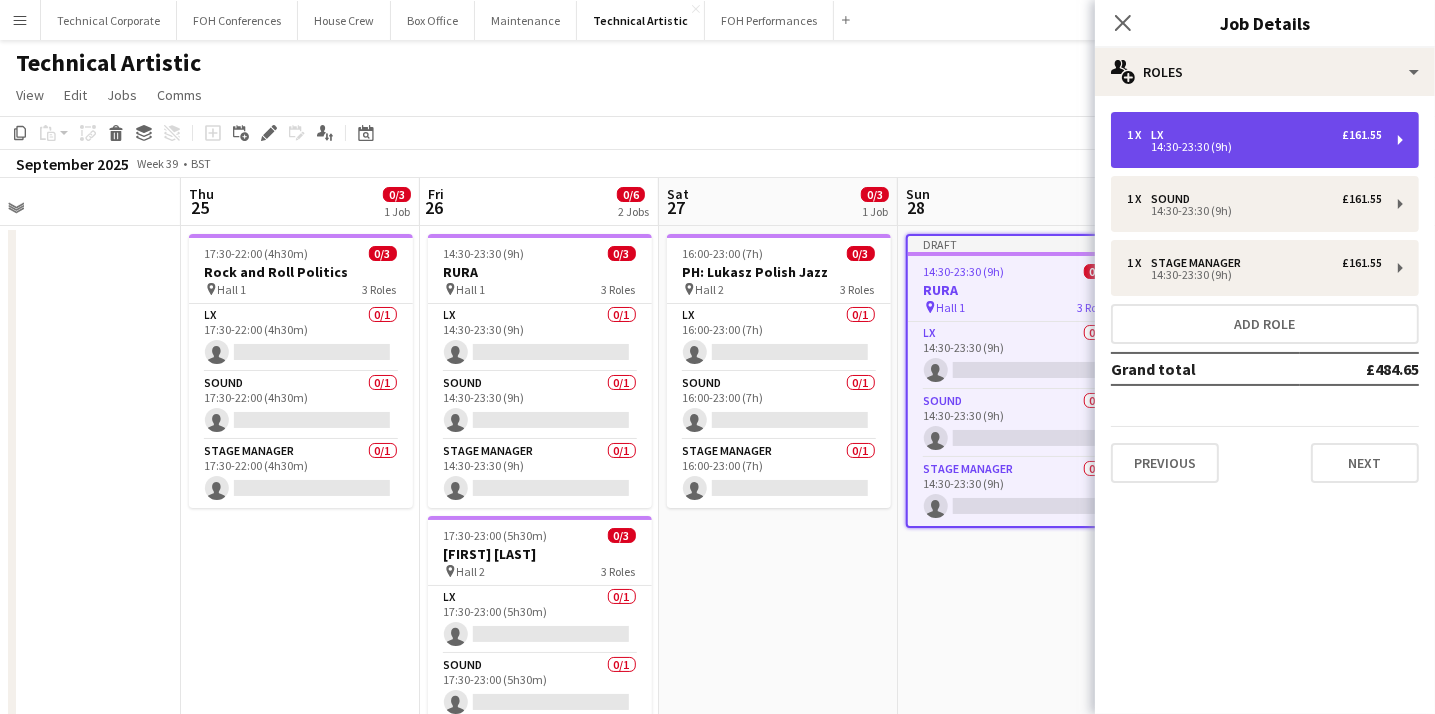 click on "1 x   LX   £161.55" at bounding box center [1254, 135] 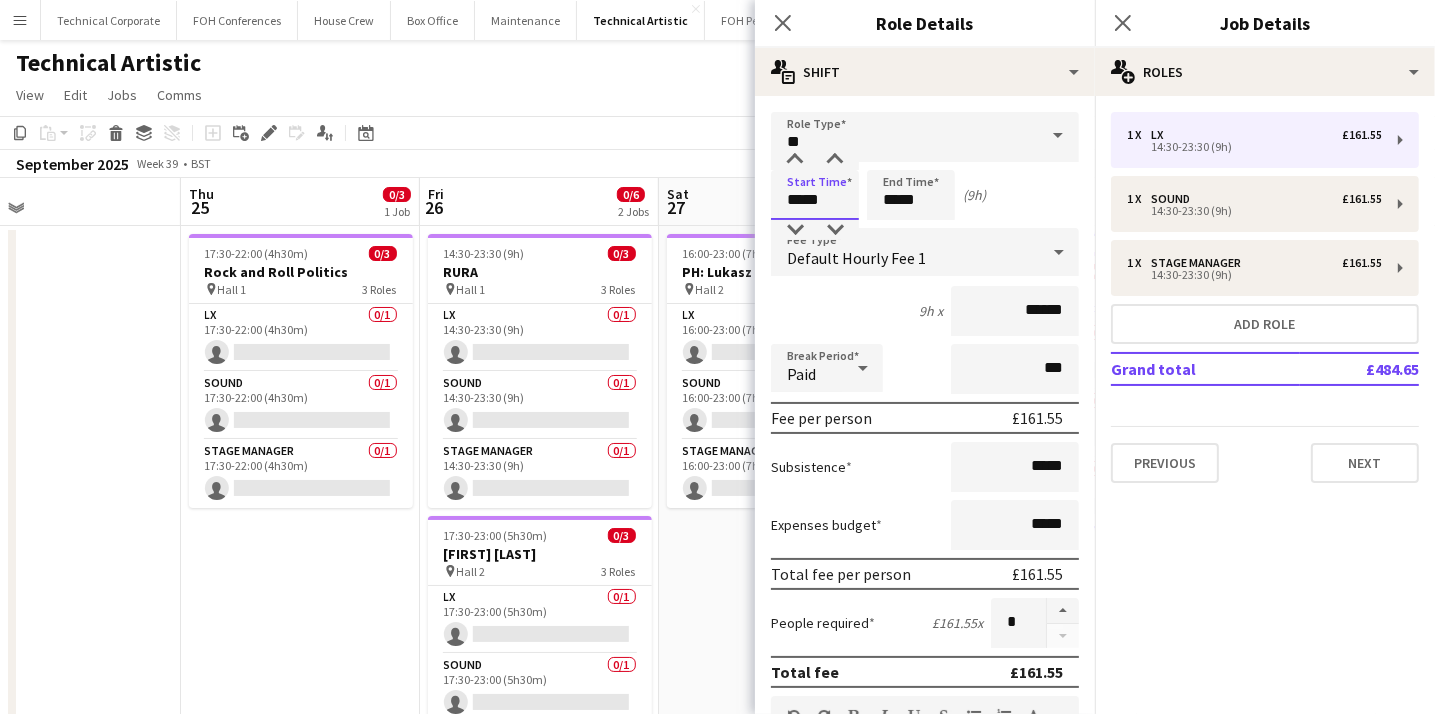 click on "*****" at bounding box center [815, 195] 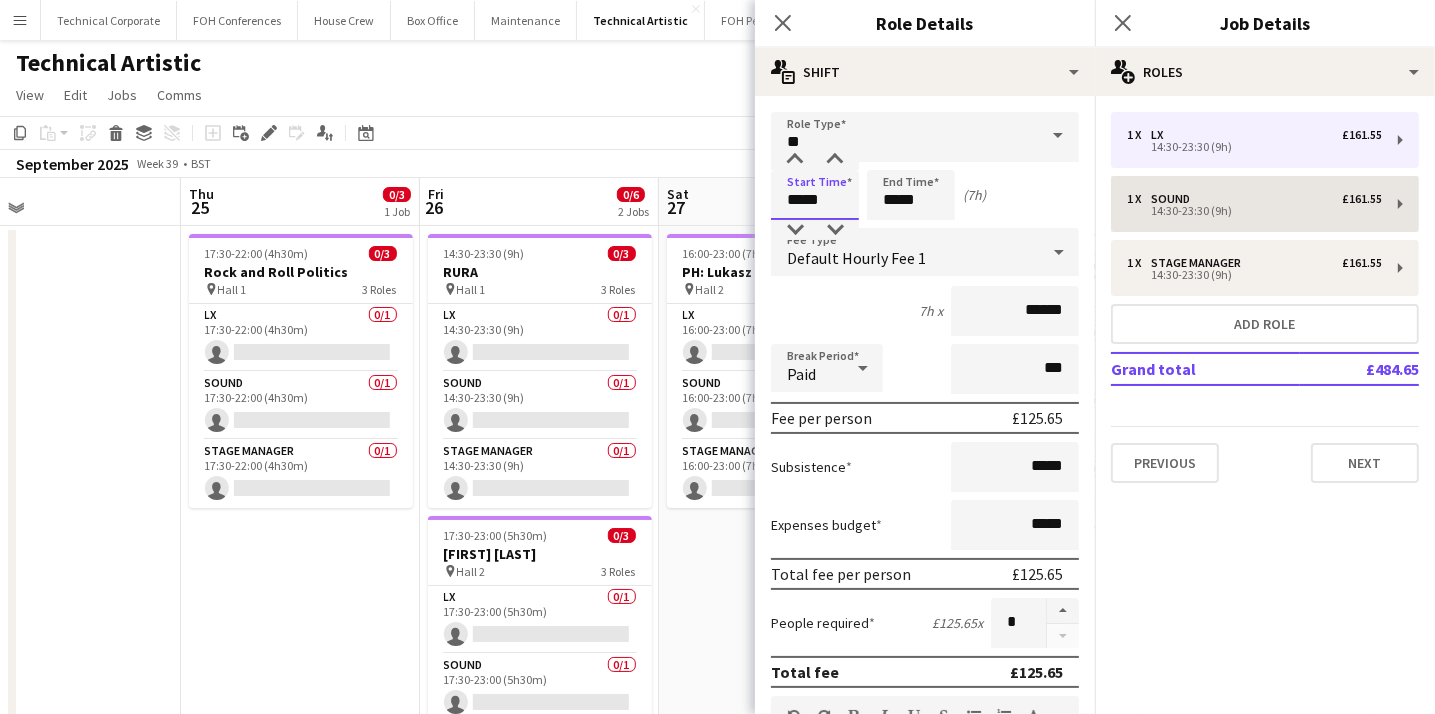type on "*****" 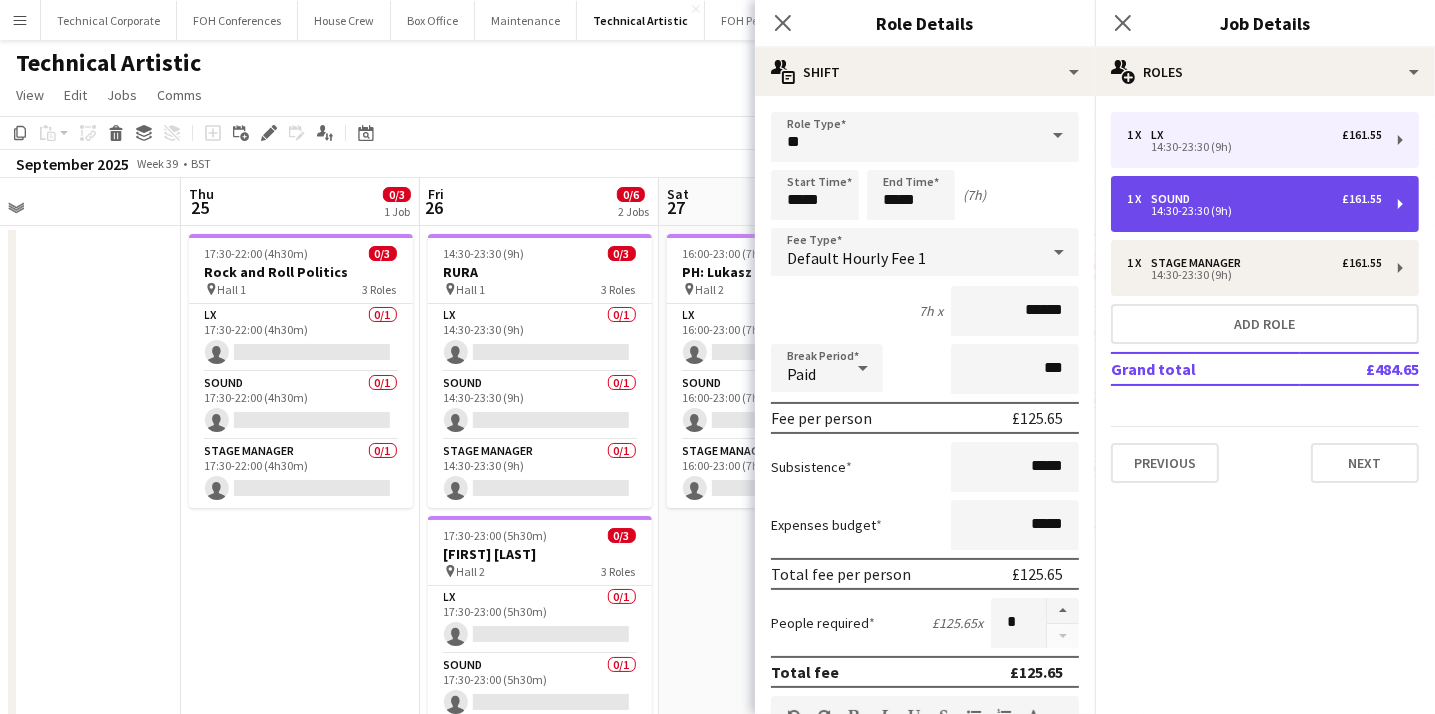 click on "14:30-23:30 (9h)" at bounding box center [1254, 211] 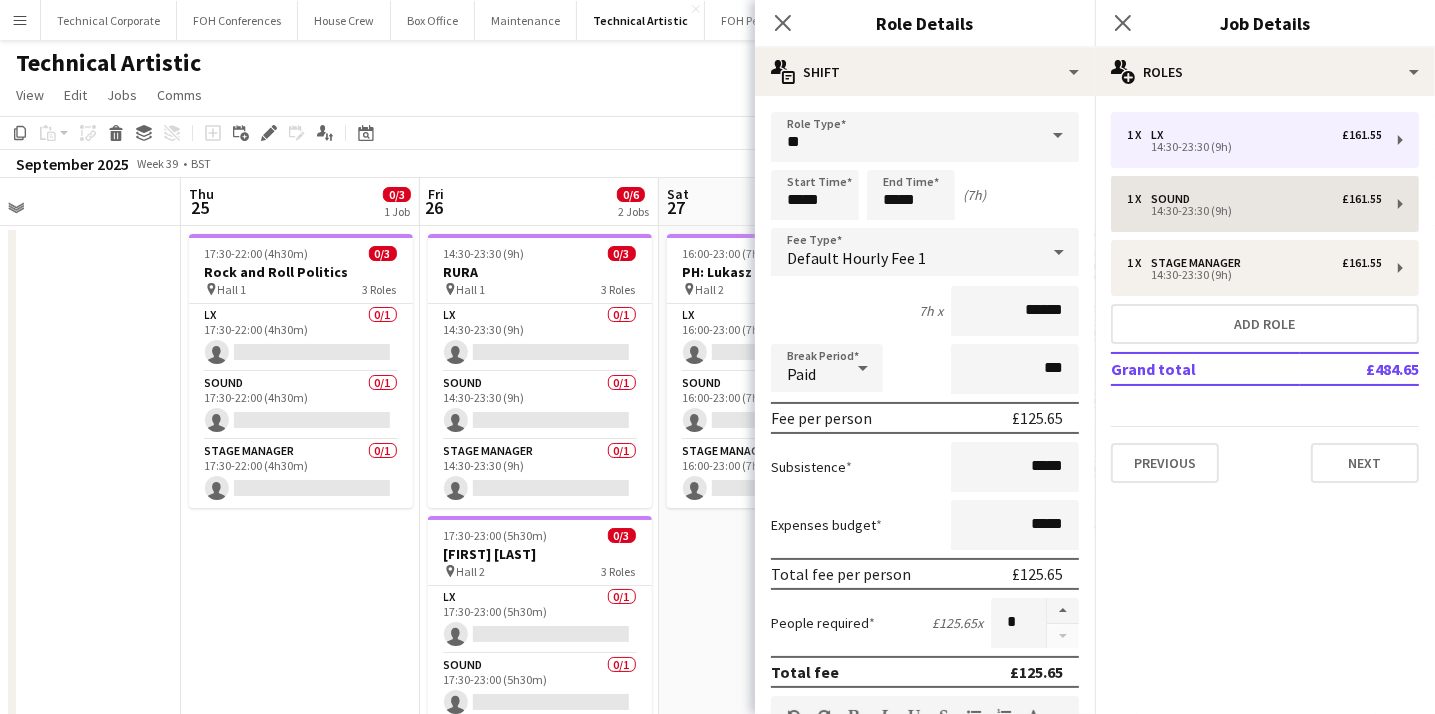 type on "*****" 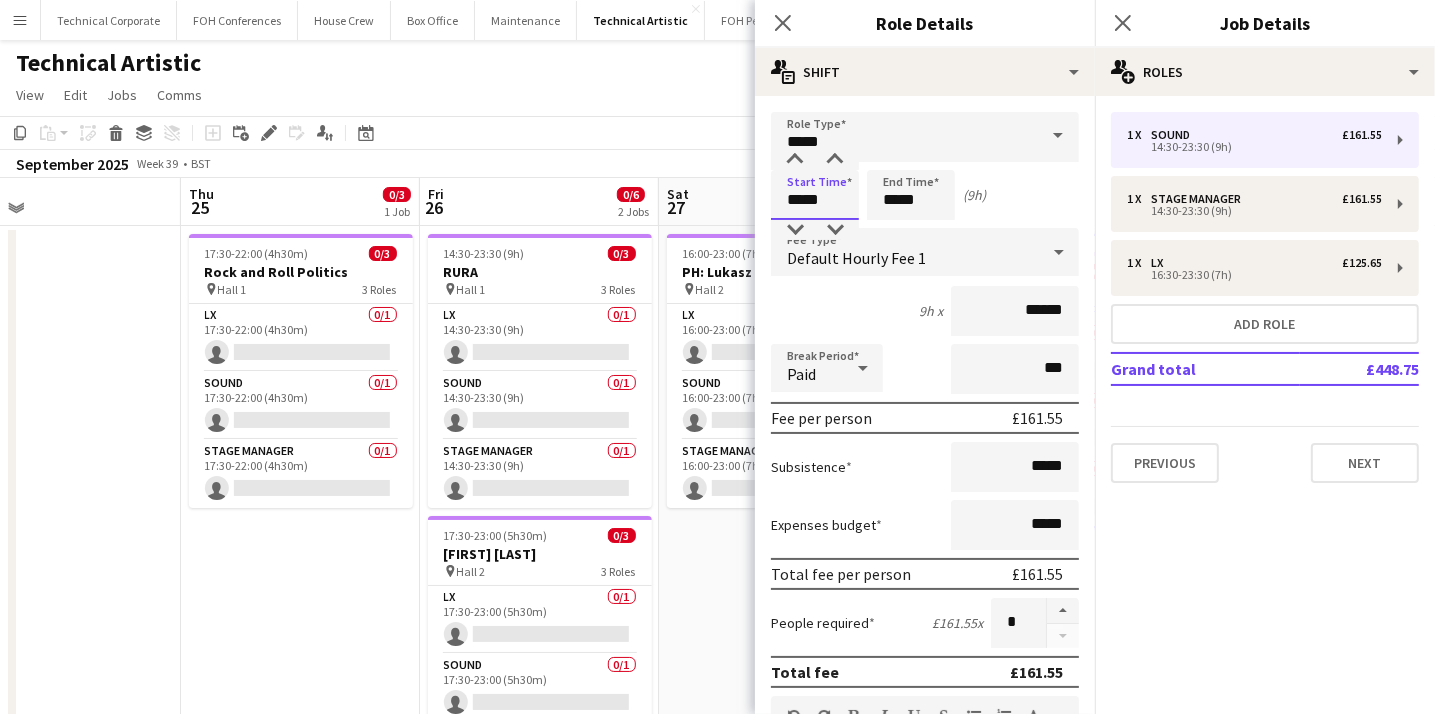 click on "*****" at bounding box center [815, 195] 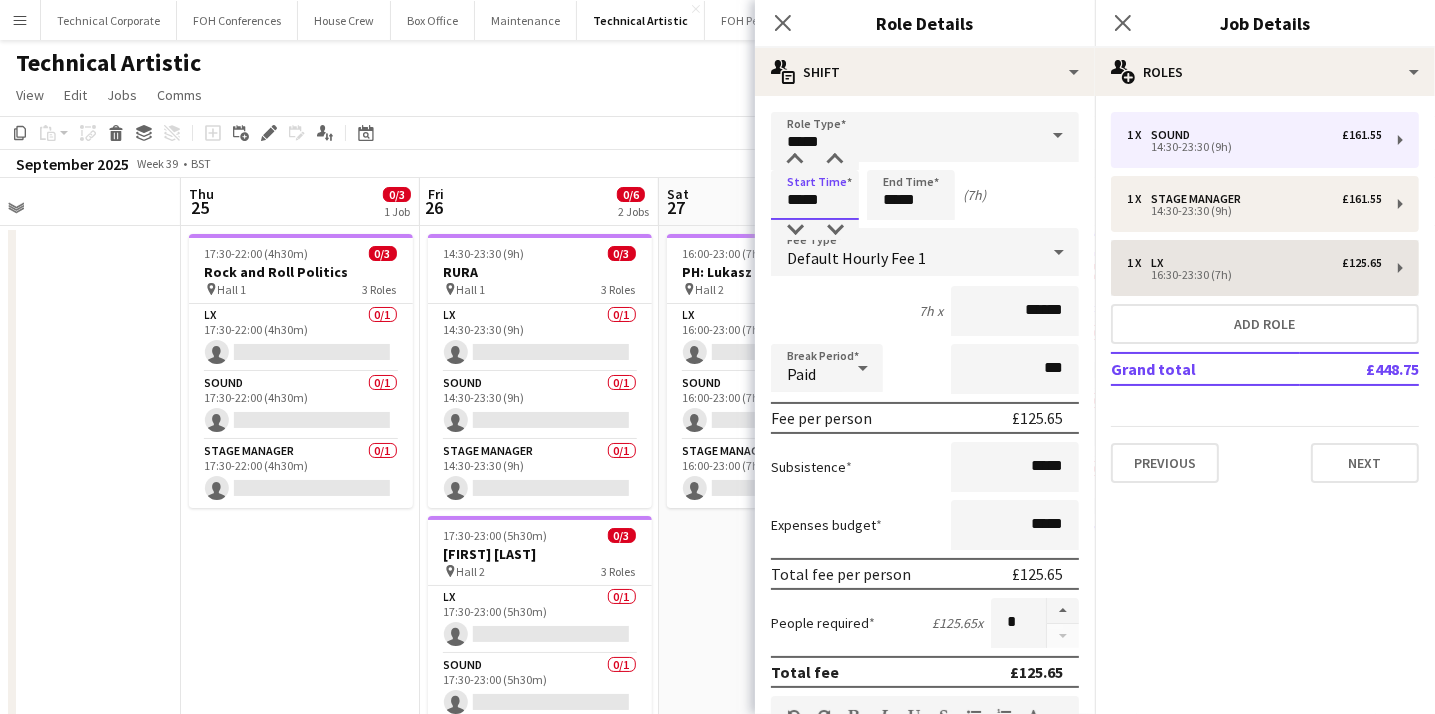 type on "*****" 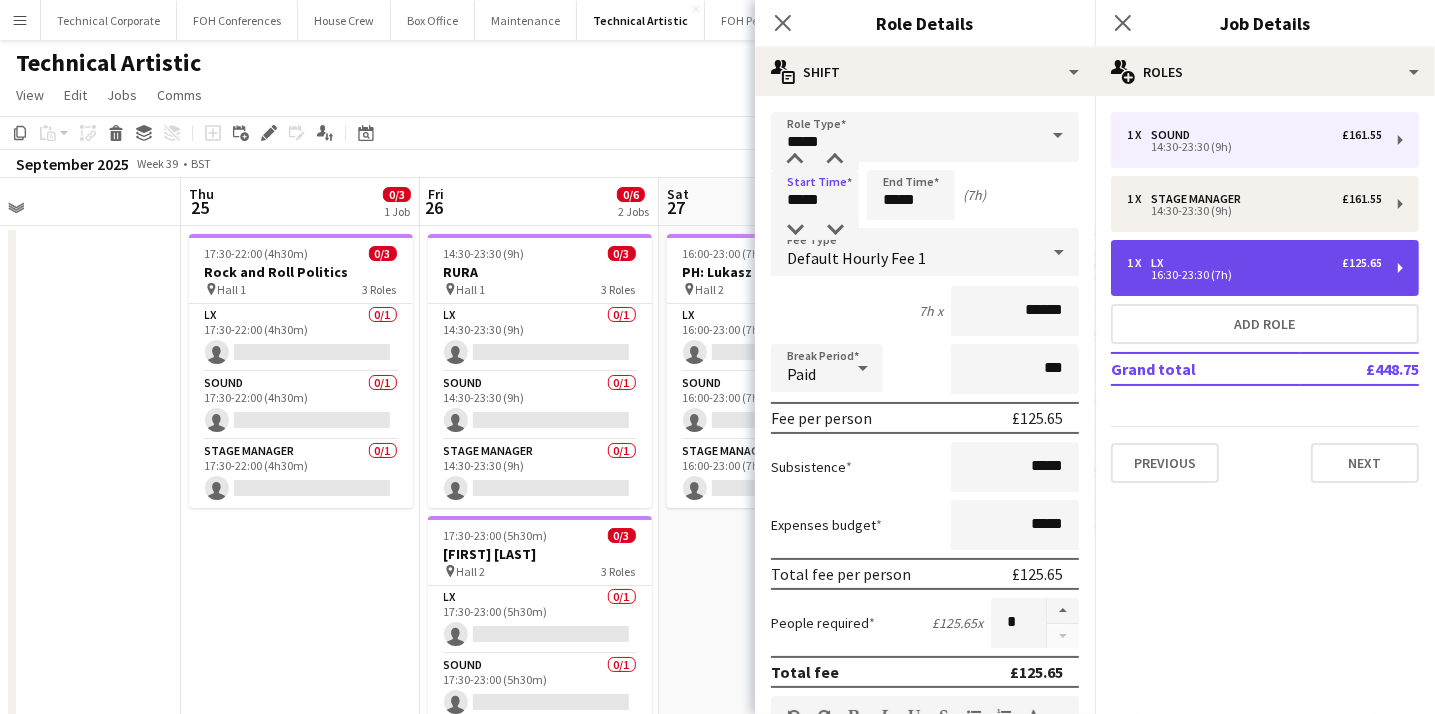 click on "16:30-23:30 (7h)" at bounding box center (1254, 275) 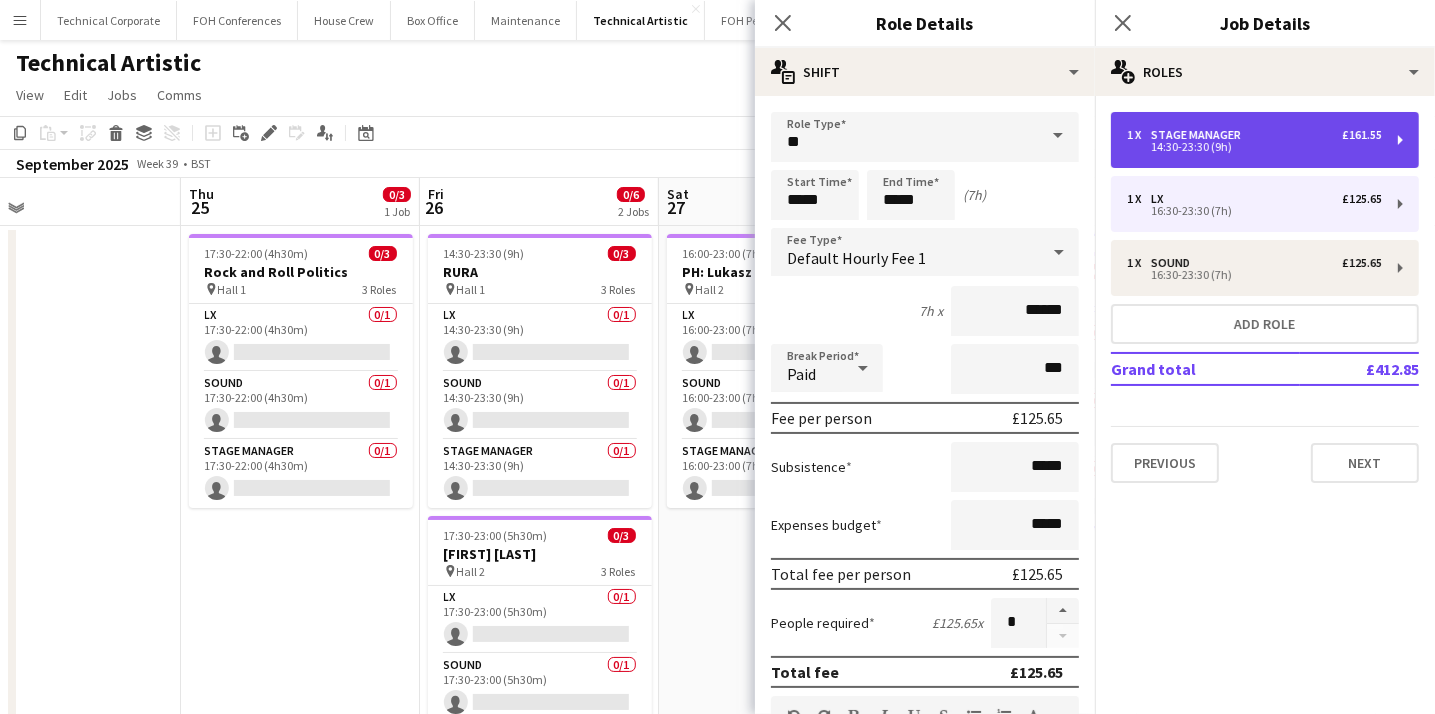 click on "14:30-23:30 (9h)" at bounding box center [1254, 147] 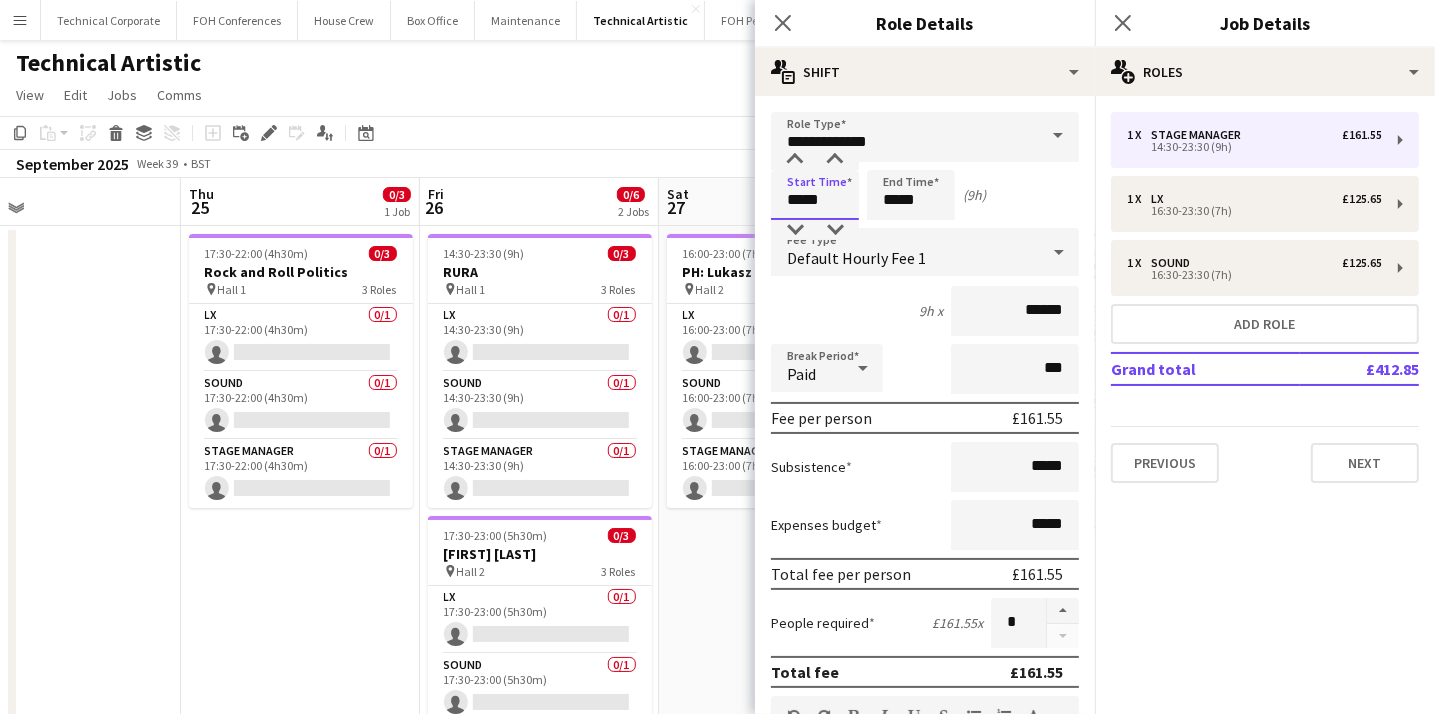 click on "*****" at bounding box center [815, 195] 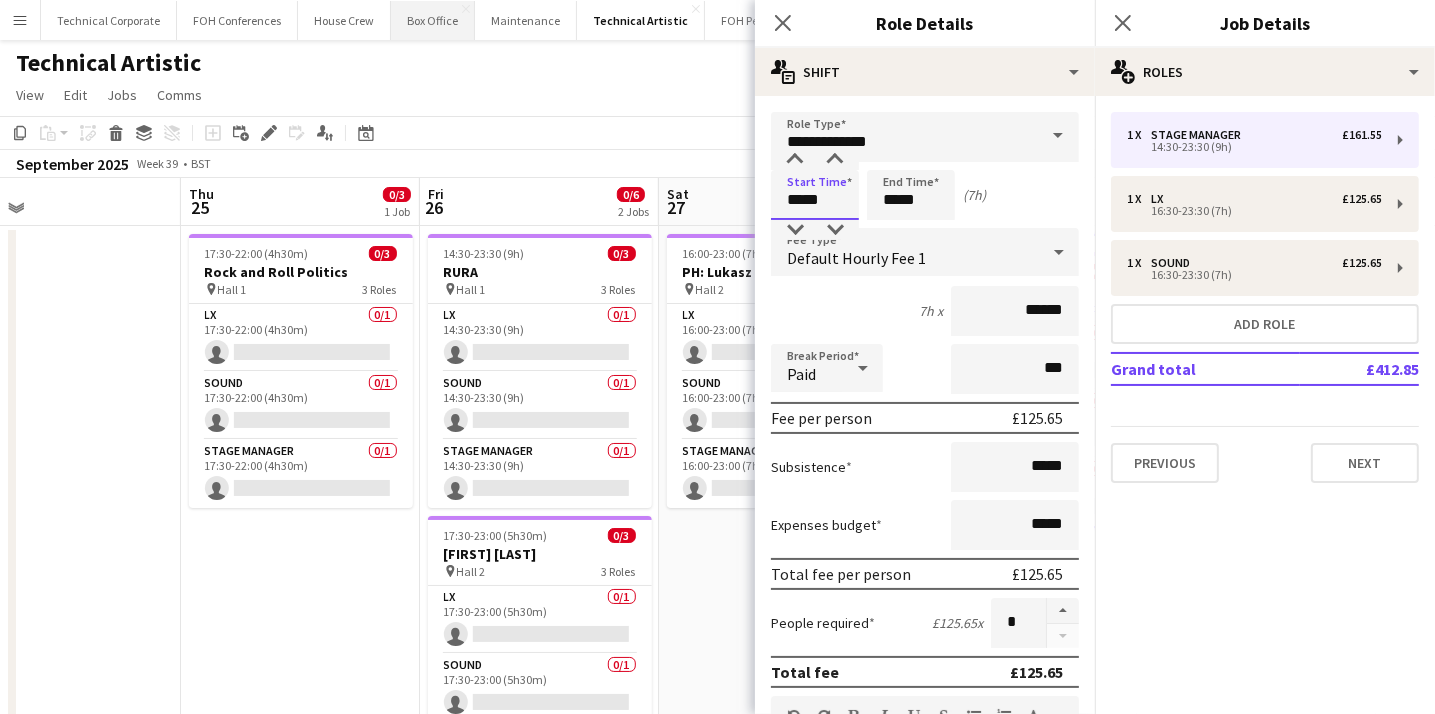 type on "*****" 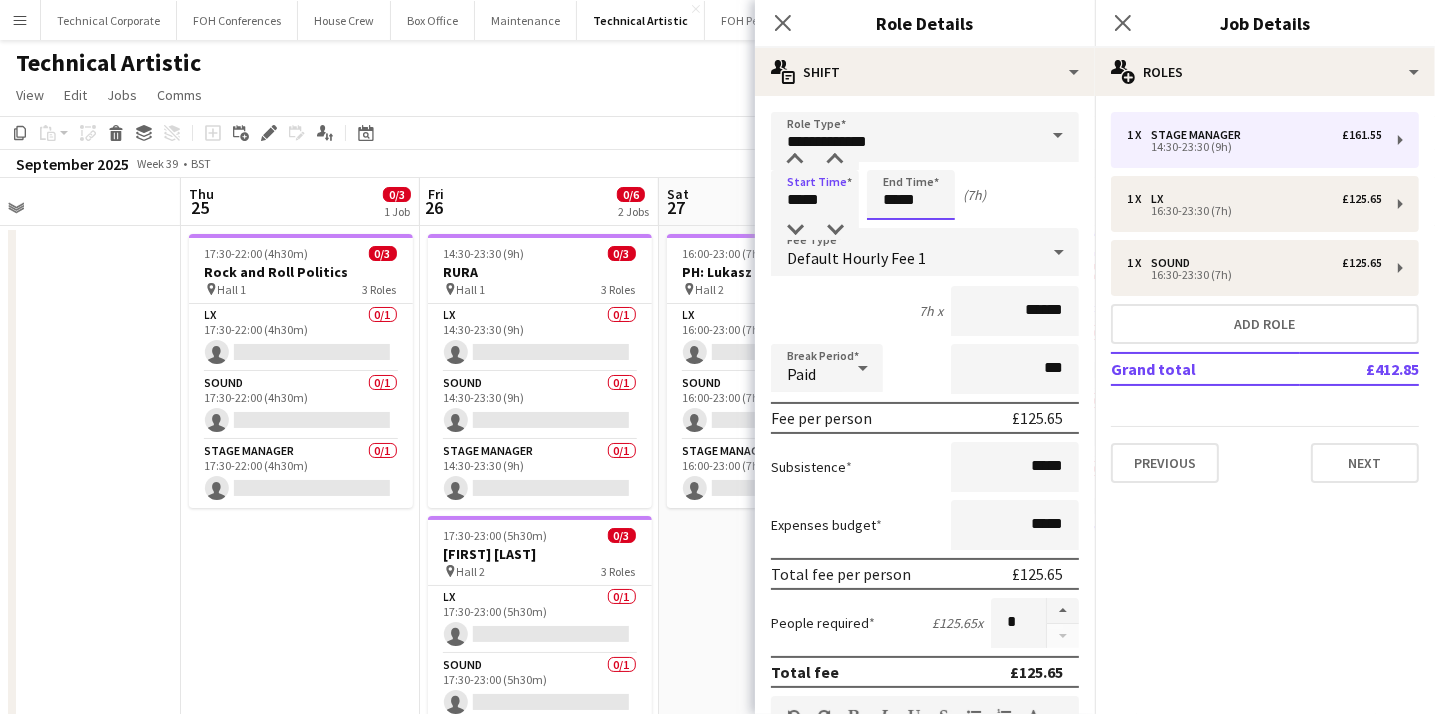 click on "*****" at bounding box center [911, 195] 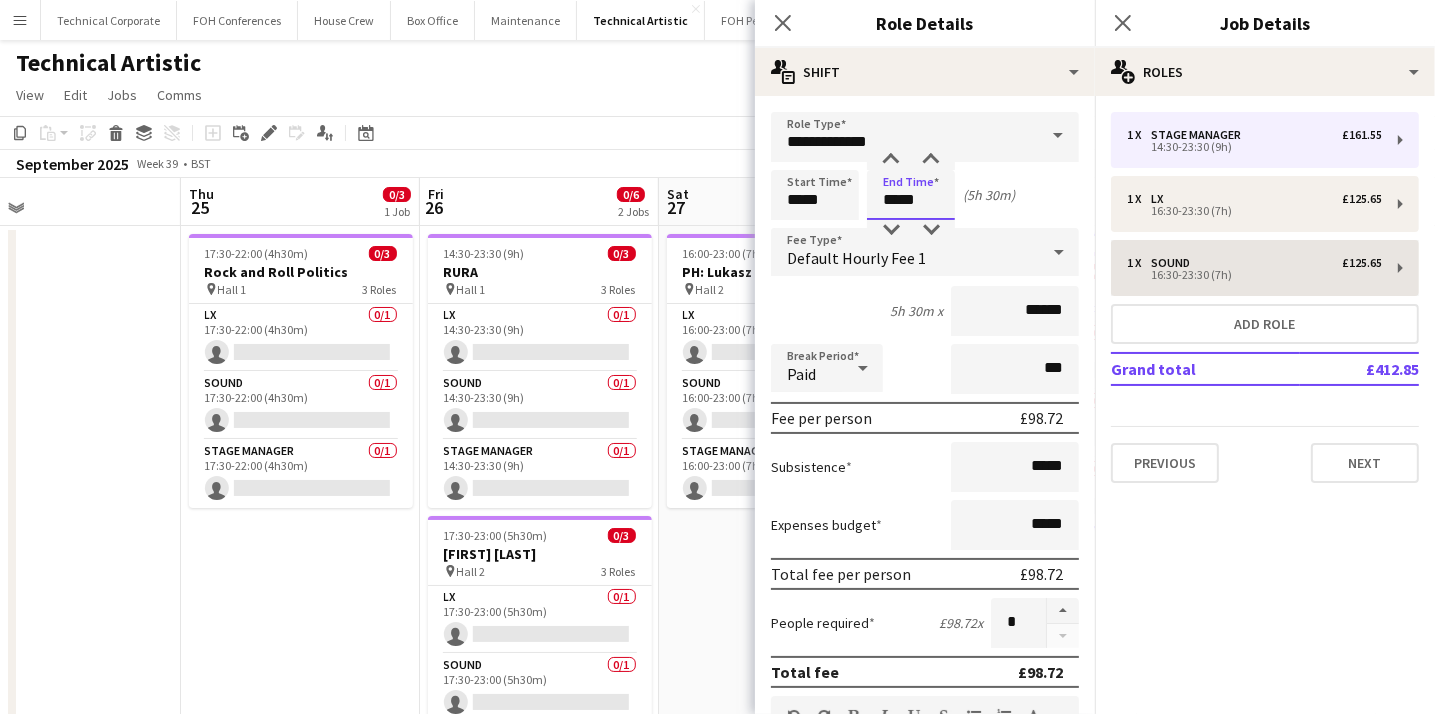 type on "*****" 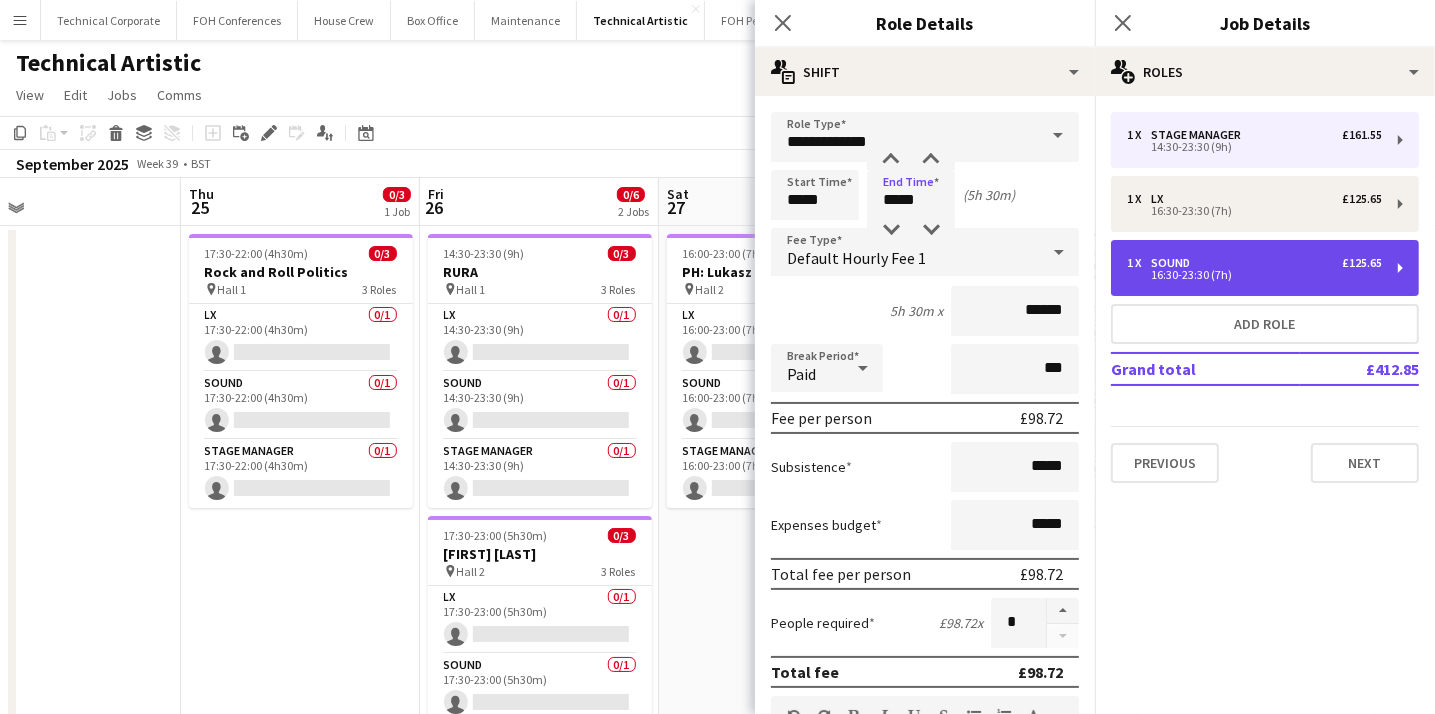 click on "16:30-23:30 (7h)" at bounding box center [1254, 275] 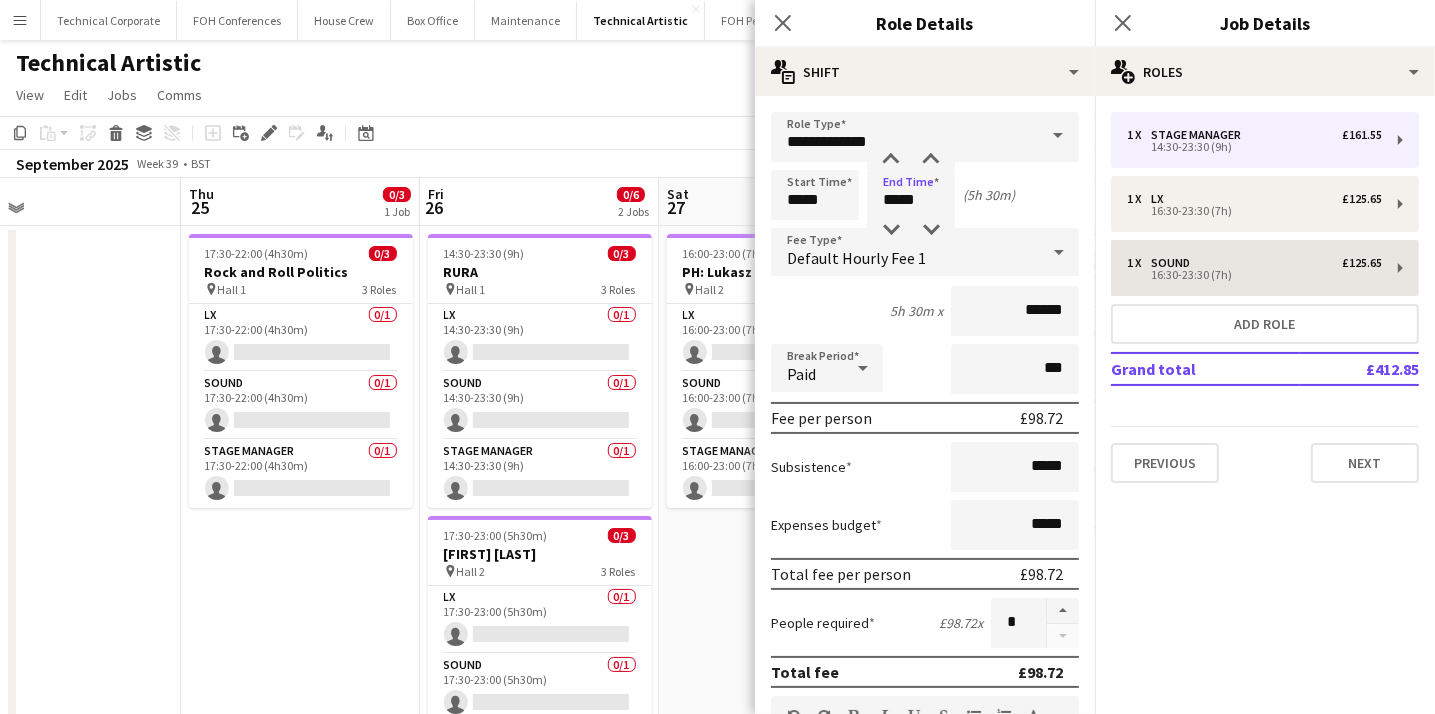type on "*****" 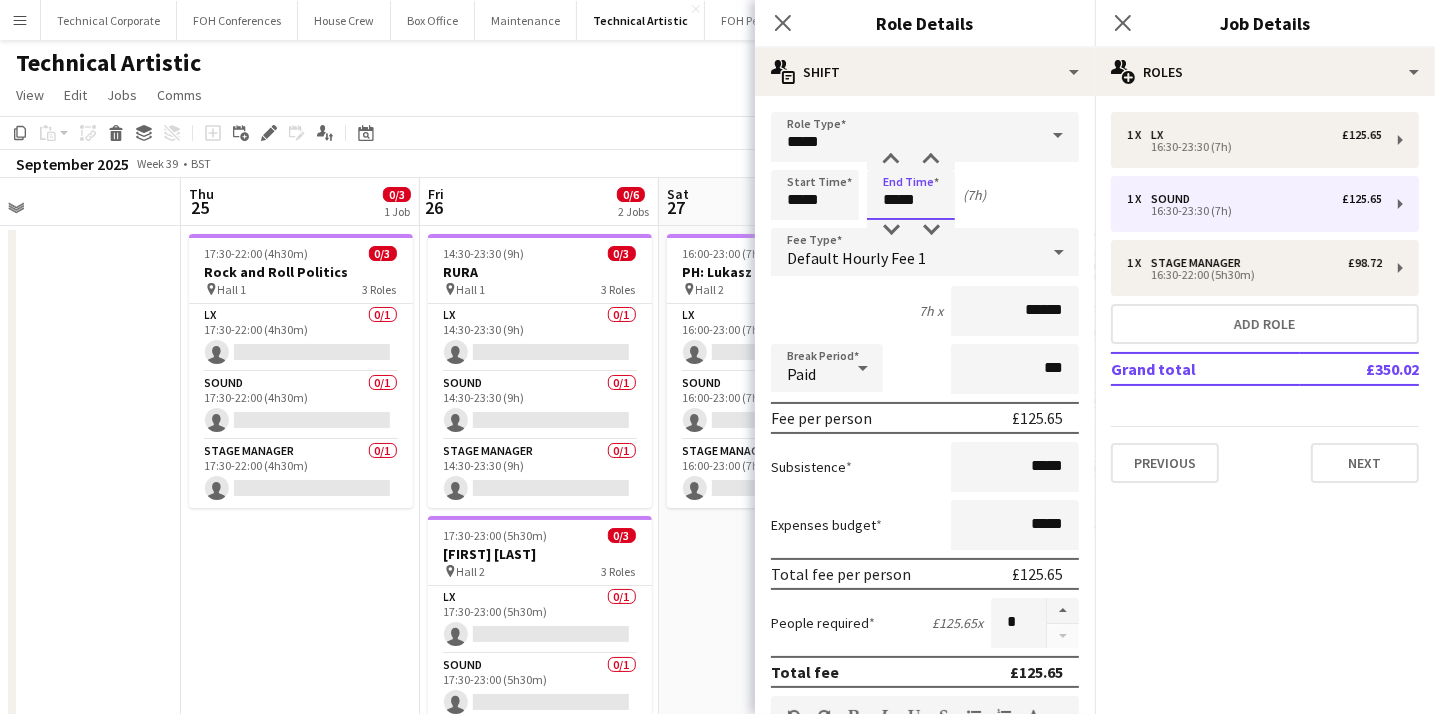 click on "*****" at bounding box center [911, 195] 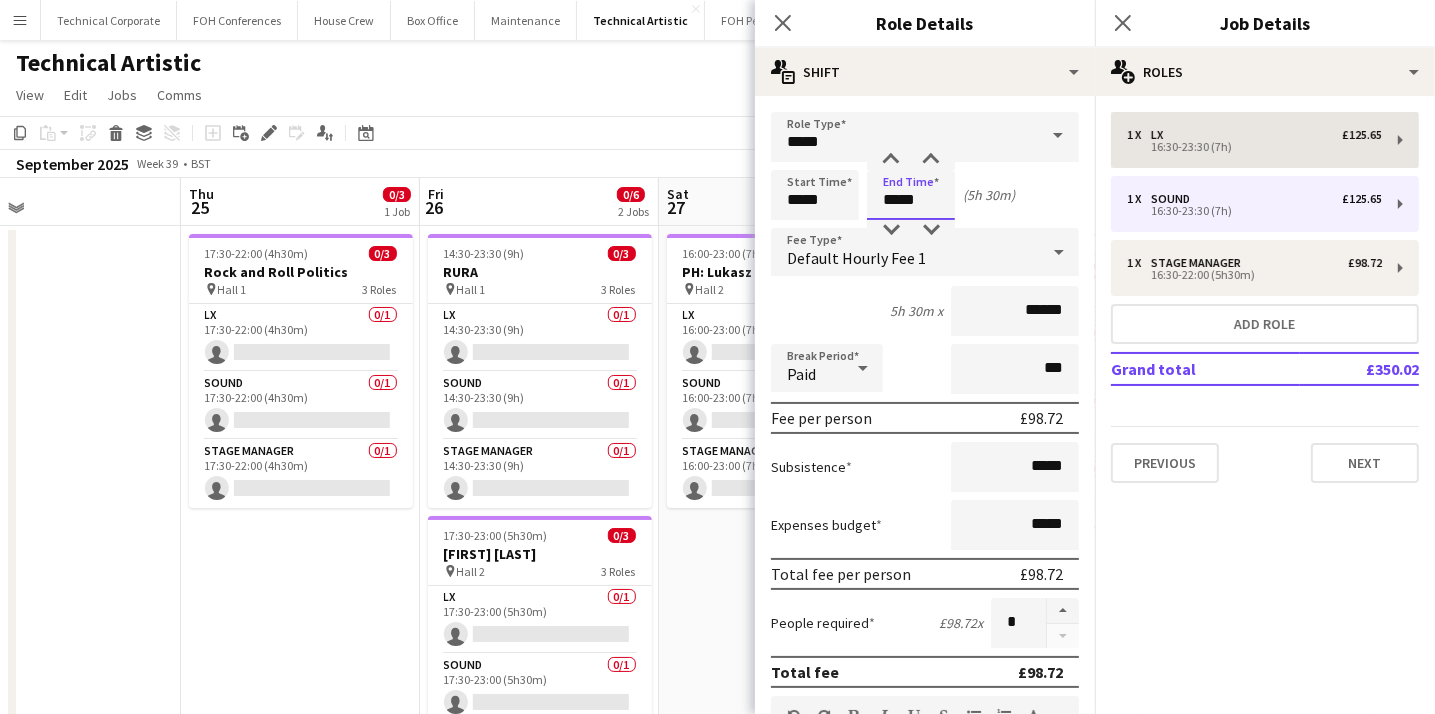 type on "*****" 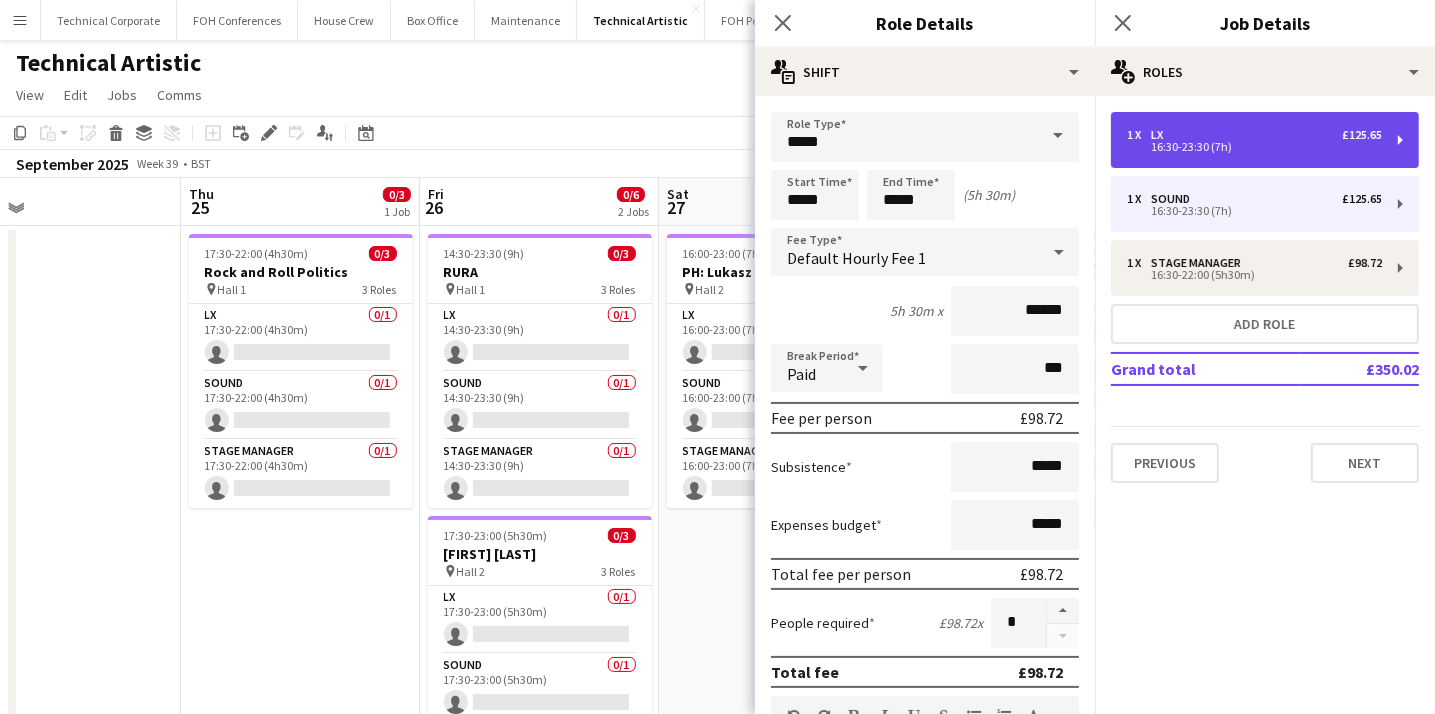 click on "16:30-23:30 (7h)" at bounding box center [1254, 147] 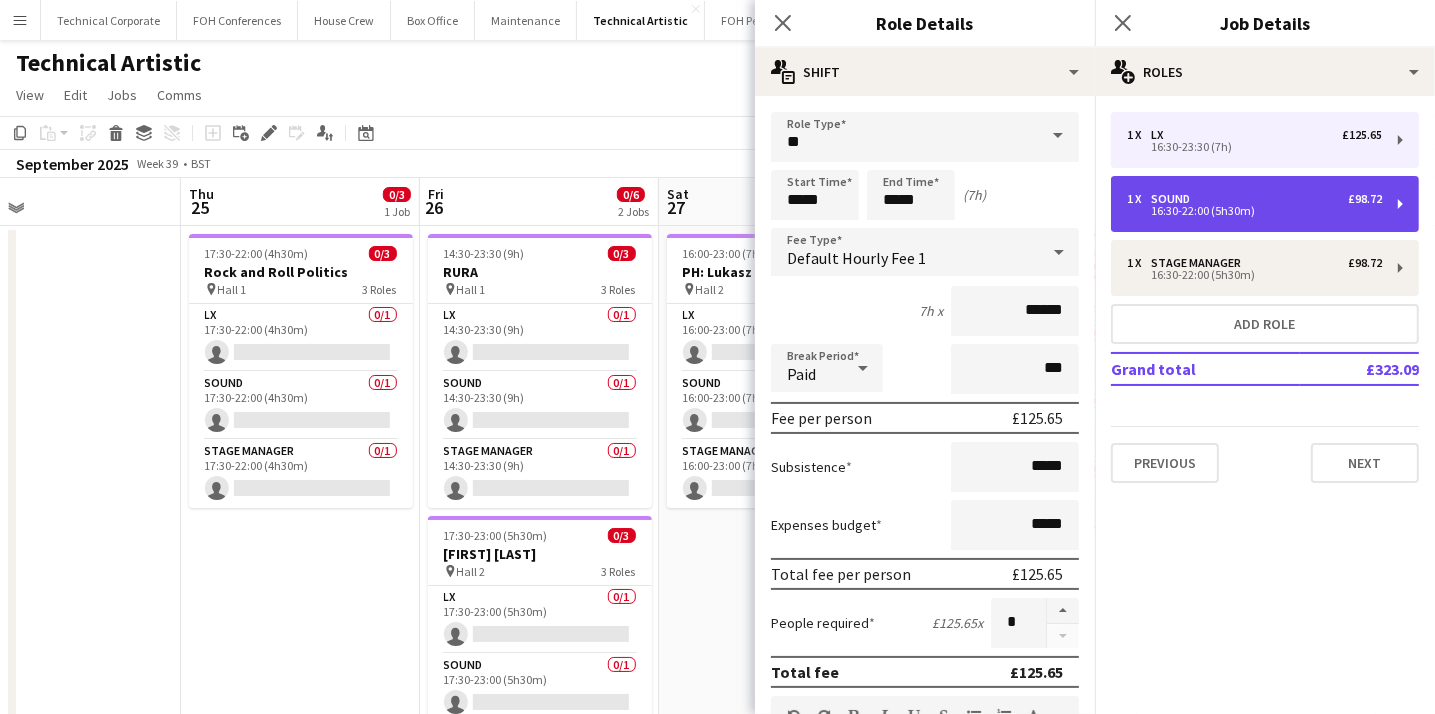 click on "16:30-22:00 (5h30m)" at bounding box center (1254, 211) 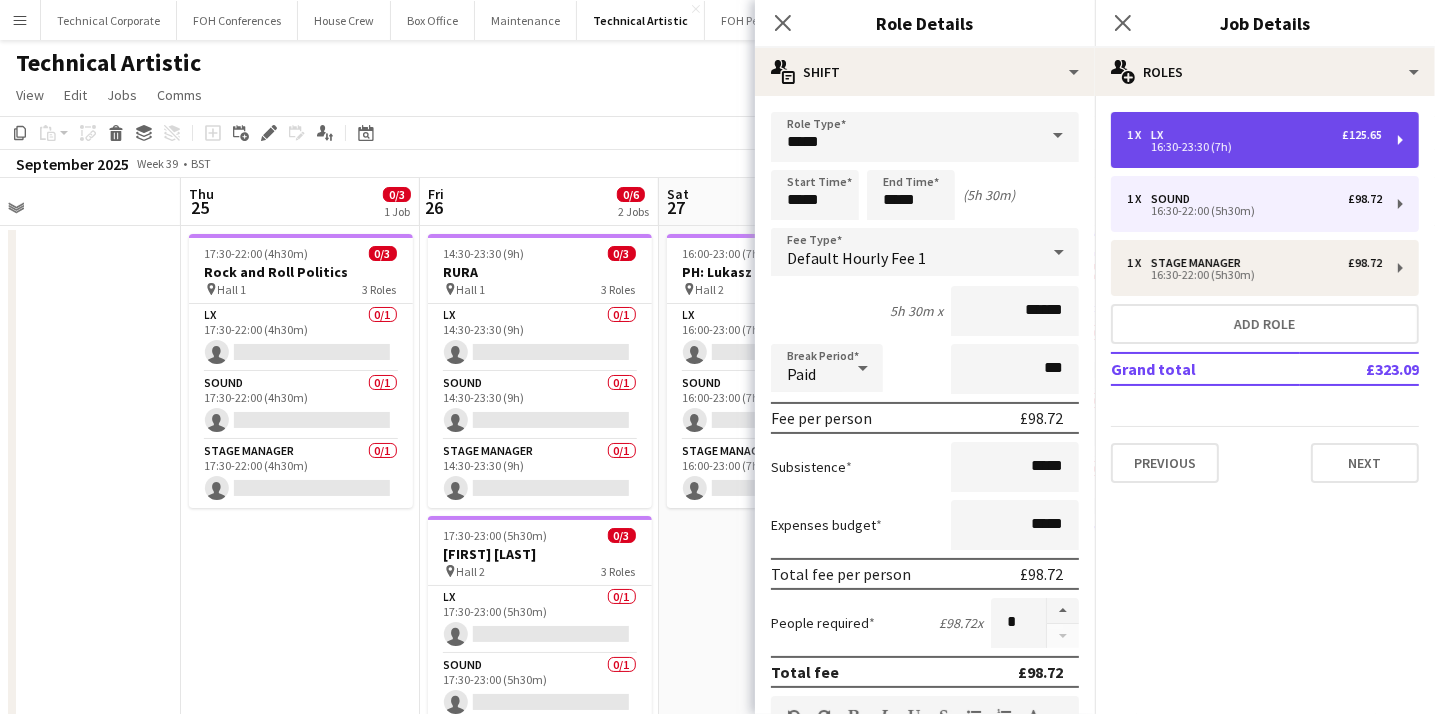 click on "1 x   LX   £125.65   16:30-23:30 (7h)" at bounding box center (1265, 140) 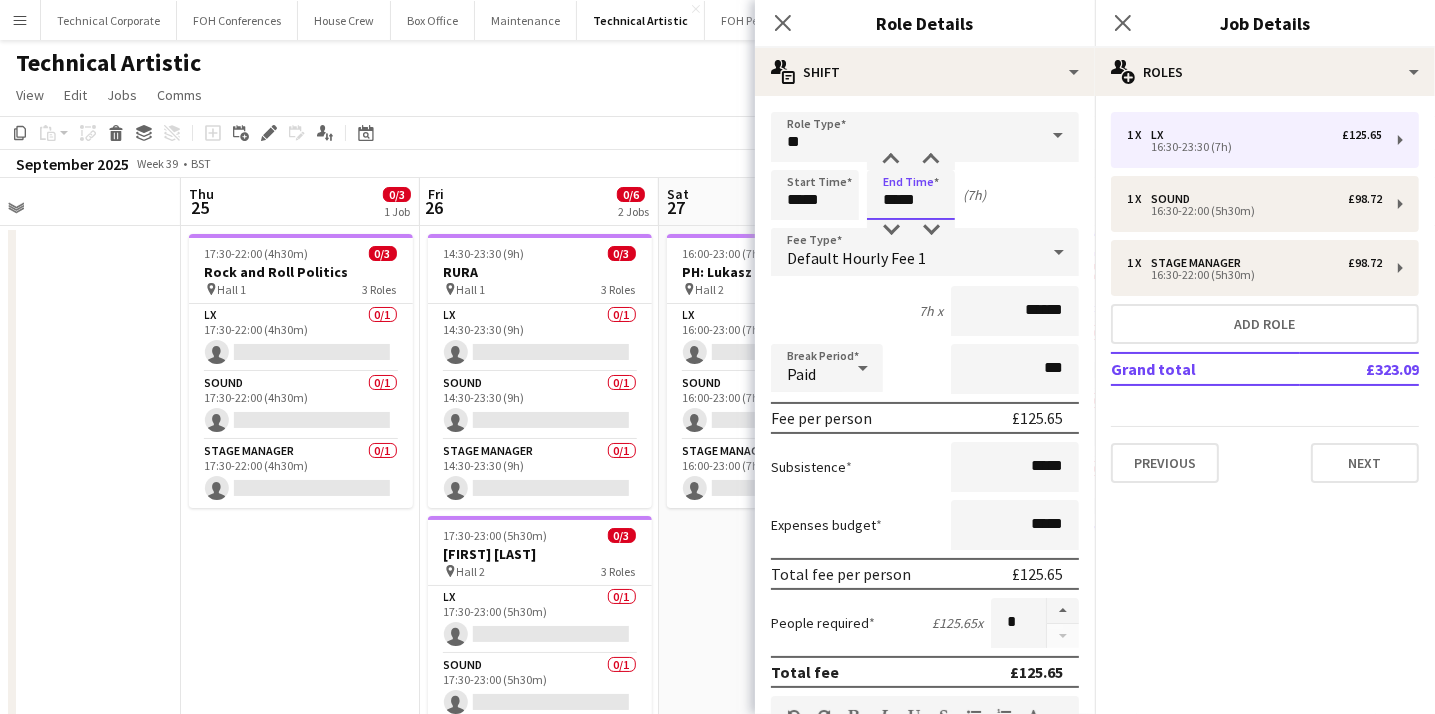 click on "*****" at bounding box center [911, 195] 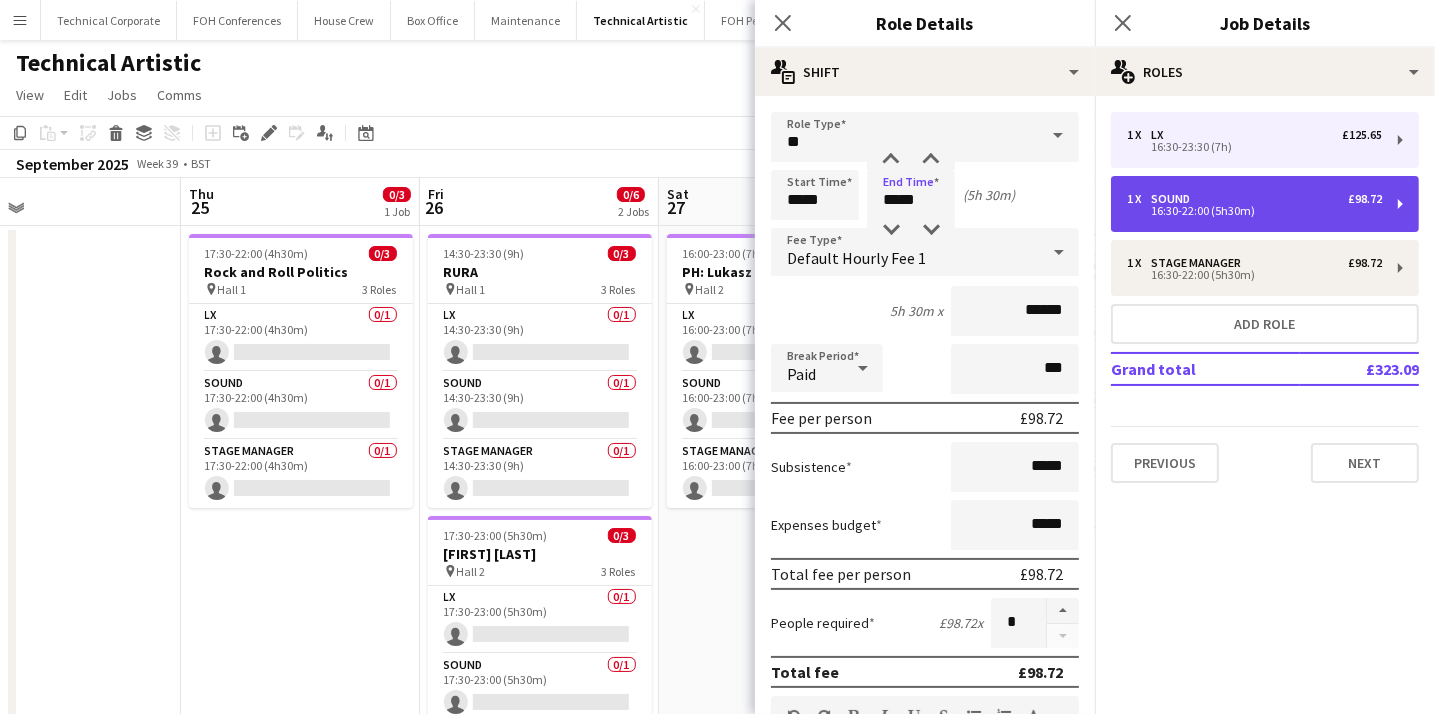 click on "16:30-22:00 (5h30m)" at bounding box center [1254, 211] 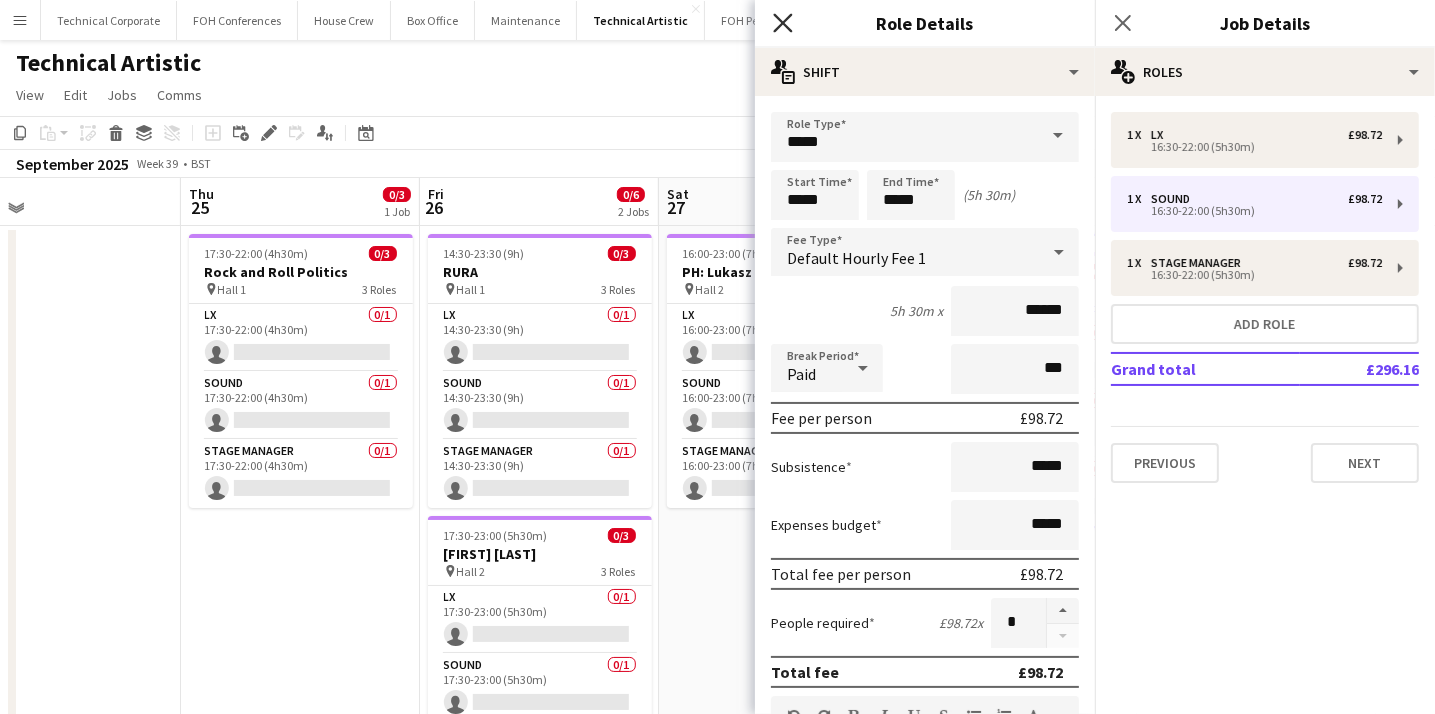 click 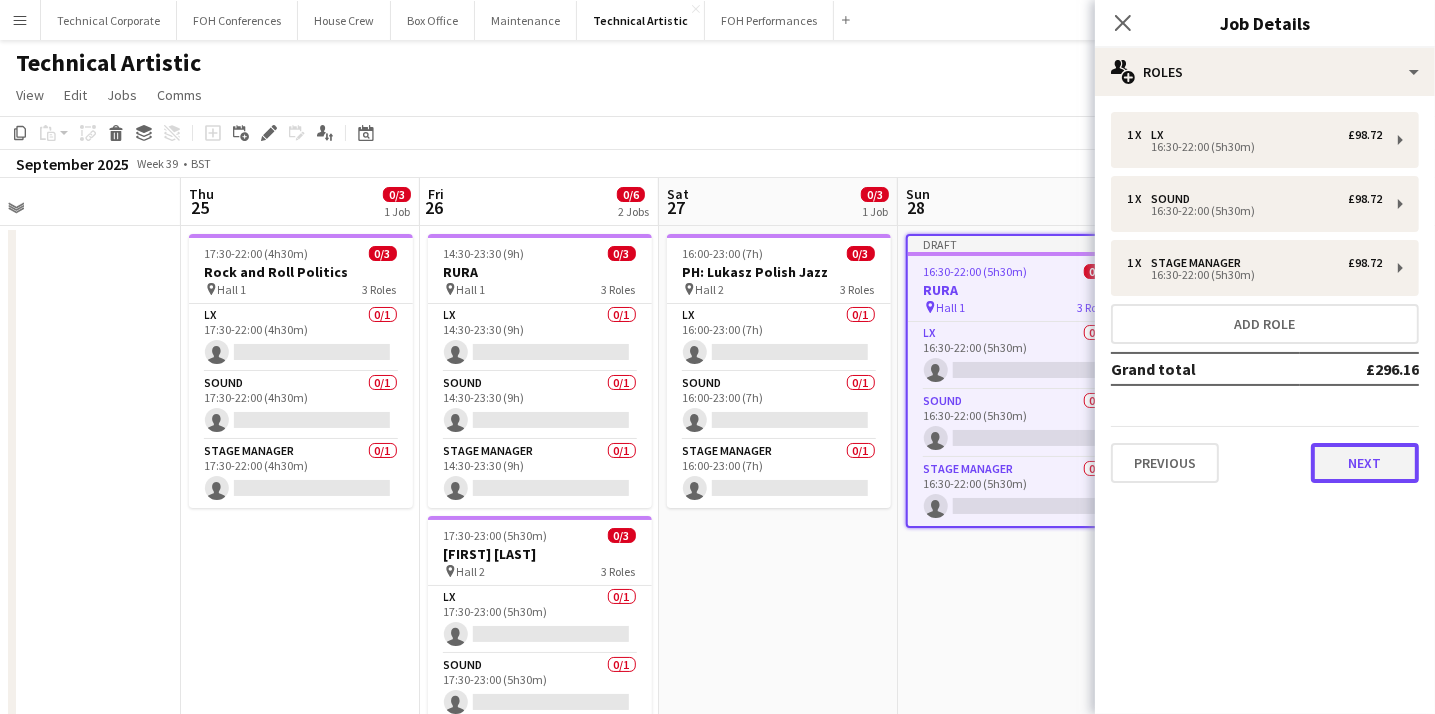 click on "Next" at bounding box center [1365, 463] 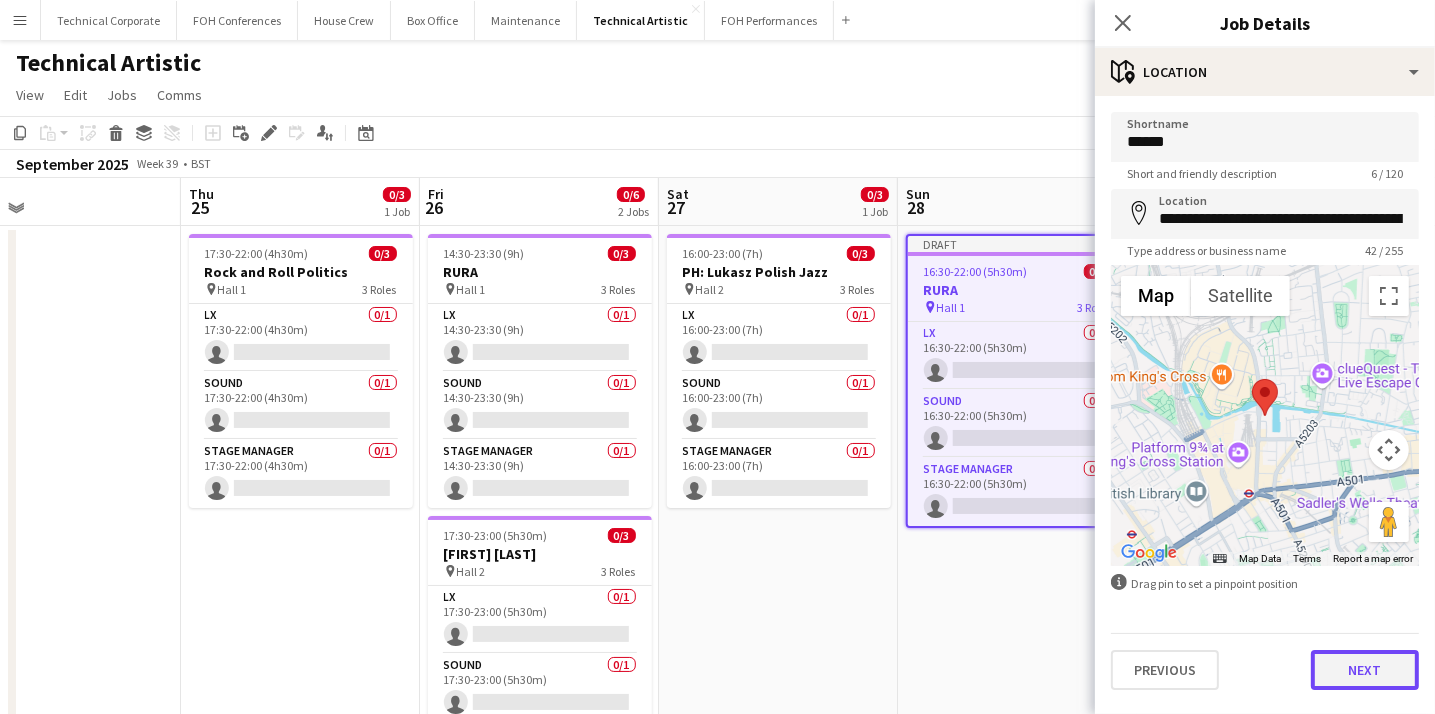 click on "Next" at bounding box center [1365, 670] 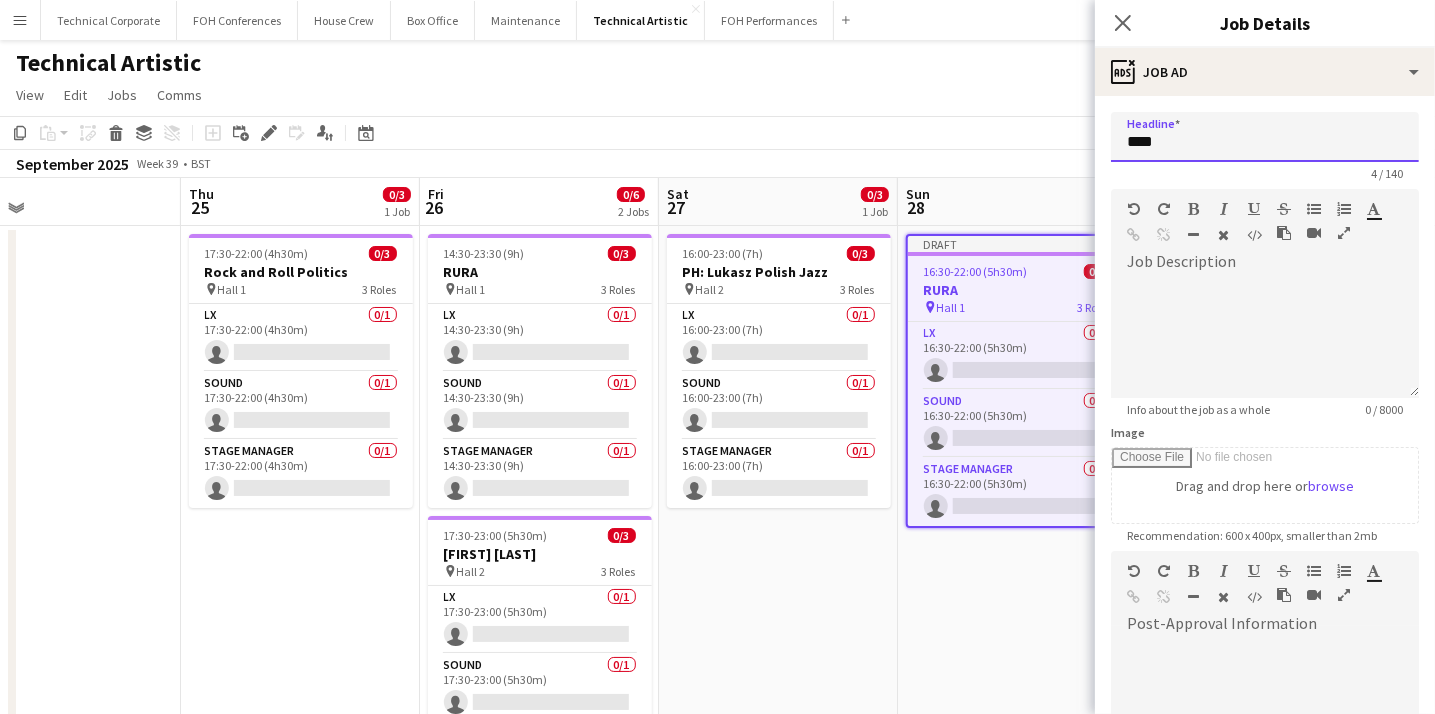 drag, startPoint x: 1192, startPoint y: 145, endPoint x: 1103, endPoint y: 140, distance: 89.140335 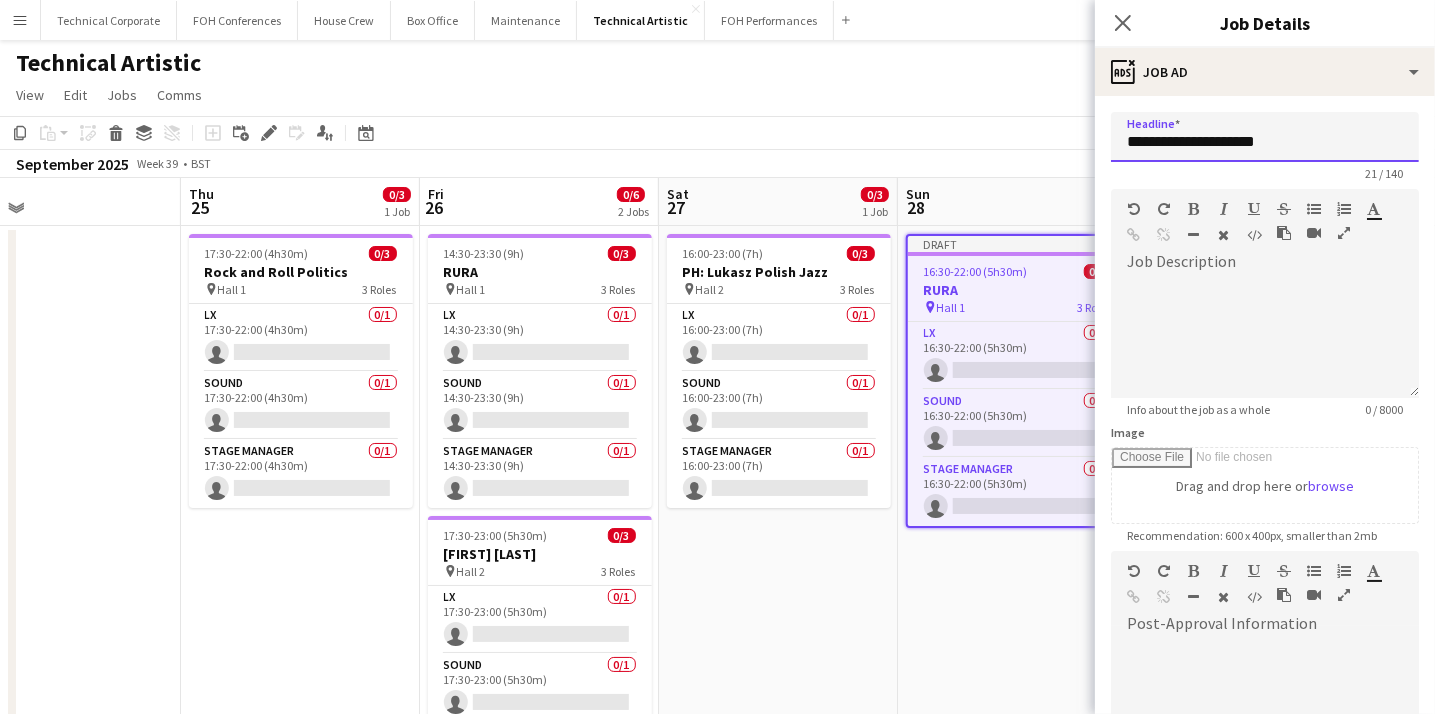 click on "**********" at bounding box center [1265, 137] 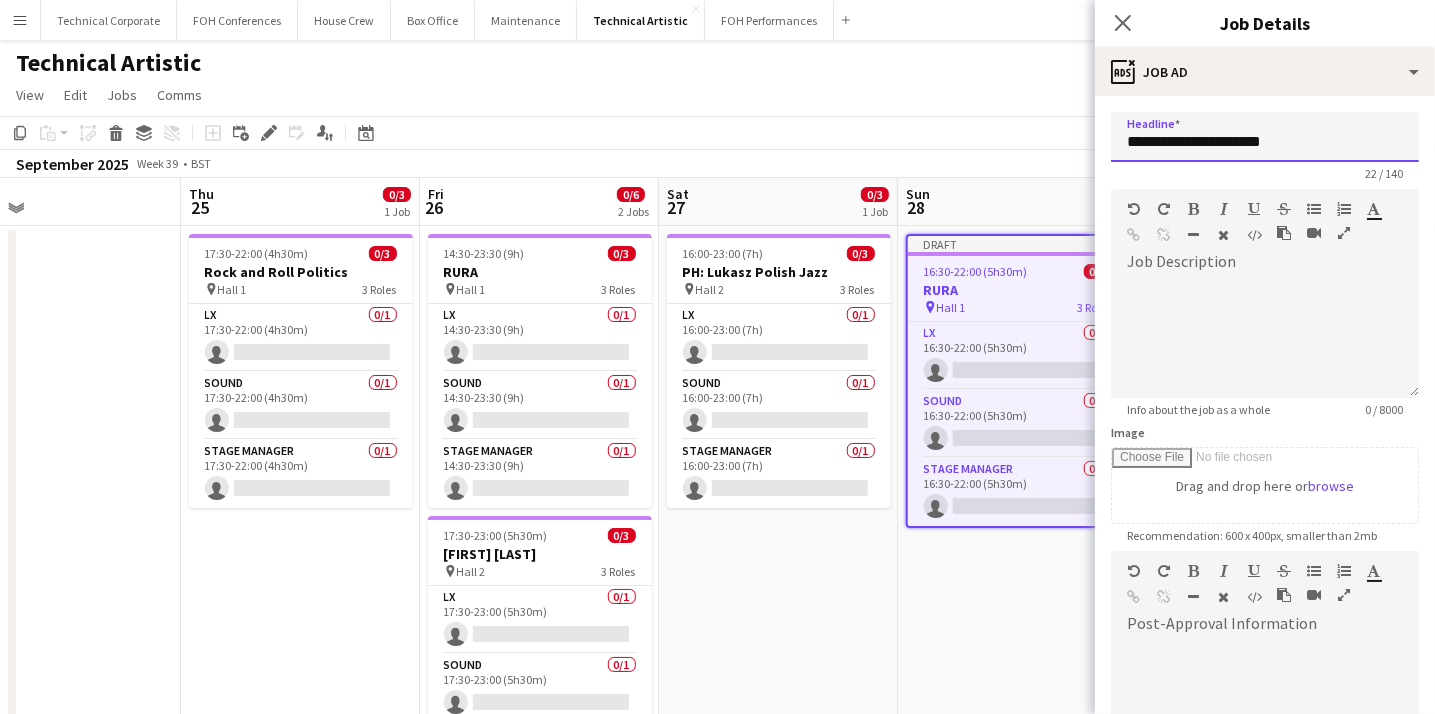 drag, startPoint x: 1295, startPoint y: 145, endPoint x: 1100, endPoint y: 146, distance: 195.00256 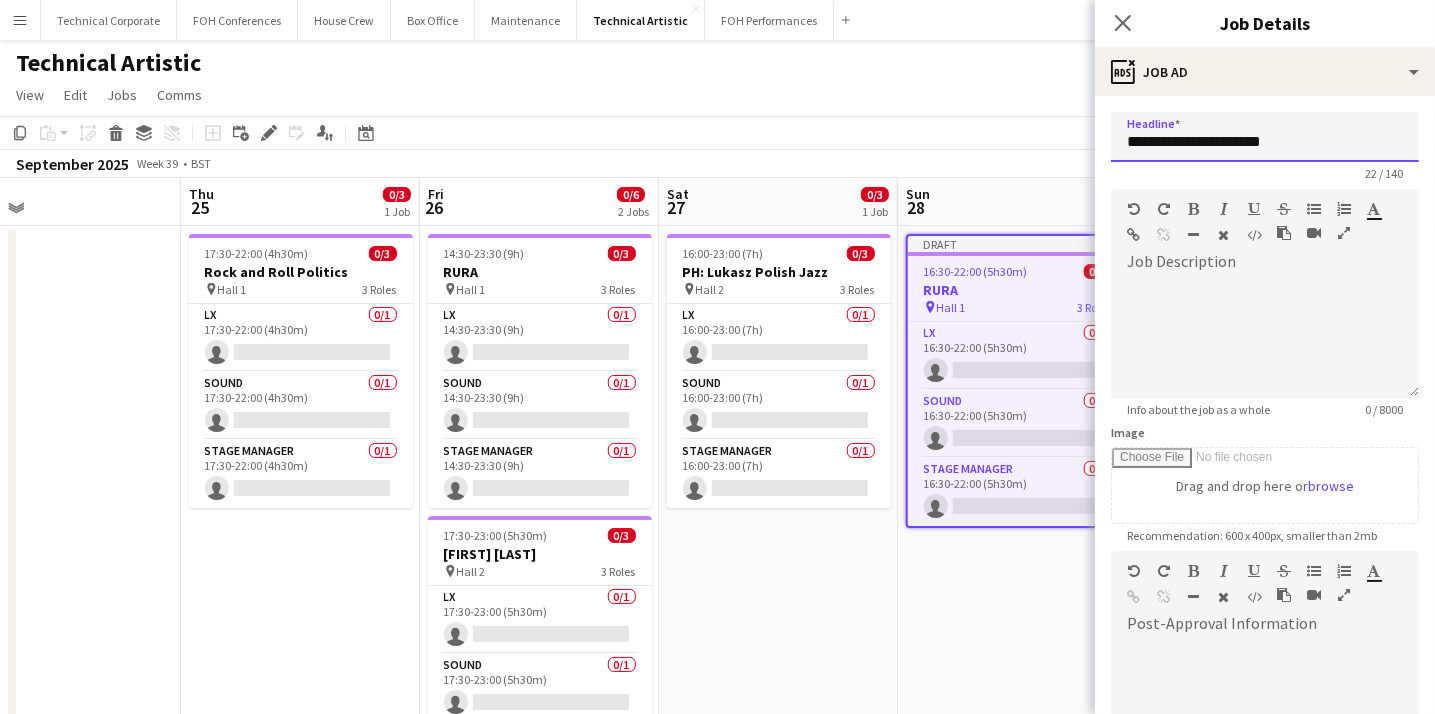 scroll, scrollTop: 272, scrollLeft: 0, axis: vertical 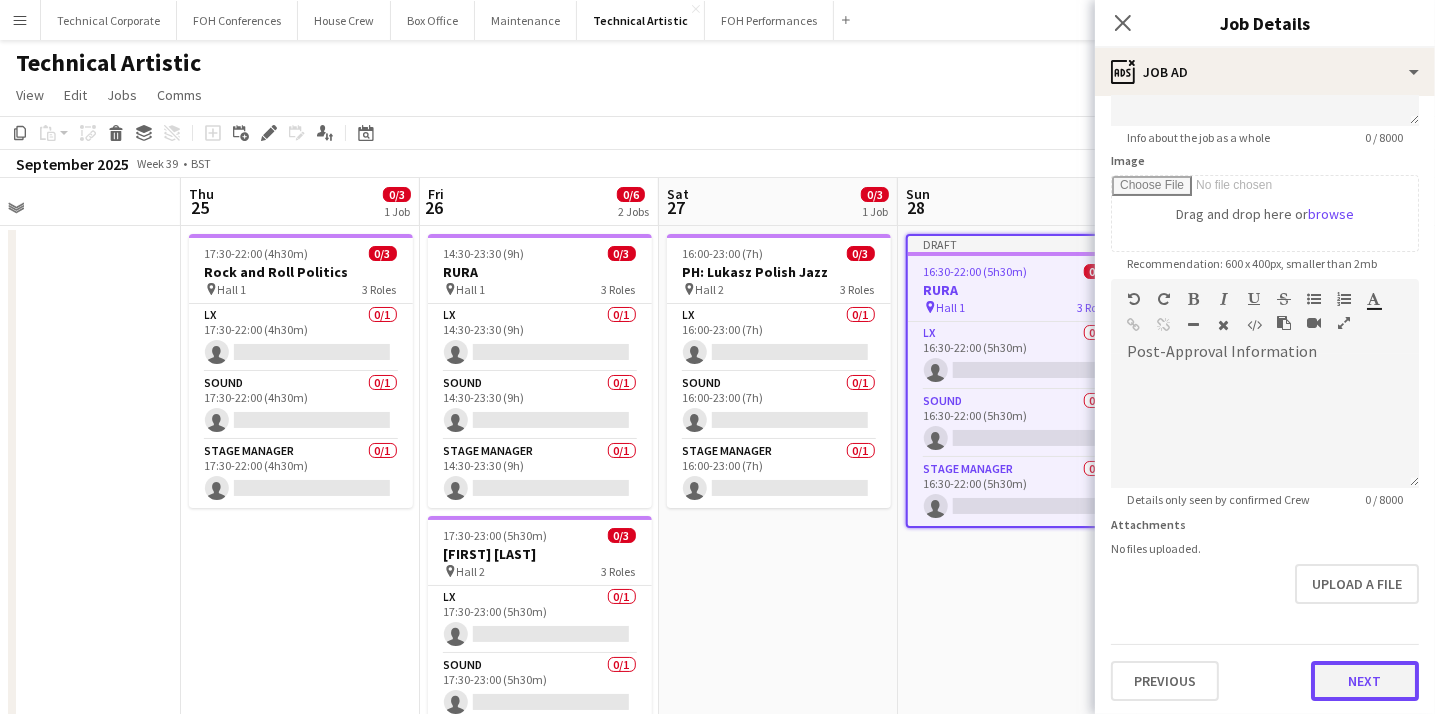 click on "Next" at bounding box center [1365, 681] 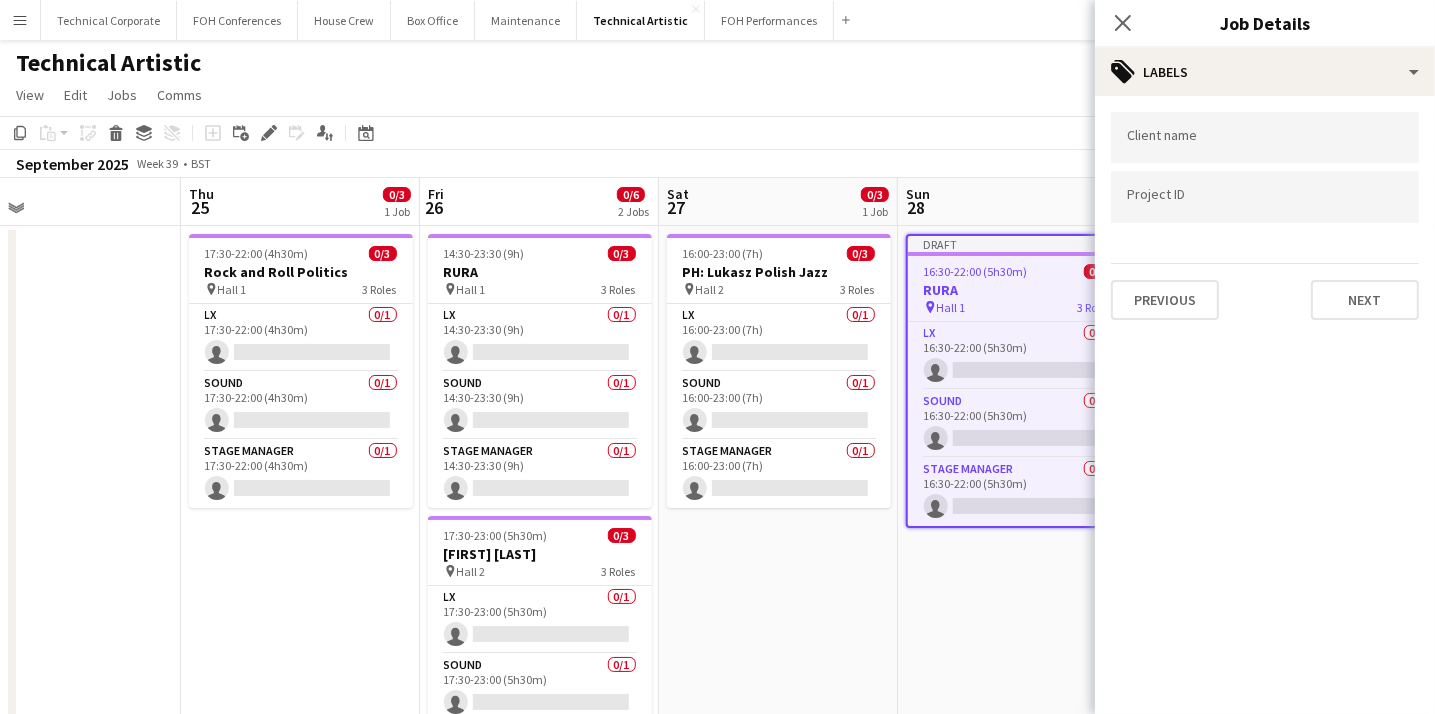 scroll, scrollTop: 0, scrollLeft: 0, axis: both 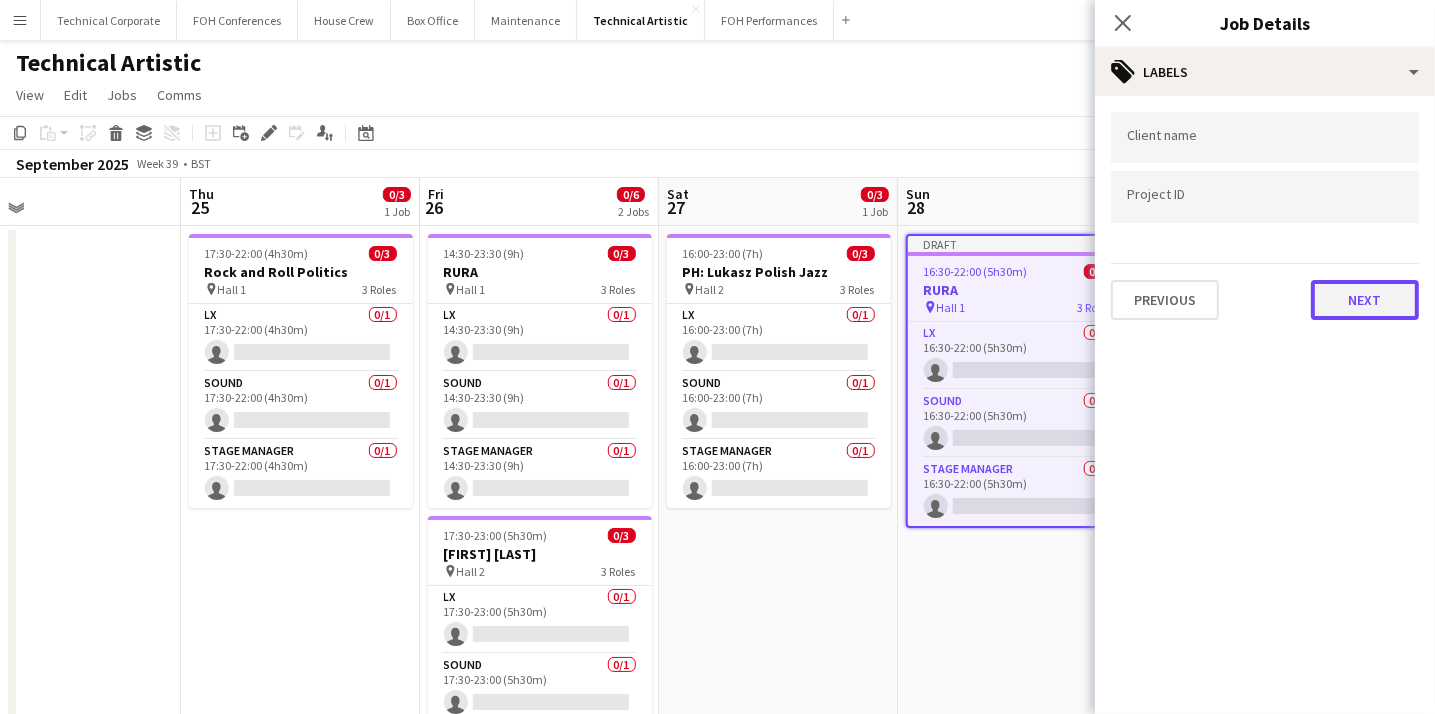 click on "Next" at bounding box center (1365, 300) 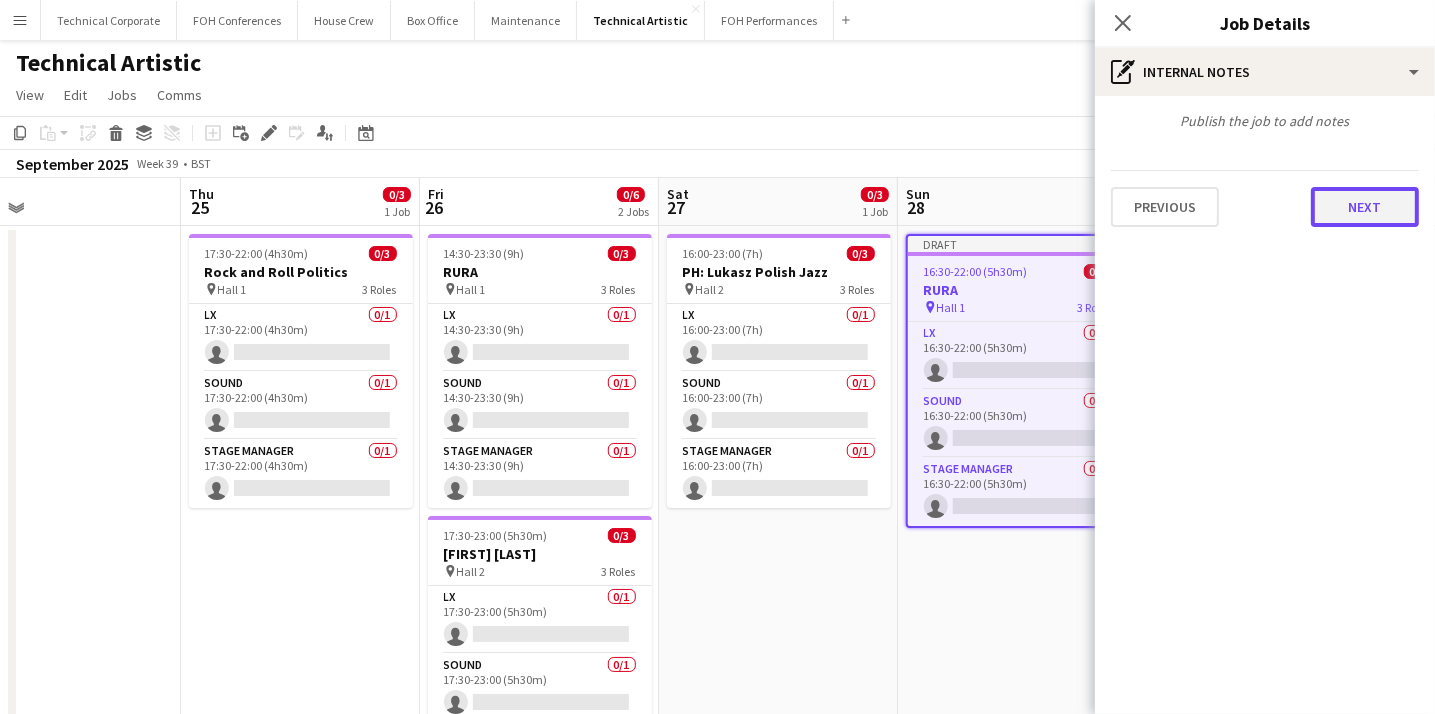 click on "Next" at bounding box center (1365, 207) 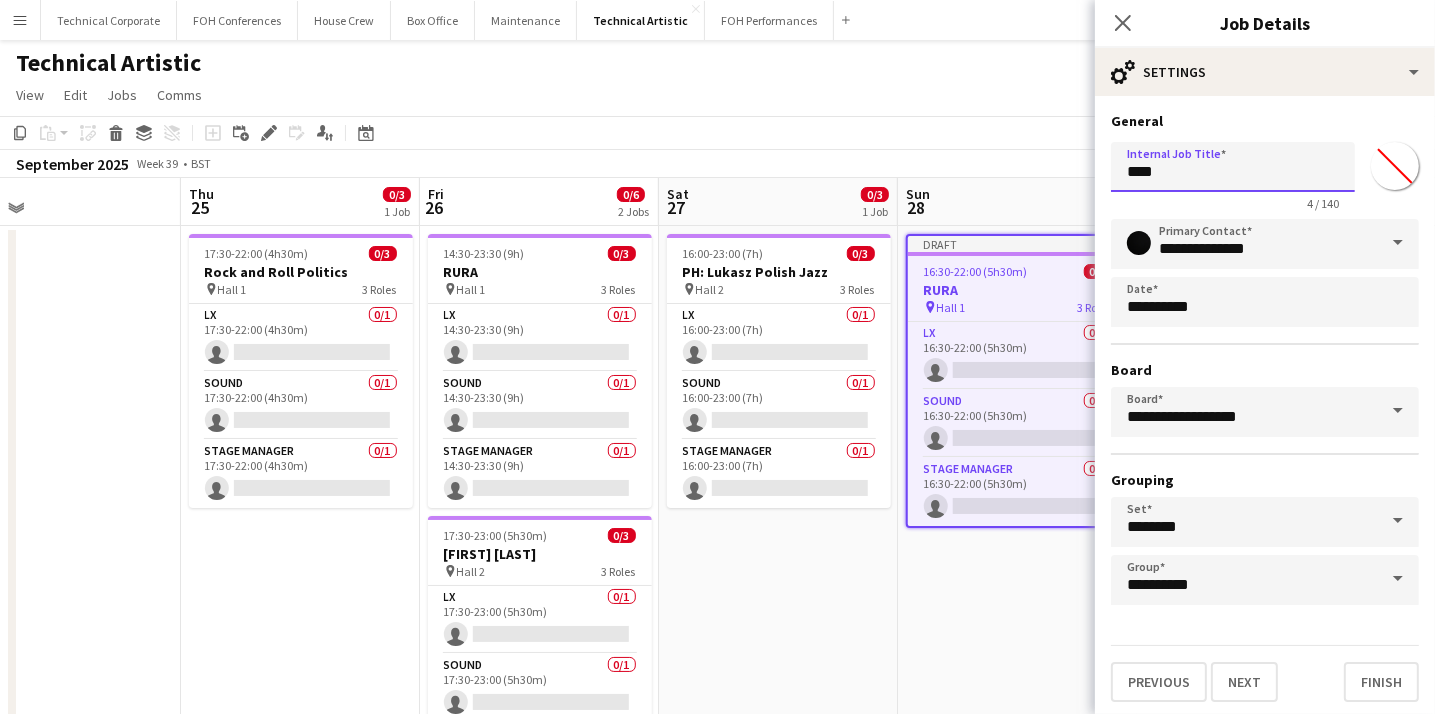 drag, startPoint x: 1160, startPoint y: 163, endPoint x: 1088, endPoint y: 176, distance: 73.1642 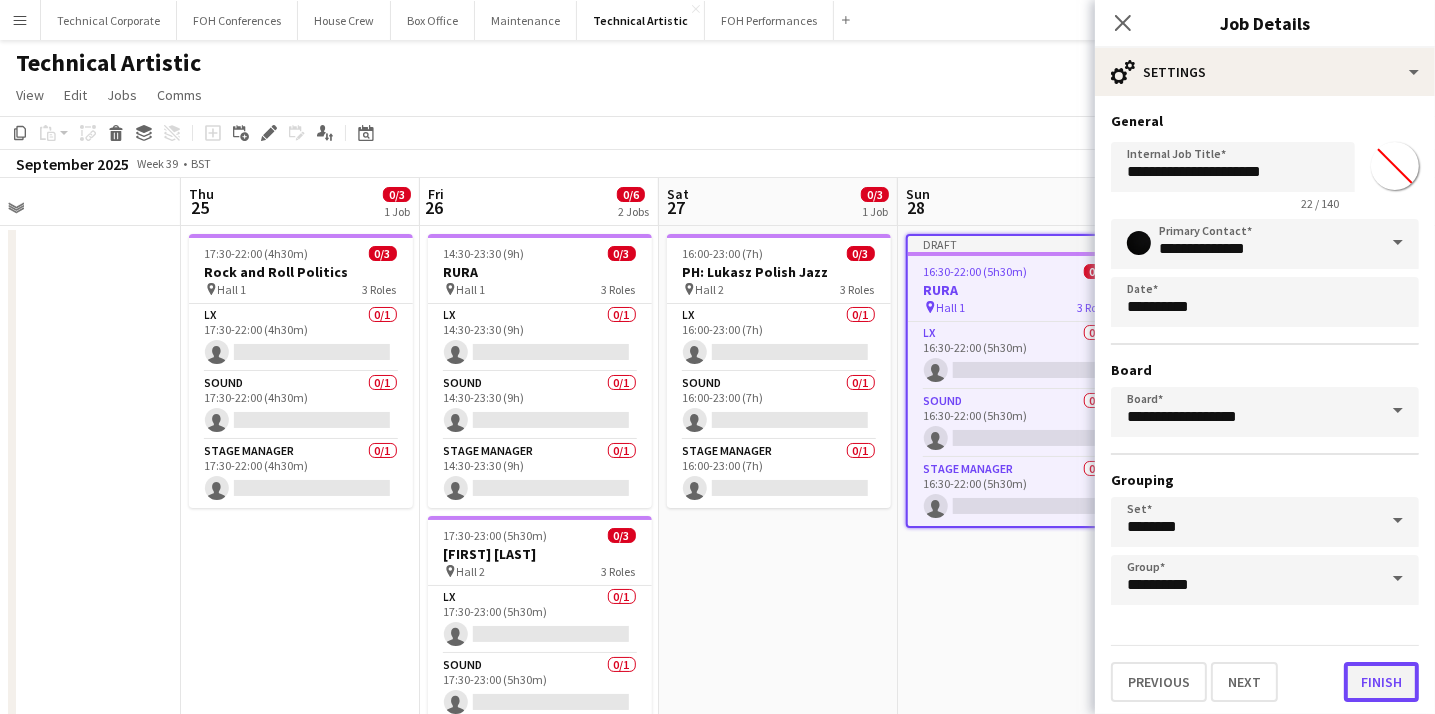 click on "Finish" at bounding box center [1381, 682] 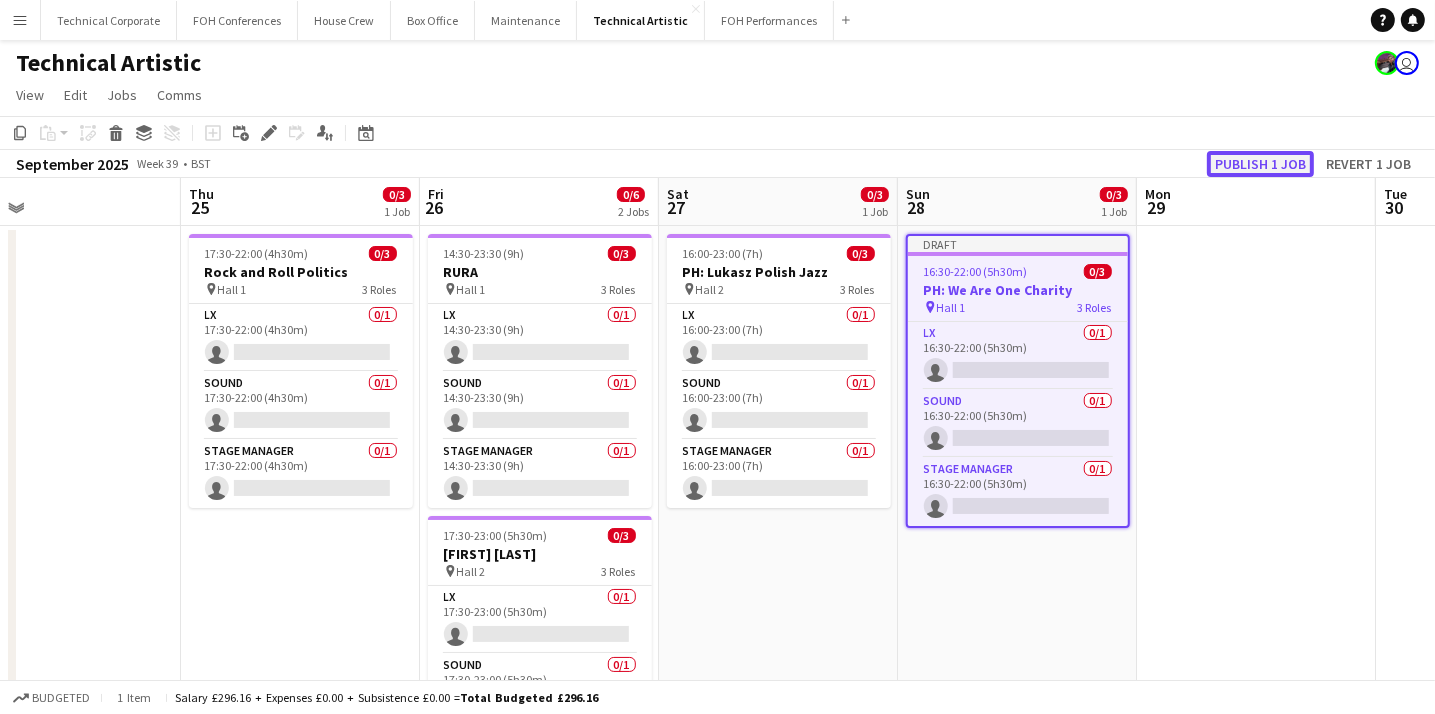 click on "Publish 1 job" 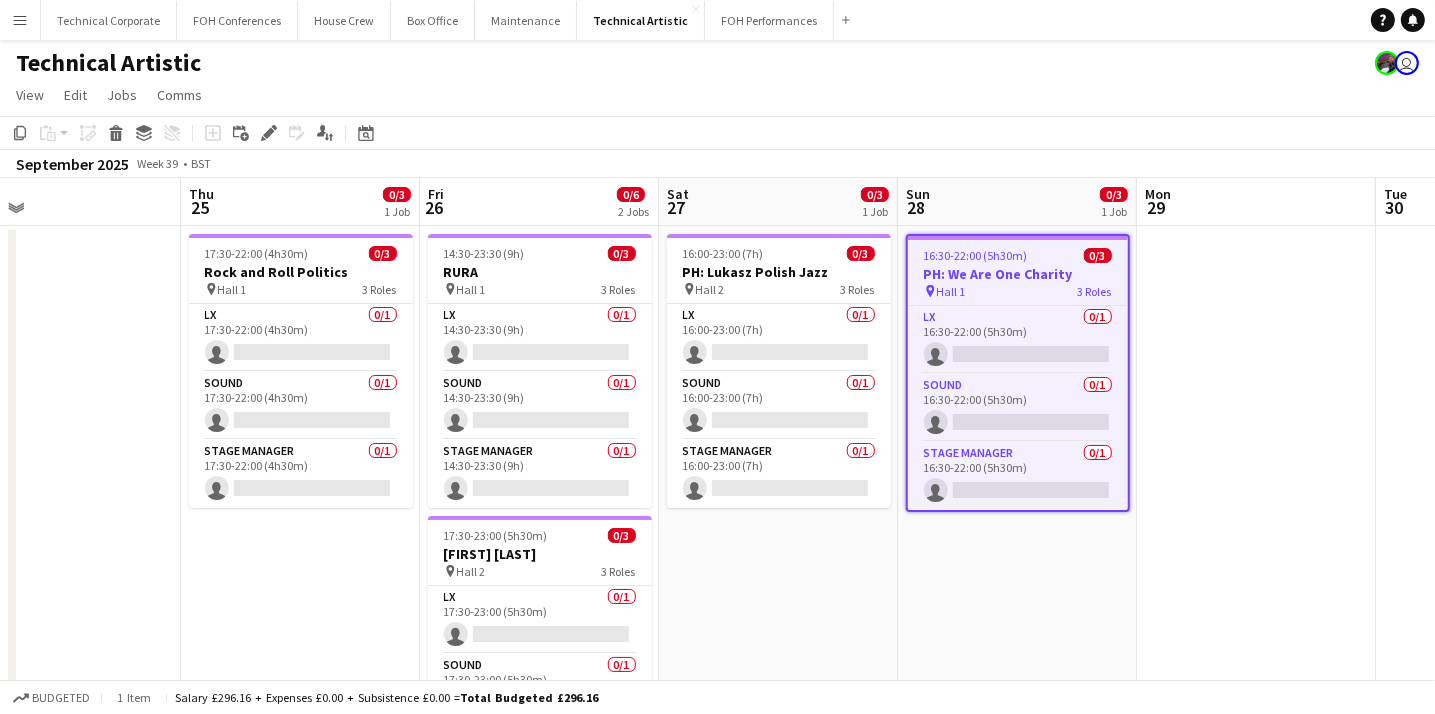 click on "View  Day view expanded Day view collapsed Month view Date picker Jump to today Expand Linked Jobs Collapse Linked Jobs  Edit  Copy Ctrl+C  Paste  Without Crew Ctrl+V With Crew Ctrl+Shift+V Paste as linked job  Group  Group Ungroup  Jobs  New Job Edit Job Delete Job New Linked Job Edit Linked Jobs Job fulfilment Promote Role Copy Role URL  Comms  Notify confirmed crew Create chat" 